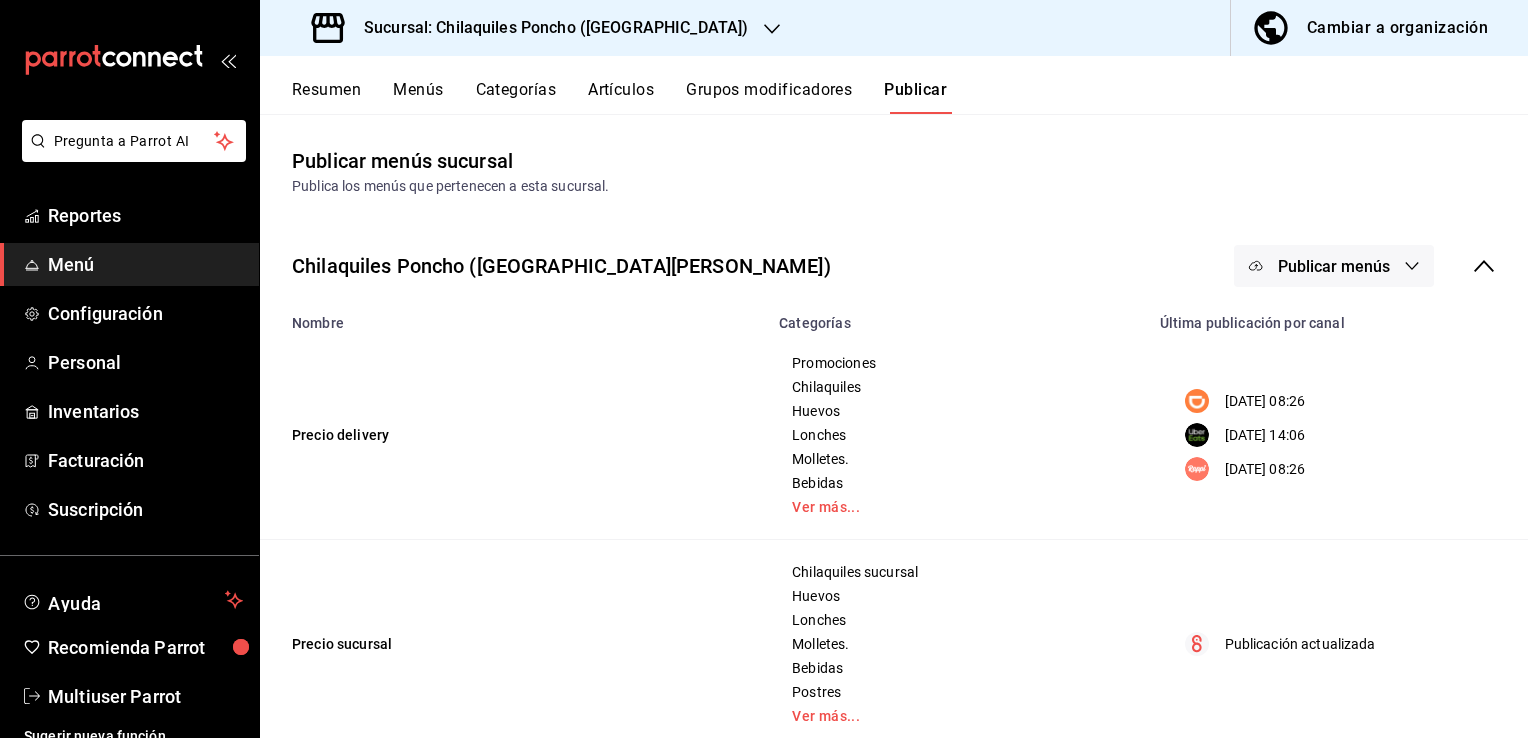 scroll, scrollTop: 0, scrollLeft: 0, axis: both 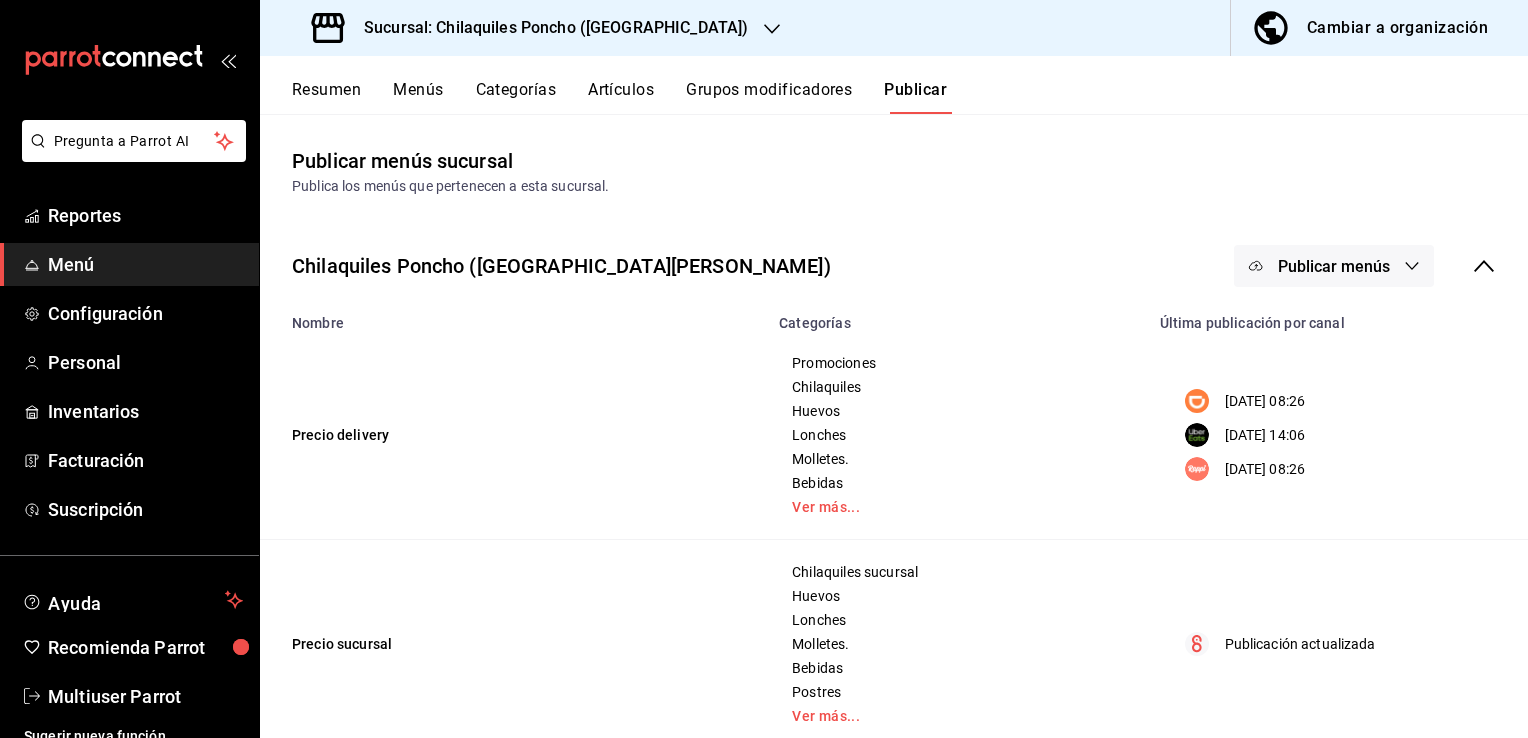 click on "Sucursal: Chilaquiles Poncho ([GEOGRAPHIC_DATA])" at bounding box center [548, 28] 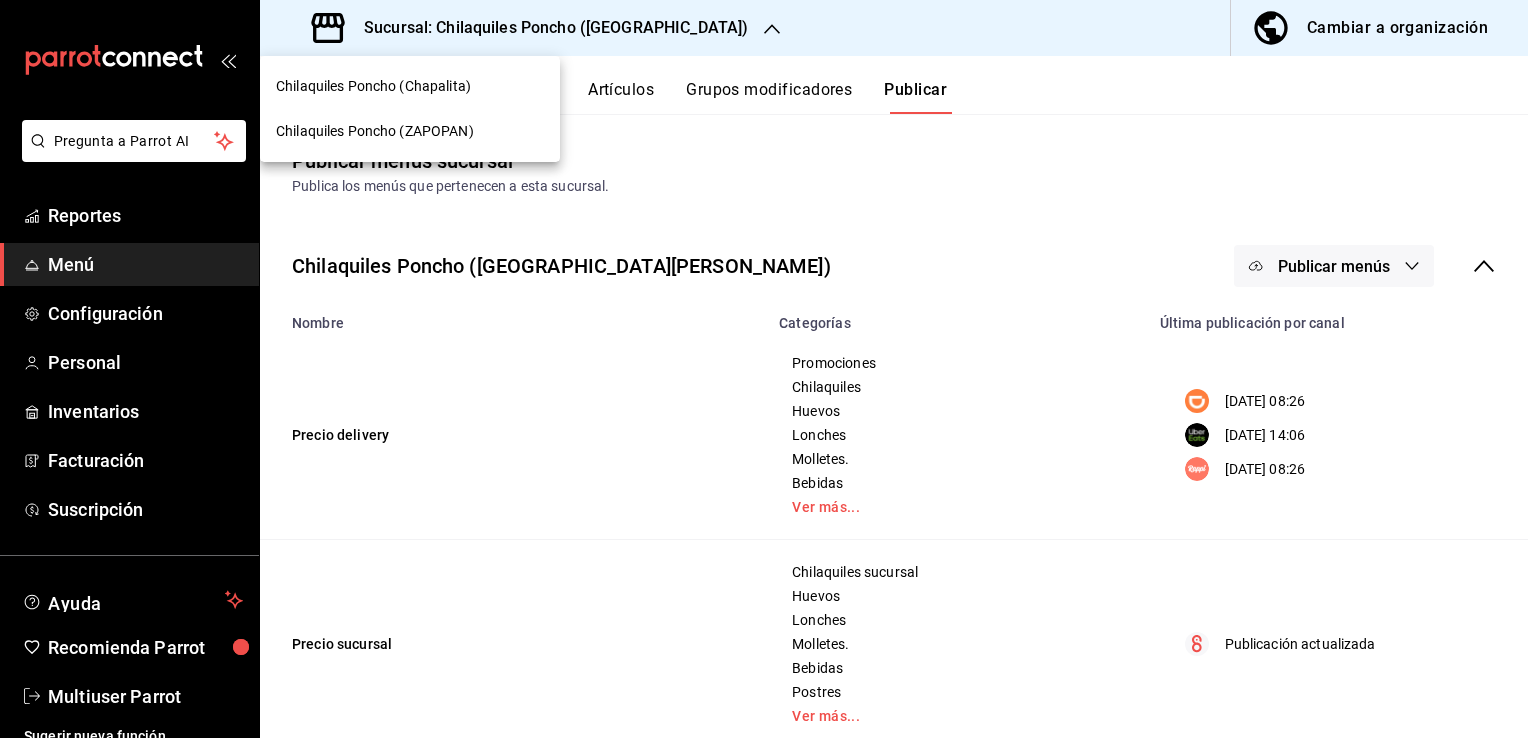 click on "Chilaquiles Poncho (ZAPOPAN)" at bounding box center (375, 131) 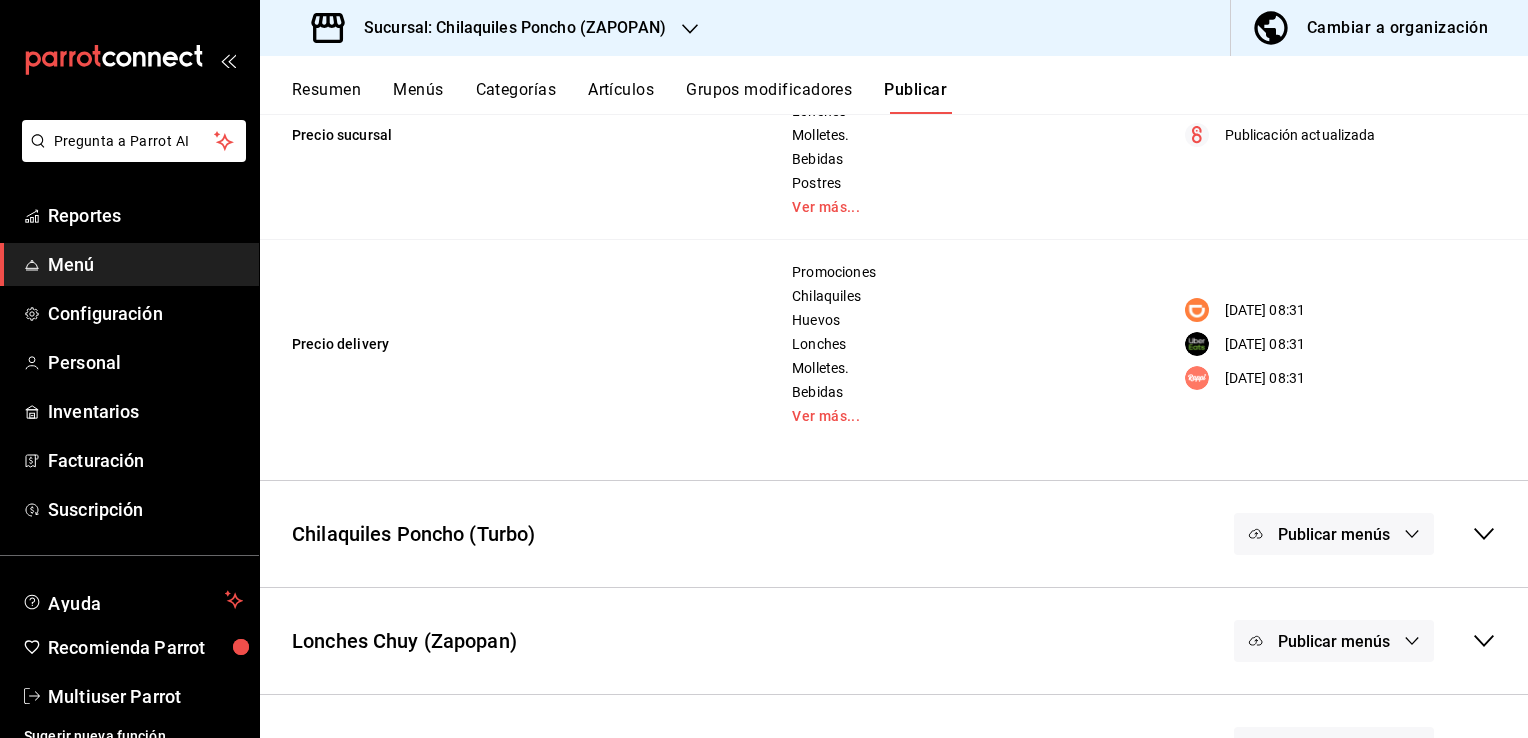scroll, scrollTop: 470, scrollLeft: 0, axis: vertical 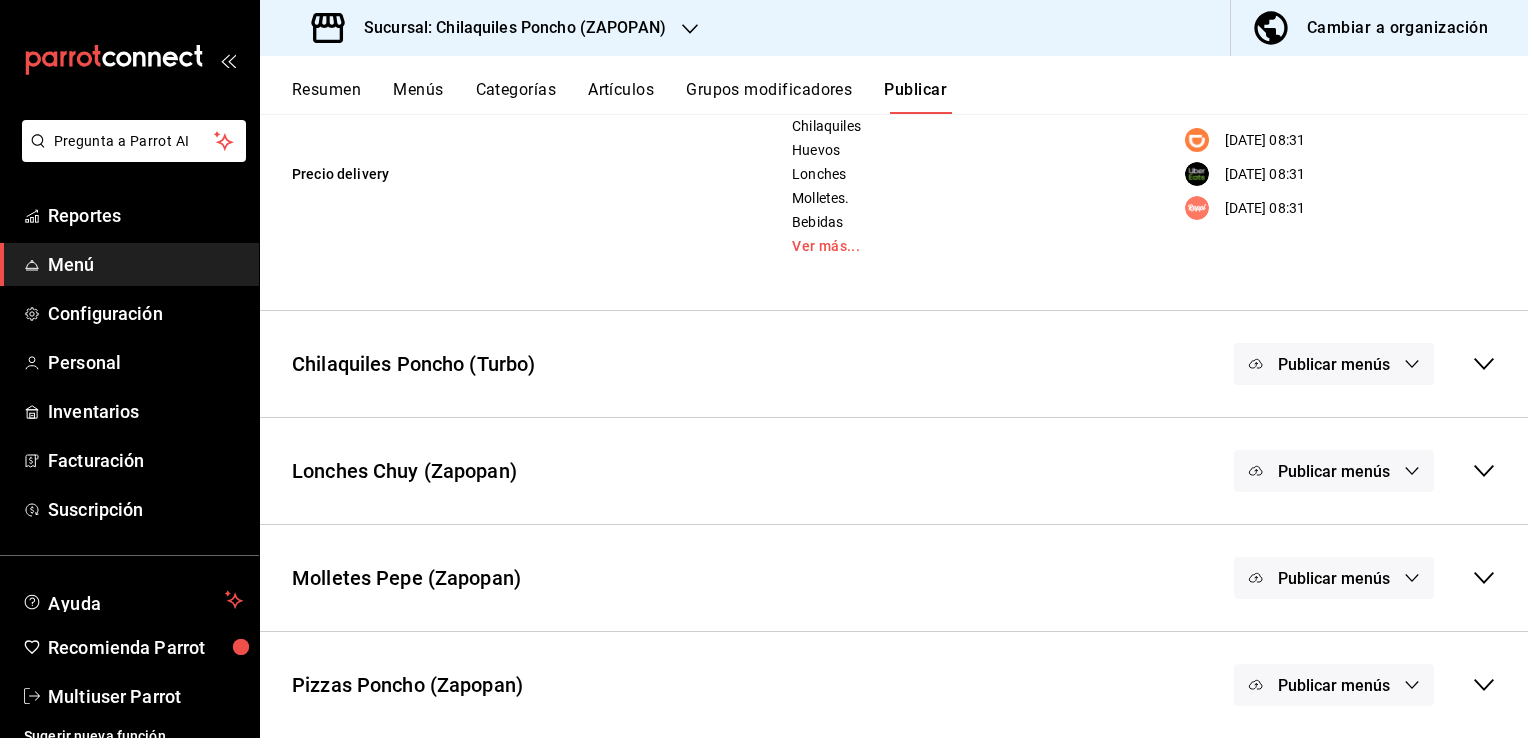 click on "Resumen" at bounding box center (326, 97) 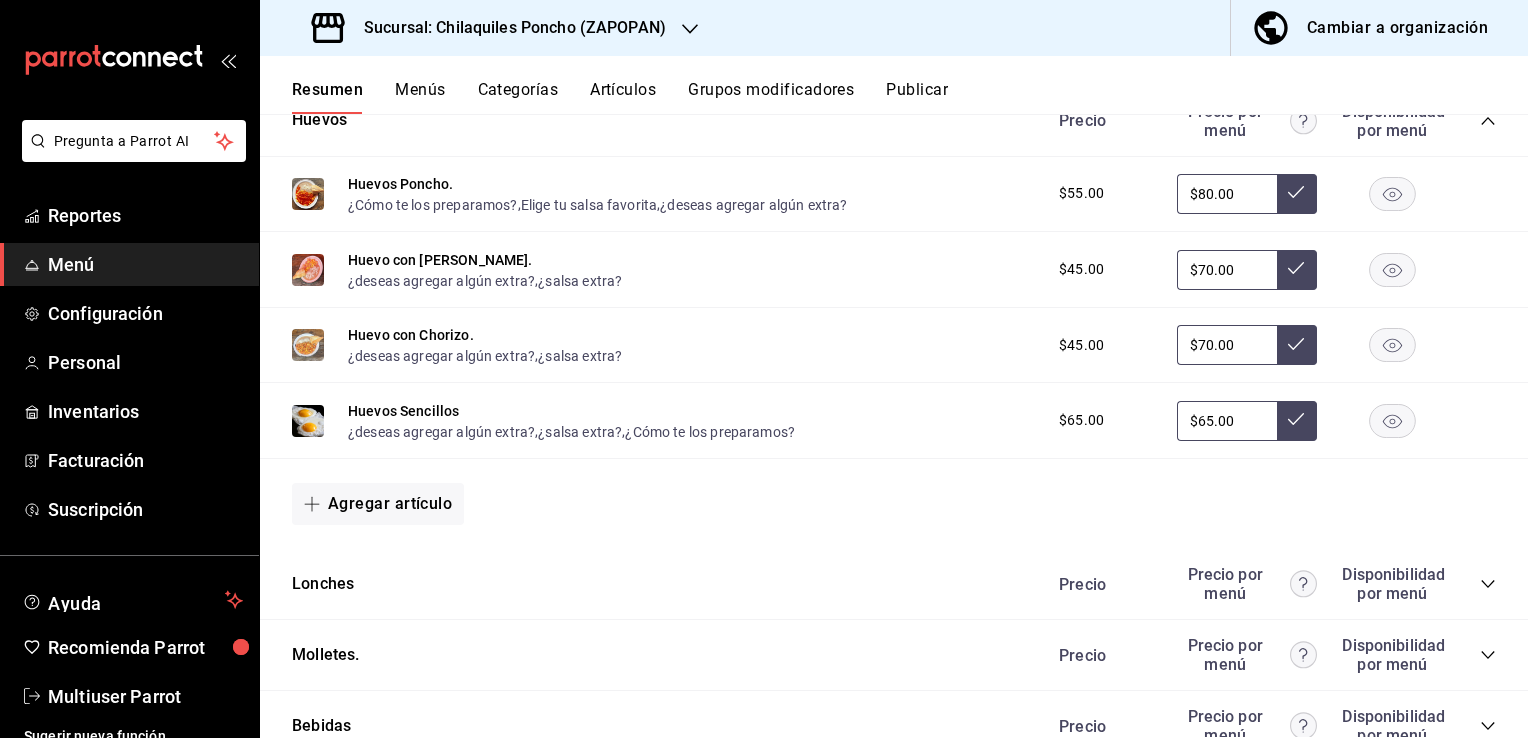 scroll, scrollTop: 1200, scrollLeft: 0, axis: vertical 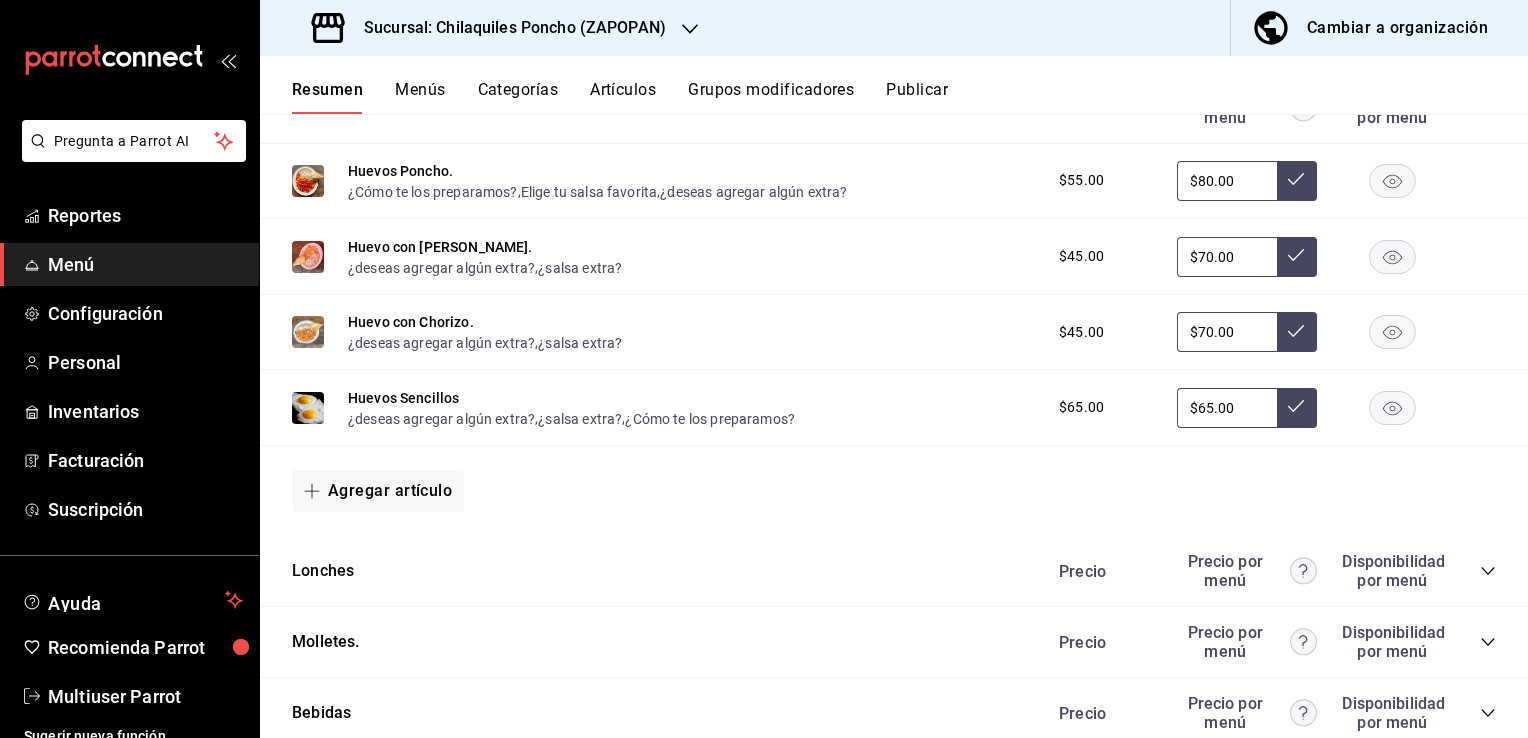 click on "$70.00" at bounding box center (1227, 257) 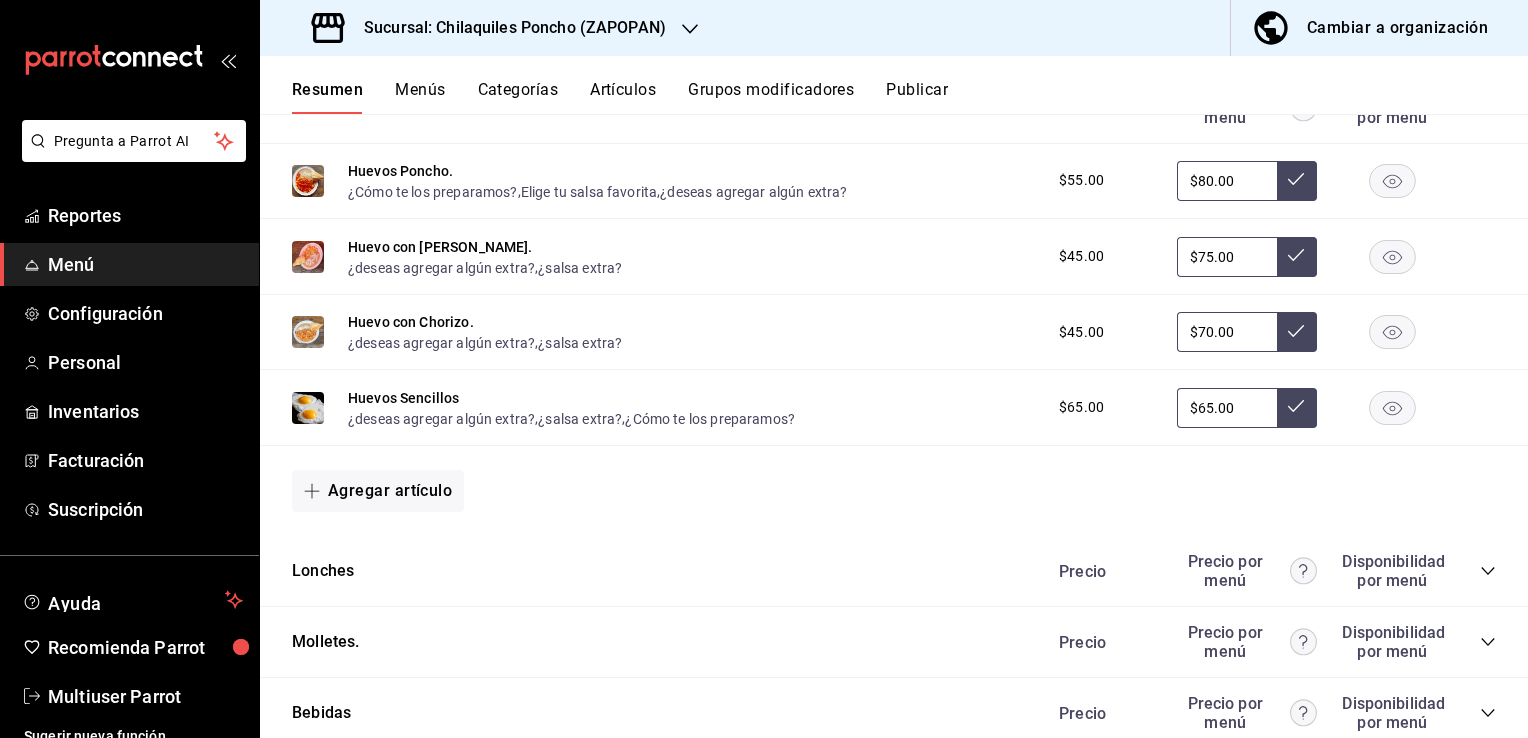 type on "$75.00" 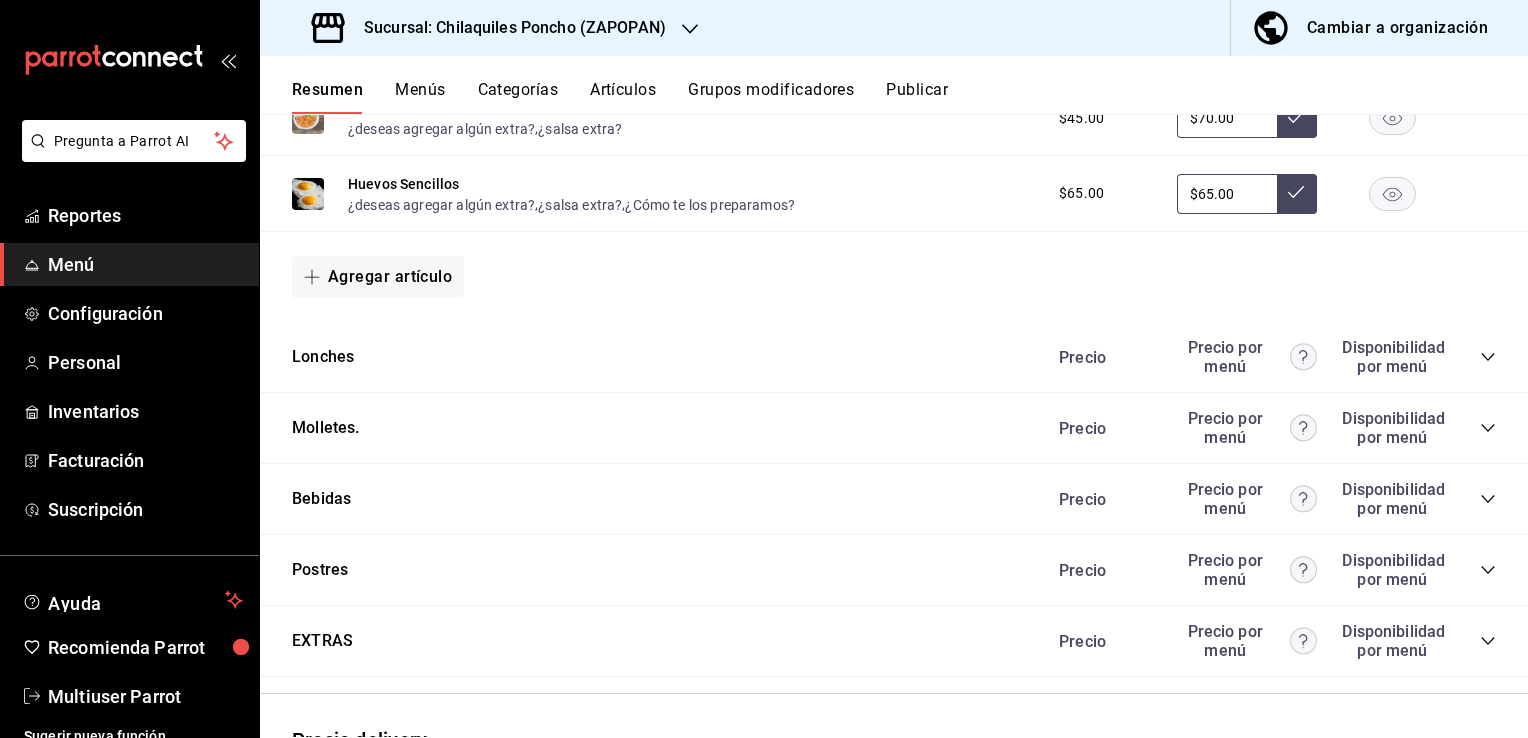scroll, scrollTop: 1500, scrollLeft: 0, axis: vertical 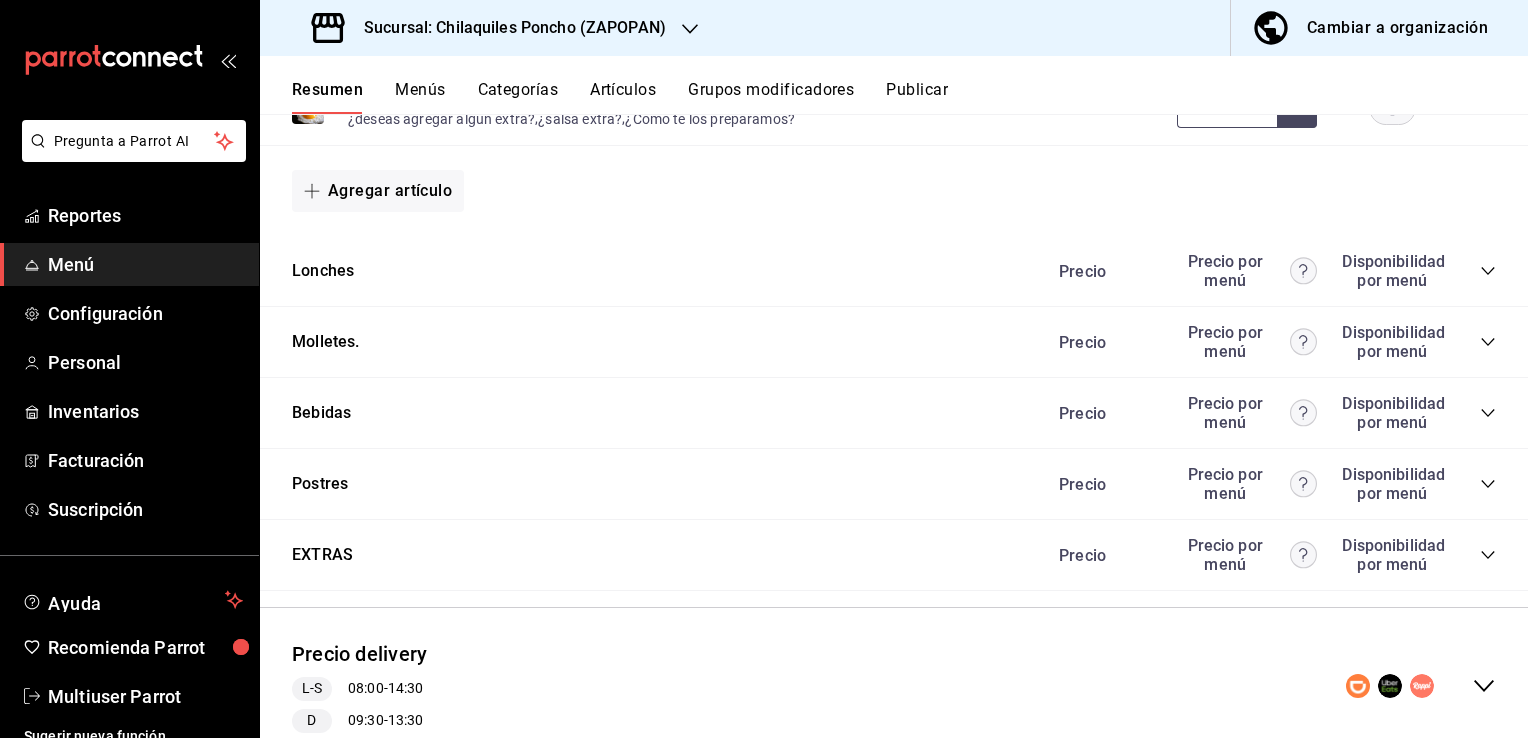 click 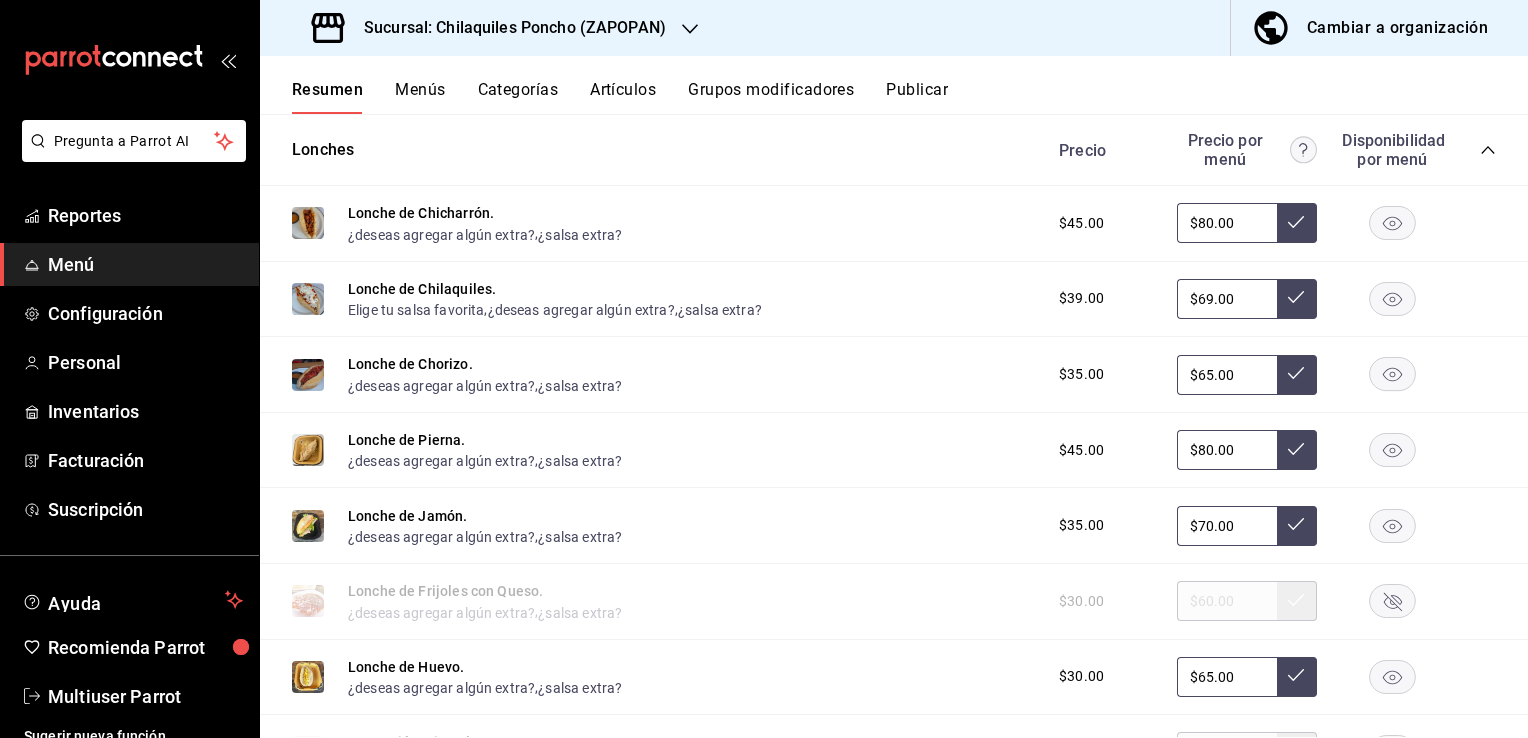 scroll, scrollTop: 1600, scrollLeft: 0, axis: vertical 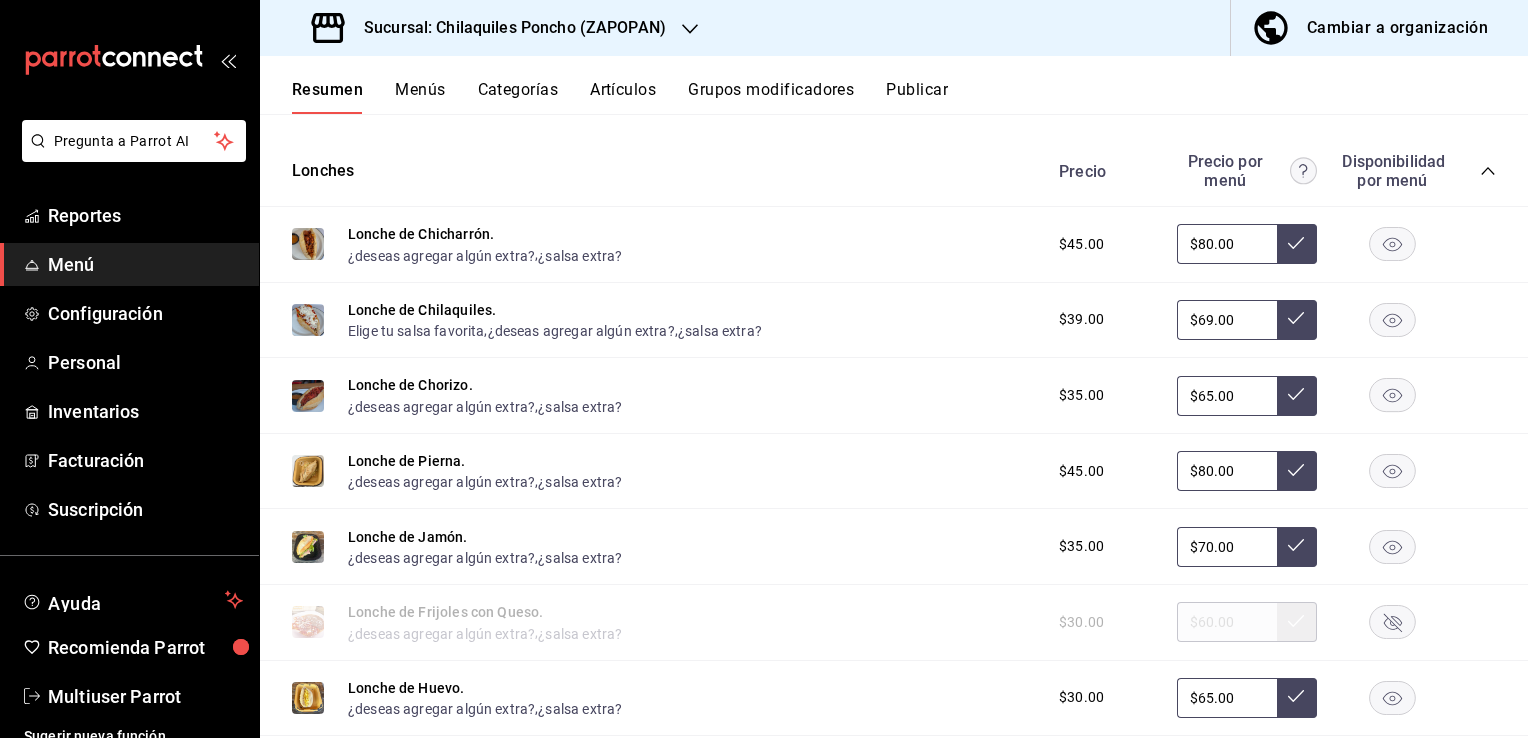 click on "$69.00" at bounding box center [1227, 320] 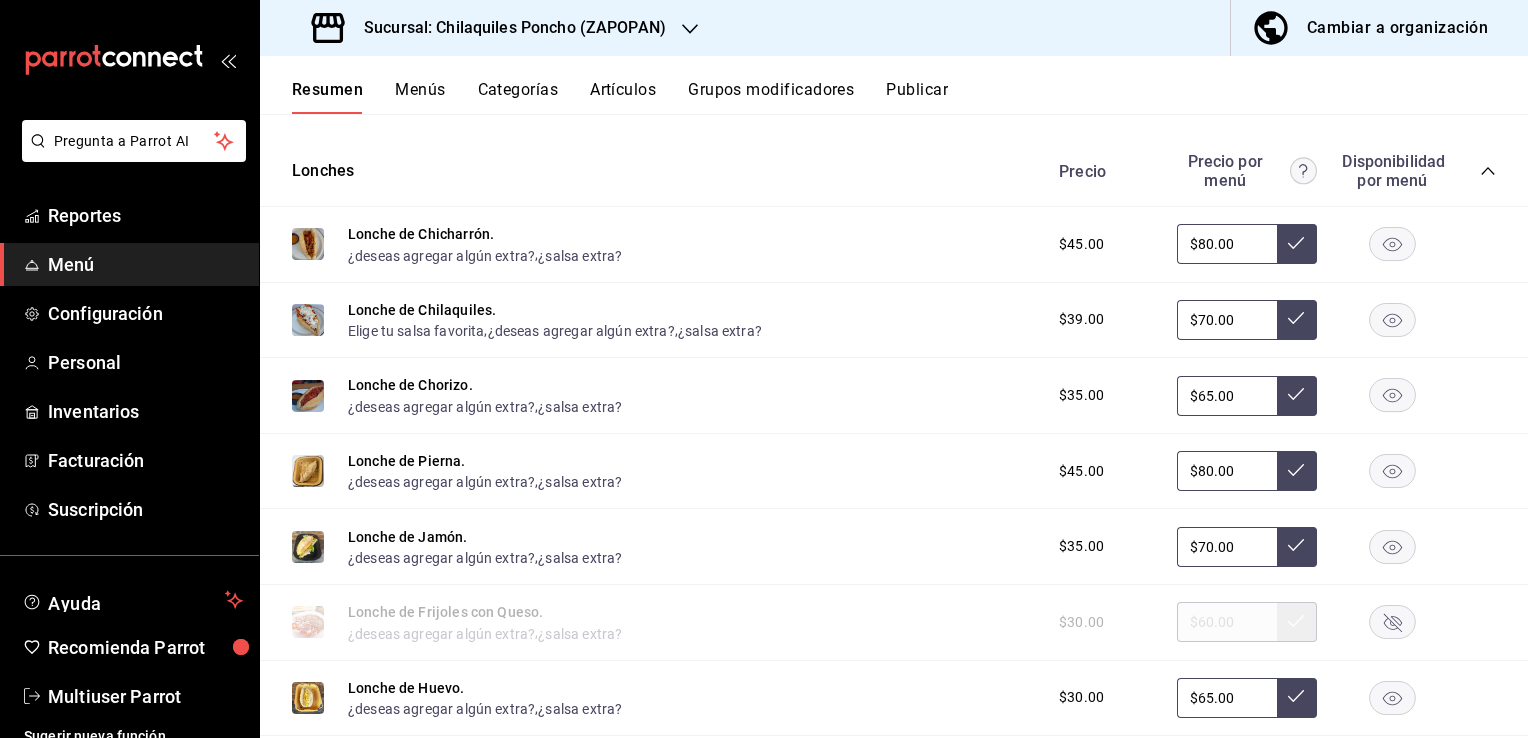 type on "$70.00" 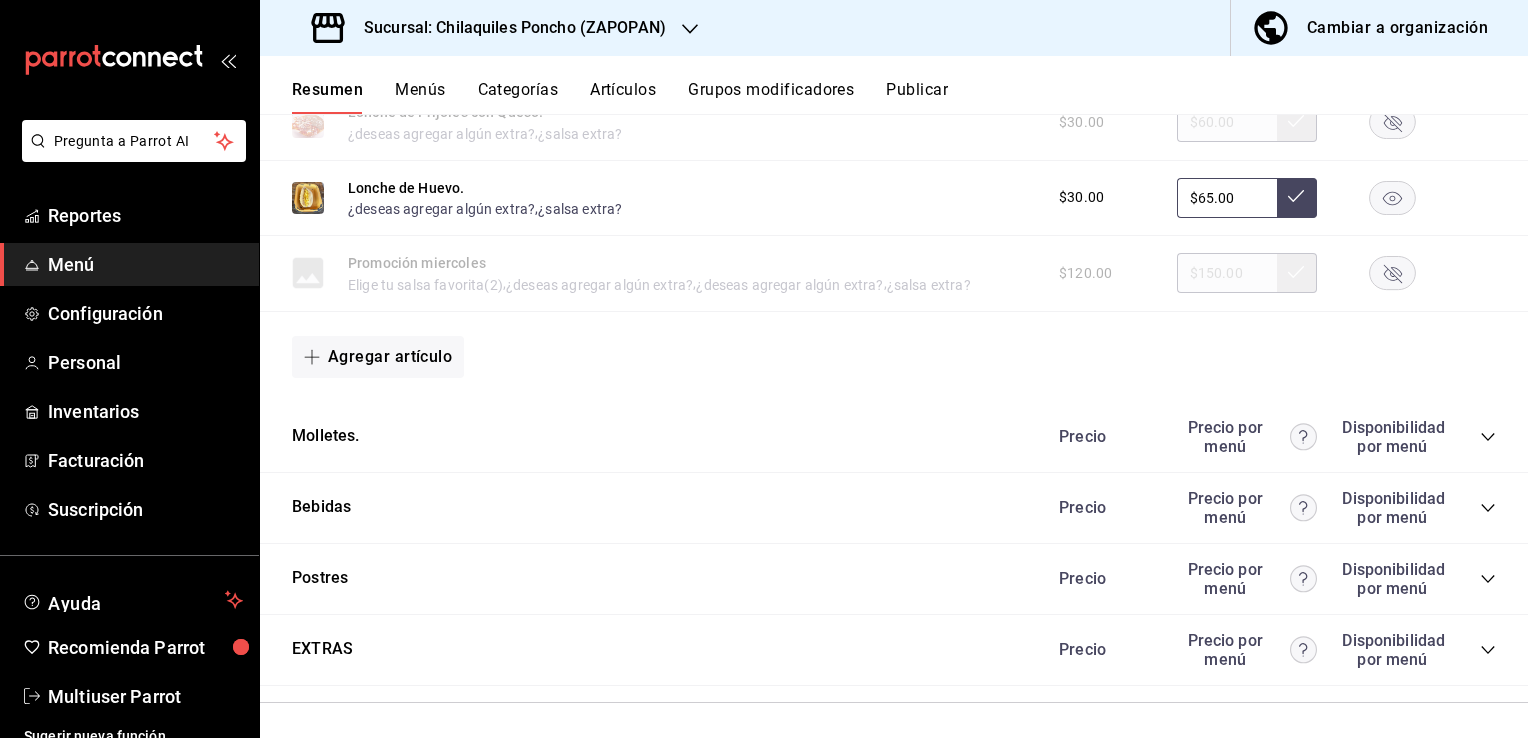 scroll, scrollTop: 2200, scrollLeft: 0, axis: vertical 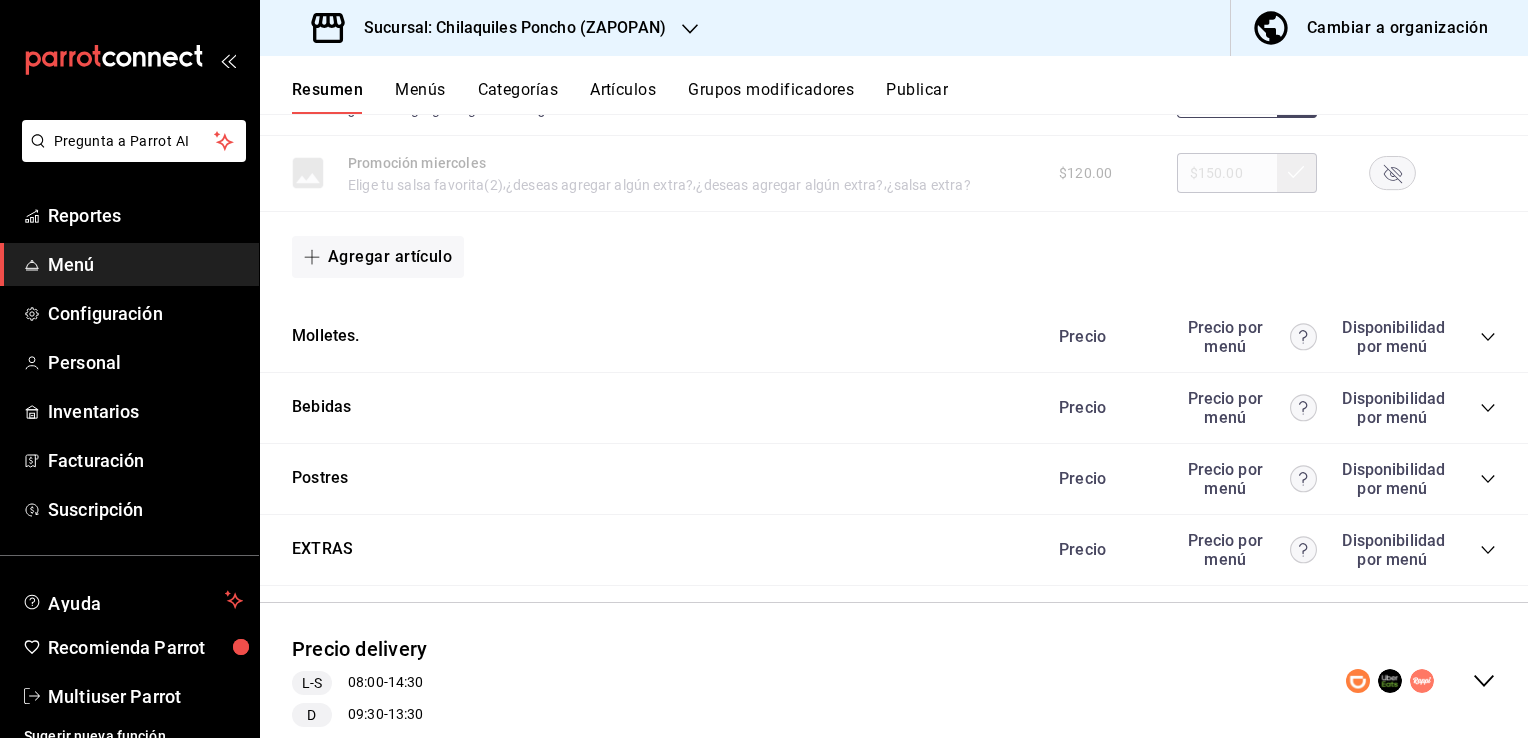 click 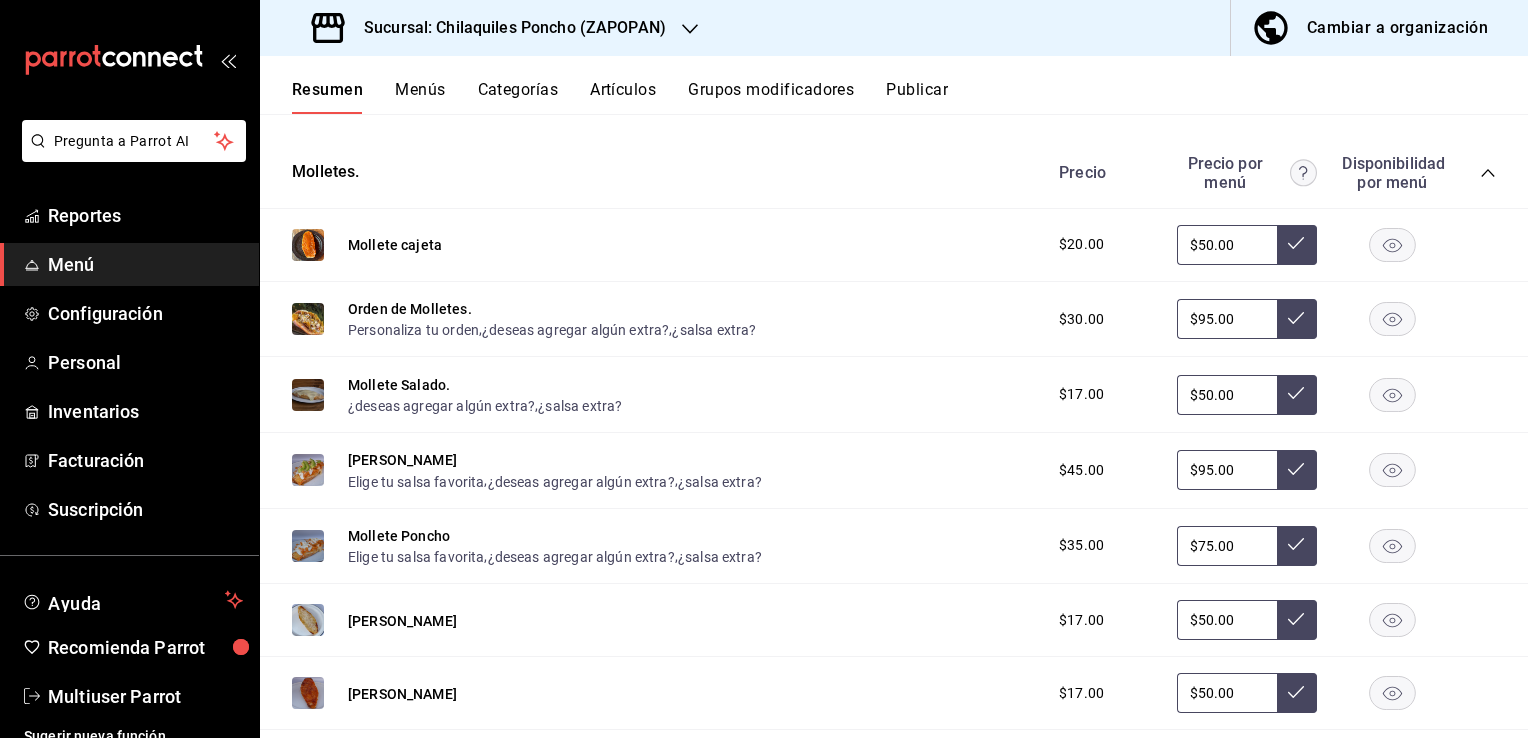 scroll, scrollTop: 2400, scrollLeft: 0, axis: vertical 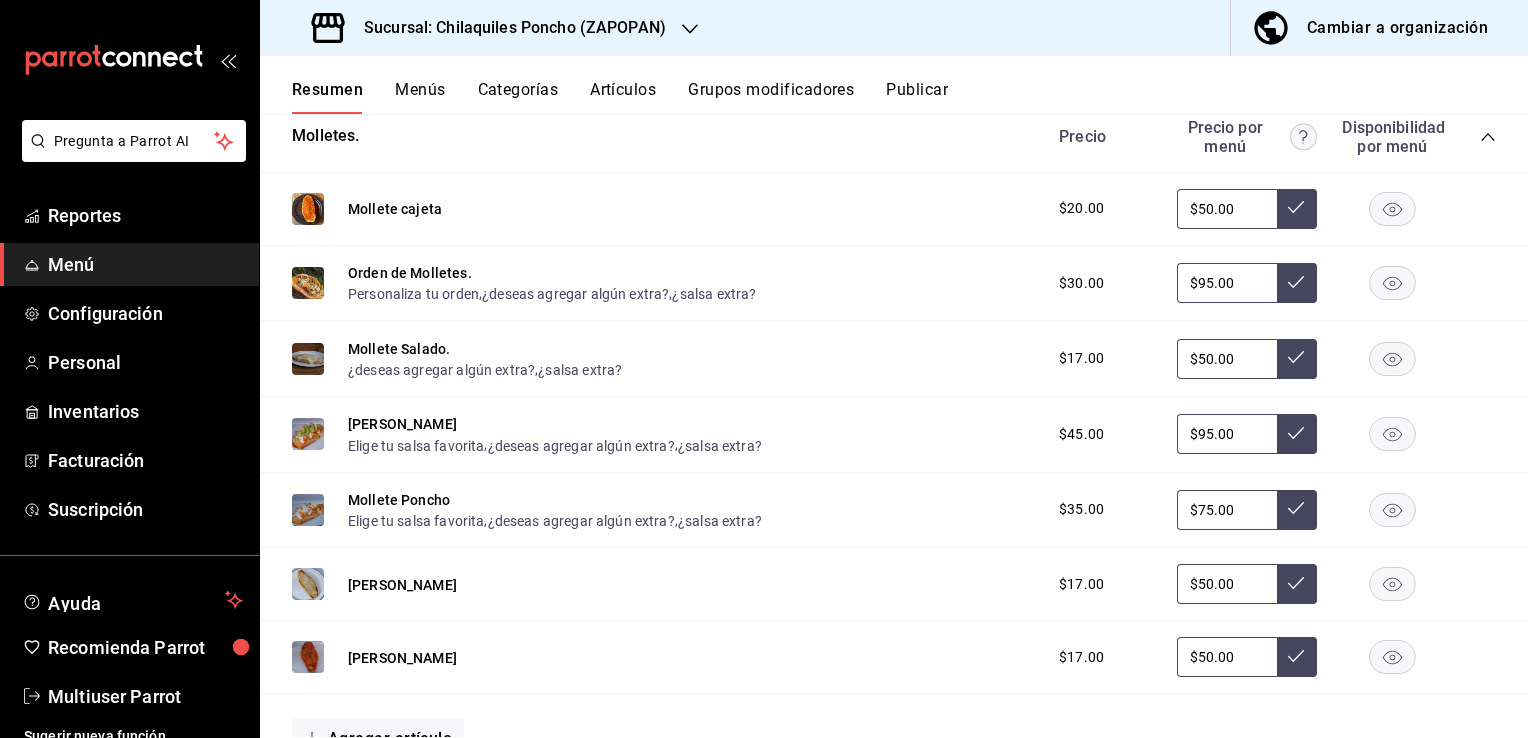 click on "$95.00" at bounding box center [1227, 283] 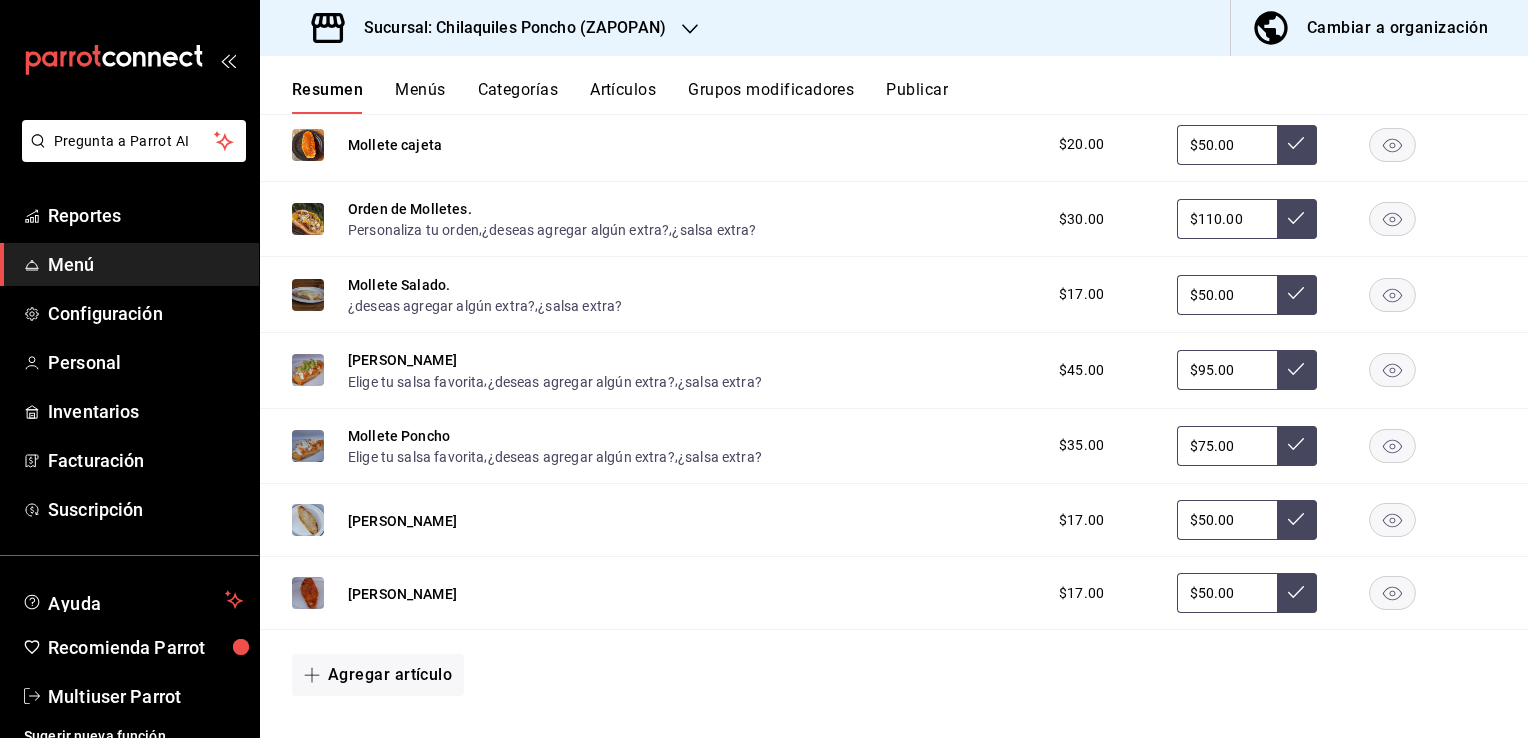 scroll, scrollTop: 2500, scrollLeft: 0, axis: vertical 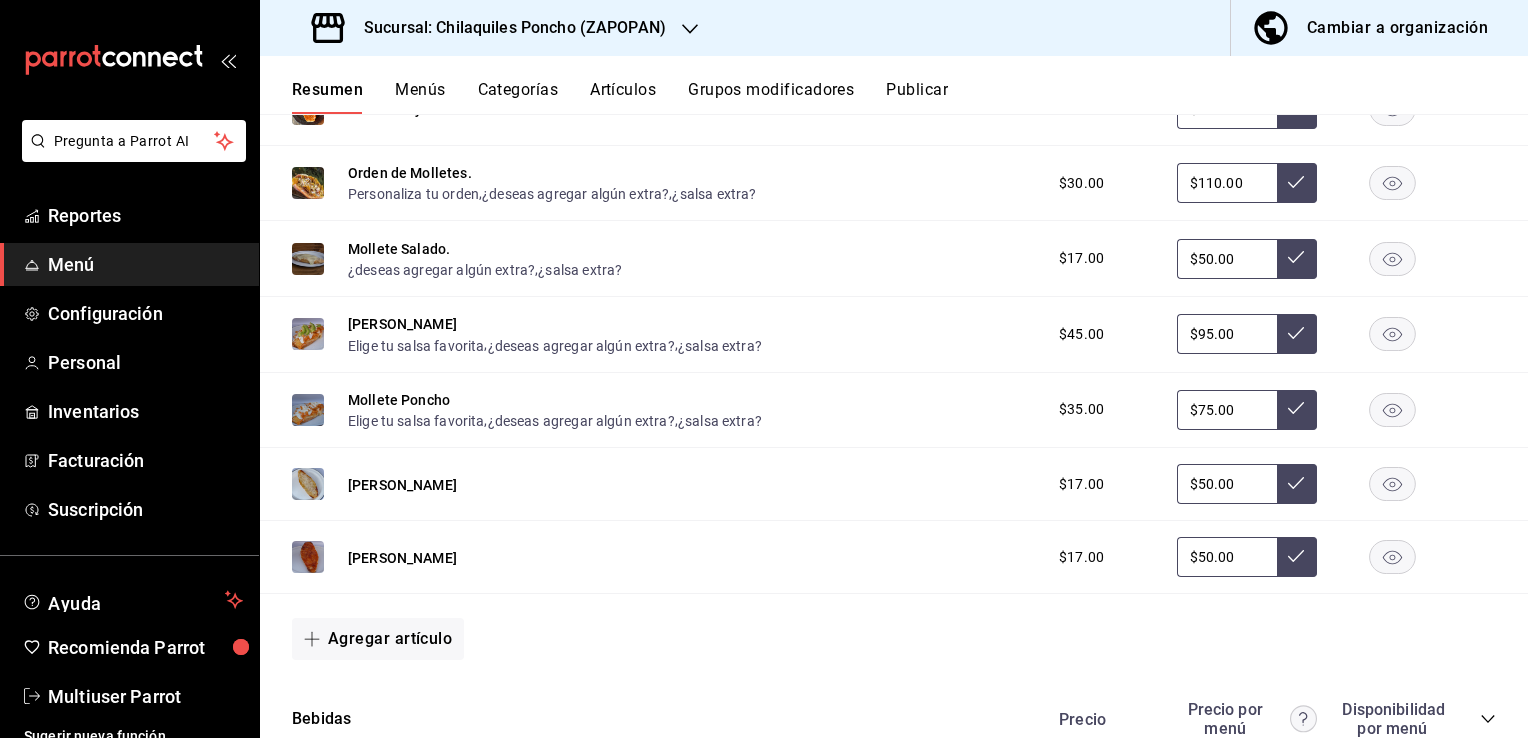 click on "$50.00" at bounding box center (1227, 259) 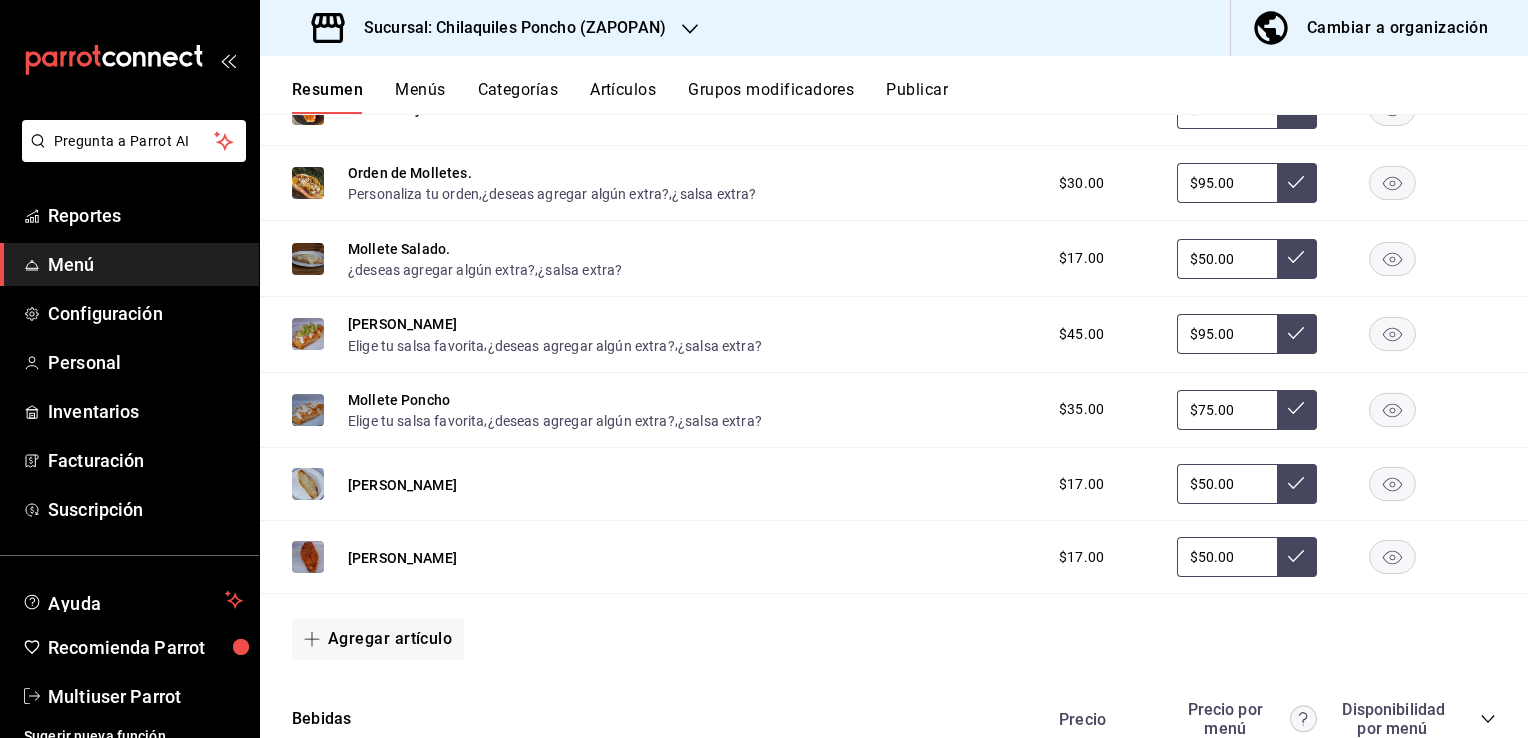 click on "$50.00" at bounding box center [1227, 259] 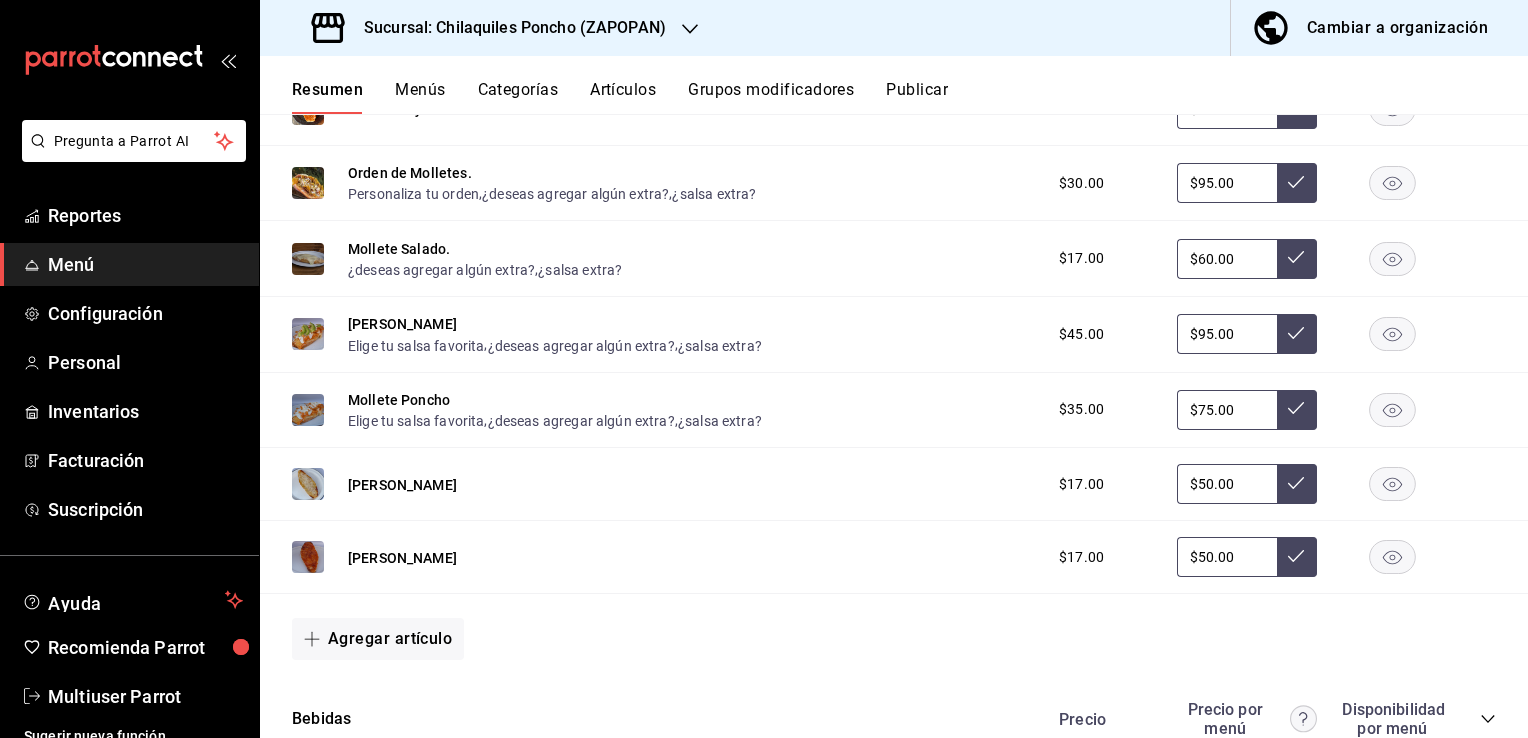 type on "$60.00" 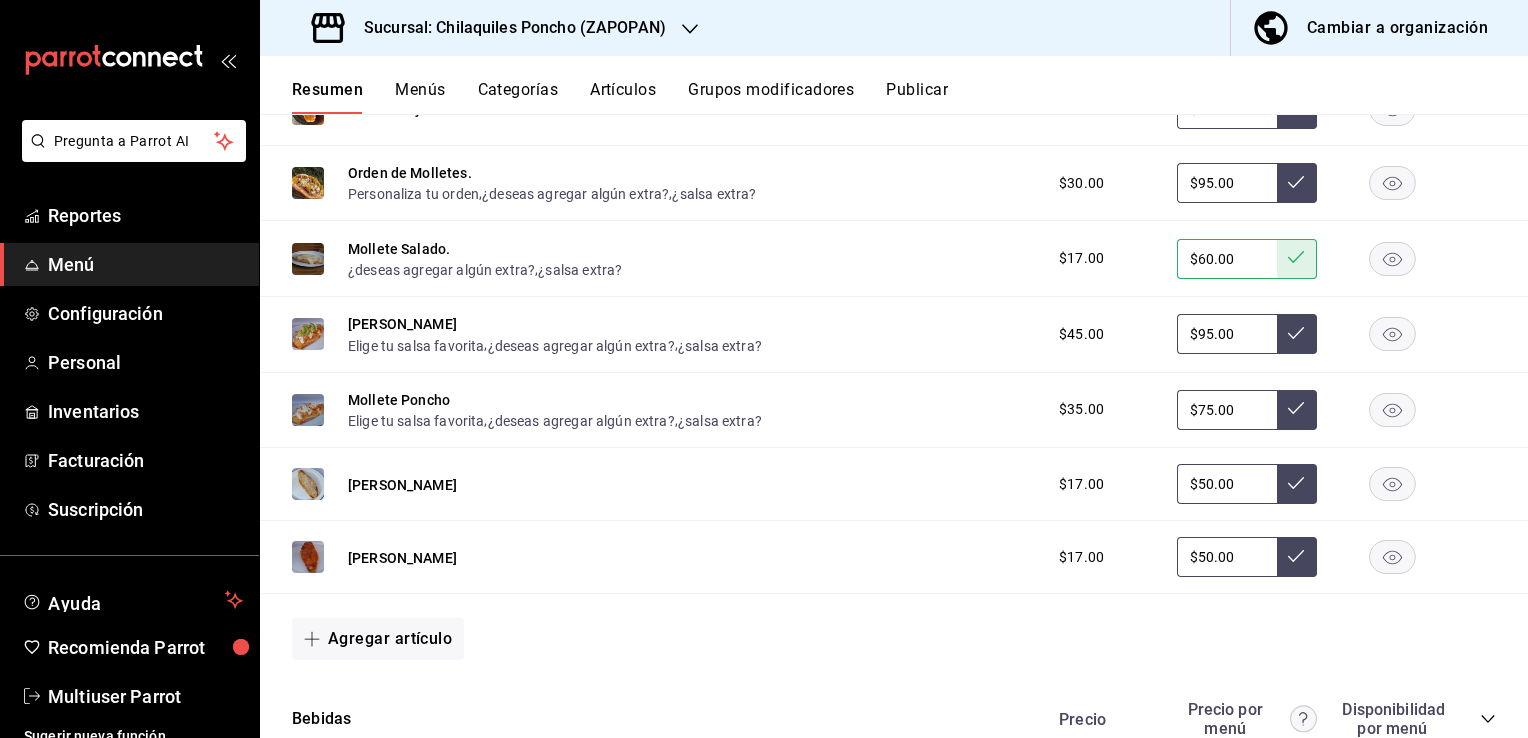 click on "$95.00" at bounding box center (1227, 183) 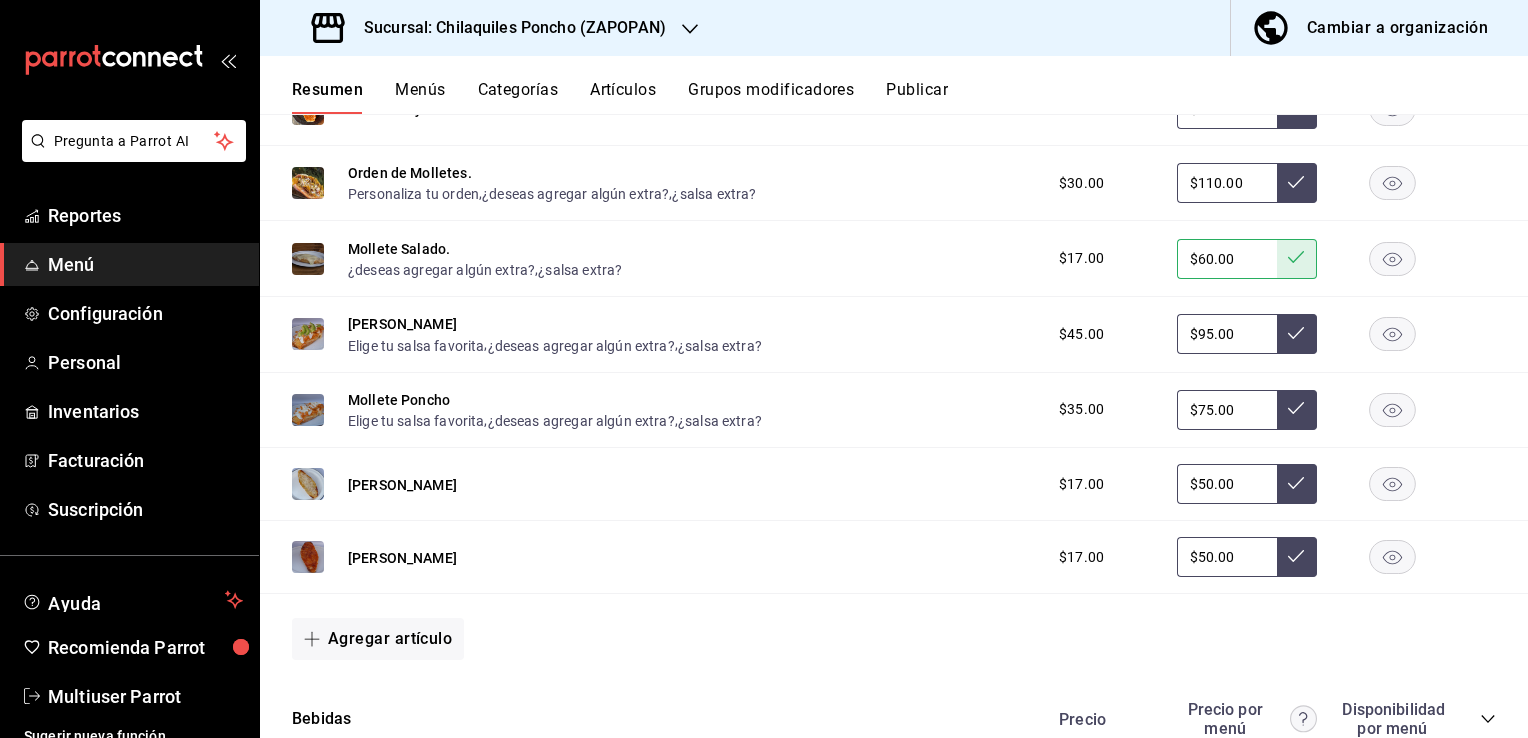 type on "$110.00" 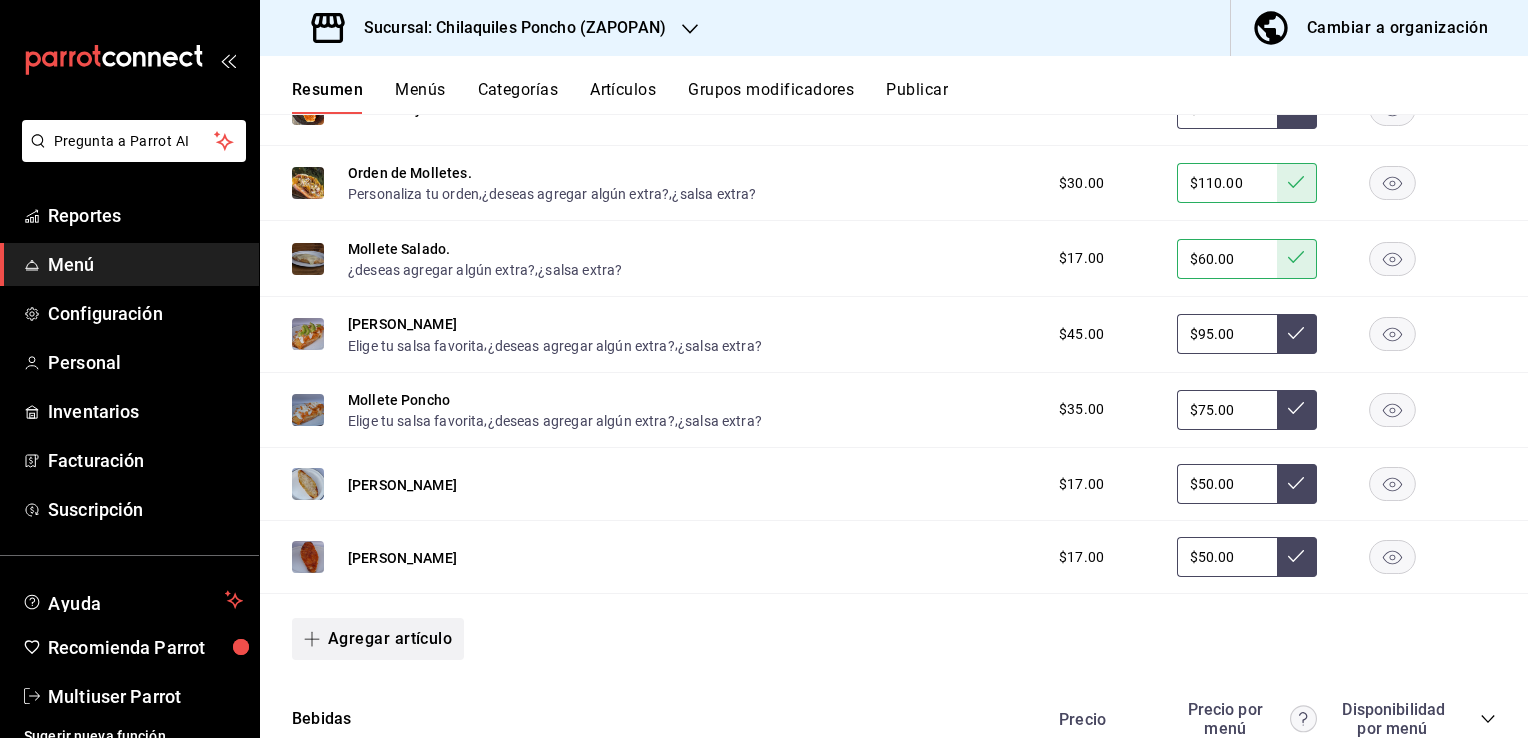 click on "Agregar artículo" at bounding box center [378, 639] 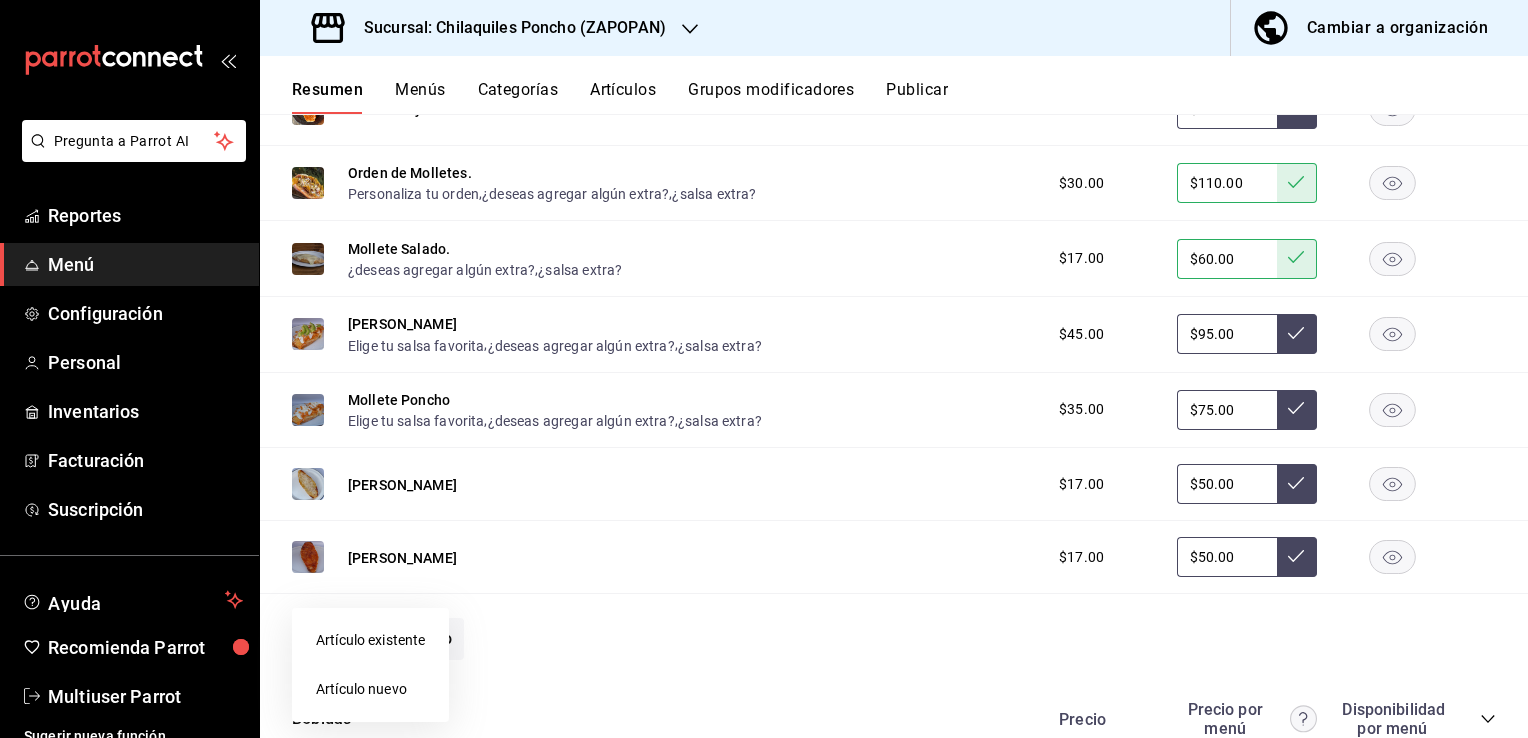 click on "Artículo nuevo" at bounding box center (370, 689) 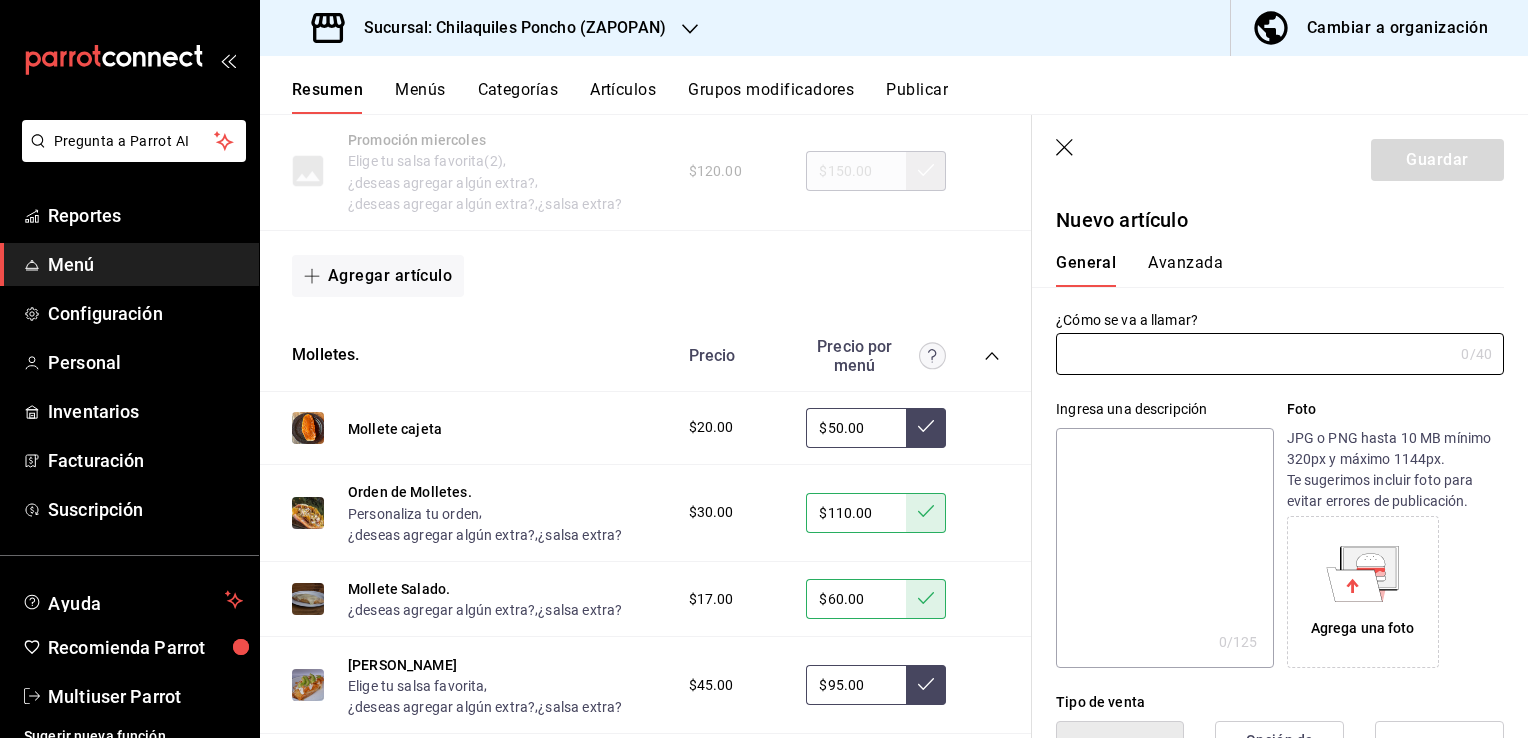 type on "AR-1752934735041" 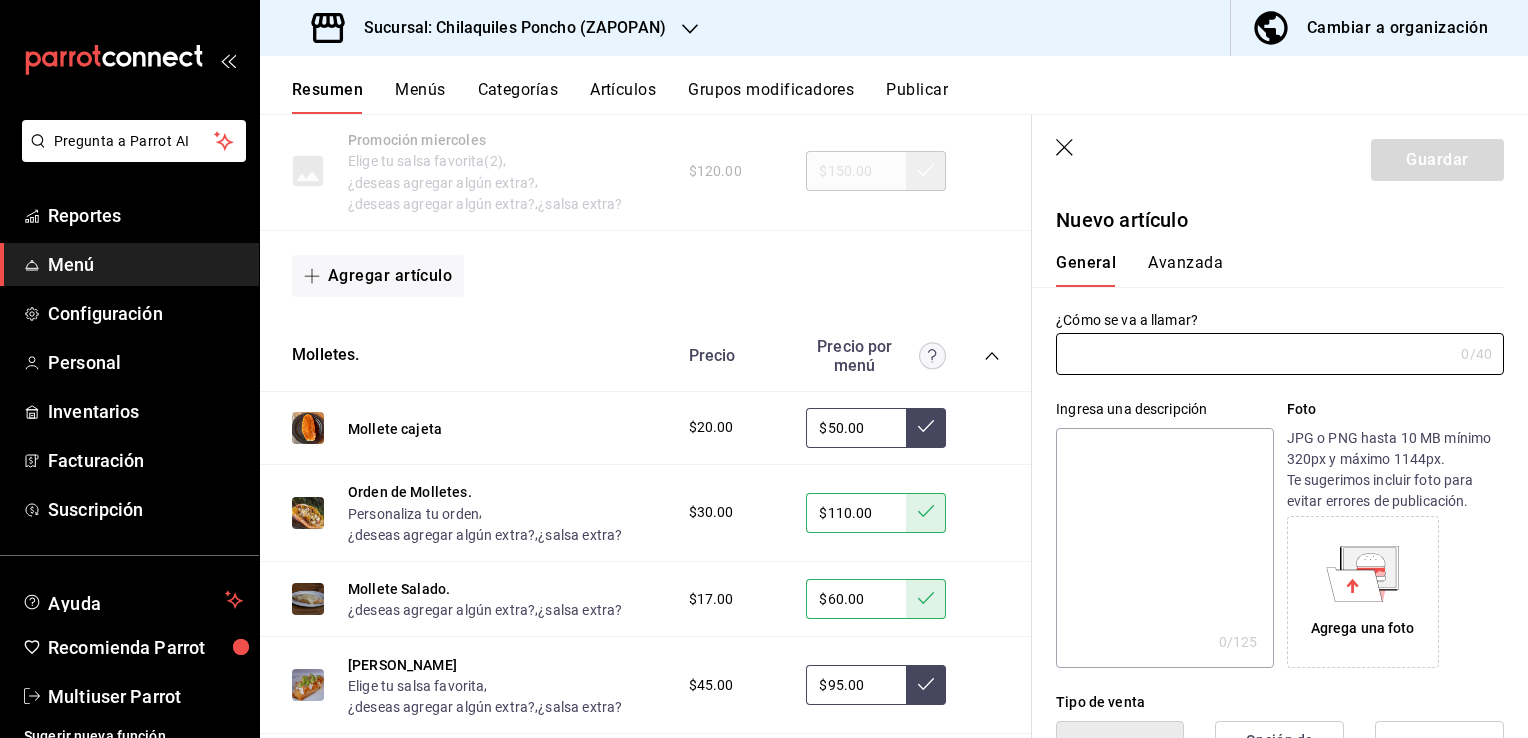 click 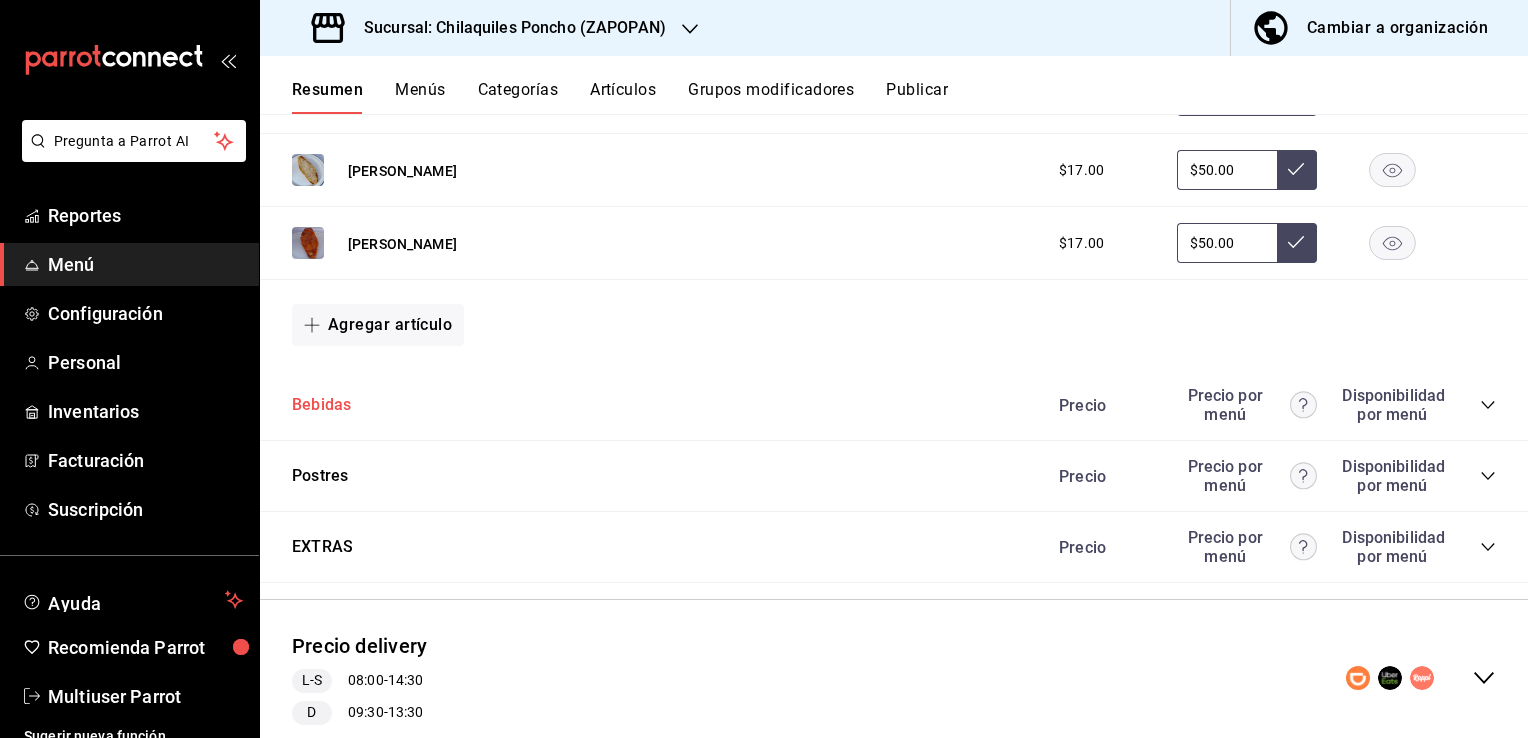 scroll, scrollTop: 2780, scrollLeft: 0, axis: vertical 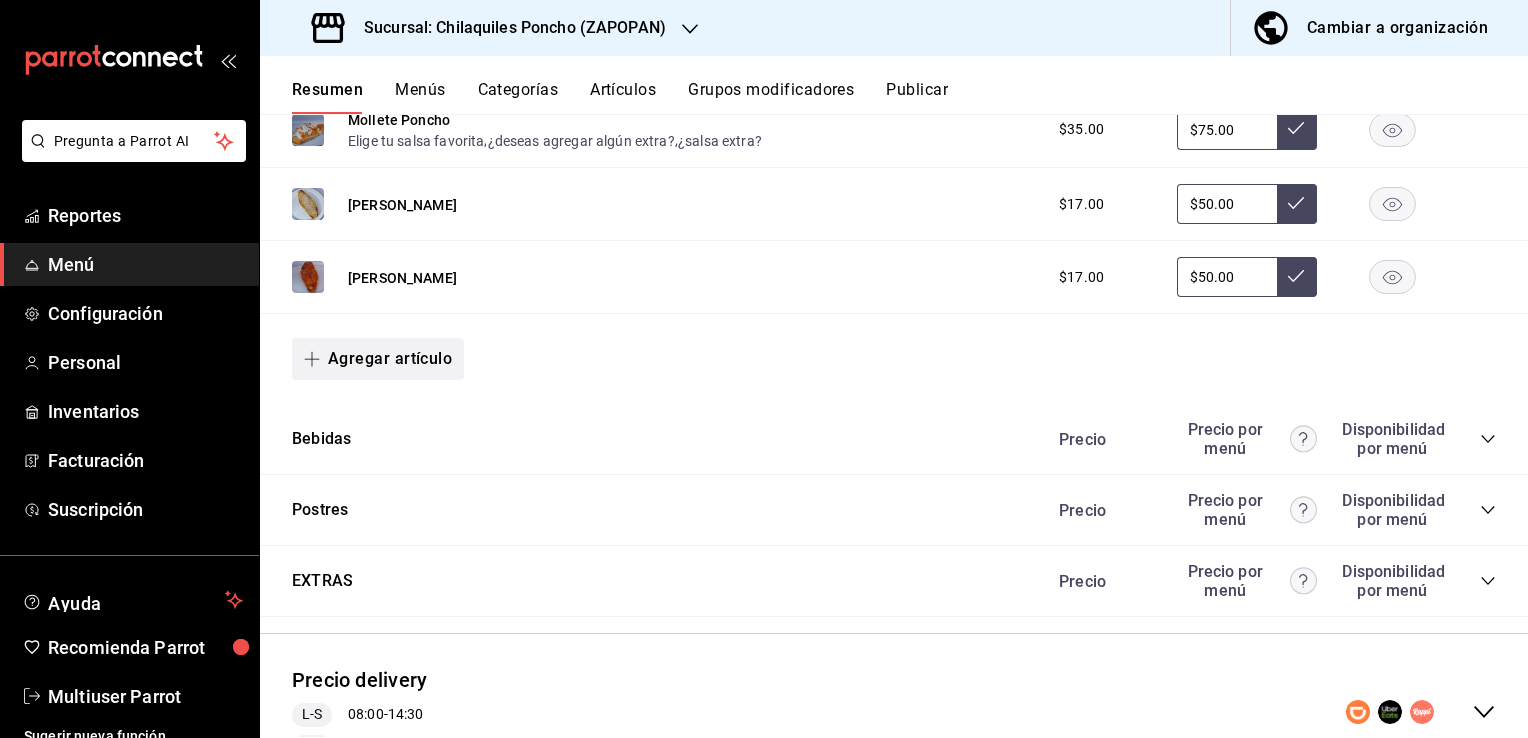 click on "Agregar artículo" at bounding box center [378, 359] 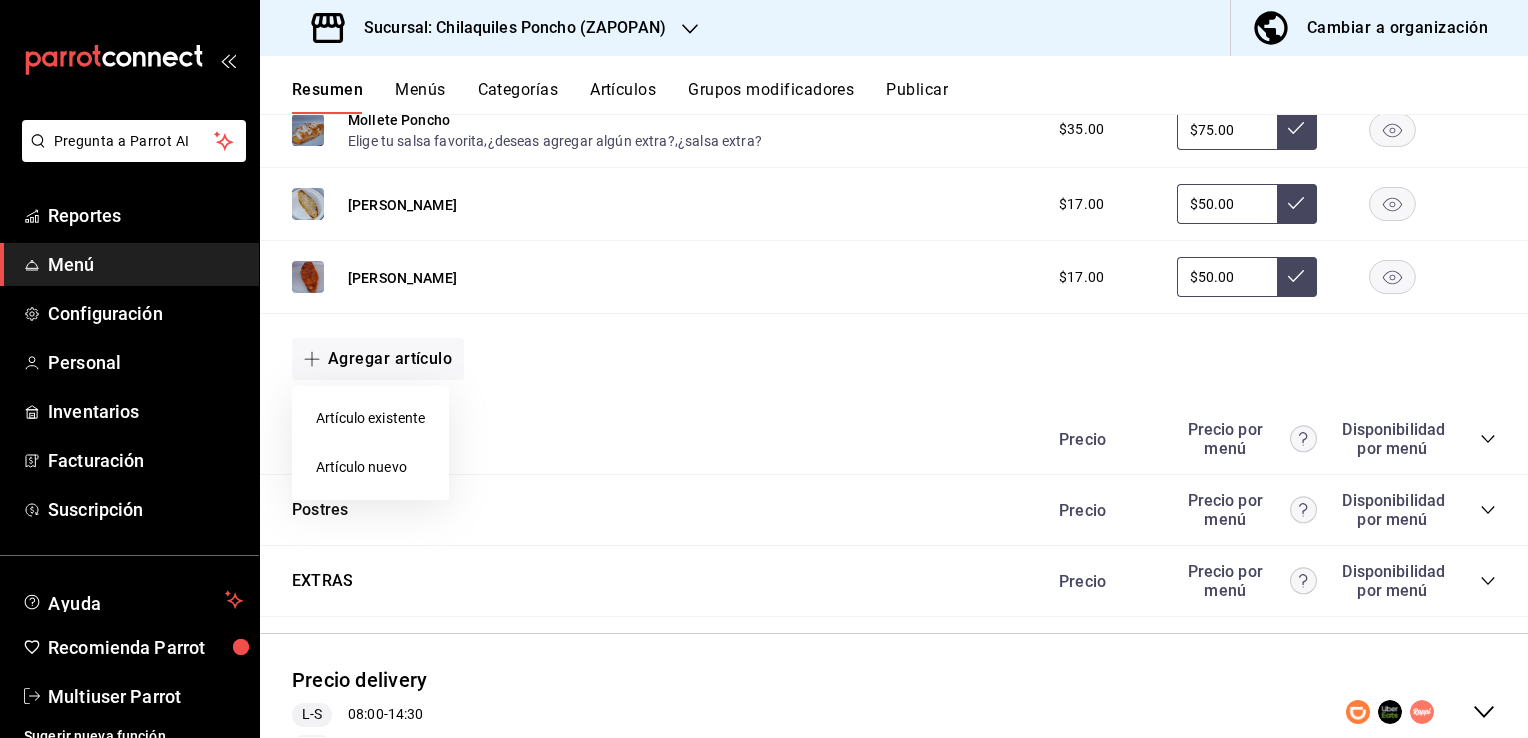 click on "Artículo existente" at bounding box center [370, 418] 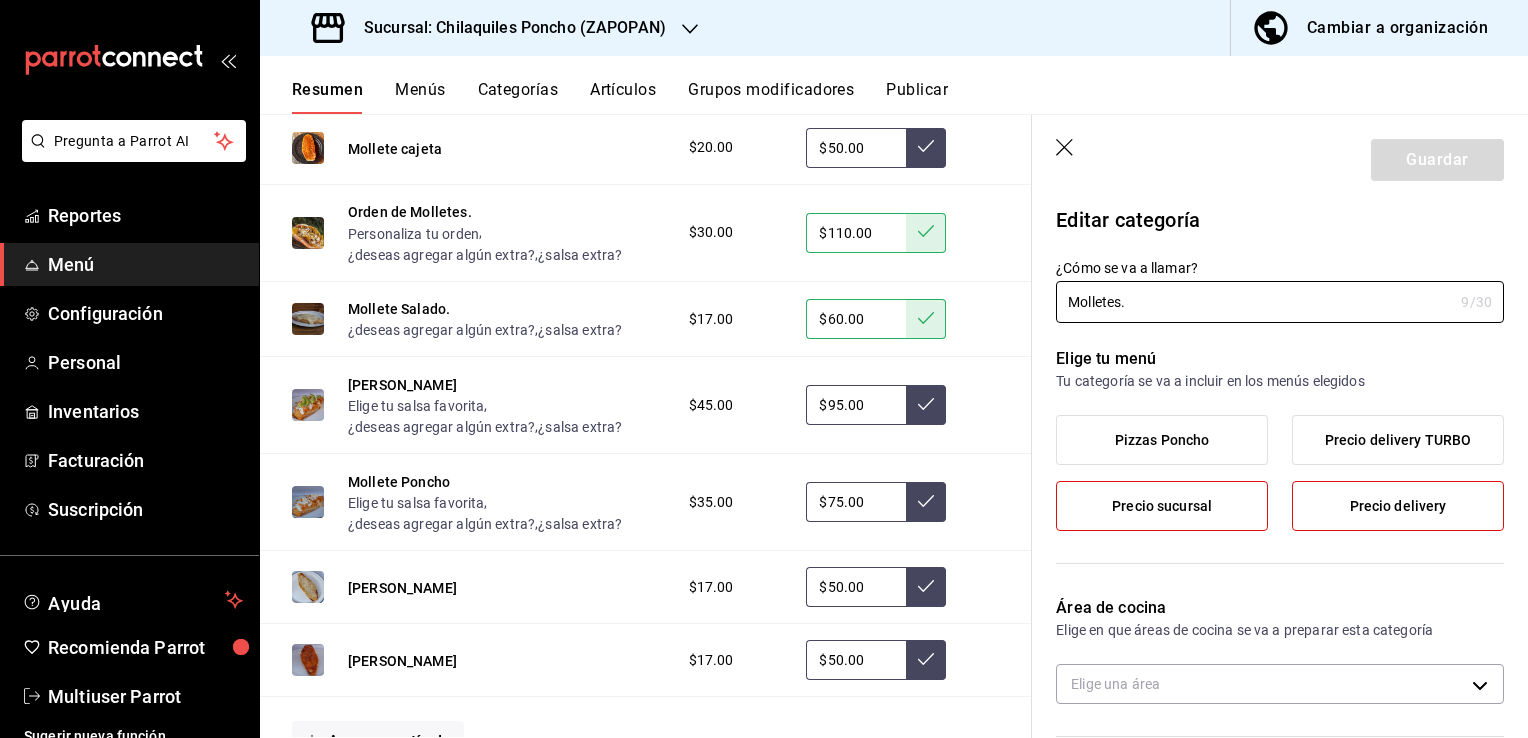 type on "4546db42-f17c-4b74-9a6a-ba3381d48873" 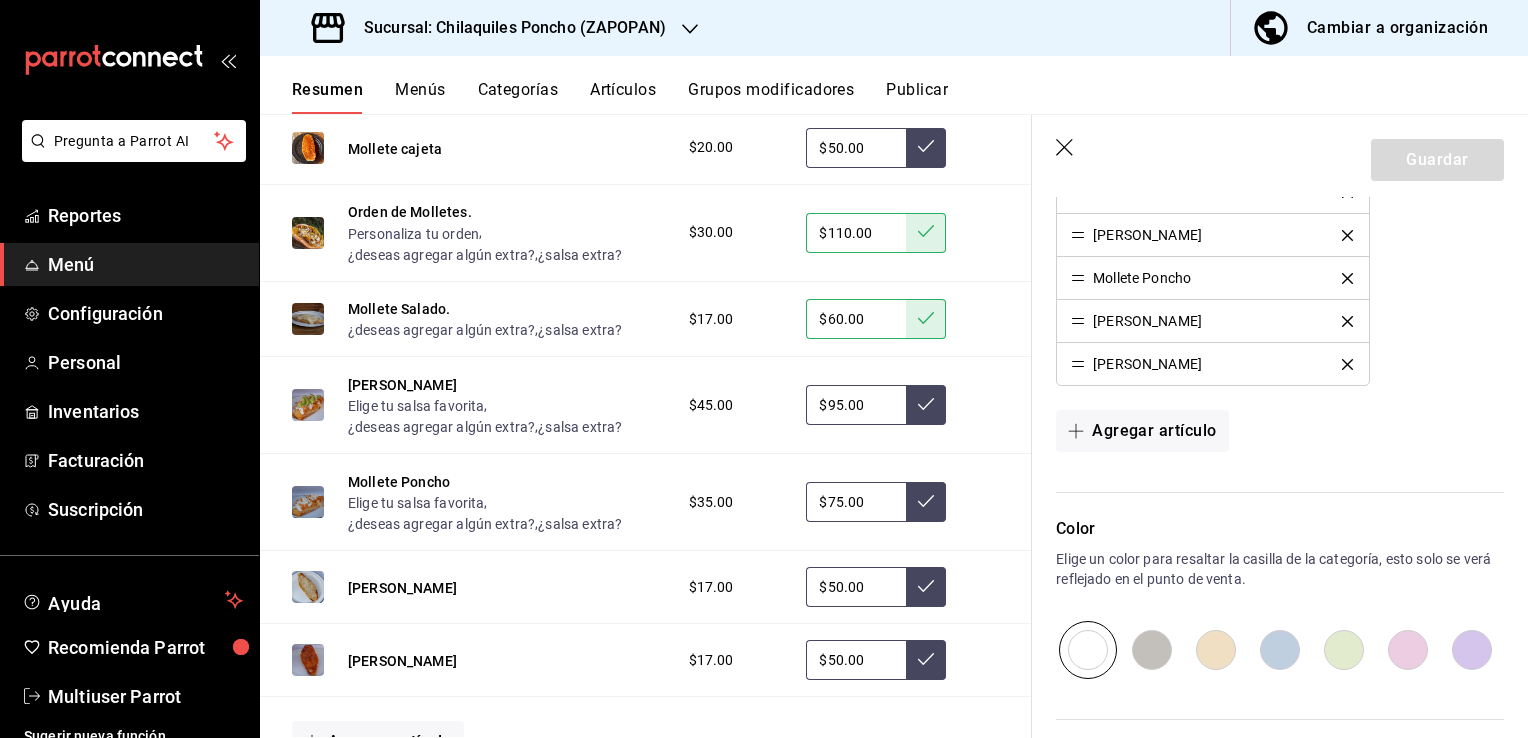 scroll, scrollTop: 775, scrollLeft: 0, axis: vertical 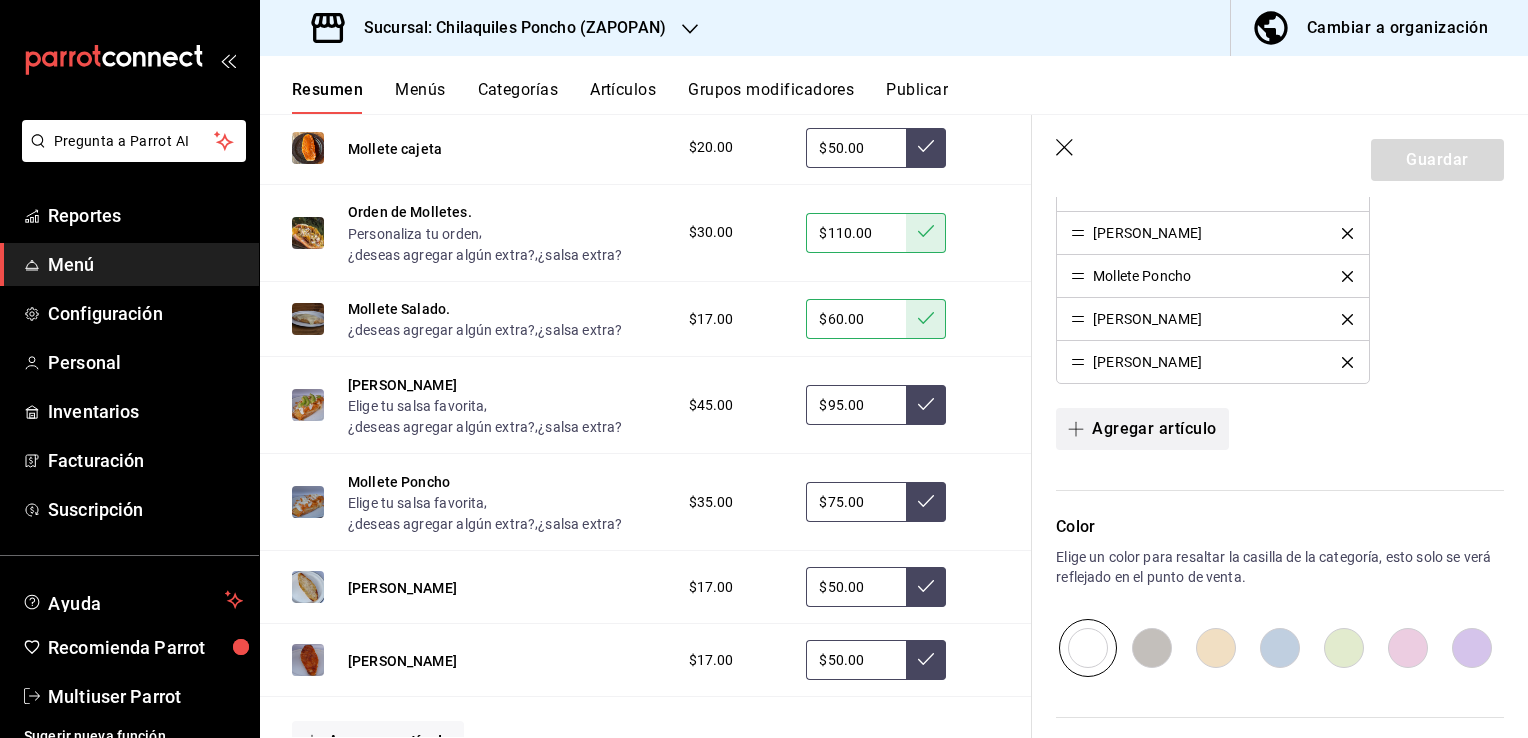 click on "Agregar artículo" at bounding box center (1142, 429) 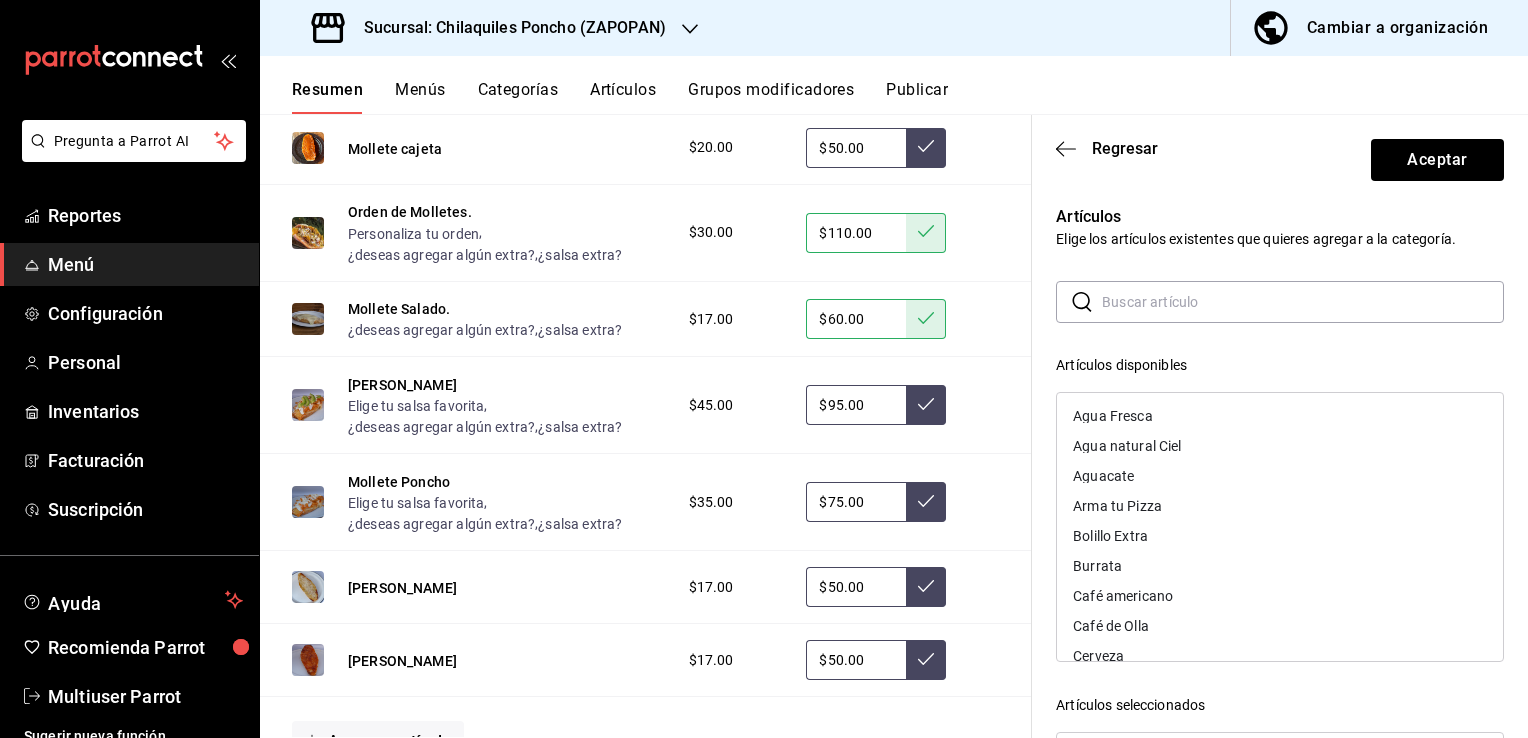 click at bounding box center (1303, 302) 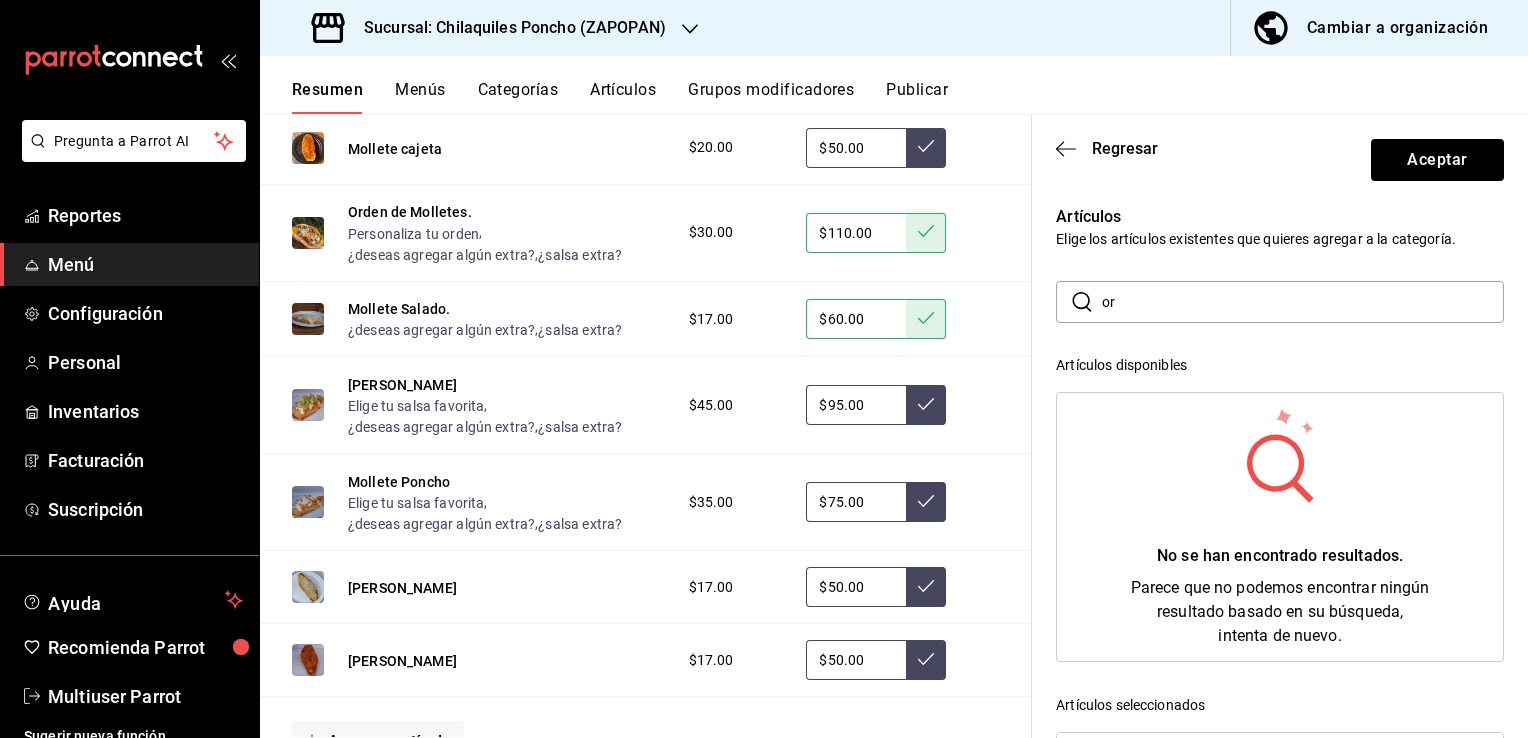 type on "o" 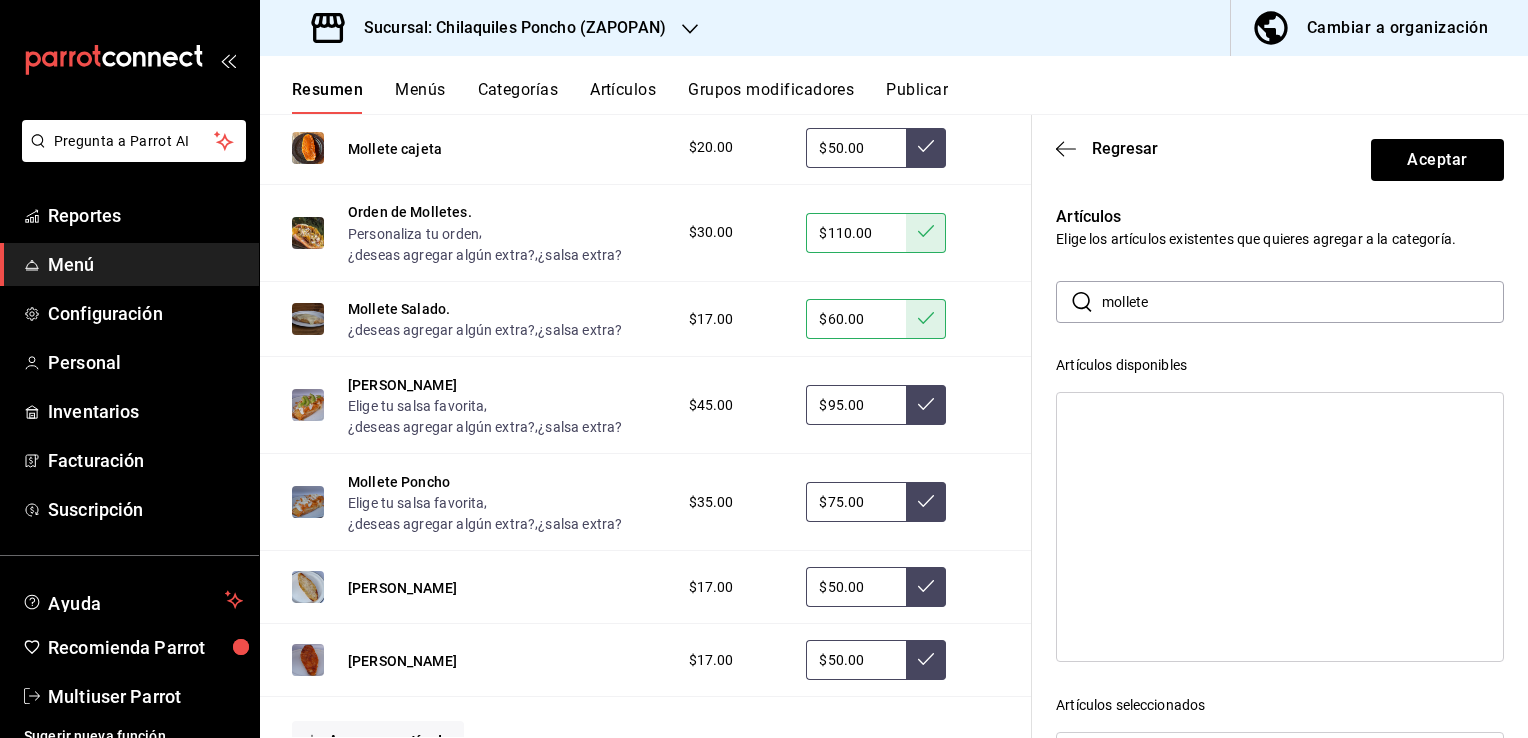 type on "mollete" 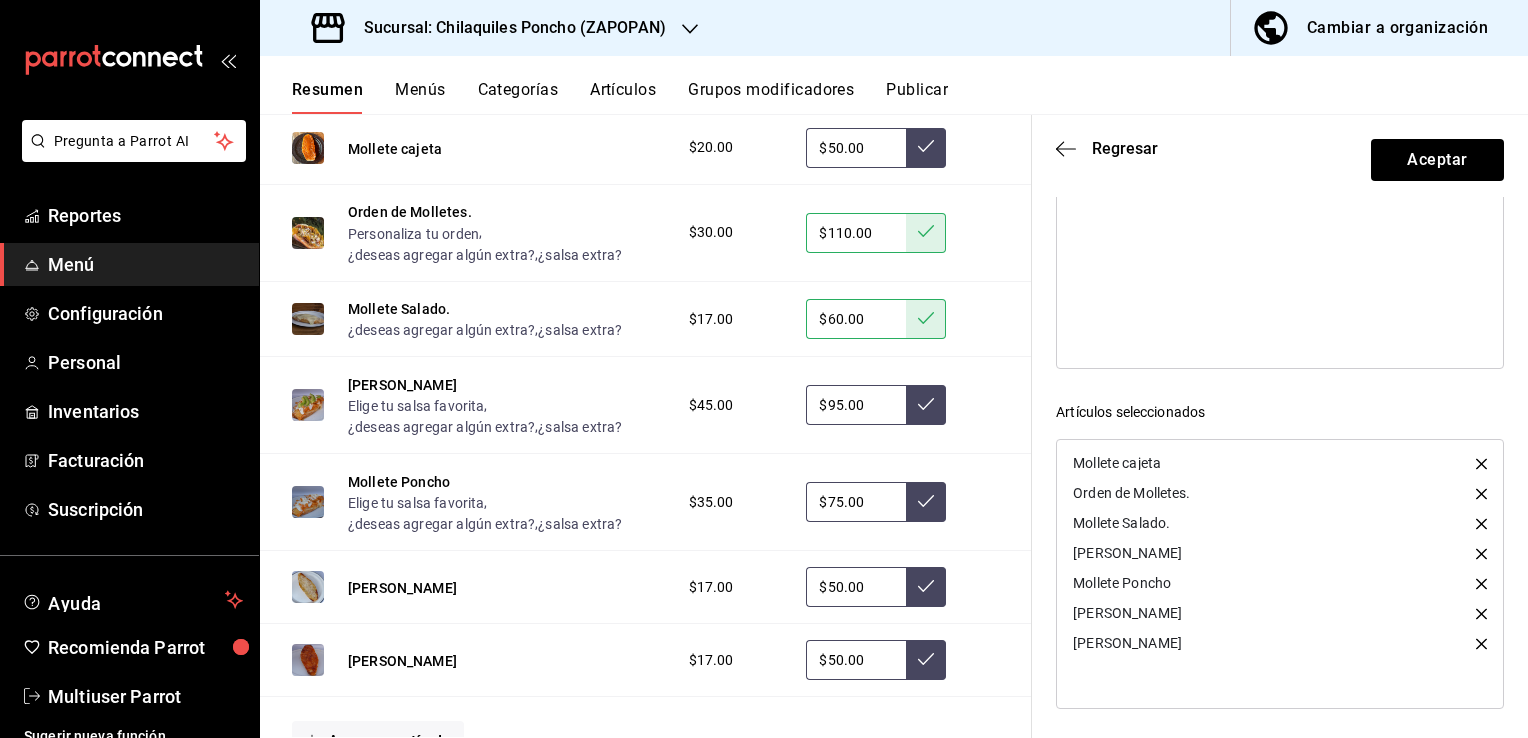 scroll, scrollTop: 296, scrollLeft: 0, axis: vertical 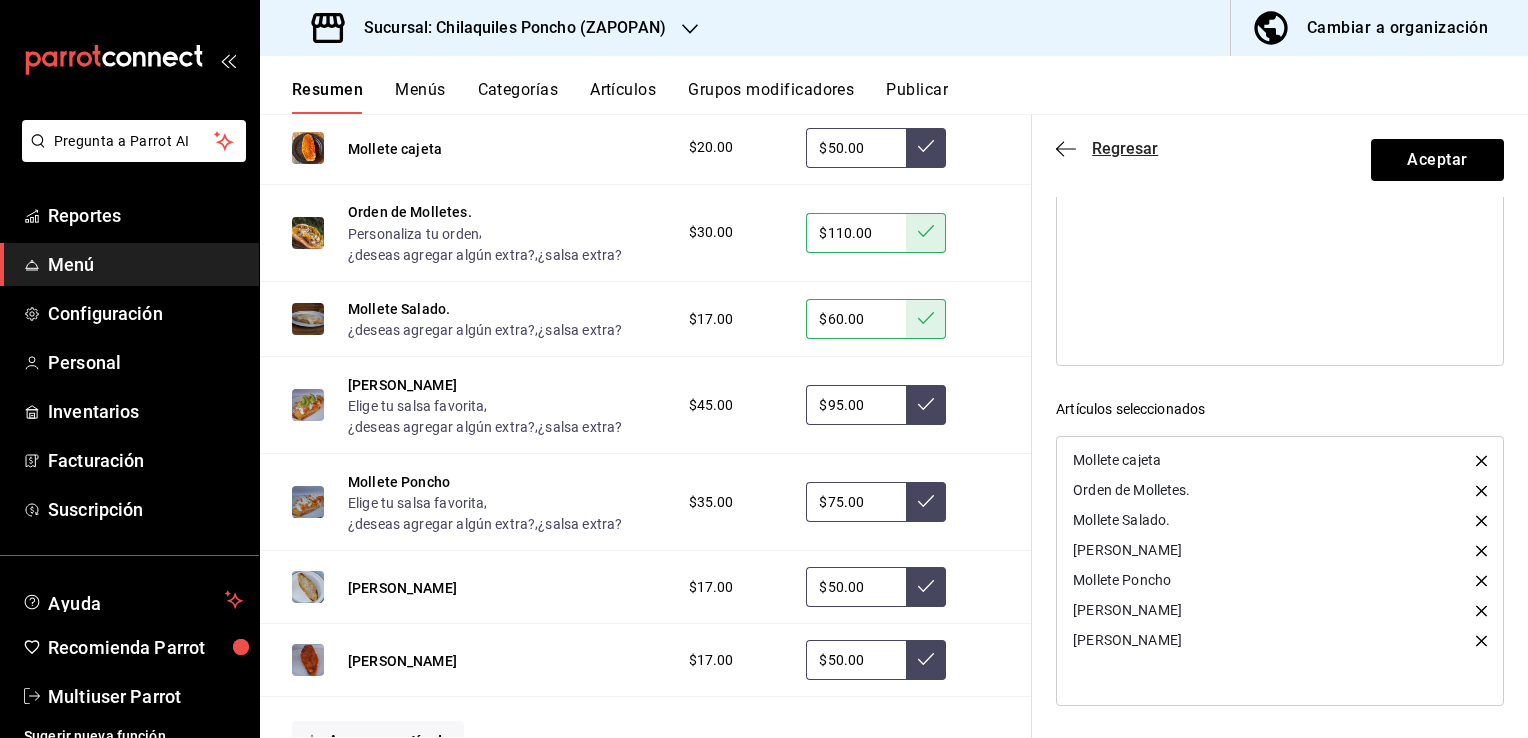click on "Regresar" at bounding box center [1107, 148] 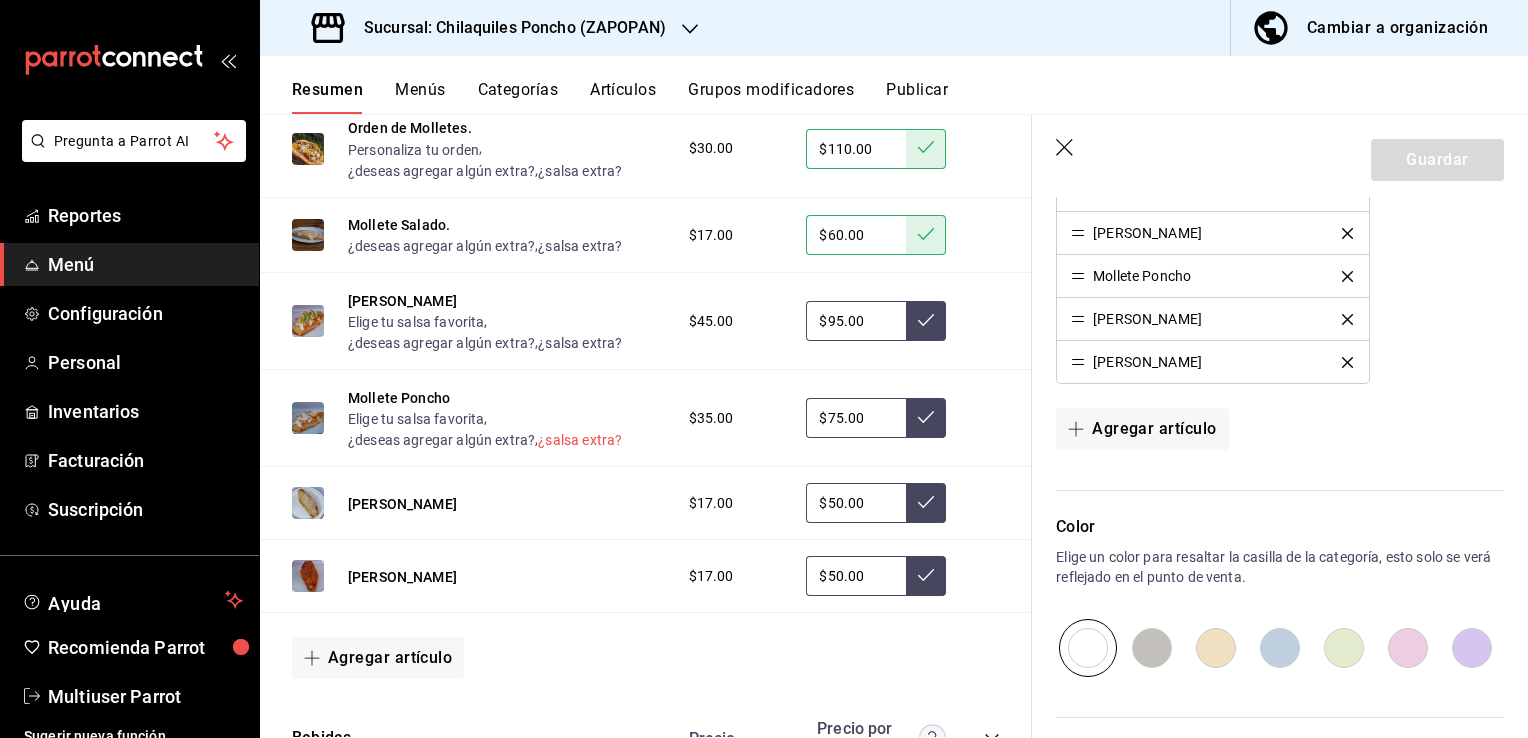 scroll, scrollTop: 2980, scrollLeft: 0, axis: vertical 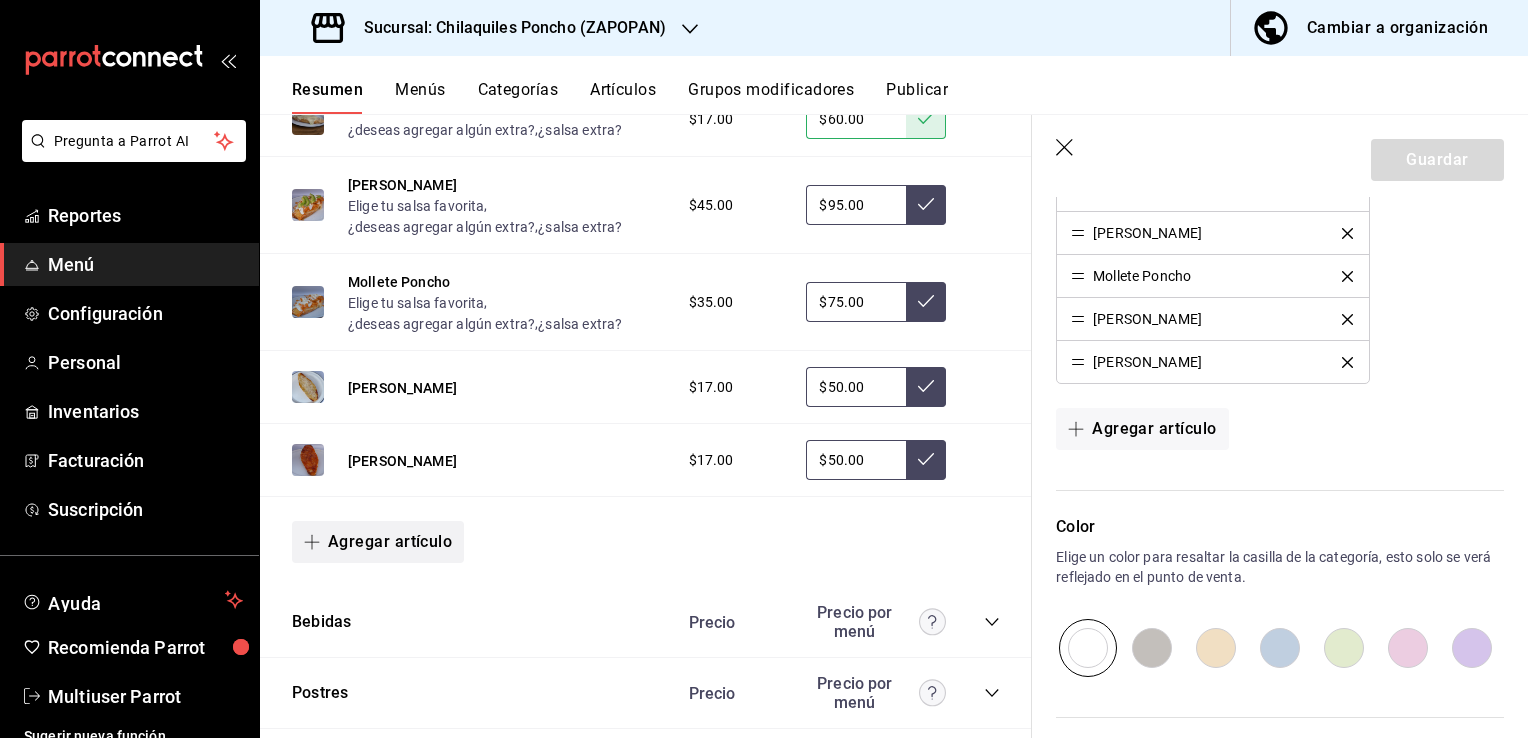 click on "Agregar artículo" at bounding box center [378, 542] 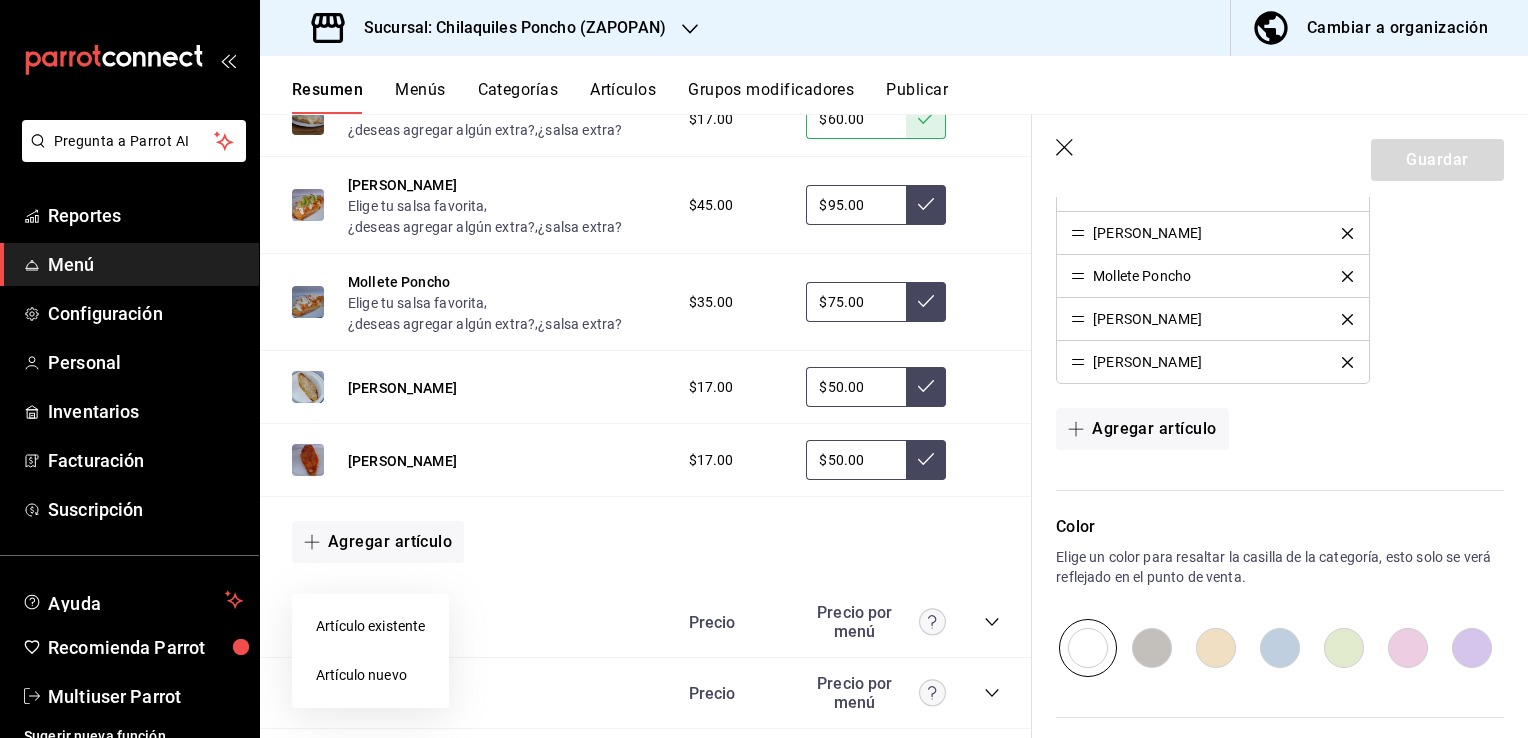 click on "Artículo nuevo" at bounding box center [370, 675] 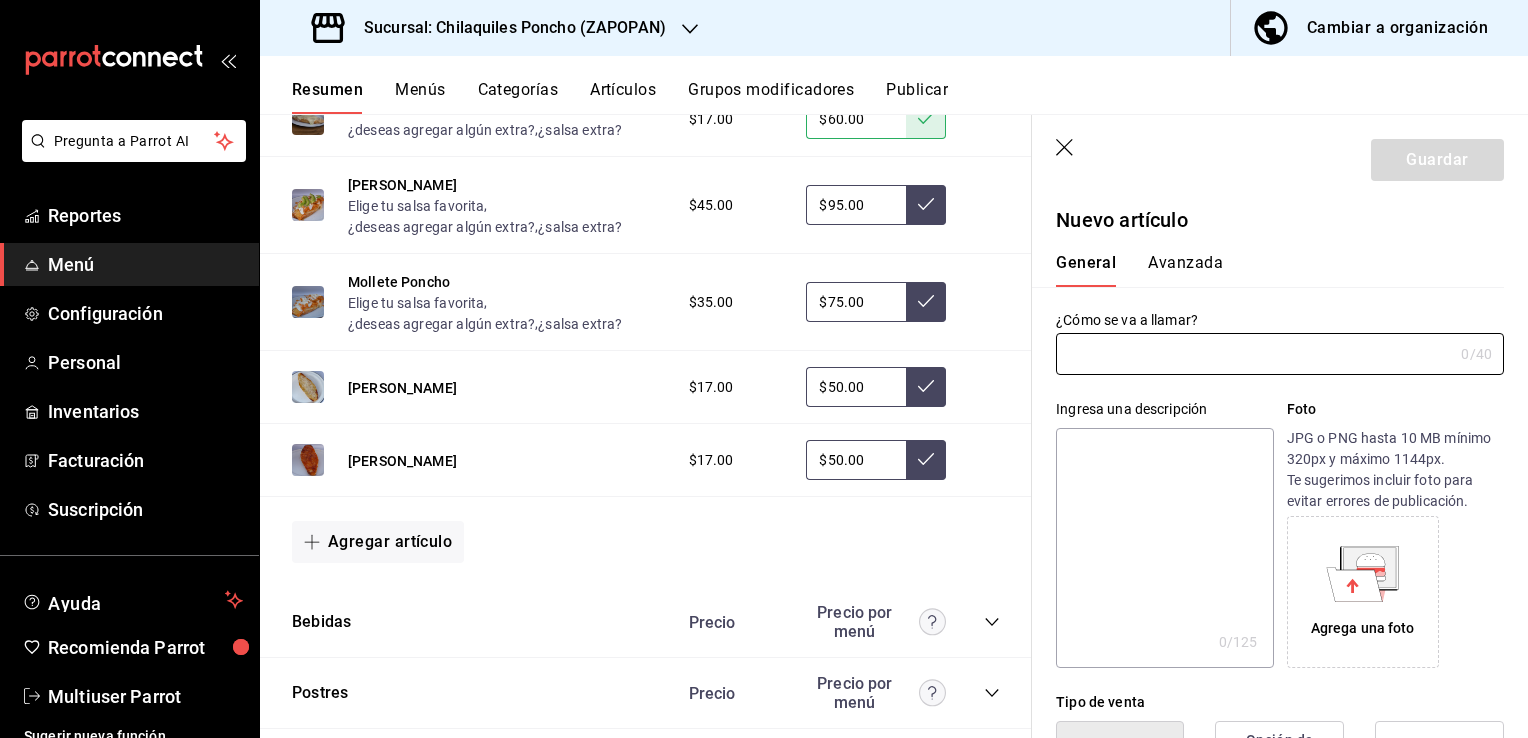 type on "AR-1752934773723" 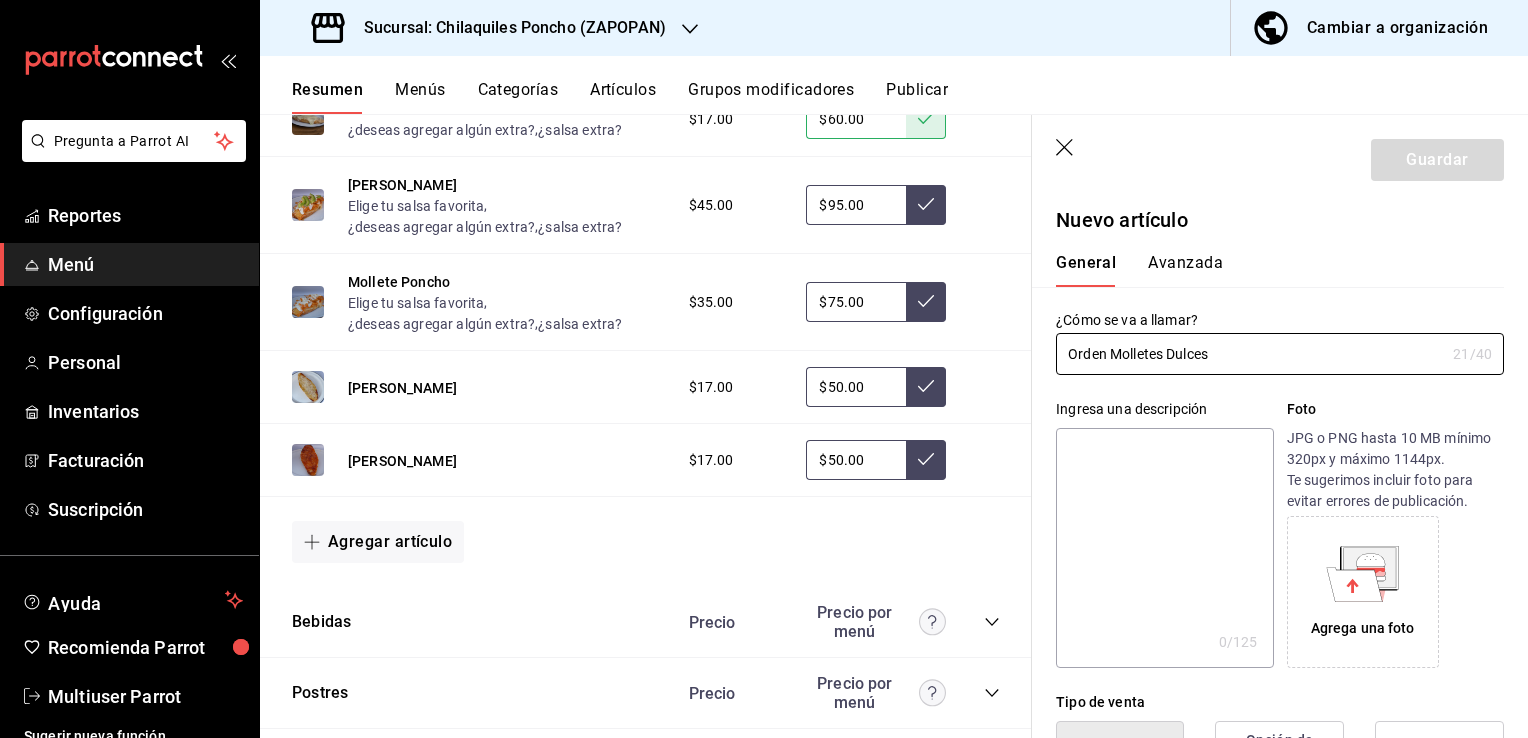 type on "Orden Molletes Dulces" 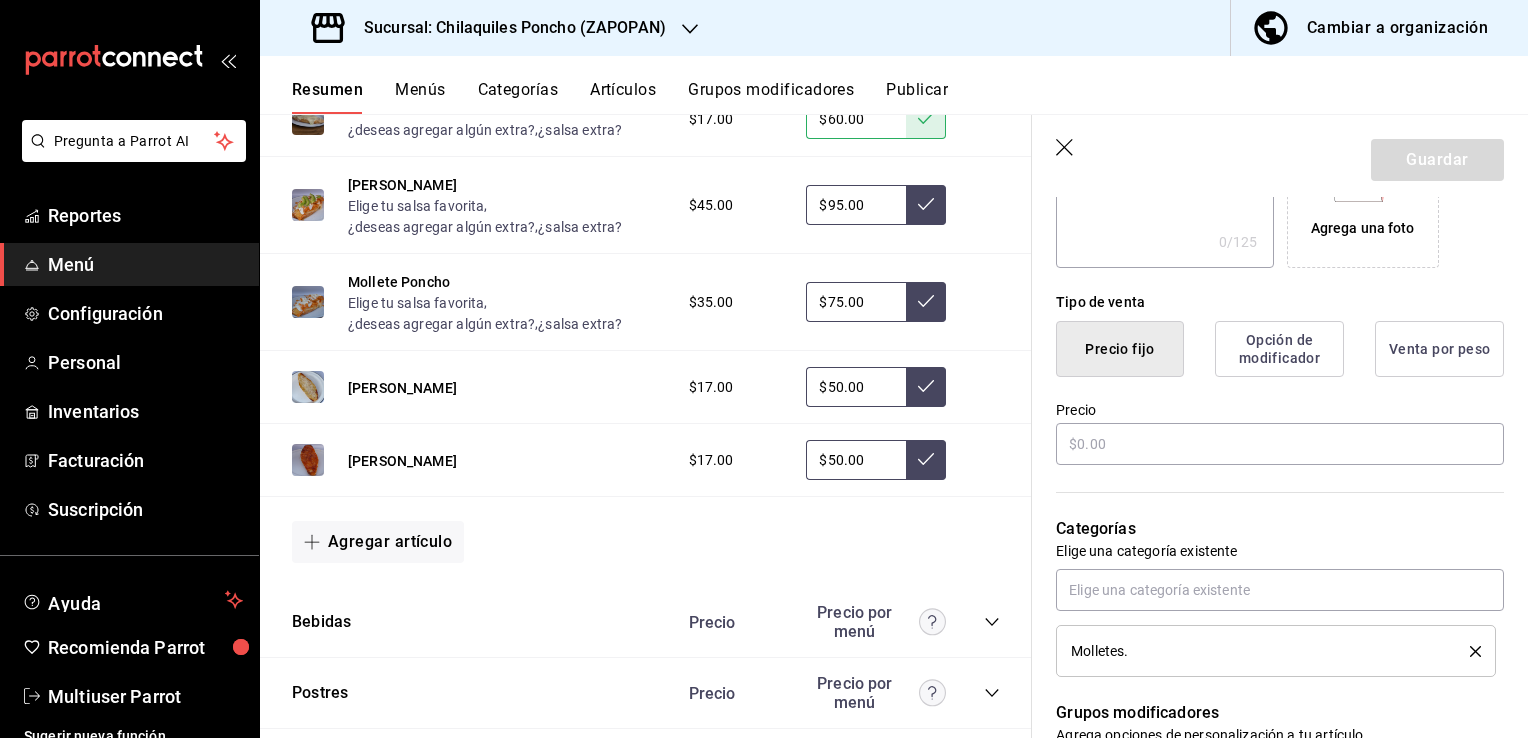 scroll, scrollTop: 500, scrollLeft: 0, axis: vertical 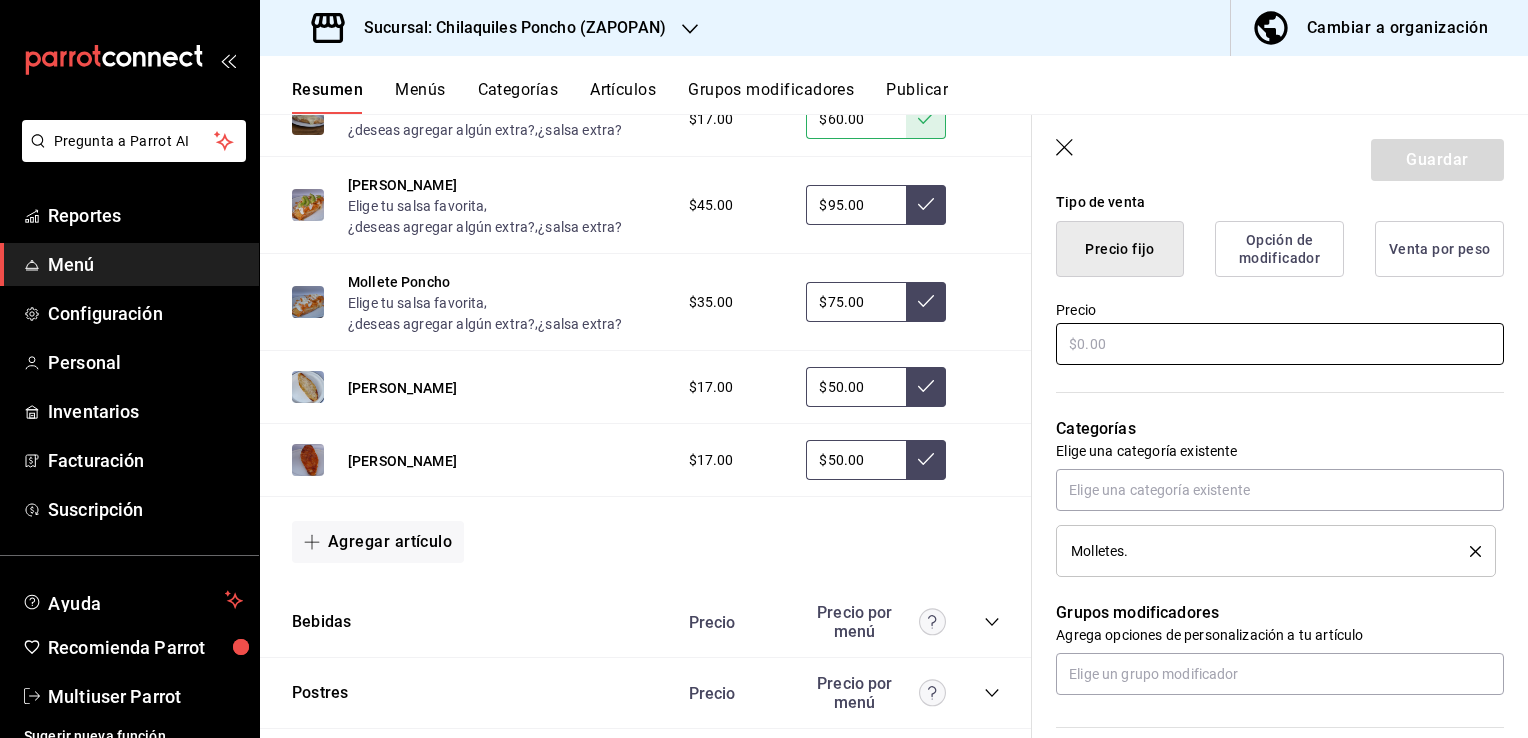 click at bounding box center [1280, 344] 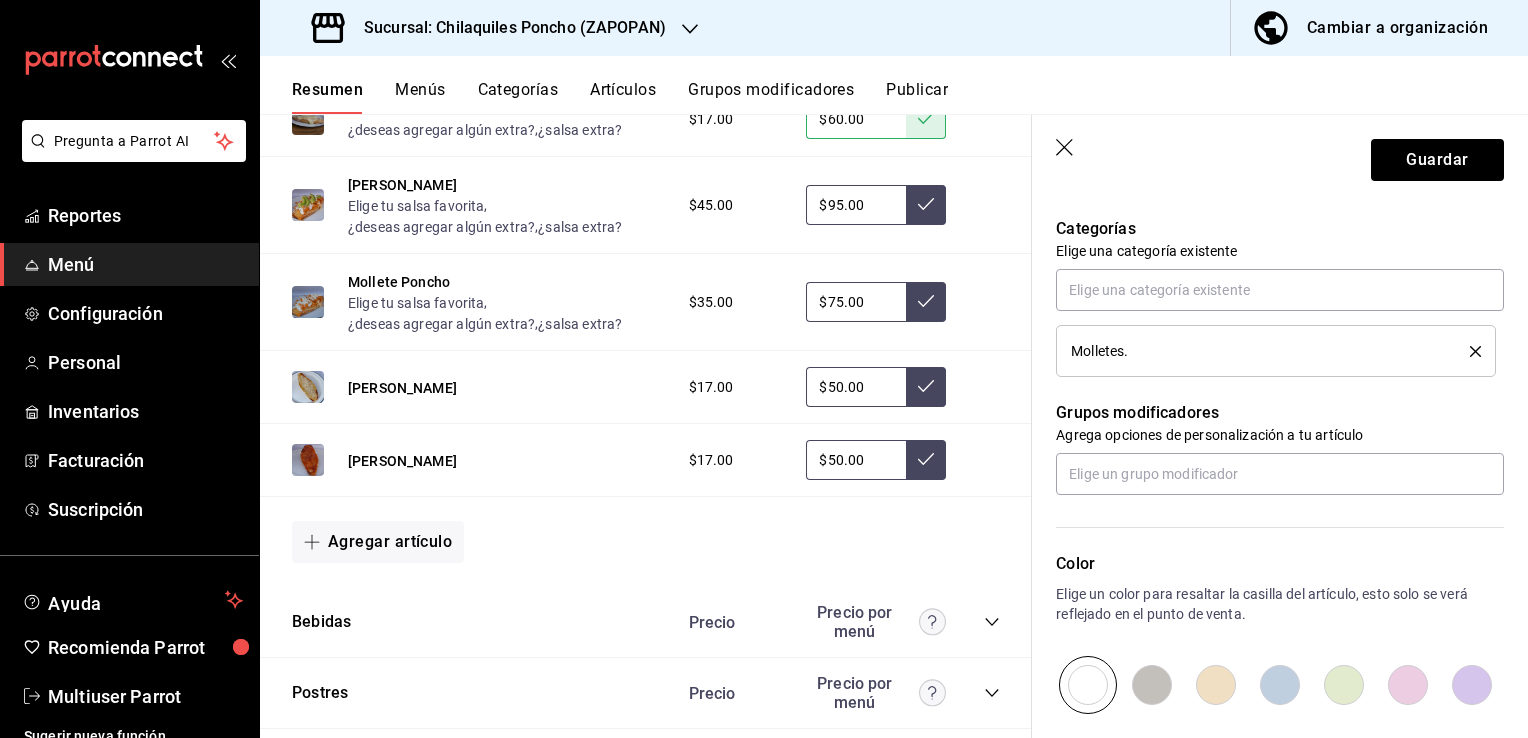 scroll, scrollTop: 800, scrollLeft: 0, axis: vertical 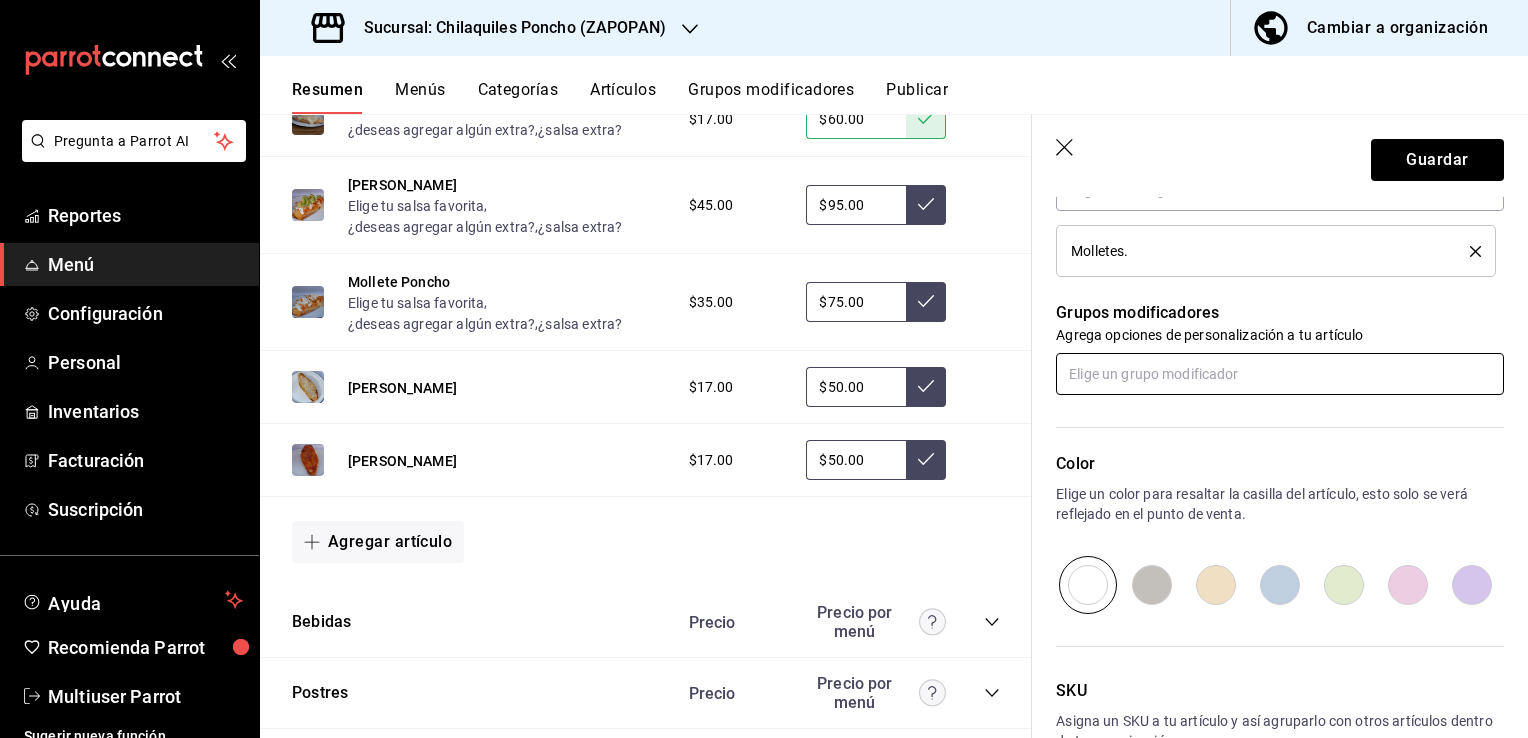 type on "$95.00" 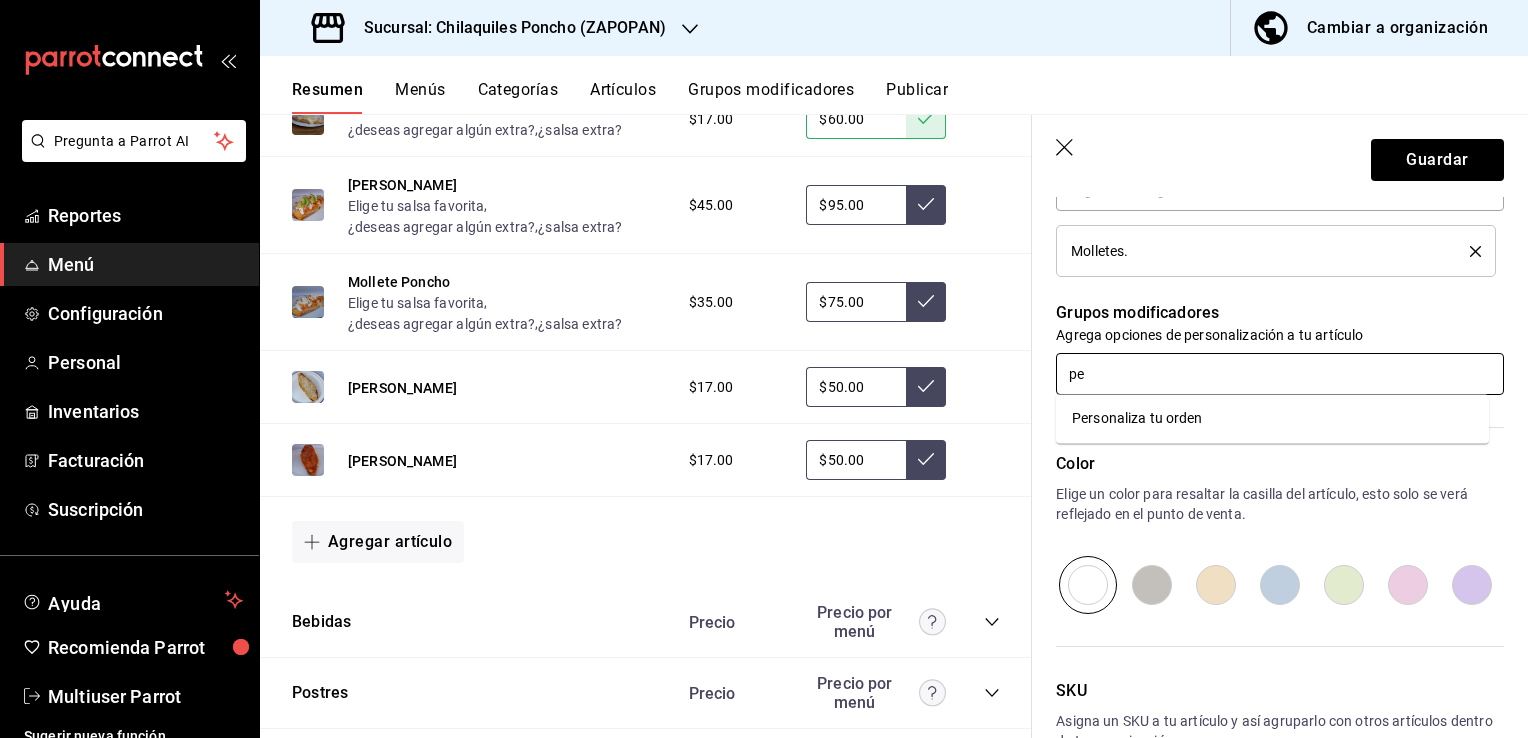 type on "per" 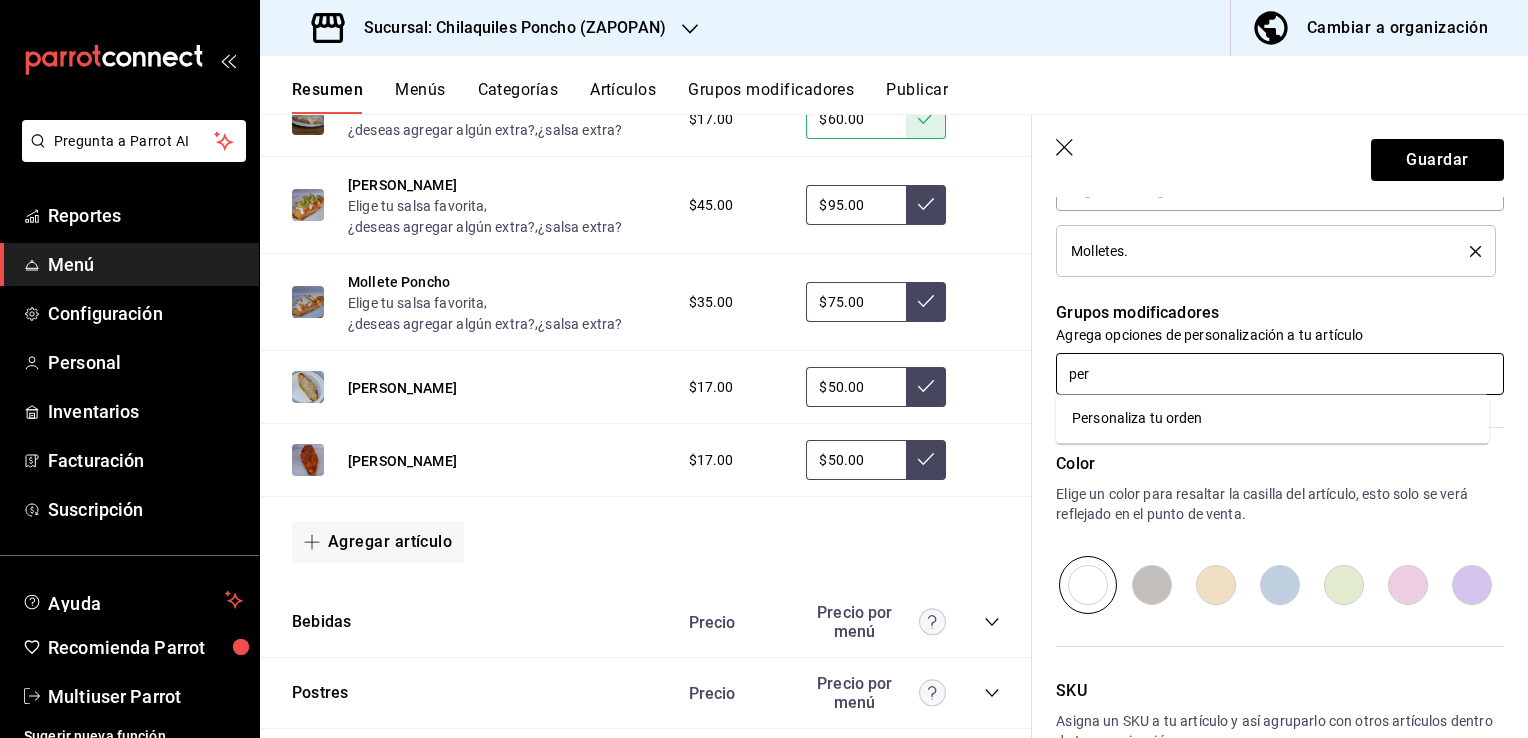 click on "Personaliza tu orden" at bounding box center (1272, 418) 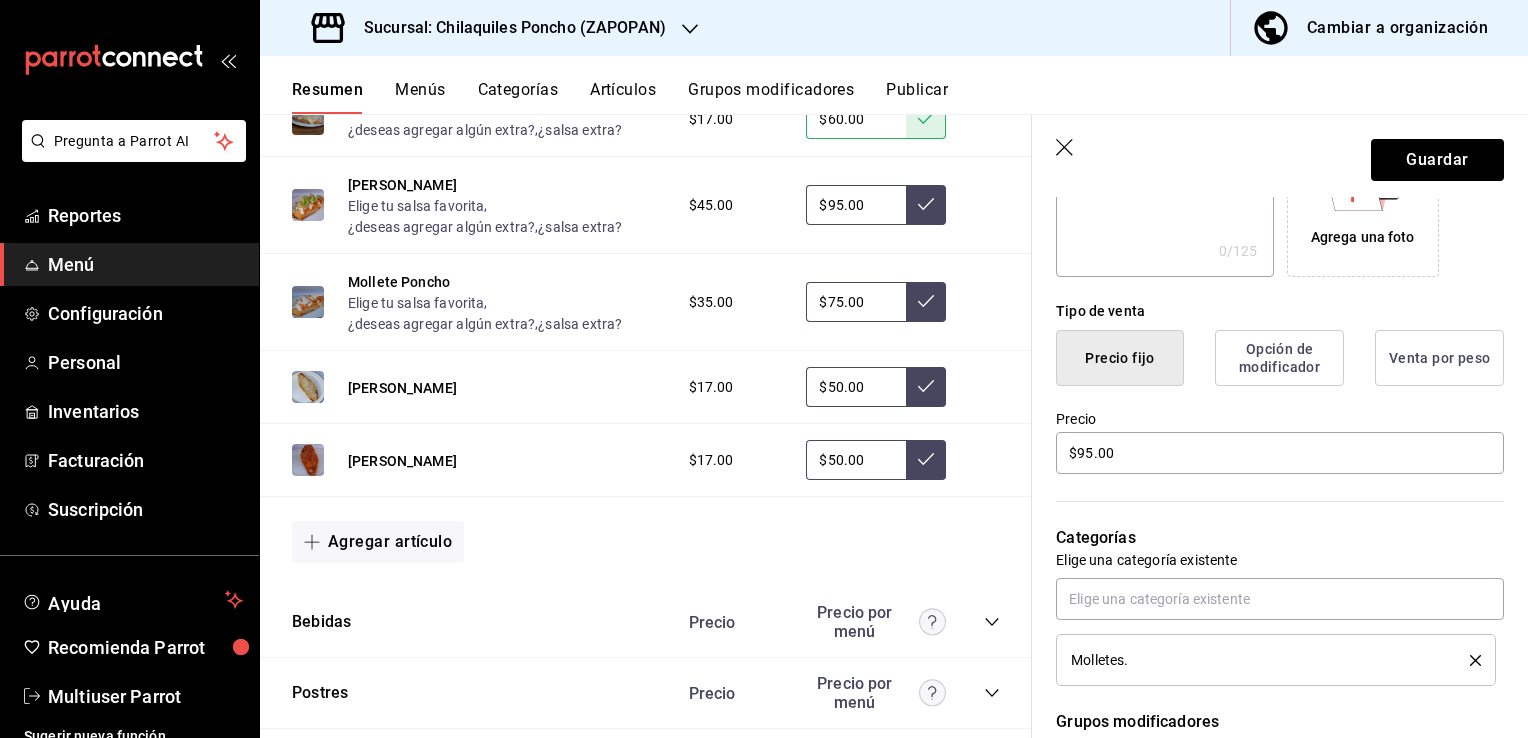 scroll, scrollTop: 291, scrollLeft: 0, axis: vertical 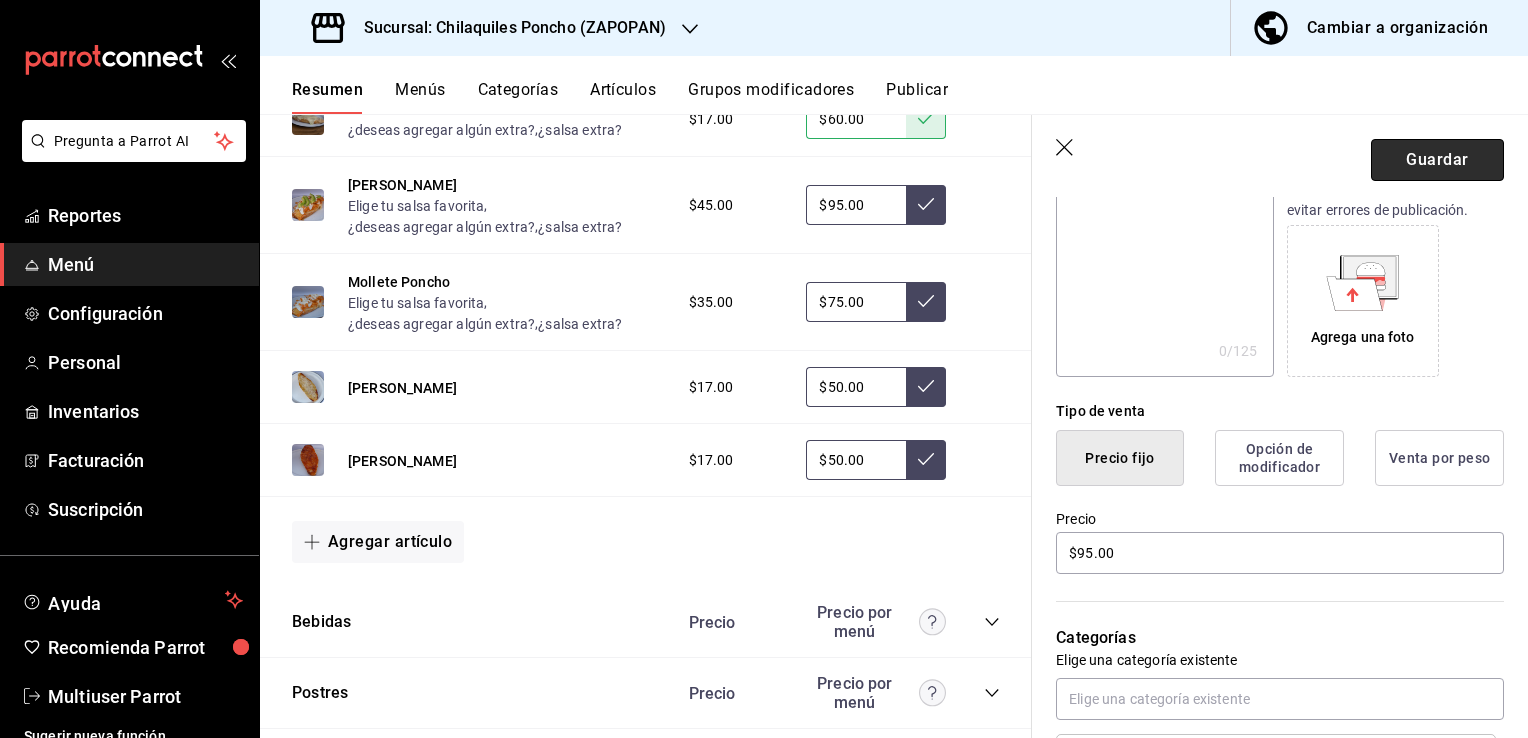 click on "Guardar" at bounding box center (1437, 160) 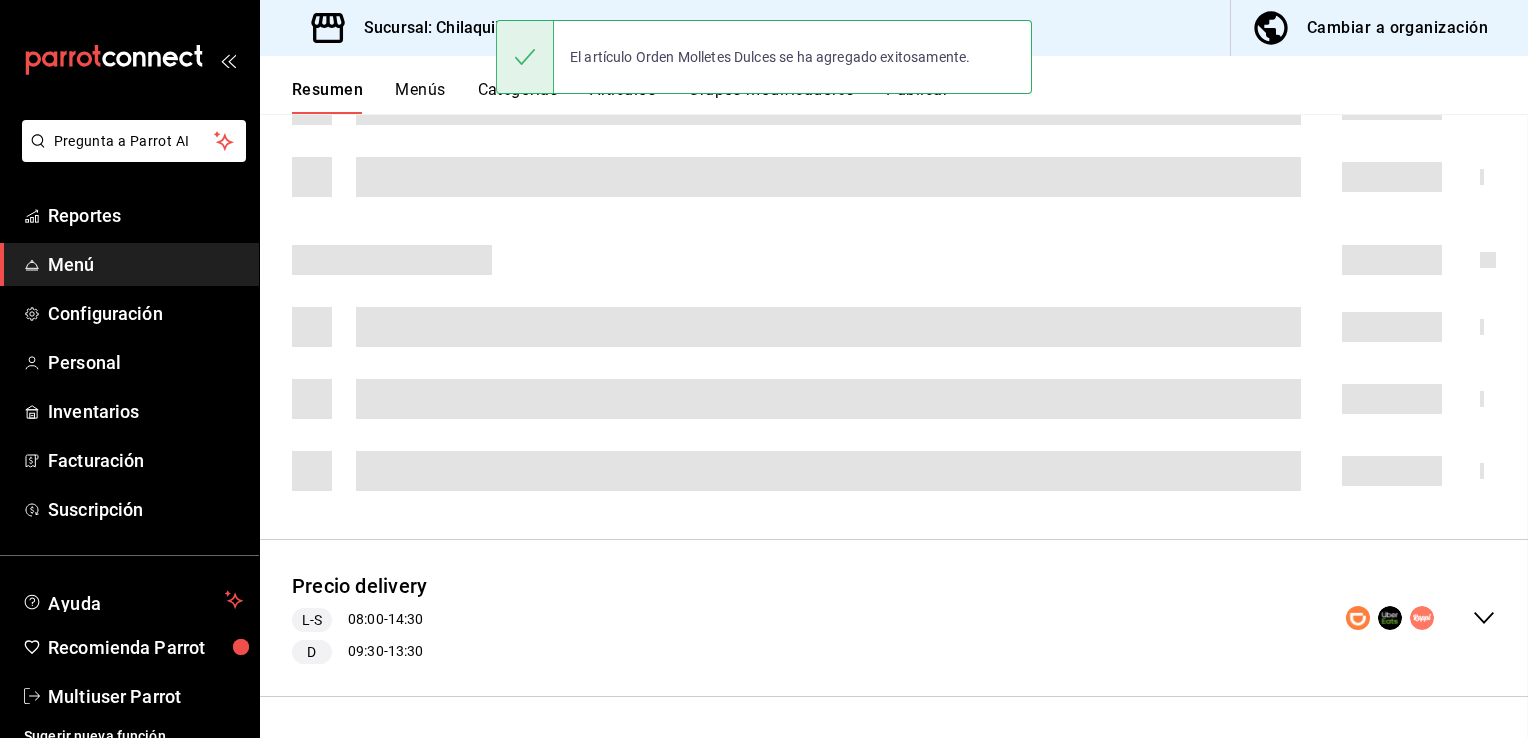 scroll, scrollTop: 2619, scrollLeft: 0, axis: vertical 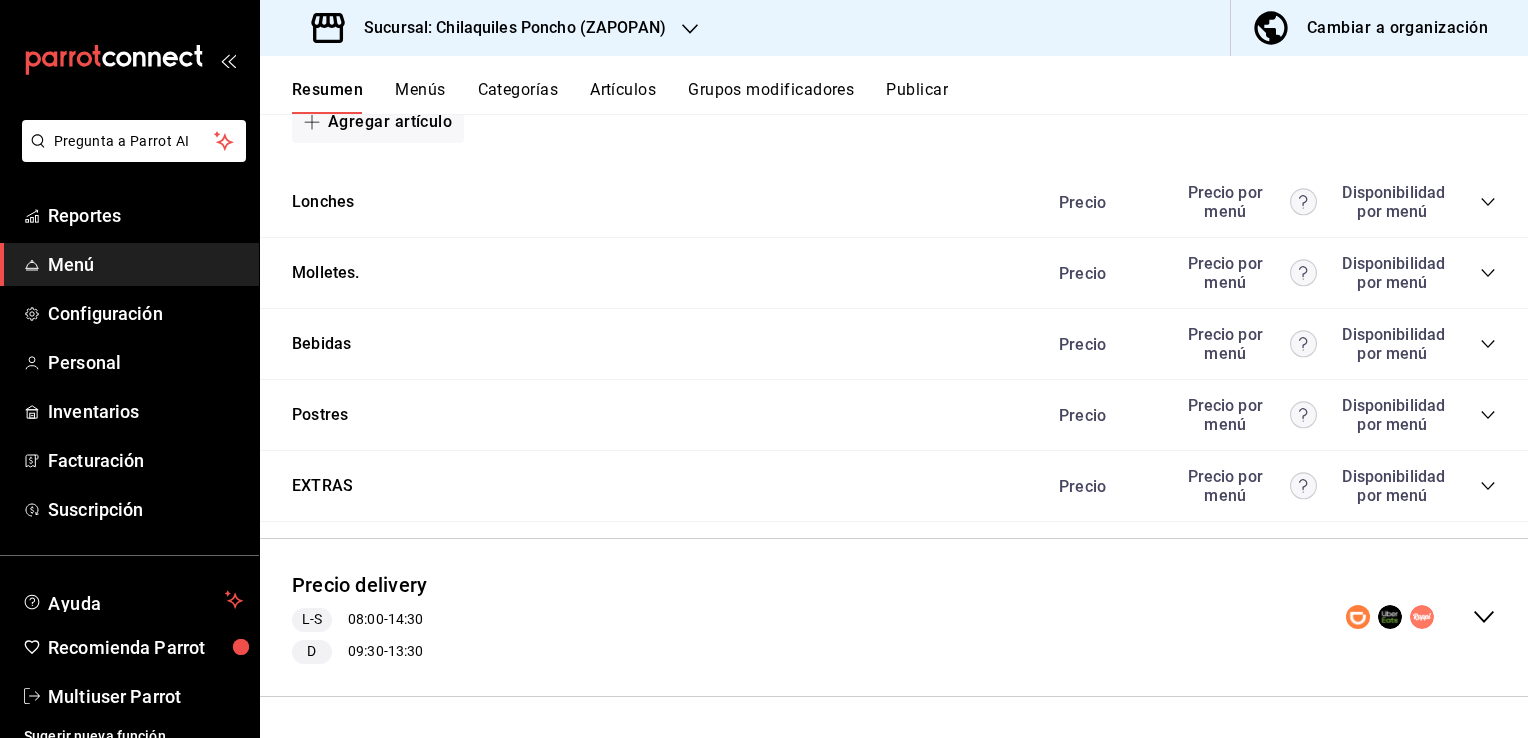 click 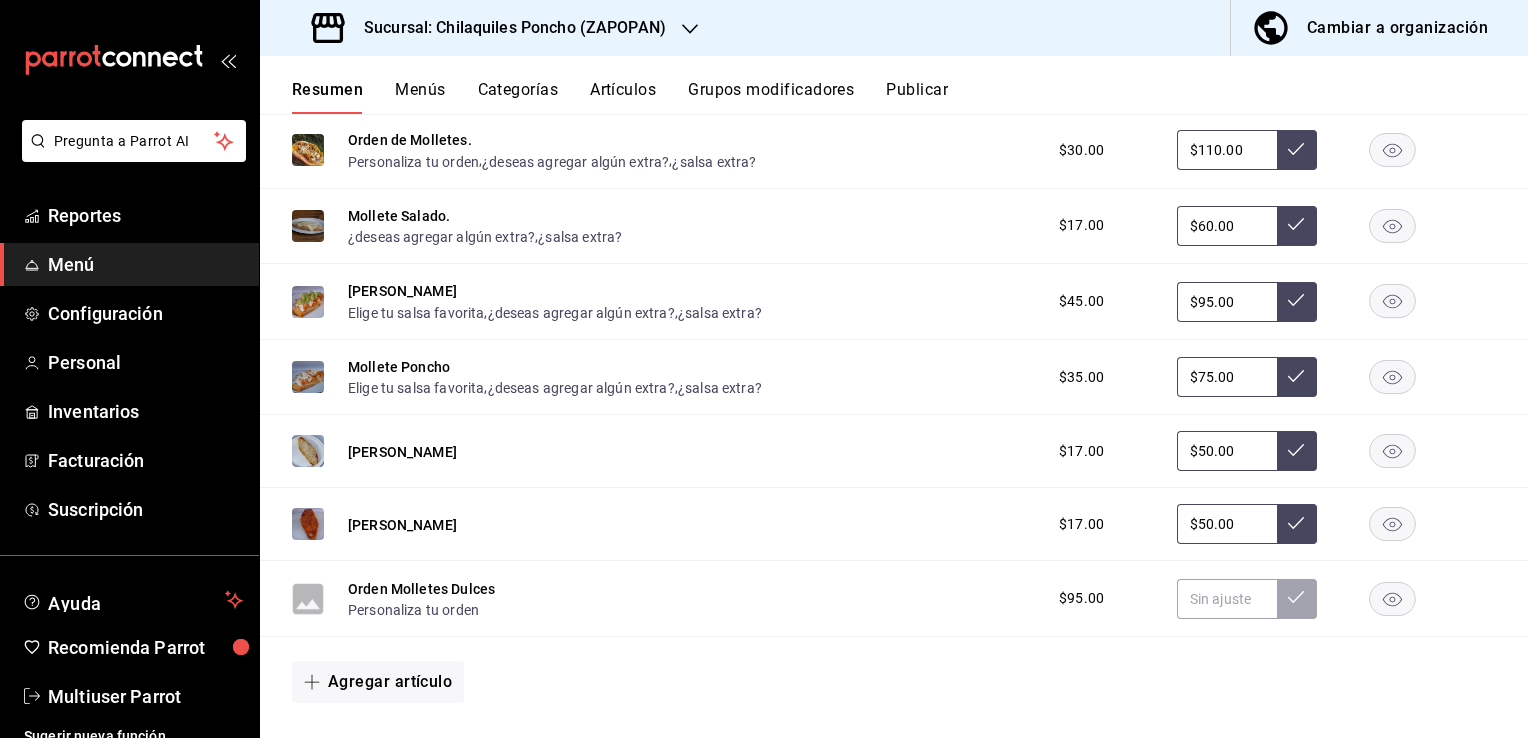 scroll, scrollTop: 1872, scrollLeft: 0, axis: vertical 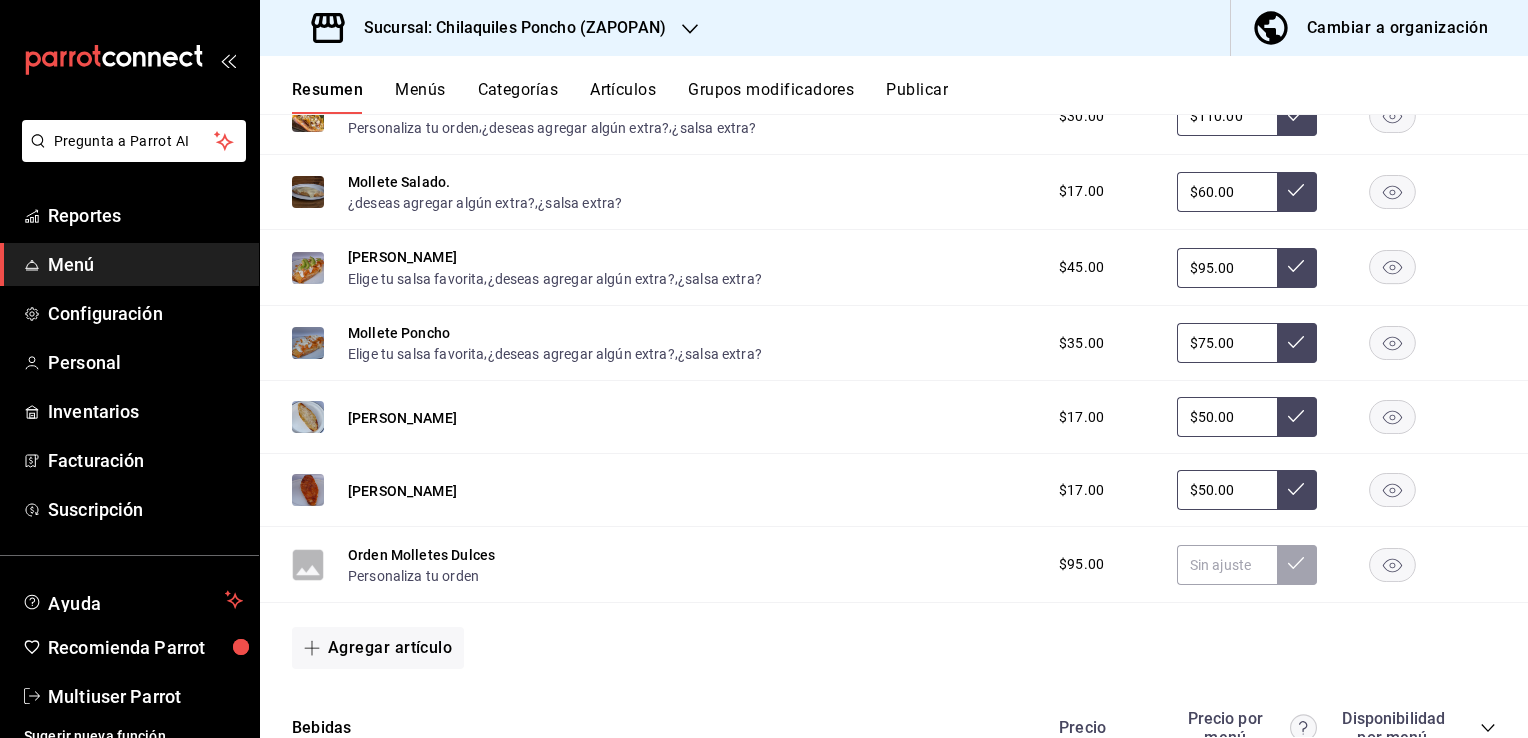 click on "Orden Molletes Dulces Personaliza tu orden $95.00" at bounding box center [894, 565] 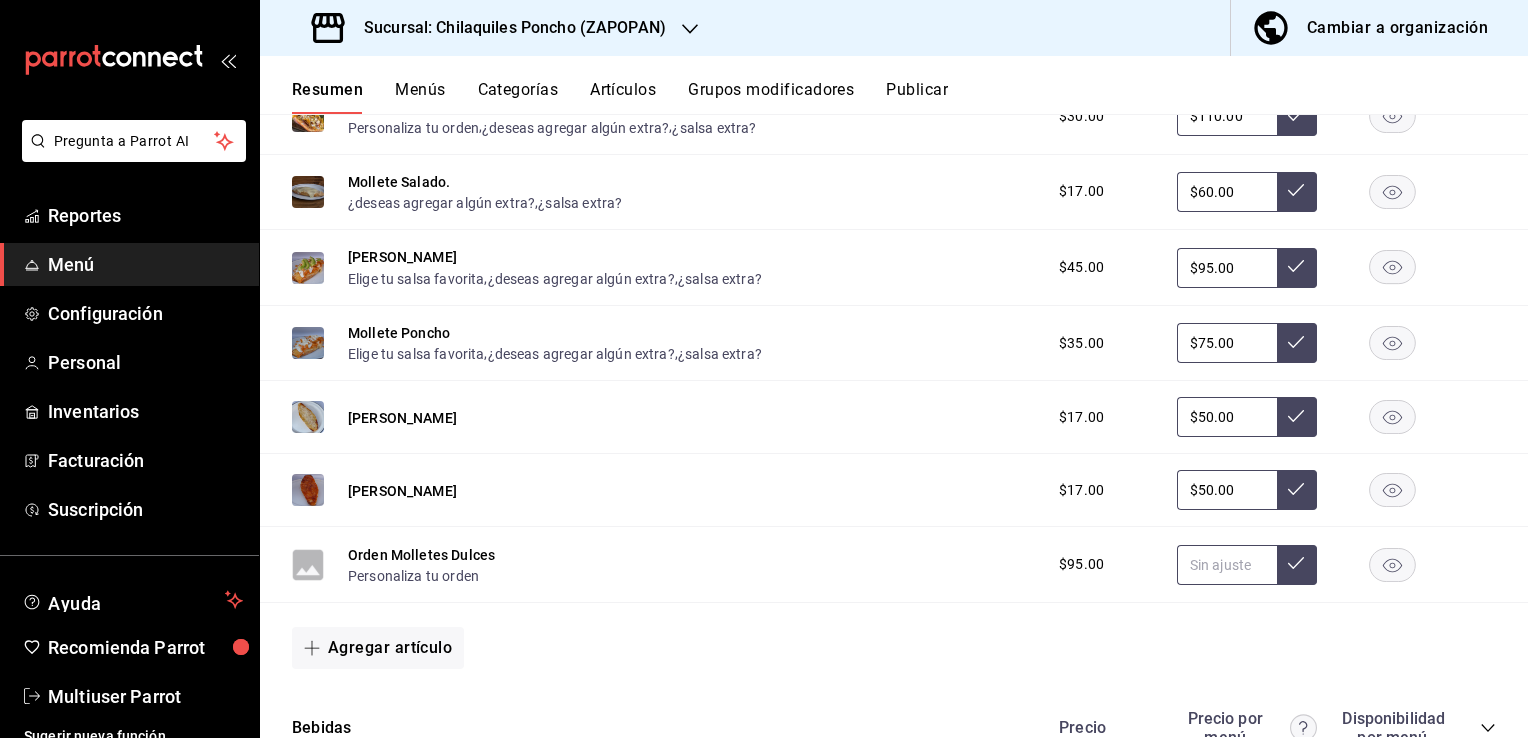 click at bounding box center [1227, 565] 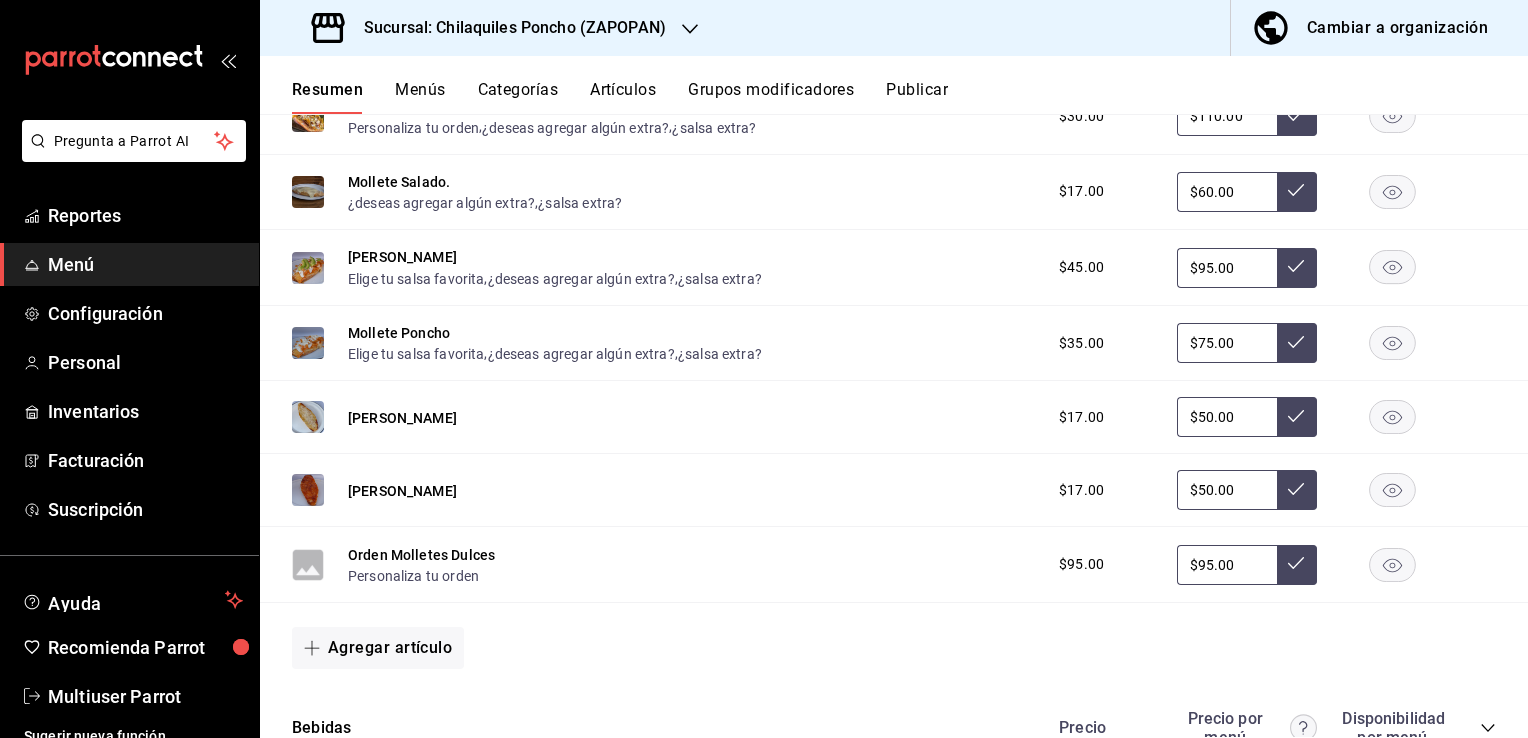 click on "$95.00" at bounding box center [1227, 565] 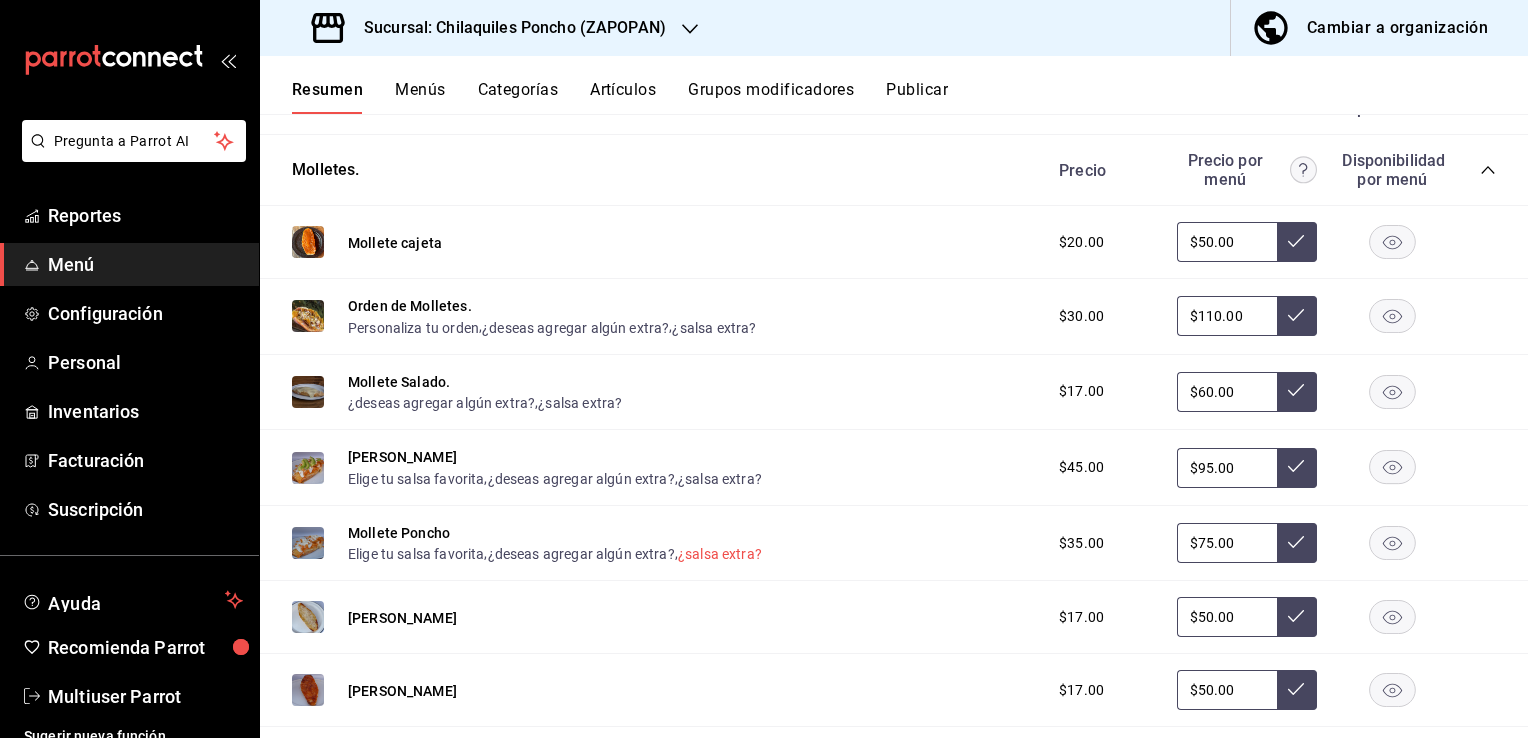 scroll, scrollTop: 1672, scrollLeft: 0, axis: vertical 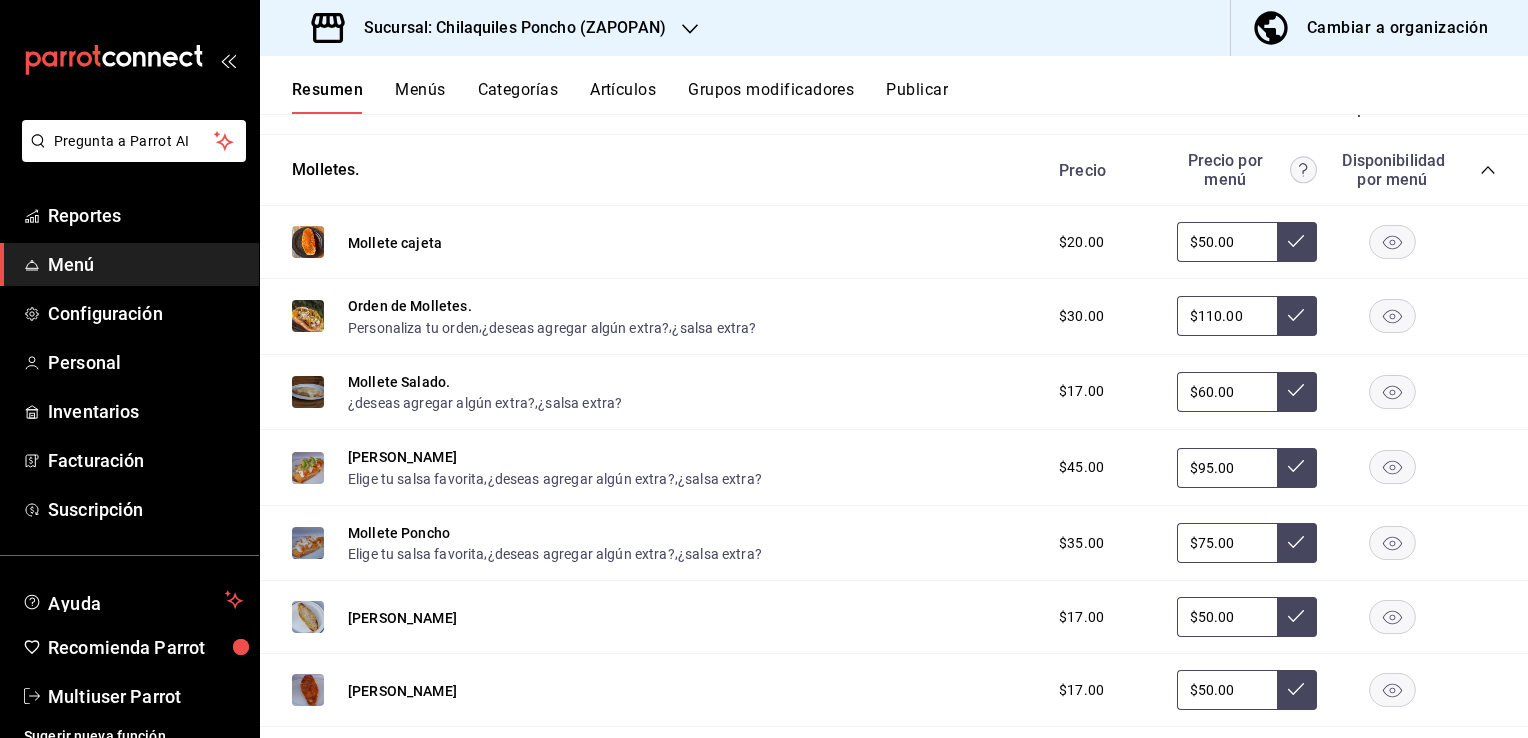 click on "$75.00" at bounding box center (1227, 543) 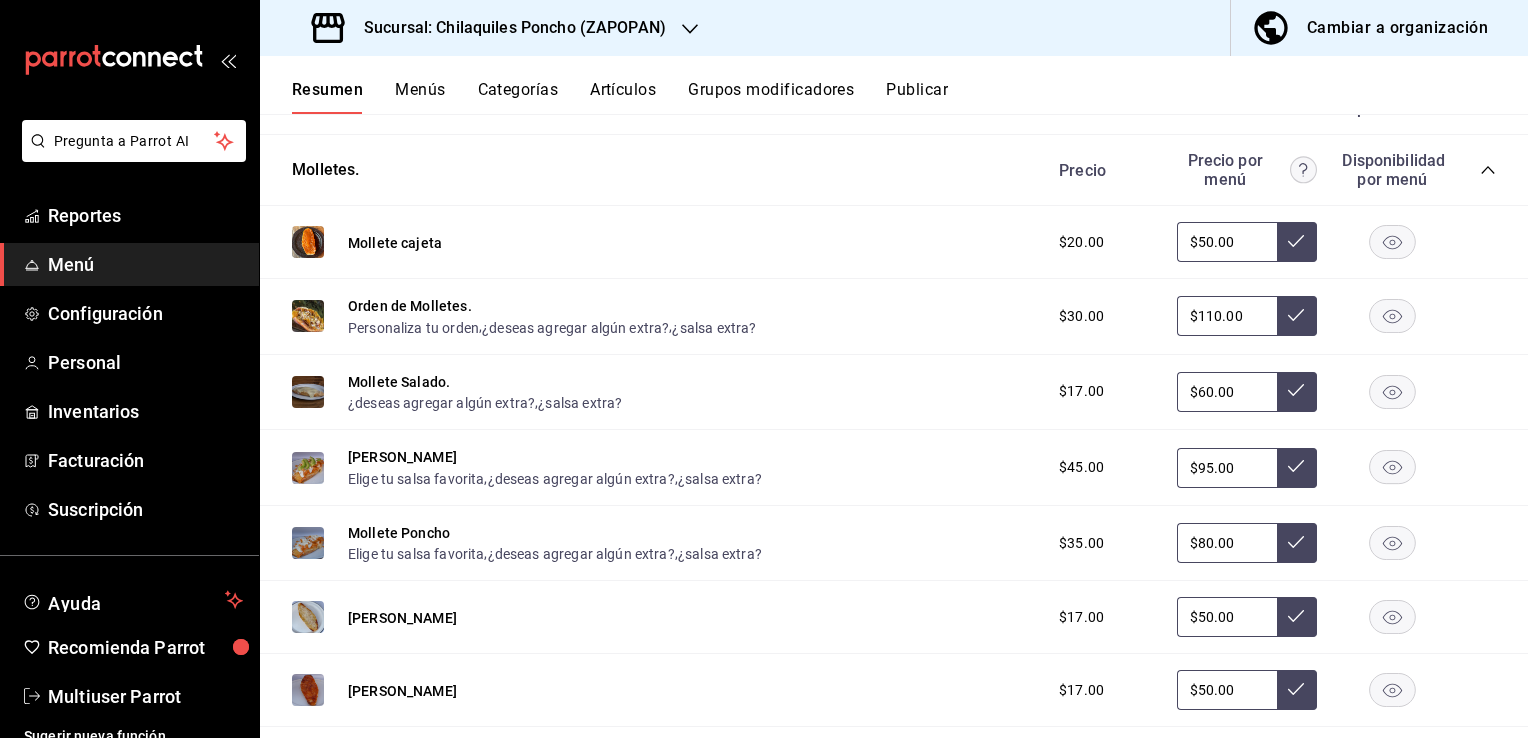 type on "$80.00" 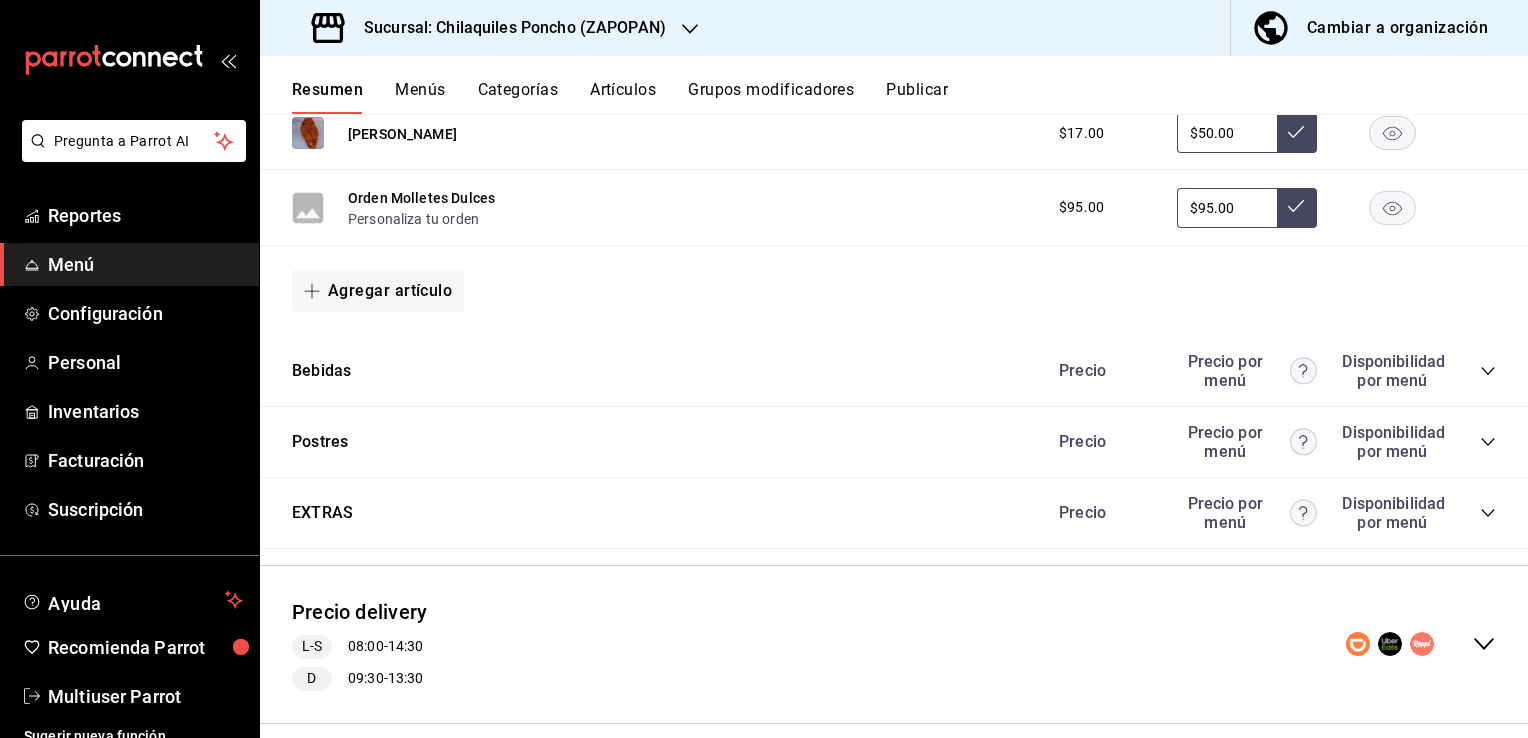 scroll, scrollTop: 2259, scrollLeft: 0, axis: vertical 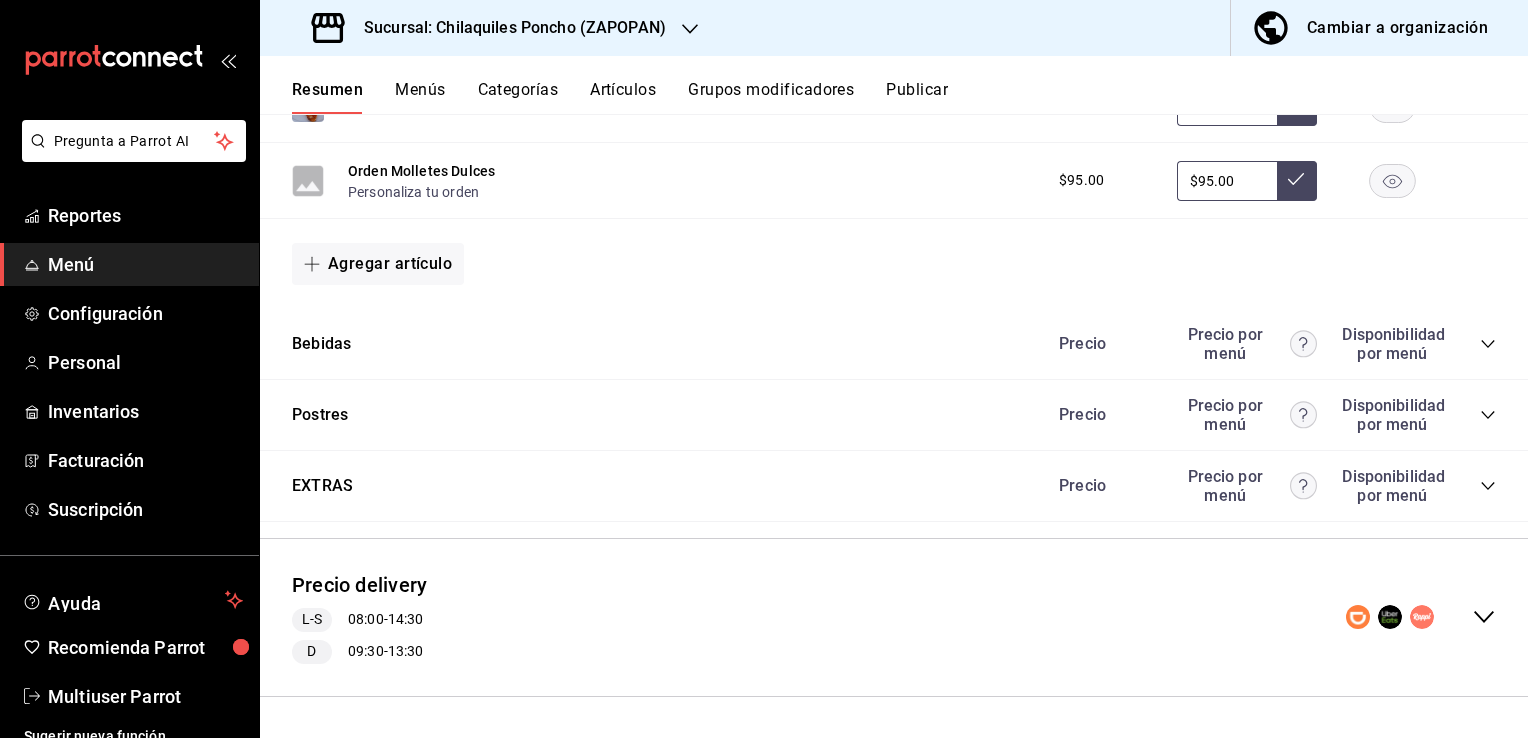 click 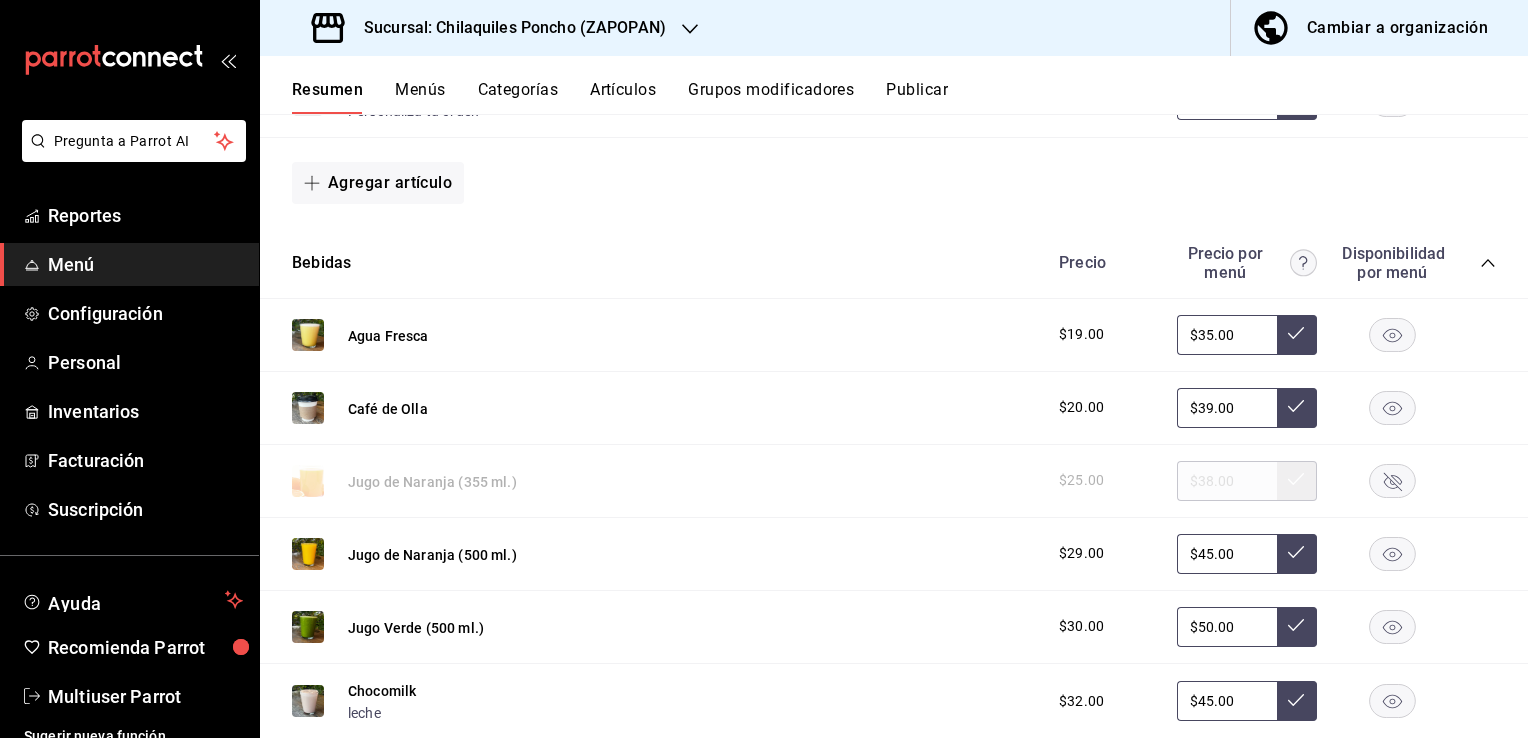 scroll, scrollTop: 2359, scrollLeft: 0, axis: vertical 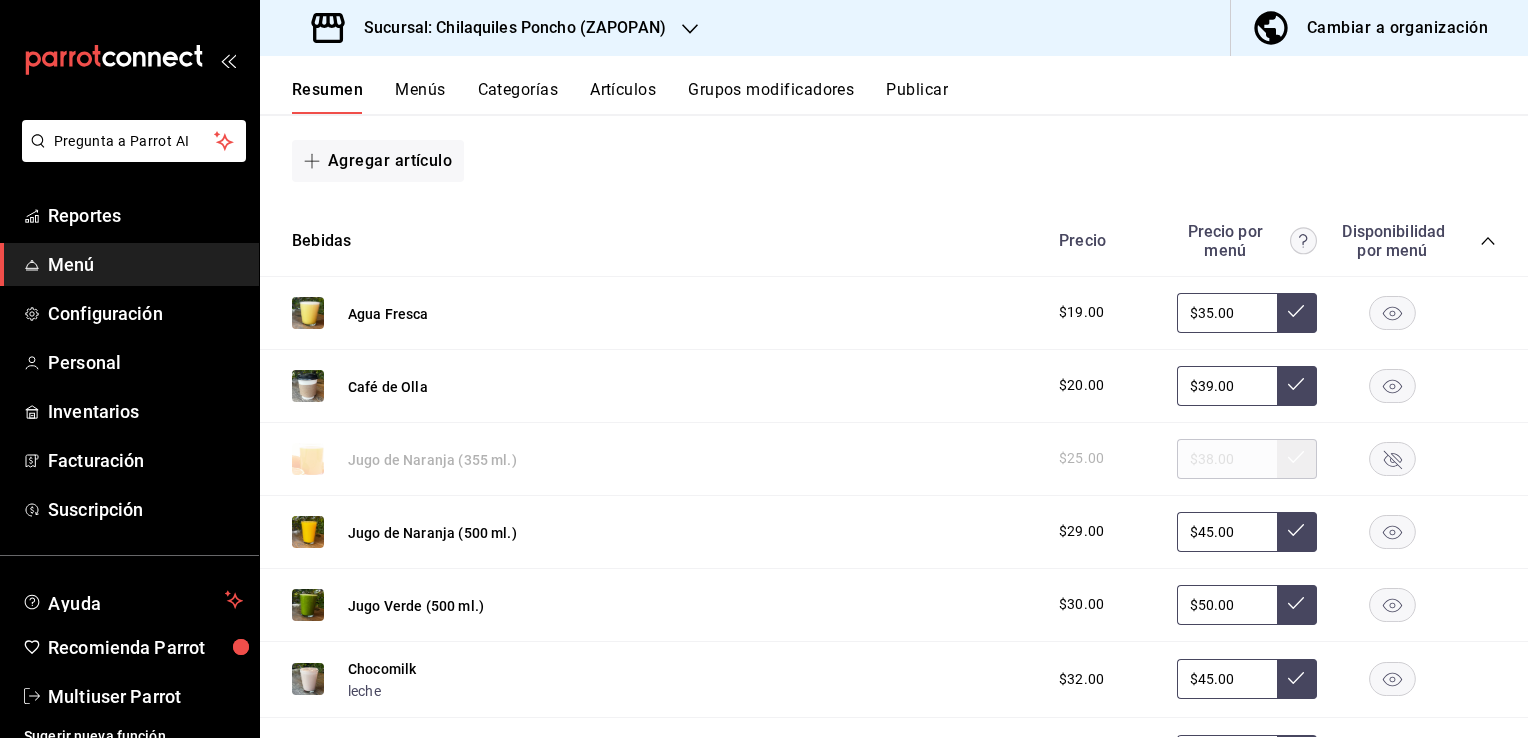 click on "$35.00" at bounding box center [1227, 313] 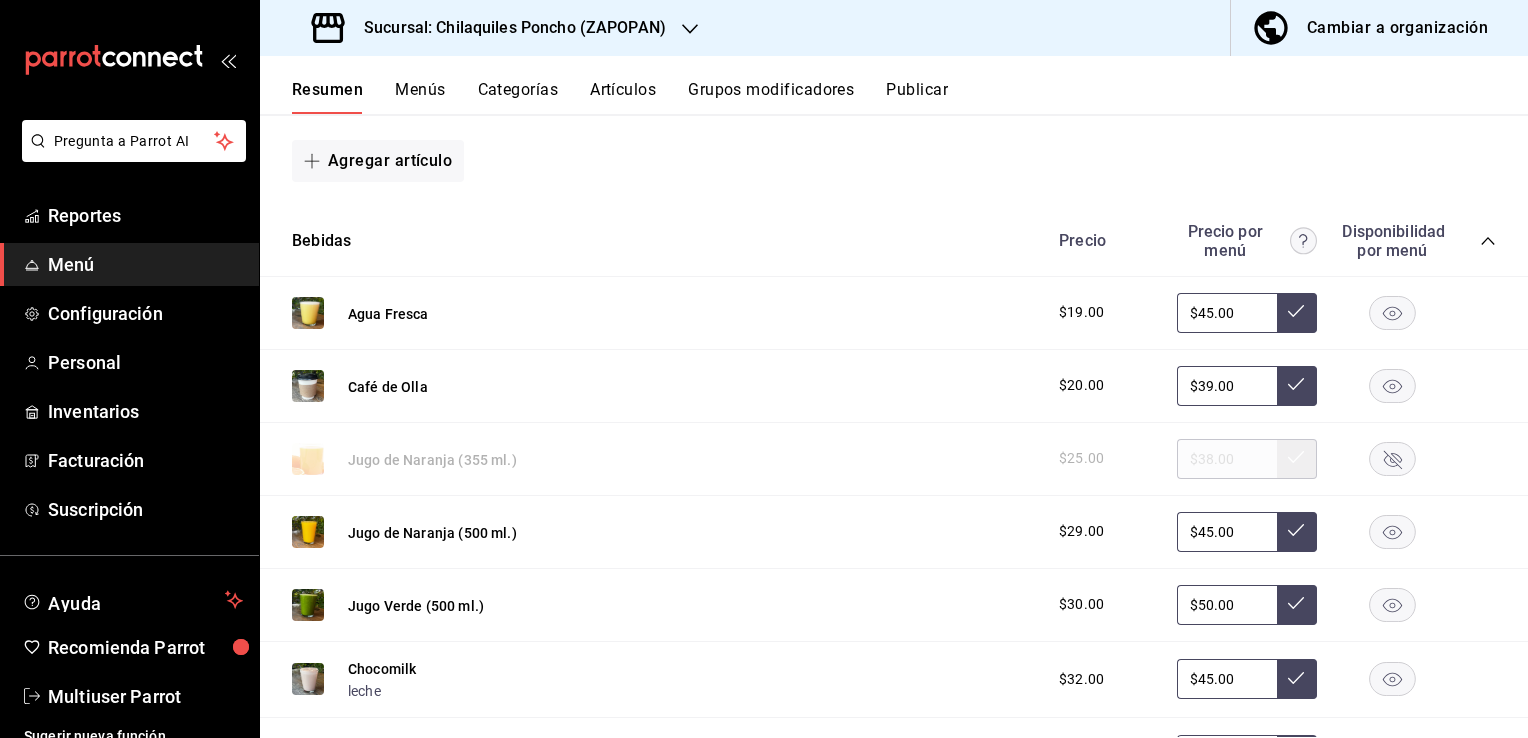 type on "$45.00" 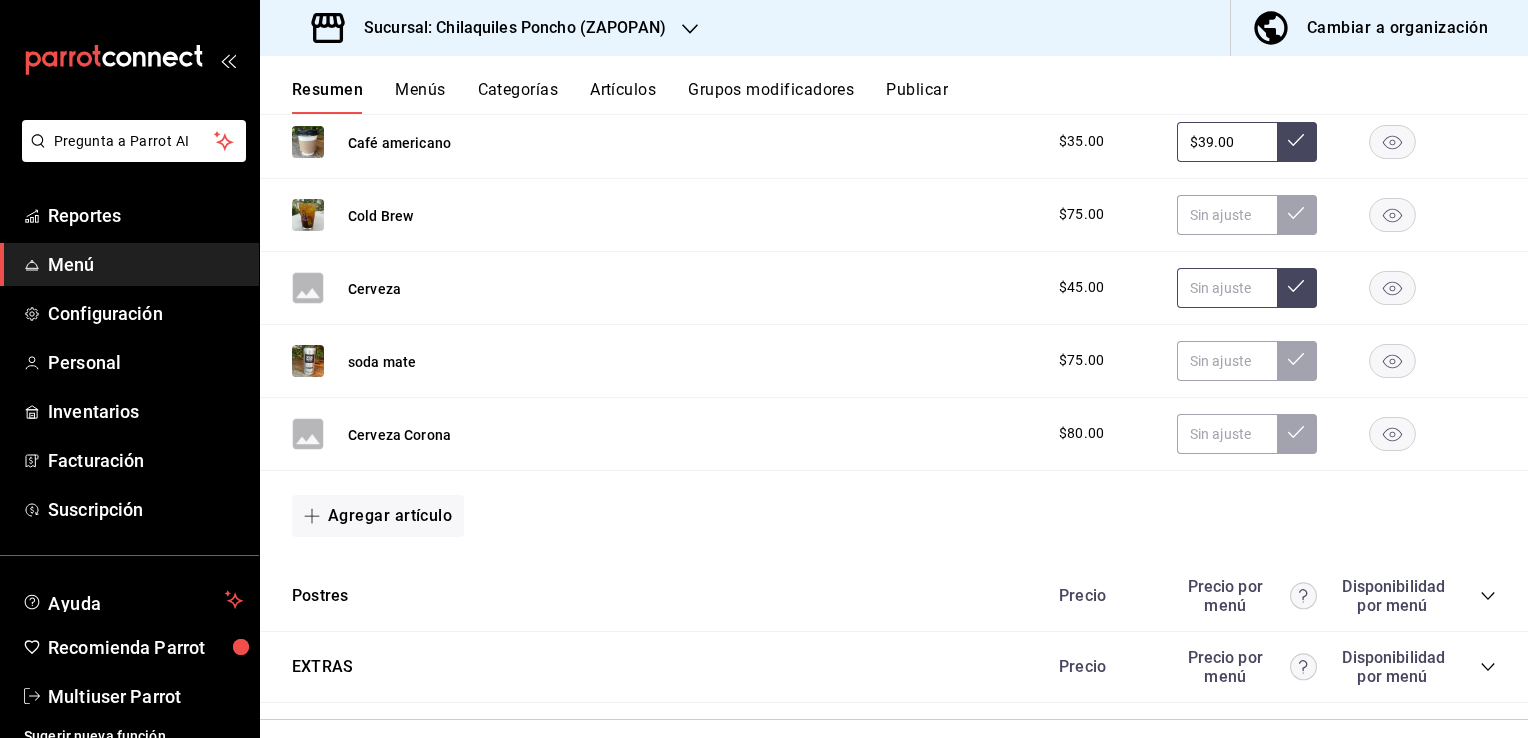 scroll, scrollTop: 3459, scrollLeft: 0, axis: vertical 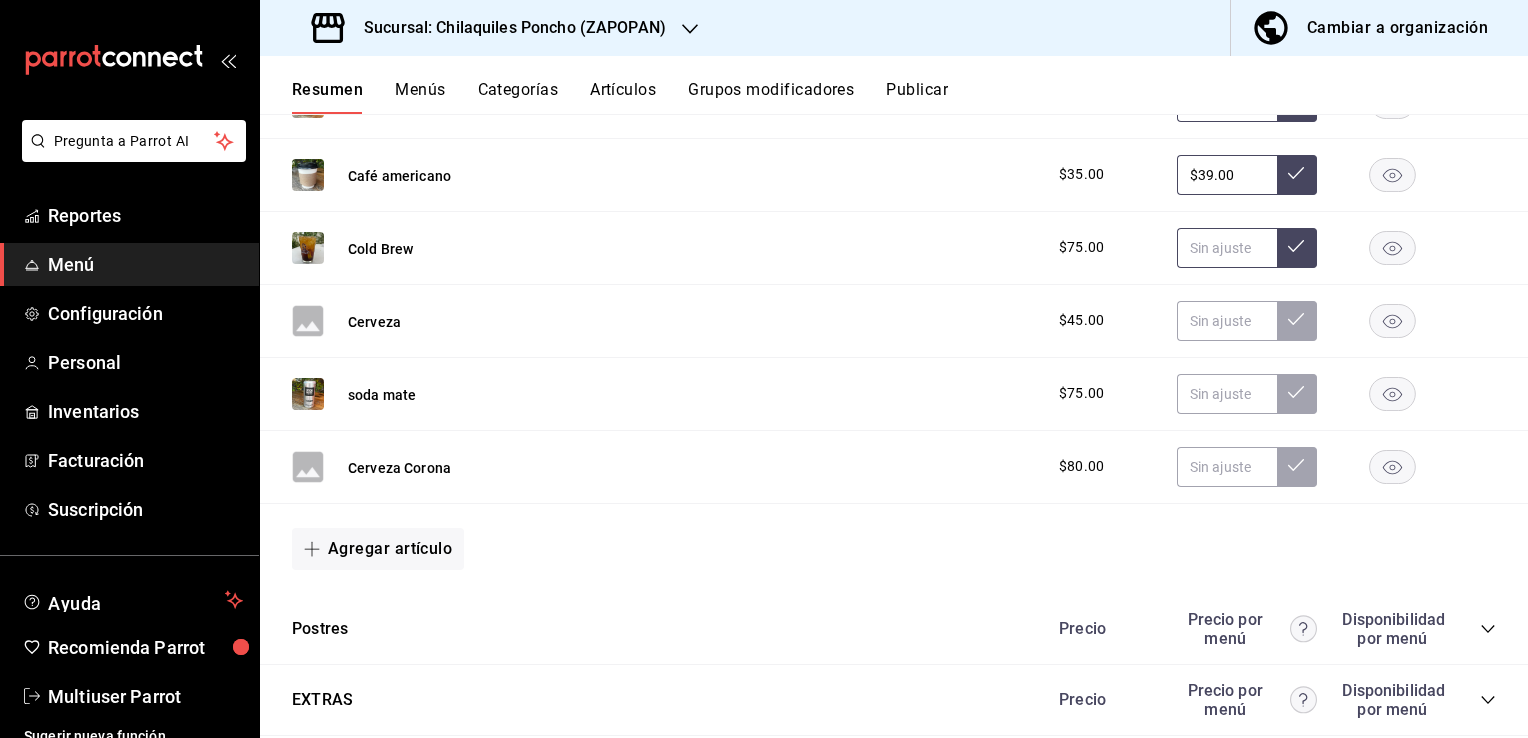 click at bounding box center (1227, 248) 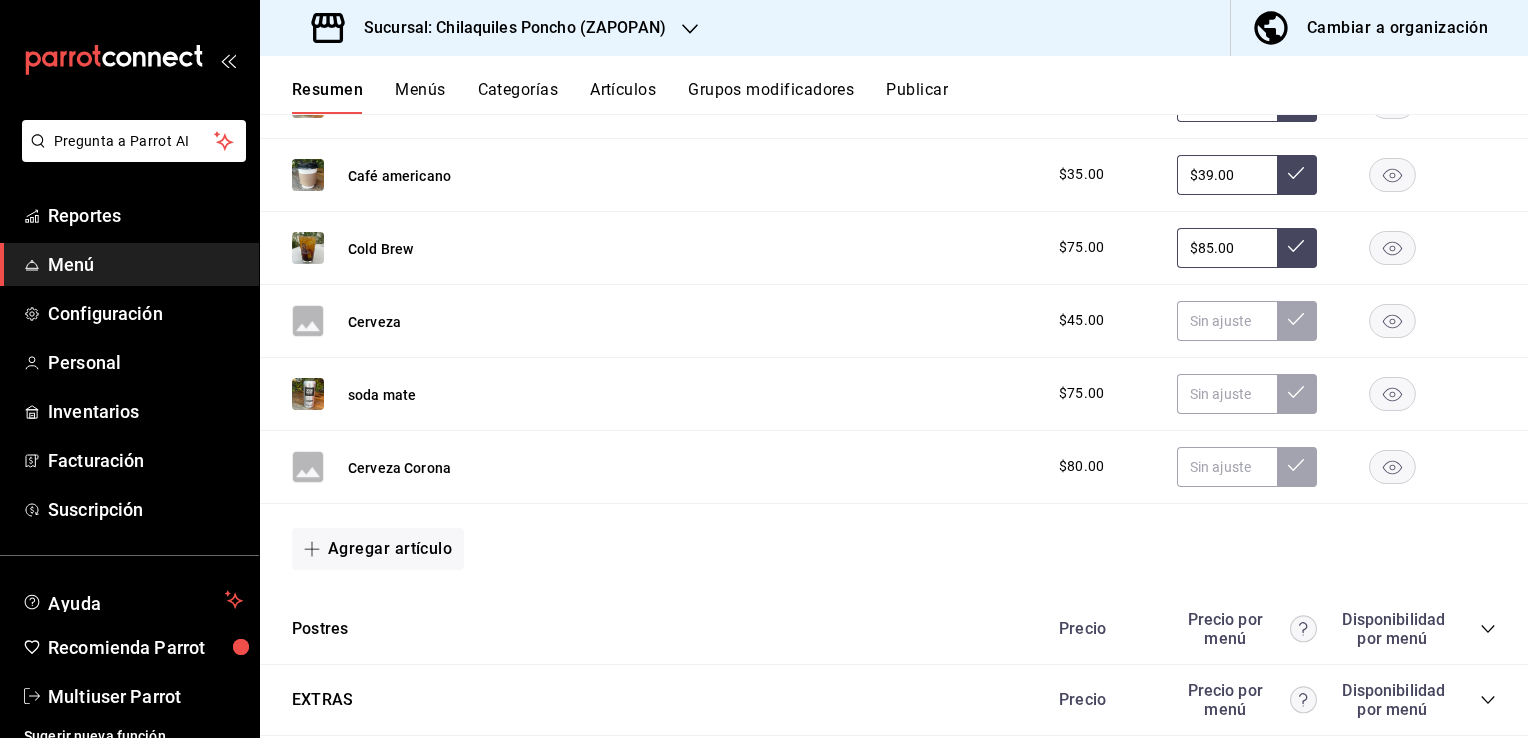 type on "$85.00" 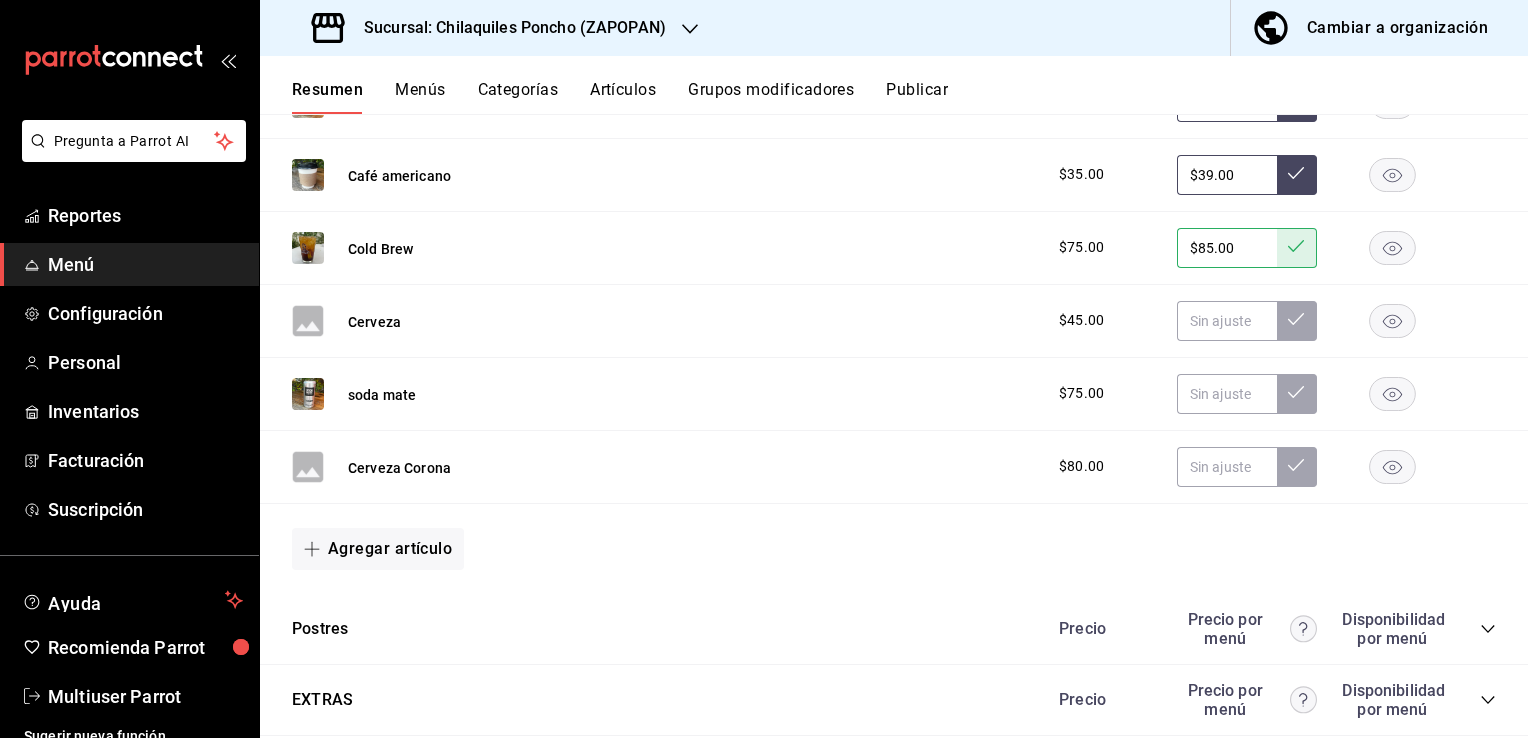 click on "Cerveza $45.00" at bounding box center [894, 321] 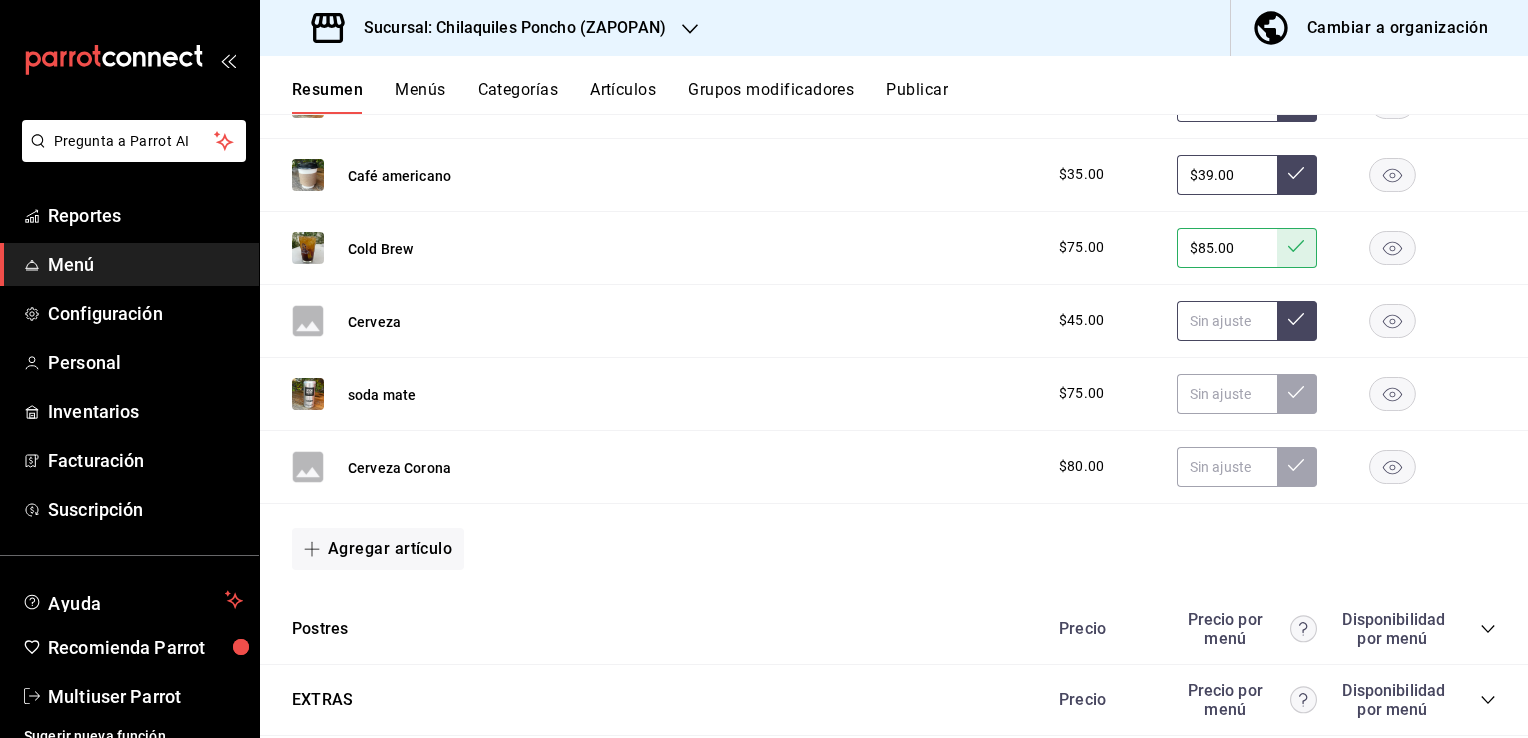 click at bounding box center (1227, 321) 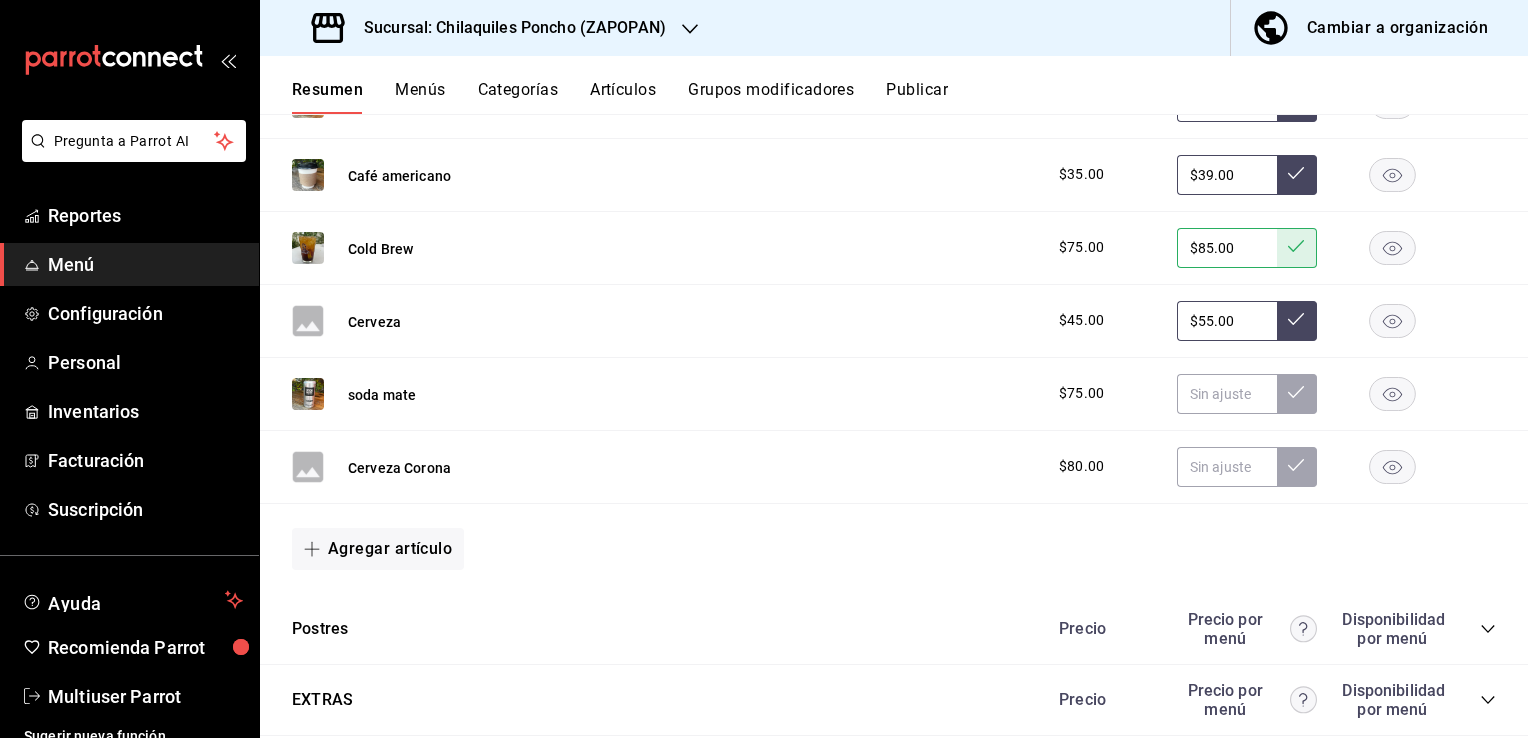 type on "$55.00" 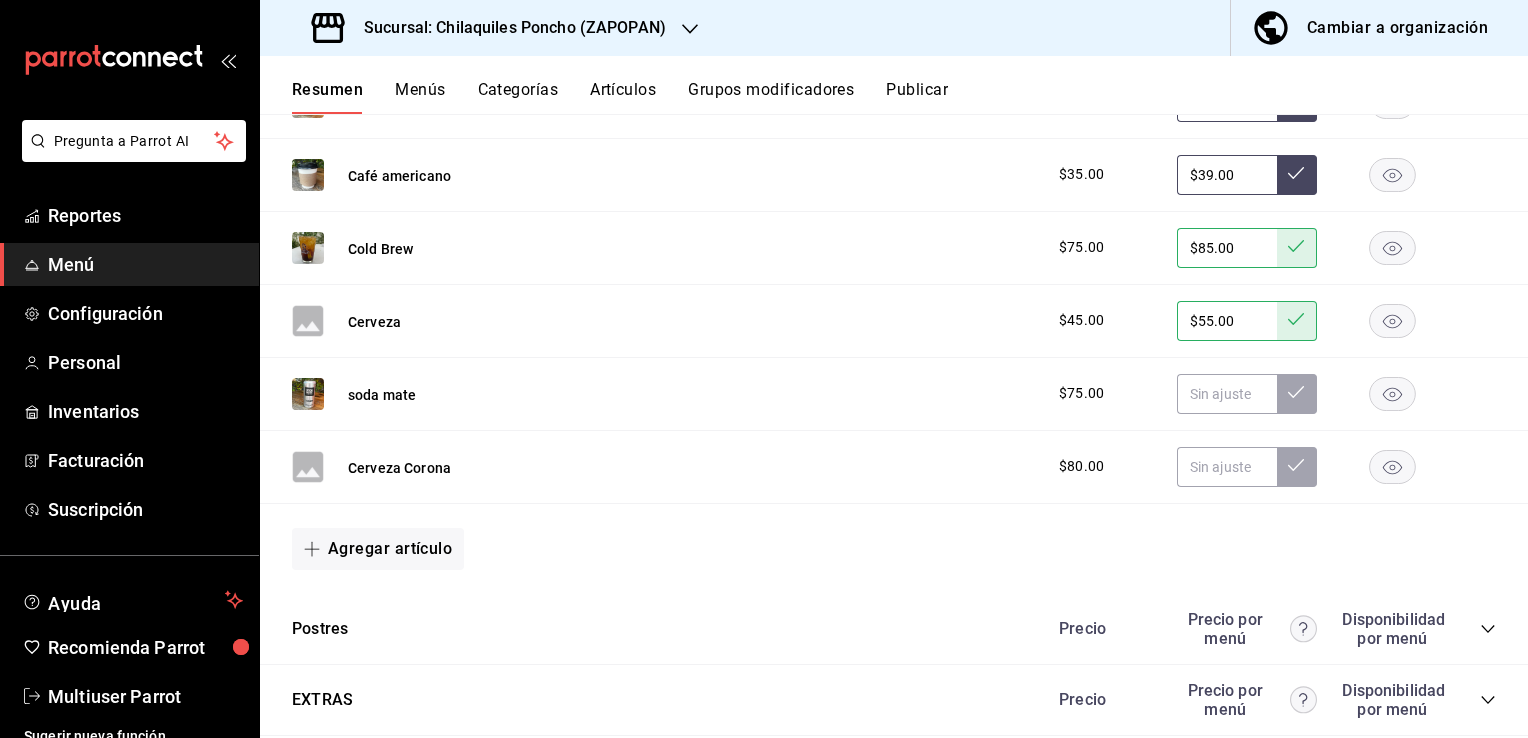 click on "Cerveza Corona $80.00" at bounding box center [894, 467] 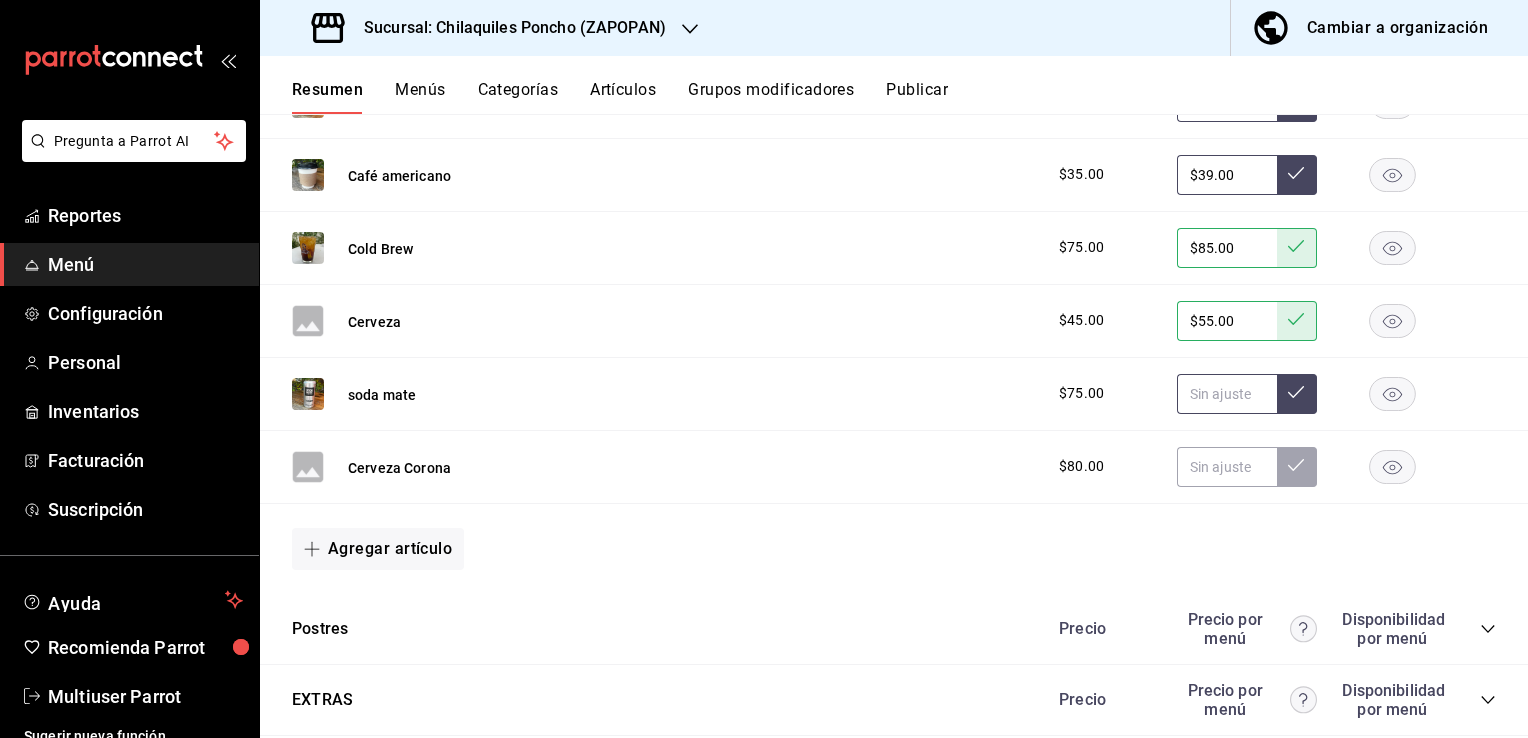 click at bounding box center [1227, 394] 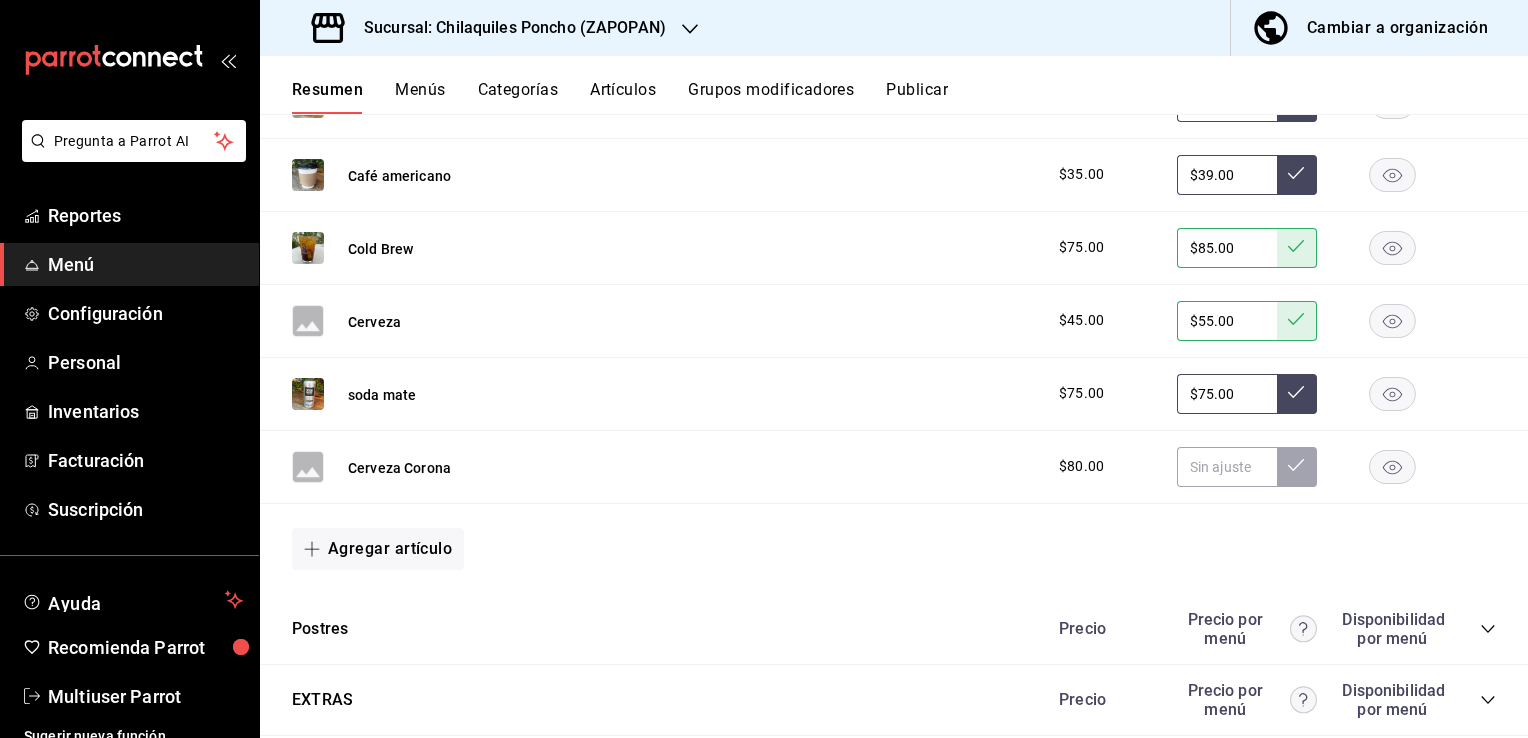 type on "$75.00" 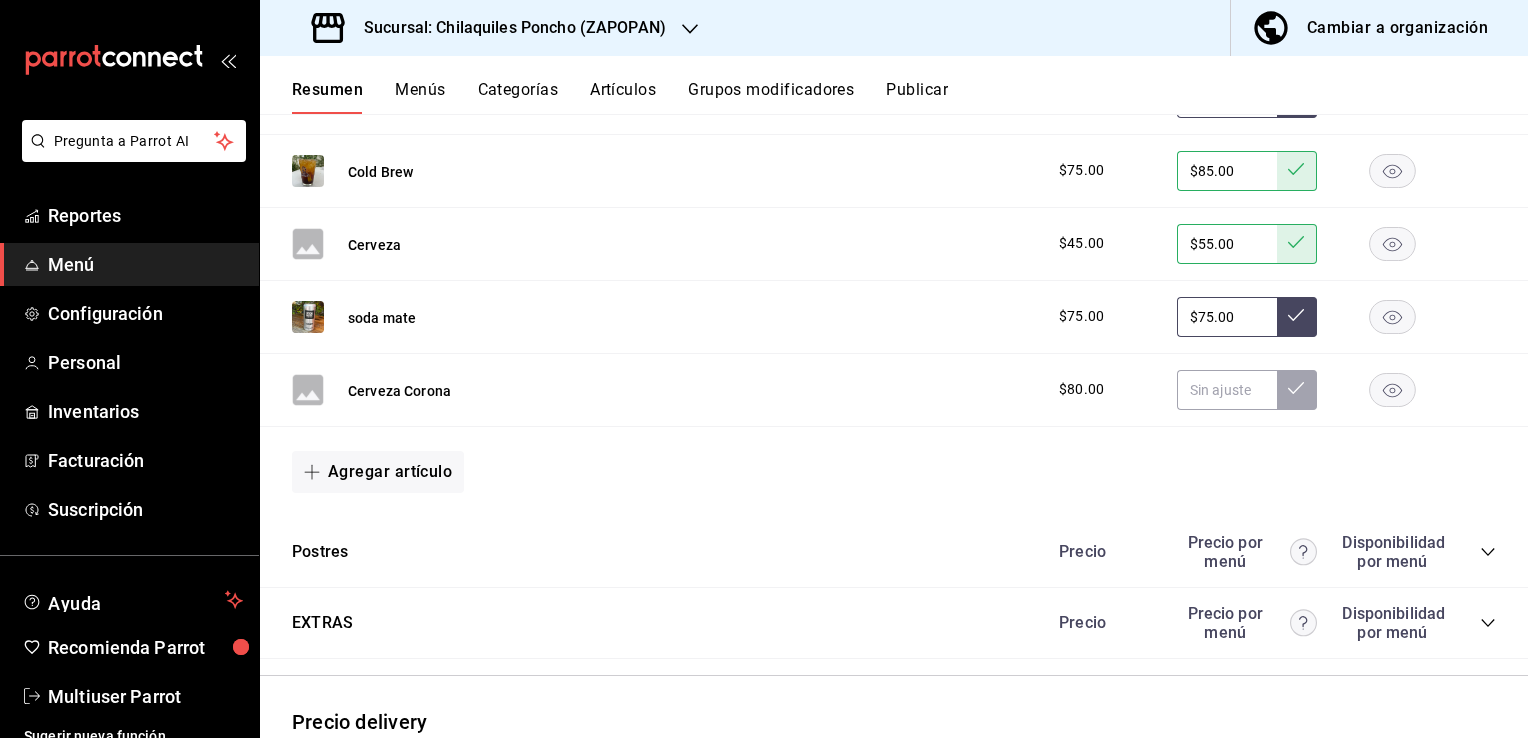 scroll, scrollTop: 3659, scrollLeft: 0, axis: vertical 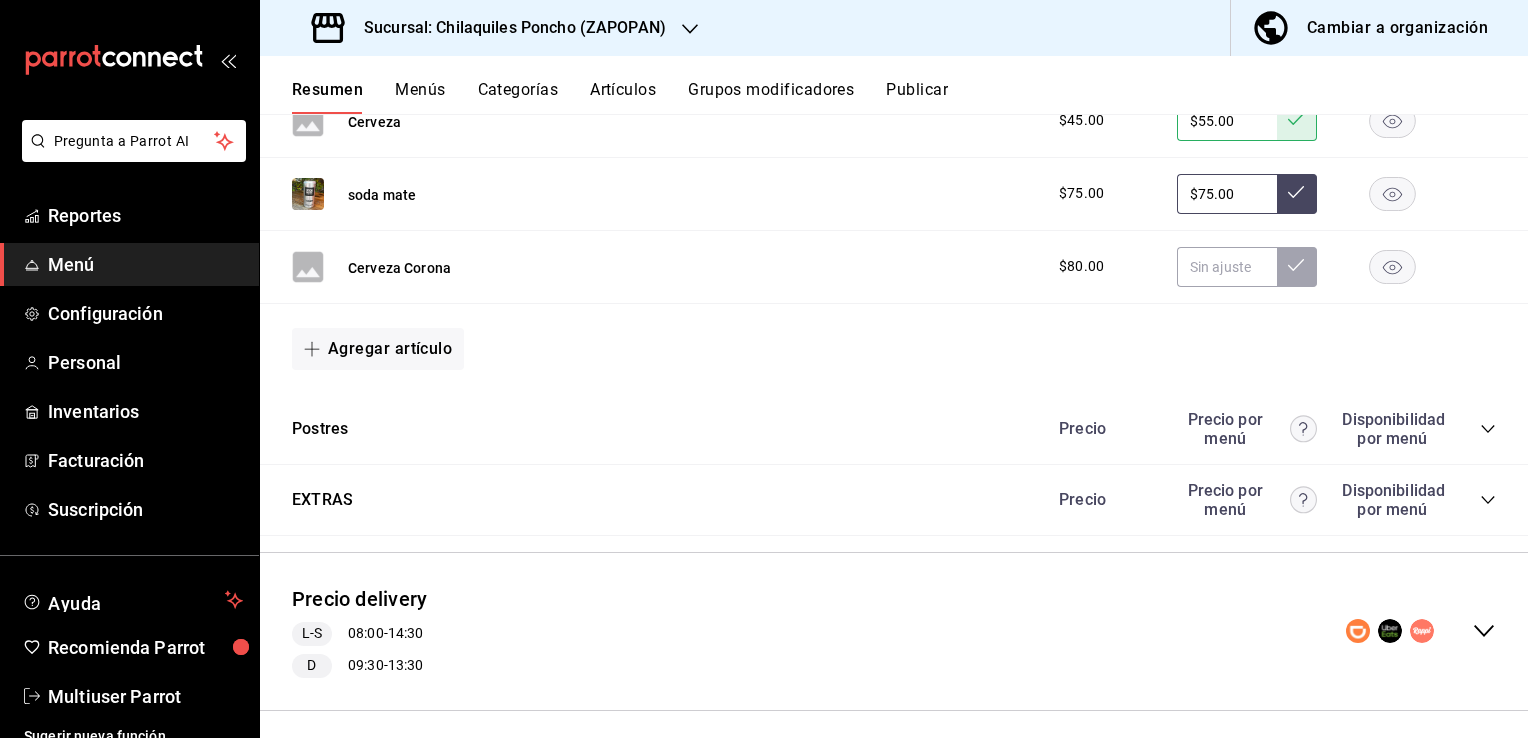 click 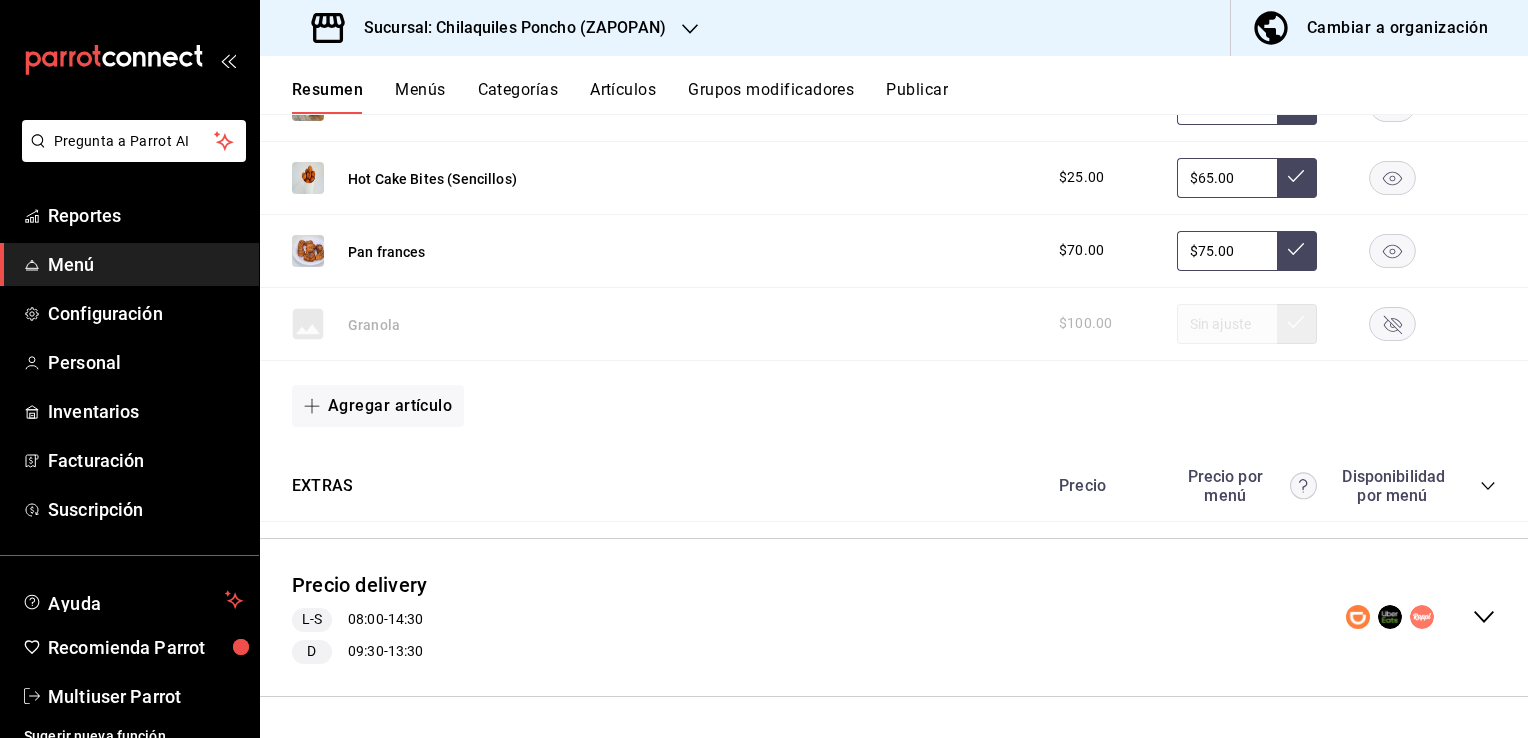 scroll, scrollTop: 4128, scrollLeft: 0, axis: vertical 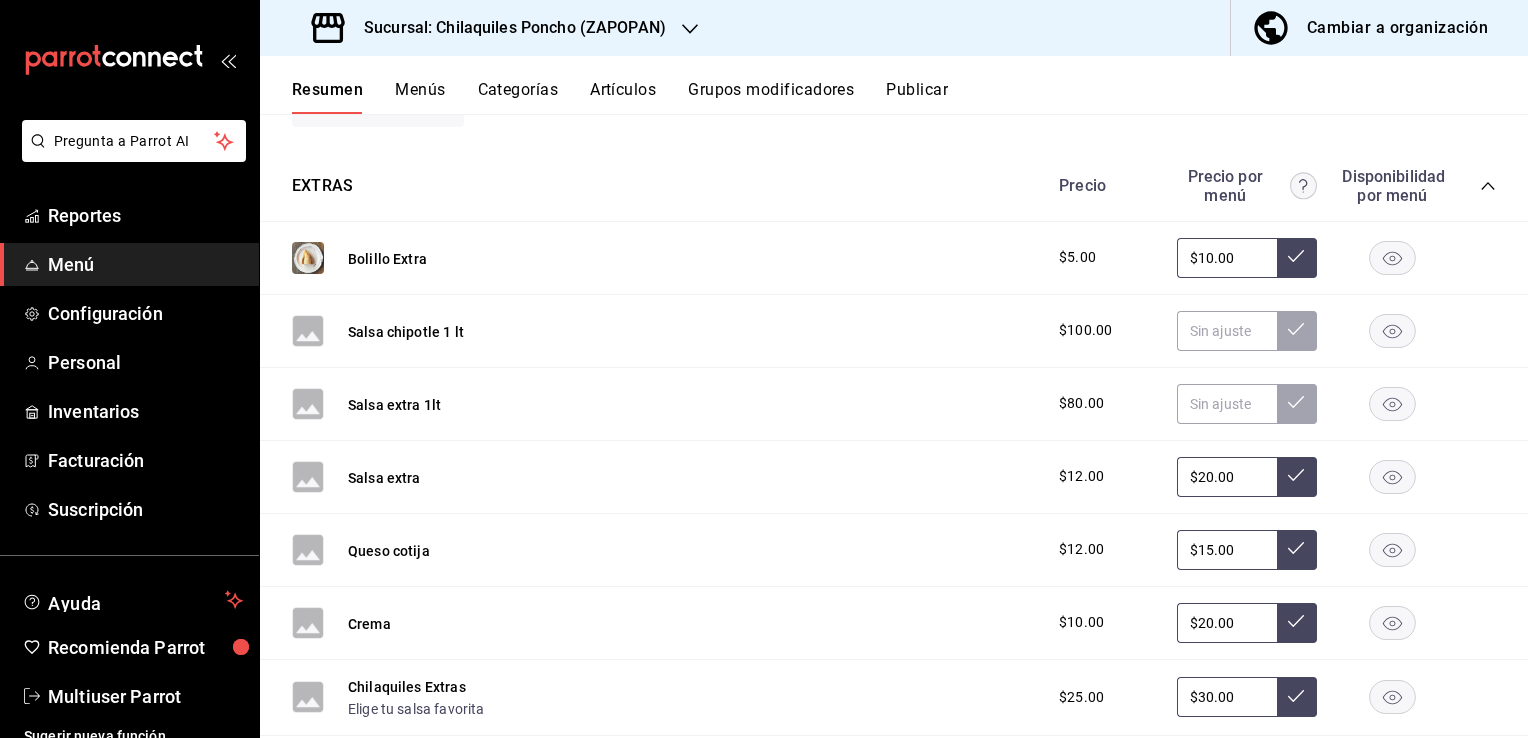 click on "Salsa chipotle 1 lt $100.00" at bounding box center (894, 331) 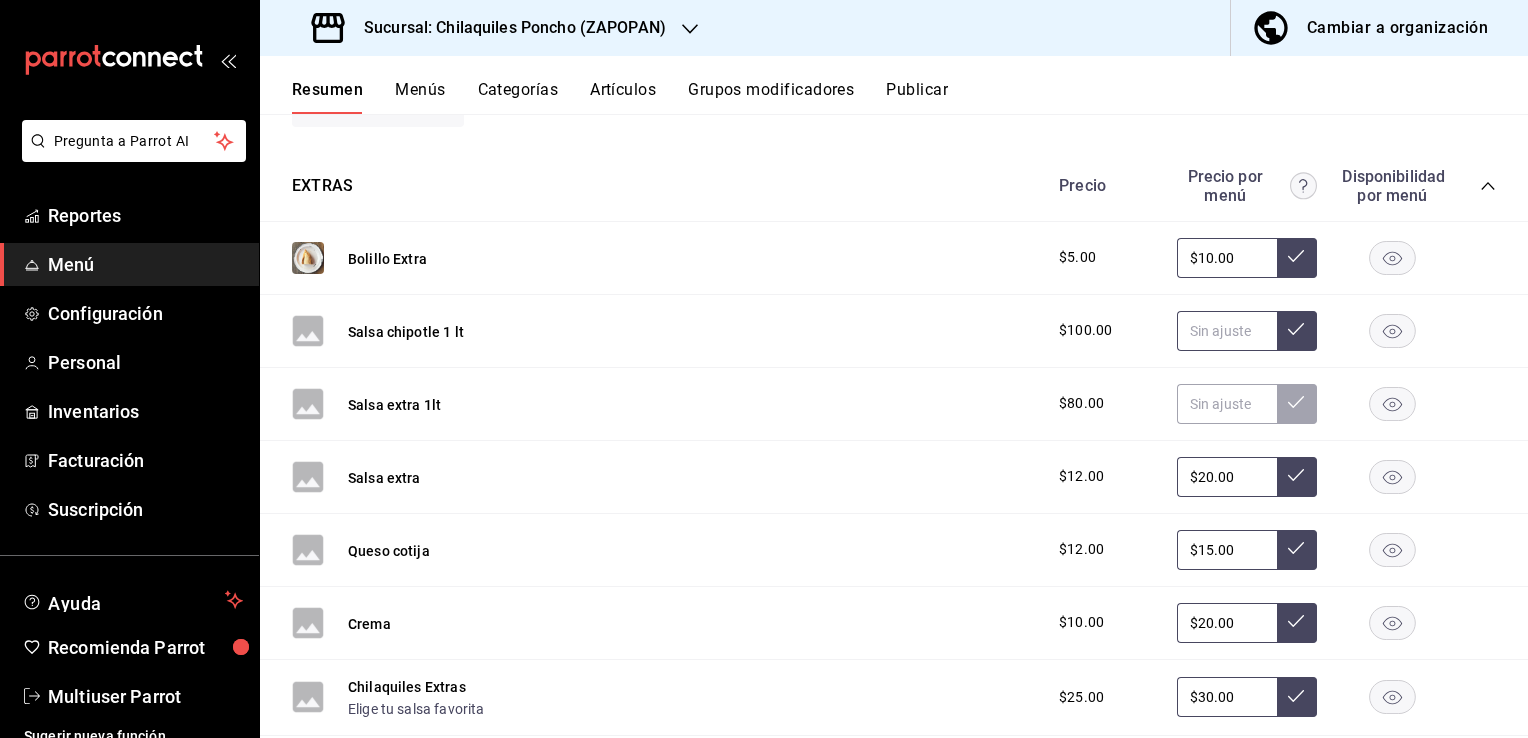 click at bounding box center (1227, 331) 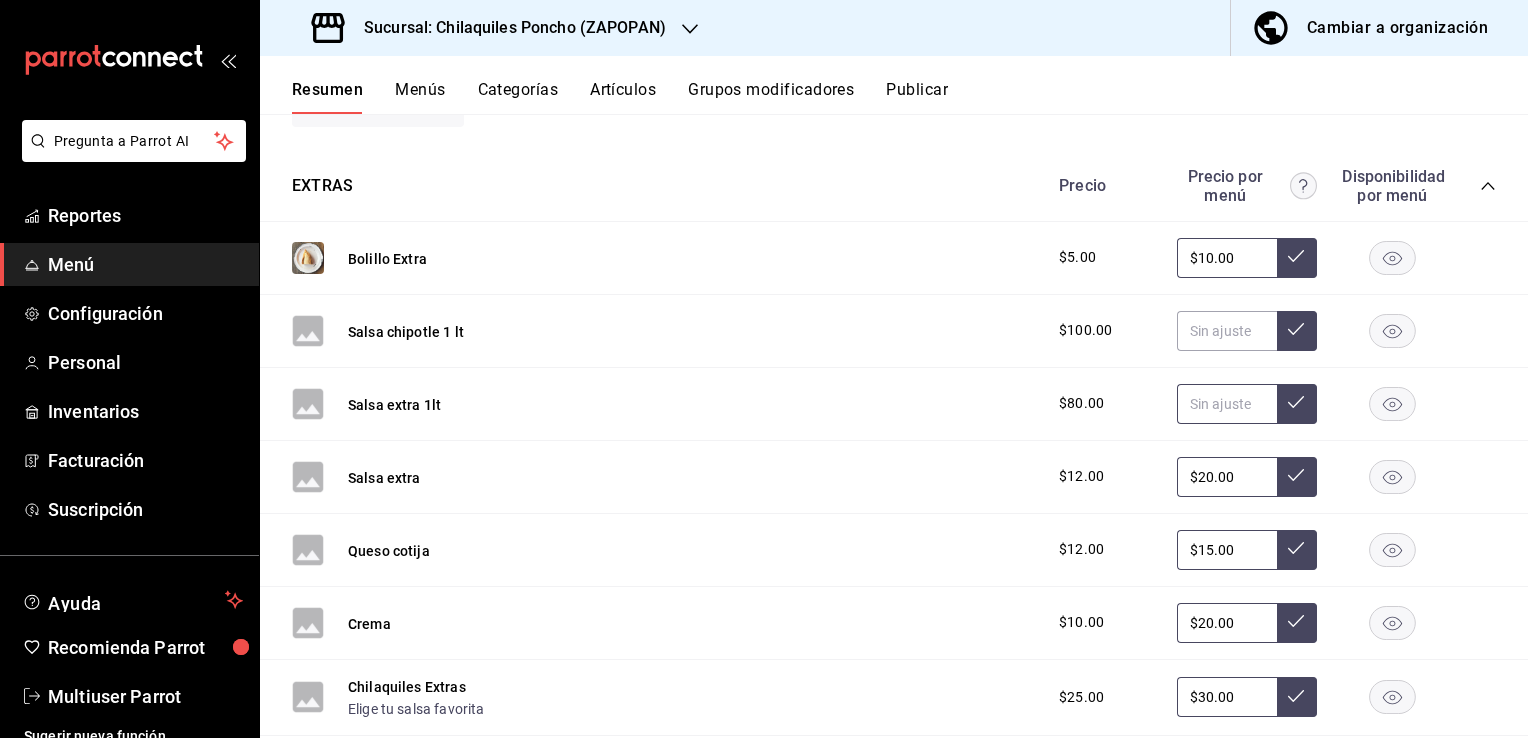 click at bounding box center (1227, 404) 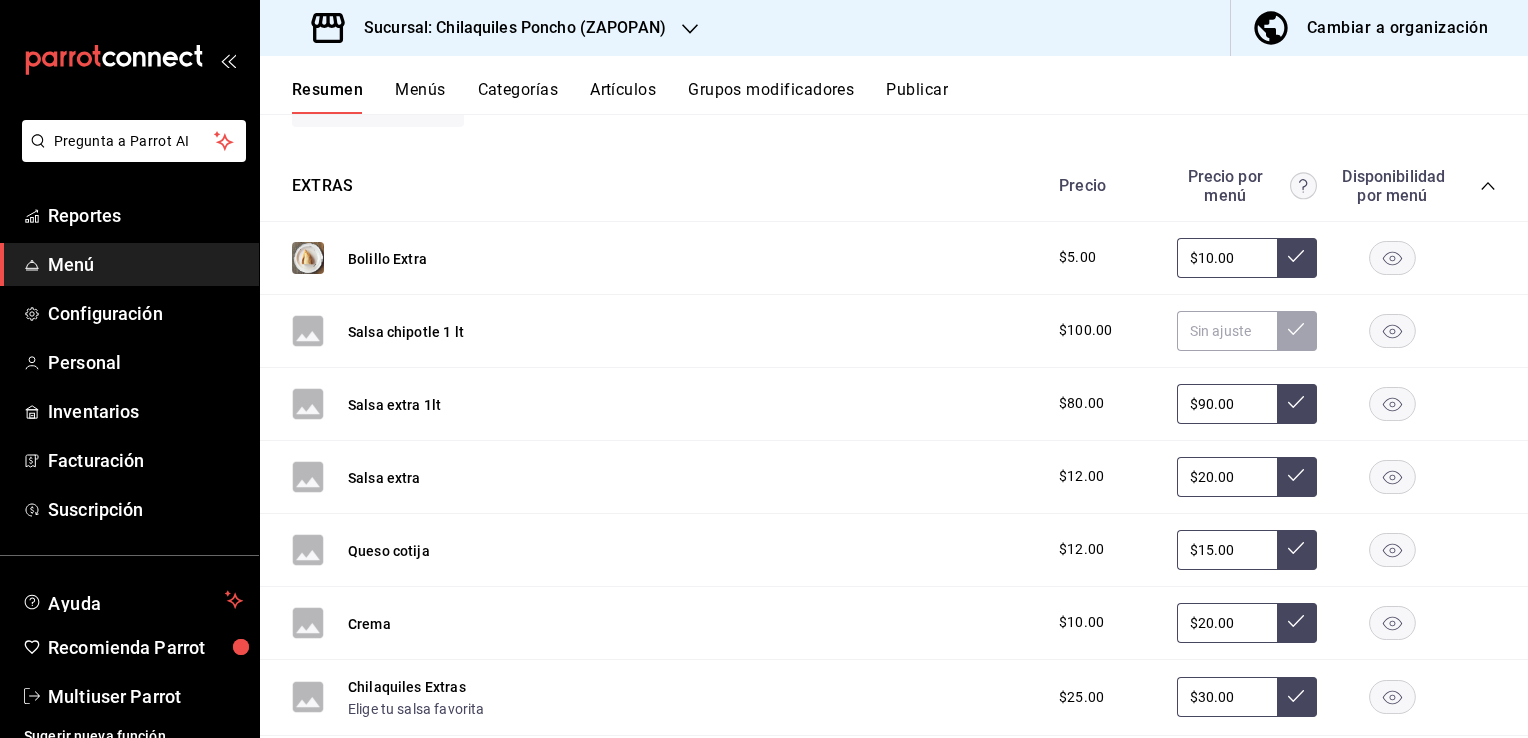 type on "$90.00" 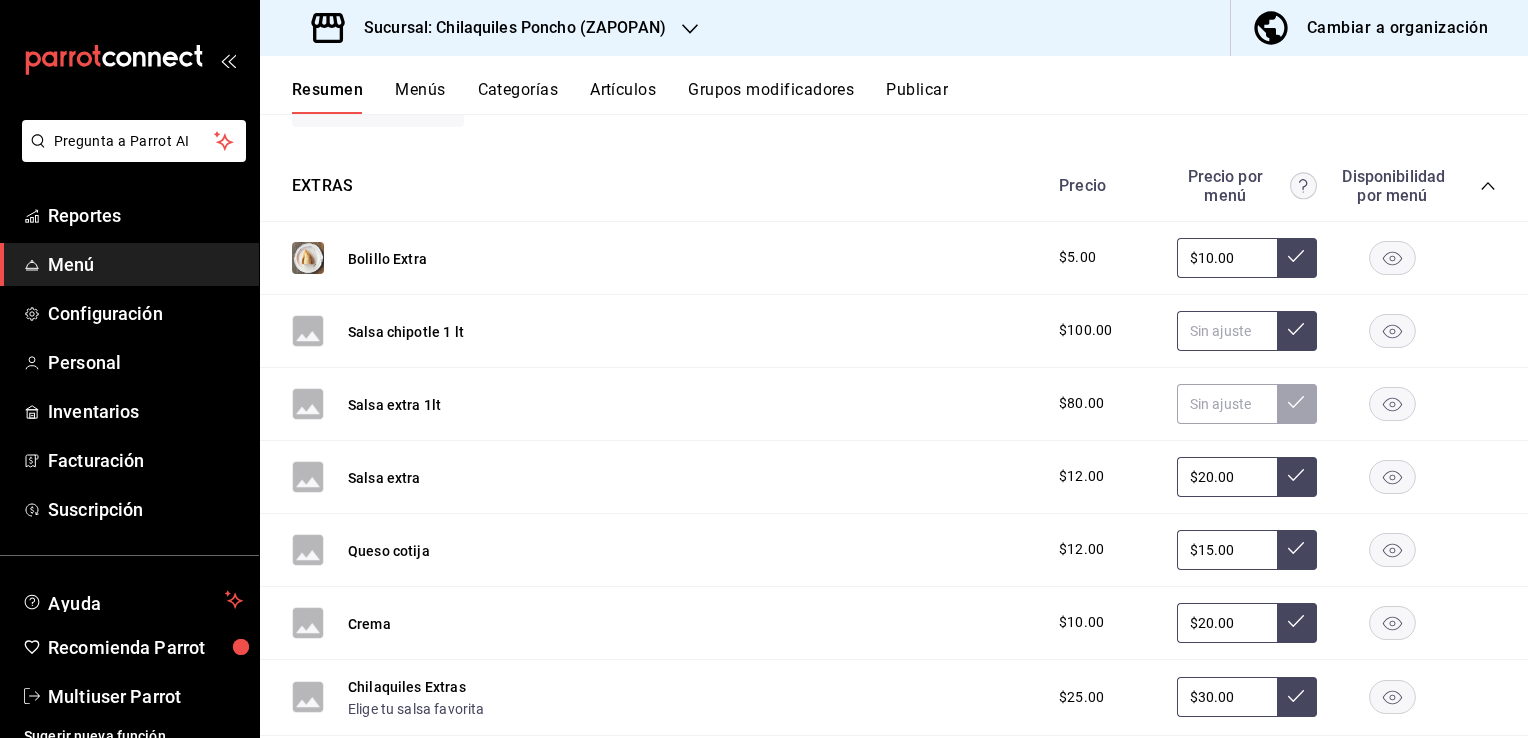 click at bounding box center [1227, 331] 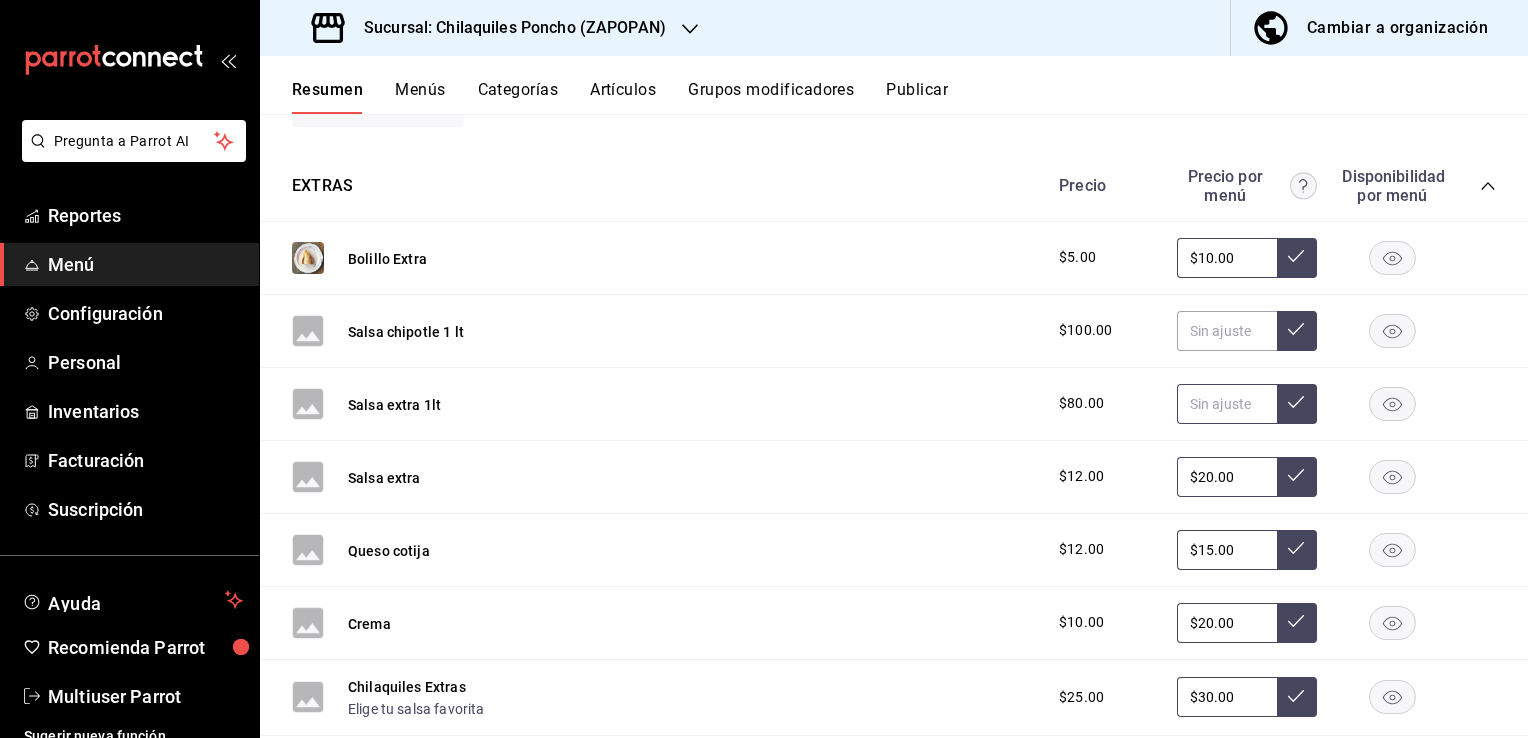 click on "$80.00" at bounding box center [1267, 404] 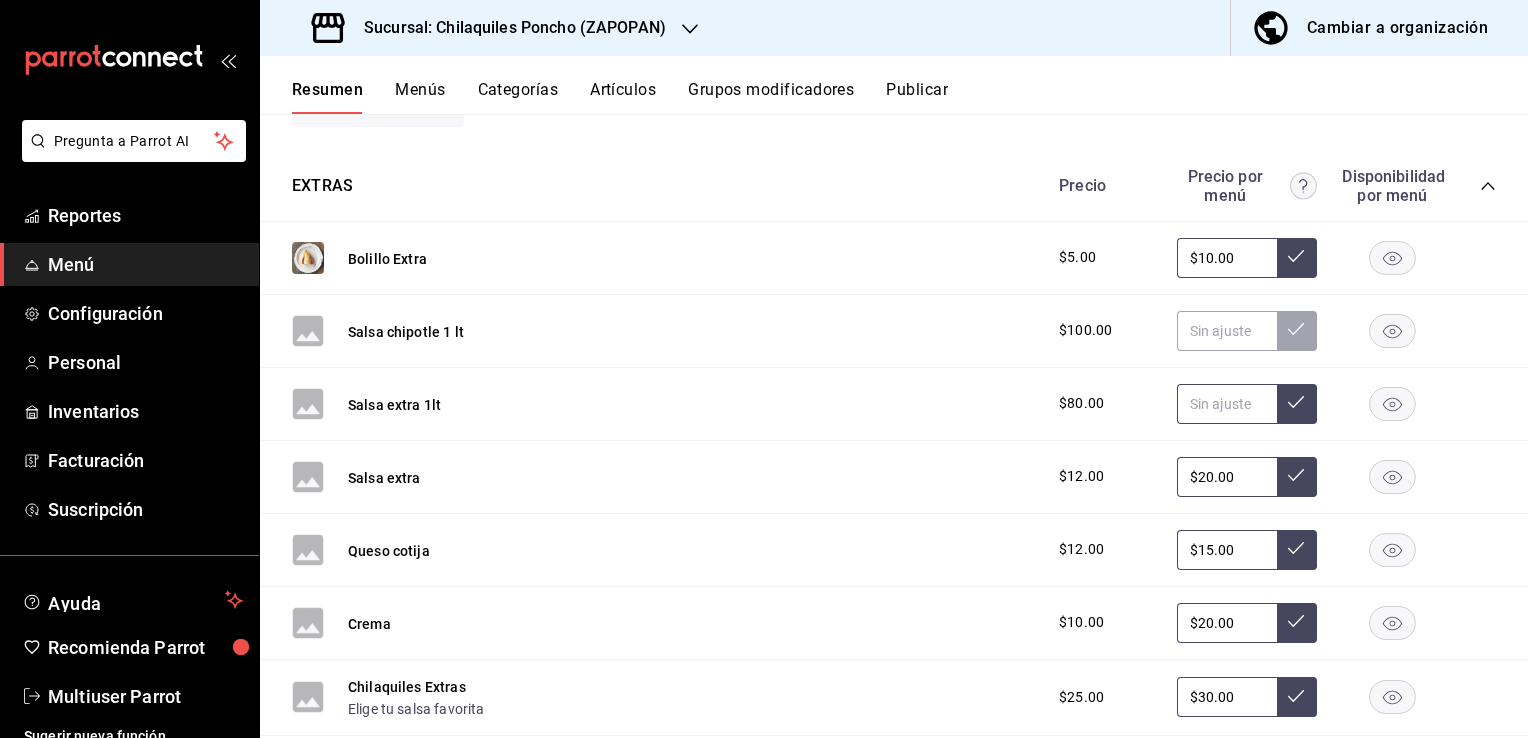 click at bounding box center [1297, 404] 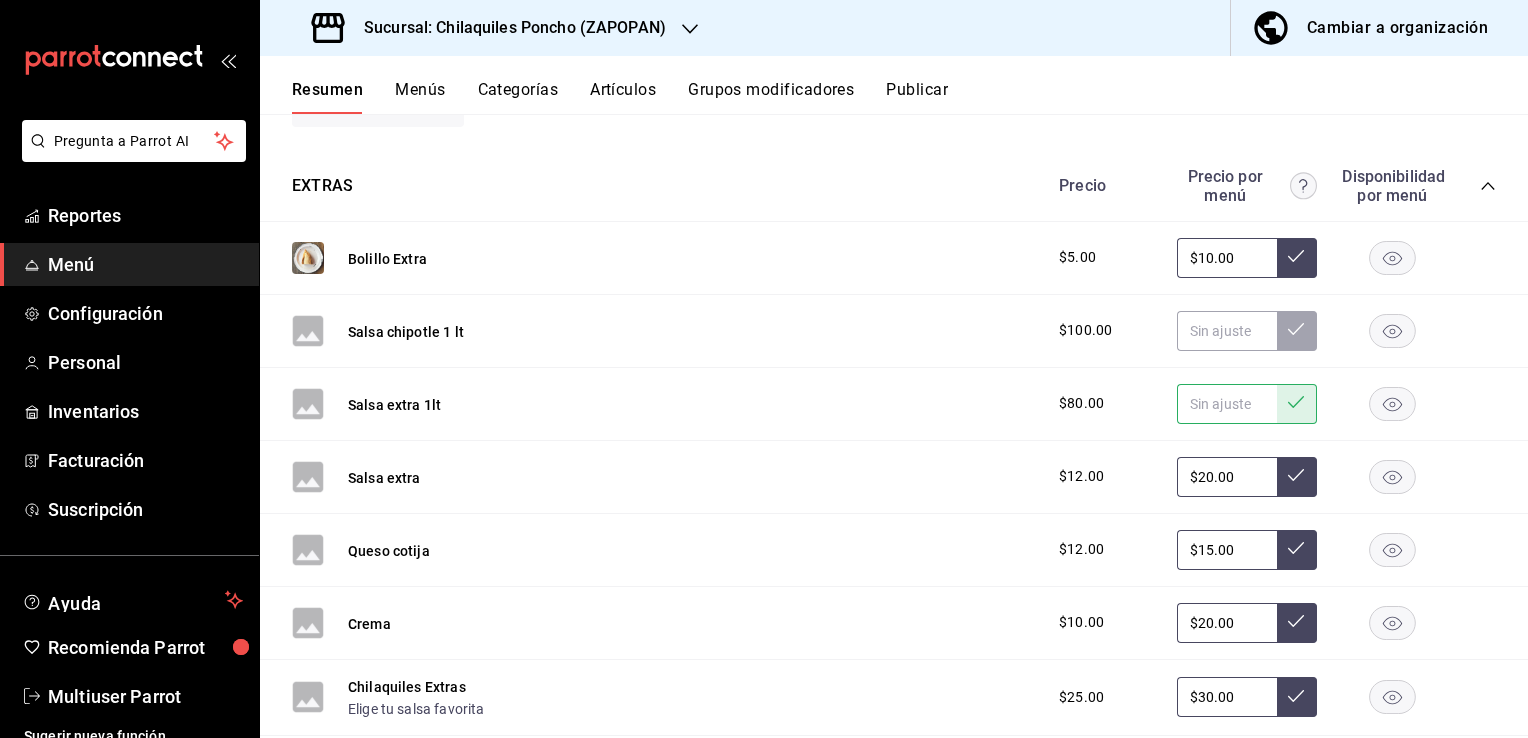 click at bounding box center [1227, 404] 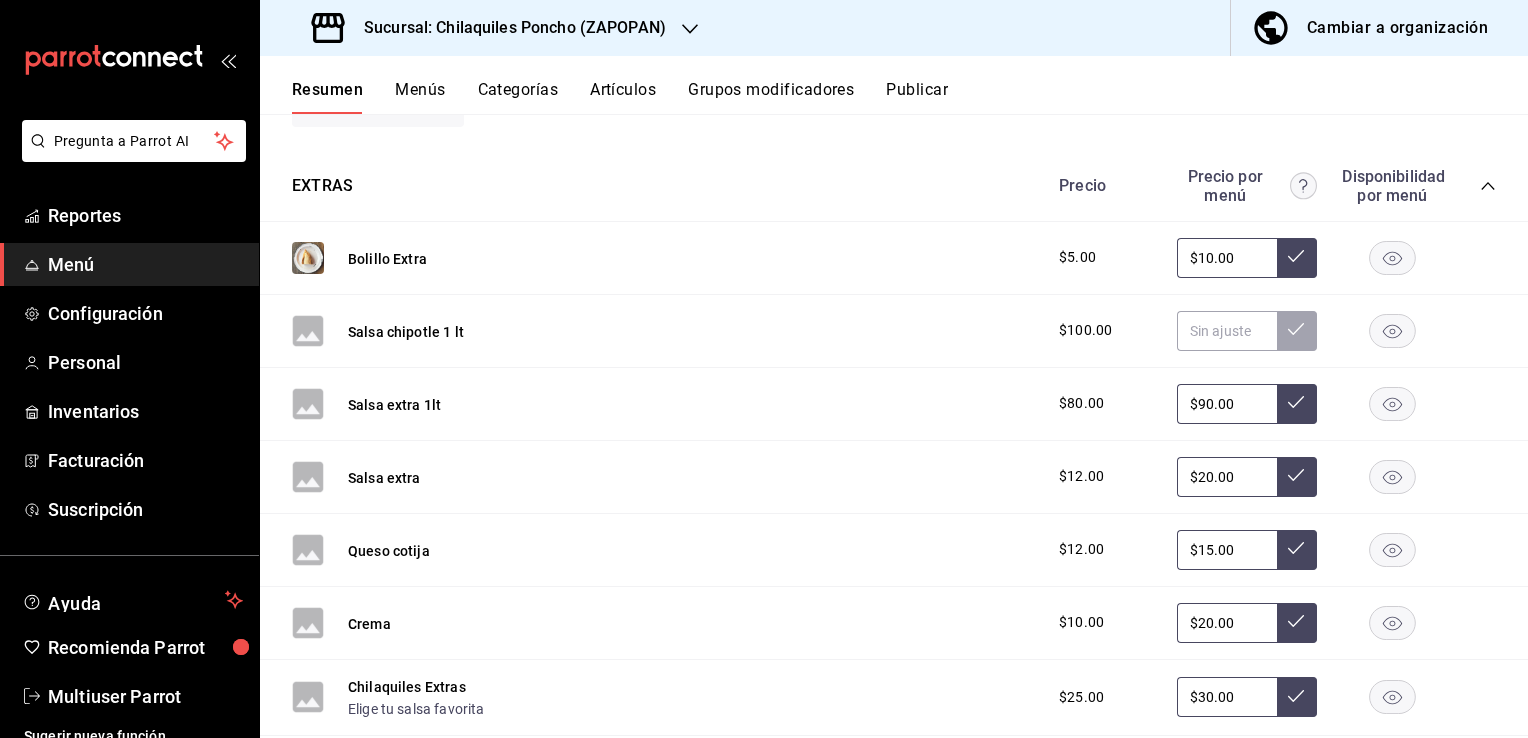 type on "$90.00" 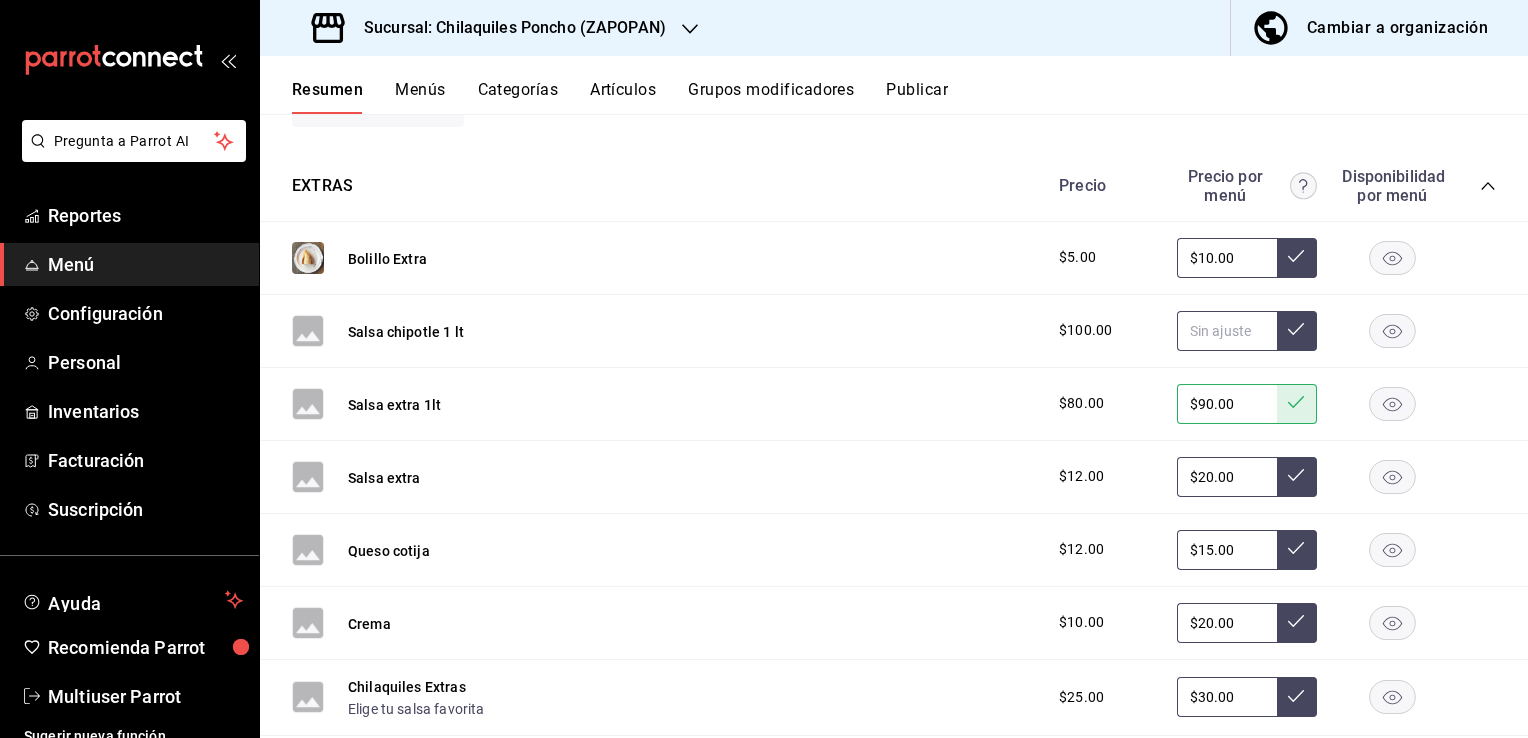 click at bounding box center (1227, 331) 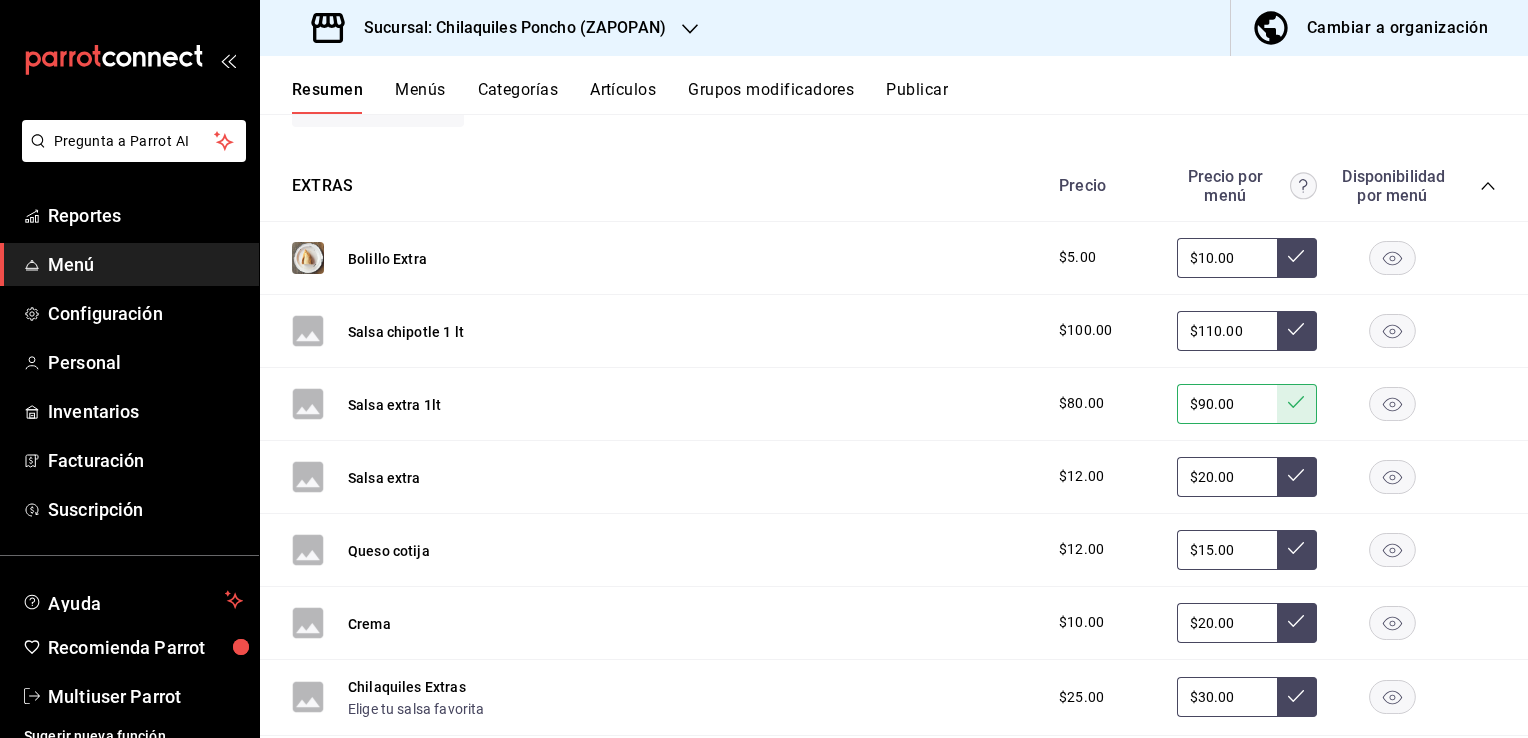 type on "$110.00" 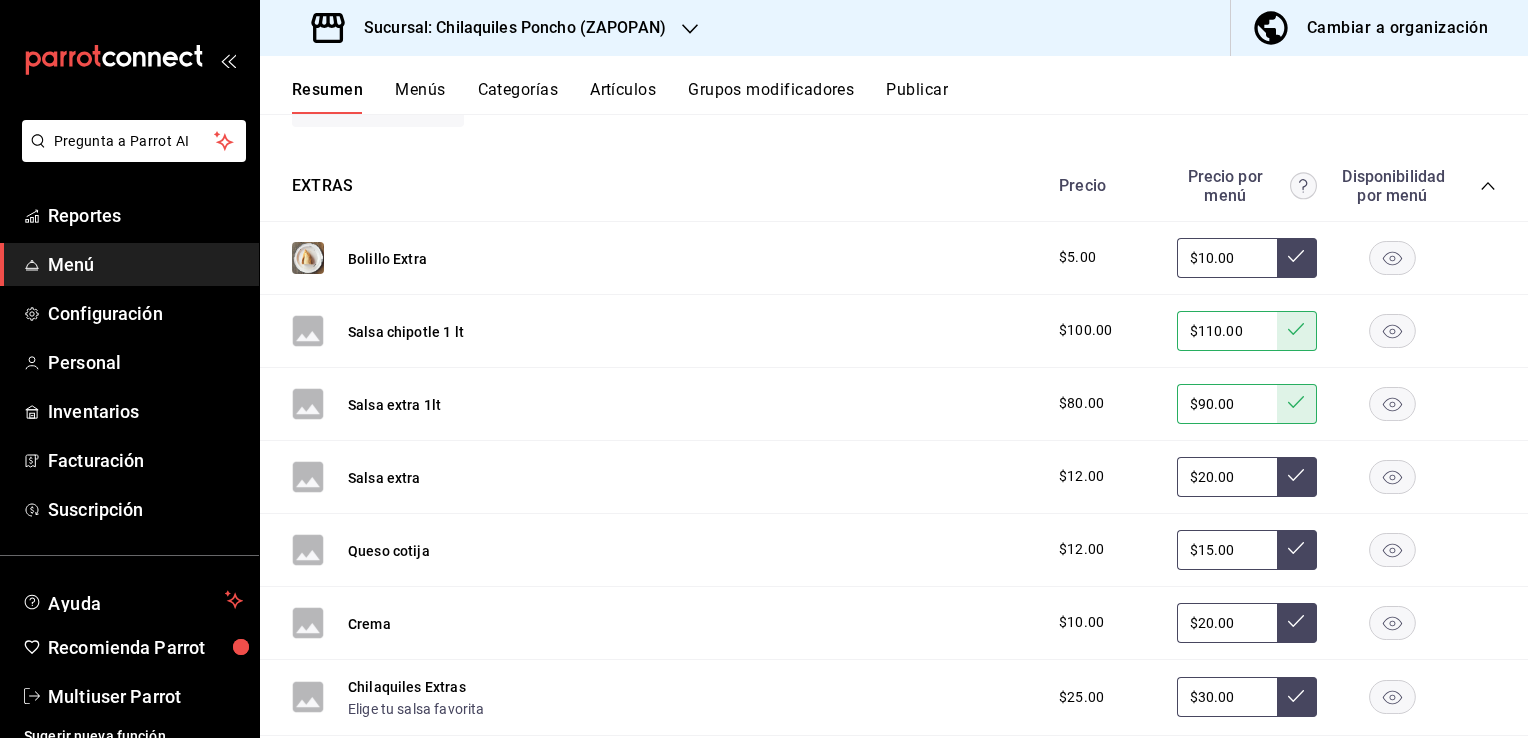 click on "$20.00" at bounding box center (1227, 477) 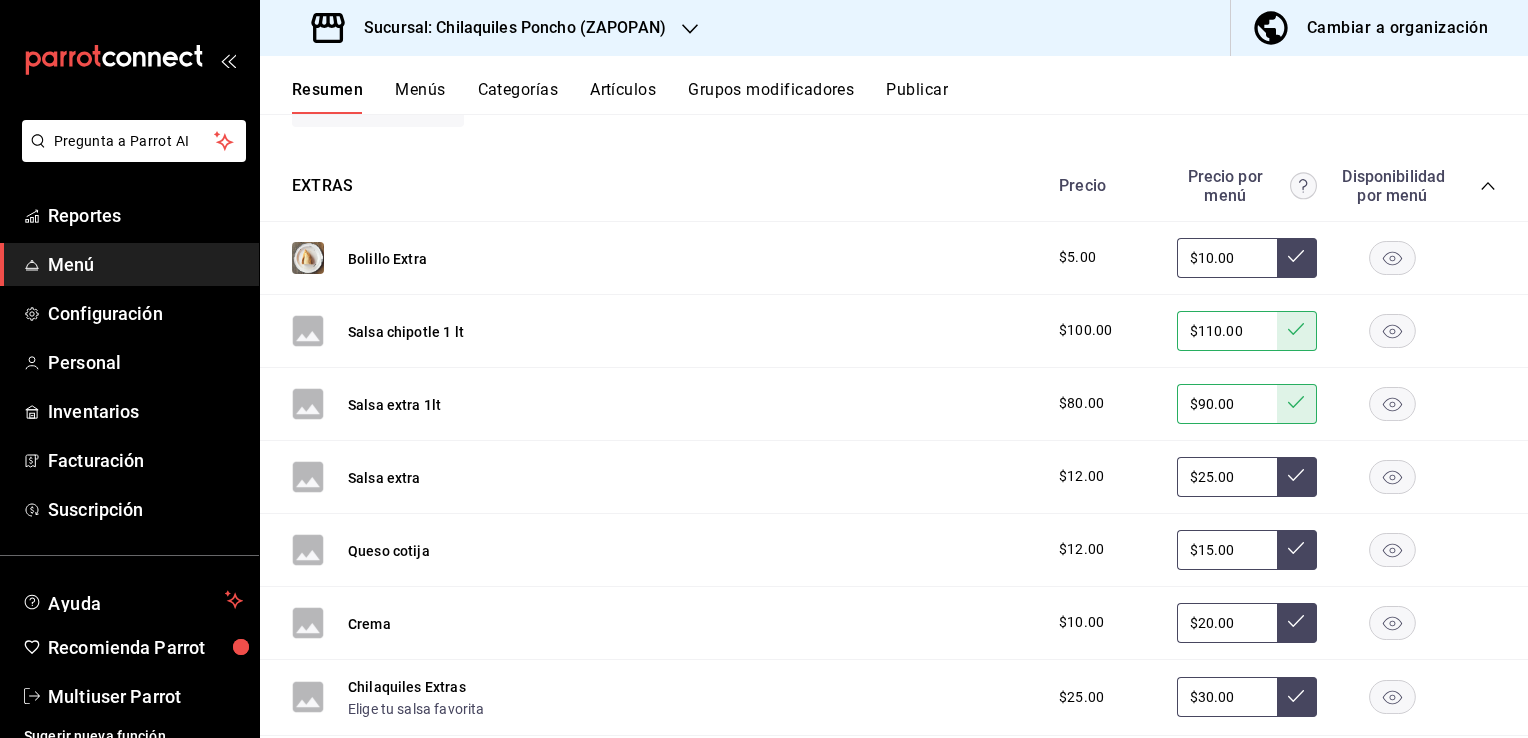 type on "$25.00" 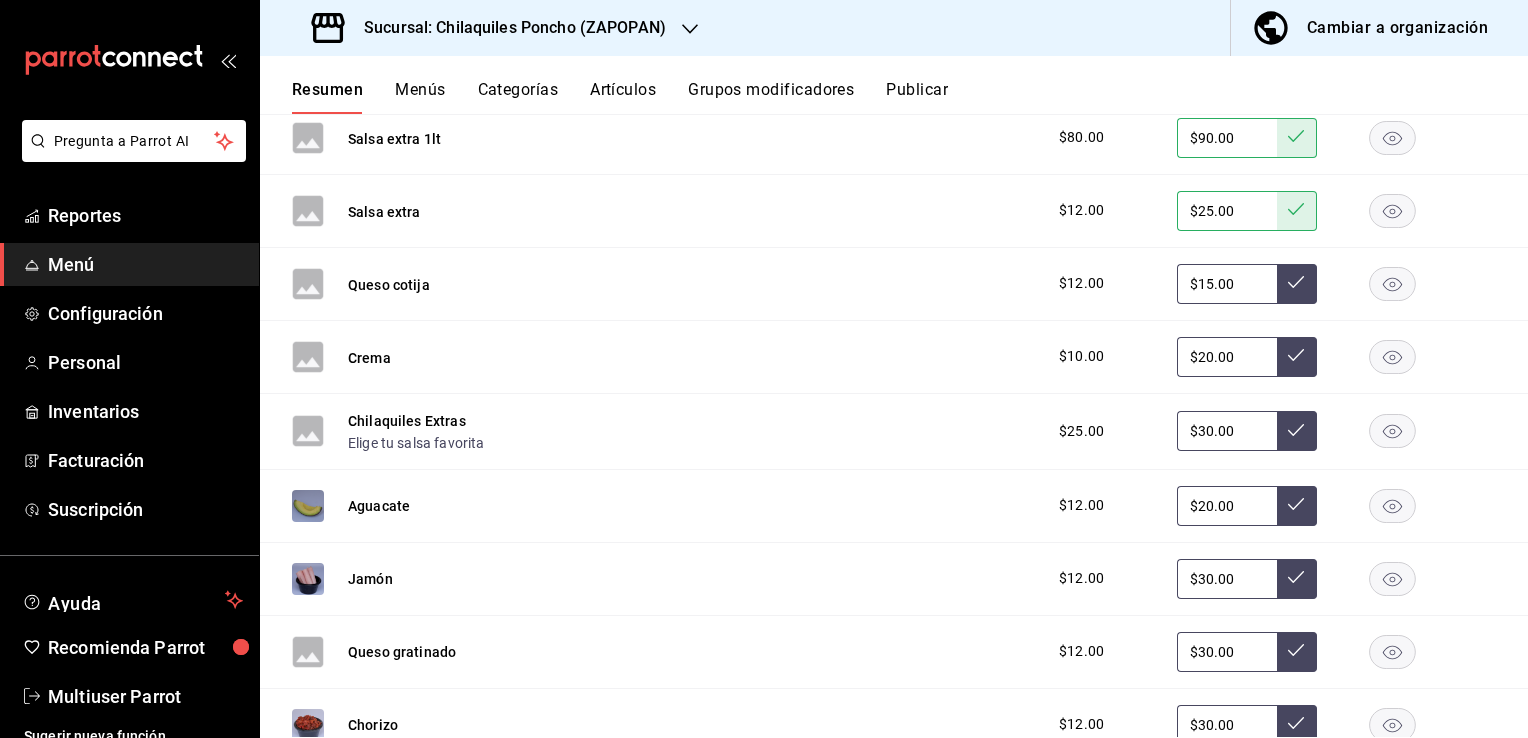 scroll, scrollTop: 4728, scrollLeft: 0, axis: vertical 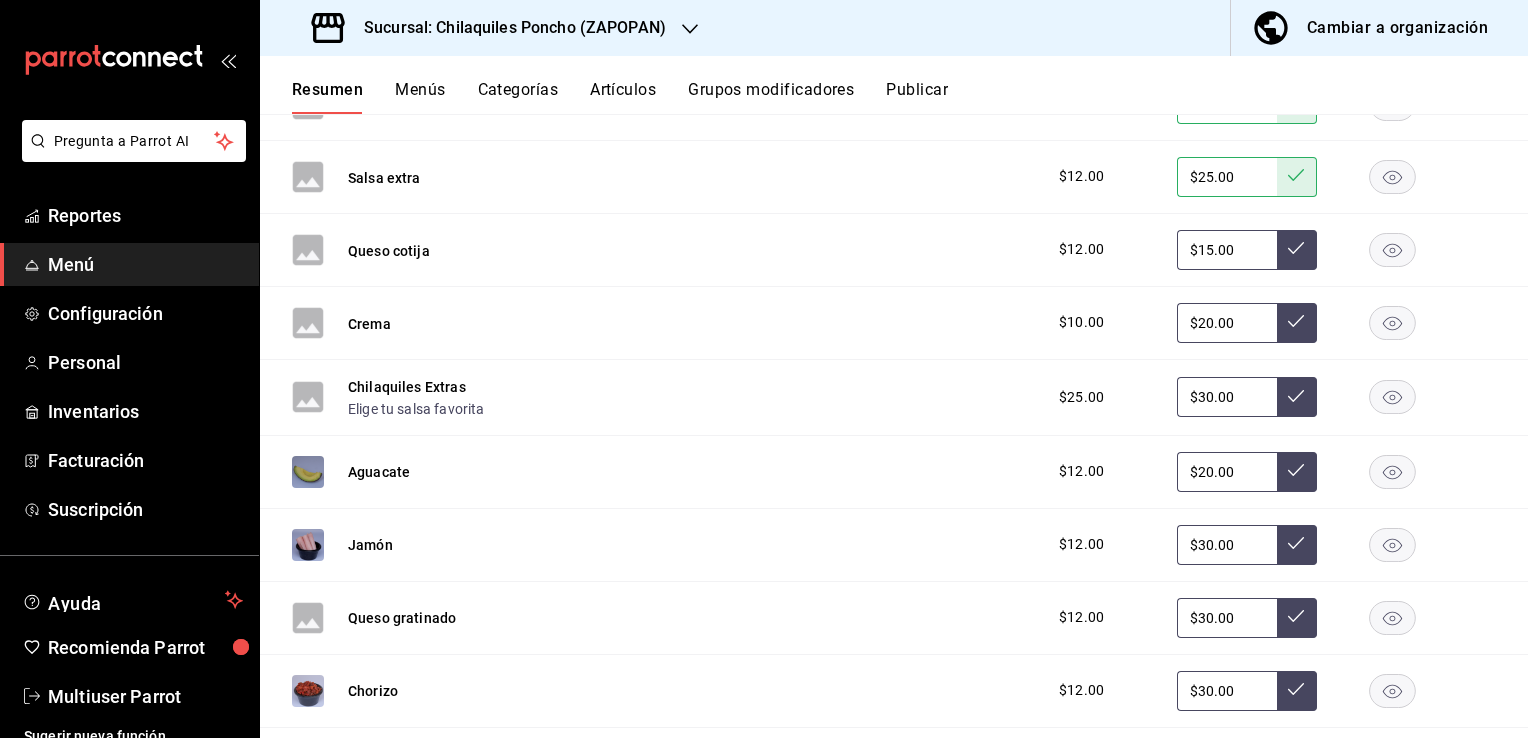 click on "$20.00" at bounding box center (1227, 472) 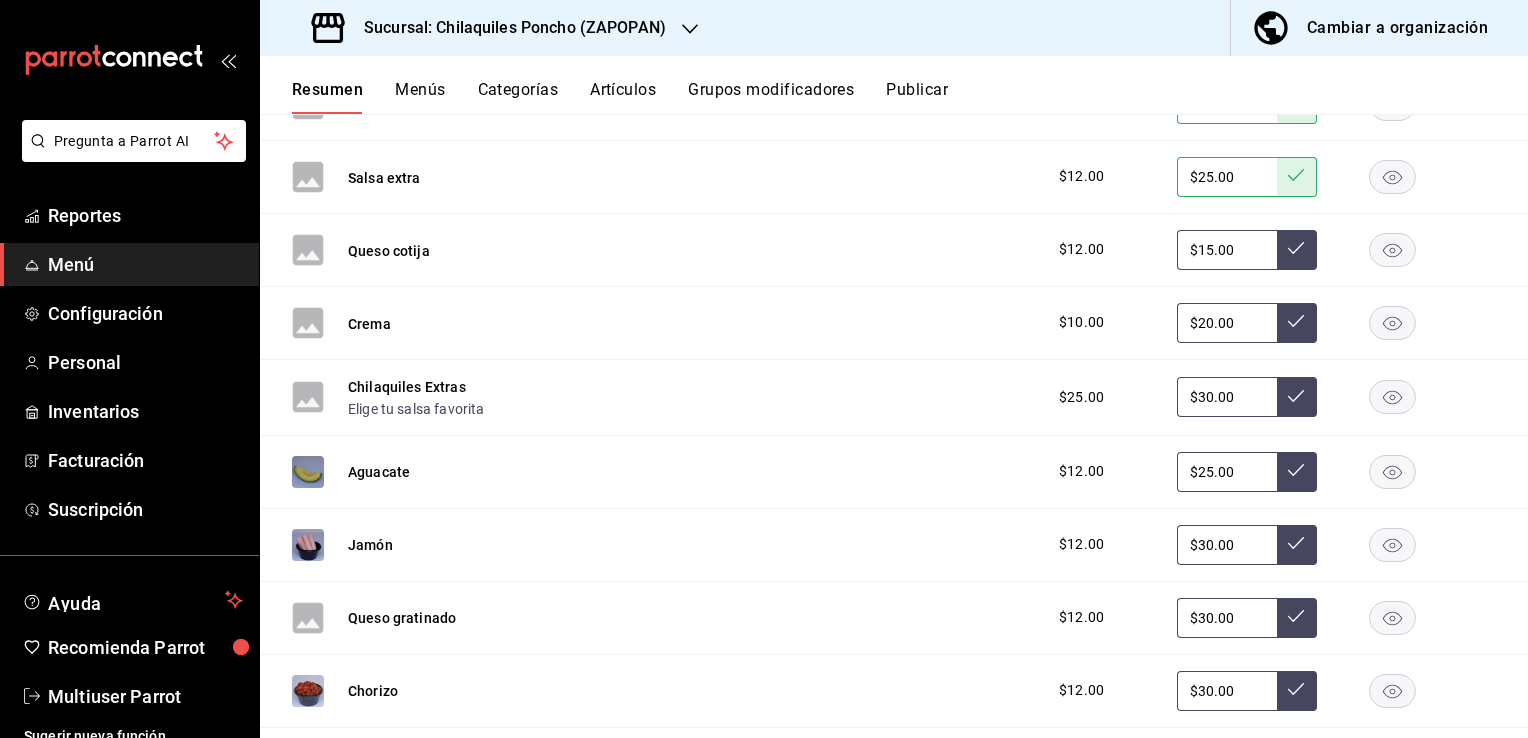 type on "$25.00" 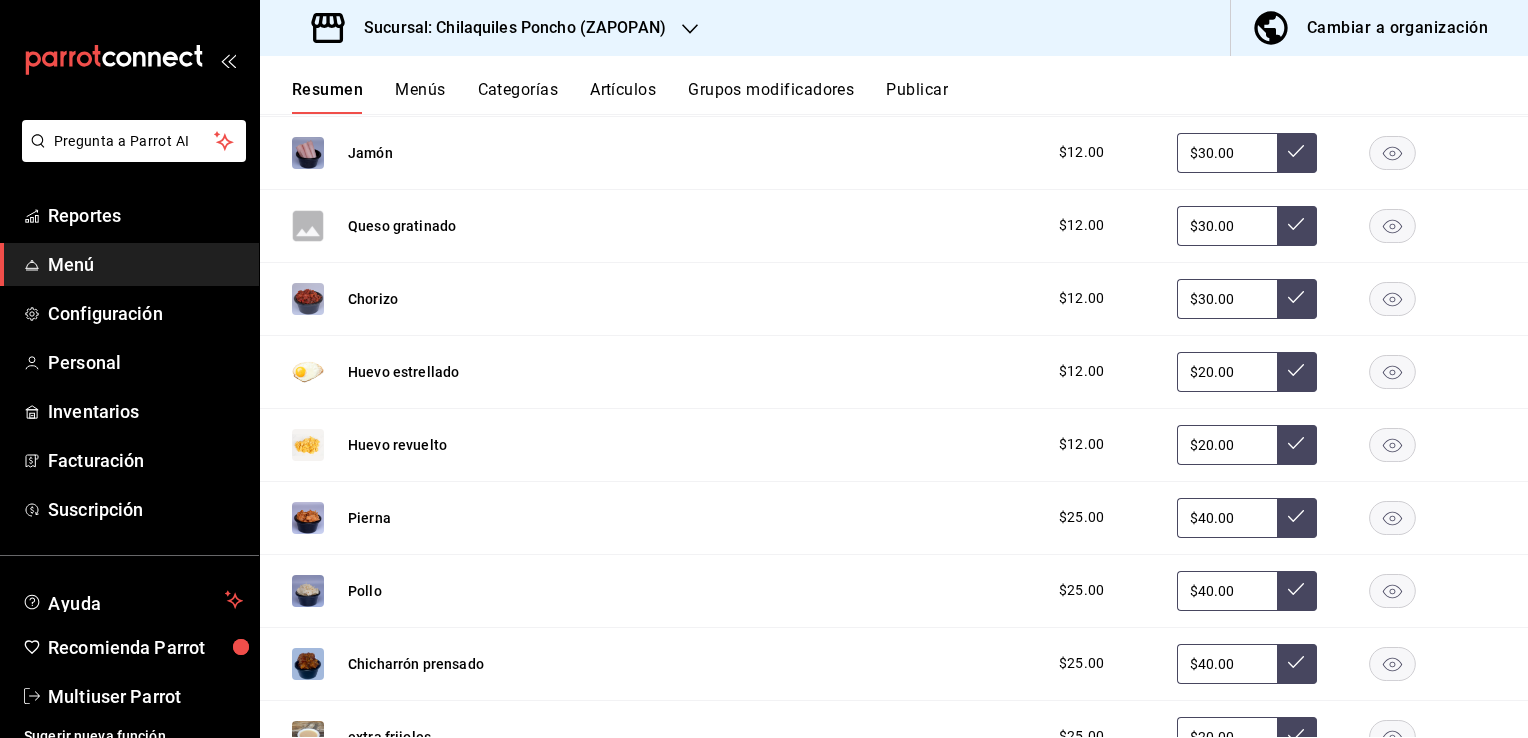 scroll, scrollTop: 5228, scrollLeft: 0, axis: vertical 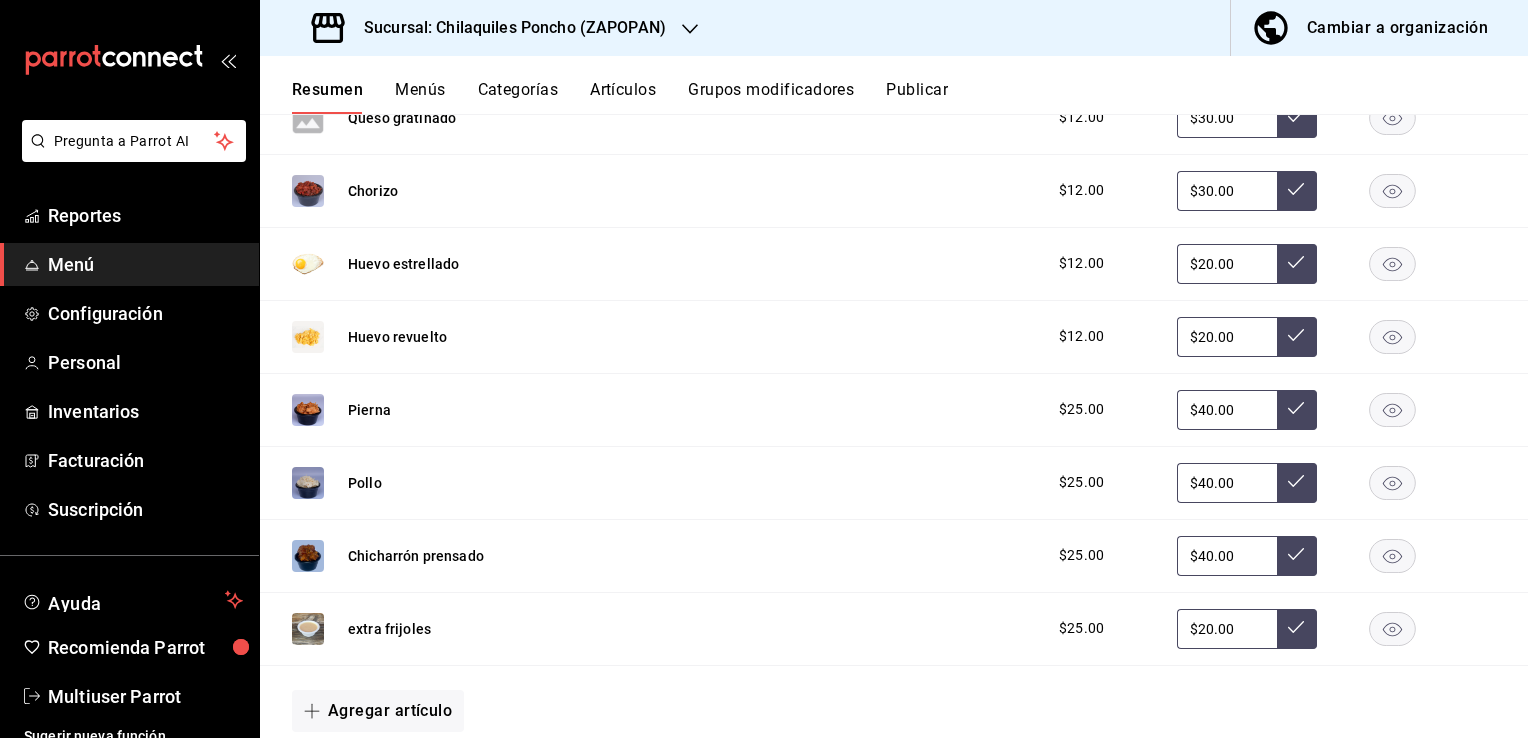 click on "$20.00" at bounding box center [1227, 629] 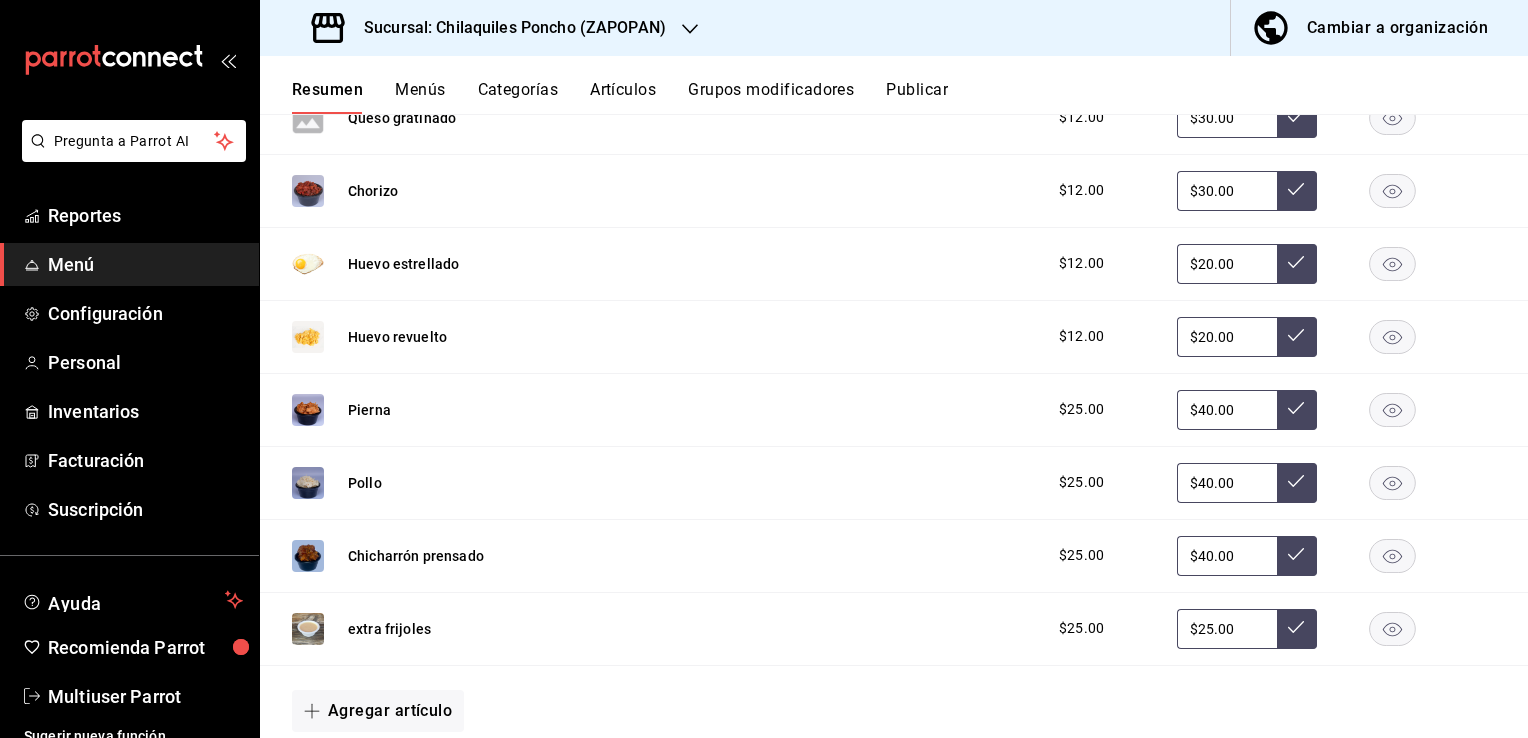 type on "$25.00" 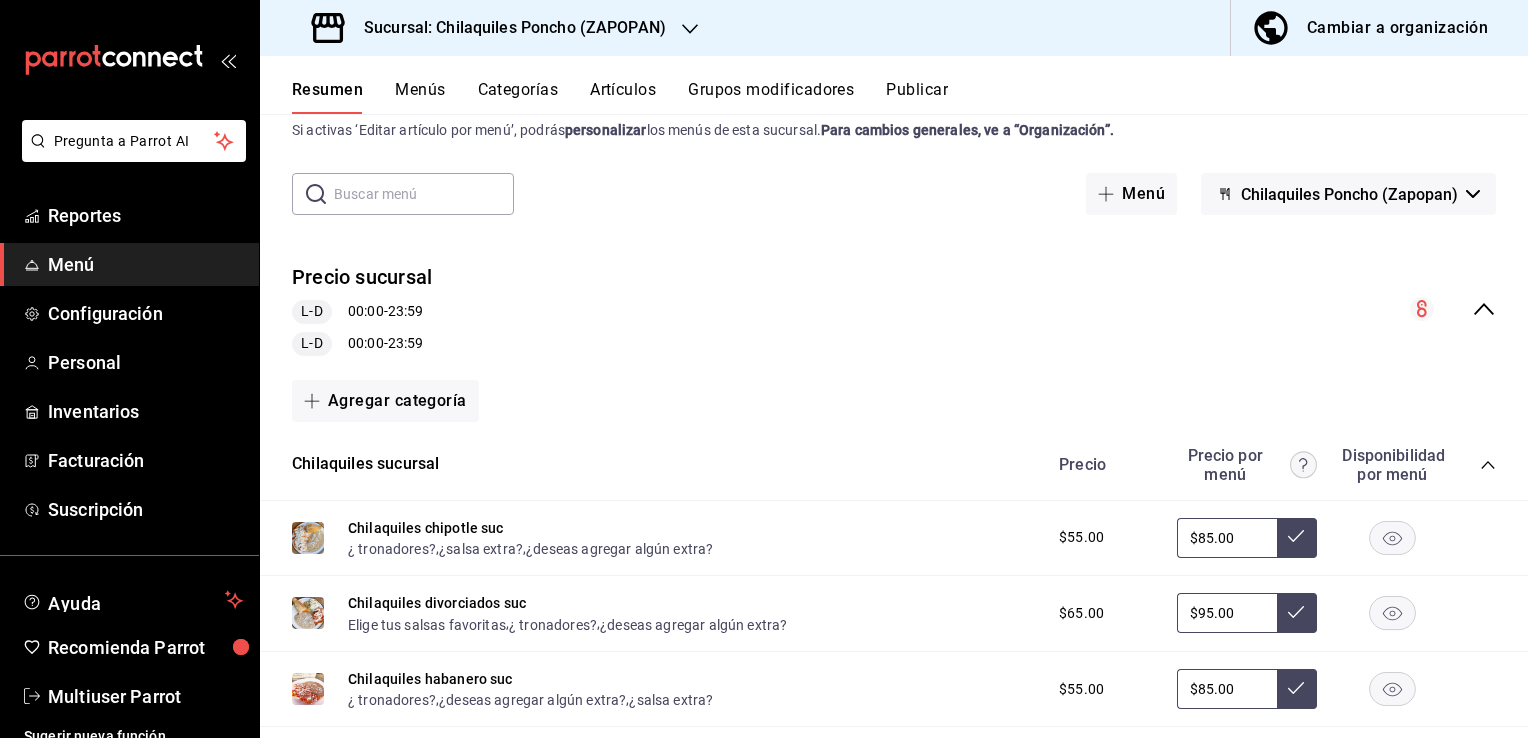scroll, scrollTop: 0, scrollLeft: 0, axis: both 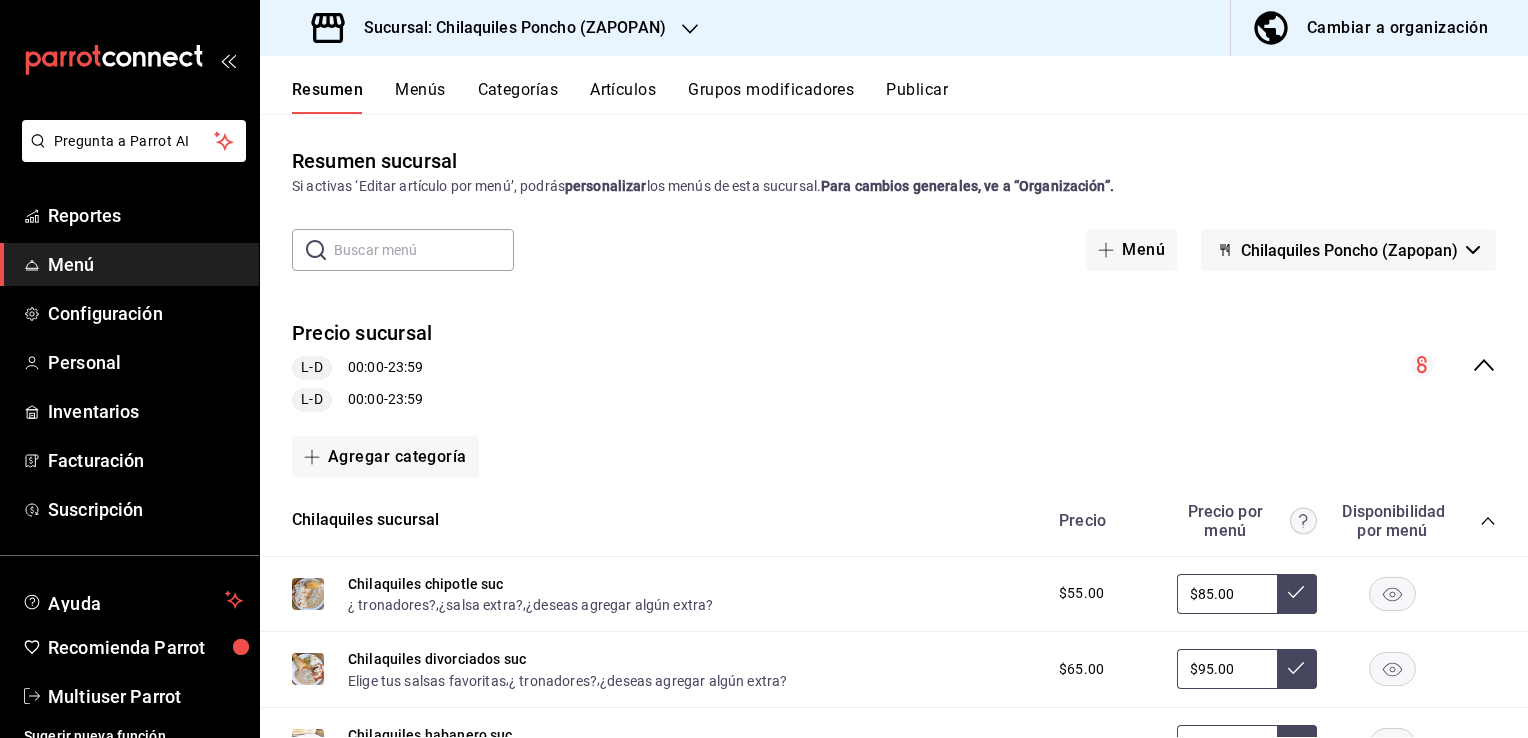 click on "Publicar" at bounding box center (917, 97) 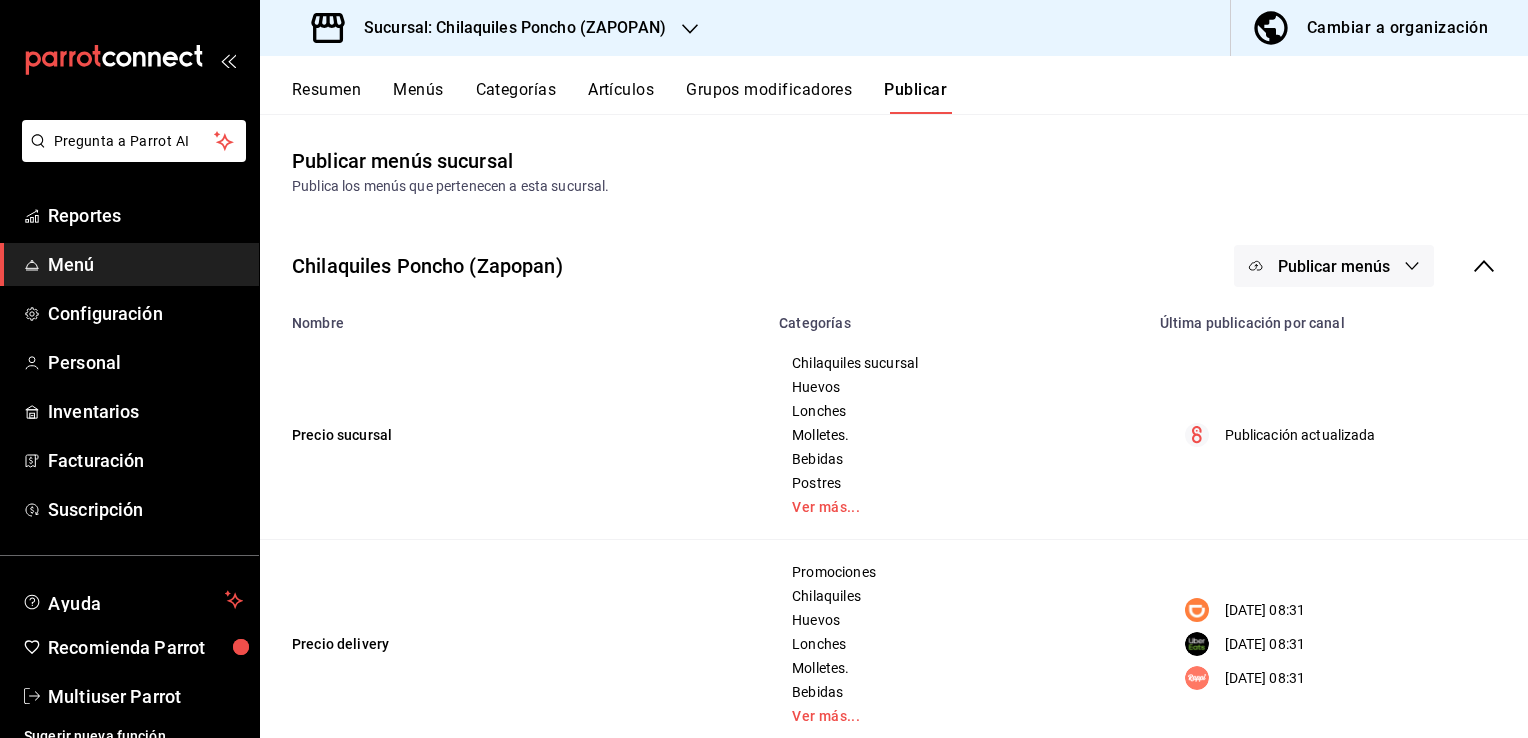 click on "Publicar menús" at bounding box center [1334, 266] 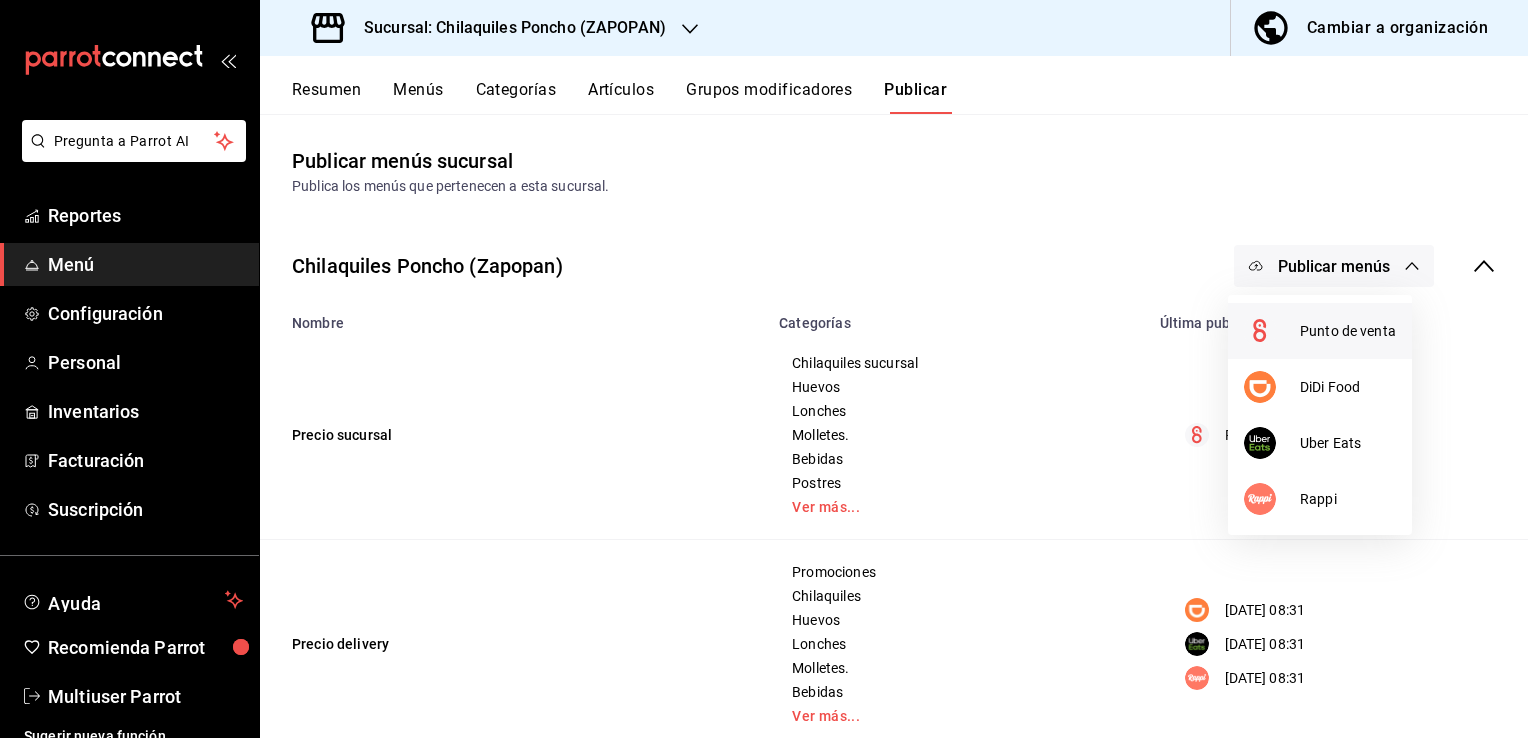 click on "Punto de venta" at bounding box center [1348, 331] 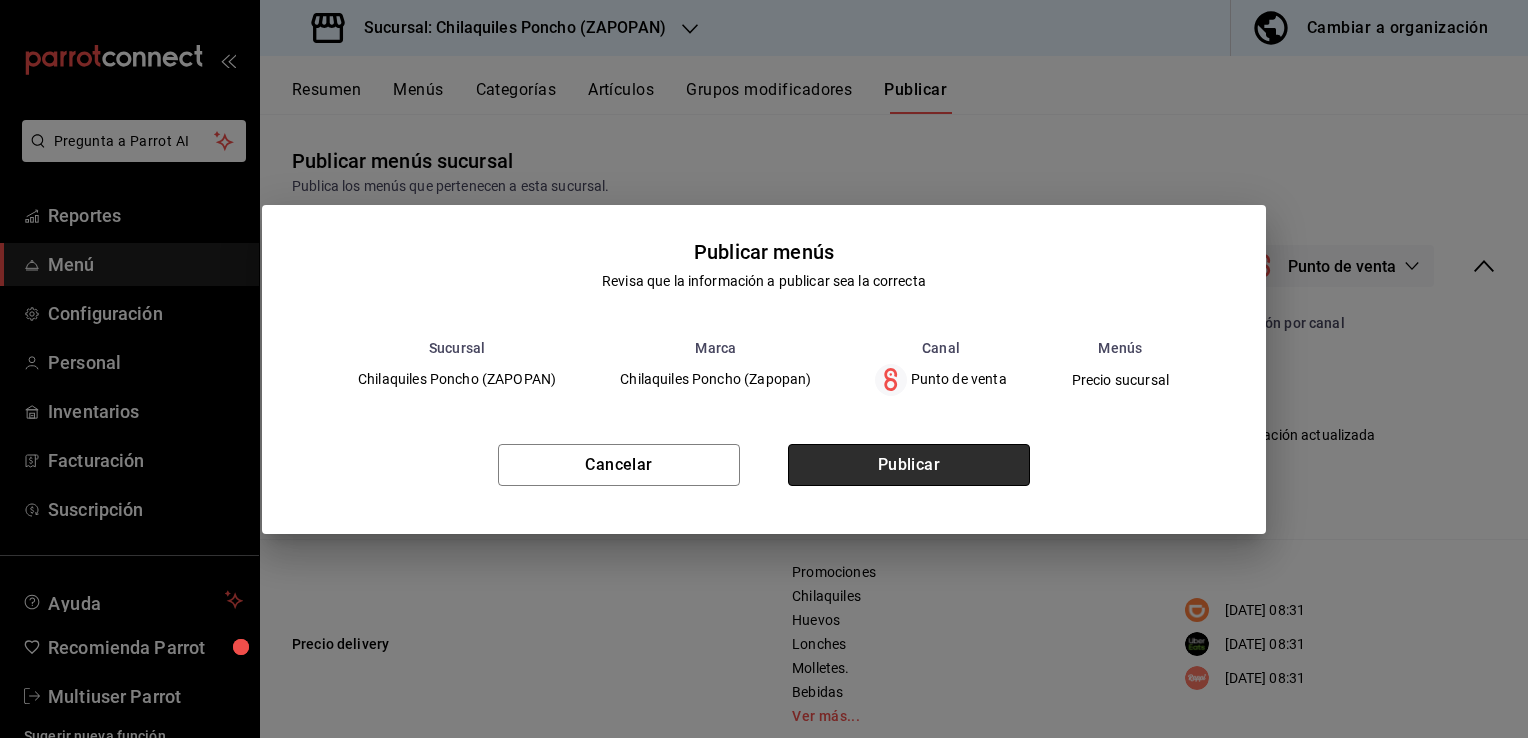 click on "Publicar" at bounding box center [909, 465] 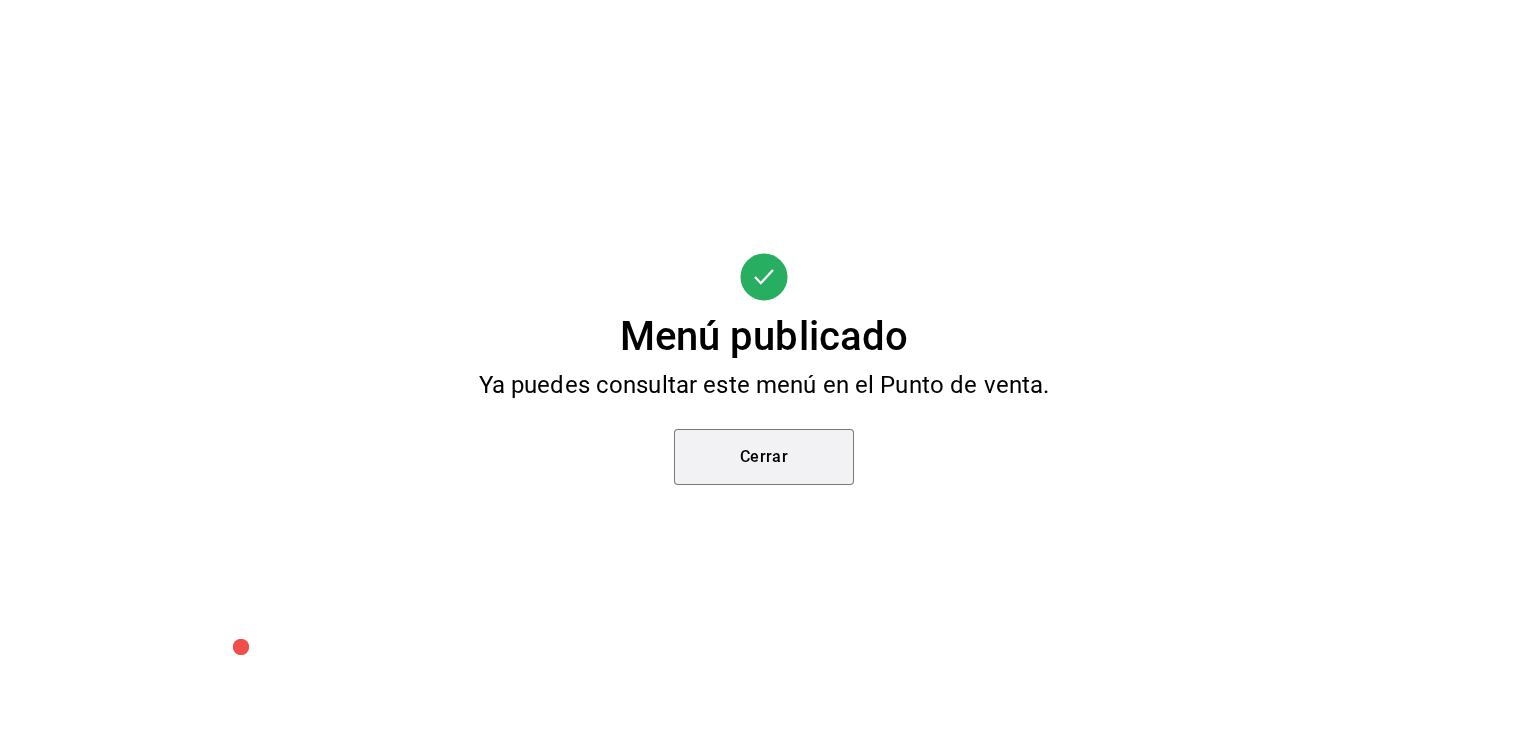 click on "Cerrar" at bounding box center (764, 457) 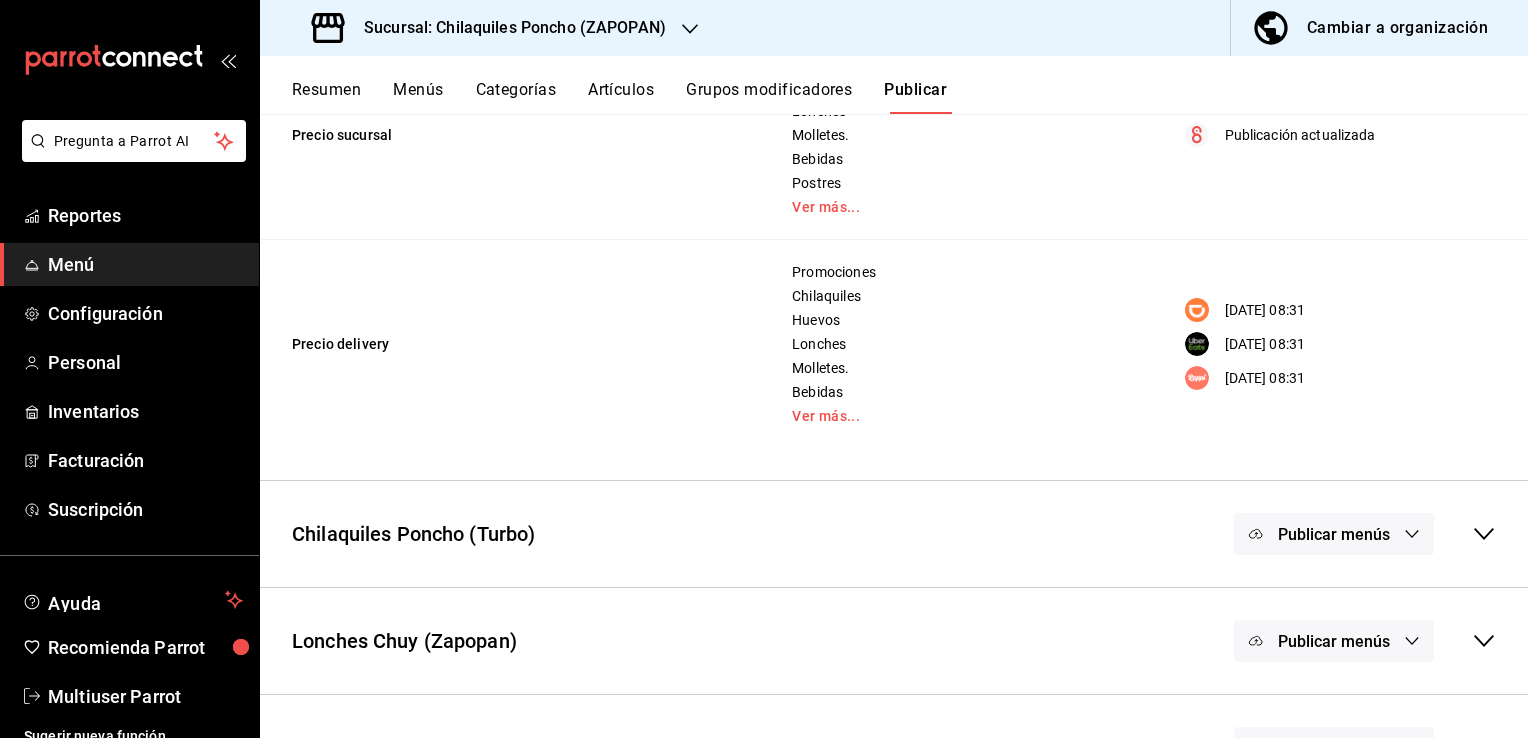 scroll, scrollTop: 0, scrollLeft: 0, axis: both 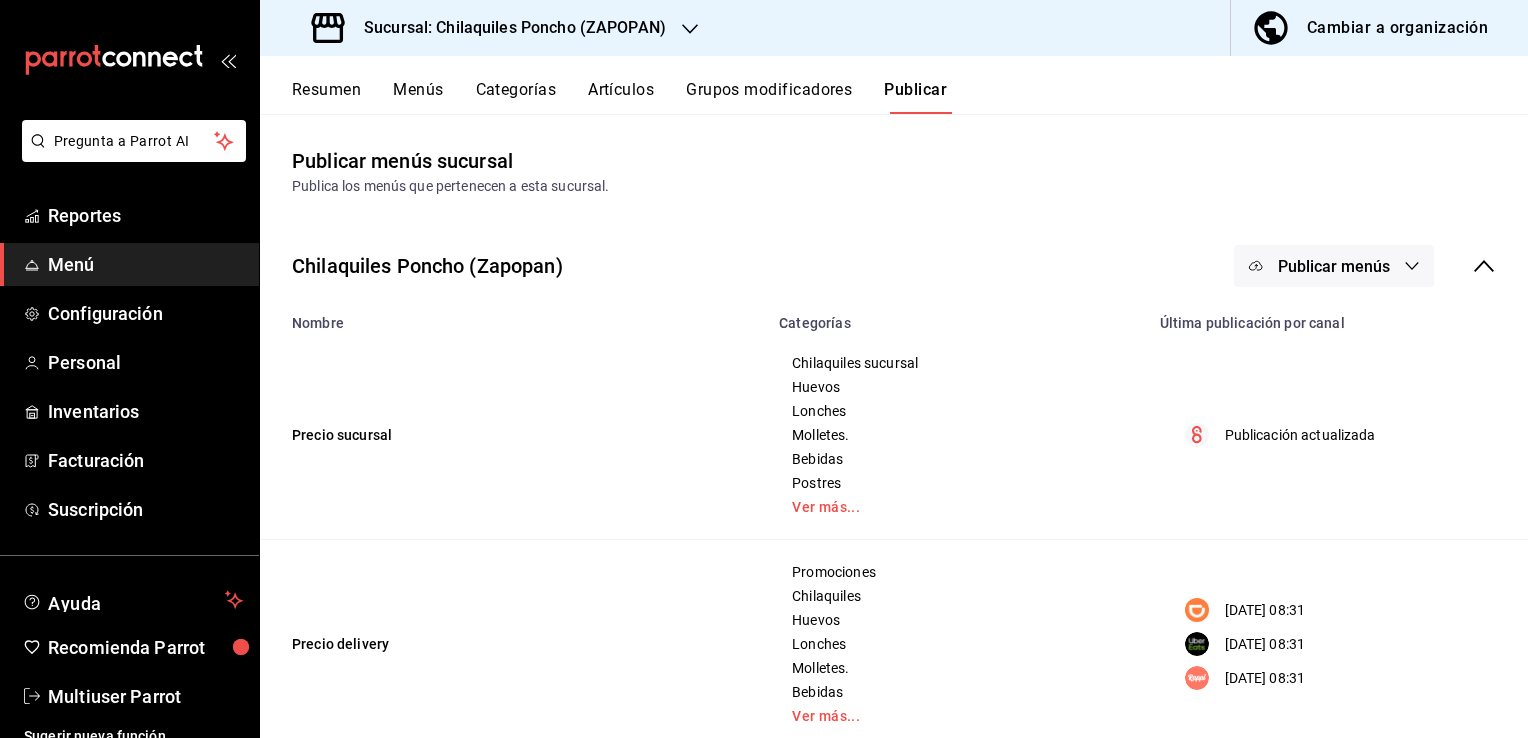 click on "Sucursal: Chilaquiles Poncho (ZAPOPAN)" at bounding box center (491, 28) 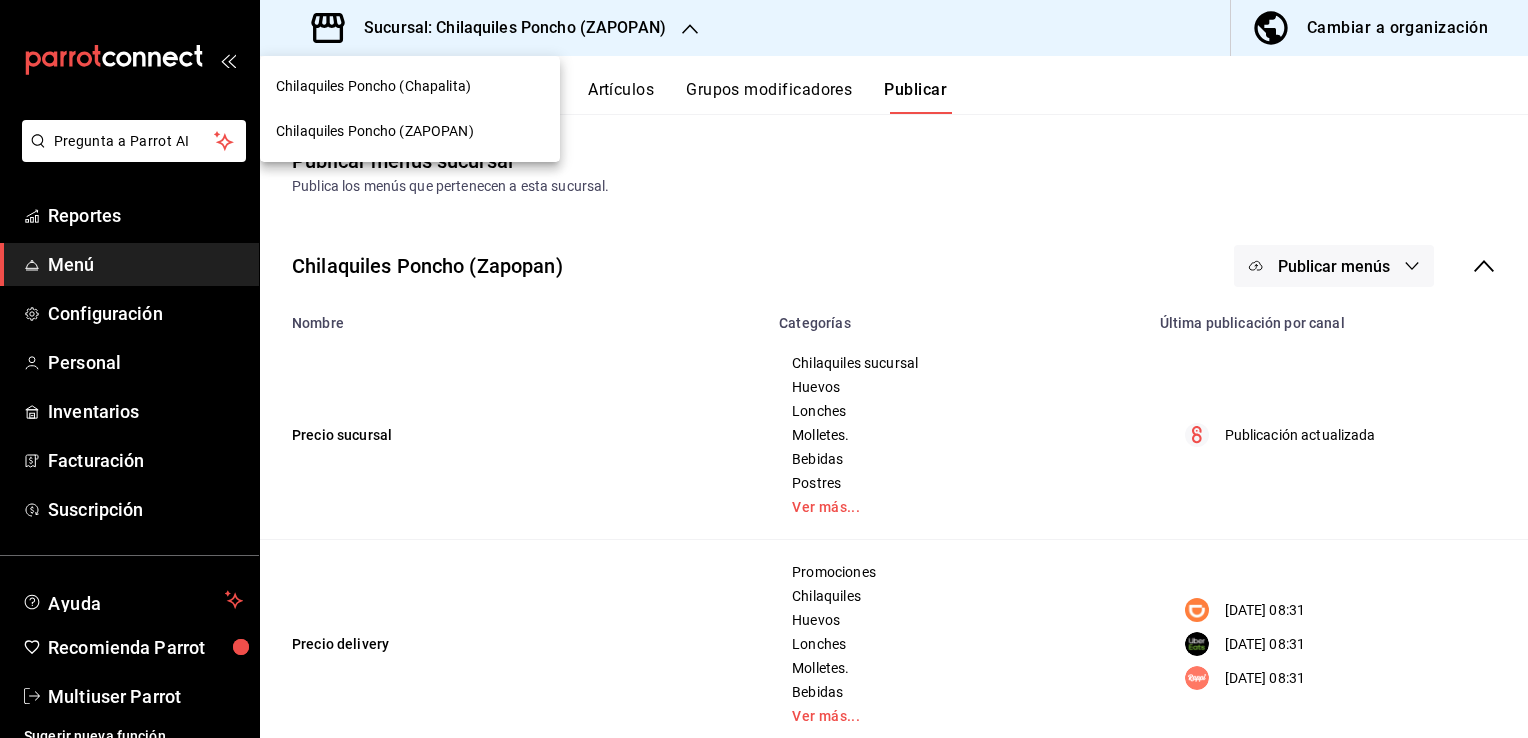 click on "Chilaquiles Poncho (Chapalita)" at bounding box center (373, 86) 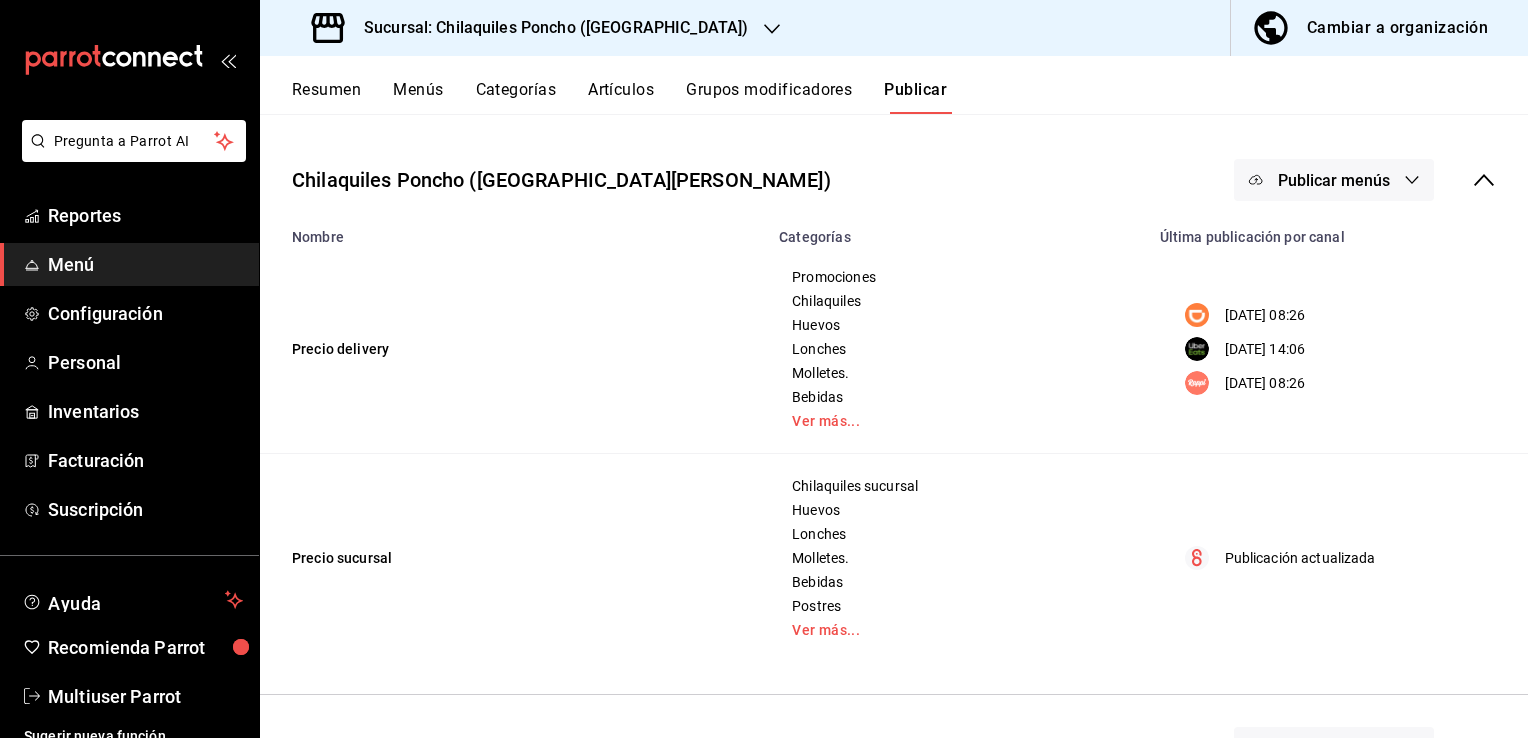 scroll, scrollTop: 0, scrollLeft: 0, axis: both 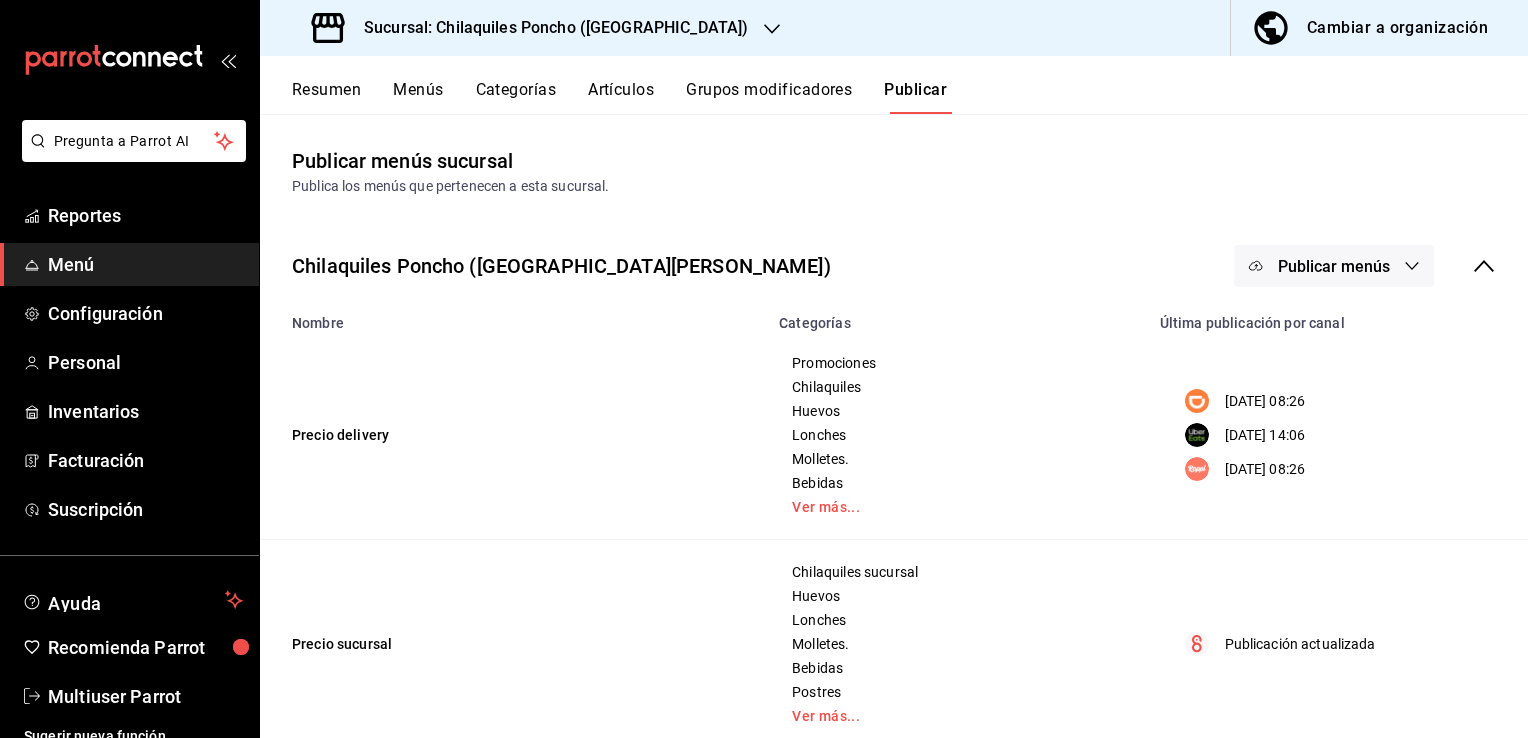 click on "Resumen" at bounding box center (326, 97) 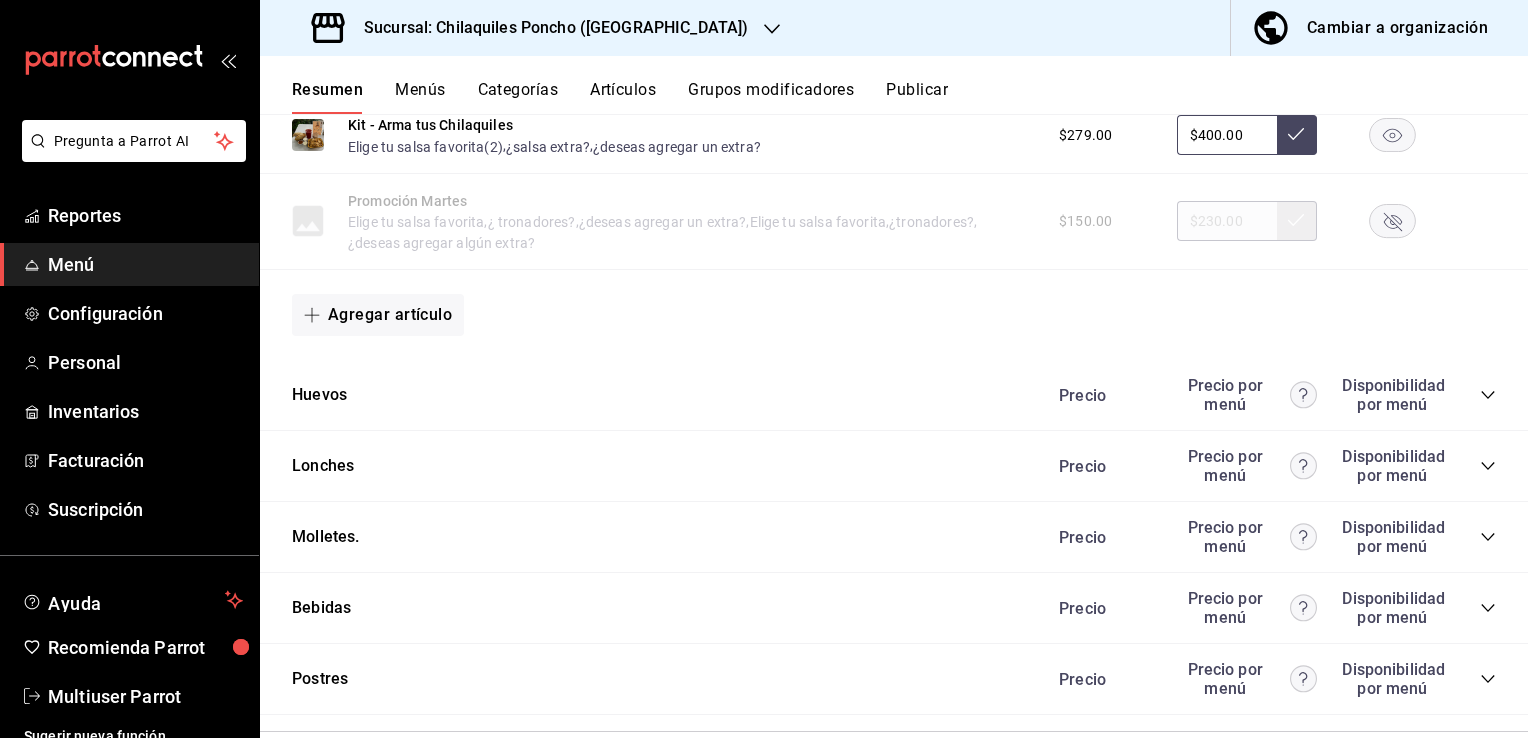scroll, scrollTop: 1496, scrollLeft: 0, axis: vertical 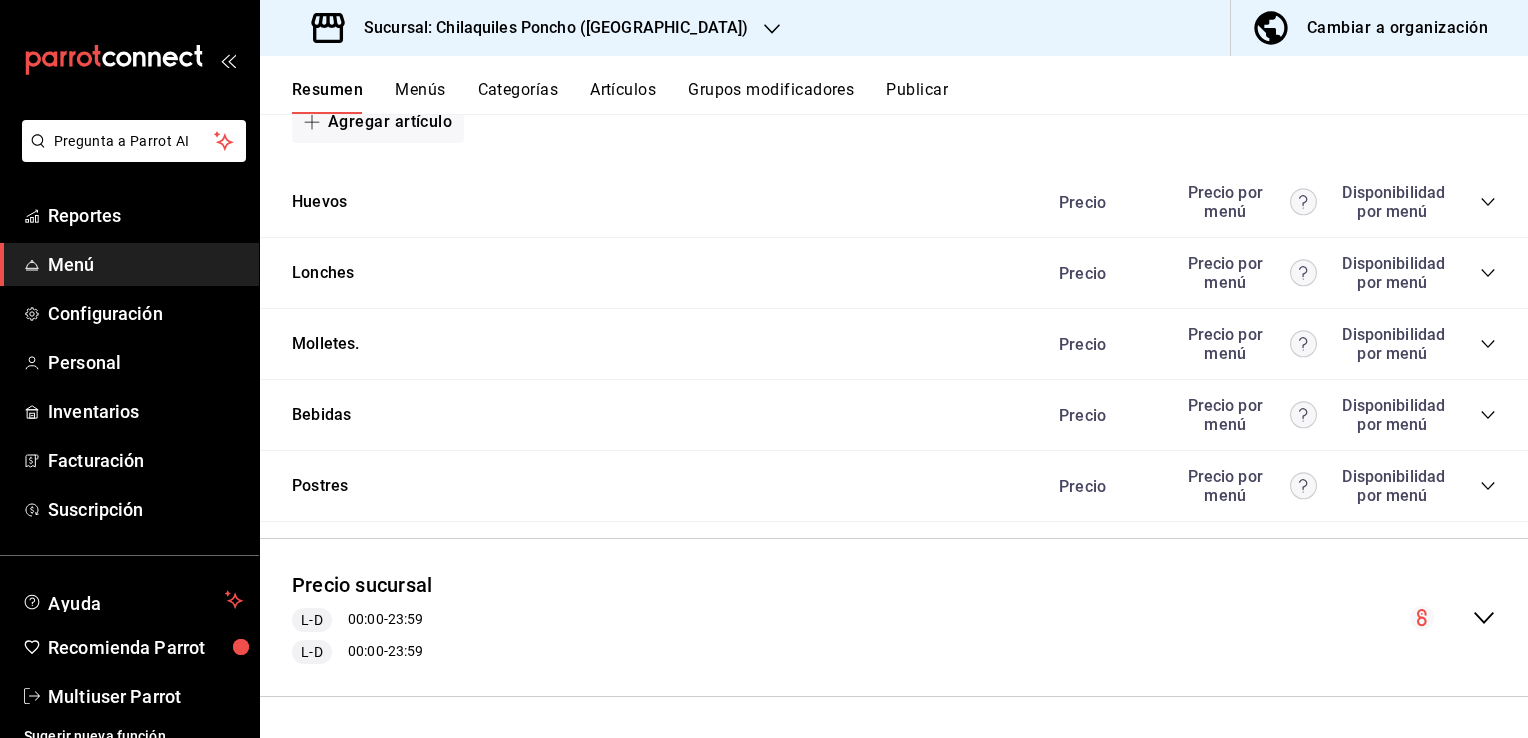 click 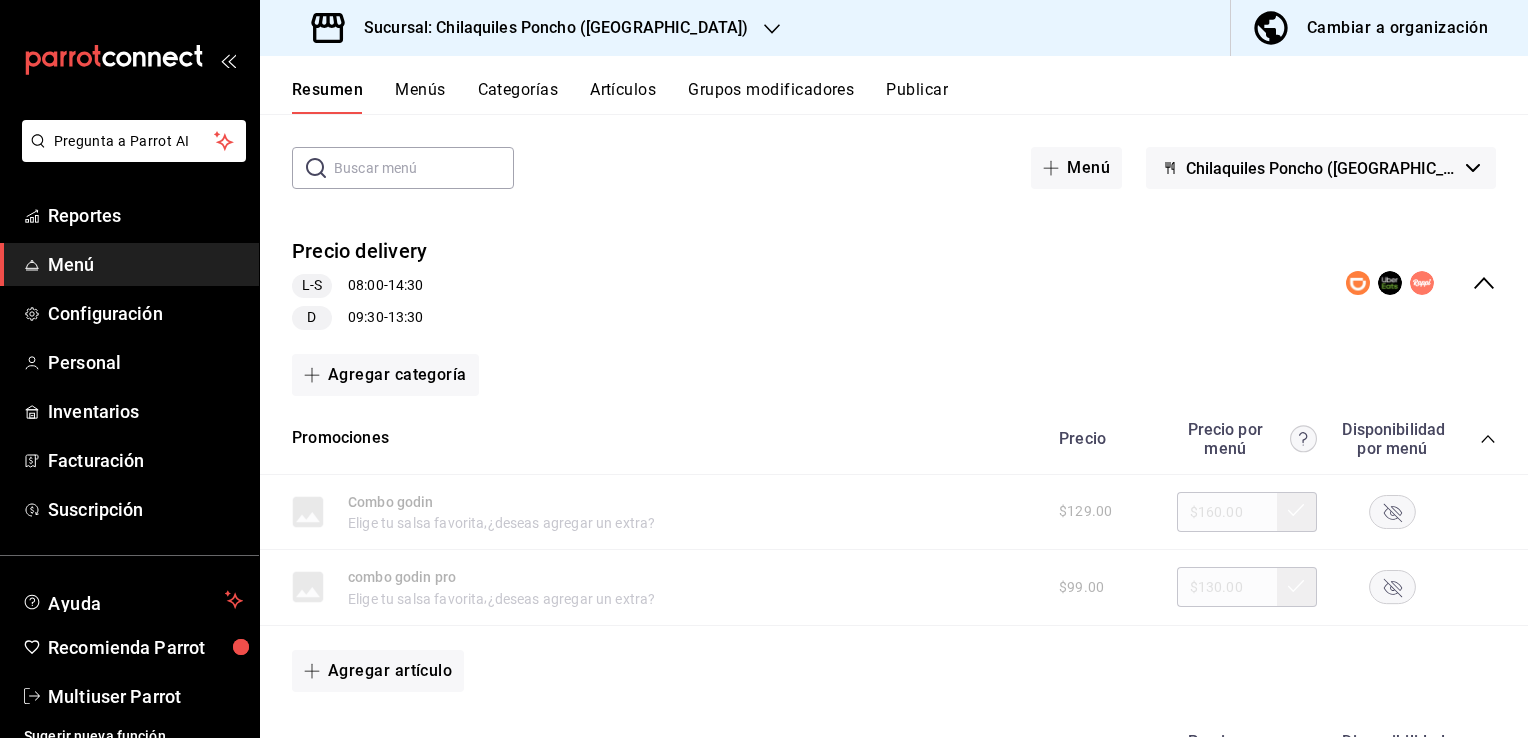 scroll, scrollTop: 0, scrollLeft: 0, axis: both 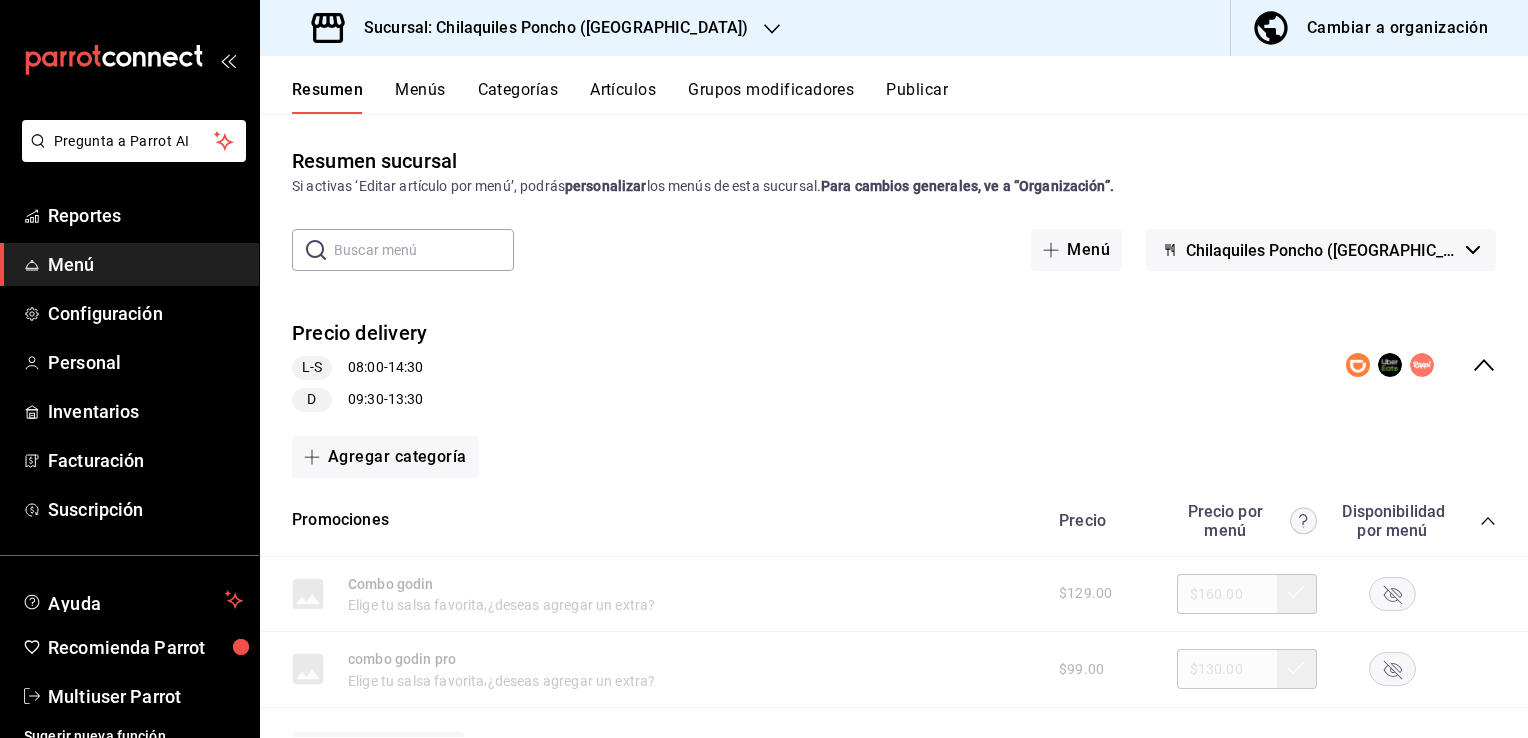 click on "Precio delivery L-S 08:00  -  14:30 D 09:30  -  13:30" at bounding box center (894, 365) 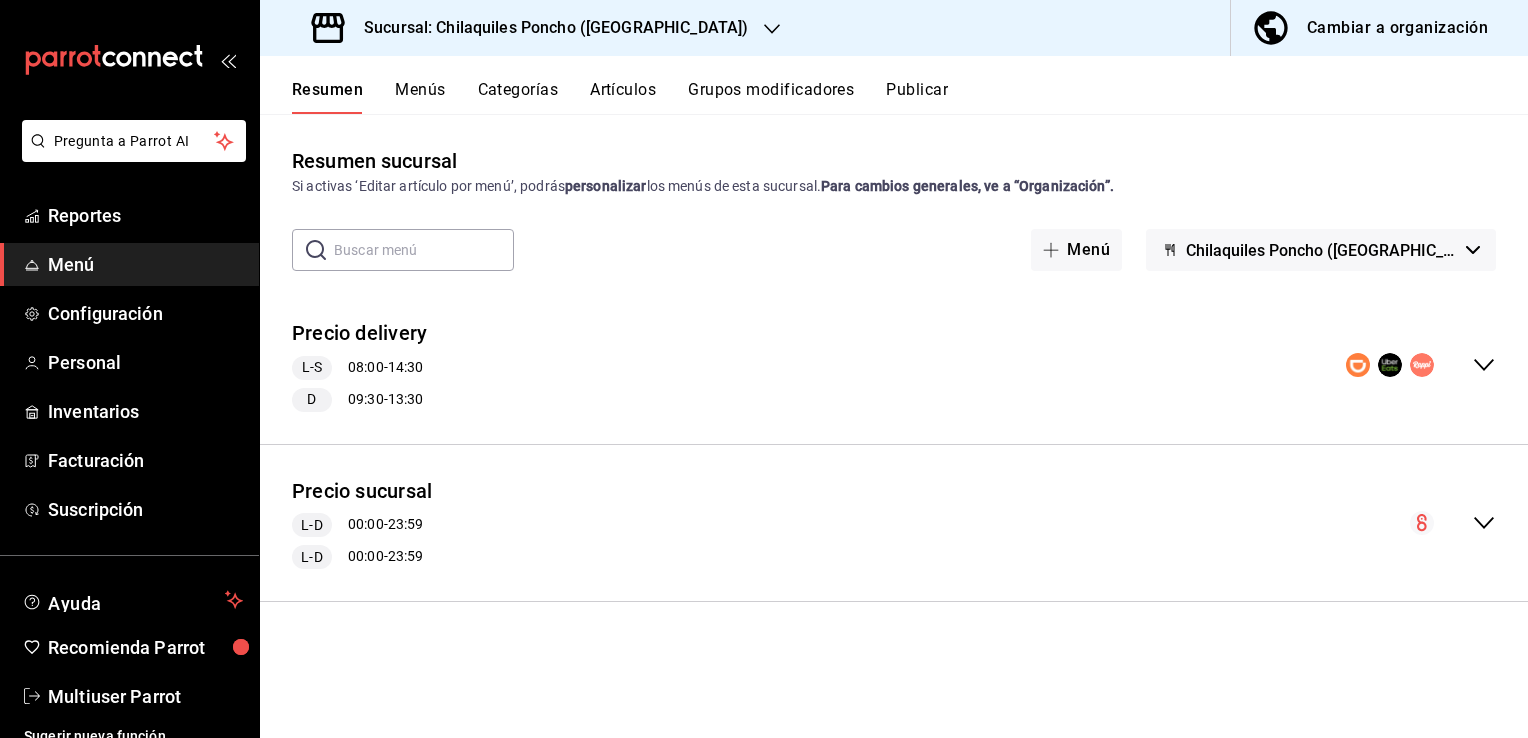 click 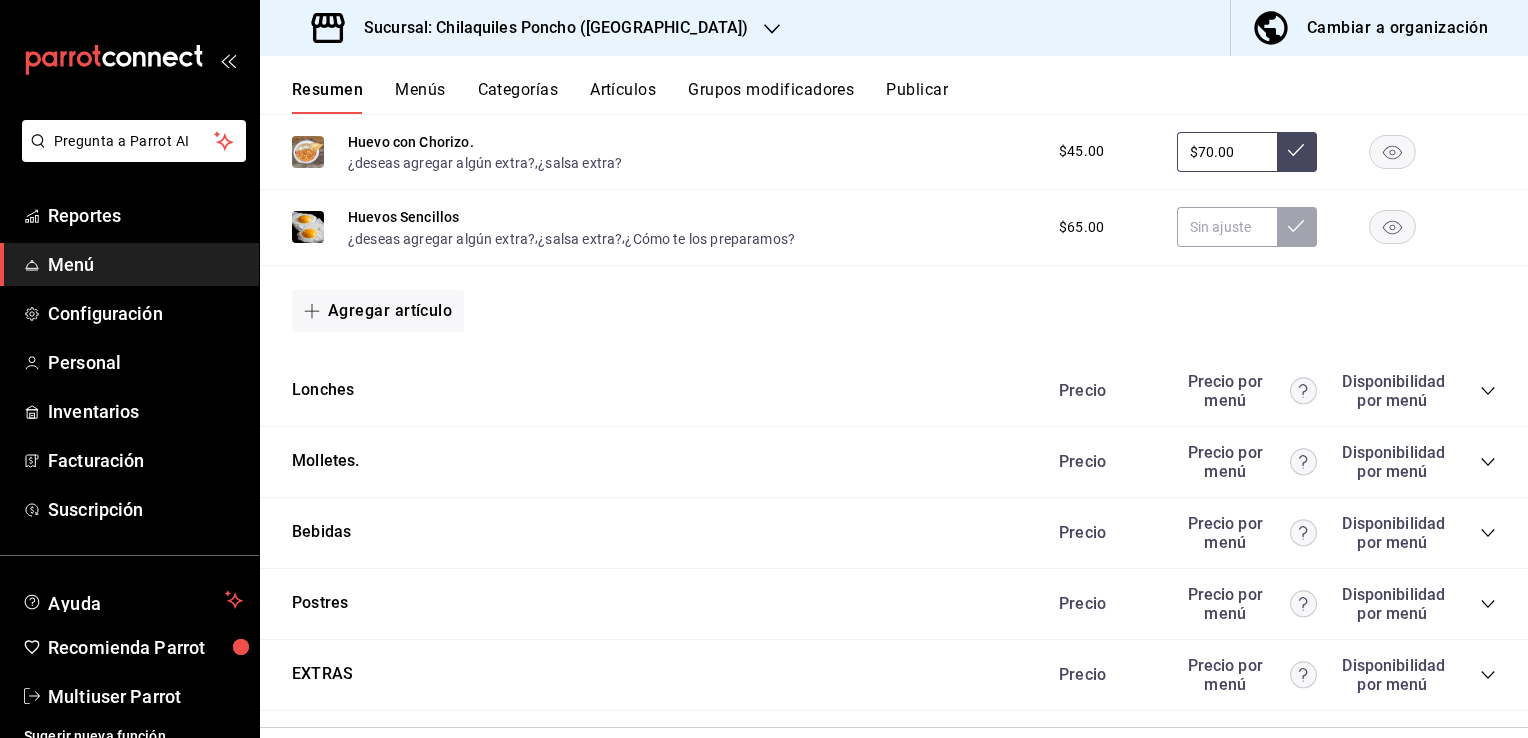 scroll, scrollTop: 1572, scrollLeft: 0, axis: vertical 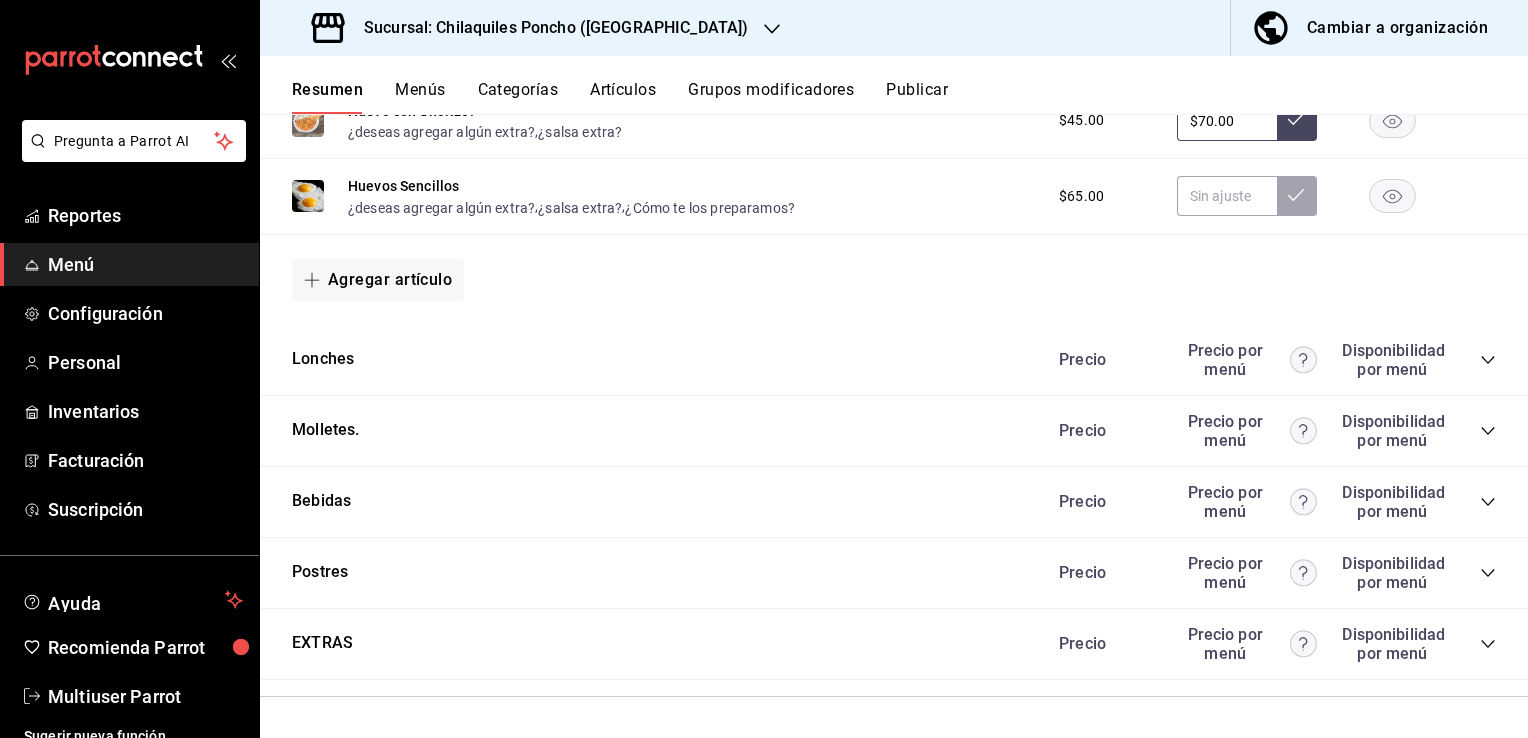 click 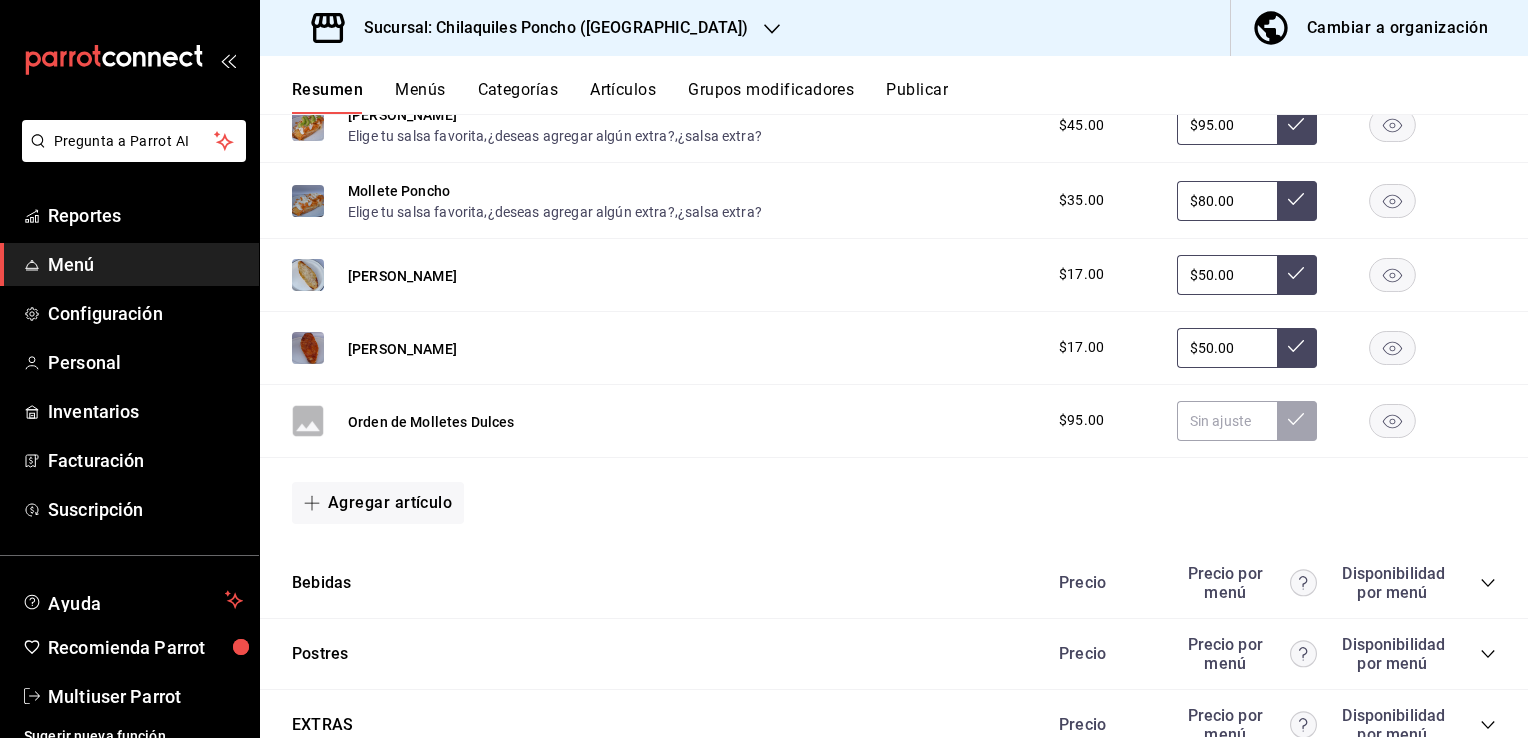 scroll, scrollTop: 2256, scrollLeft: 0, axis: vertical 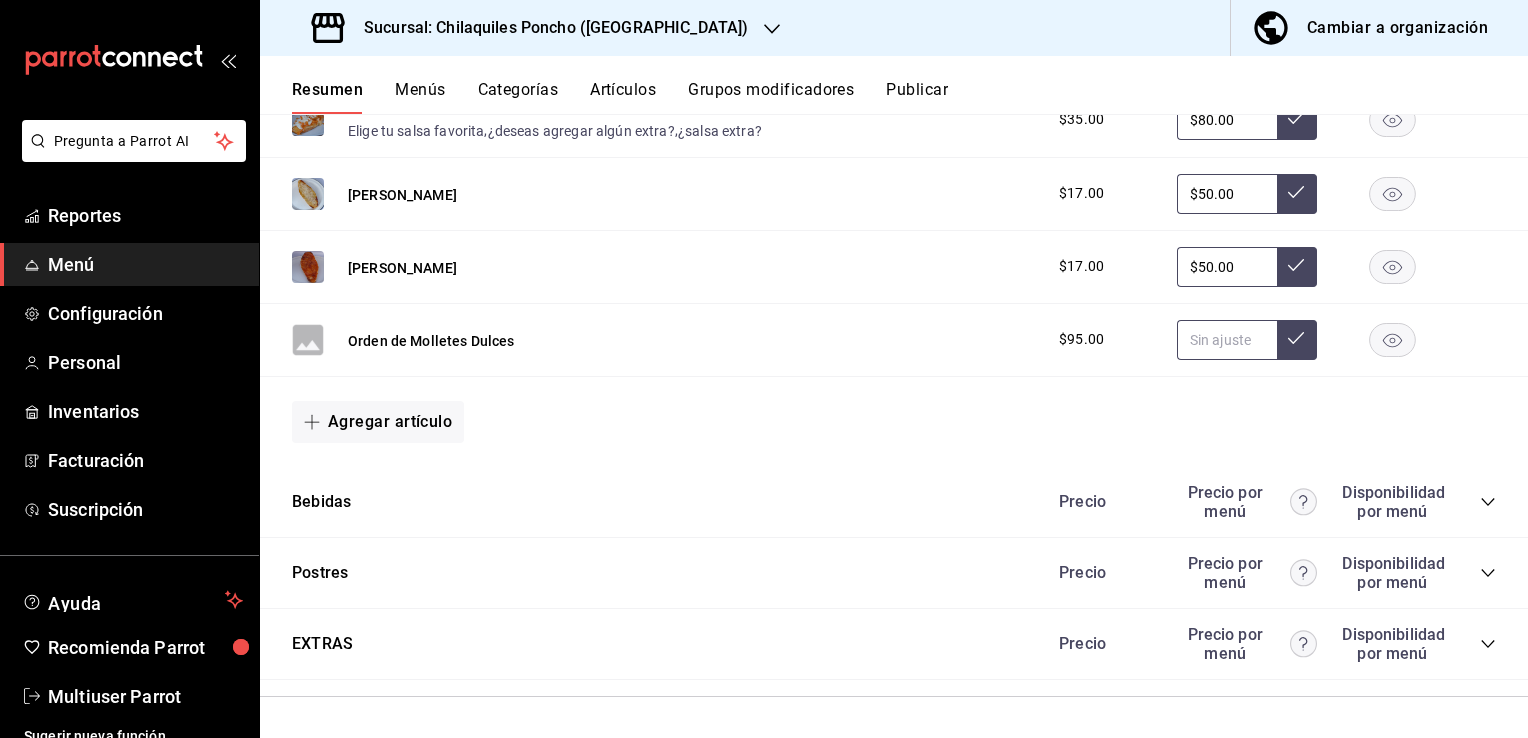 click at bounding box center [1227, 340] 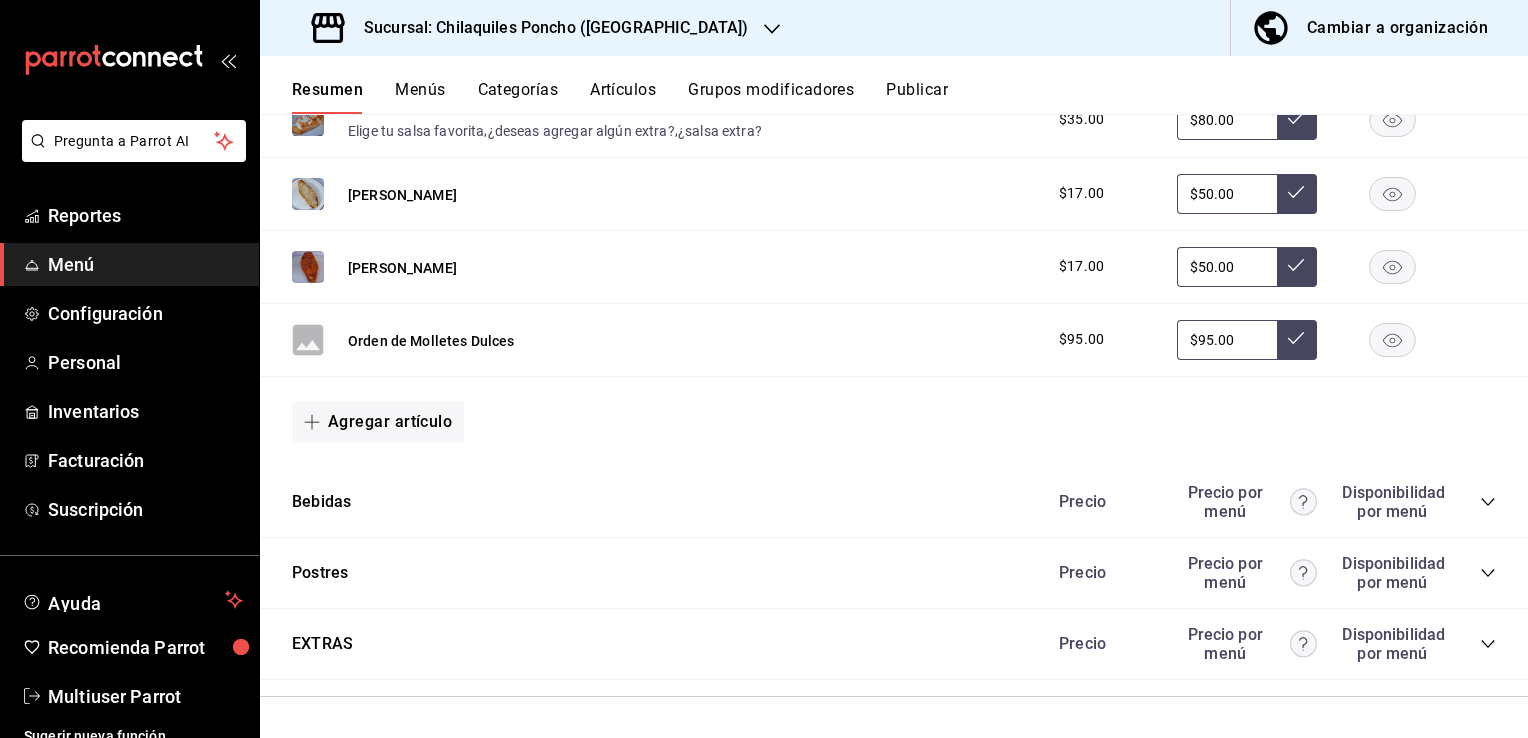type on "$95.00" 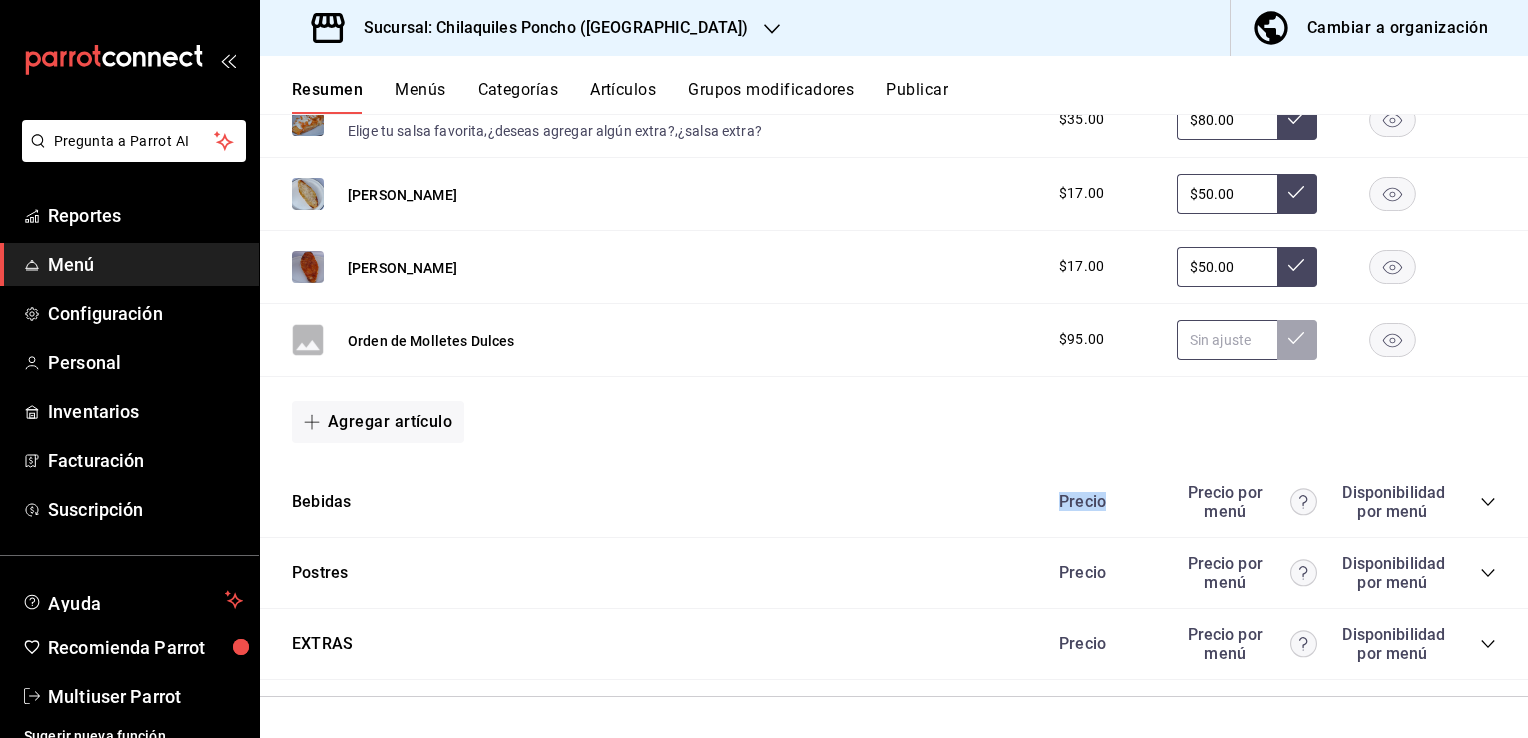 click on "$95.00" at bounding box center (1267, 340) 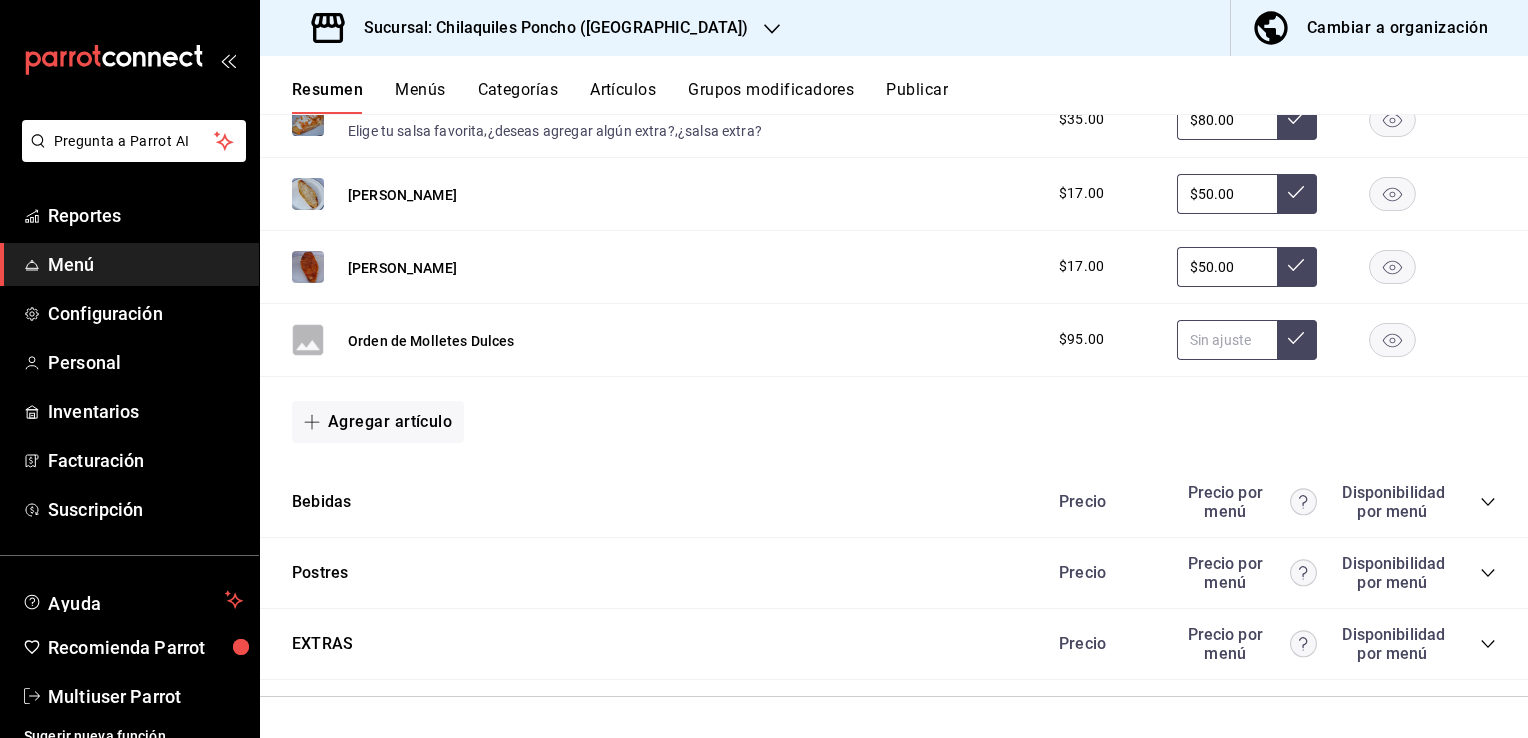 drag, startPoint x: 1306, startPoint y: 333, endPoint x: 1191, endPoint y: 349, distance: 116.10771 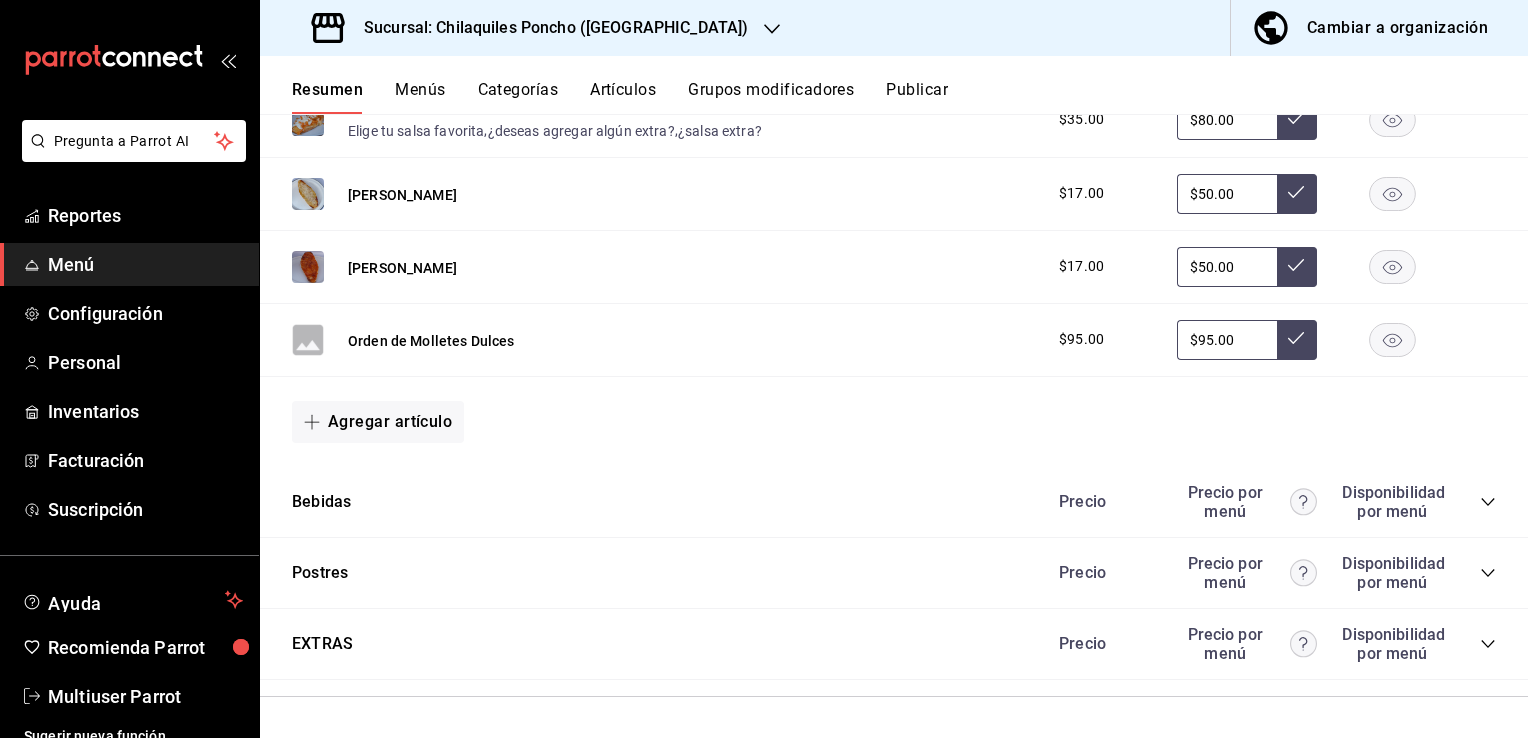 type on "$95.00" 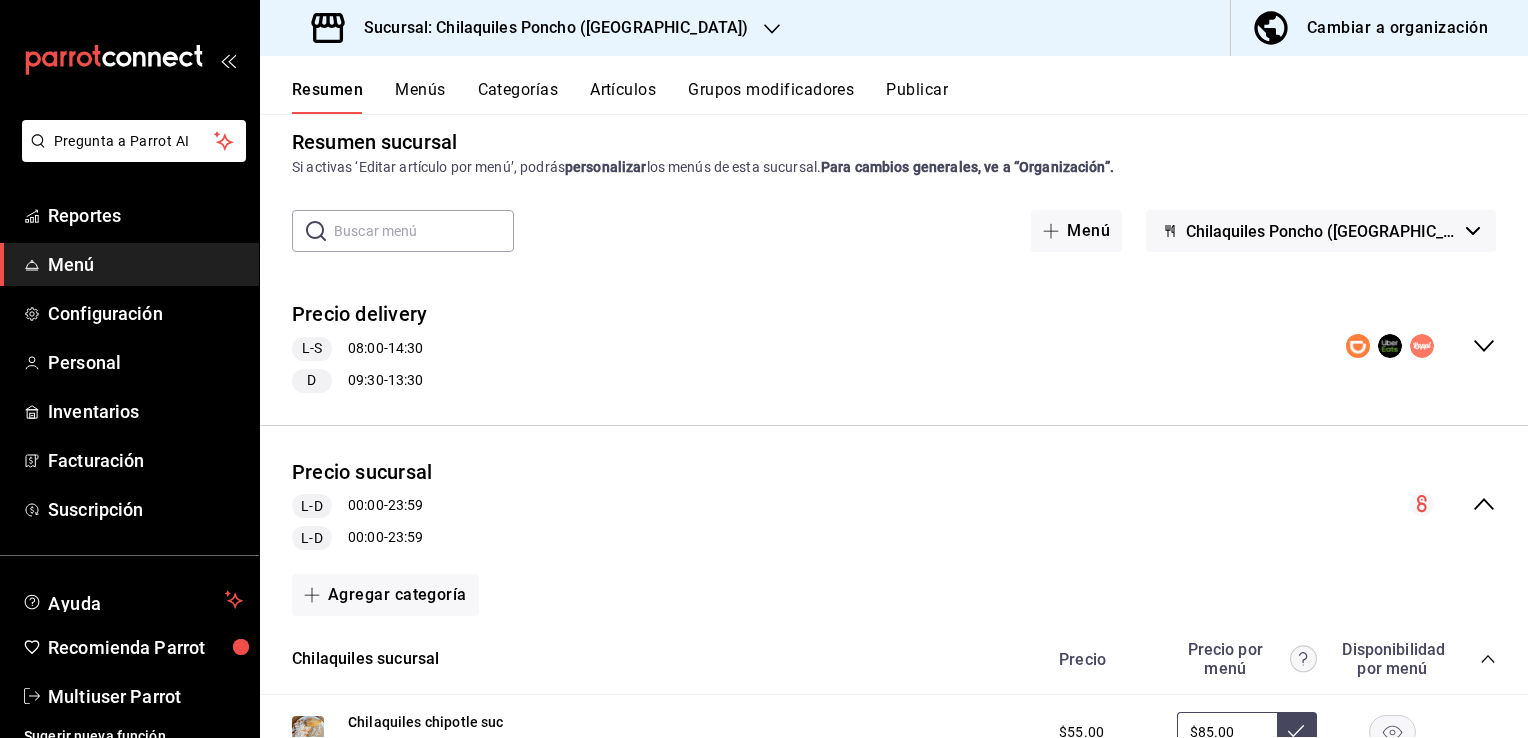 scroll, scrollTop: 0, scrollLeft: 0, axis: both 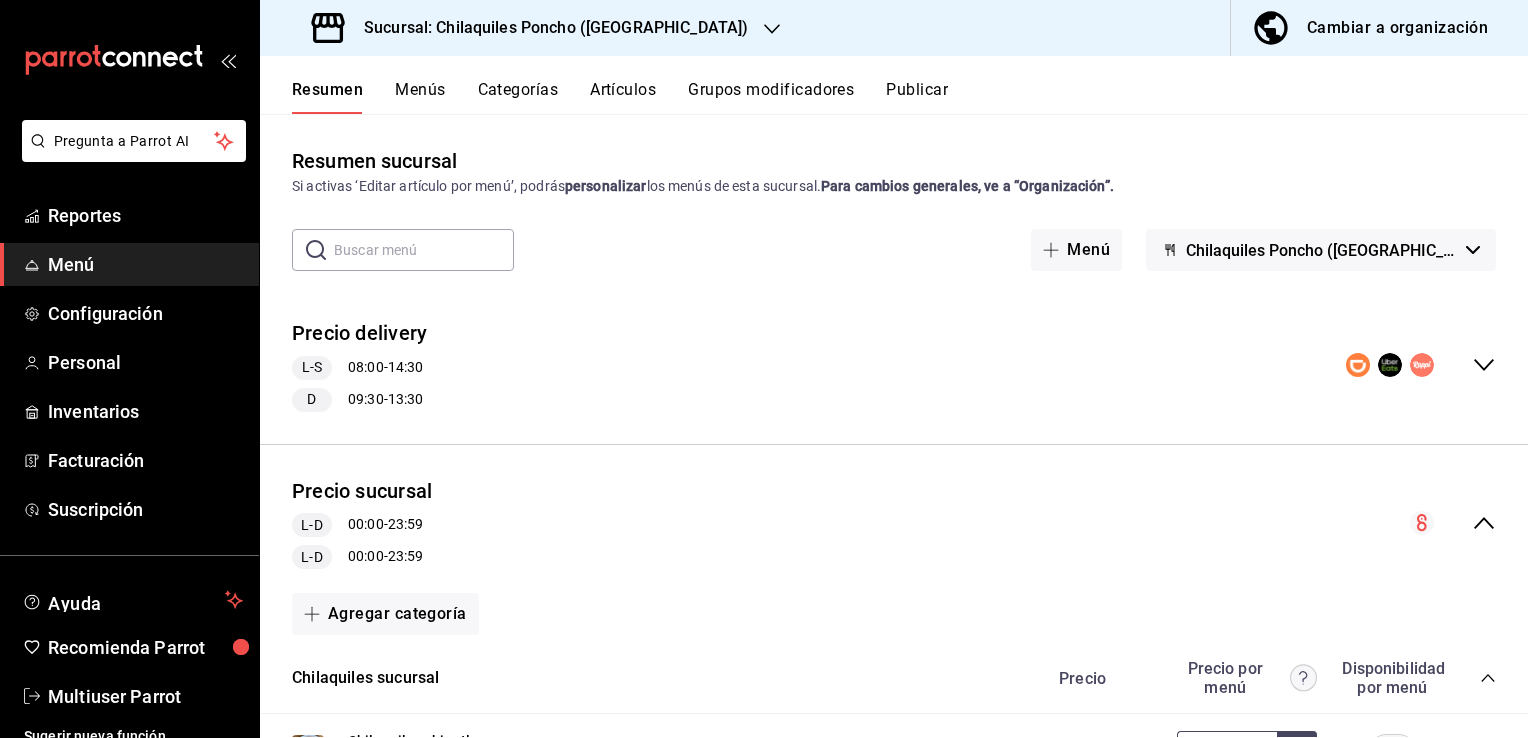 click on "Grupos modificadores" at bounding box center (771, 97) 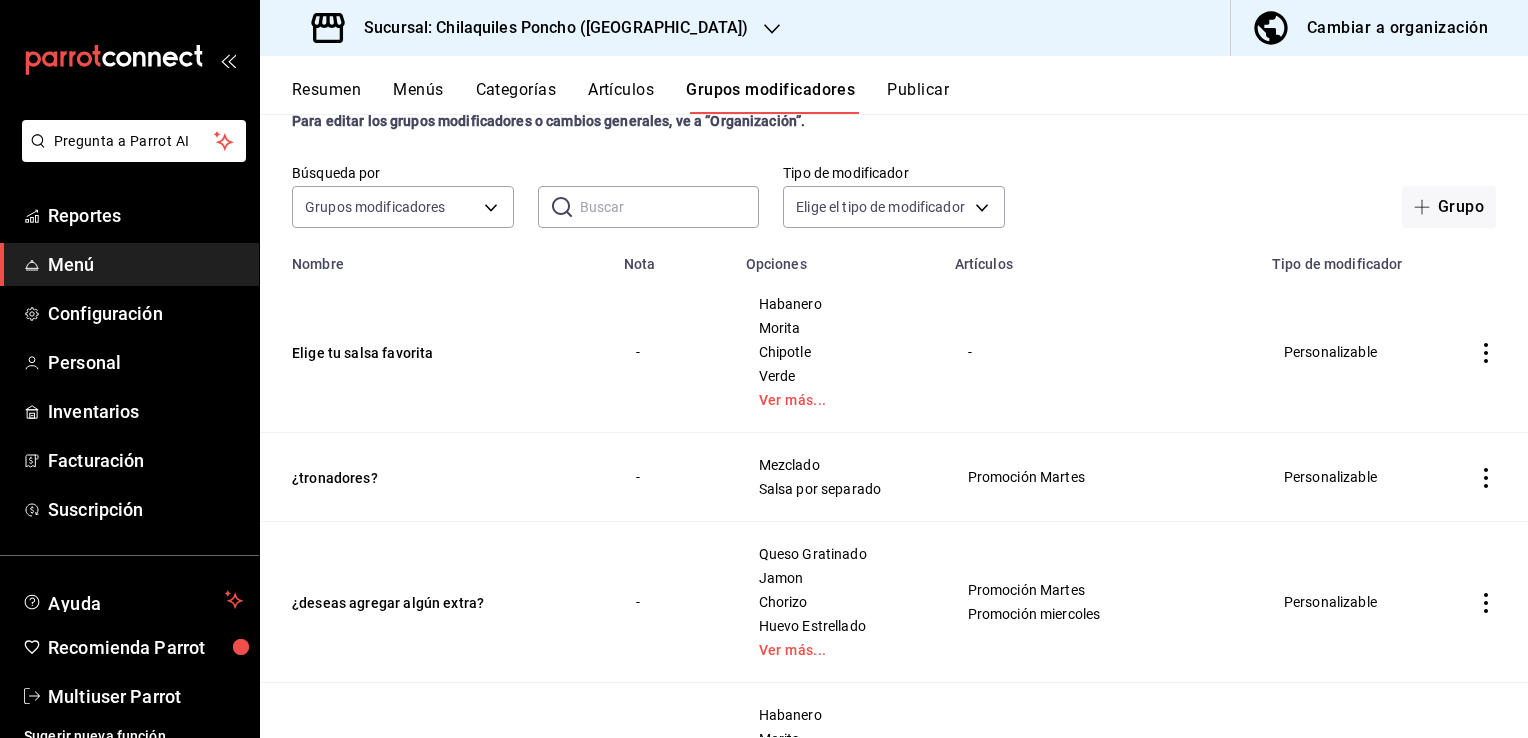 scroll, scrollTop: 100, scrollLeft: 0, axis: vertical 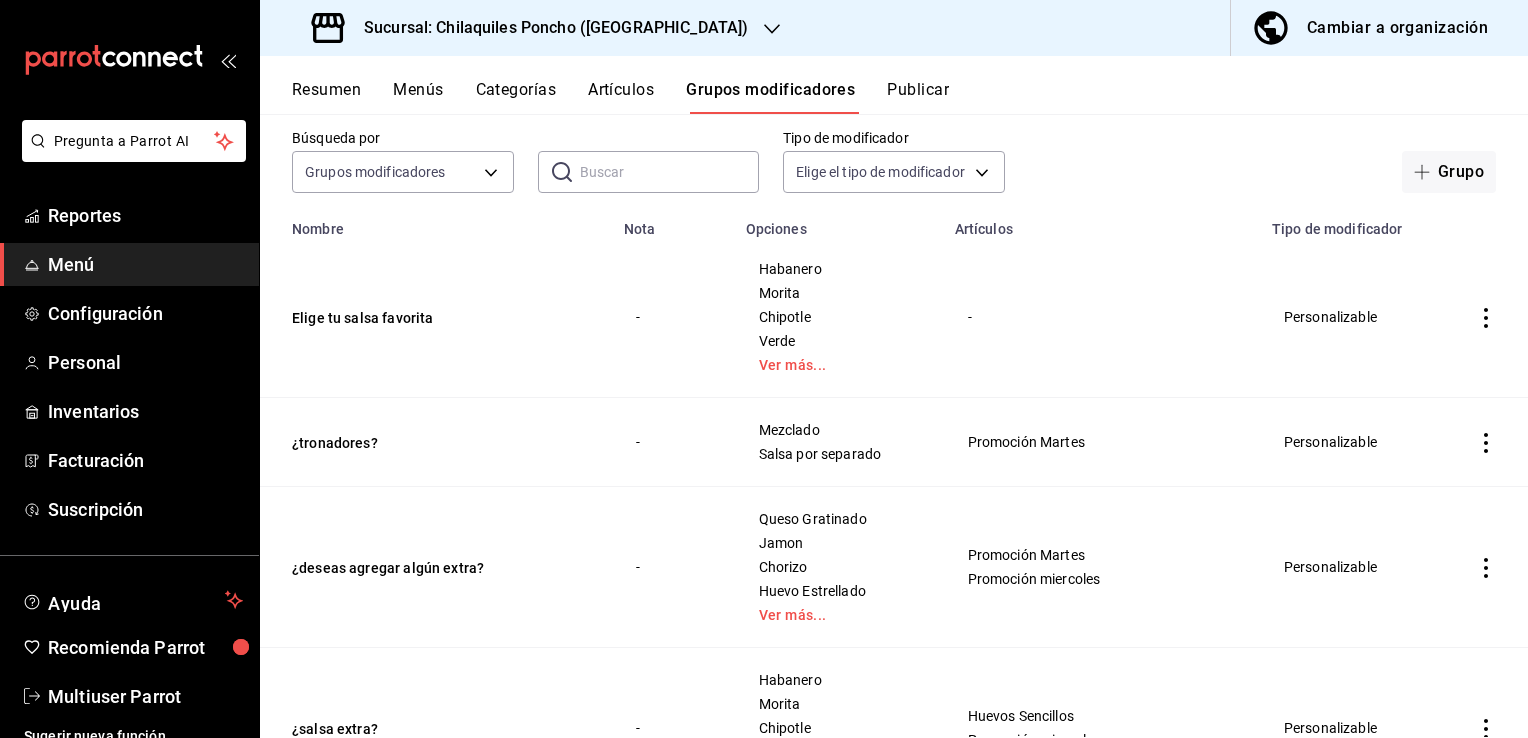 click on "Habanero Morita Chipotle Verde Ver más..." at bounding box center (838, 317) 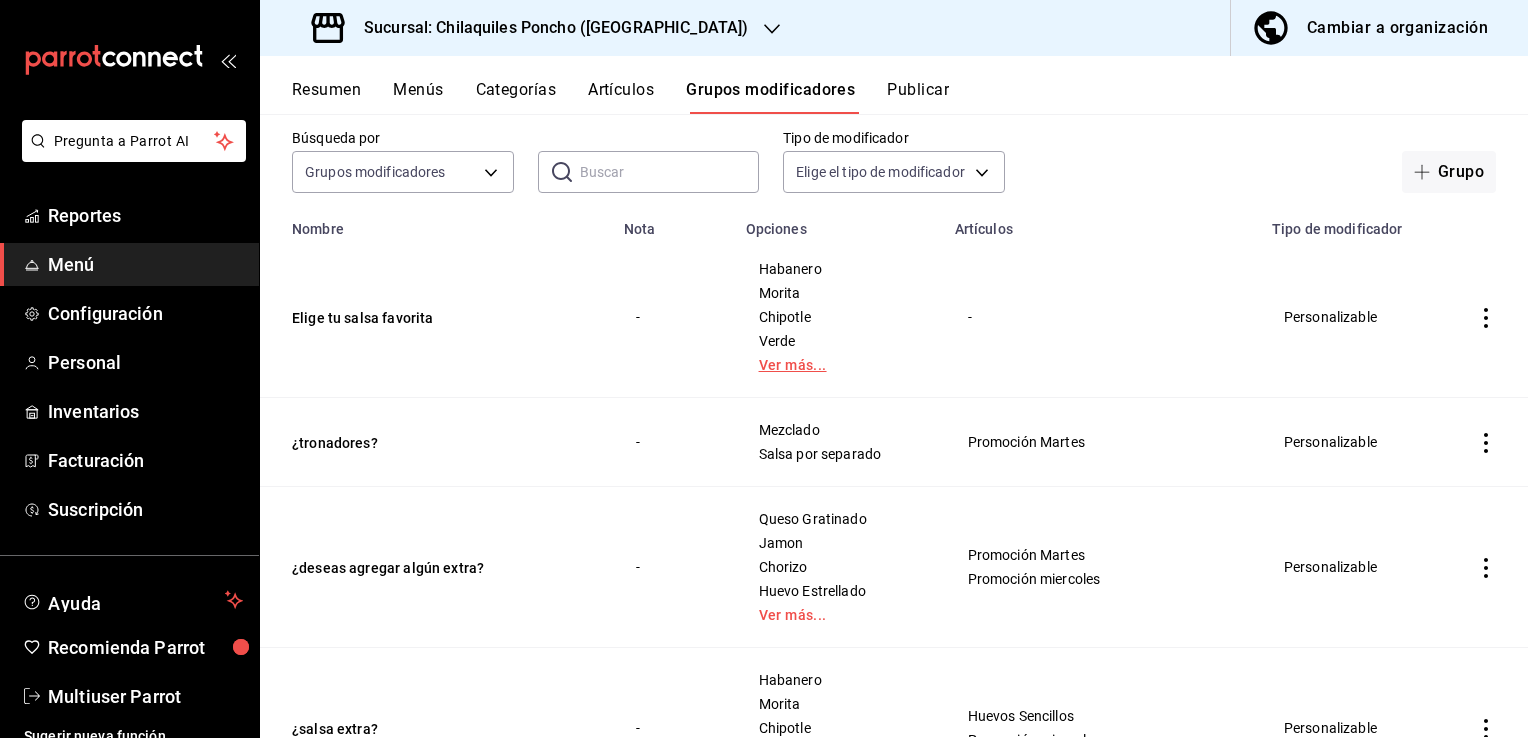 click on "Ver más..." at bounding box center [838, 365] 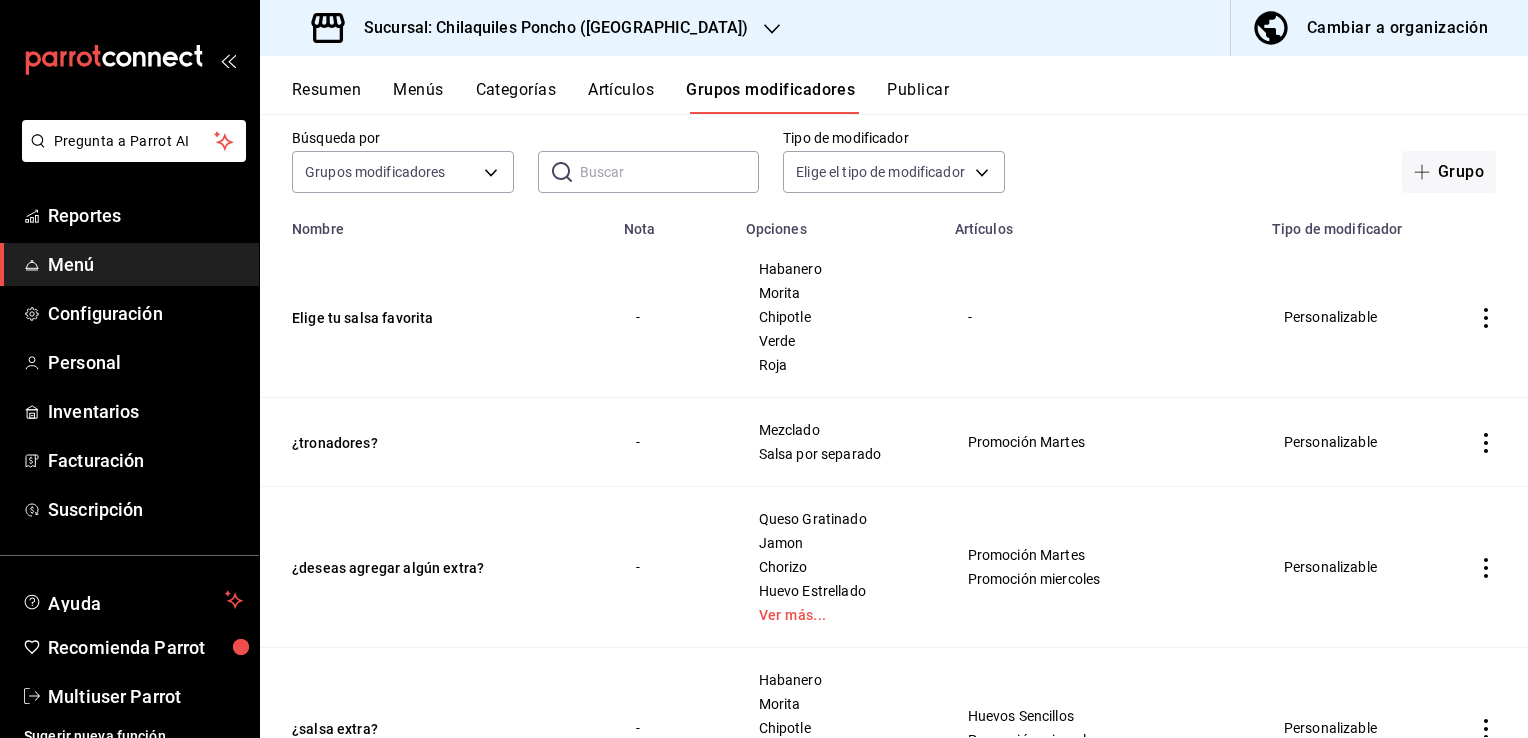 scroll, scrollTop: 200, scrollLeft: 0, axis: vertical 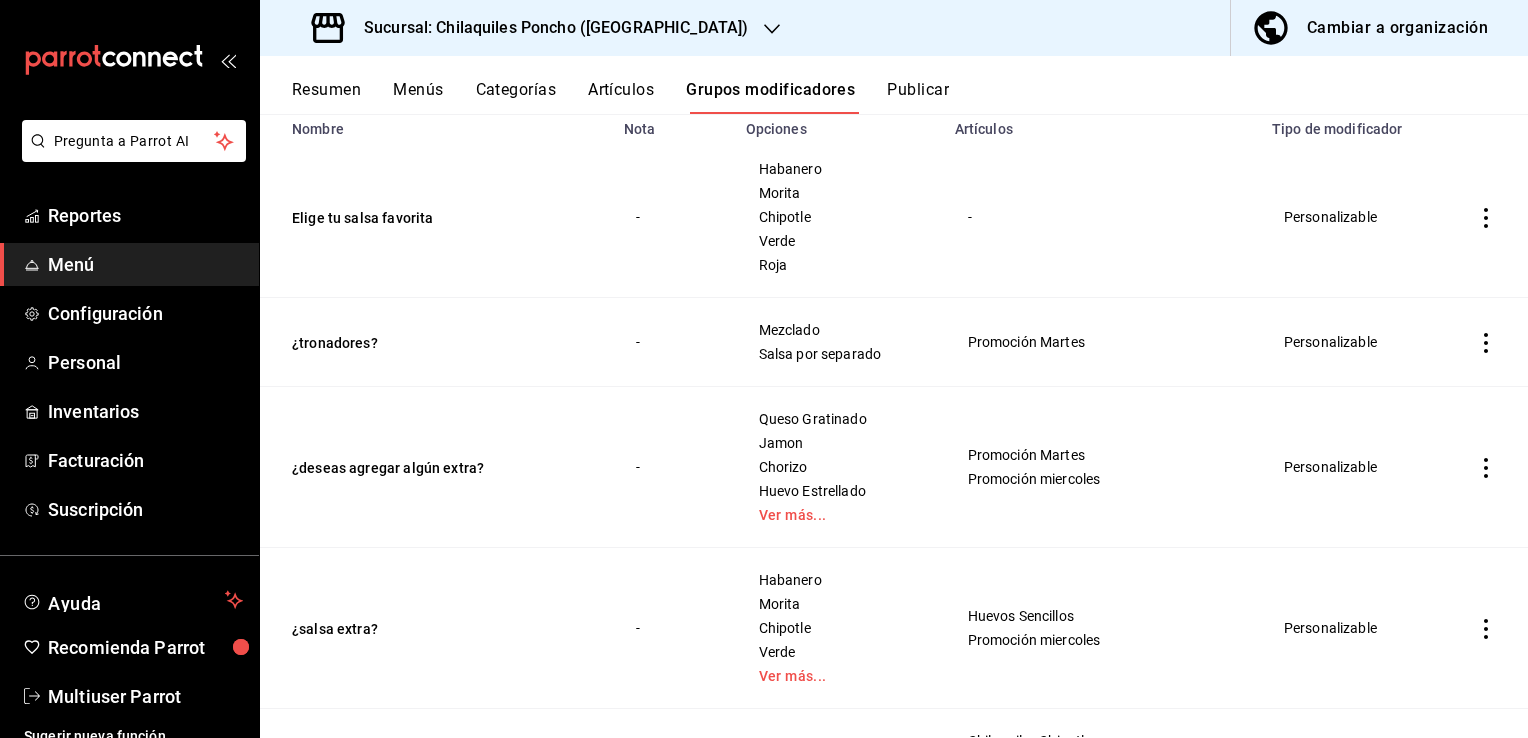 click at bounding box center (1486, 217) 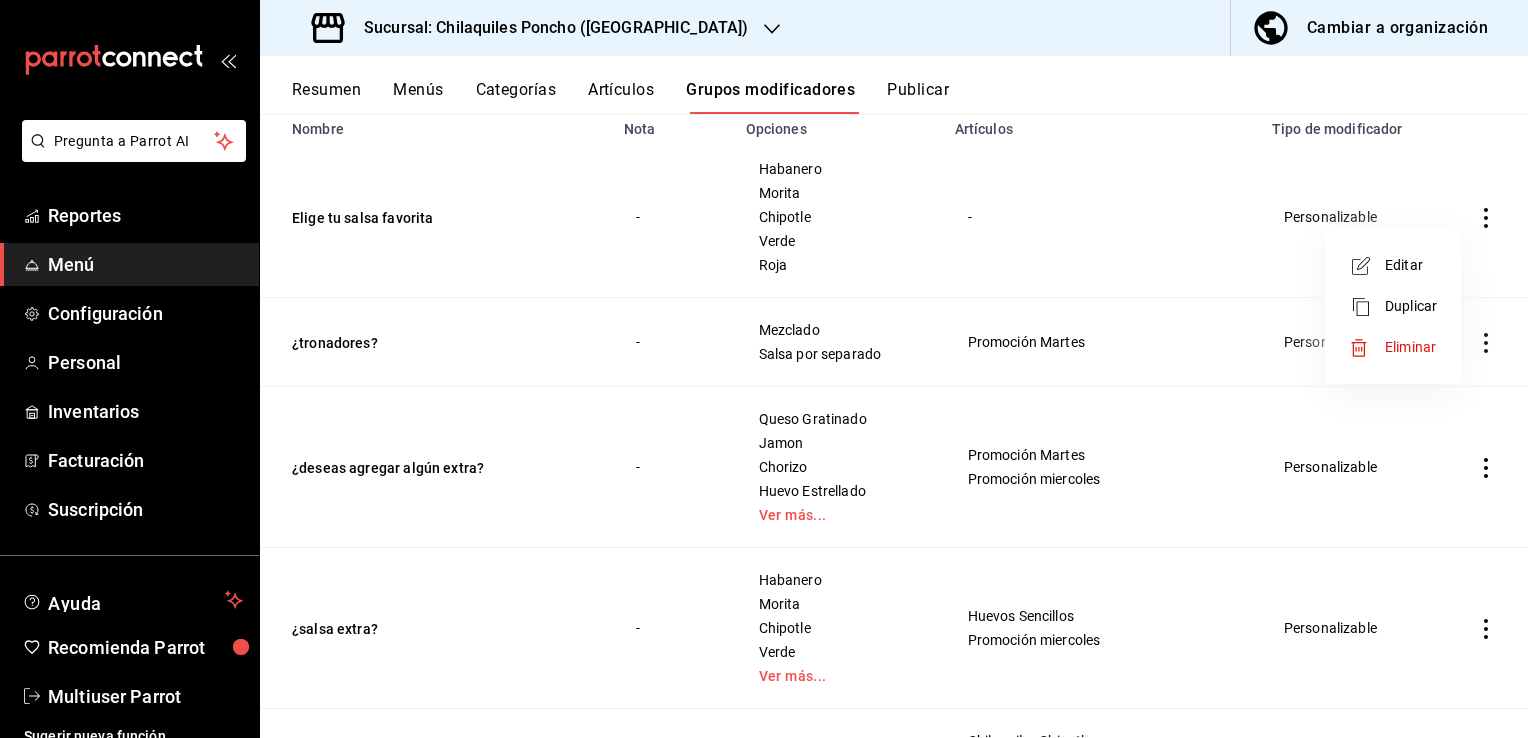 click on "Editar" at bounding box center (1411, 265) 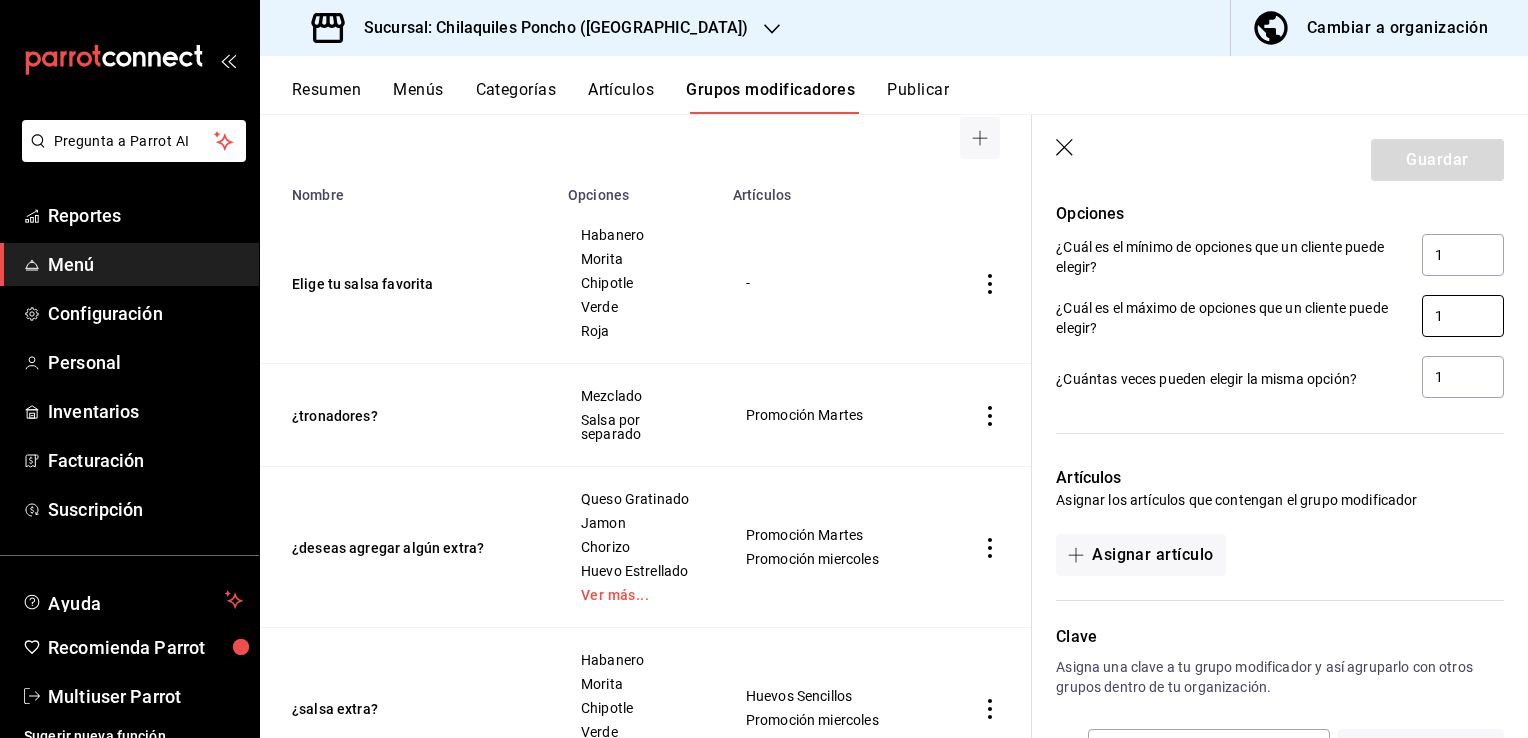 scroll, scrollTop: 1373, scrollLeft: 0, axis: vertical 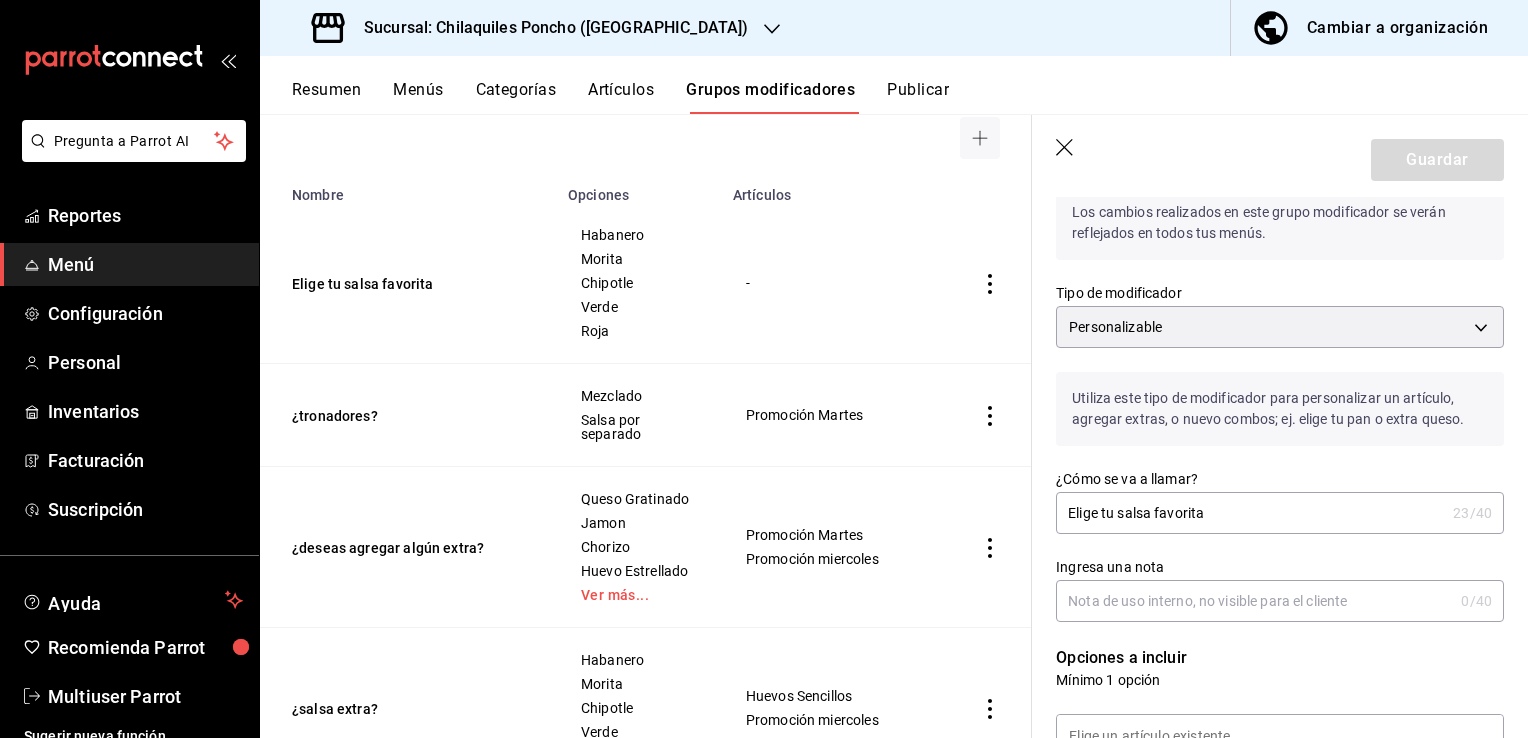 click 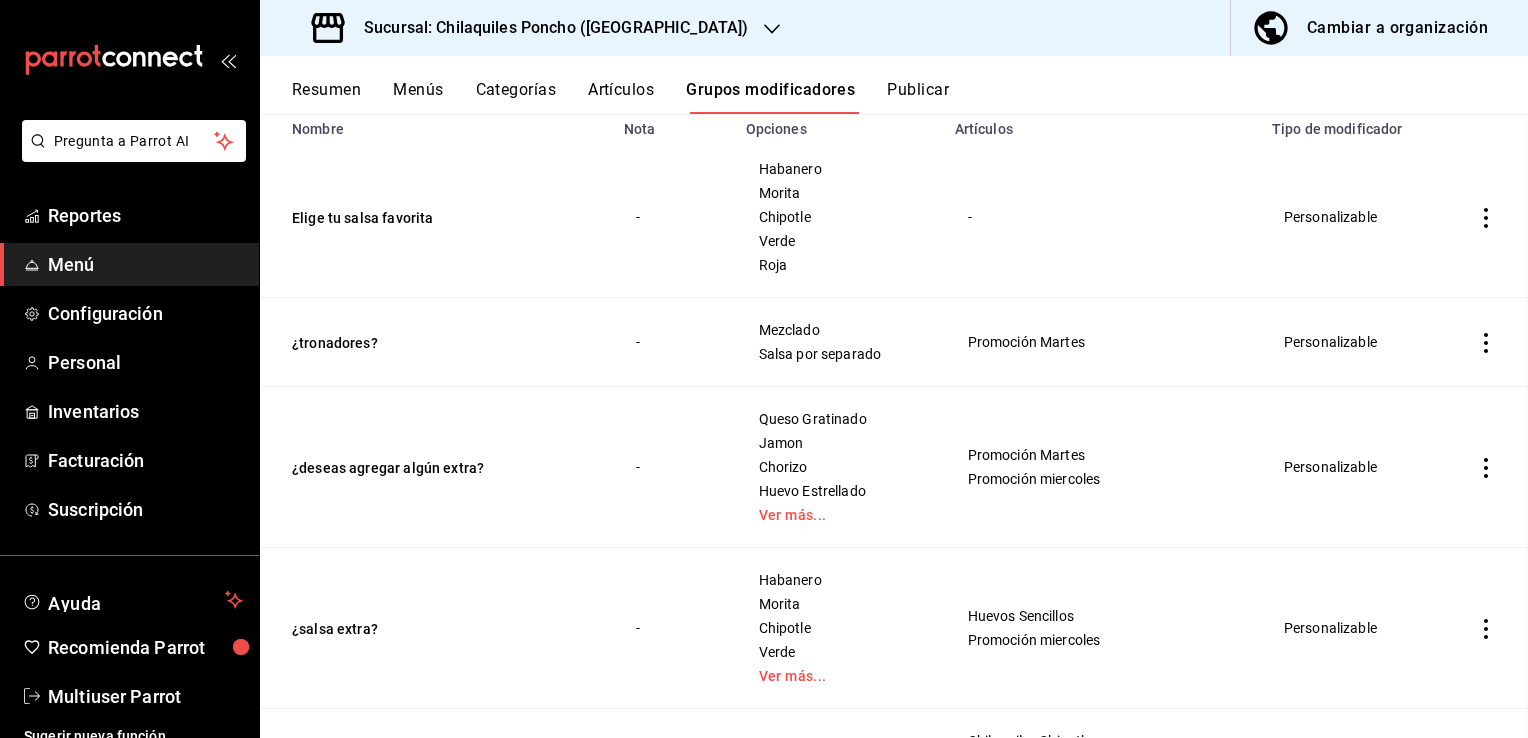 scroll, scrollTop: 0, scrollLeft: 0, axis: both 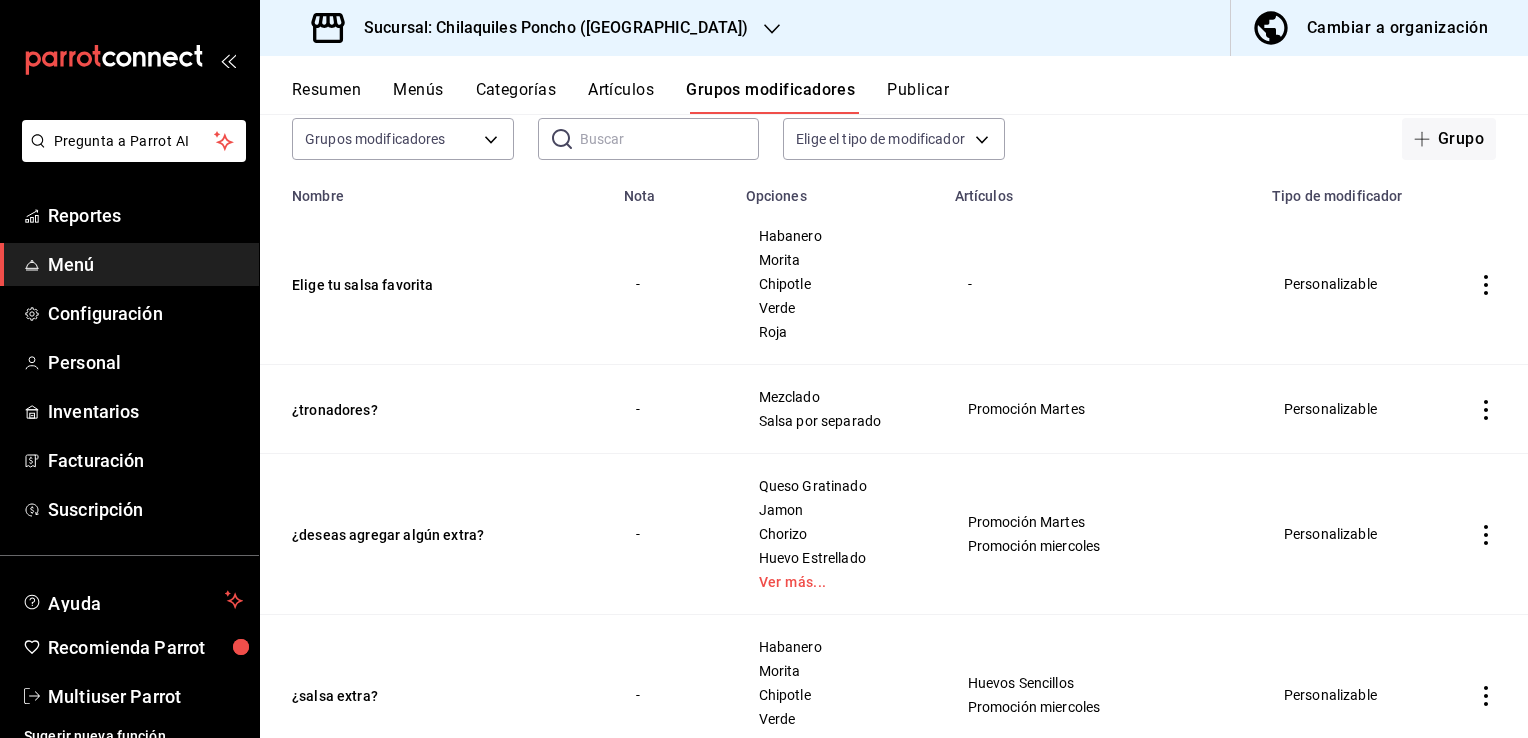 click 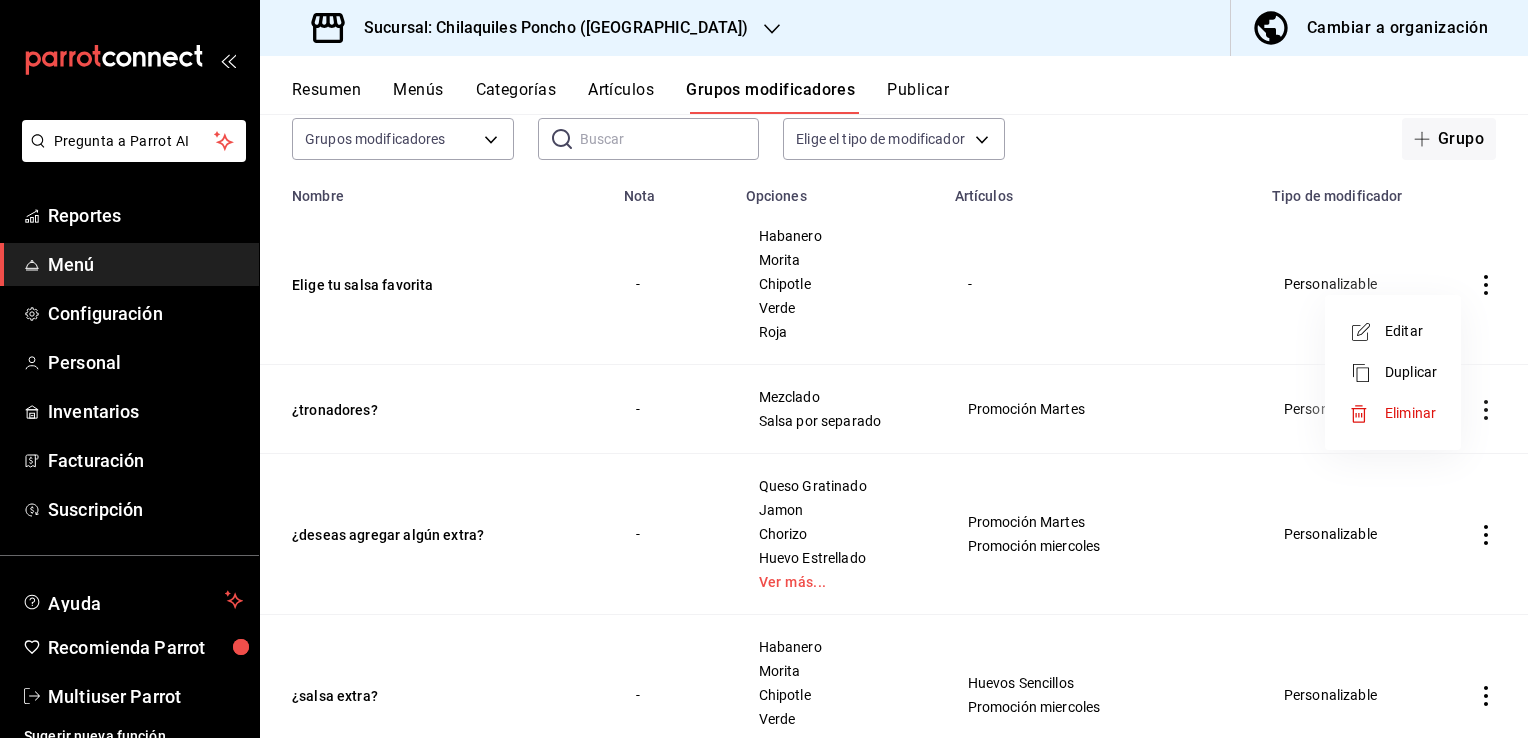 click on "Eliminar" at bounding box center (1393, 413) 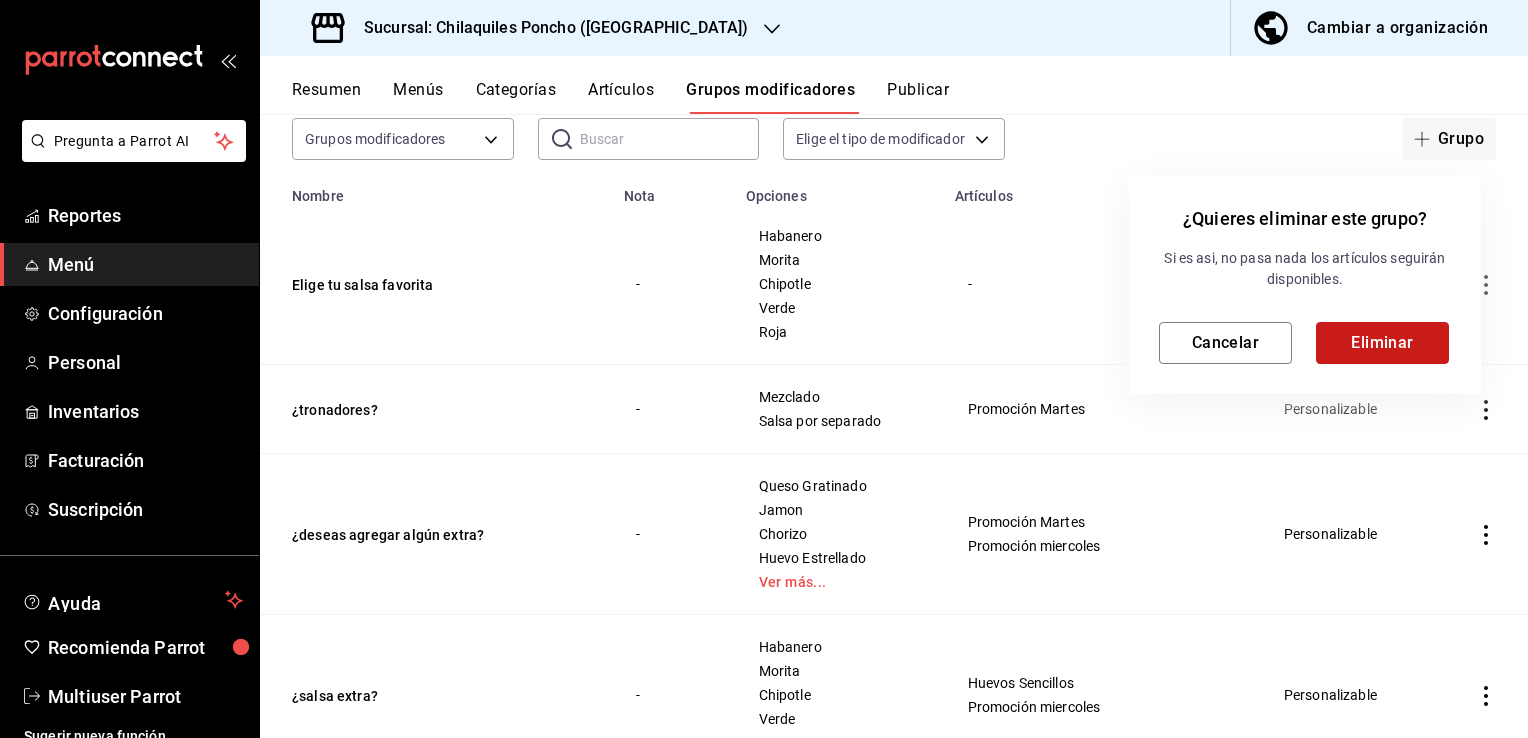 click on "Eliminar" at bounding box center [1382, 343] 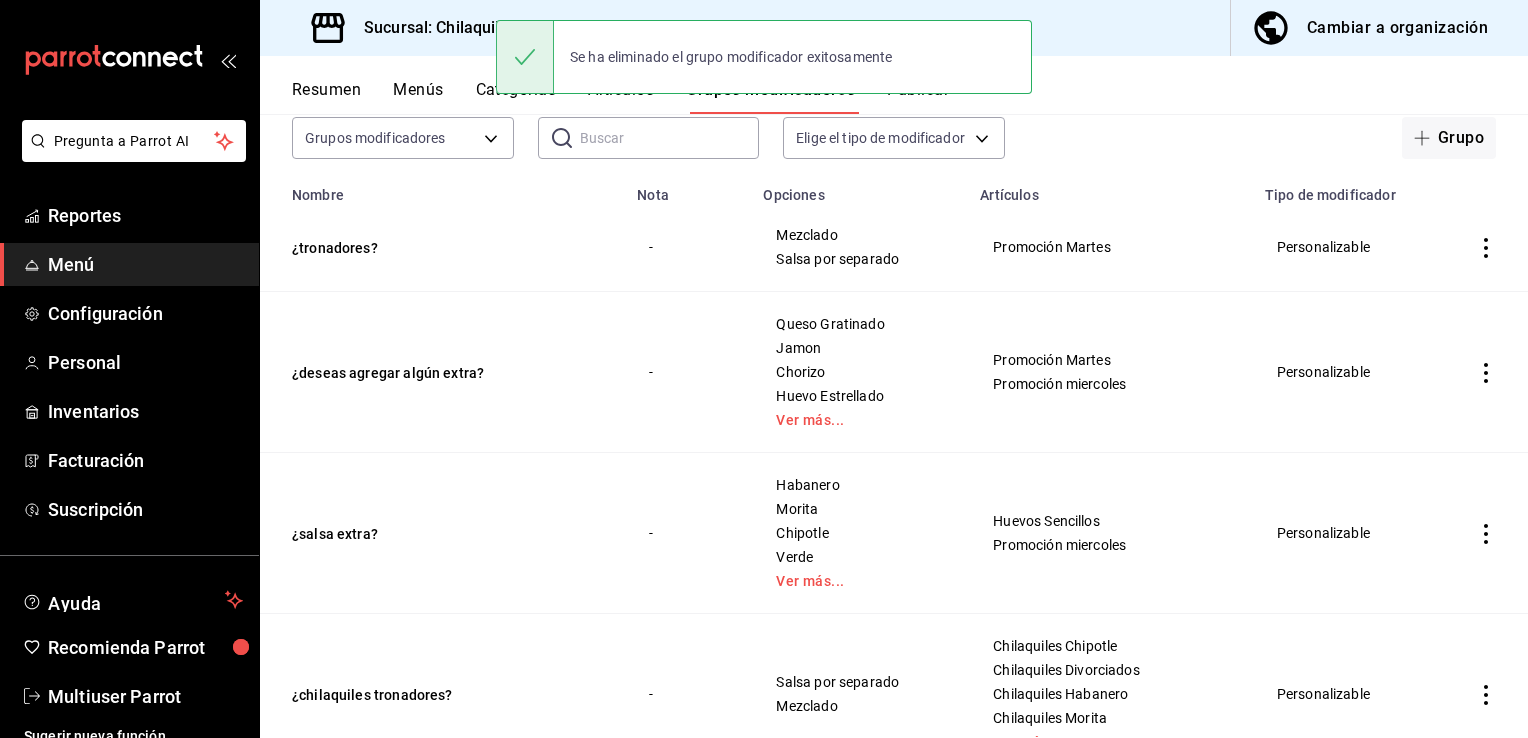 scroll, scrollTop: 100, scrollLeft: 0, axis: vertical 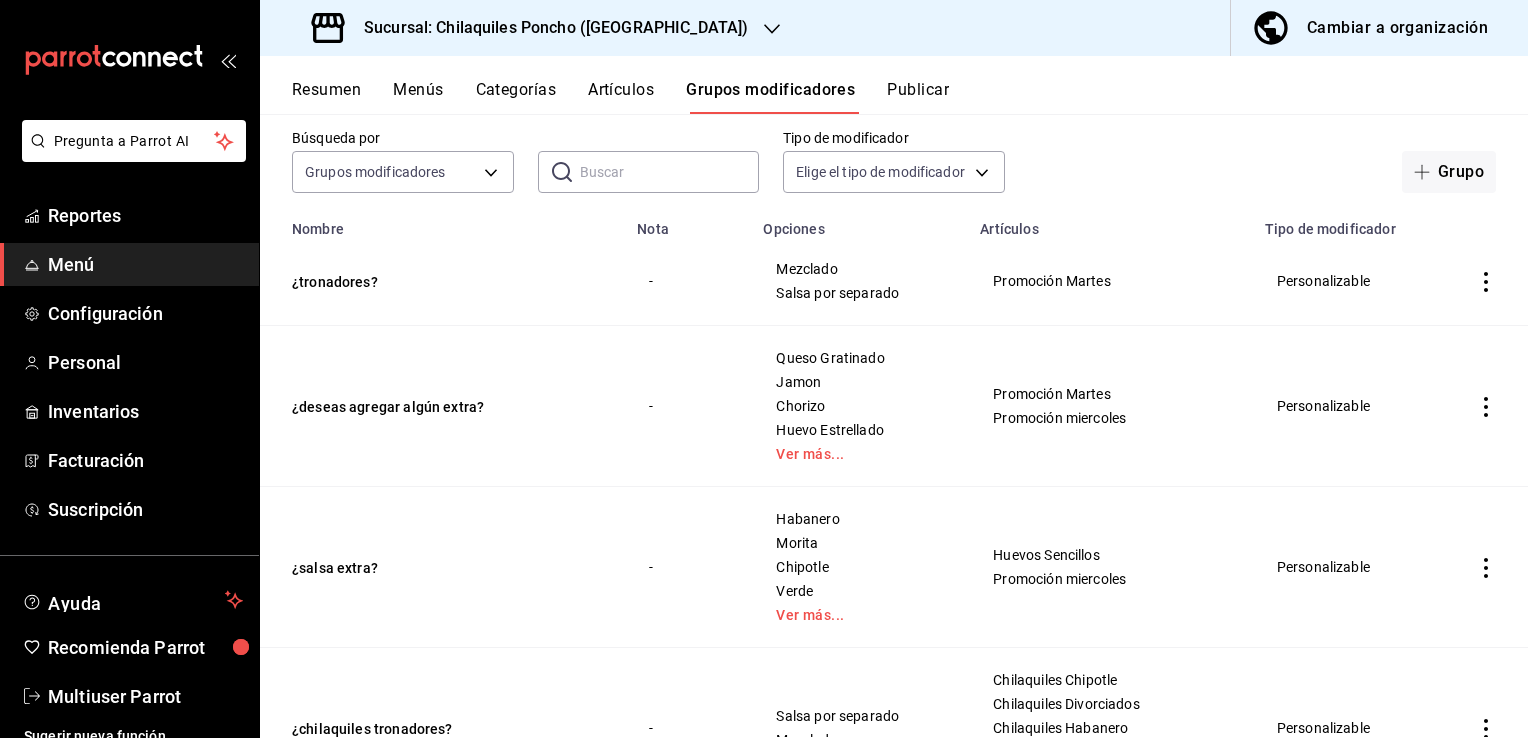 click at bounding box center (1486, 281) 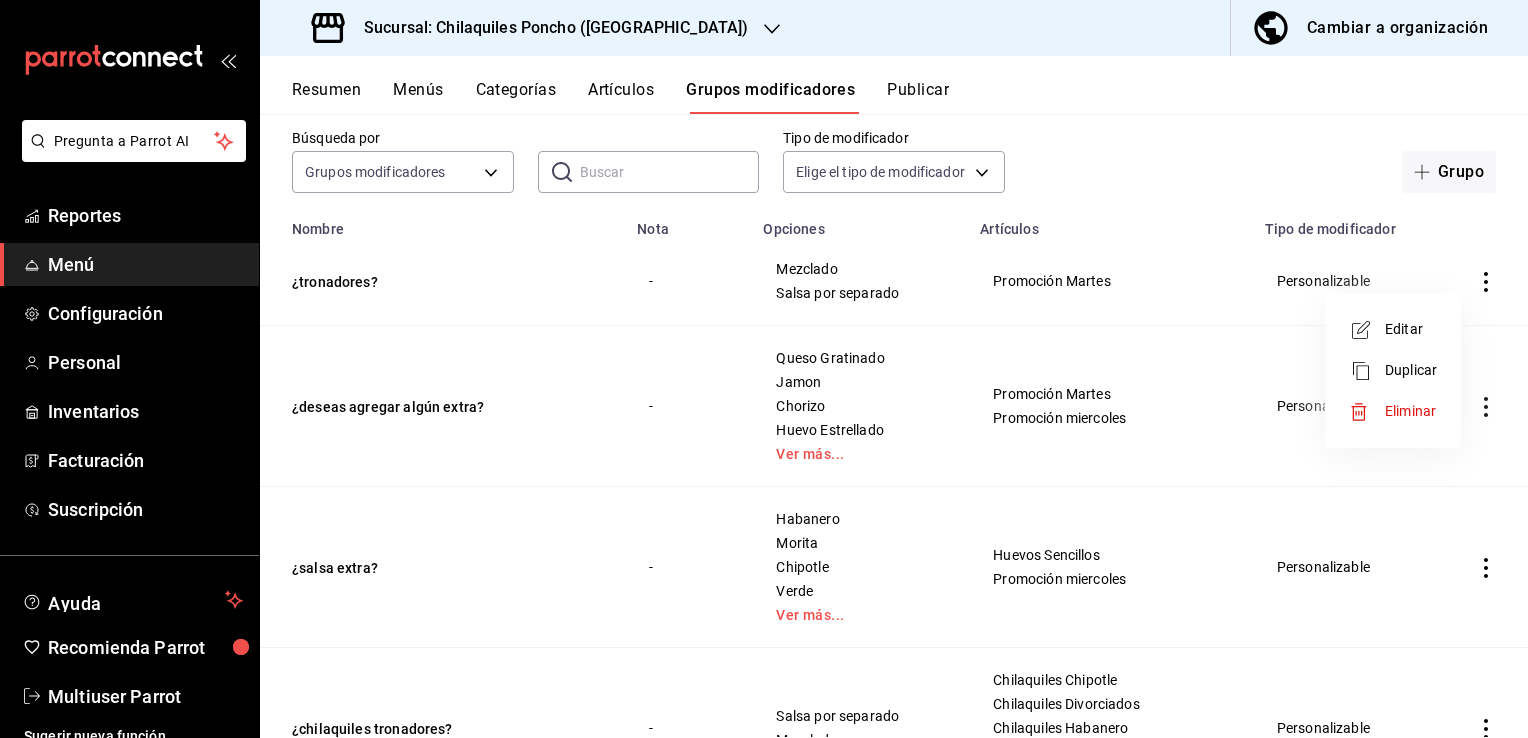 click on "Editar" at bounding box center (1411, 329) 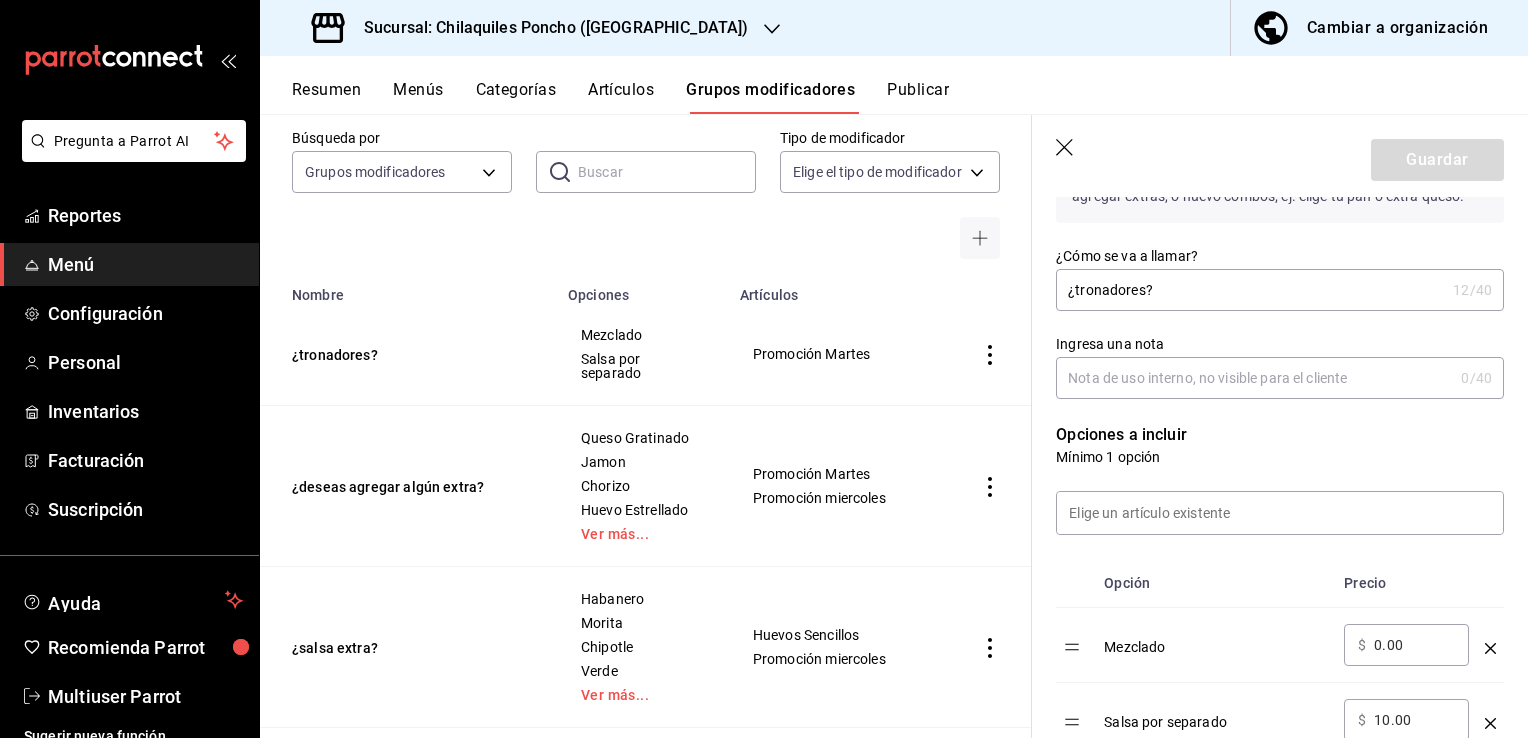 scroll, scrollTop: 300, scrollLeft: 0, axis: vertical 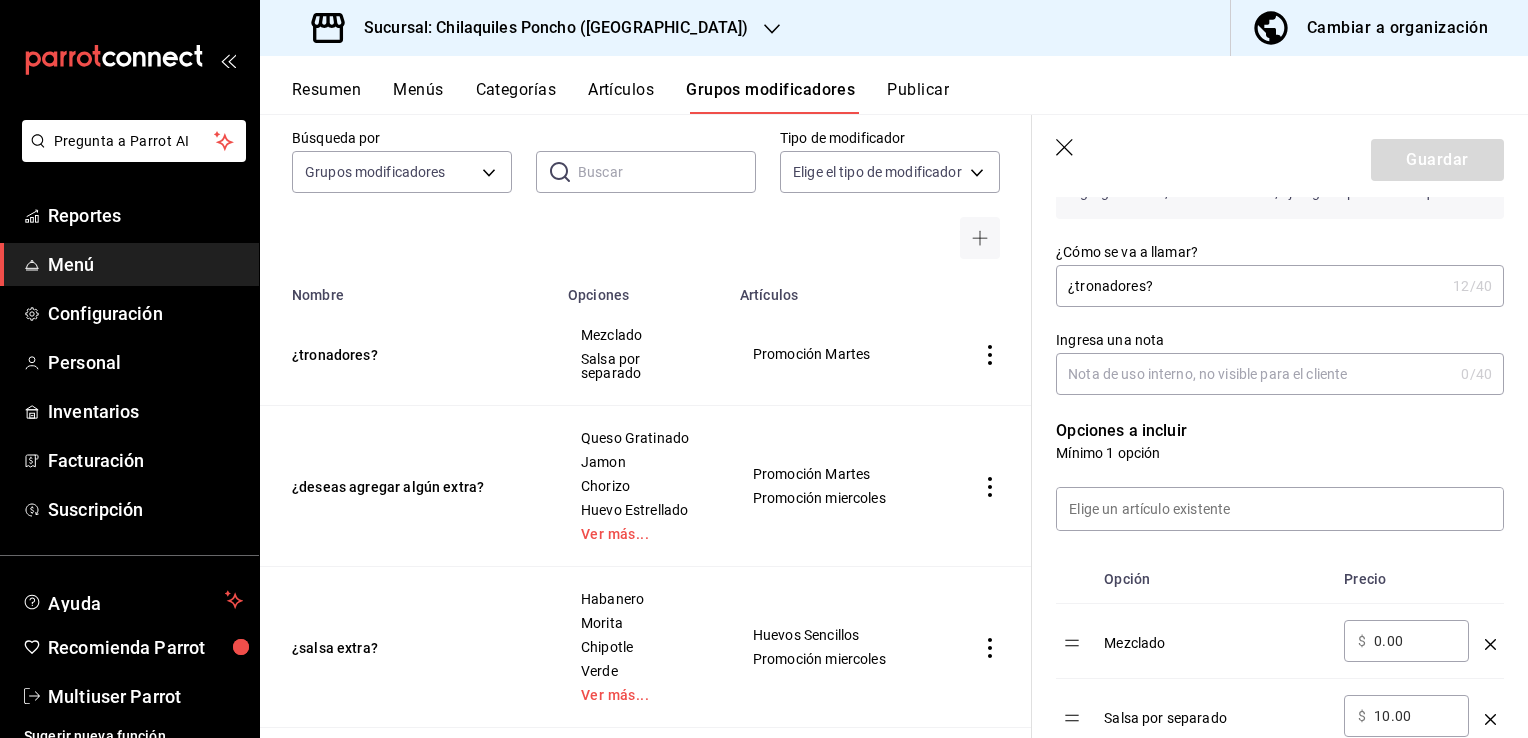 drag, startPoint x: 1143, startPoint y: 288, endPoint x: 1075, endPoint y: 302, distance: 69.426216 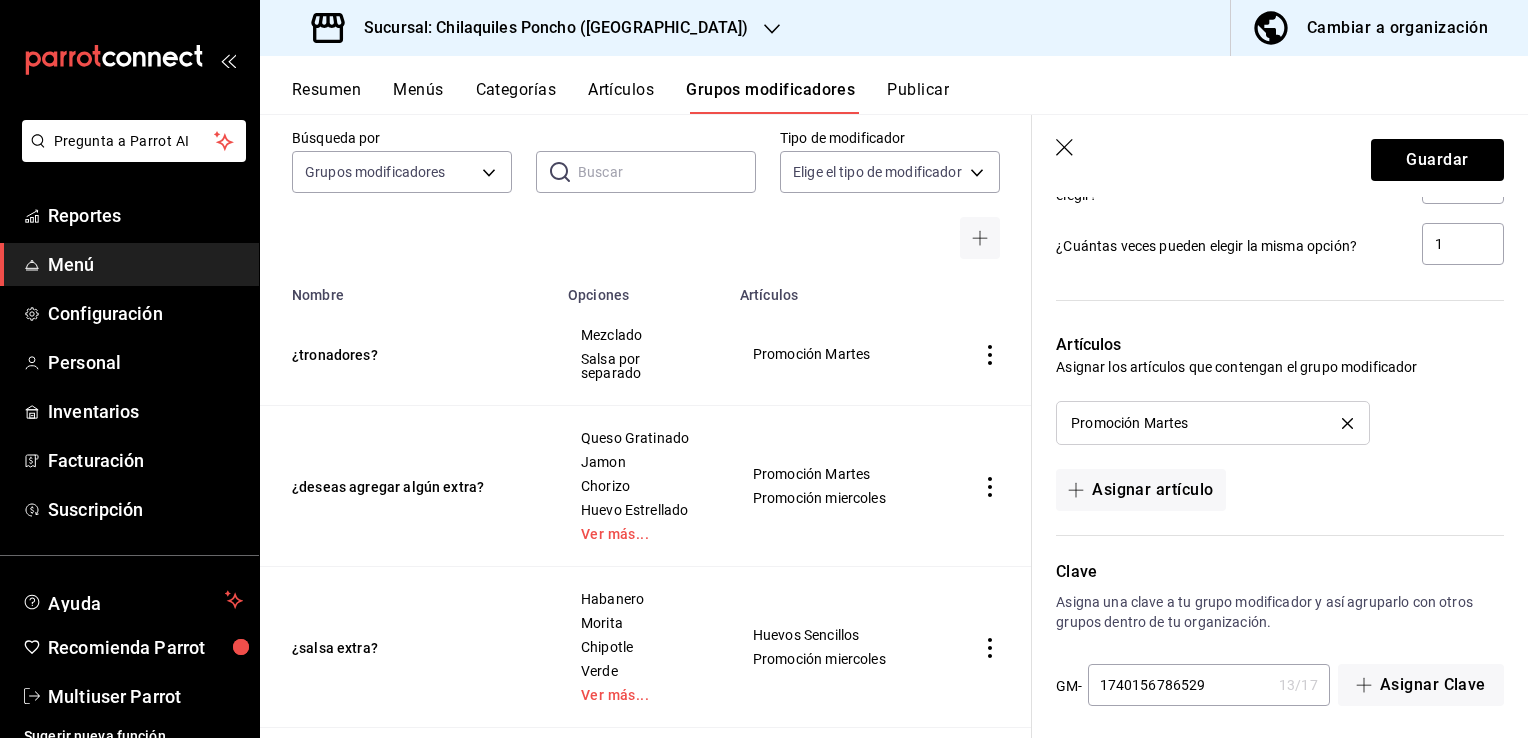 scroll, scrollTop: 1216, scrollLeft: 0, axis: vertical 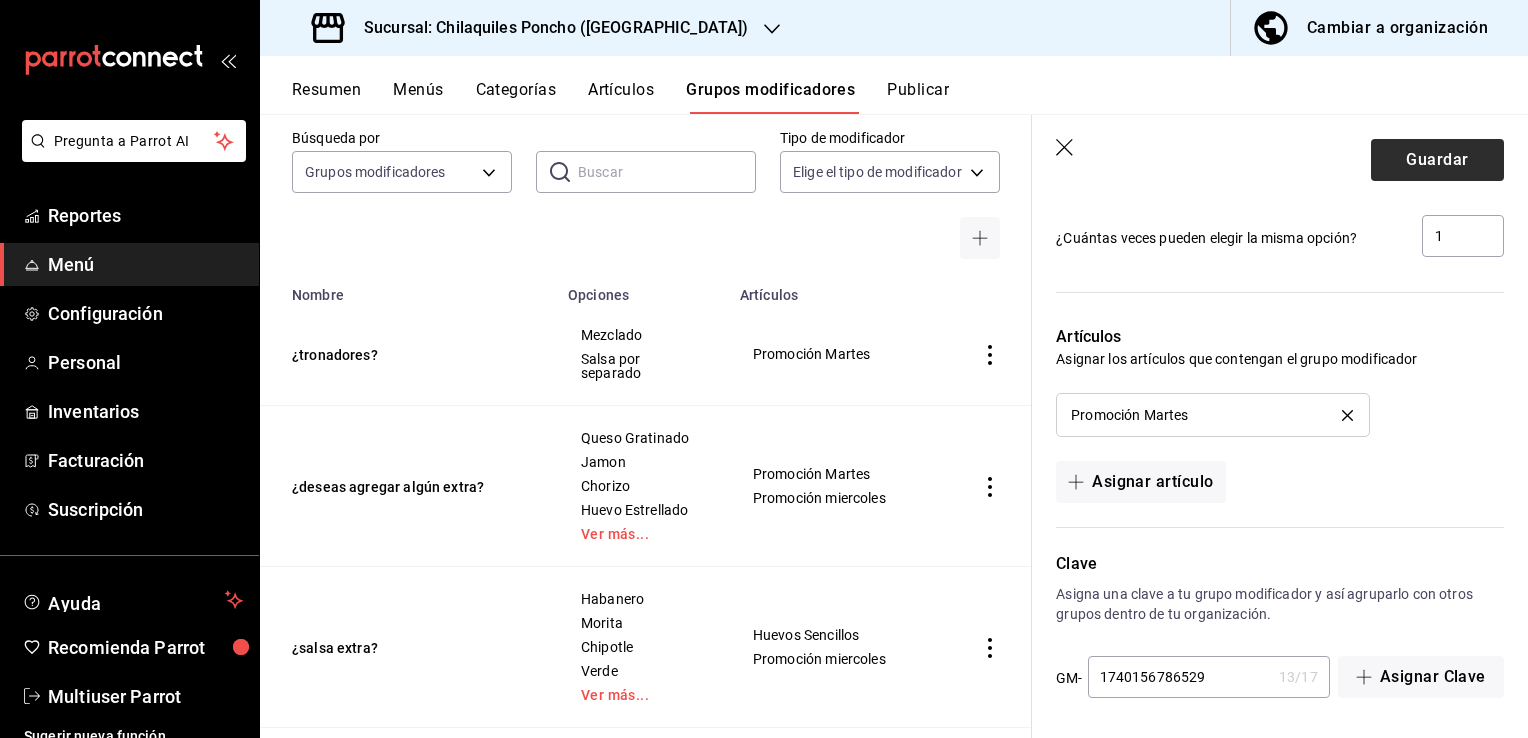 type on "¿Chilaquiles tronadores?" 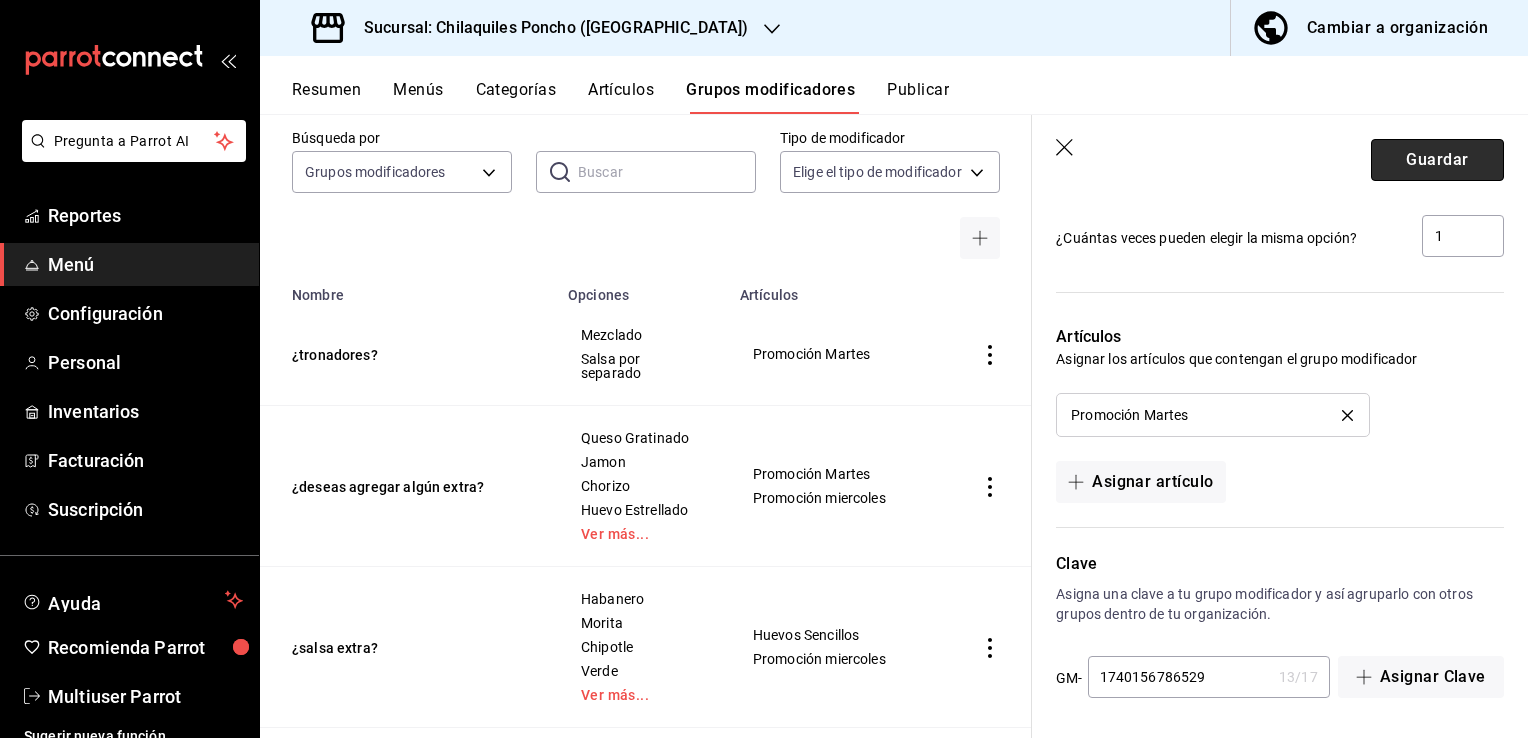 click on "Guardar" at bounding box center [1437, 160] 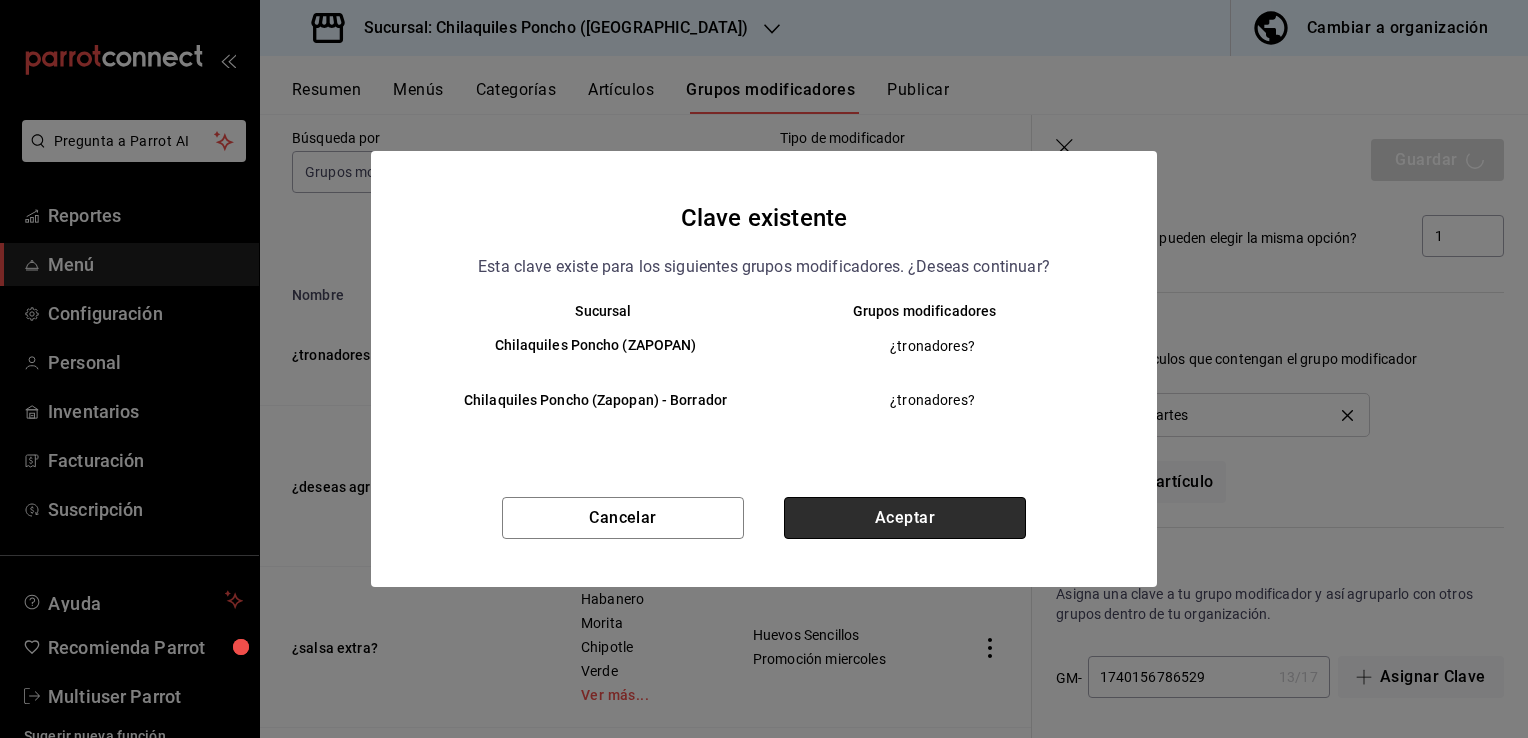 click on "Aceptar" at bounding box center (905, 518) 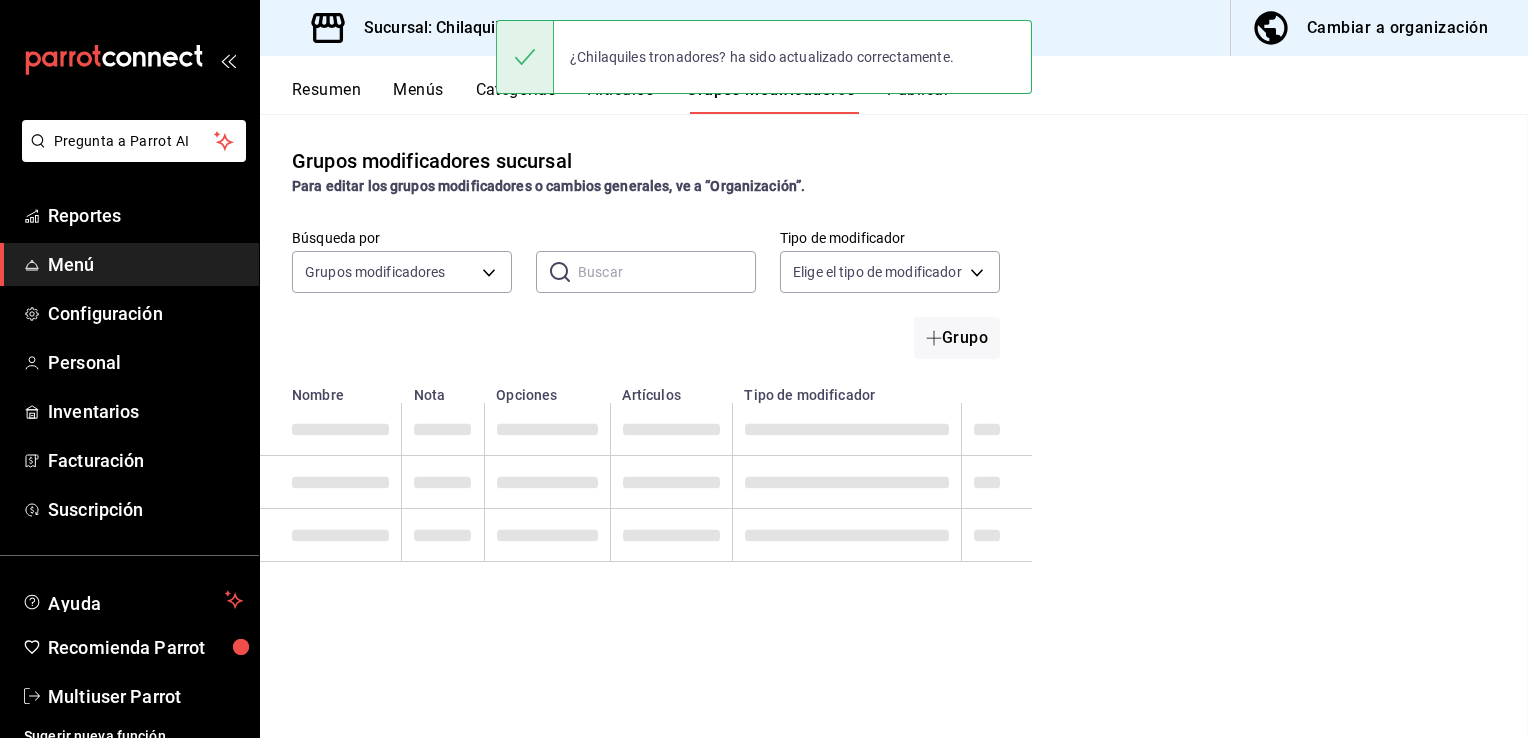 scroll, scrollTop: 0, scrollLeft: 0, axis: both 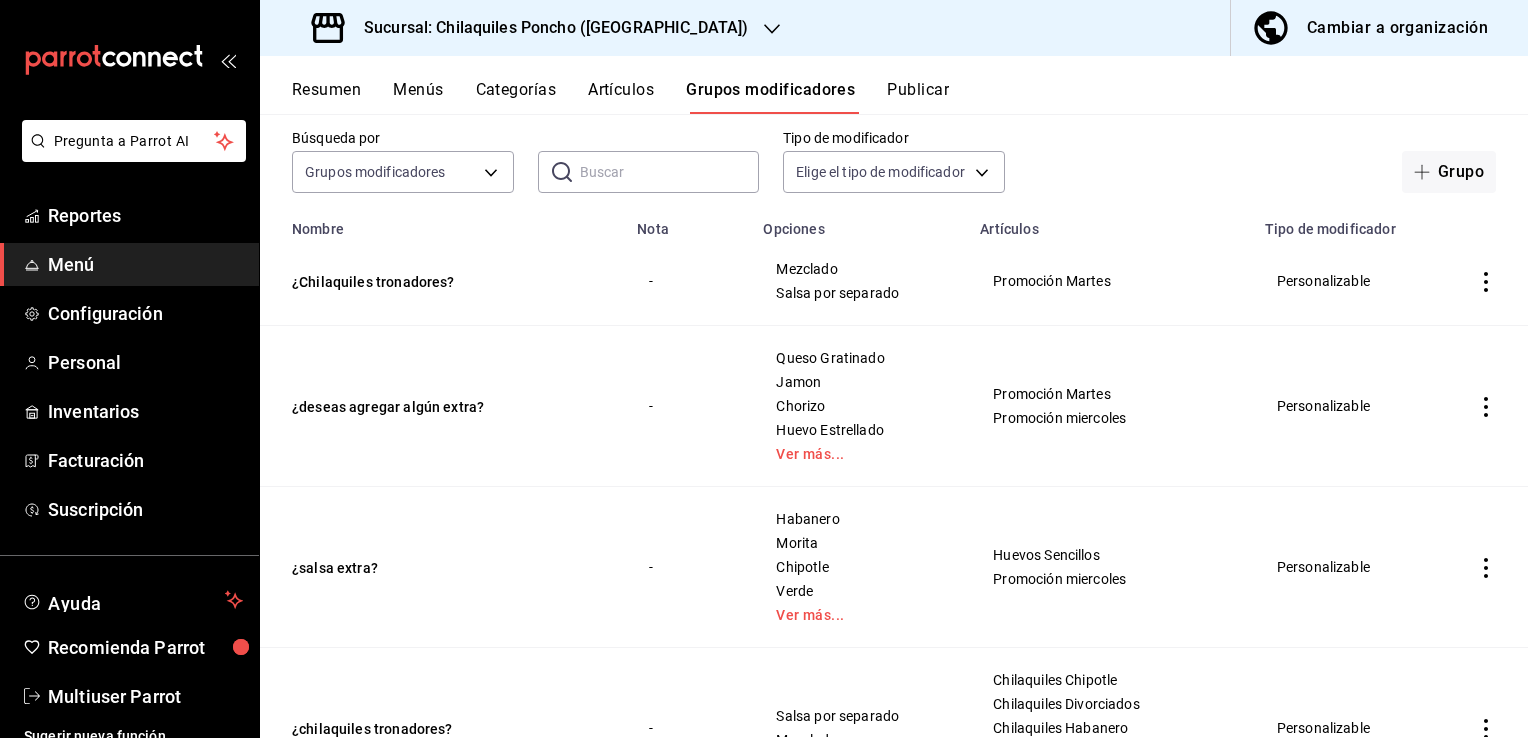 click on "Cambiar a organización" at bounding box center [1371, 28] 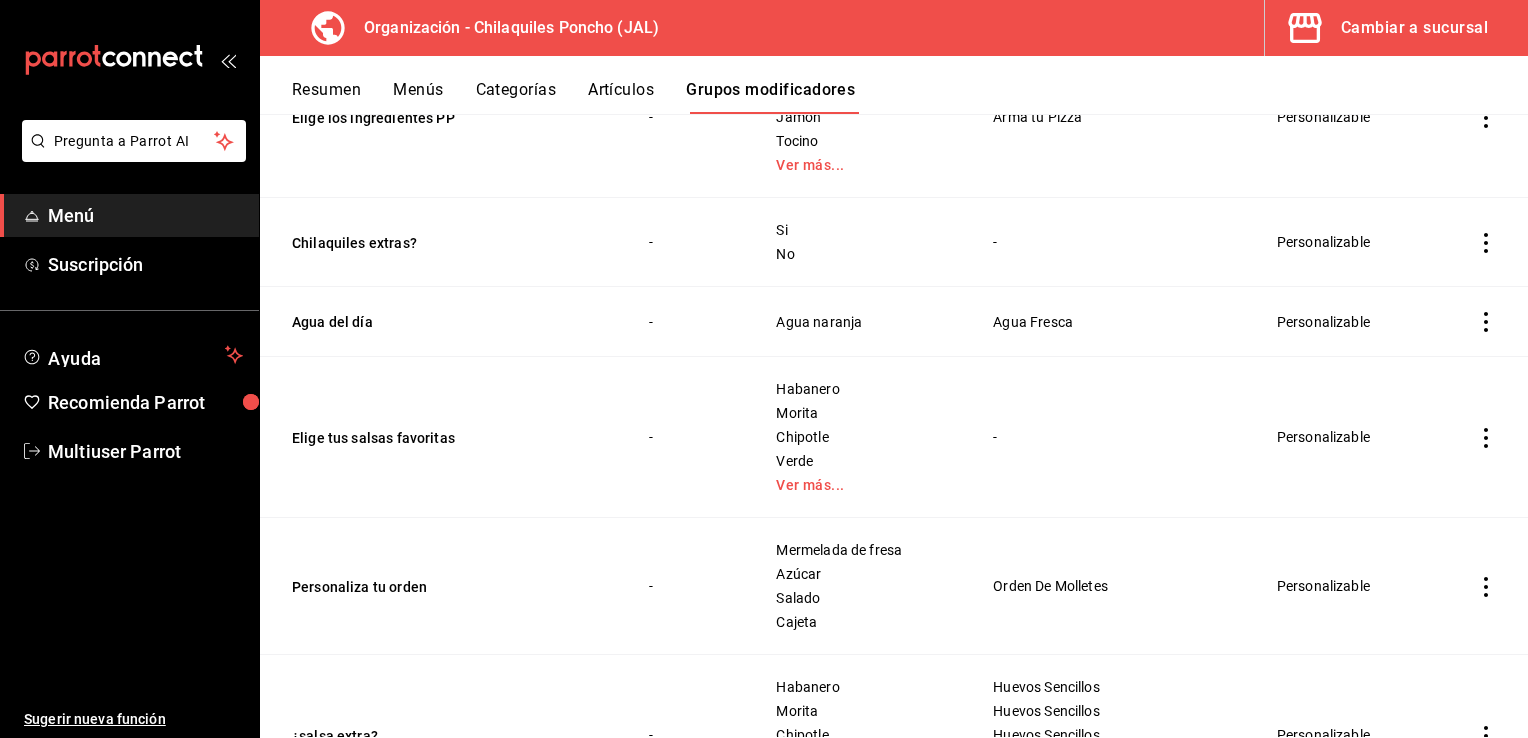 scroll, scrollTop: 0, scrollLeft: 0, axis: both 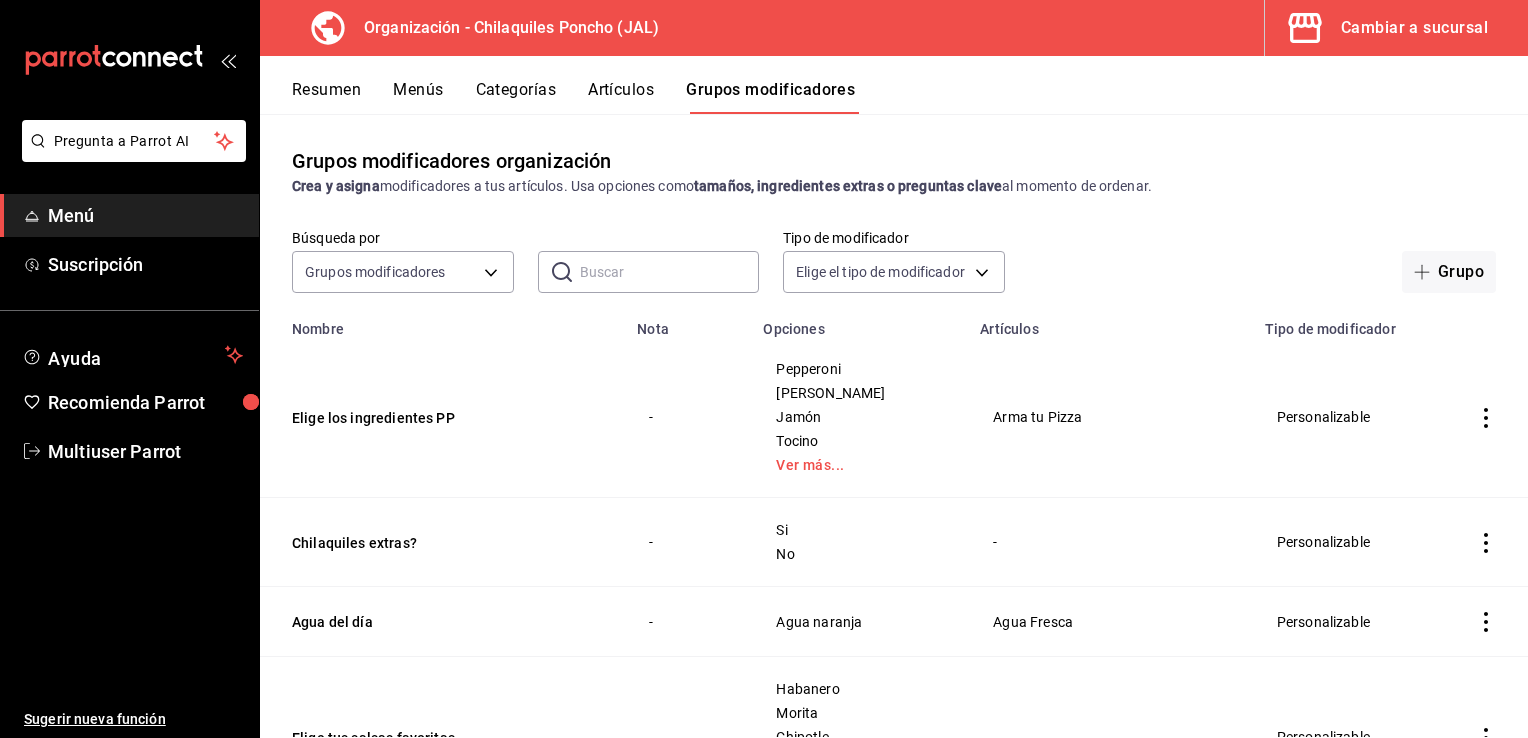click on "Cambiar a sucursal" at bounding box center [1388, 28] 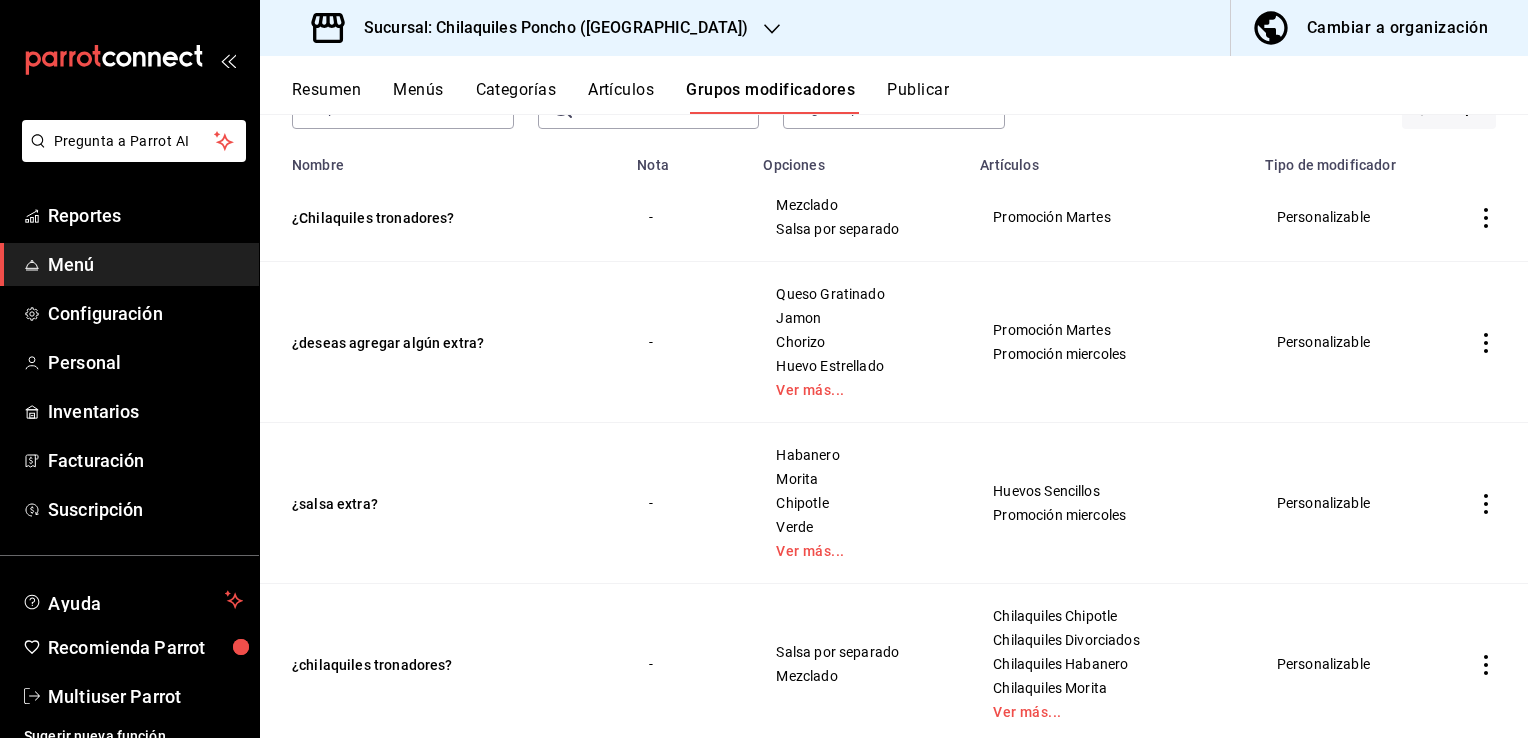 scroll, scrollTop: 200, scrollLeft: 0, axis: vertical 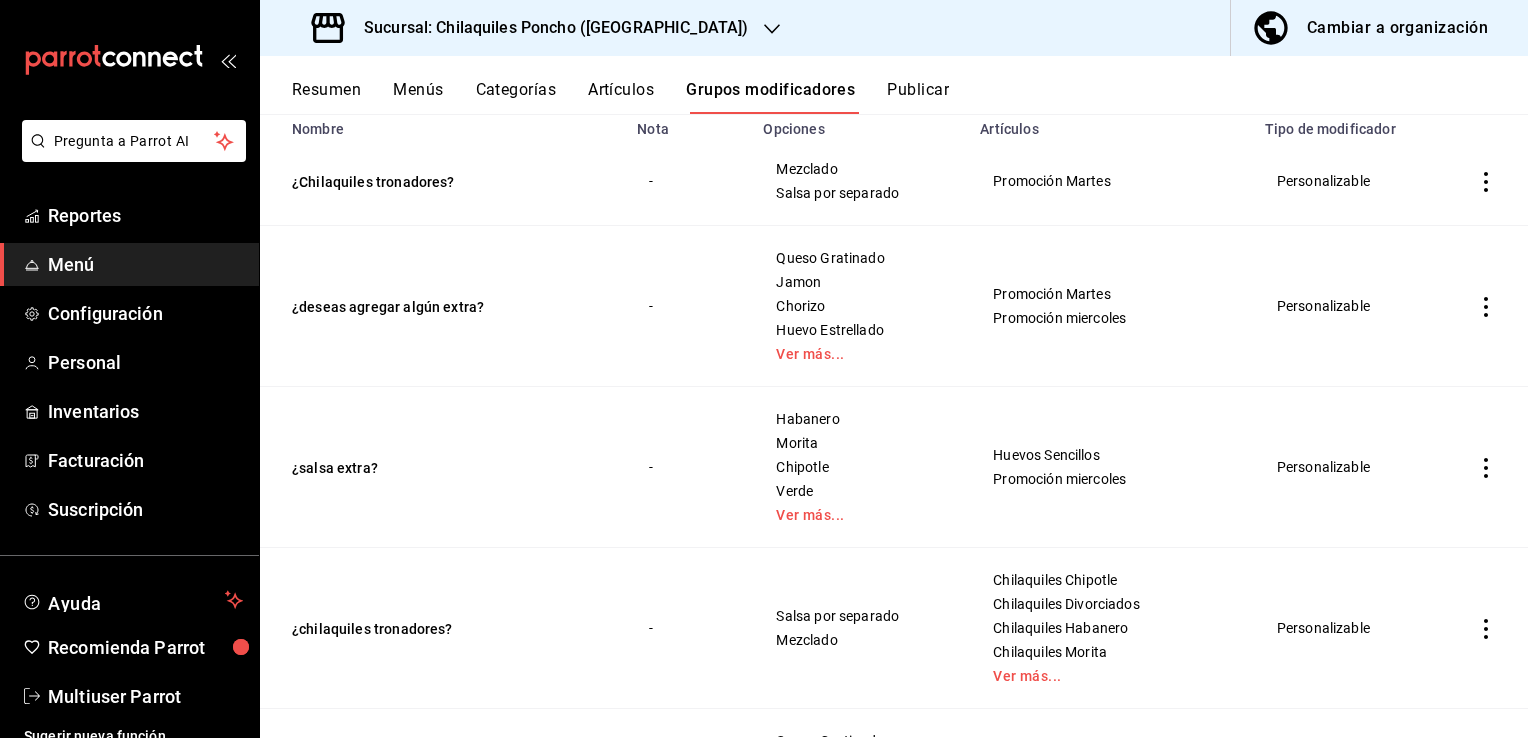 click 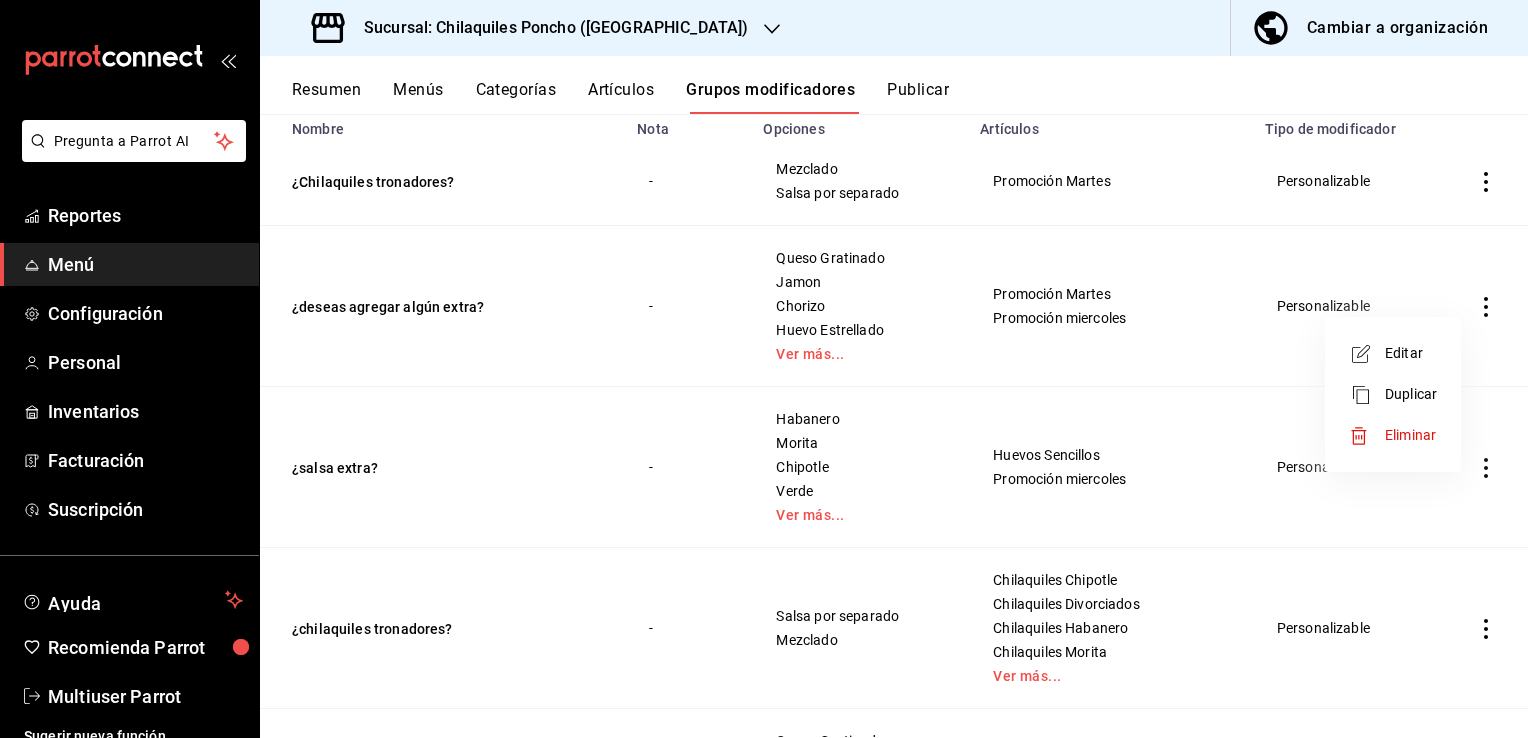 click on "Editar" at bounding box center (1411, 353) 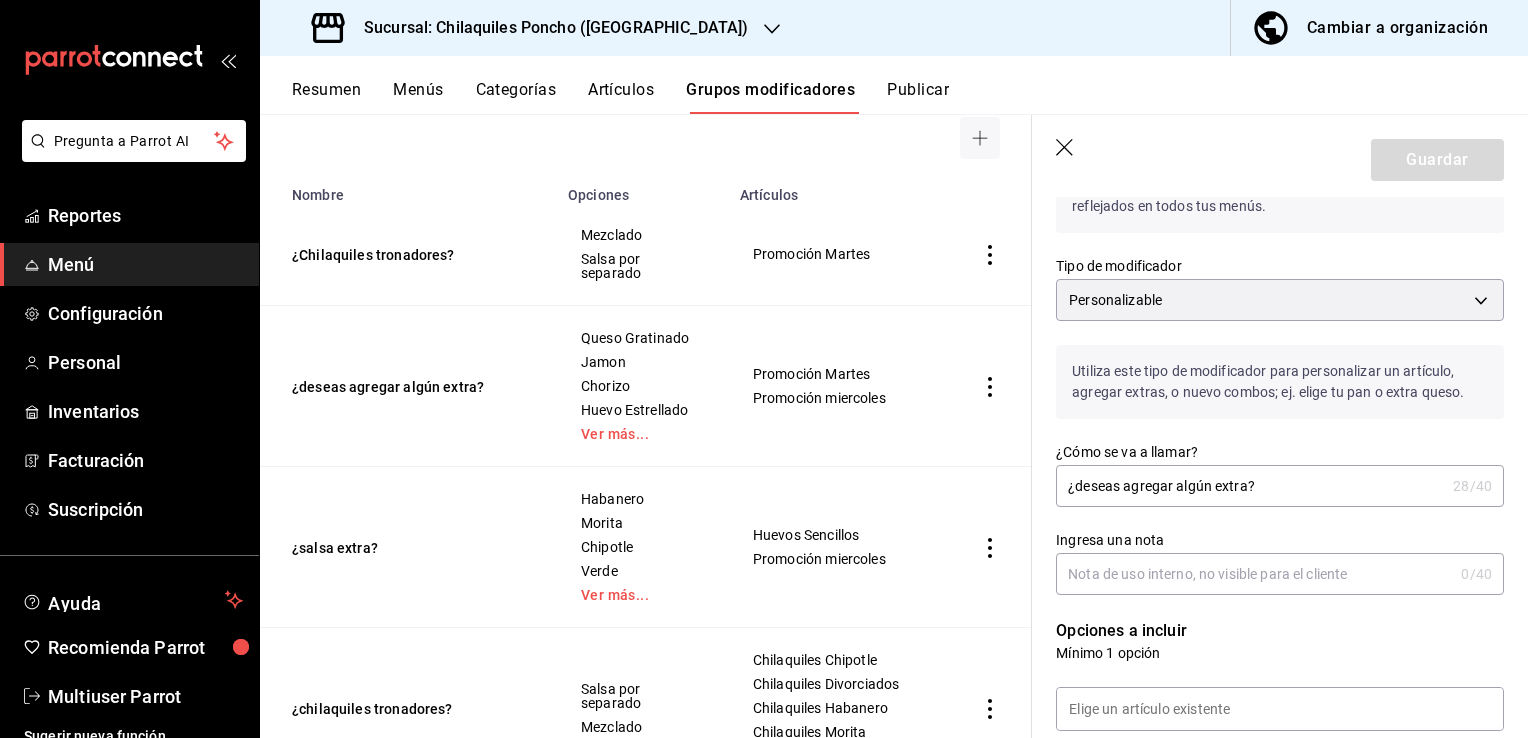 scroll, scrollTop: 200, scrollLeft: 0, axis: vertical 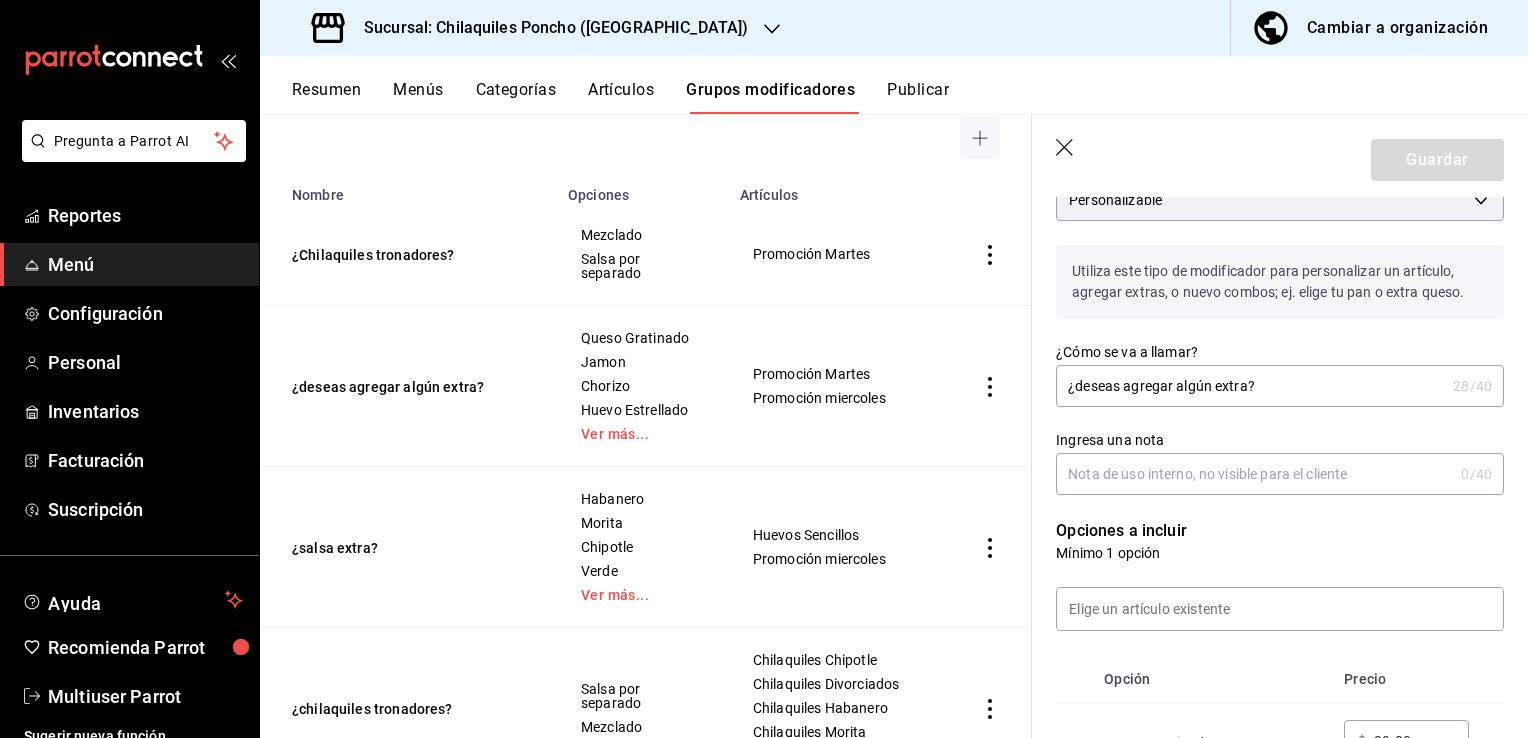 click on "¿deseas agregar algún extra?" at bounding box center (1250, 386) 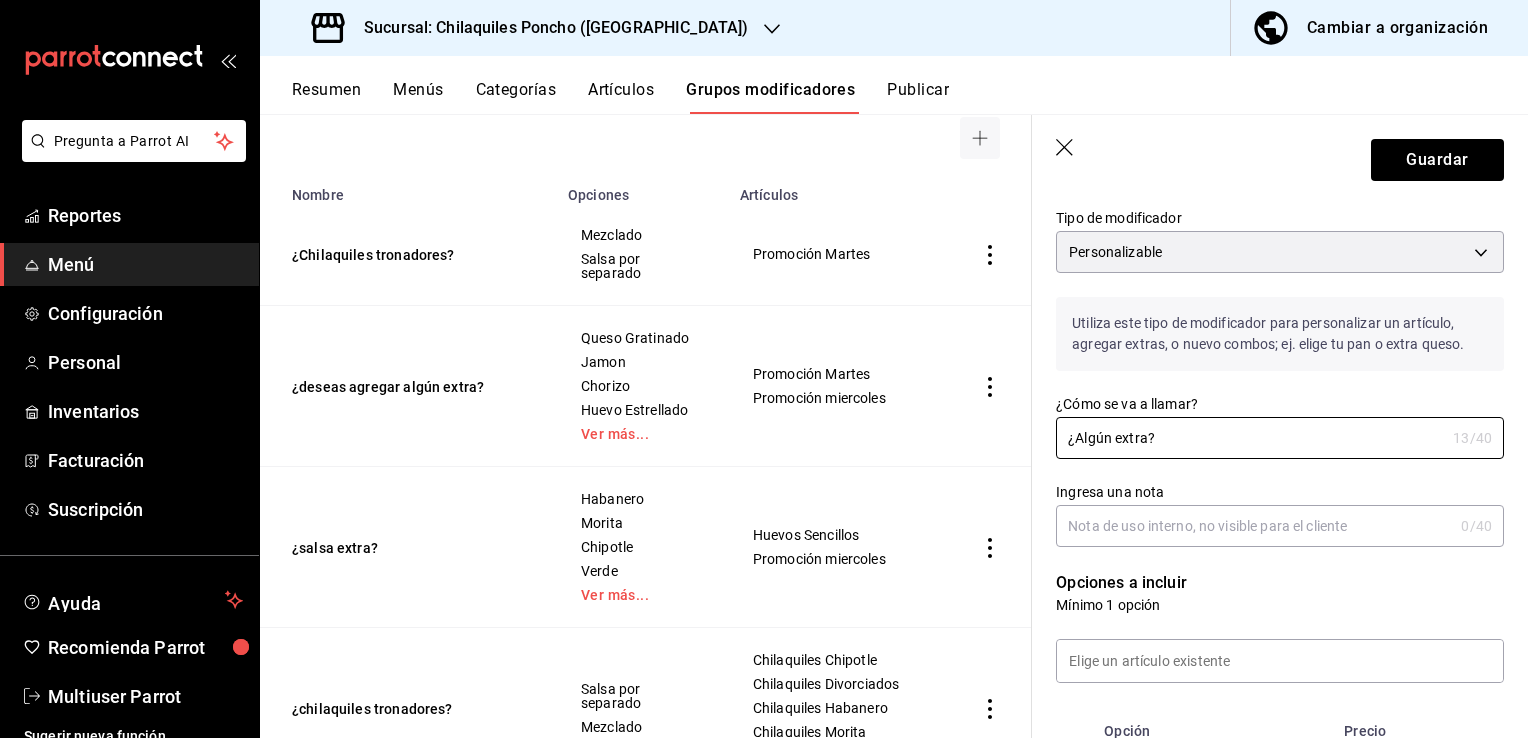 scroll, scrollTop: 200, scrollLeft: 0, axis: vertical 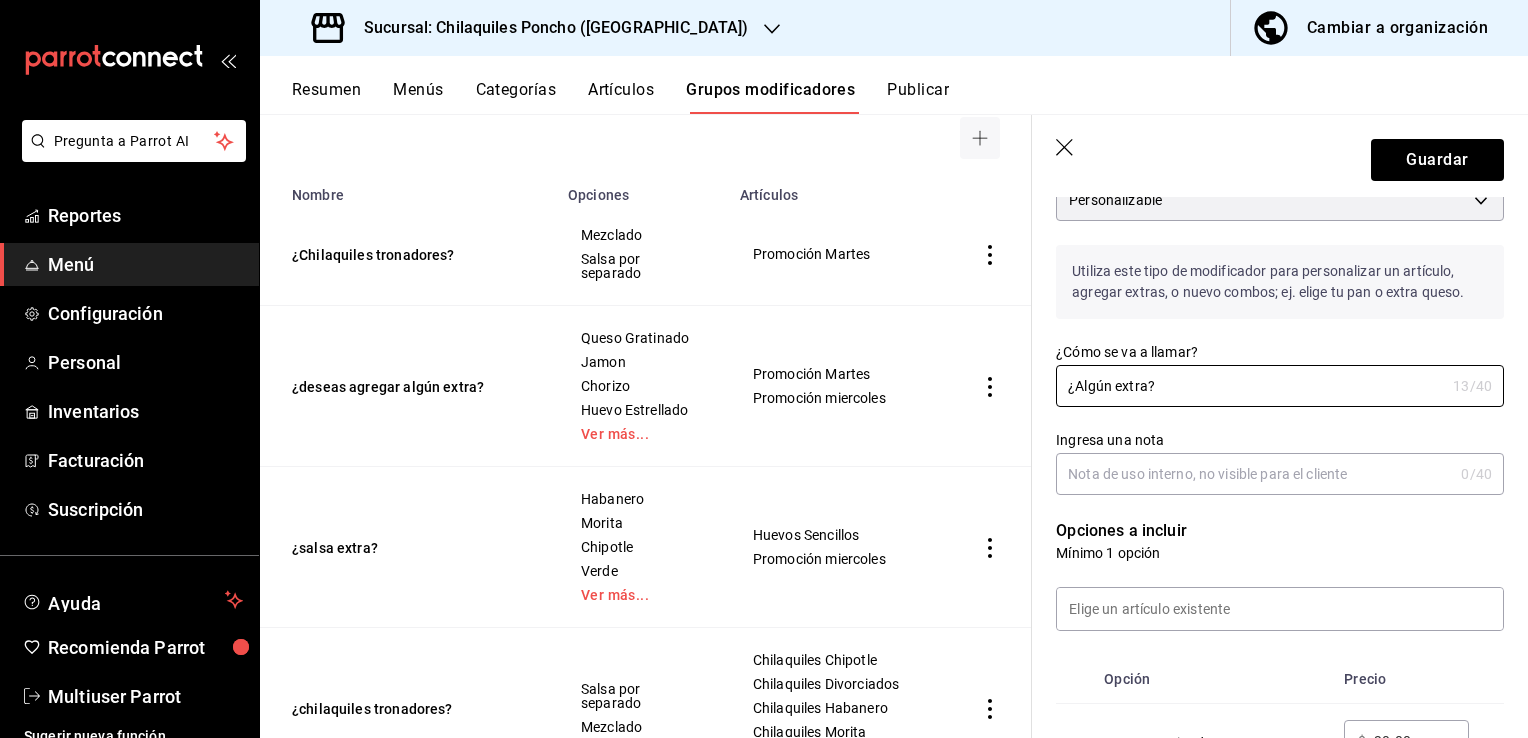 type on "¿Algún extra?" 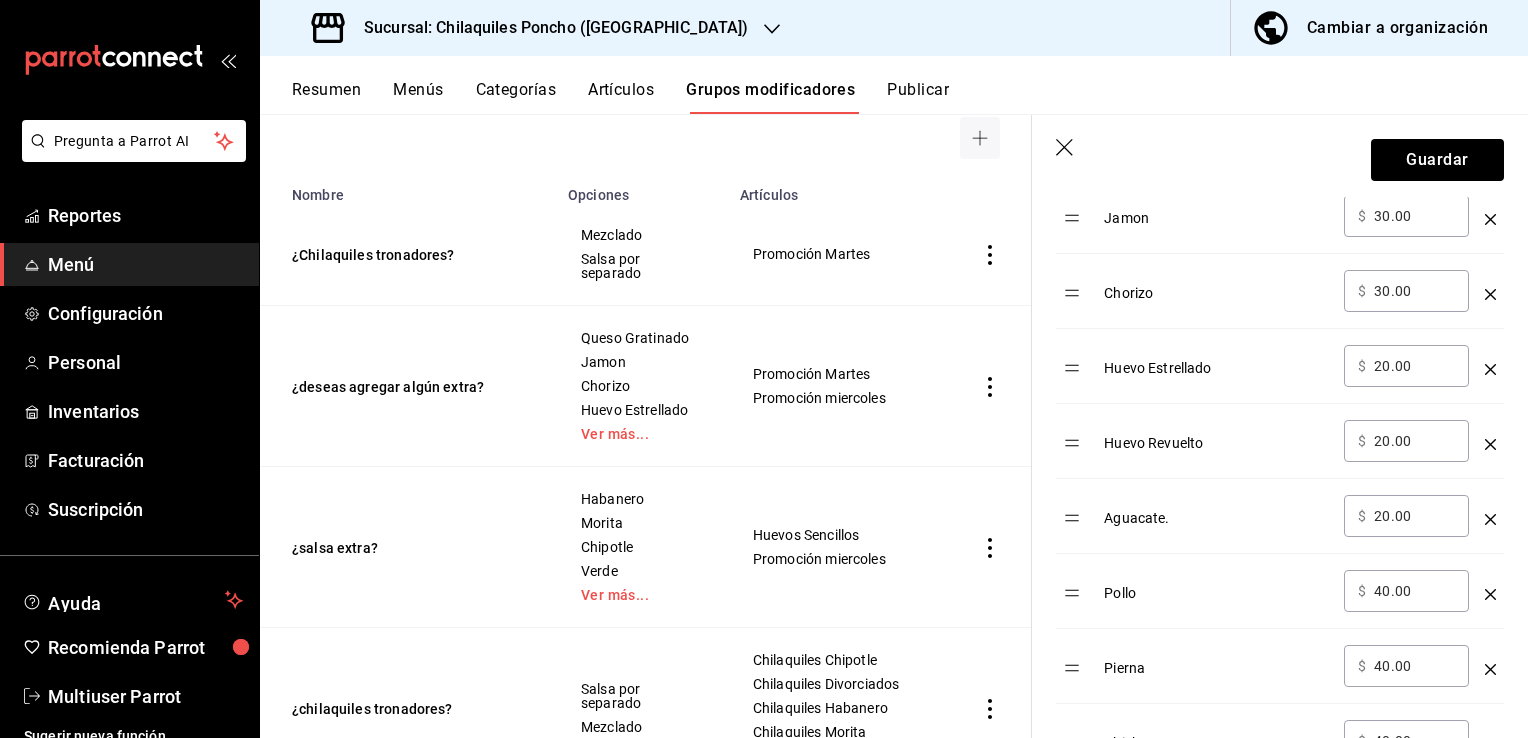 scroll, scrollTop: 900, scrollLeft: 0, axis: vertical 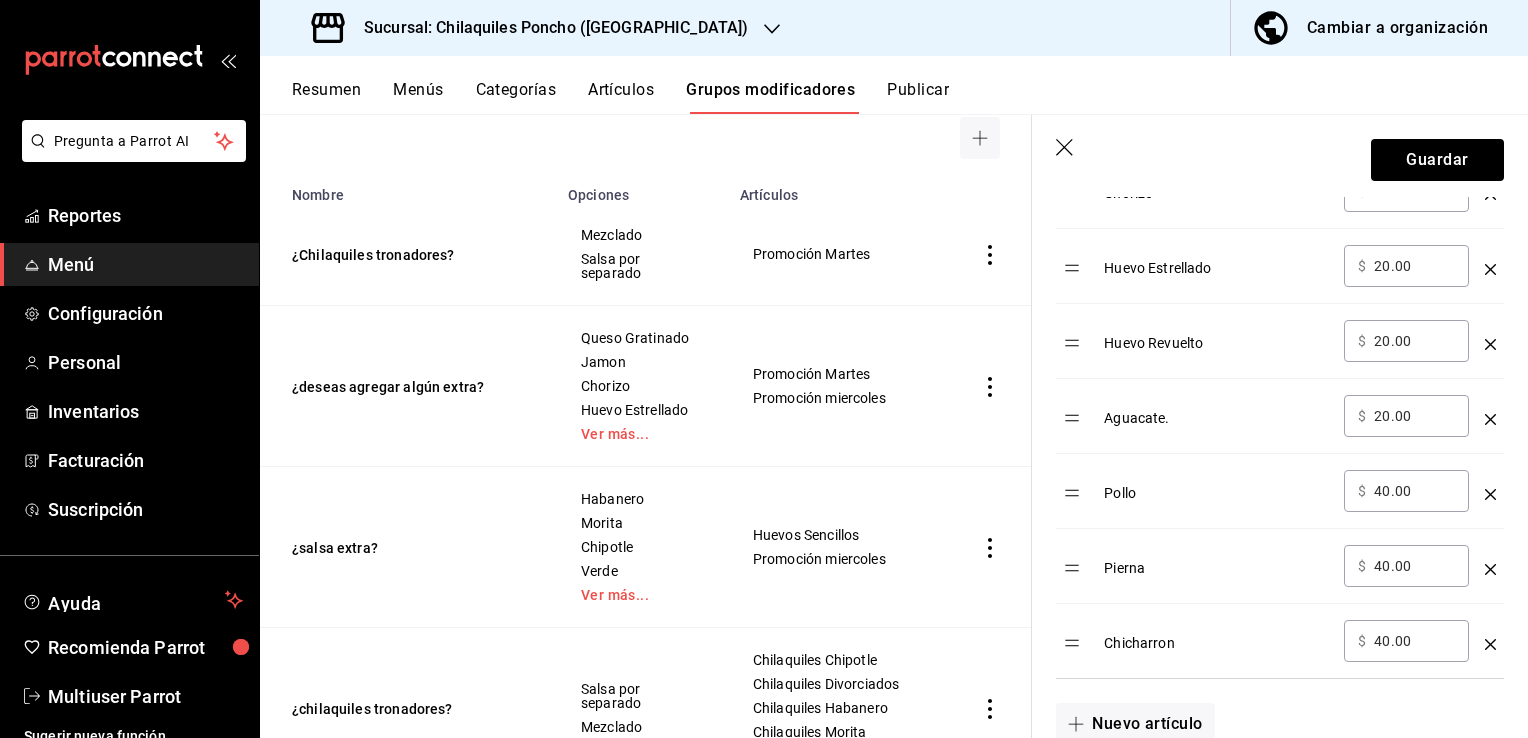 type on "Sucursal" 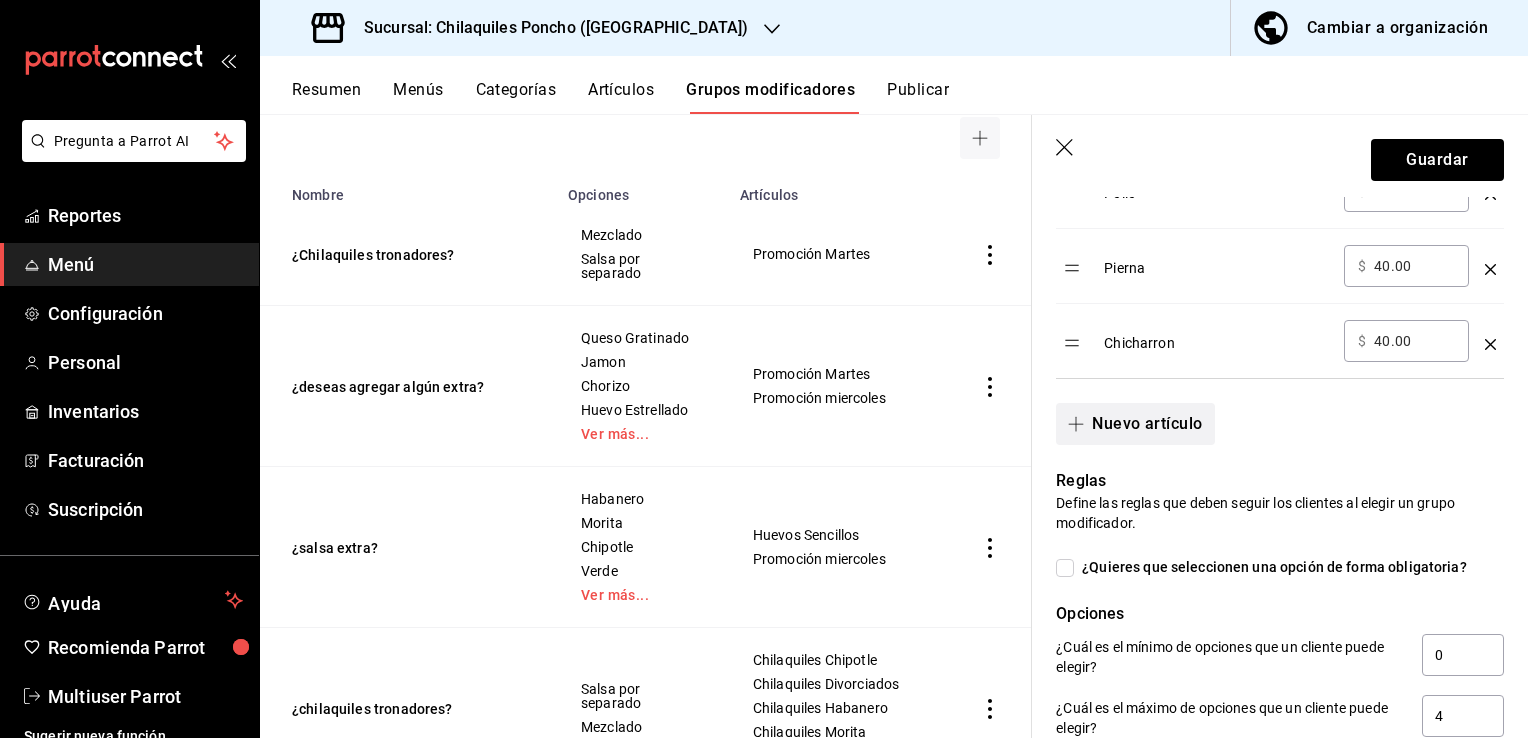 scroll, scrollTop: 1200, scrollLeft: 0, axis: vertical 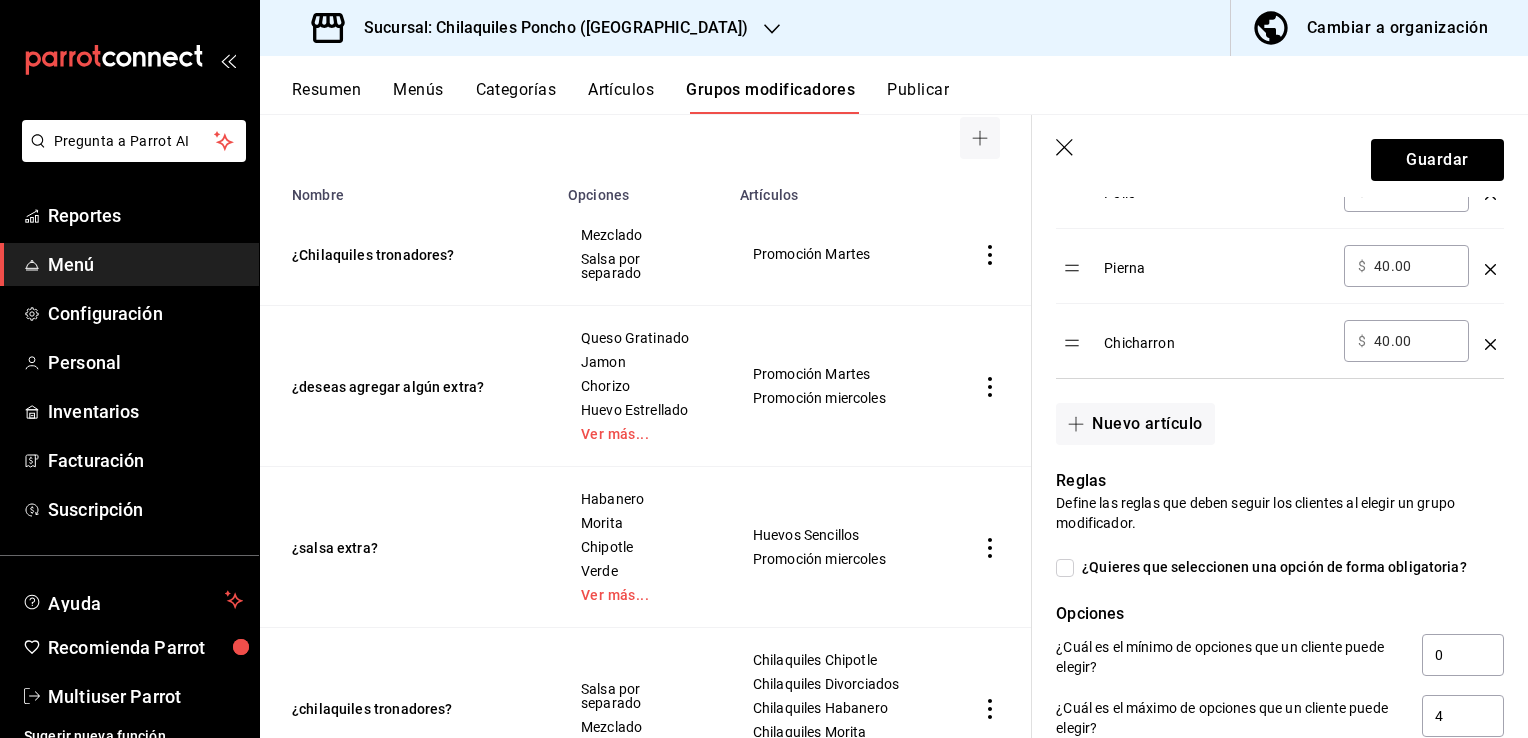 type on "25.00" 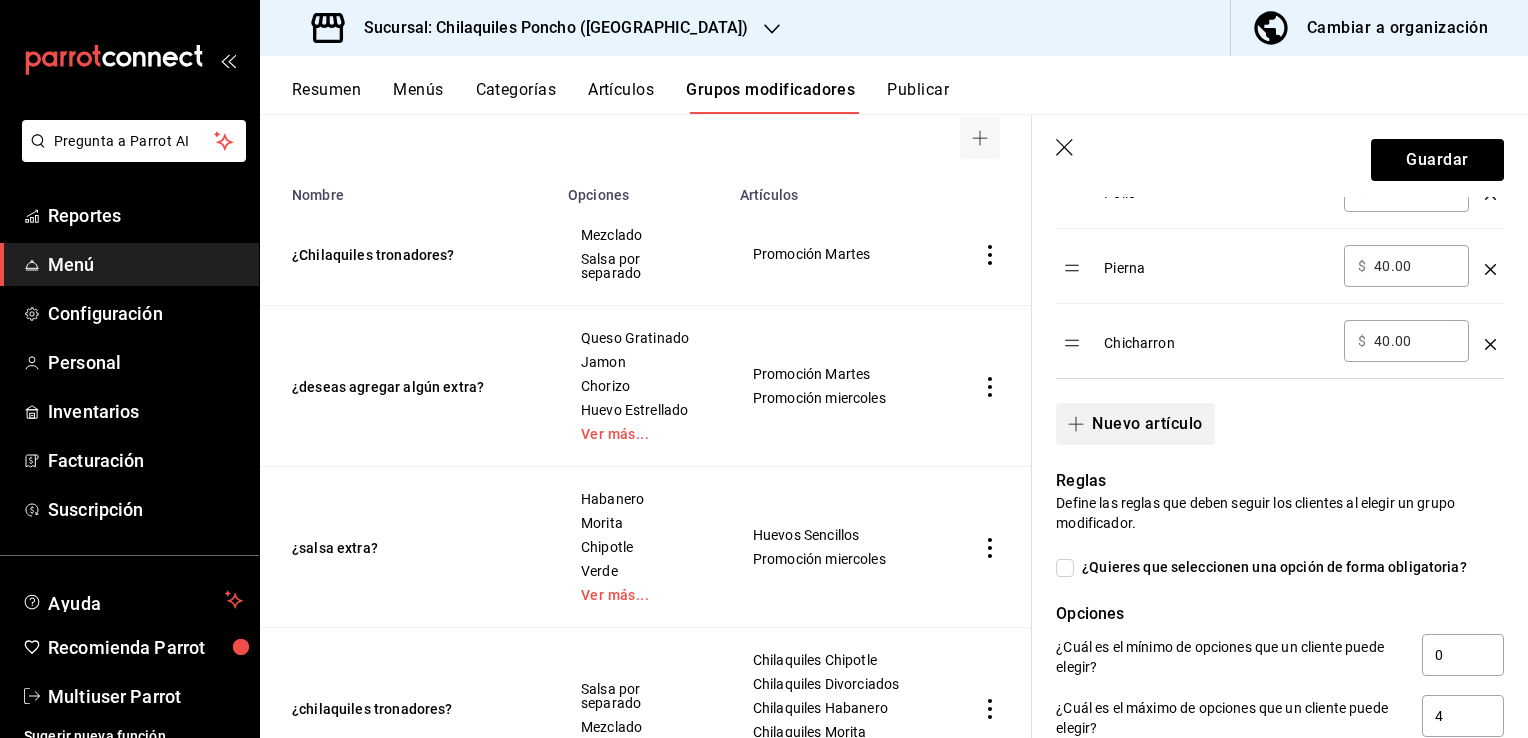 click on "Nuevo artículo" at bounding box center (1135, 424) 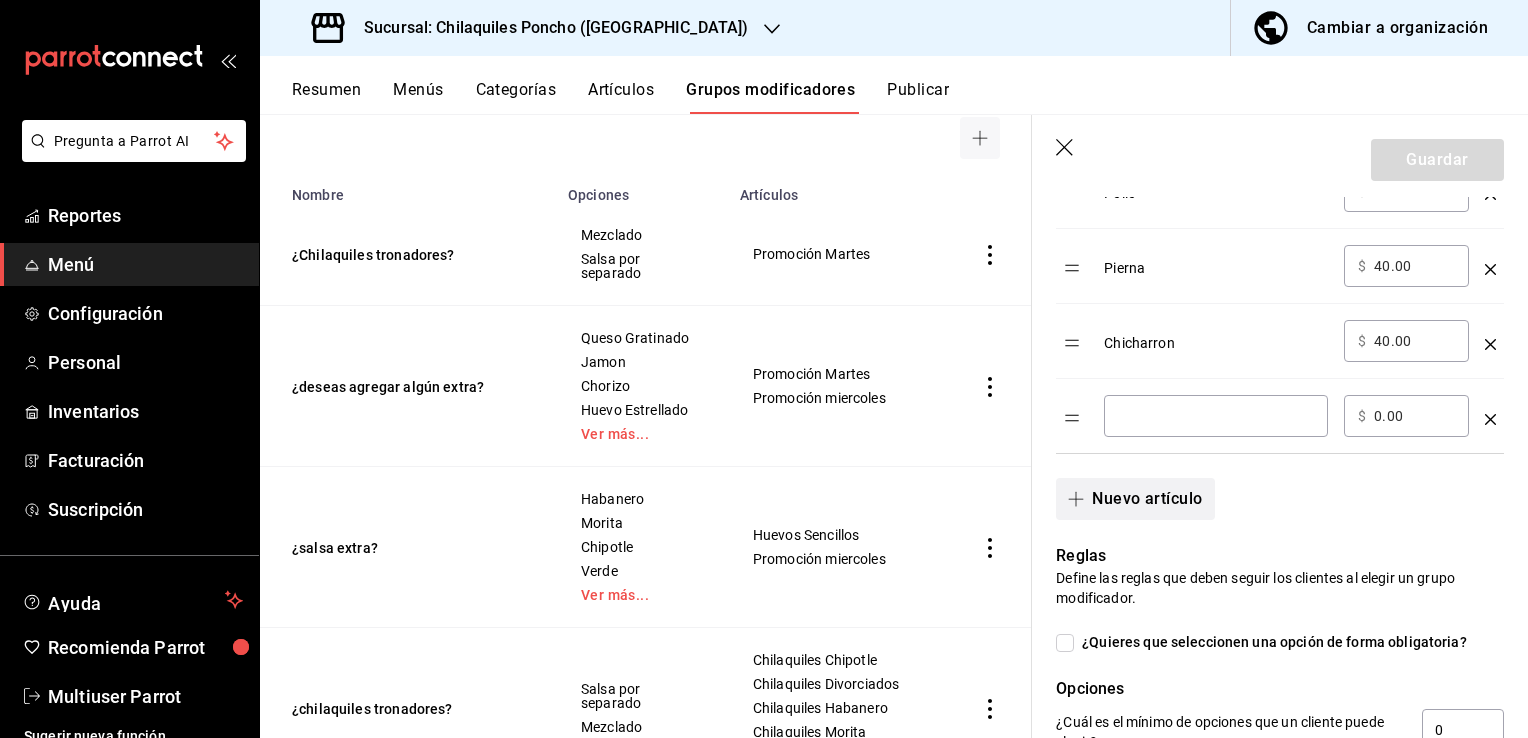 click at bounding box center [1216, 416] 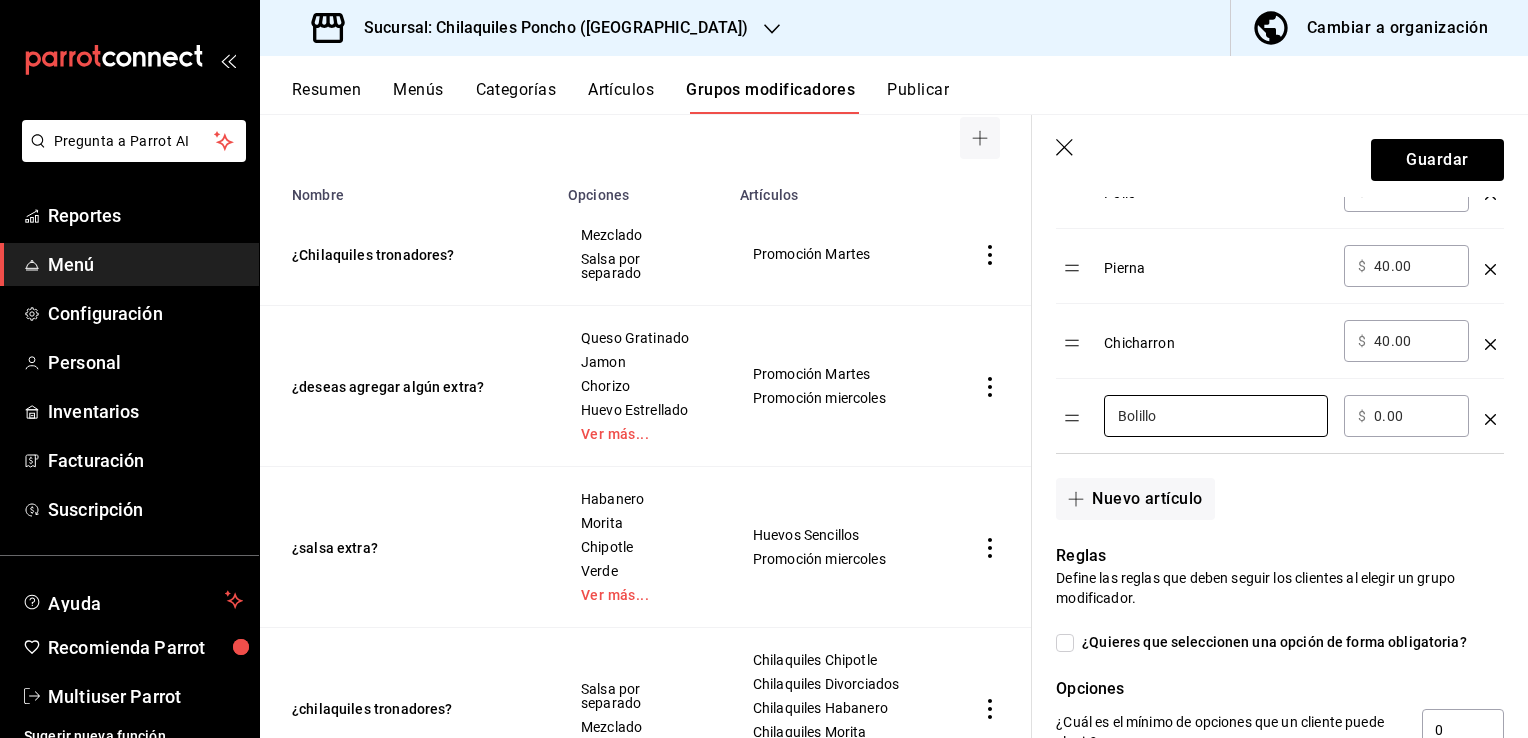 type on "Bolillo" 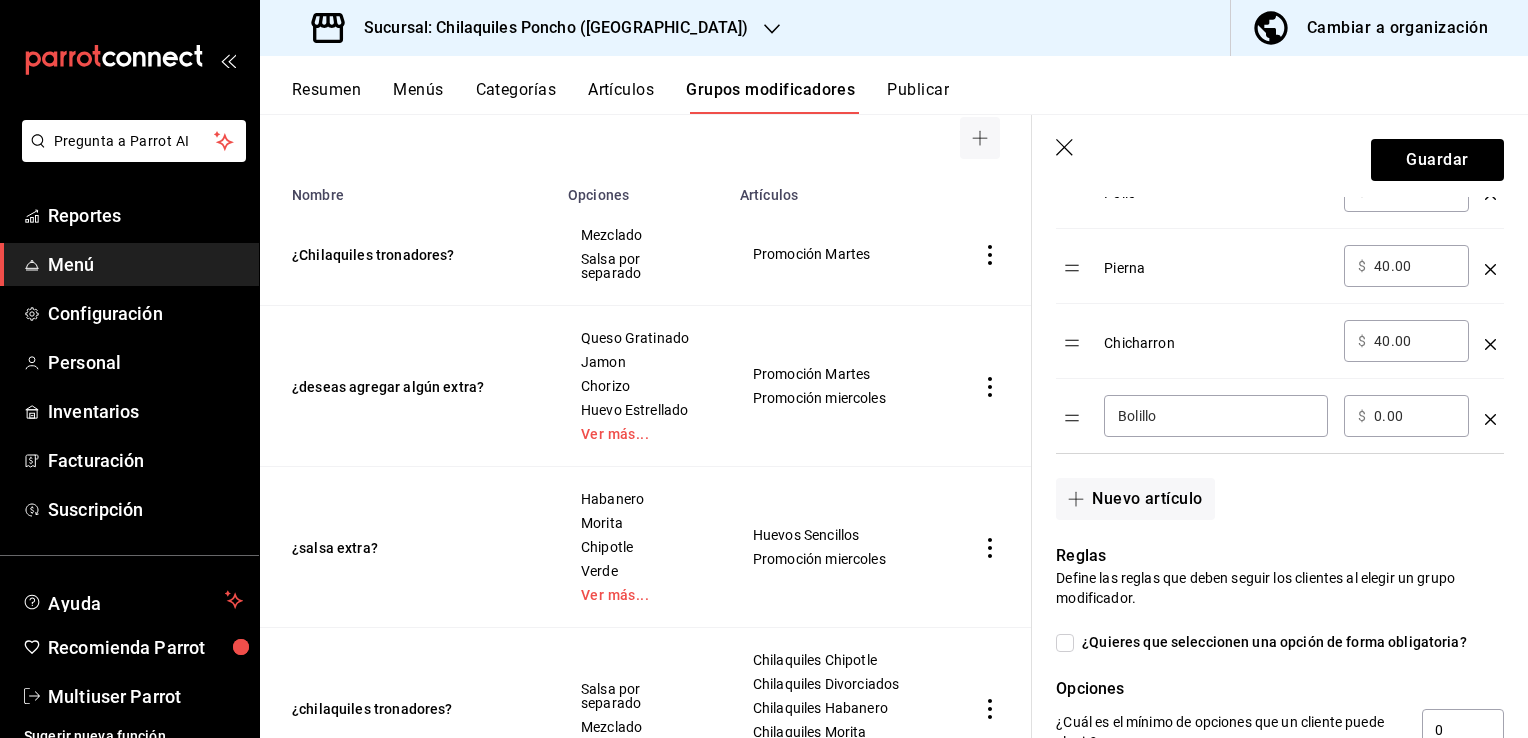 click on "0.00" at bounding box center (1414, 416) 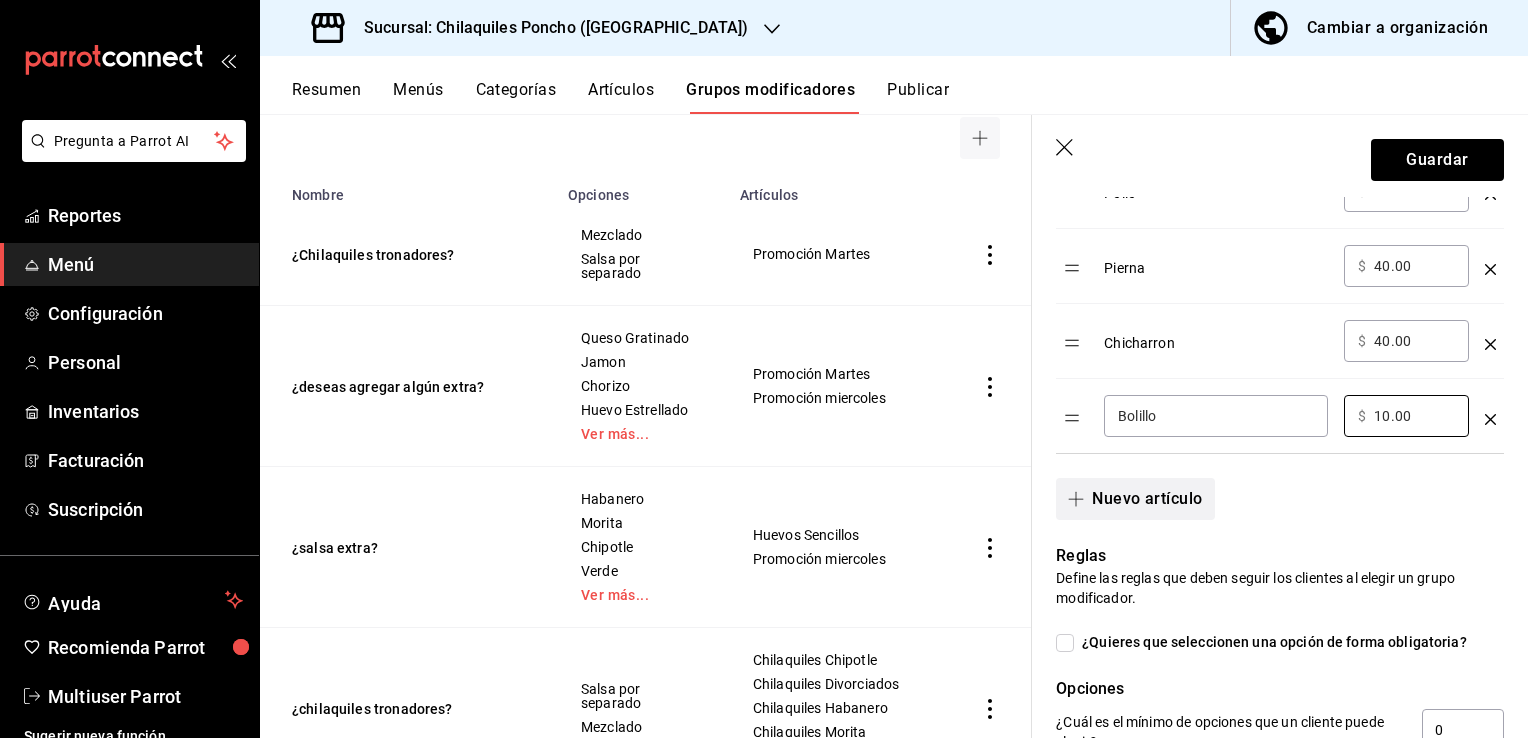 type on "10.00" 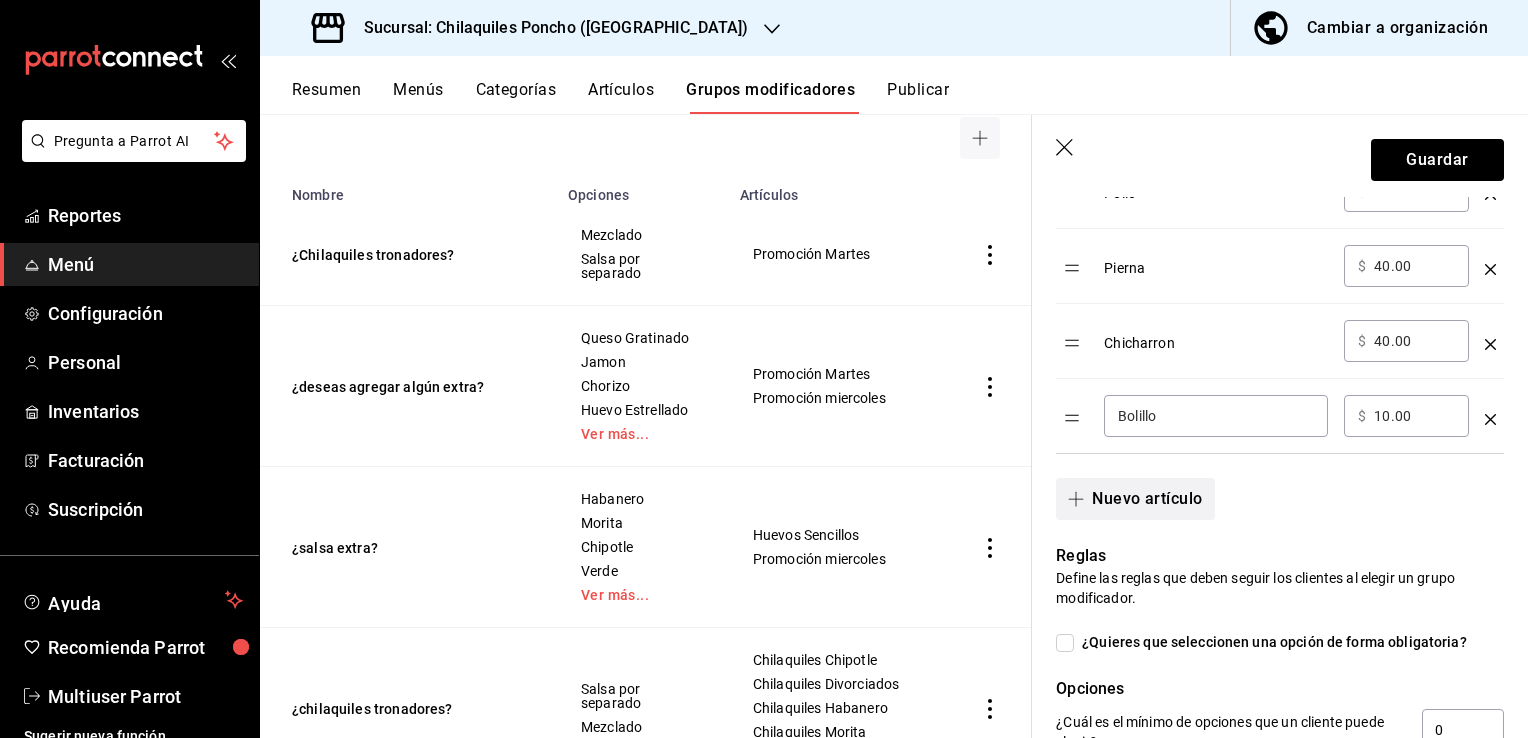 click on "Nuevo artículo" at bounding box center (1135, 499) 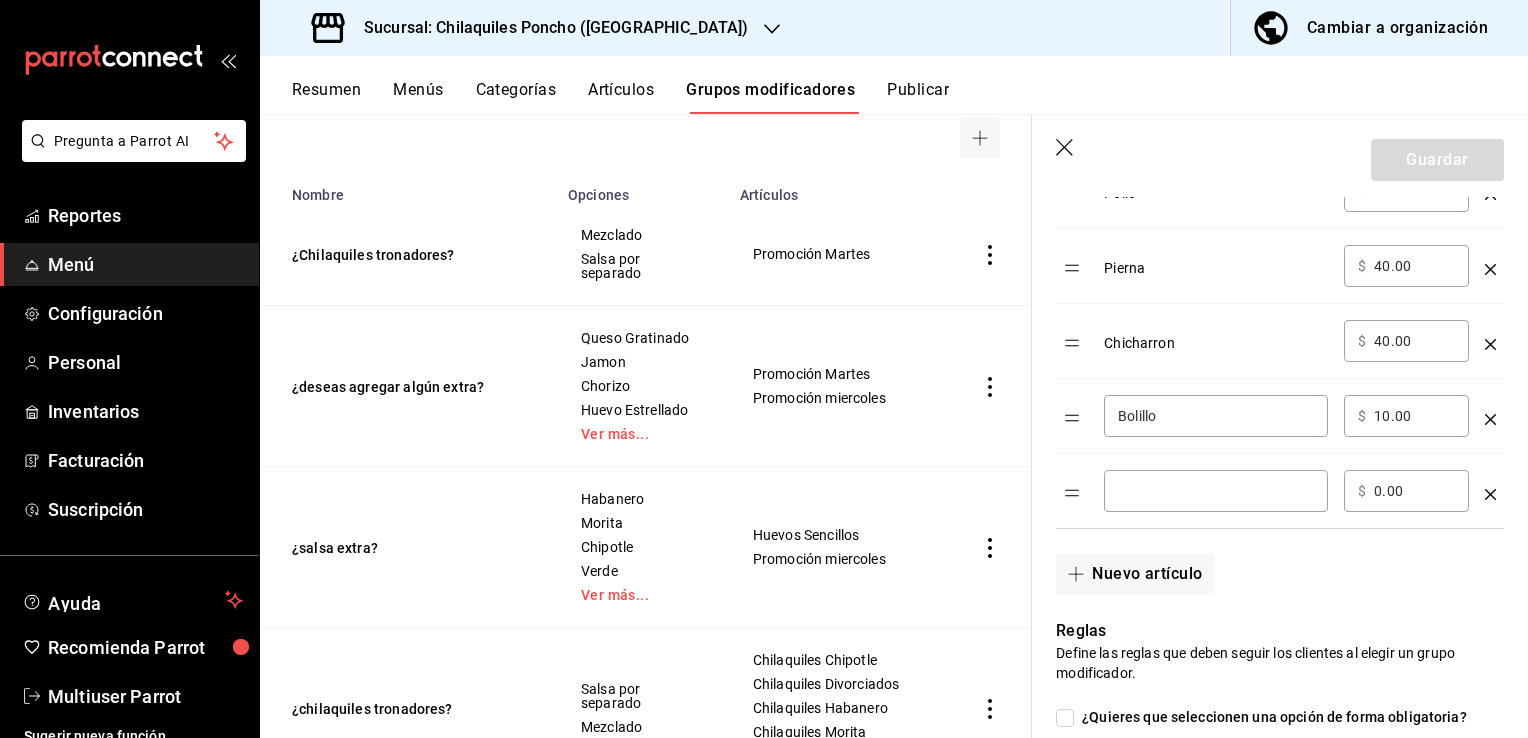 click at bounding box center [1490, 491] 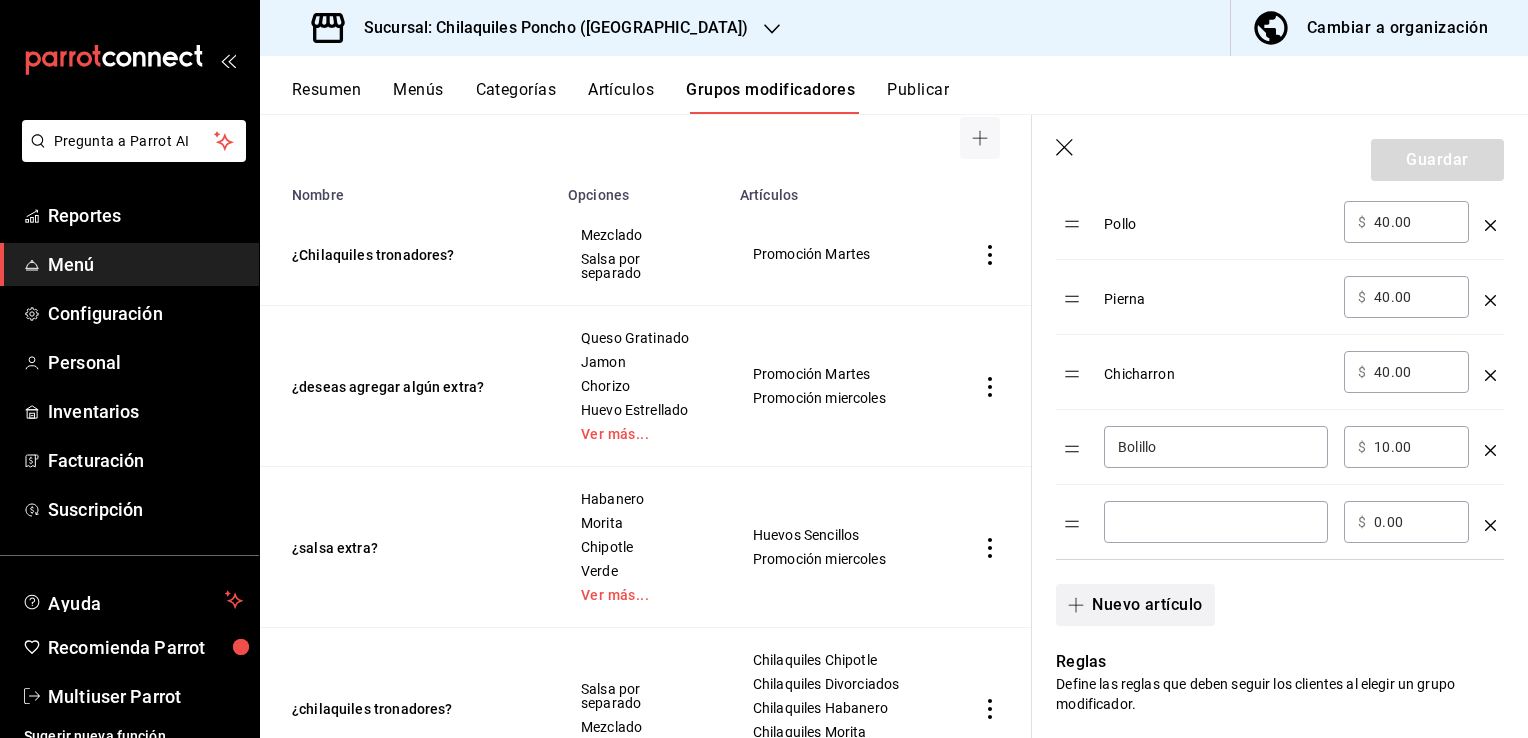 scroll, scrollTop: 1200, scrollLeft: 0, axis: vertical 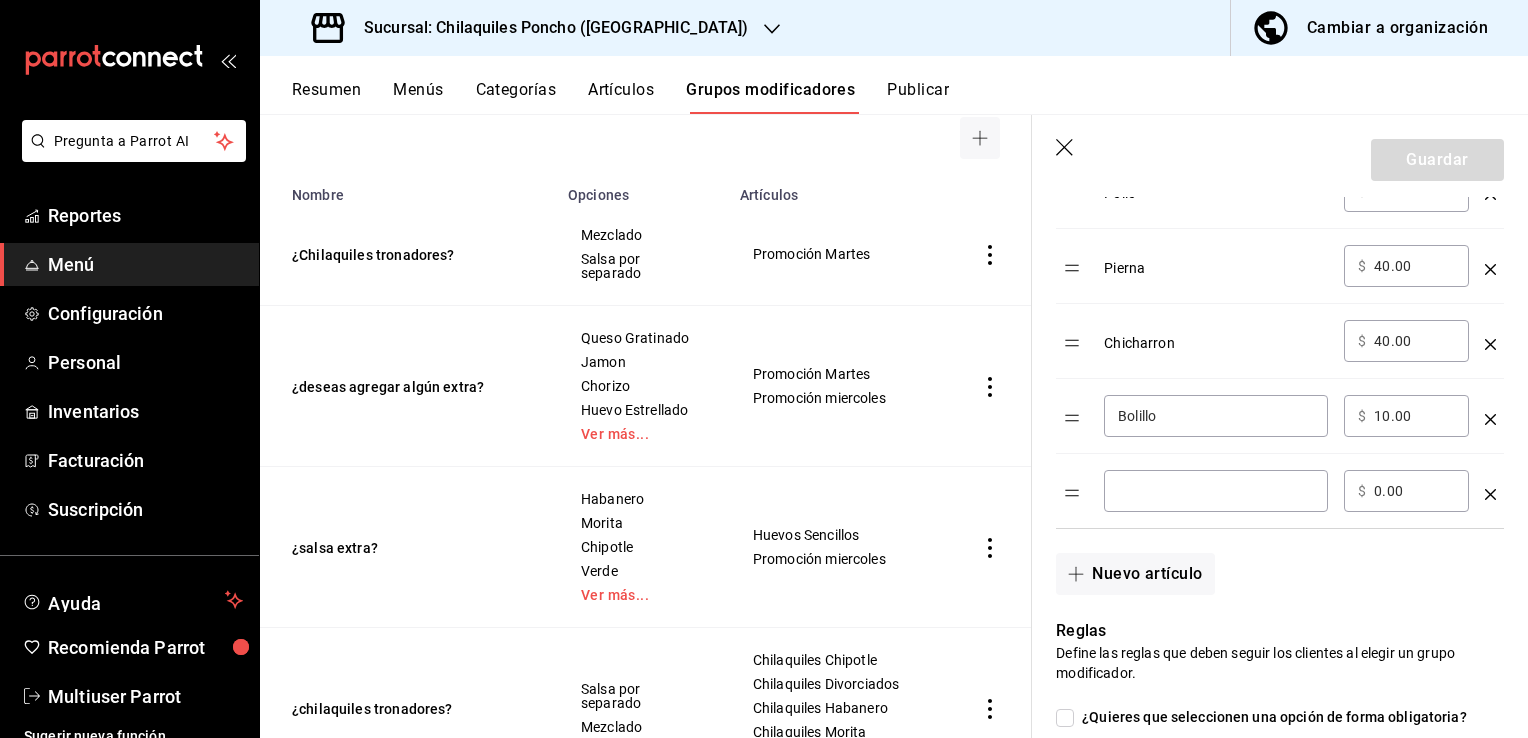 click at bounding box center [1216, 491] 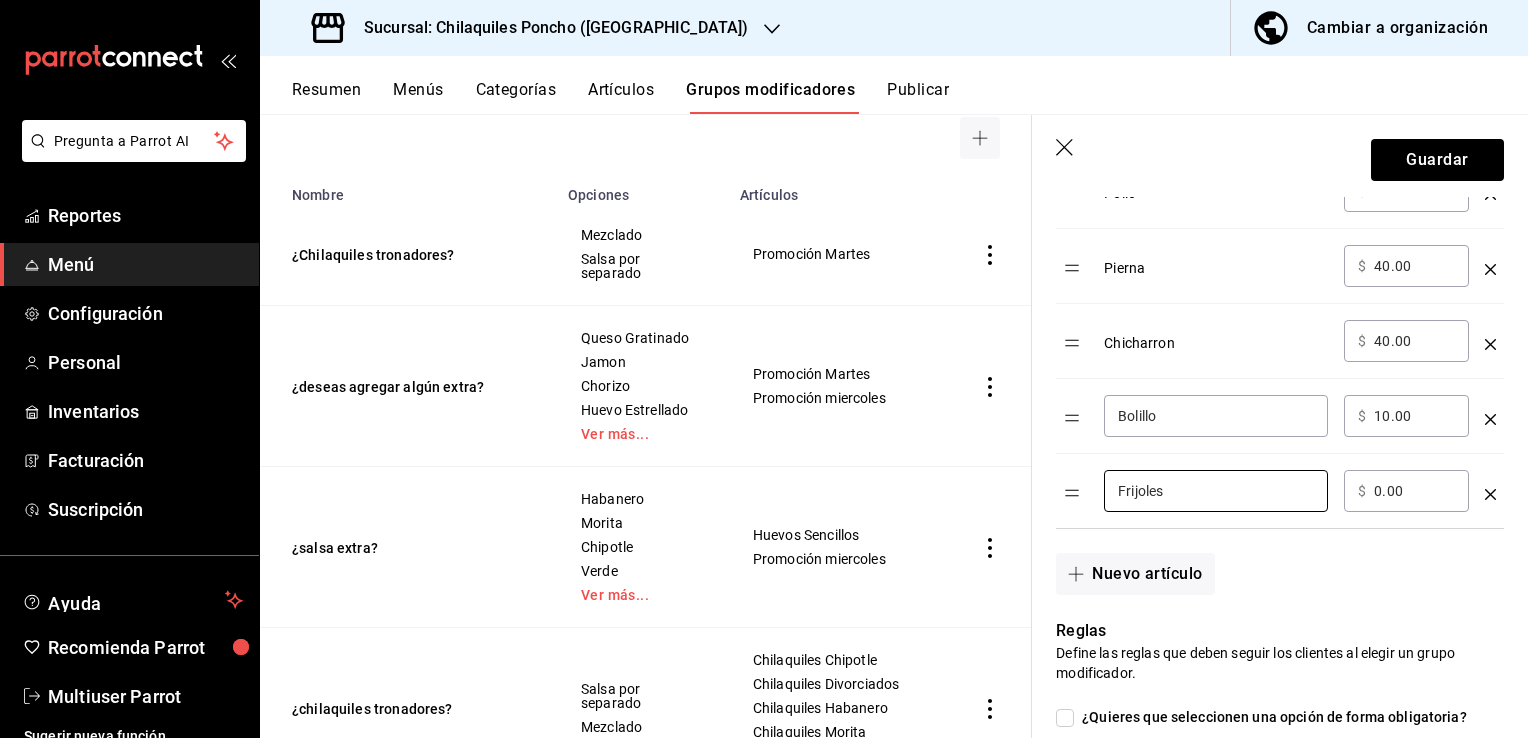 type on "Frijoles" 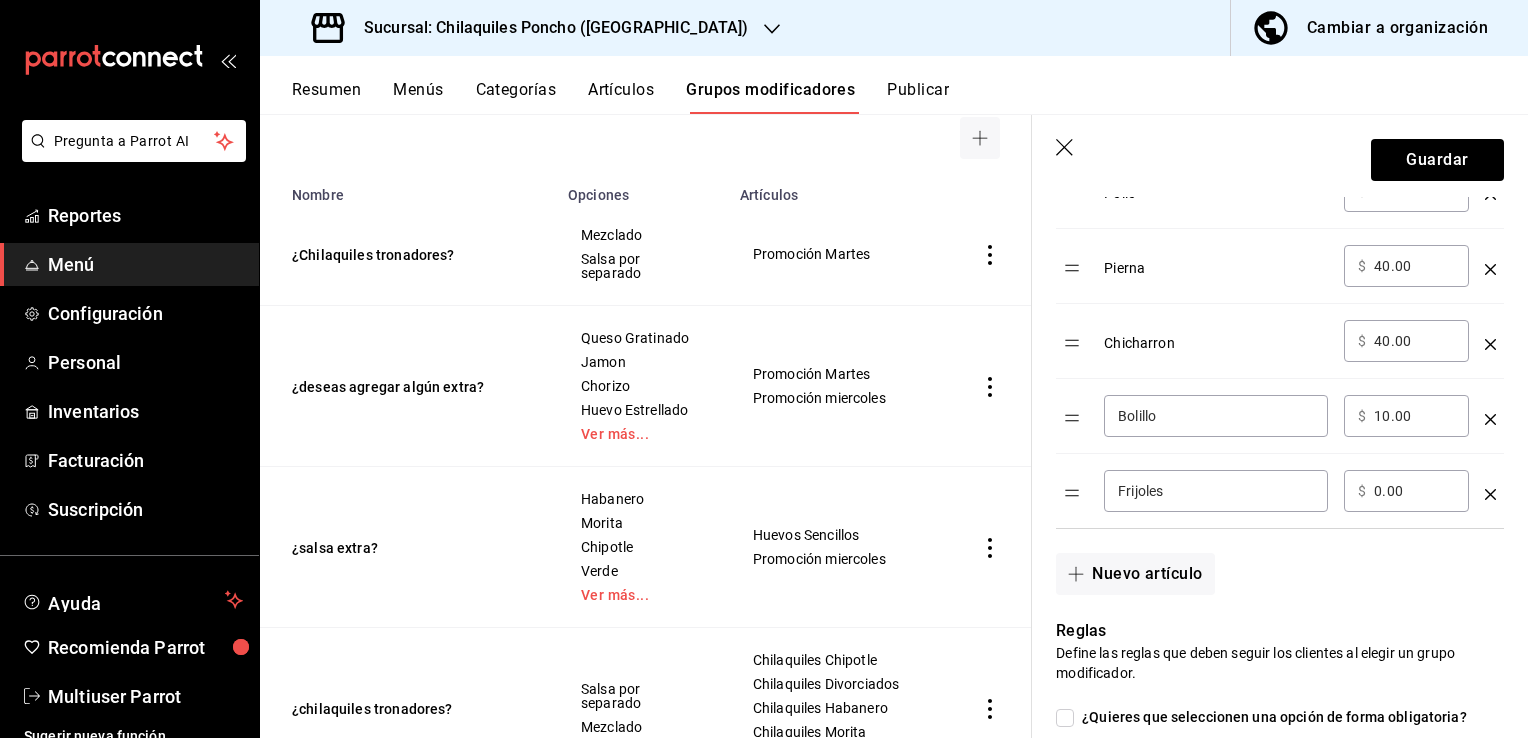 click on "0.00" at bounding box center (1414, 491) 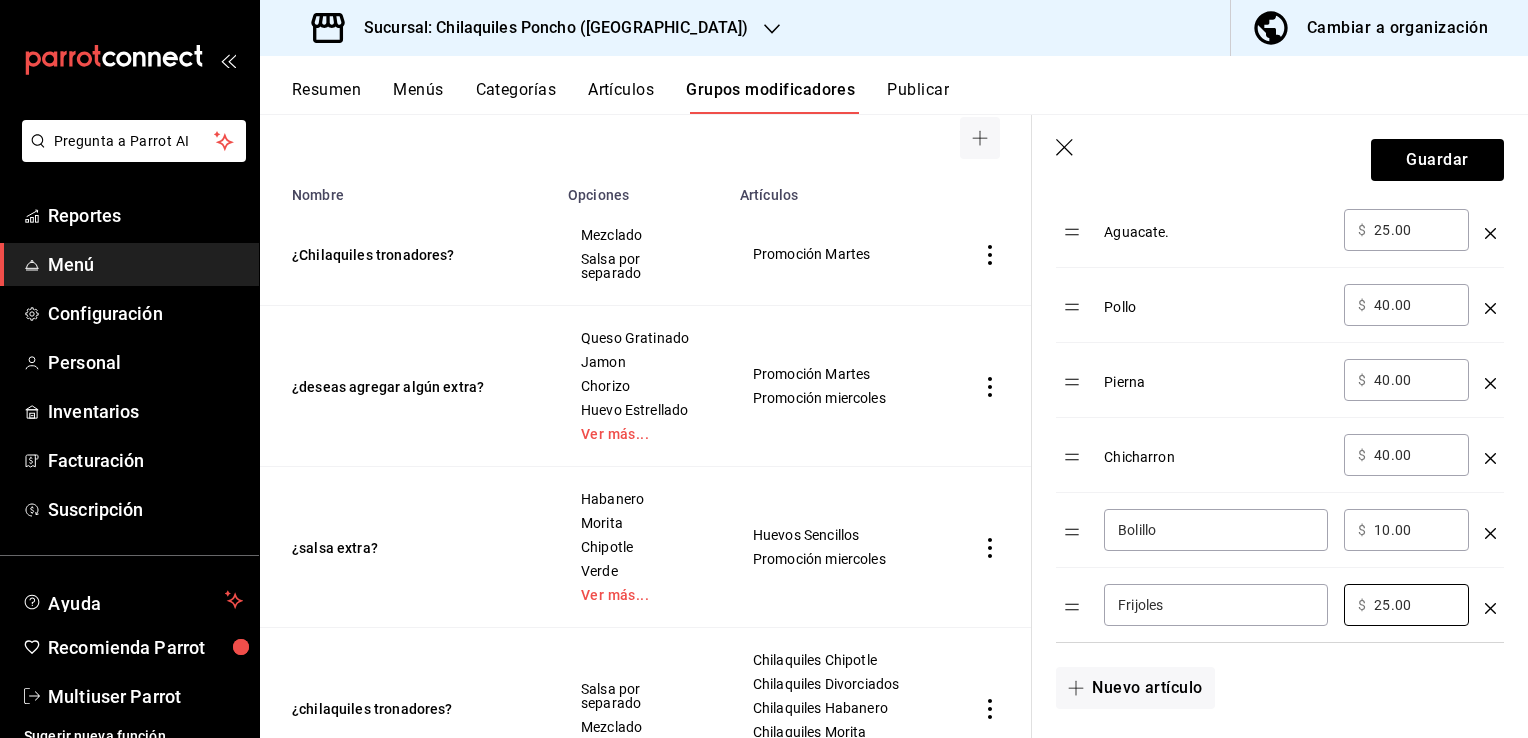 scroll, scrollTop: 1232, scrollLeft: 0, axis: vertical 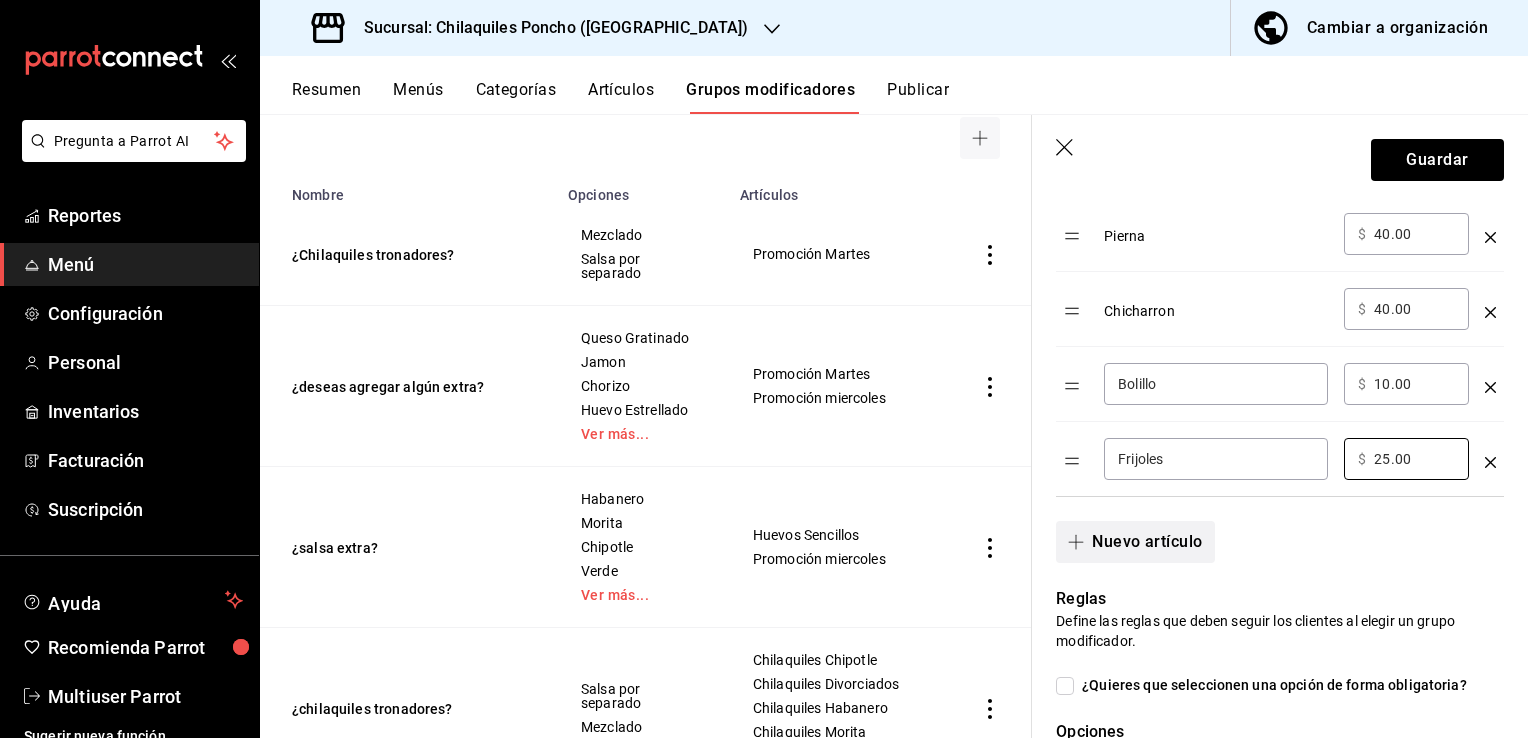 type on "25.00" 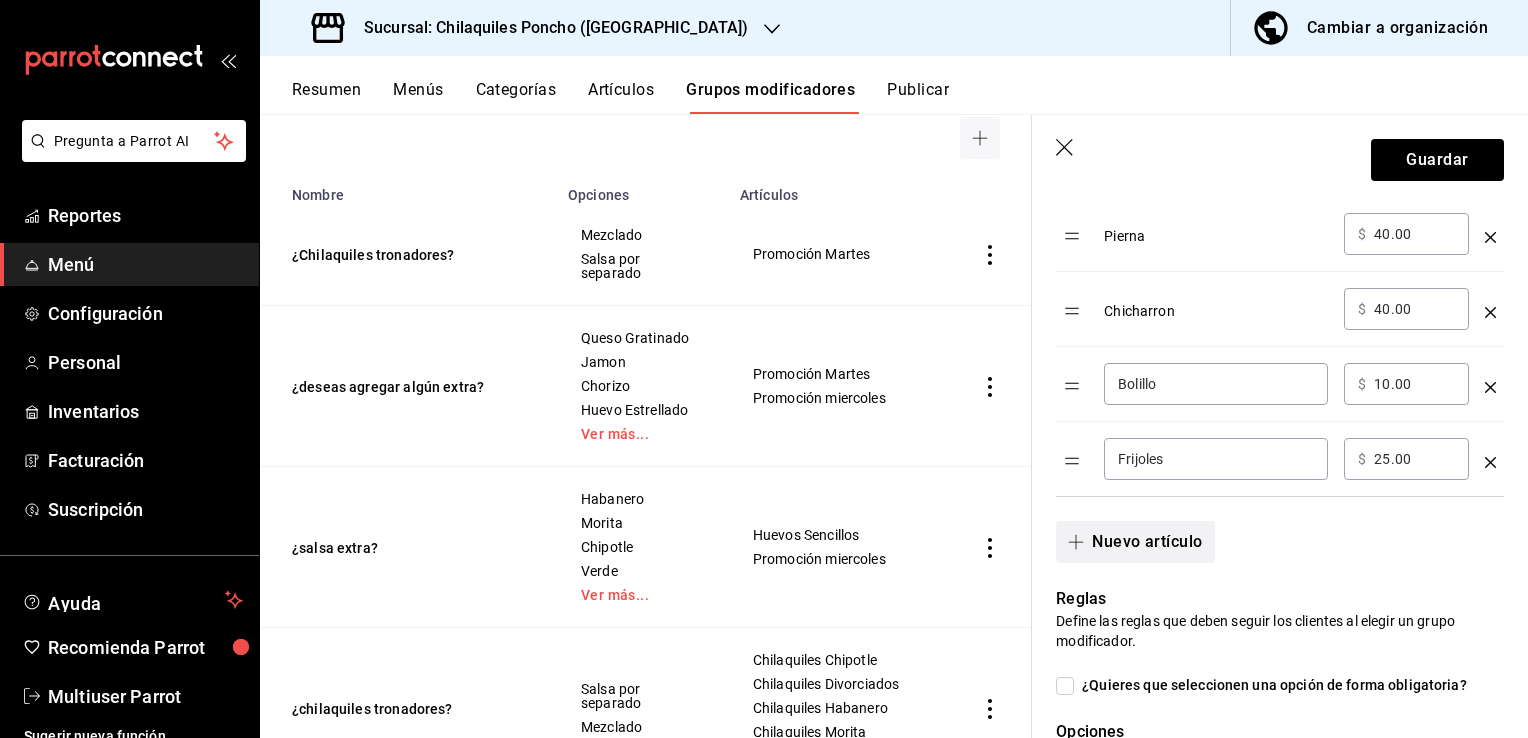 click on "Nuevo artículo" at bounding box center [1135, 542] 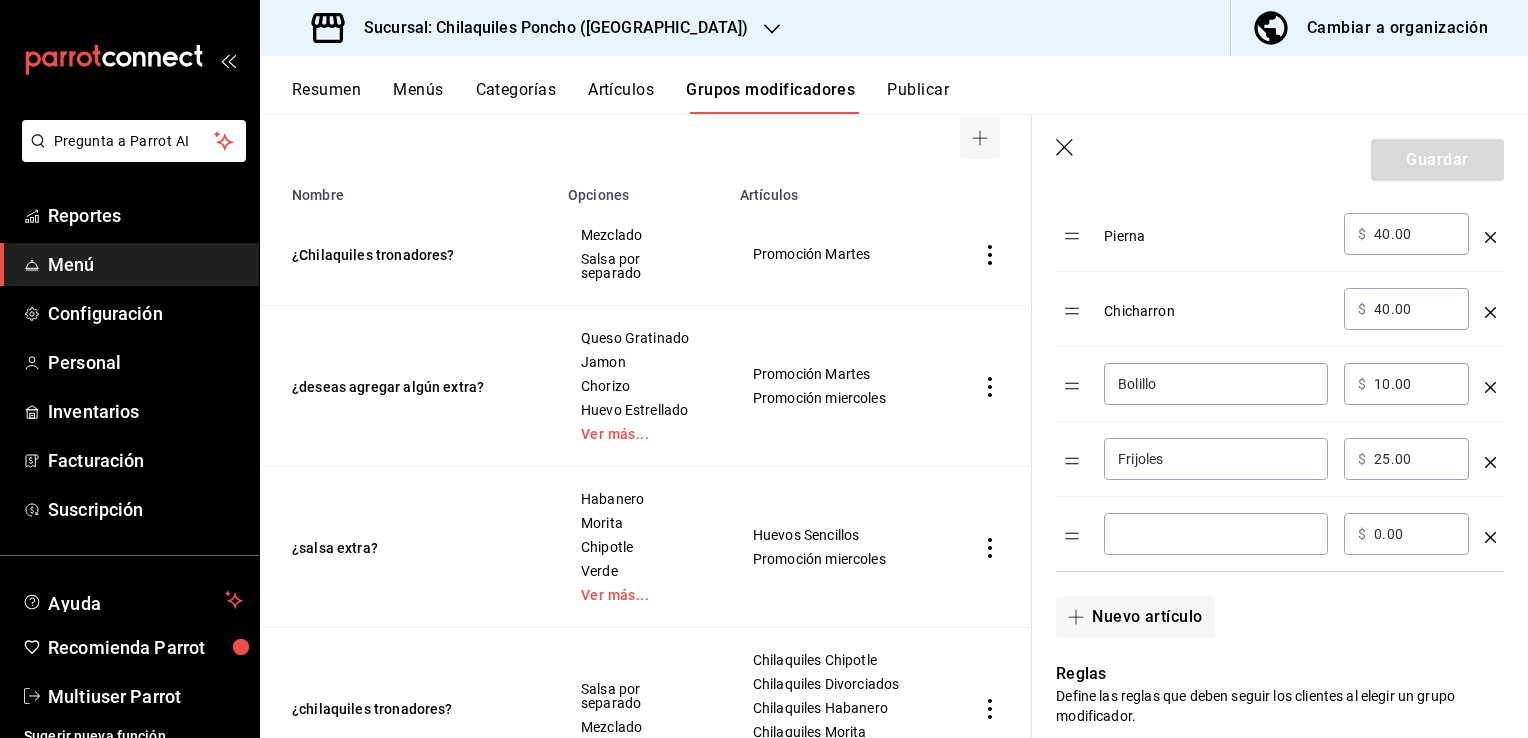 click at bounding box center (1216, 534) 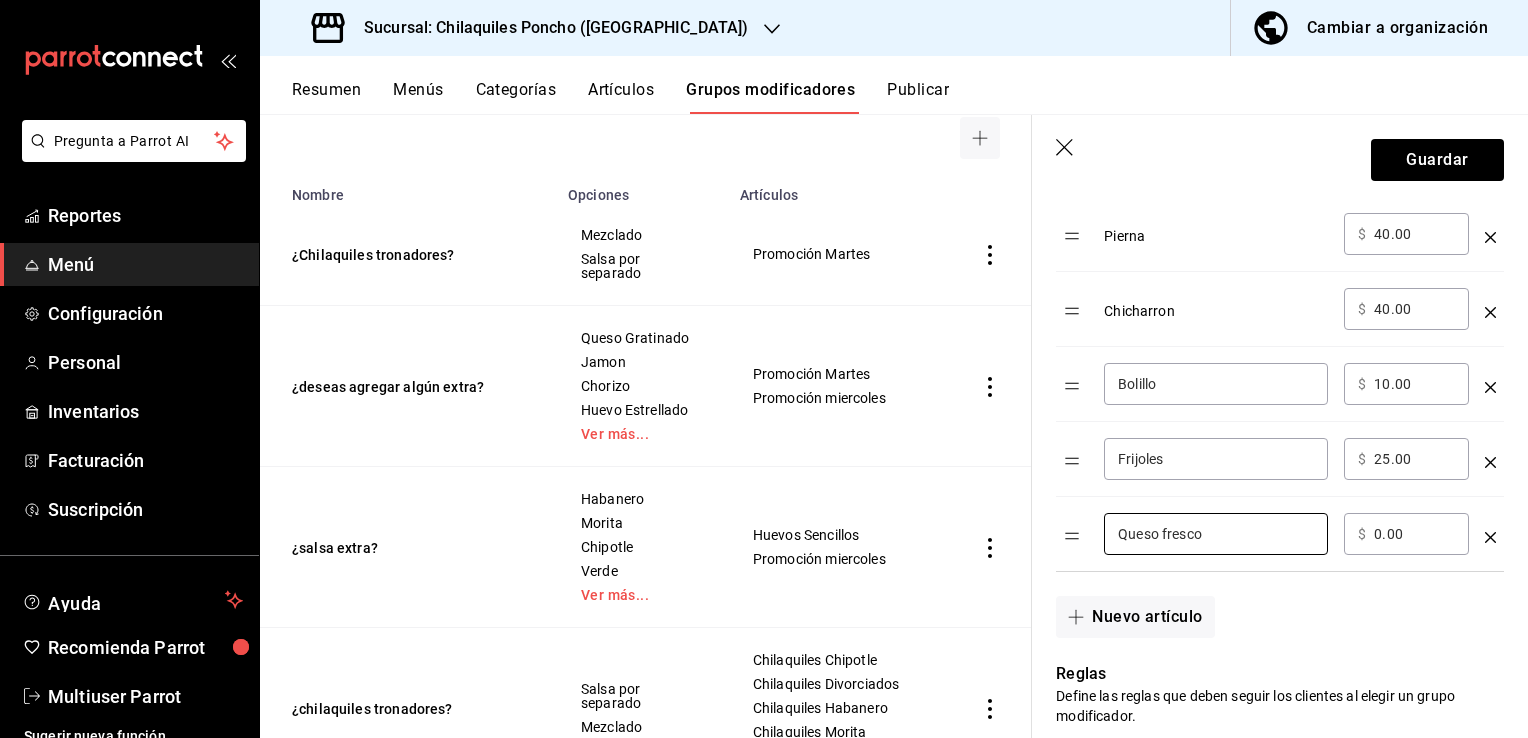 type on "Queso fresco" 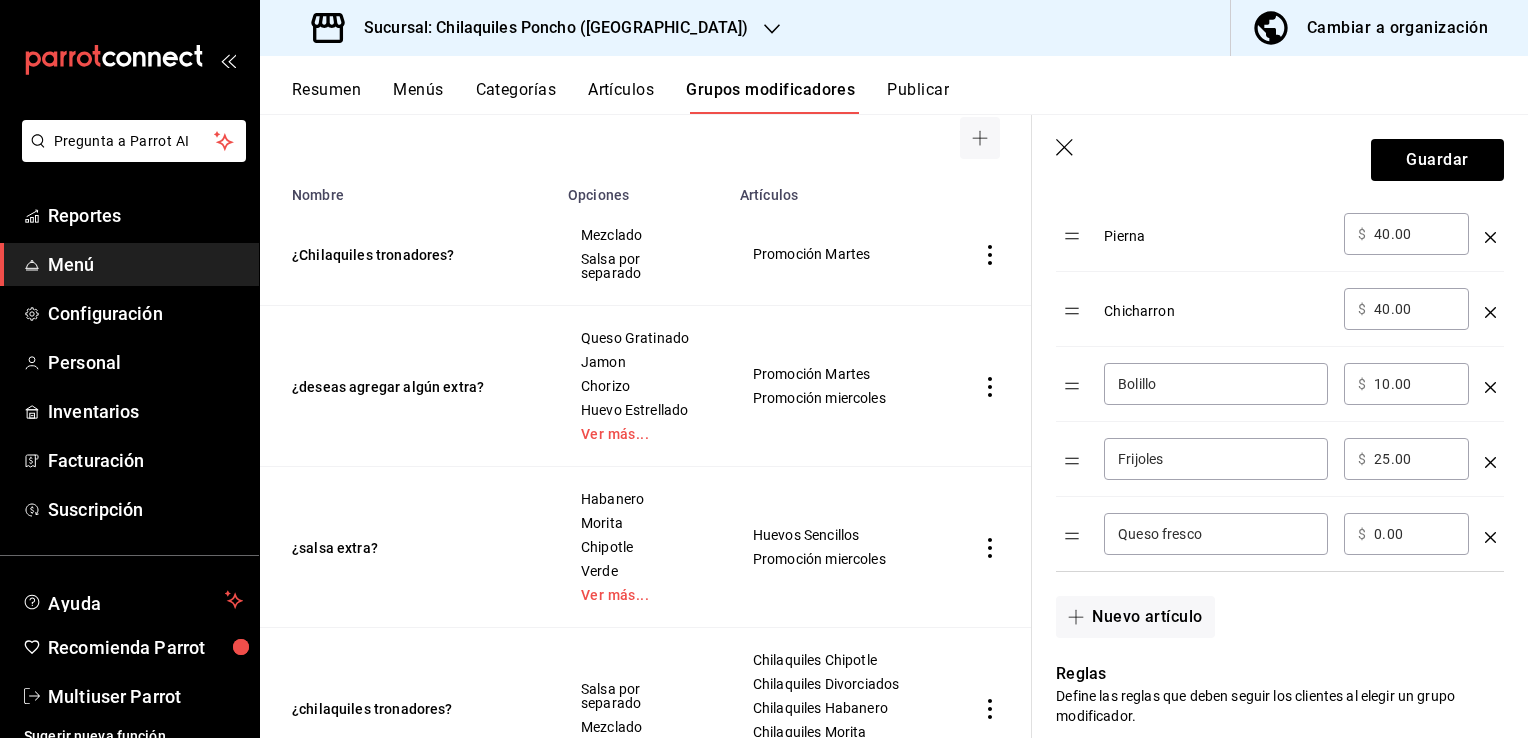 click on "0.00" at bounding box center [1414, 534] 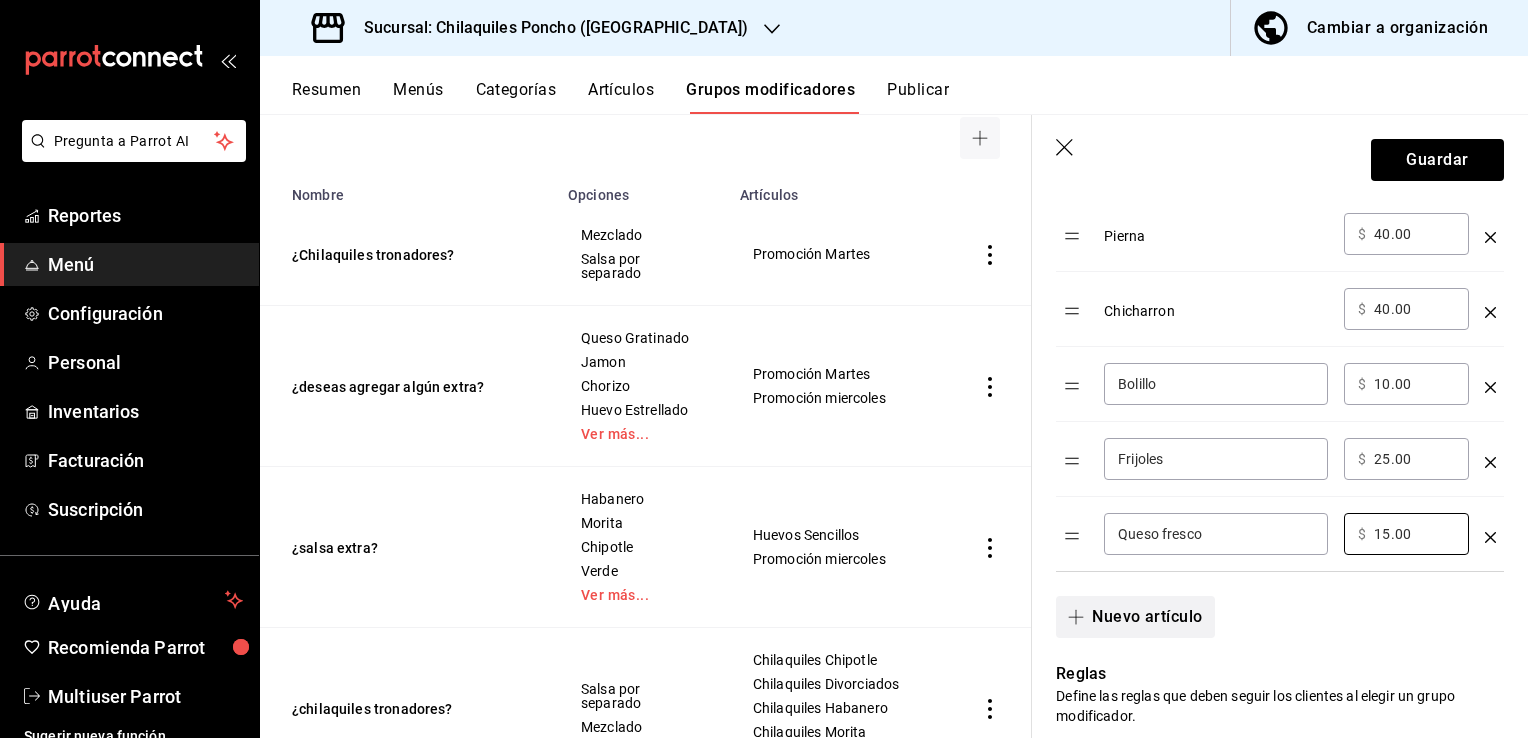 type on "15.00" 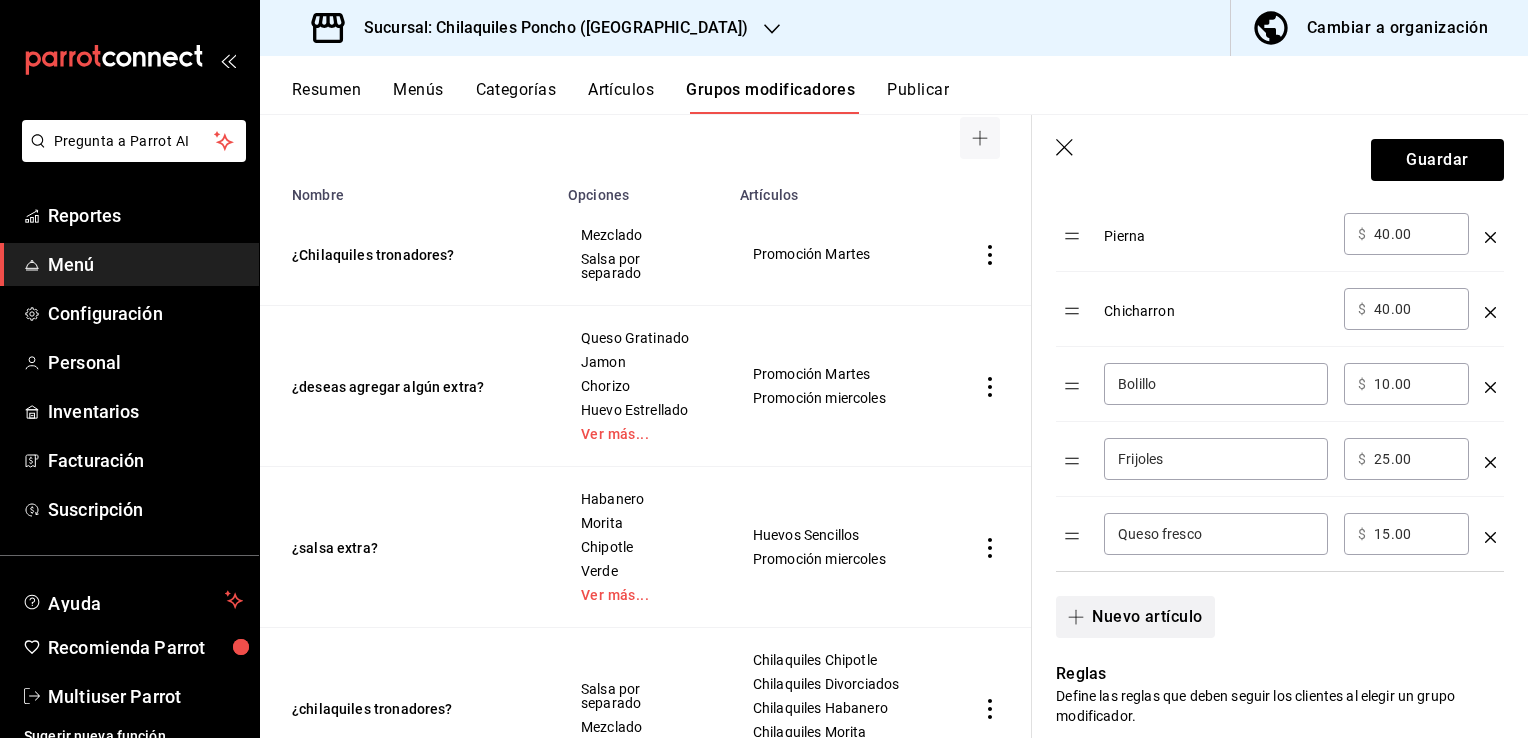 click on "Nuevo artículo" at bounding box center [1135, 617] 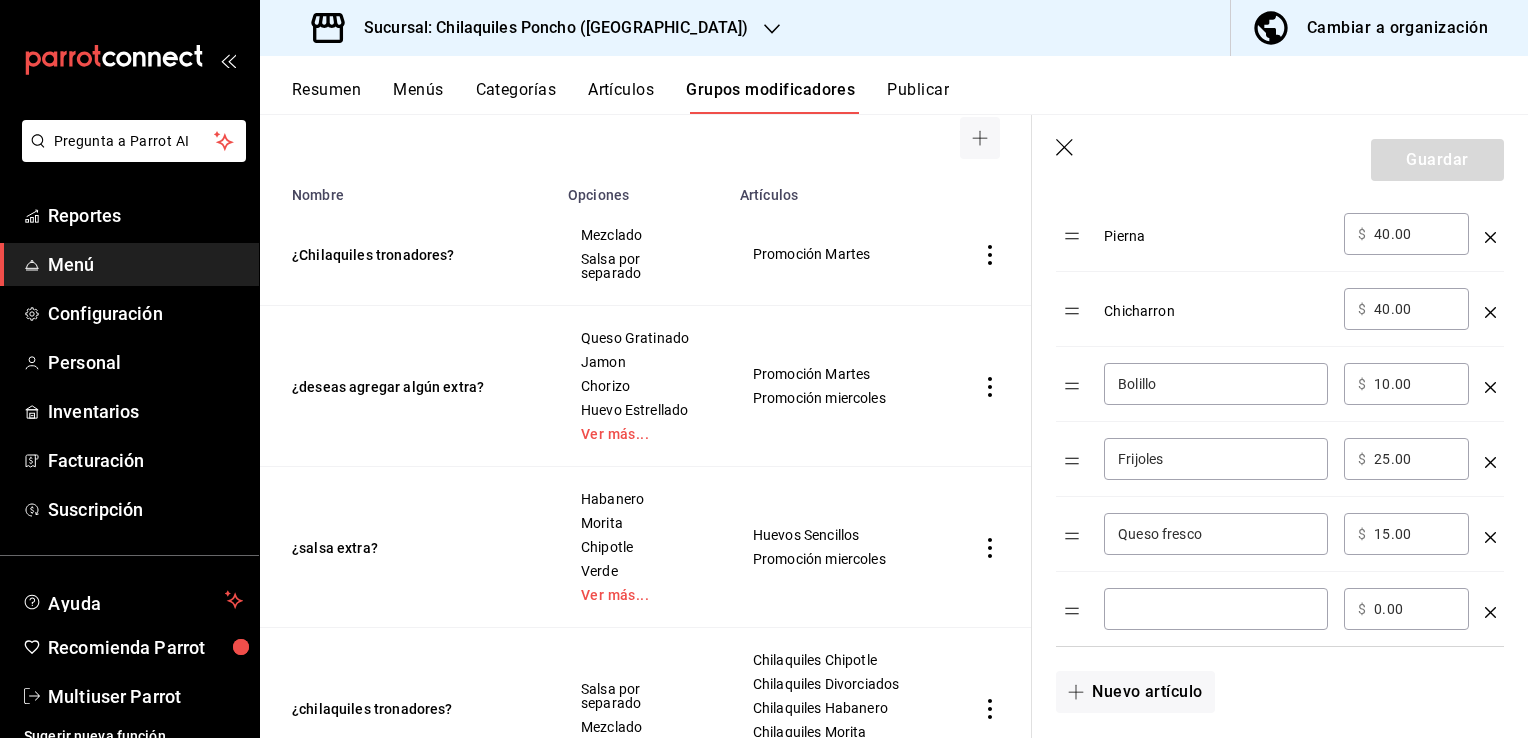click on "​" at bounding box center [1216, 609] 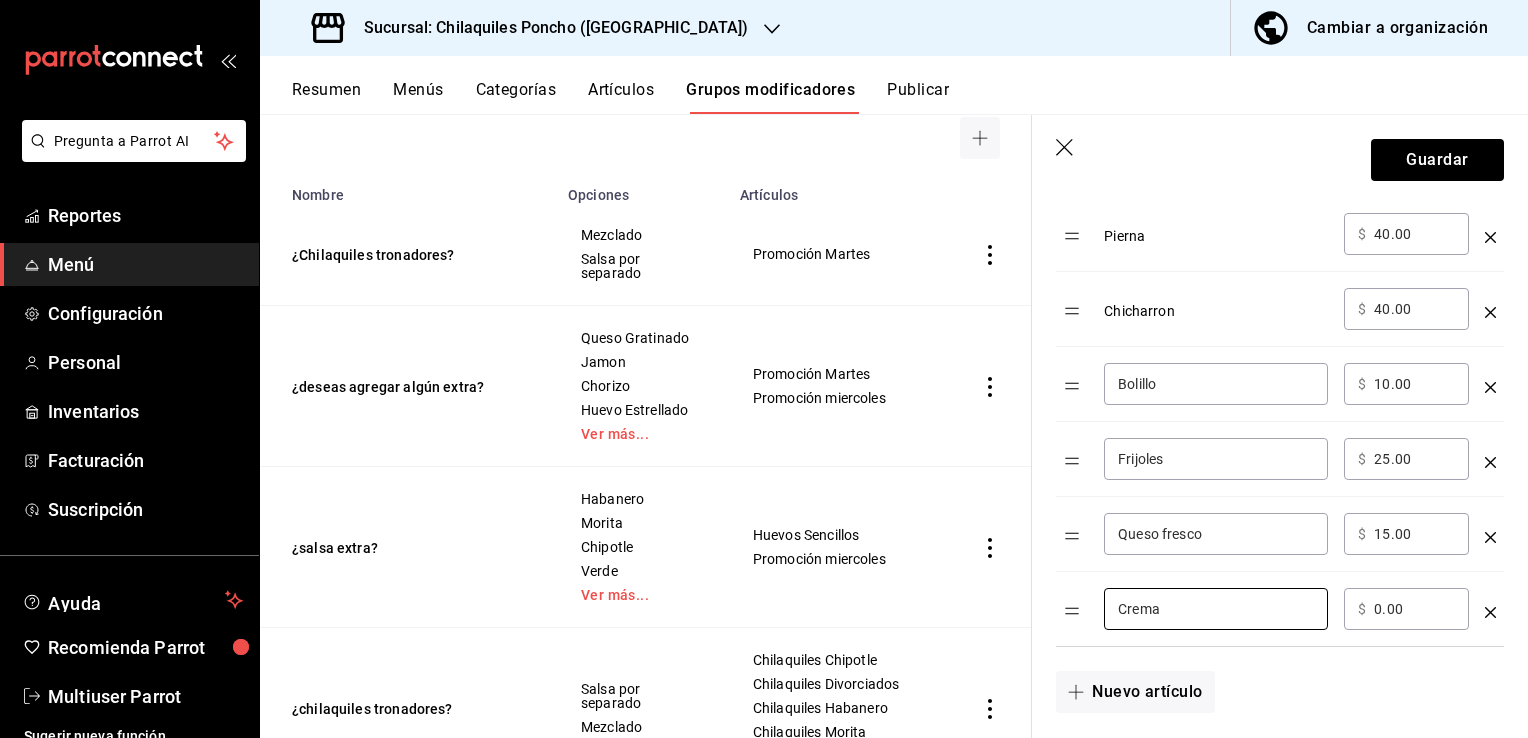 type on "Crema" 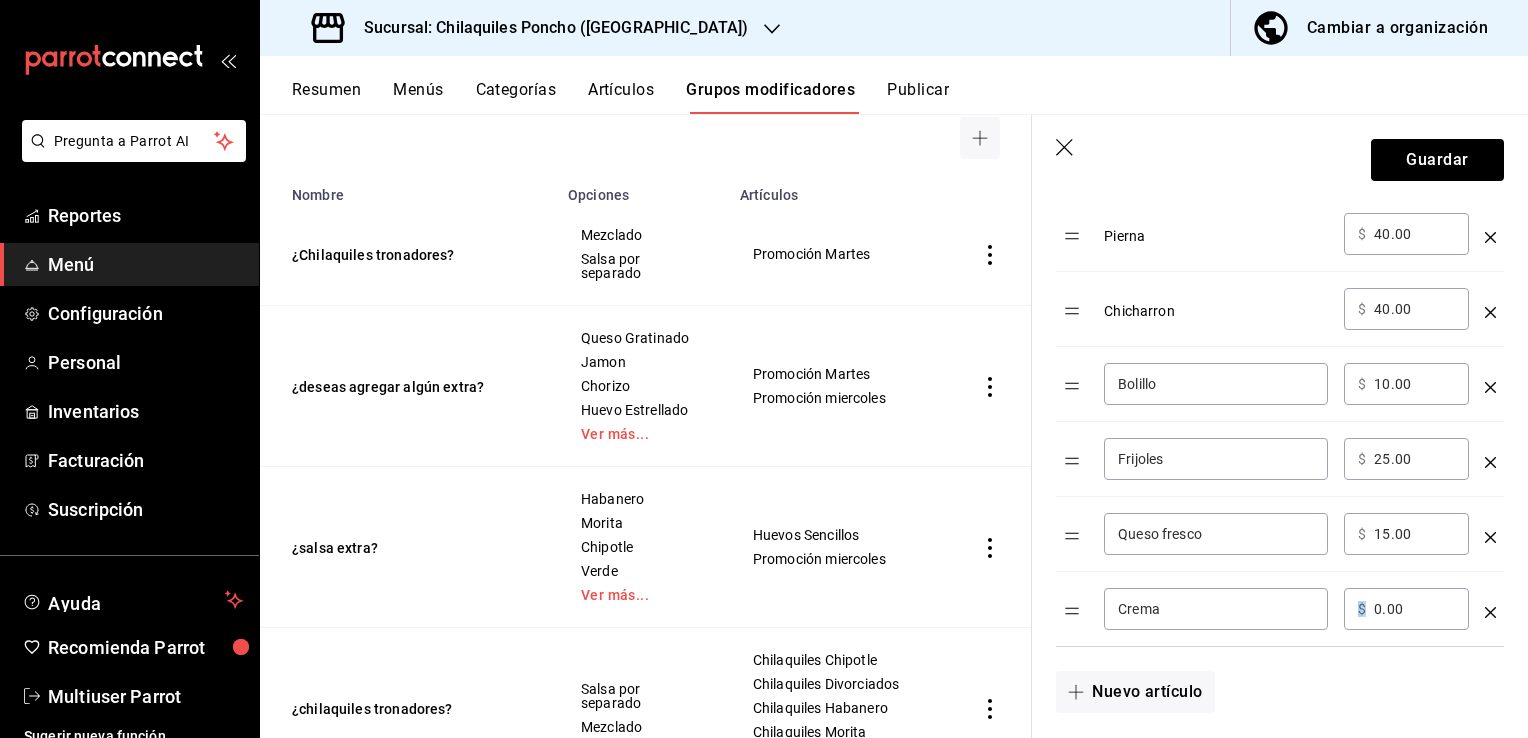 click on "​ $ 0.00 ​" at bounding box center (1406, 609) 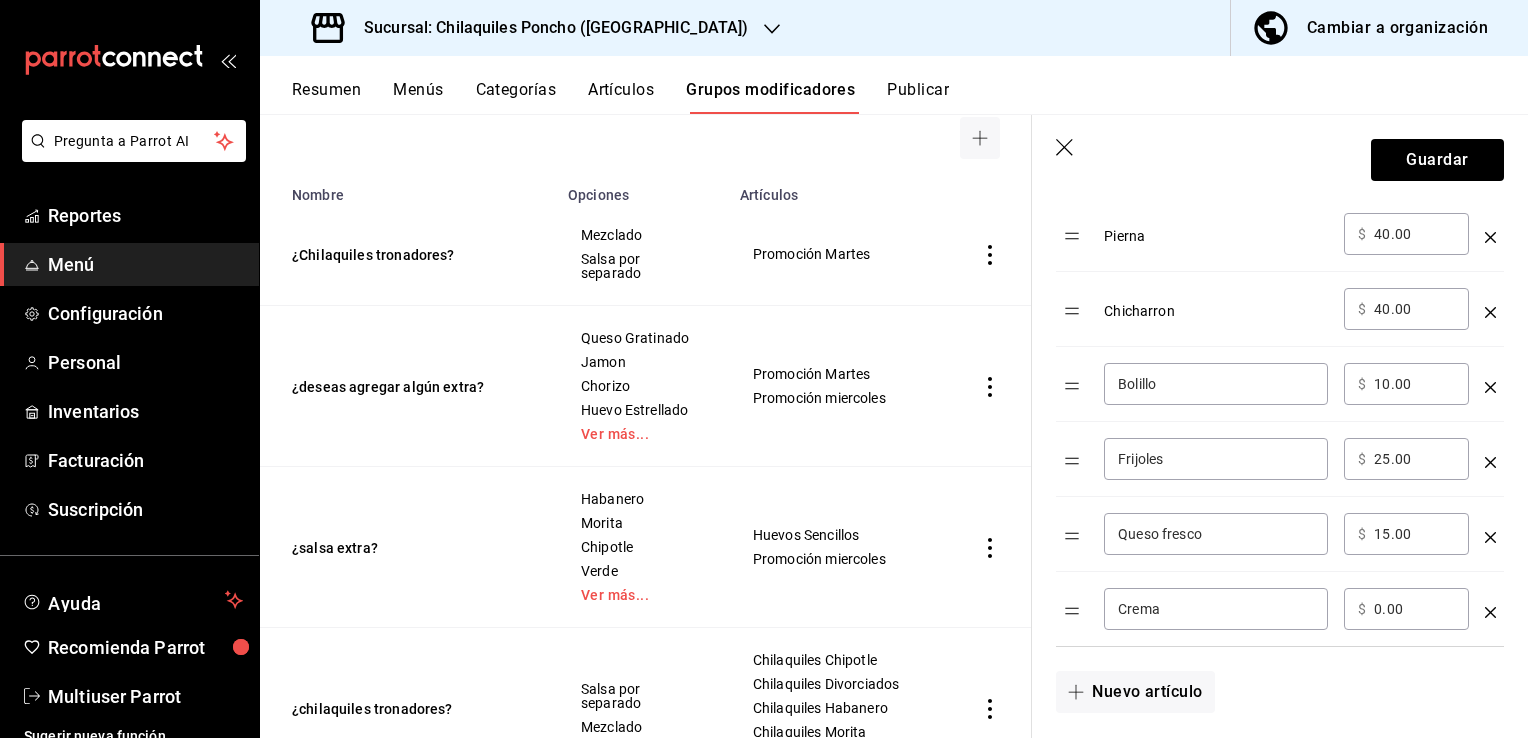 click on "​ $ 0.00 ​" at bounding box center [1406, 609] 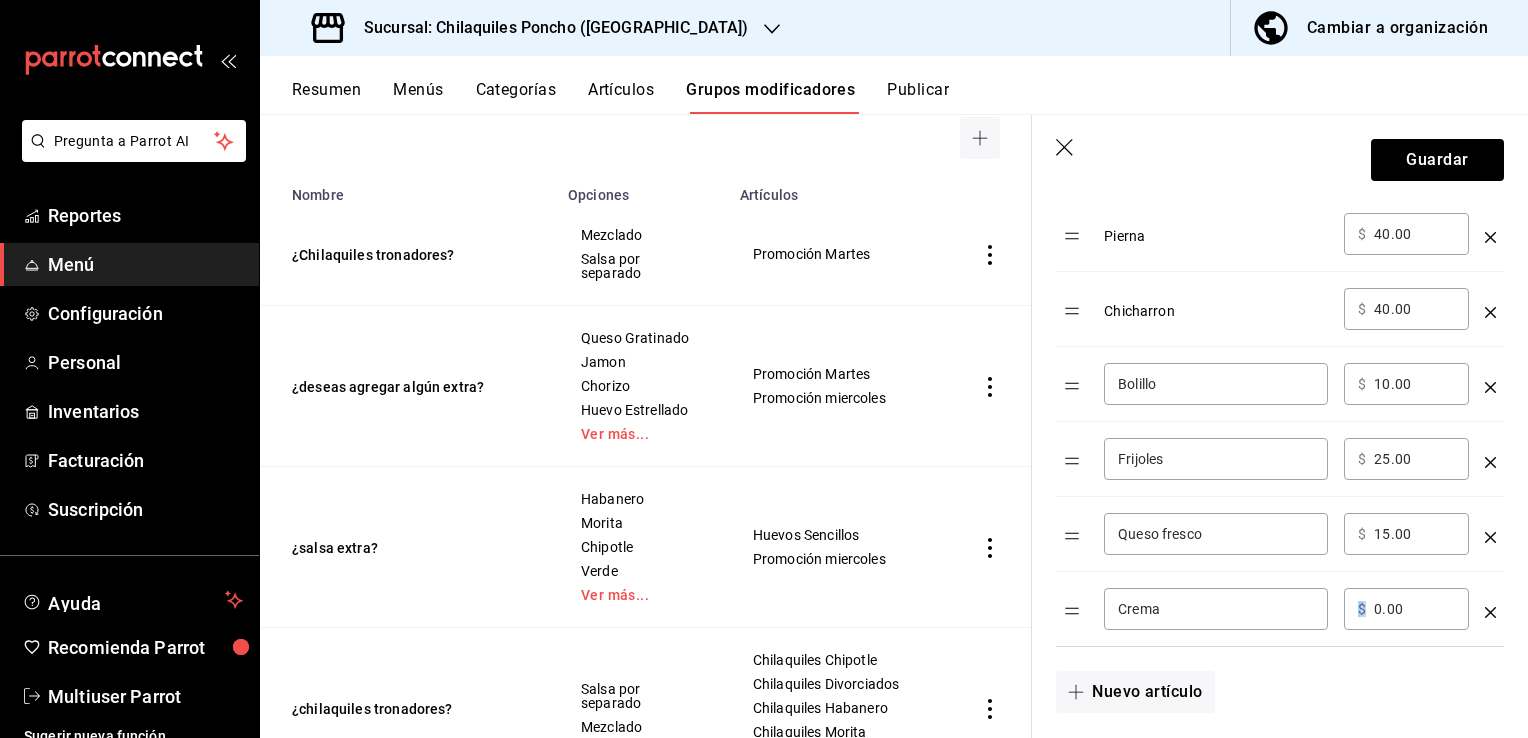 click on "​ $ 0.00 ​" at bounding box center [1406, 609] 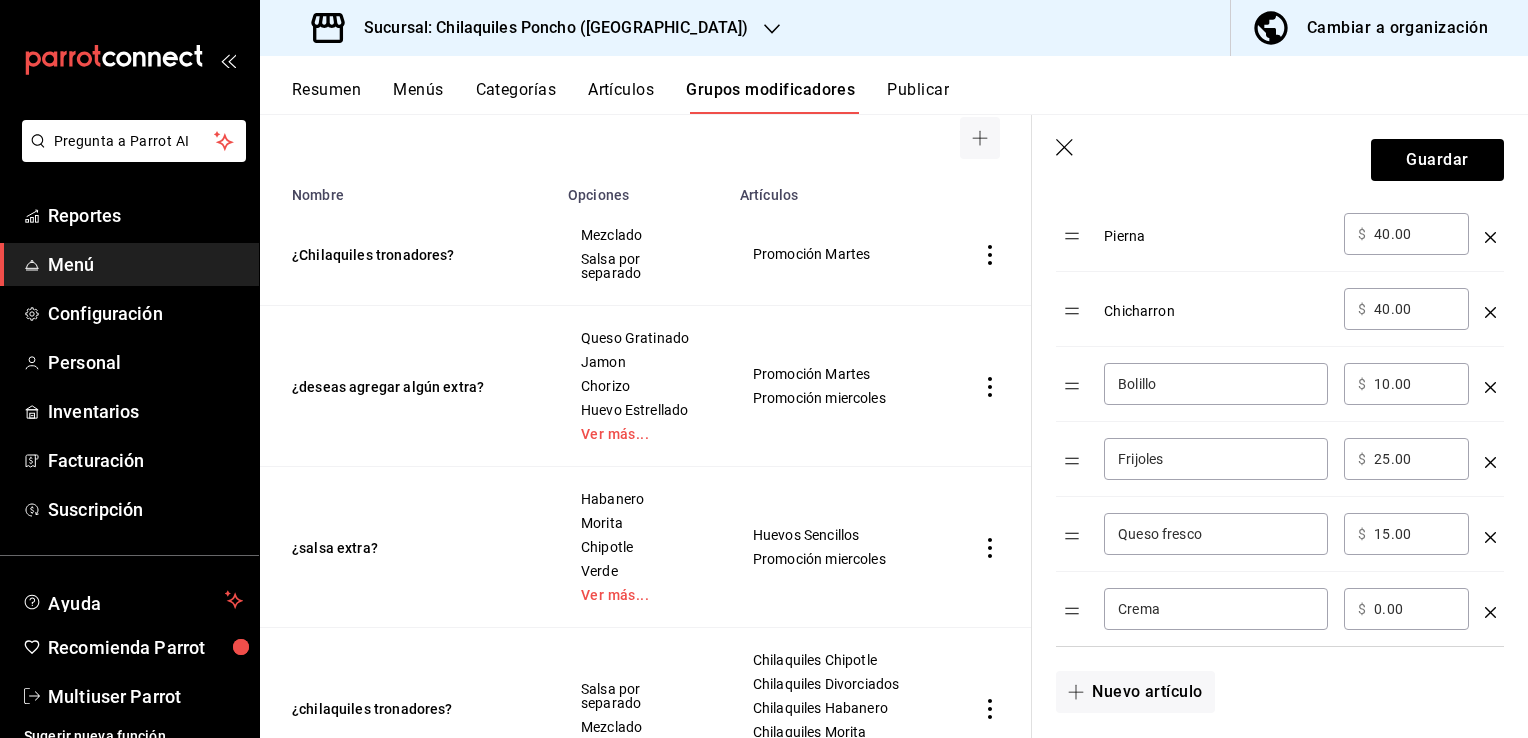 click on "0.00" at bounding box center [1414, 609] 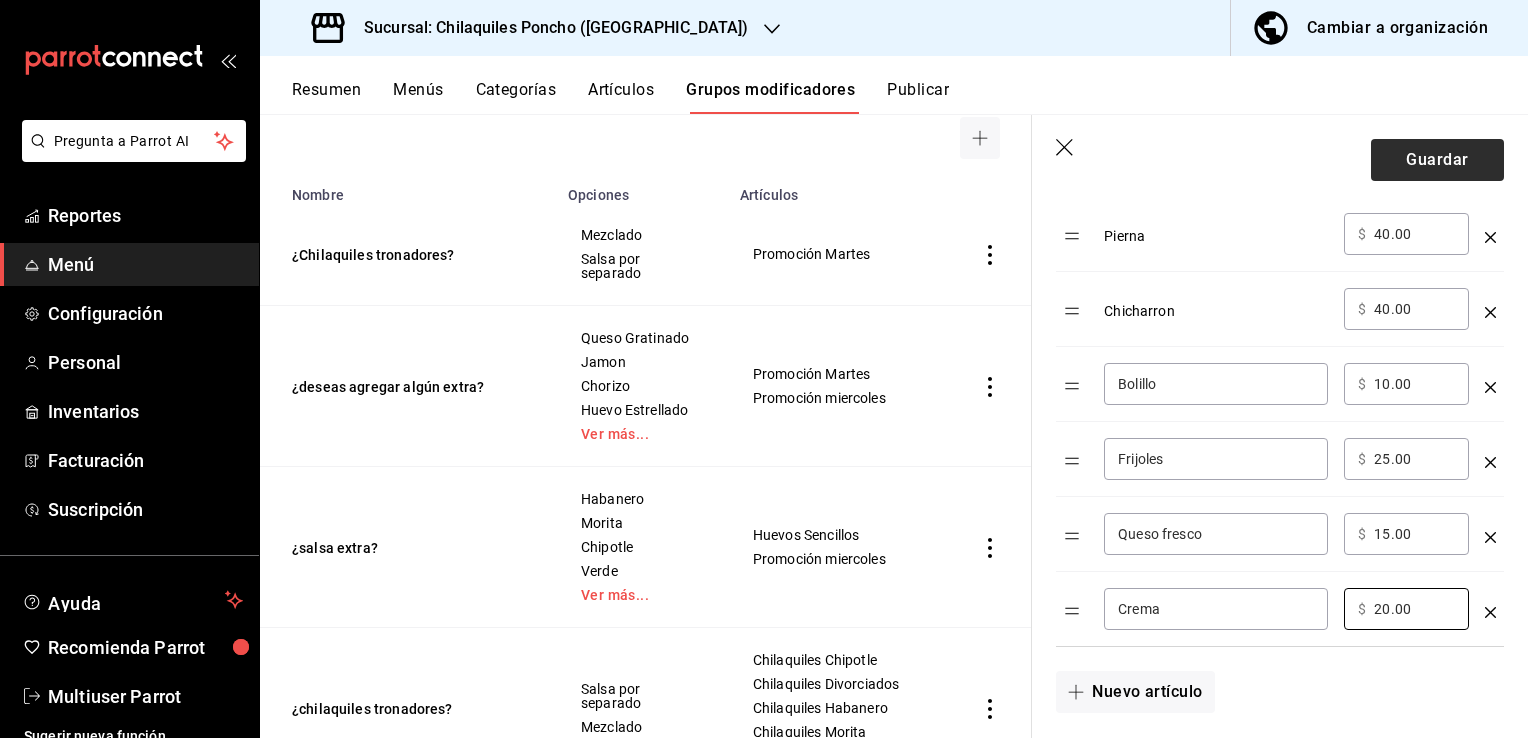 type on "20.00" 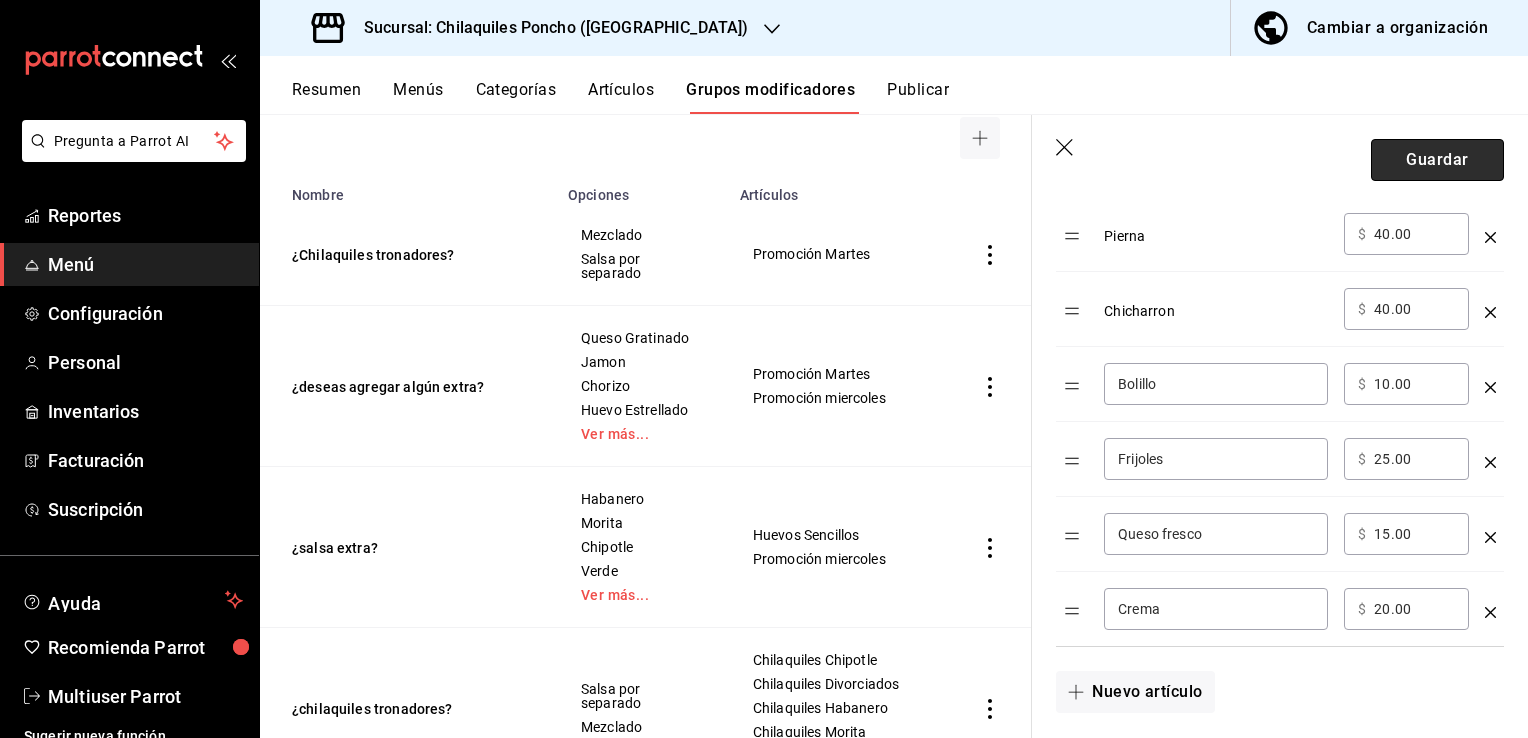 click on "Guardar" at bounding box center (1437, 160) 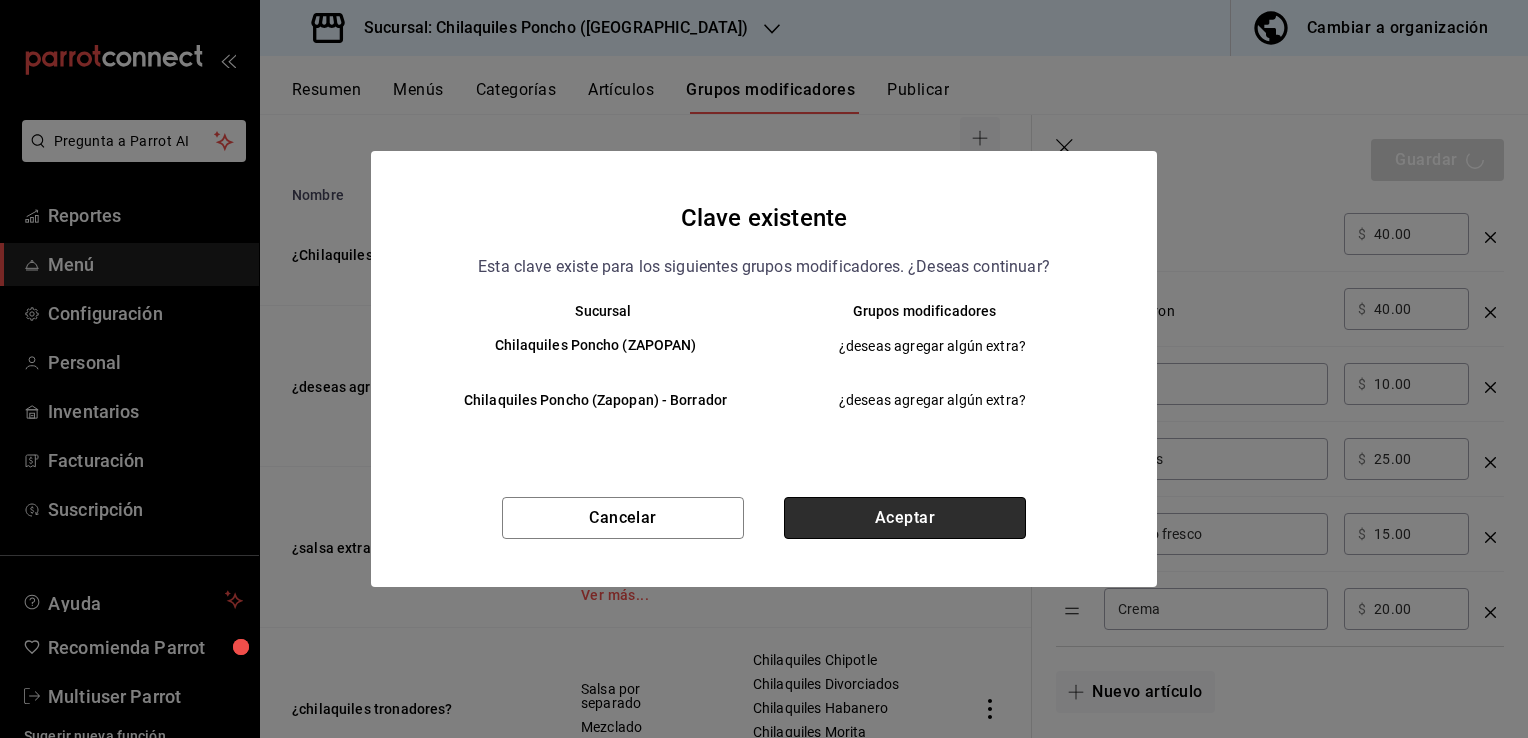 click on "Aceptar" at bounding box center [905, 518] 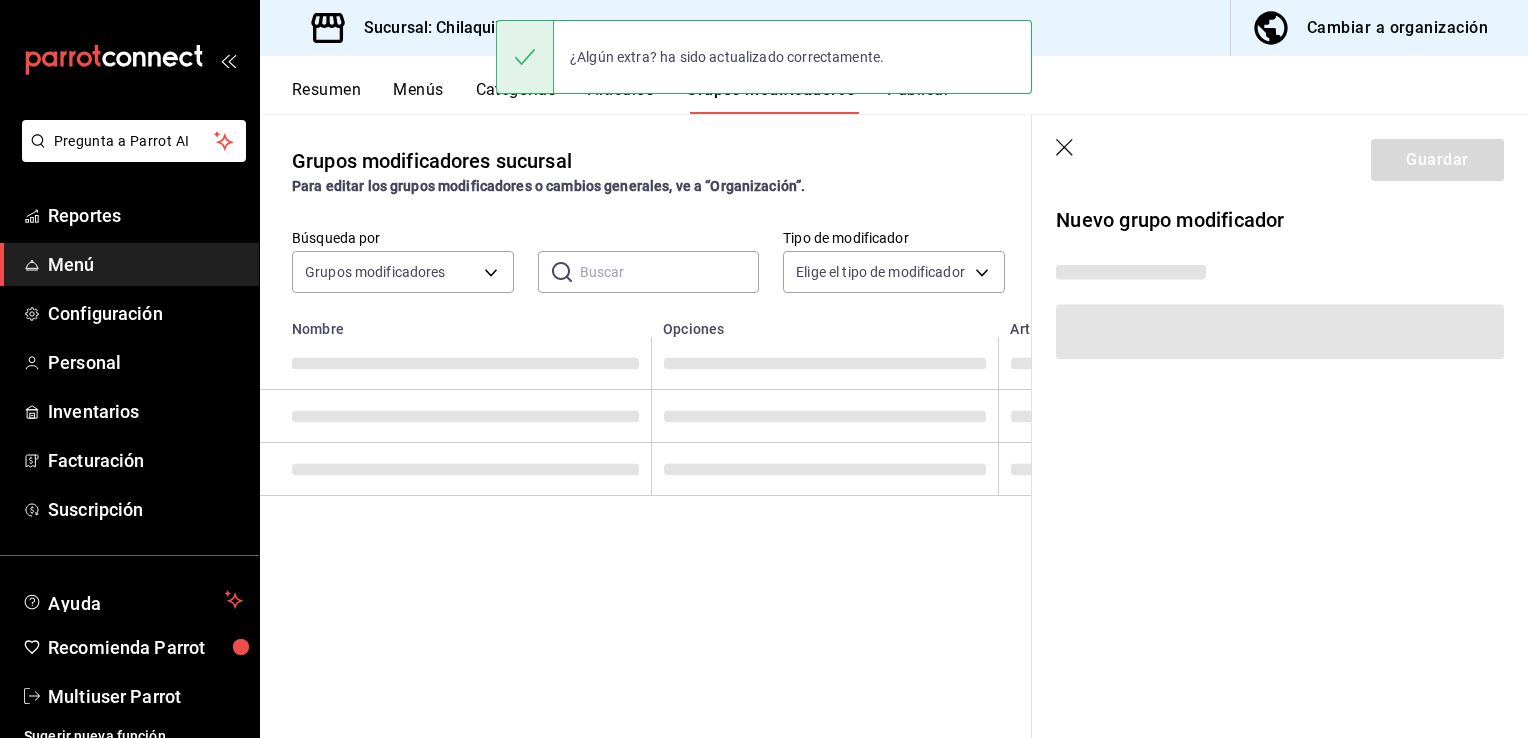 scroll, scrollTop: 0, scrollLeft: 0, axis: both 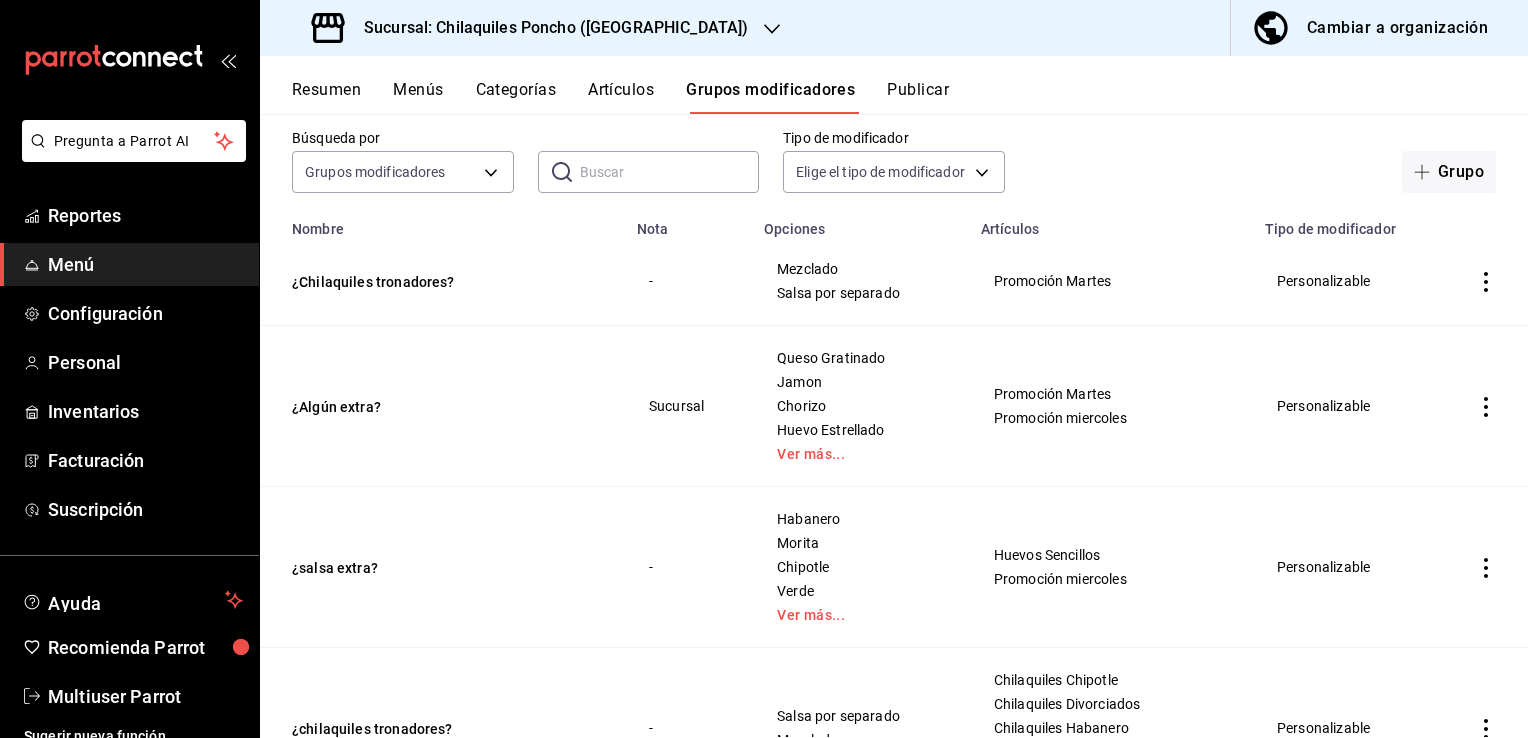 click 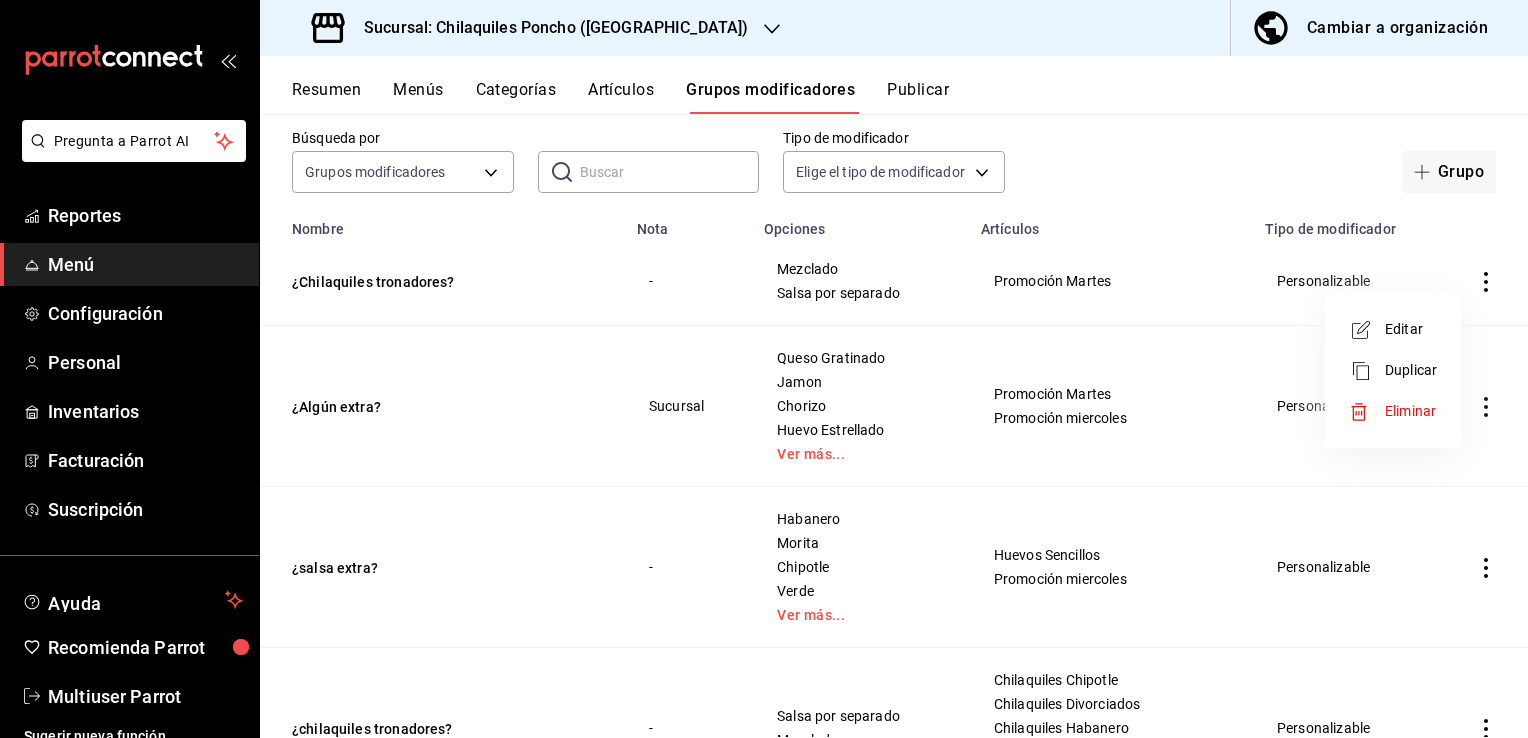 drag, startPoint x: 1446, startPoint y: 335, endPoint x: 1160, endPoint y: 313, distance: 286.8449 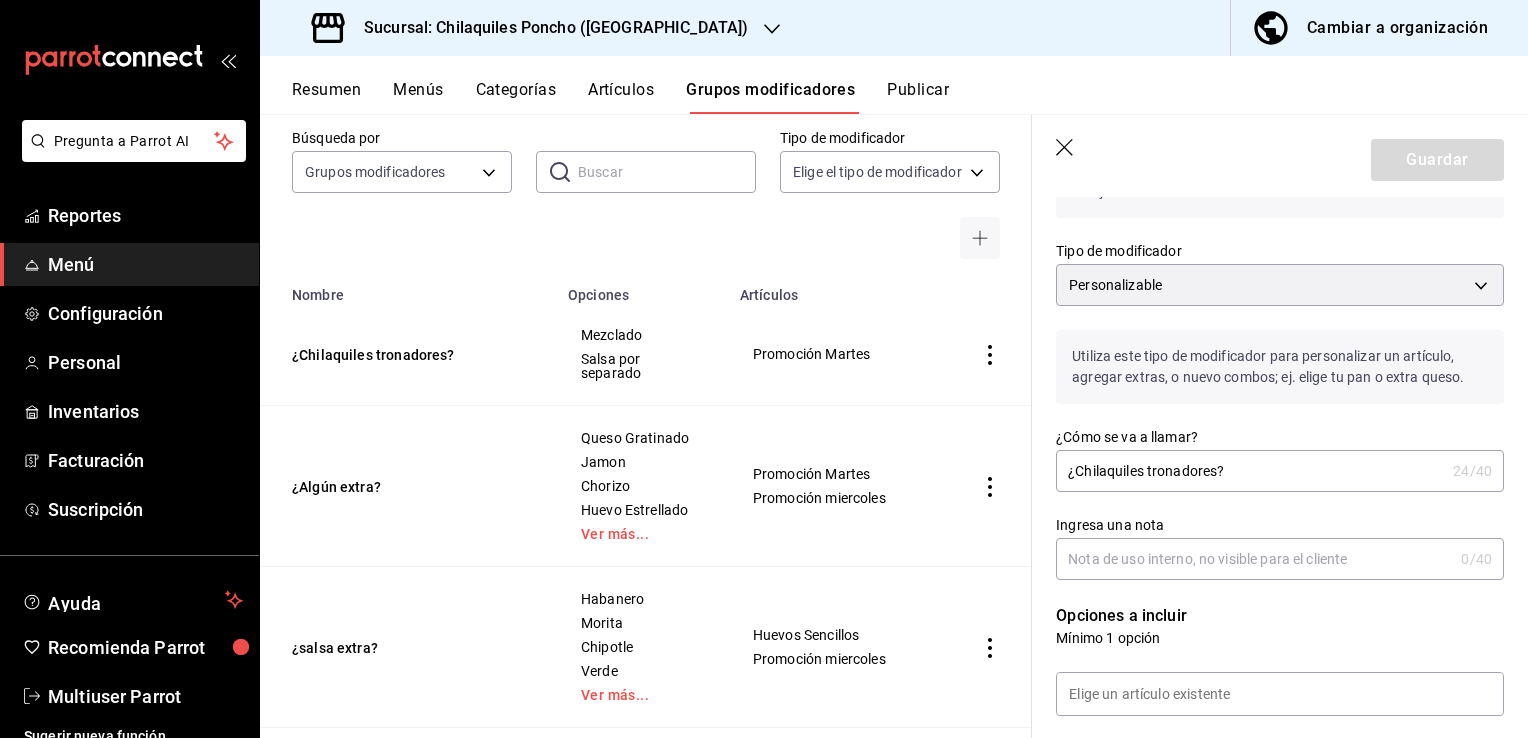 scroll, scrollTop: 200, scrollLeft: 0, axis: vertical 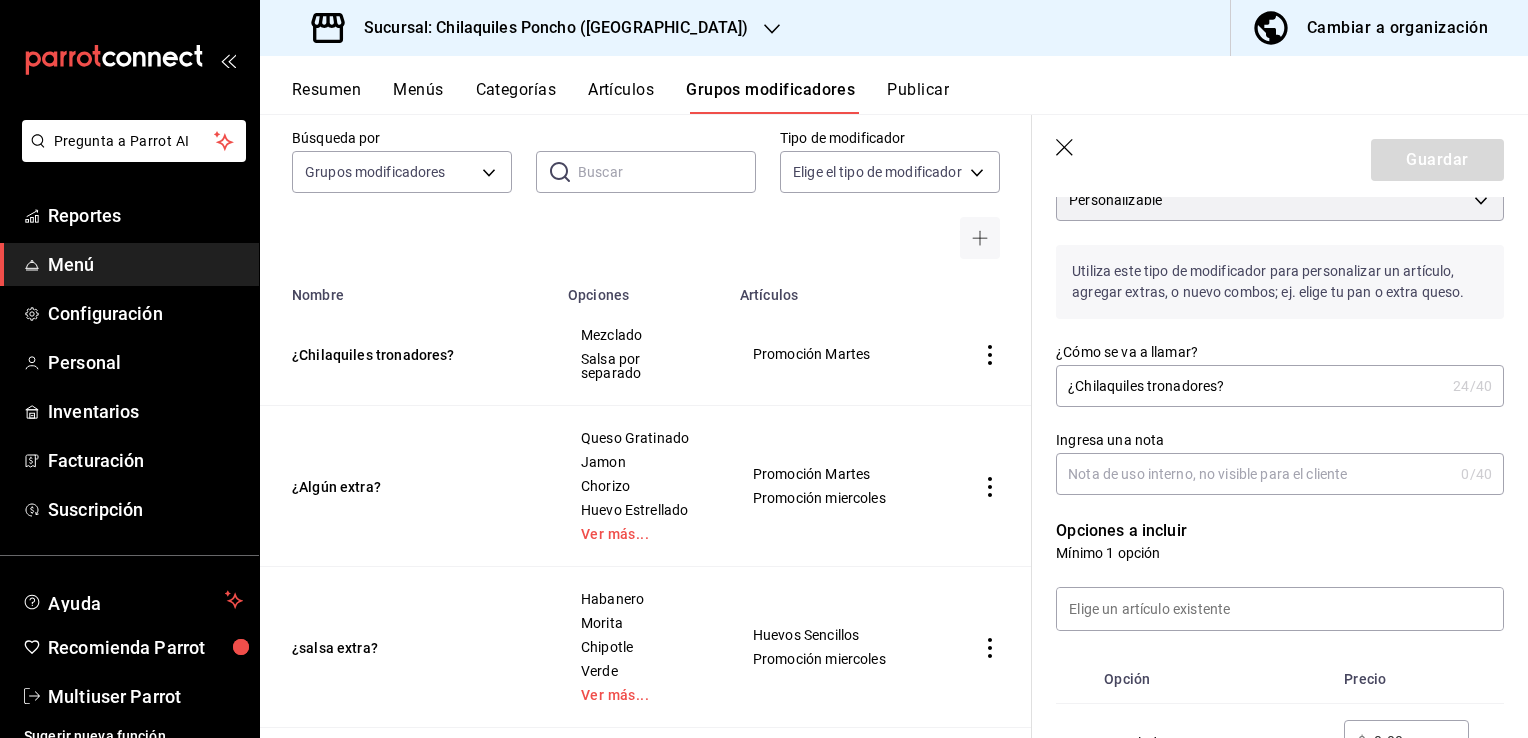 click on "Ingresa una nota" at bounding box center [1254, 474] 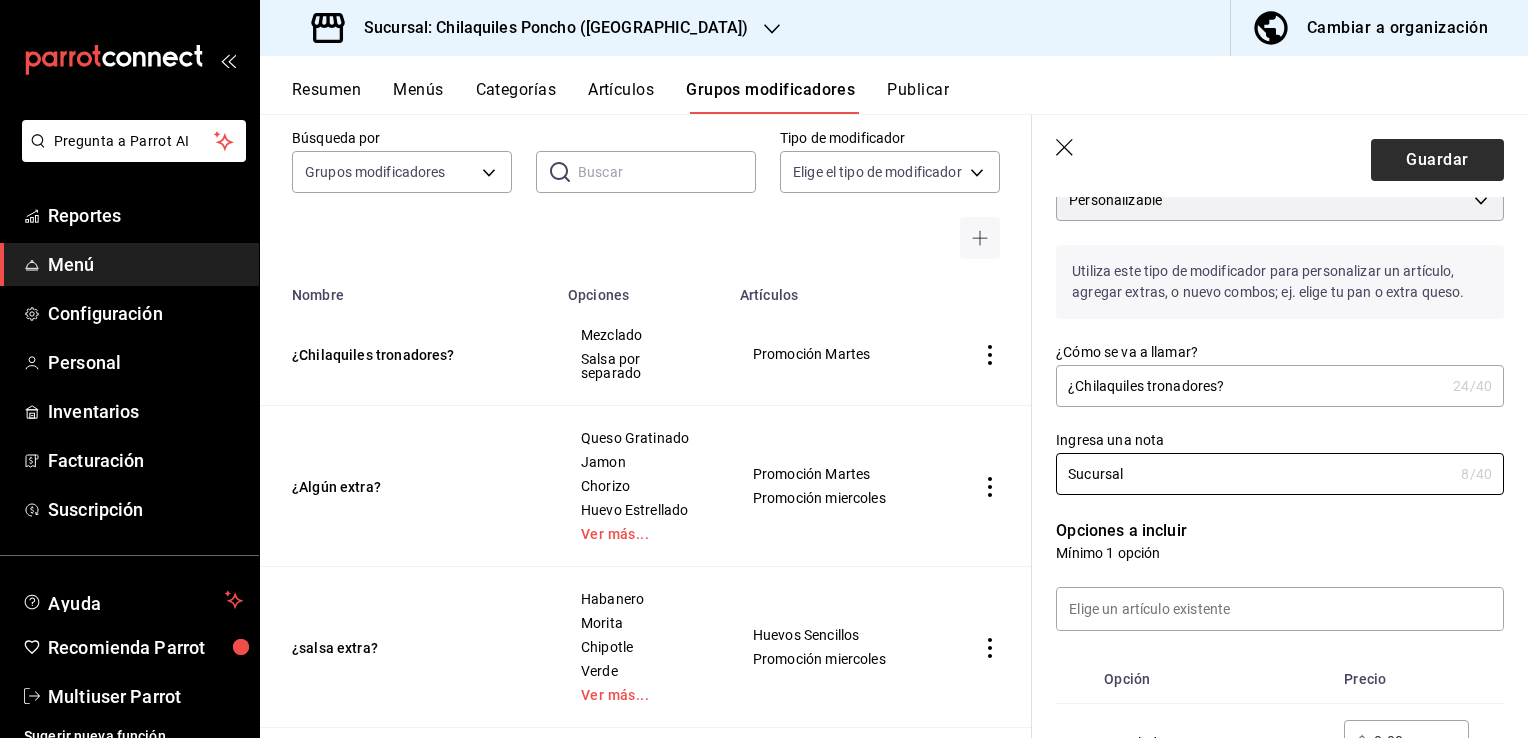 type on "Sucursal" 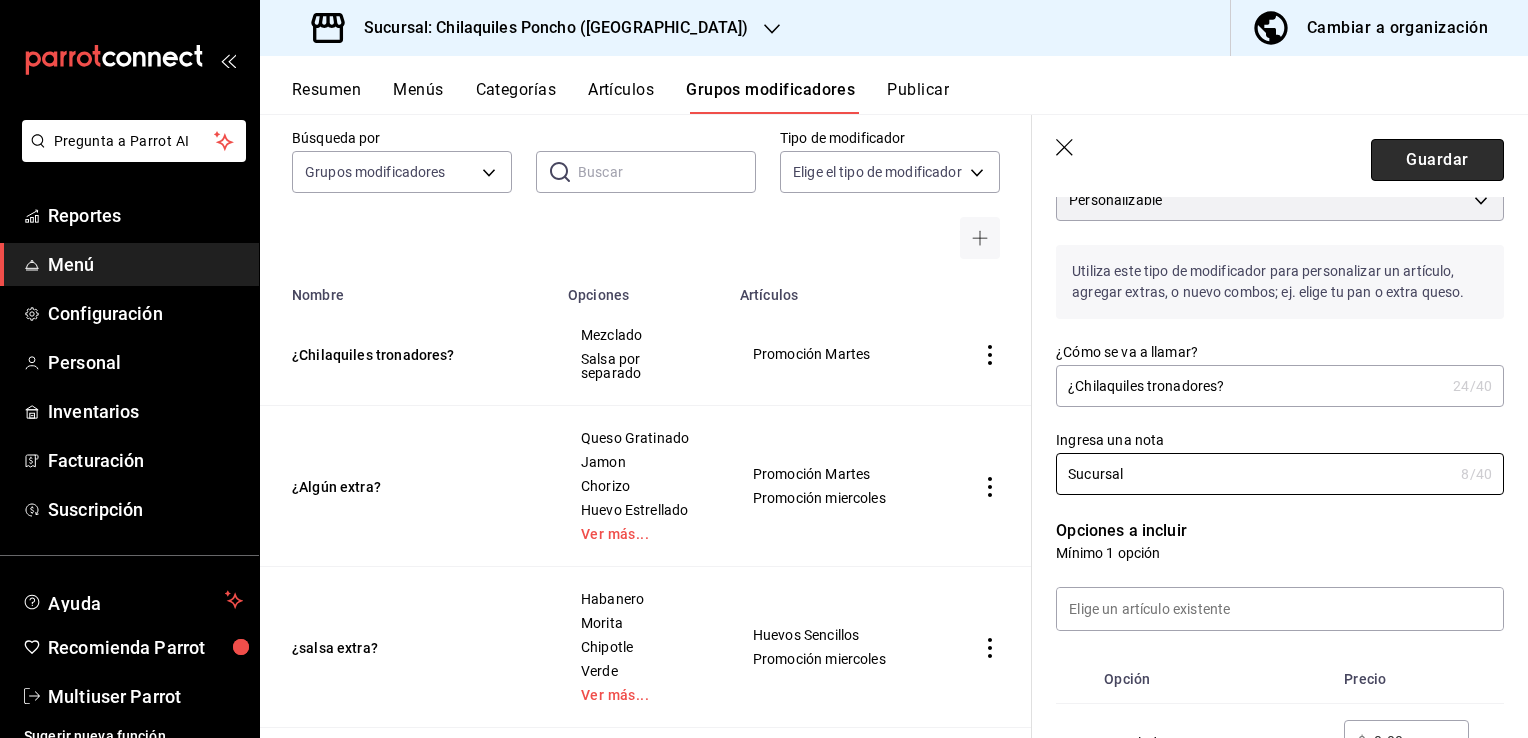 click on "Guardar" at bounding box center [1437, 160] 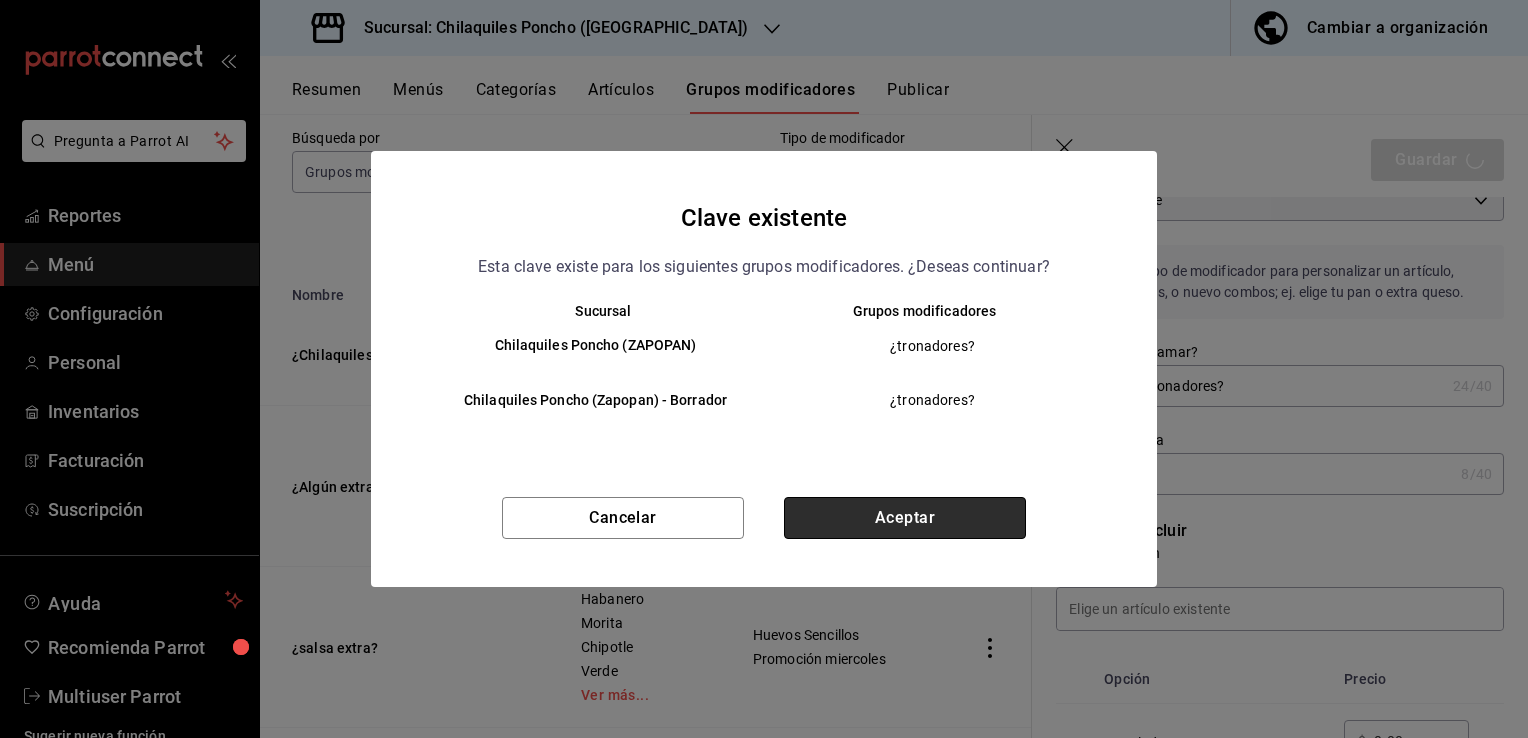 click on "Aceptar" at bounding box center [905, 518] 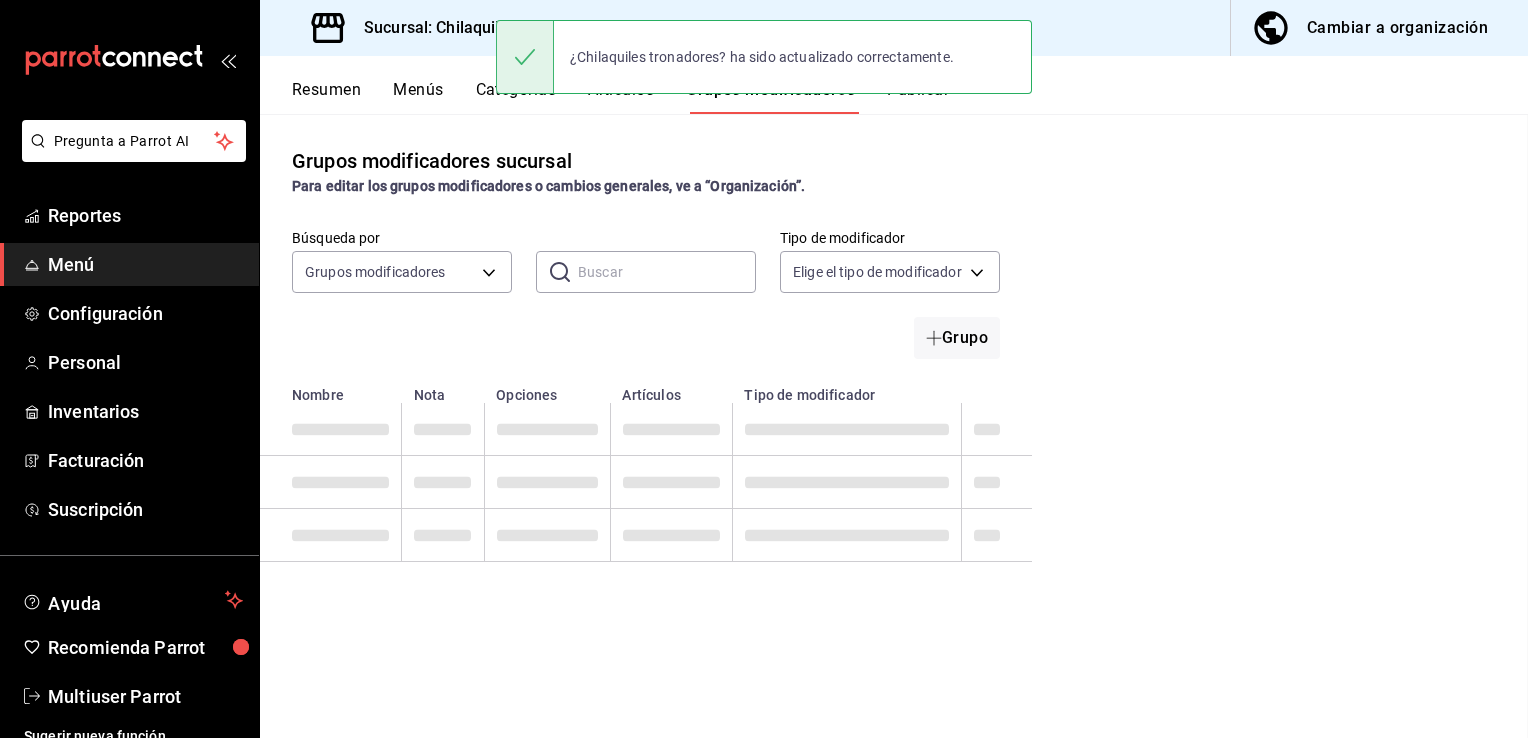 scroll, scrollTop: 0, scrollLeft: 0, axis: both 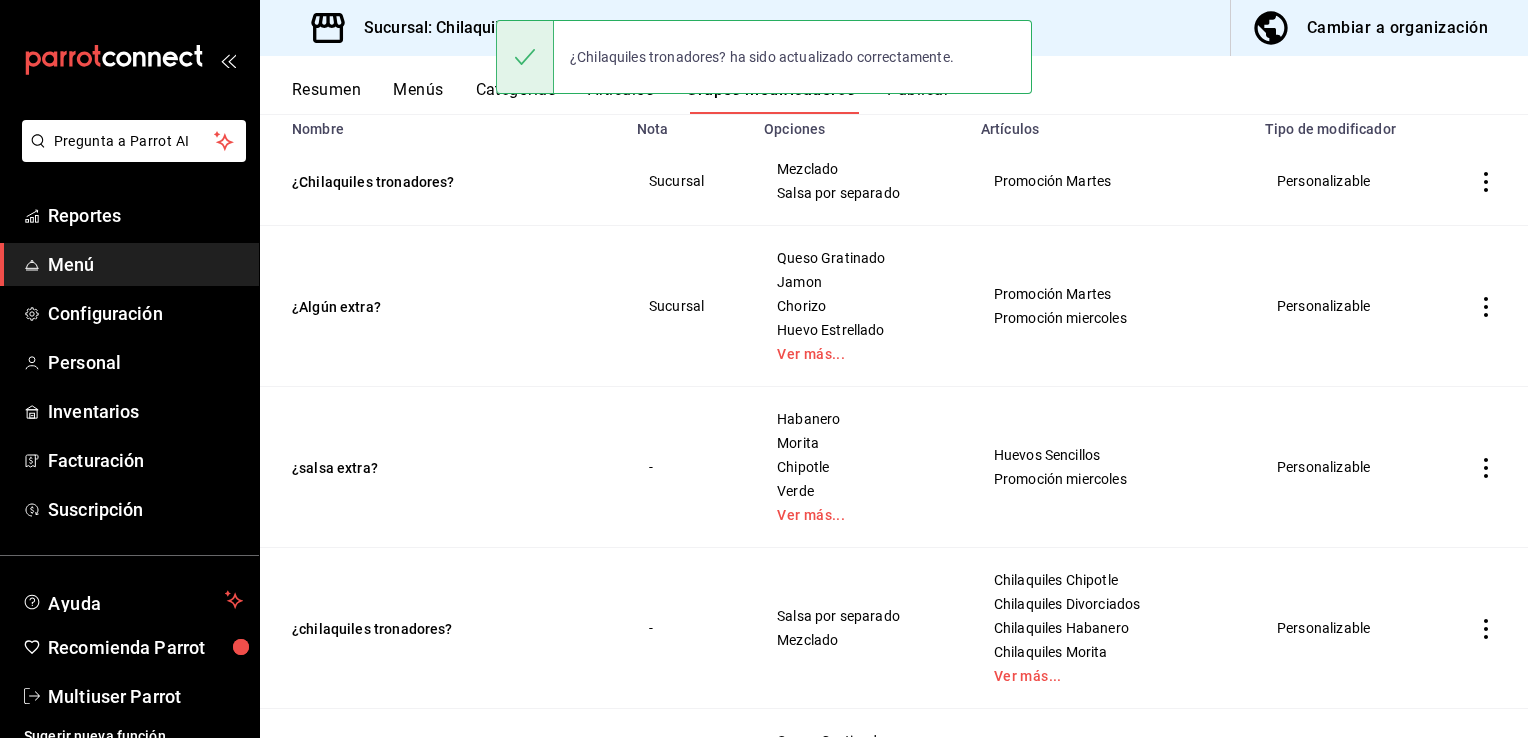 click at bounding box center [1486, 467] 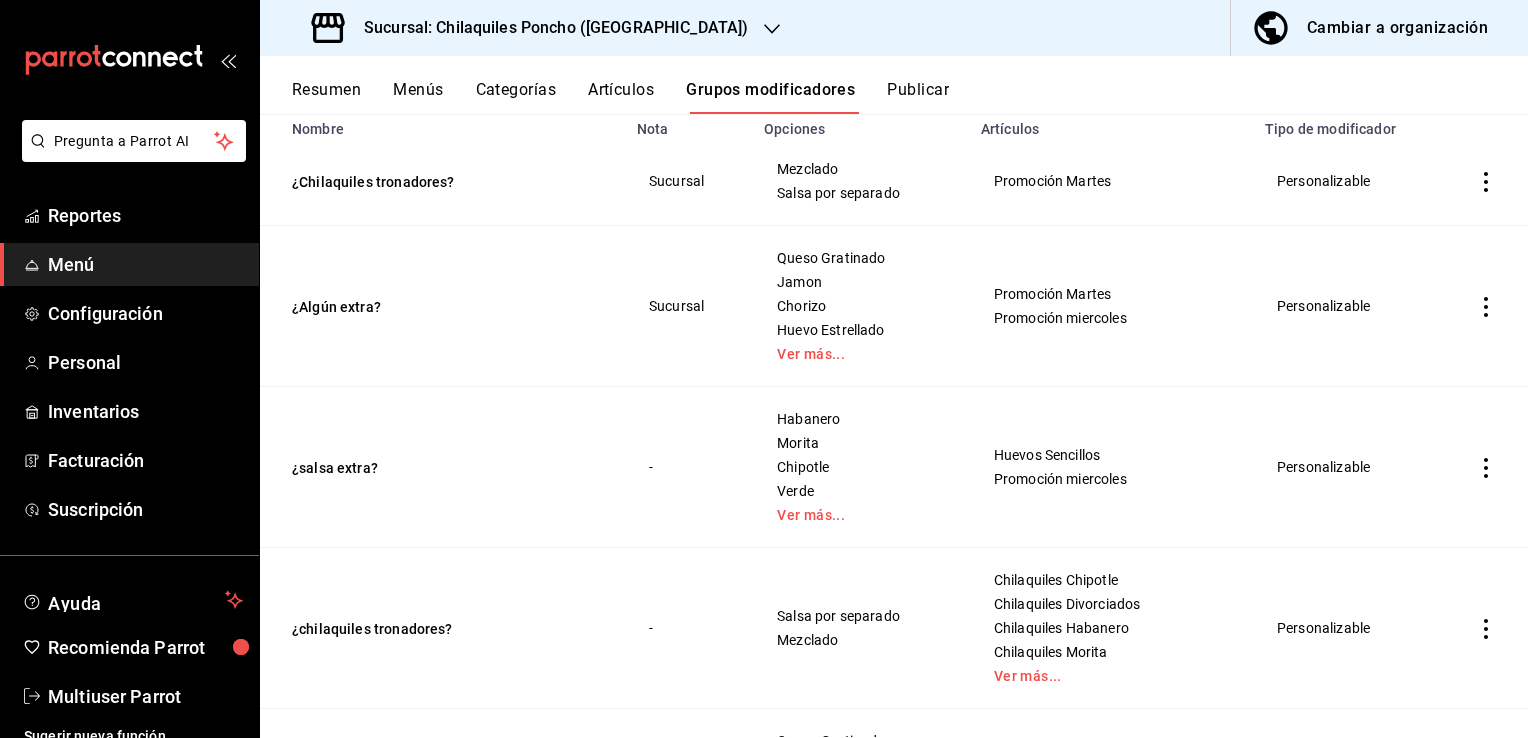 click 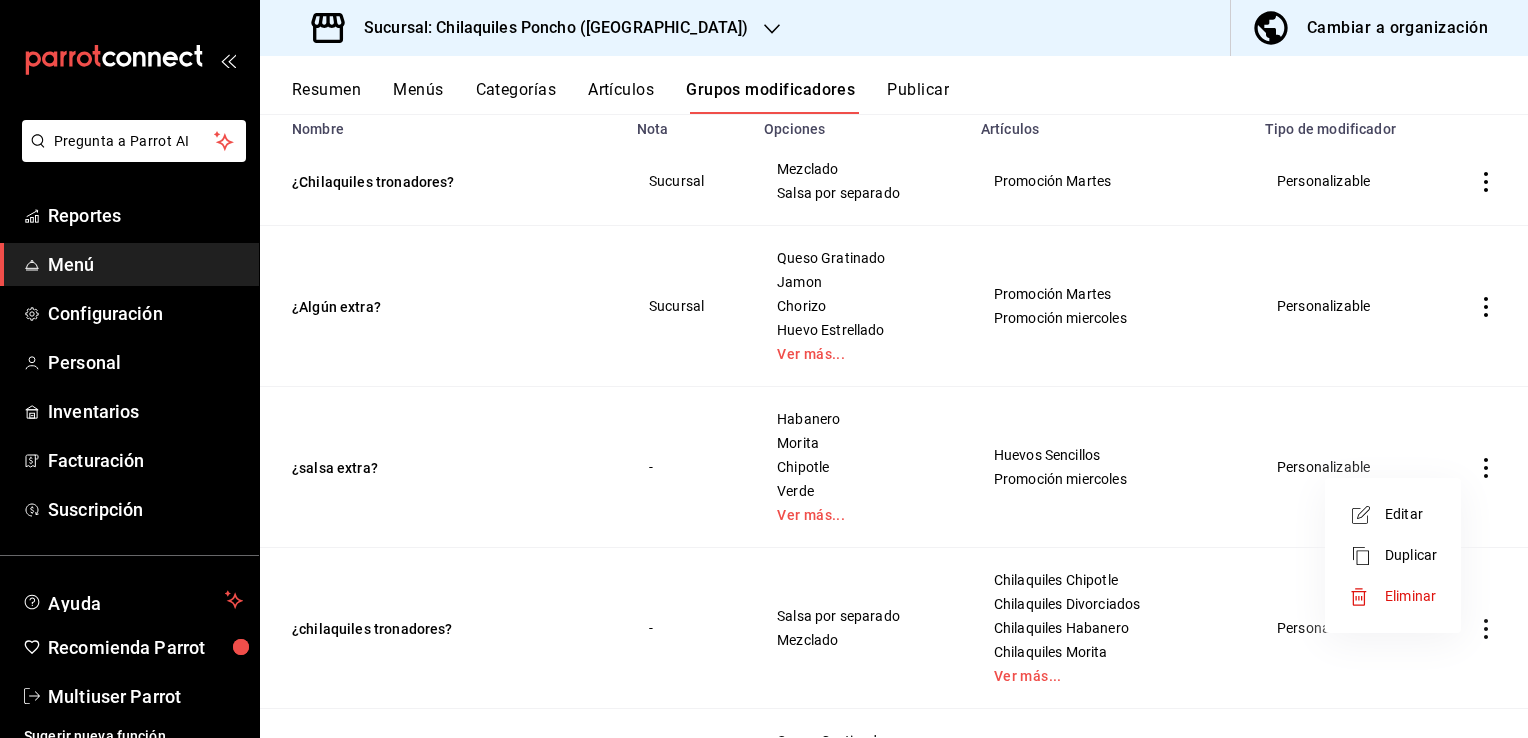 click on "Editar" at bounding box center (1411, 514) 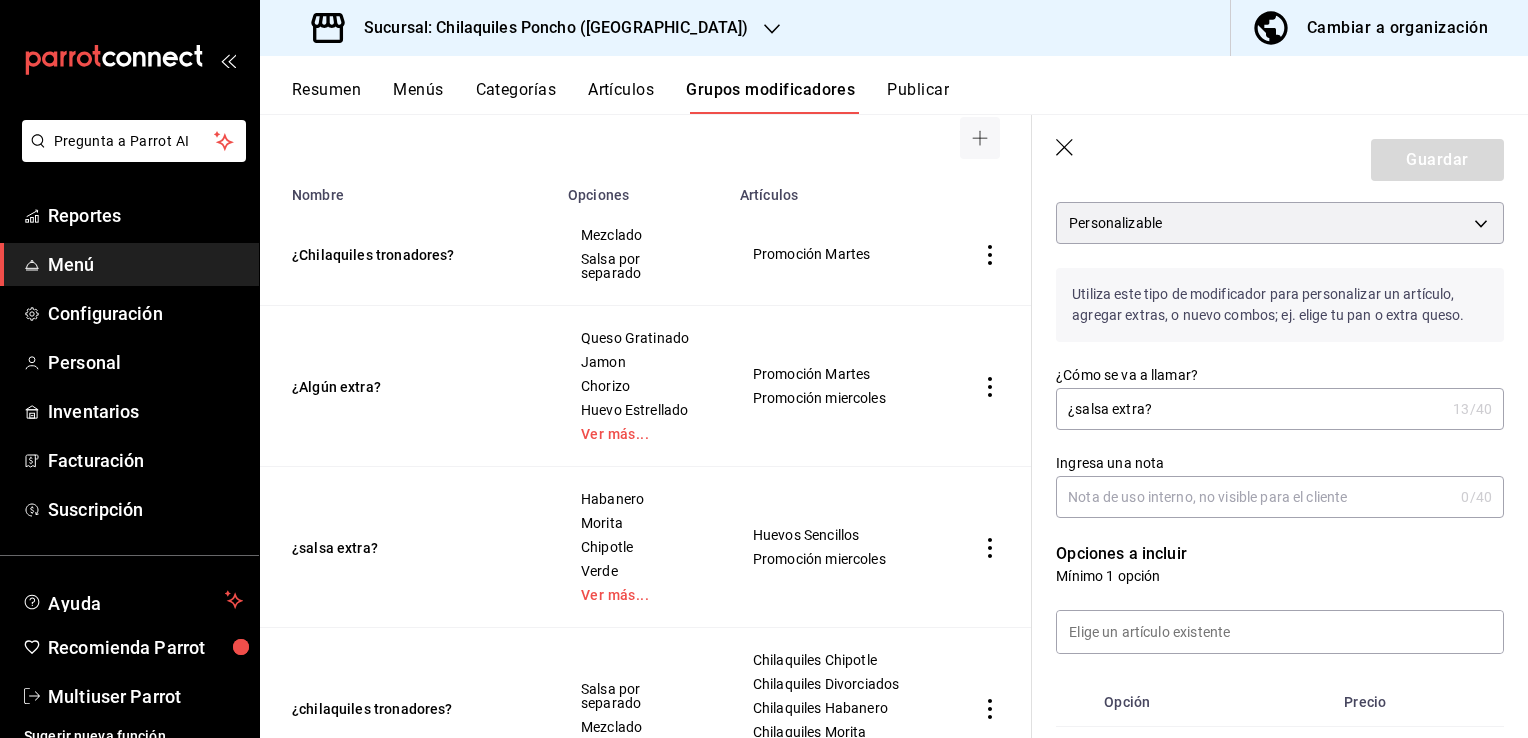scroll, scrollTop: 200, scrollLeft: 0, axis: vertical 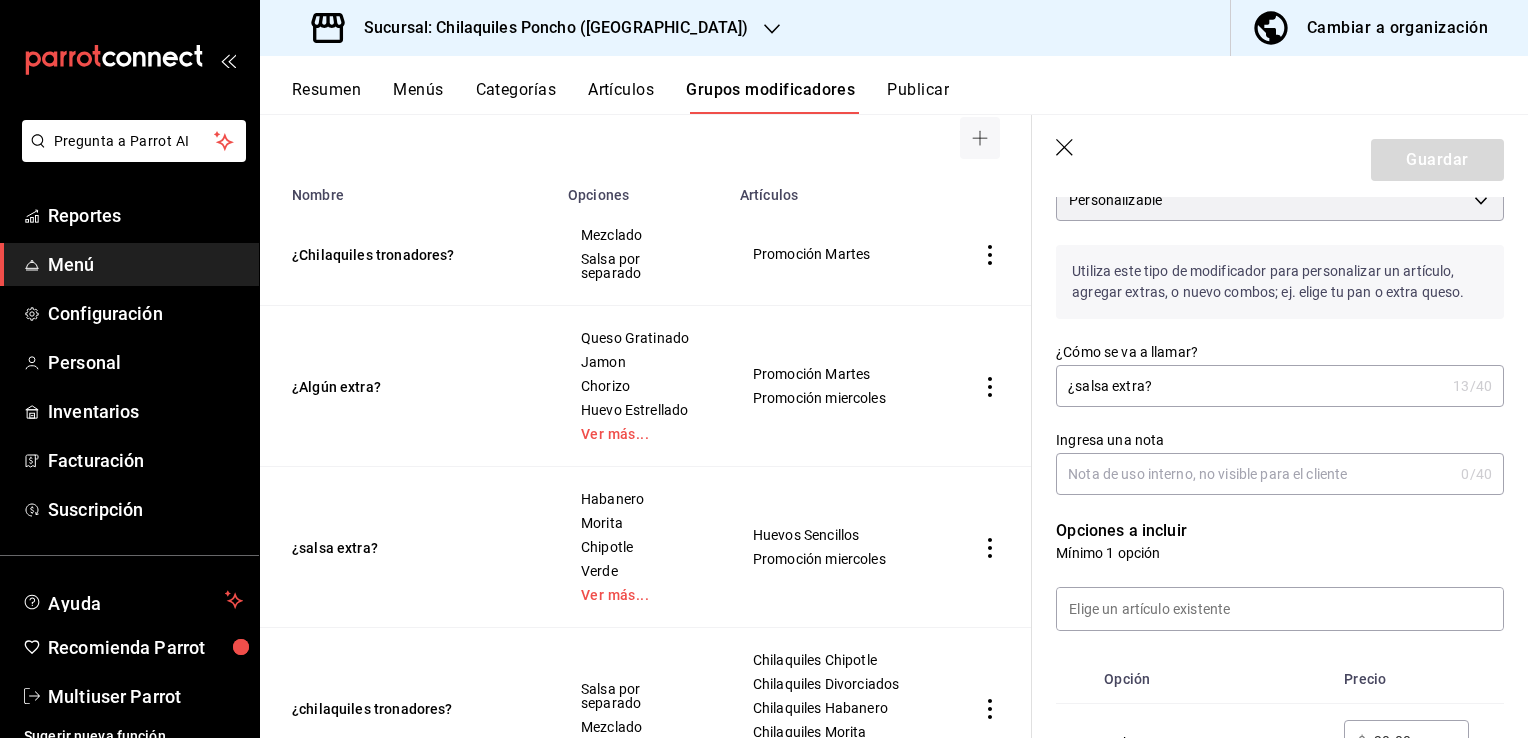 click on "¿salsa extra?" at bounding box center [1250, 386] 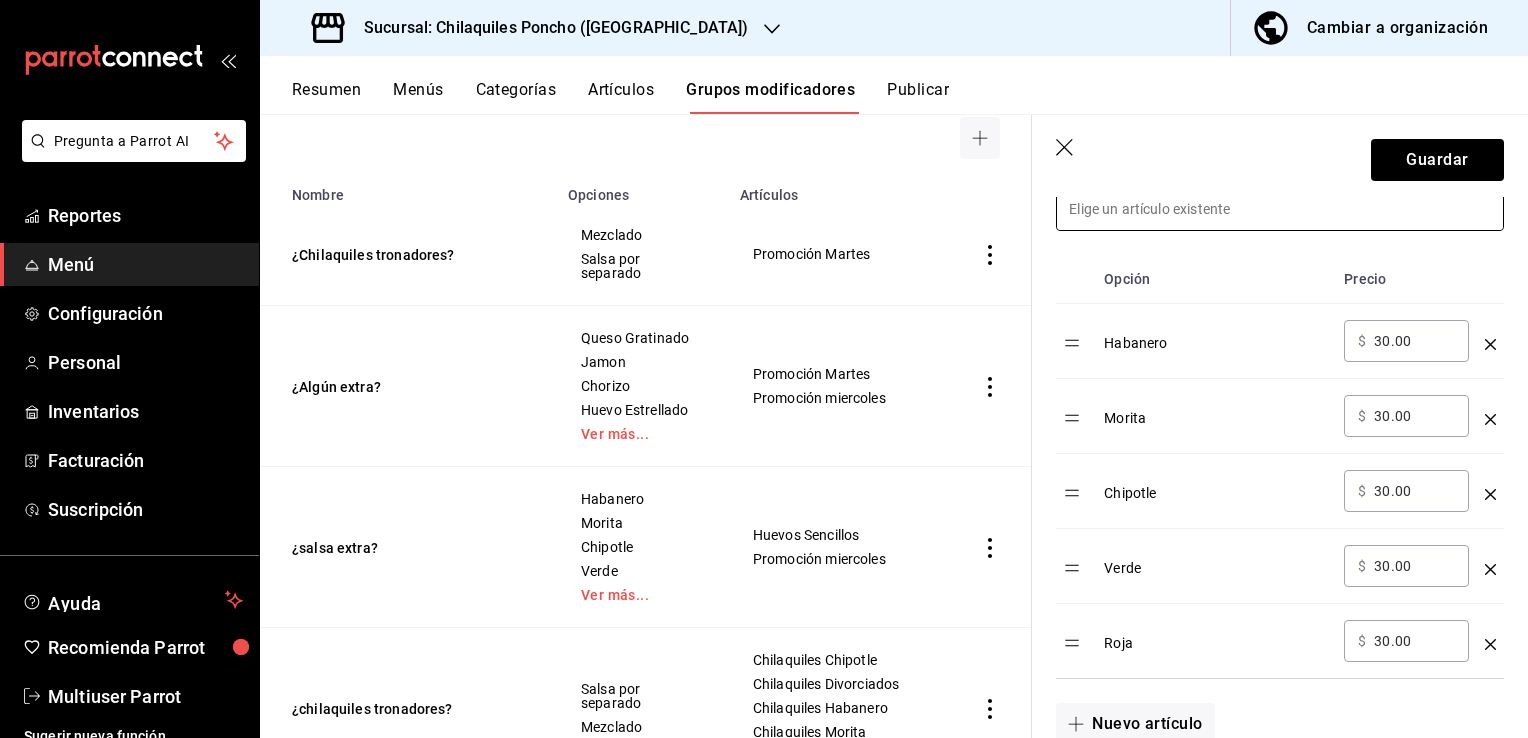 scroll, scrollTop: 500, scrollLeft: 0, axis: vertical 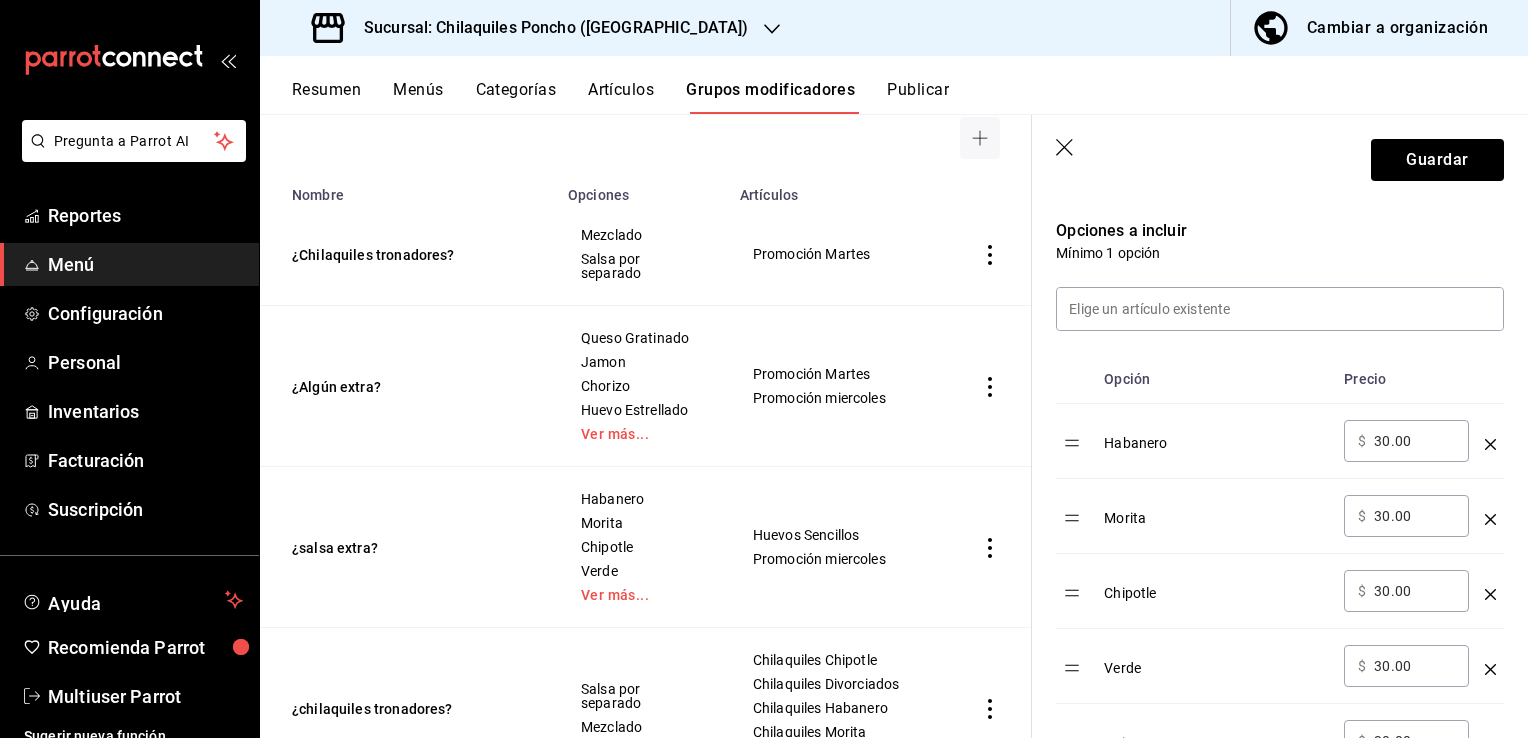 type on "¿Salsa extra?" 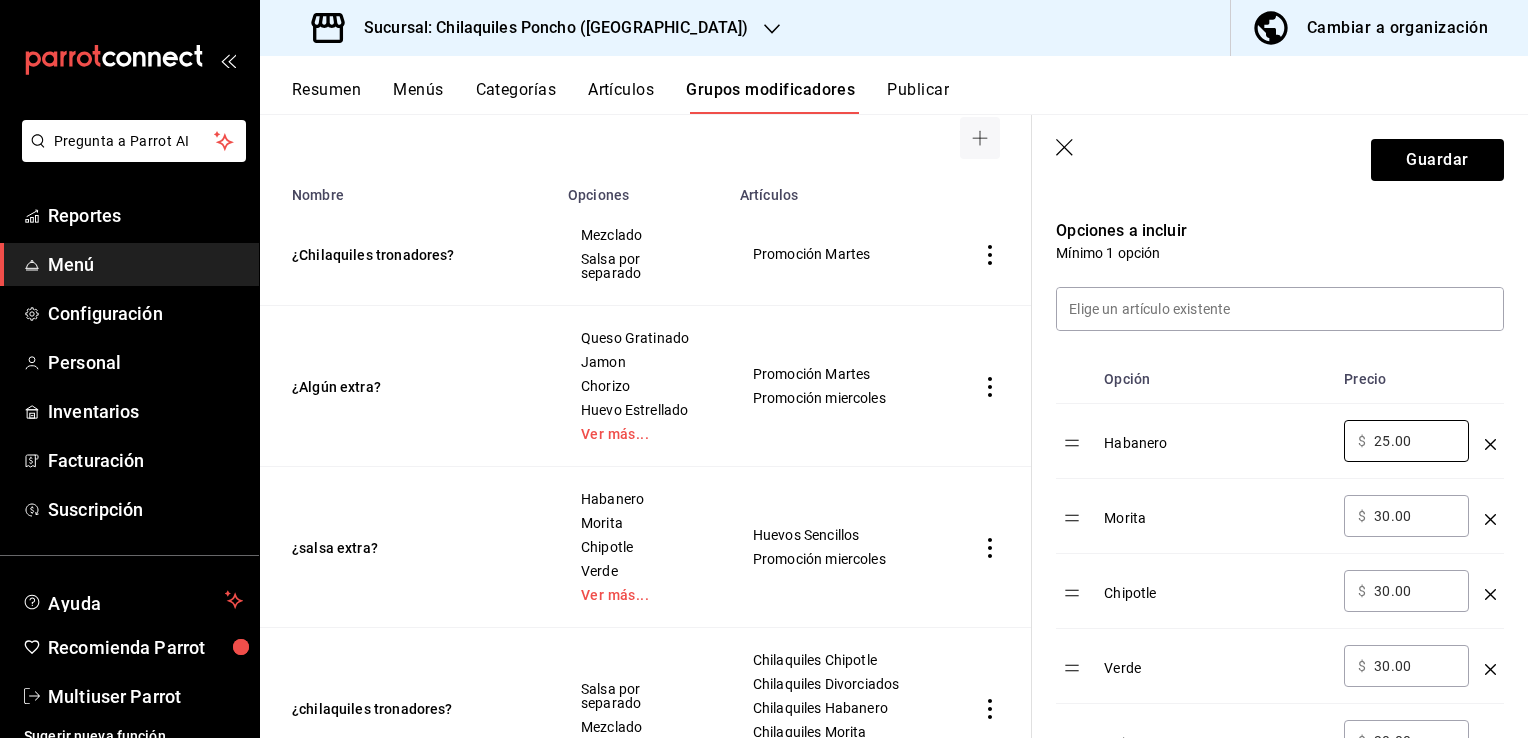 type on "25.00" 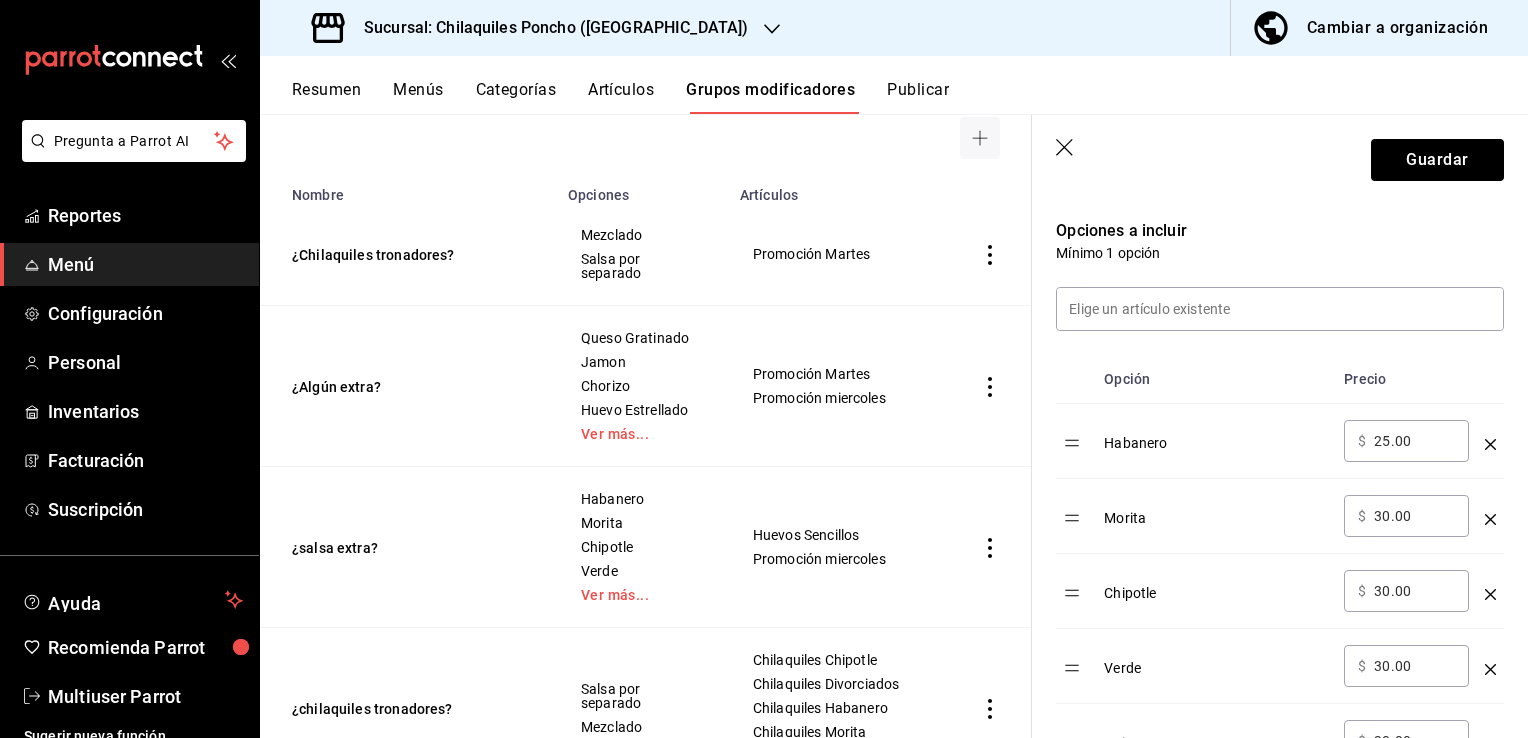 click on "30.00" at bounding box center [1414, 516] 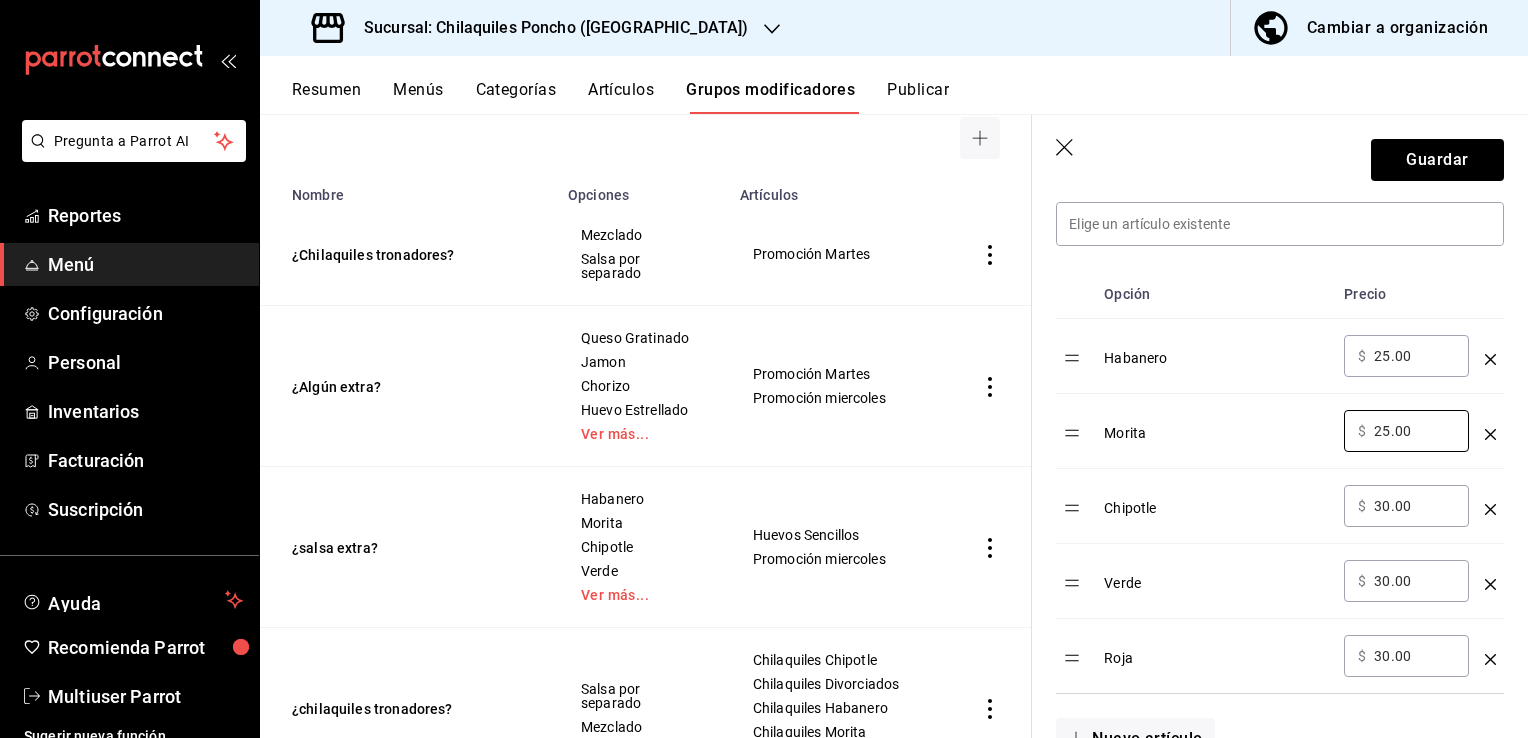 scroll, scrollTop: 700, scrollLeft: 0, axis: vertical 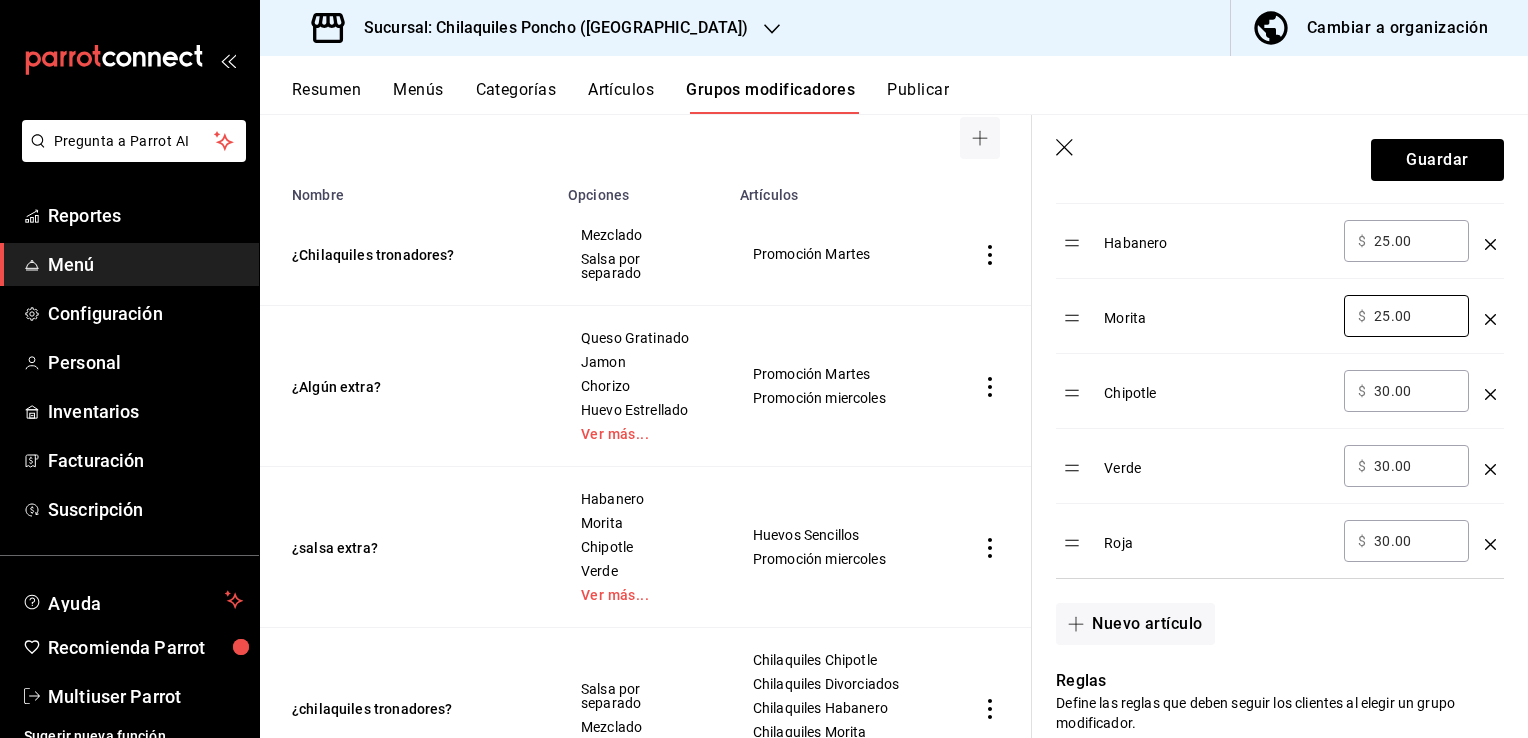 type on "25.00" 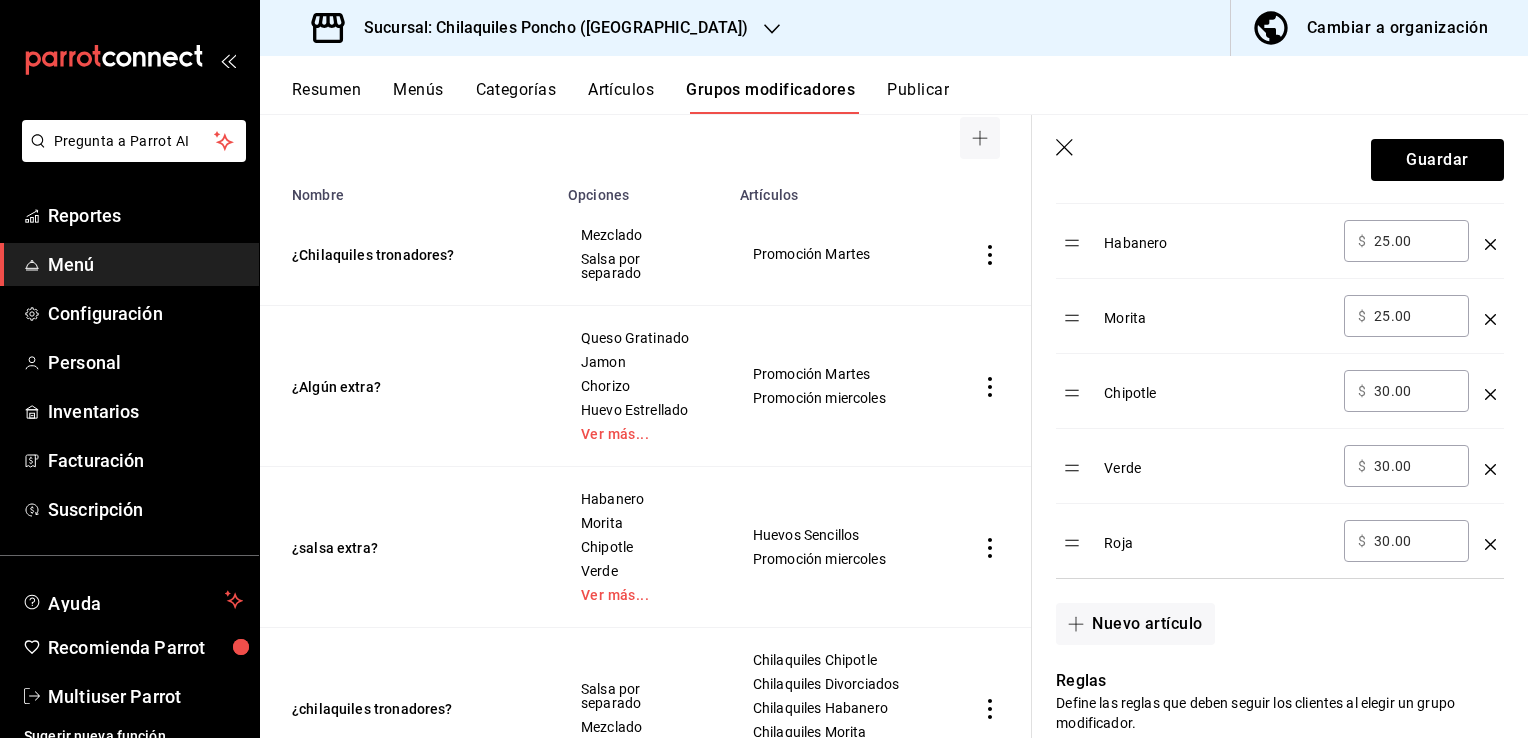 click on "30.00" at bounding box center [1414, 391] 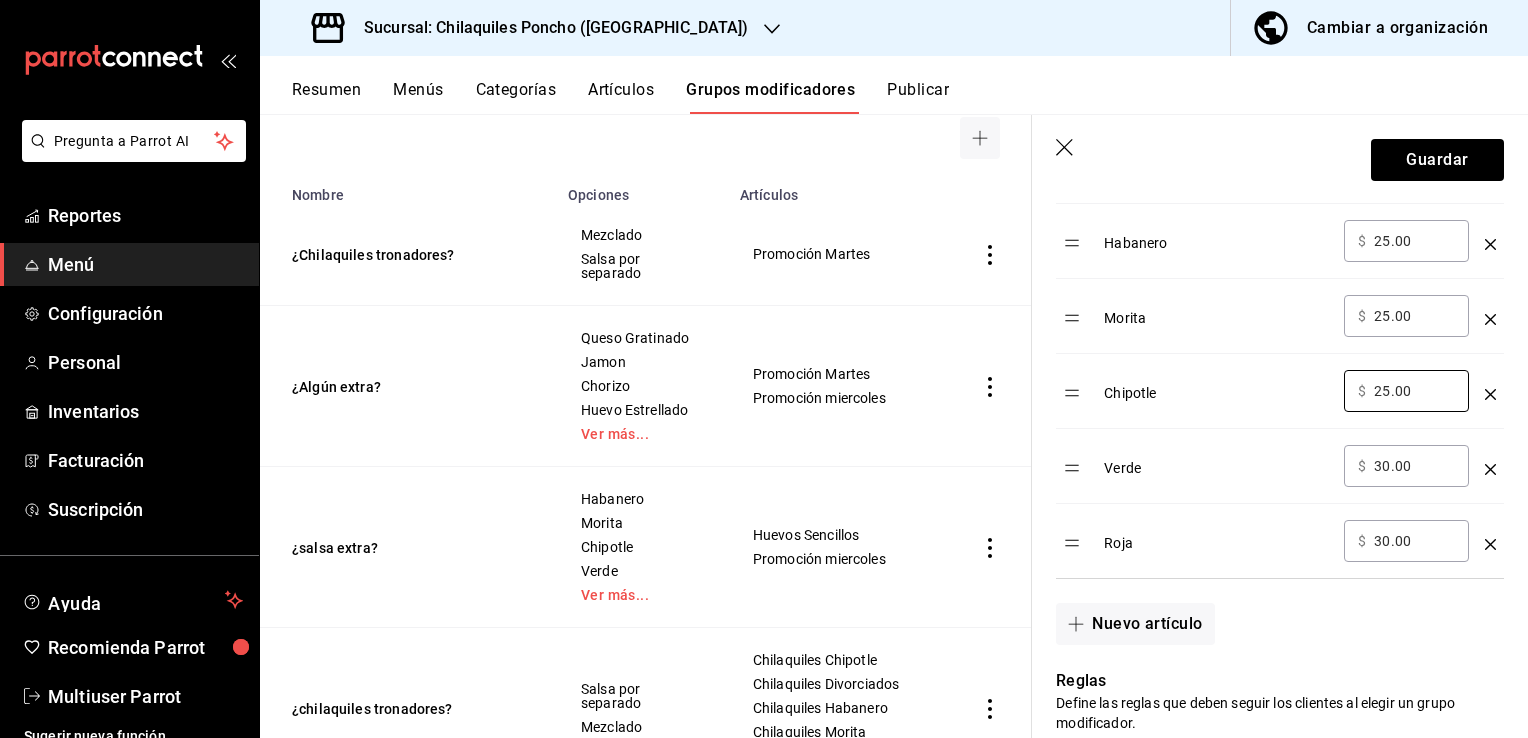 type on "25.00" 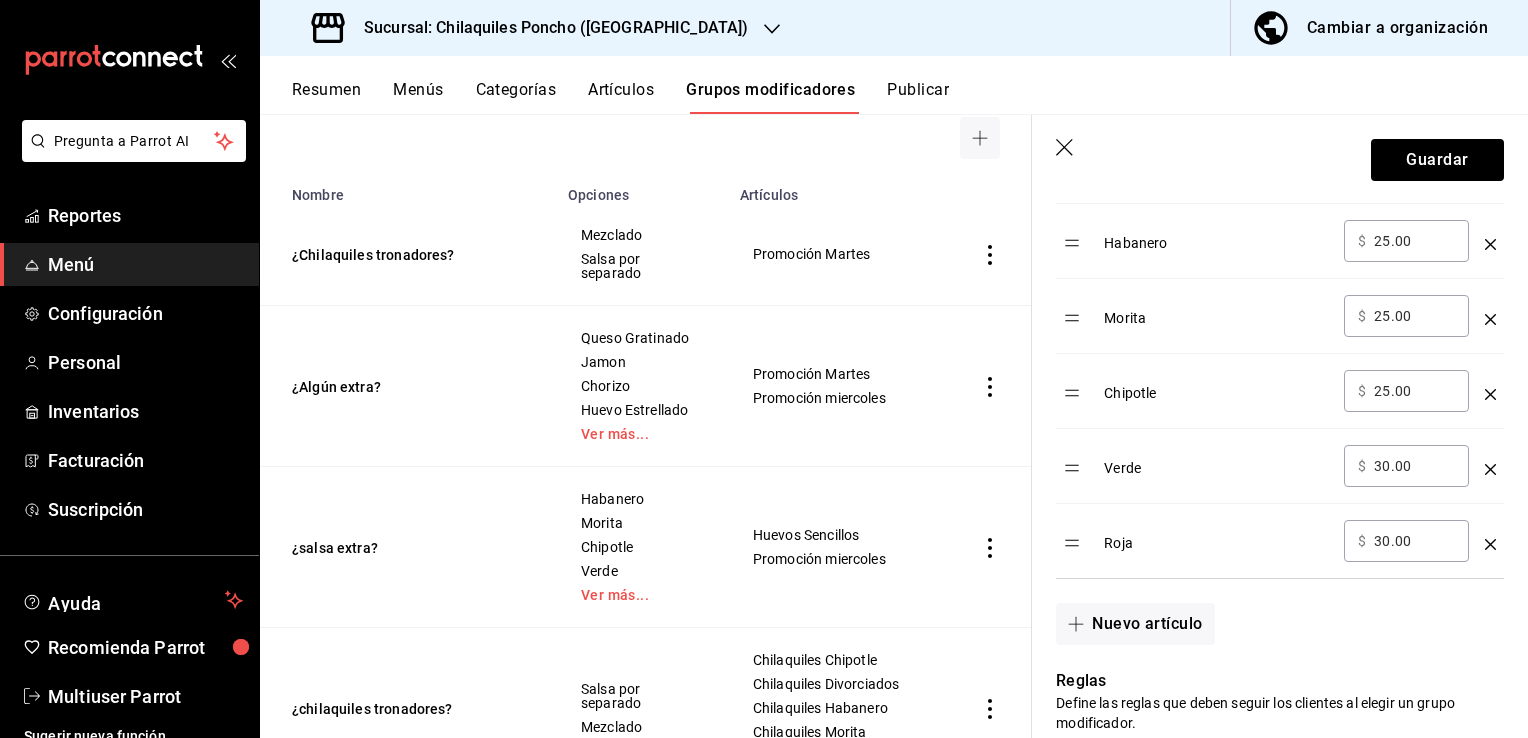 click on "30.00" at bounding box center [1414, 466] 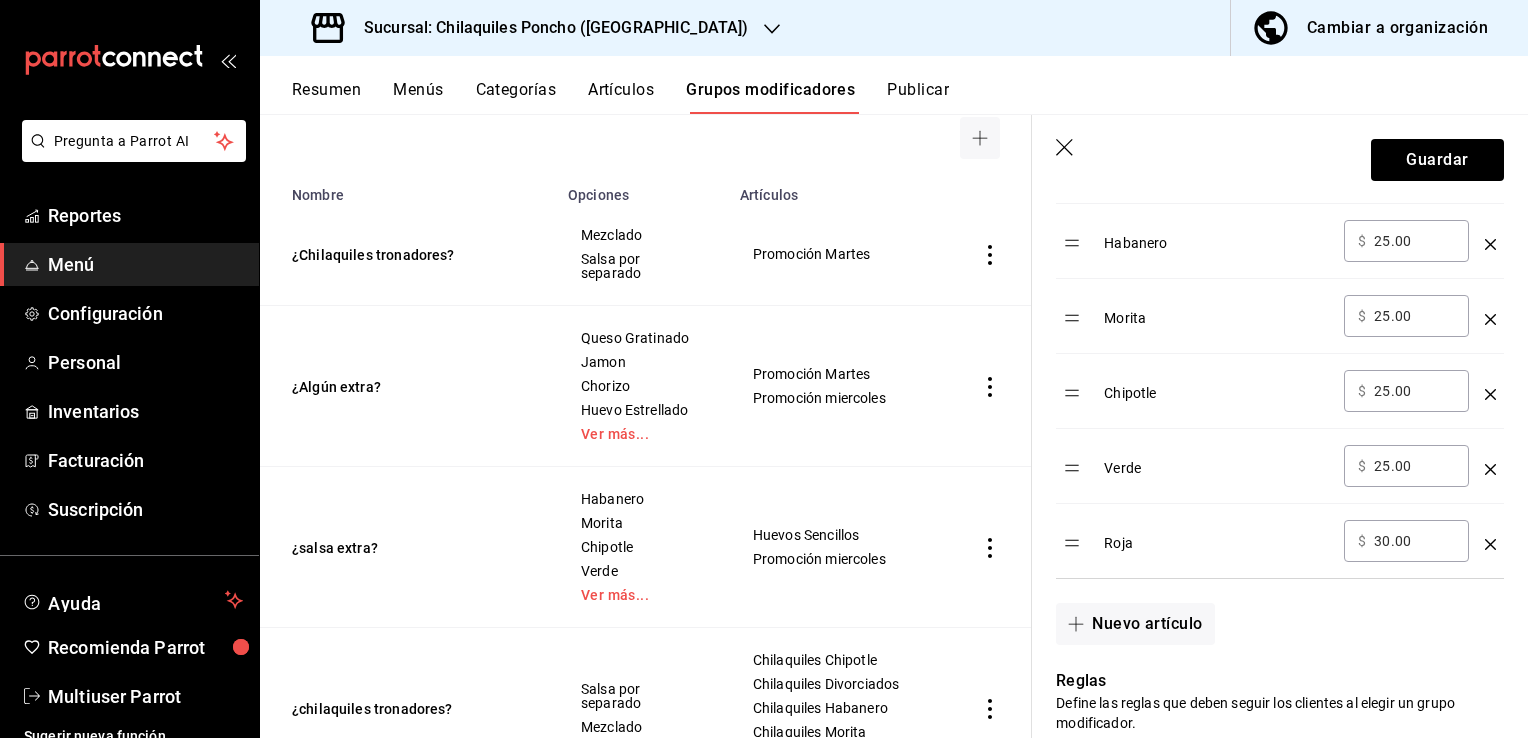 scroll, scrollTop: 900, scrollLeft: 0, axis: vertical 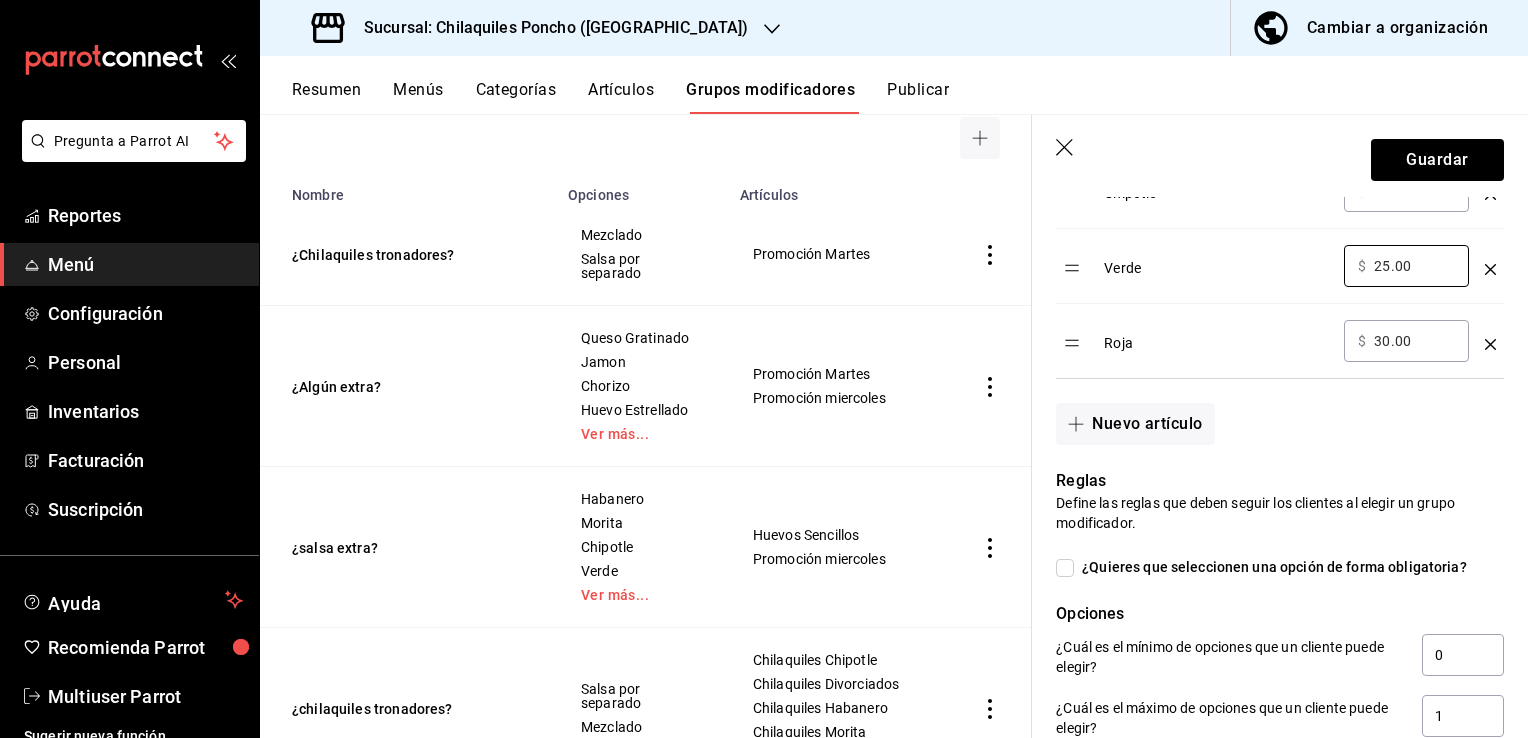 type on "25.00" 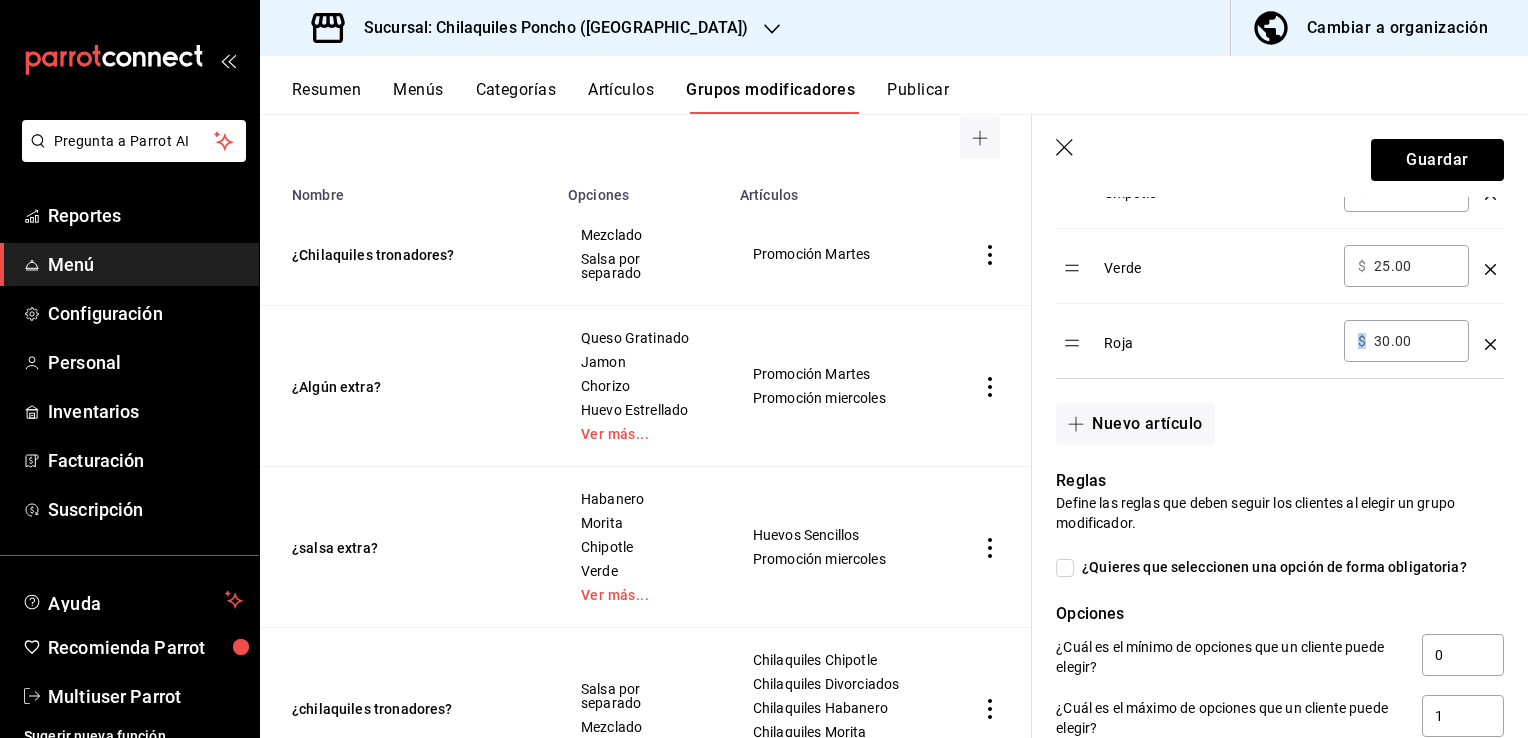 click on "​ $ 30.00 ​" at bounding box center [1406, 341] 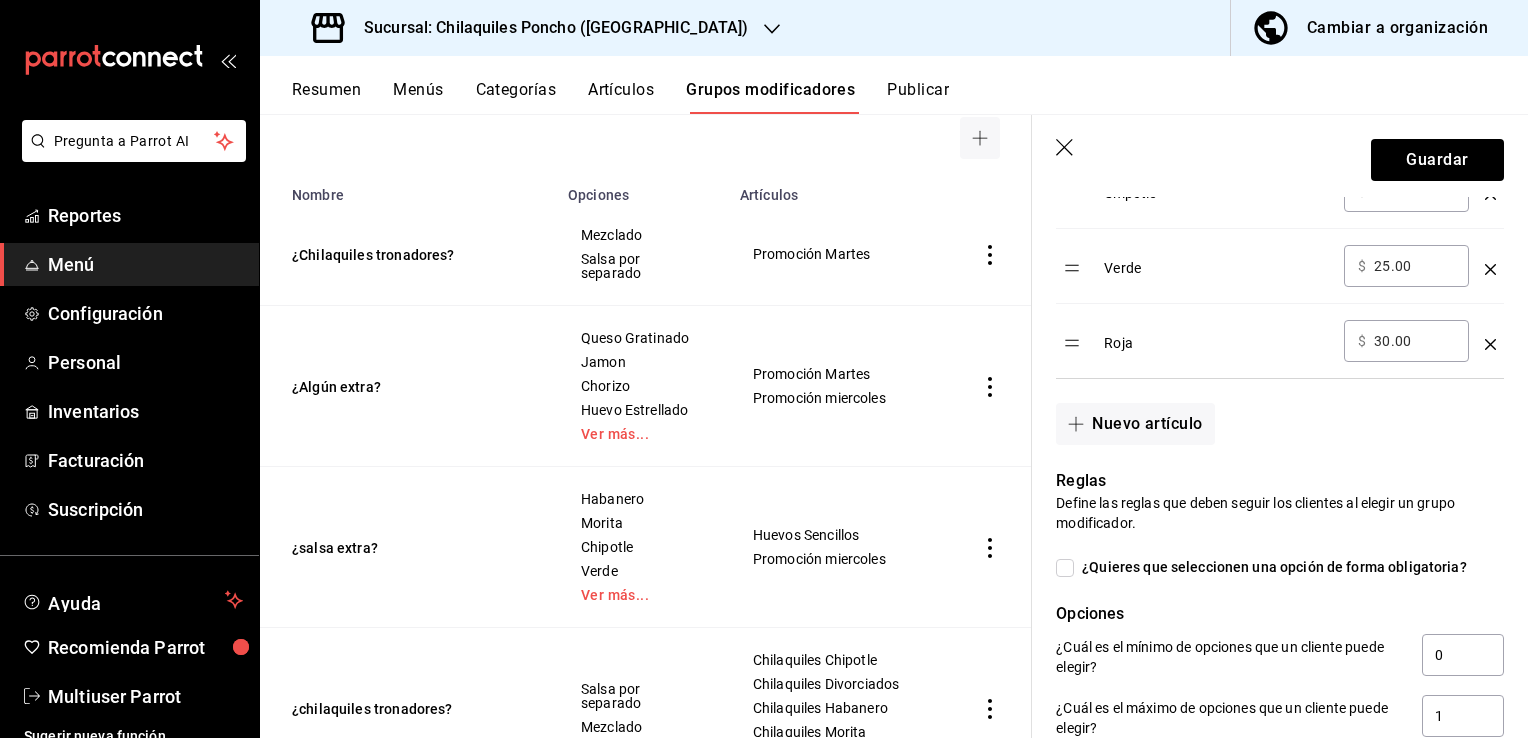 click on "​ $ 30.00 ​" at bounding box center [1406, 341] 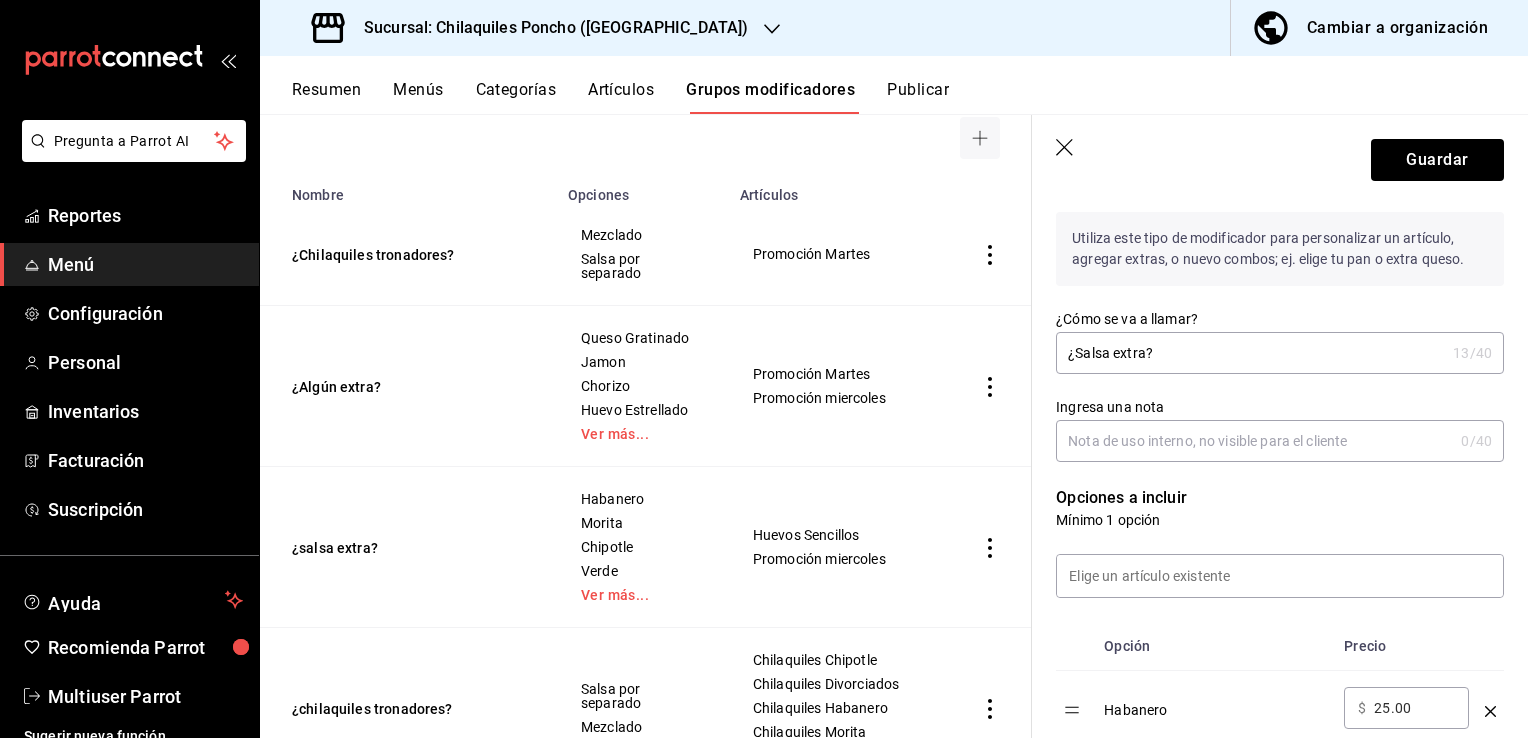 scroll, scrollTop: 200, scrollLeft: 0, axis: vertical 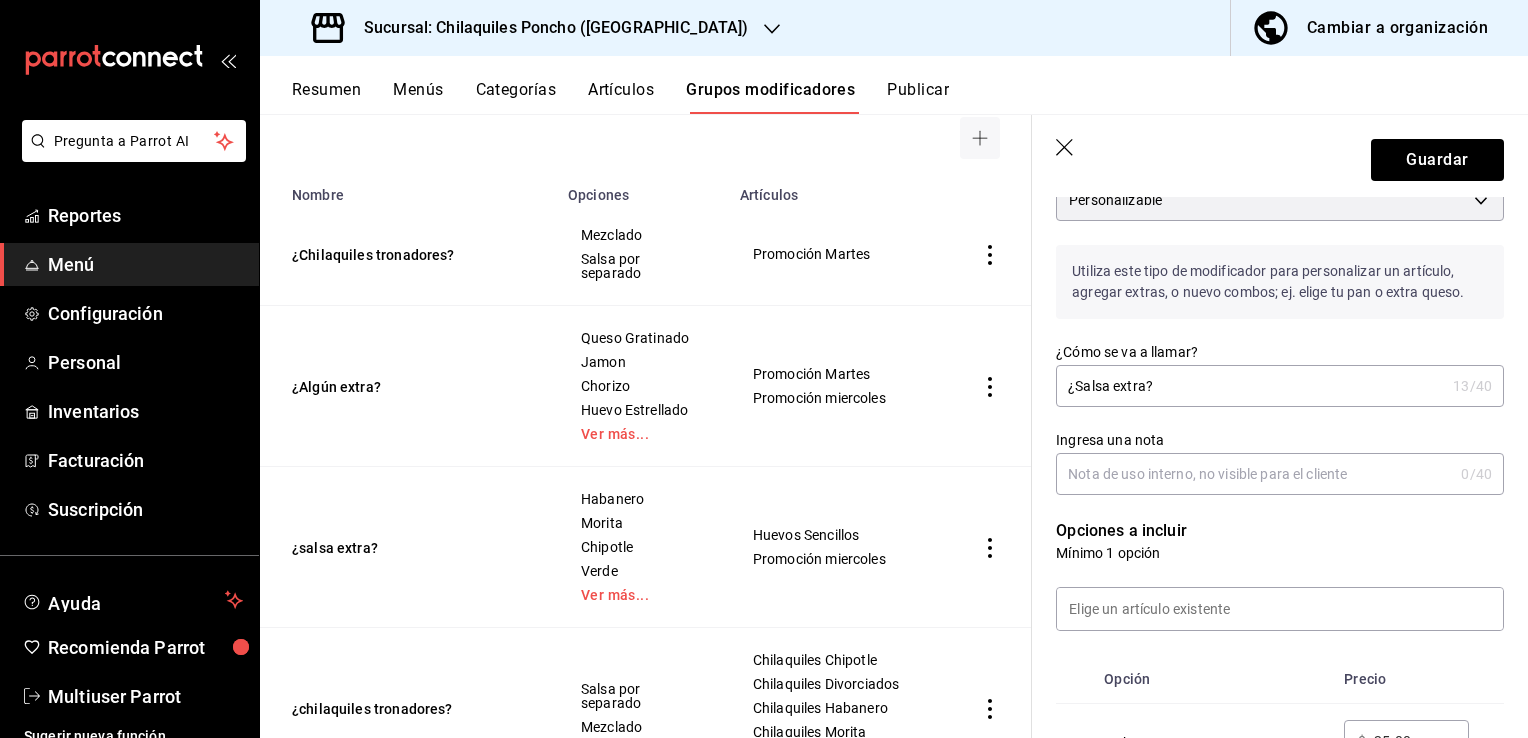 type on "25.00" 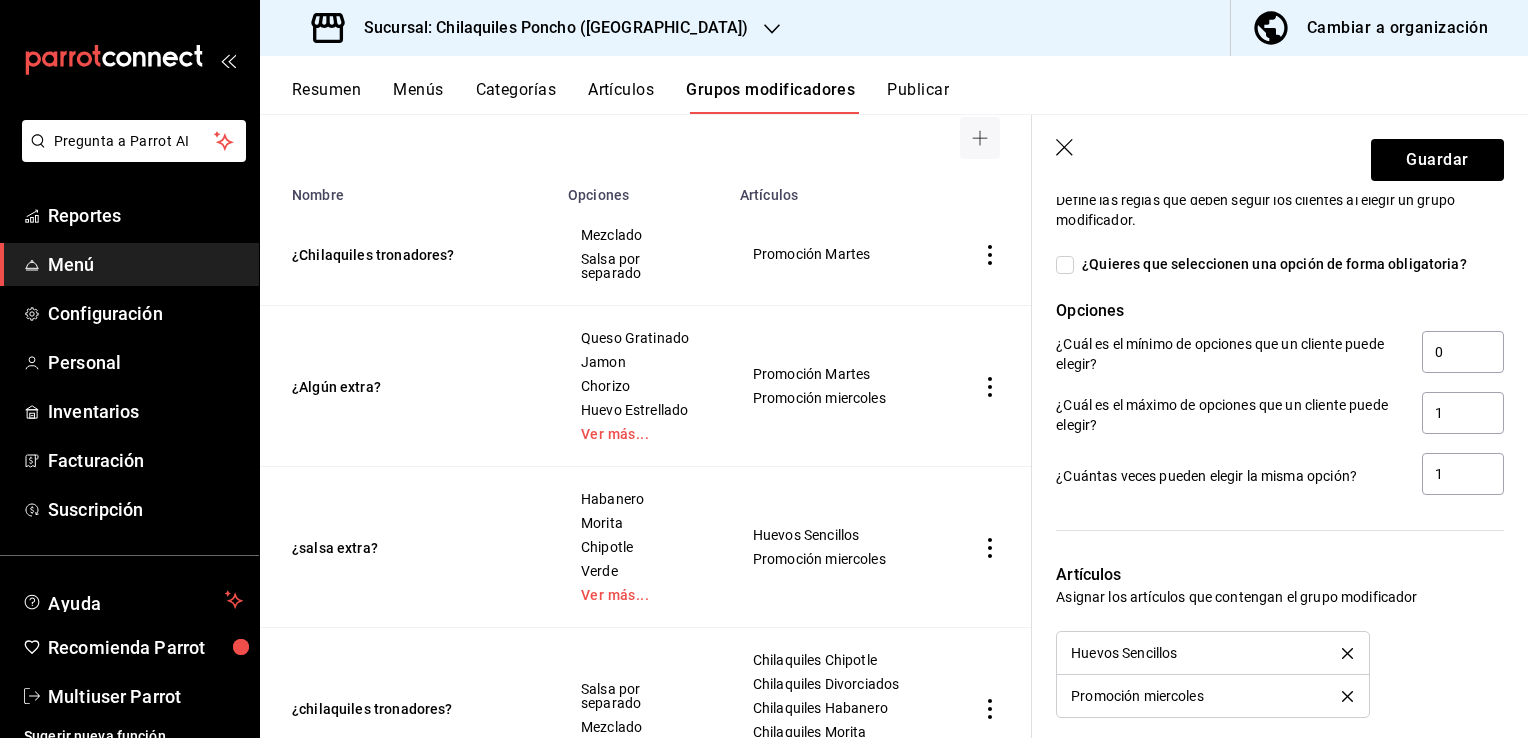 scroll, scrollTop: 1200, scrollLeft: 0, axis: vertical 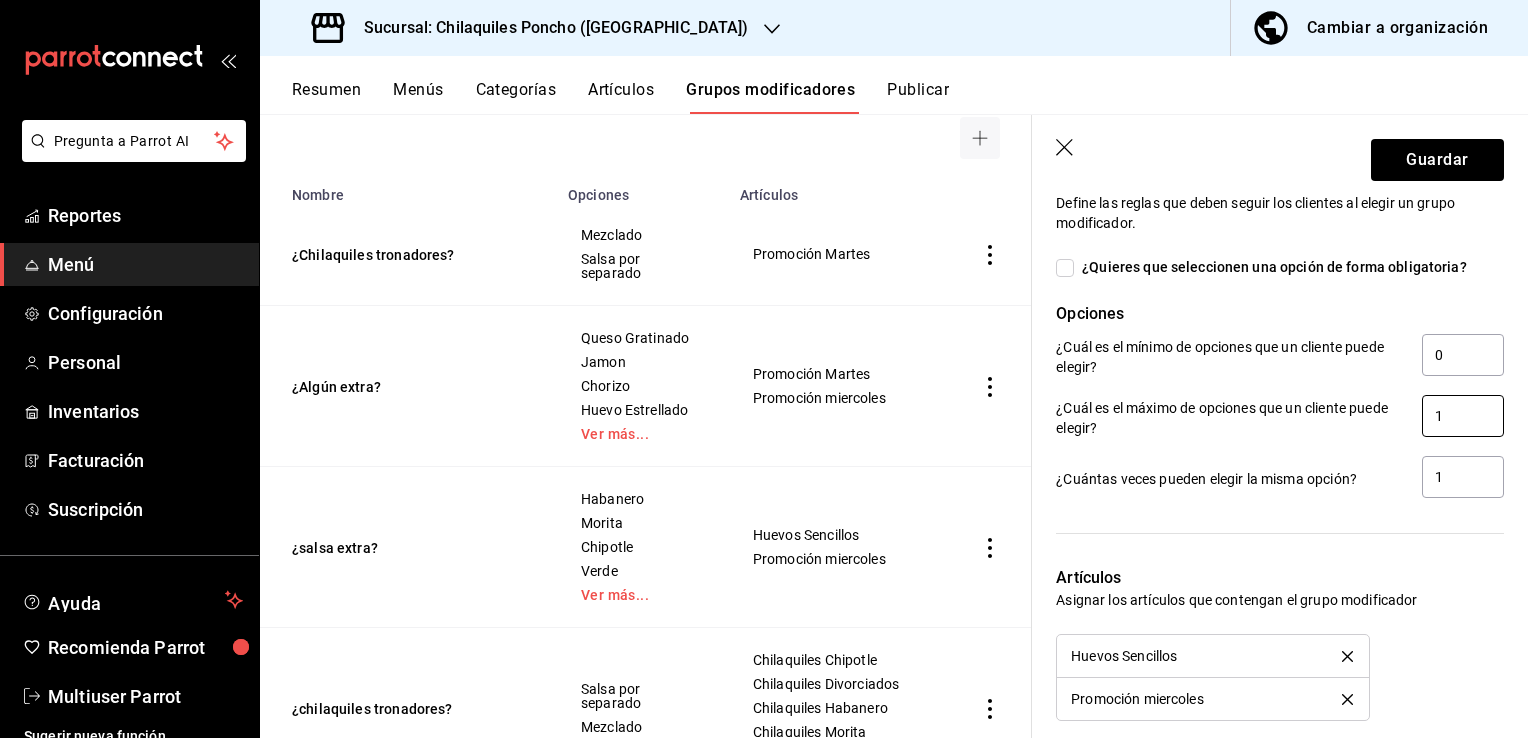 type on "Sucursal" 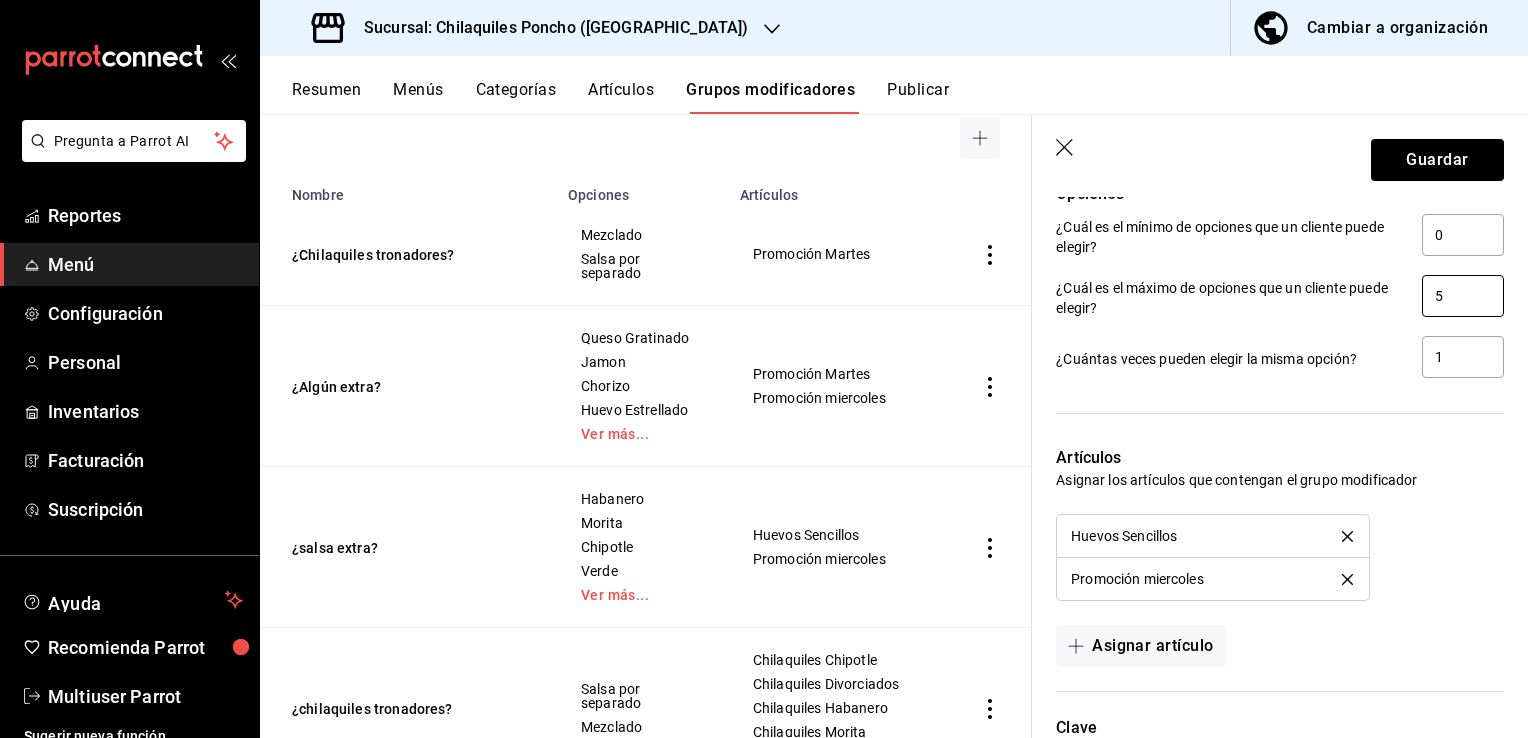 scroll, scrollTop: 1484, scrollLeft: 0, axis: vertical 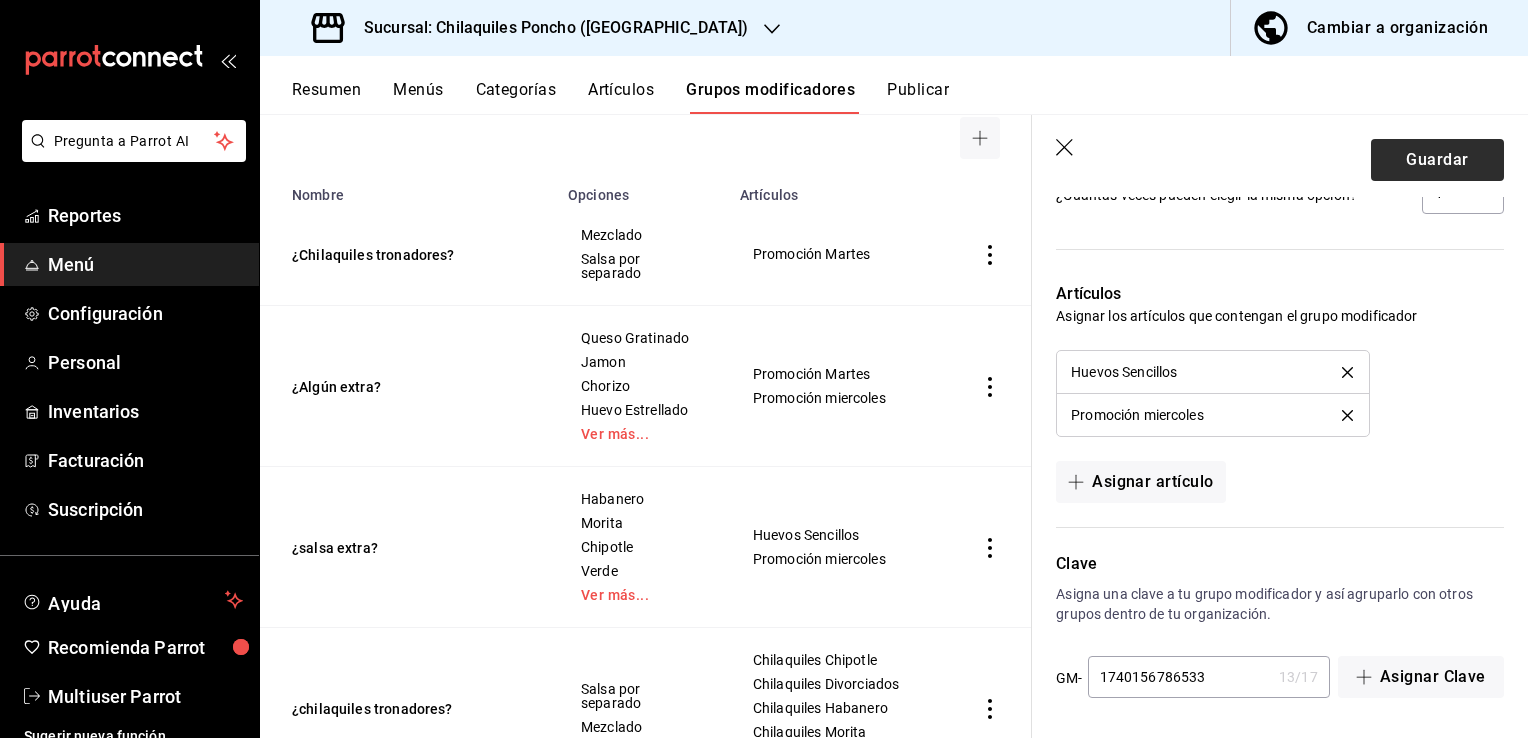type on "5" 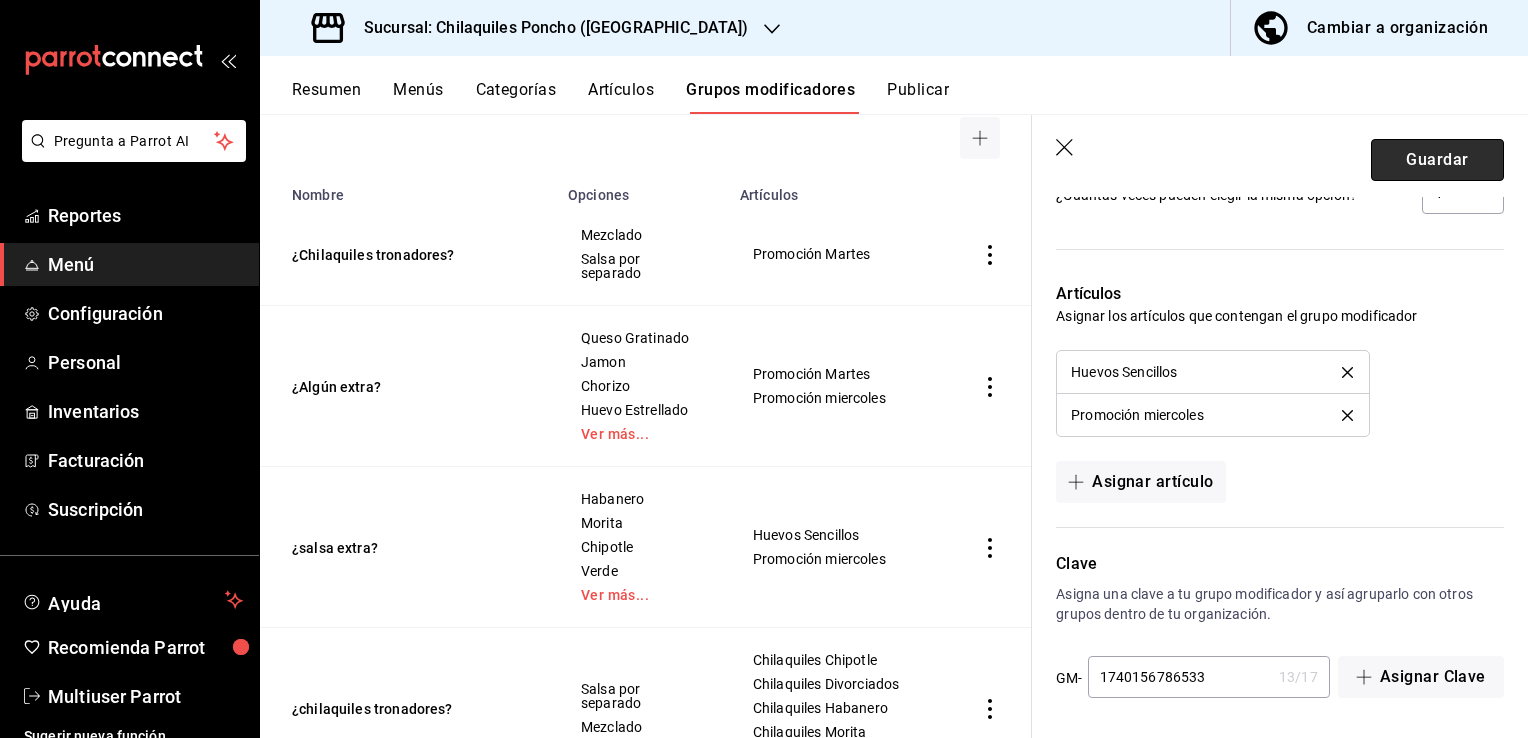 click on "Guardar" at bounding box center [1437, 160] 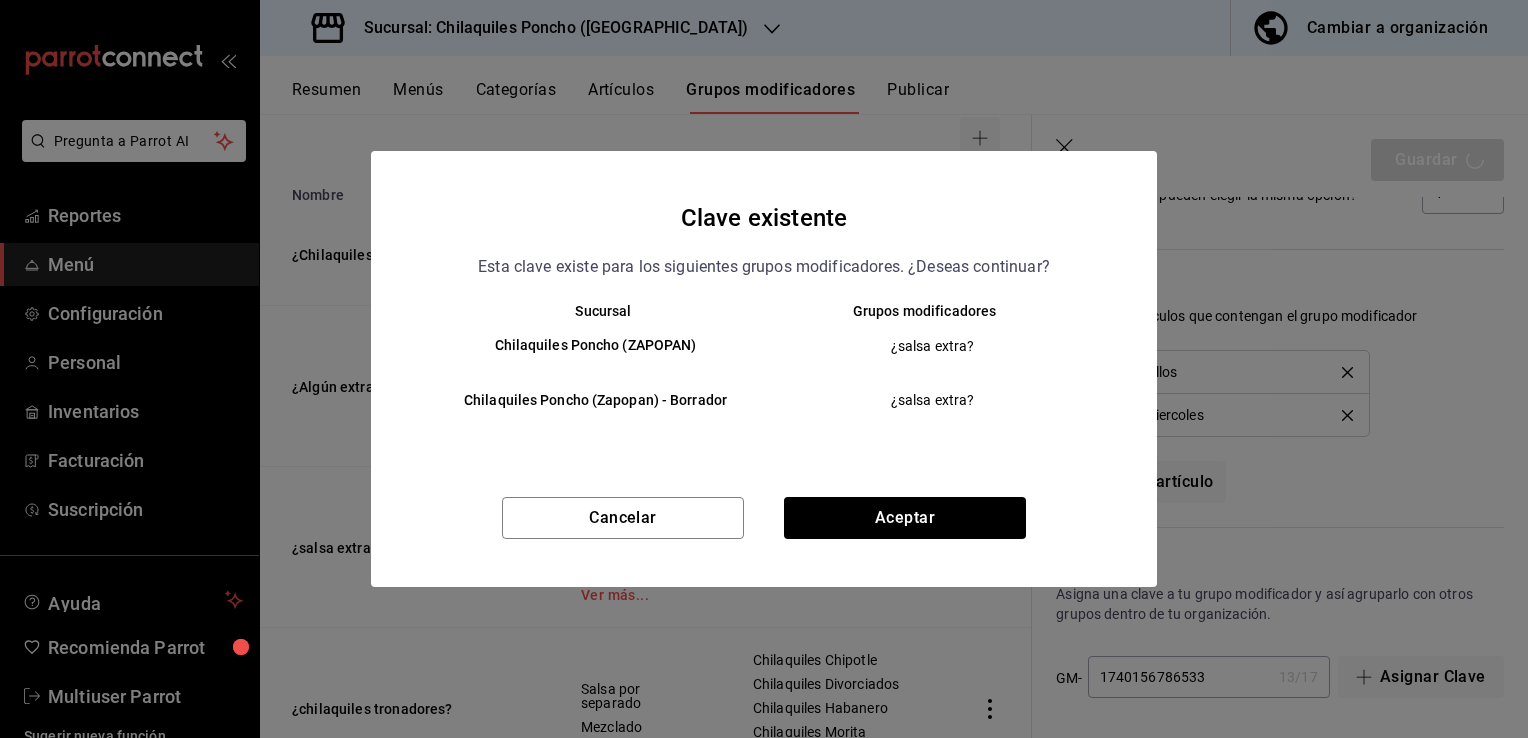 click on "Cancelar Aceptar" at bounding box center (764, 542) 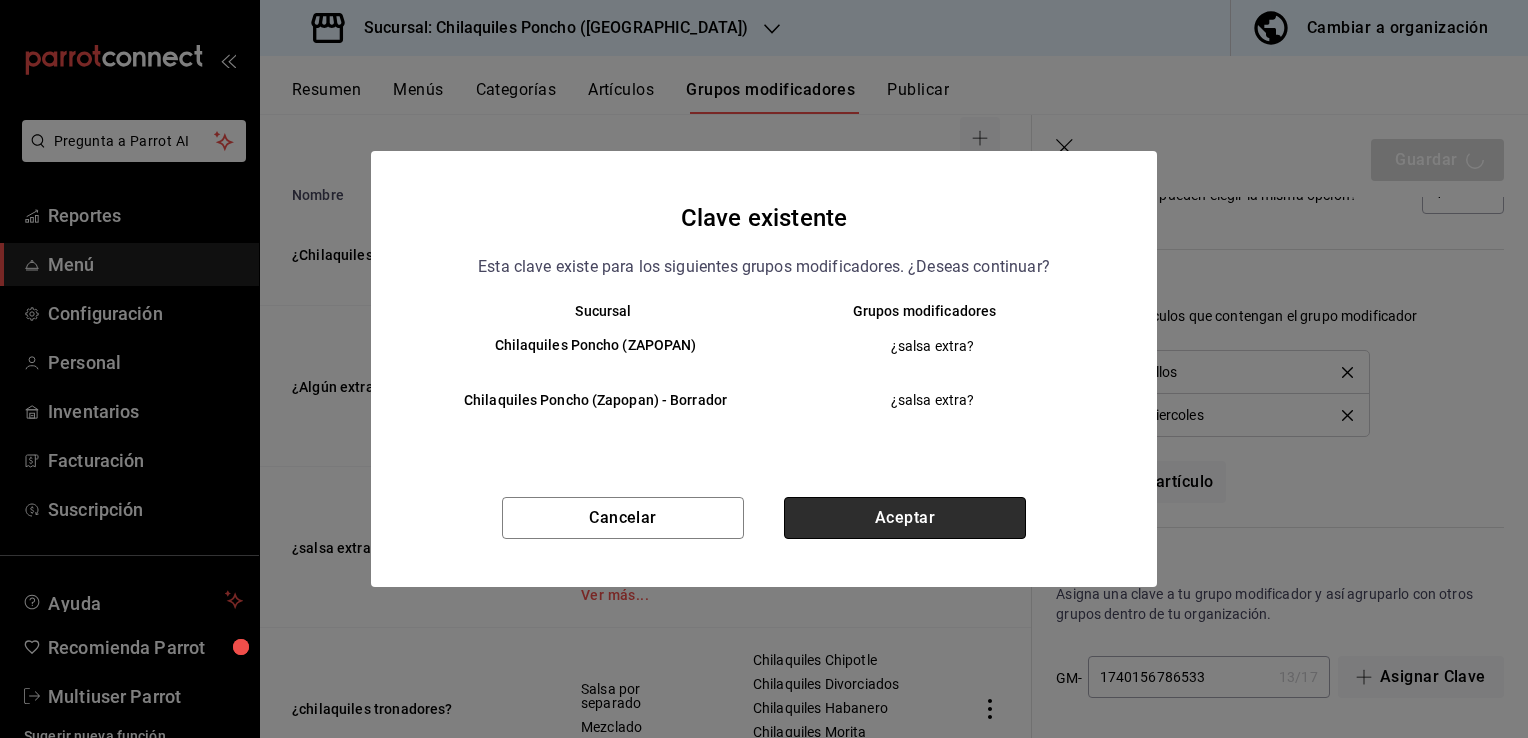 click on "Aceptar" at bounding box center [905, 518] 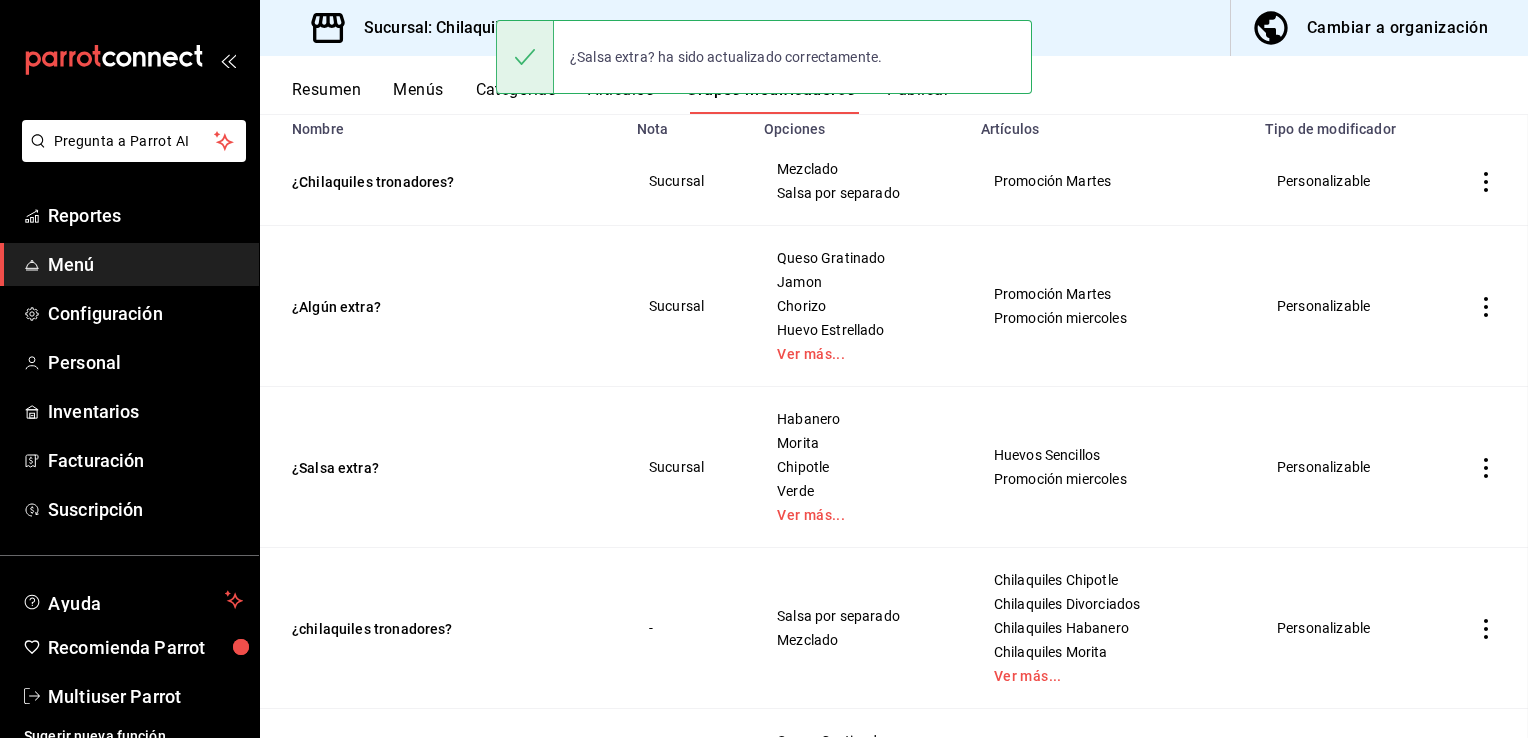 scroll, scrollTop: 0, scrollLeft: 0, axis: both 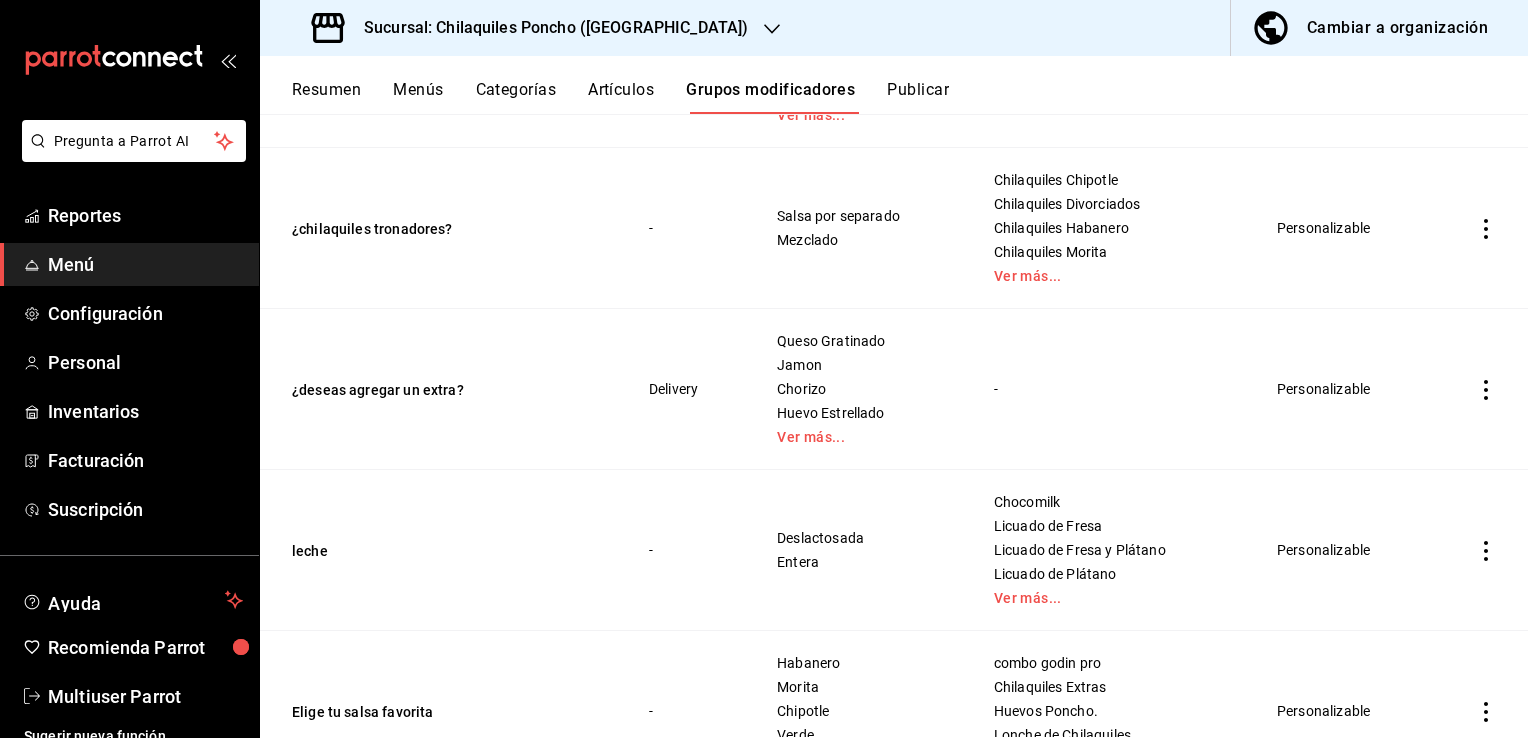 click at bounding box center (1486, 389) 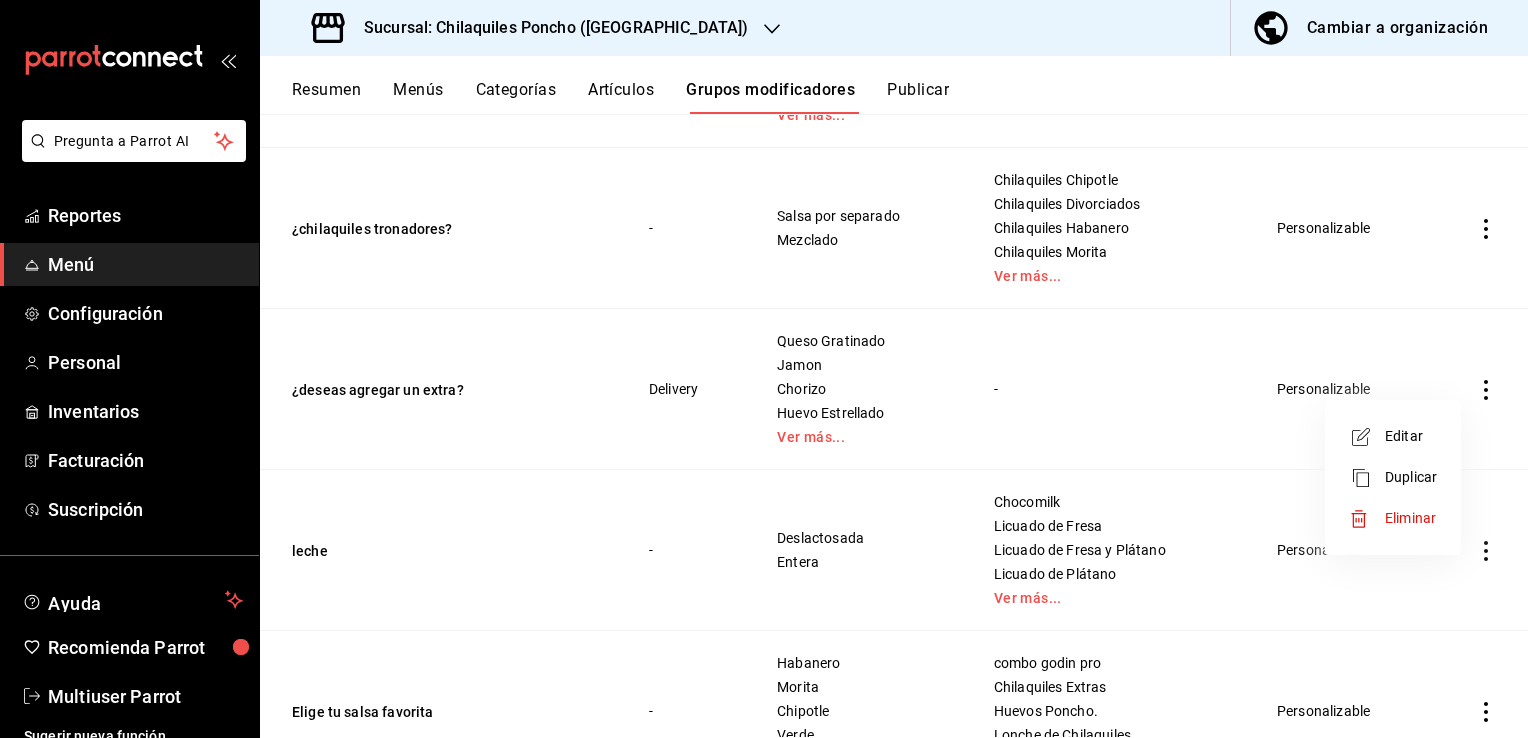 click on "Editar" at bounding box center [1411, 436] 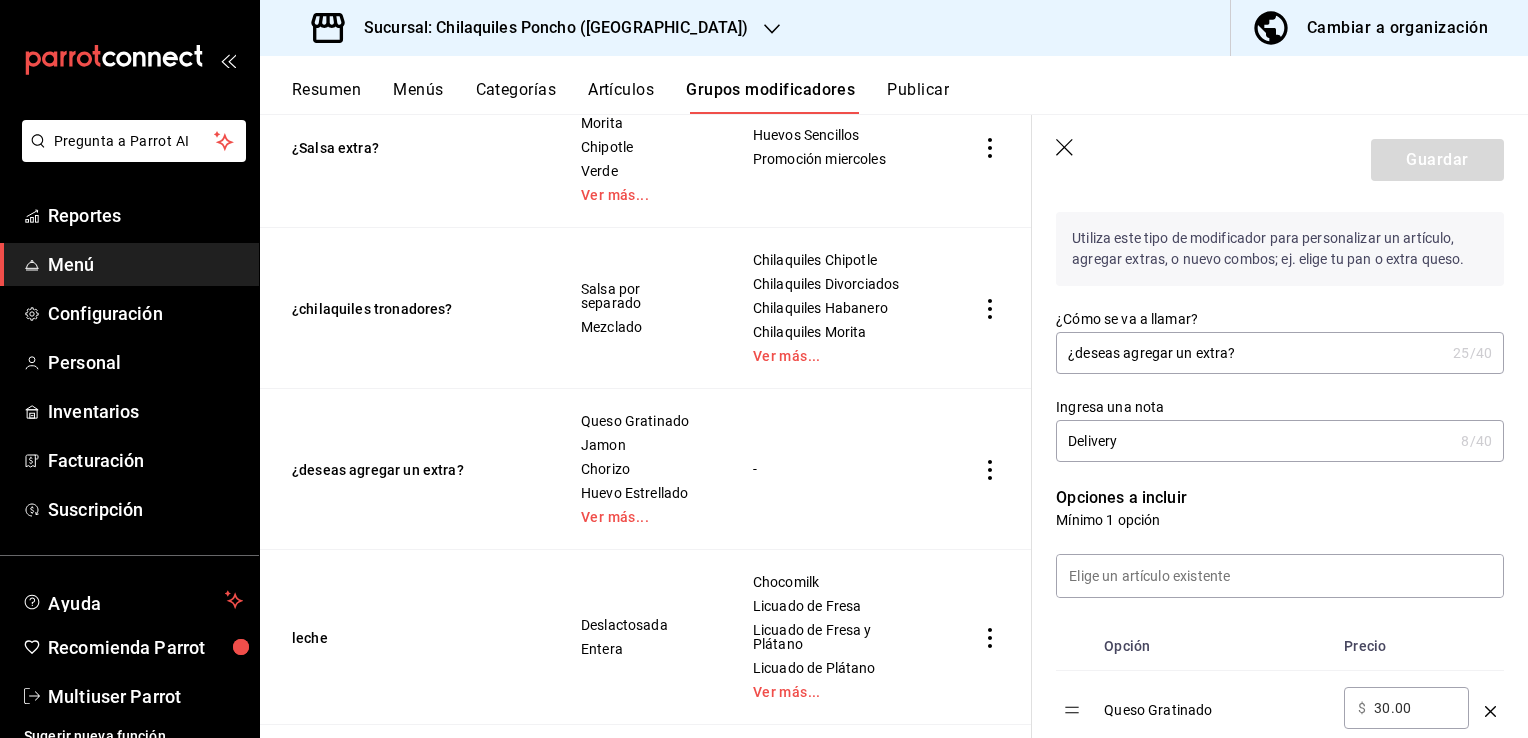 scroll, scrollTop: 72, scrollLeft: 0, axis: vertical 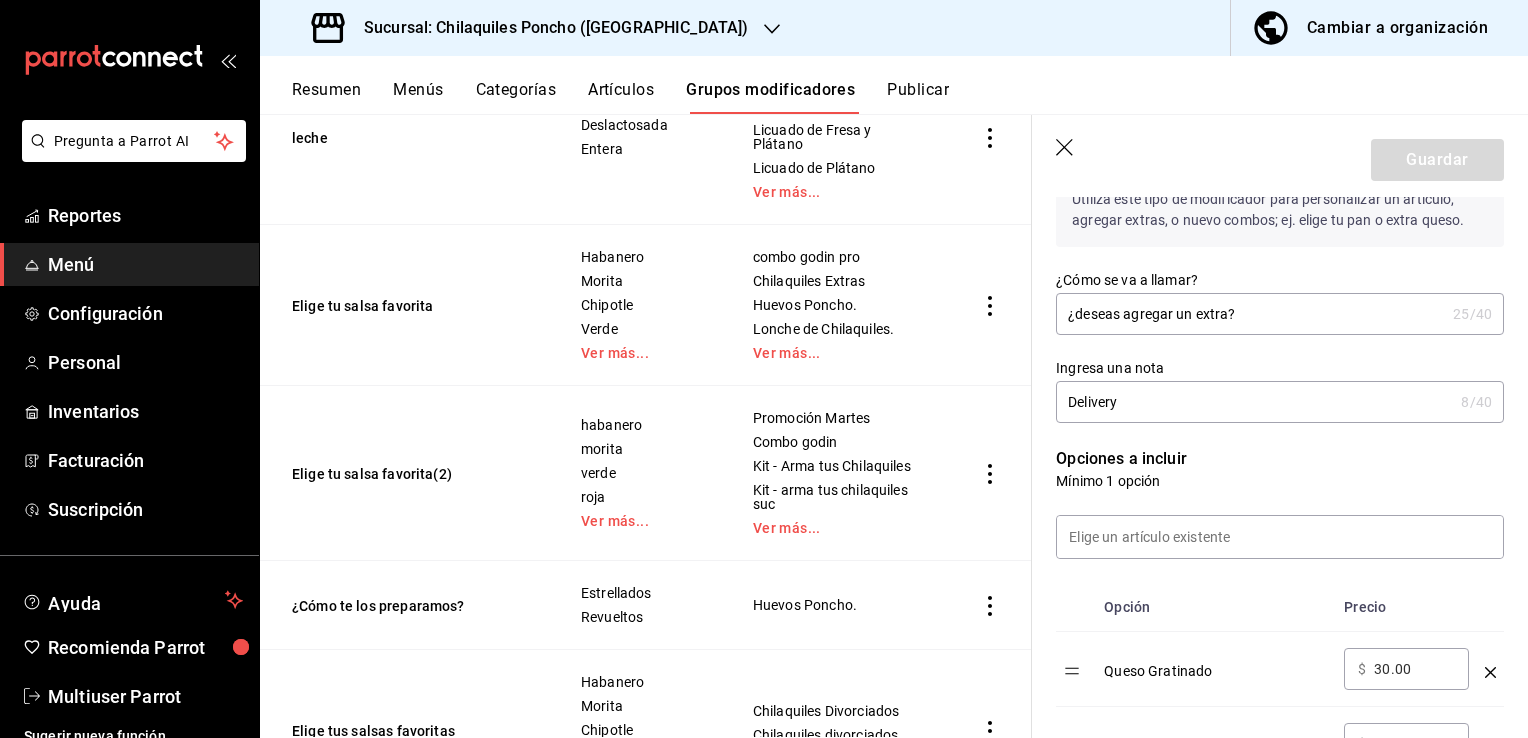 drag, startPoint x: 1195, startPoint y: 306, endPoint x: 1077, endPoint y: 318, distance: 118.6086 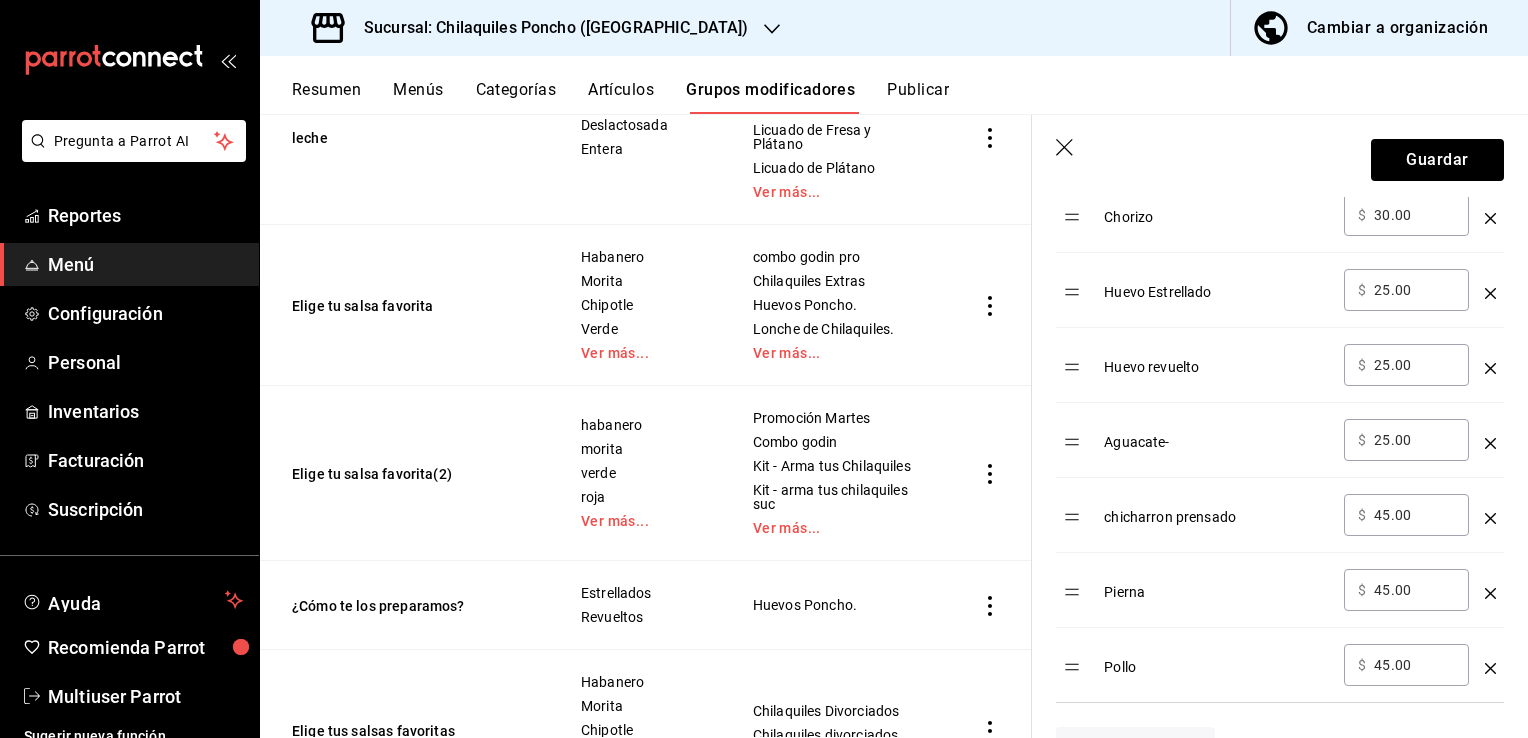 scroll, scrollTop: 872, scrollLeft: 0, axis: vertical 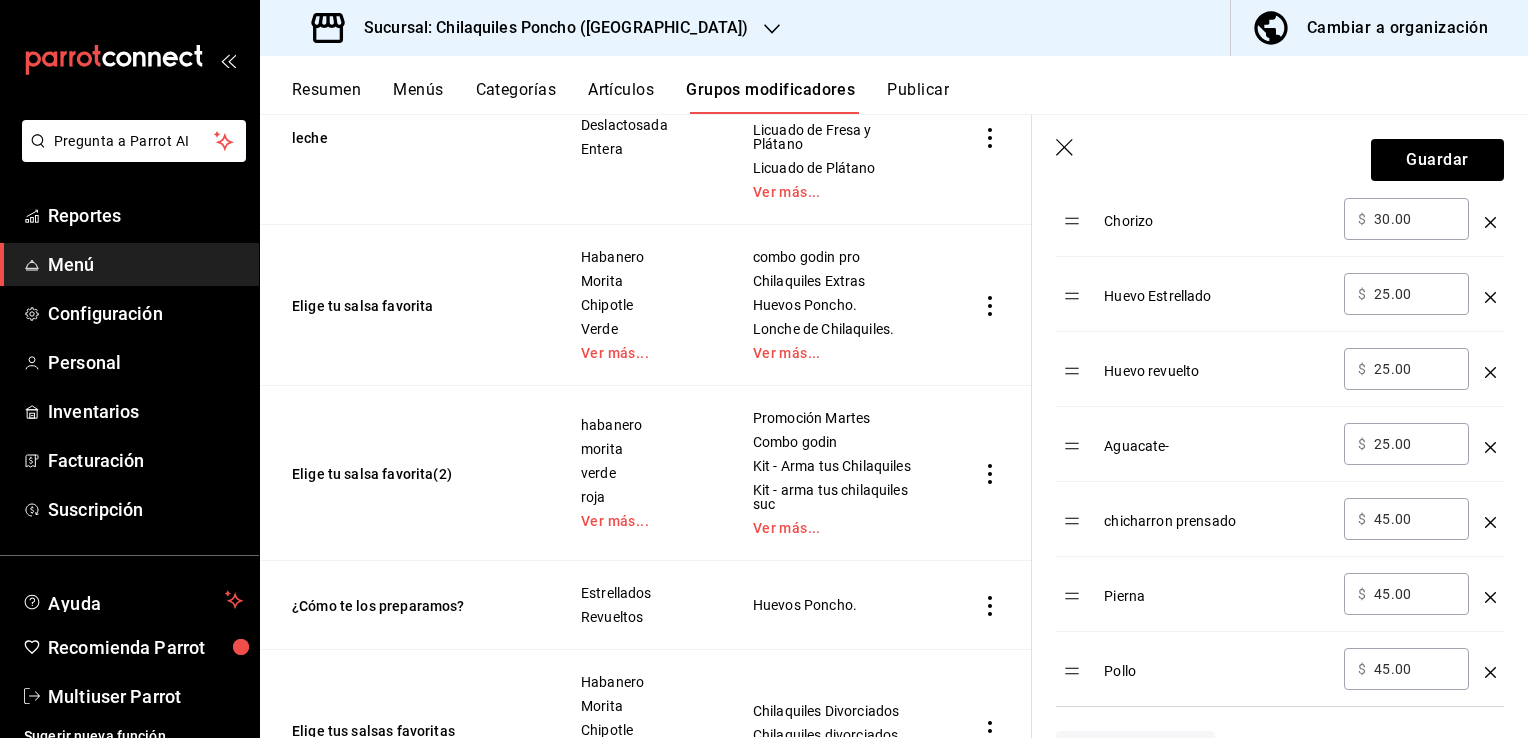 type on "¿Algún extra?" 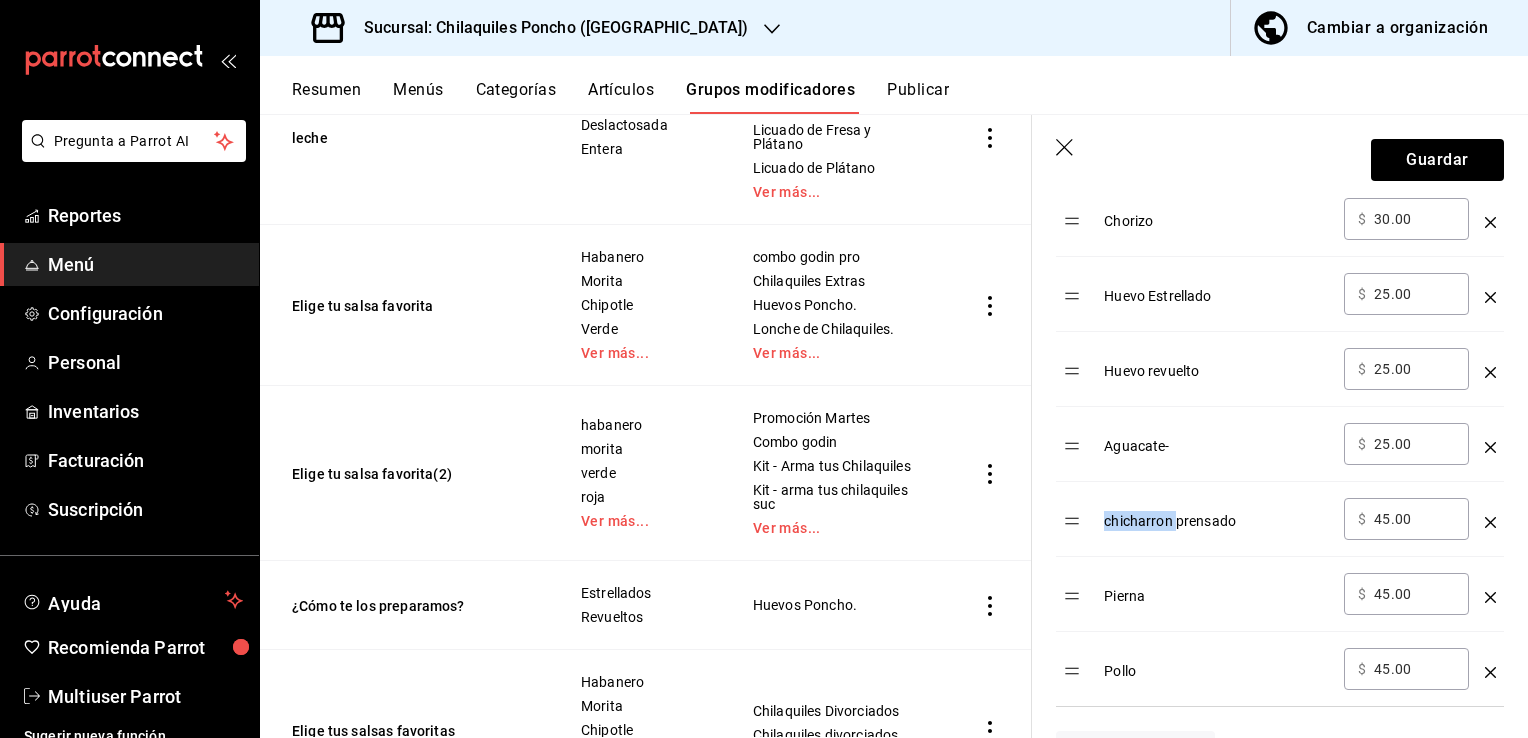 click on "chicharron prensado" at bounding box center [1216, 514] 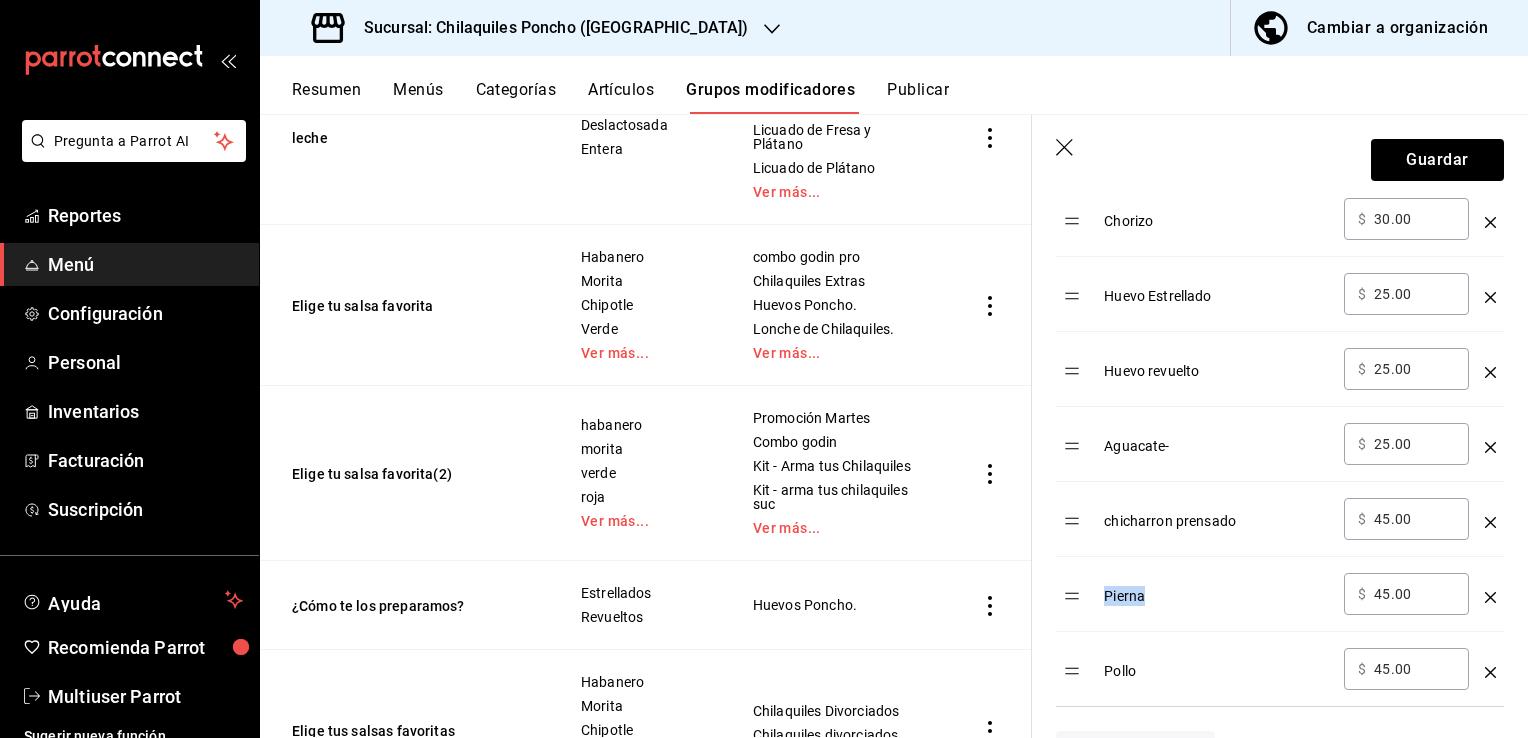 drag, startPoint x: 1115, startPoint y: 523, endPoint x: 1073, endPoint y: 519, distance: 42.190044 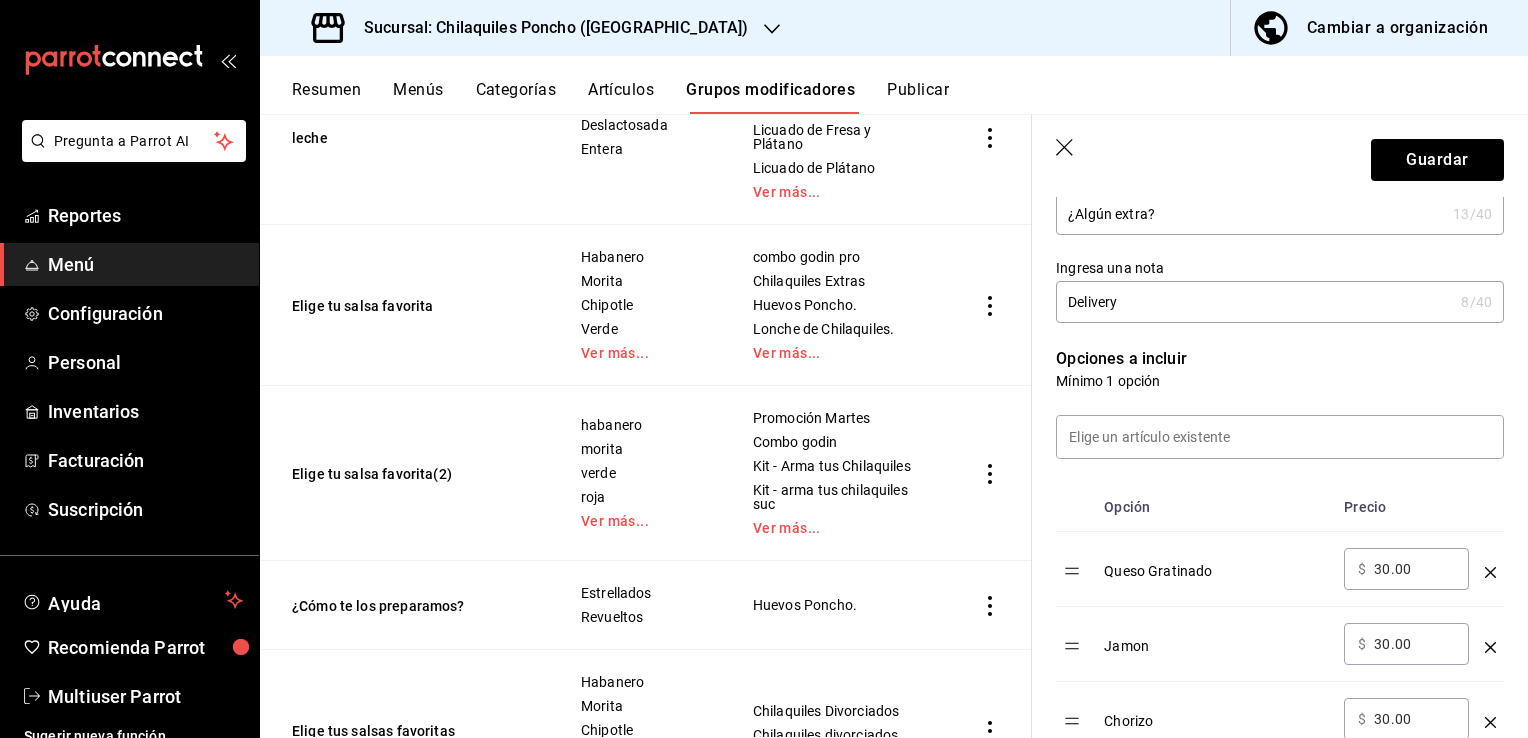 scroll, scrollTop: 472, scrollLeft: 0, axis: vertical 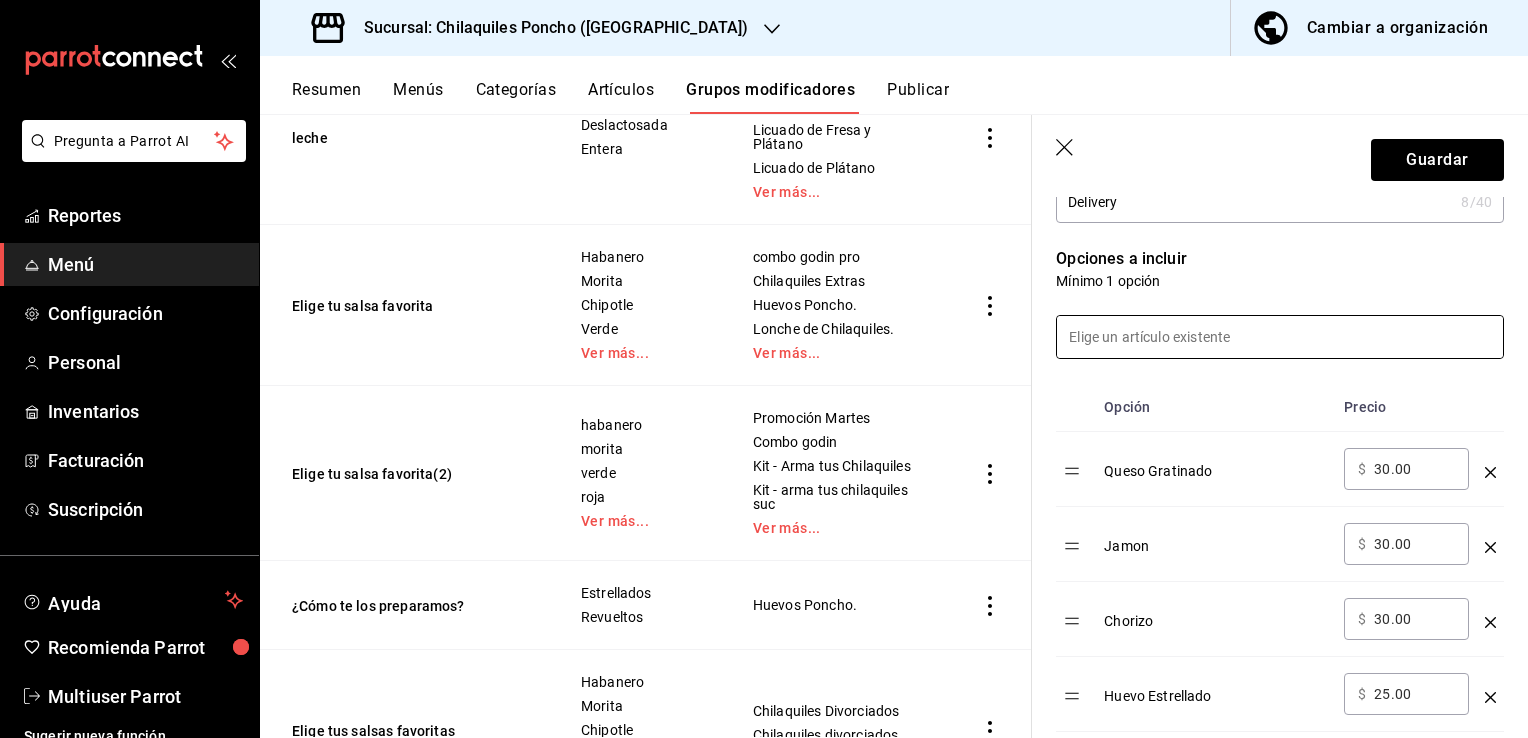 click at bounding box center [1280, 337] 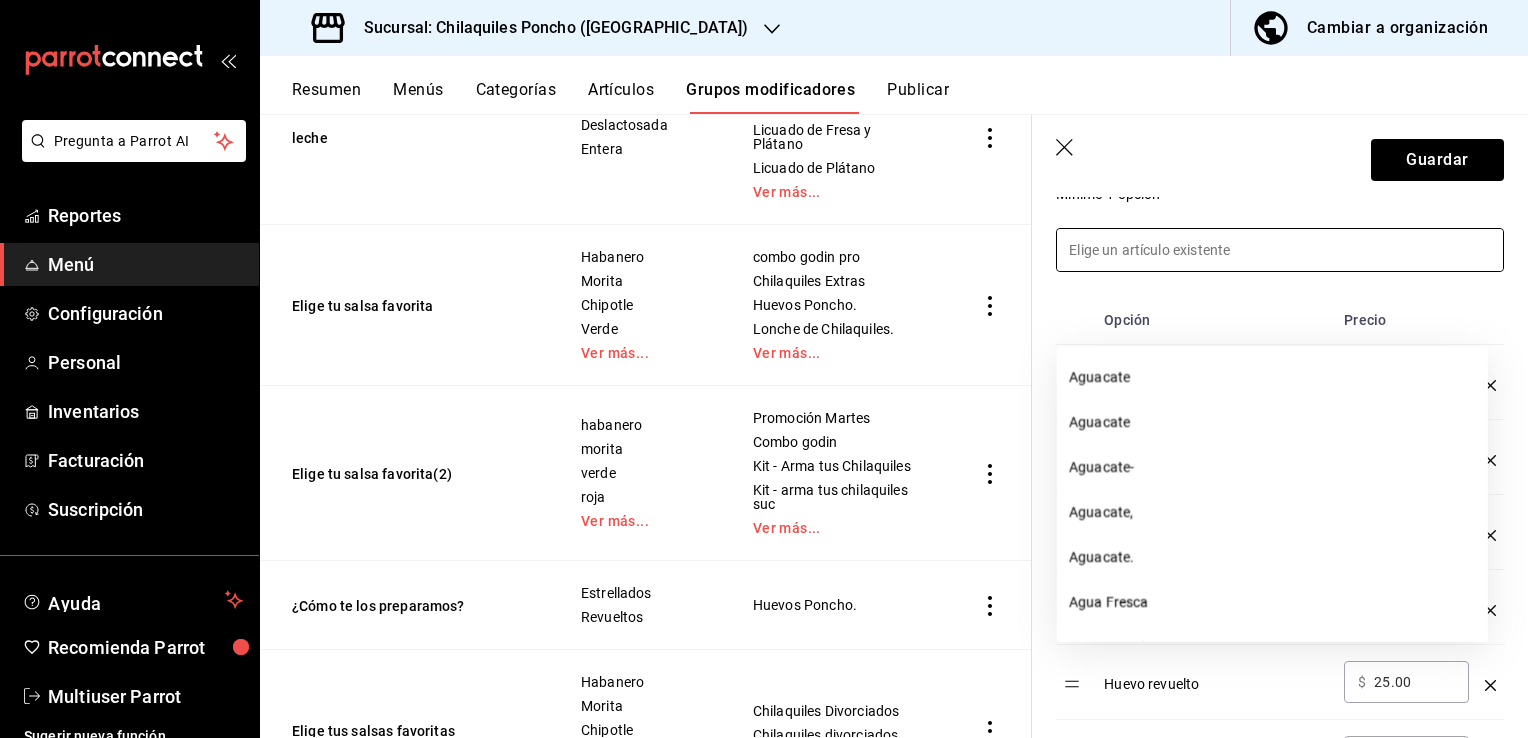 scroll, scrollTop: 672, scrollLeft: 0, axis: vertical 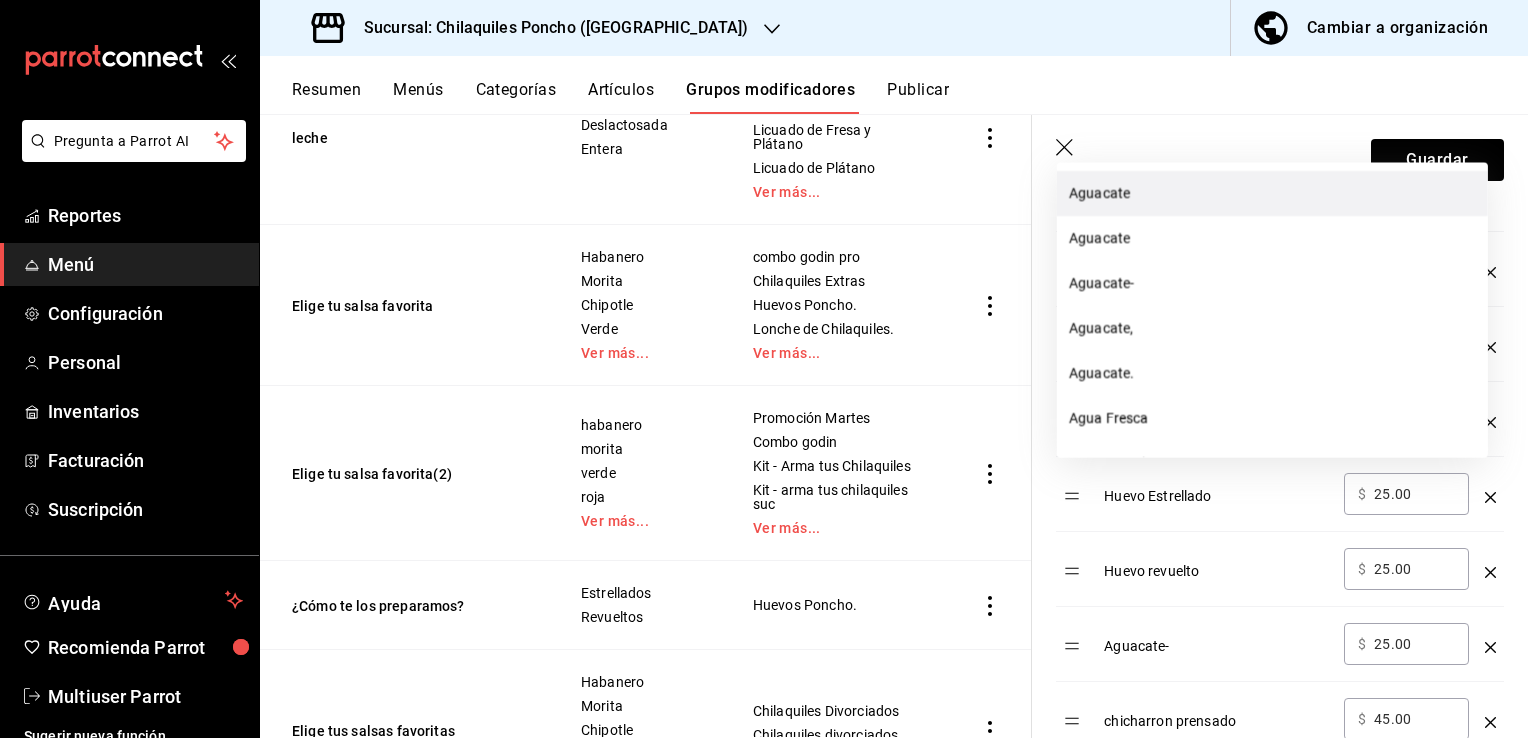 click on "Aguacate" at bounding box center (1272, 193) 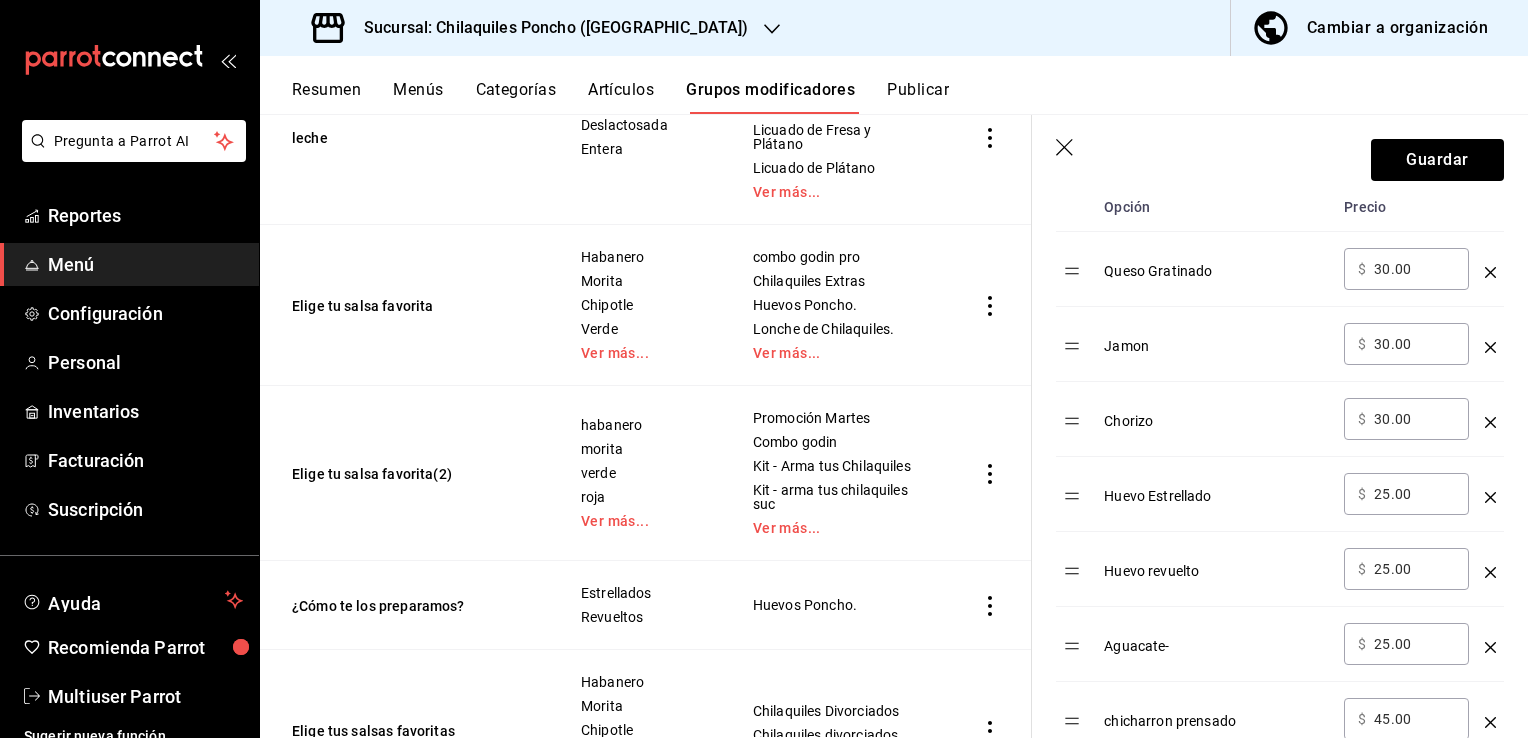 click on "Guardar" at bounding box center [1280, 156] 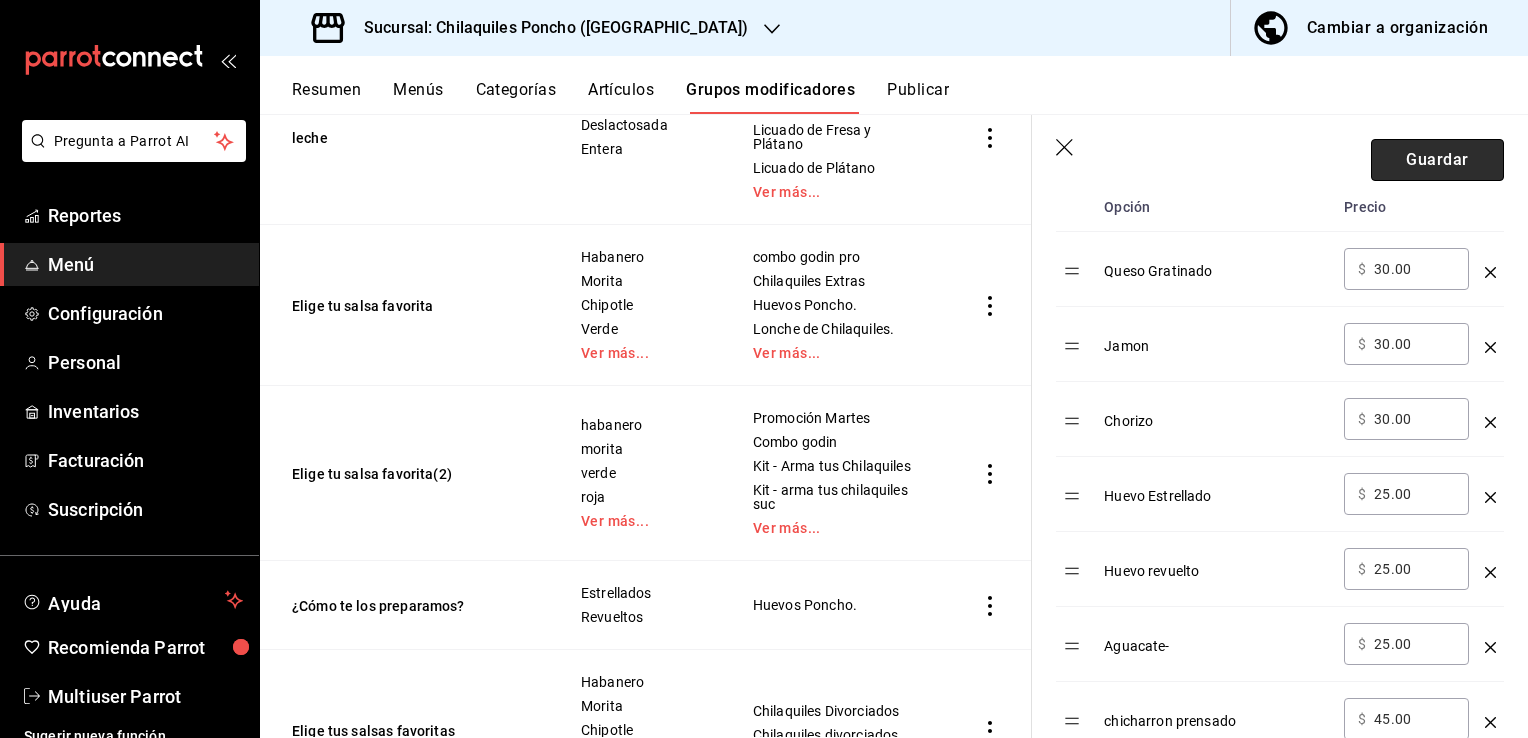 click on "Guardar" at bounding box center (1437, 160) 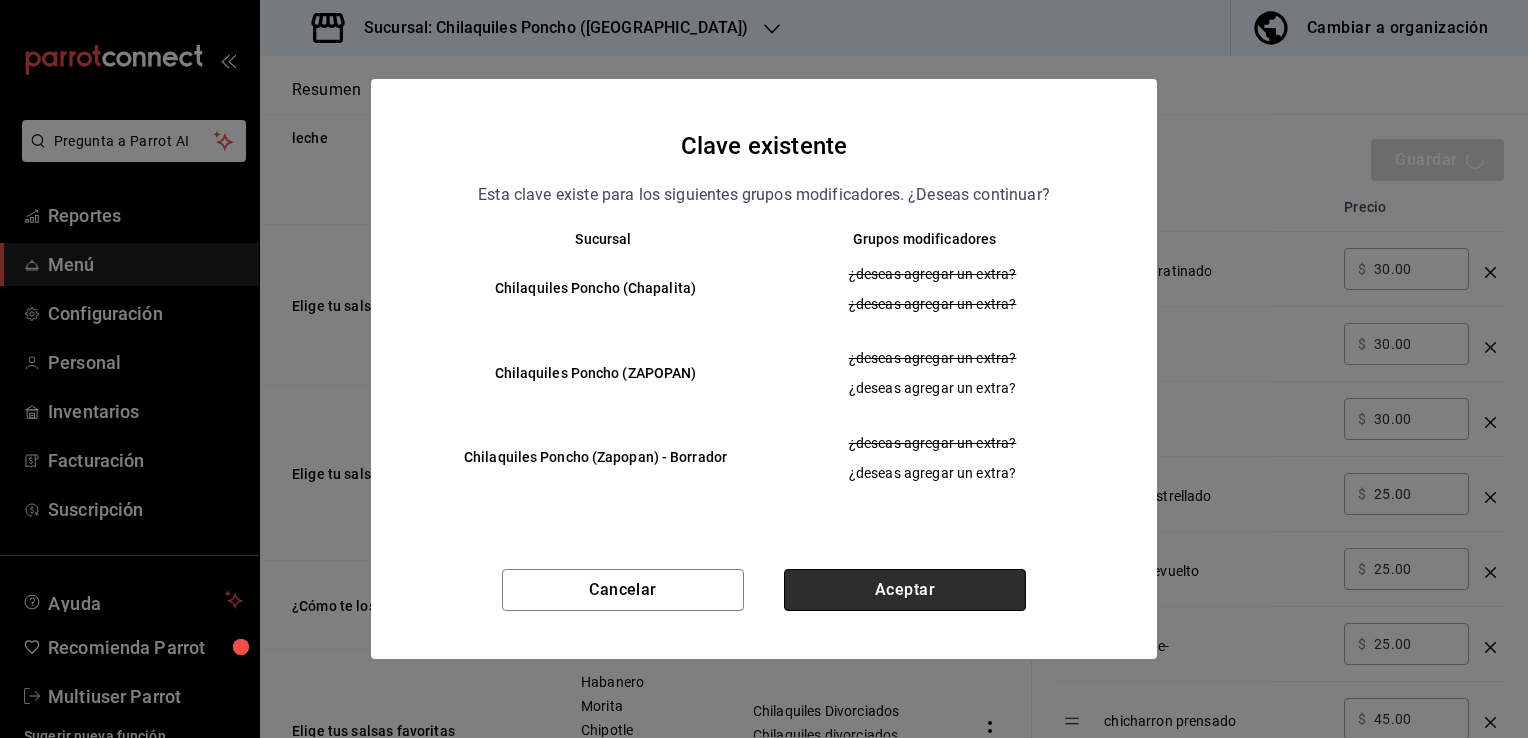 click on "Aceptar" at bounding box center (905, 590) 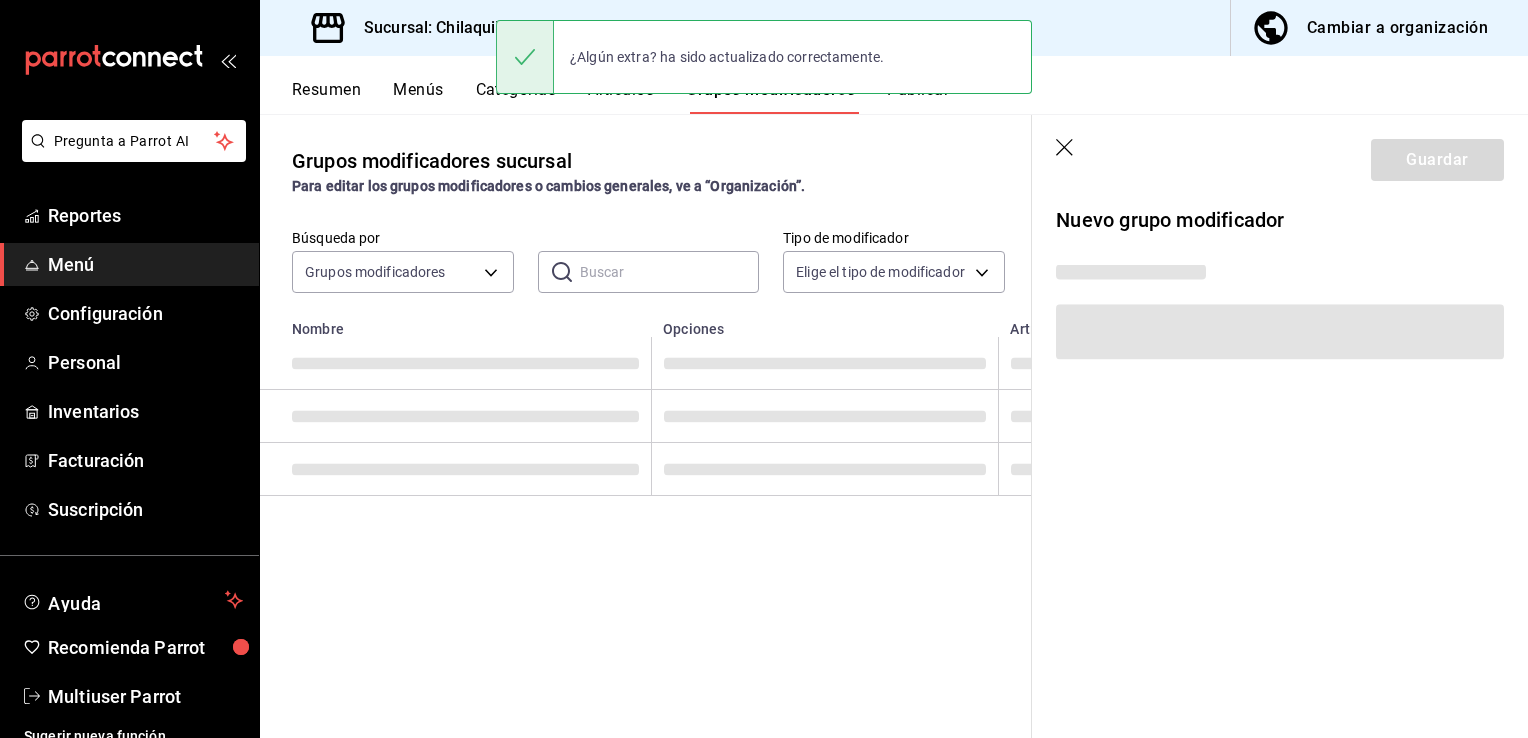 scroll, scrollTop: 0, scrollLeft: 0, axis: both 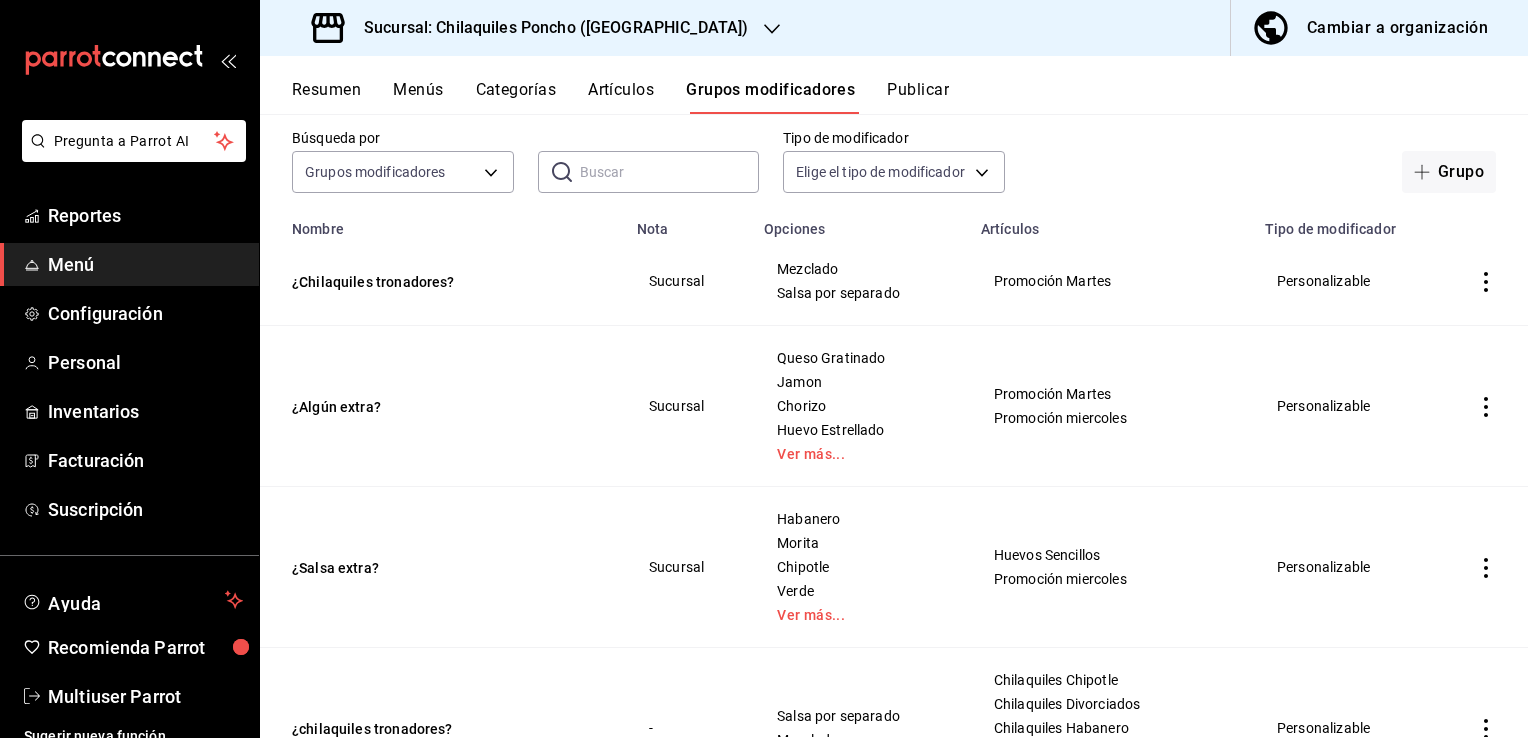 click at bounding box center [1486, 406] 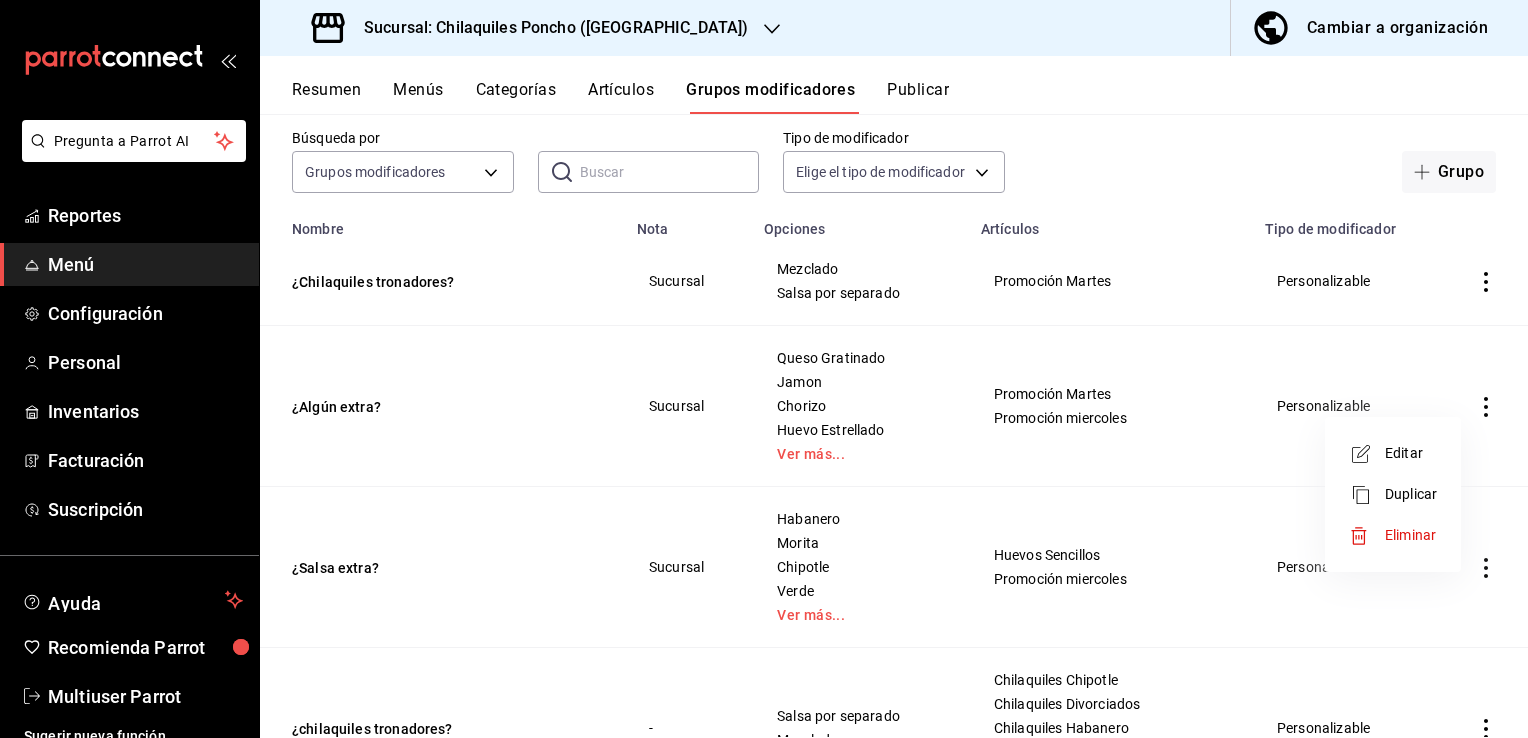 click on "Duplicar" at bounding box center [1411, 494] 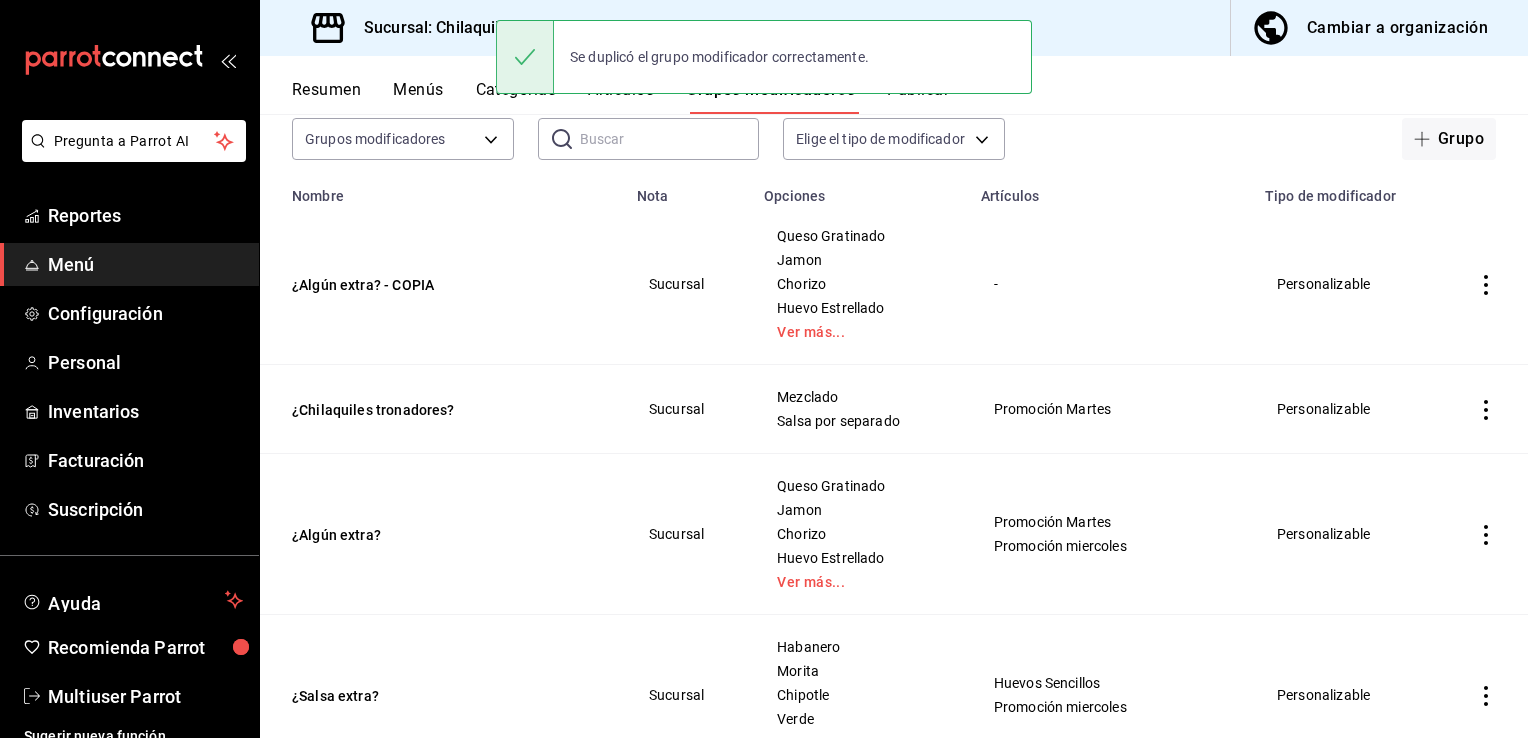 scroll, scrollTop: 100, scrollLeft: 0, axis: vertical 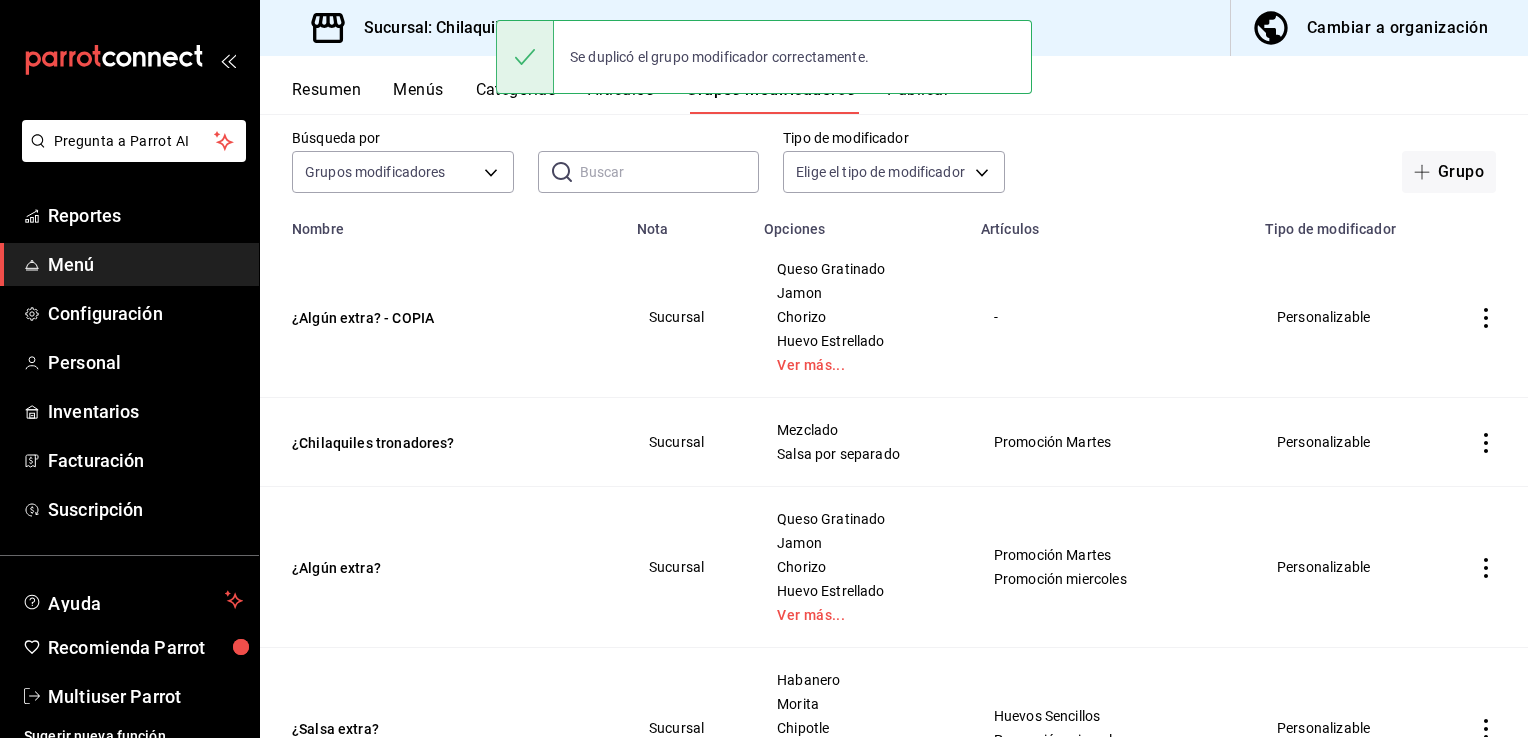 click at bounding box center (1486, 317) 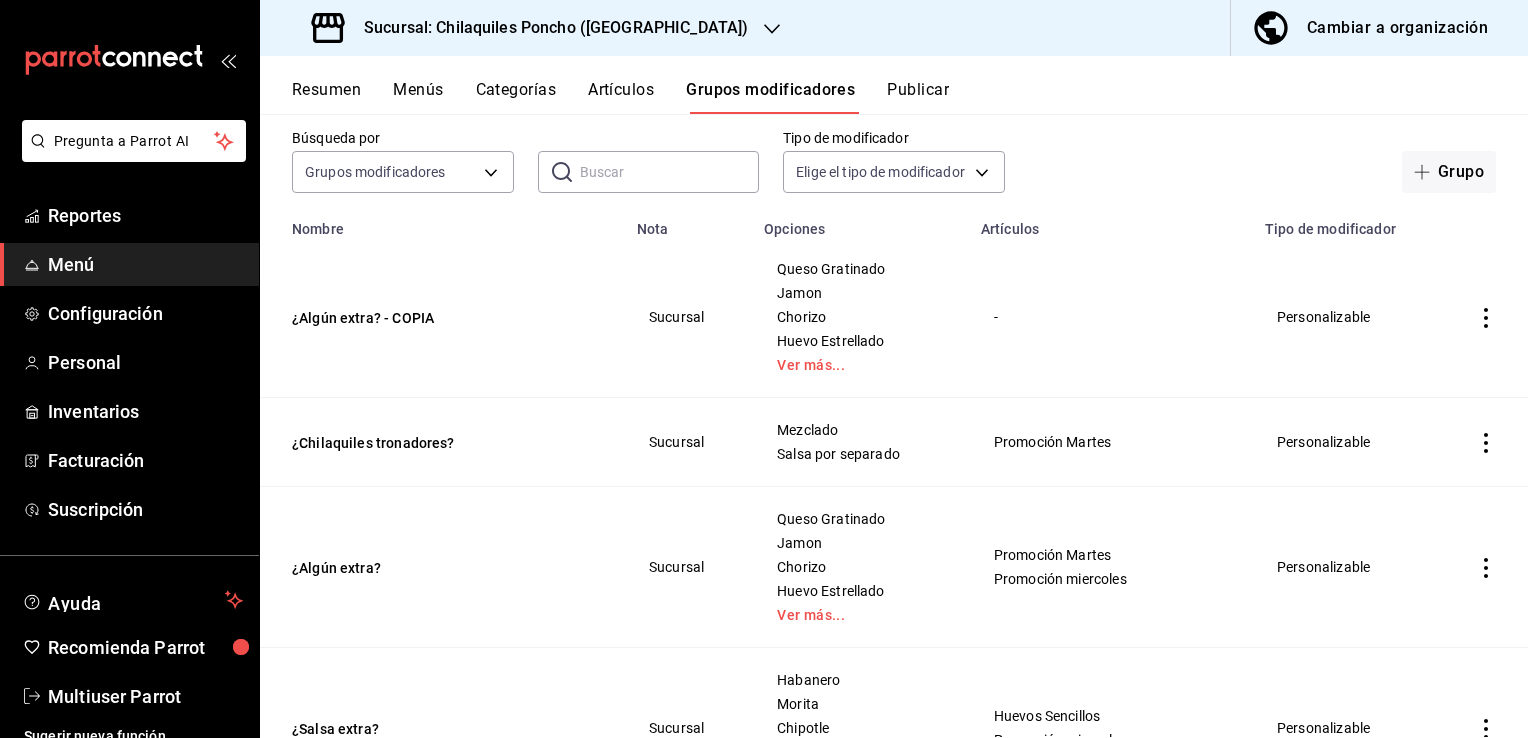 click 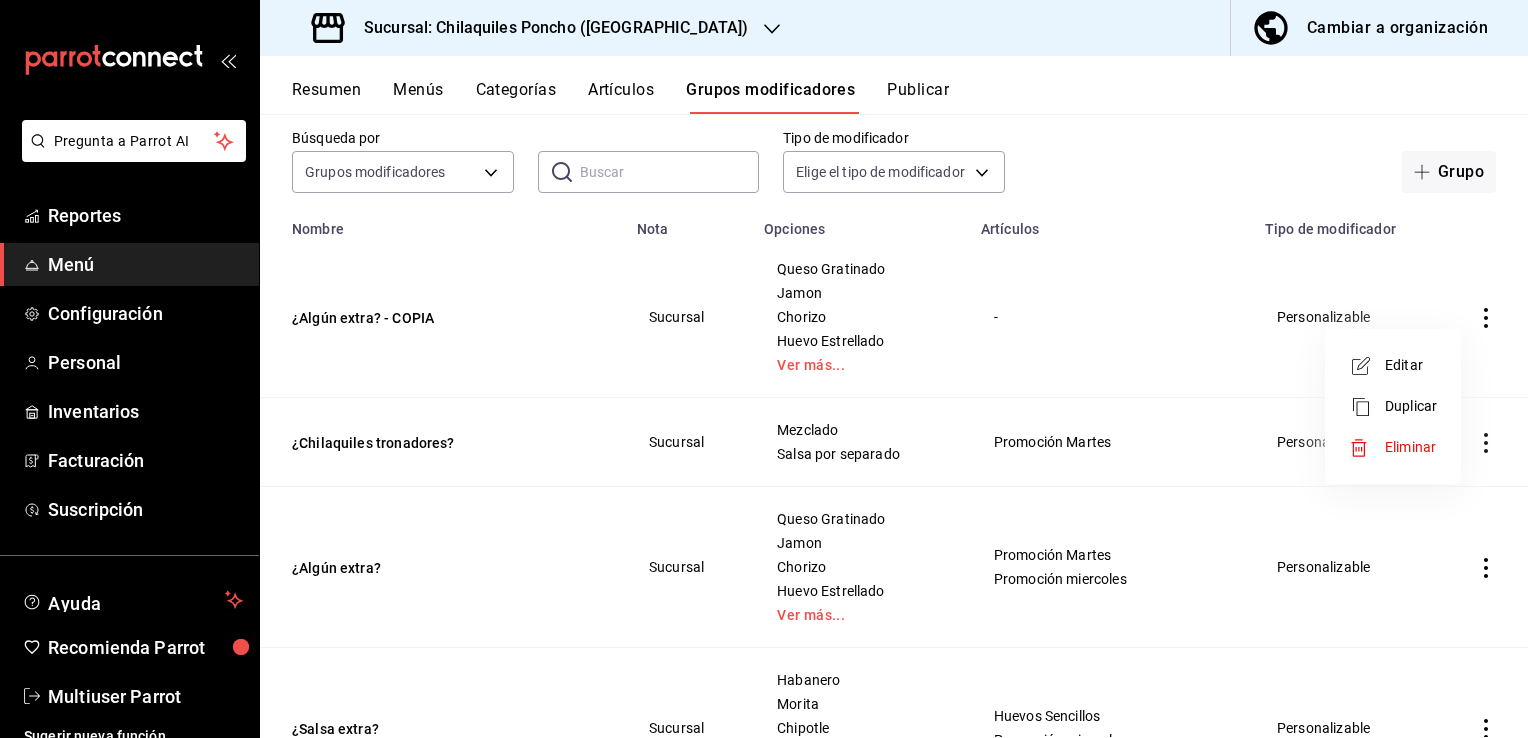 click at bounding box center (1367, 448) 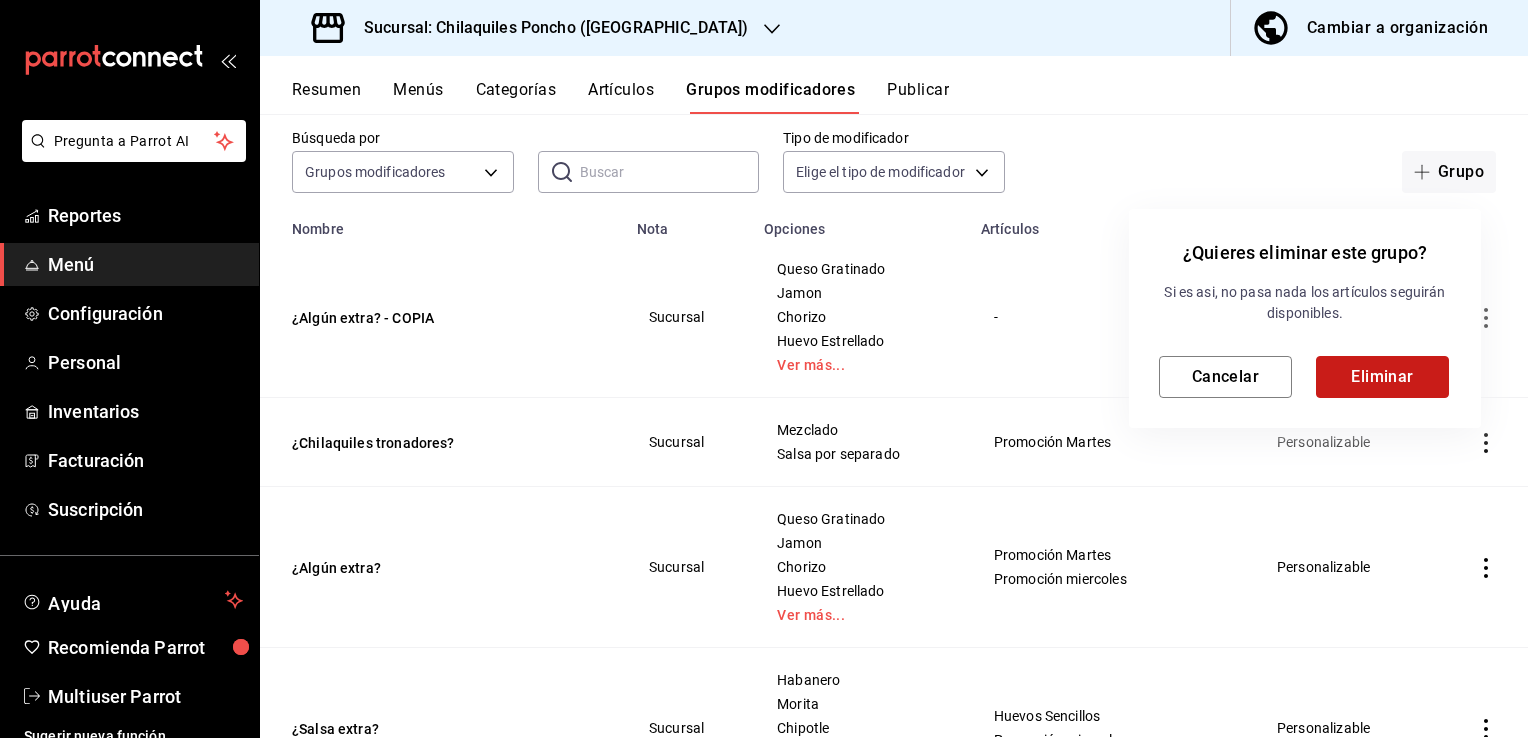 click on "Eliminar" at bounding box center [1382, 377] 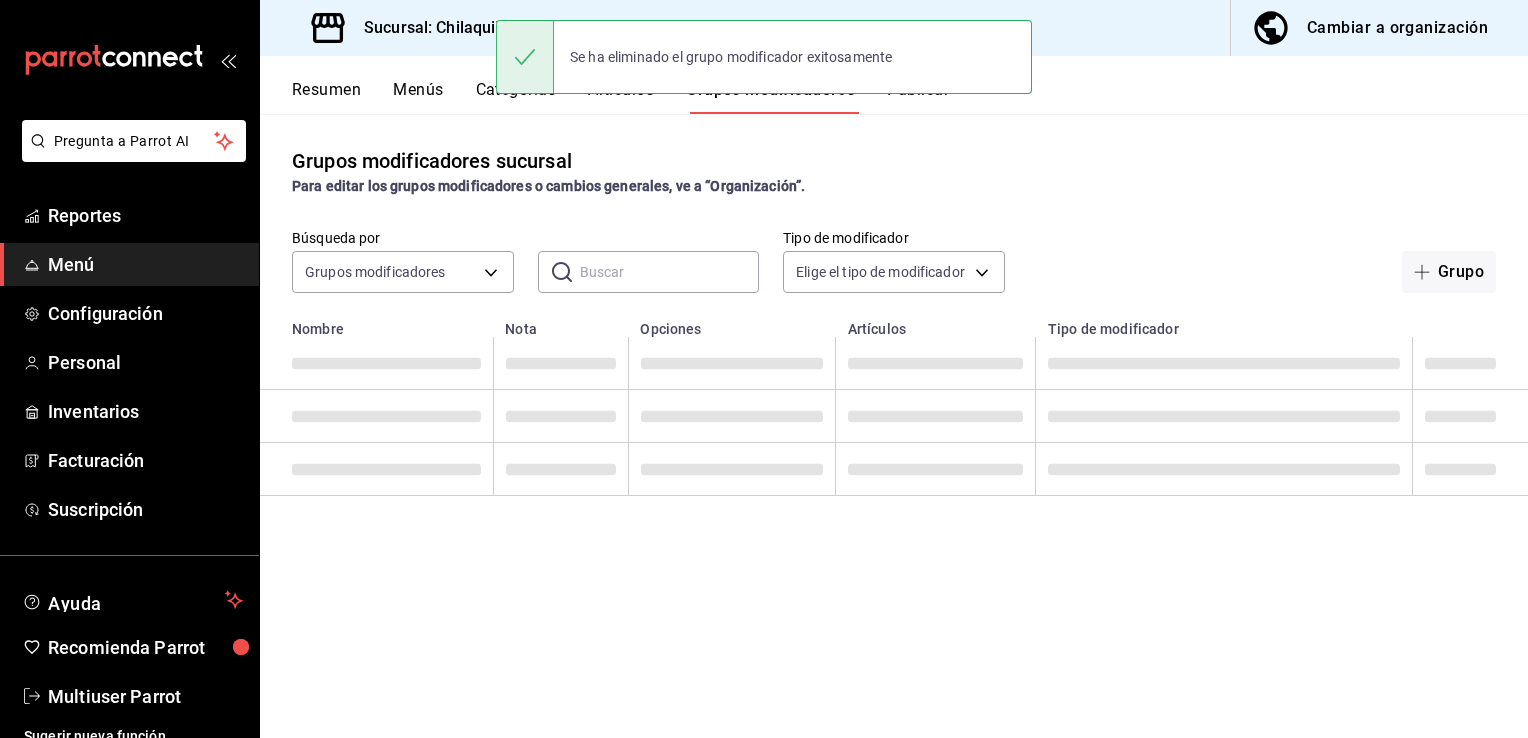scroll, scrollTop: 0, scrollLeft: 0, axis: both 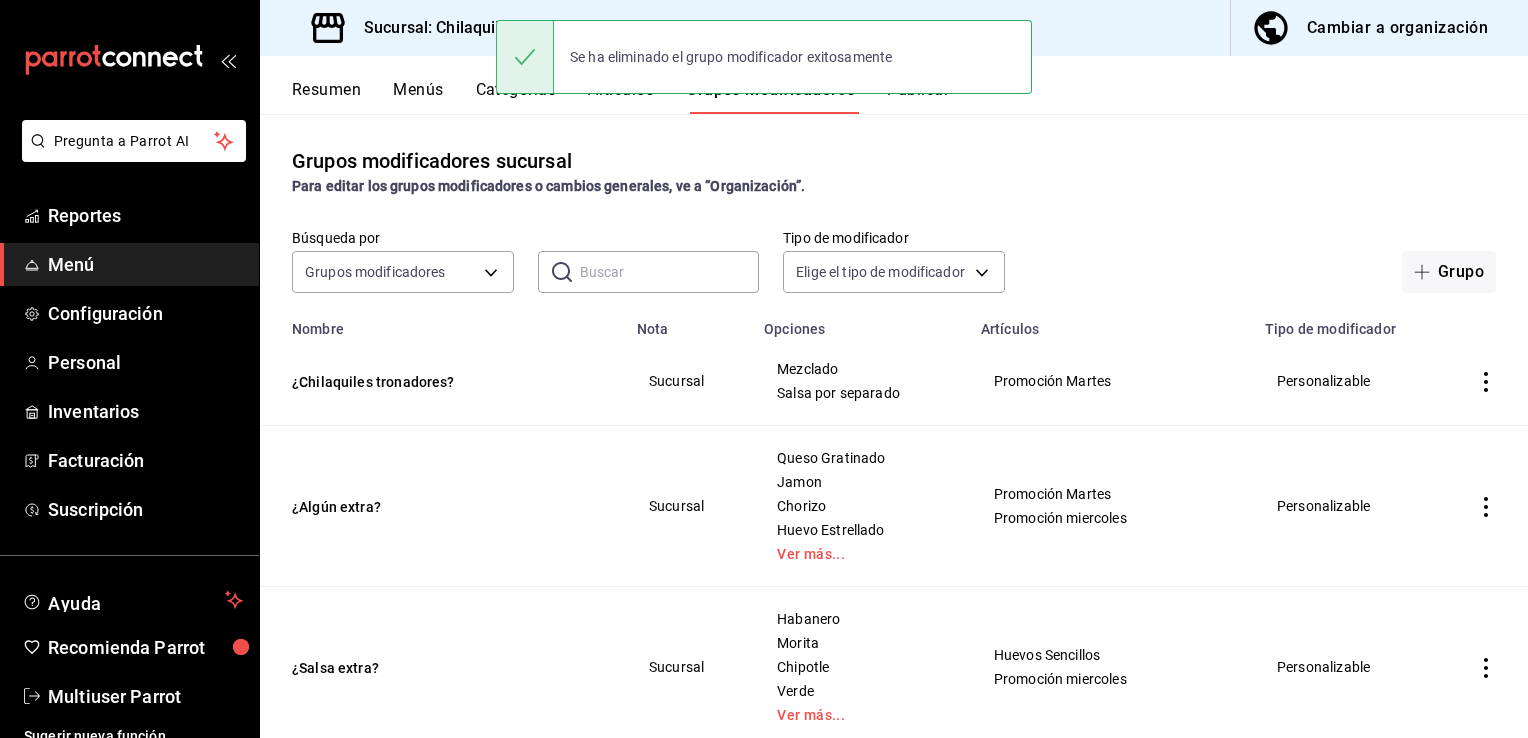 click 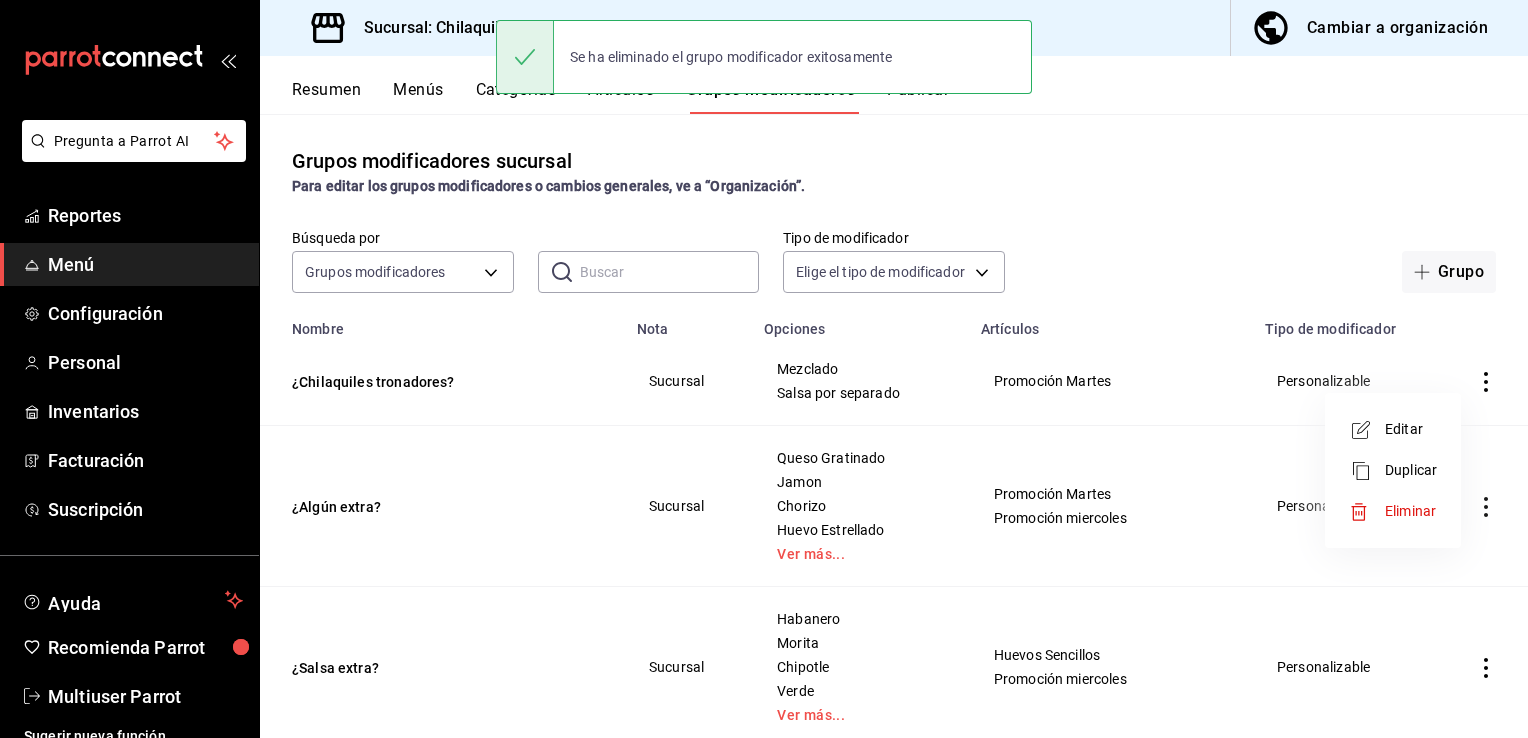click on "Editar" at bounding box center [1411, 429] 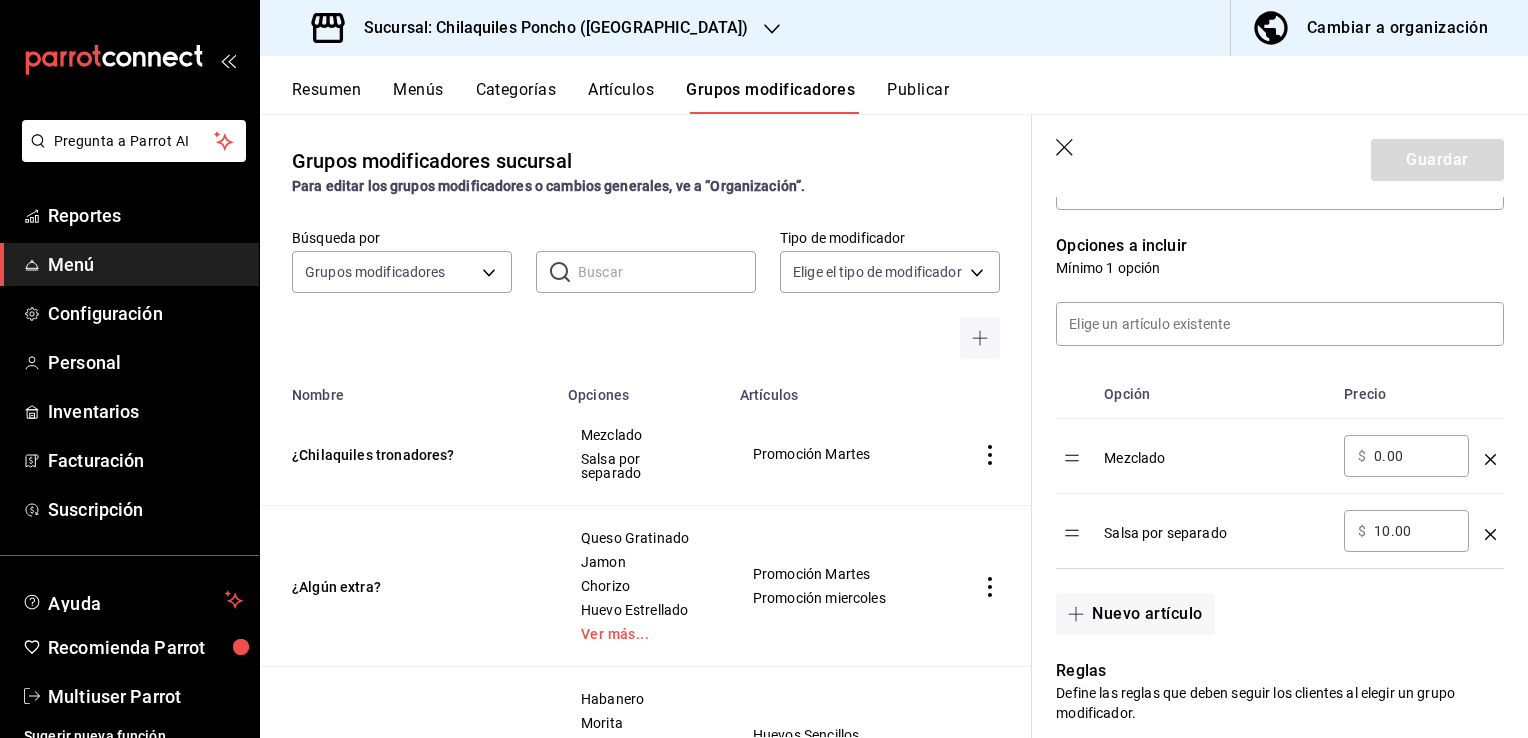 scroll, scrollTop: 600, scrollLeft: 0, axis: vertical 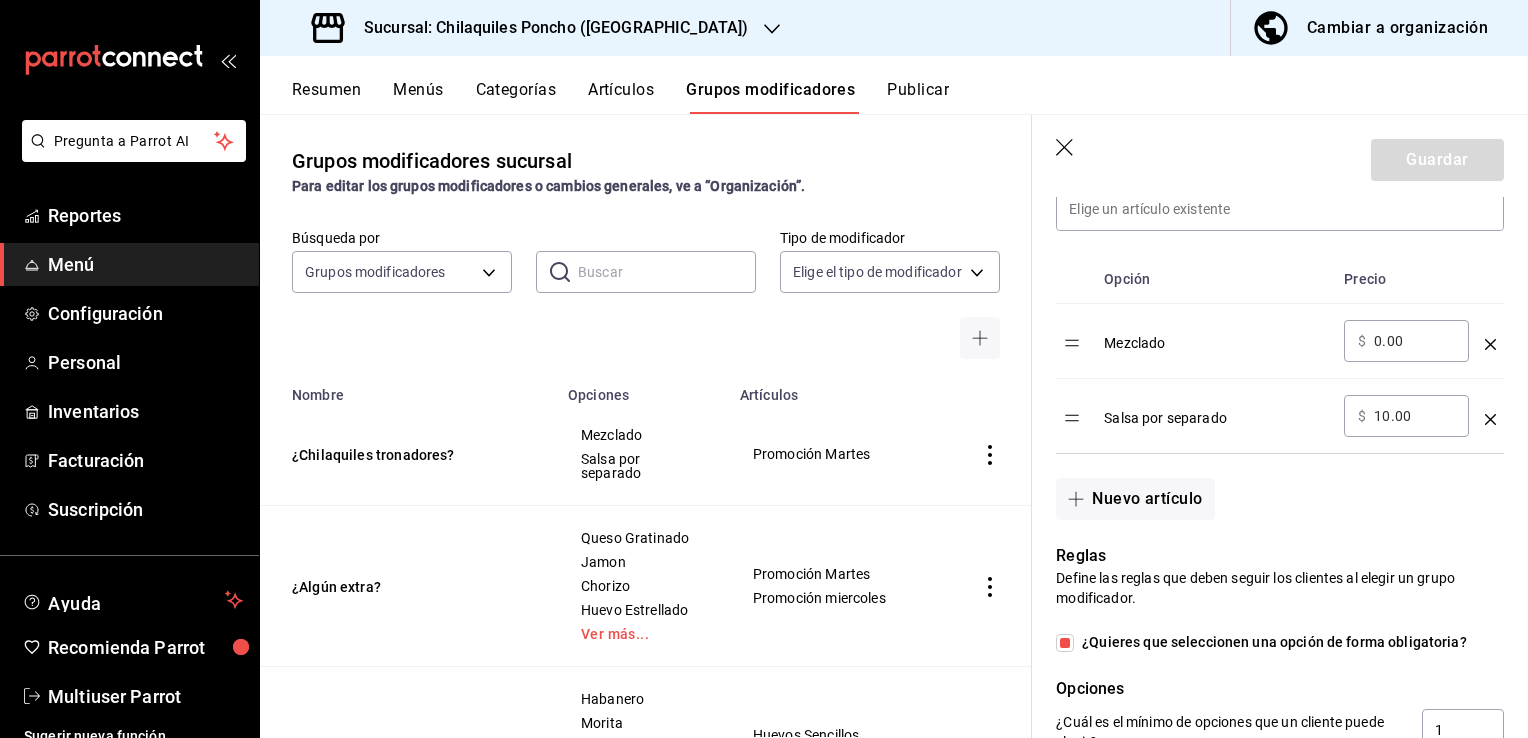click 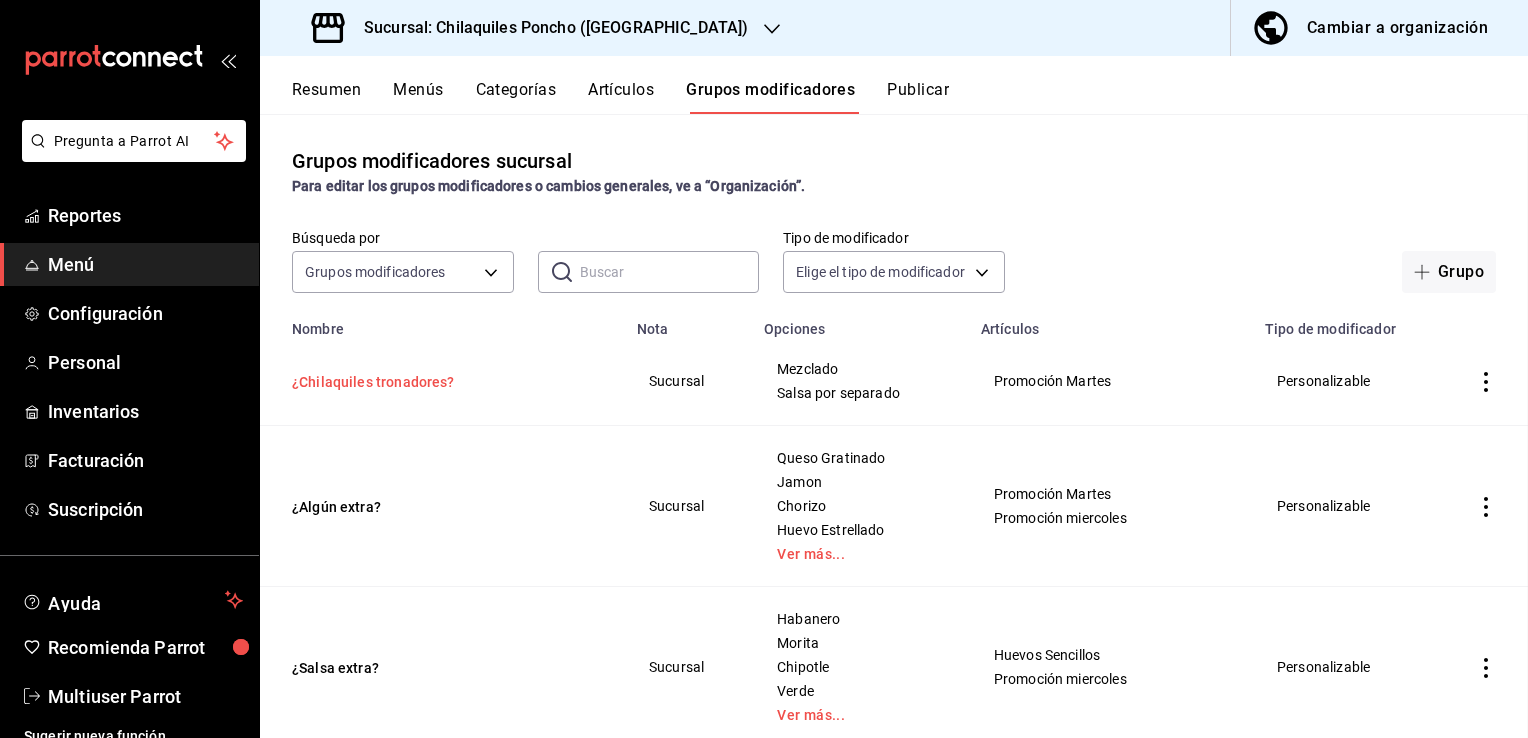scroll, scrollTop: 0, scrollLeft: 0, axis: both 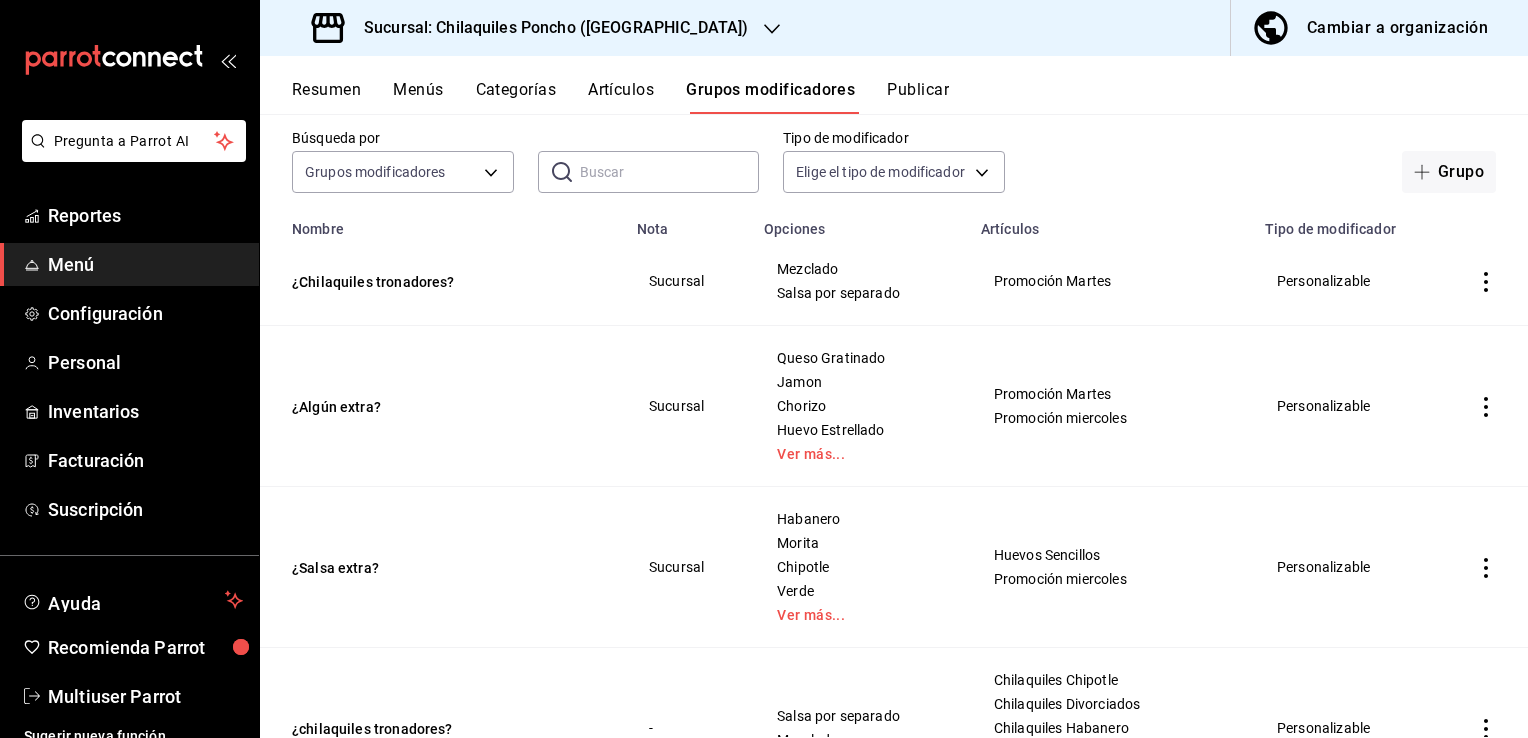click 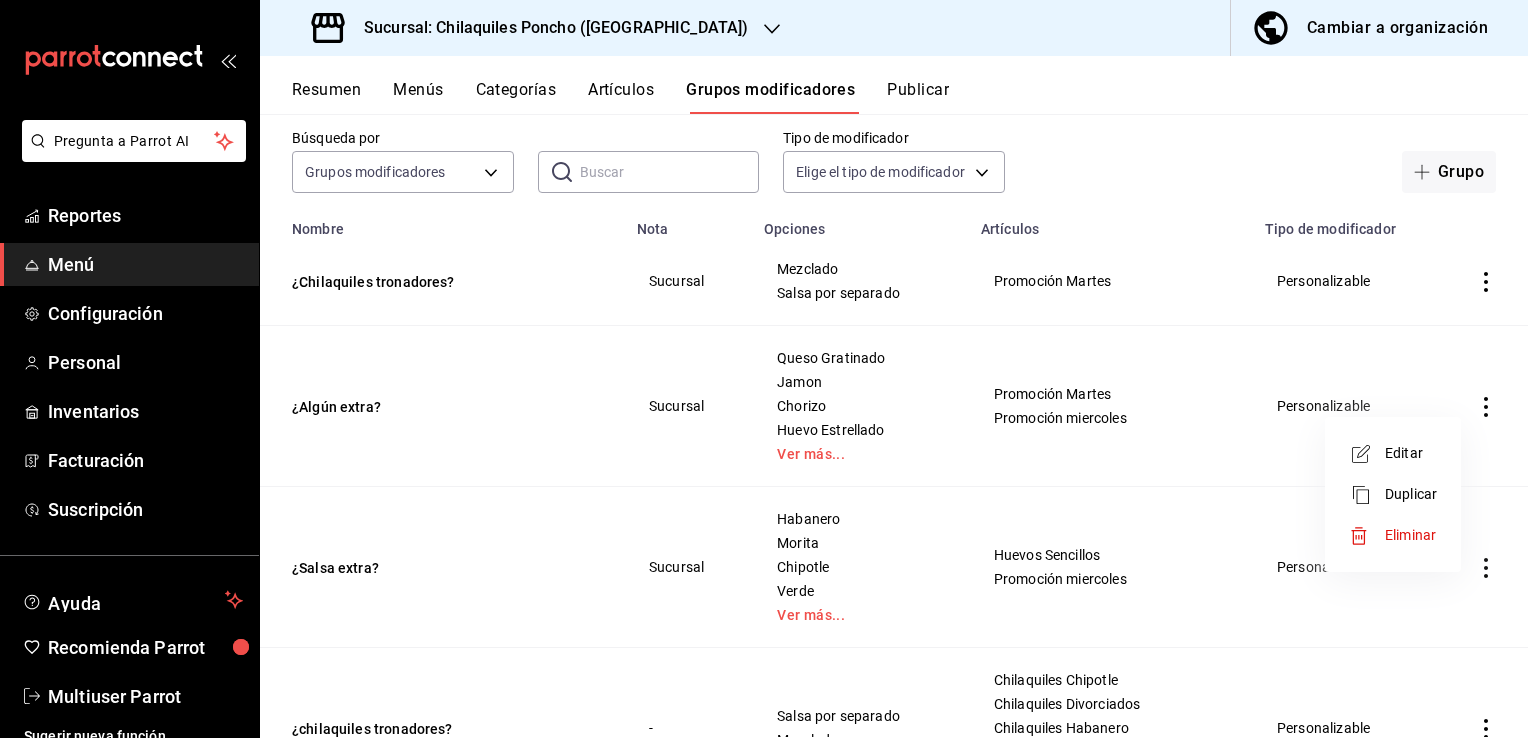 click on "Editar" at bounding box center (1393, 453) 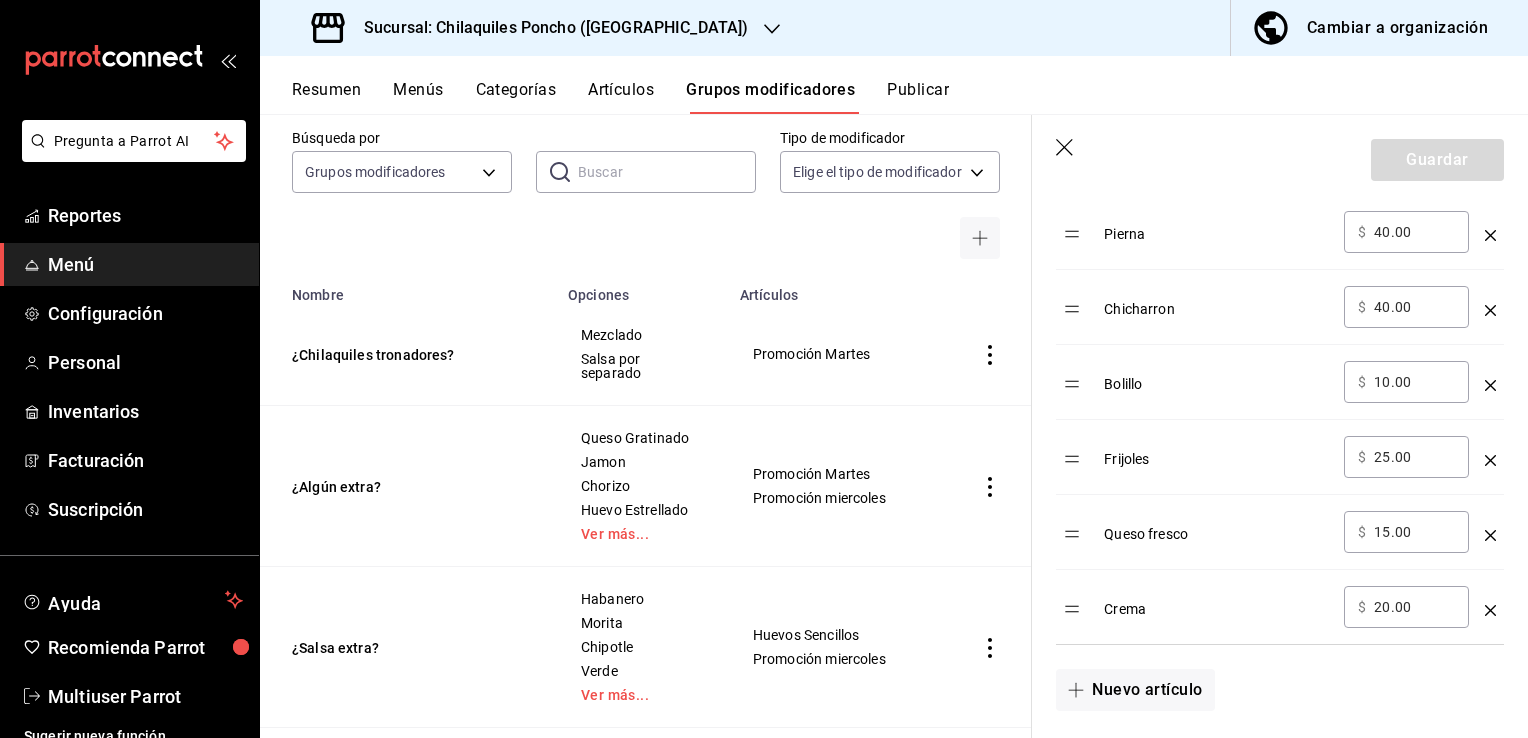 scroll, scrollTop: 1200, scrollLeft: 0, axis: vertical 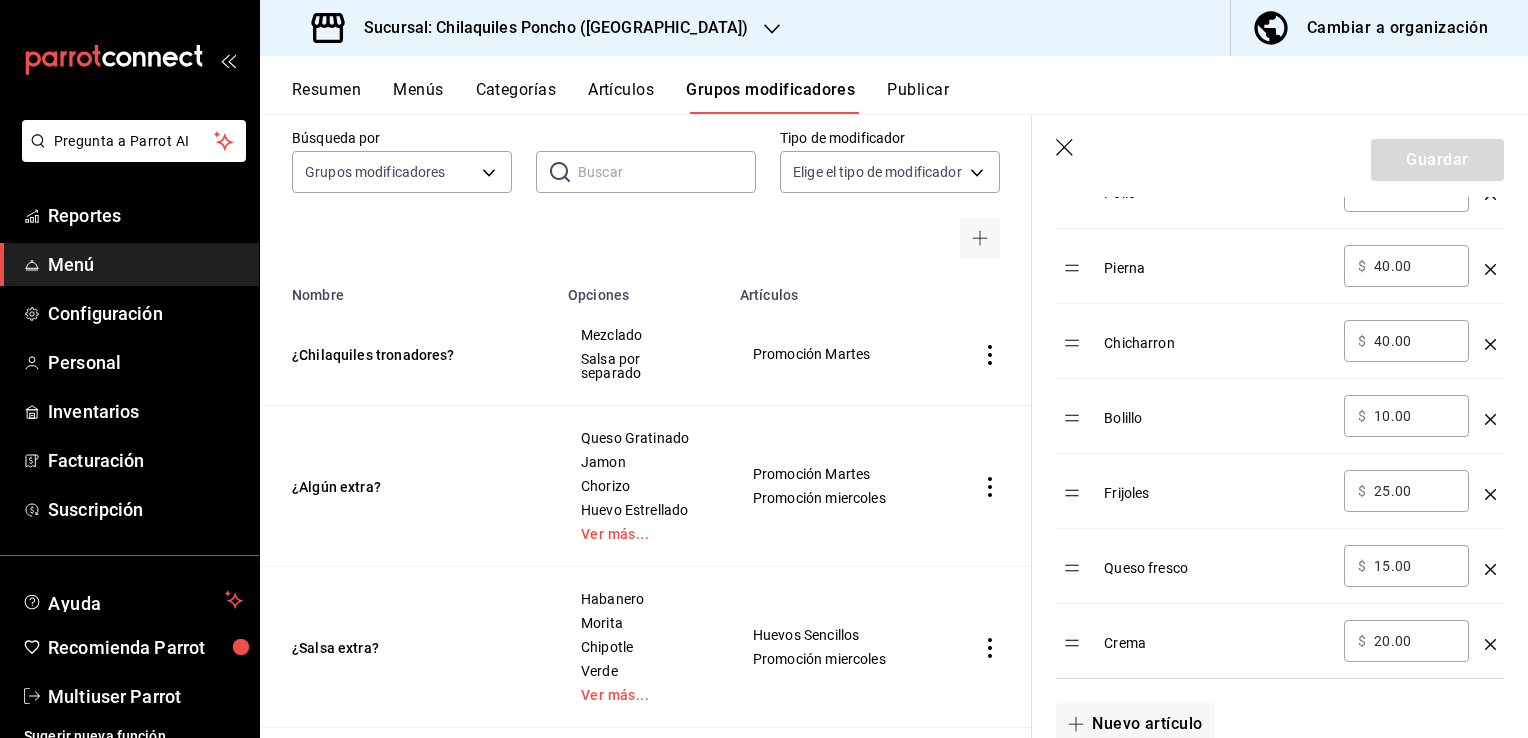 click 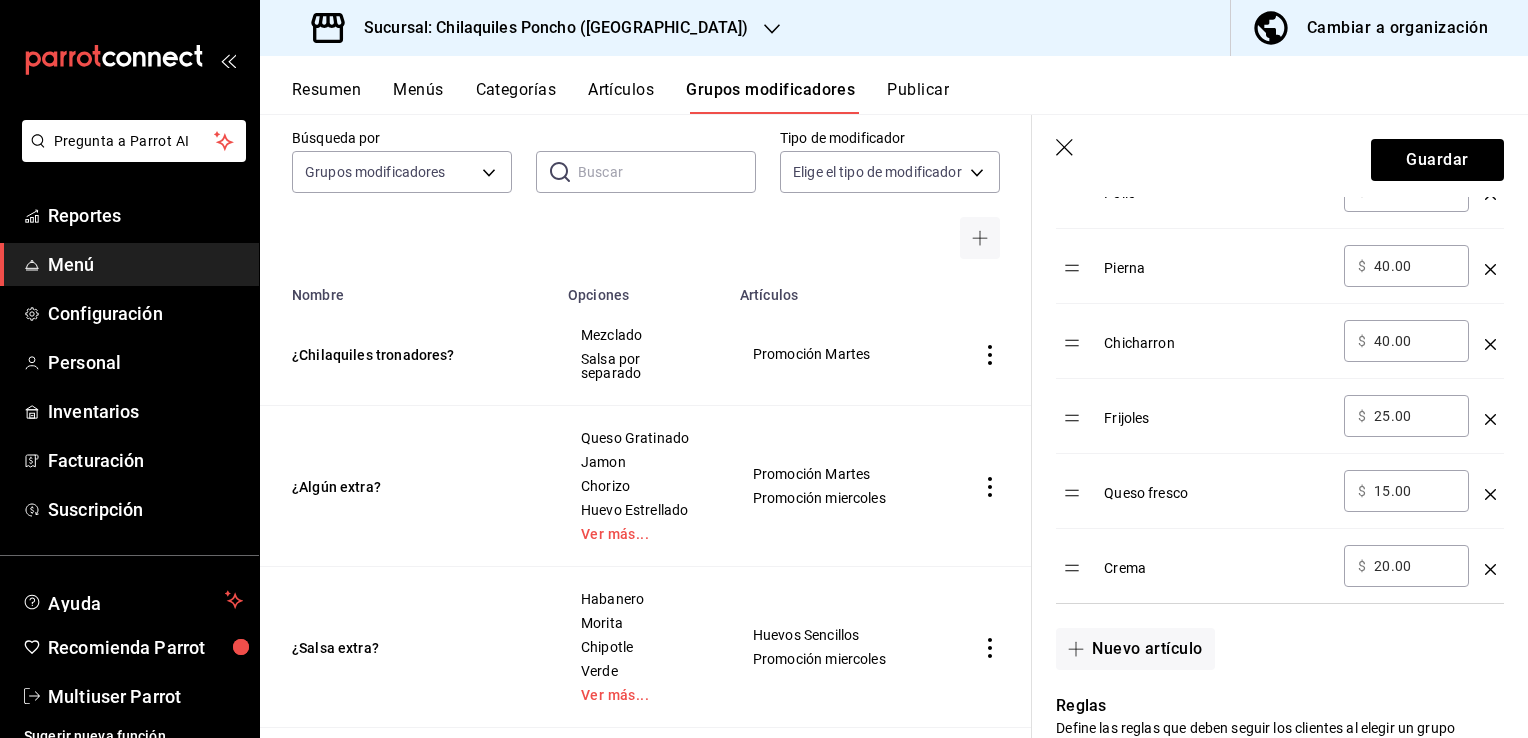 click 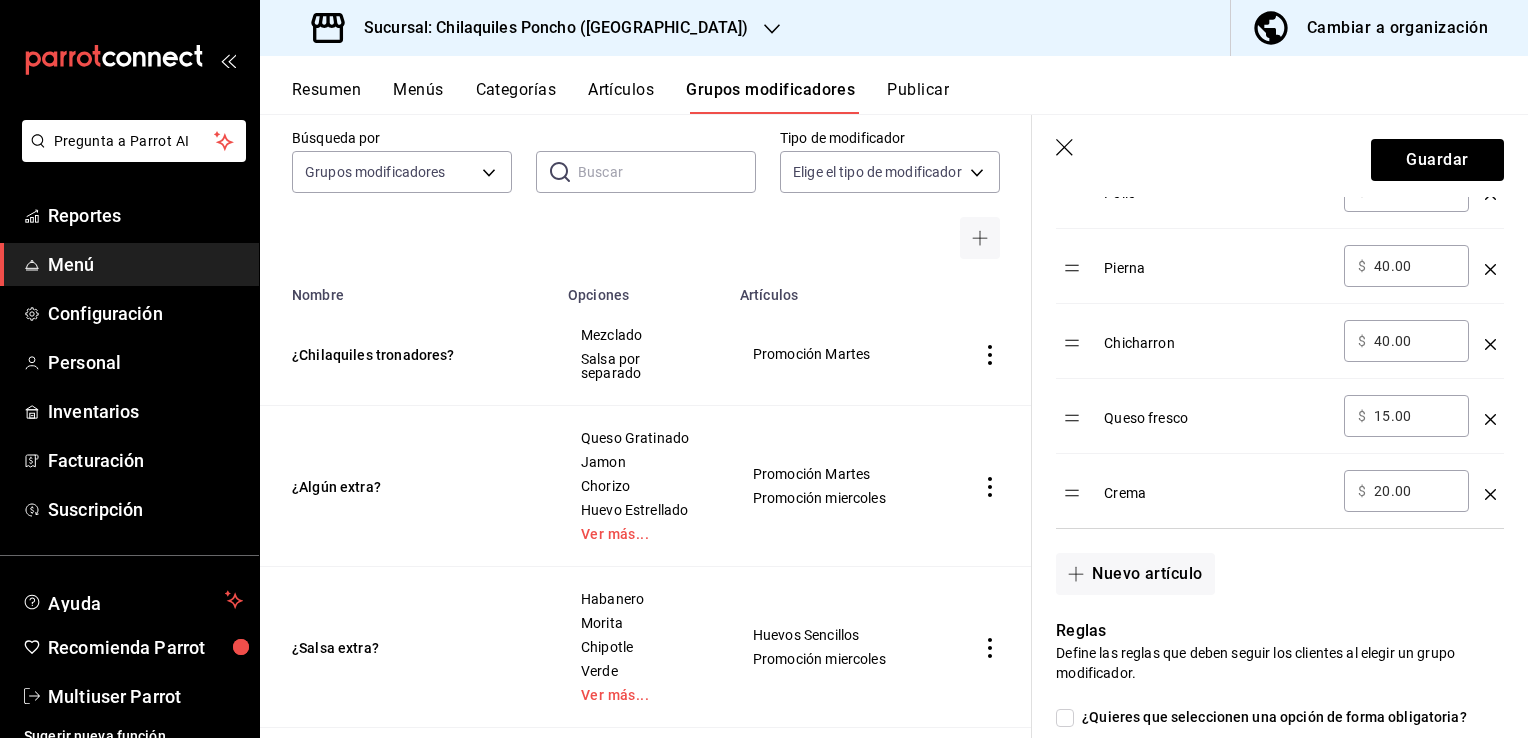 click 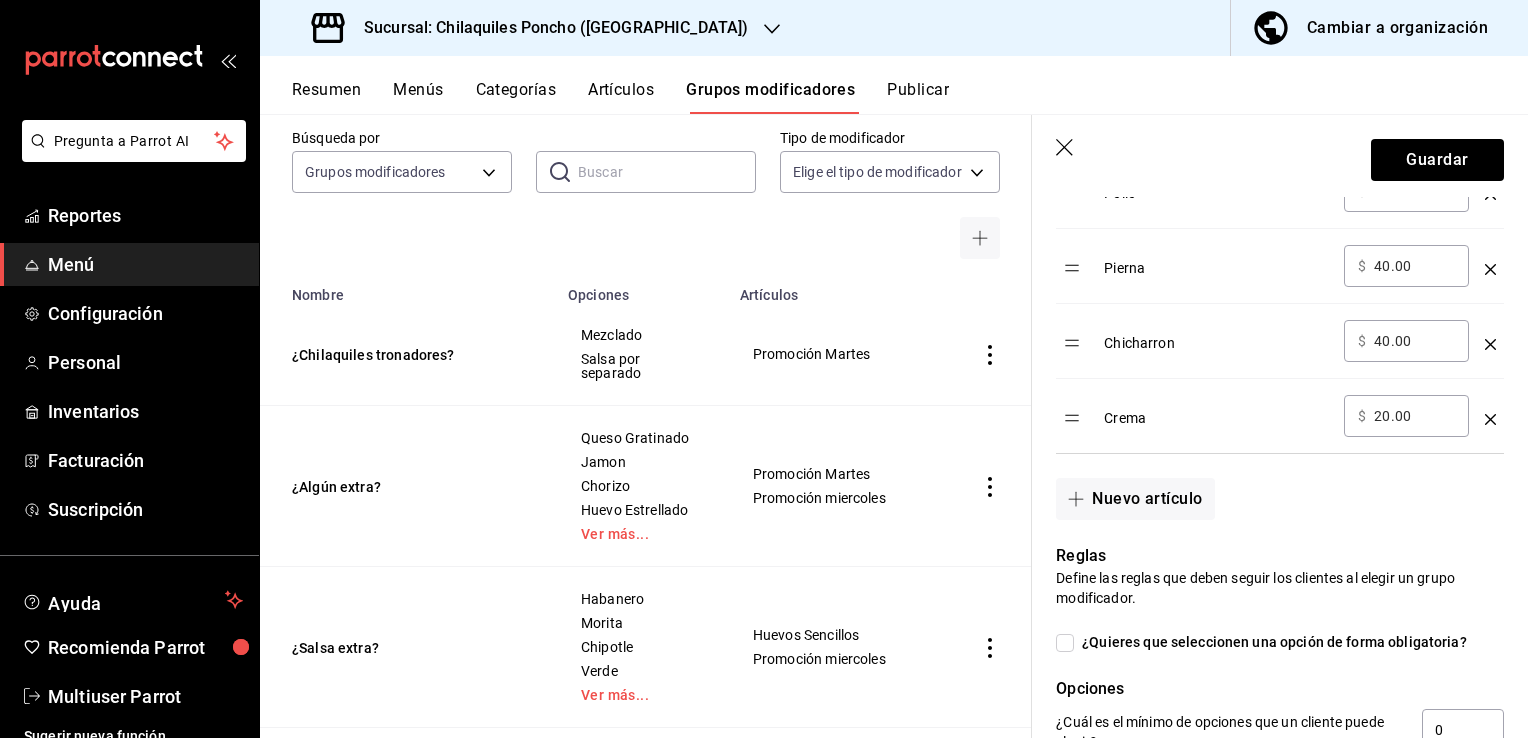 click 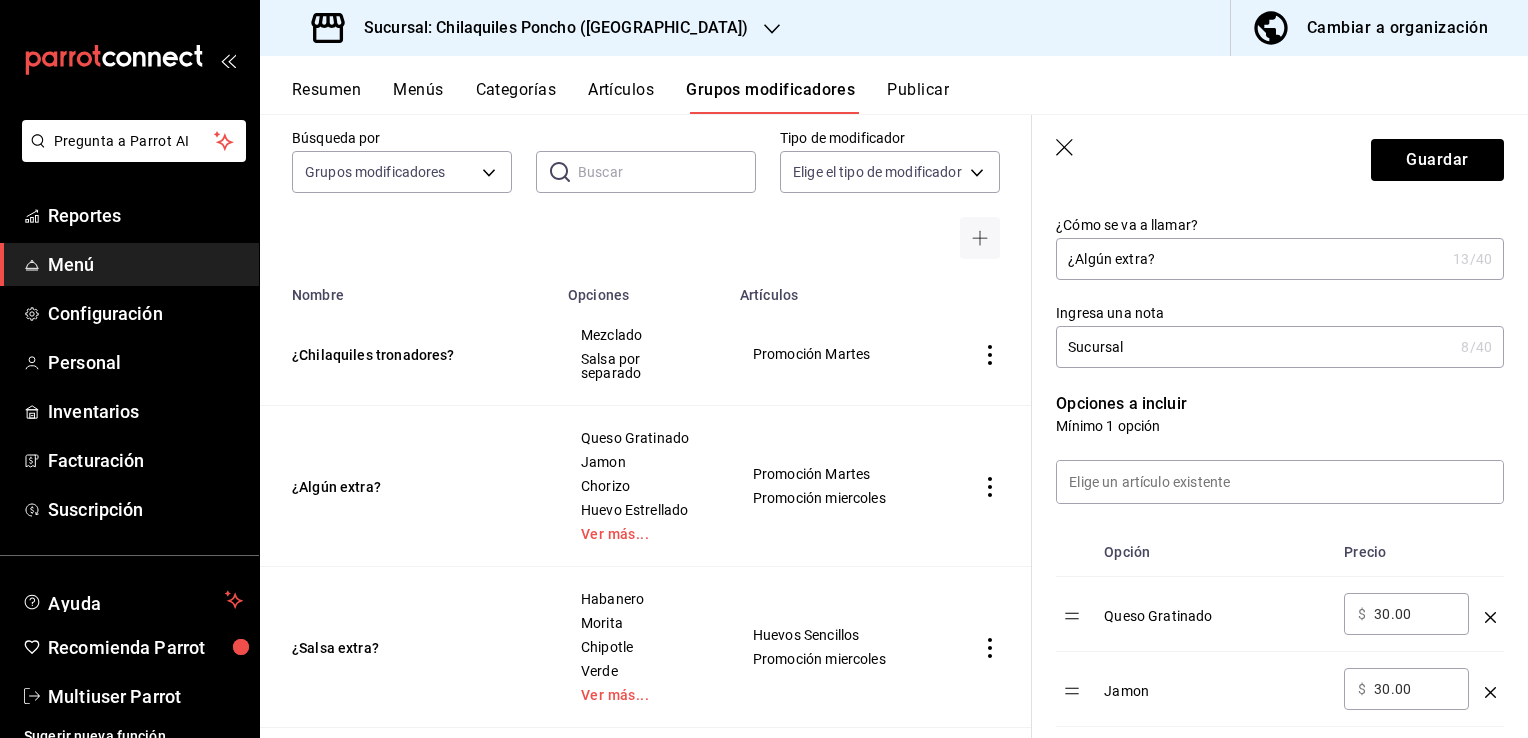 scroll, scrollTop: 300, scrollLeft: 0, axis: vertical 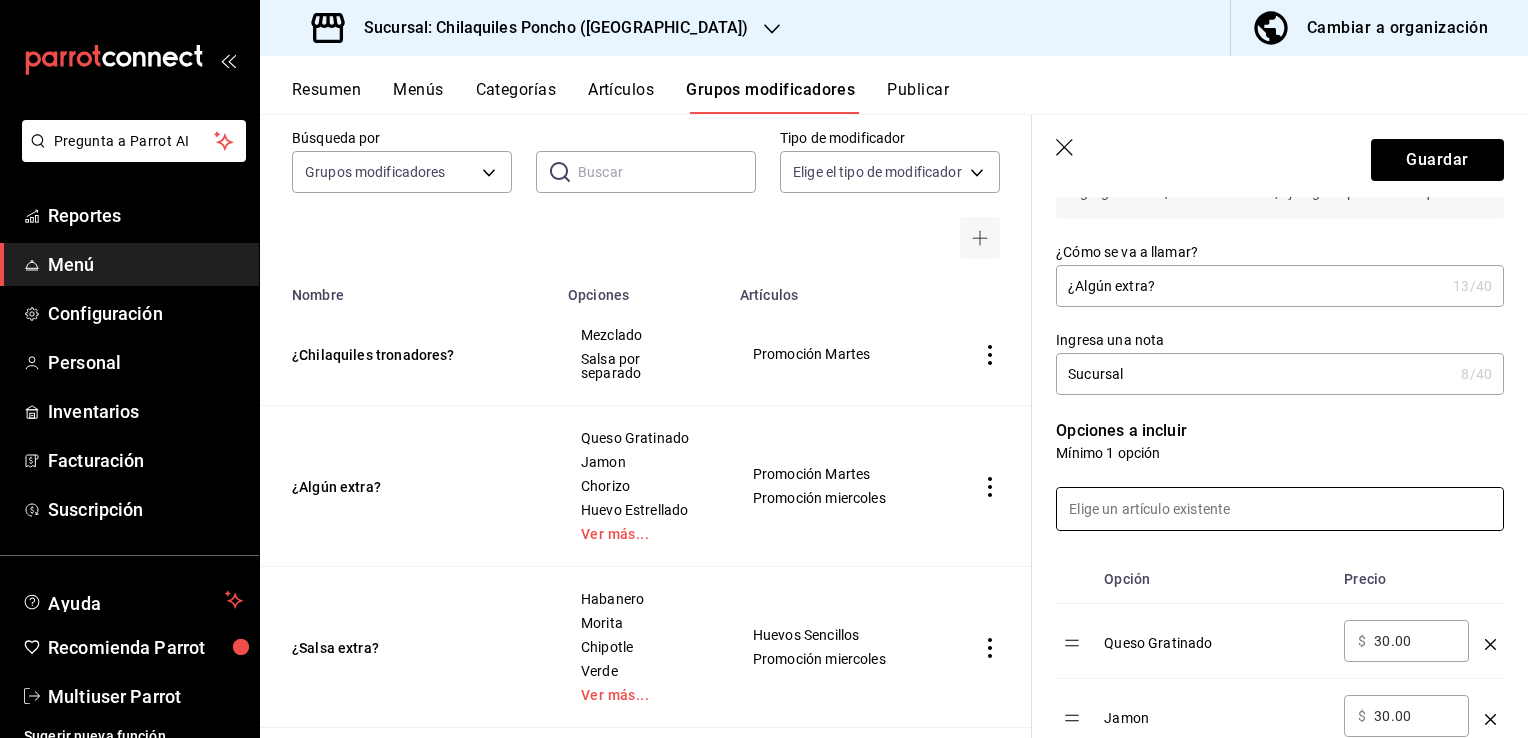 click at bounding box center [1280, 509] 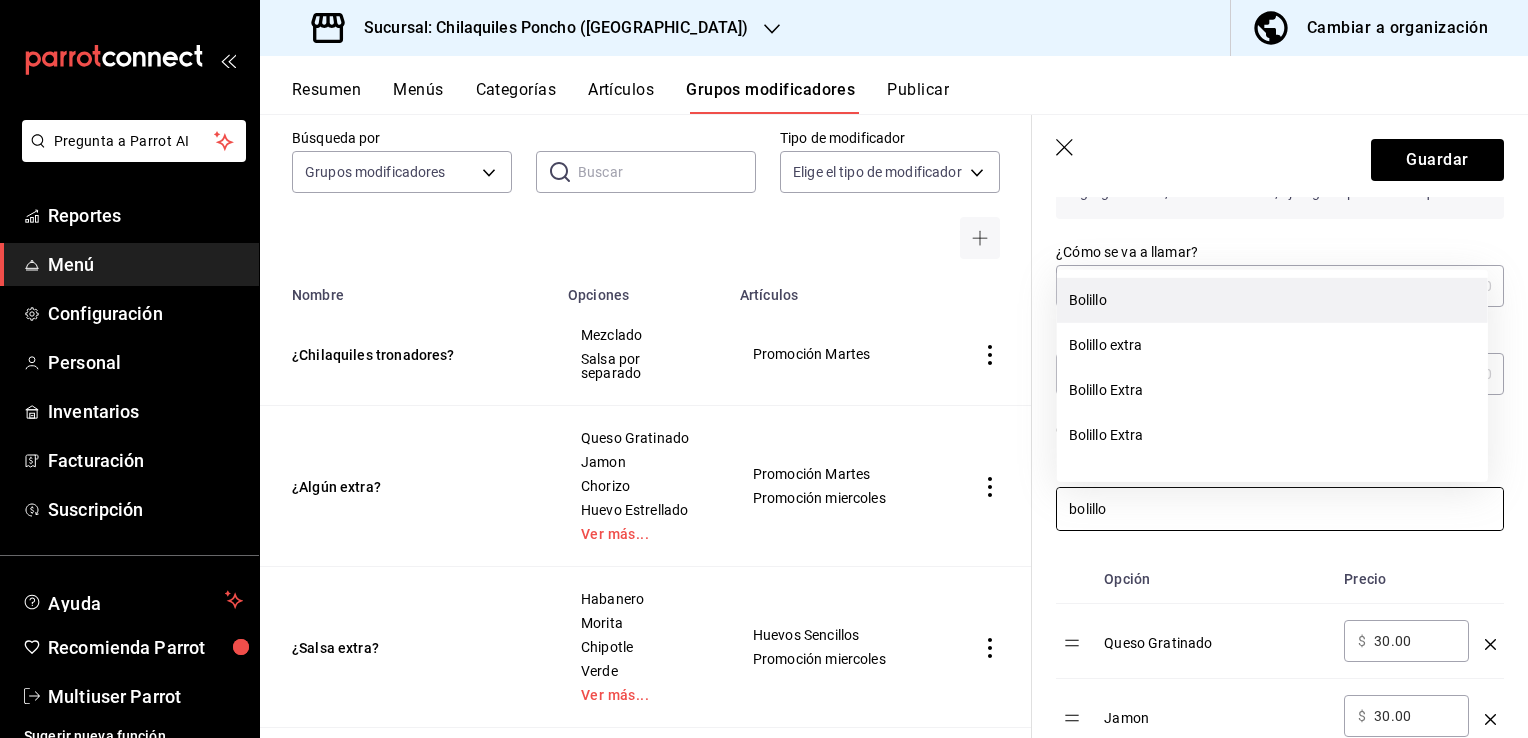 click on "Bolillo" at bounding box center (1272, 300) 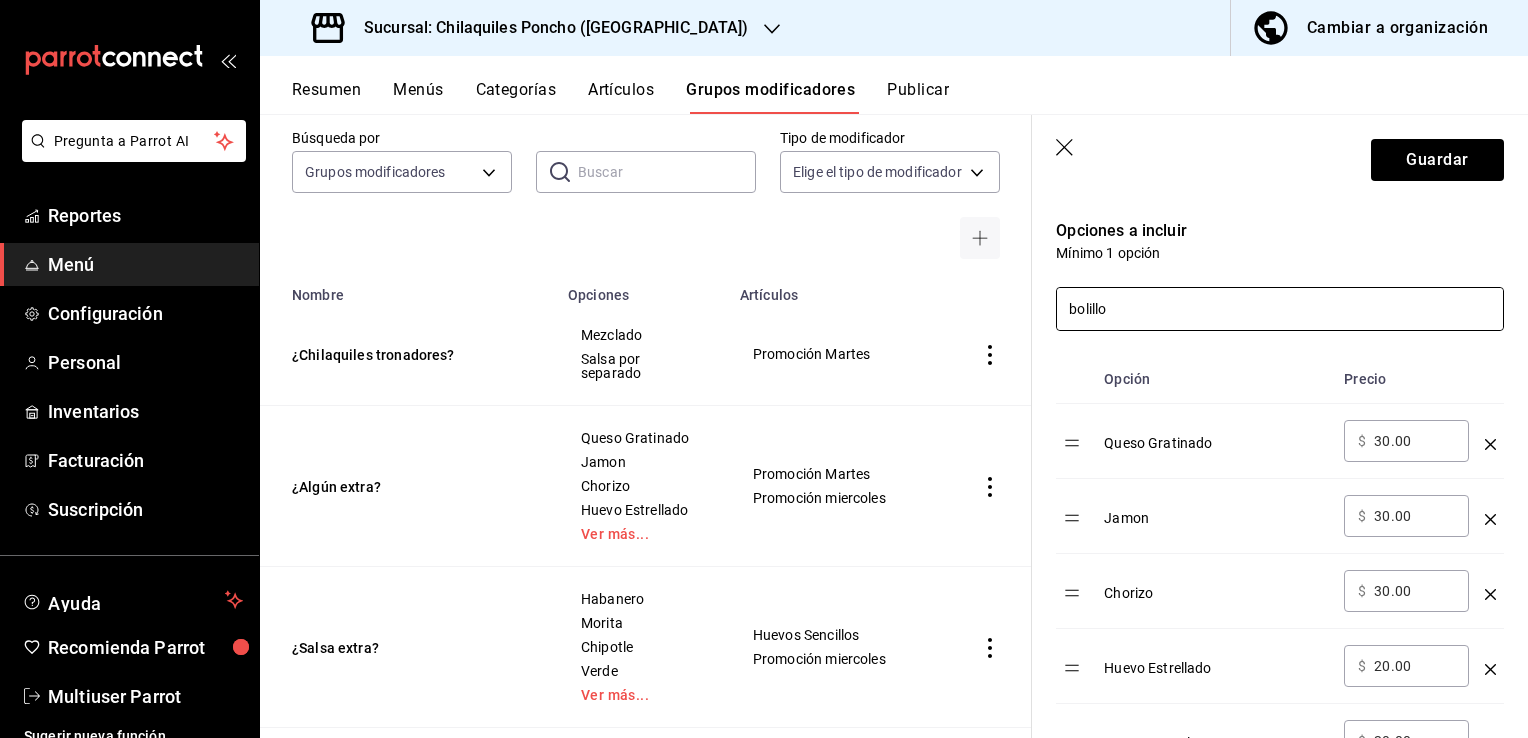 scroll, scrollTop: 500, scrollLeft: 0, axis: vertical 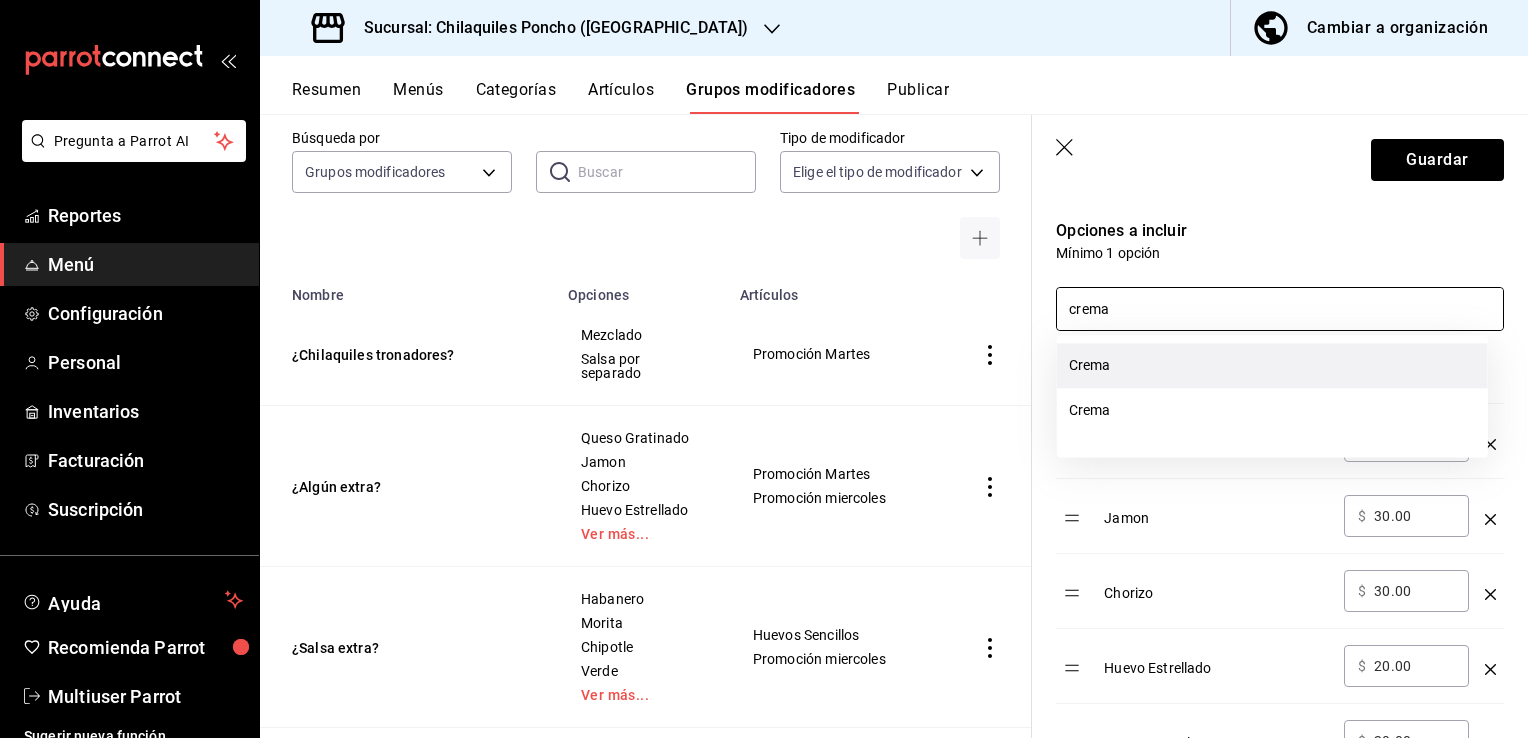 click on "Crema" at bounding box center (1272, 365) 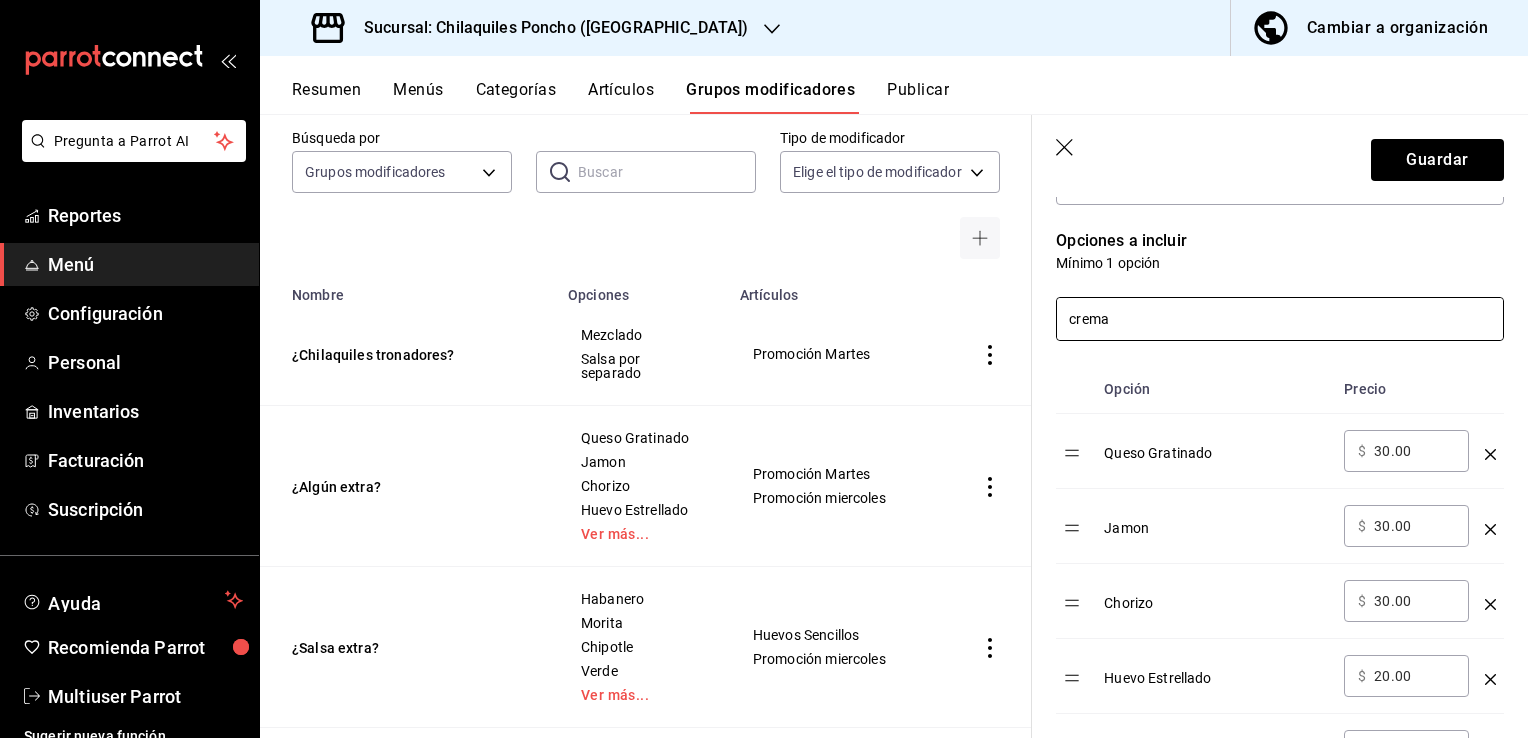 scroll, scrollTop: 400, scrollLeft: 0, axis: vertical 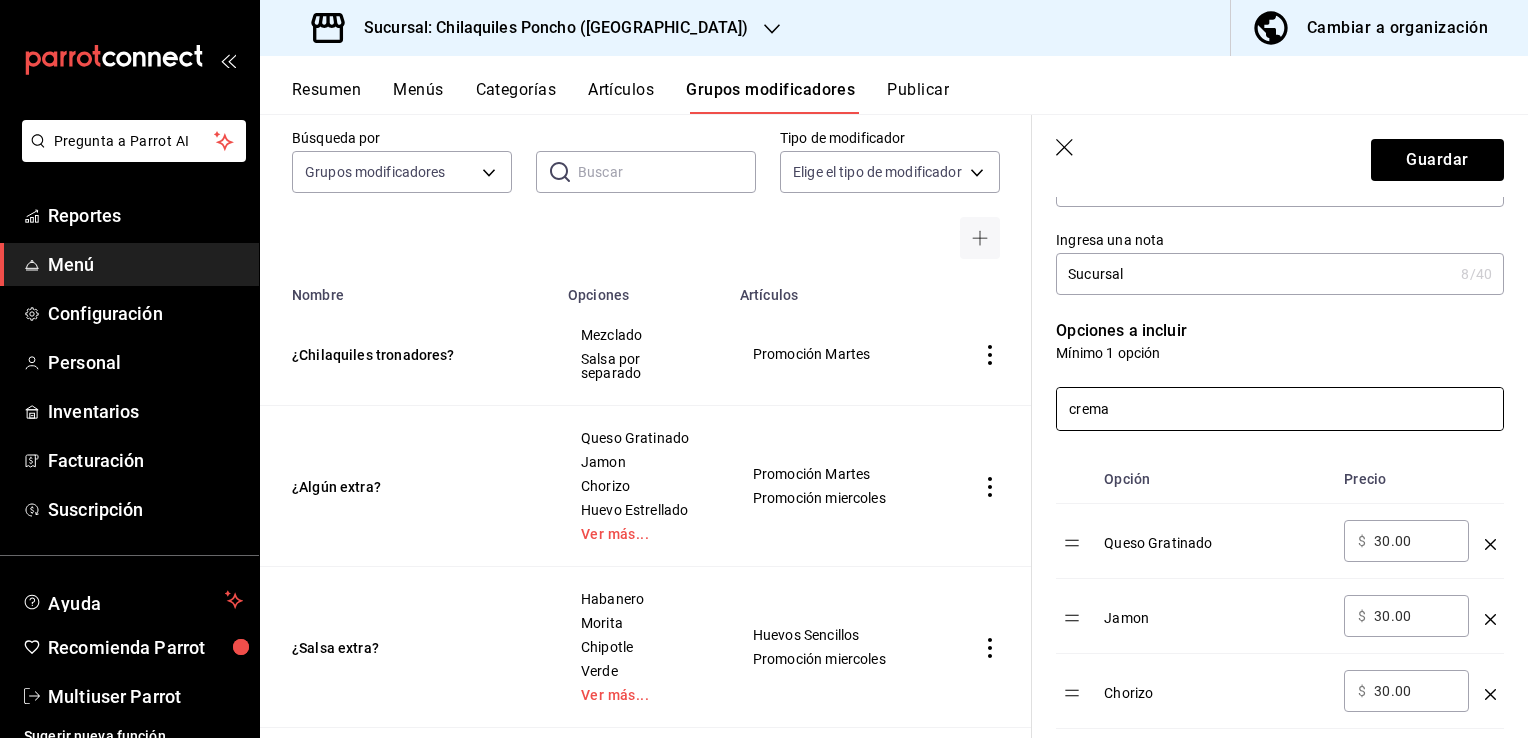click on "Opción Precio Queso Gratinado ​ $ 30.00 ​ Jamon ​ $ 30.00 ​ Chorizo ​ $ 30.00 ​ Huevo Estrellado ​ $ 20.00 ​ Huevo Revuelto ​ $ 20.00 ​ Aguacate. ​ $ 25.00 ​ Pollo ​ $ 40.00 ​ Pierna ​ $ 40.00 ​ Chicharron ​ $ 40.00 ​ Bolillo ​ $ 10.00 ​ Crema ​ $ 20.00 ​" at bounding box center [1268, 880] 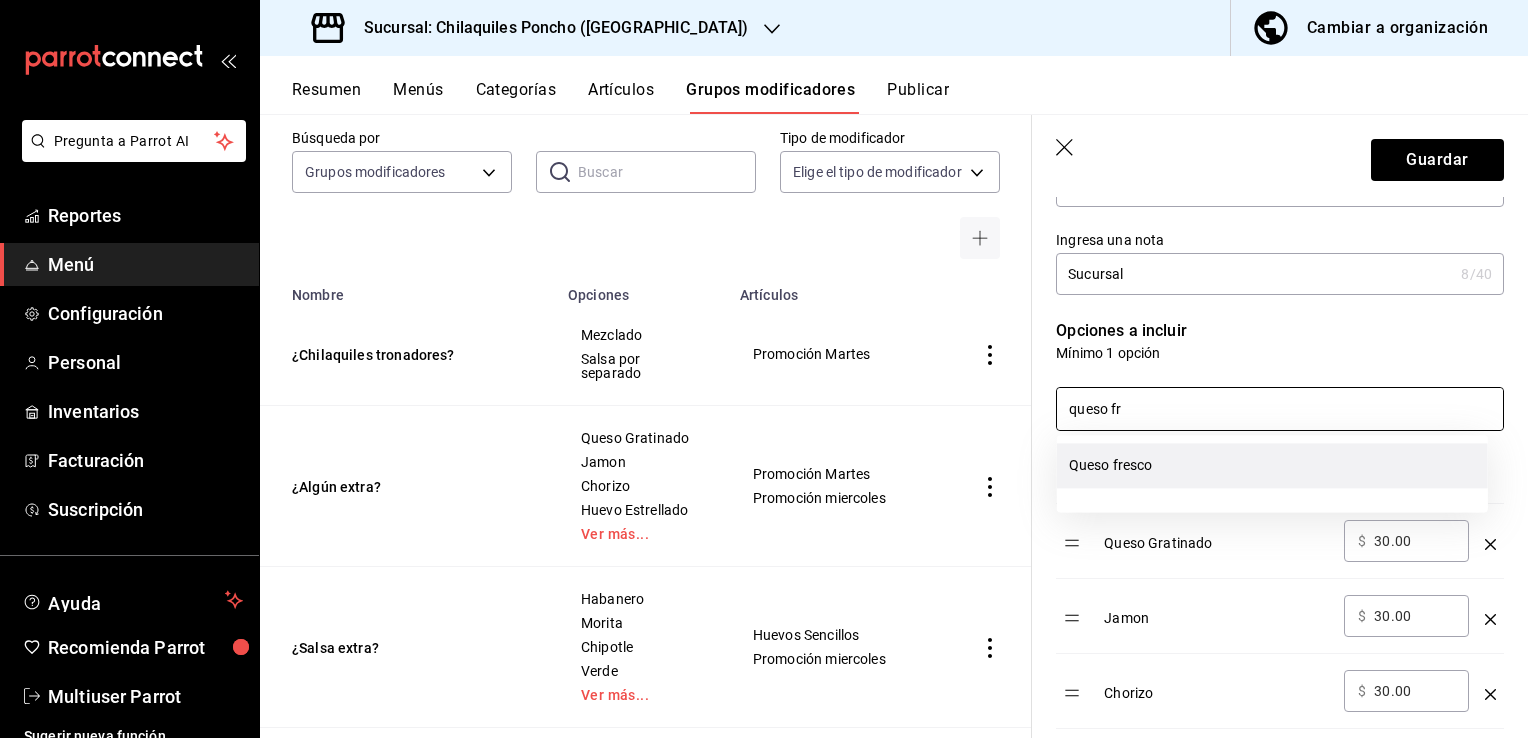 click on "Queso fresco" at bounding box center (1272, 465) 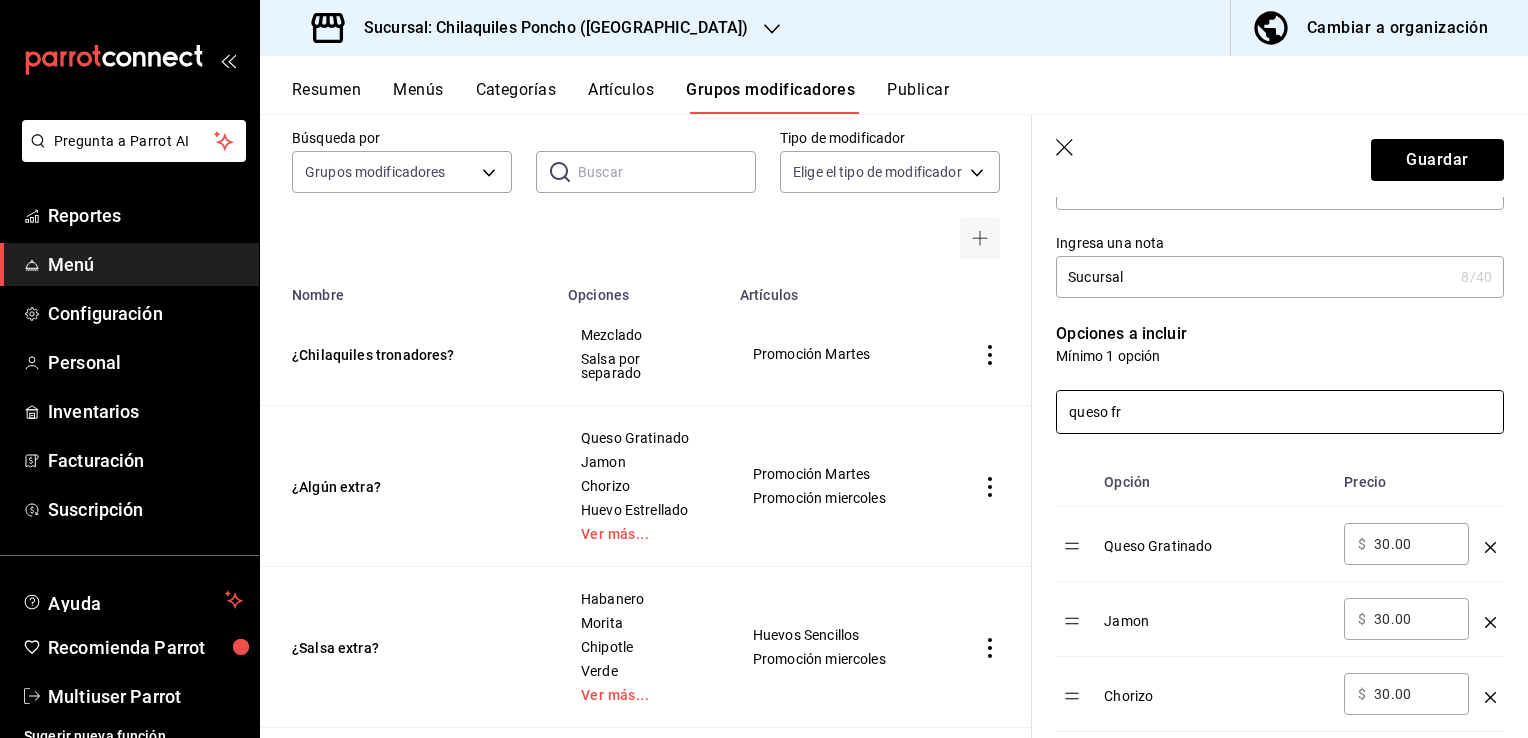 scroll, scrollTop: 400, scrollLeft: 0, axis: vertical 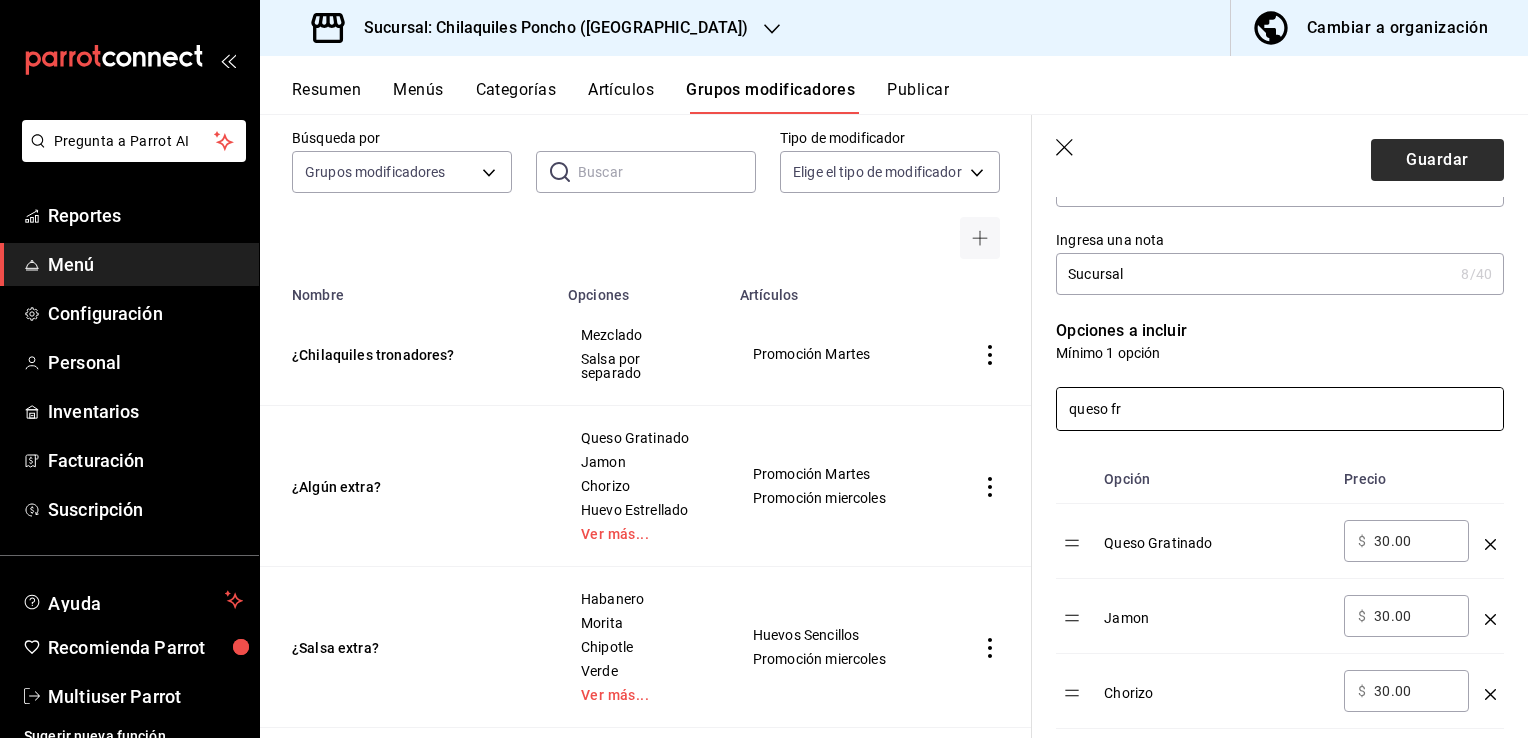 type on "queso fr" 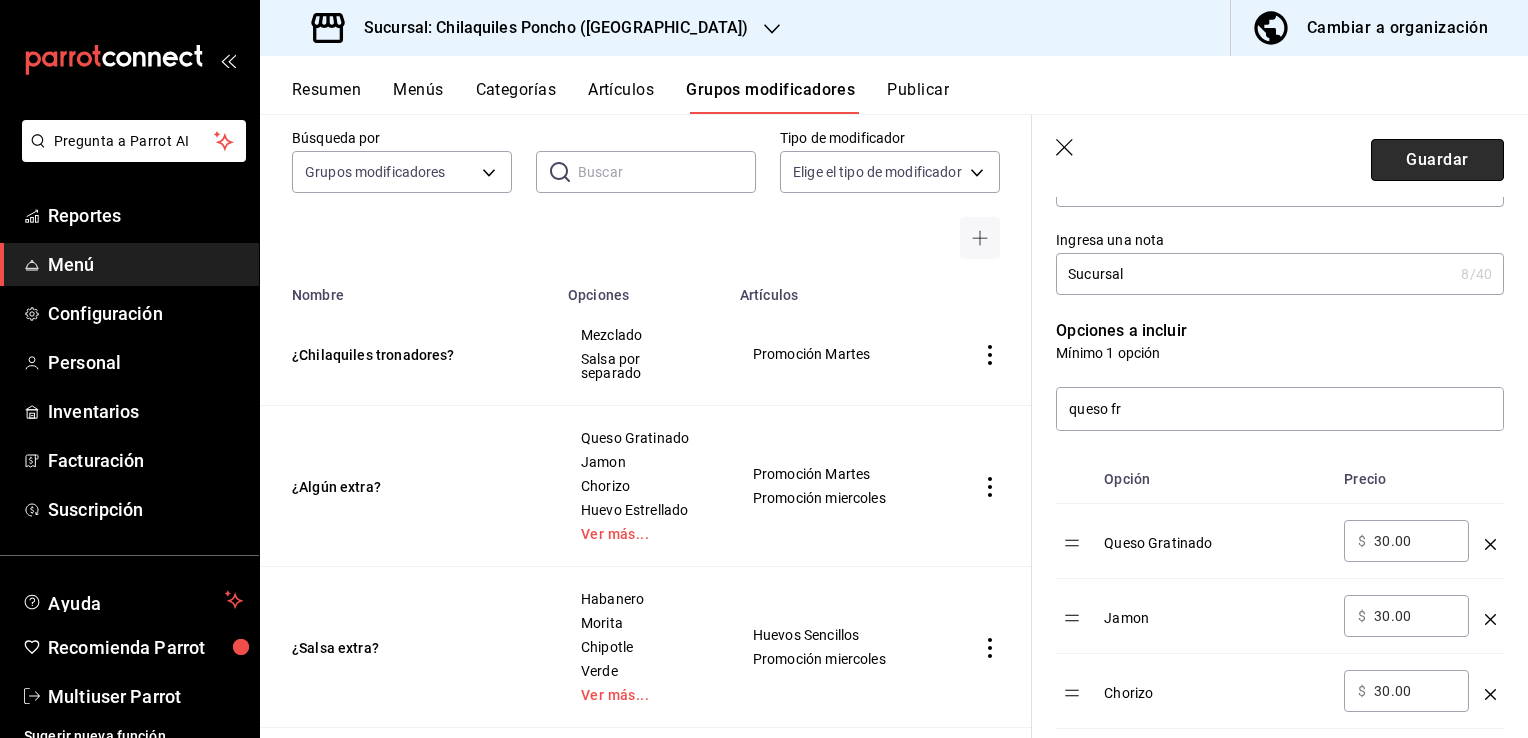 click on "Guardar" at bounding box center [1437, 160] 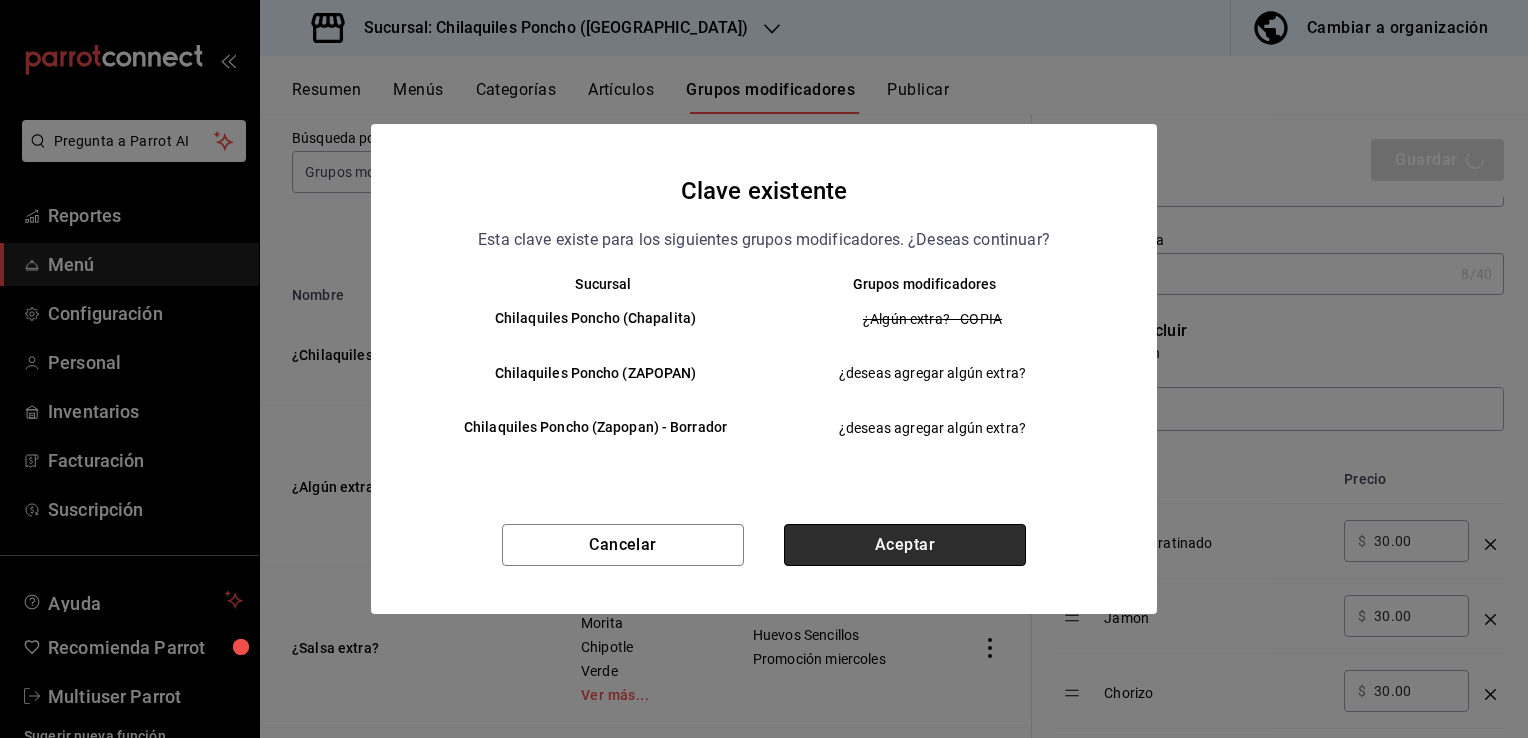 click on "Aceptar" at bounding box center [905, 545] 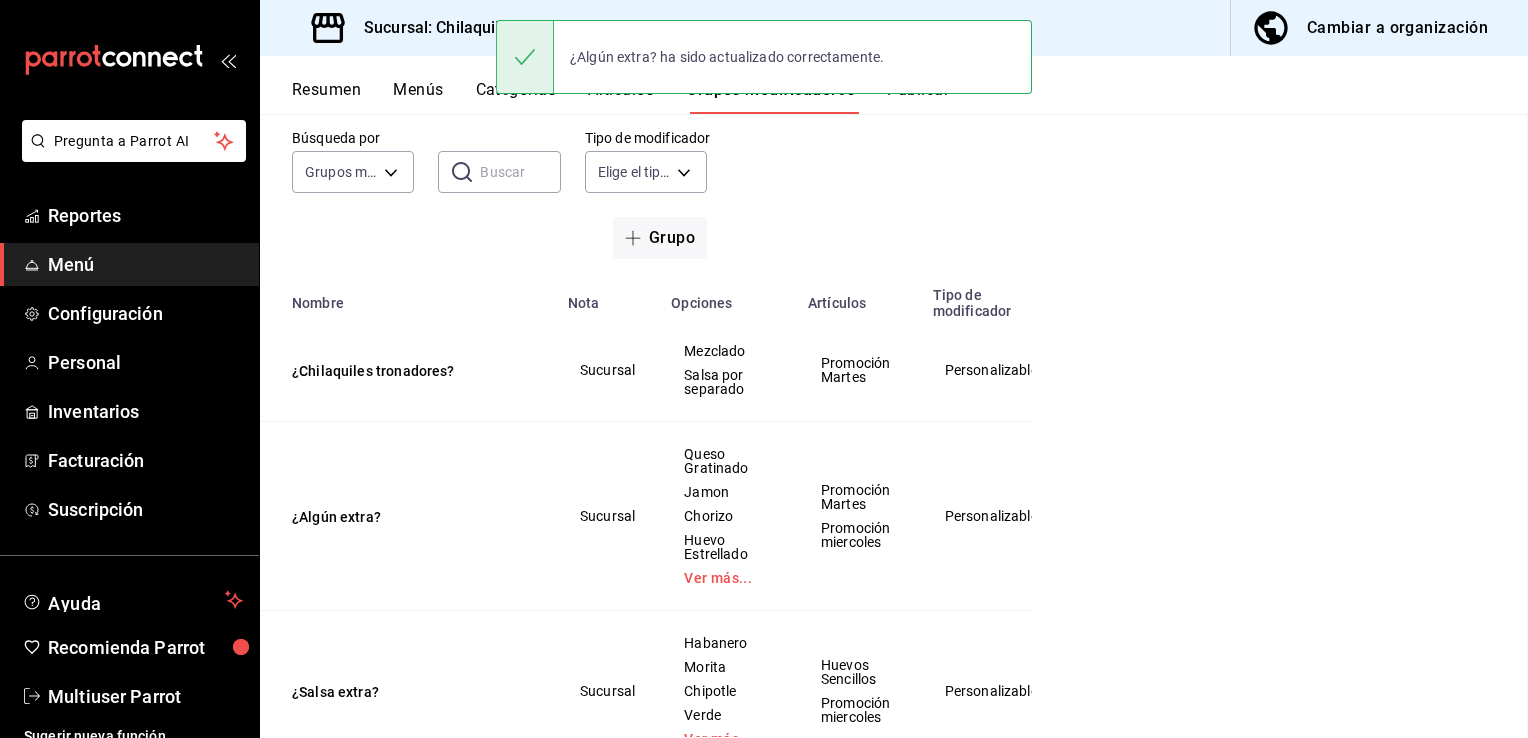 scroll, scrollTop: 0, scrollLeft: 0, axis: both 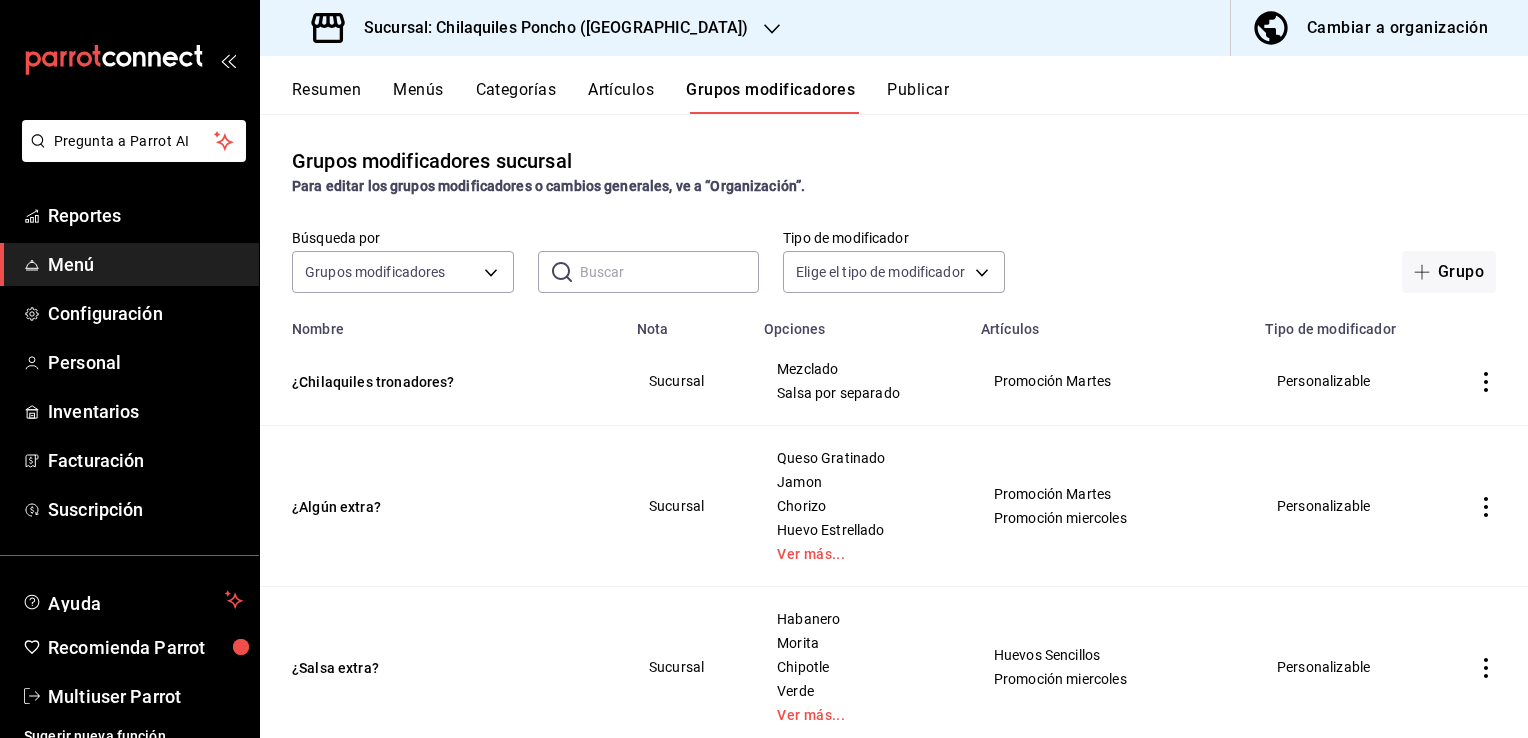 click on "Resumen Menús Categorías Artículos Grupos modificadores Publicar" at bounding box center [910, 97] 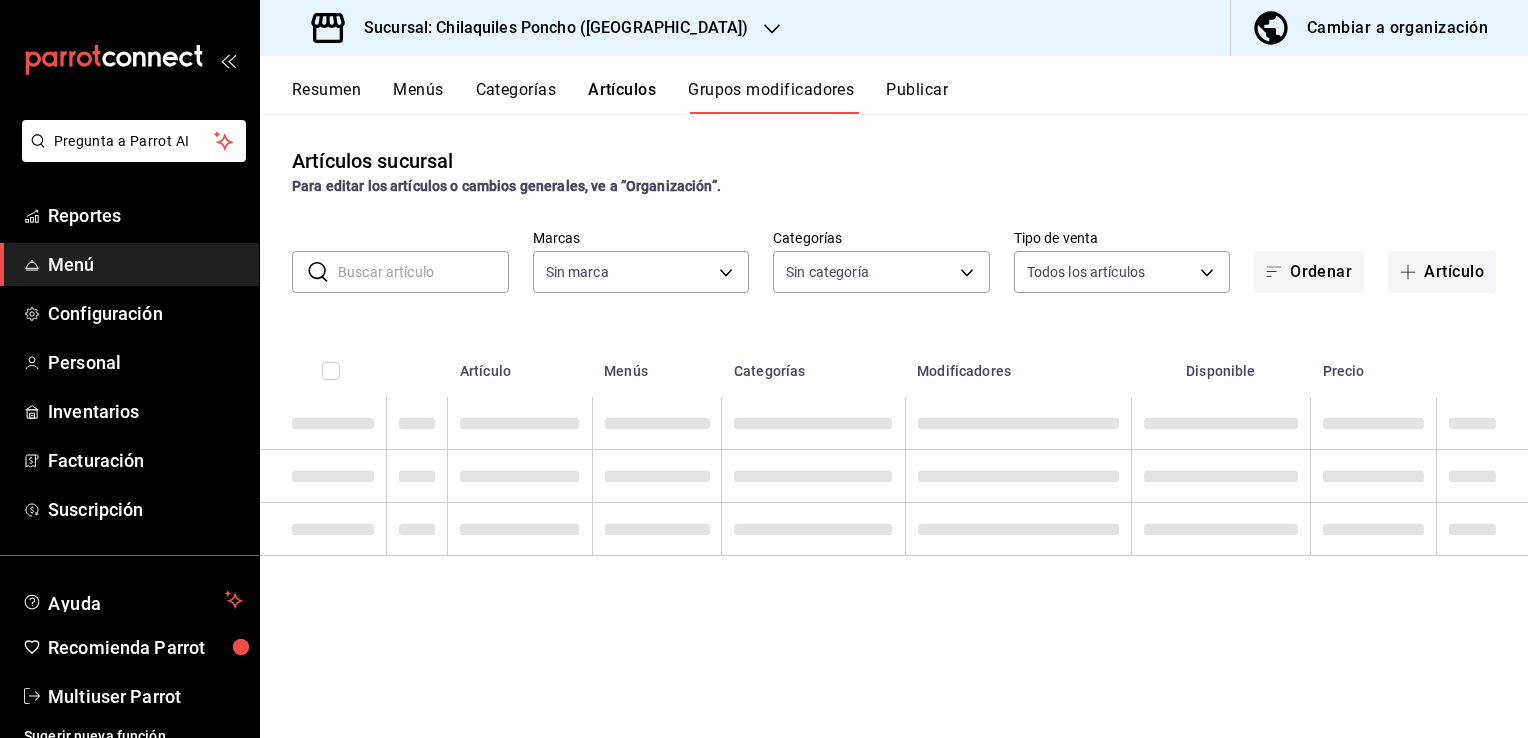type on "9bcb220c-419a-4f5a-8afa-cf23028ffdd5,cd2e5cda-0540-4c7e-adca-baf202a50337,60bf9367-d259-4ab6-9cdd-f234202a9a0e" 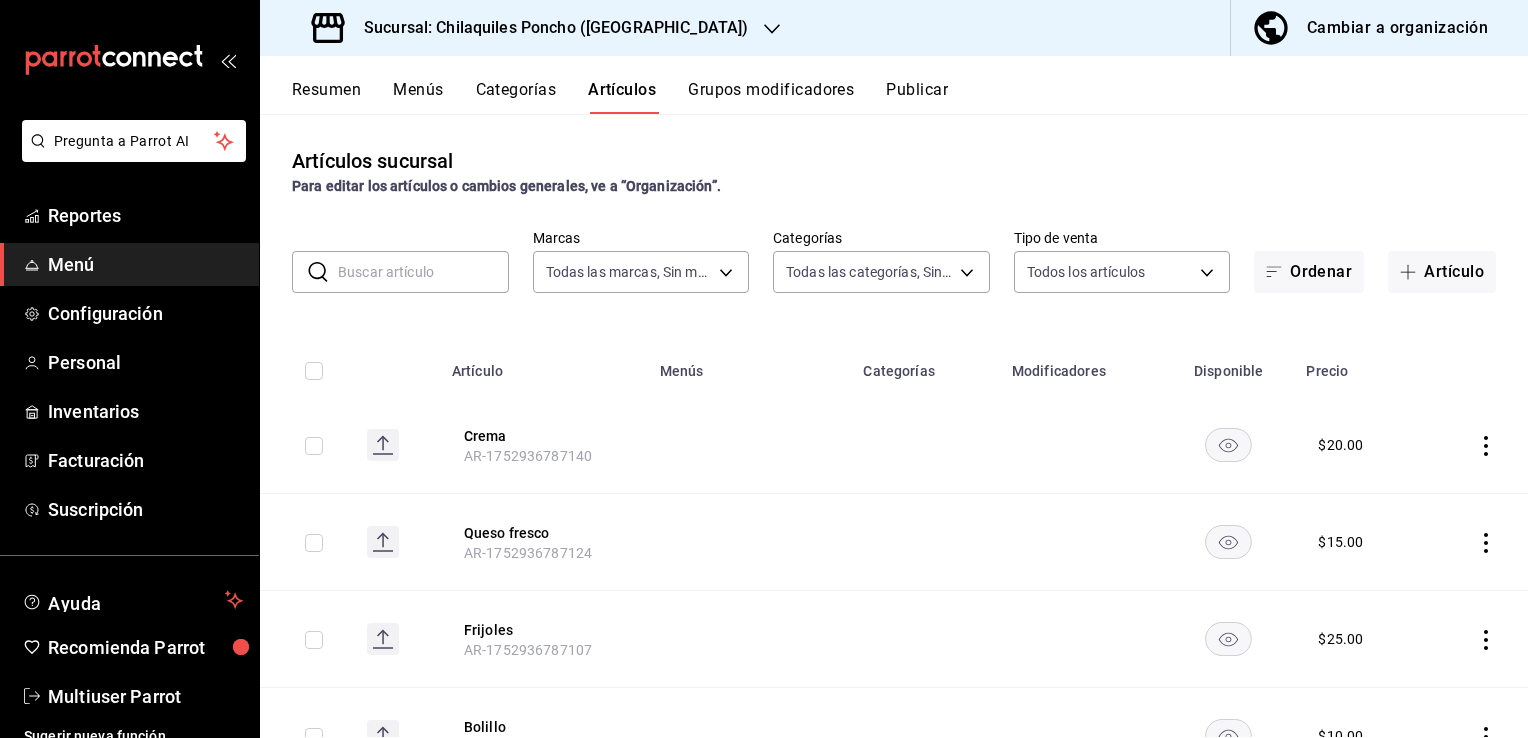 type on "9bcb220c-419a-4f5a-8afa-cf23028ffdd5,cd2e5cda-0540-4c7e-adca-baf202a50337,60bf9367-d259-4ab6-9cdd-f234202a9a0e" 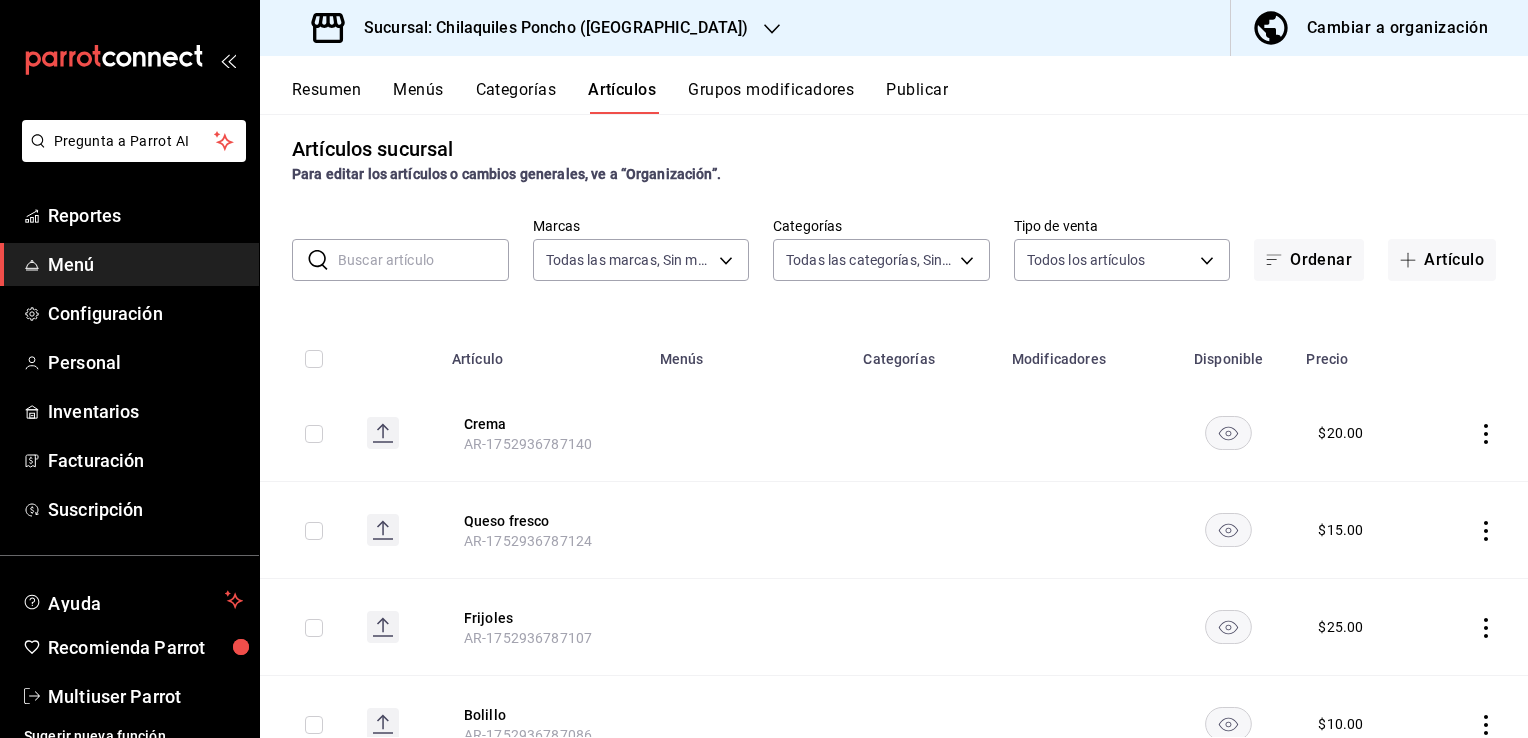scroll, scrollTop: 0, scrollLeft: 0, axis: both 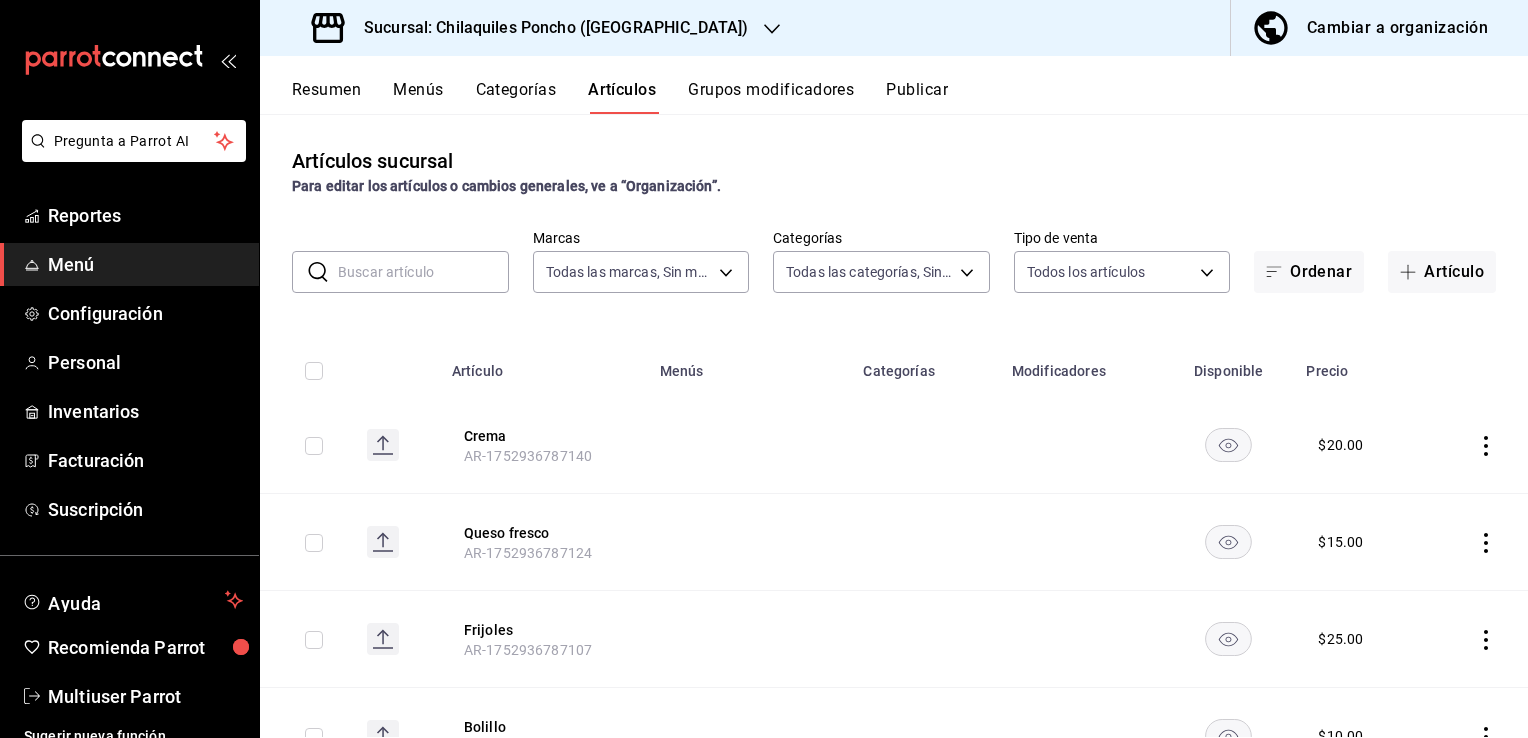 click on "​ ​ Marcas Todas las marcas, Sin marca 9bcb220c-419a-4f5a-8afa-cf23028ffdd5,cd2e5cda-0540-4c7e-adca-baf202a50337,60bf9367-d259-4ab6-9cdd-f234202a9a0e Categorías Todas las categorías, Sin categoría 9f95f13c-9719-4b40-8e11-2c88b5fe3b69,a16a52c5-7b0d-4b26-baf5-a0d11cb9dd37,e99e5405-bf5f-4a86-9219-d05f92641703,76a6cea9-2c95-4ccc-a1f9-9163781f6b59,29bb50d3-f697-4066-a860-9d3808f2e823,362786a5-7732-4696-95b4-4d51f508f9c2,8054b49c-1834-4682-90df-8ffe2641f86a,83d212ca-3409-4e1f-b5de-99db98e43736,aa694730-01fa-4cd2-a1cf-e6fb5d194c28 Tipo de venta Todos los artículos ALL Ordenar Artículo" at bounding box center (894, 261) 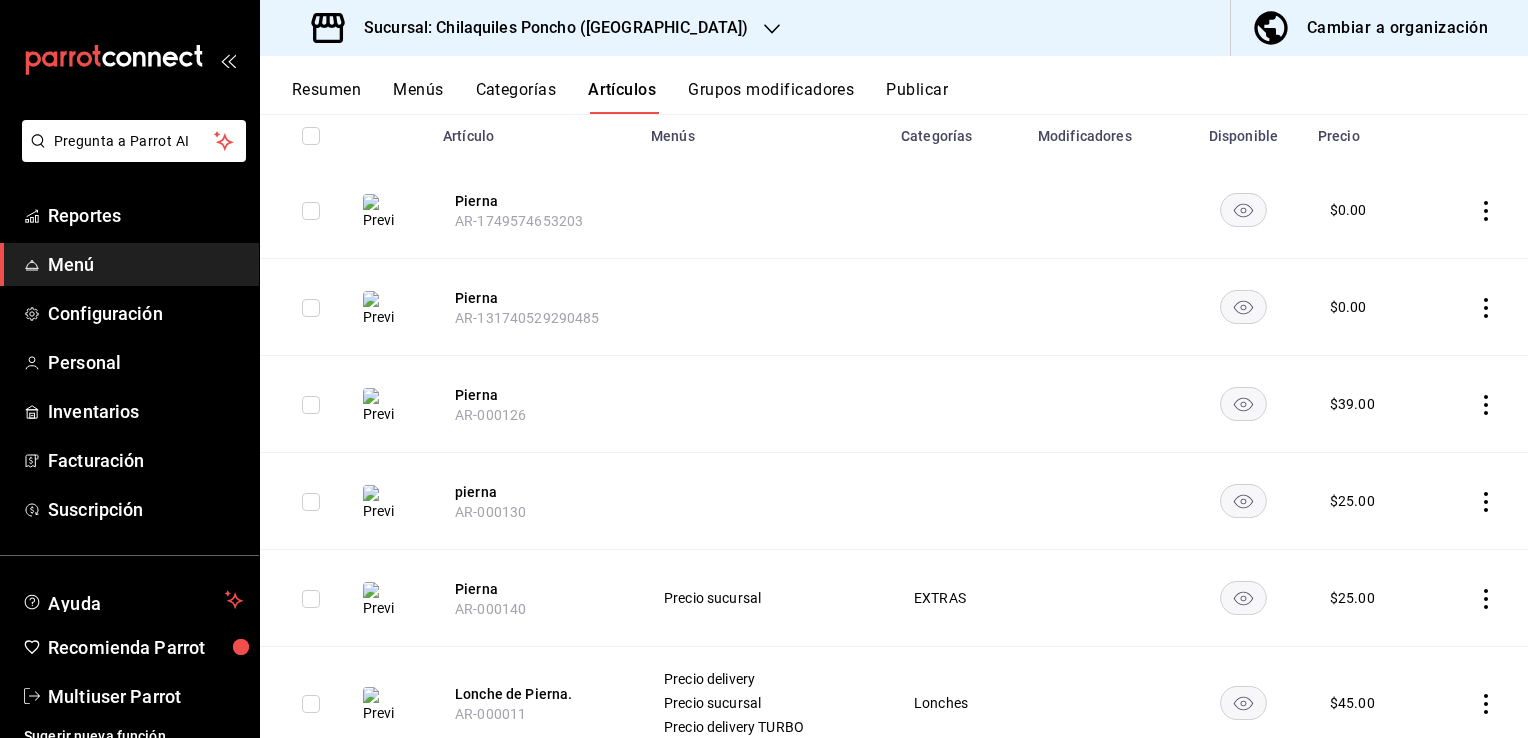 scroll, scrollTop: 200, scrollLeft: 0, axis: vertical 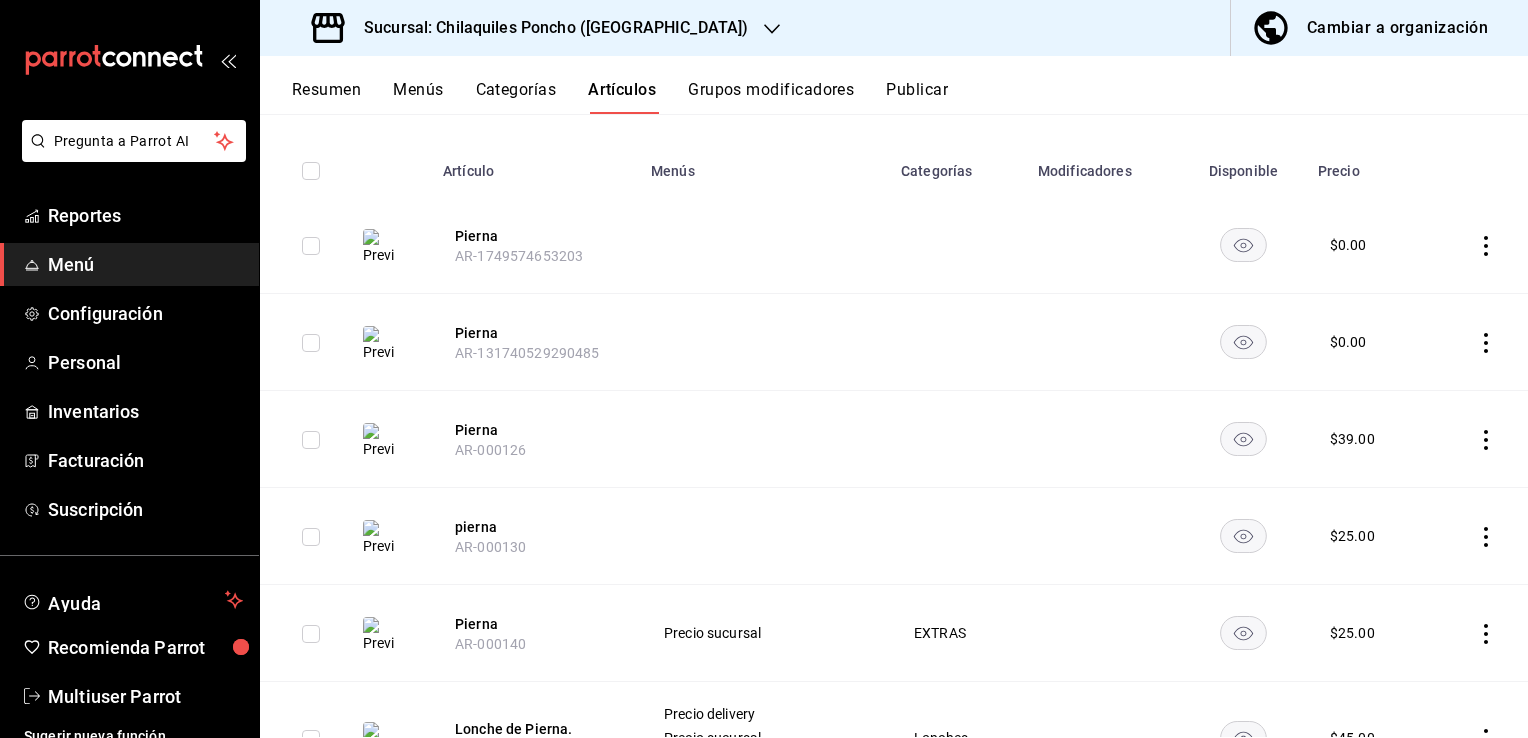 type on "pierna" 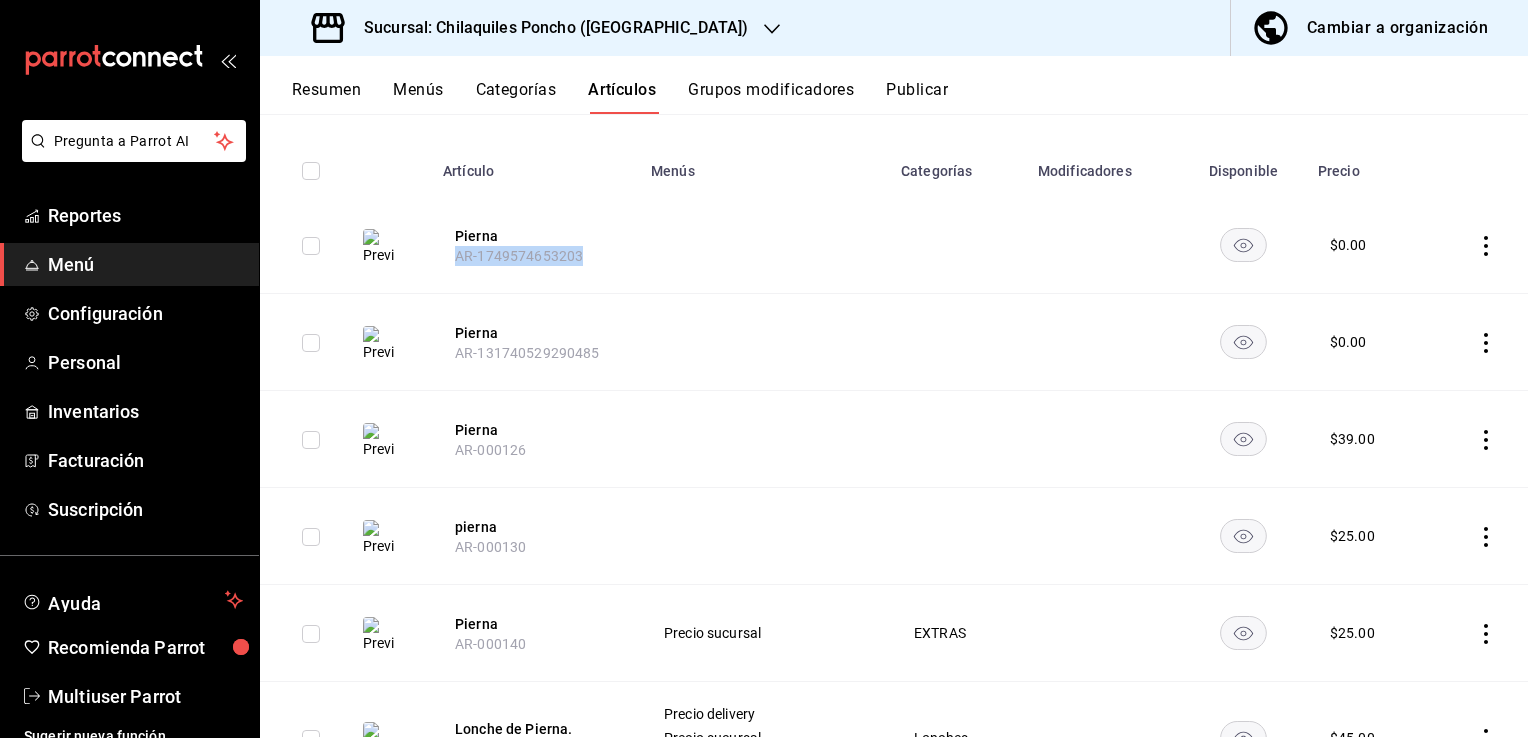 drag, startPoint x: 587, startPoint y: 264, endPoint x: 452, endPoint y: 264, distance: 135 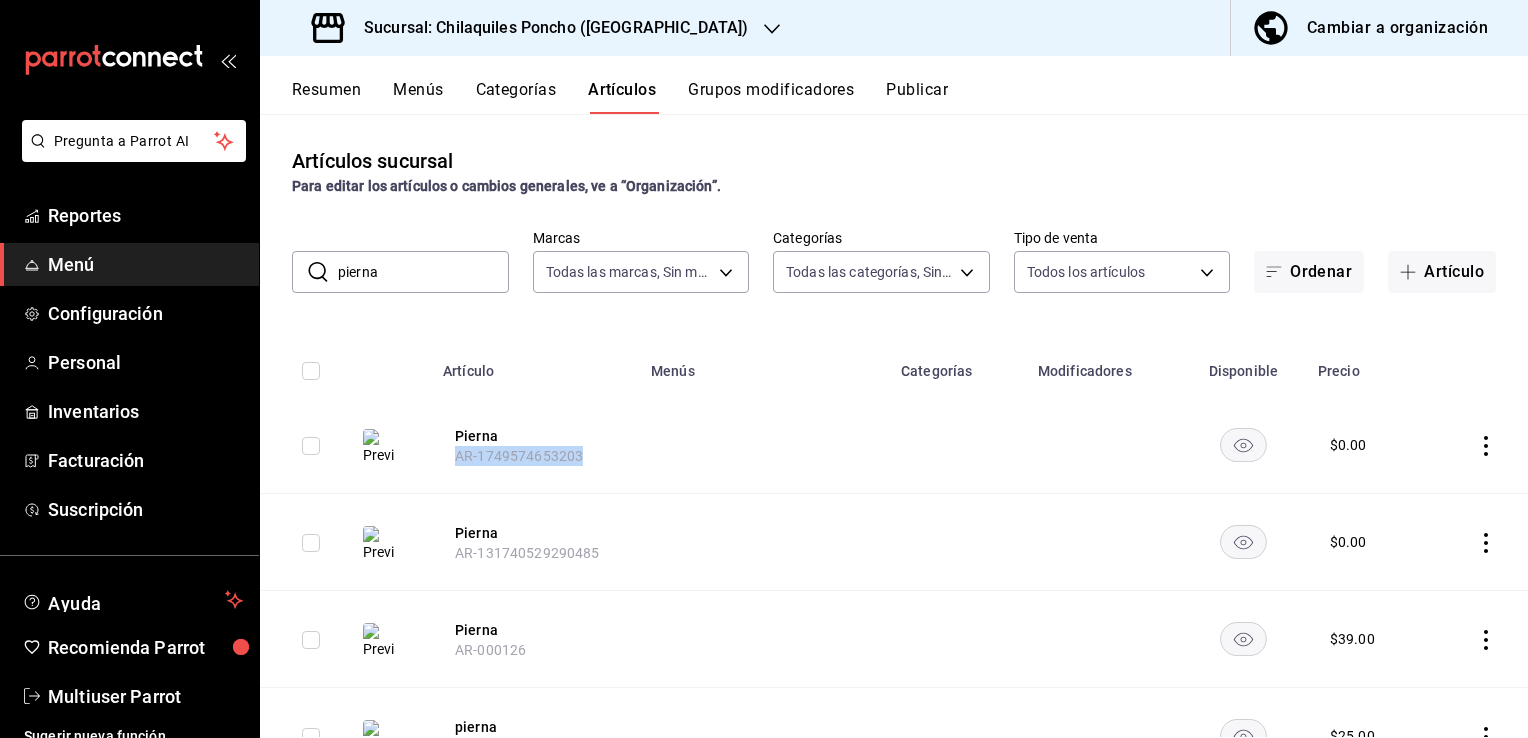 click on "Categorías" at bounding box center [516, 97] 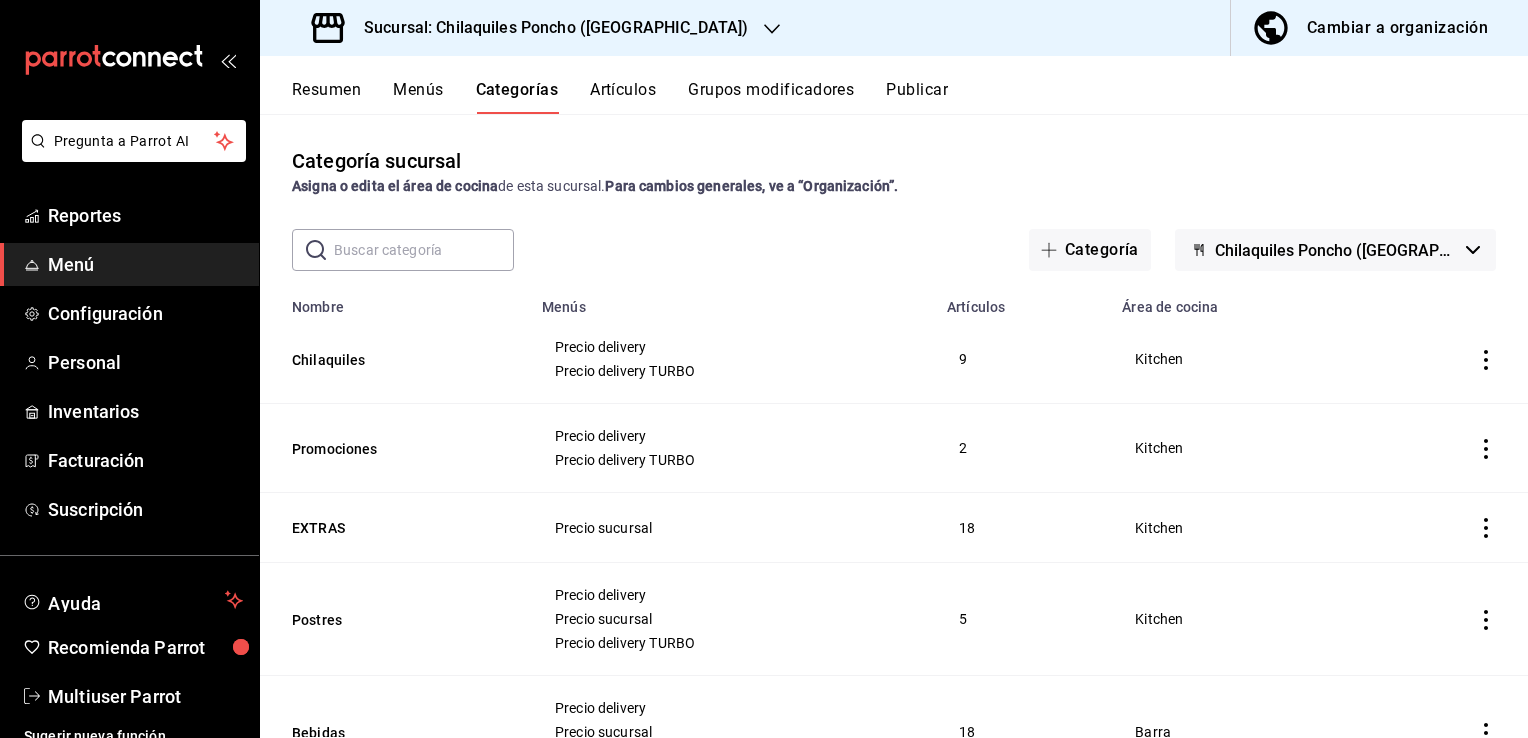 click on "Menús" at bounding box center (418, 97) 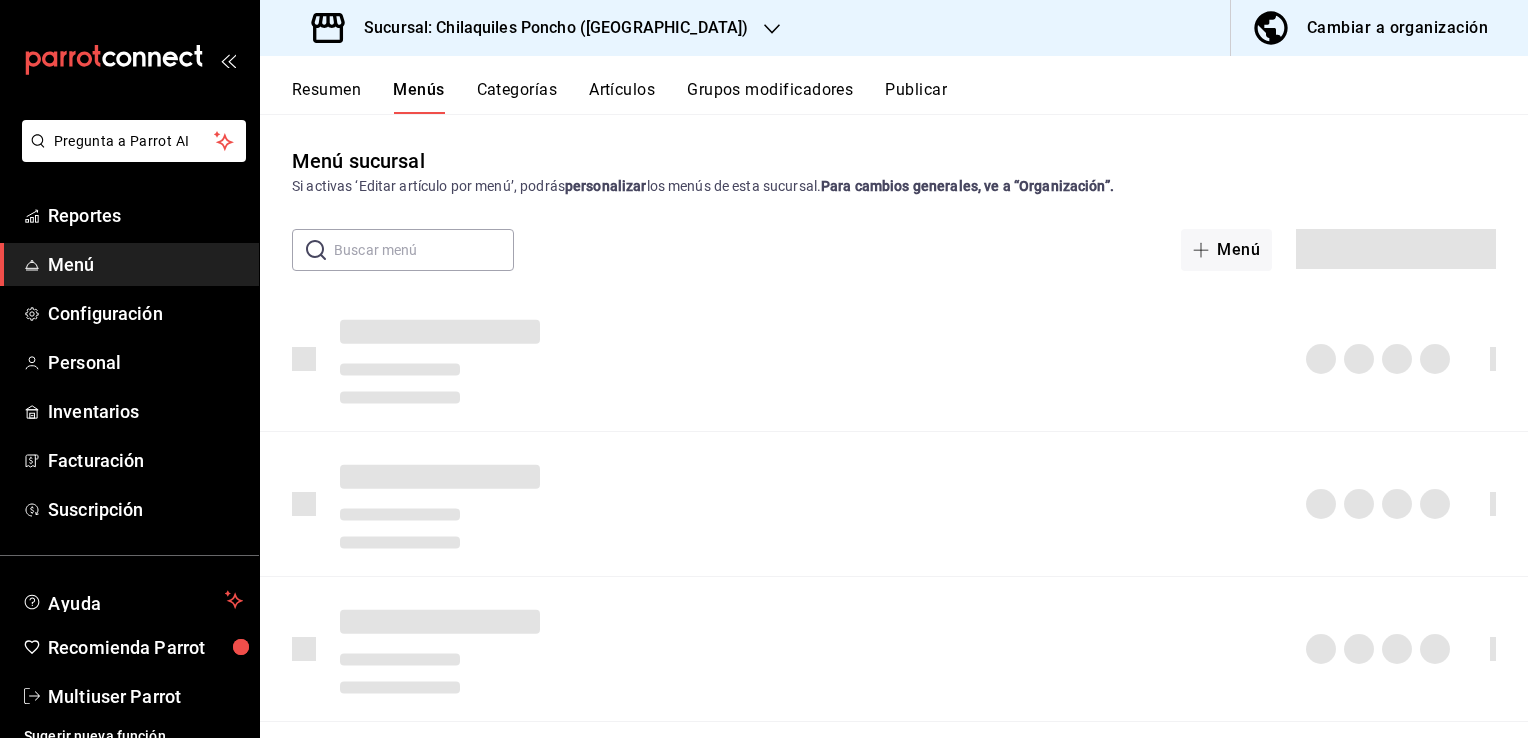 click at bounding box center [424, 250] 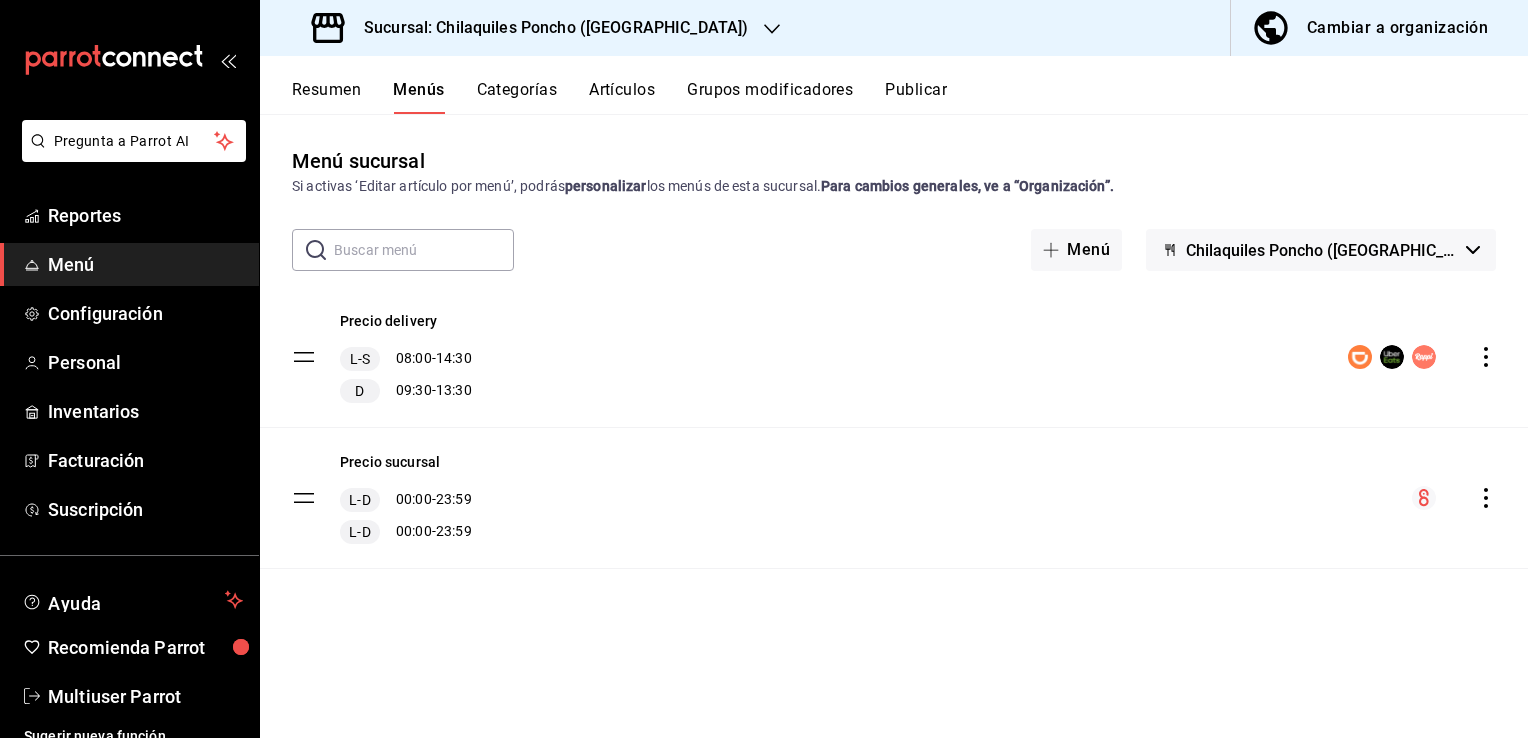 paste on "AR-1749574653203" 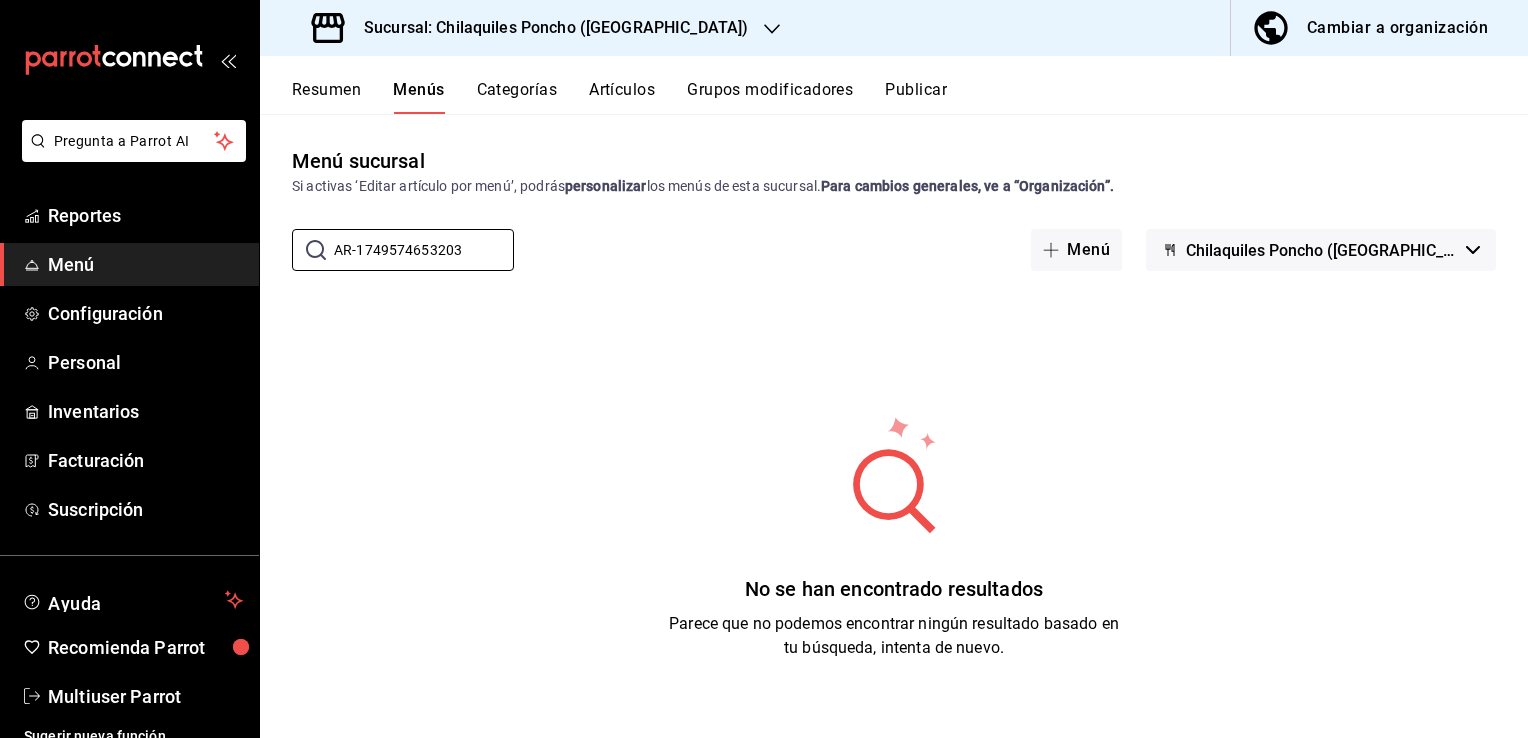 type on "AR-1749574653203" 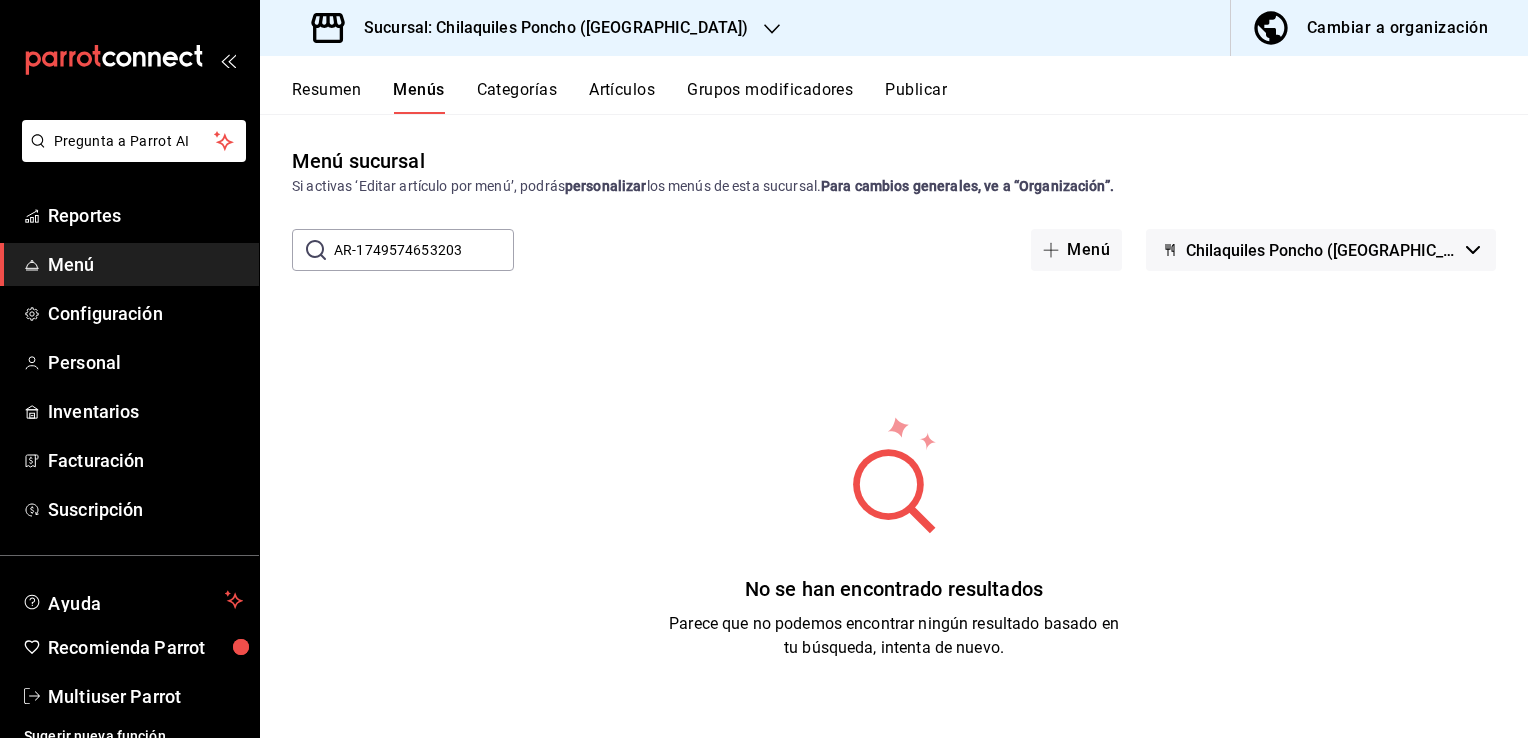 click on "Artículos" at bounding box center (622, 97) 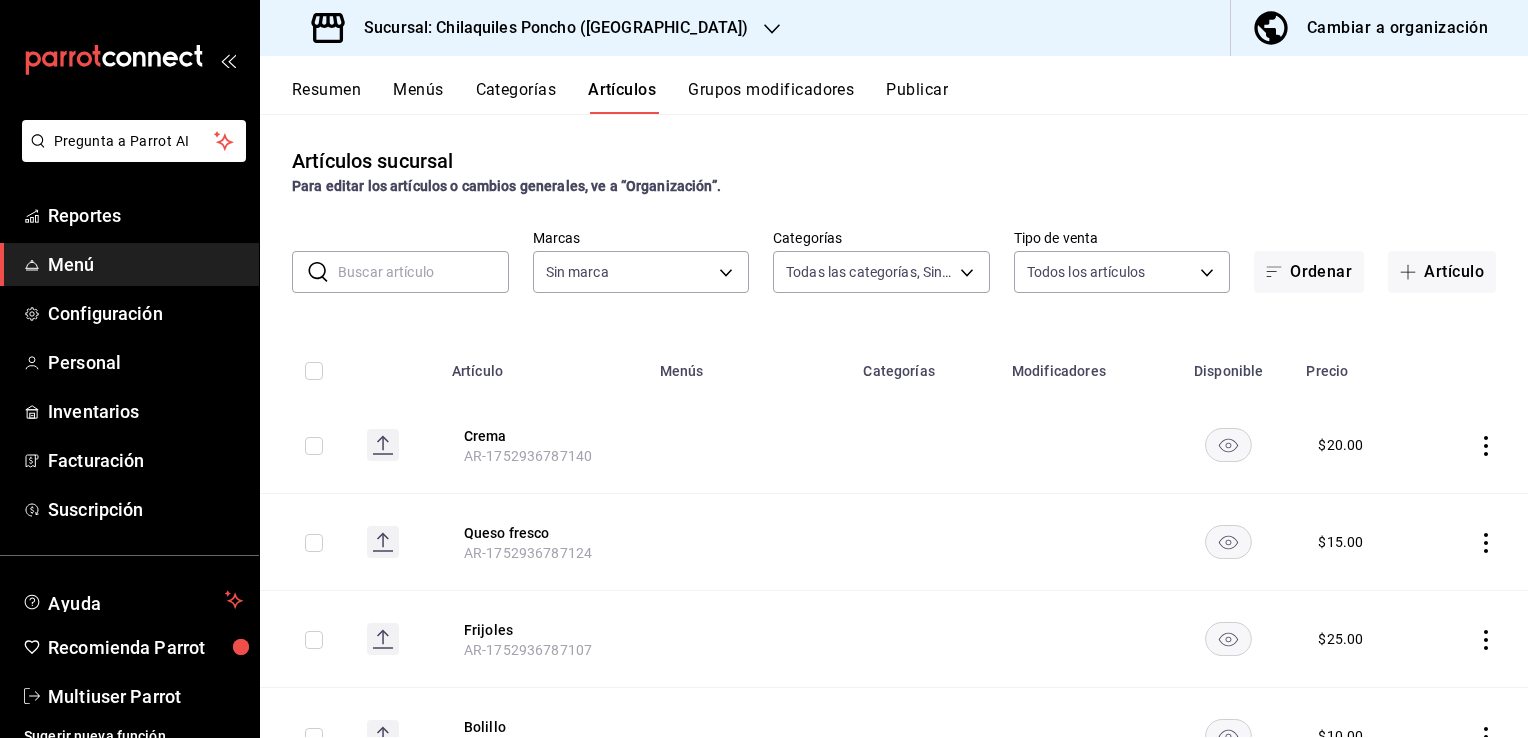 type on "9f95f13c-9719-4b40-8e11-2c88b5fe3b69,a16a52c5-7b0d-4b26-baf5-a0d11cb9dd37,e99e5405-bf5f-4a86-9219-d05f92641703,76a6cea9-2c95-4ccc-a1f9-9163781f6b59,29bb50d3-f697-4066-a860-9d3808f2e823,362786a5-7732-4696-95b4-4d51f508f9c2,8054b49c-1834-4682-90df-8ffe2641f86a,83d212ca-3409-4e1f-b5de-99db98e43736,aa694730-01fa-4cd2-a1cf-e6fb5d194c28" 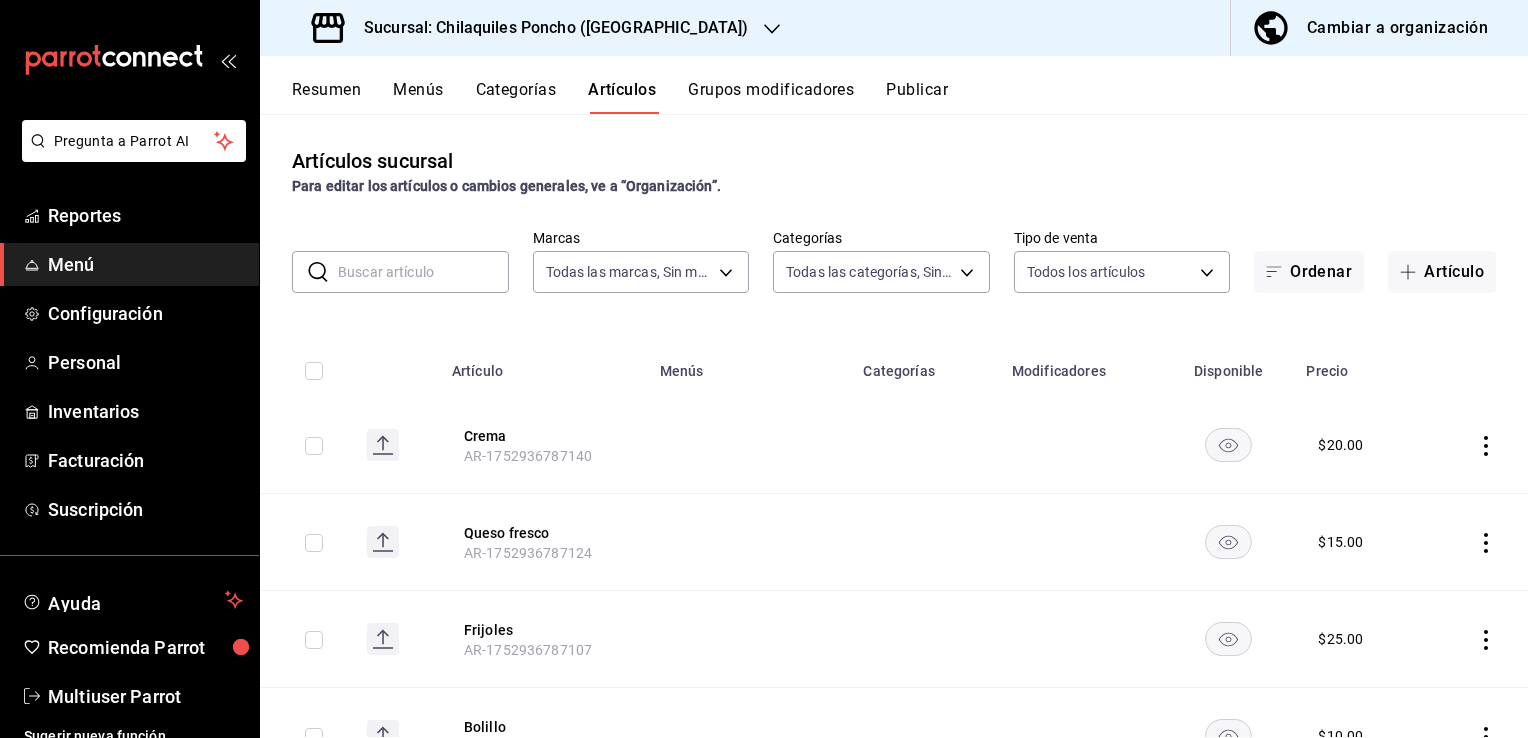 click on "Categorías" at bounding box center (516, 97) 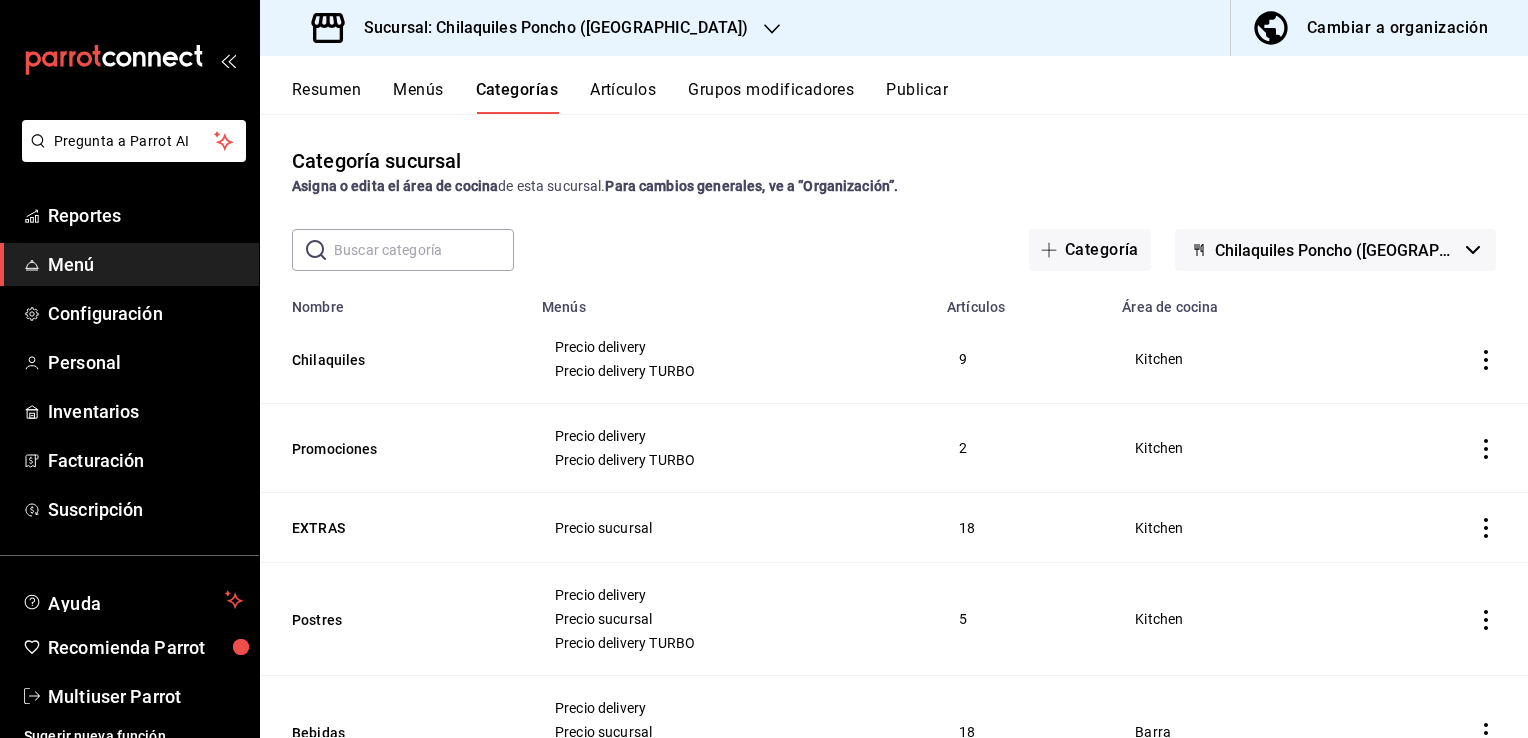 click on "Grupos modificadores" at bounding box center [771, 97] 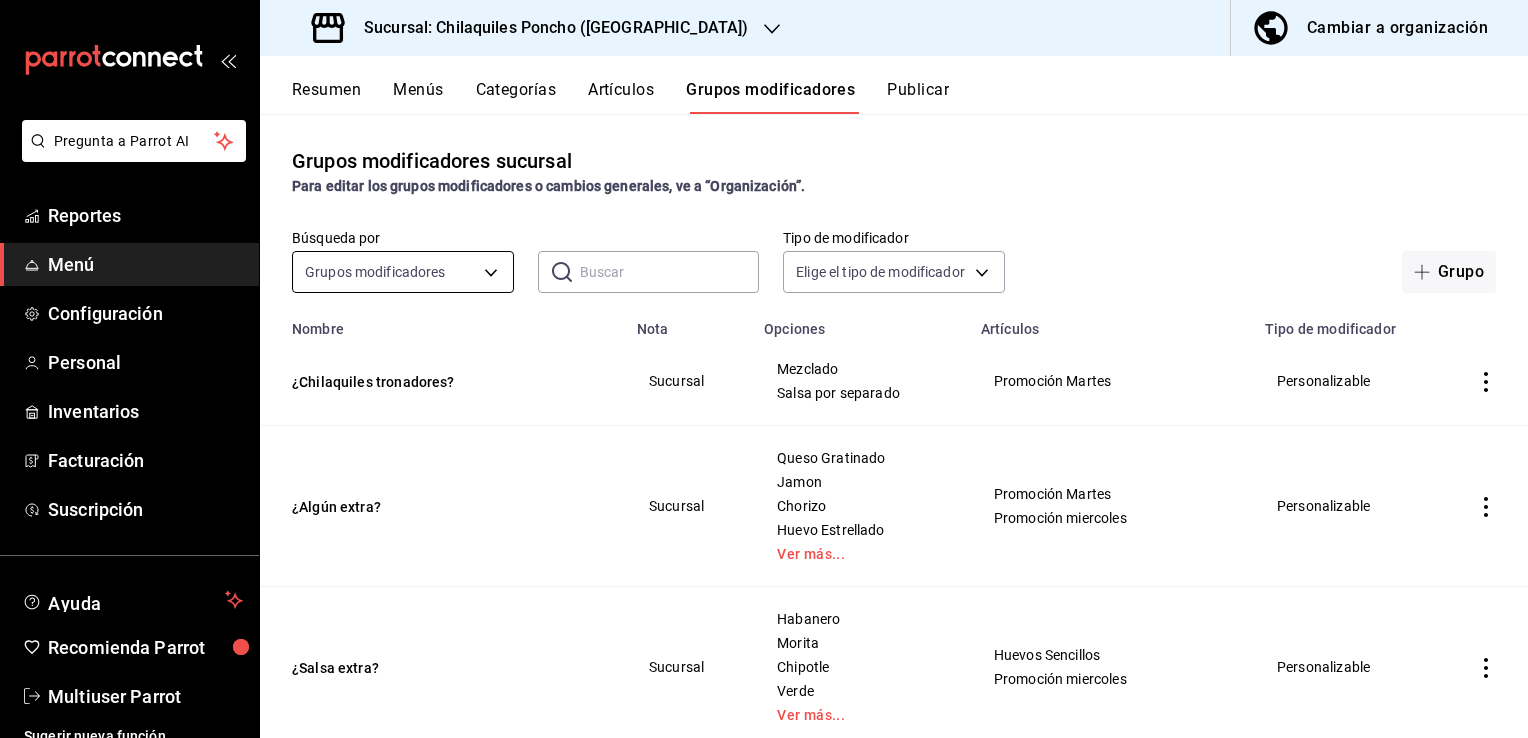 click on "Pregunta a Parrot AI Reportes   Menú   Configuración   Personal   Inventarios   Facturación   Suscripción   Ayuda Recomienda Parrot   Multiuser Parrot   Sugerir nueva función   Sucursal: Chilaquiles Poncho (Chapalita) Cambiar a organización Resumen Menús Categorías Artículos Grupos modificadores Publicar Grupos modificadores sucursal Para editar los grupos modificadores o cambios generales, ve a “Organización”. Búsqueda por Grupos modificadores GROUP ​ ​ Tipo de modificador Elige el tipo de modificador Grupo Nombre Nota Opciones Artículos Tipo de modificador ¿Chilaquiles tronadores? Sucursal Mezclado Salsa por separado Promoción [DATE] Personalizable ¿Algún extra? Sucursal Queso Gratinado Jamon Chorizo Huevo Estrellado Ver más... Promoción [DATE] Promoción [DATE] Personalizable ¿Salsa extra? Sucursal Habanero Morita Chipotle Verde Ver más... Huevos Sencillos Promoción [DATE] Personalizable ¿chilaquiles tronadores? - Salsa por separado Mezclado Chilaquiles Chipotle Delivery" at bounding box center [764, 369] 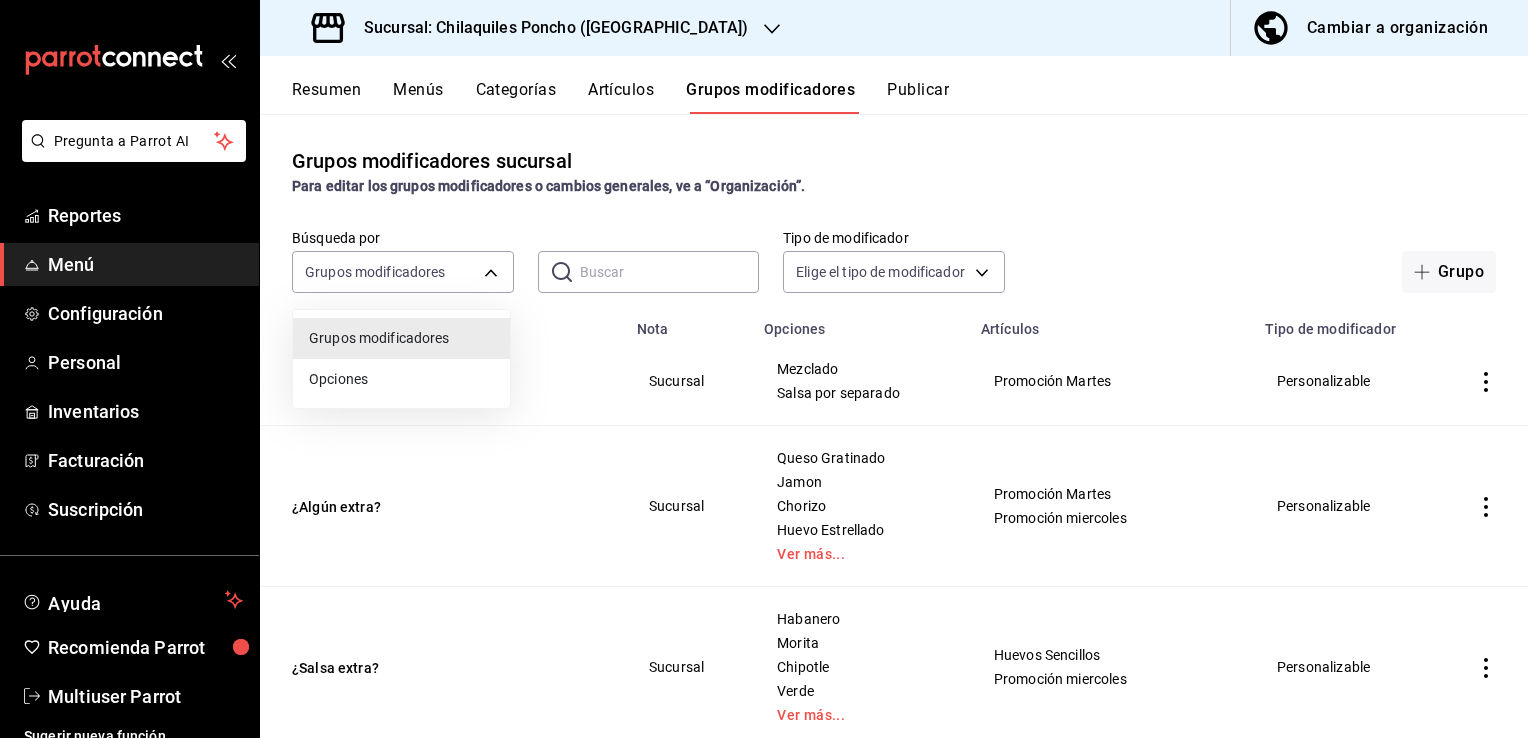 click at bounding box center (764, 369) 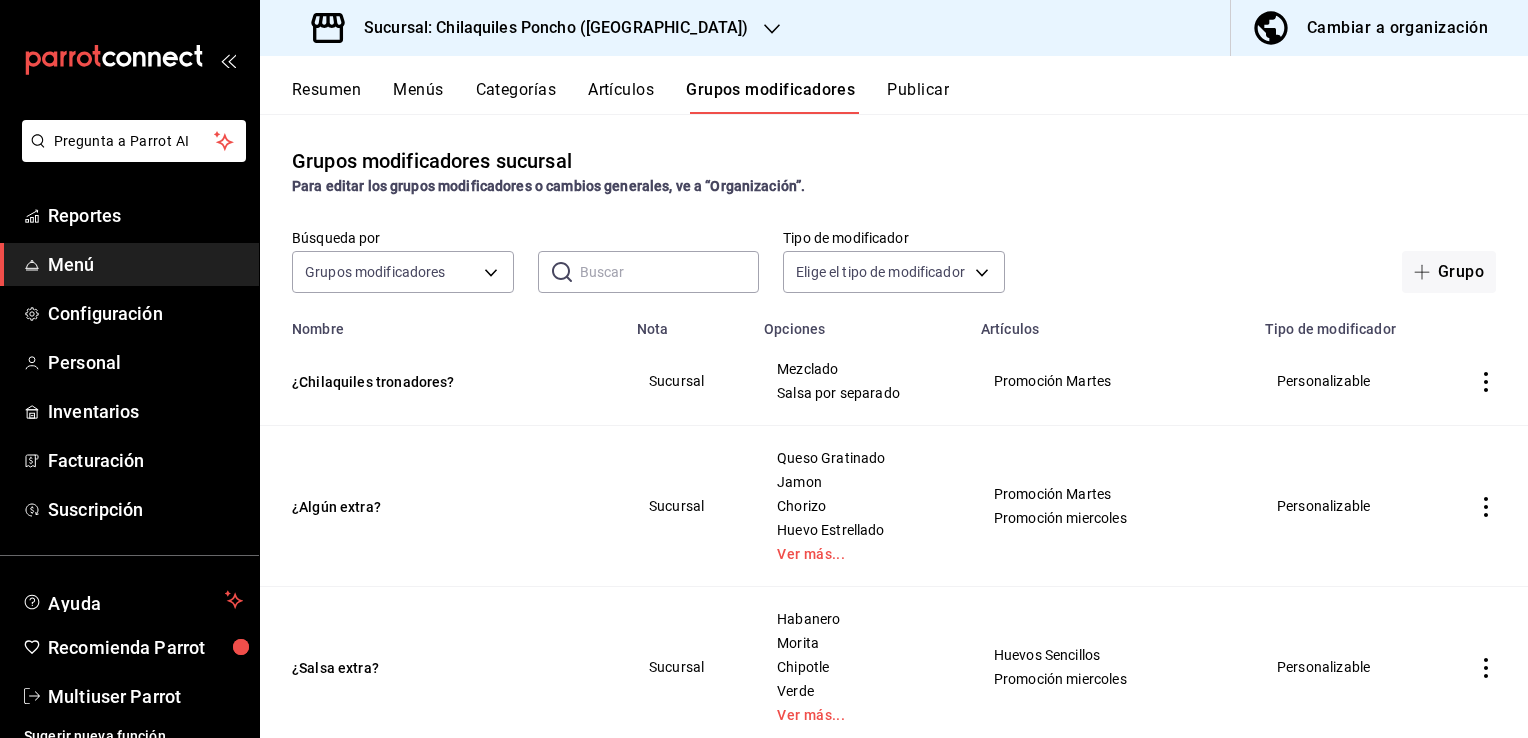 click at bounding box center [670, 272] 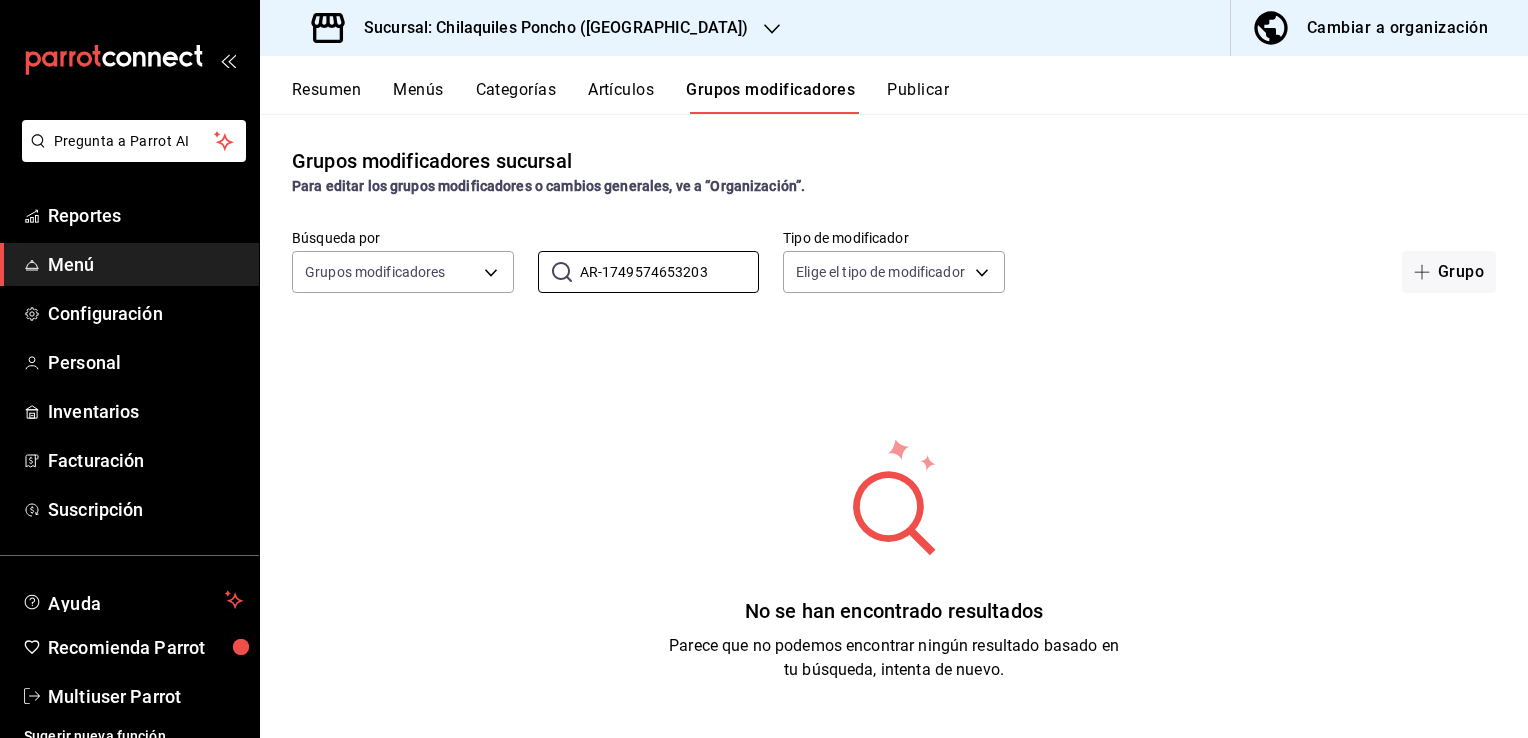 drag, startPoint x: 739, startPoint y: 271, endPoint x: 521, endPoint y: 280, distance: 218.1857 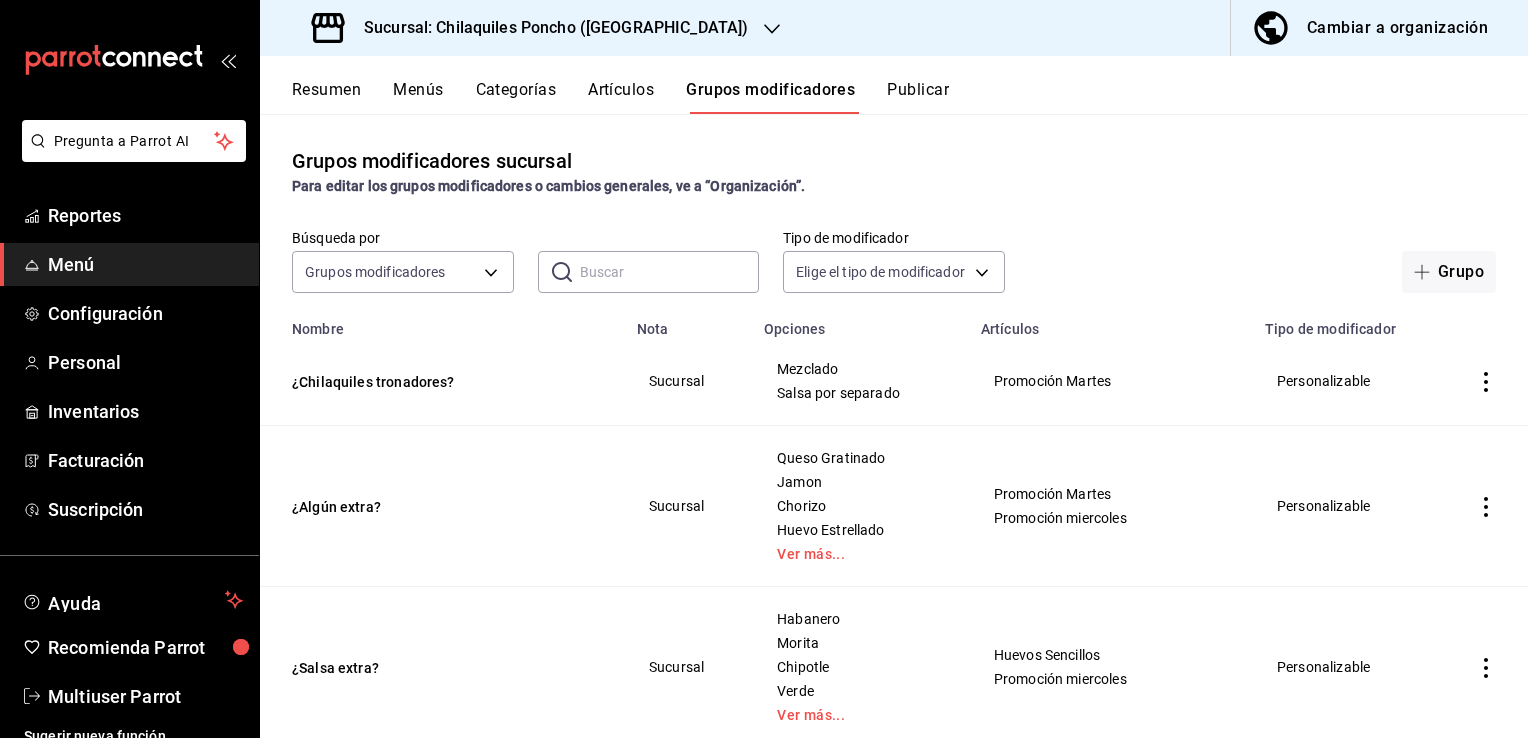 click on "Categorías" at bounding box center (516, 97) 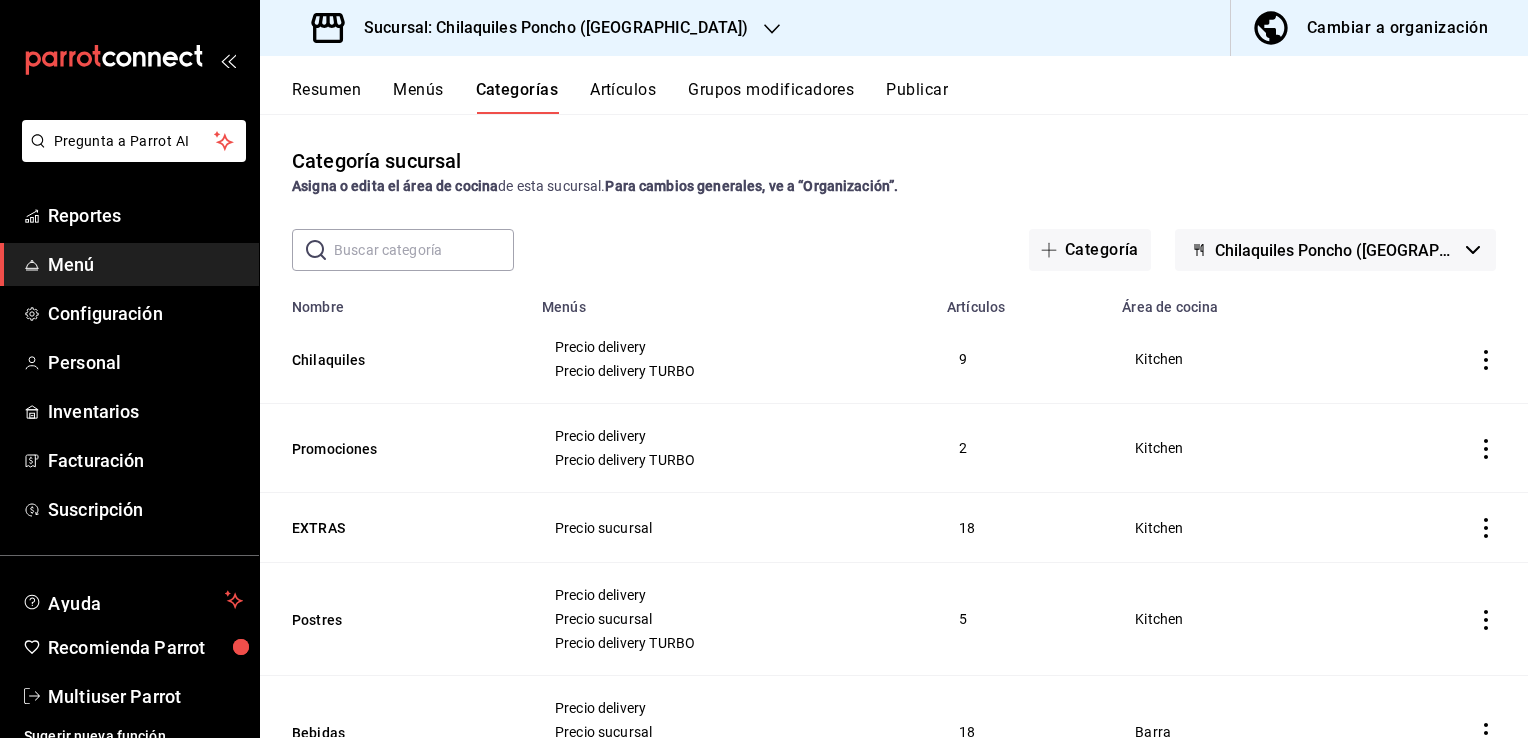 click at bounding box center [424, 250] 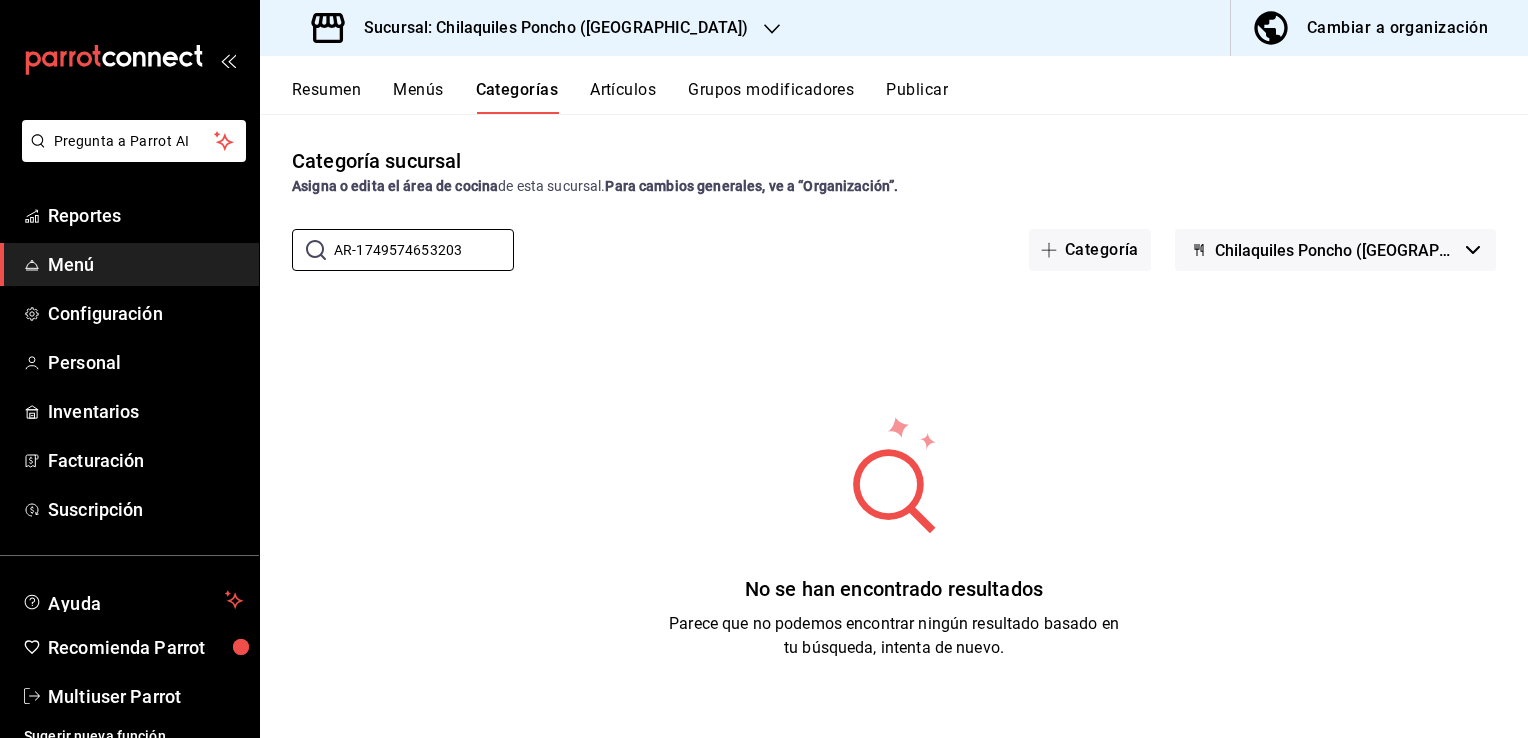 drag, startPoint x: 472, startPoint y: 250, endPoint x: 152, endPoint y: 276, distance: 321.0545 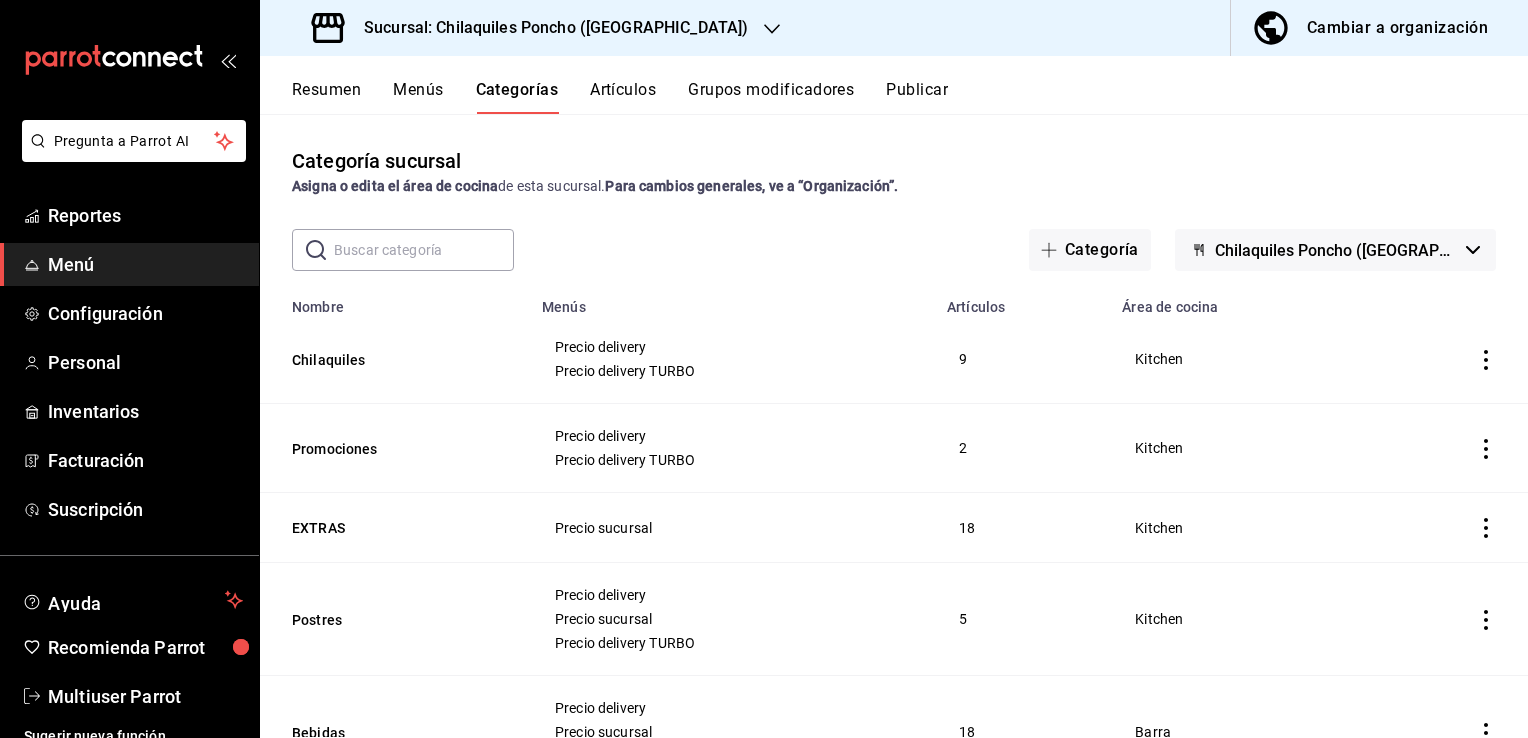 click on "Artículos" at bounding box center [623, 97] 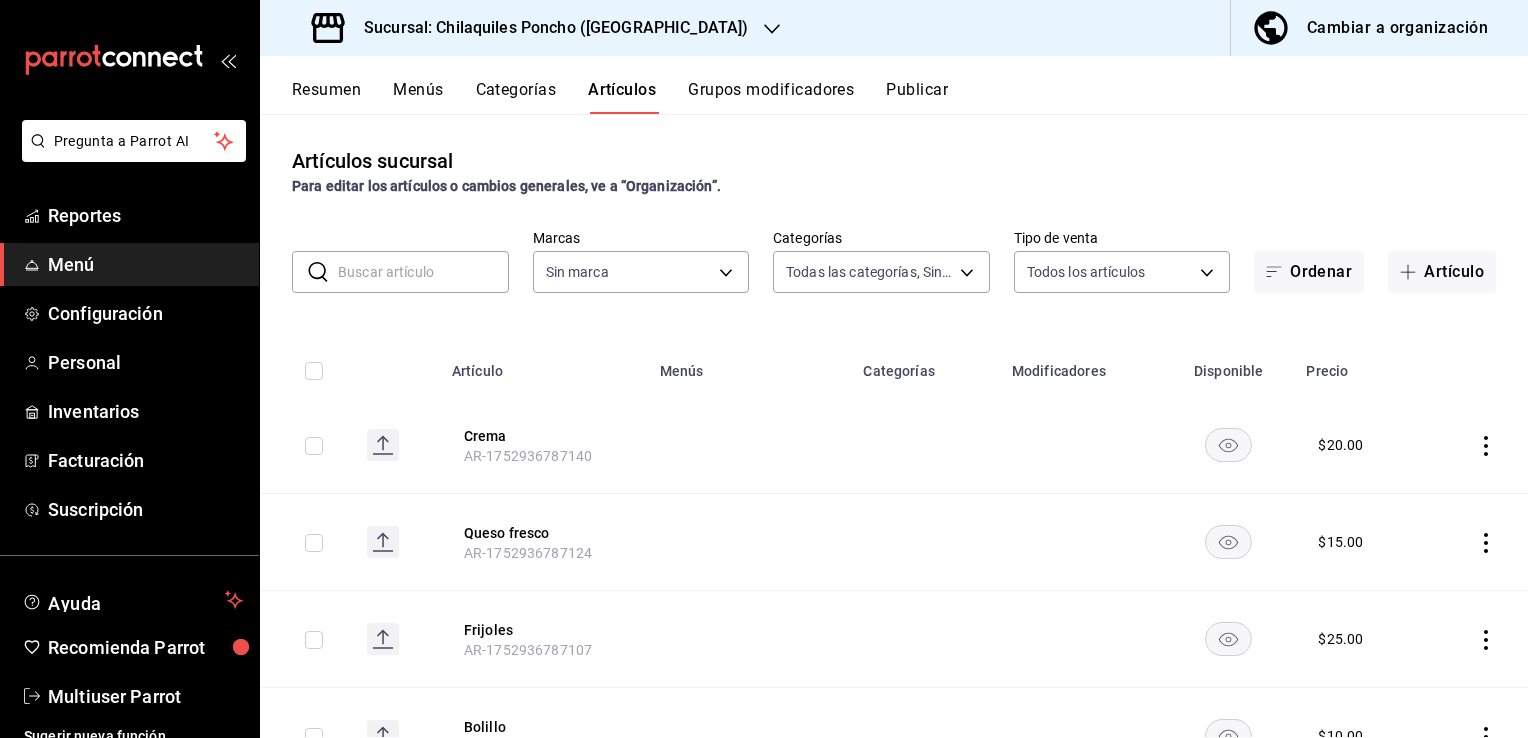 type on "9f95f13c-9719-4b40-8e11-2c88b5fe3b69,a16a52c5-7b0d-4b26-baf5-a0d11cb9dd37,e99e5405-bf5f-4a86-9219-d05f92641703,76a6cea9-2c95-4ccc-a1f9-9163781f6b59,29bb50d3-f697-4066-a860-9d3808f2e823,362786a5-7732-4696-95b4-4d51f508f9c2,8054b49c-1834-4682-90df-8ffe2641f86a,83d212ca-3409-4e1f-b5de-99db98e43736,aa694730-01fa-4cd2-a1cf-e6fb5d194c28" 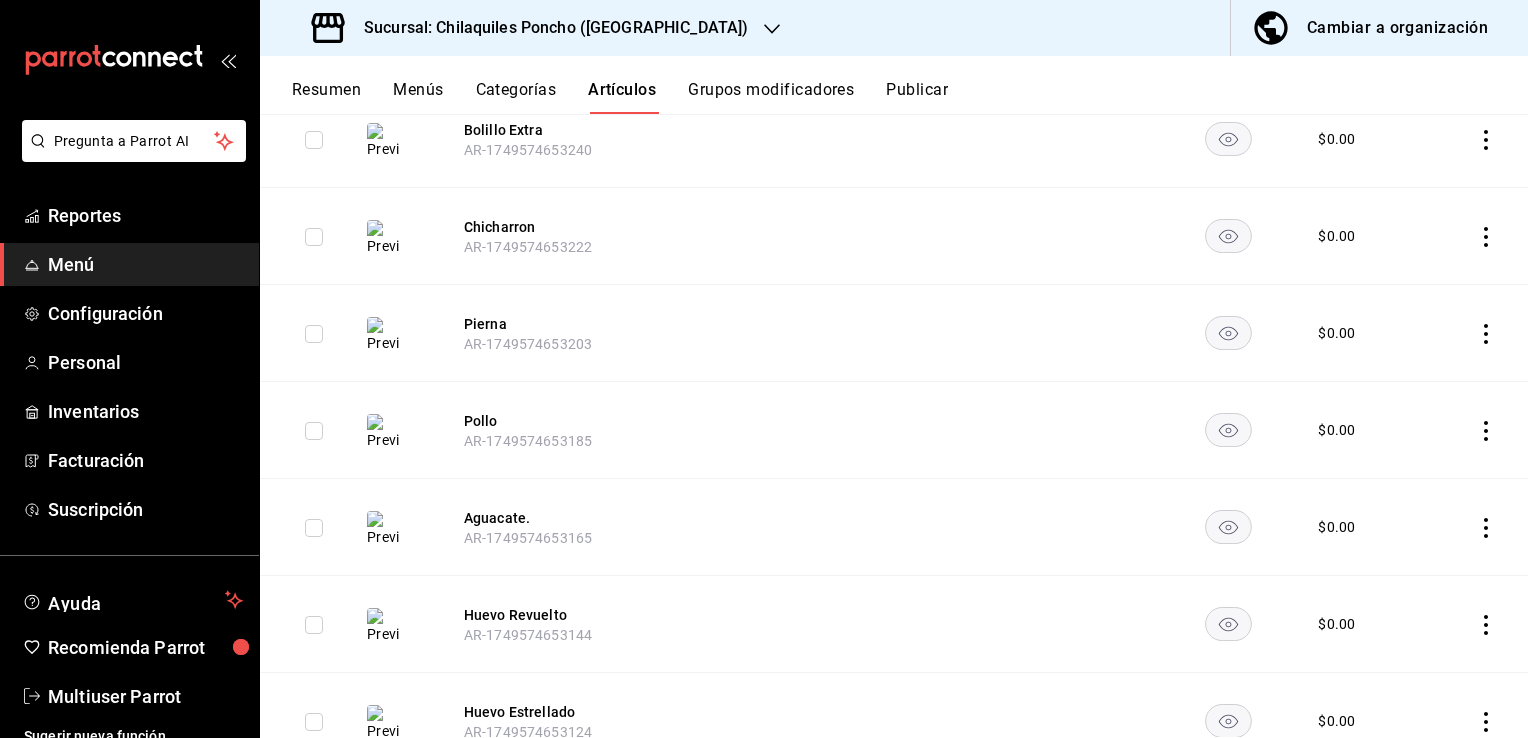 scroll, scrollTop: 800, scrollLeft: 0, axis: vertical 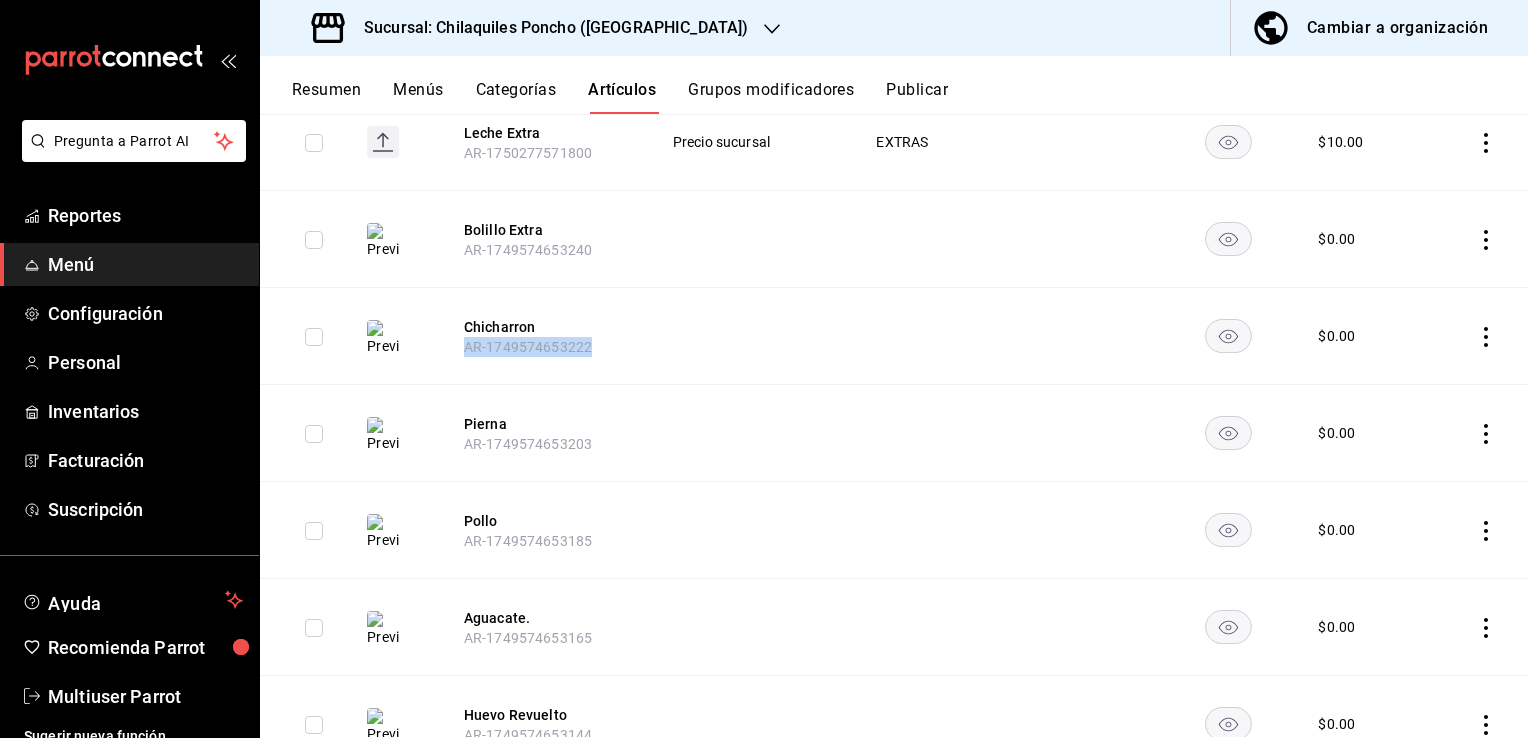 drag, startPoint x: 588, startPoint y: 360, endPoint x: 444, endPoint y: 366, distance: 144.12494 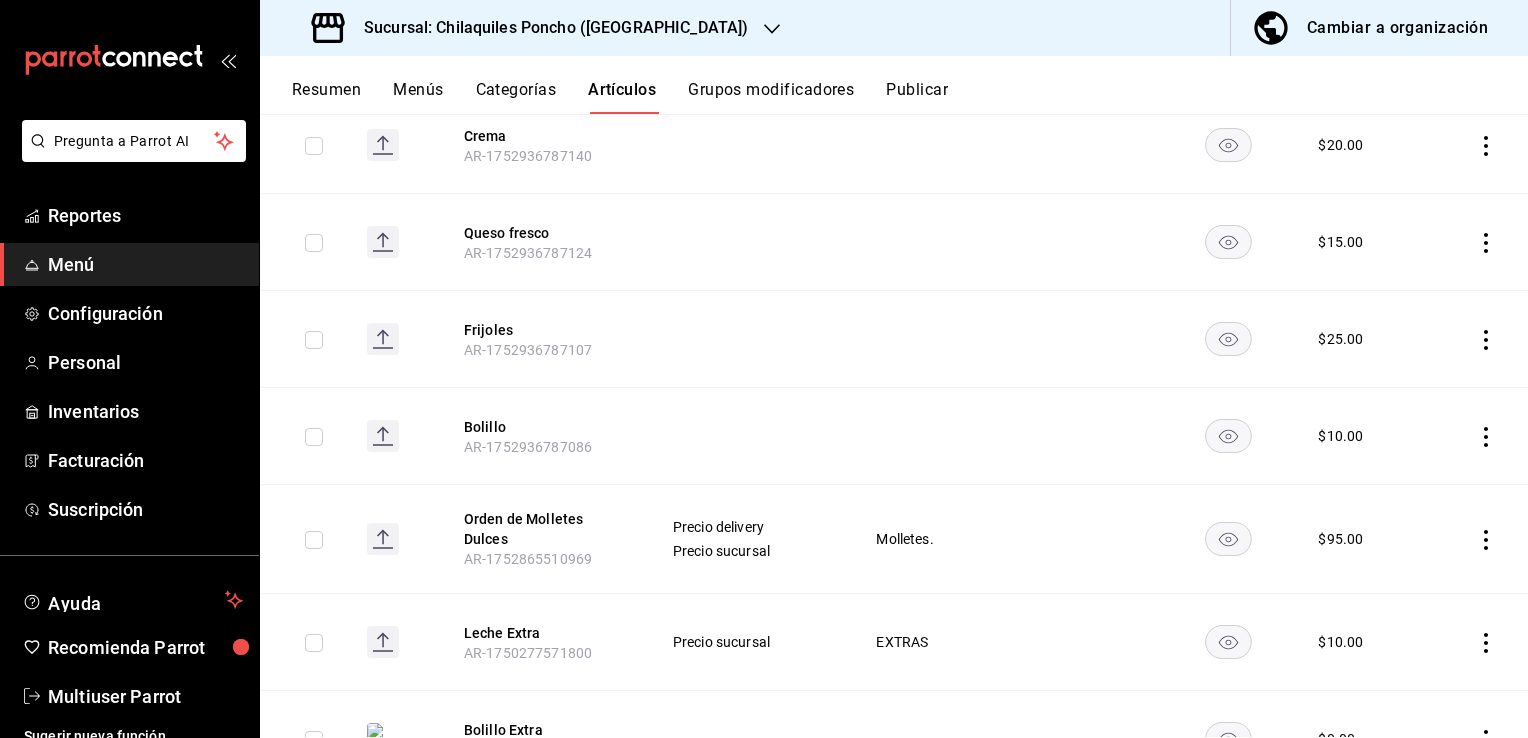scroll, scrollTop: 0, scrollLeft: 0, axis: both 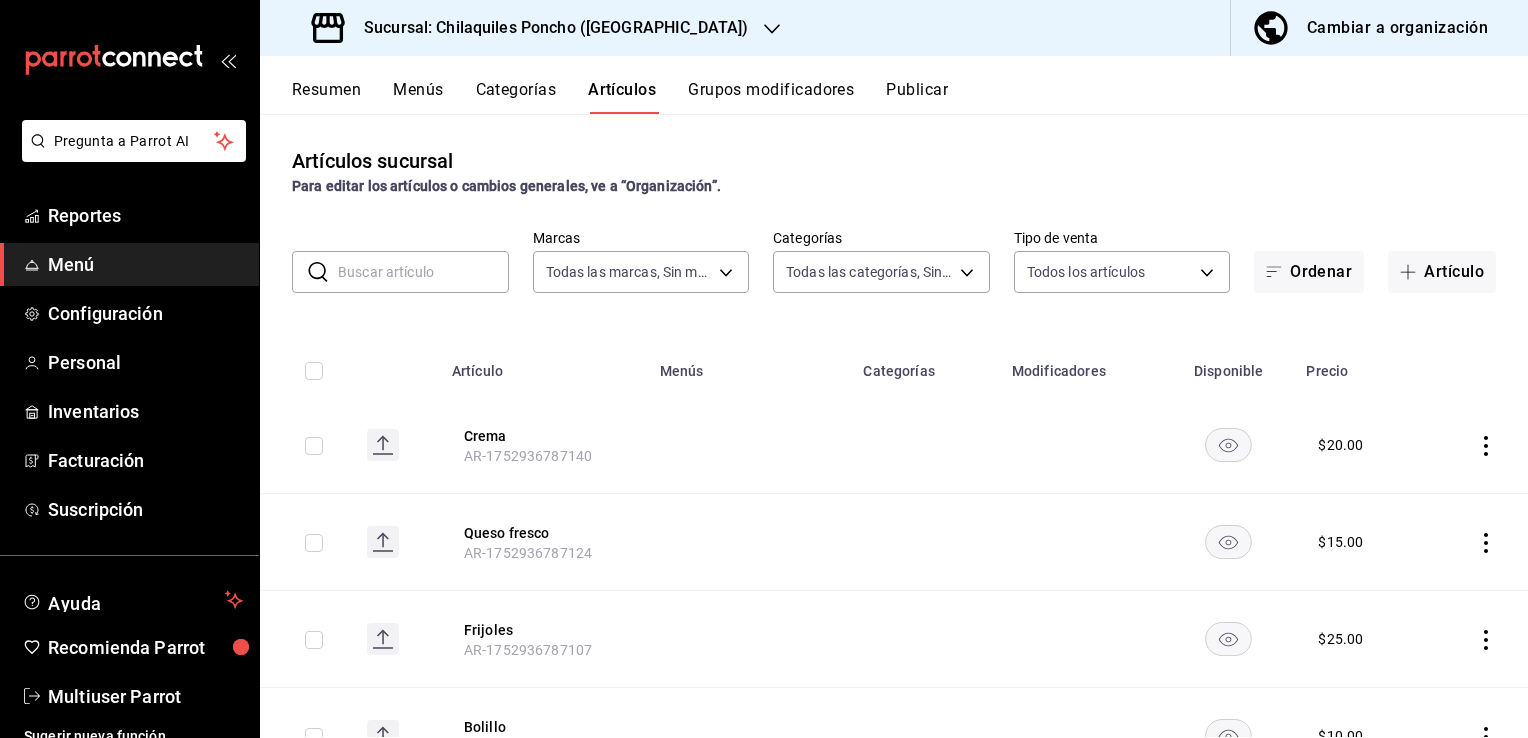 click on "Resumen Menús Categorías Artículos Grupos modificadores Publicar" at bounding box center [894, 85] 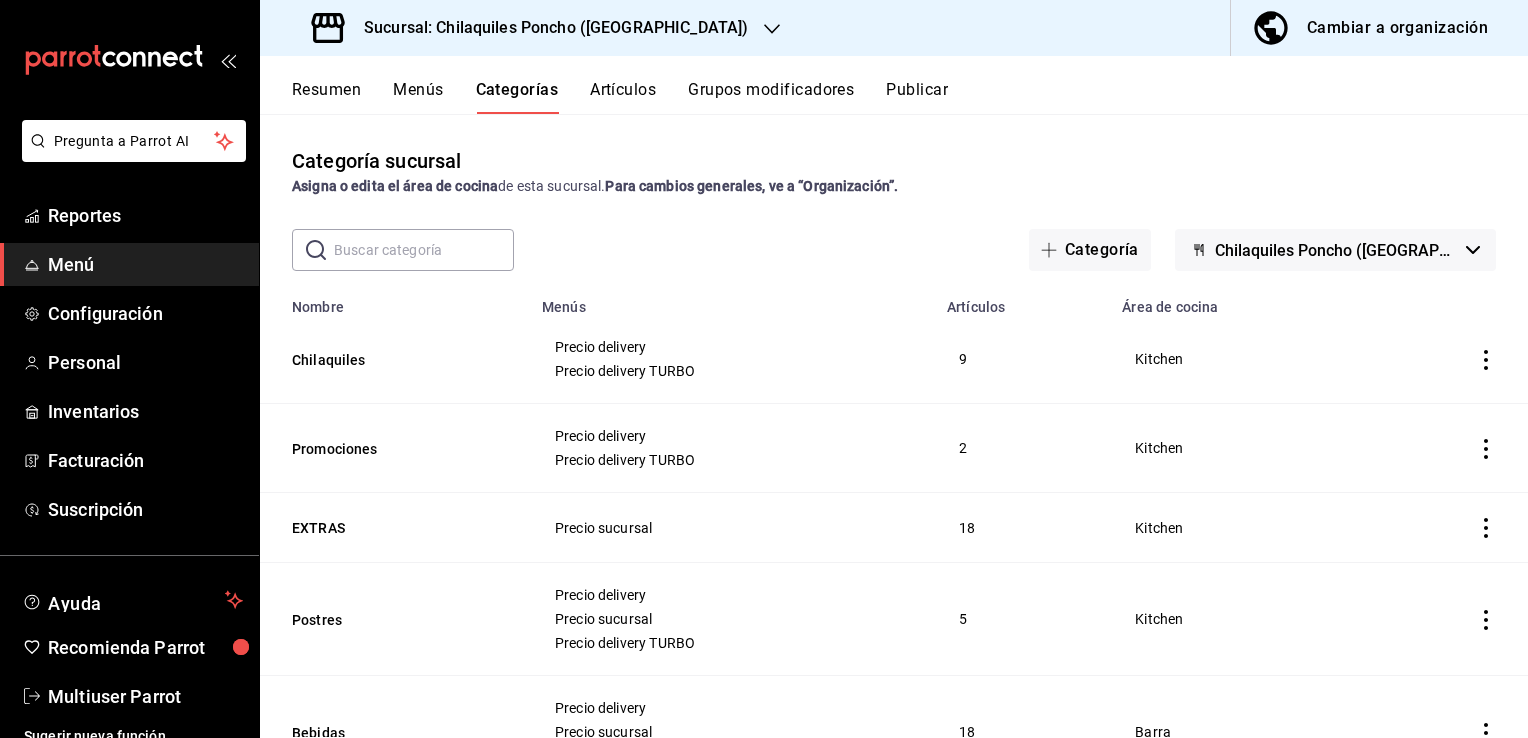 click on "Grupos modificadores" at bounding box center (771, 97) 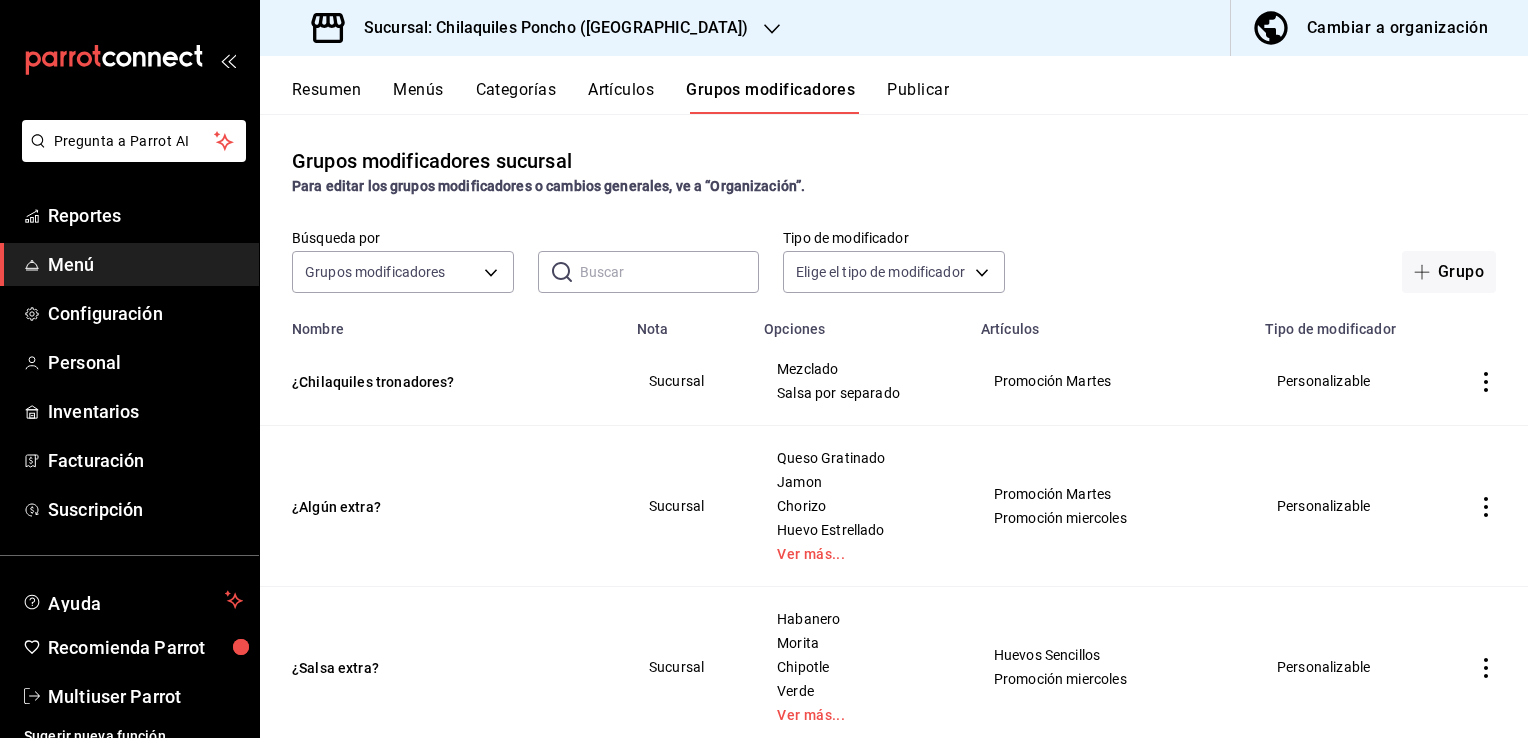 click at bounding box center [670, 272] 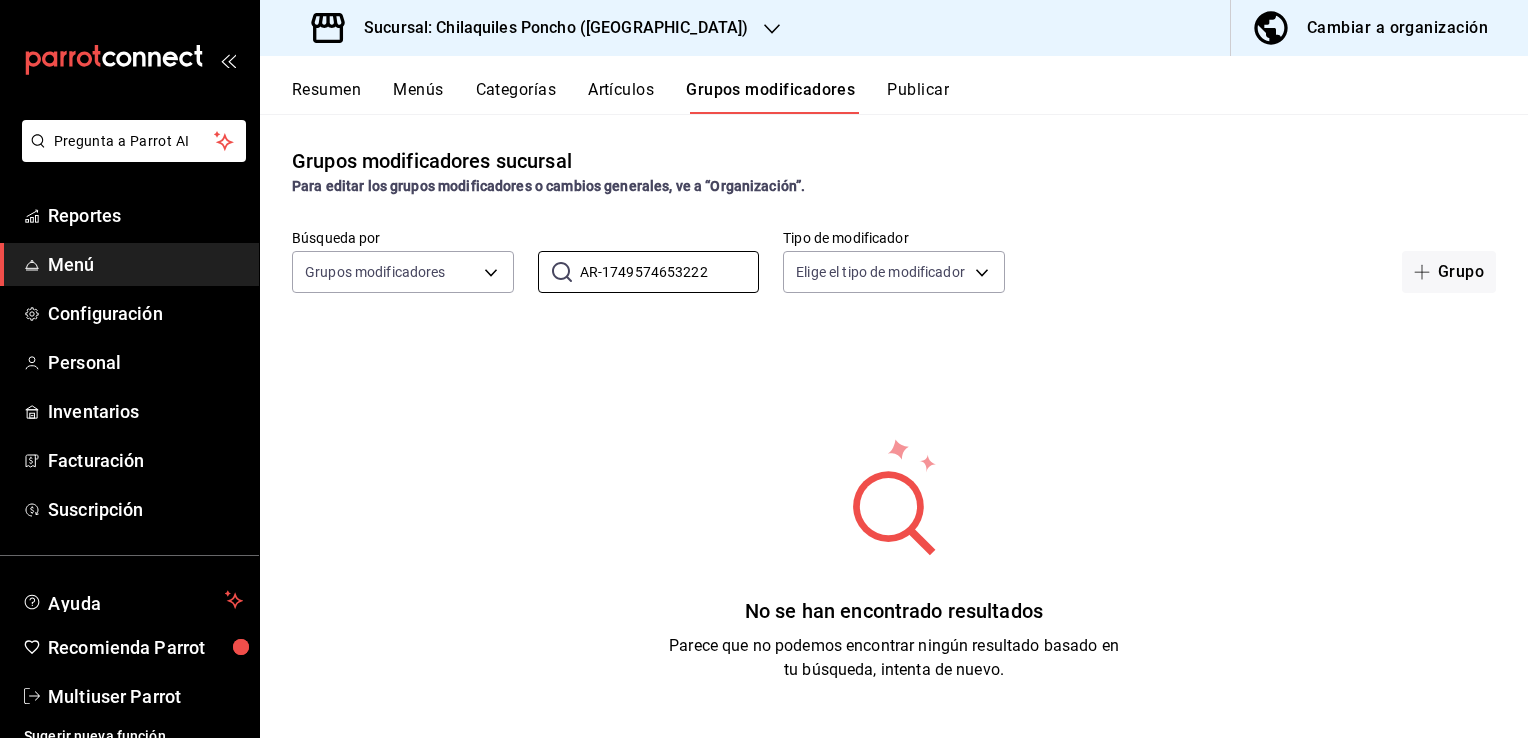 drag, startPoint x: 744, startPoint y: 278, endPoint x: 423, endPoint y: 315, distance: 323.12537 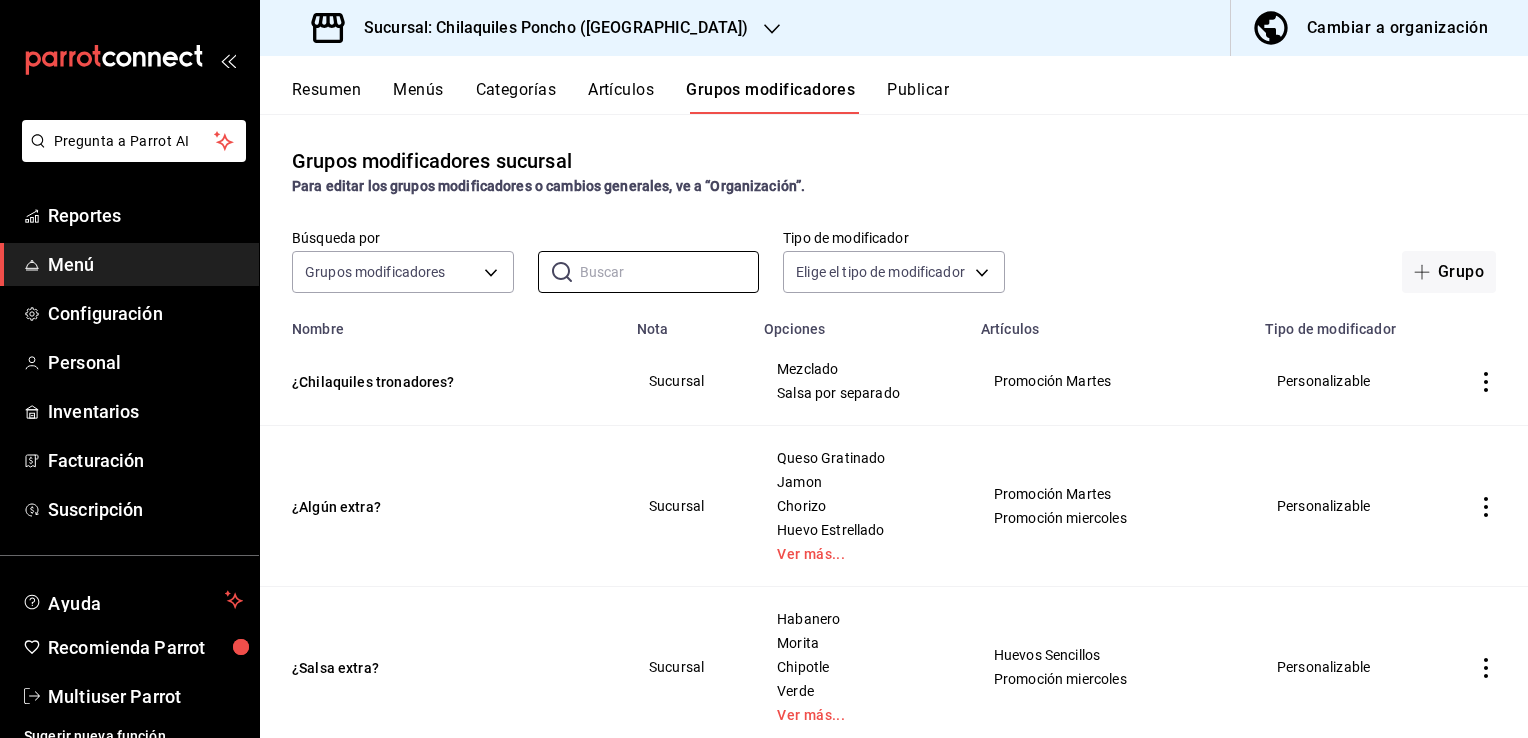 click on "Artículos" at bounding box center [621, 97] 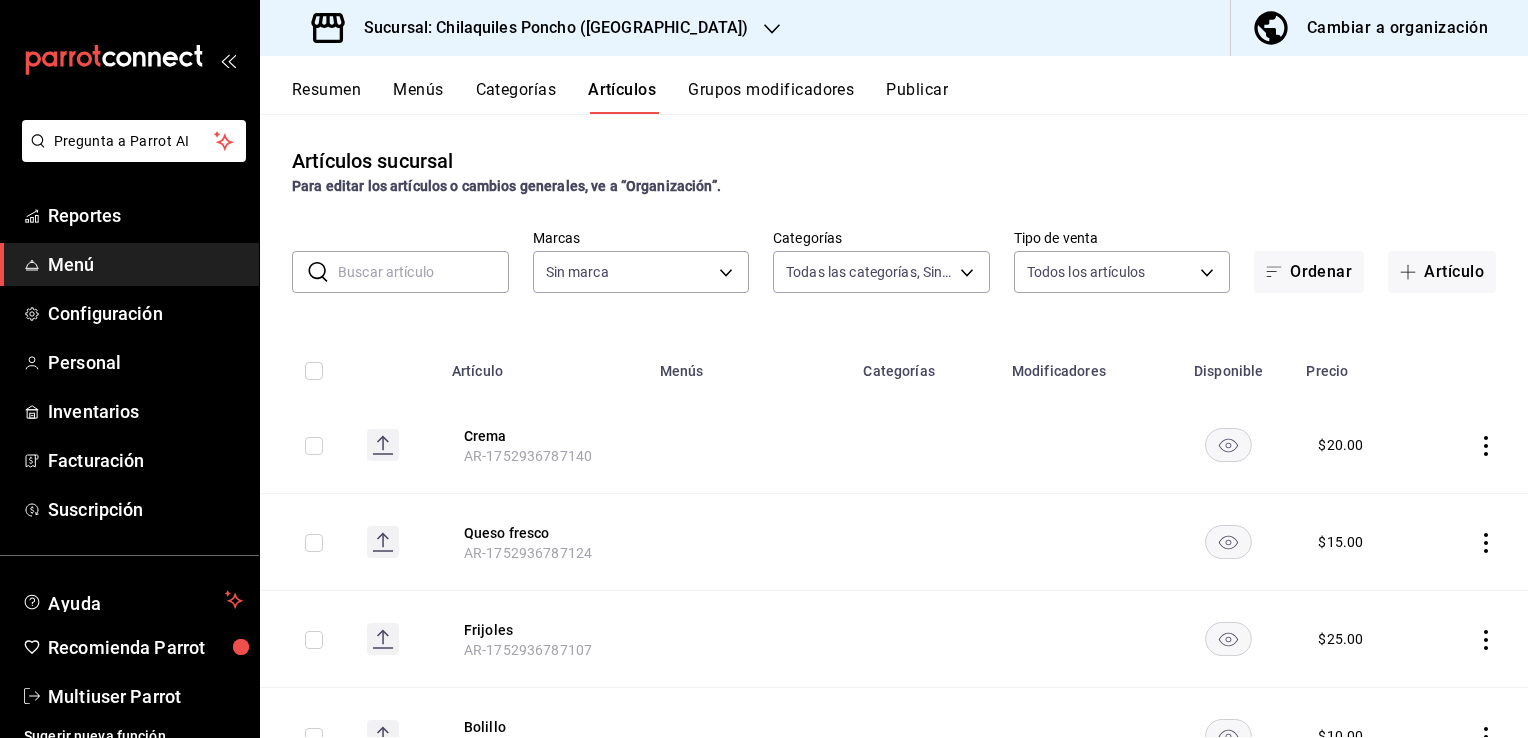 type on "9f95f13c-9719-4b40-8e11-2c88b5fe3b69,a16a52c5-7b0d-4b26-baf5-a0d11cb9dd37,e99e5405-bf5f-4a86-9219-d05f92641703,76a6cea9-2c95-4ccc-a1f9-9163781f6b59,29bb50d3-f697-4066-a860-9d3808f2e823,362786a5-7732-4696-95b4-4d51f508f9c2,8054b49c-1834-4682-90df-8ffe2641f86a,83d212ca-3409-4e1f-b5de-99db98e43736,aa694730-01fa-4cd2-a1cf-e6fb5d194c28" 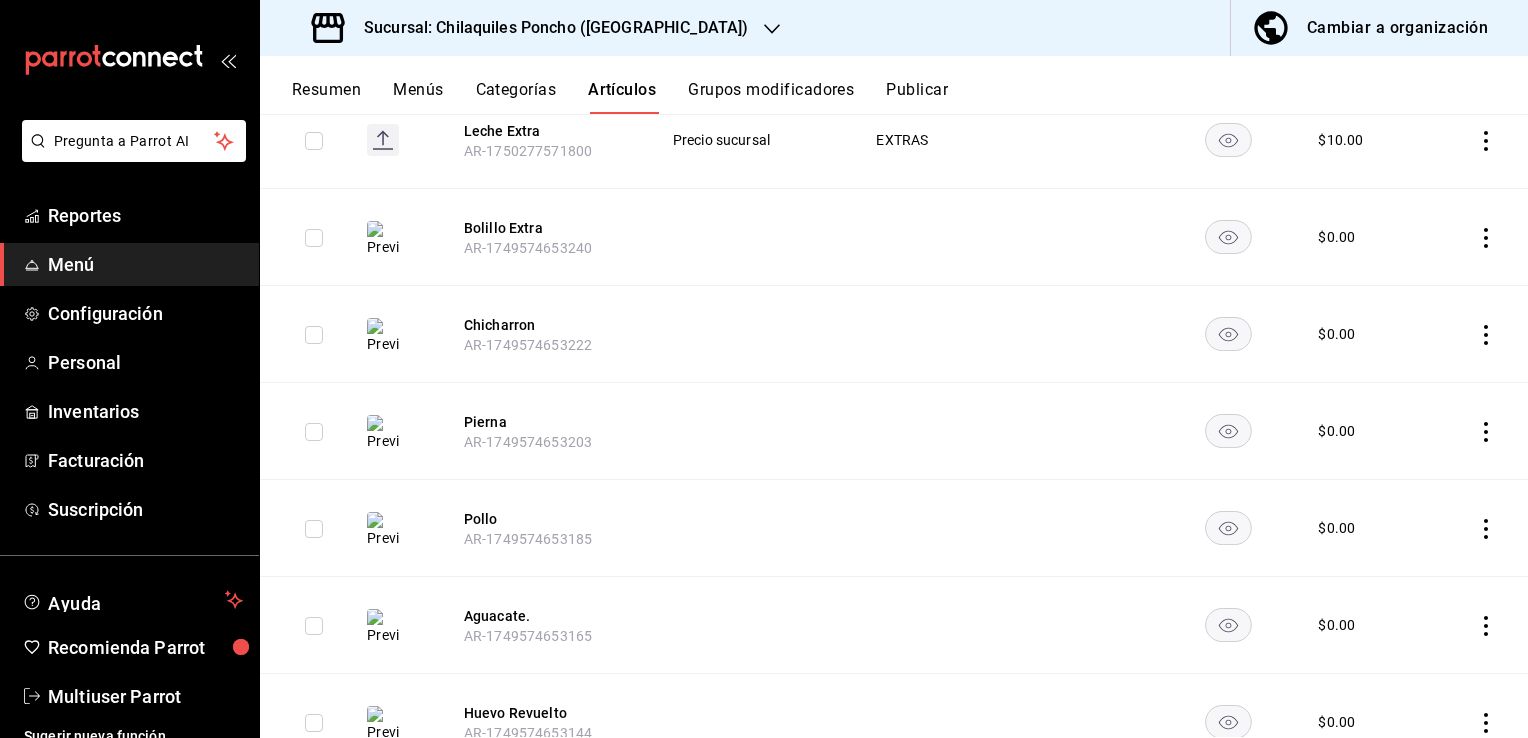 scroll, scrollTop: 700, scrollLeft: 0, axis: vertical 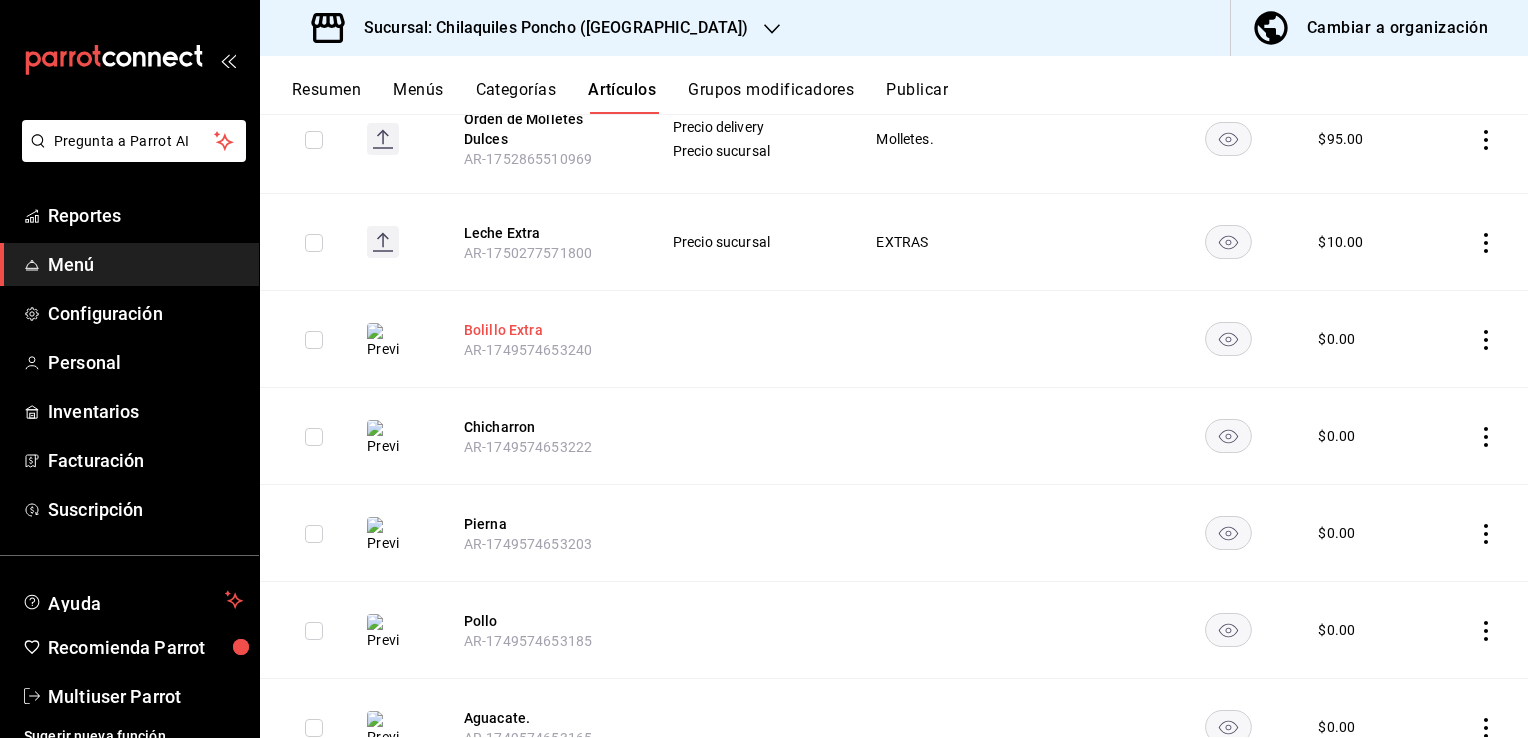 click on "Bolillo Extra" at bounding box center (544, 330) 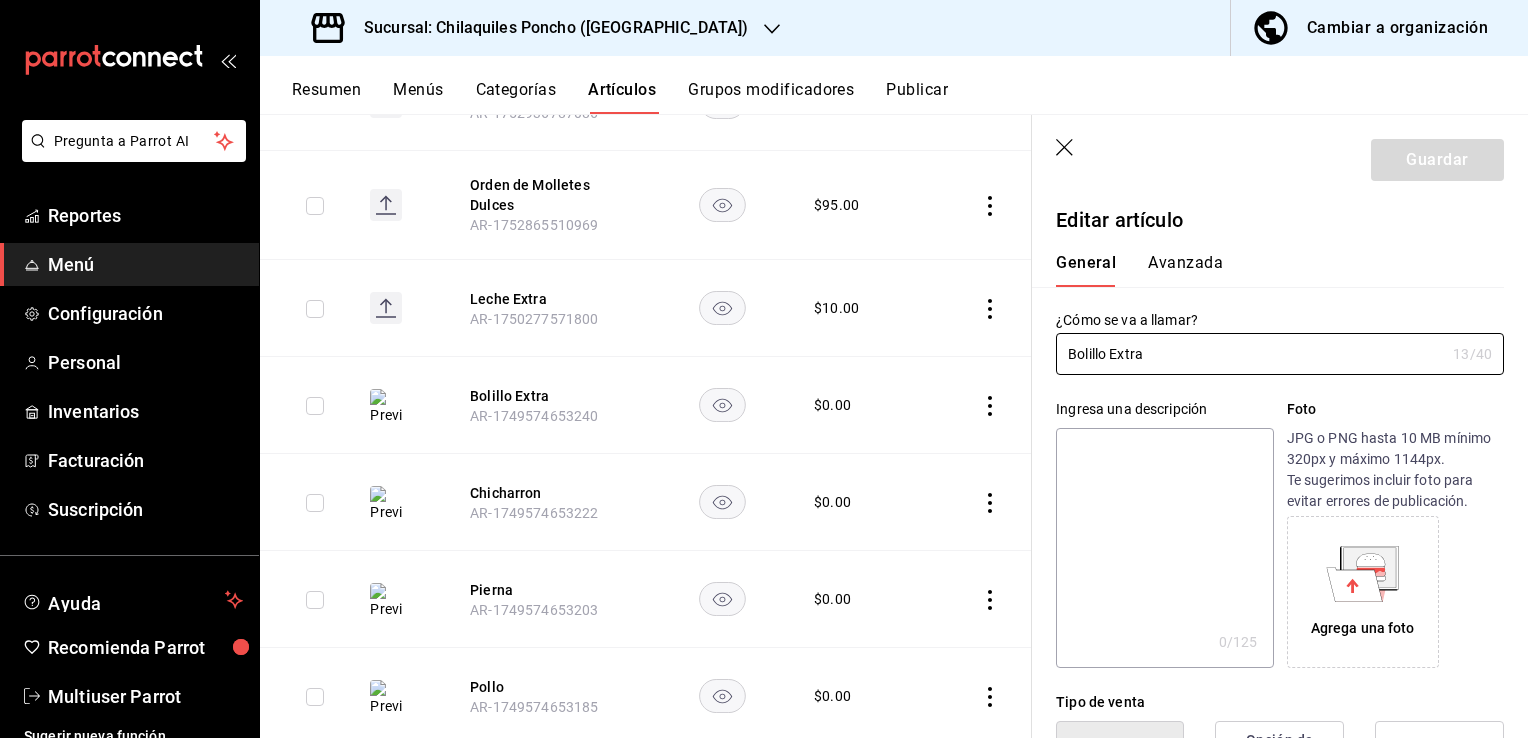 type on "$0.00" 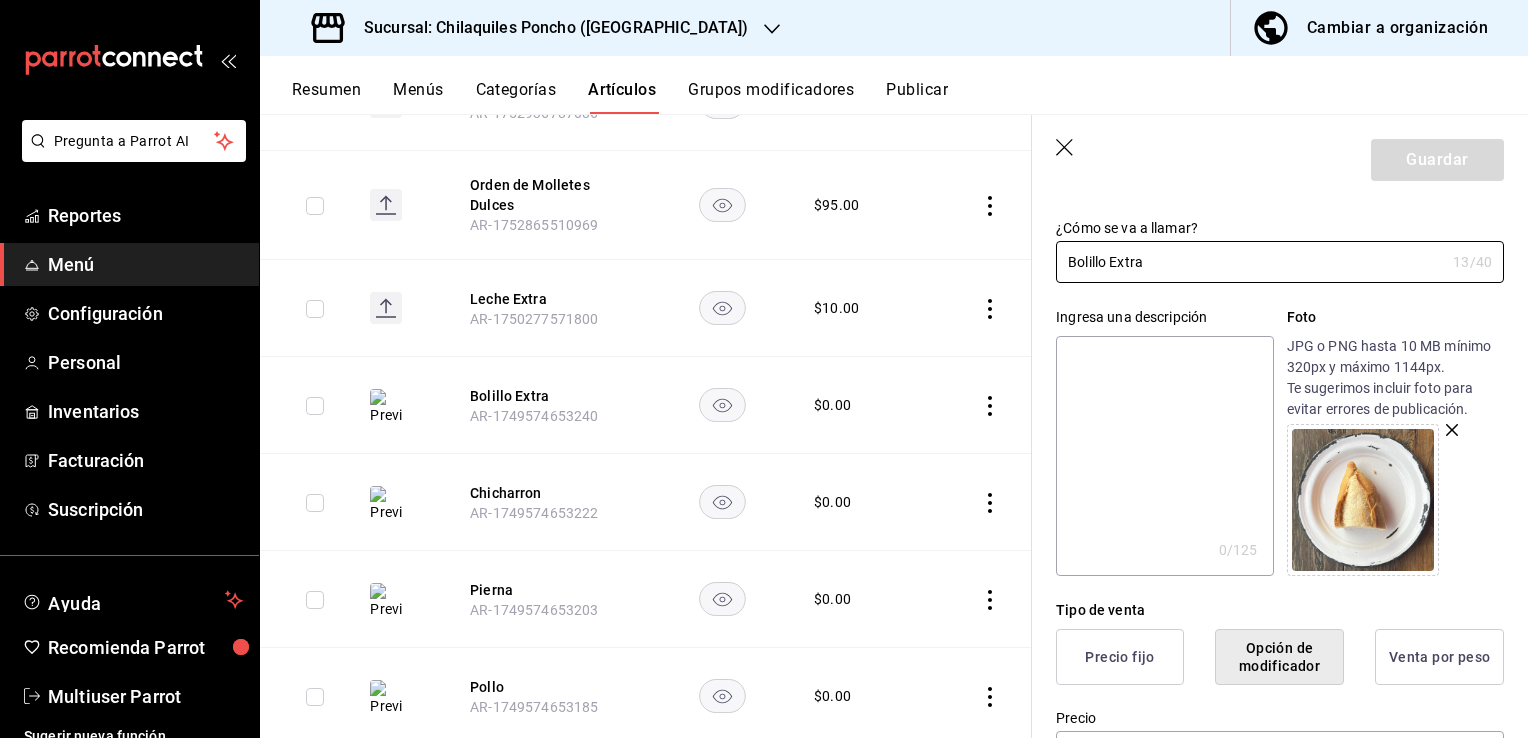 scroll, scrollTop: 200, scrollLeft: 0, axis: vertical 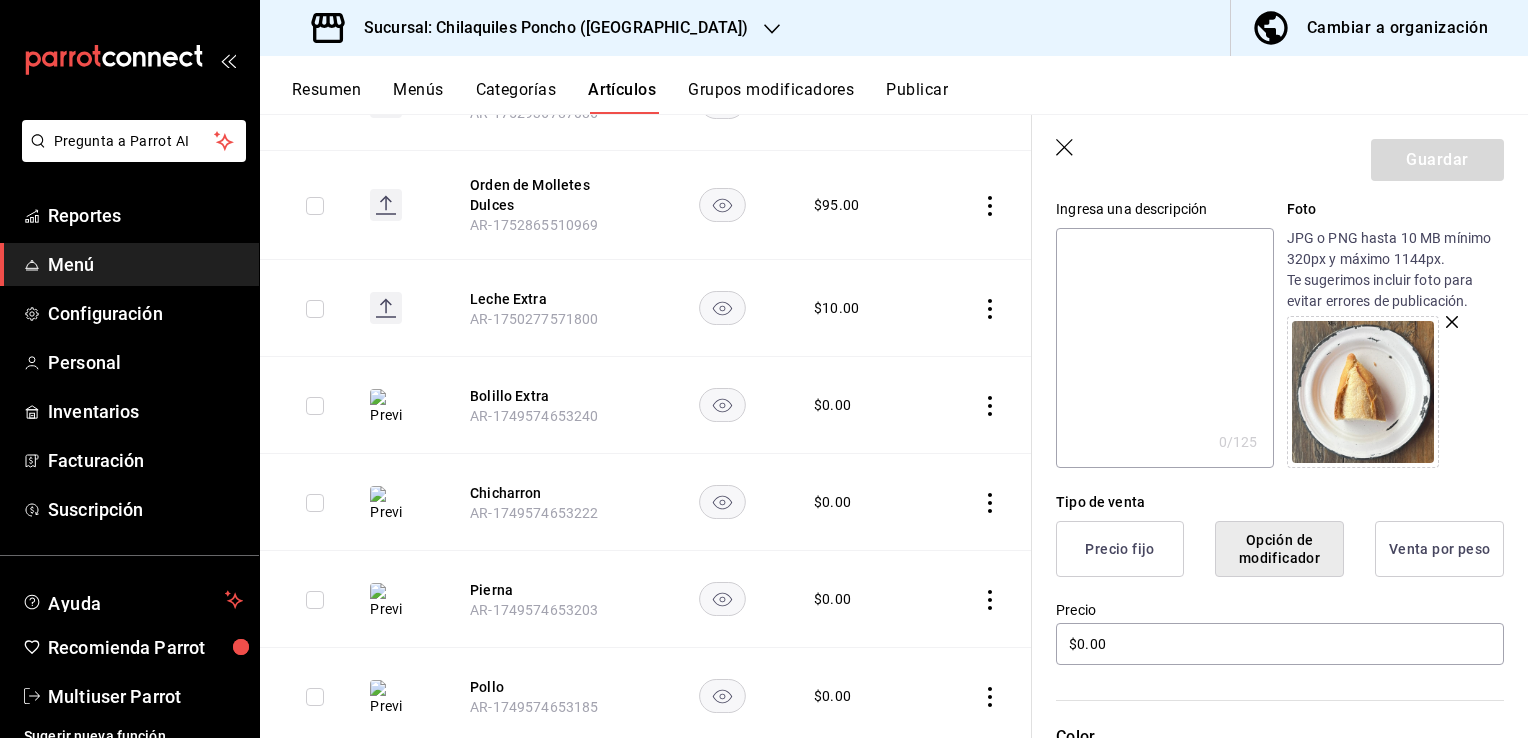 click 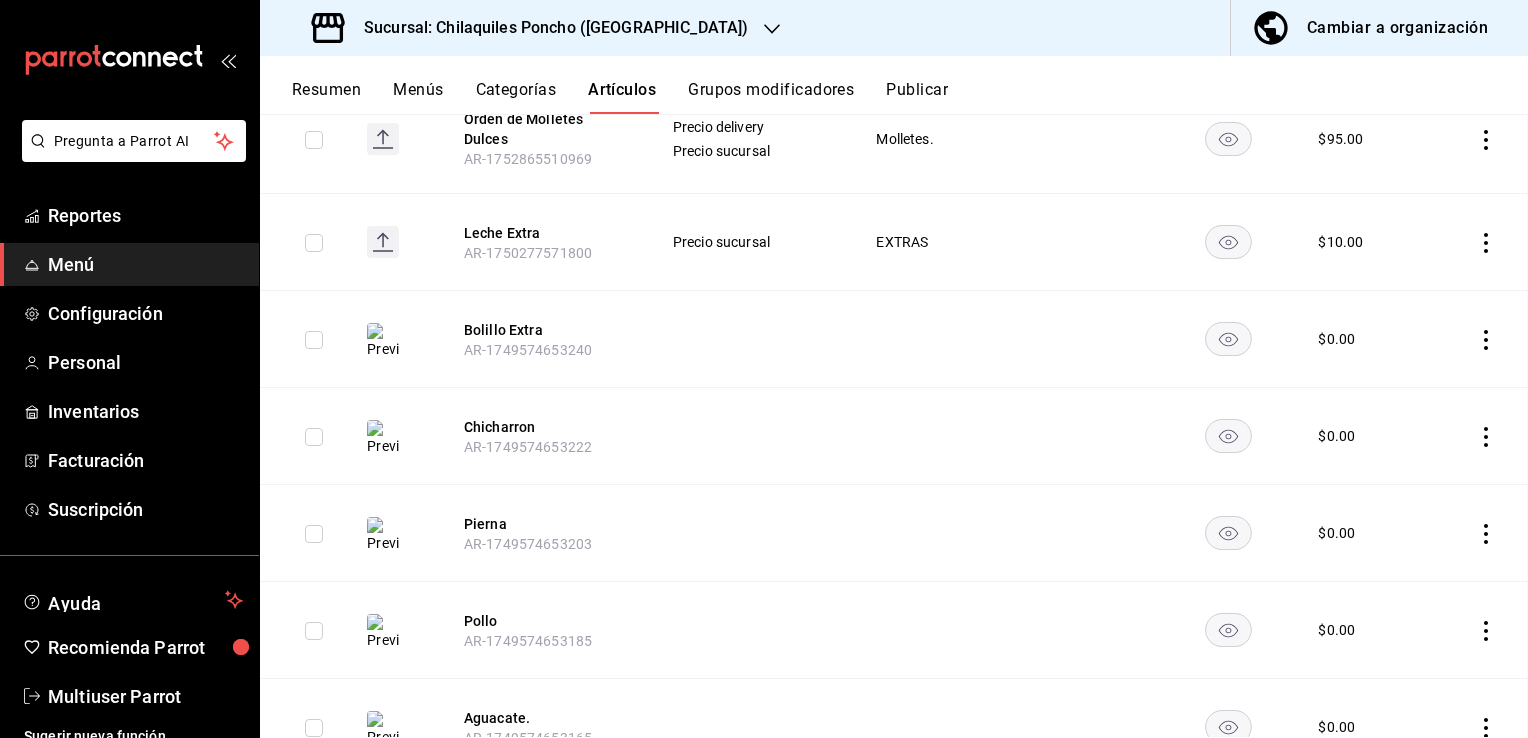 scroll, scrollTop: 633, scrollLeft: 0, axis: vertical 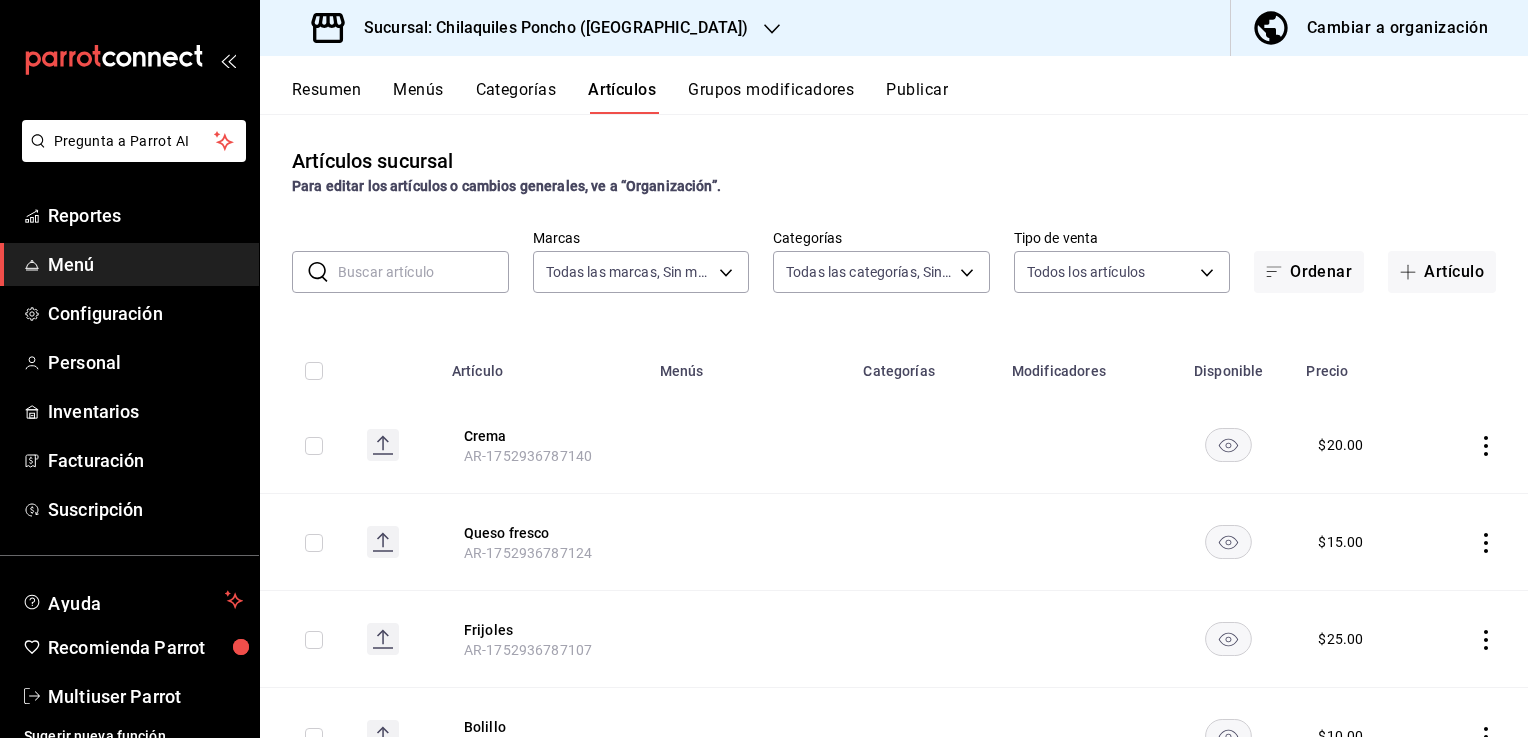 click 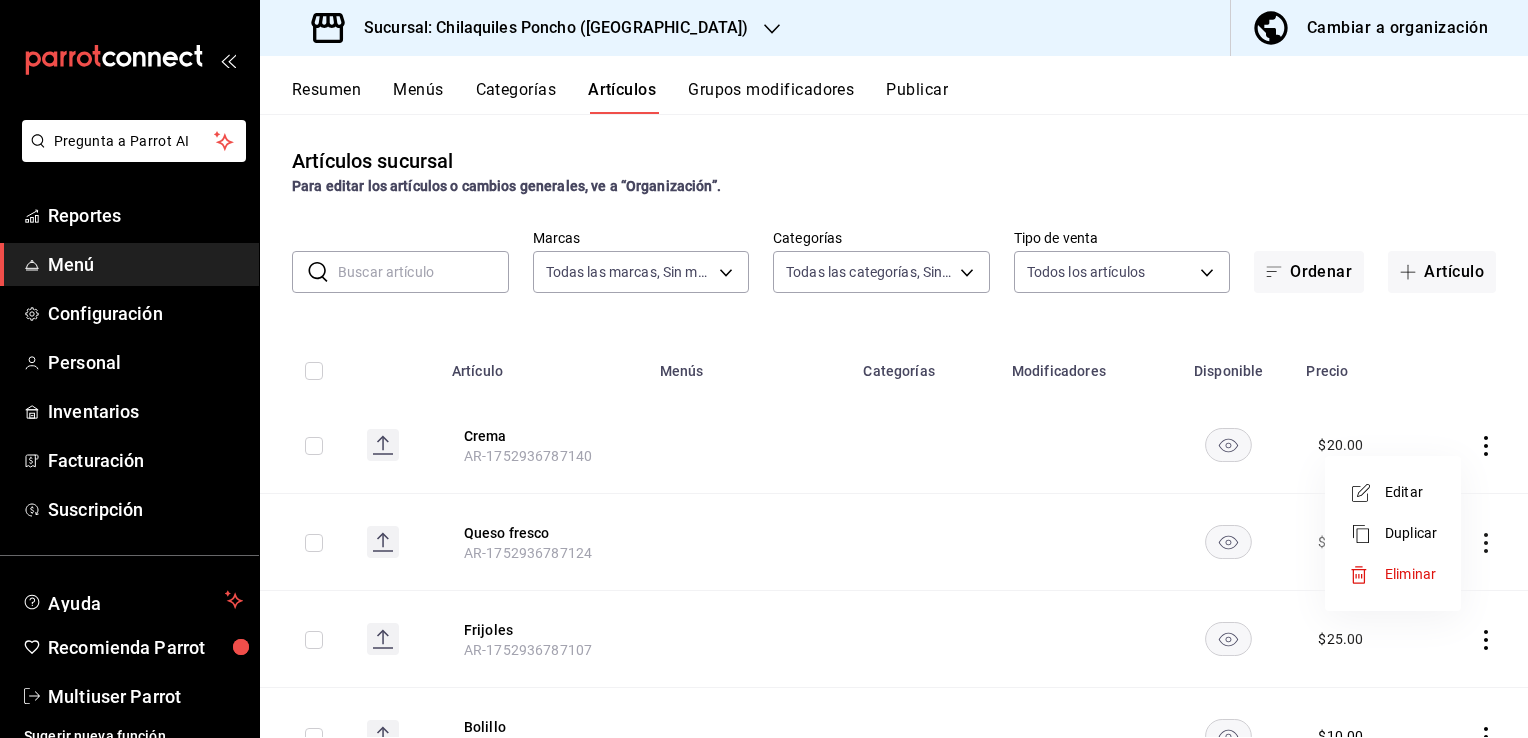 click at bounding box center [764, 369] 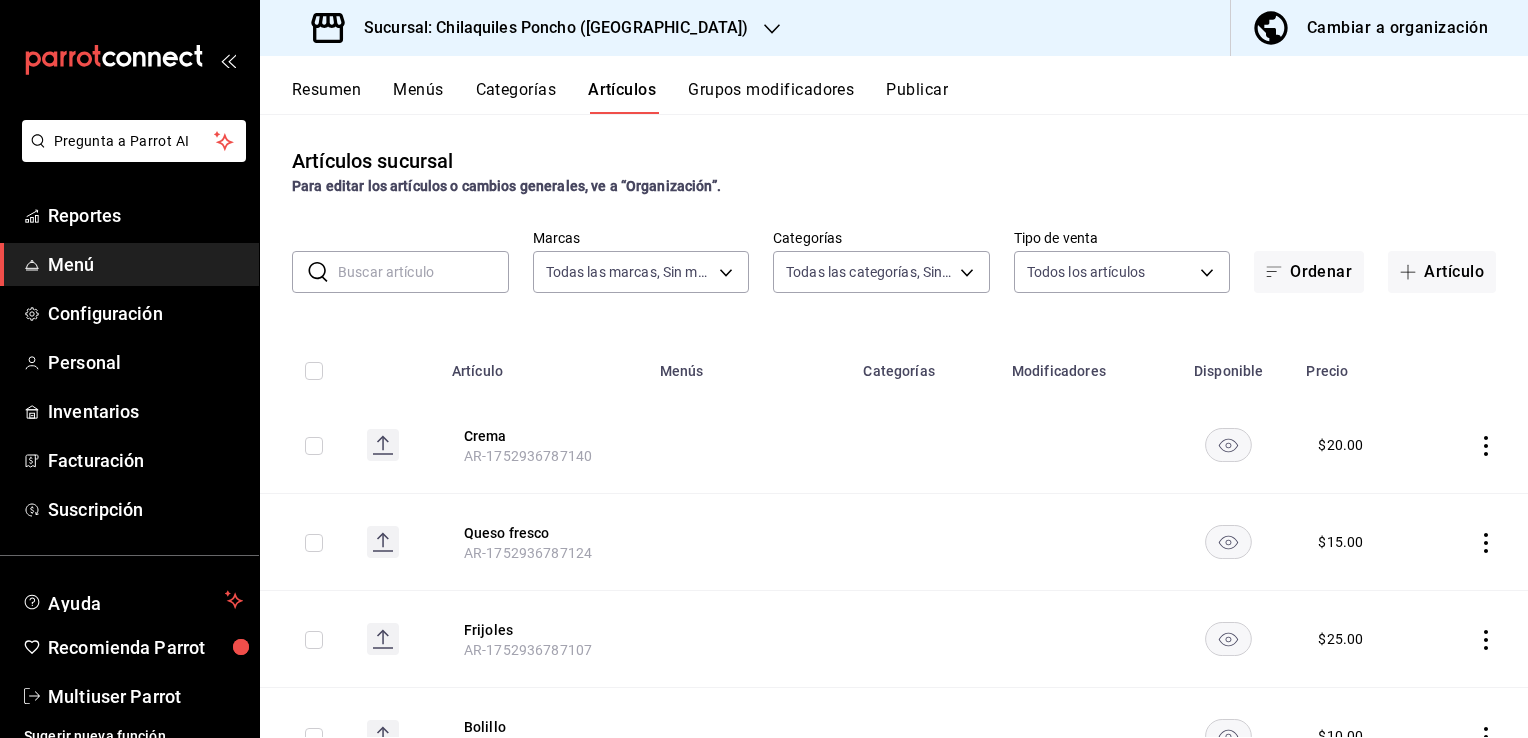 click on "Pregunta a Parrot AI Reportes   Menú   Configuración   Personal   Inventarios   Facturación   Suscripción   Ayuda Recomienda Parrot   Multiuser Parrot   Sugerir nueva función   Sucursal: Chilaquiles Poncho (Chapalita) Cambiar a organización Resumen Menús Categorías Artículos Grupos modificadores Publicar Artículos sucursal Para editar los artículos o cambios generales, ve a “Organización”. ​ ​ Marcas Todas las marcas, Sin marca 9bcb220c-419a-4f5a-8afa-cf23028ffdd5,cd2e5cda-0540-4c7e-adca-baf202a50337,60bf9367-d259-4ab6-9cdd-f234202a9a0e Categorías Todas las categorías, Sin categoría 9f95f13c-9719-4b40-8e11-2c88b5fe3b69,a16a52c5-7b0d-4b26-baf5-a0d11cb9dd37,e99e5405-bf5f-4a86-9219-d05f92641703,76a6cea9-2c95-4ccc-a1f9-9163781f6b59,29bb50d3-f697-4066-a860-9d3808f2e823,362786a5-7732-4696-95b4-4d51f508f9c2,8054b49c-1834-4682-90df-8ffe2641f86a,83d212ca-3409-4e1f-b5de-99db98e43736,aa694730-01fa-4cd2-a1cf-e6fb5d194c28 Tipo de venta Todos los artículos ALL Ordenar Artículo Artículo Menús $ $" at bounding box center (764, 369) 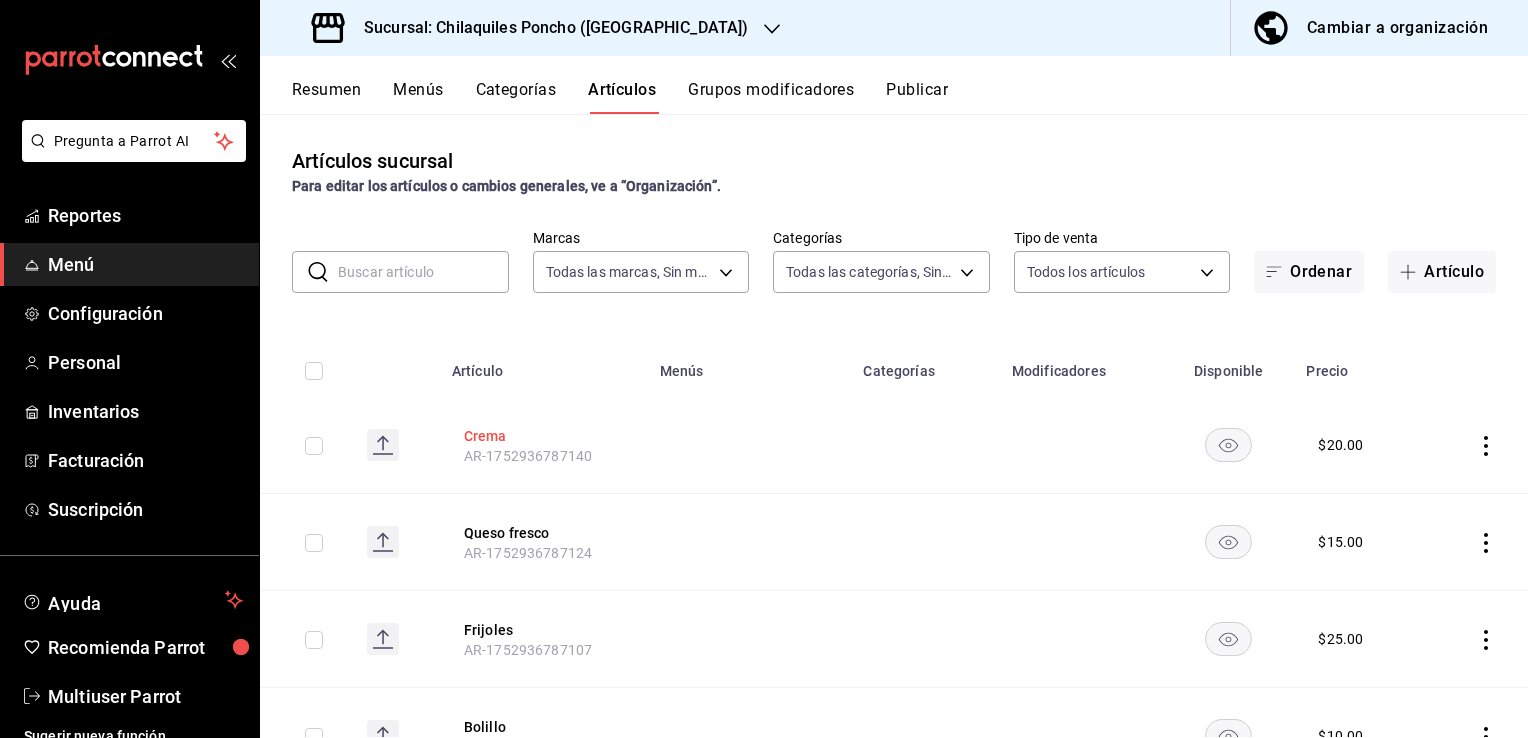 click on "Crema" at bounding box center [544, 436] 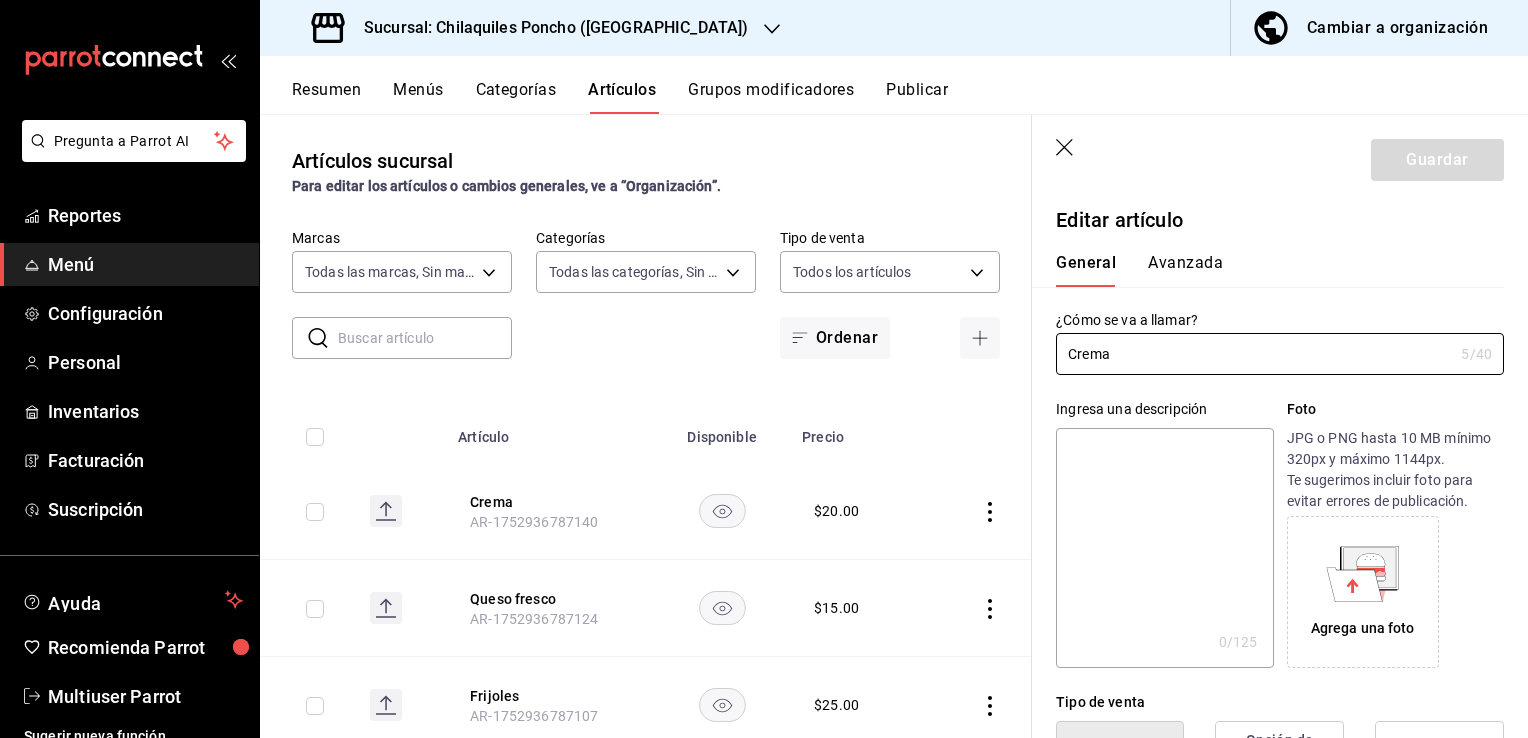 type on "$20.00" 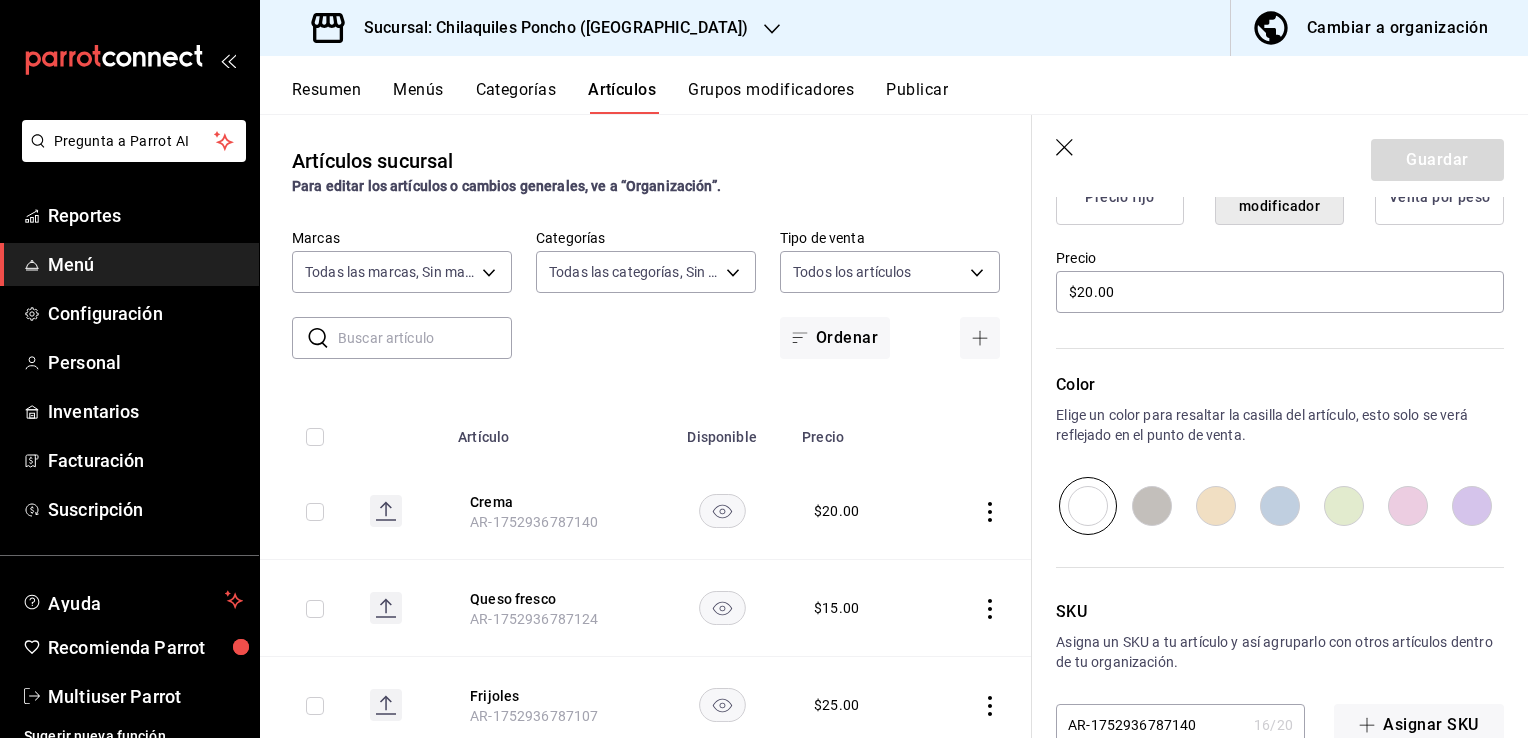 scroll, scrollTop: 599, scrollLeft: 0, axis: vertical 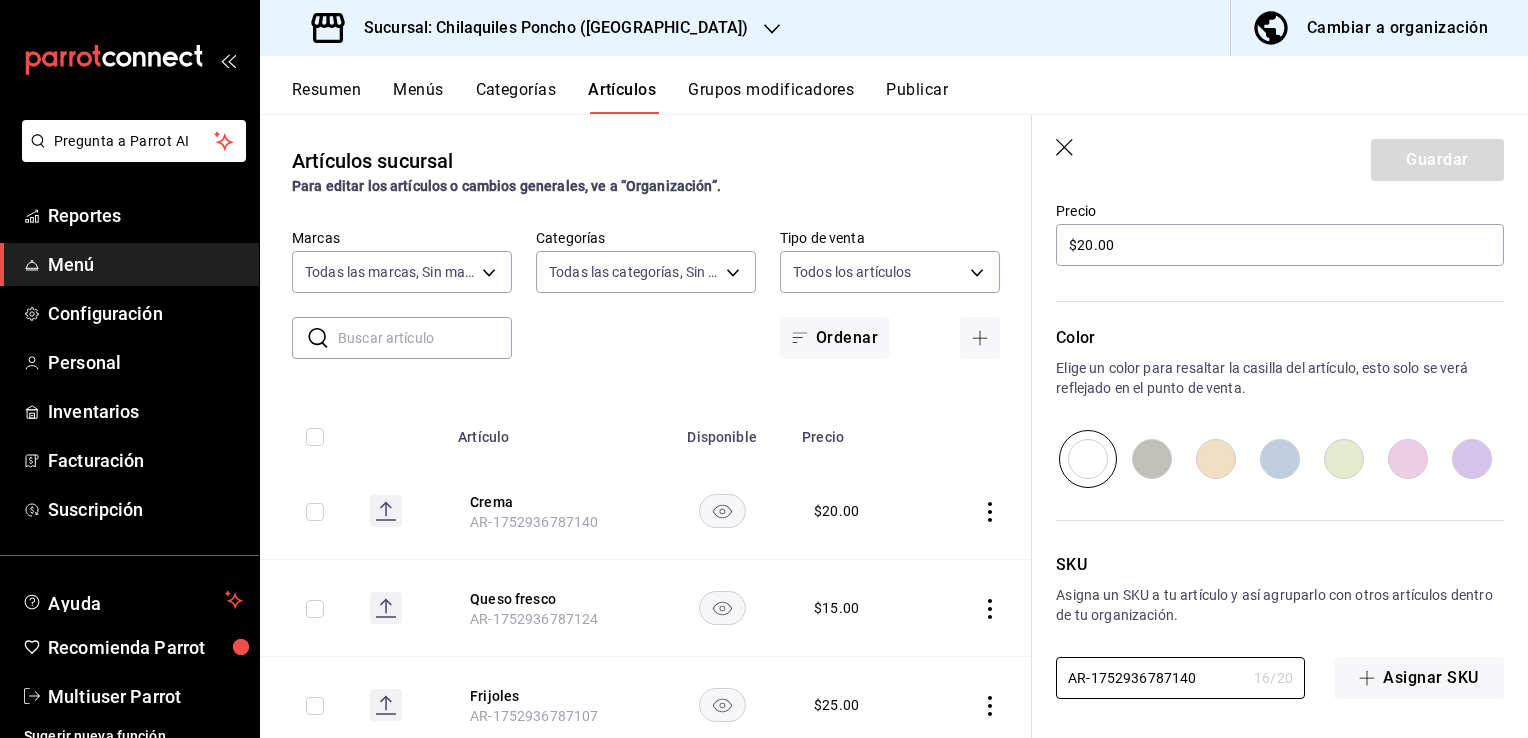drag, startPoint x: 1203, startPoint y: 674, endPoint x: 988, endPoint y: 692, distance: 215.75217 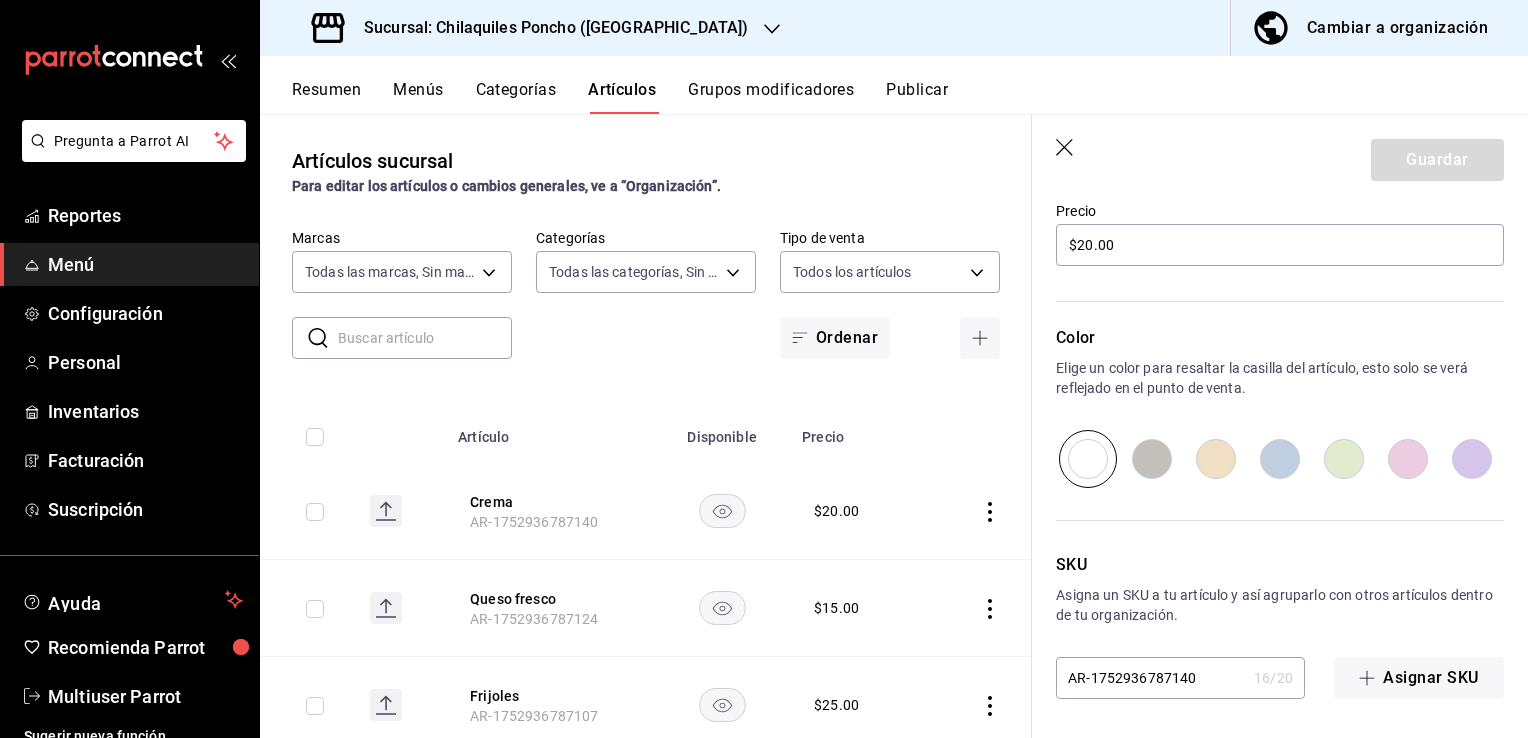 click 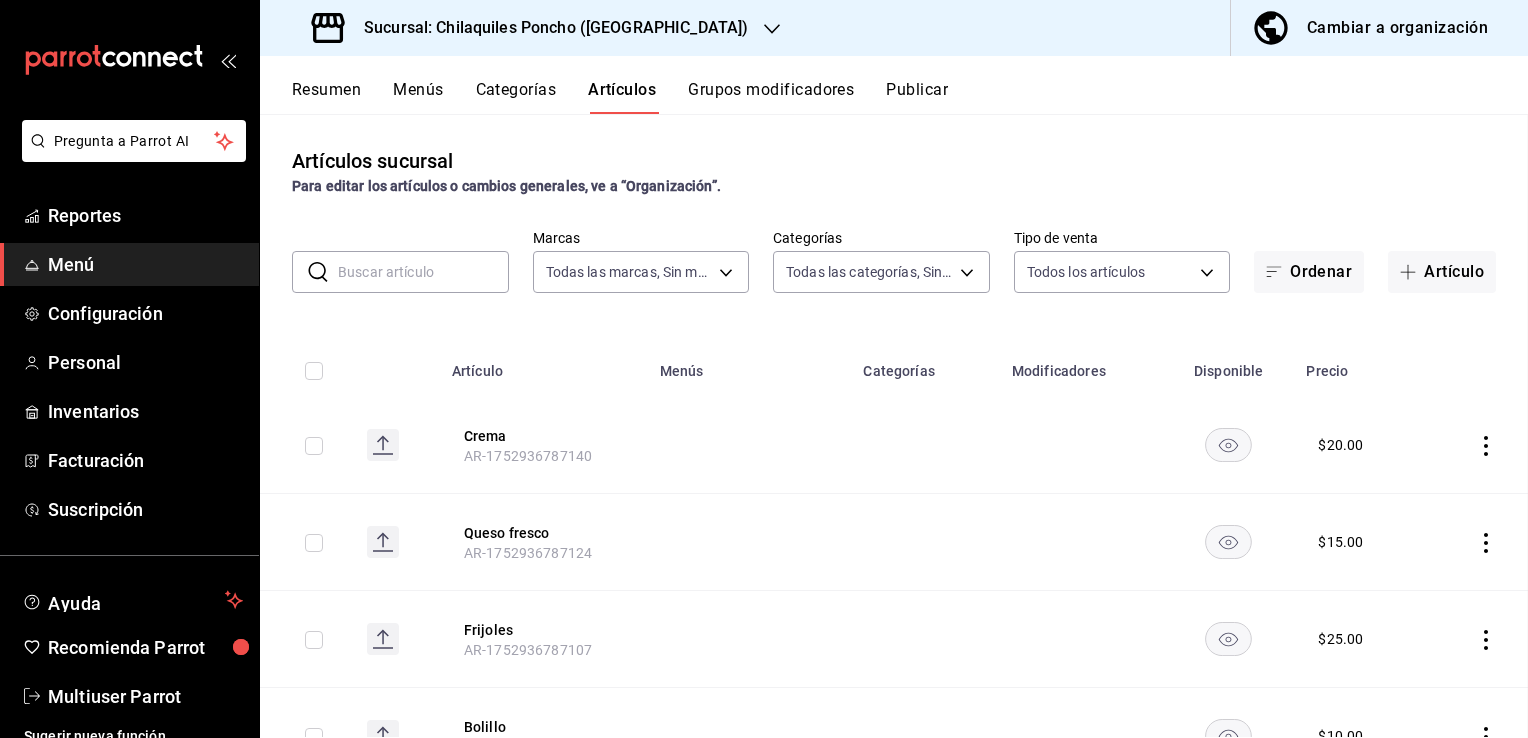 scroll, scrollTop: 0, scrollLeft: 0, axis: both 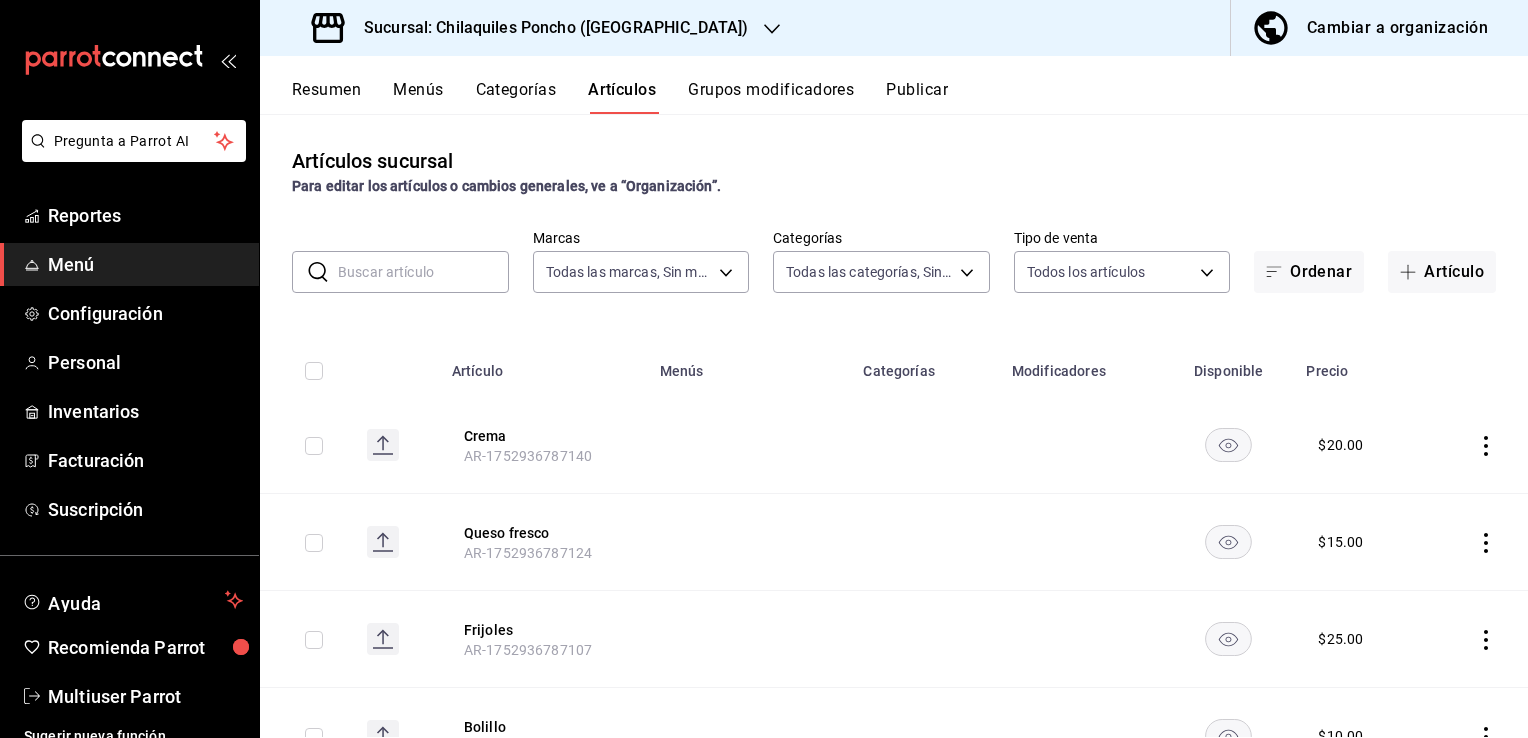 click on "Grupos modificadores" at bounding box center [771, 97] 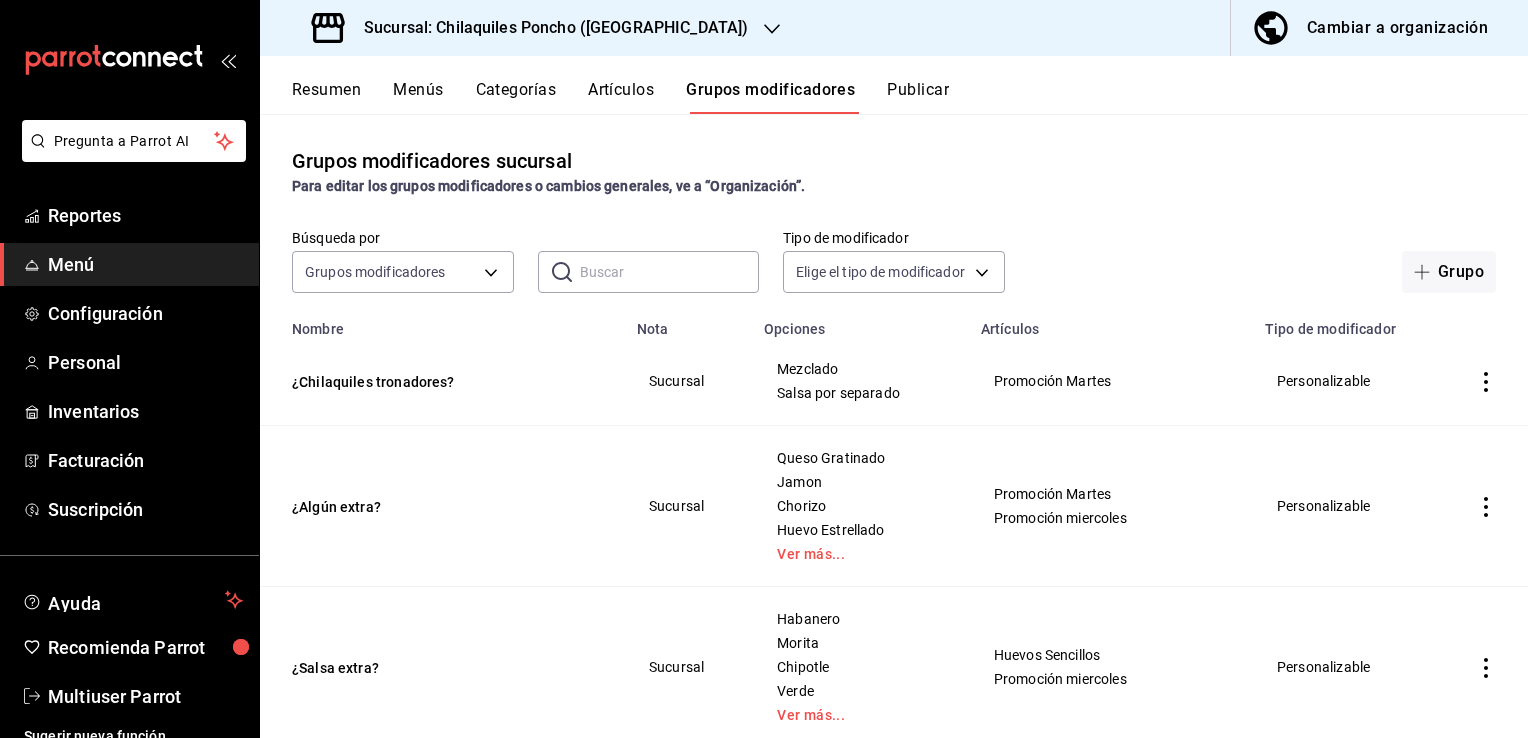 click at bounding box center (670, 272) 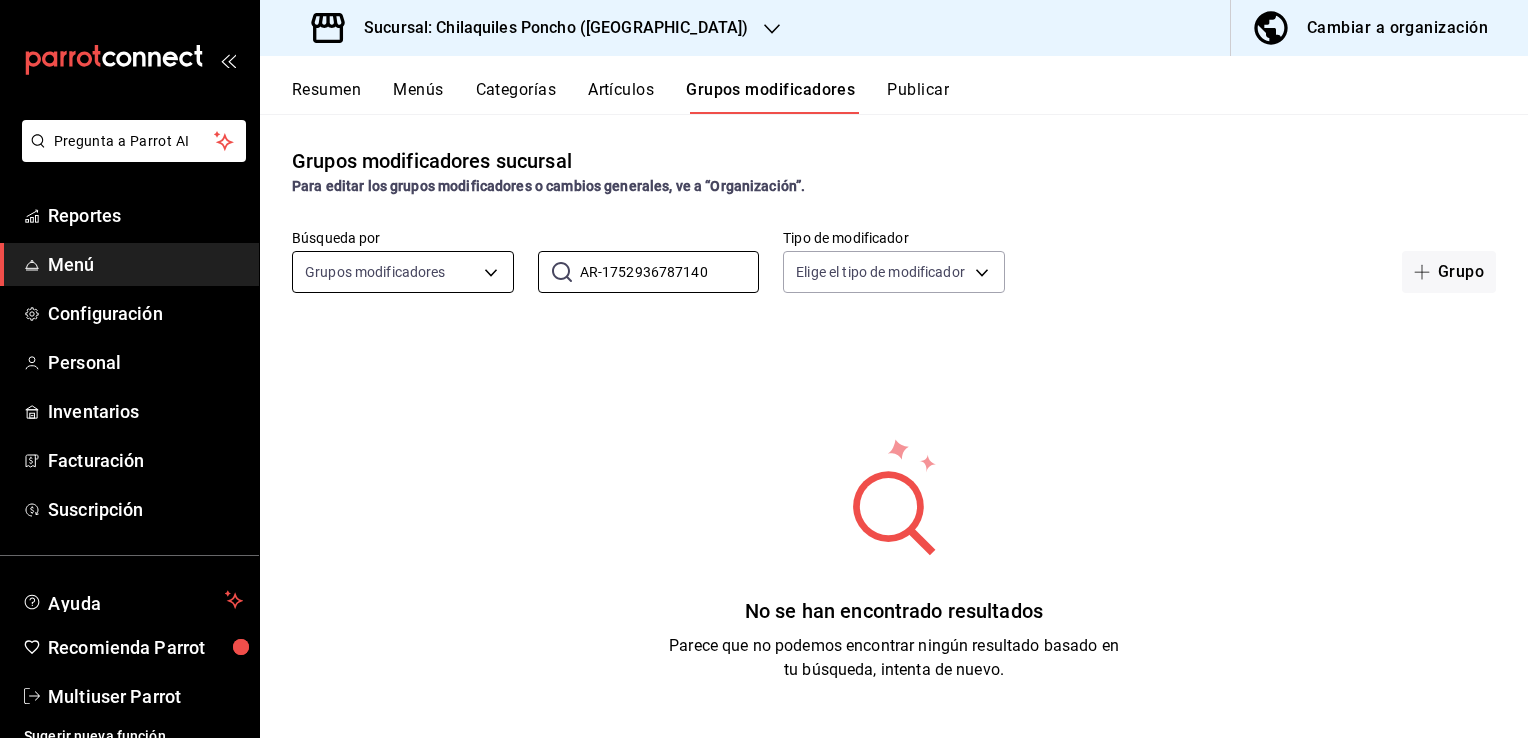click on "Pregunta a Parrot AI Reportes   Menú   Configuración   Personal   Inventarios   Facturación   Suscripción   Ayuda Recomienda Parrot   Multiuser Parrot   Sugerir nueva función   Sucursal: Chilaquiles Poncho (Chapalita) Cambiar a organización Resumen Menús Categorías Artículos Grupos modificadores Publicar Grupos modificadores sucursal Para editar los grupos modificadores o cambios generales, ve a “Organización”. Búsqueda por Grupos modificadores GROUP ​ AR-1752936787140 ​ Tipo de modificador Elige el tipo de modificador Grupo No se han encontrado resultados Parece que no podemos encontrar ningún resultado basado en tu búsqueda, intenta de nuevo. Guardar Nuevo grupo modificador Tipo de modificador Elige el tipo de modificador que quieres agregar GANA 1 MES GRATIS EN TU SUSCRIPCIÓN AQUÍ Ver video tutorial Ir a video Pregunta a Parrot AI Reportes   Menú   Configuración   Personal   Inventarios   Facturación   Suscripción   Ayuda Recomienda Parrot   Multiuser Parrot     [PHONE_NUMBER]" at bounding box center (764, 369) 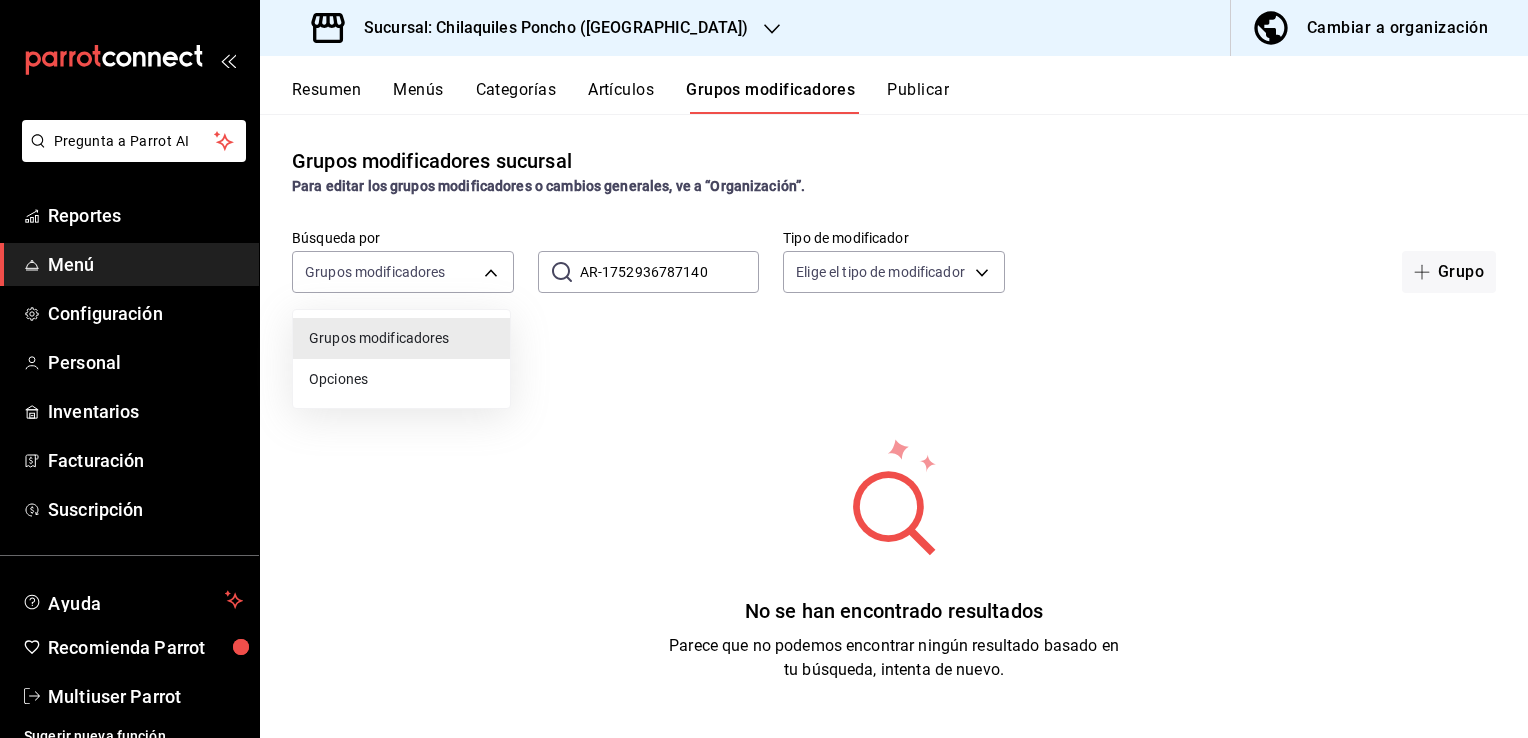 click at bounding box center [764, 369] 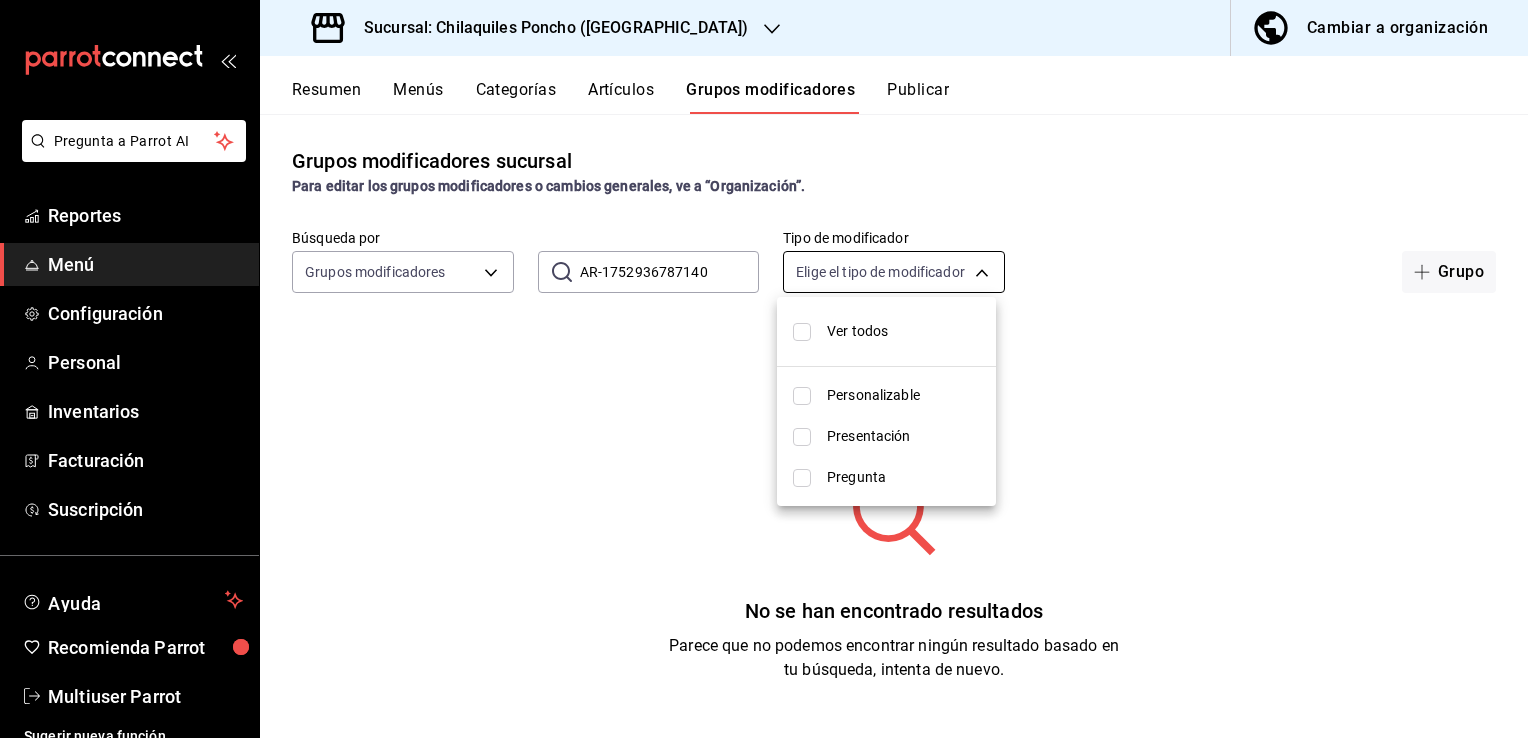 click on "Pregunta a Parrot AI Reportes   Menú   Configuración   Personal   Inventarios   Facturación   Suscripción   Ayuda Recomienda Parrot   Multiuser Parrot   Sugerir nueva función   Sucursal: Chilaquiles Poncho (Chapalita) Cambiar a organización Resumen Menús Categorías Artículos Grupos modificadores Publicar Grupos modificadores sucursal Para editar los grupos modificadores o cambios generales, ve a “Organización”. Búsqueda por Grupos modificadores GROUP ​ AR-1752936787140 ​ Tipo de modificador Elige el tipo de modificador Grupo No se han encontrado resultados Parece que no podemos encontrar ningún resultado basado en tu búsqueda, intenta de nuevo. Guardar Nuevo grupo modificador Tipo de modificador Elige el tipo de modificador que quieres agregar GANA 1 MES GRATIS EN TU SUSCRIPCIÓN AQUÍ Ver video tutorial Ir a video Pregunta a Parrot AI Reportes   Menú   Configuración   Personal   Inventarios   Facturación   Suscripción   Ayuda Recomienda Parrot   Multiuser Parrot     [PHONE_NUMBER]" at bounding box center (764, 369) 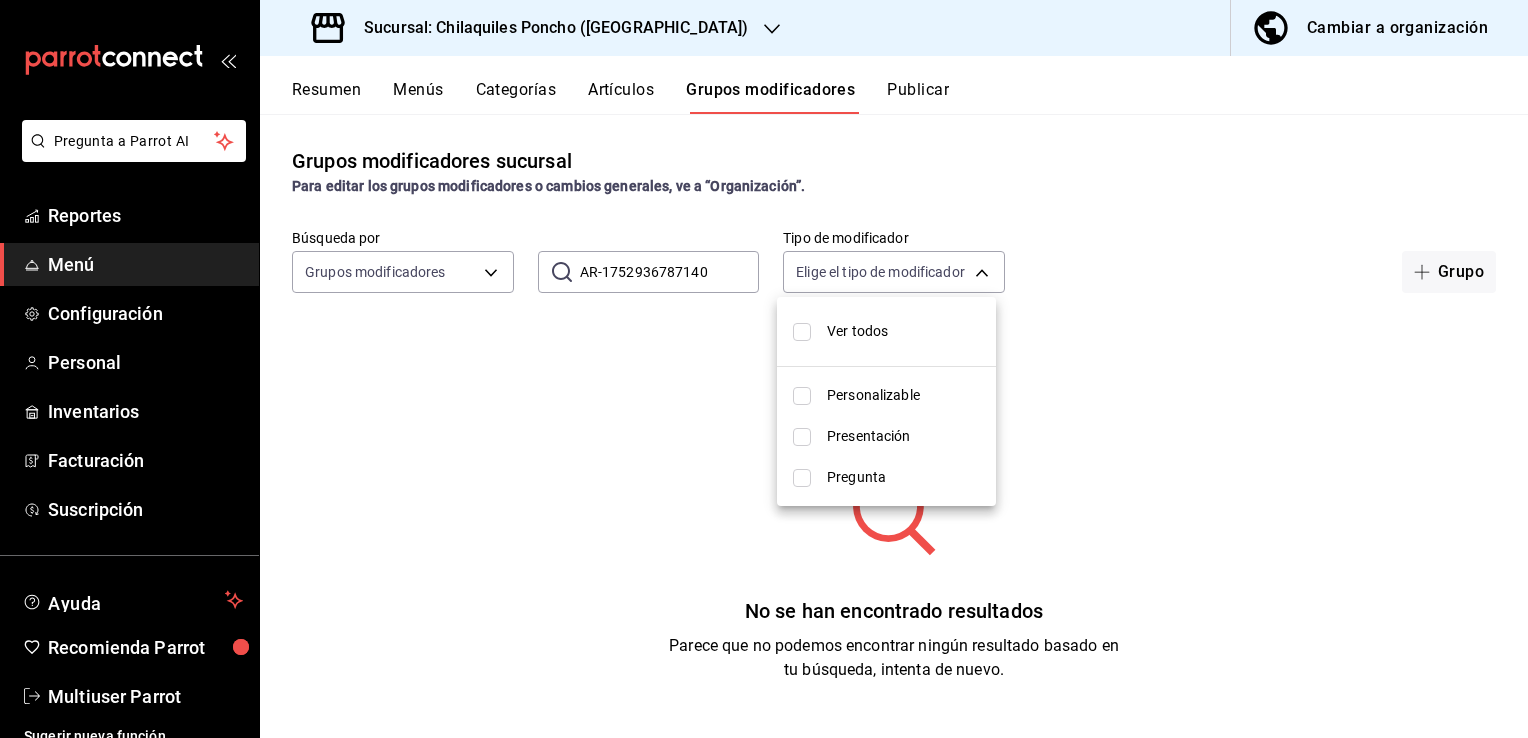 click at bounding box center [764, 369] 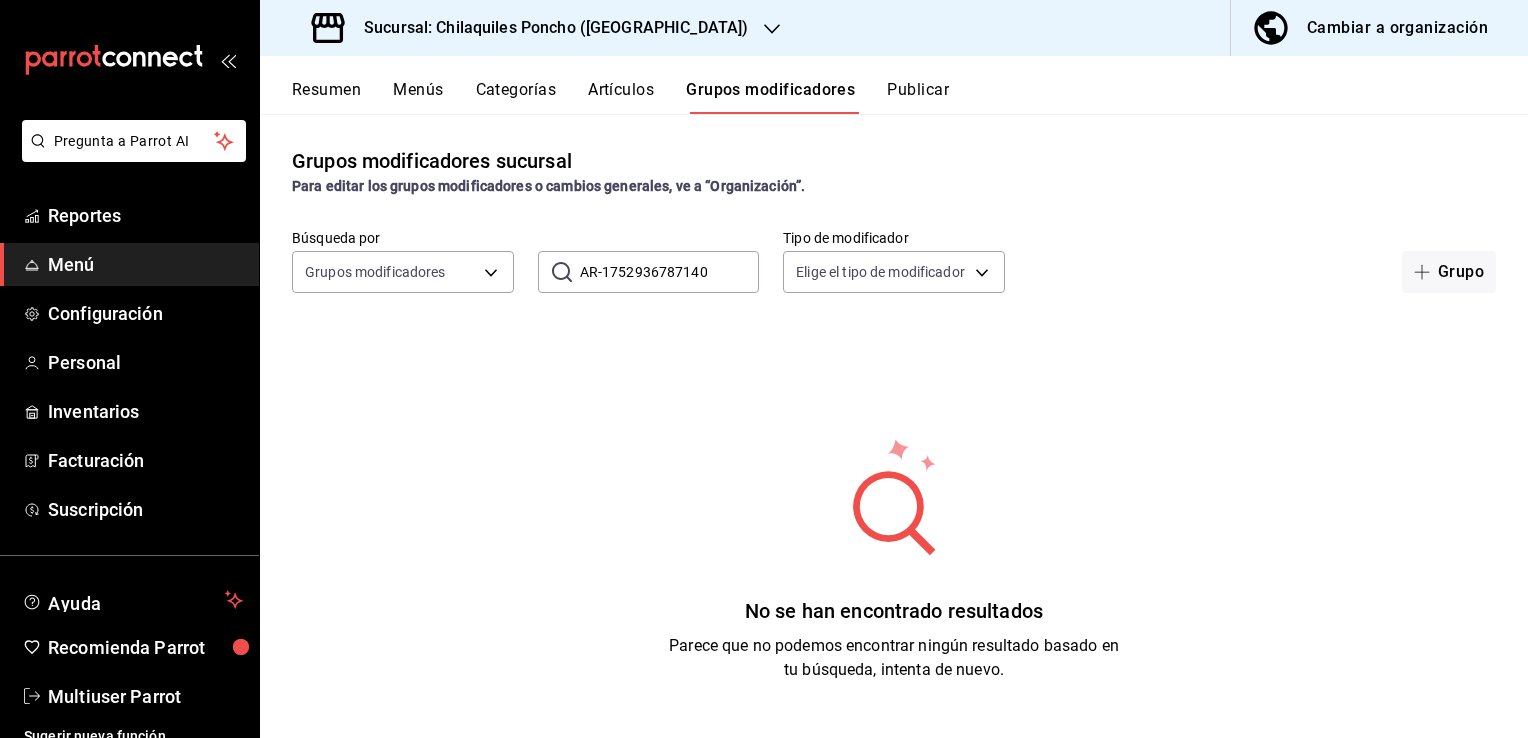click on "Ver todos Personalizable Presentación Pregunta" at bounding box center [764, 369] 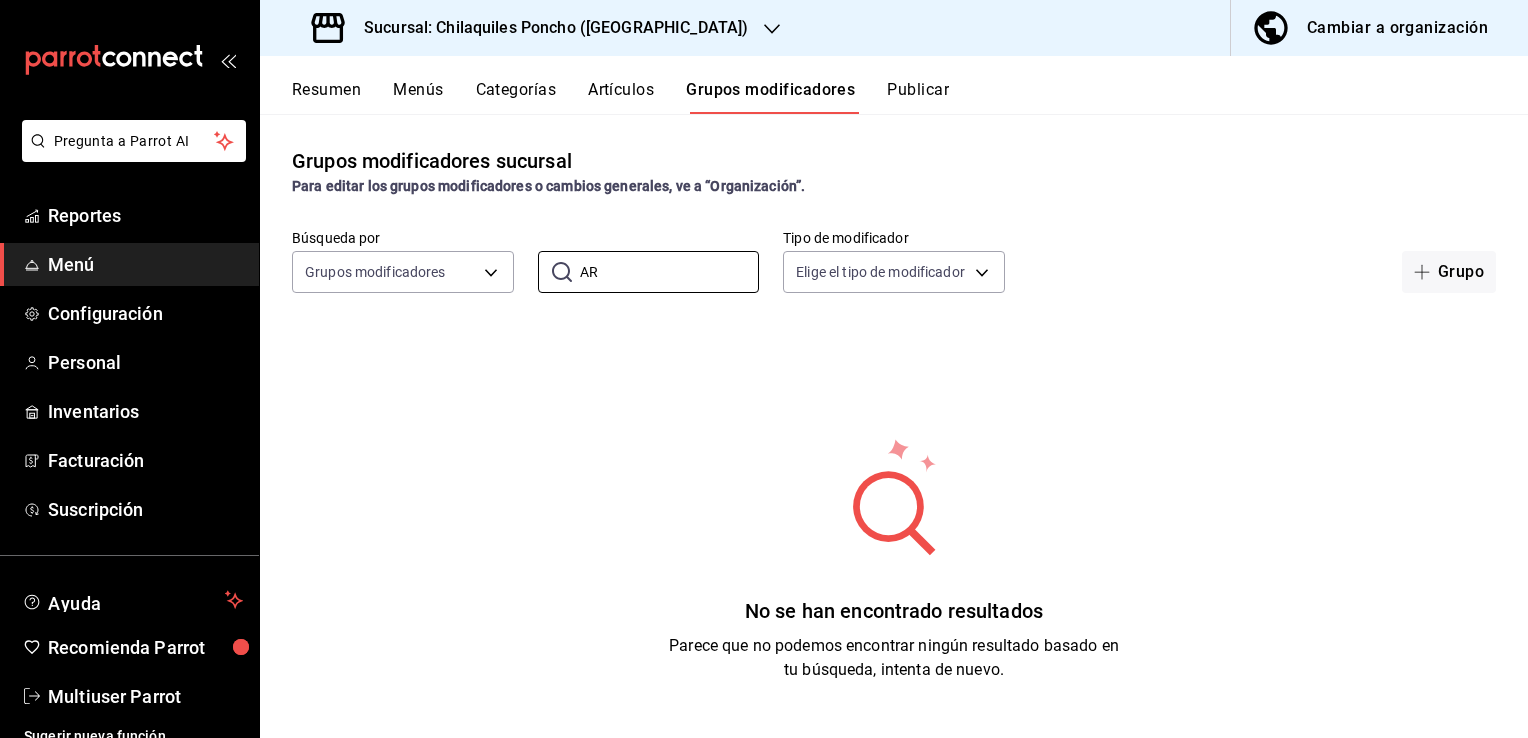 type on "A" 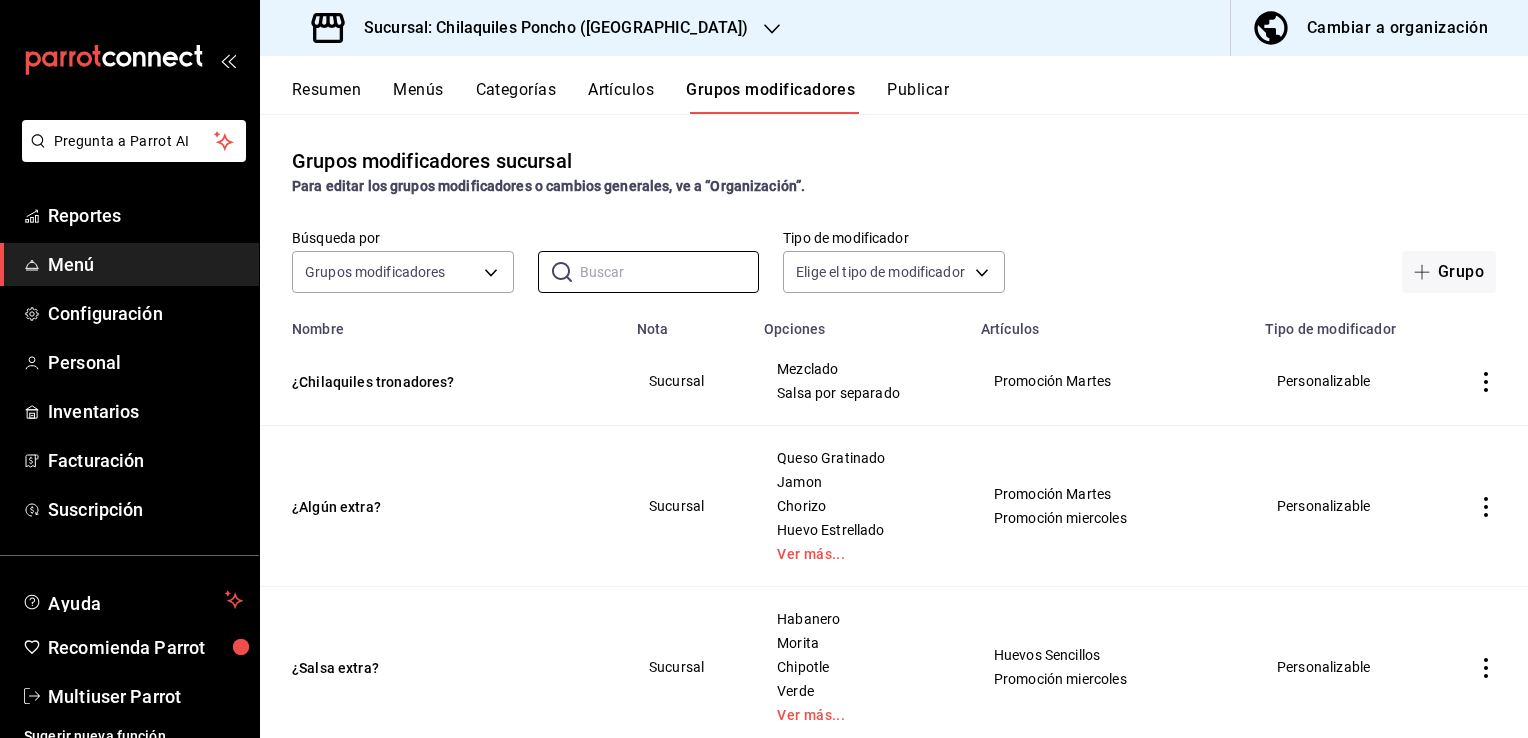 type 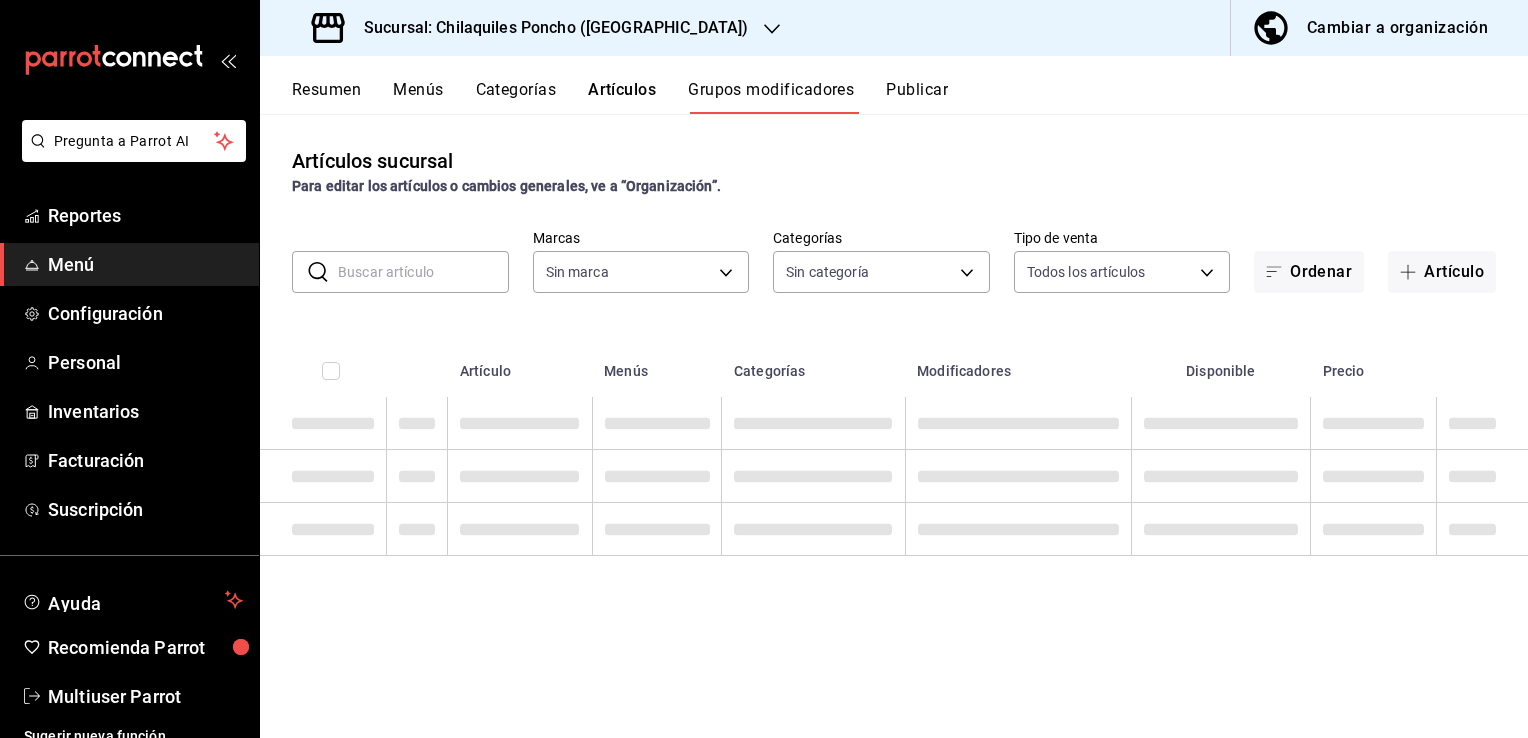type on "9bcb220c-419a-4f5a-8afa-cf23028ffdd5,cd2e5cda-0540-4c7e-adca-baf202a50337,60bf9367-d259-4ab6-9cdd-f234202a9a0e" 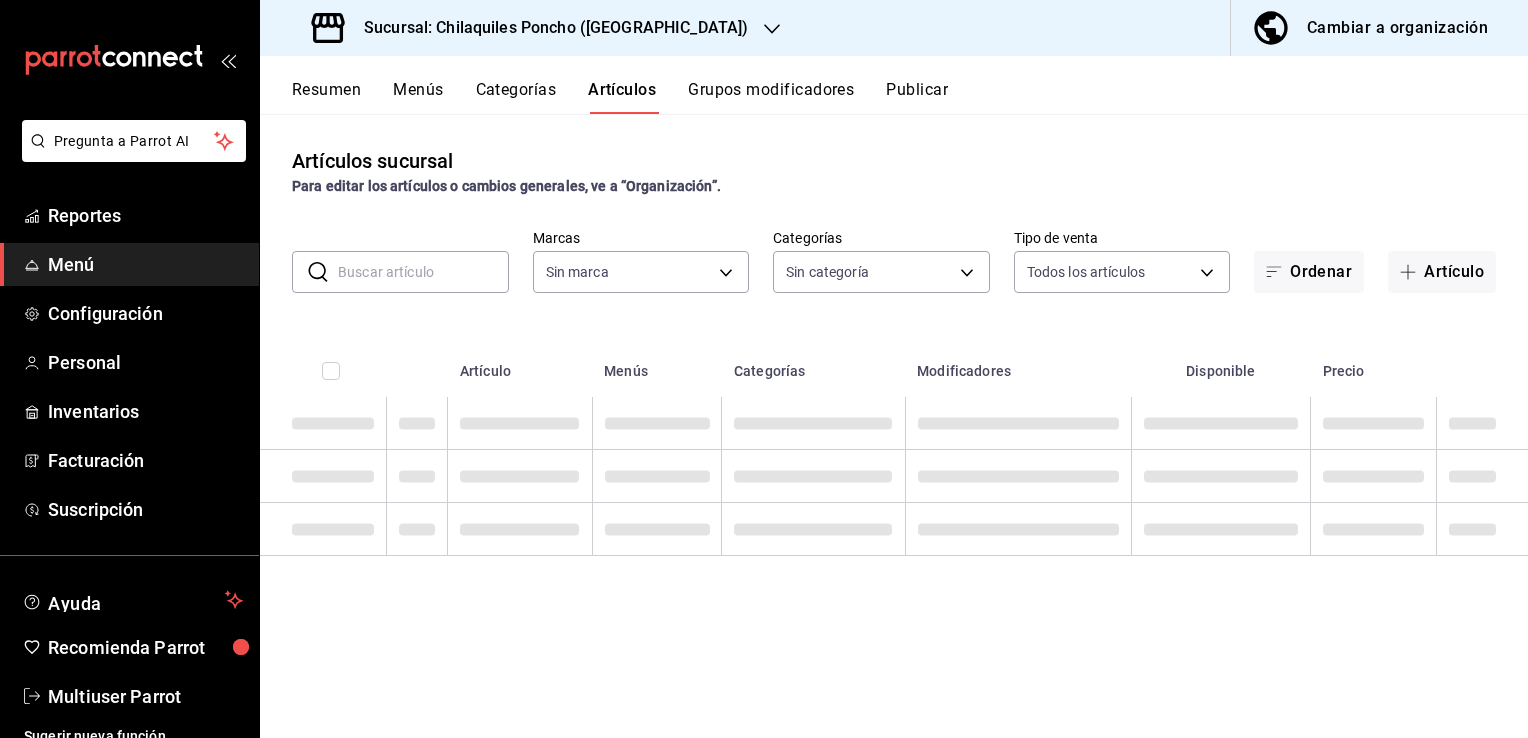 type 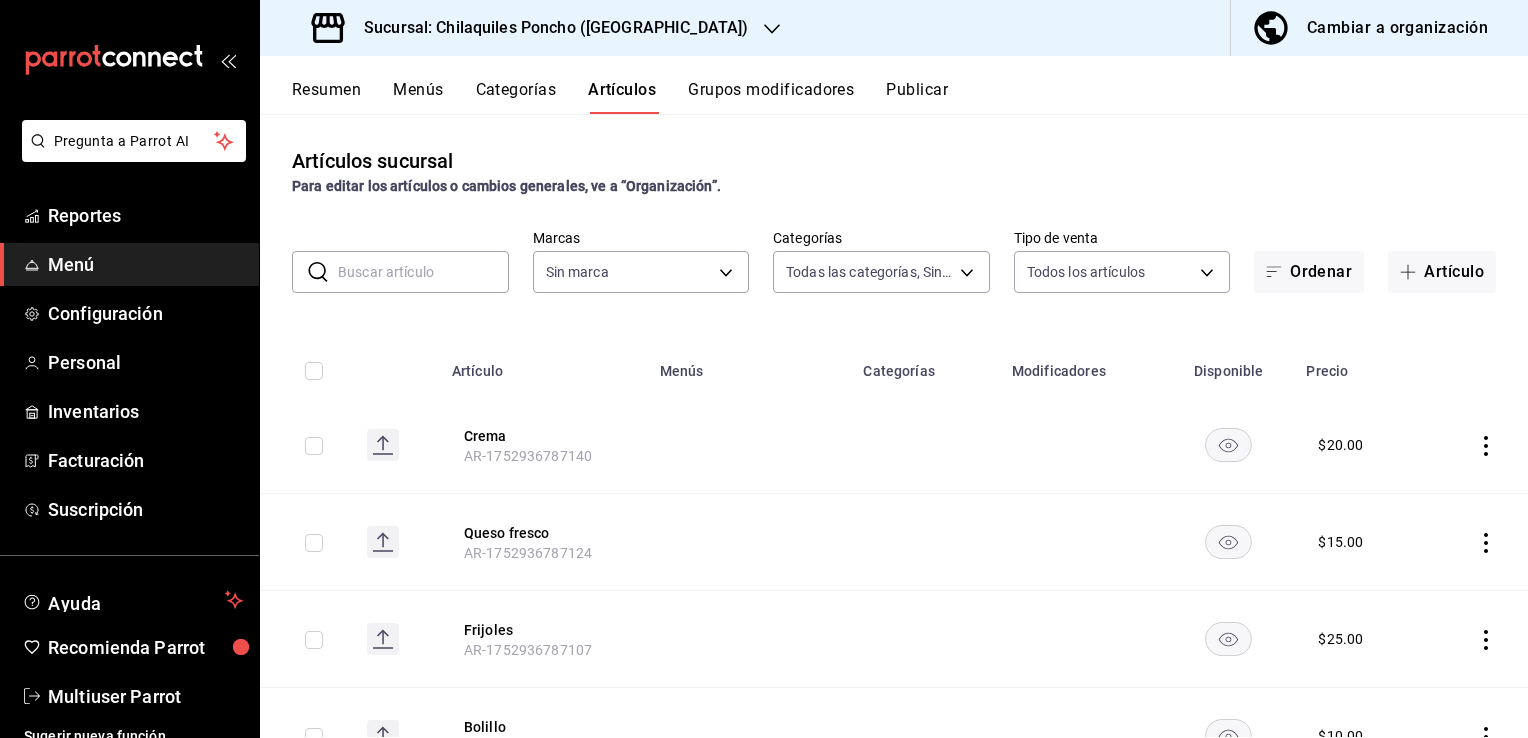 type on "9f95f13c-9719-4b40-8e11-2c88b5fe3b69,a16a52c5-7b0d-4b26-baf5-a0d11cb9dd37,e99e5405-bf5f-4a86-9219-d05f92641703,76a6cea9-2c95-4ccc-a1f9-9163781f6b59,29bb50d3-f697-4066-a860-9d3808f2e823,362786a5-7732-4696-95b4-4d51f508f9c2,8054b49c-1834-4682-90df-8ffe2641f86a,83d212ca-3409-4e1f-b5de-99db98e43736,aa694730-01fa-4cd2-a1cf-e6fb5d194c28" 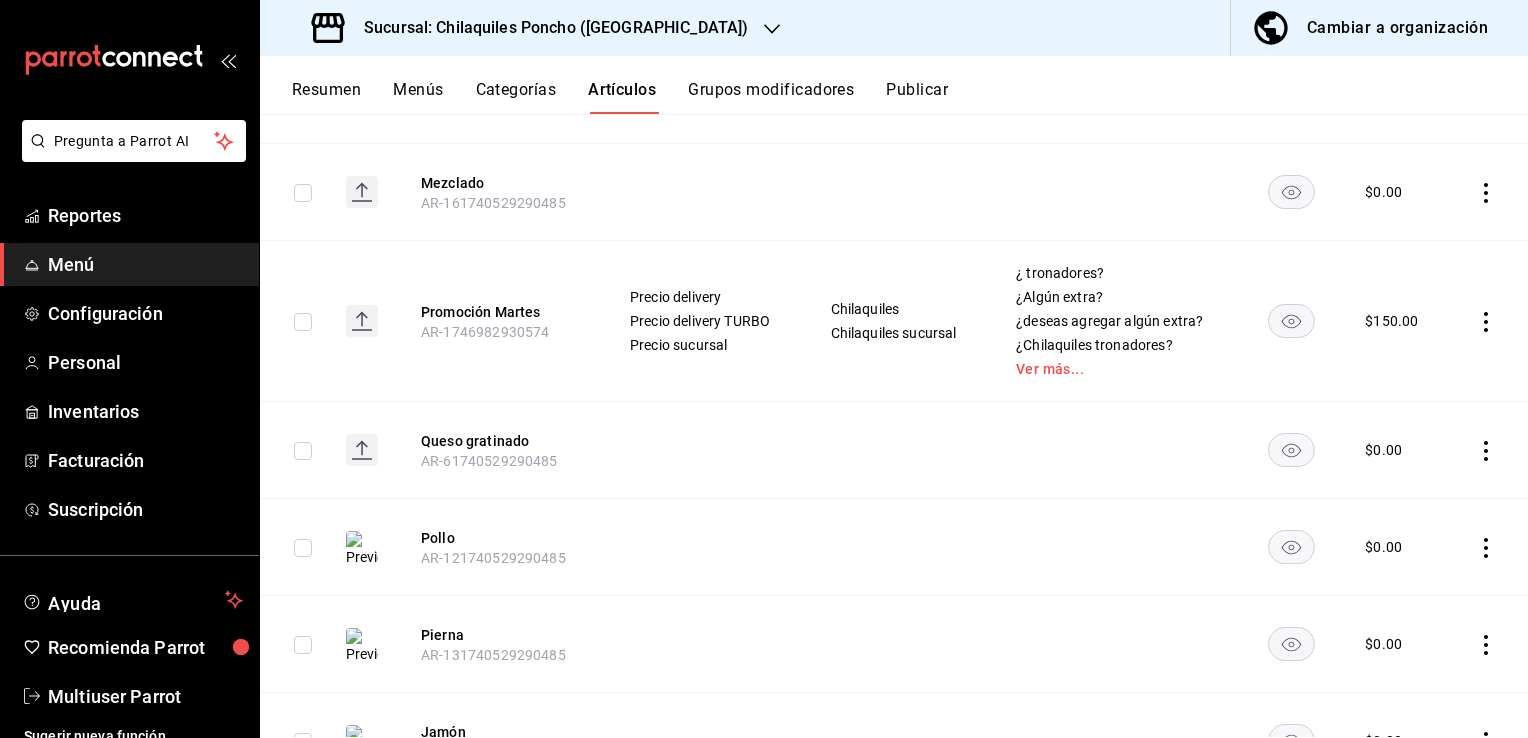 scroll, scrollTop: 2812, scrollLeft: 0, axis: vertical 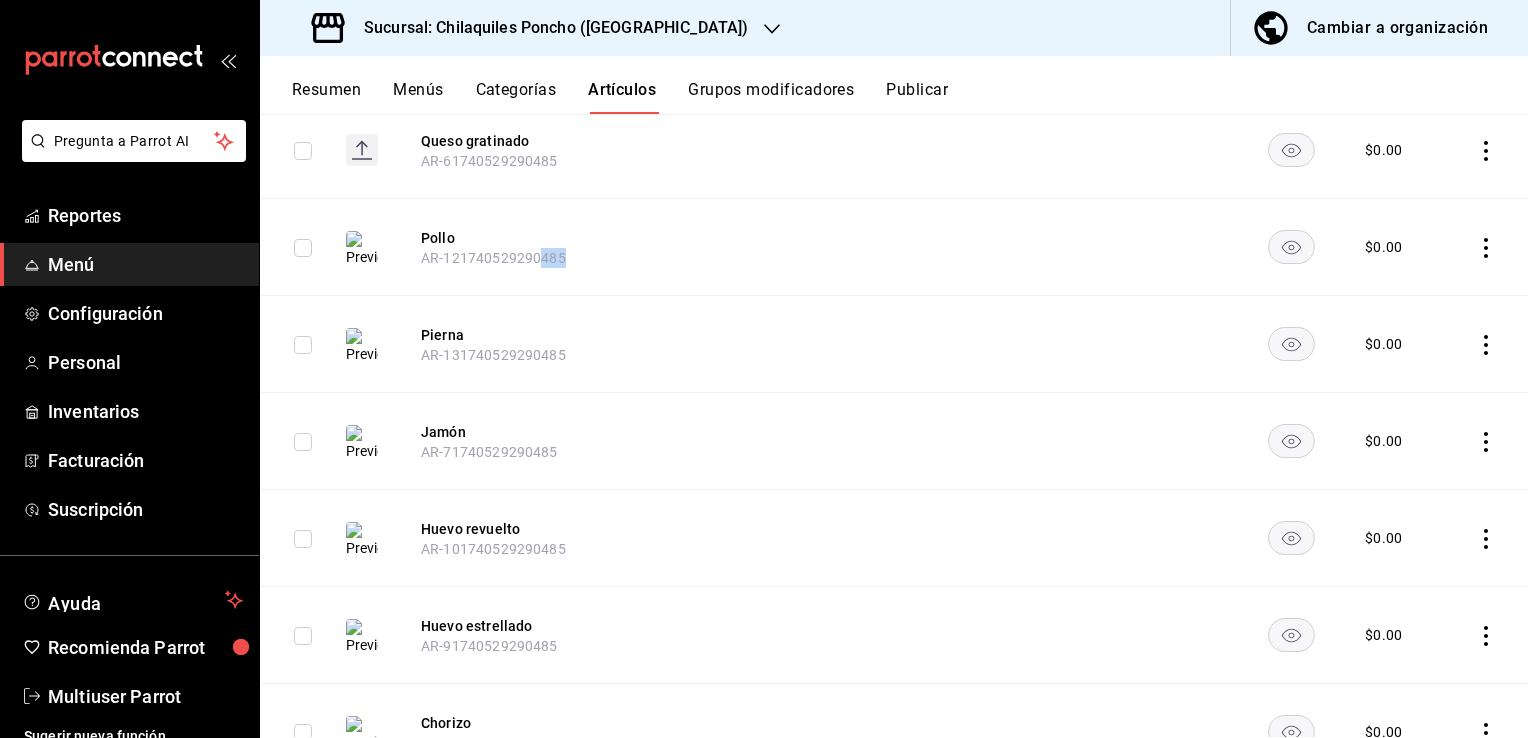 drag, startPoint x: 580, startPoint y: 247, endPoint x: 533, endPoint y: 247, distance: 47 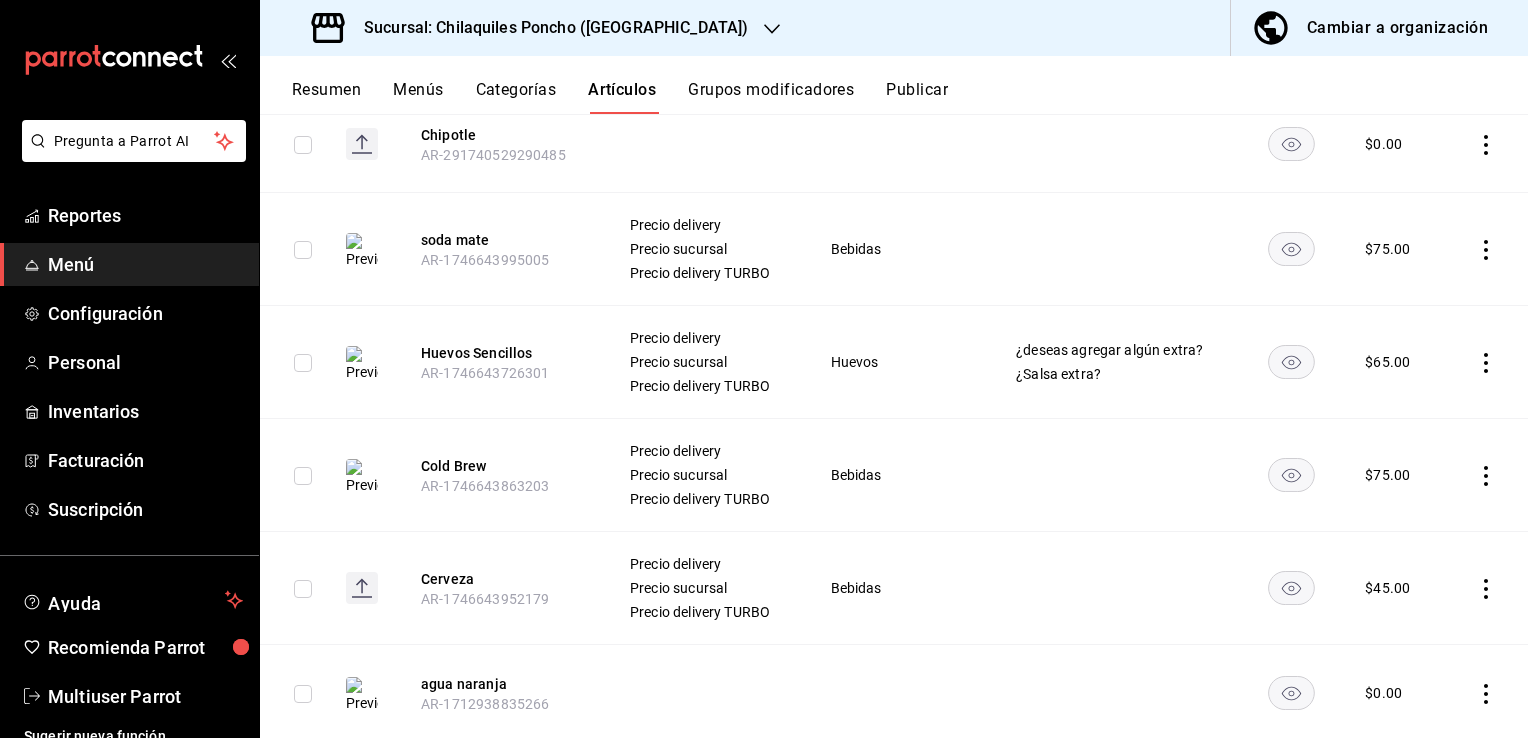 scroll, scrollTop: 4210, scrollLeft: 0, axis: vertical 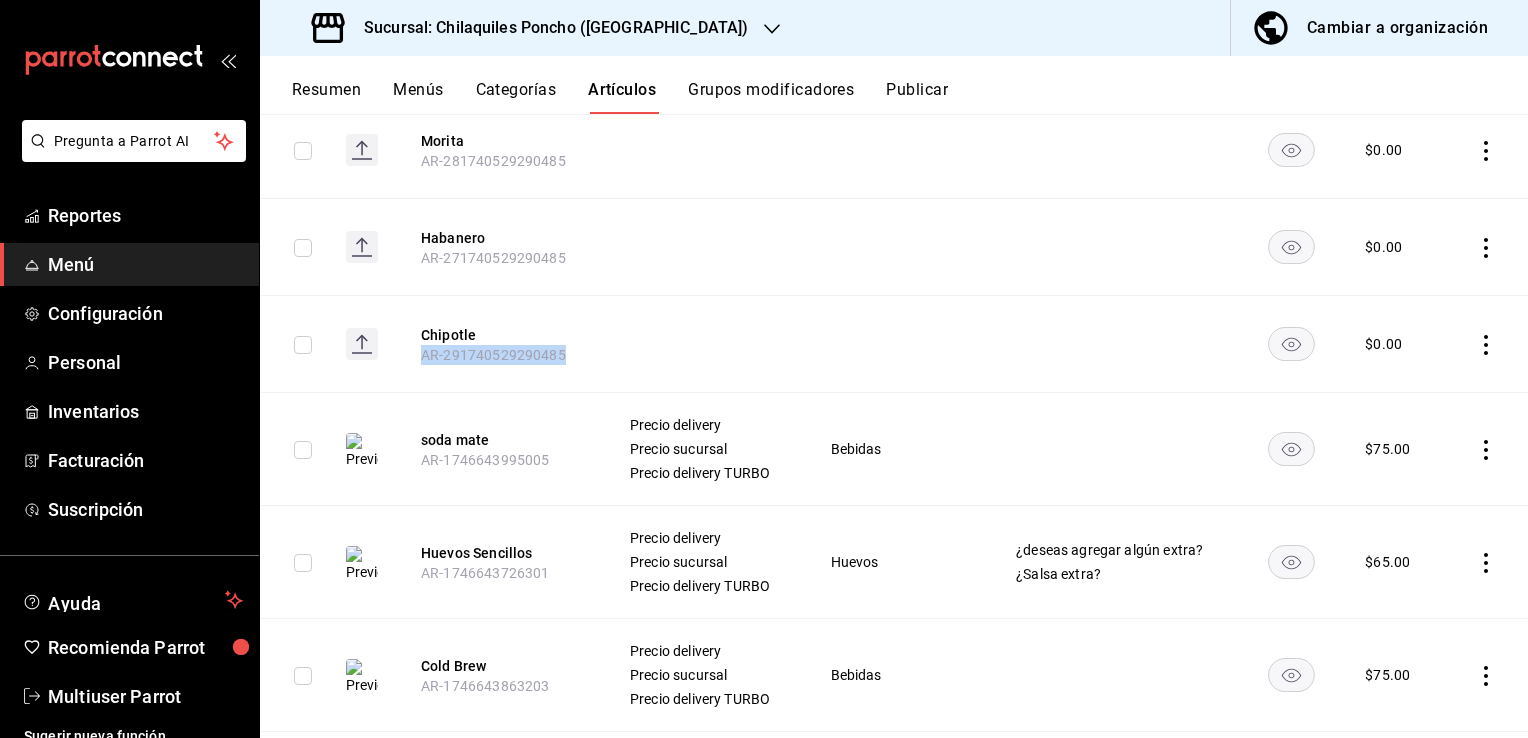 drag, startPoint x: 561, startPoint y: 342, endPoint x: 372, endPoint y: 361, distance: 189.95262 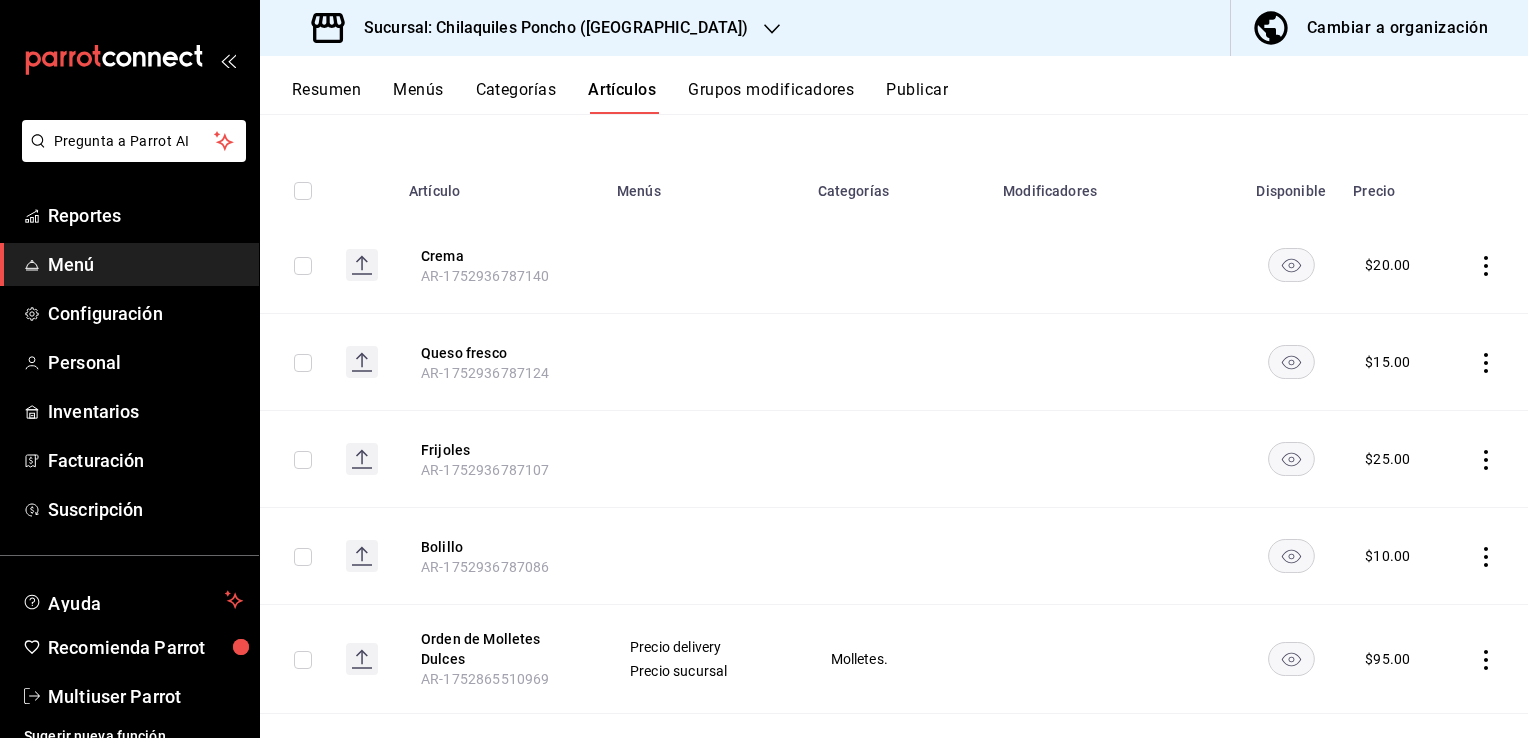 scroll, scrollTop: 0, scrollLeft: 0, axis: both 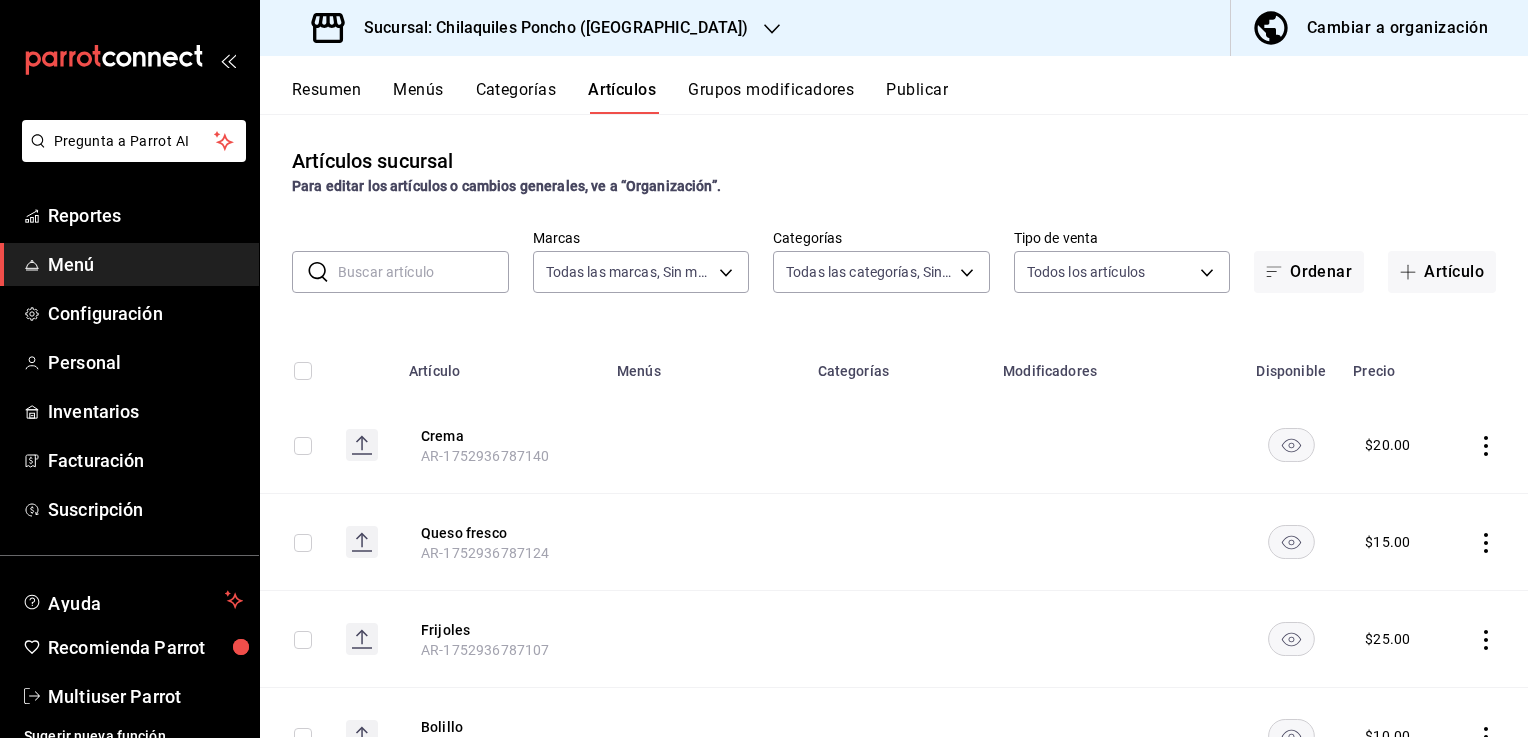 click on "Categorías" at bounding box center (516, 97) 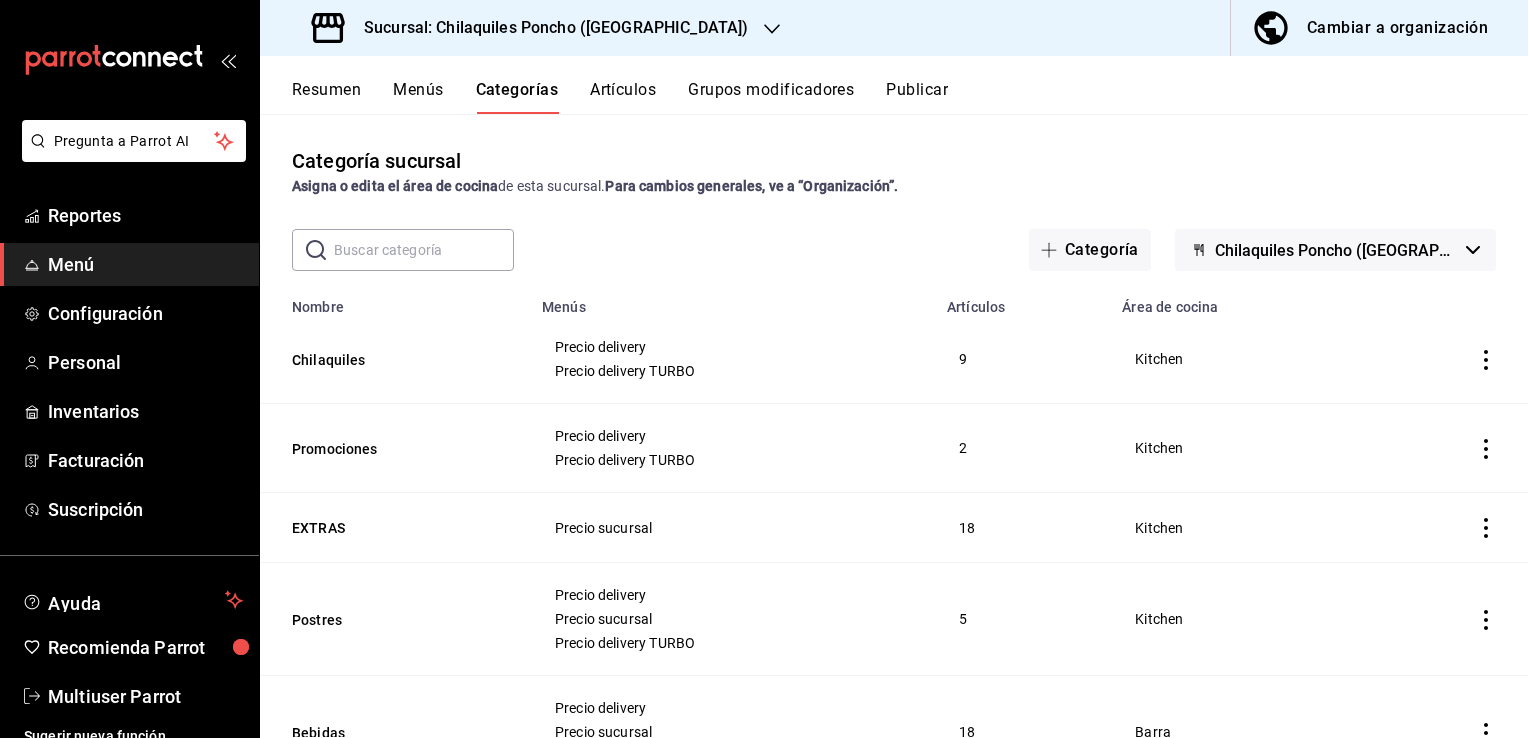 click at bounding box center [424, 250] 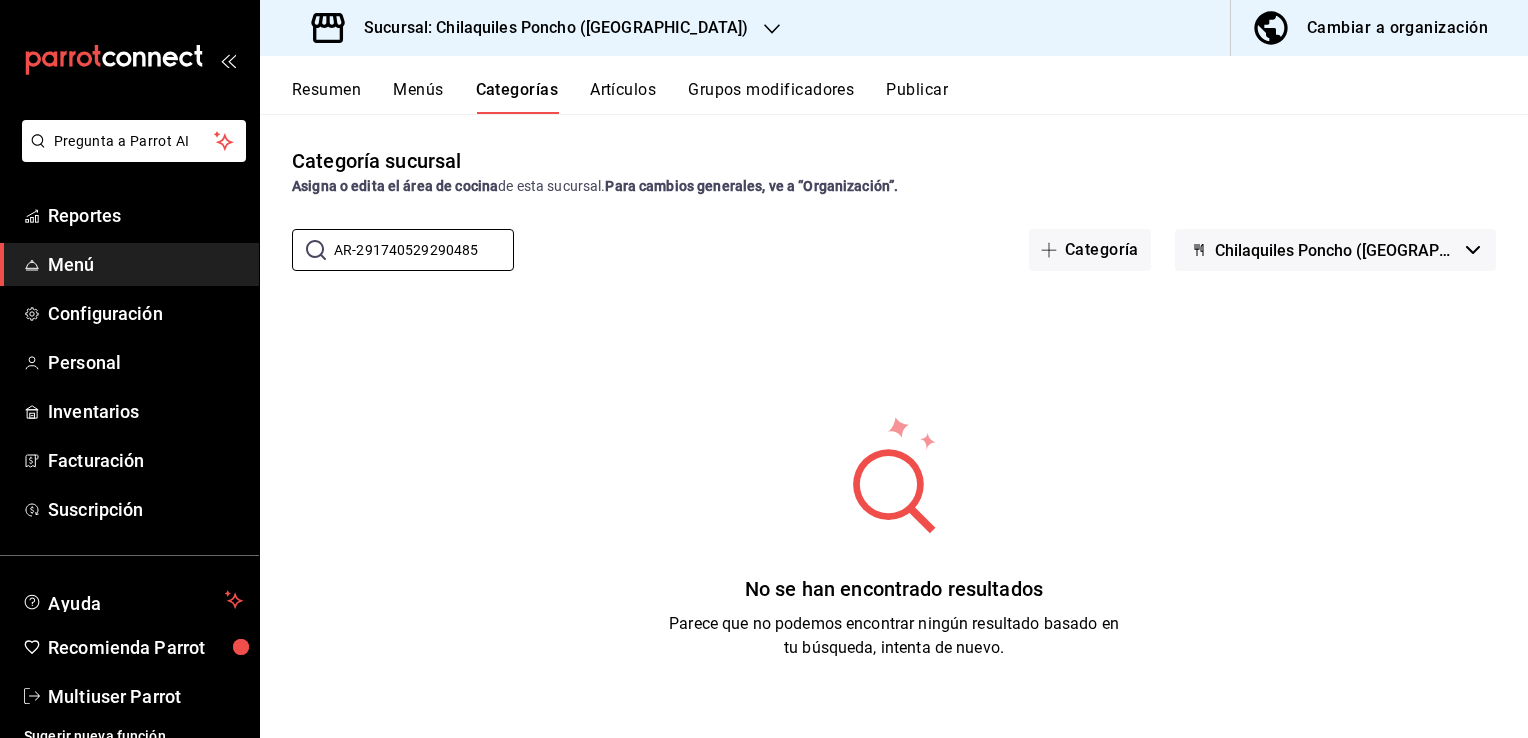 type on "AR-291740529290485" 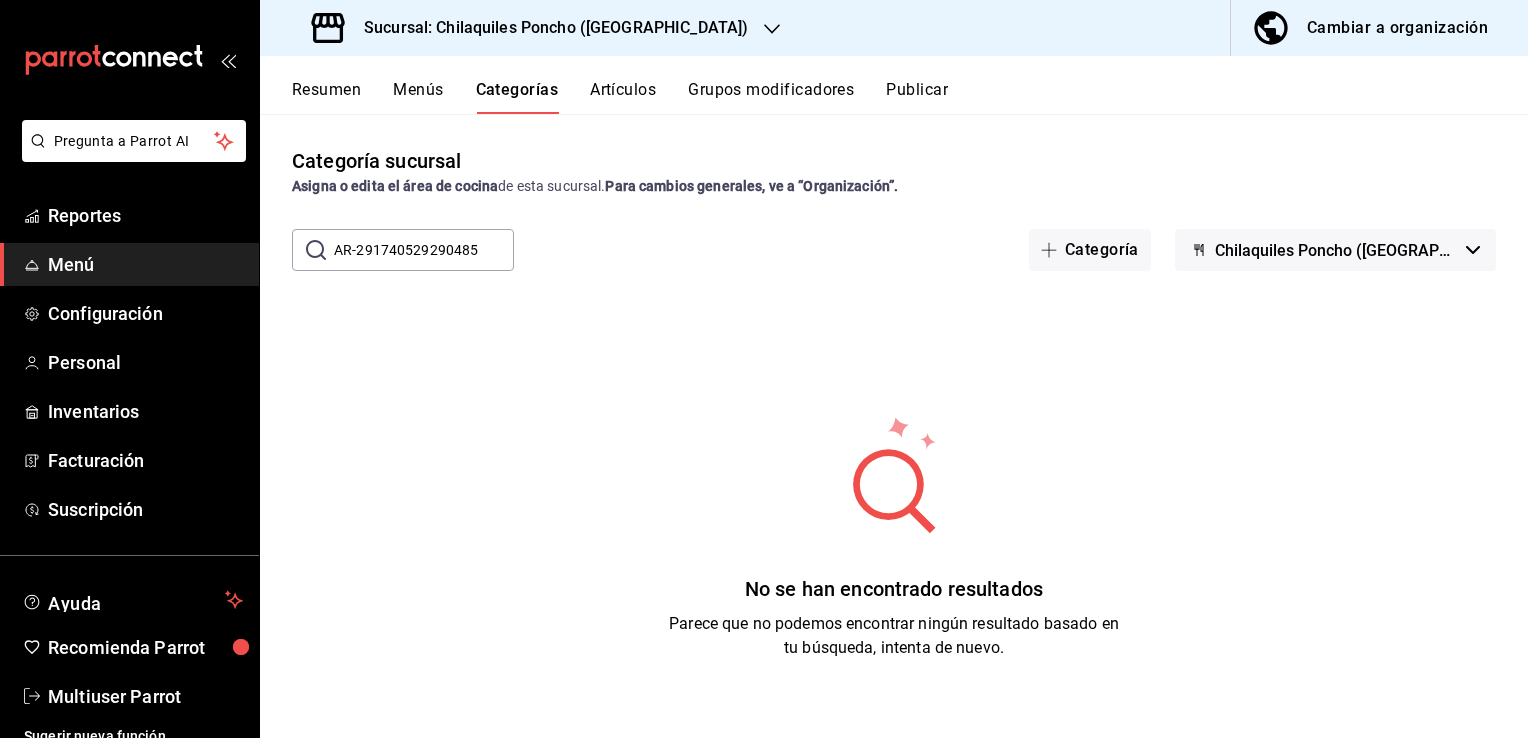 click on "Grupos modificadores" at bounding box center (771, 97) 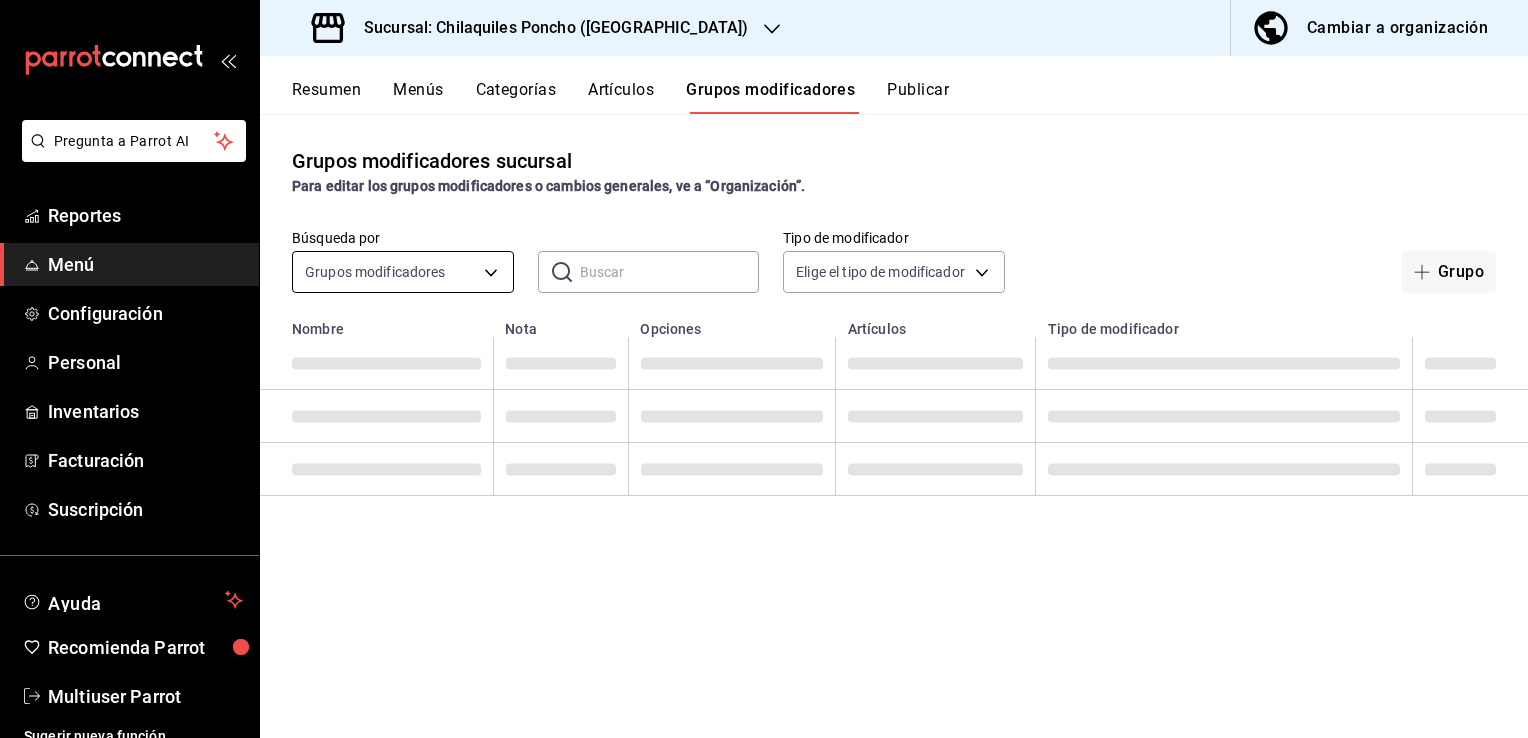 click on "Pregunta a Parrot AI Reportes   Menú   Configuración   Personal   Inventarios   Facturación   Suscripción   Ayuda Recomienda Parrot   Multiuser Parrot   Sugerir nueva función   Sucursal: Chilaquiles Poncho (Chapalita) Cambiar a organización Resumen Menús Categorías Artículos Grupos modificadores Publicar Grupos modificadores sucursal Para editar los grupos modificadores o cambios generales, ve a “Organización”. Búsqueda por Grupos modificadores GROUP ​ ​ Tipo de modificador Elige el tipo de modificador Grupo Nombre Nota Opciones Artículos Tipo de modificador Guardar Nuevo grupo modificador Tipo de modificador Elige el tipo de modificador que quieres agregar GANA 1 MES GRATIS EN TU SUSCRIPCIÓN AQUÍ ¿Recuerdas cómo empezó tu restaurante?
[DATE] puedes ayudar a un colega a tener el mismo cambio que tú viviste.
Recomienda Parrot directamente desde tu Portal Administrador.
Es fácil y rápido.
🎁 Por cada restaurante que se una, ganas 1 mes gratis. Ver video tutorial Ir a video Reportes" at bounding box center [764, 369] 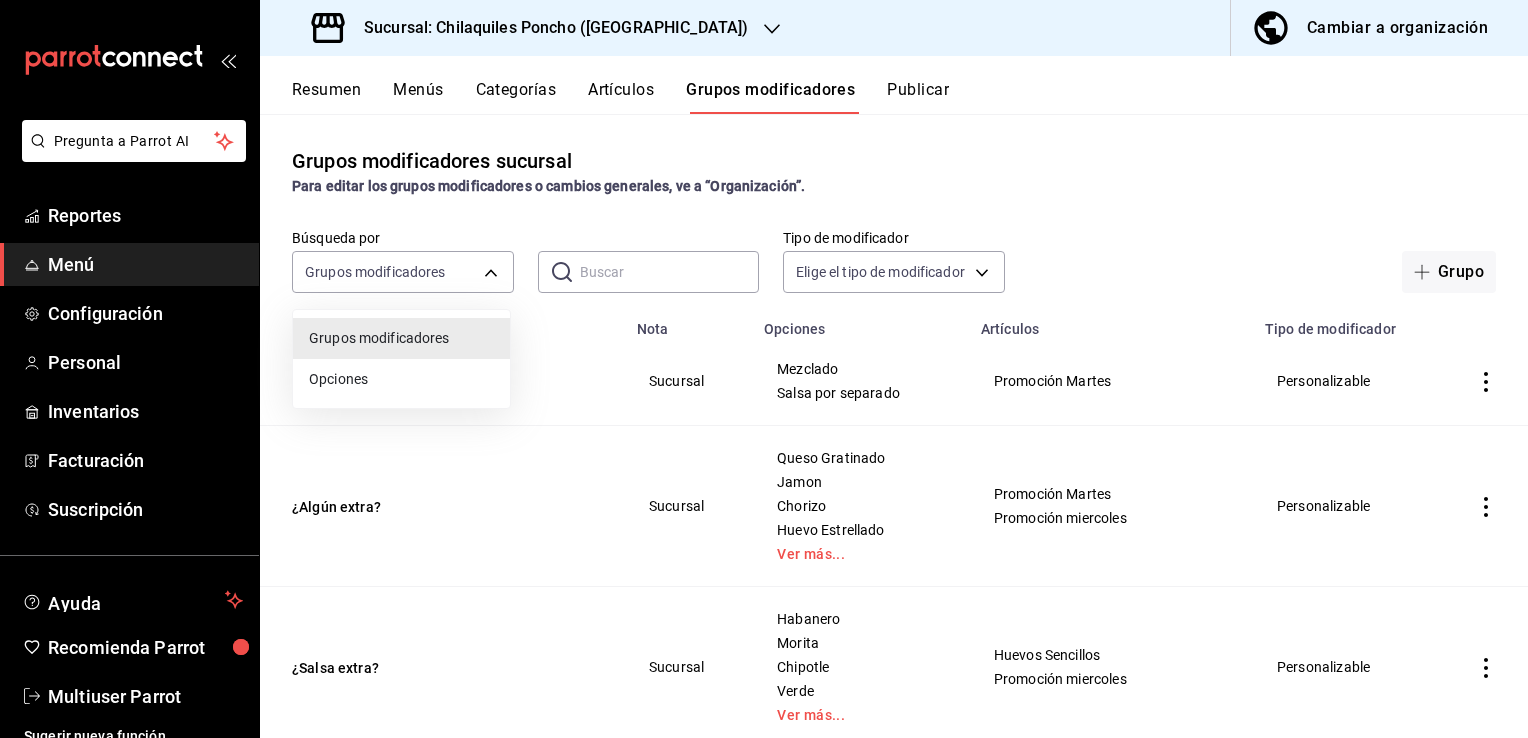 type 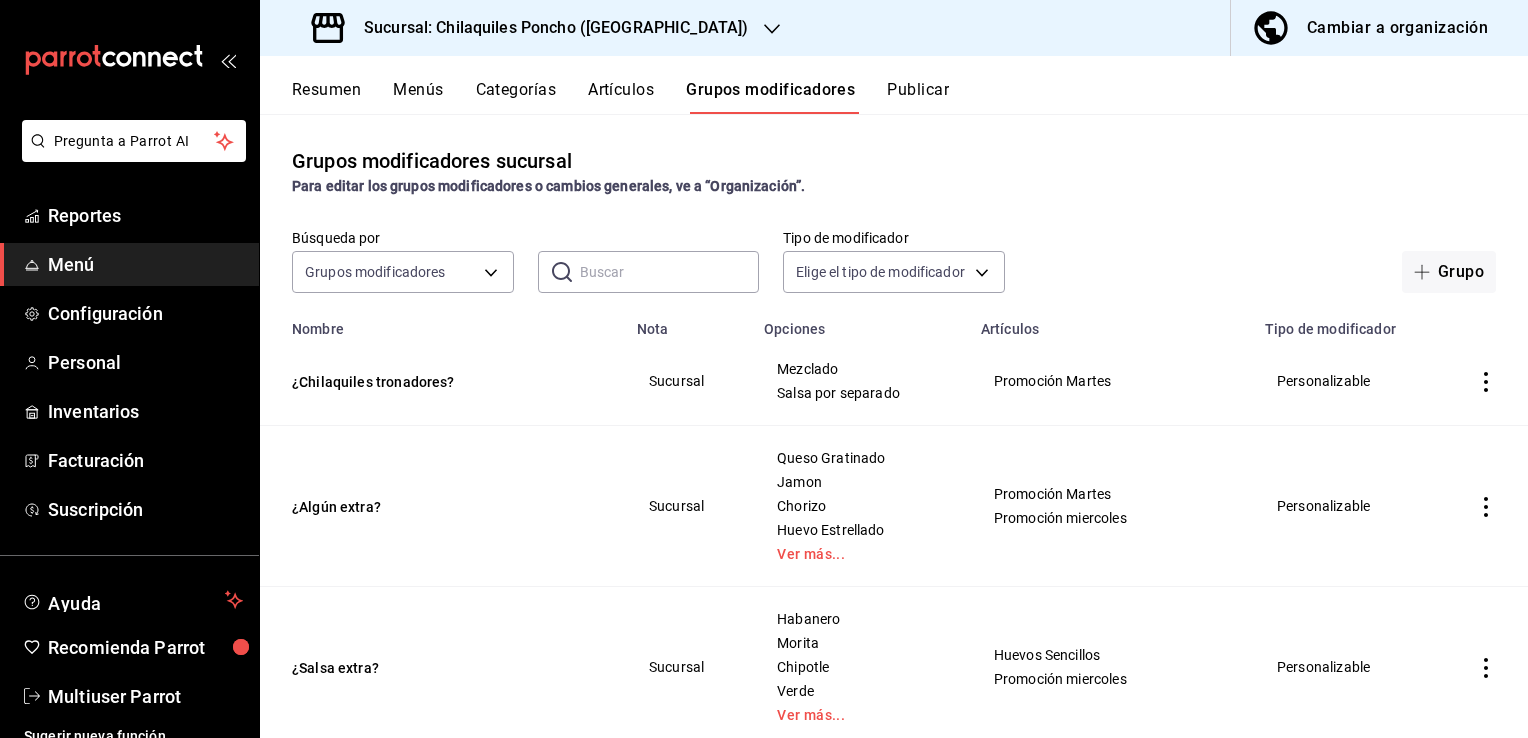 click at bounding box center (670, 272) 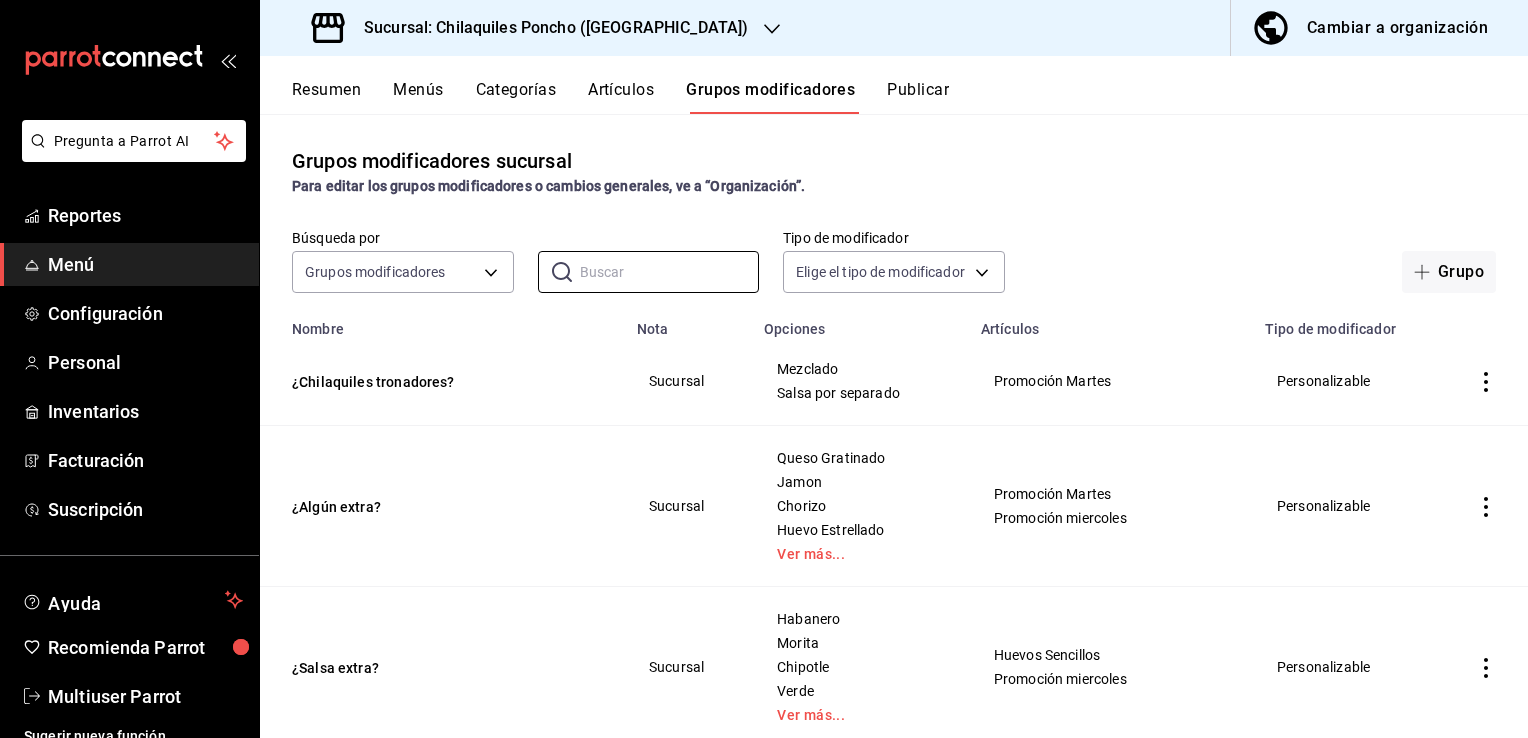 paste on "AR-291740529290485" 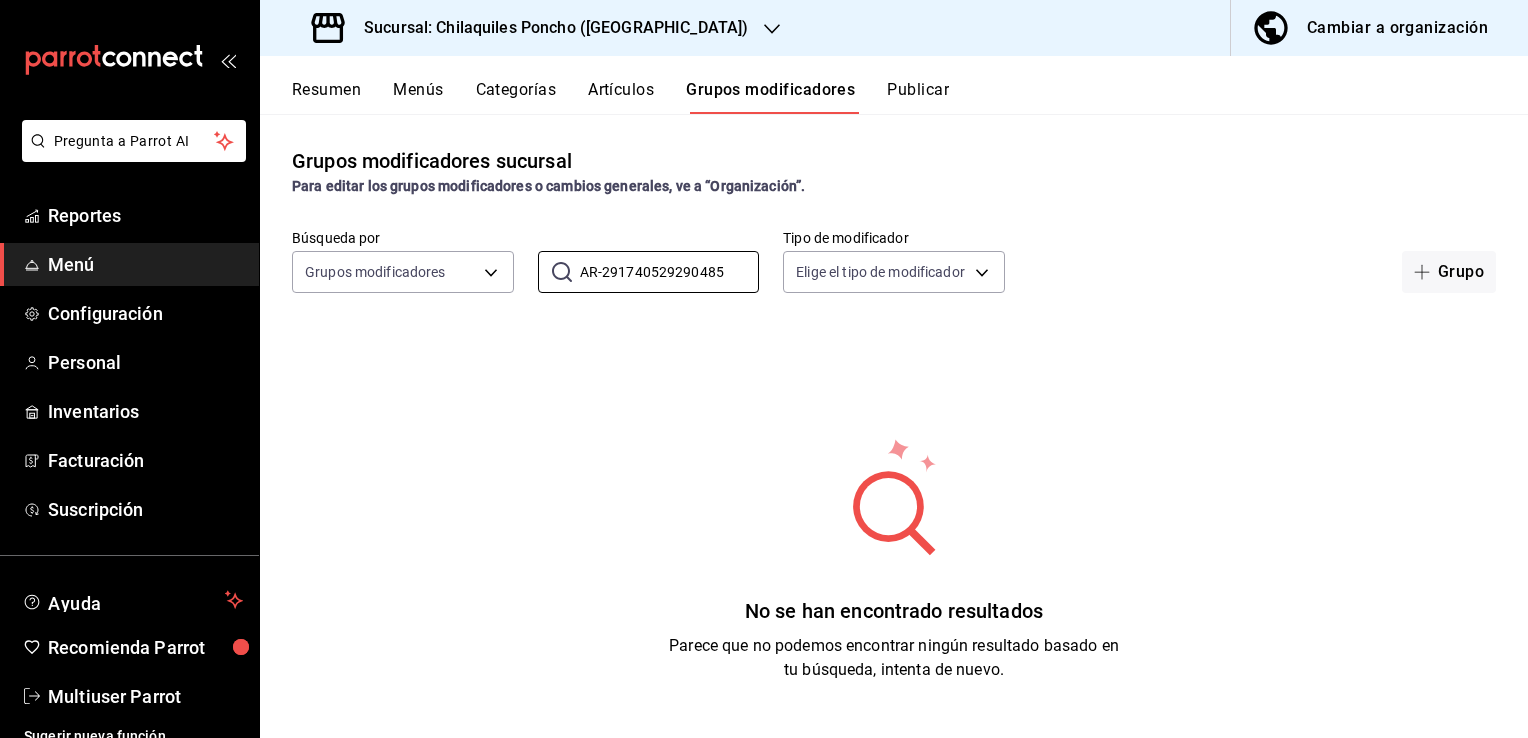 type on "AR-291740529290485" 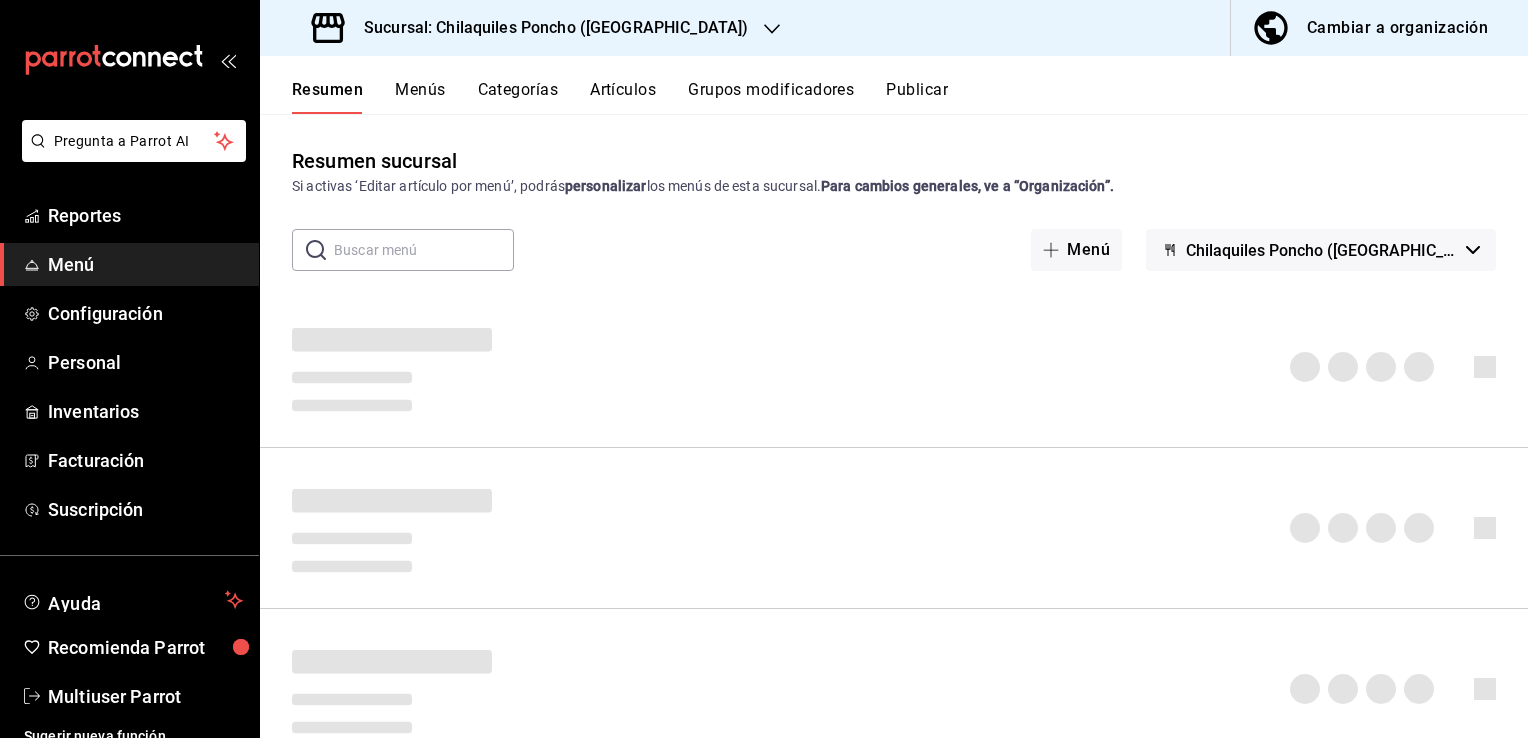 click on "Menús" at bounding box center (420, 97) 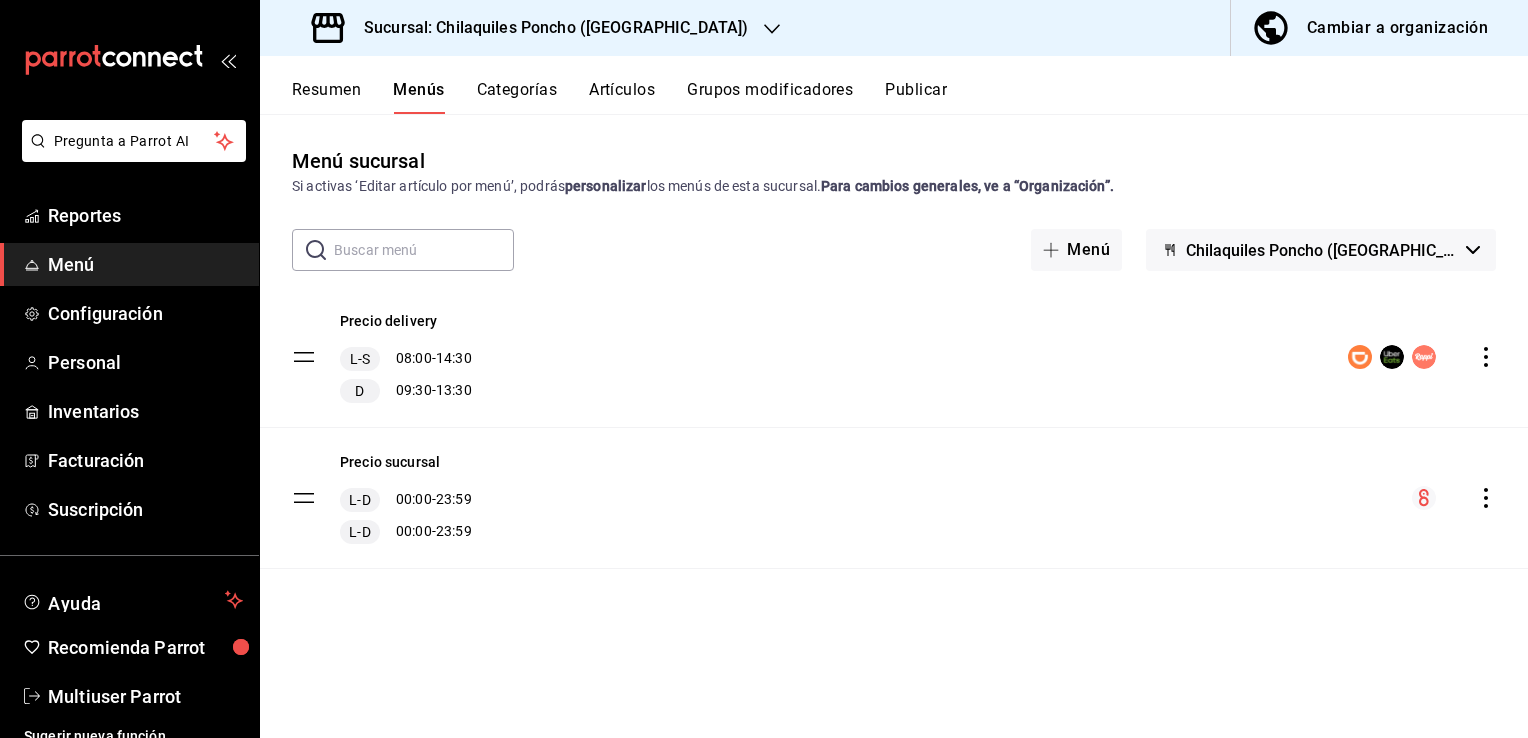 click on "Grupos modificadores" at bounding box center [770, 97] 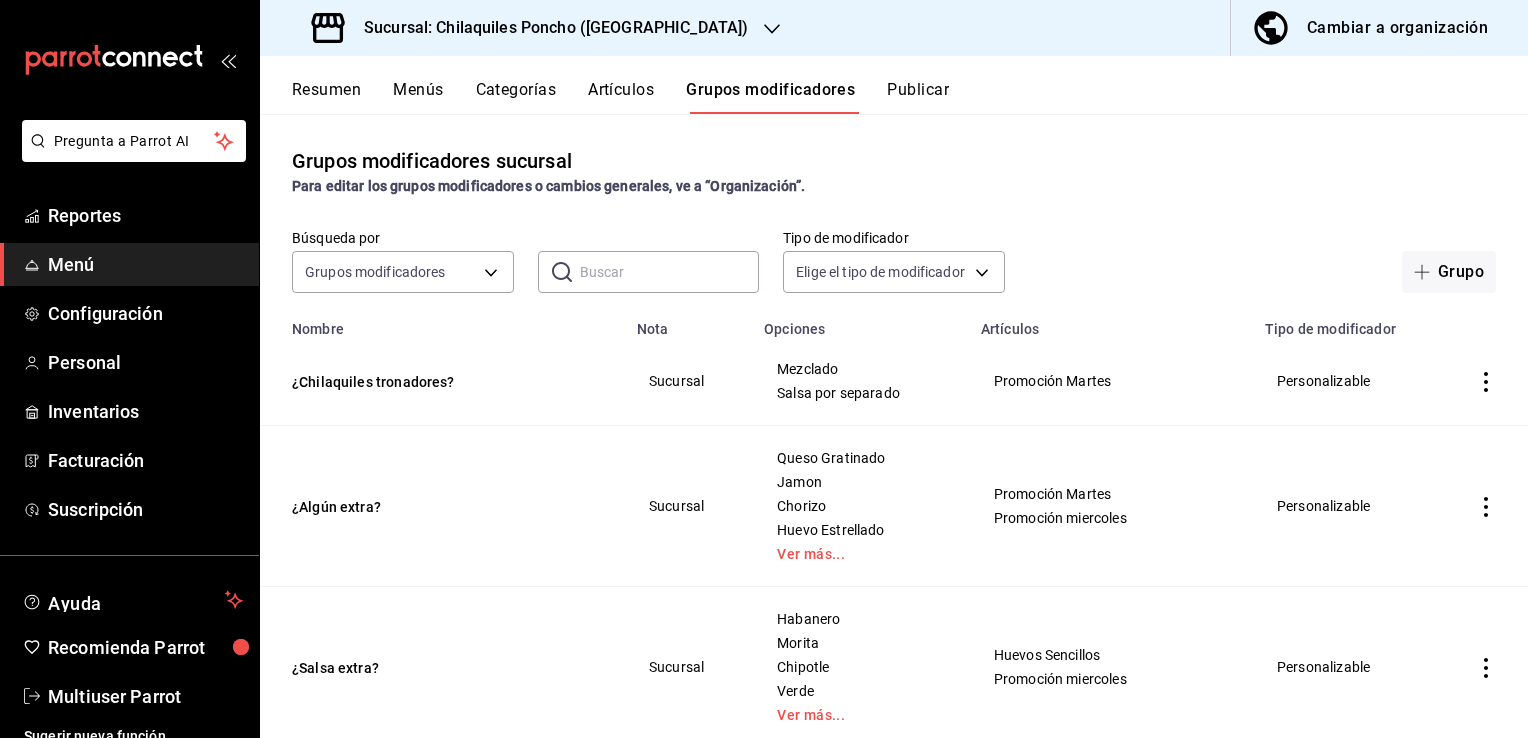click on "Artículos" at bounding box center (621, 97) 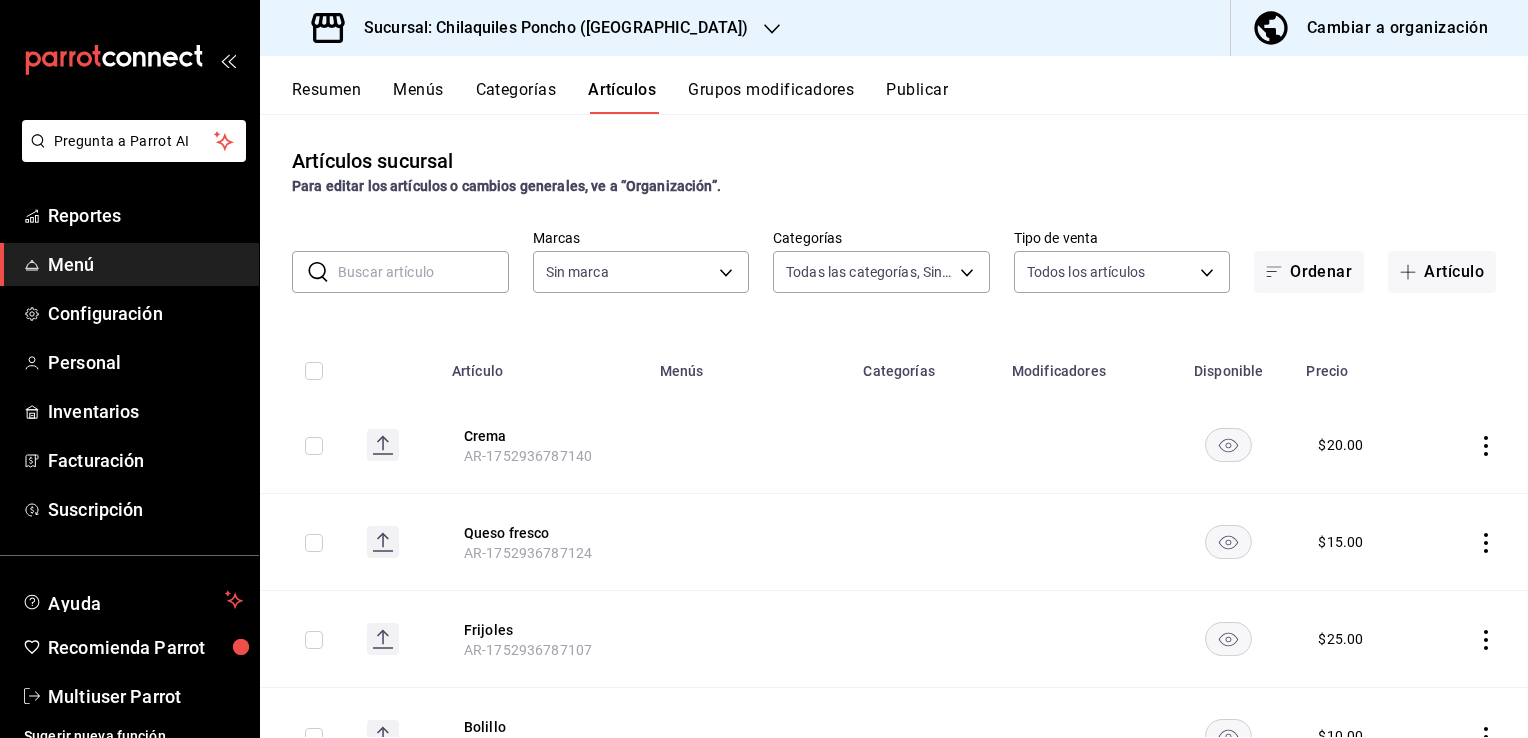 type on "9f95f13c-9719-4b40-8e11-2c88b5fe3b69,a16a52c5-7b0d-4b26-baf5-a0d11cb9dd37,e99e5405-bf5f-4a86-9219-d05f92641703,76a6cea9-2c95-4ccc-a1f9-9163781f6b59,29bb50d3-f697-4066-a860-9d3808f2e823,362786a5-7732-4696-95b4-4d51f508f9c2,8054b49c-1834-4682-90df-8ffe2641f86a,83d212ca-3409-4e1f-b5de-99db98e43736,aa694730-01fa-4cd2-a1cf-e6fb5d194c28" 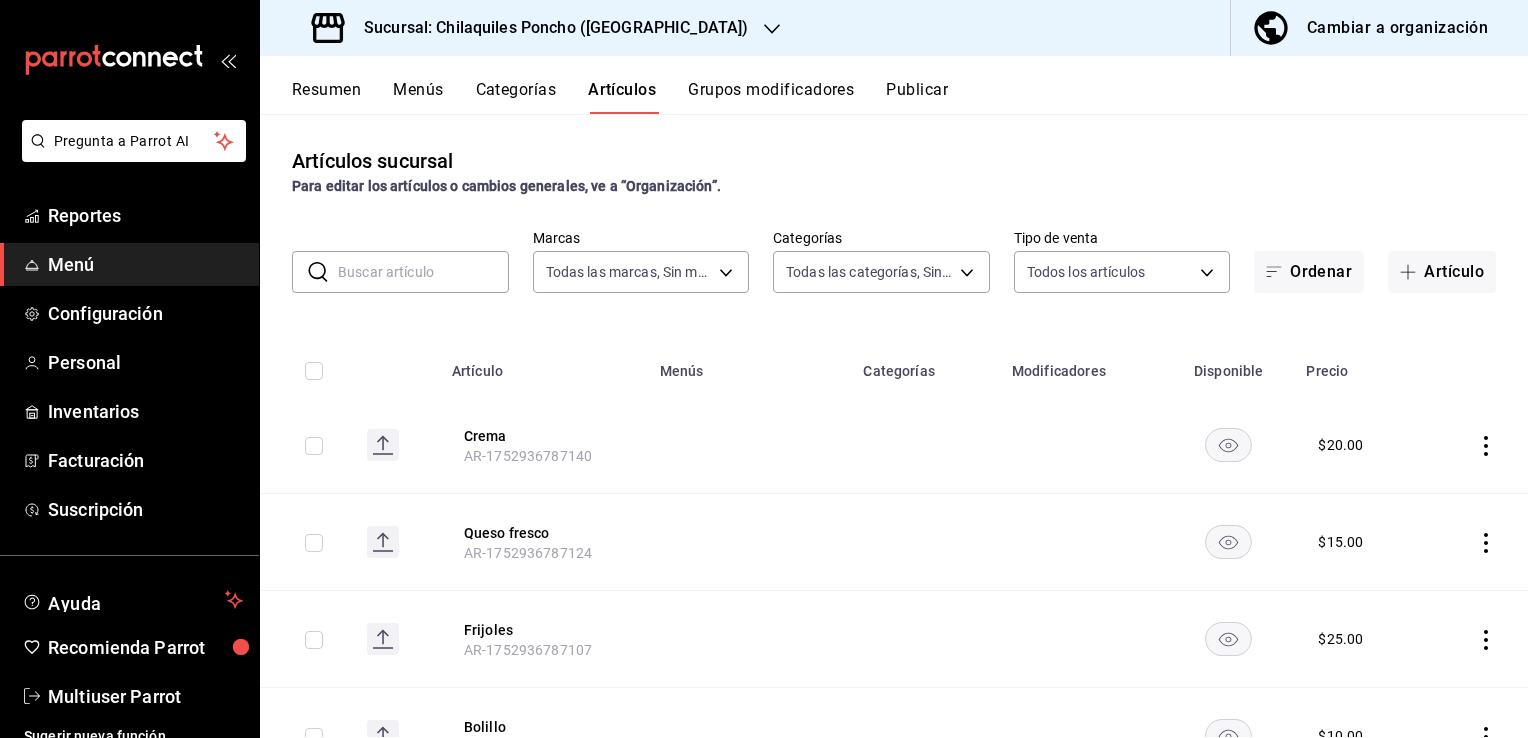 scroll, scrollTop: 200, scrollLeft: 0, axis: vertical 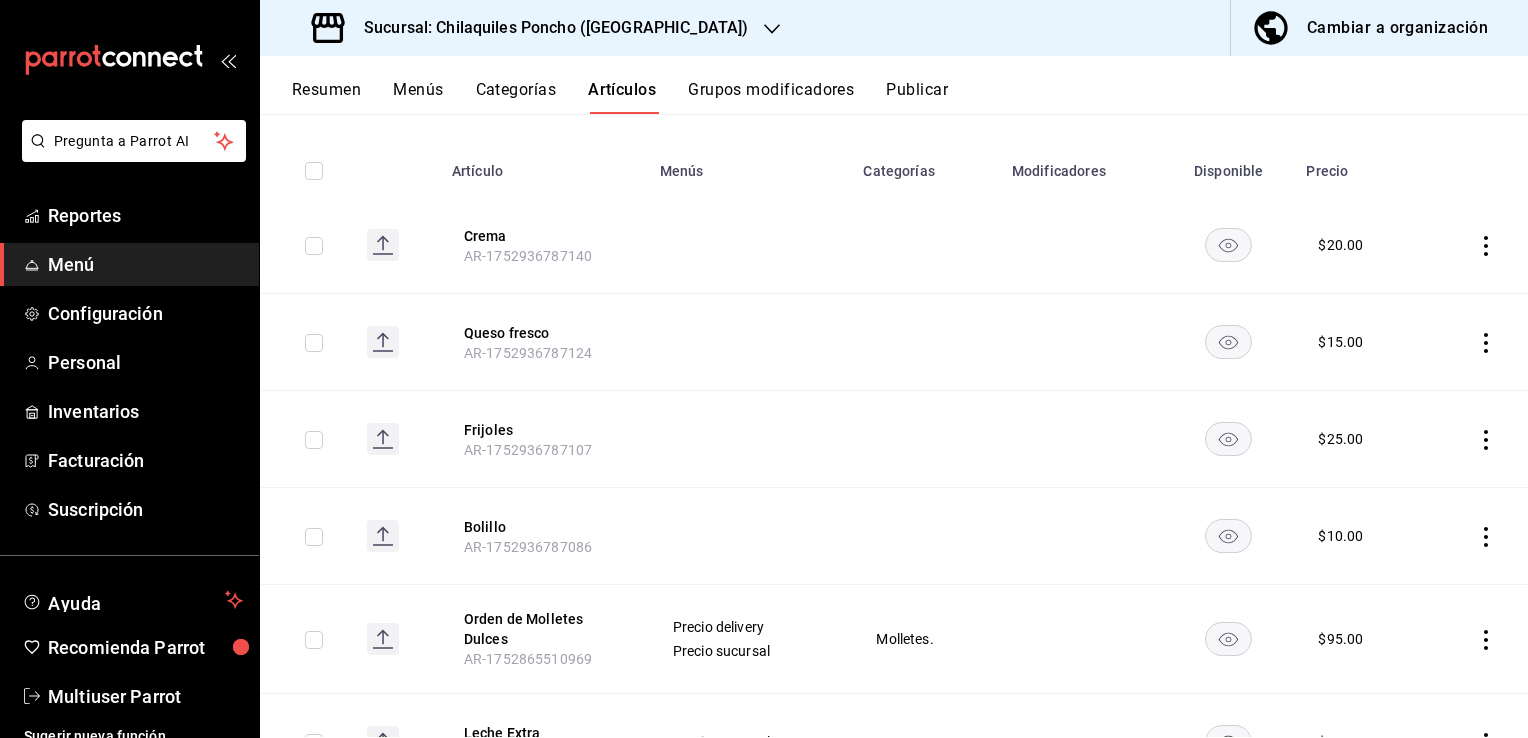 click on "Categorías" at bounding box center [516, 97] 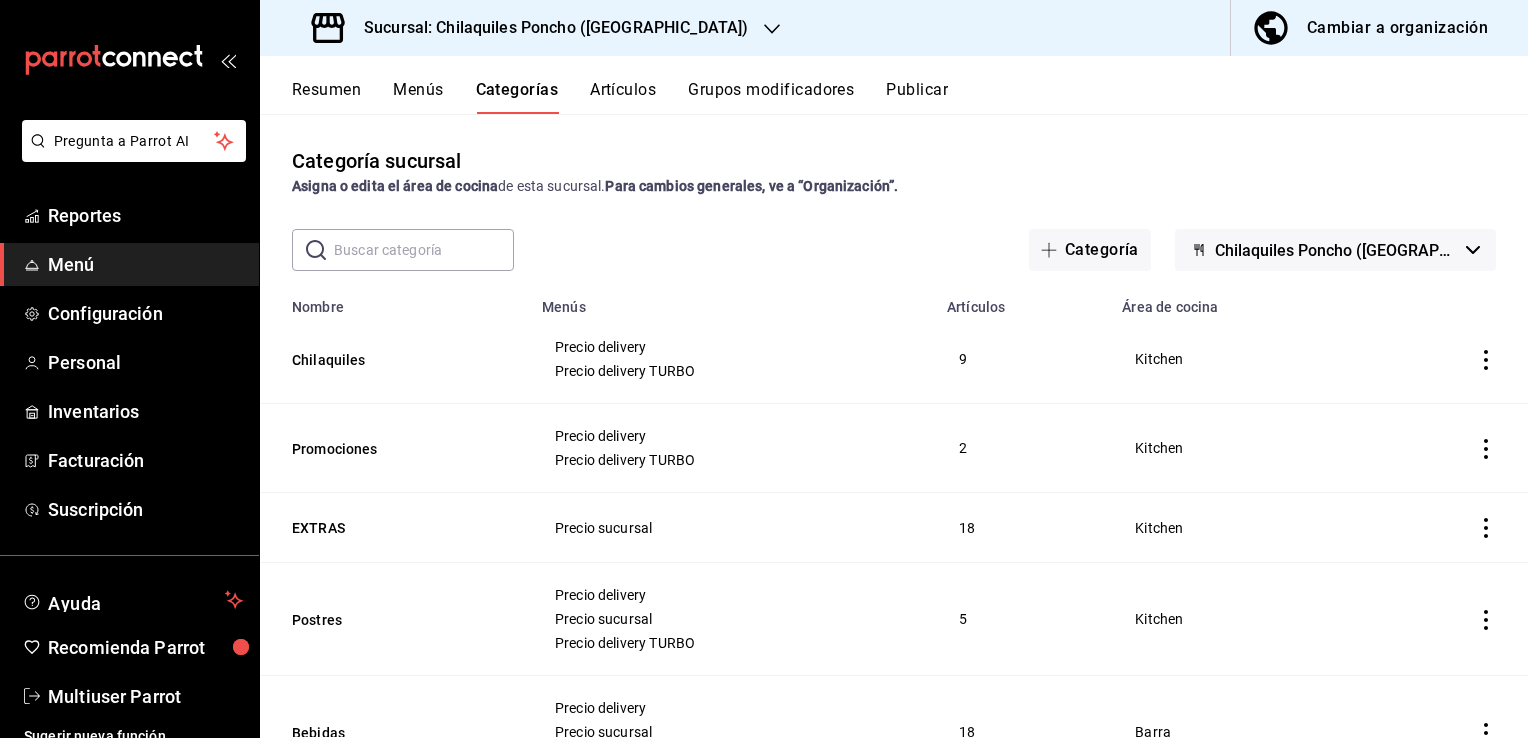 click on "Menús" at bounding box center [418, 97] 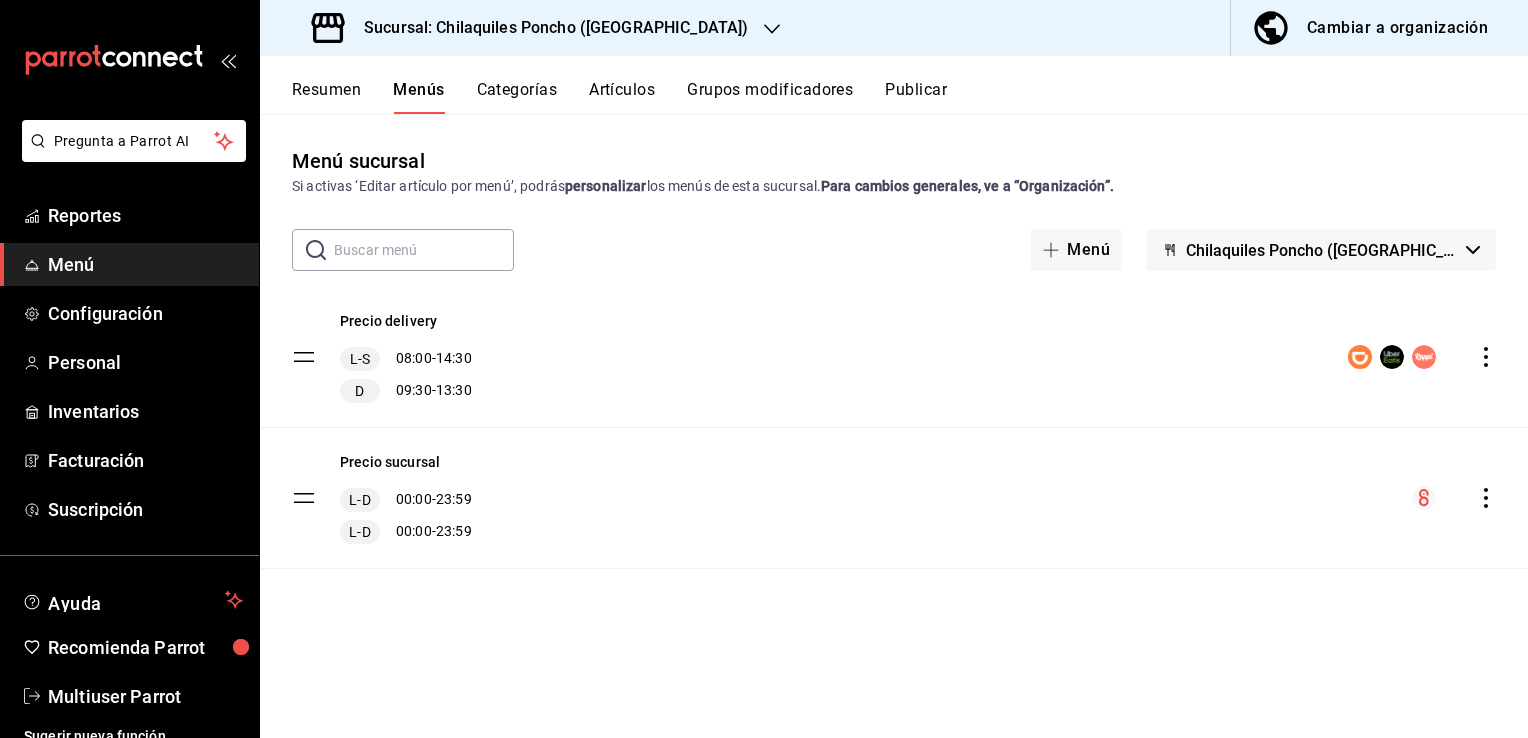click on "Artículos" at bounding box center [622, 97] 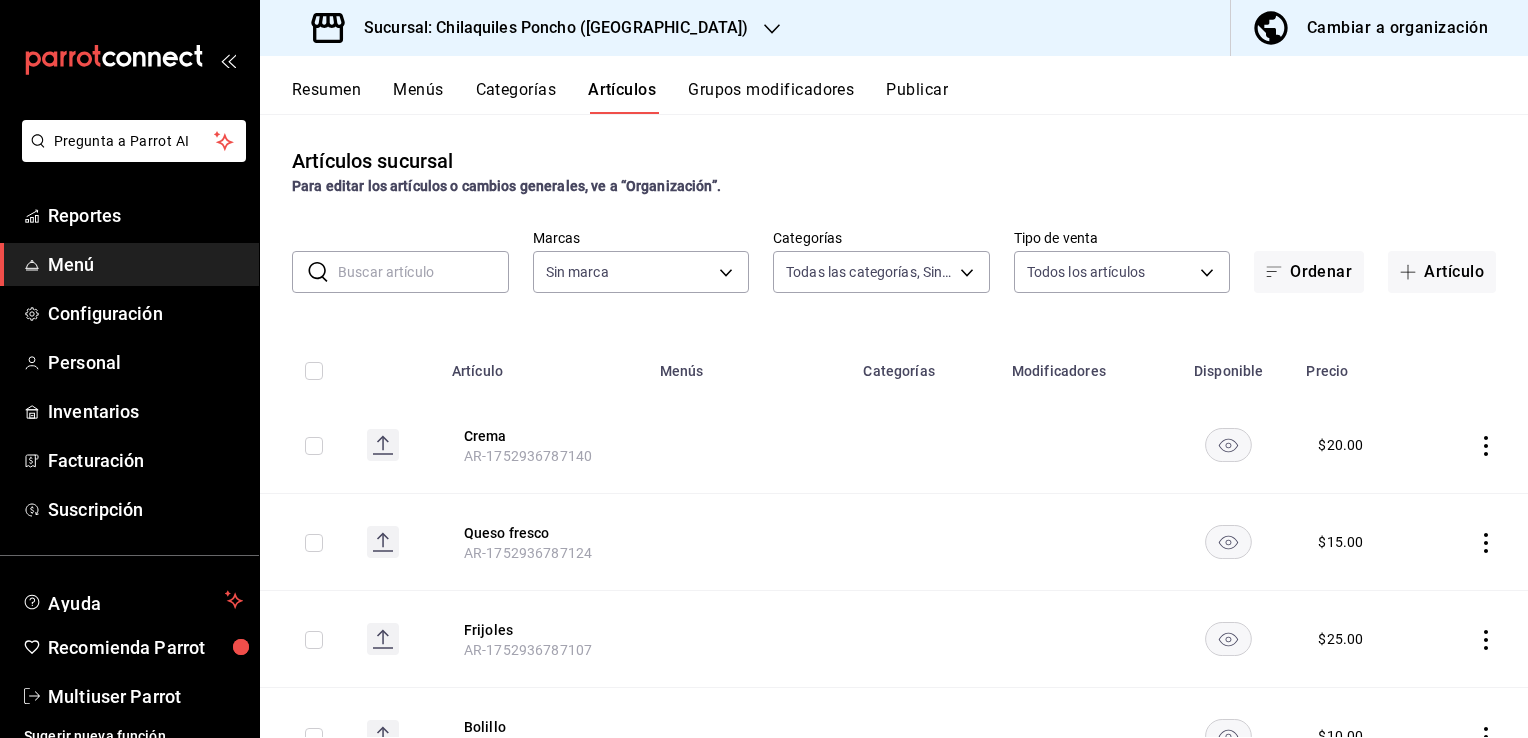 type on "9f95f13c-9719-4b40-8e11-2c88b5fe3b69,a16a52c5-7b0d-4b26-baf5-a0d11cb9dd37,e99e5405-bf5f-4a86-9219-d05f92641703,76a6cea9-2c95-4ccc-a1f9-9163781f6b59,29bb50d3-f697-4066-a860-9d3808f2e823,362786a5-7732-4696-95b4-4d51f508f9c2,8054b49c-1834-4682-90df-8ffe2641f86a,83d212ca-3409-4e1f-b5de-99db98e43736,aa694730-01fa-4cd2-a1cf-e6fb5d194c28" 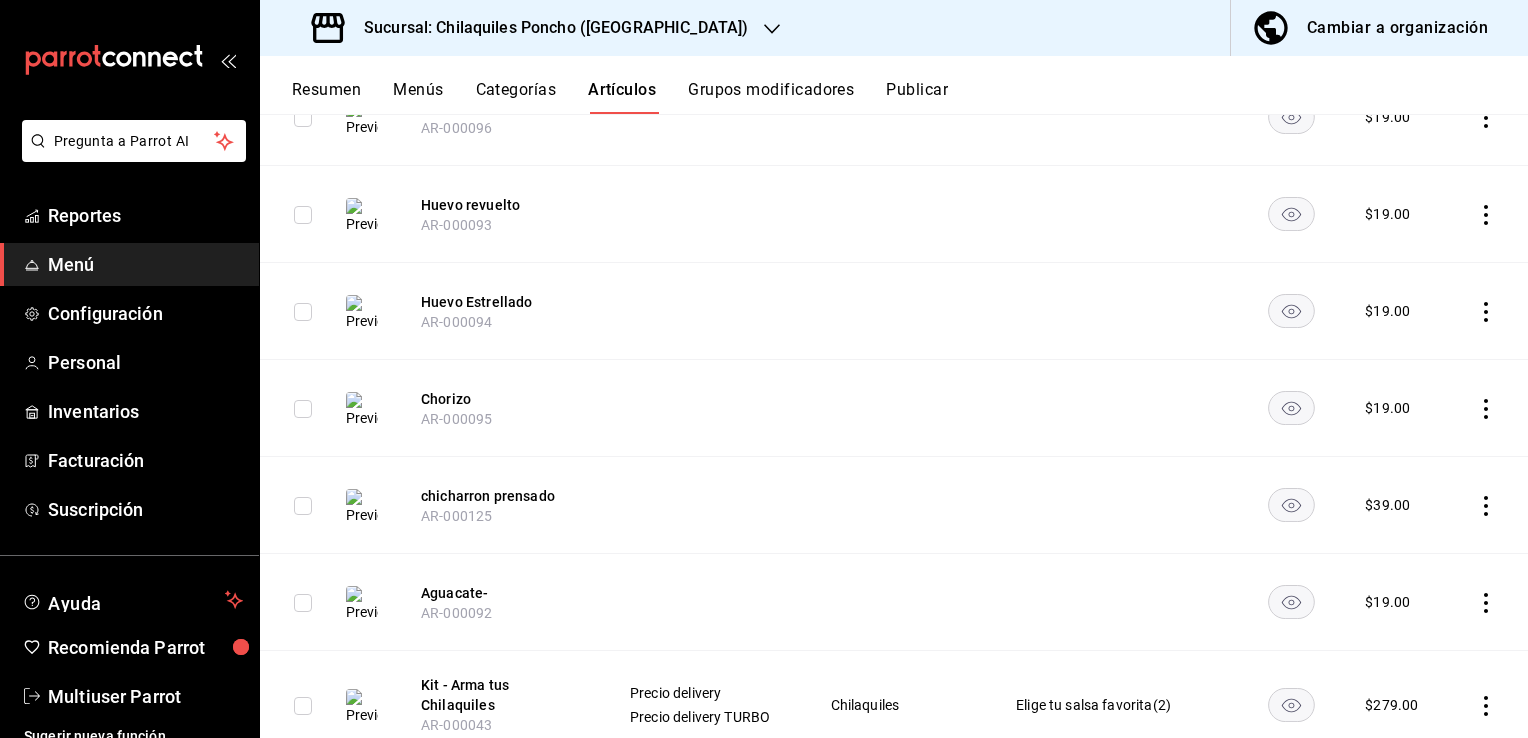 scroll, scrollTop: 5652, scrollLeft: 0, axis: vertical 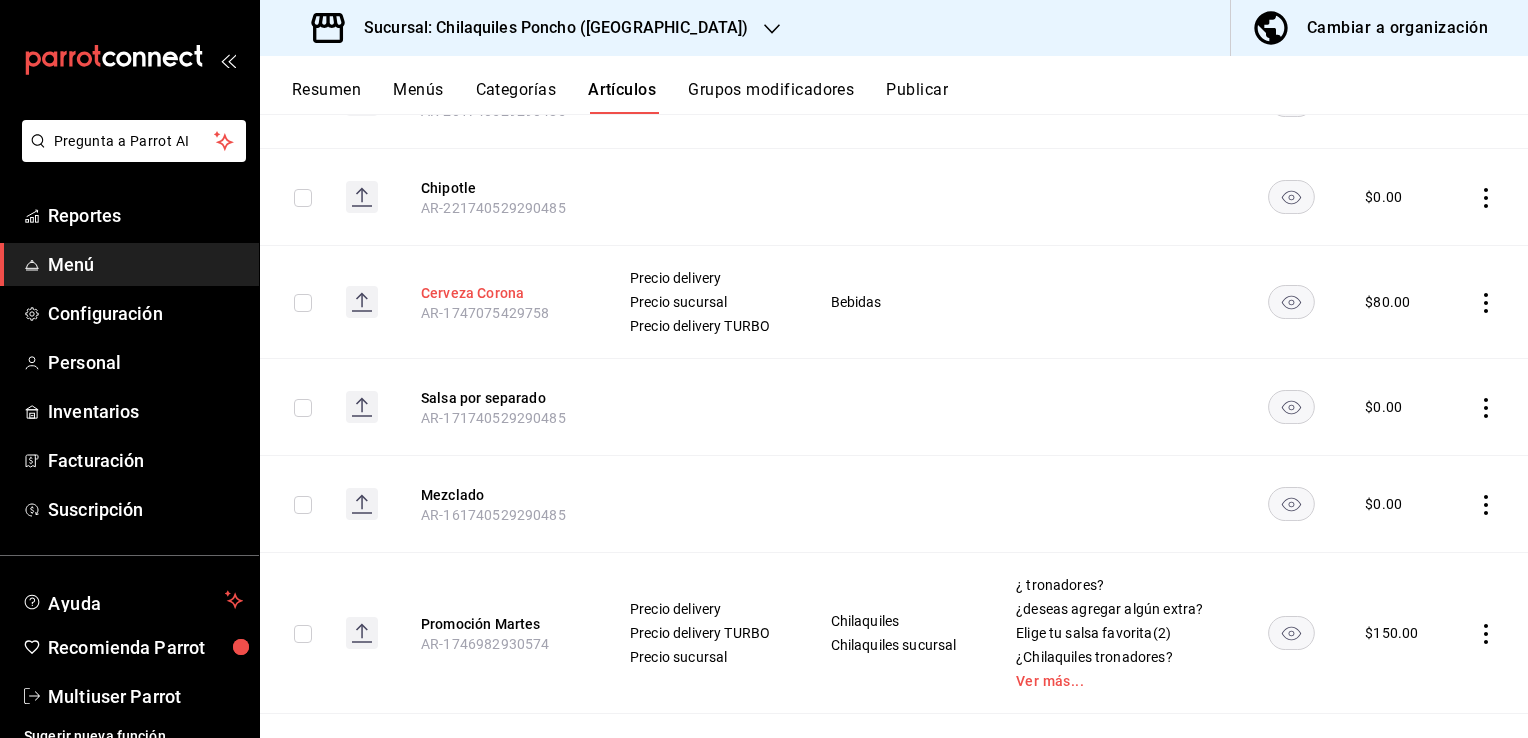 click on "Cerveza Corona" at bounding box center (501, 293) 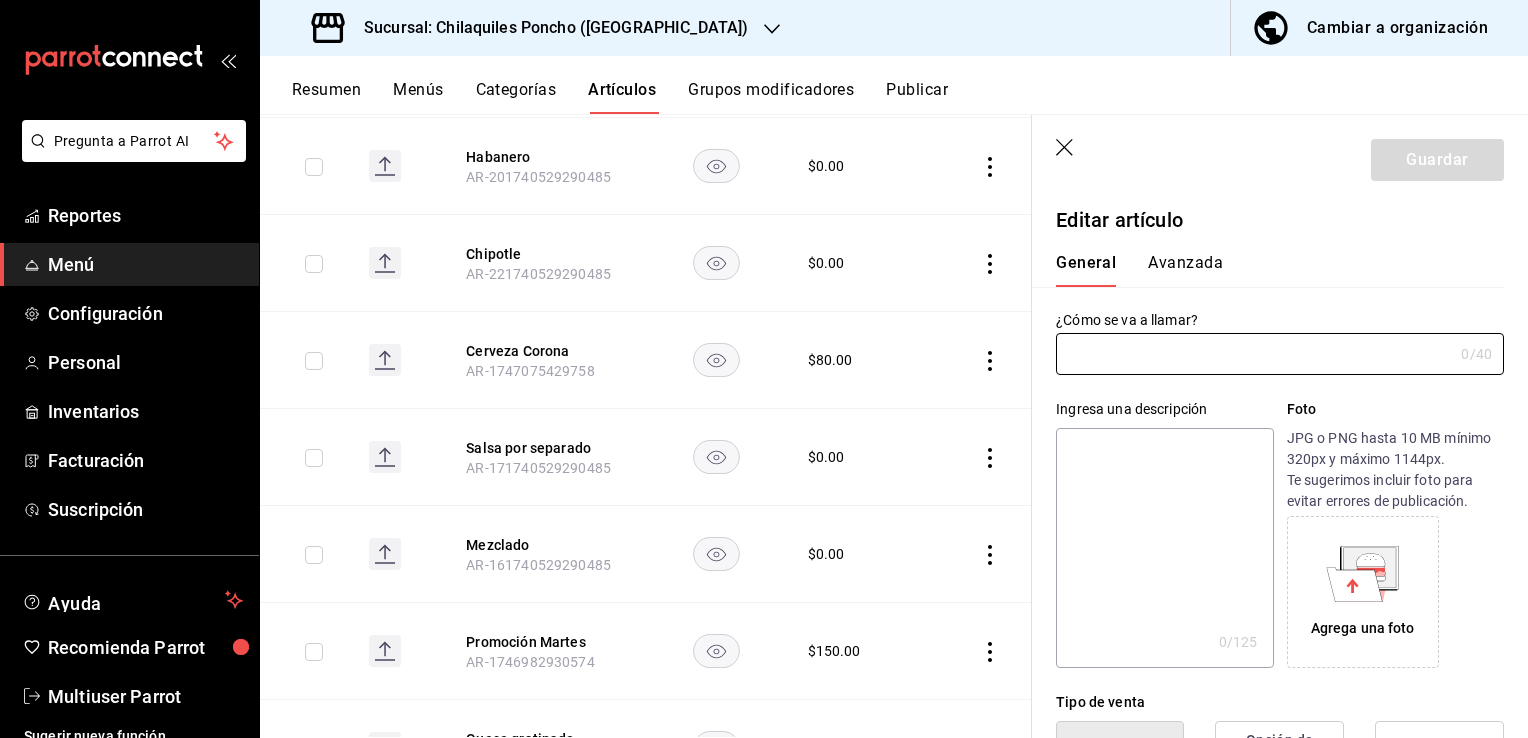 type on "Cerveza Corona" 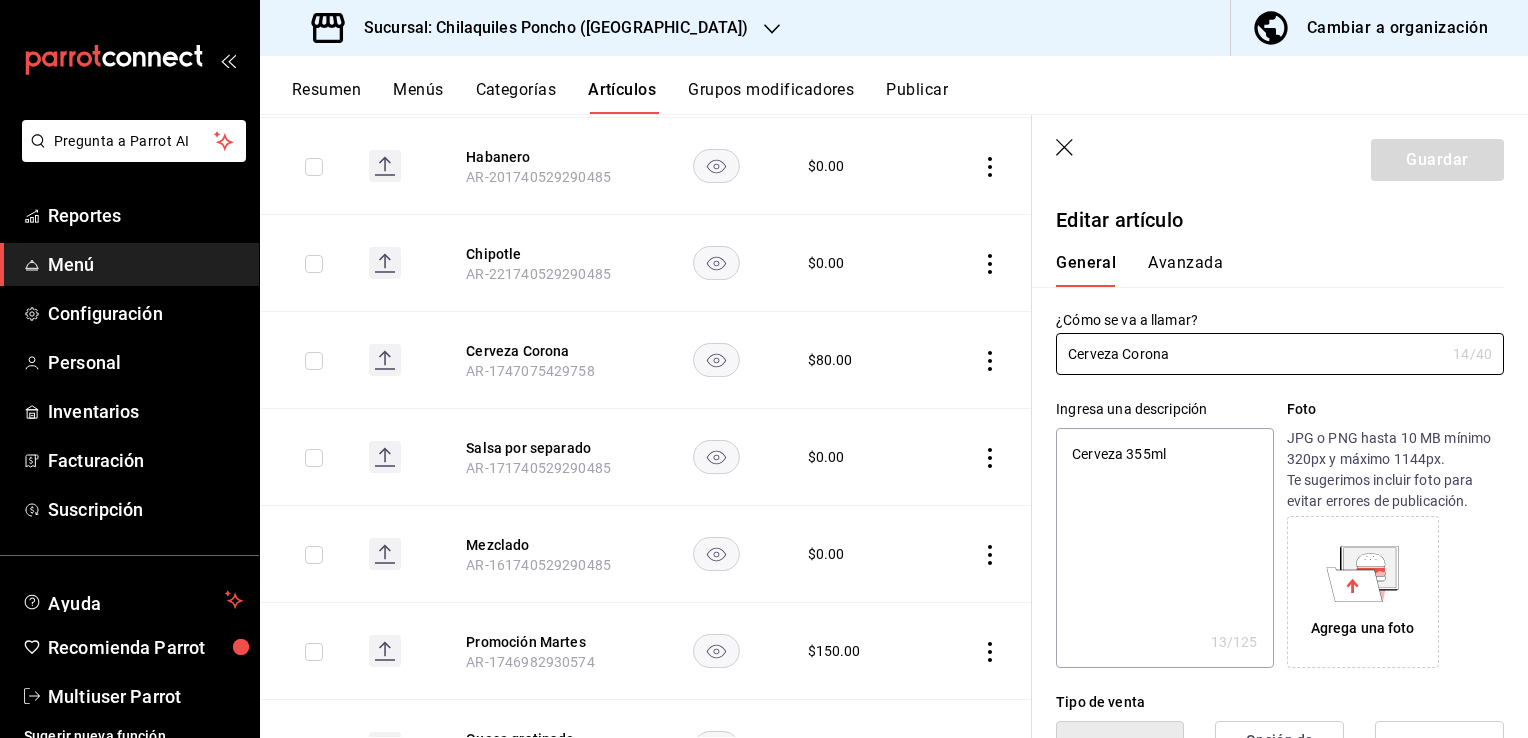 type on "x" 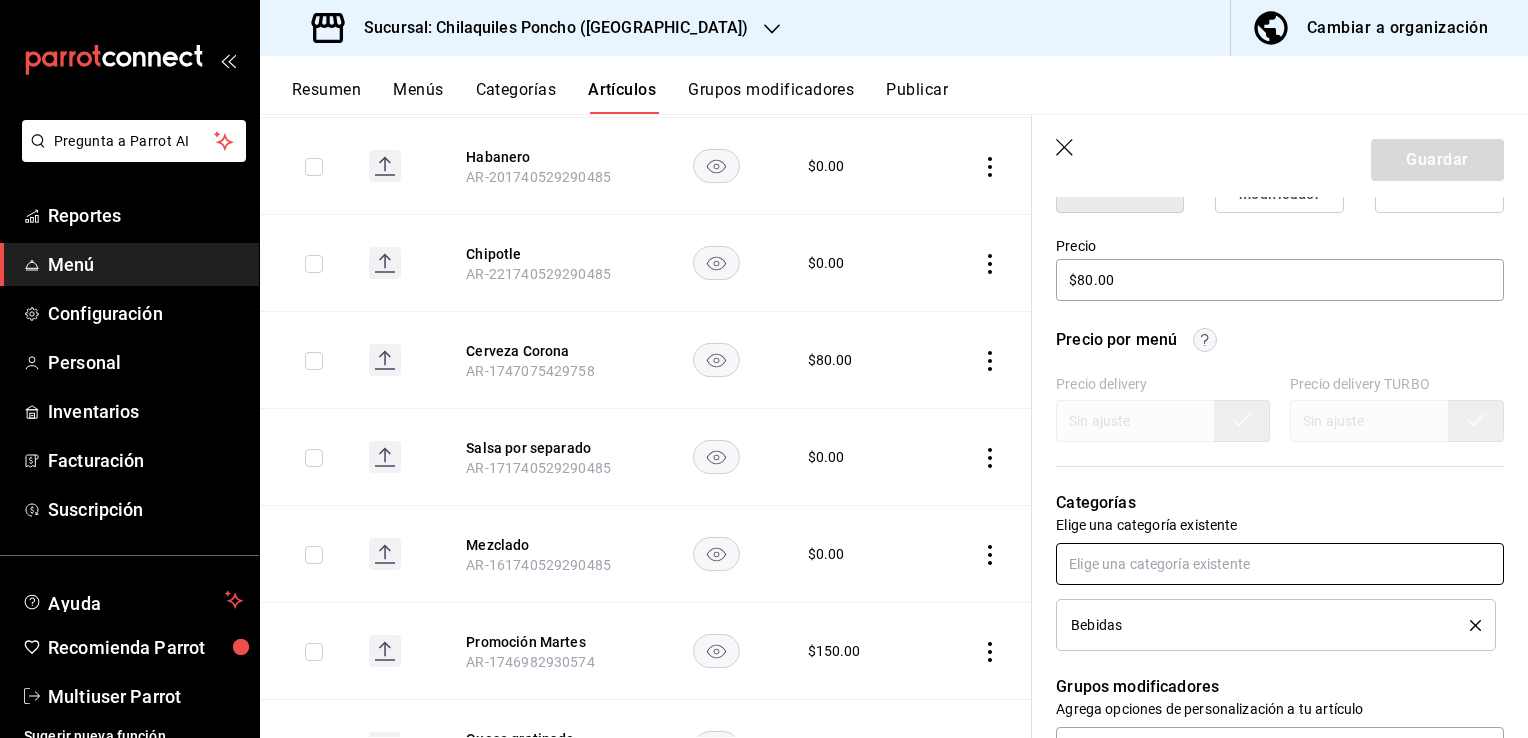 scroll, scrollTop: 764, scrollLeft: 0, axis: vertical 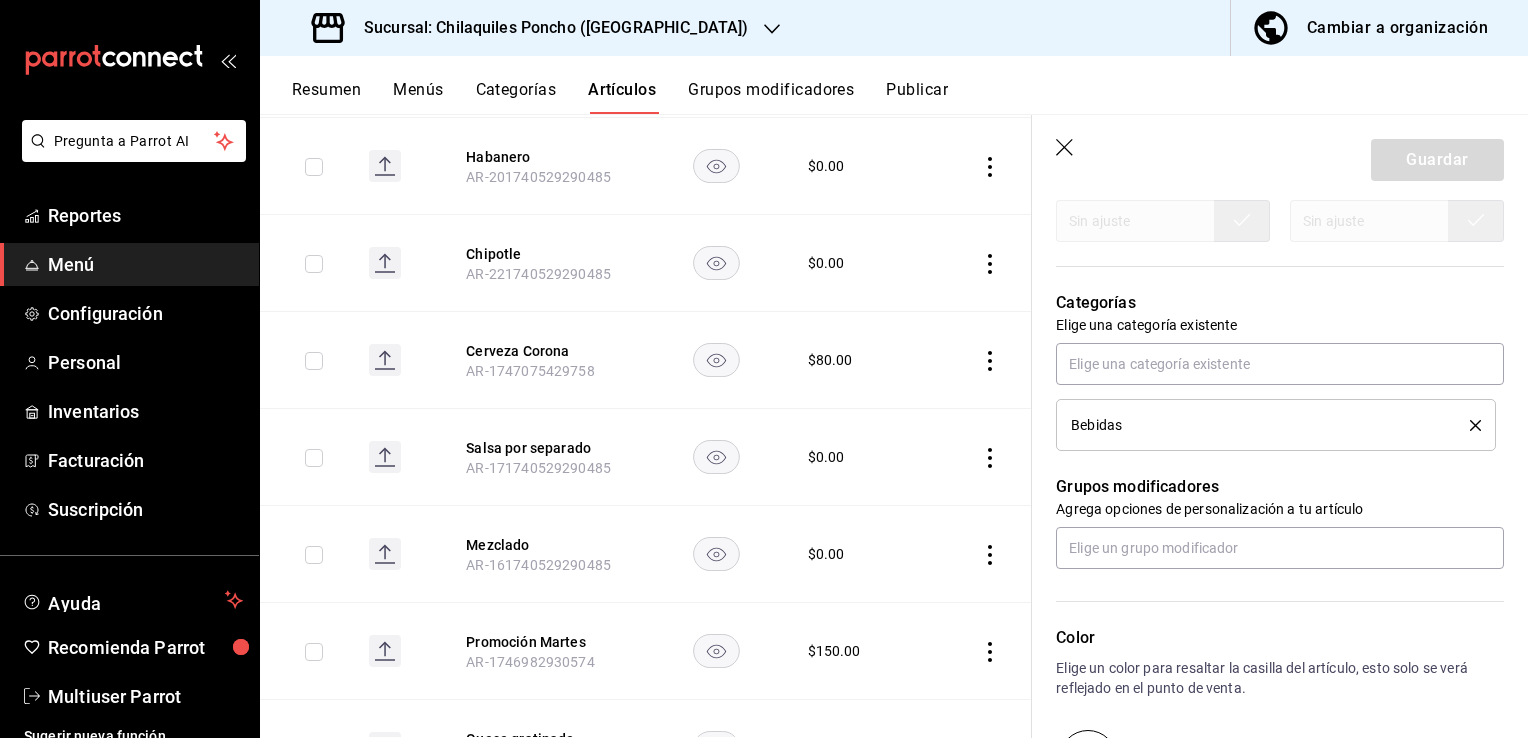 click on "Guardar" at bounding box center [1280, 156] 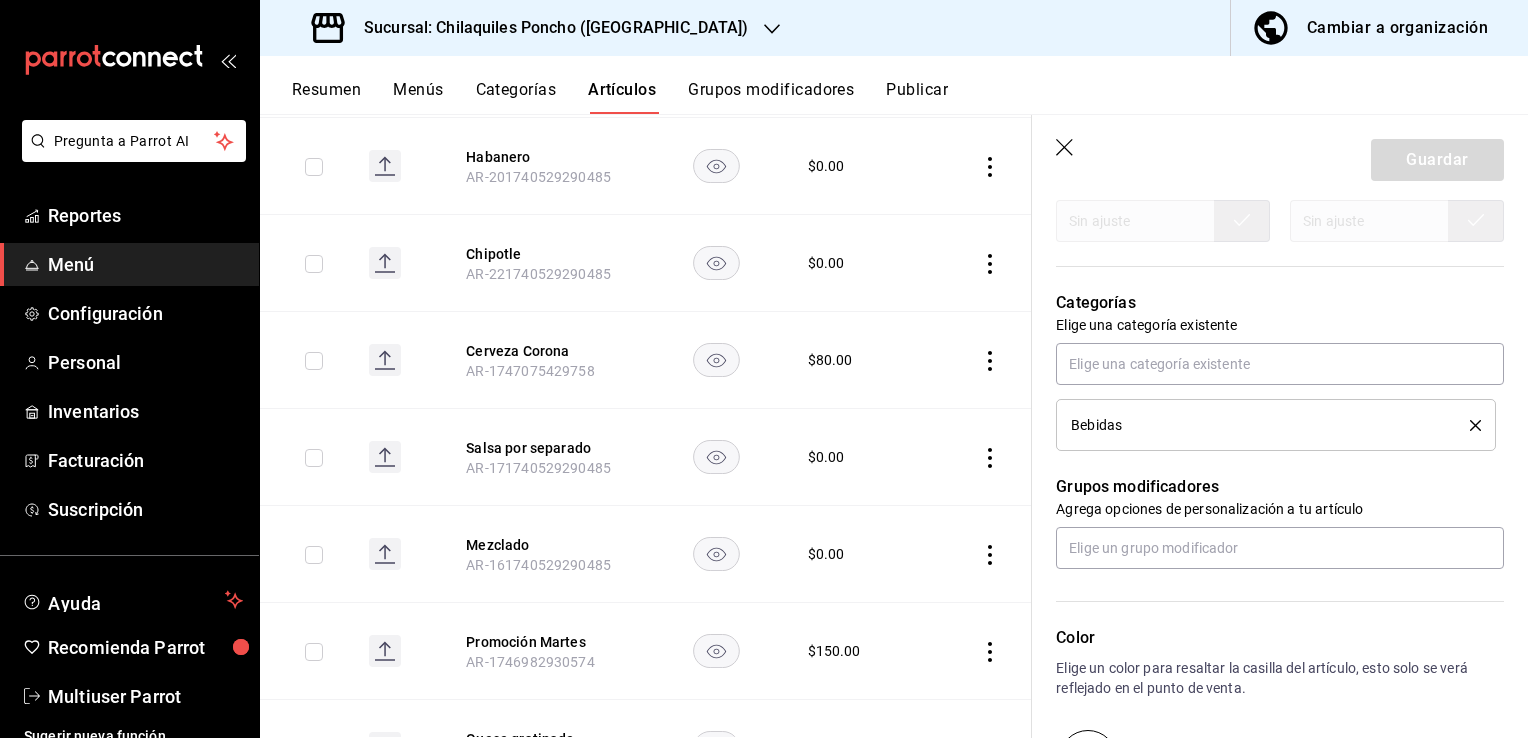 click on "Guardar" at bounding box center (1280, 156) 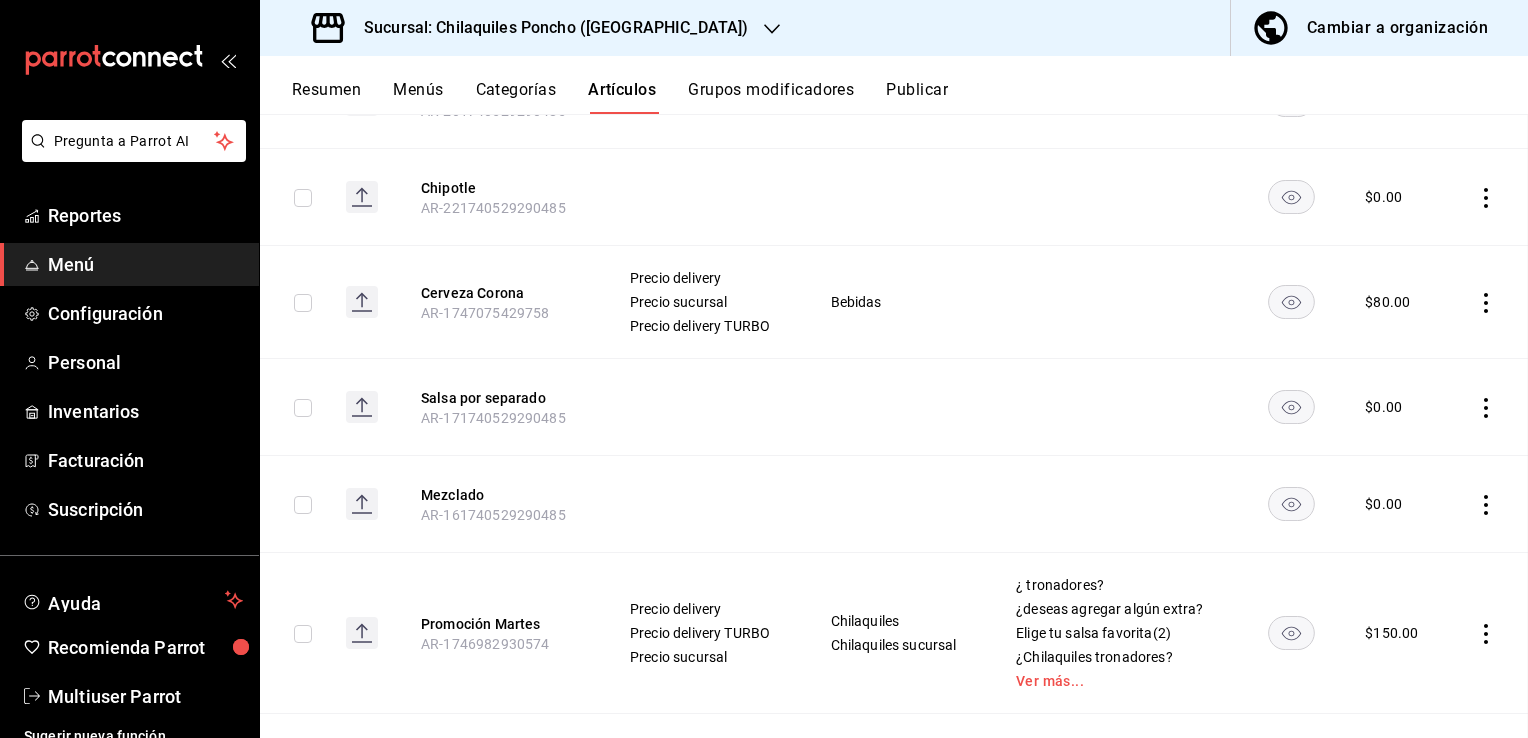 scroll, scrollTop: 2166, scrollLeft: 0, axis: vertical 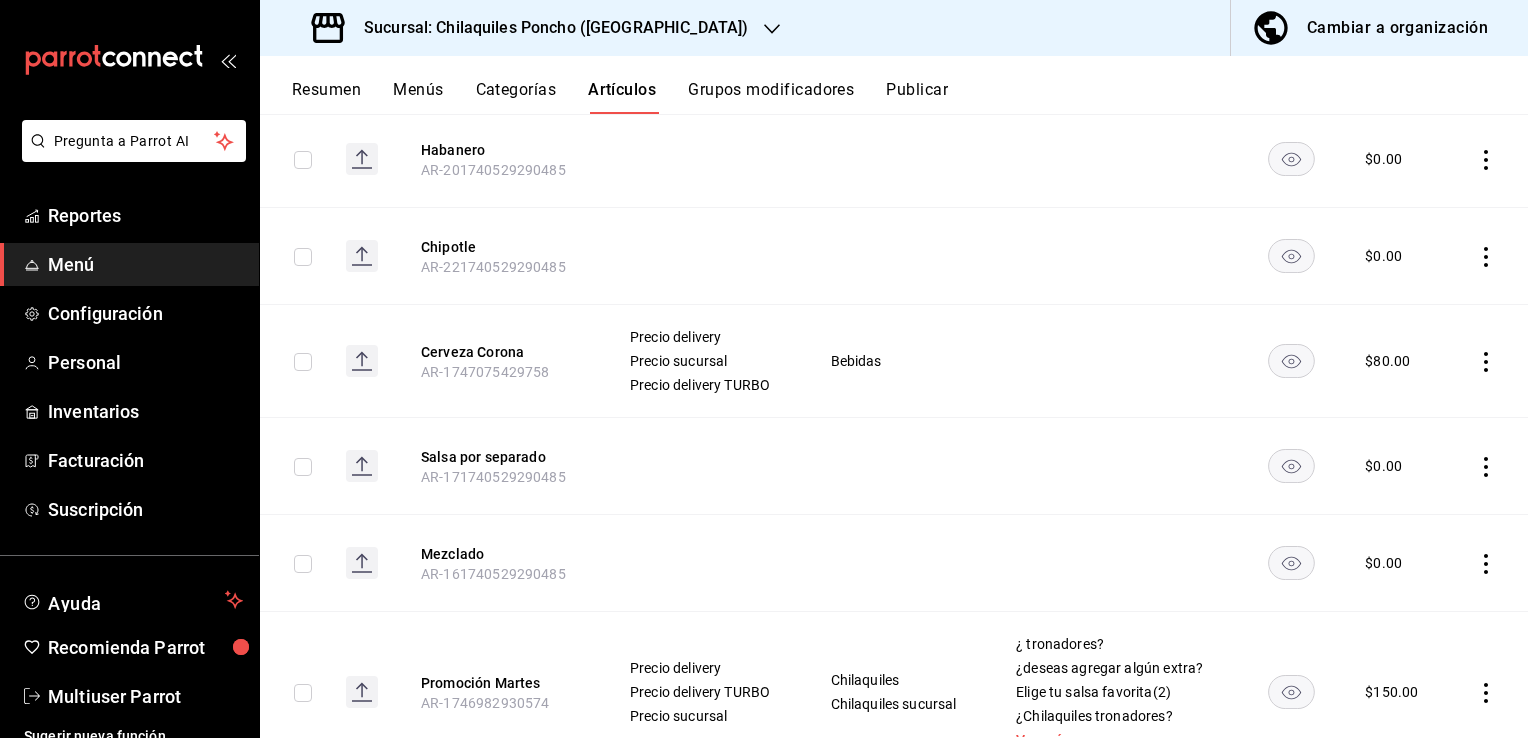 click 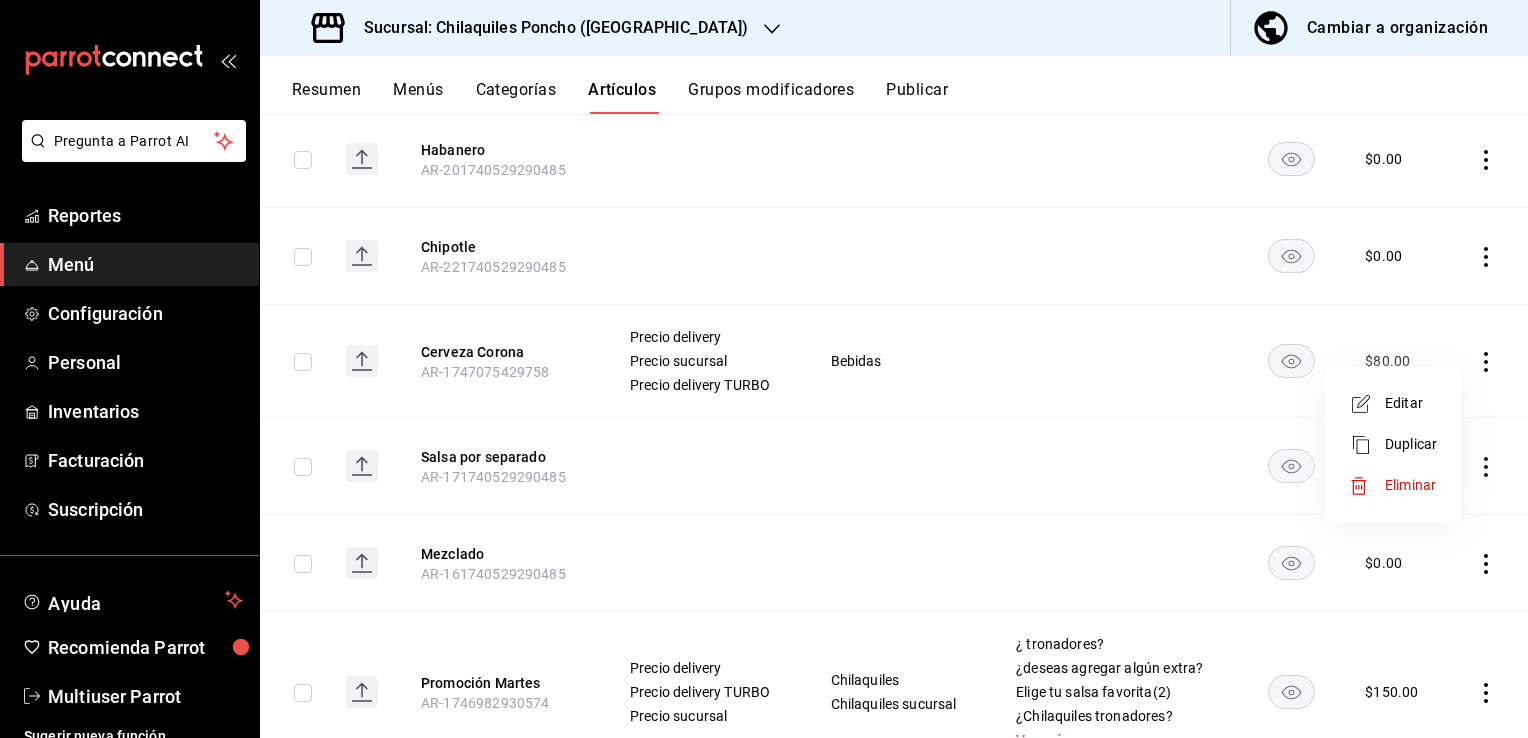 click on "Eliminar" at bounding box center (1393, 485) 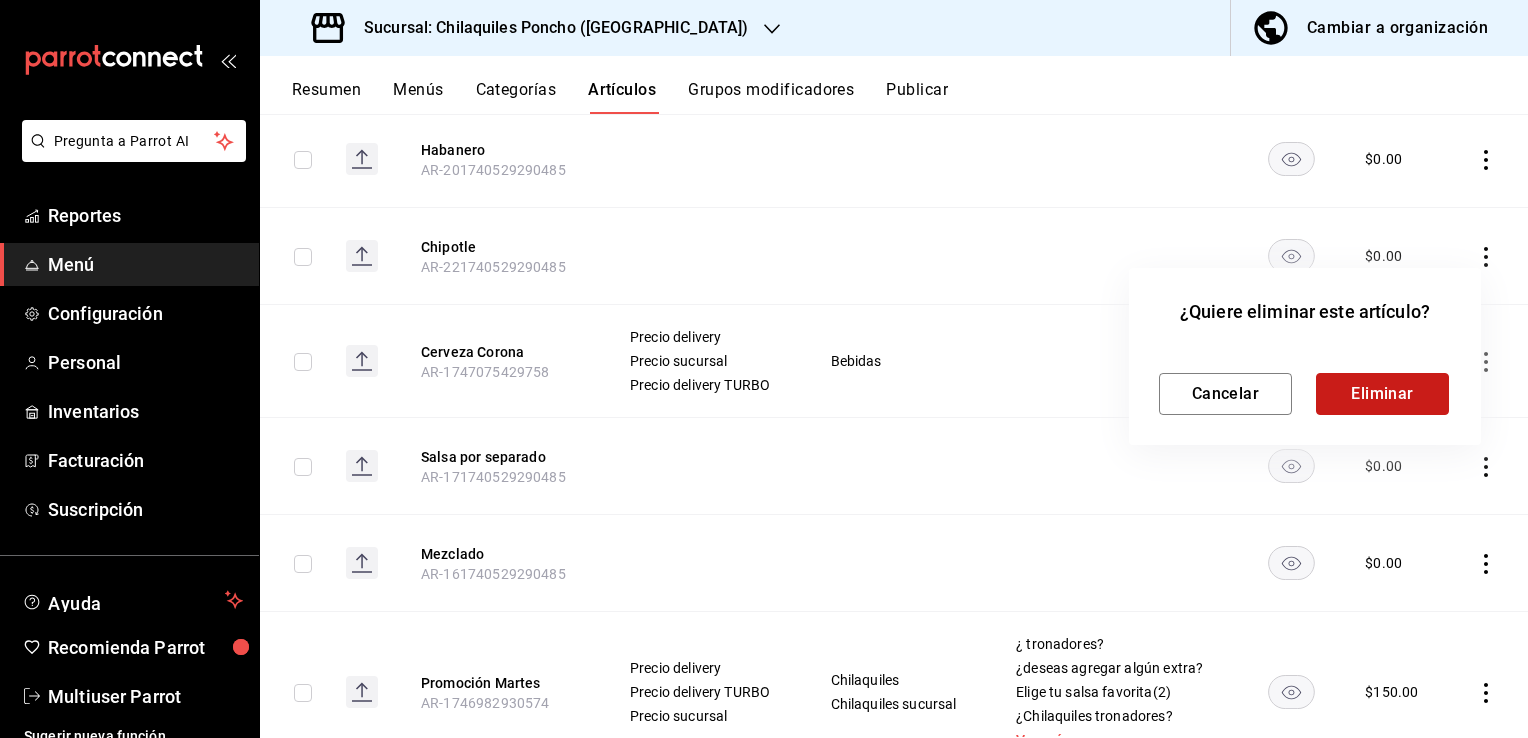 click on "Eliminar" at bounding box center [1382, 394] 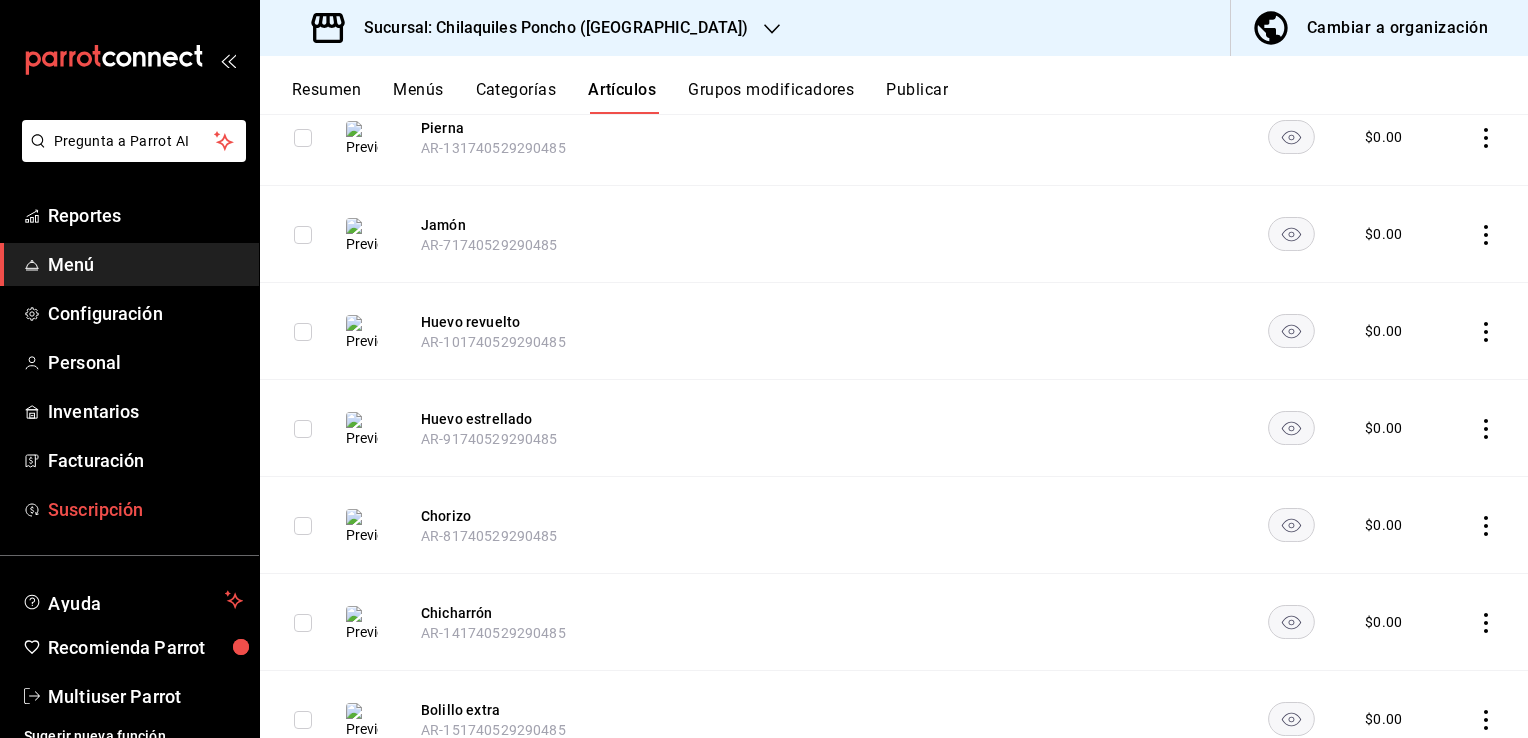 scroll, scrollTop: 3041, scrollLeft: 0, axis: vertical 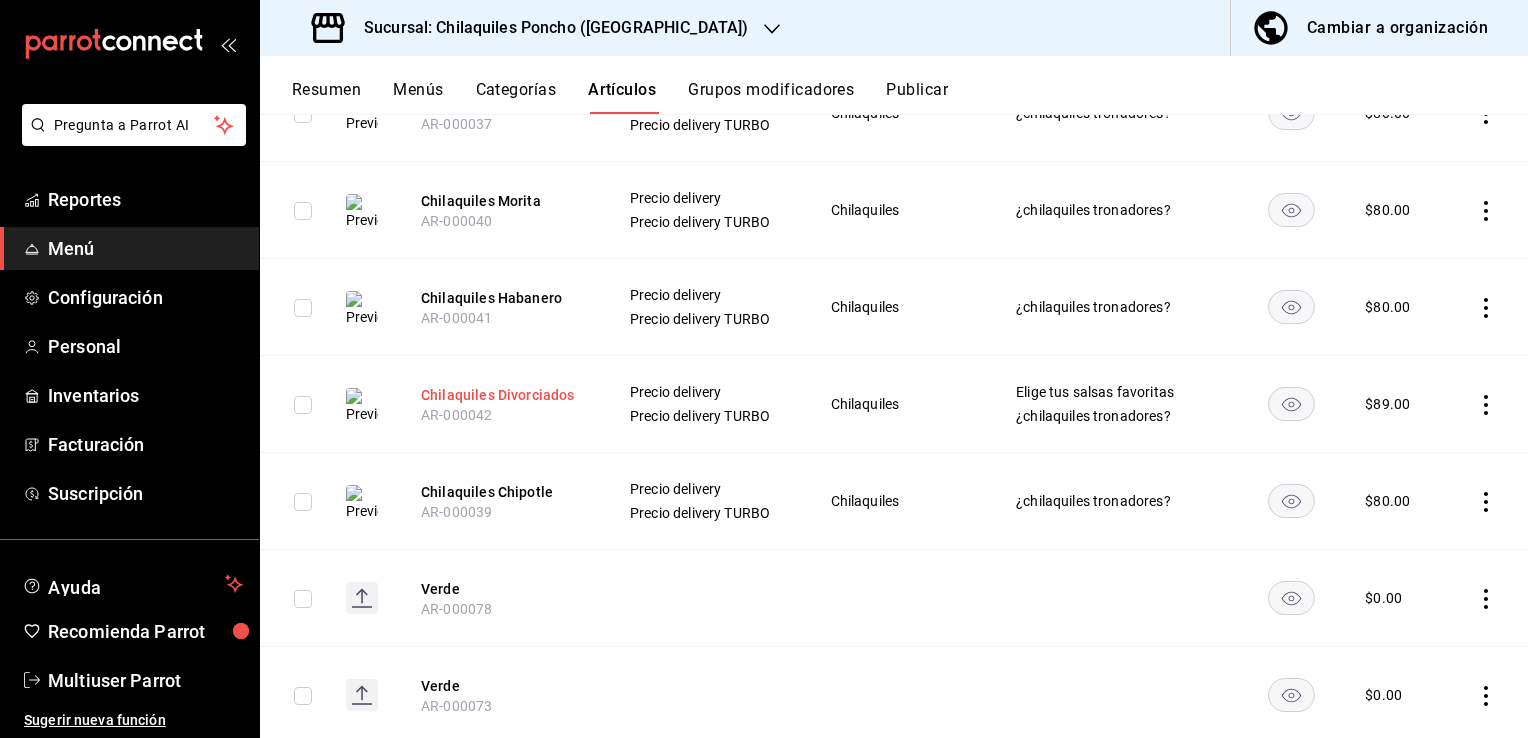 click on "Chilaquiles Divorciados" at bounding box center [501, 395] 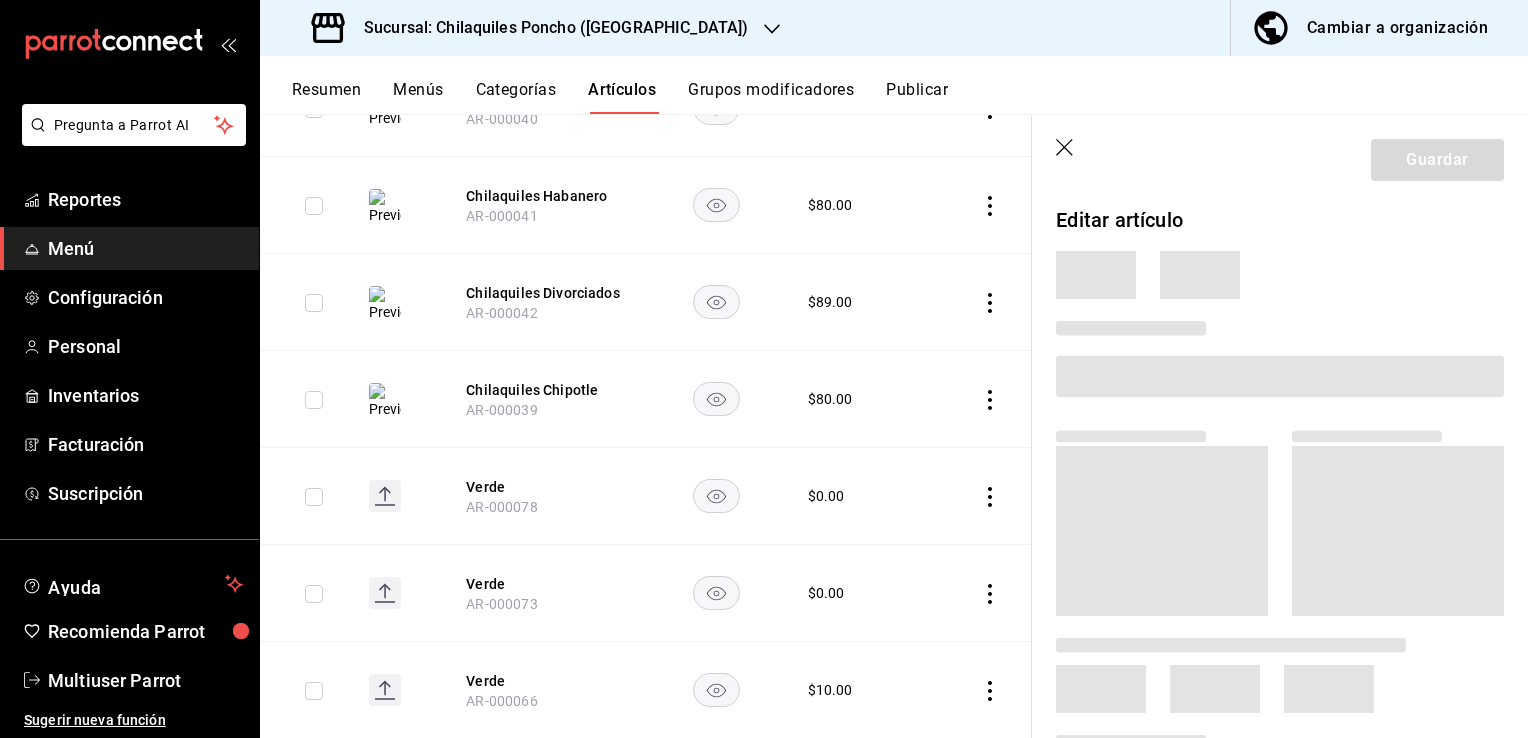 scroll, scrollTop: 6273, scrollLeft: 0, axis: vertical 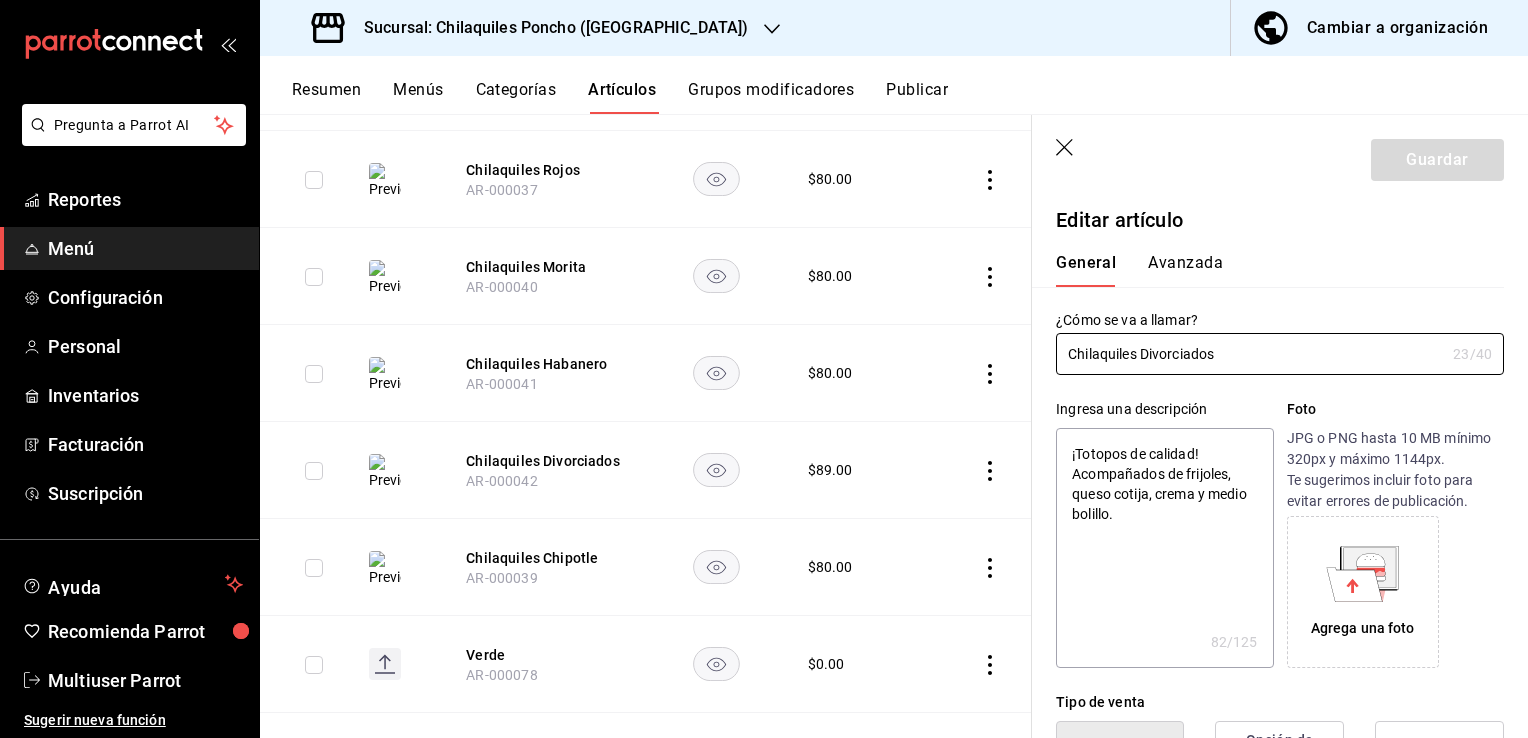 type on "x" 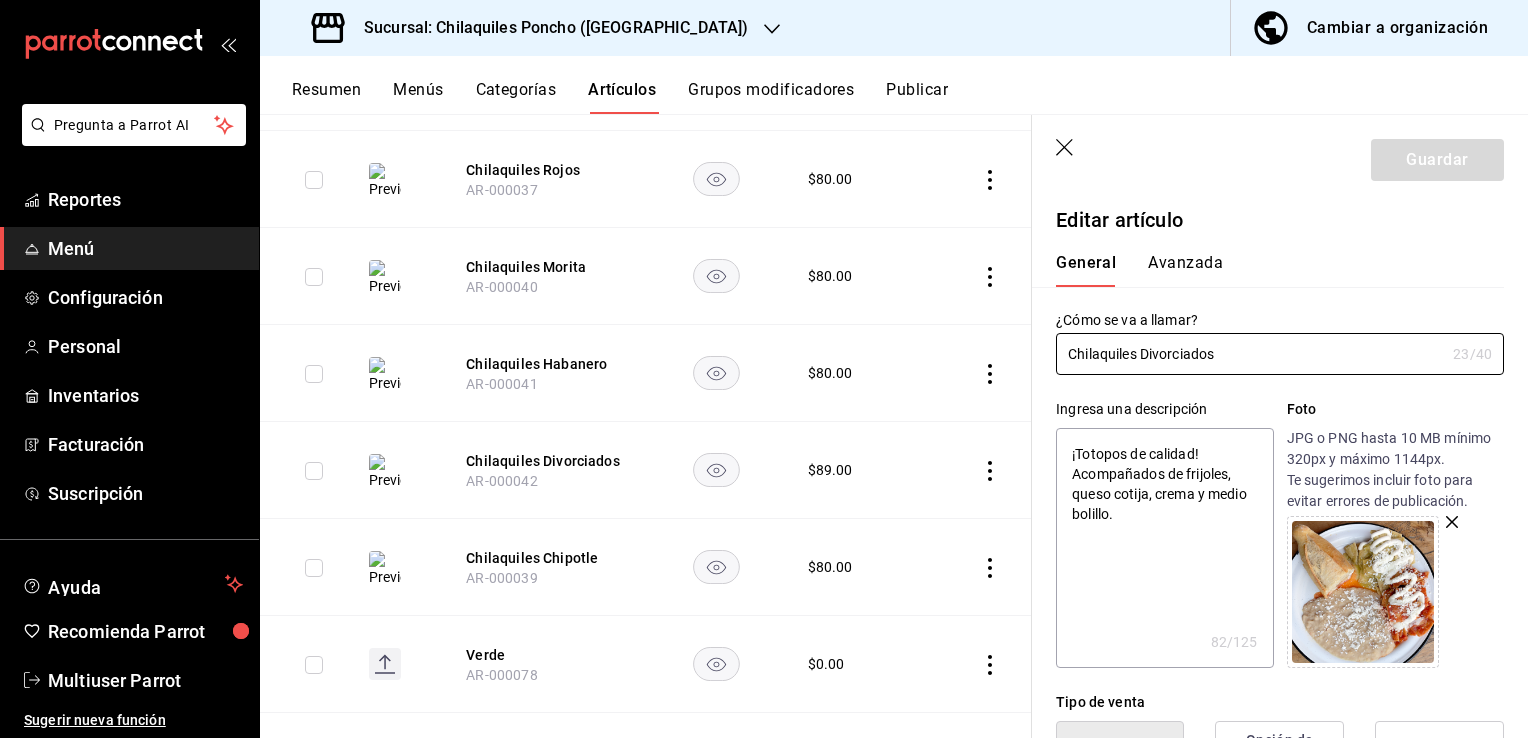 scroll, scrollTop: 0, scrollLeft: 0, axis: both 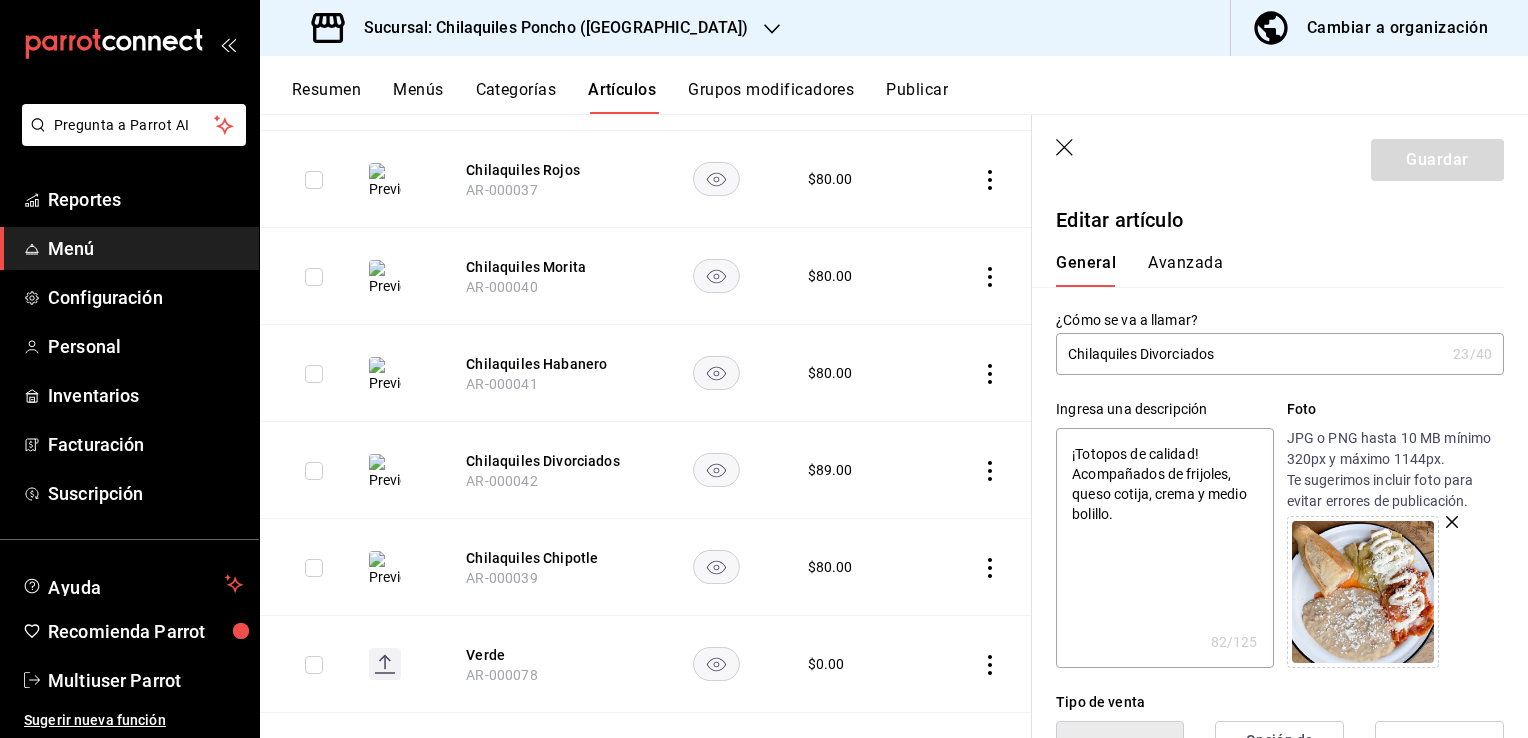 click 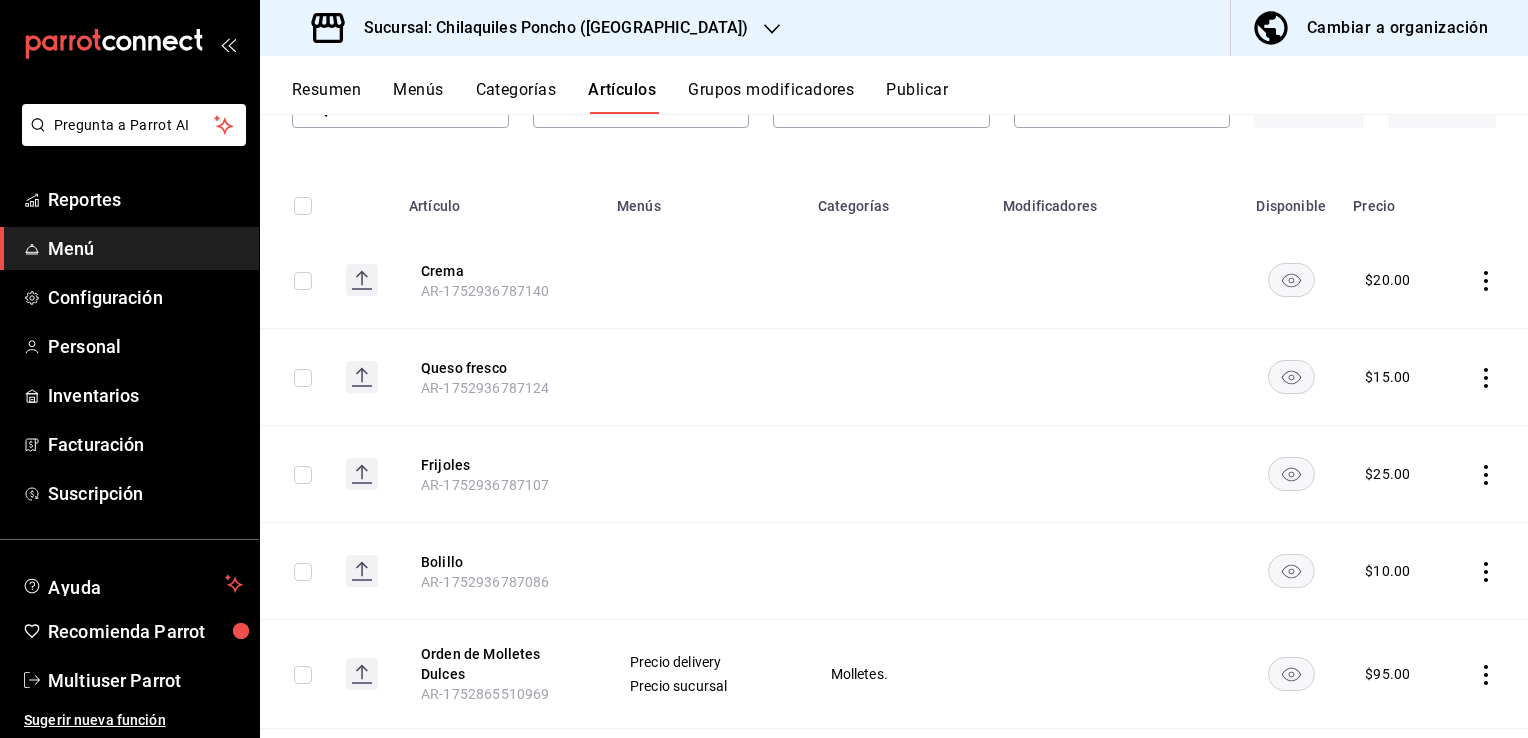 scroll, scrollTop: 0, scrollLeft: 0, axis: both 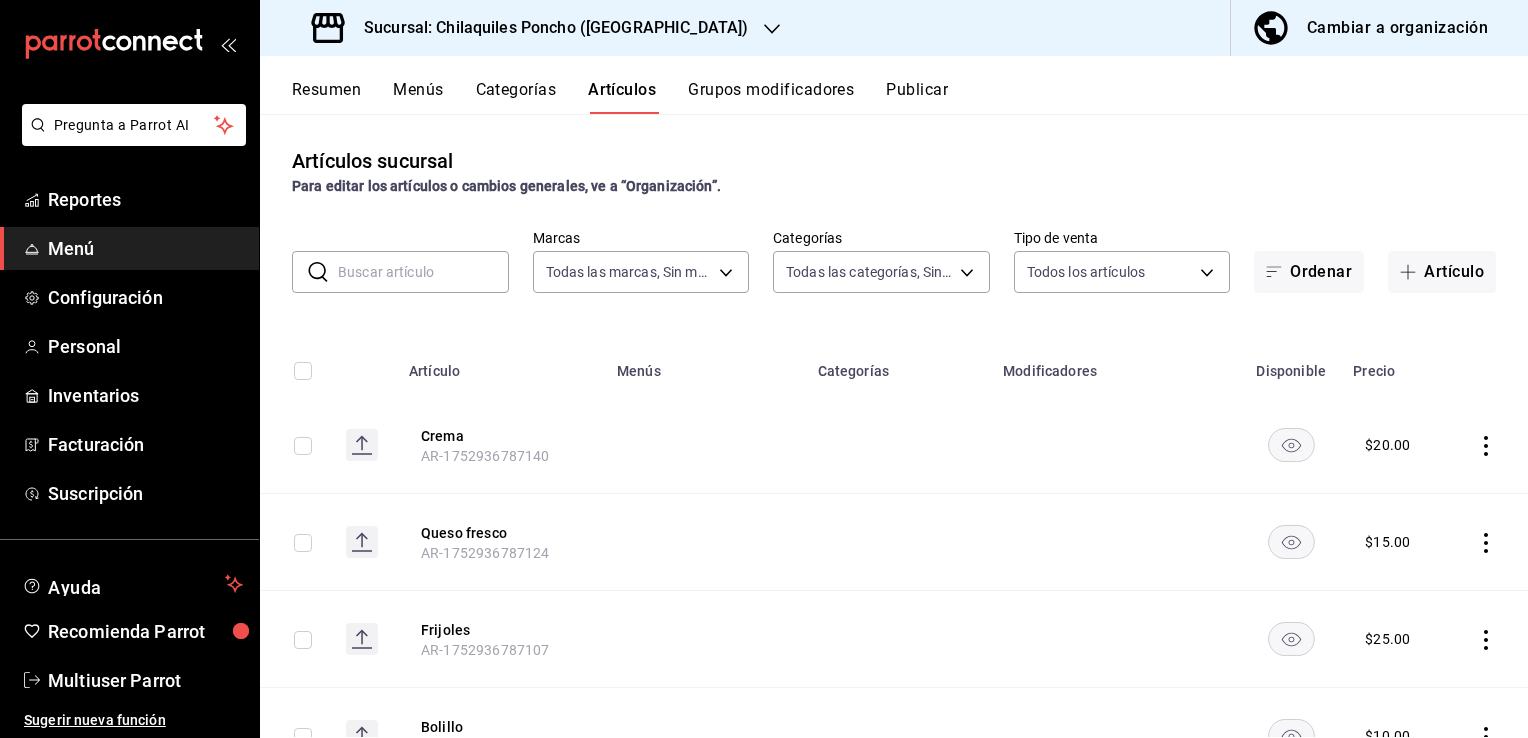 click 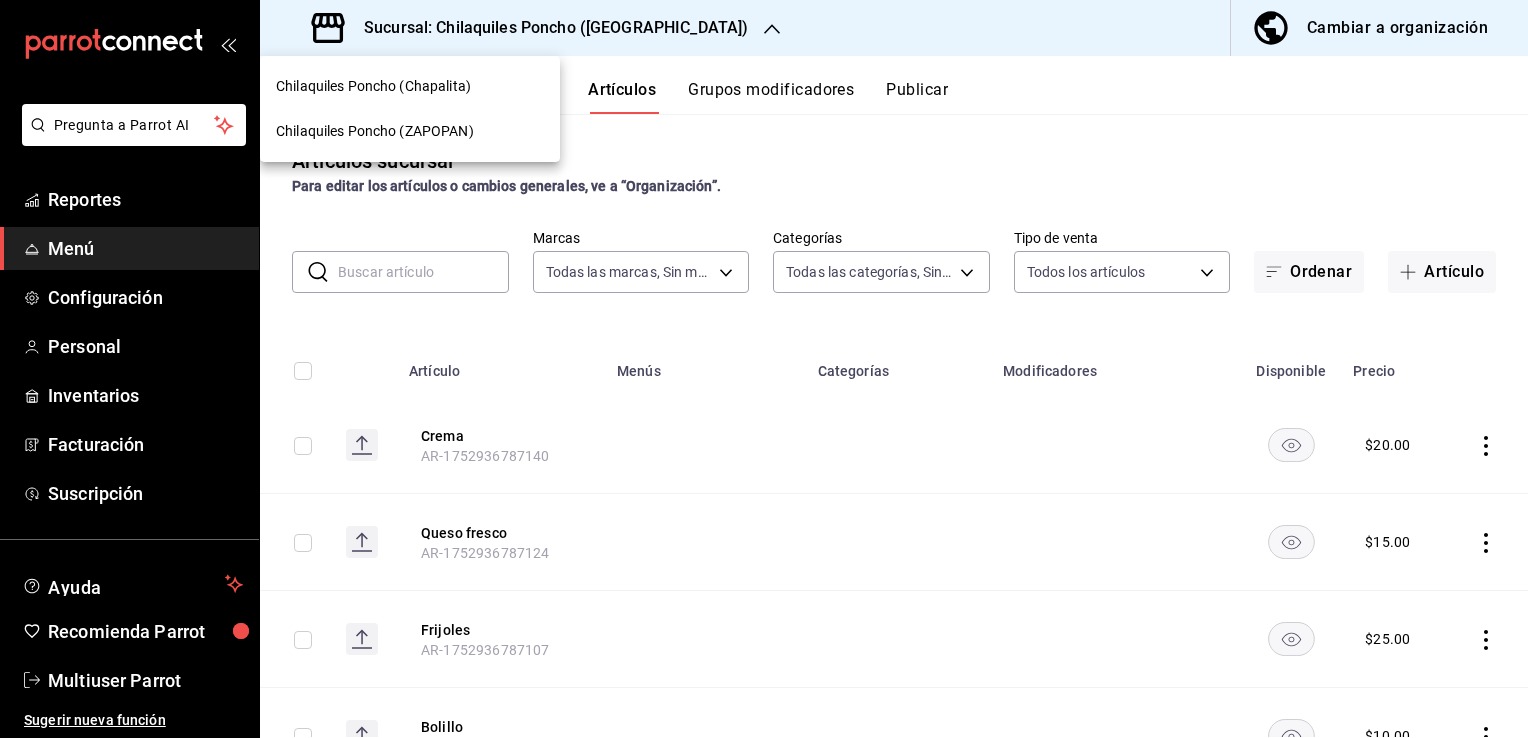 click on "Chilaquiles Poncho (ZAPOPAN)" at bounding box center (375, 131) 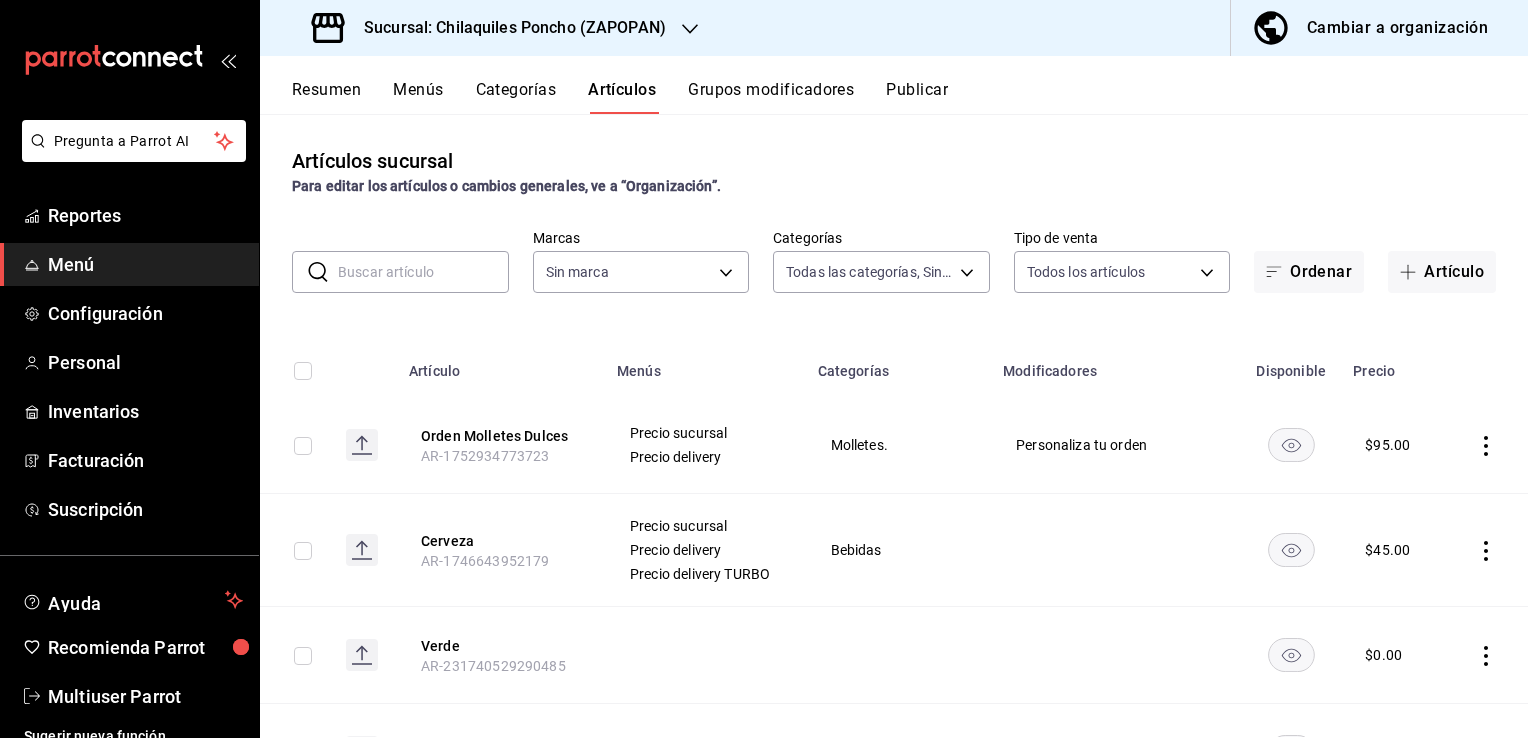 type on "8fc5e8d3-3390-4703-b559-2fbcf81cb379,971778e6-ae3c-4dbc-b8df-3e79793ed588,2cb98687-a48c-455c-ad32-578c5c973aba,ccae6b2d-4cfa-4e92-b909-7453bd745ed2,1c900c12-8b56-4977-8a3c-9706311c3bfb,211ec51b-35bd-4bb2-9940-699c9d4b253c,62ef5382-7d4c-4af5-942f-c5421a7d1b8f,b5b4467f-b7ae-442c-80d7-7f5dd6c67e4b,6c9c1bb3-23fc-432d-9f5a-b9ec059b5171,a9c40b93-538e-4864-9f8c-64b9f3b4d1e5,4fcb77e9-655d-4611-9cf6-69d5ea493576,2566ae26-270a-4c3b-8685-f2f7e476321a,dacee7ee-3387-4730-9b78-3d5305590df4" 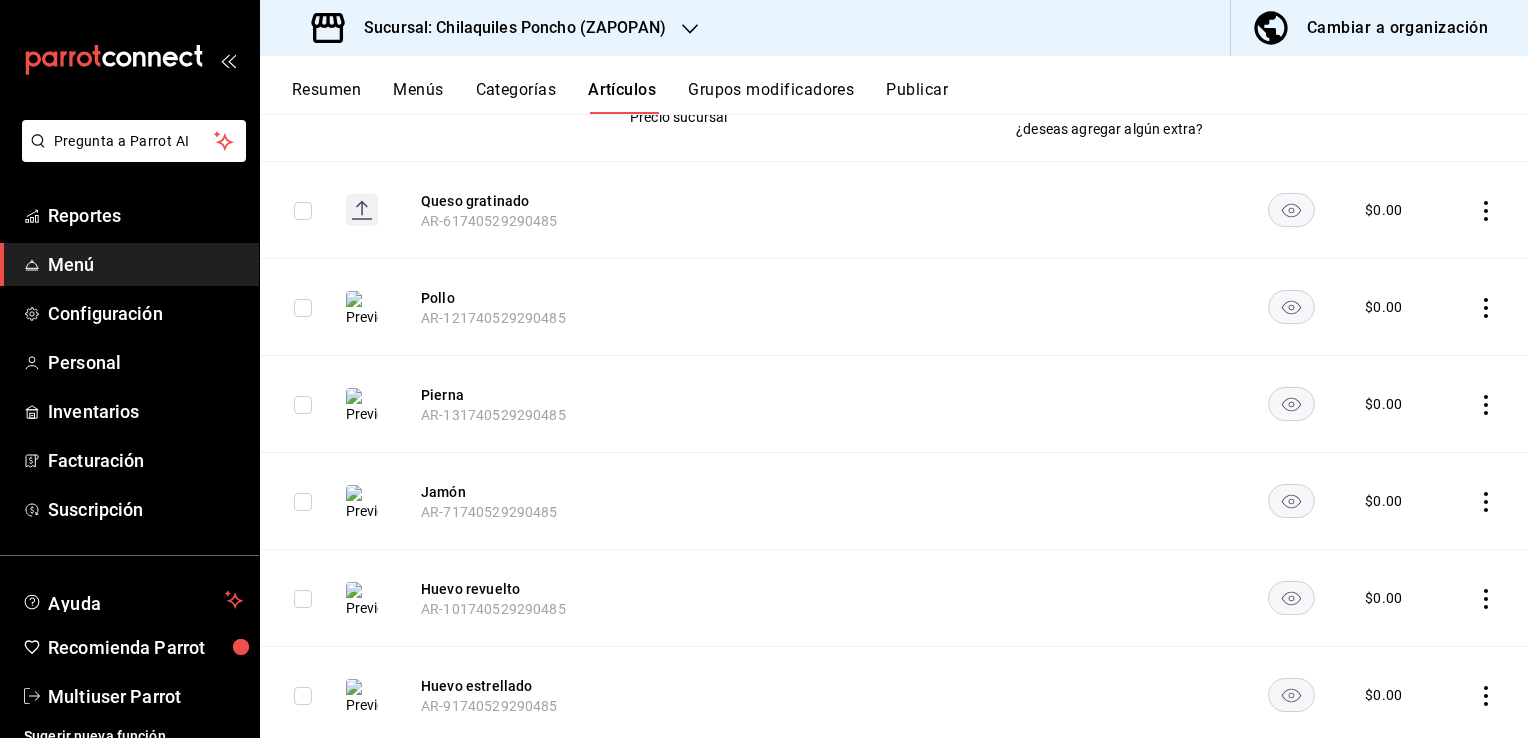 scroll, scrollTop: 1314, scrollLeft: 0, axis: vertical 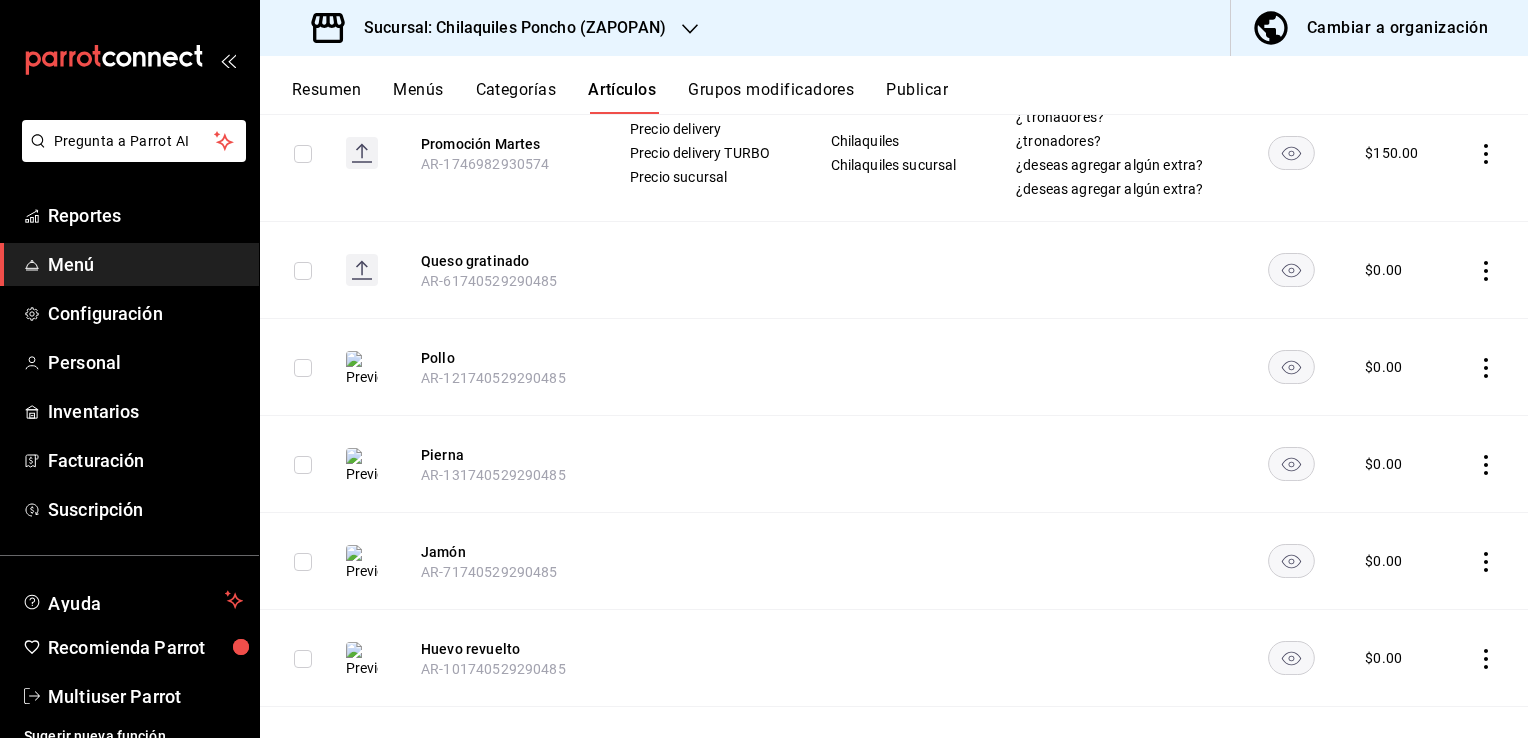 click at bounding box center [1488, 270] 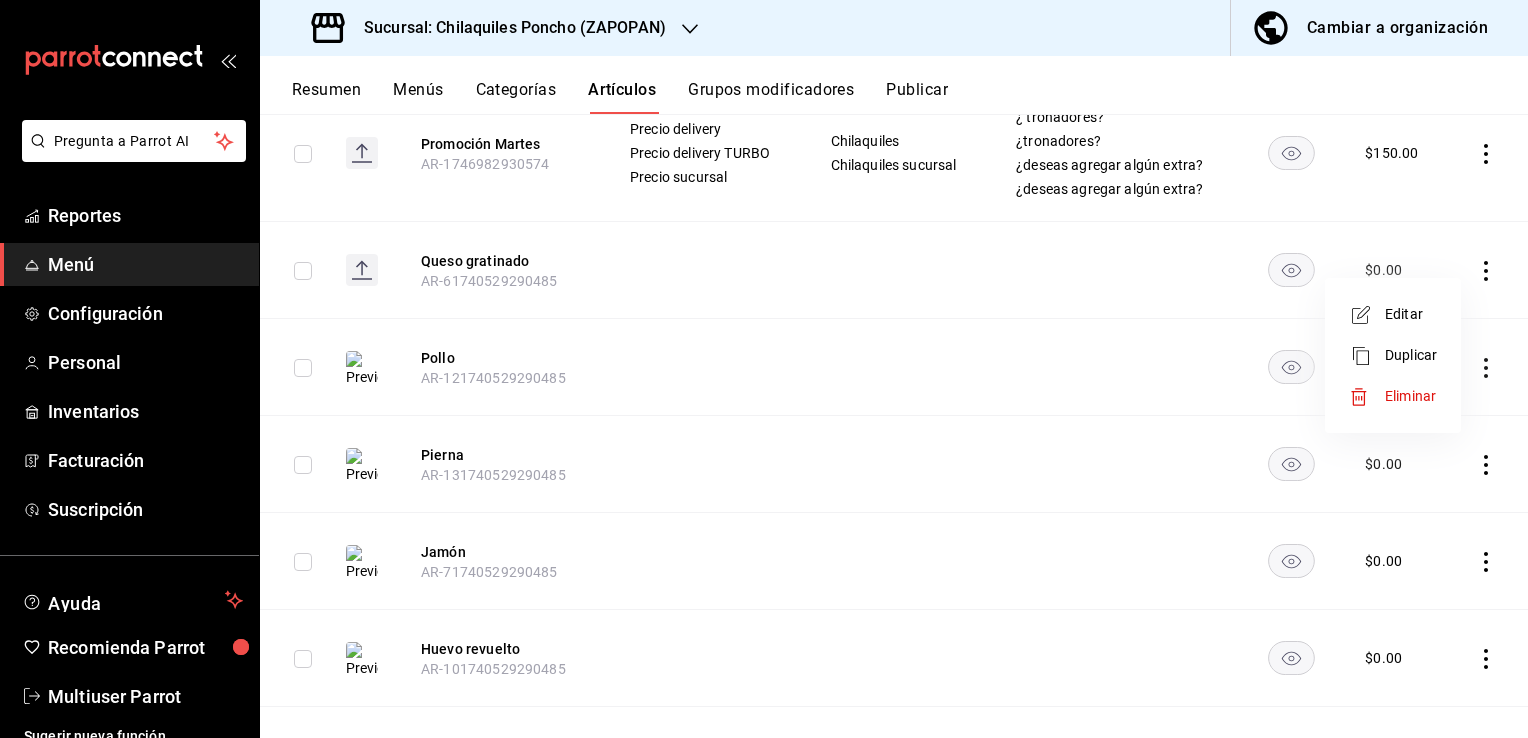 click on "Eliminar" at bounding box center (1393, 396) 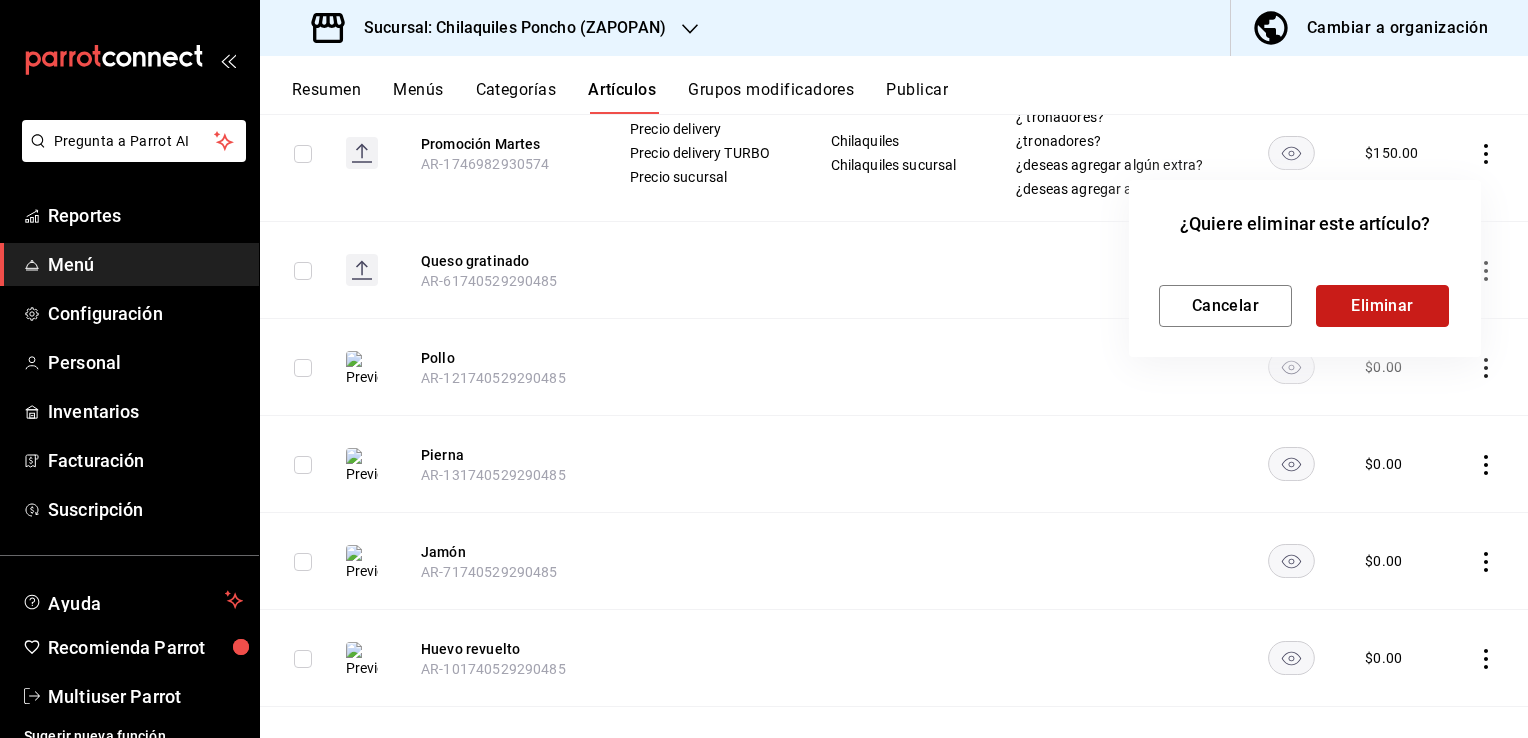click on "Eliminar" at bounding box center (1382, 306) 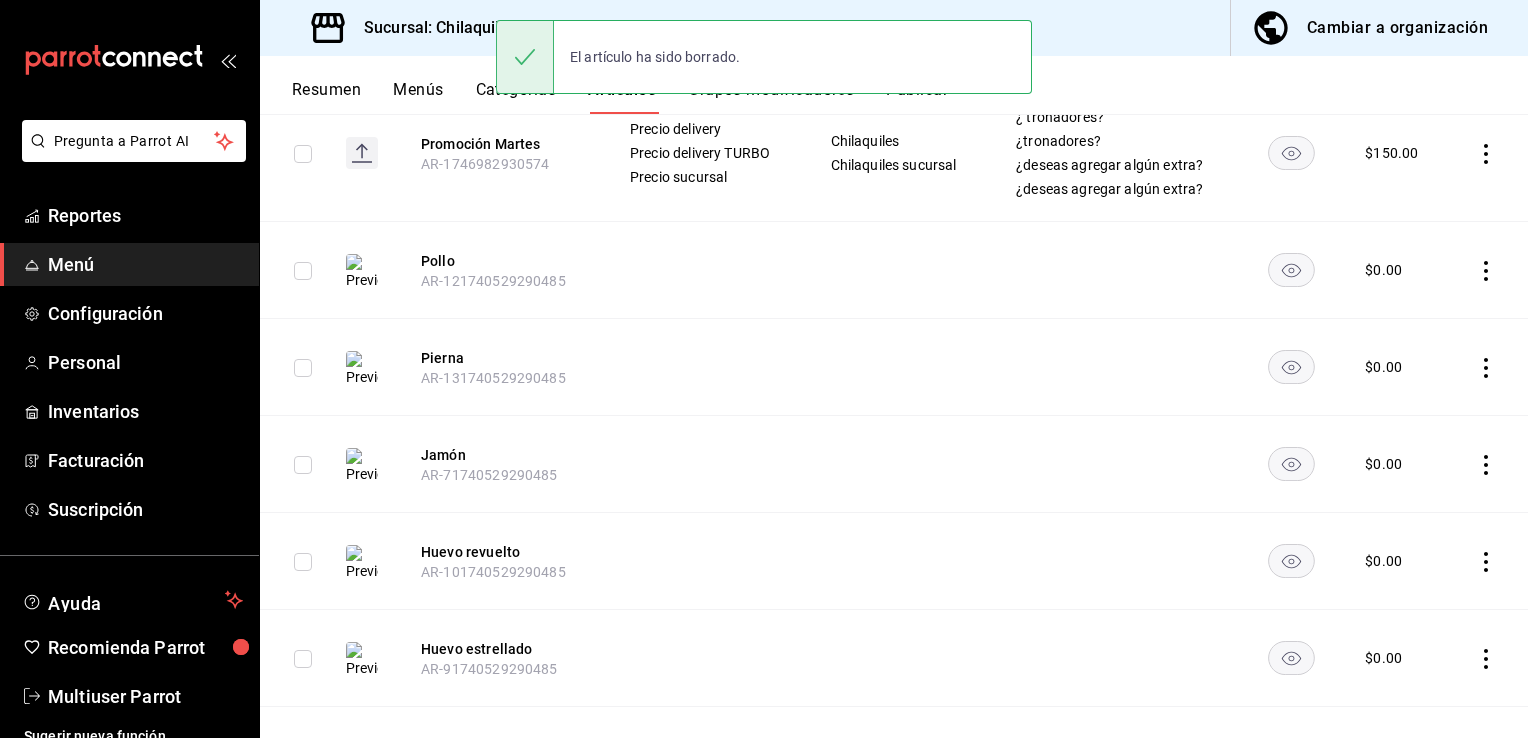 click 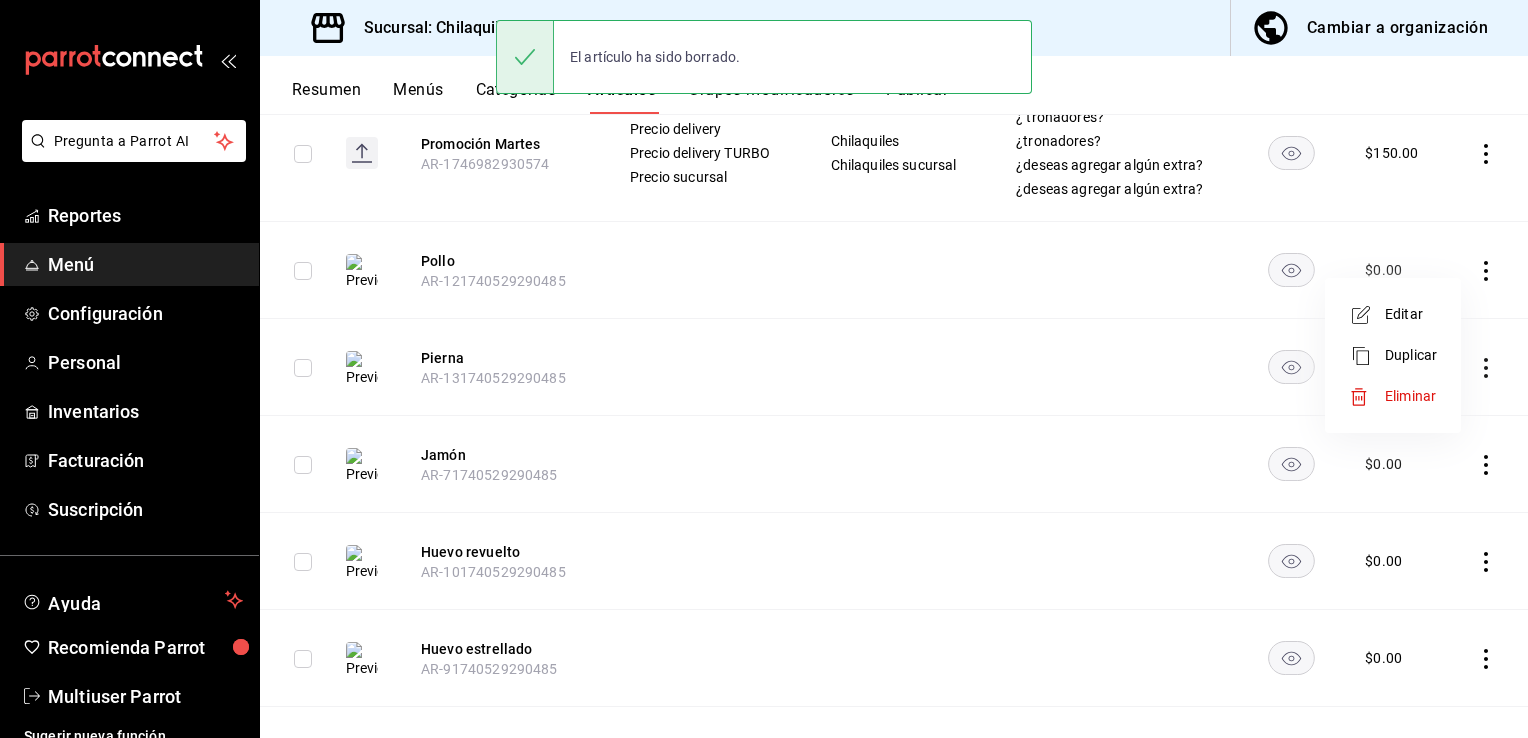 click on "Eliminar" at bounding box center [1411, 396] 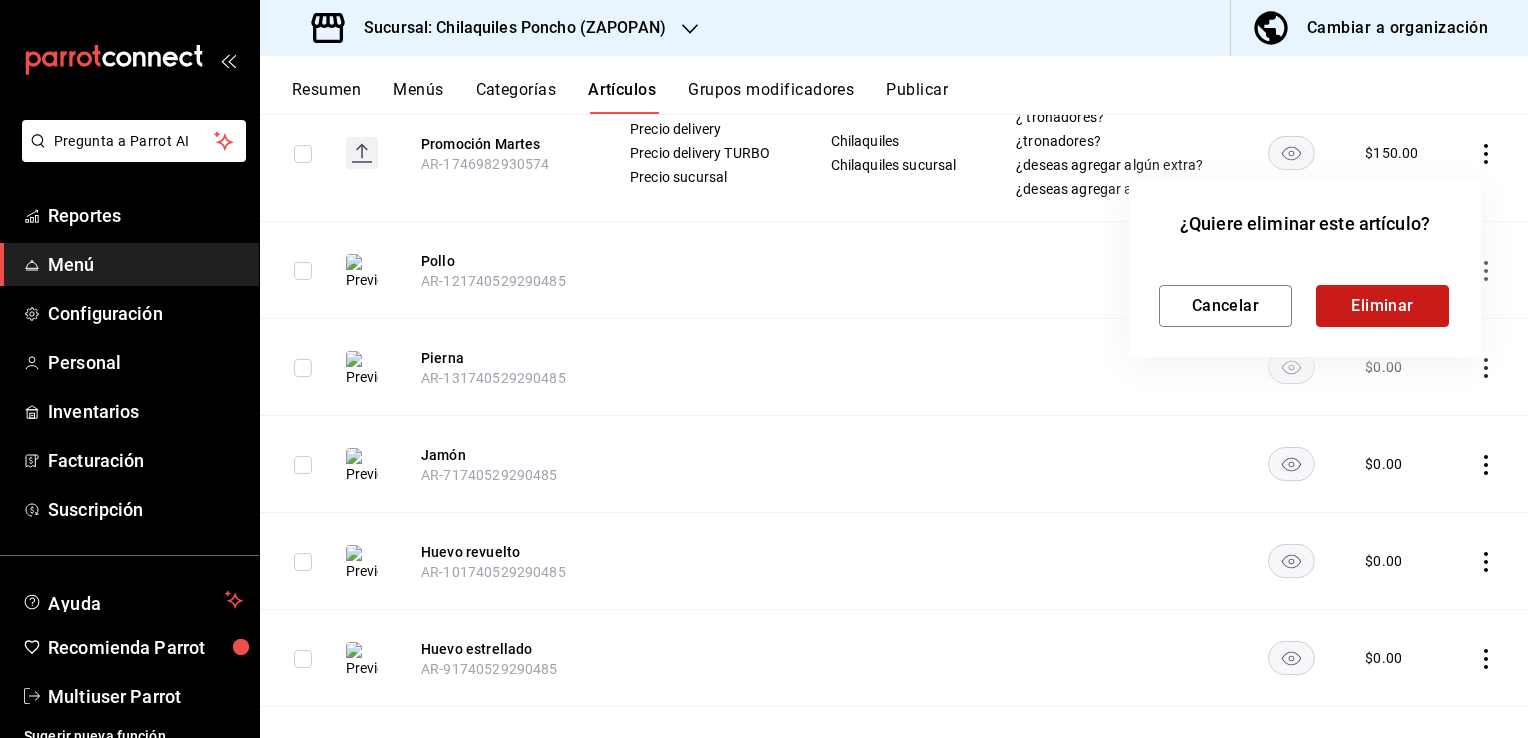 click on "Eliminar" at bounding box center (1382, 306) 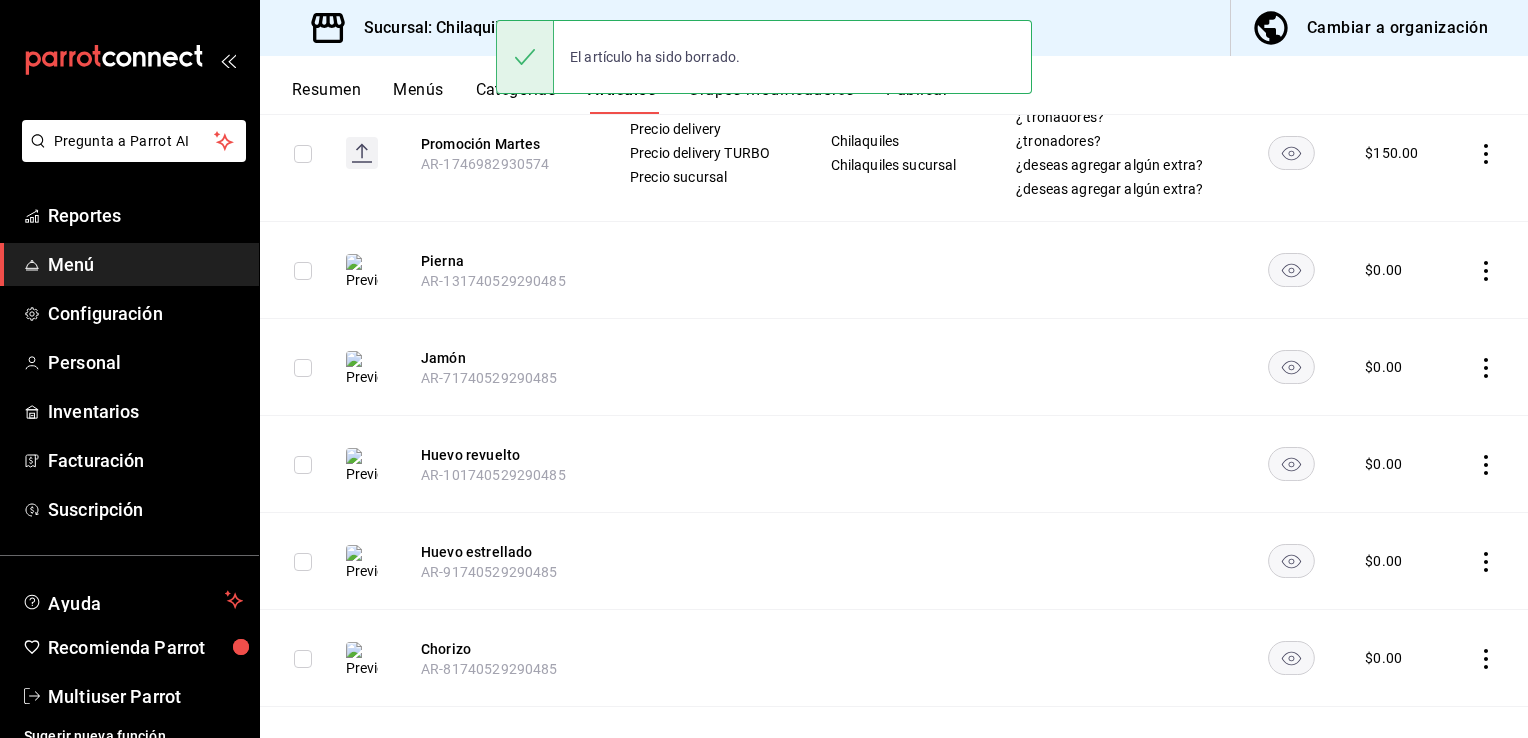 click 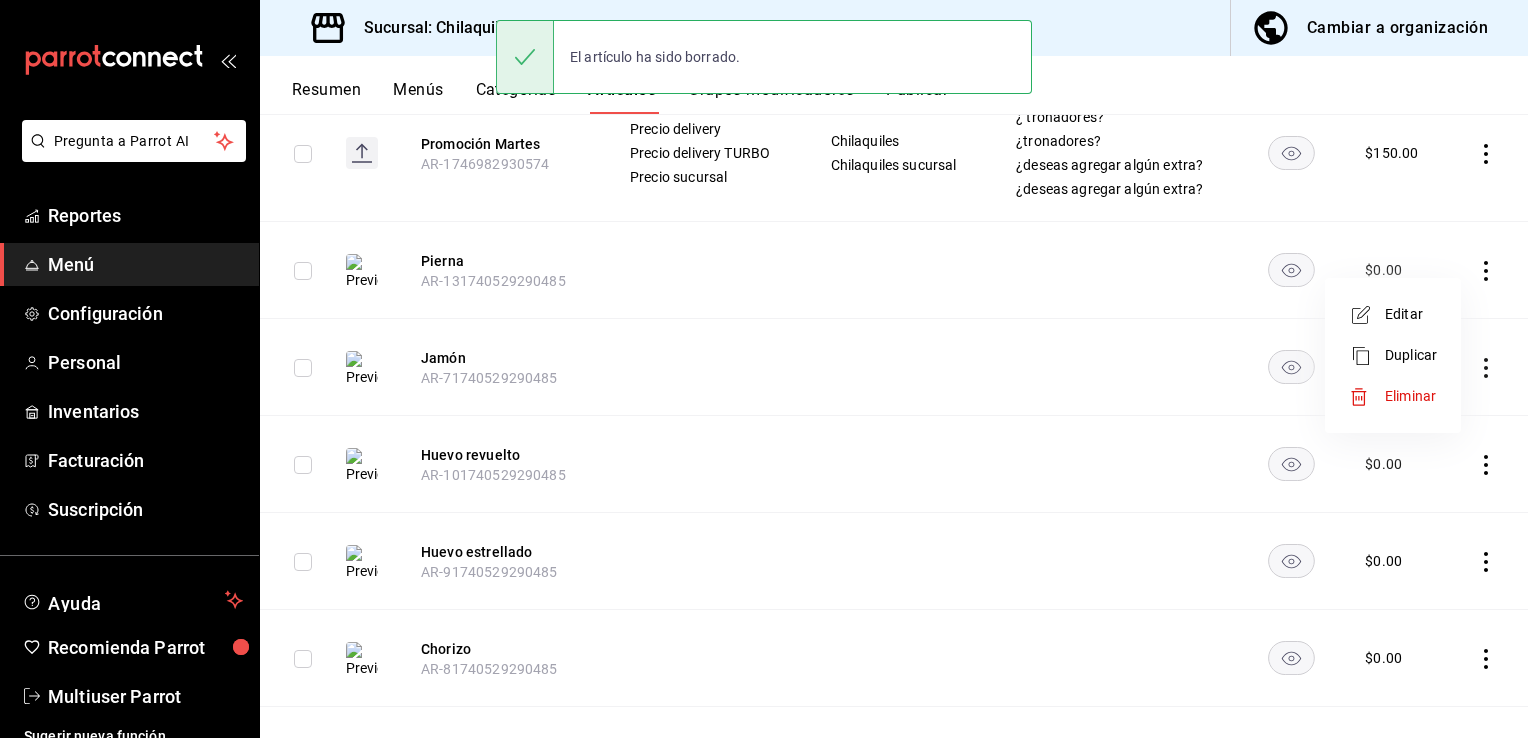 click on "Eliminar" at bounding box center [1410, 396] 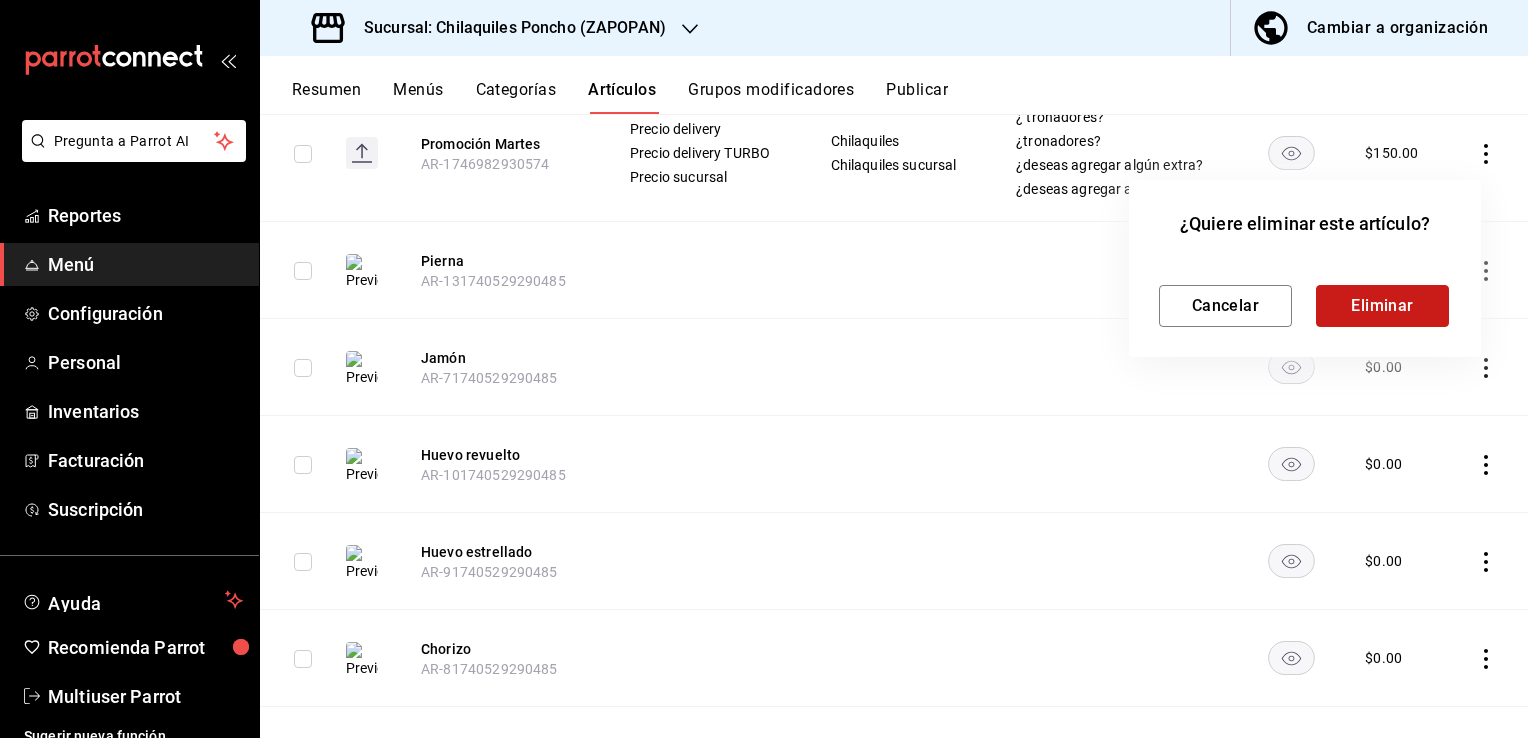 click on "Eliminar" at bounding box center [1382, 306] 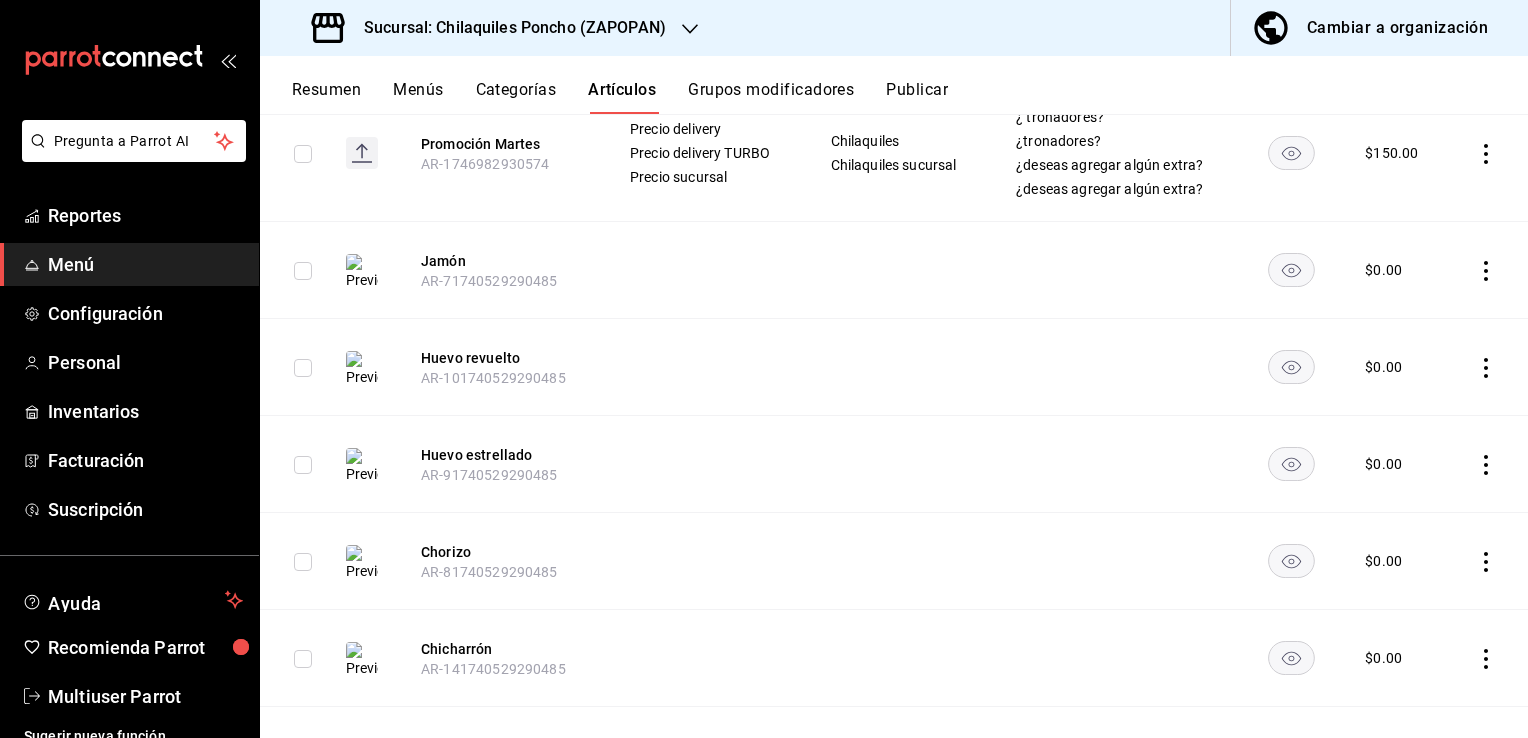 click 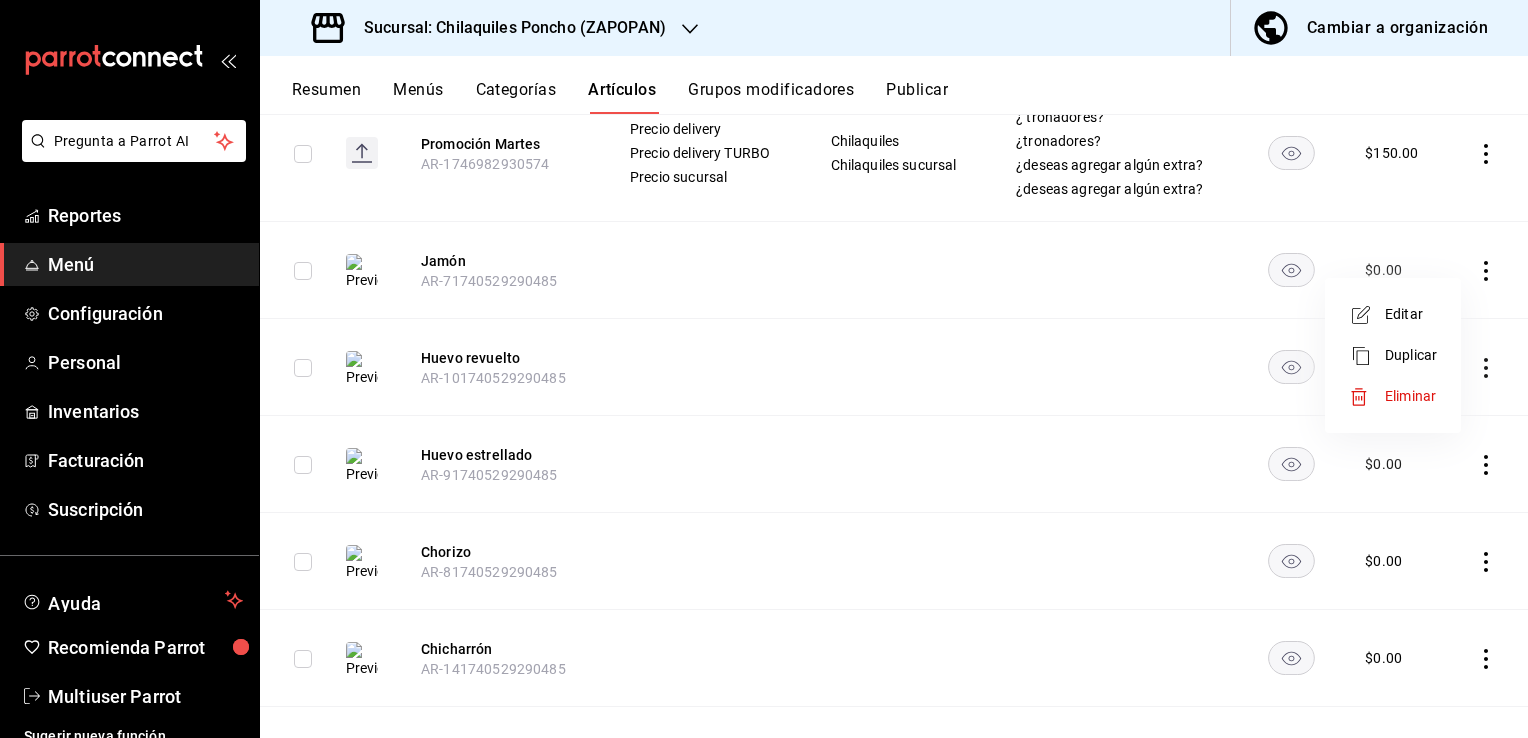 click on "Eliminar" at bounding box center (1410, 396) 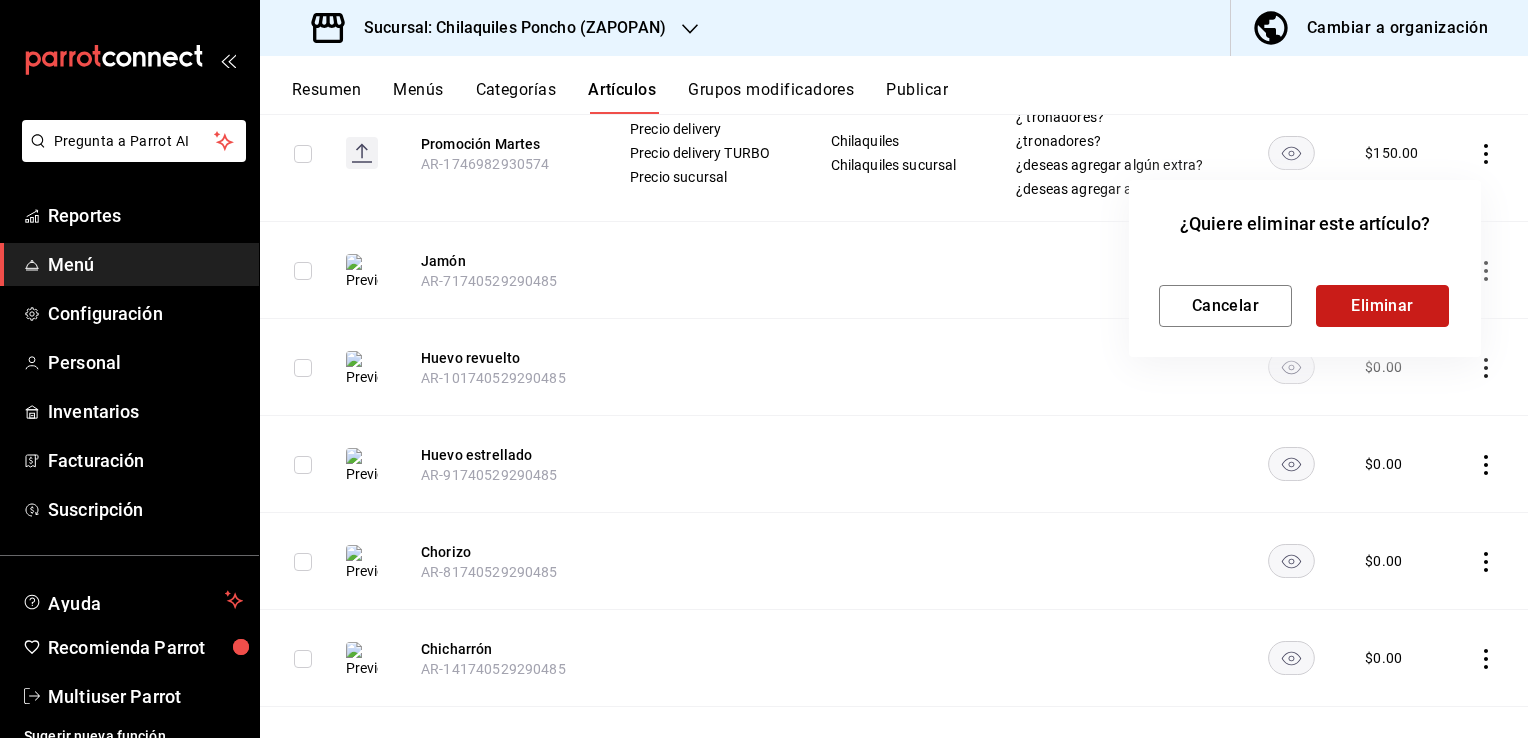 click on "Eliminar" at bounding box center (1382, 306) 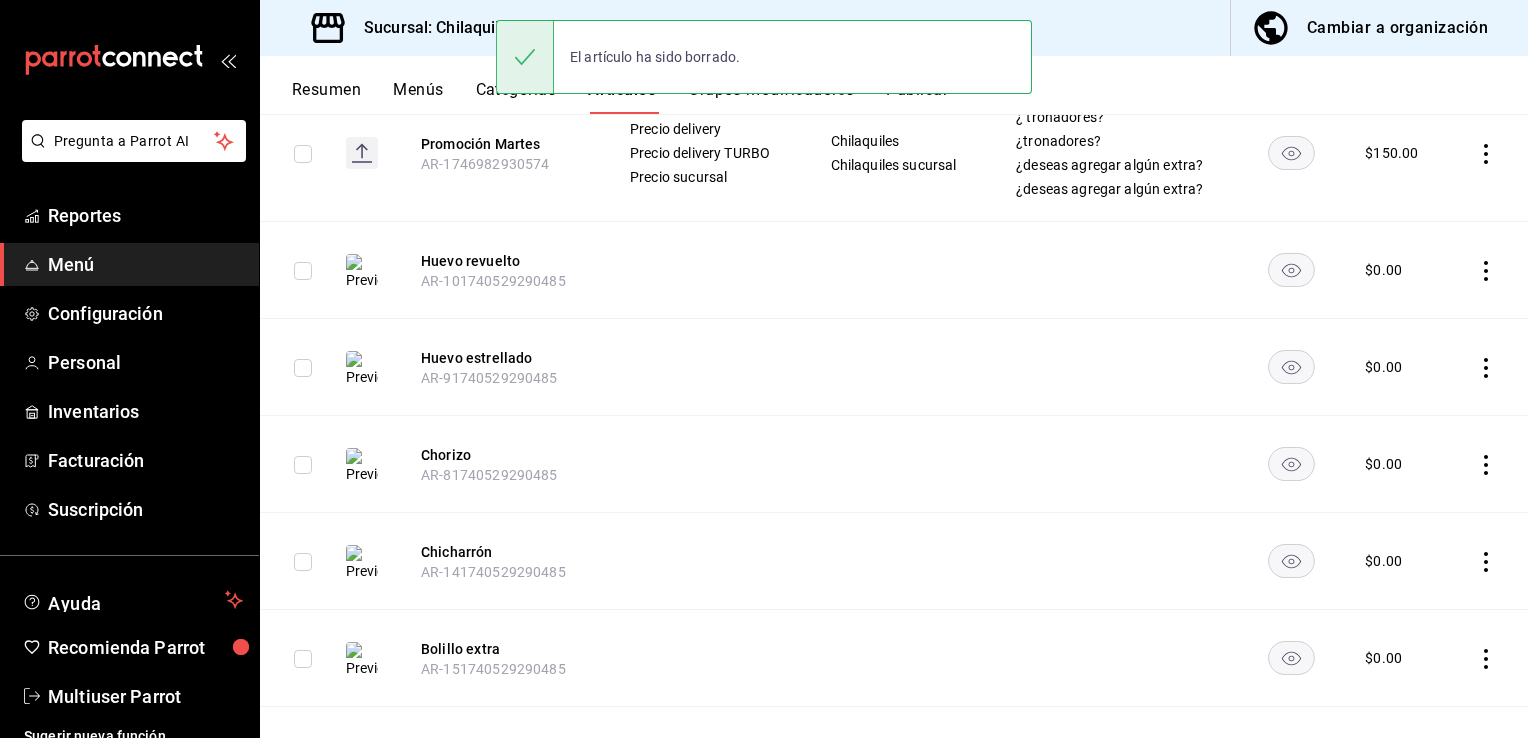 click at bounding box center [1488, 270] 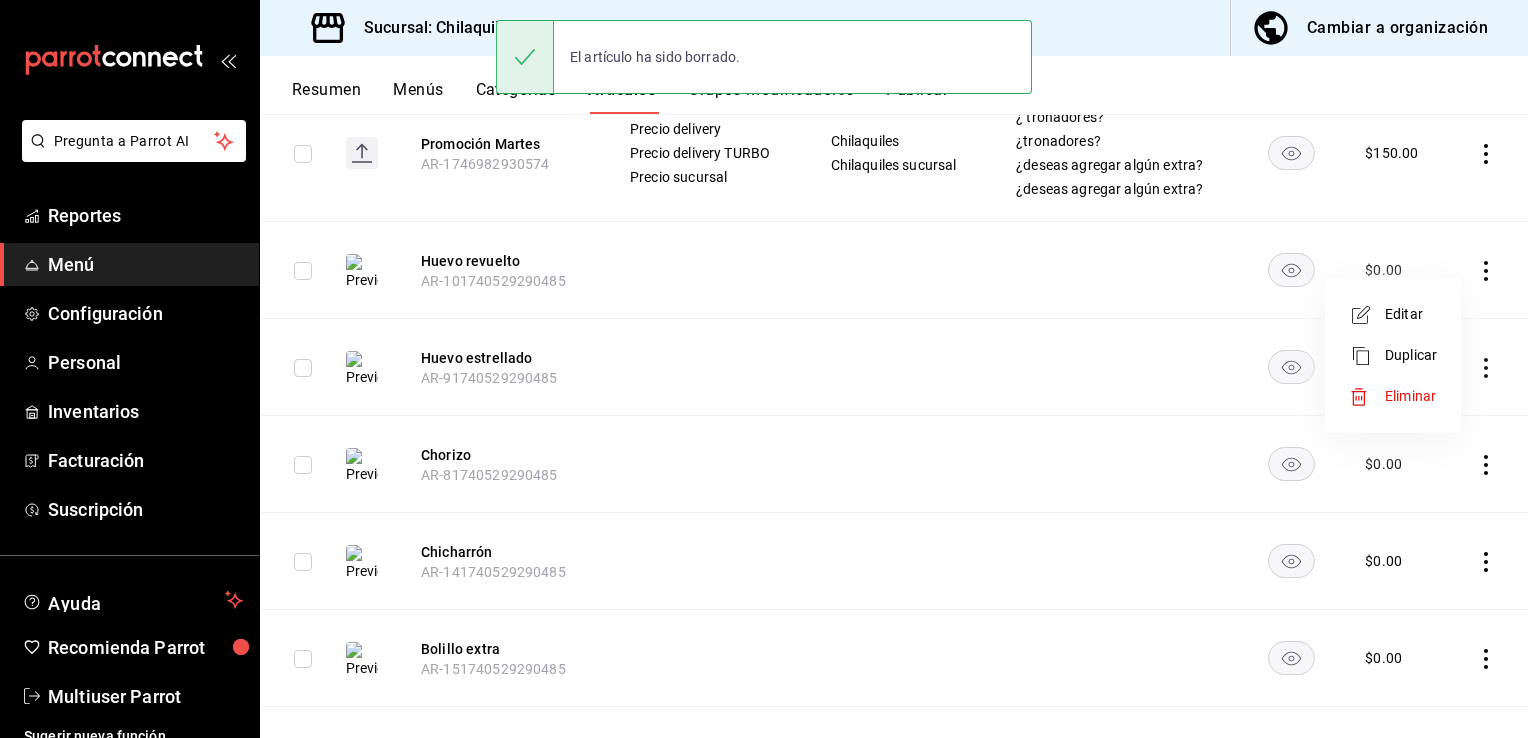 click on "Eliminar" at bounding box center [1410, 396] 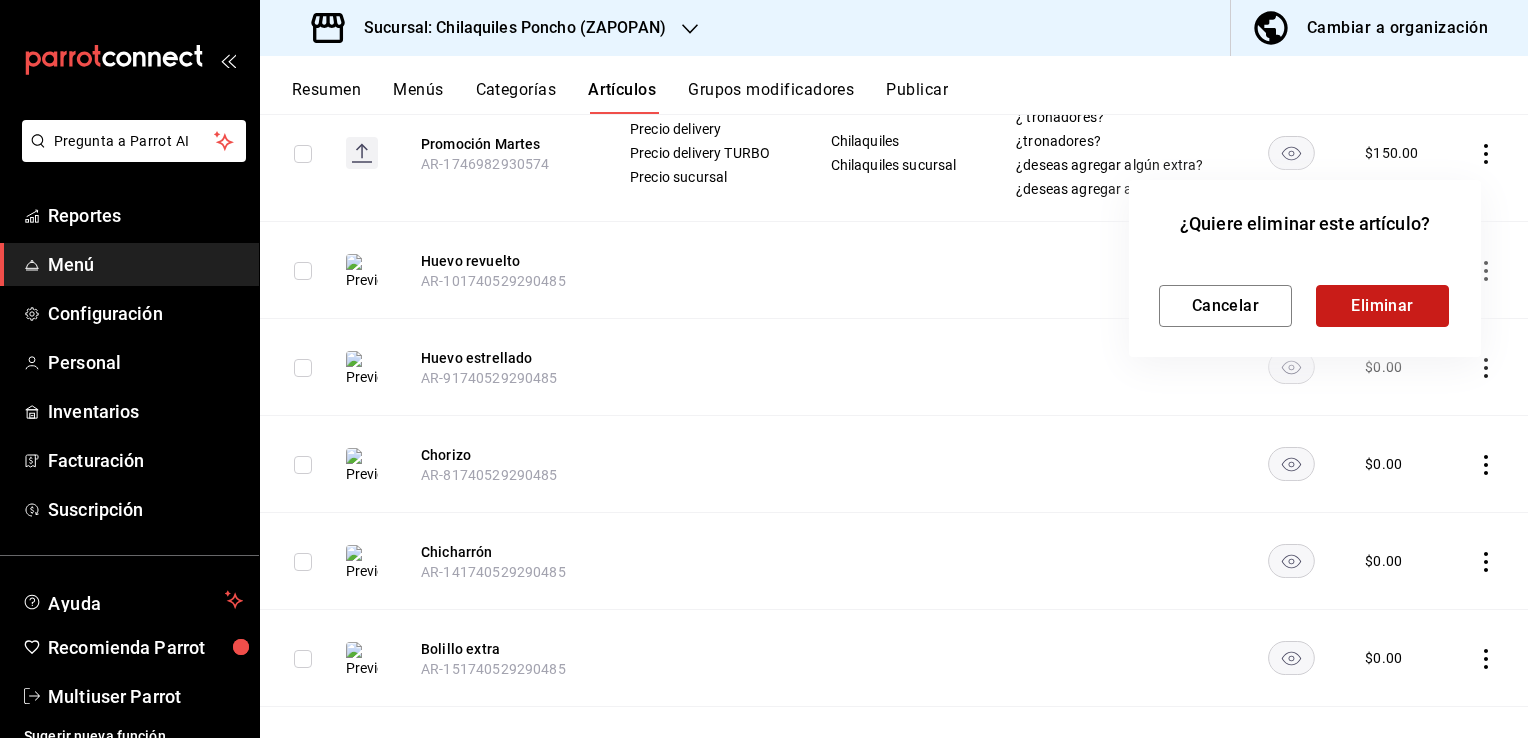 click on "Eliminar" at bounding box center (1382, 306) 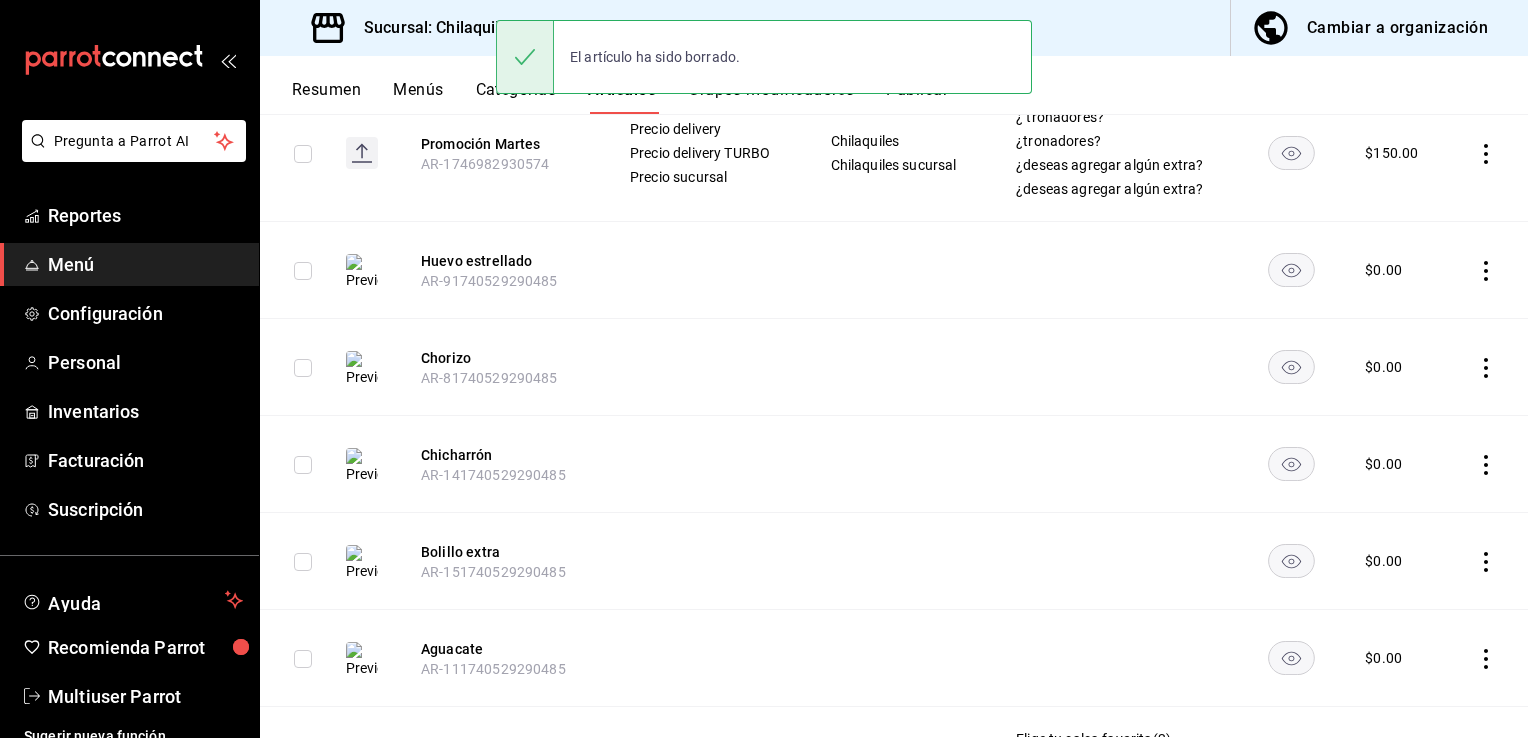 click 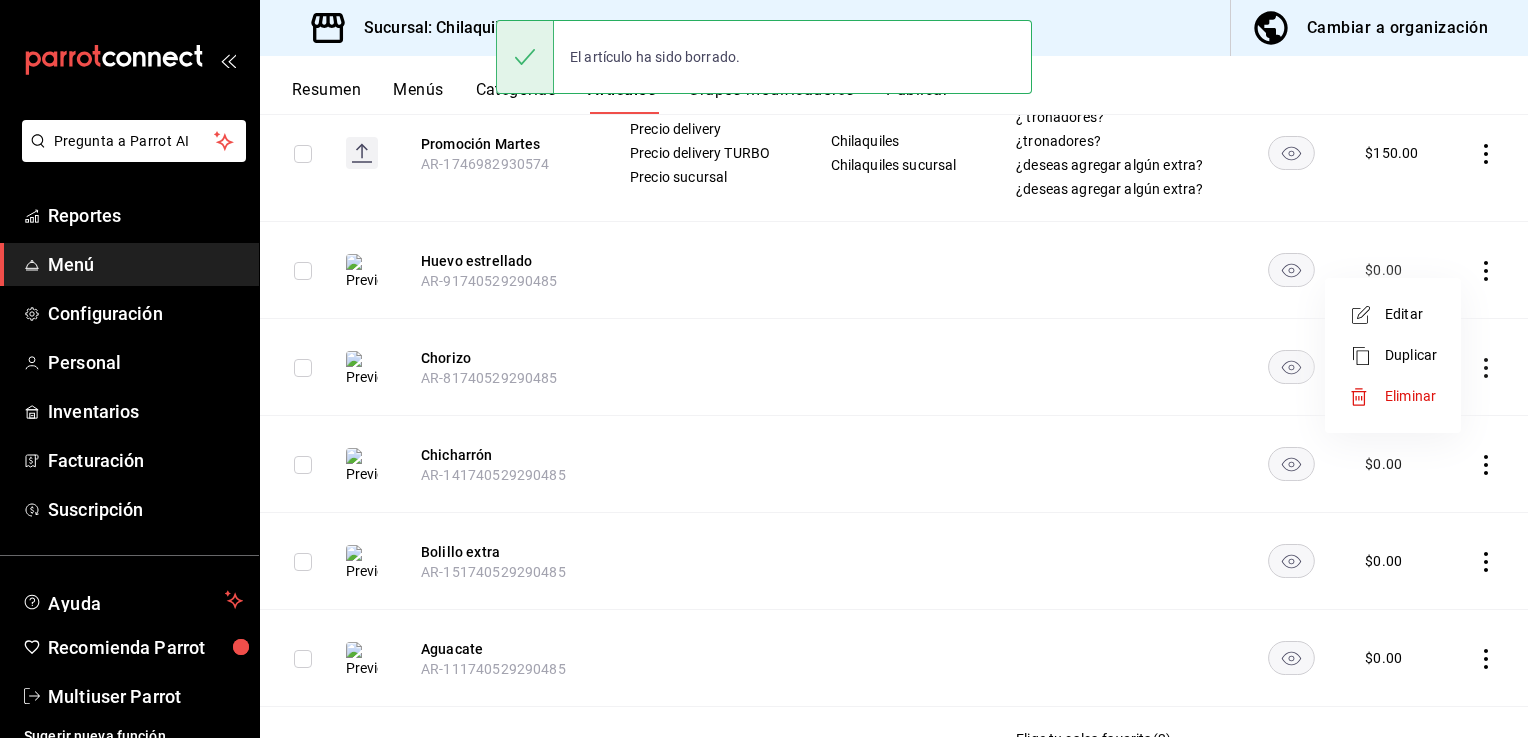 click on "Eliminar" at bounding box center [1410, 396] 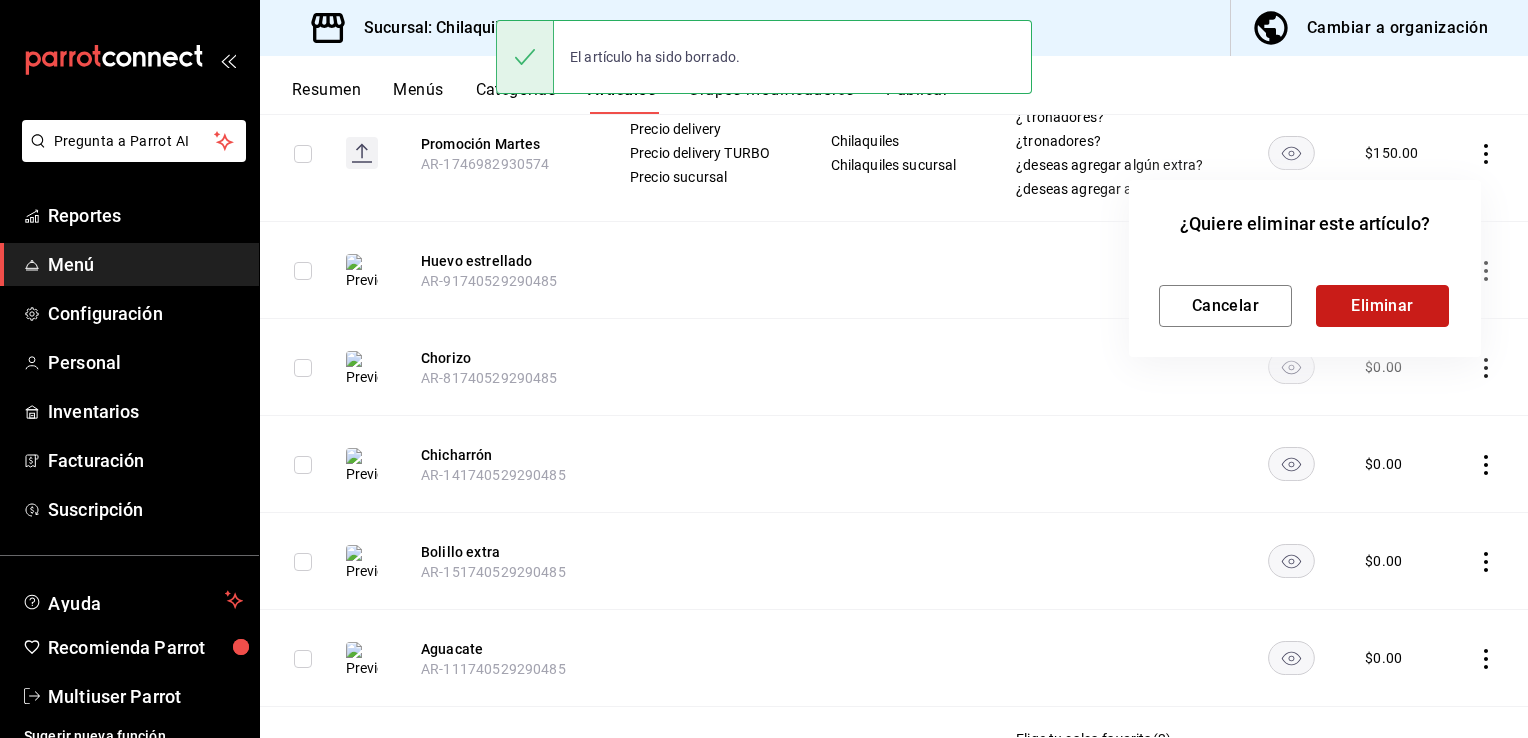 click on "Eliminar" at bounding box center (1382, 306) 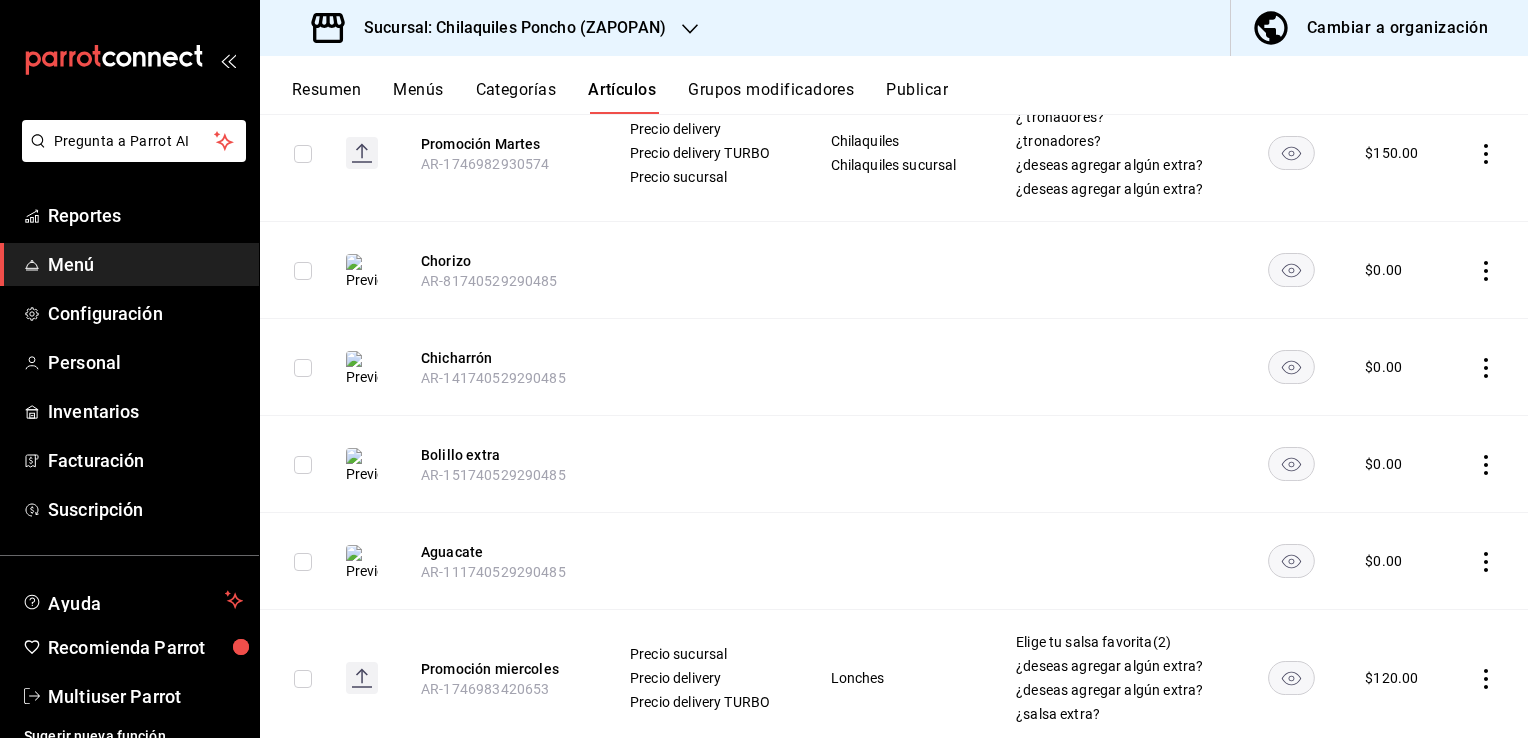 click at bounding box center [1488, 270] 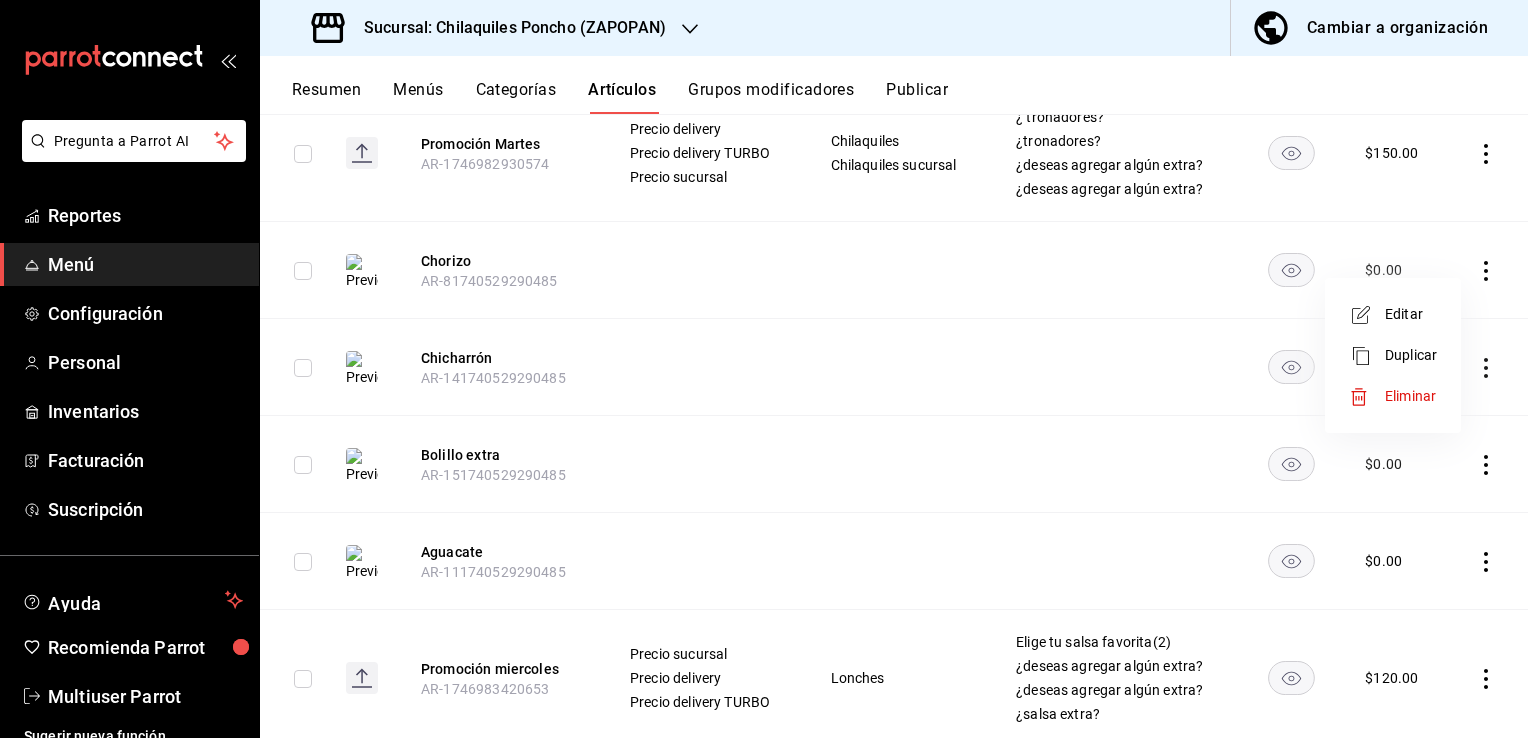 click on "Eliminar" at bounding box center [1410, 396] 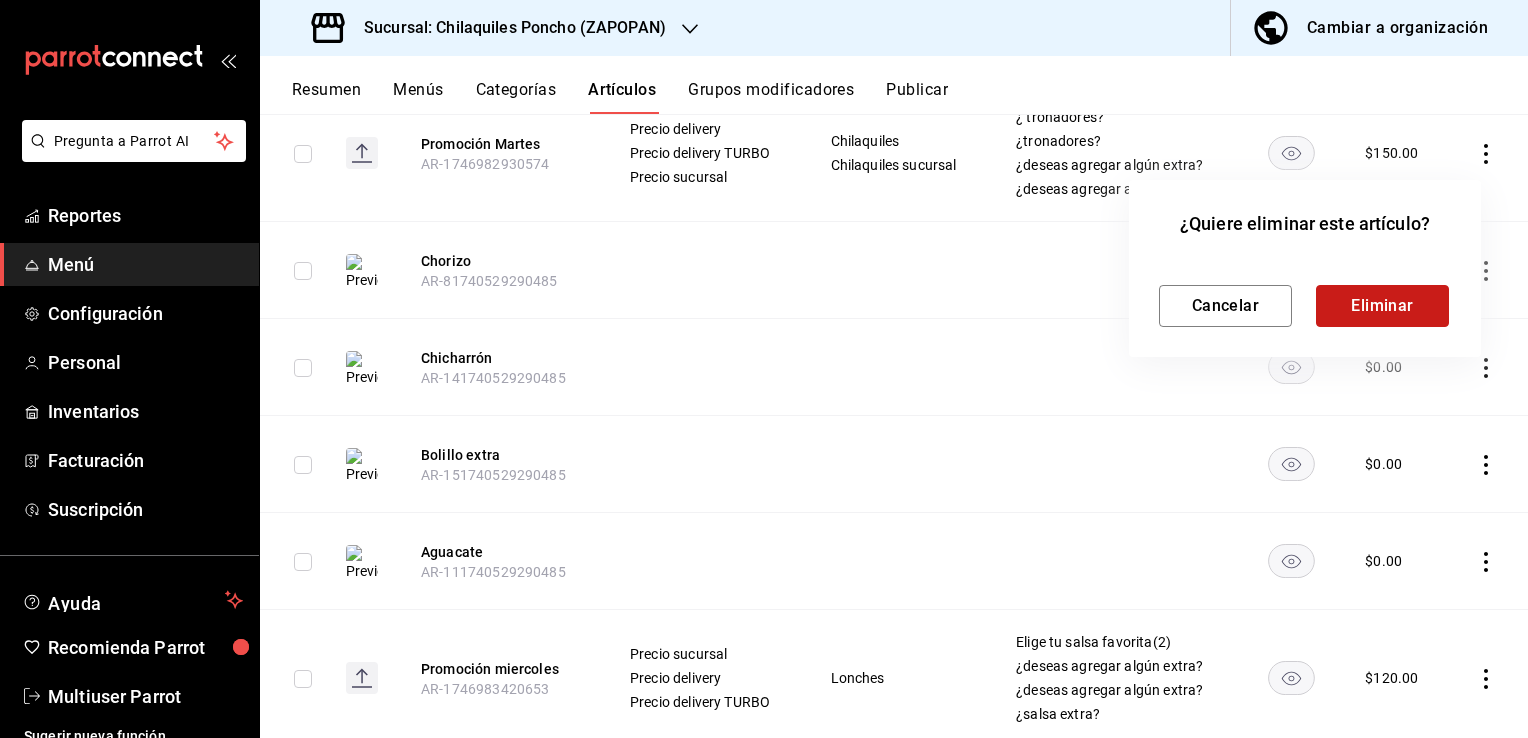 click on "Eliminar" at bounding box center [1382, 306] 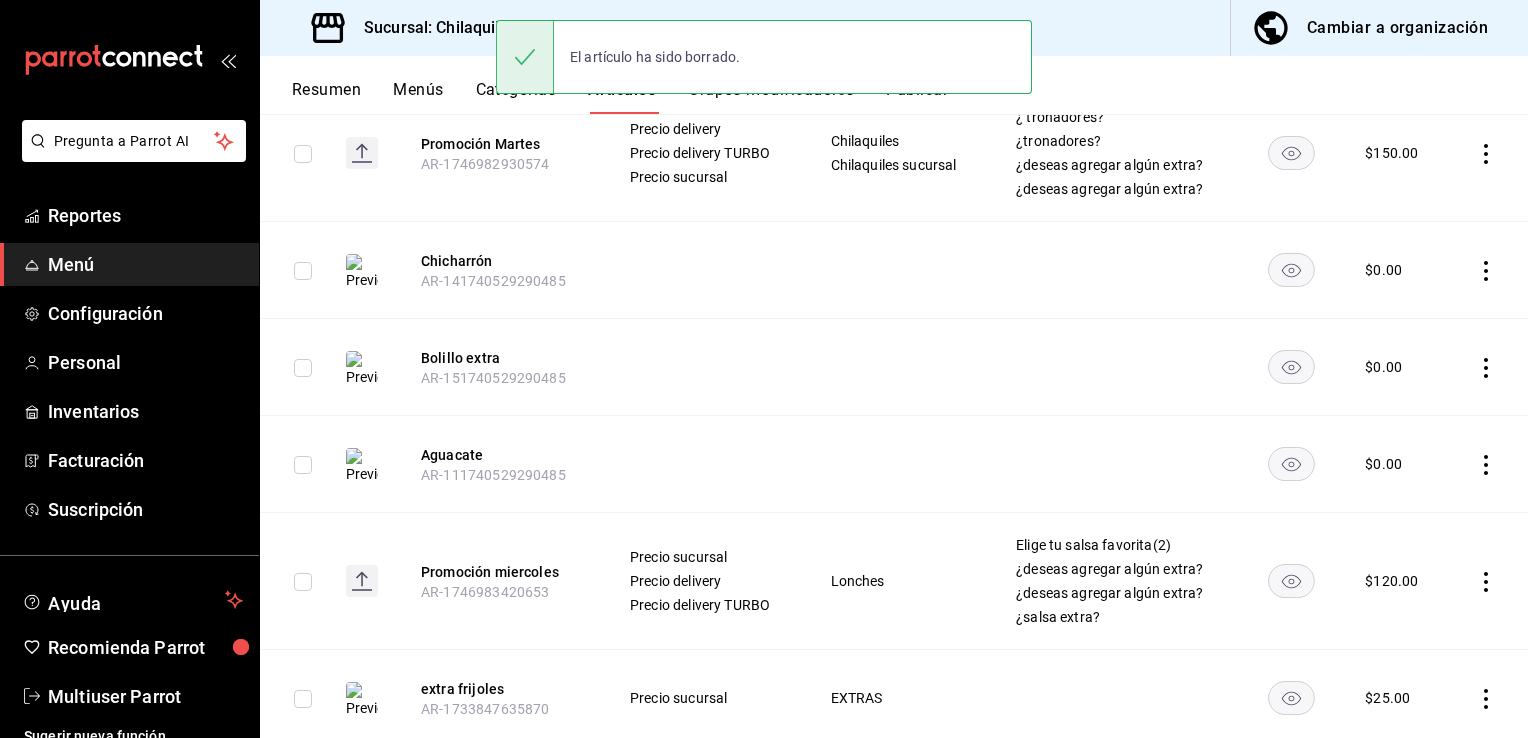 click 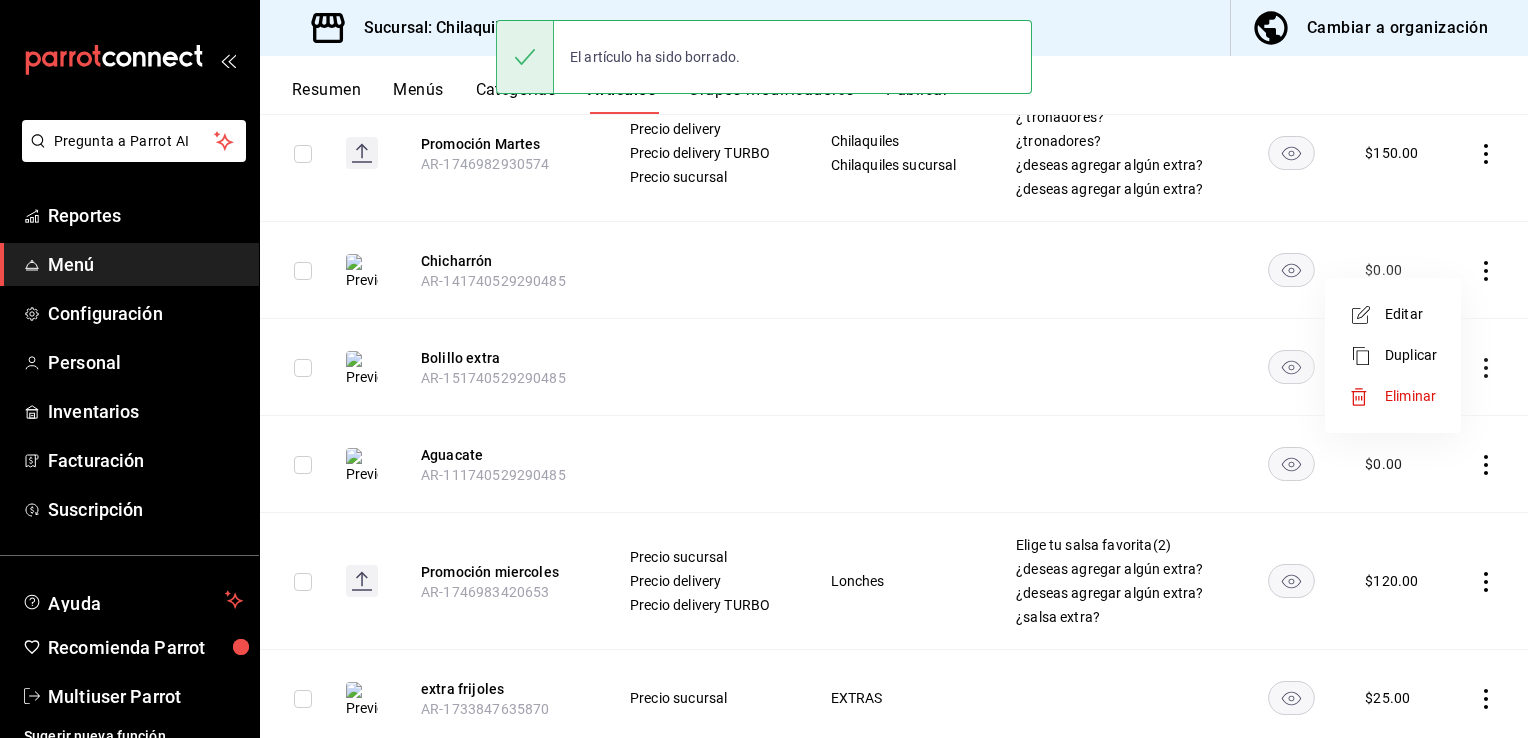 click on "Eliminar" at bounding box center [1410, 396] 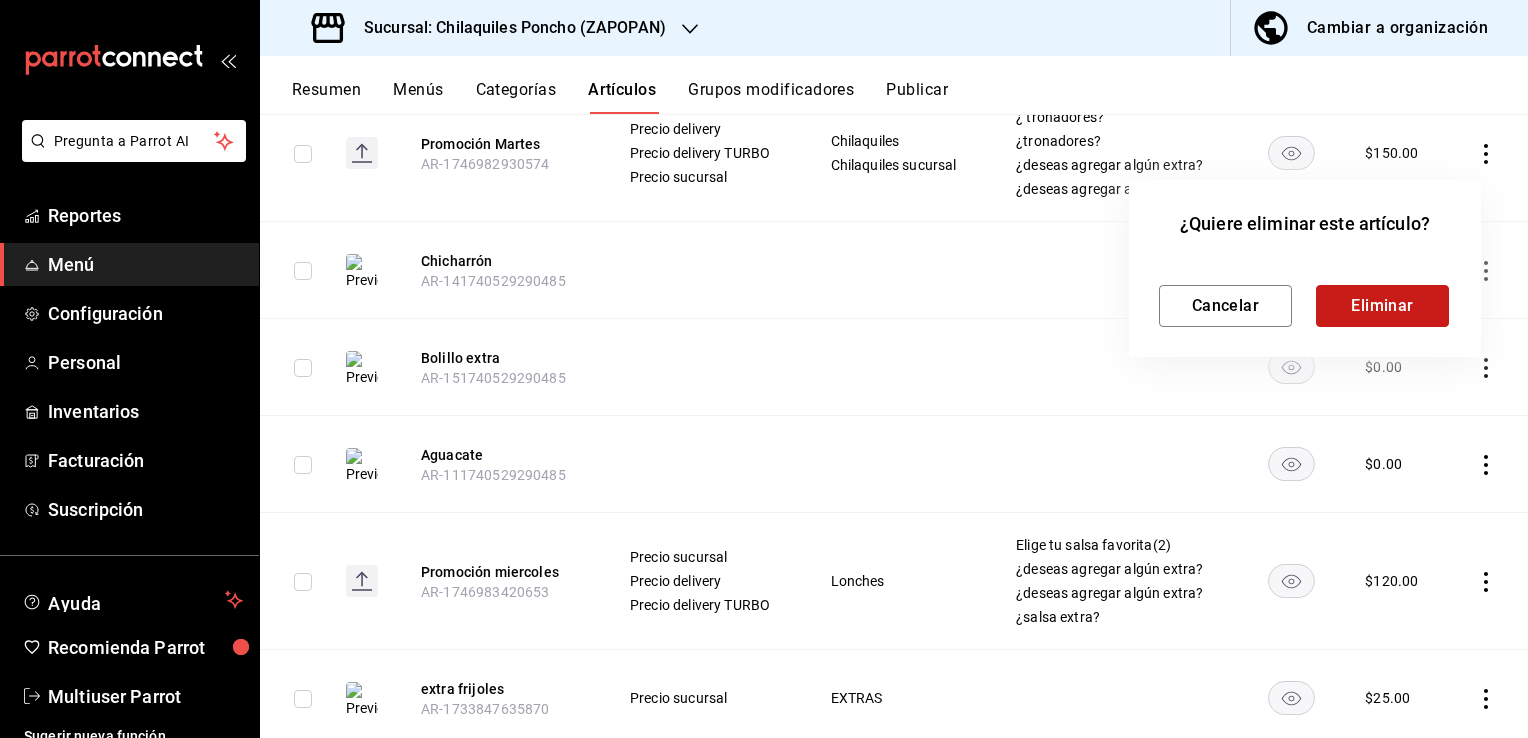 click on "Eliminar" at bounding box center [1382, 306] 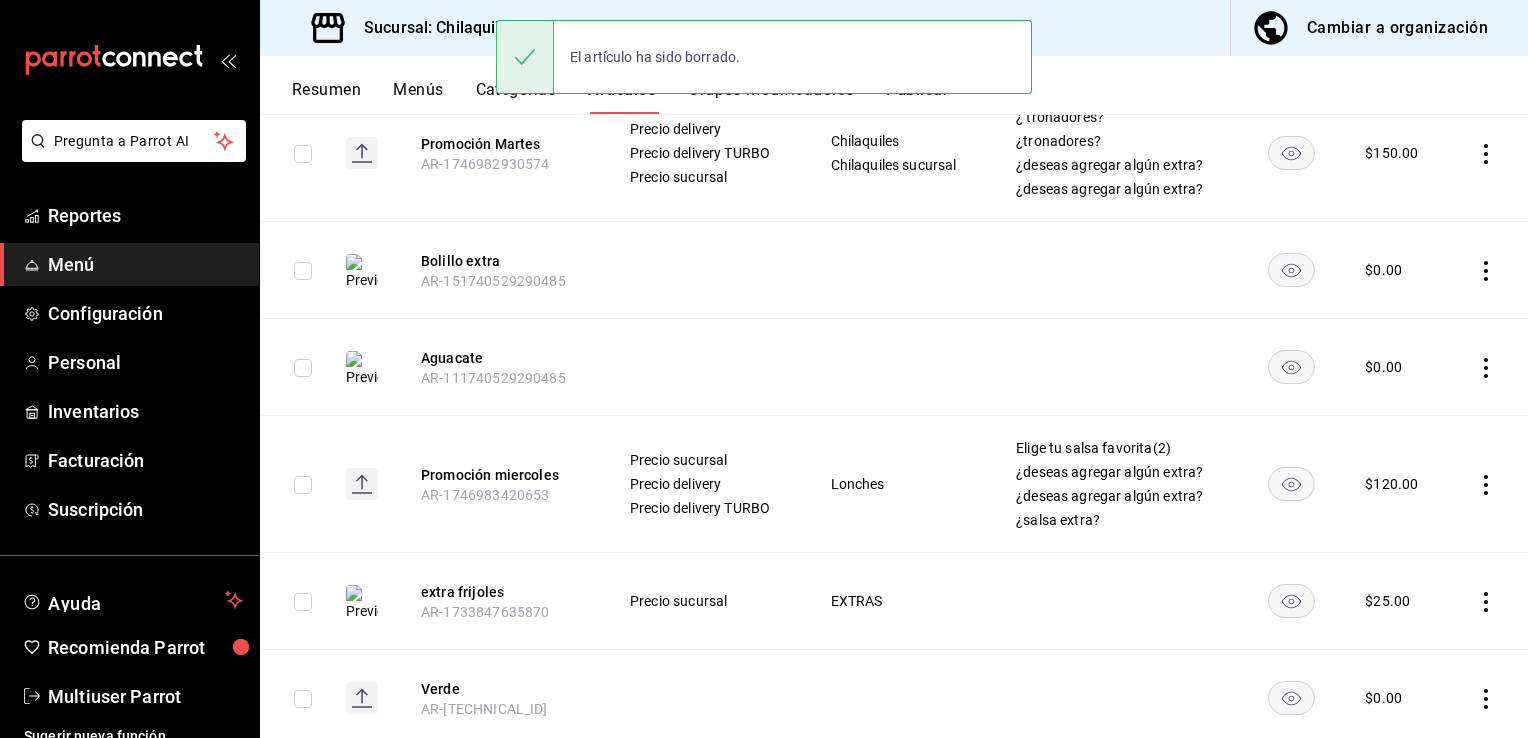 click 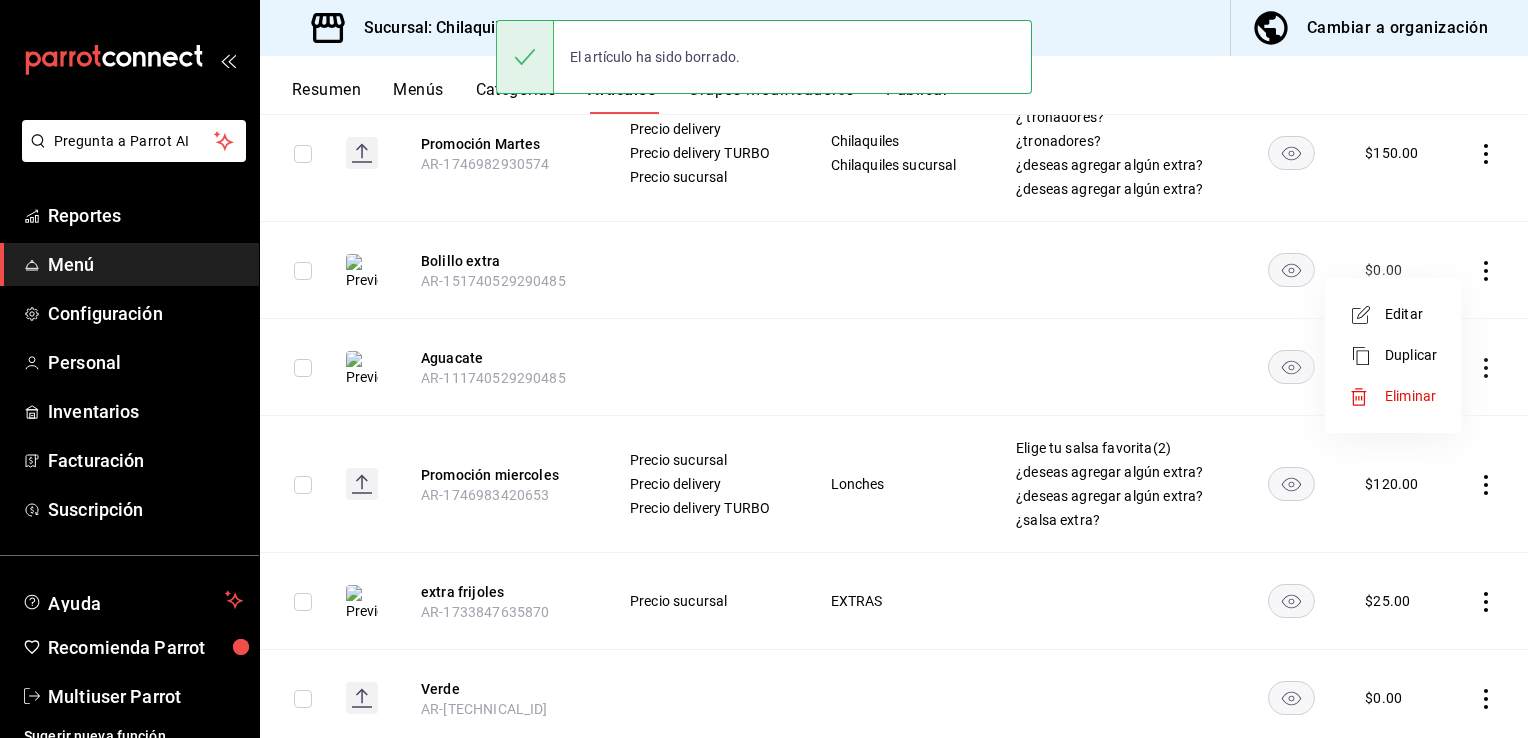 click on "Eliminar" at bounding box center (1411, 396) 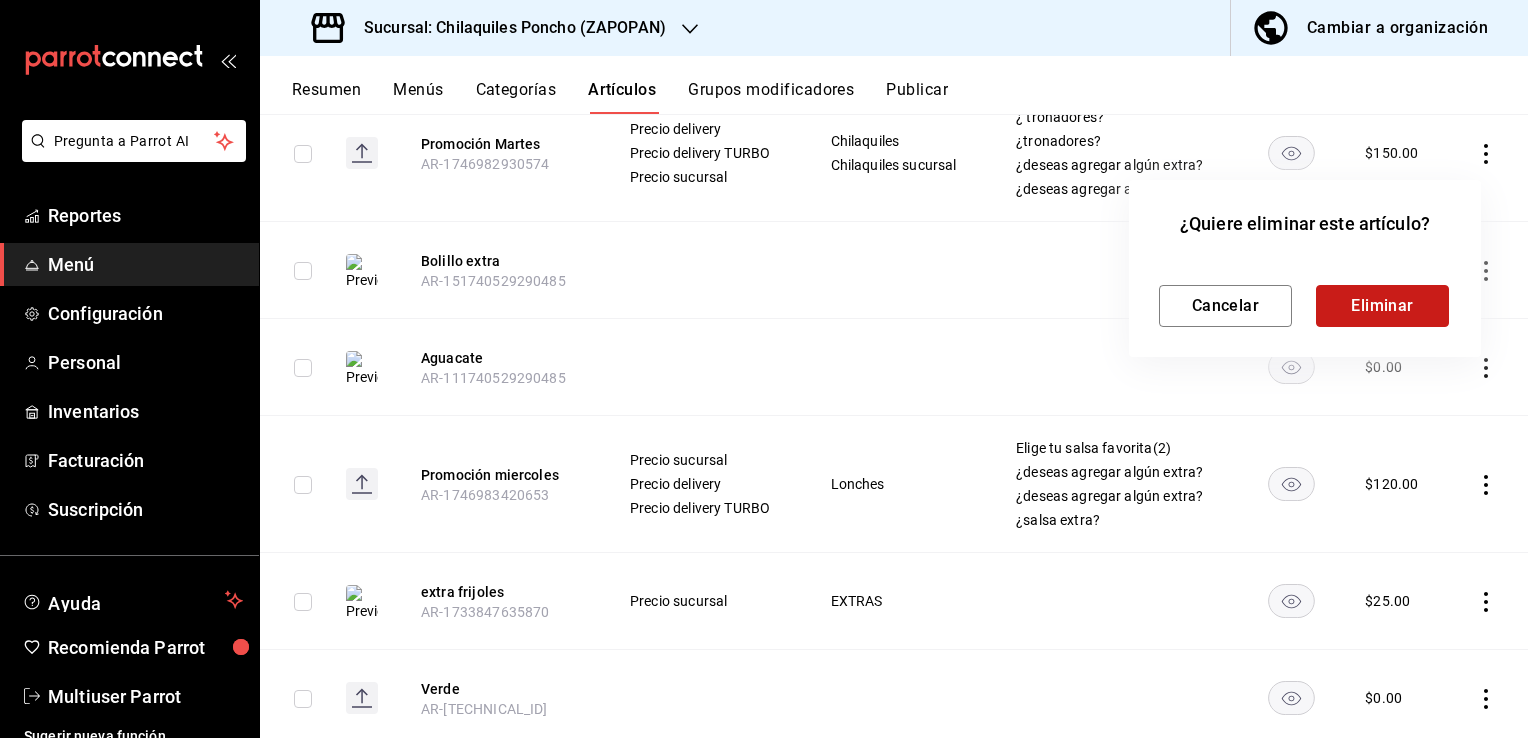 click on "Eliminar" at bounding box center [1382, 306] 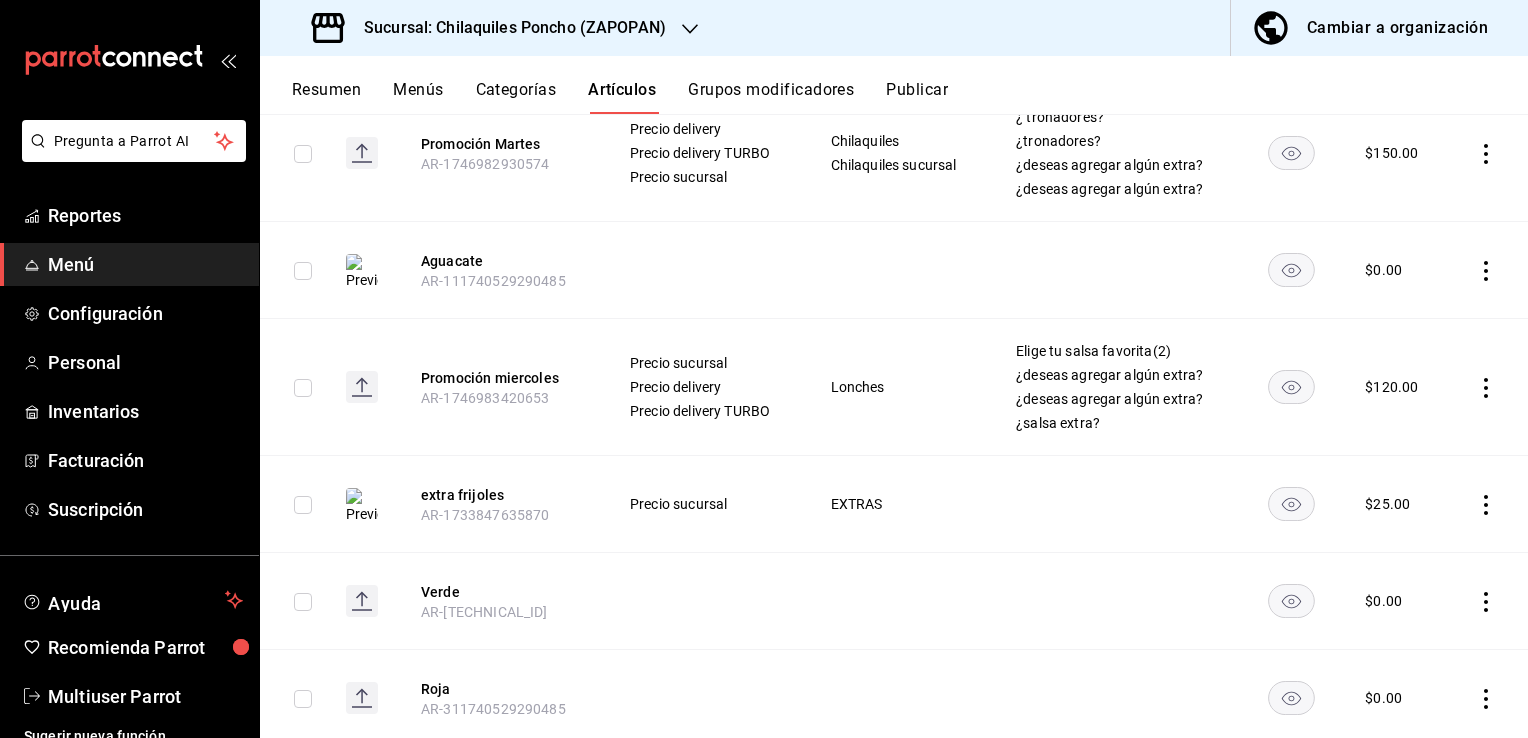click 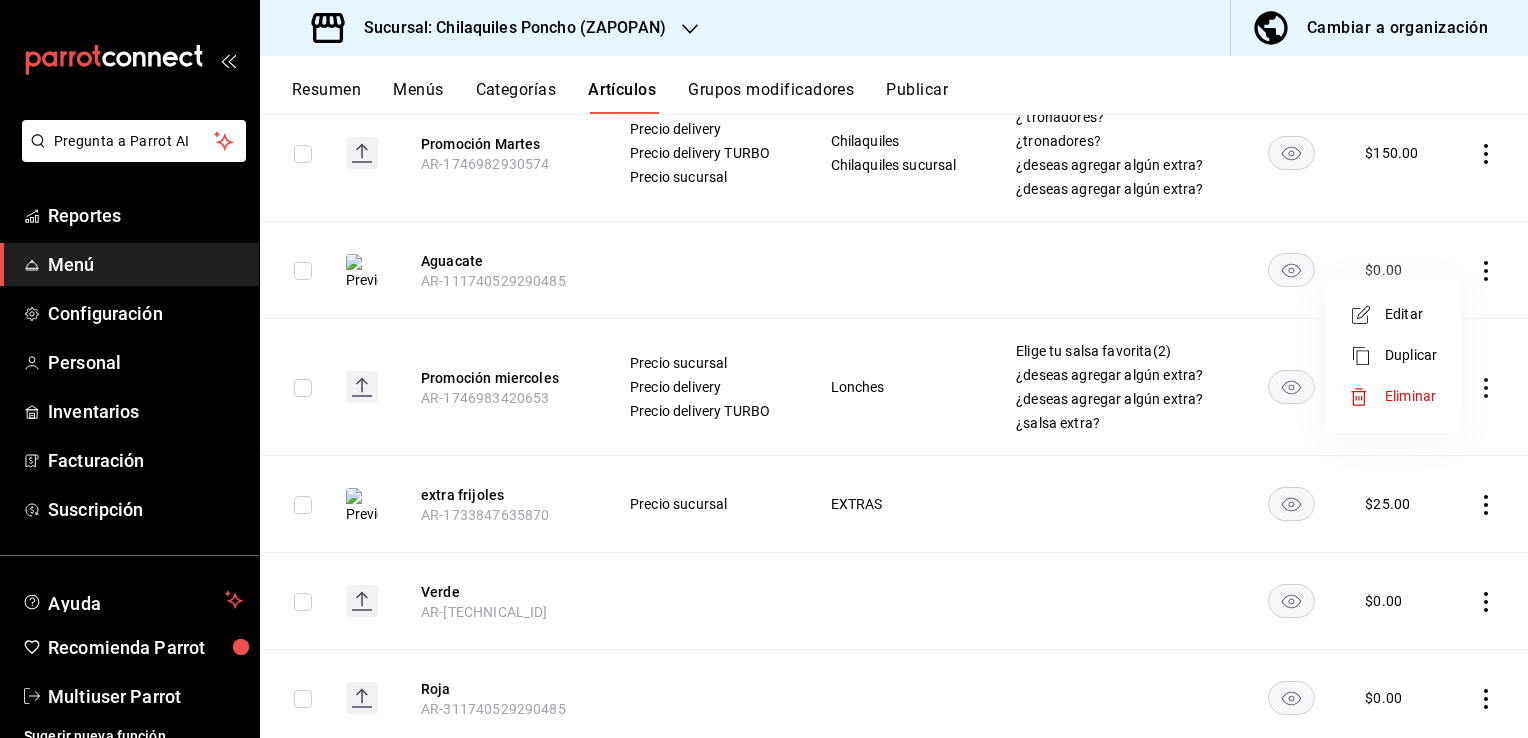 click on "Eliminar" at bounding box center (1411, 396) 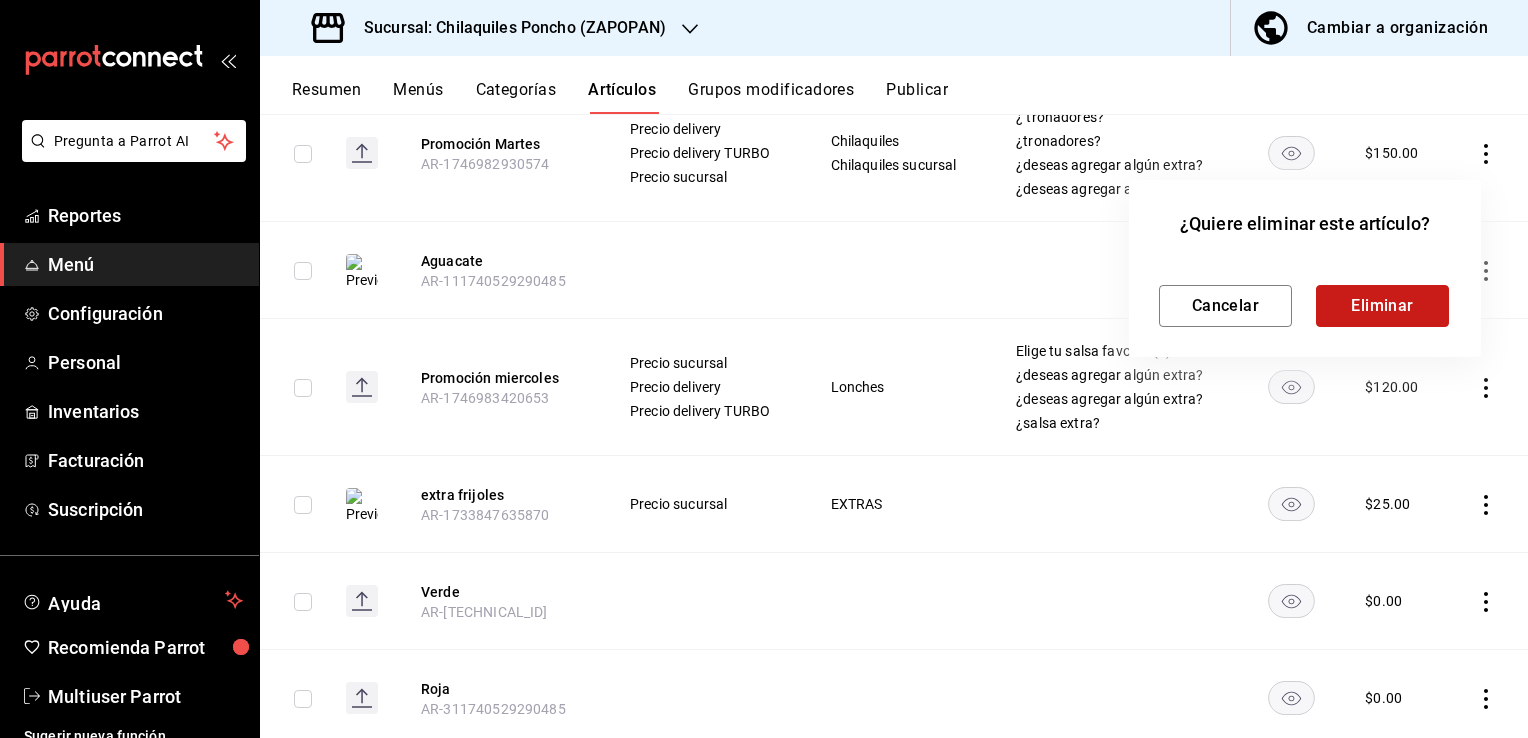 click on "Eliminar" at bounding box center [1382, 306] 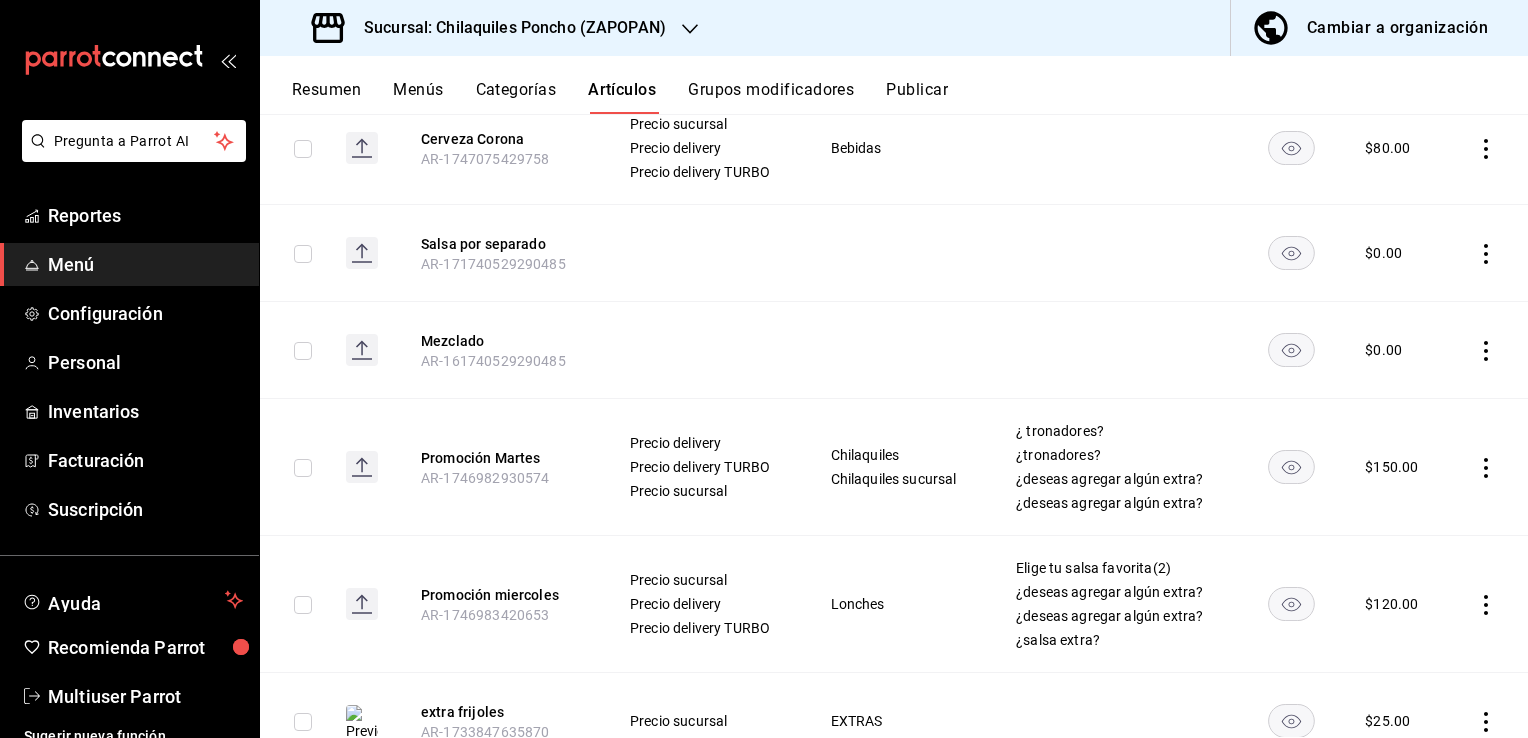 scroll, scrollTop: 900, scrollLeft: 0, axis: vertical 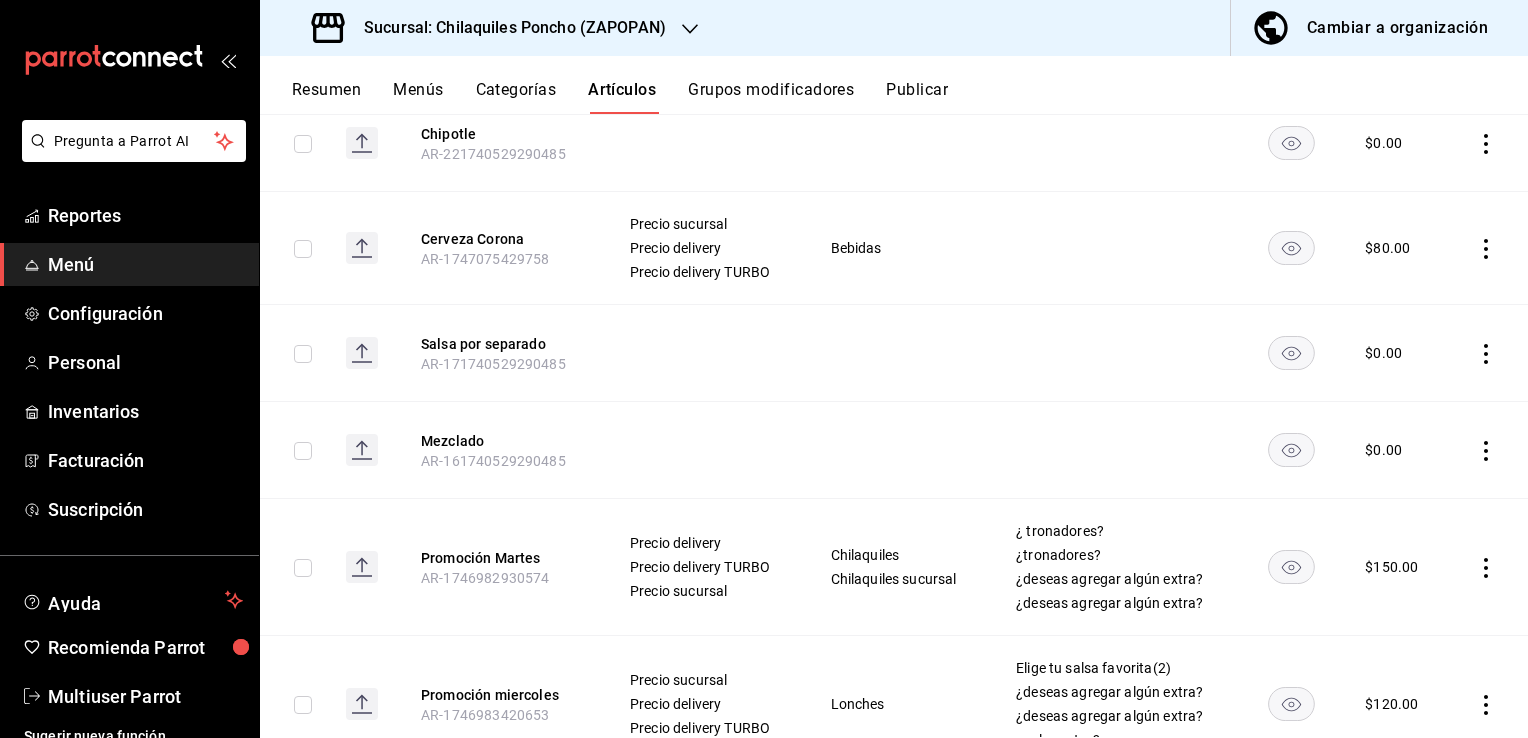 click 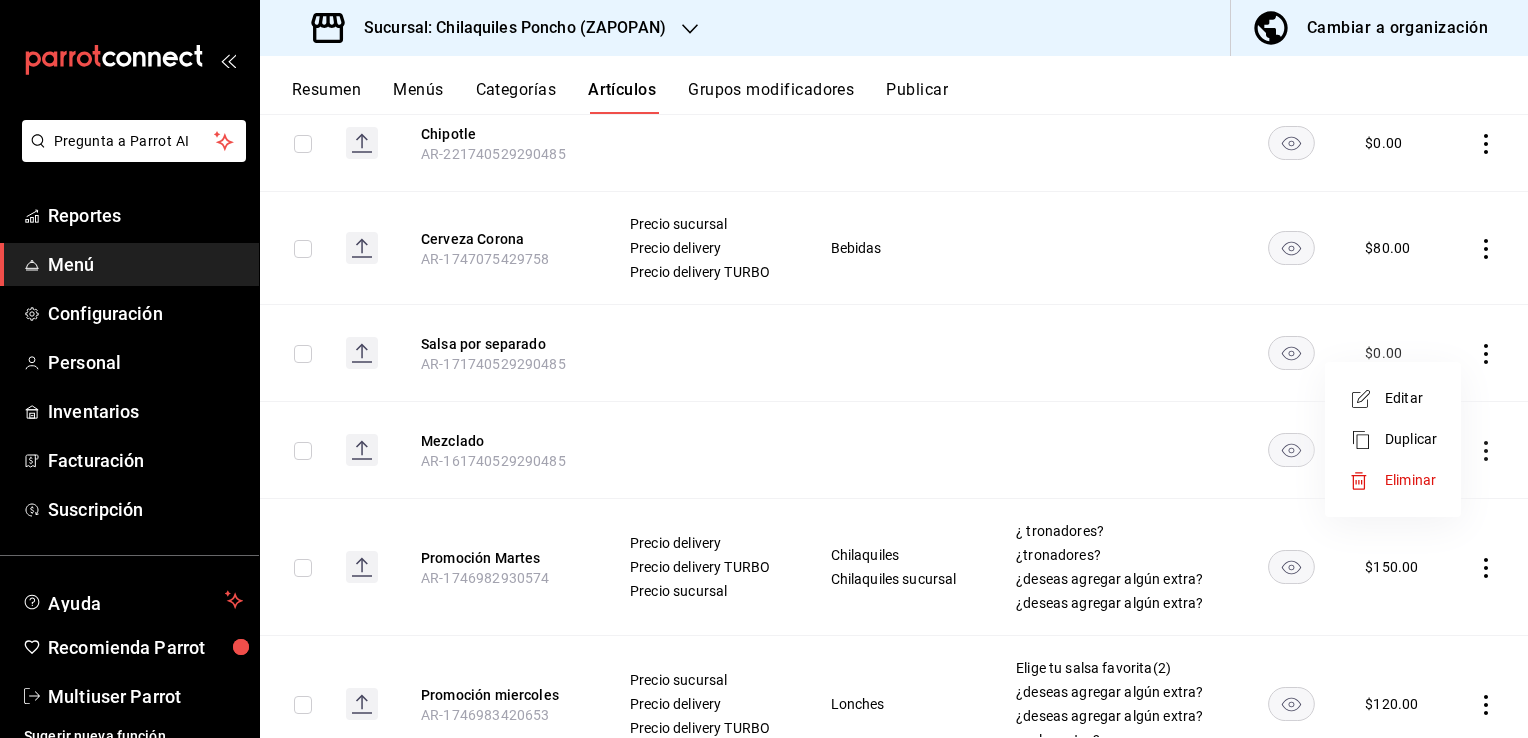 click on "Eliminar" at bounding box center [1410, 480] 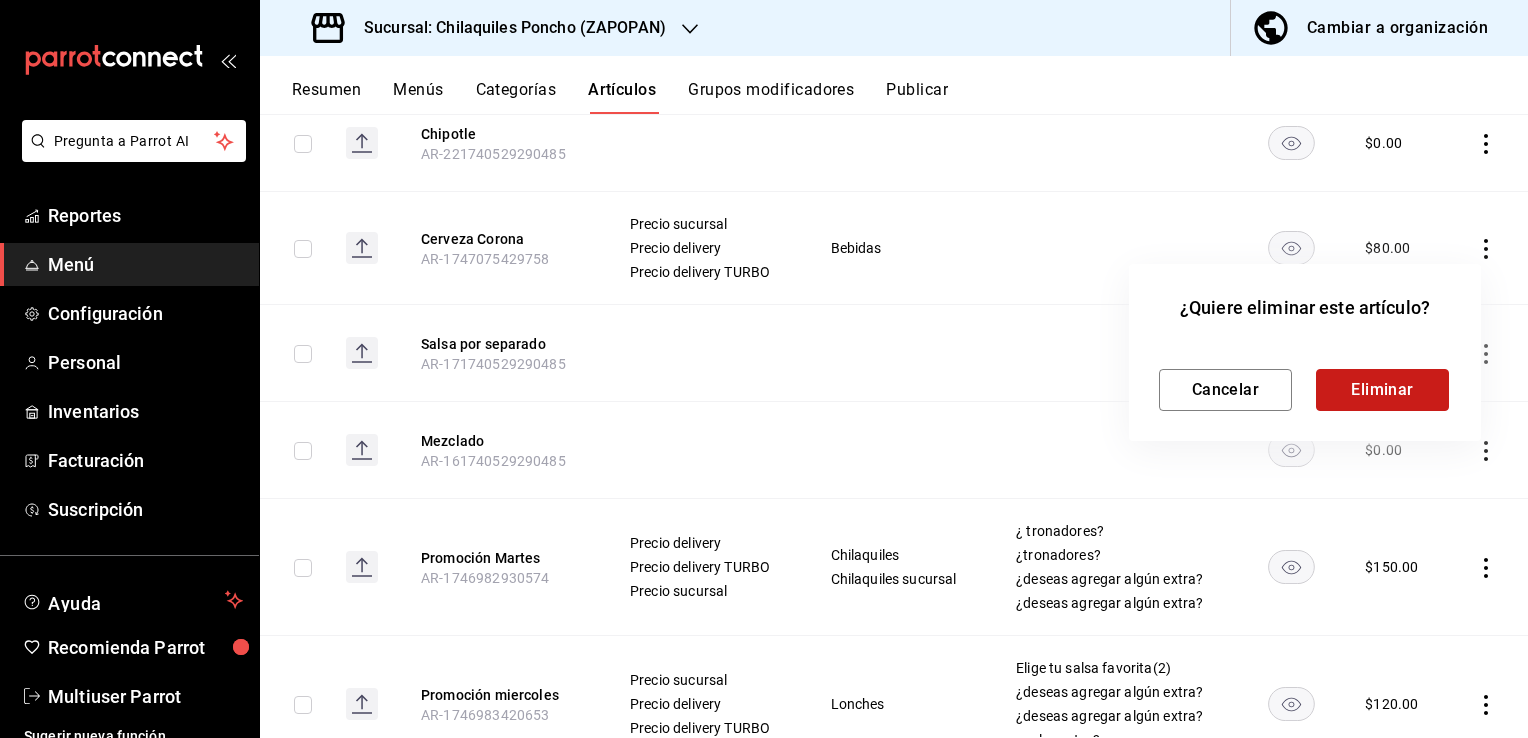 click on "Eliminar" at bounding box center [1382, 390] 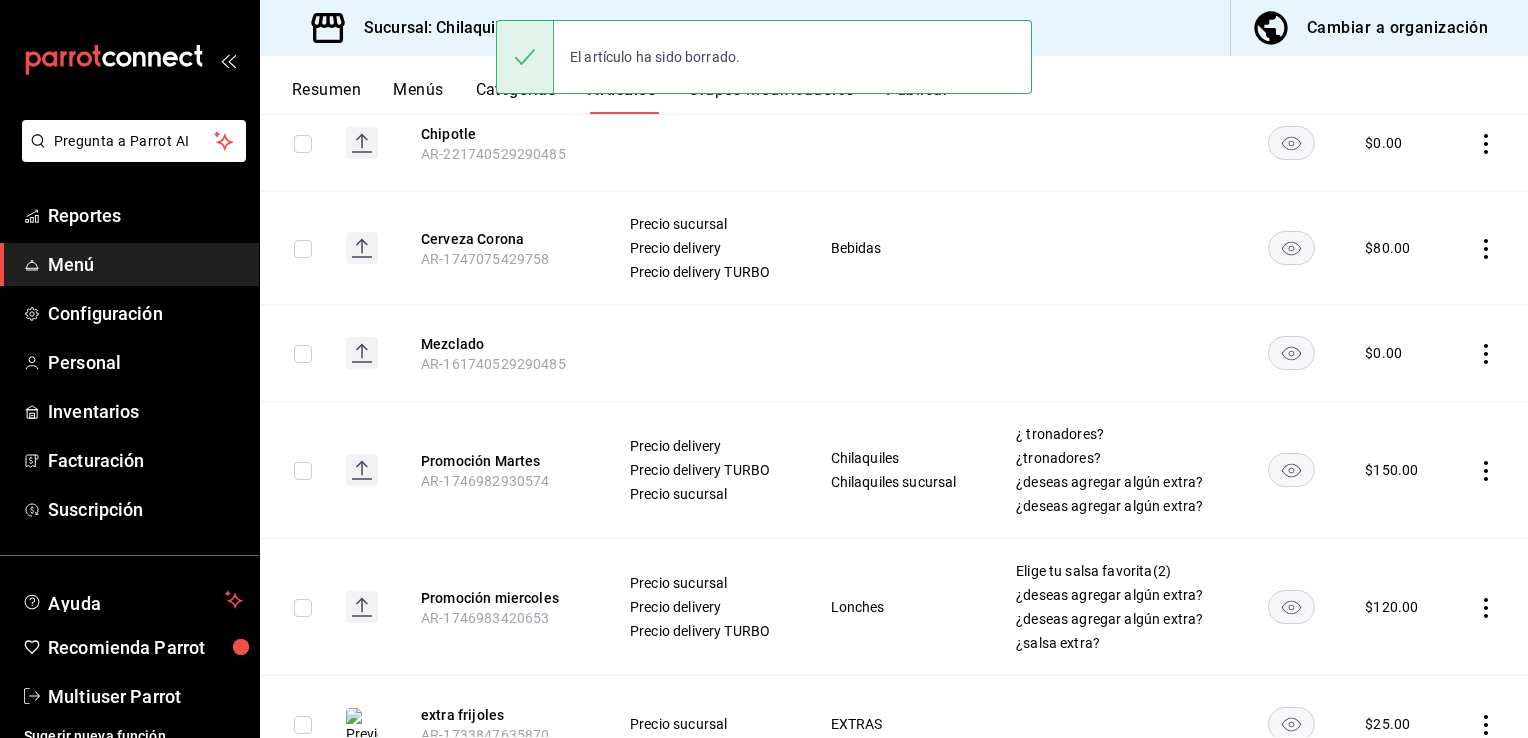 click 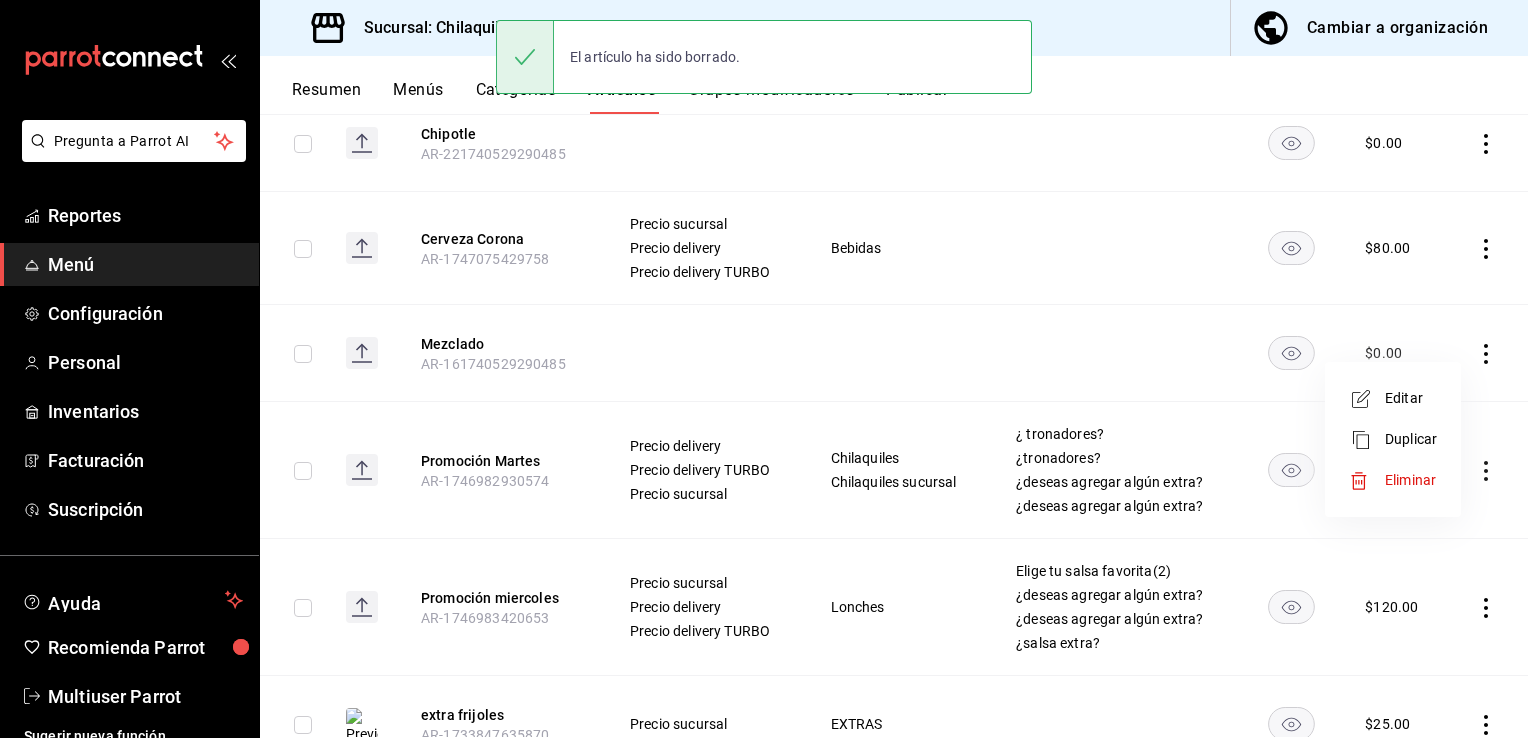 click on "Eliminar" at bounding box center [1410, 480] 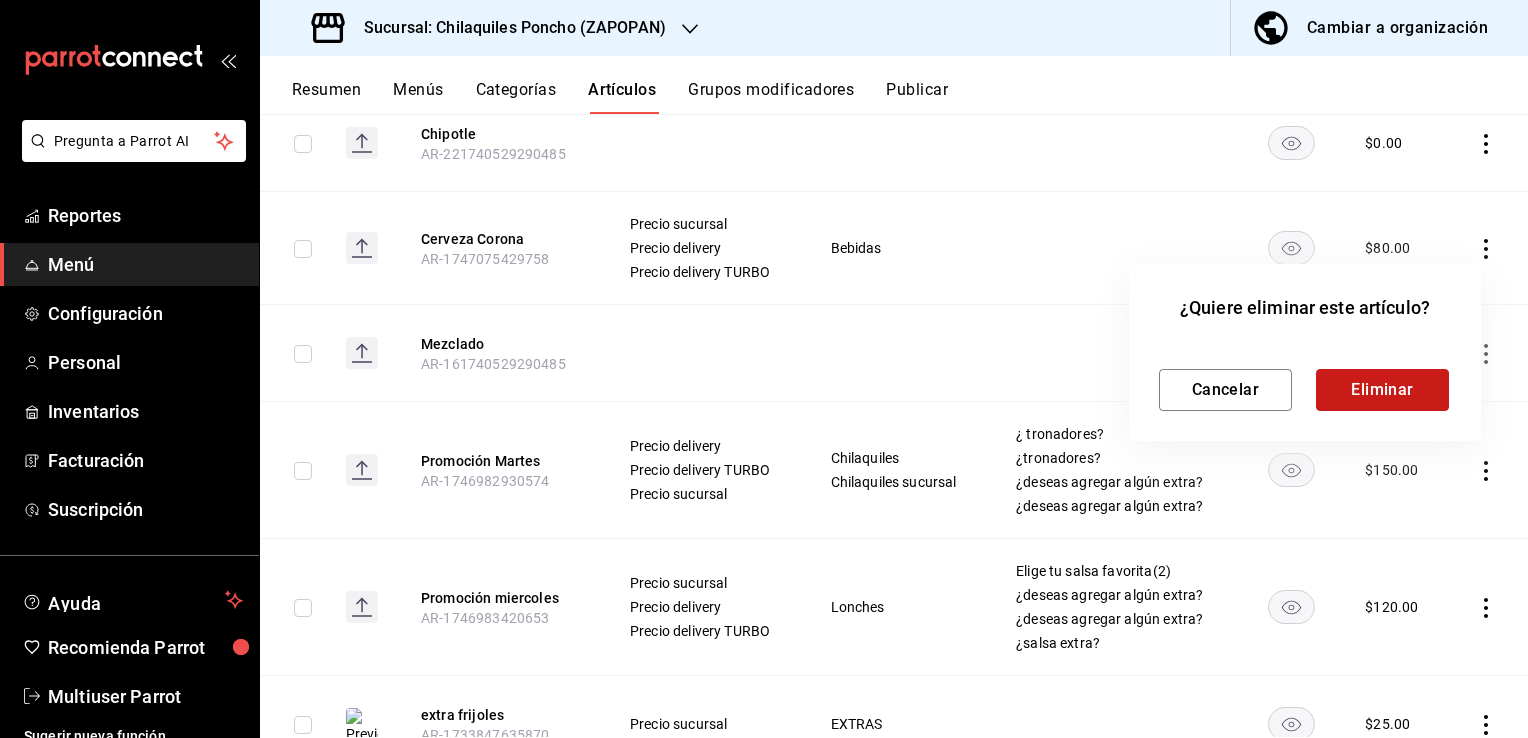 click on "Eliminar" at bounding box center [1382, 390] 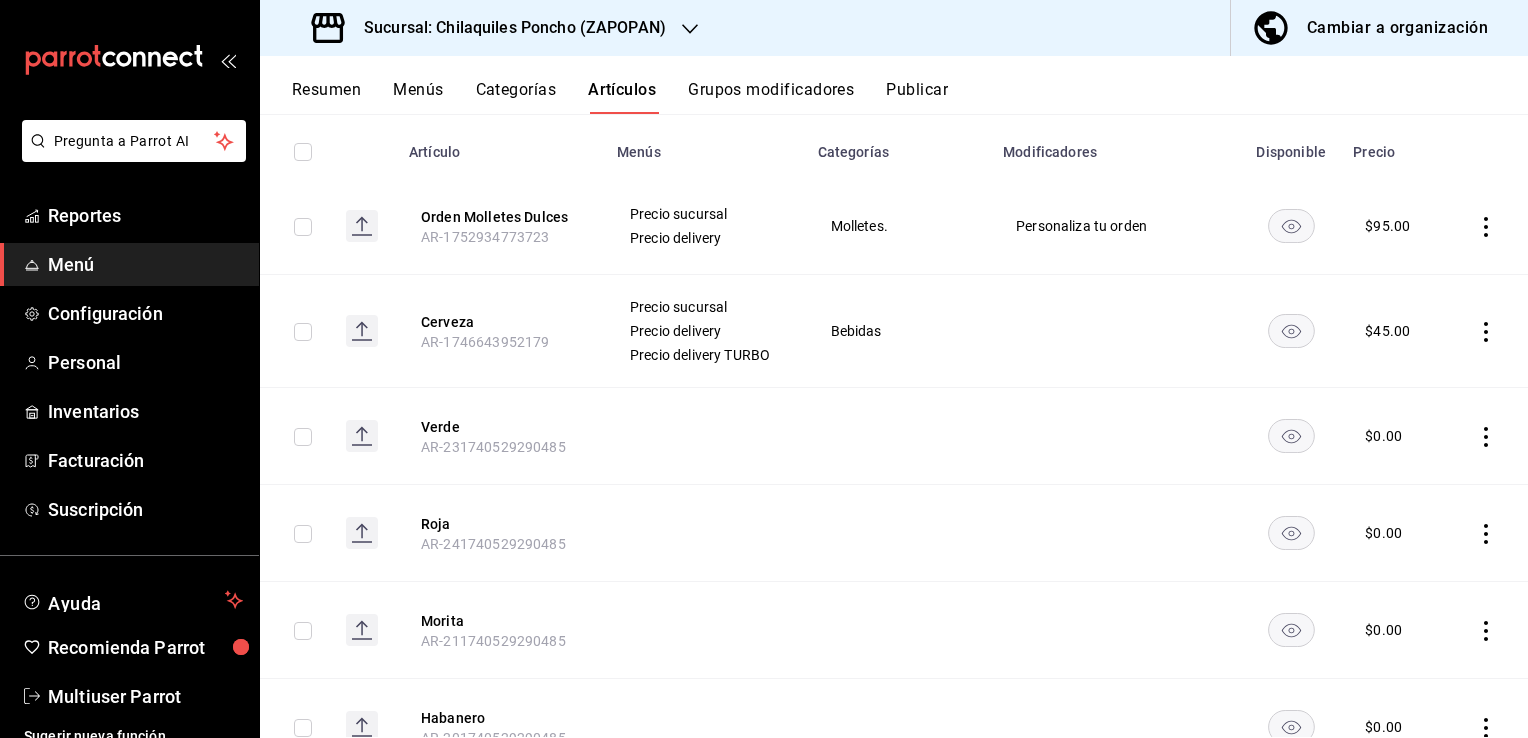 scroll, scrollTop: 300, scrollLeft: 0, axis: vertical 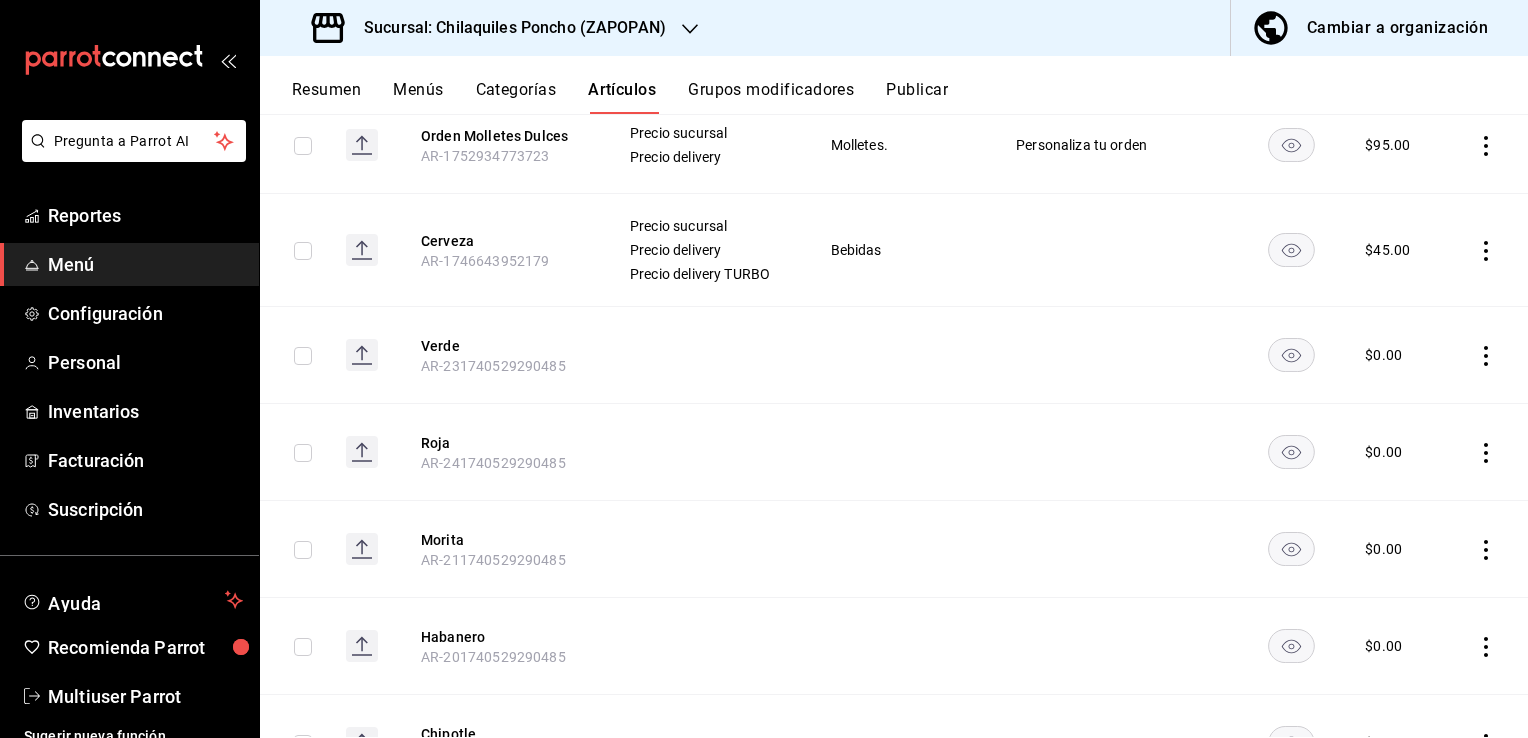 click 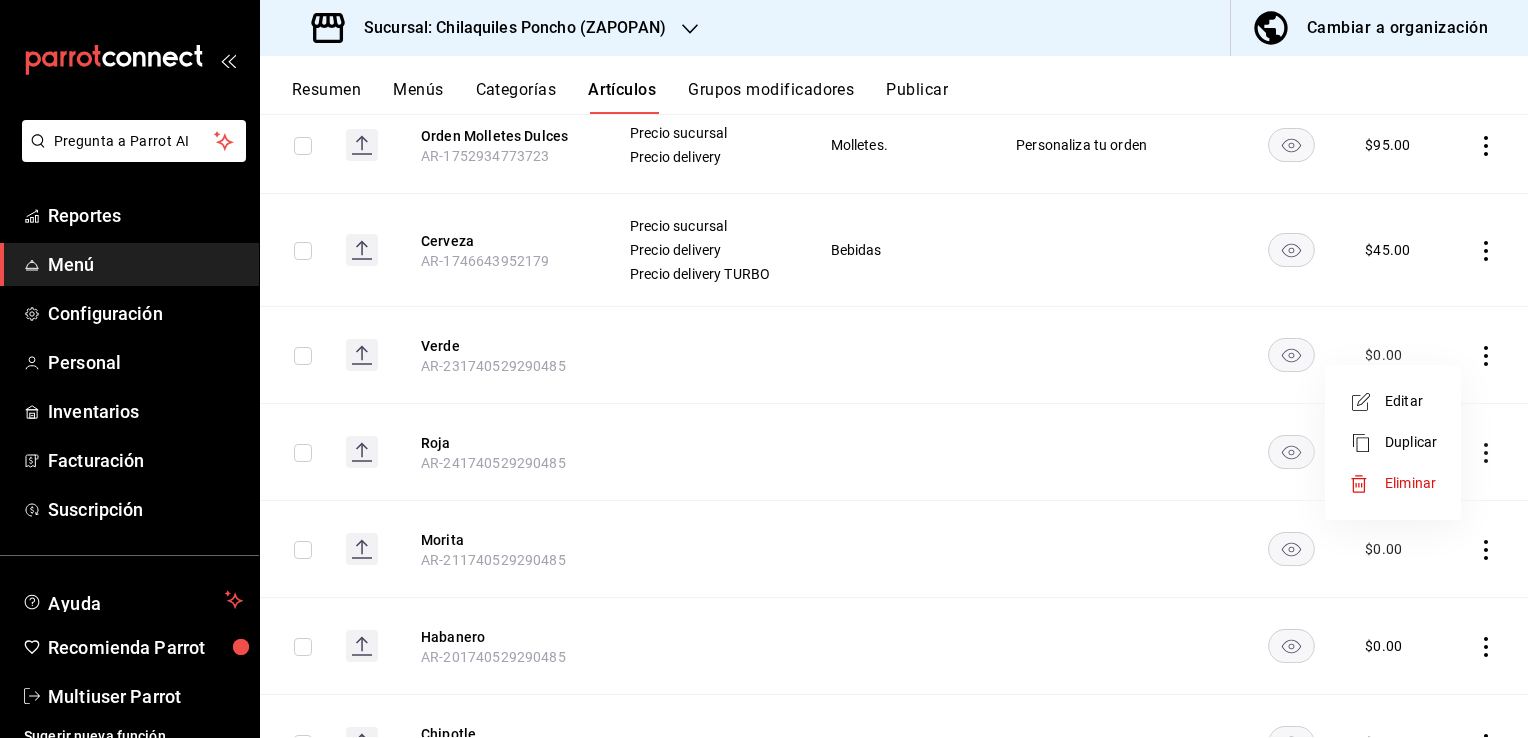 click on "Eliminar" at bounding box center (1393, 483) 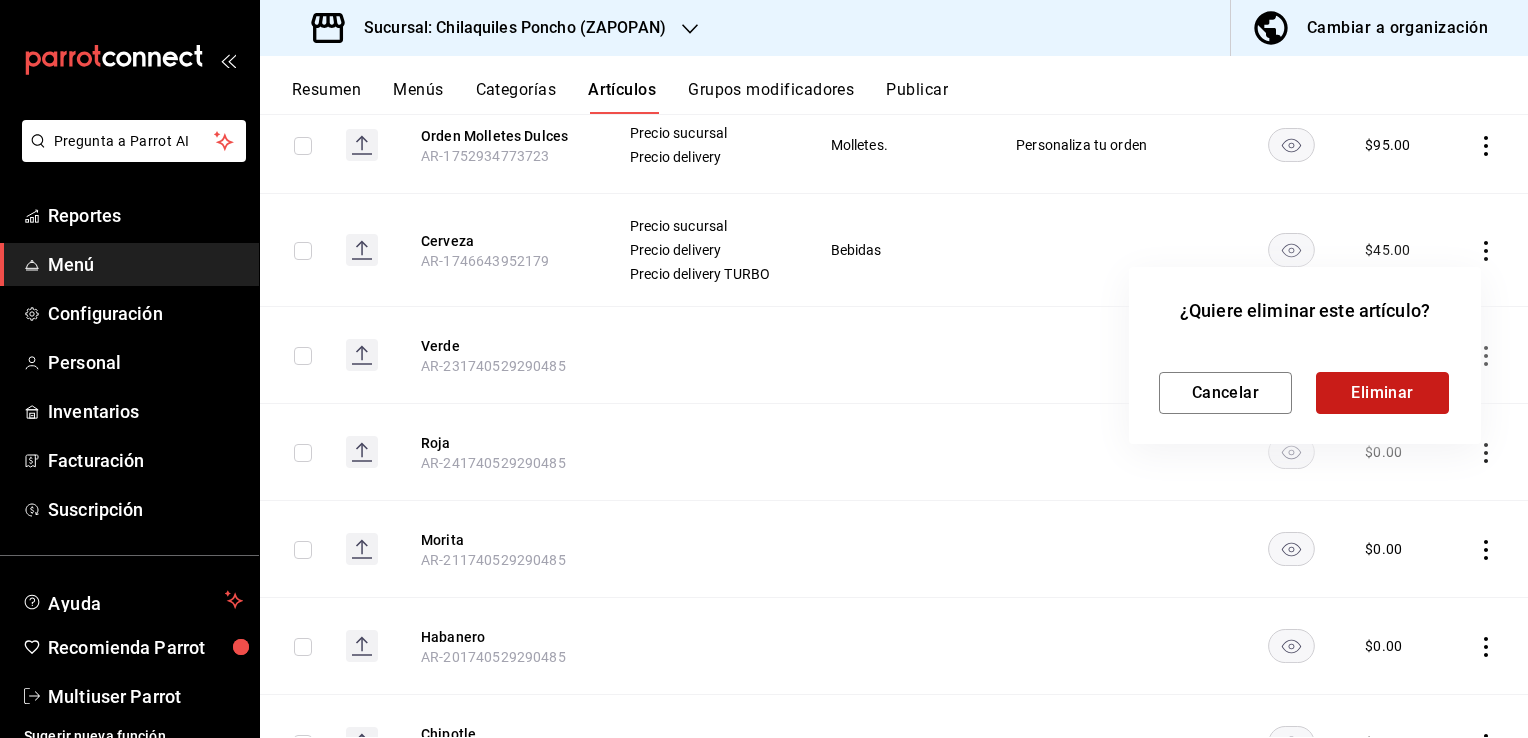 click on "Eliminar" at bounding box center [1382, 393] 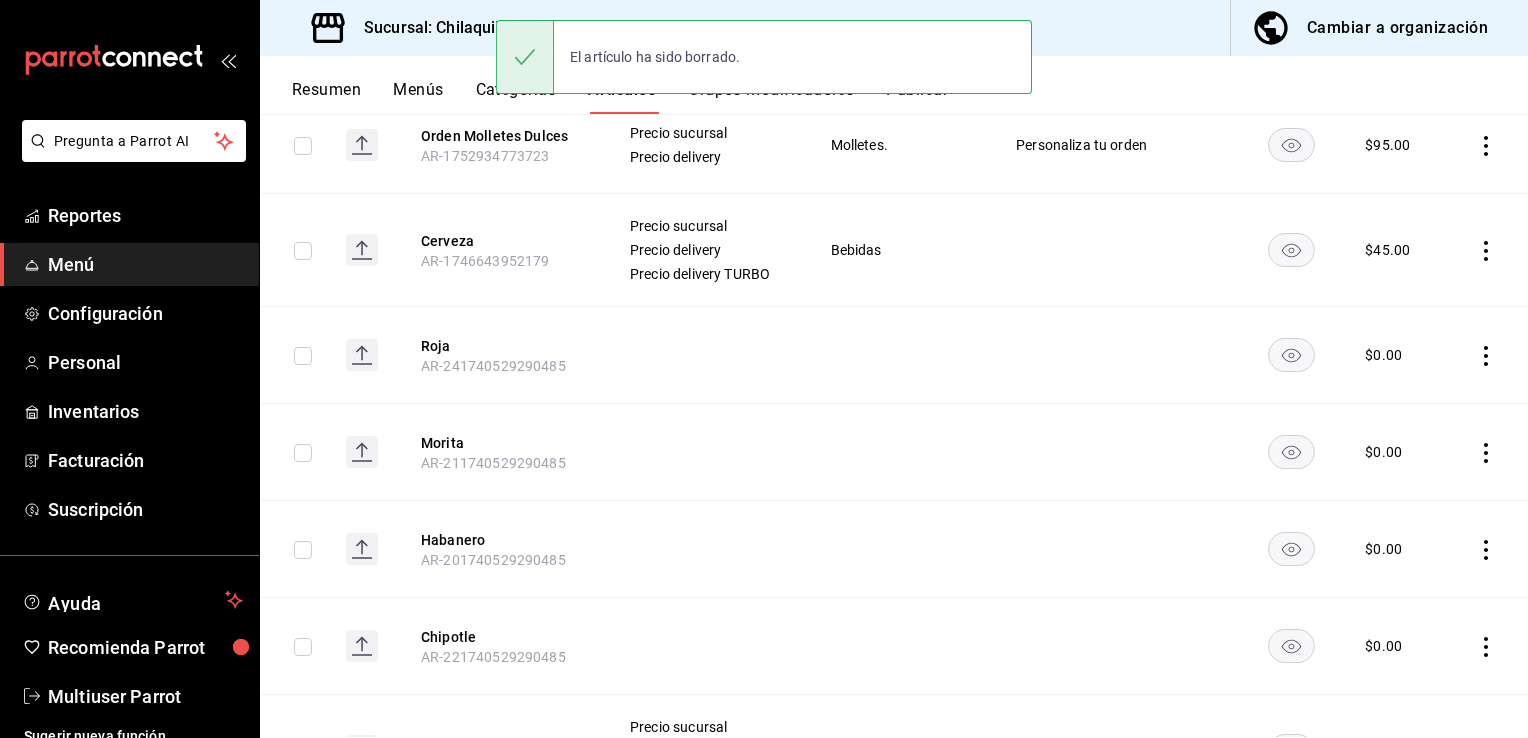 click 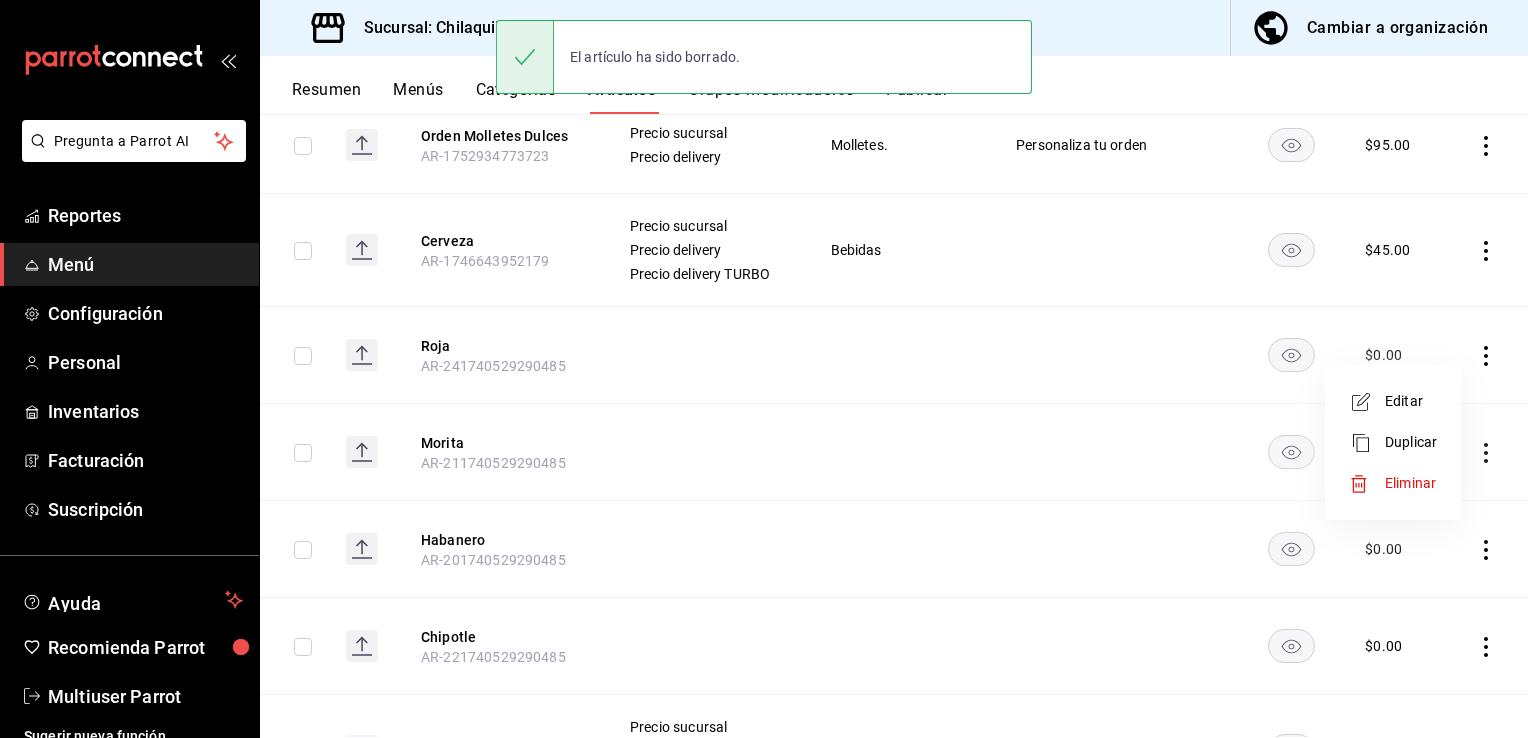 click on "Eliminar" at bounding box center (1393, 483) 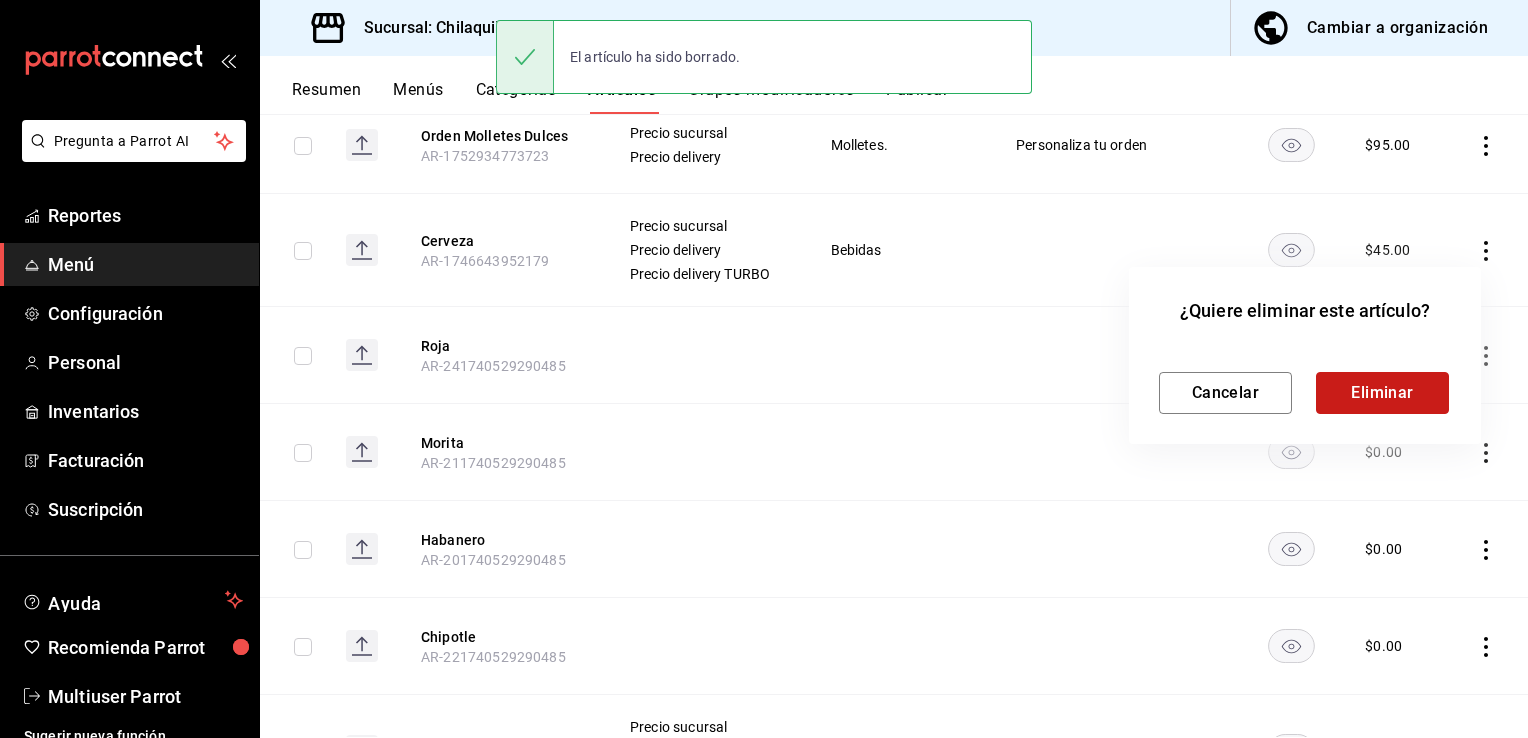 click on "Eliminar" at bounding box center (1382, 393) 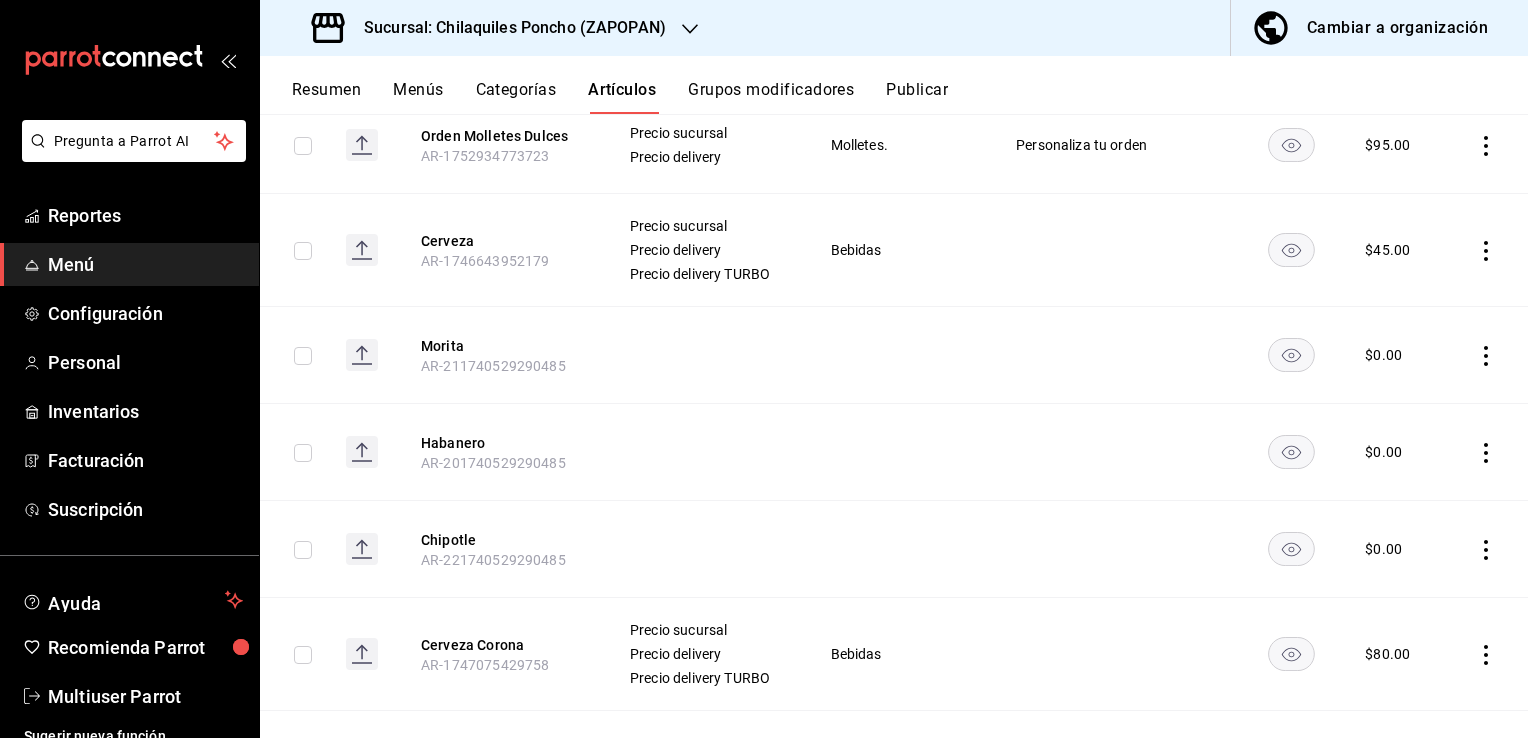 click at bounding box center (1488, 355) 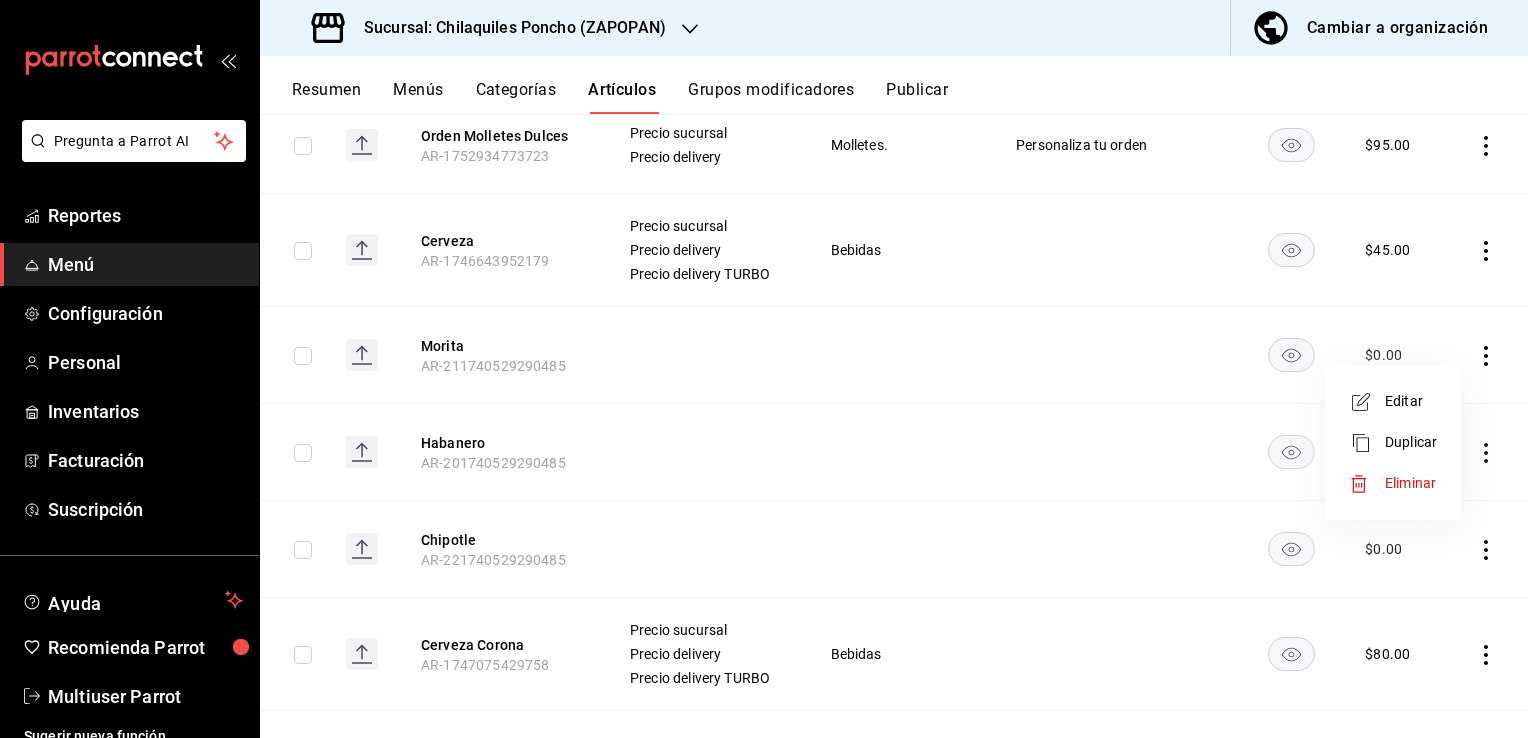 click on "Eliminar" at bounding box center [1410, 483] 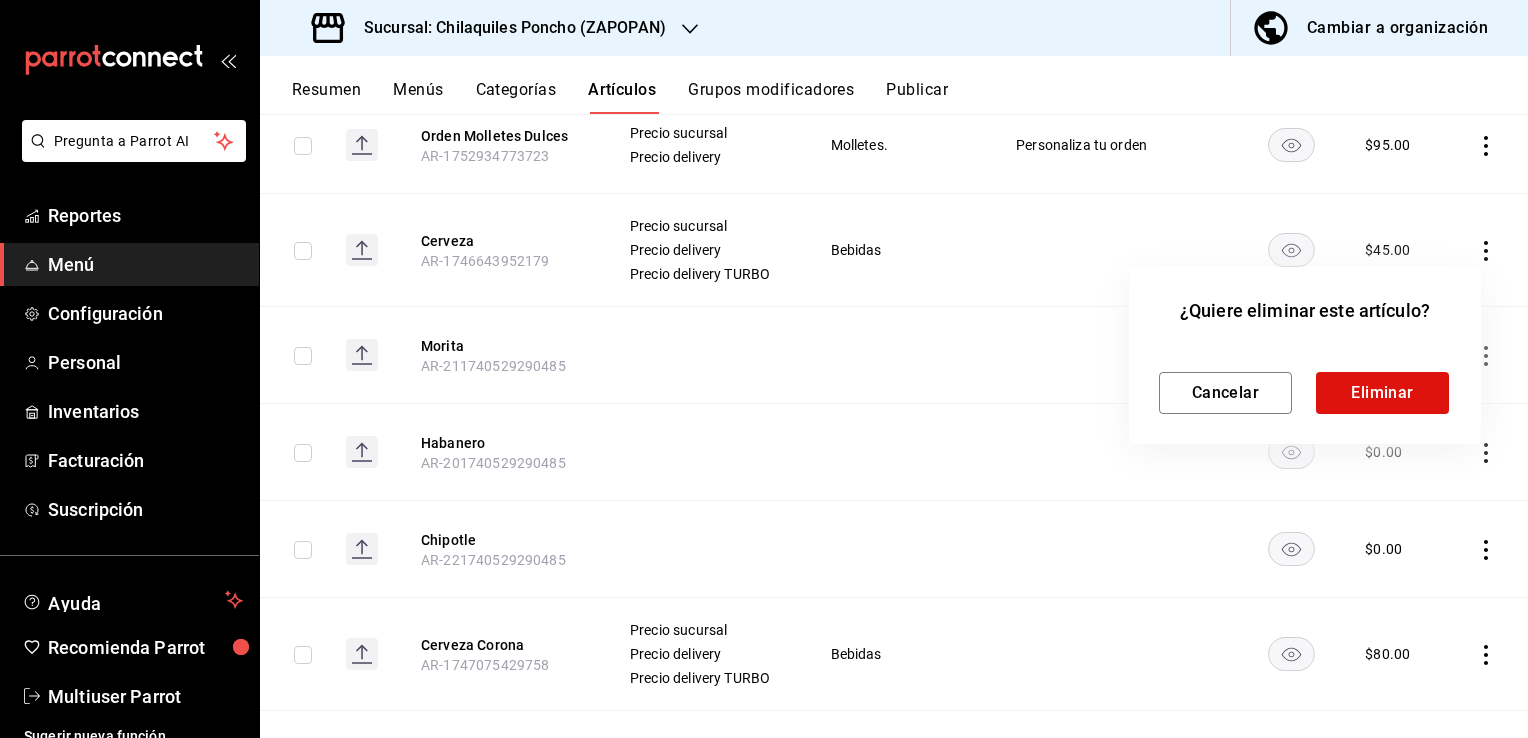 click on "Cancelar Eliminar" at bounding box center (1305, 393) 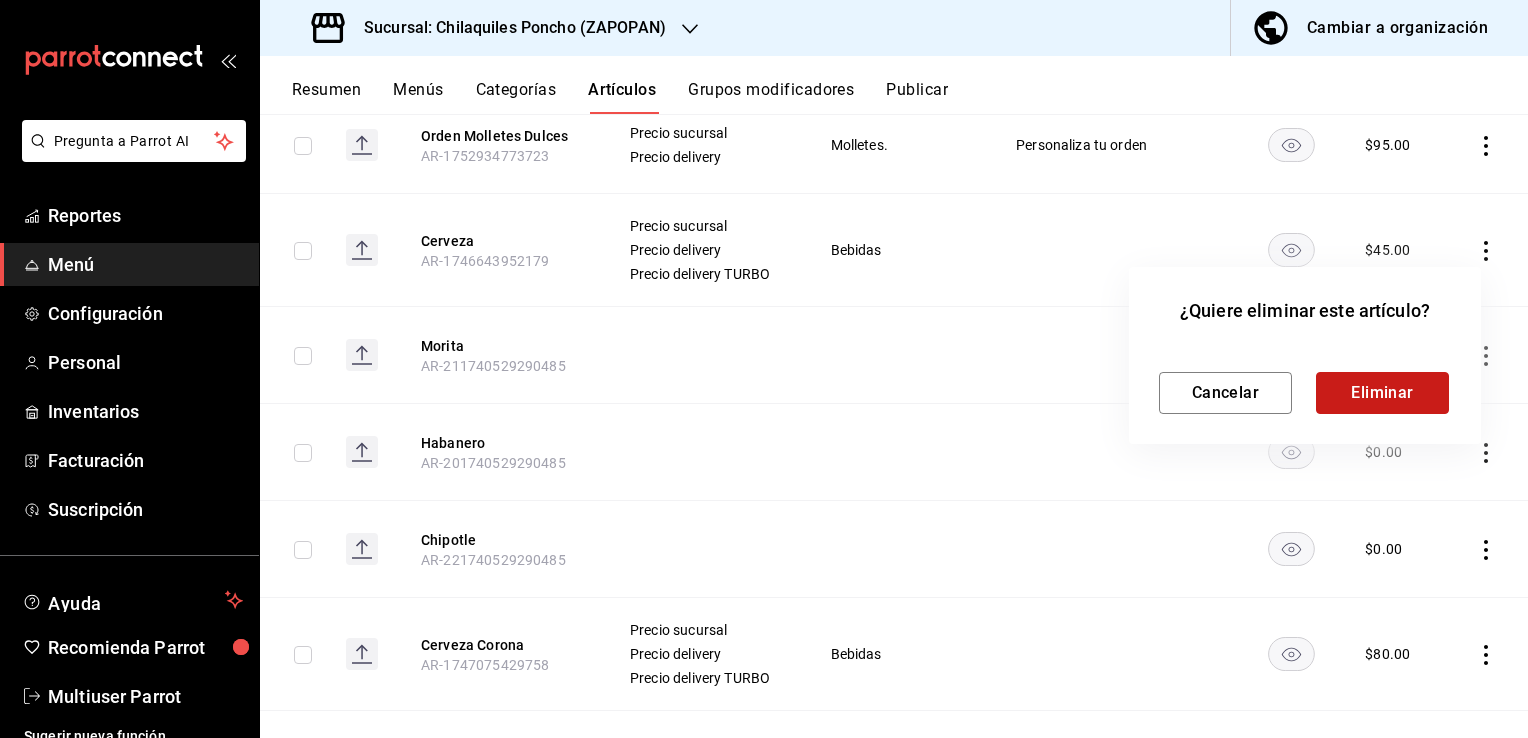 click on "Eliminar" at bounding box center [1382, 393] 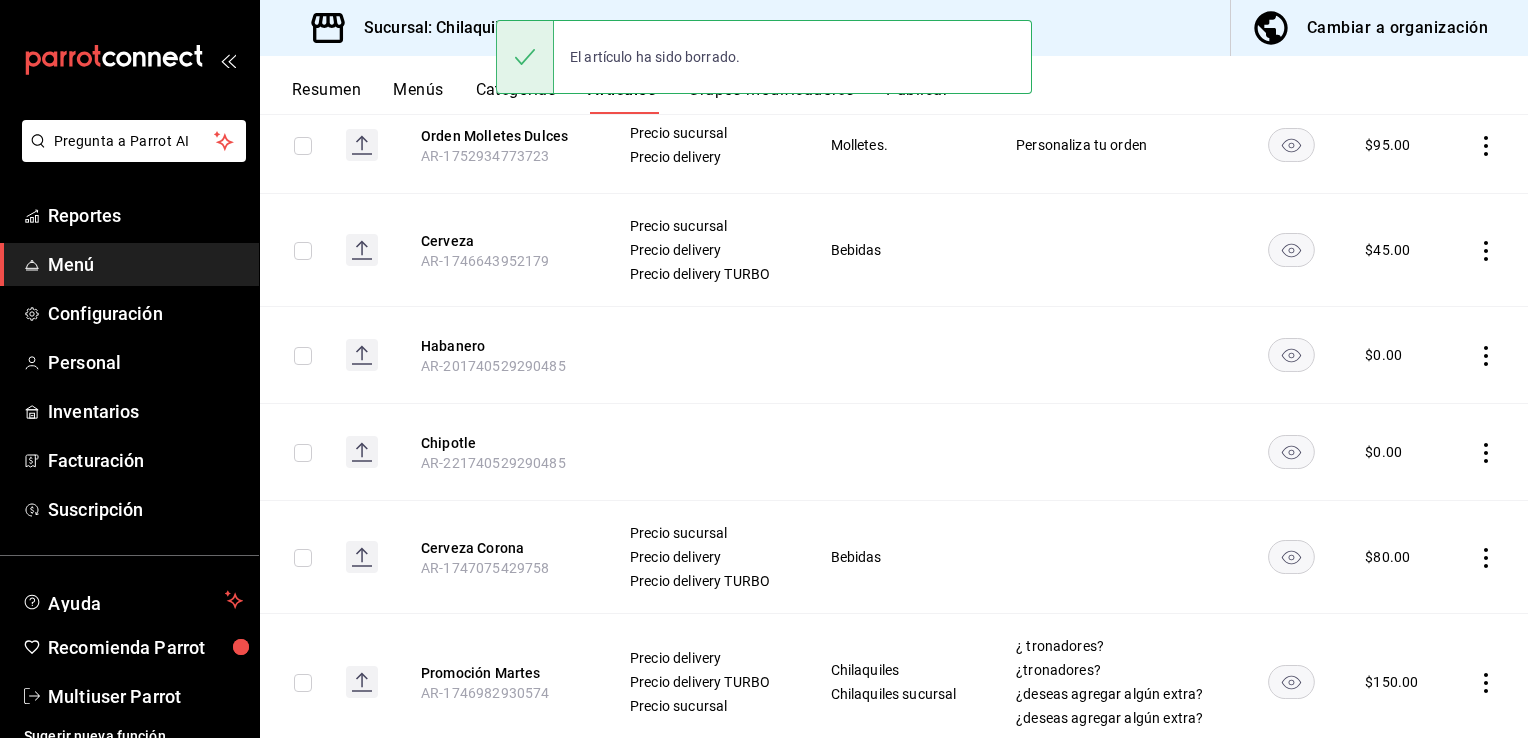 click 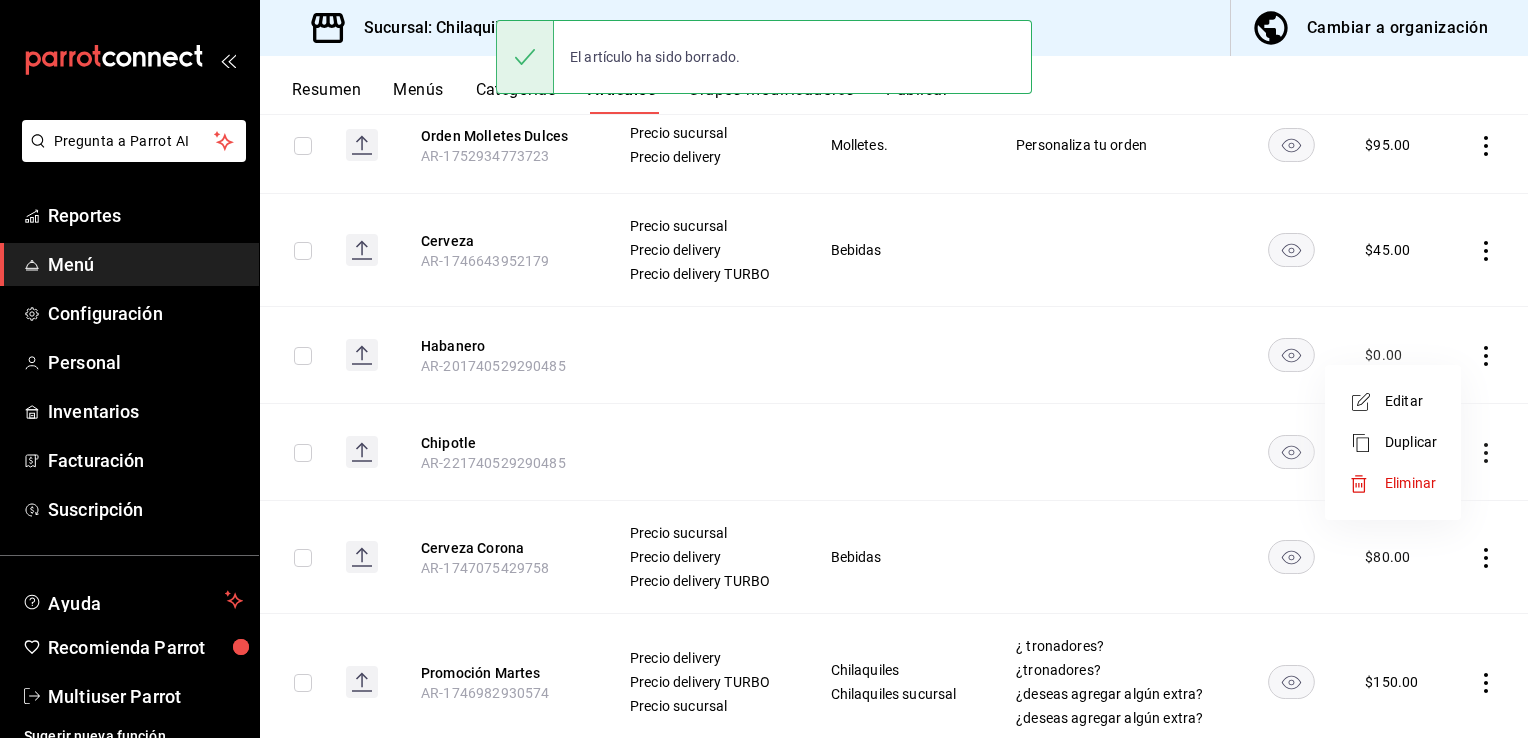 click on "Eliminar" at bounding box center [1393, 483] 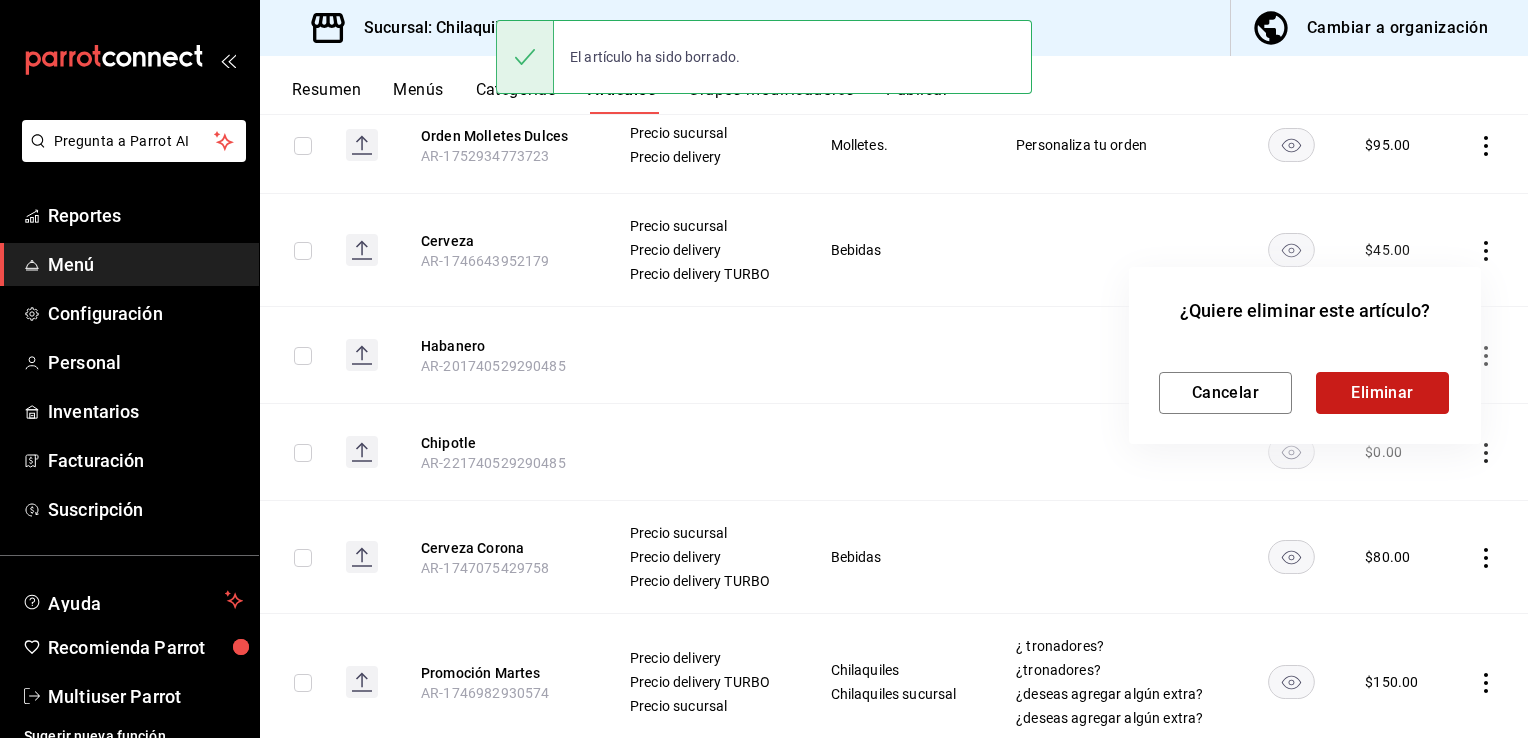 click on "Eliminar" at bounding box center (1382, 393) 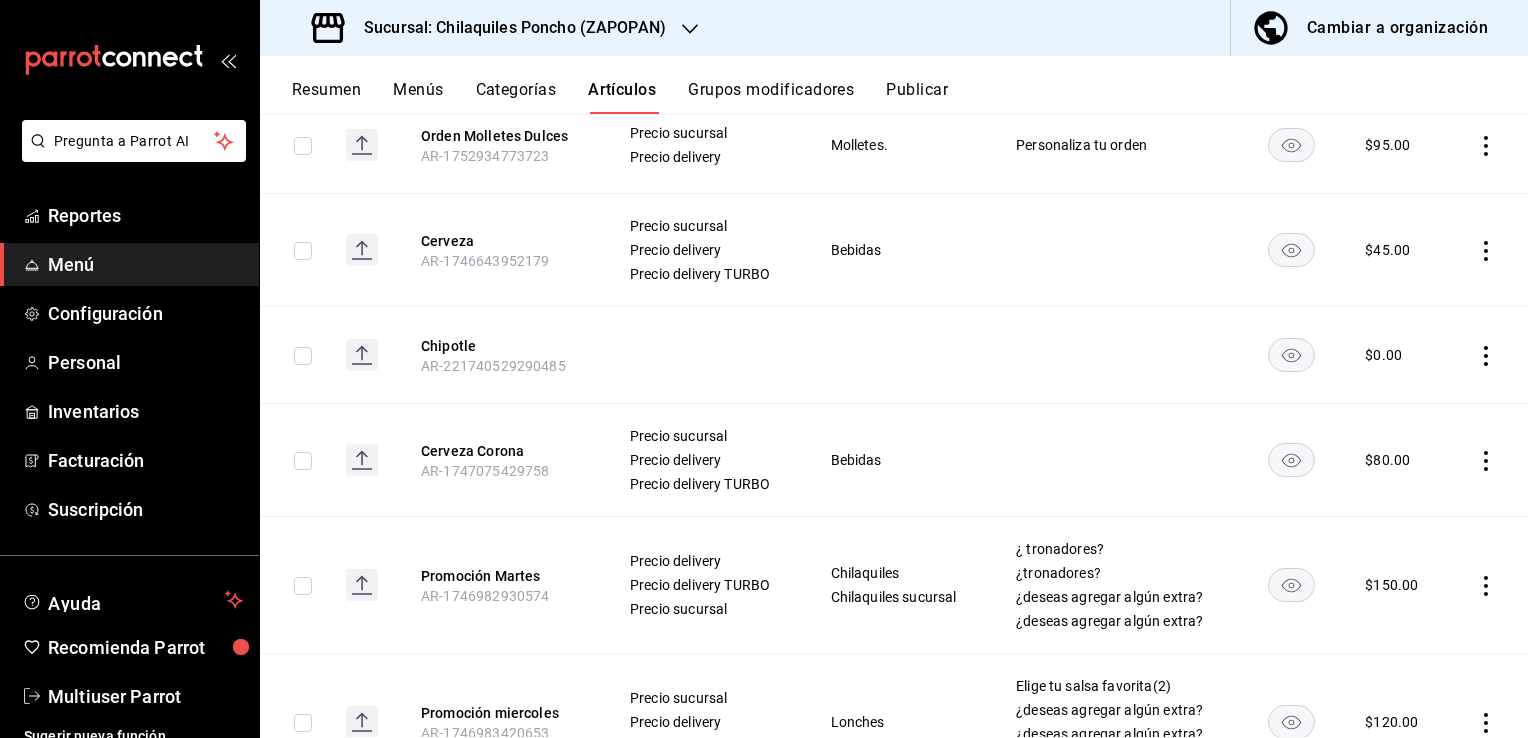 click 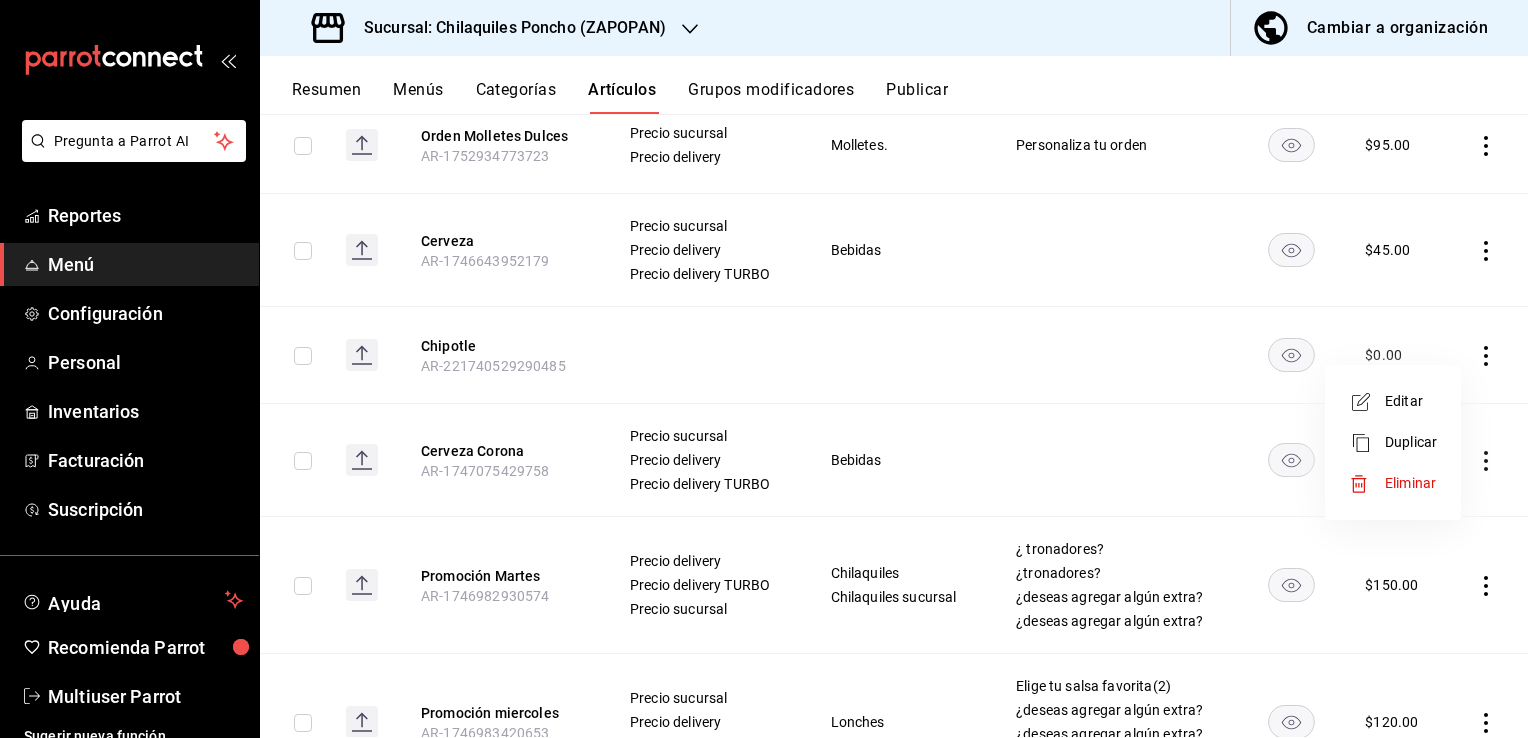 click on "Eliminar" at bounding box center (1410, 483) 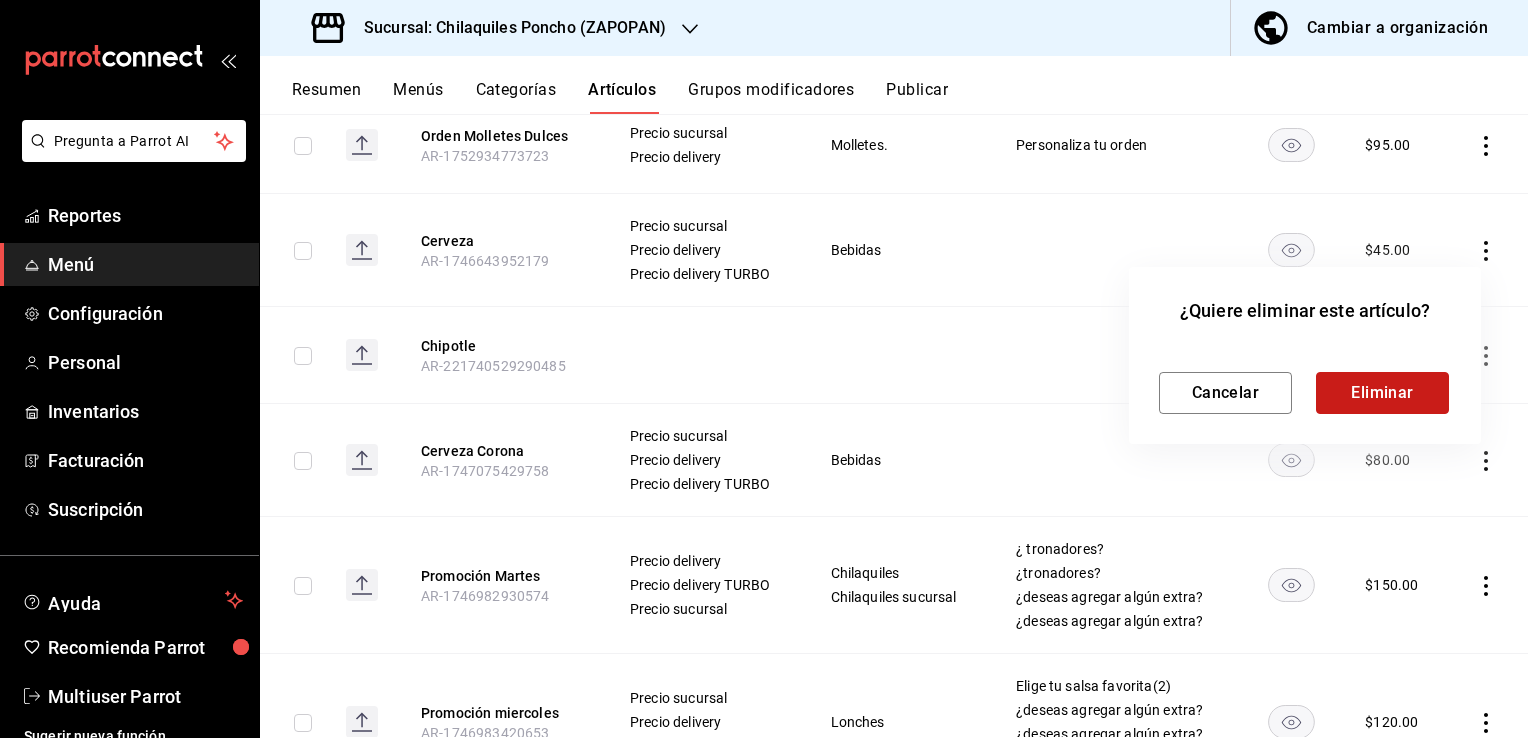 click on "Eliminar" at bounding box center [1382, 393] 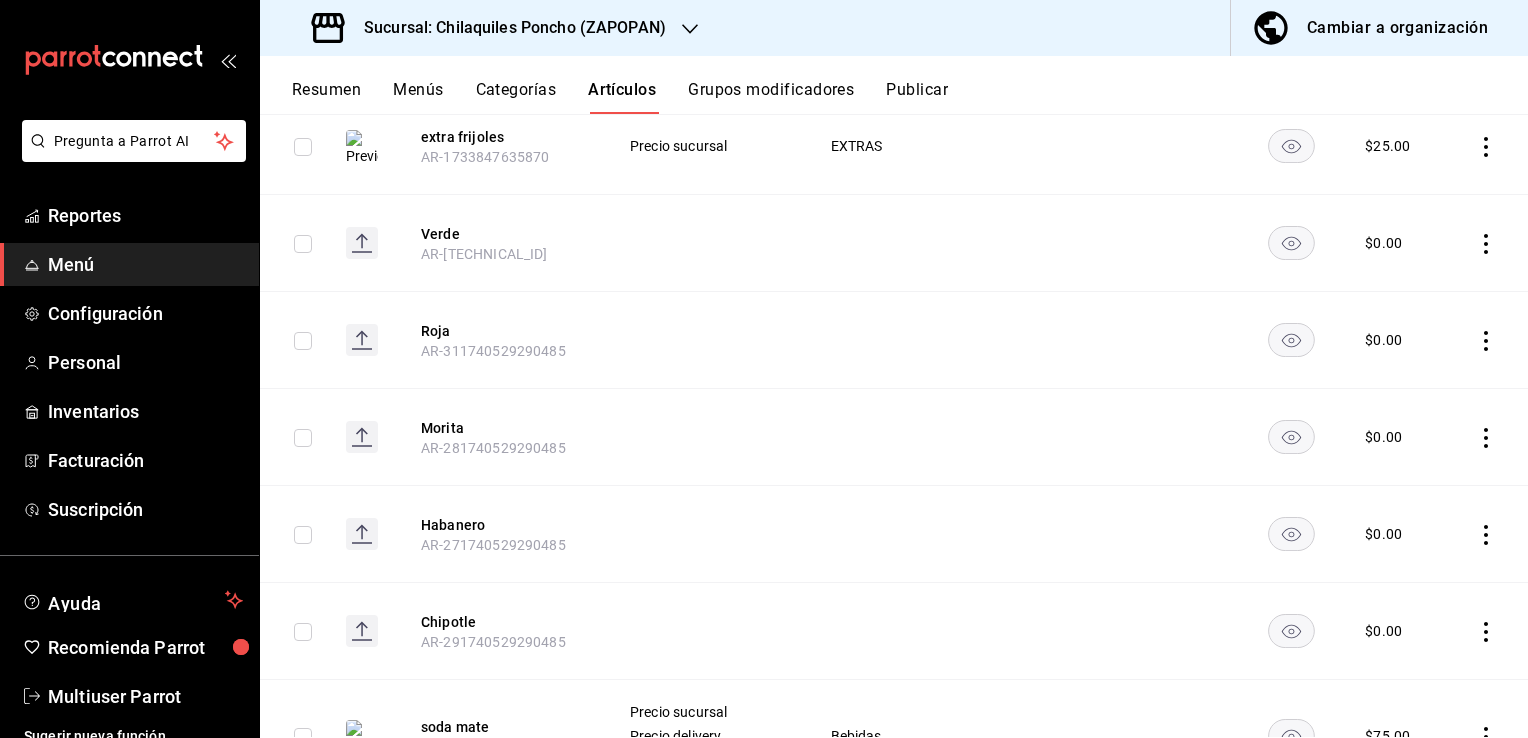 scroll, scrollTop: 900, scrollLeft: 0, axis: vertical 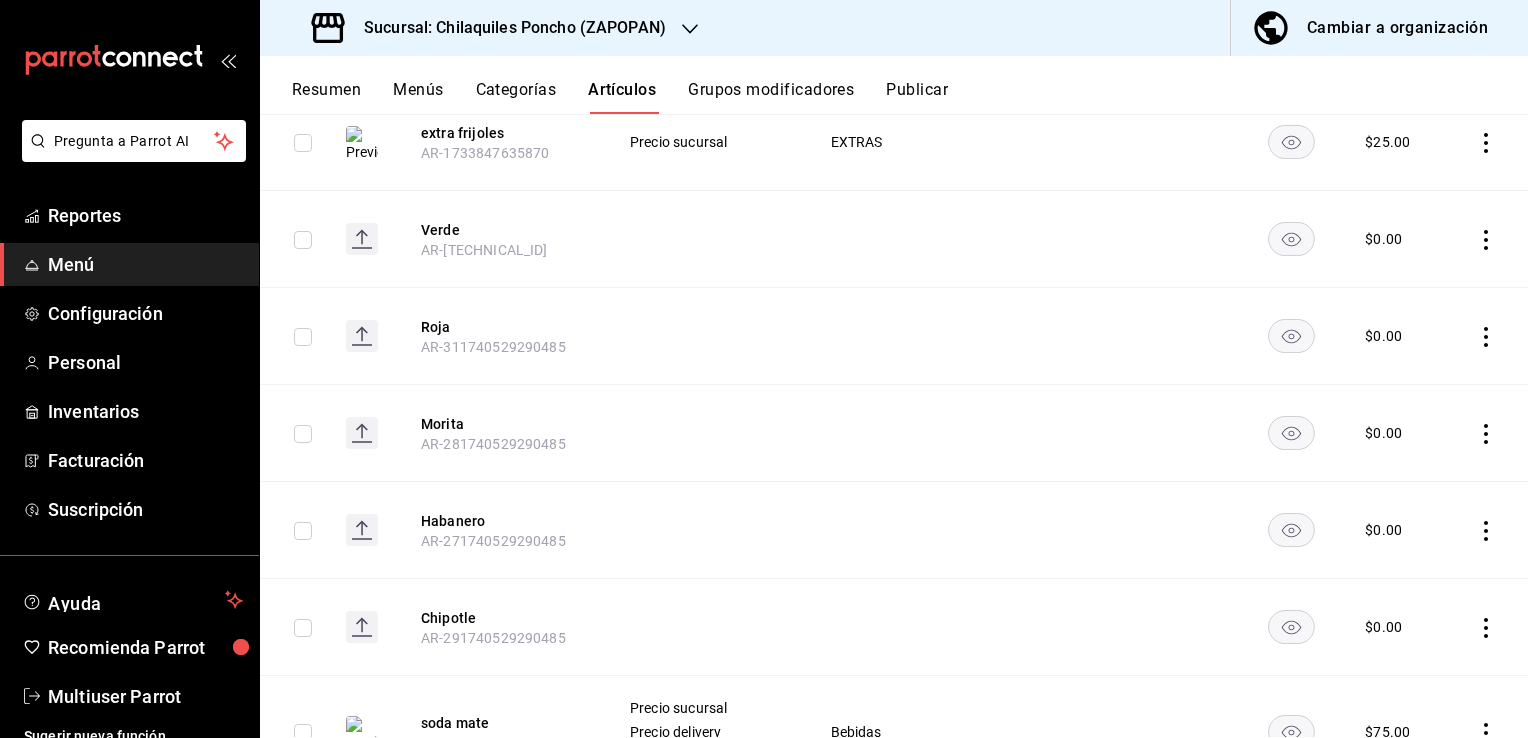 click 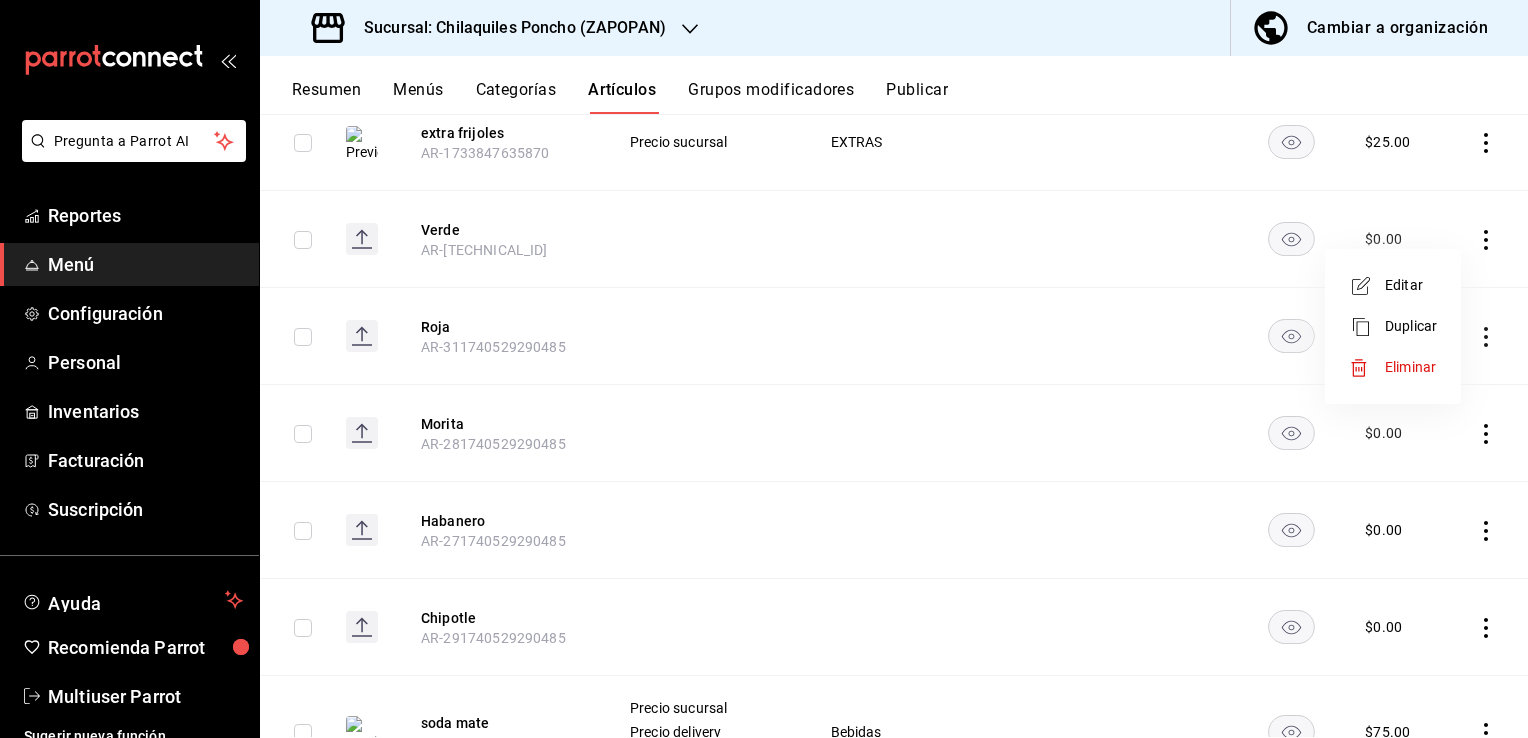 click on "Eliminar" at bounding box center (1410, 367) 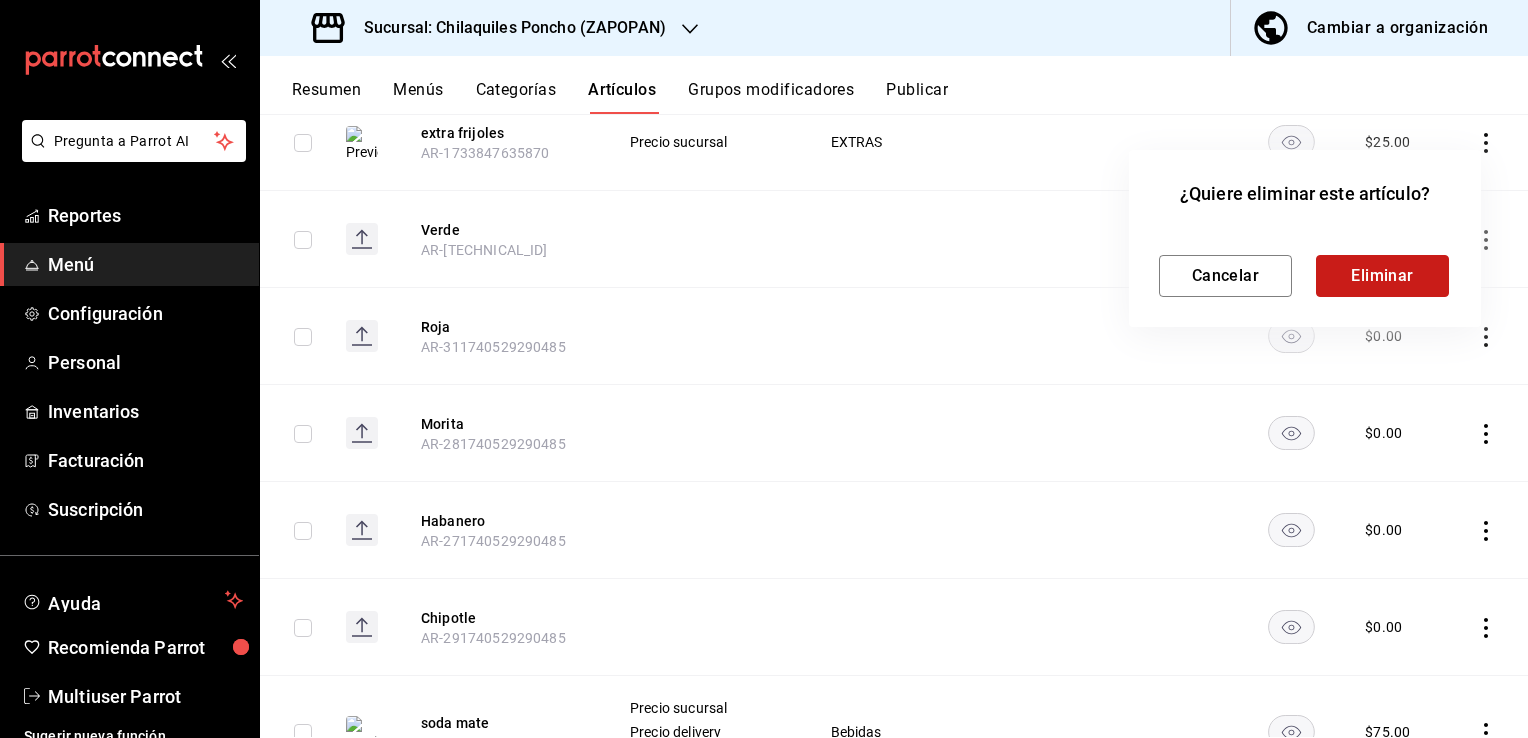 click on "Eliminar" at bounding box center [1382, 276] 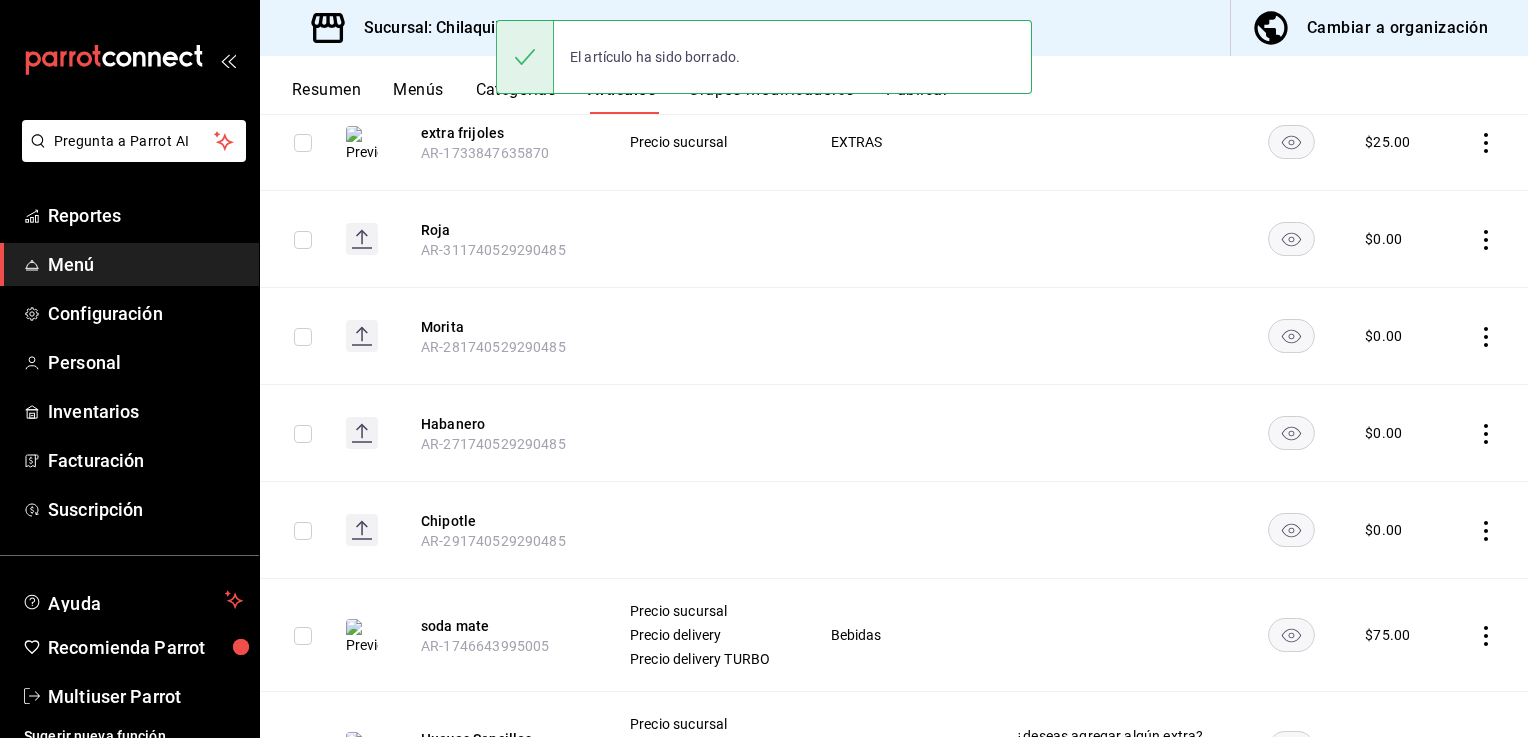 click 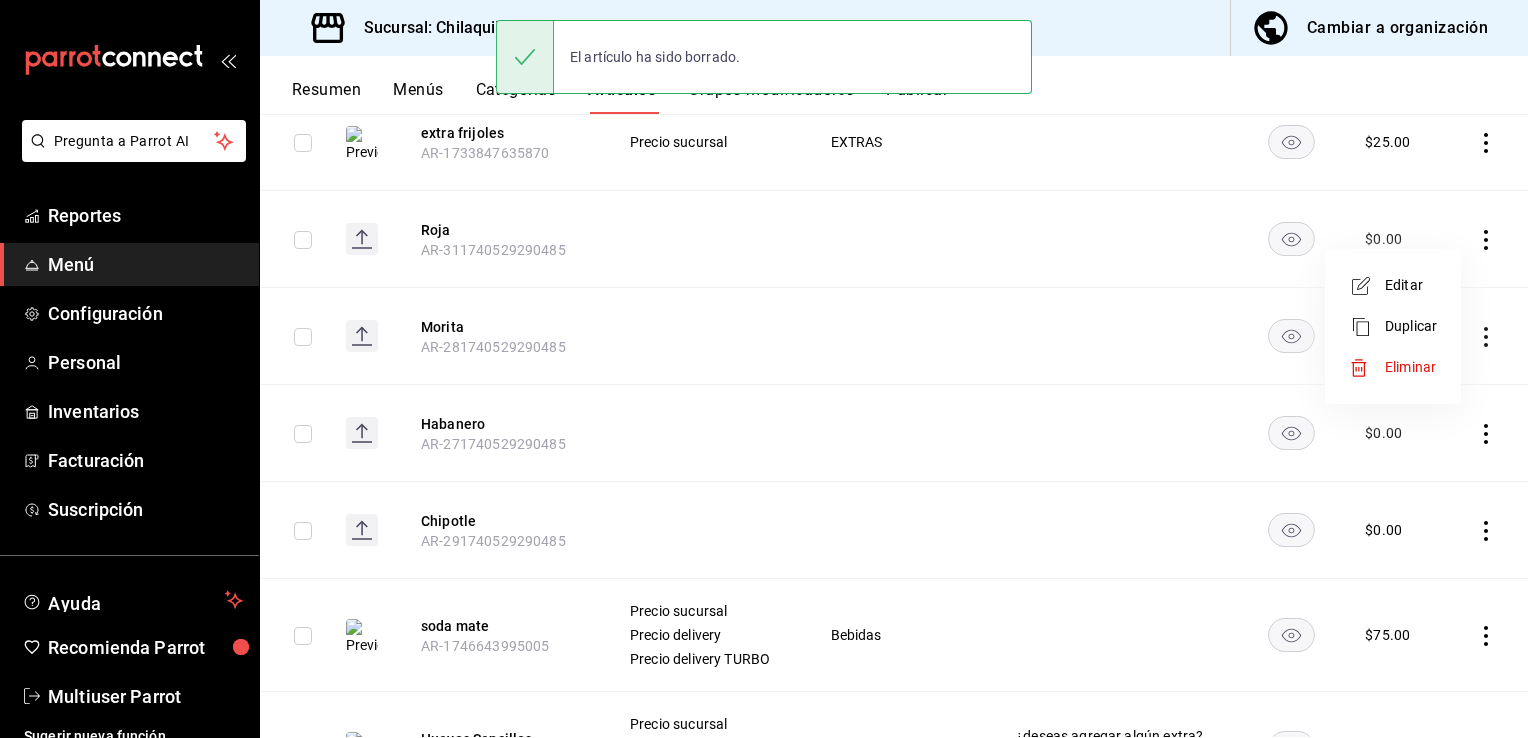 click on "Eliminar" at bounding box center [1393, 367] 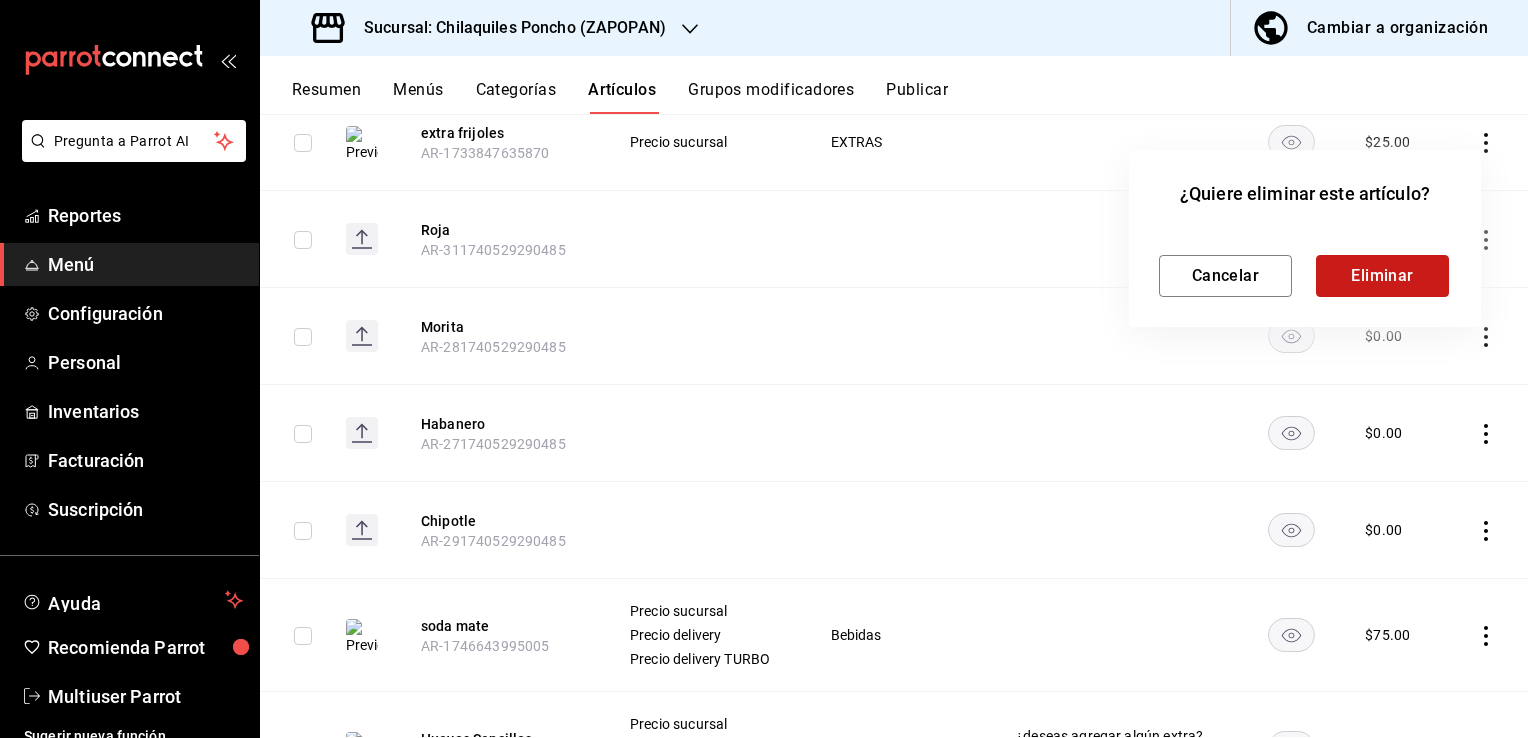 click on "Eliminar" at bounding box center (1382, 276) 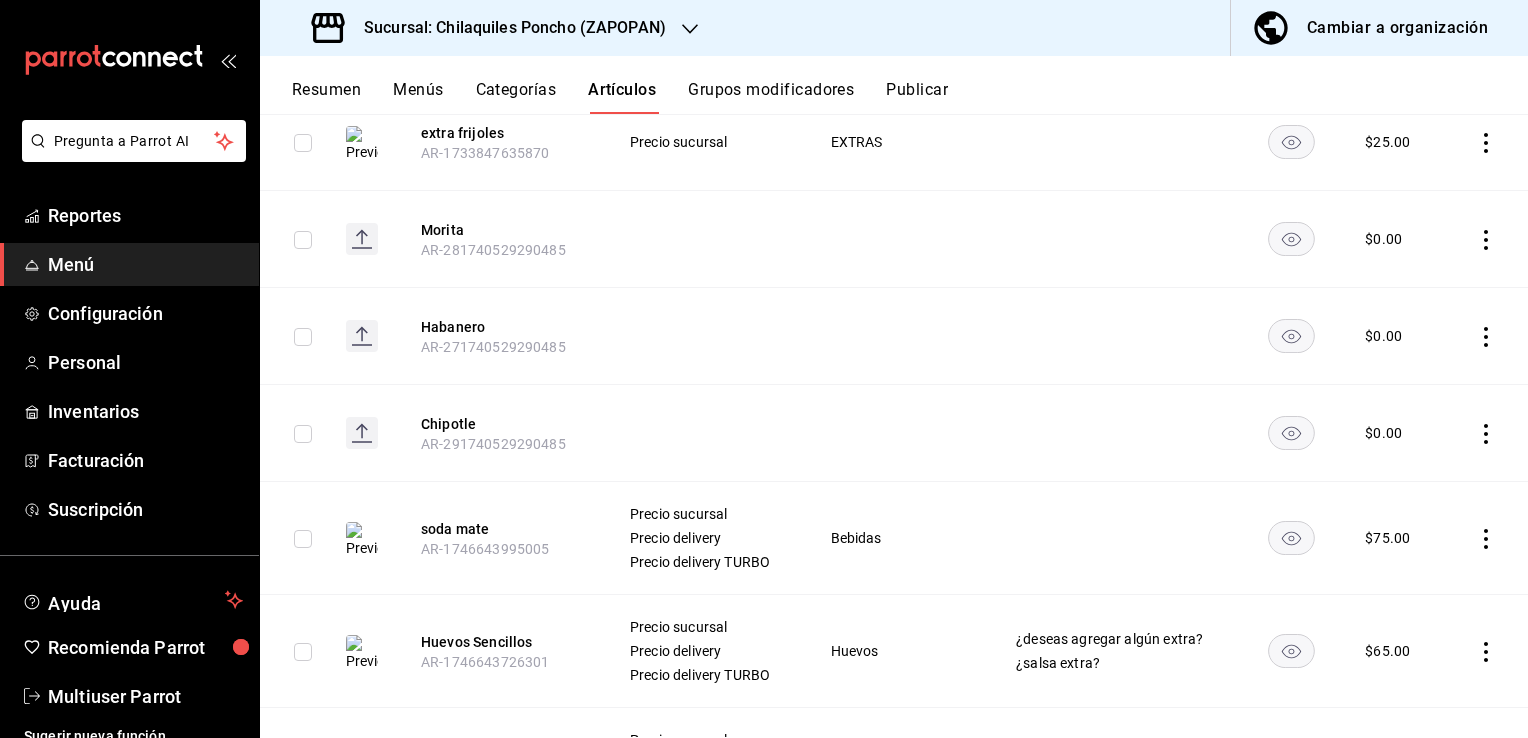 click 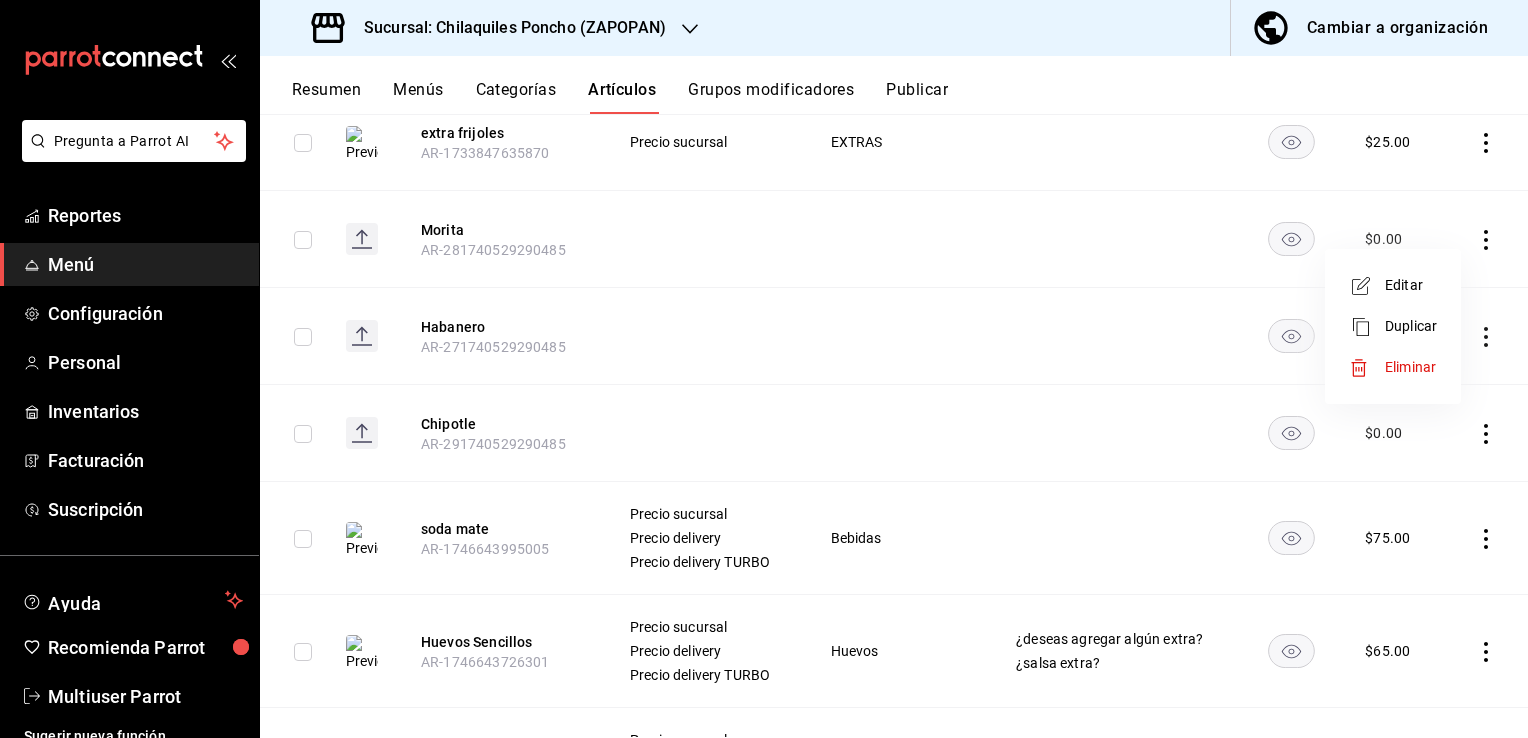 click on "Eliminar" at bounding box center [1410, 367] 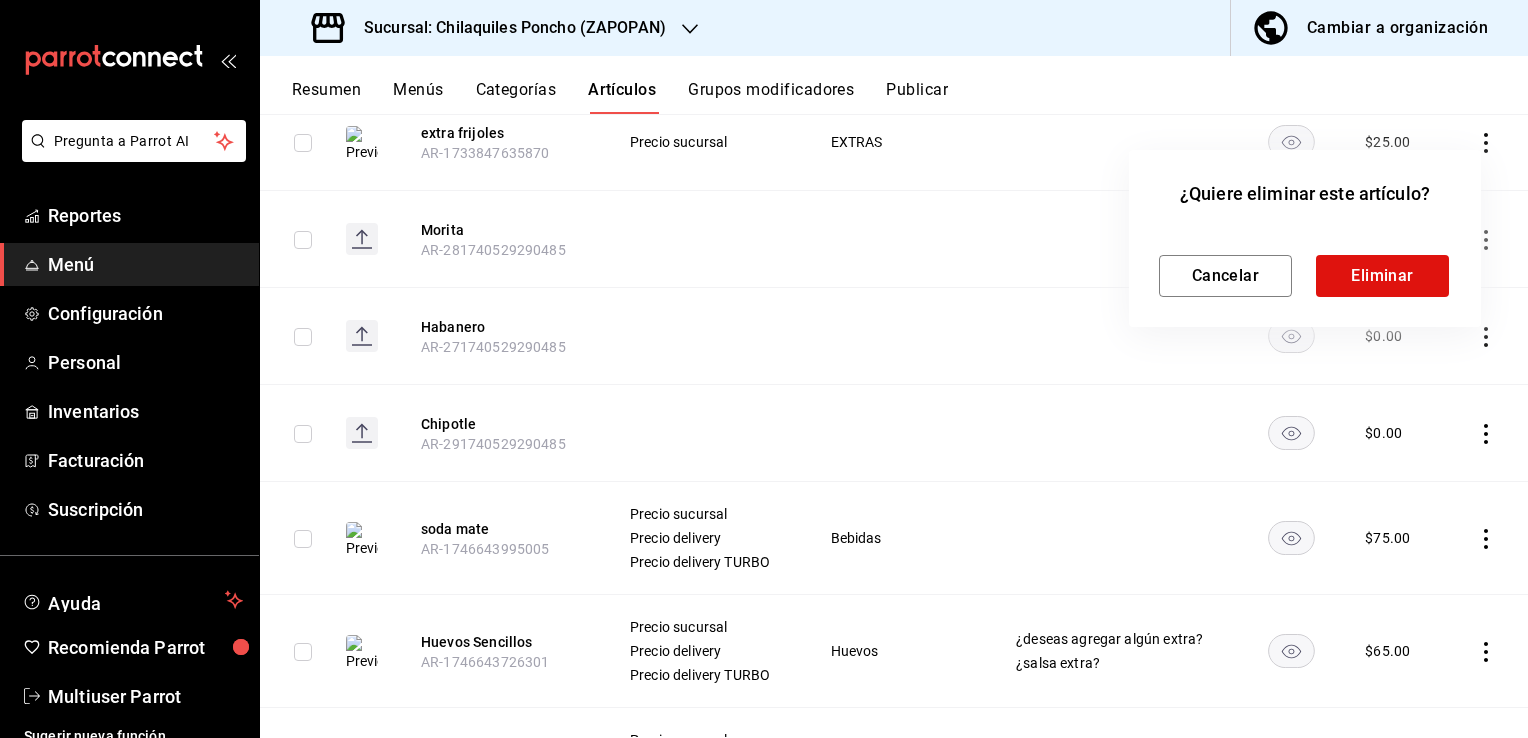 click on "Eliminar" at bounding box center (1382, 276) 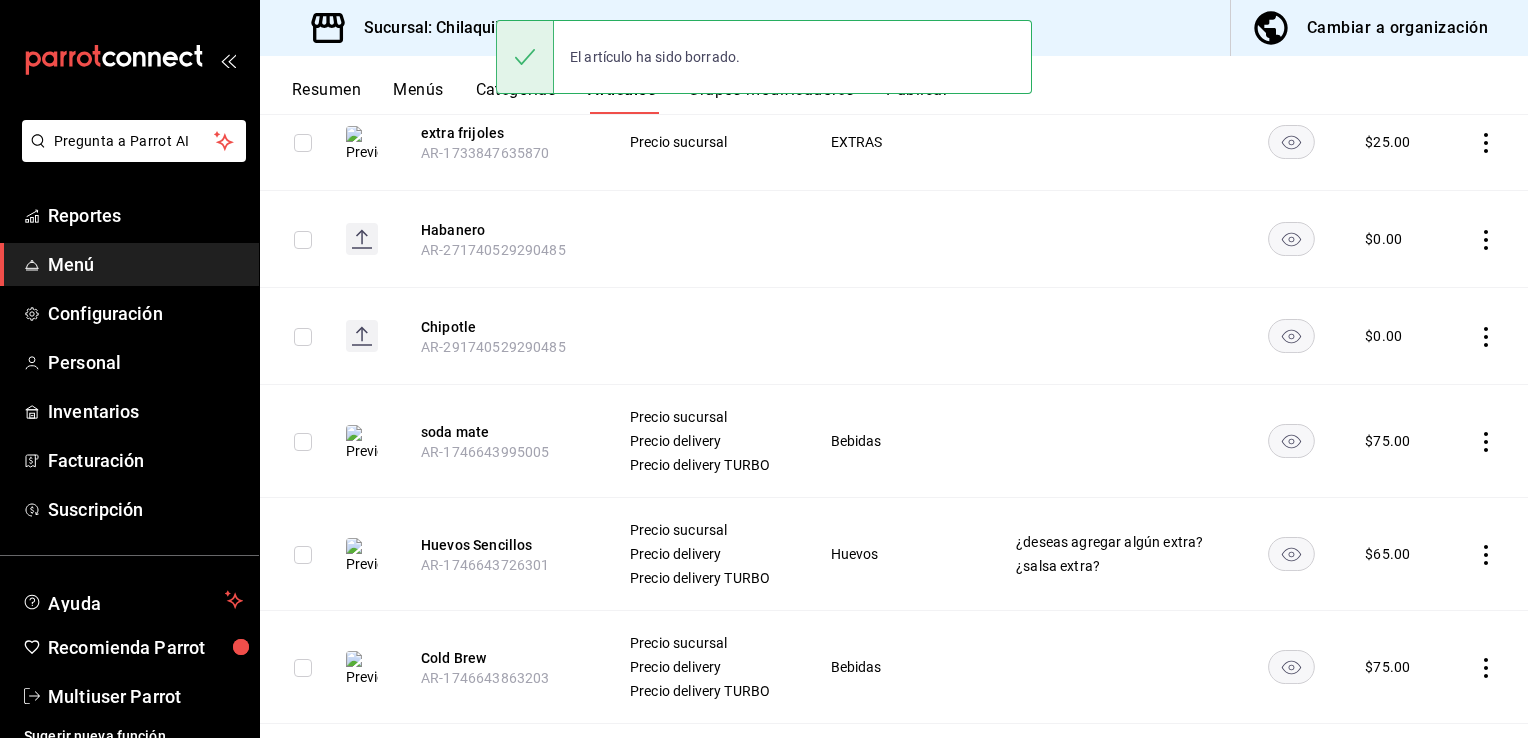 click 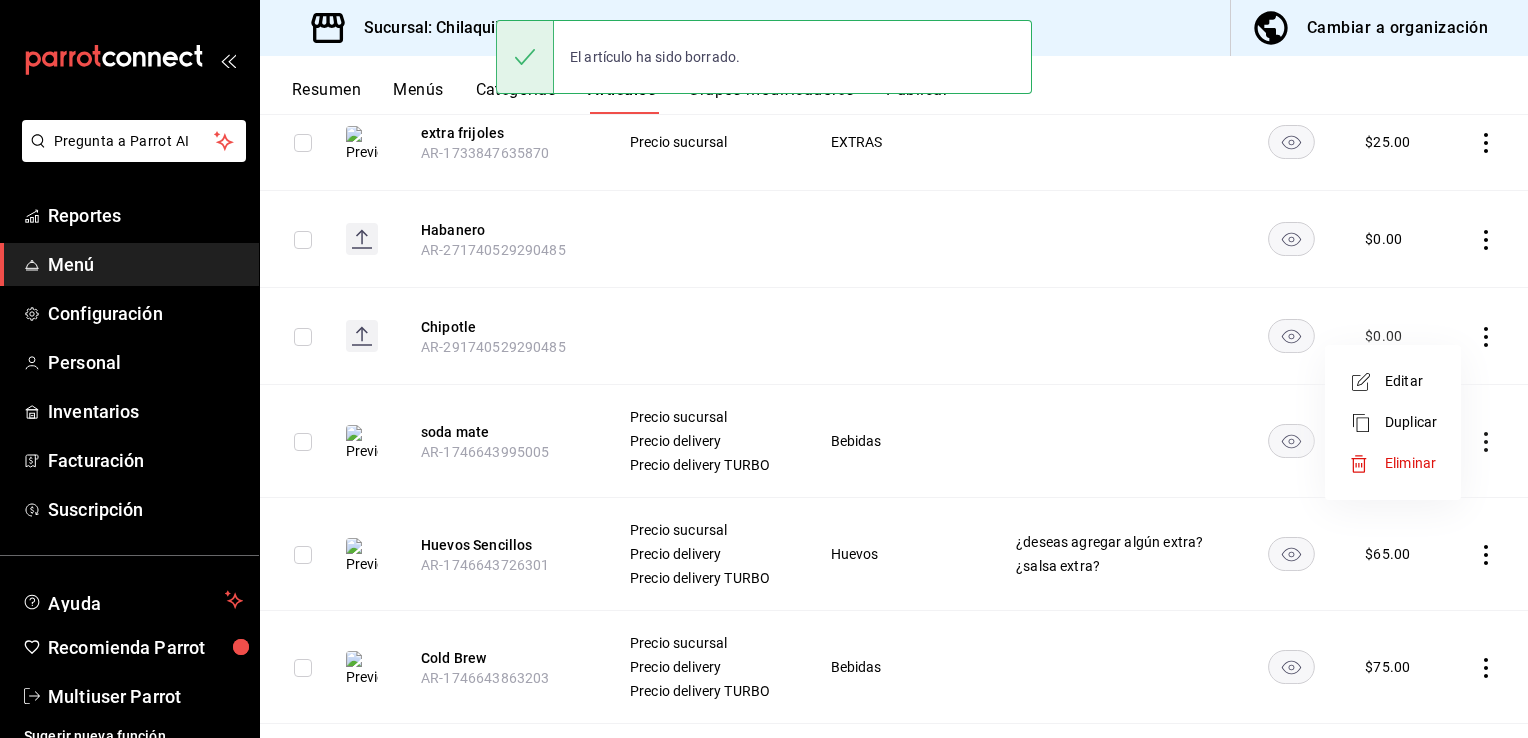click on "Eliminar" at bounding box center [1410, 463] 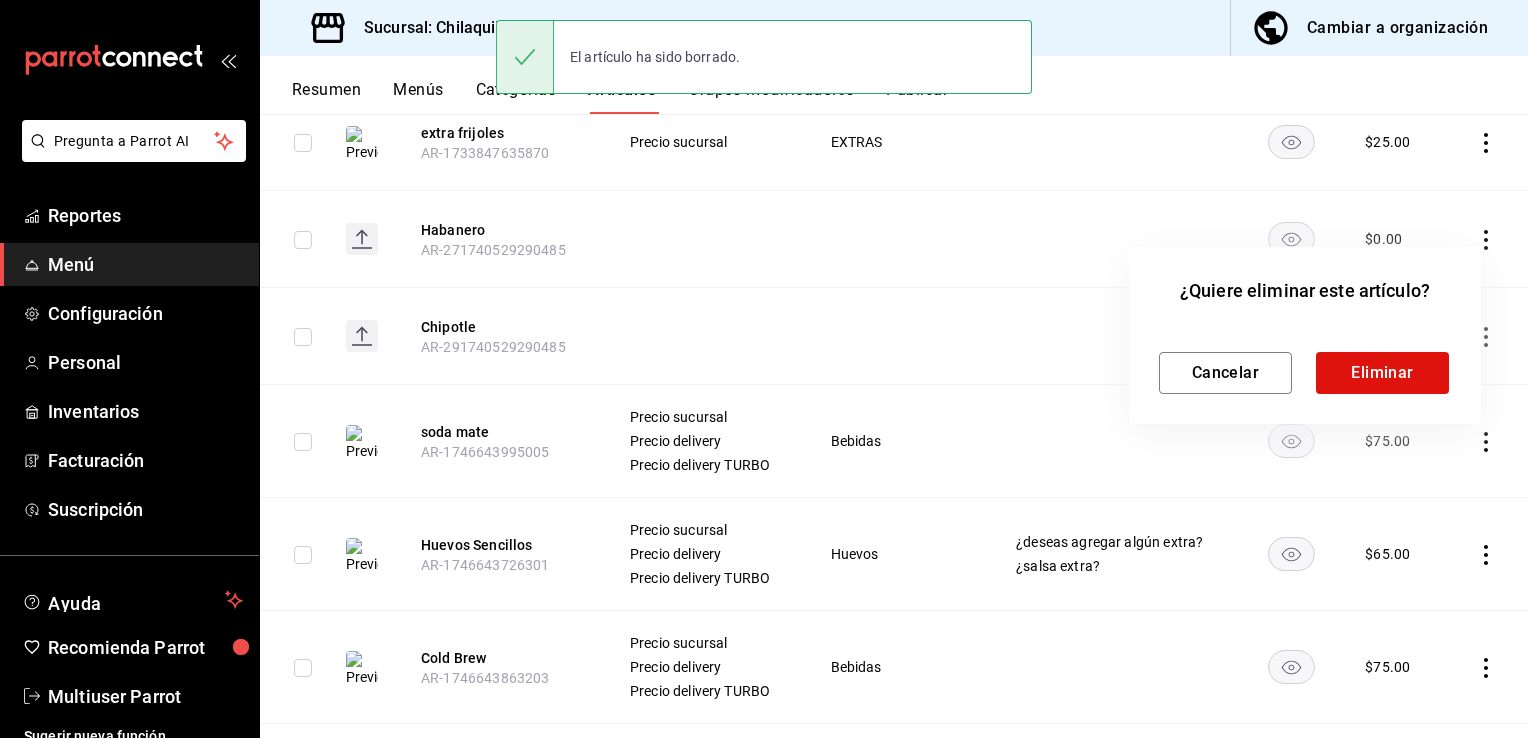 click at bounding box center [764, 369] 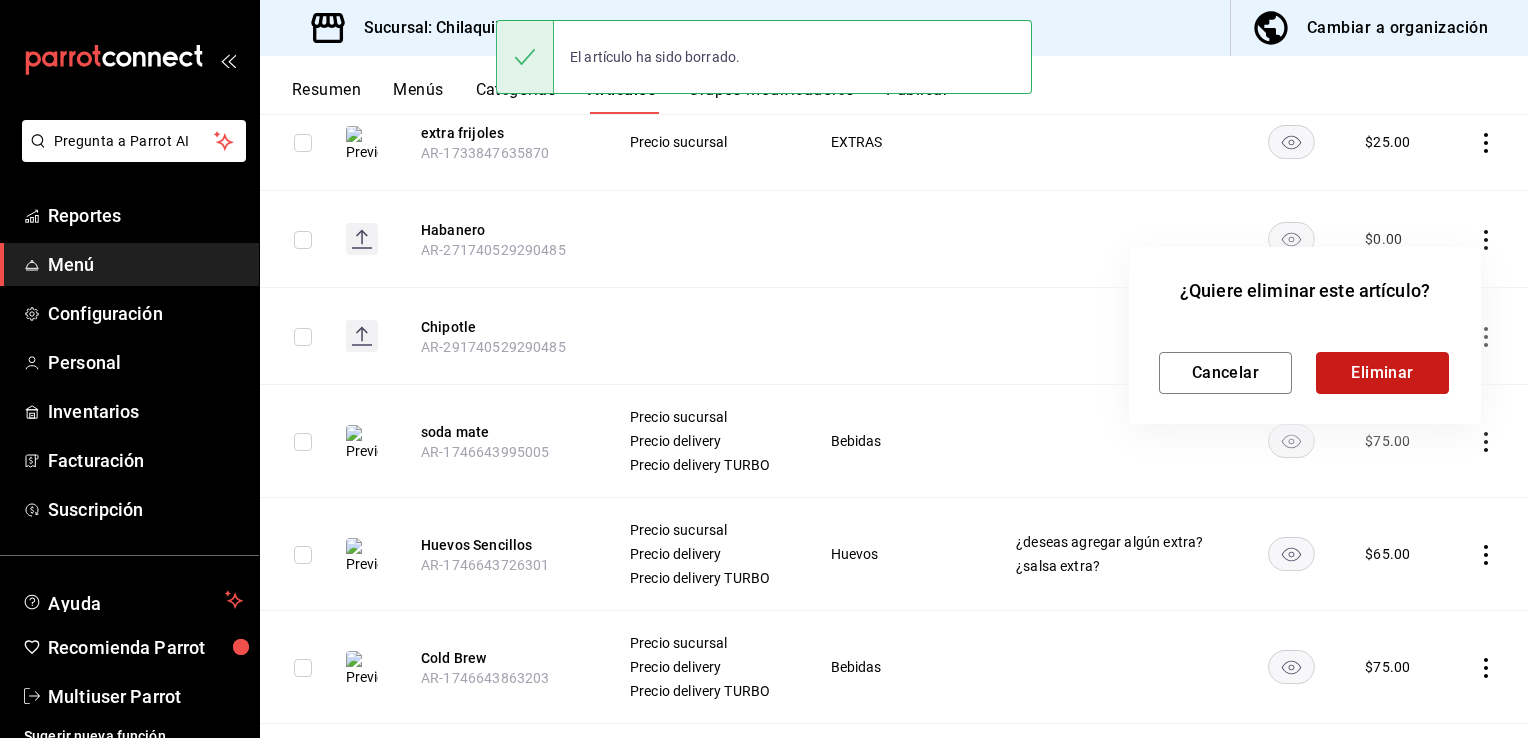 click on "Eliminar" at bounding box center [1382, 373] 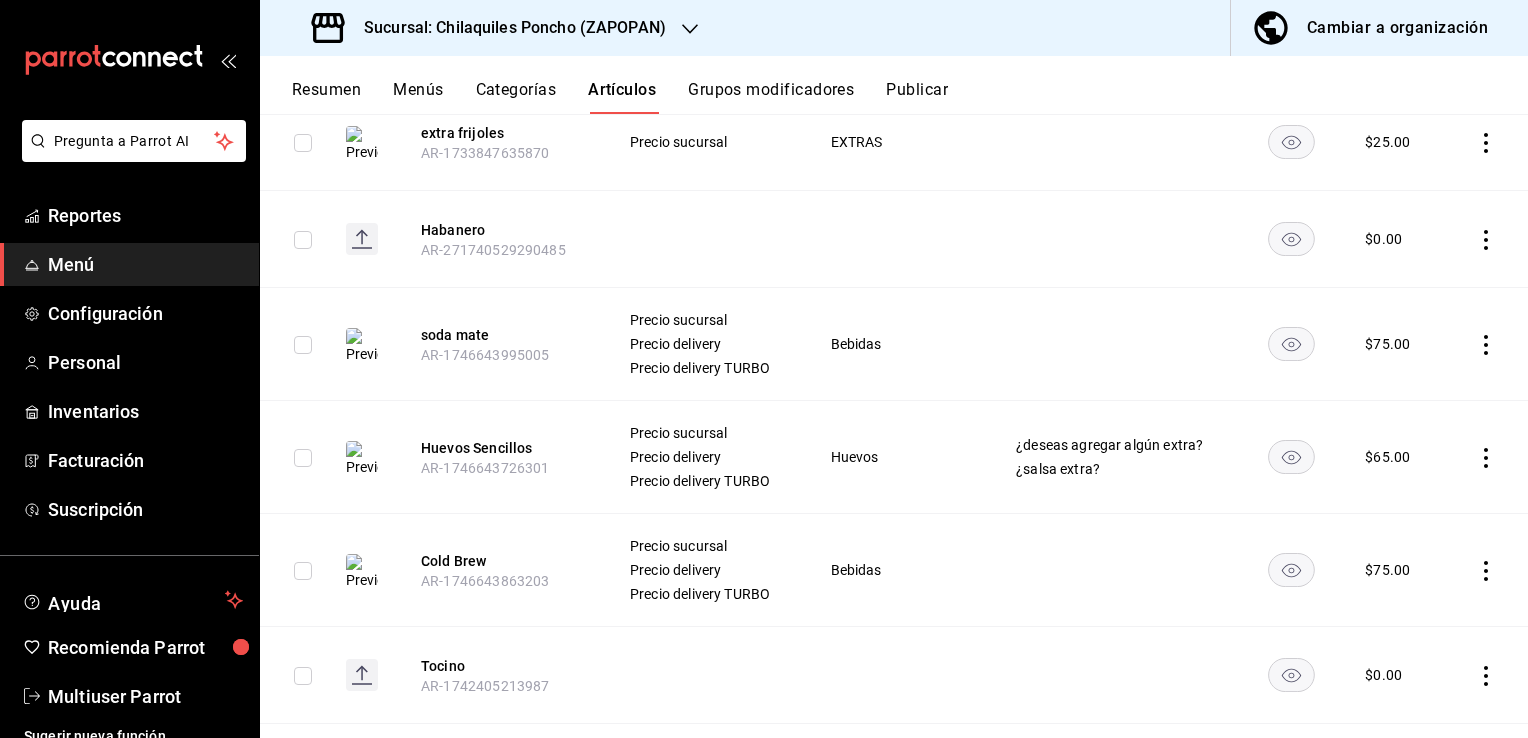 click 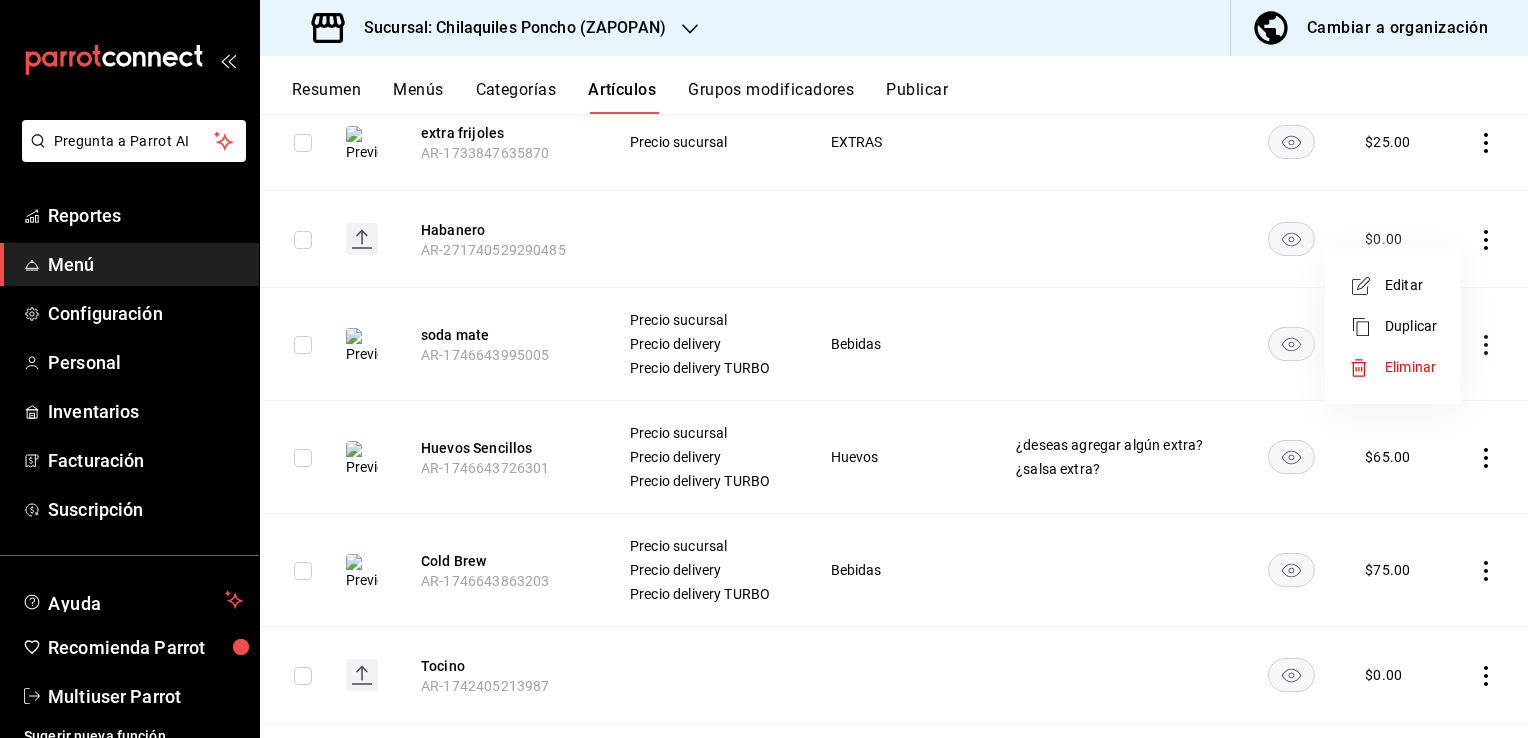 click on "Eliminar" at bounding box center [1410, 367] 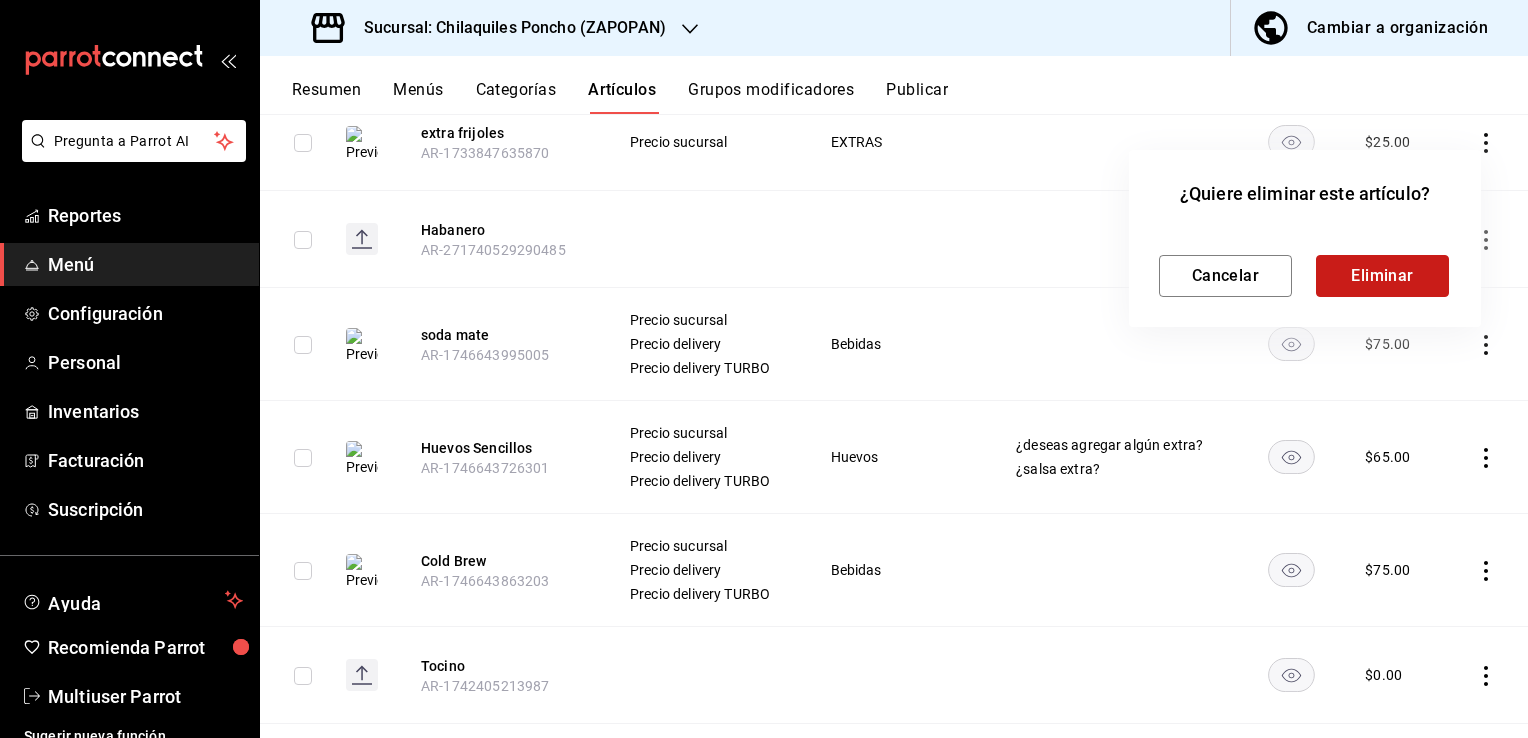 click on "Eliminar" at bounding box center (1382, 276) 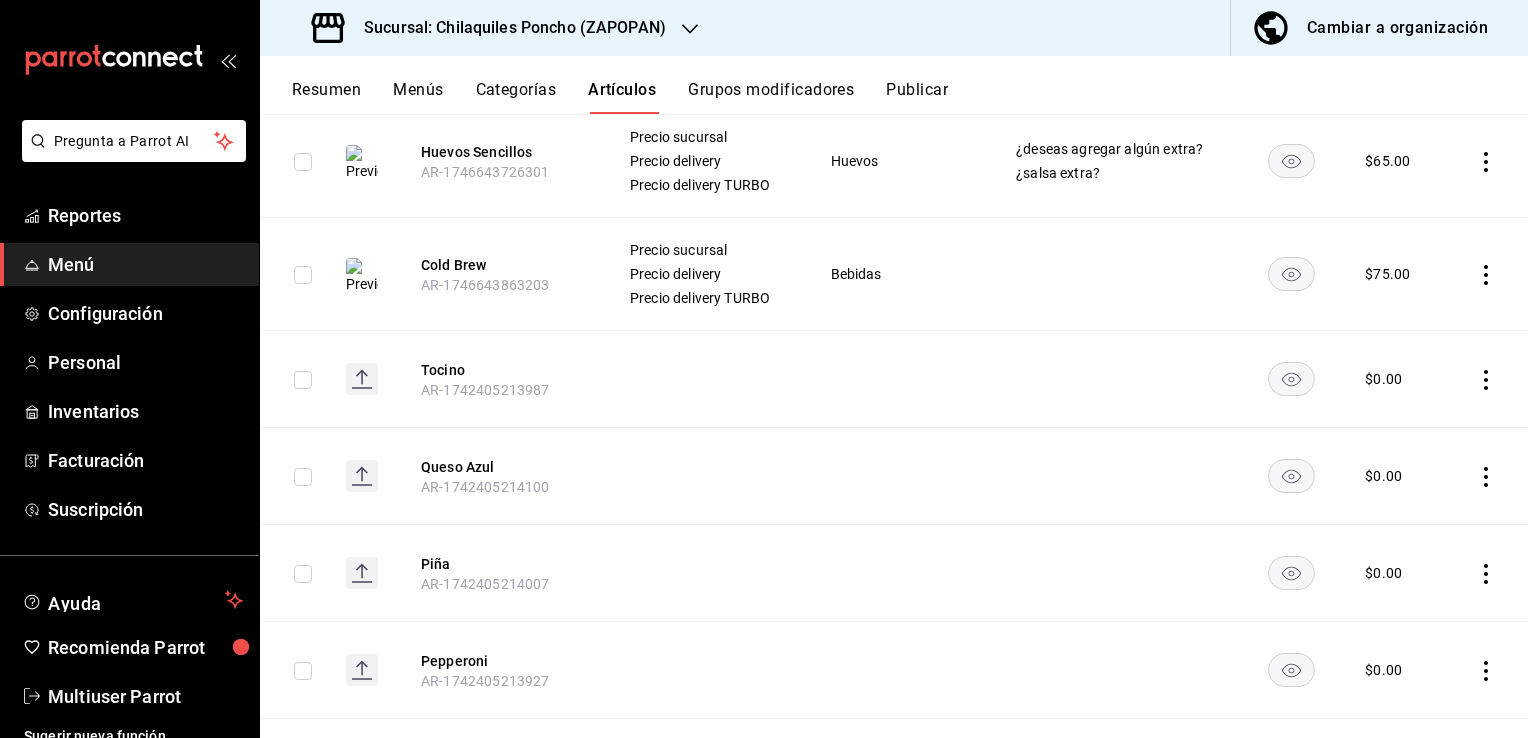 scroll, scrollTop: 1067, scrollLeft: 0, axis: vertical 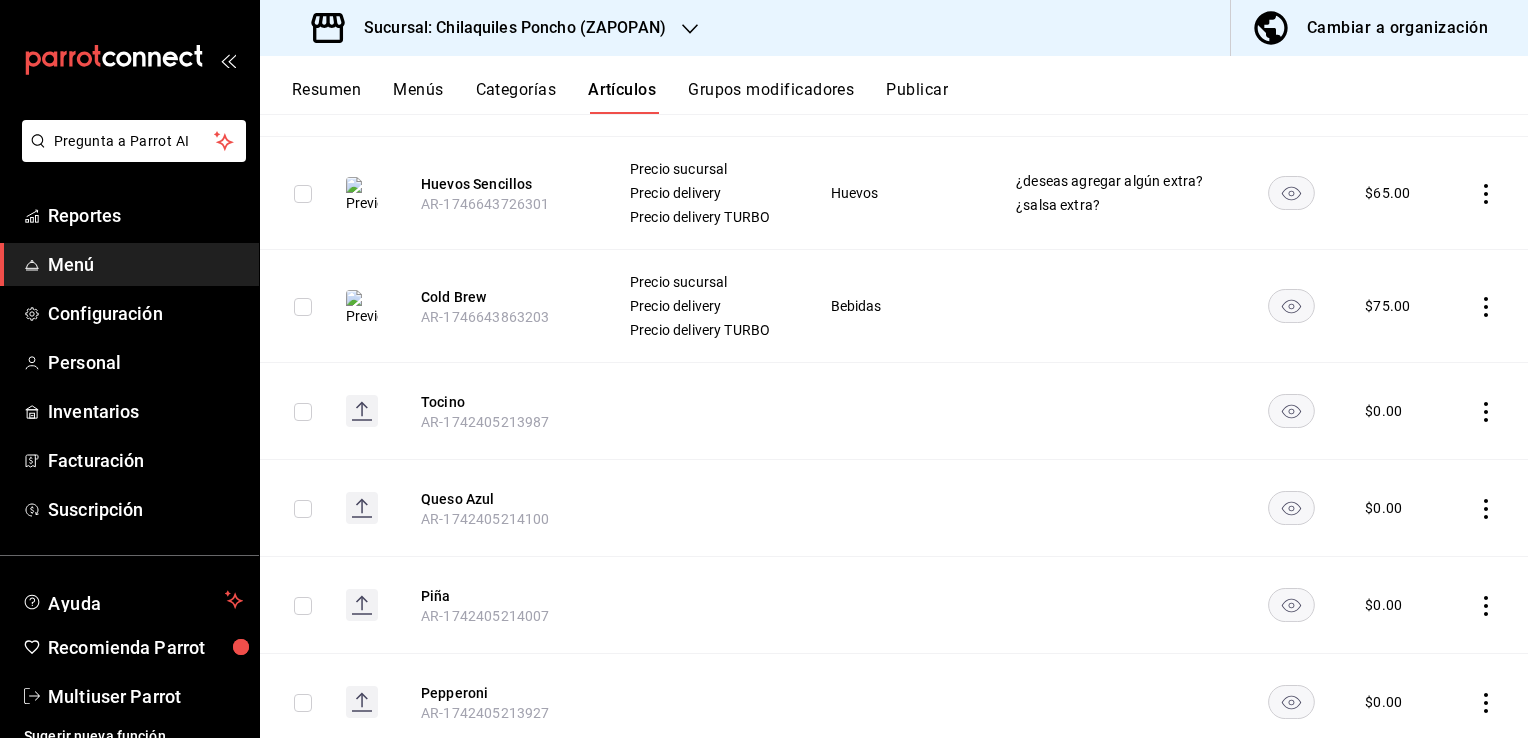 click 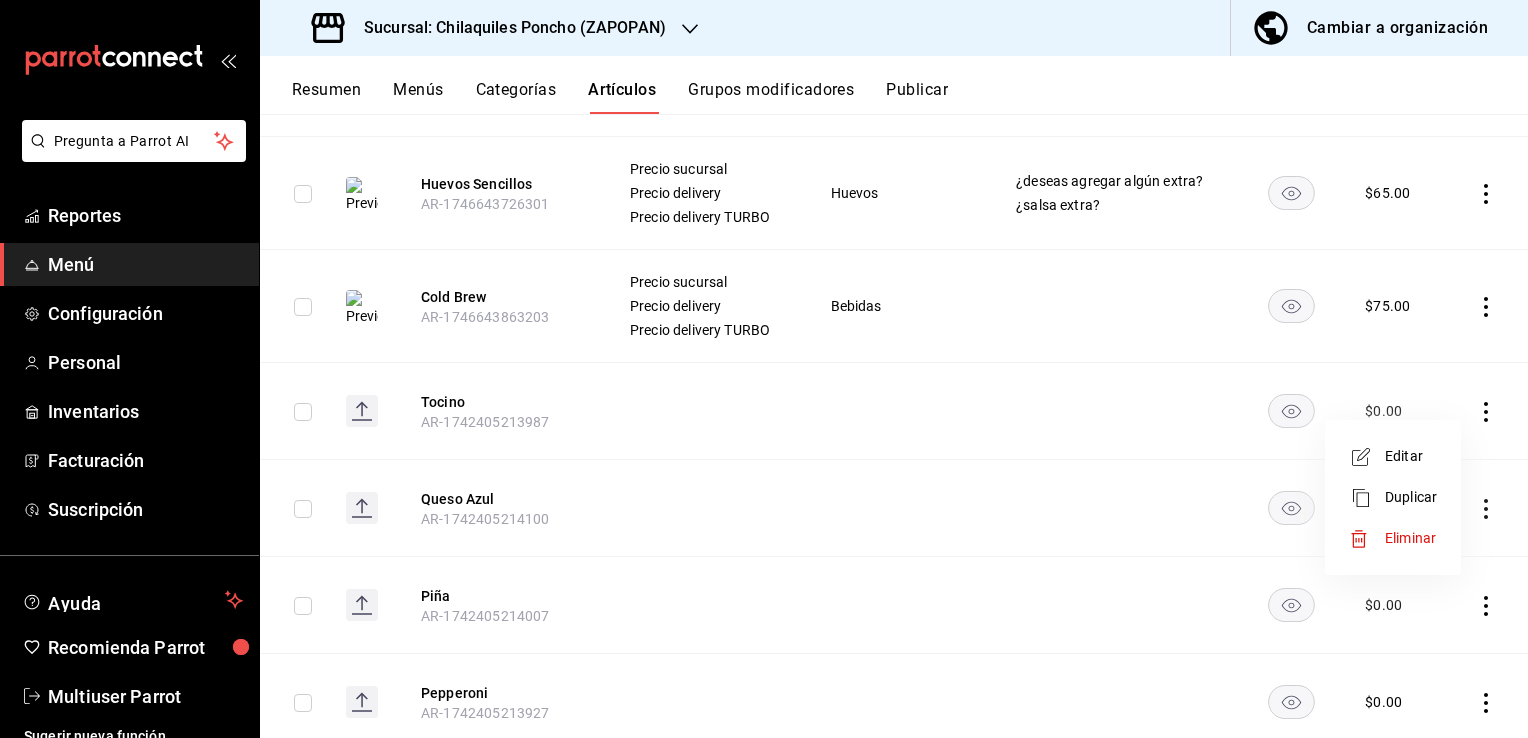 click on "Editar" at bounding box center (1411, 456) 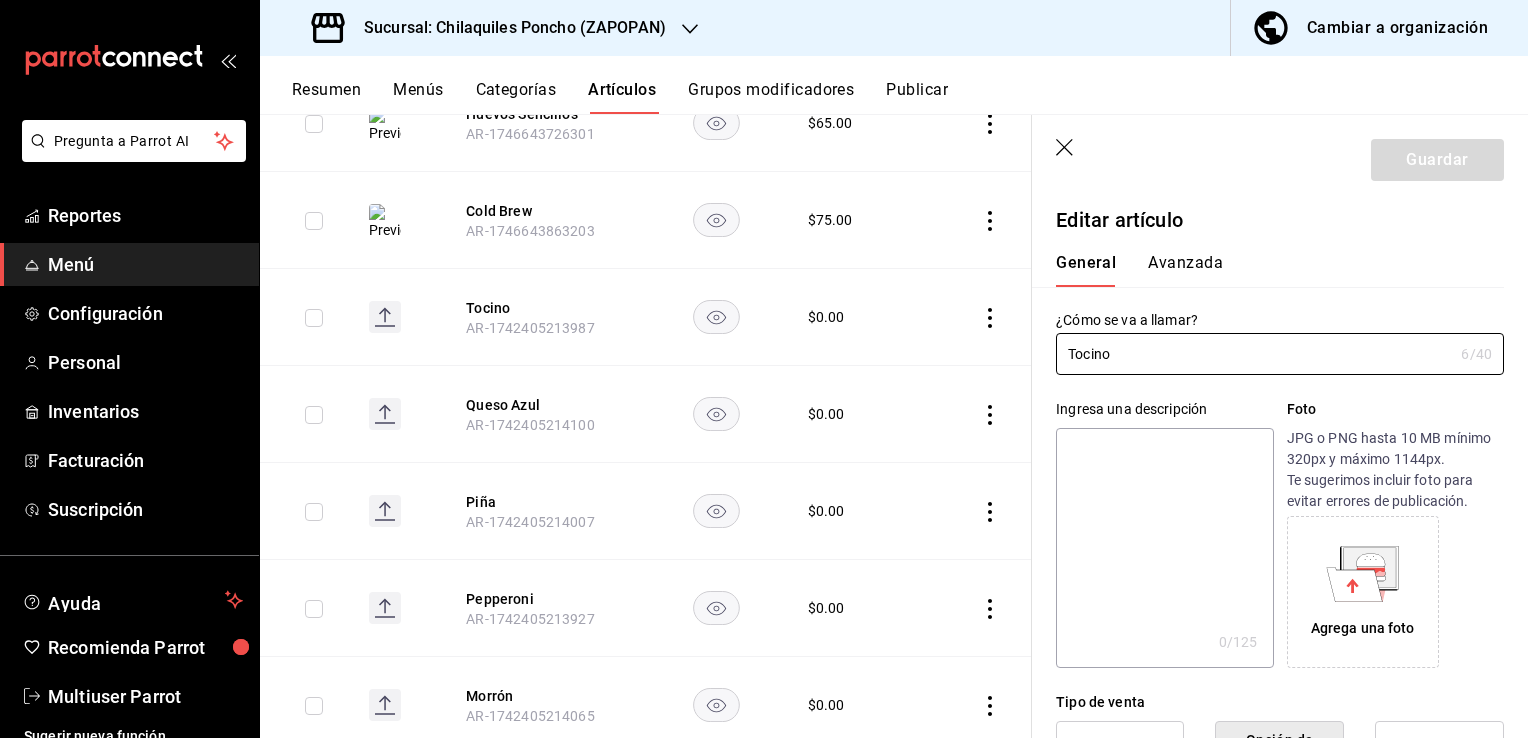 scroll, scrollTop: 955, scrollLeft: 0, axis: vertical 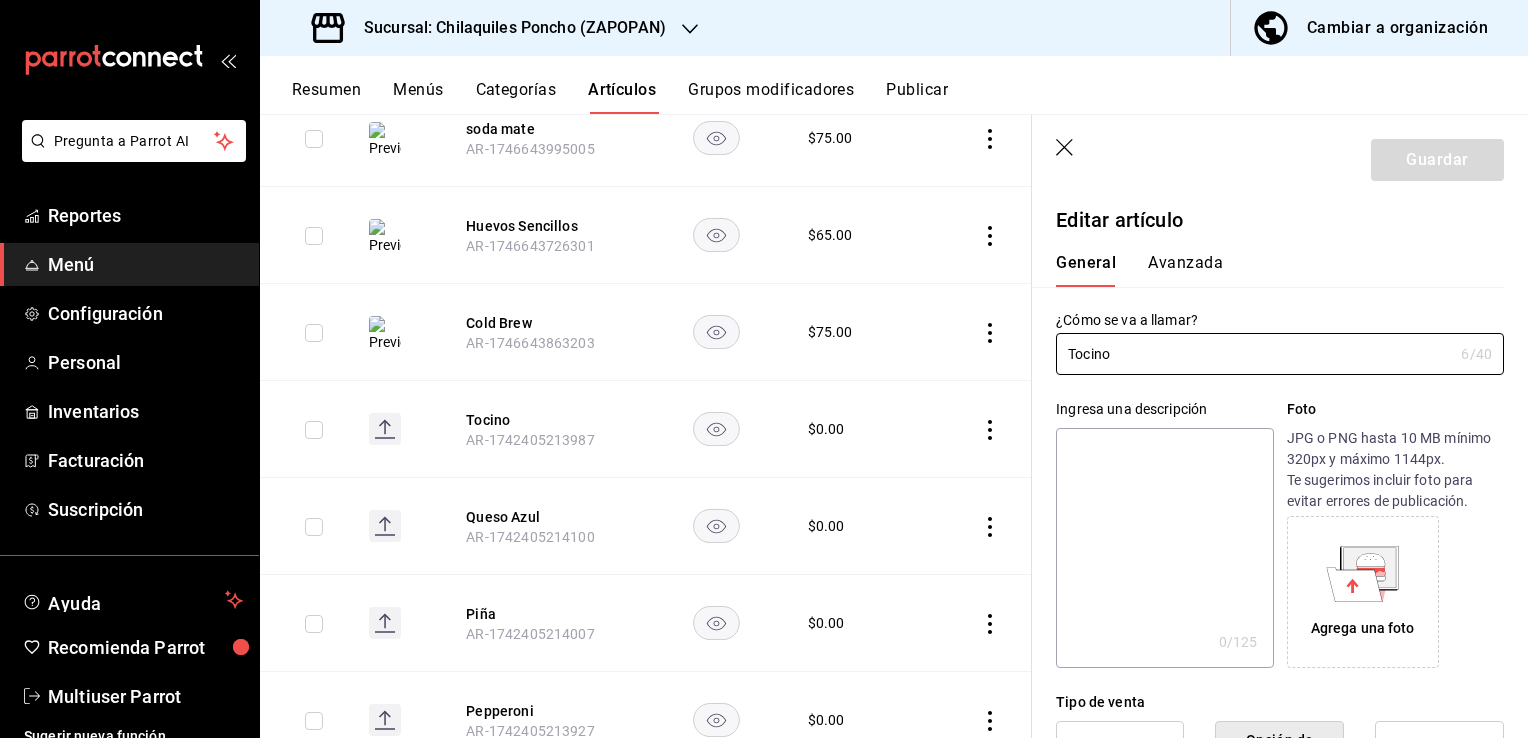 click 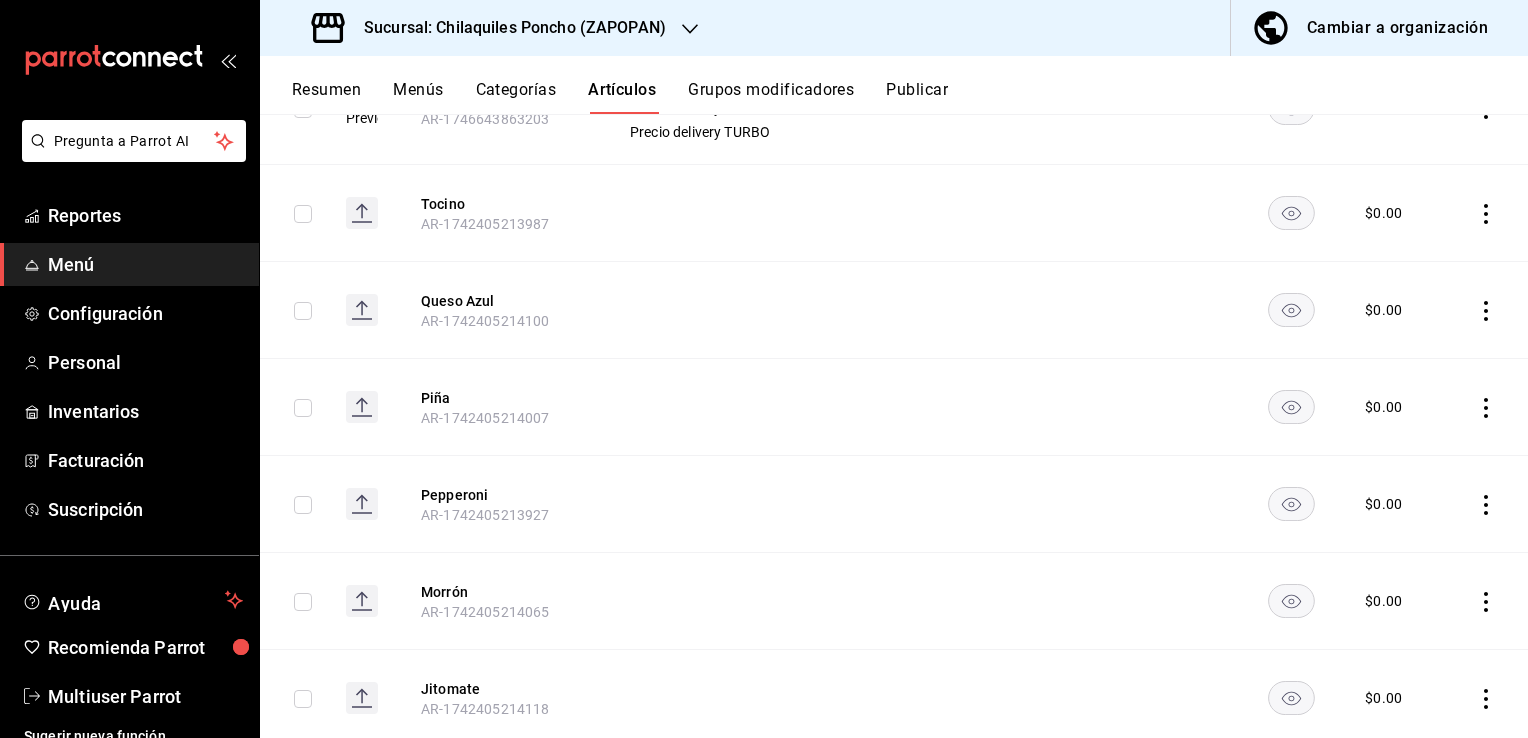 scroll, scrollTop: 1236, scrollLeft: 0, axis: vertical 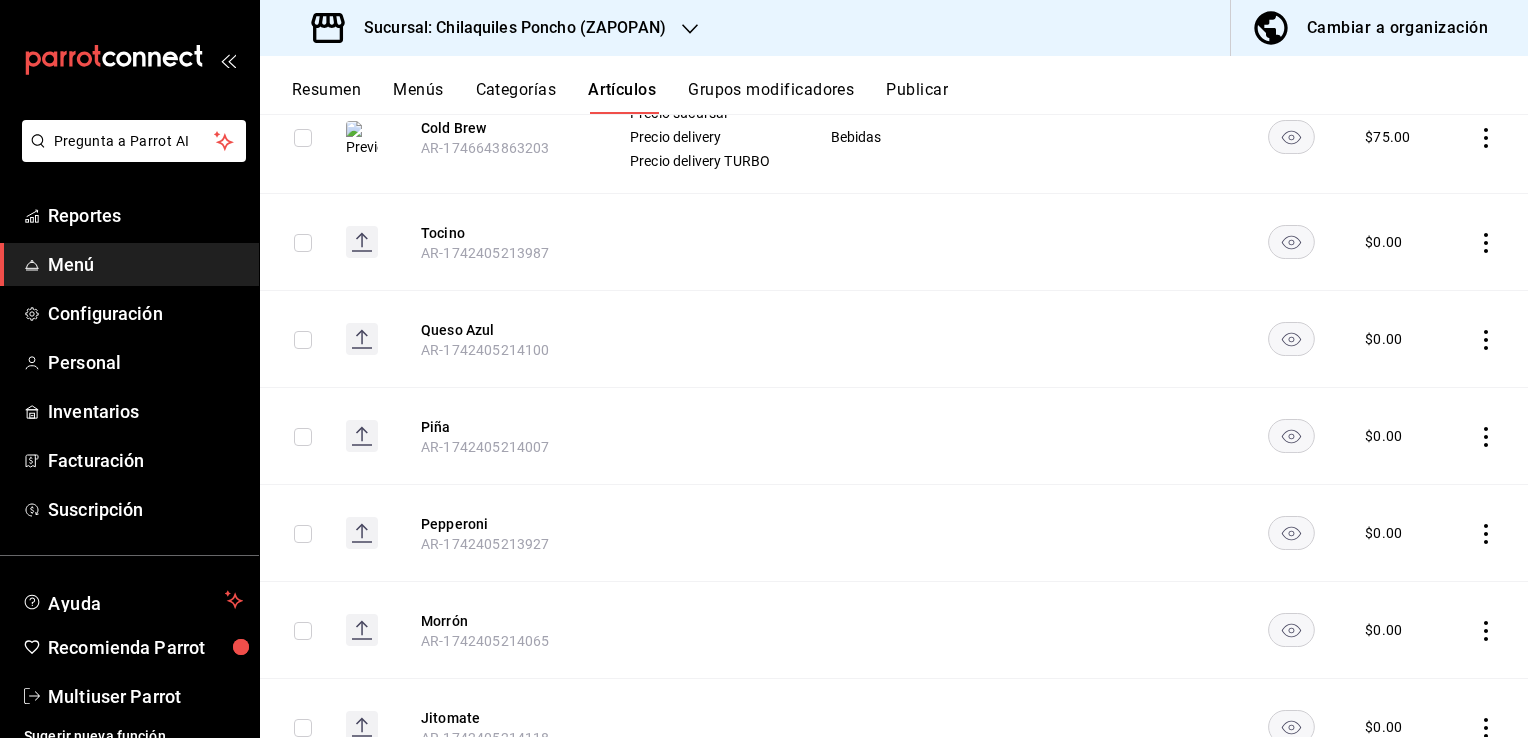 click at bounding box center (1488, 242) 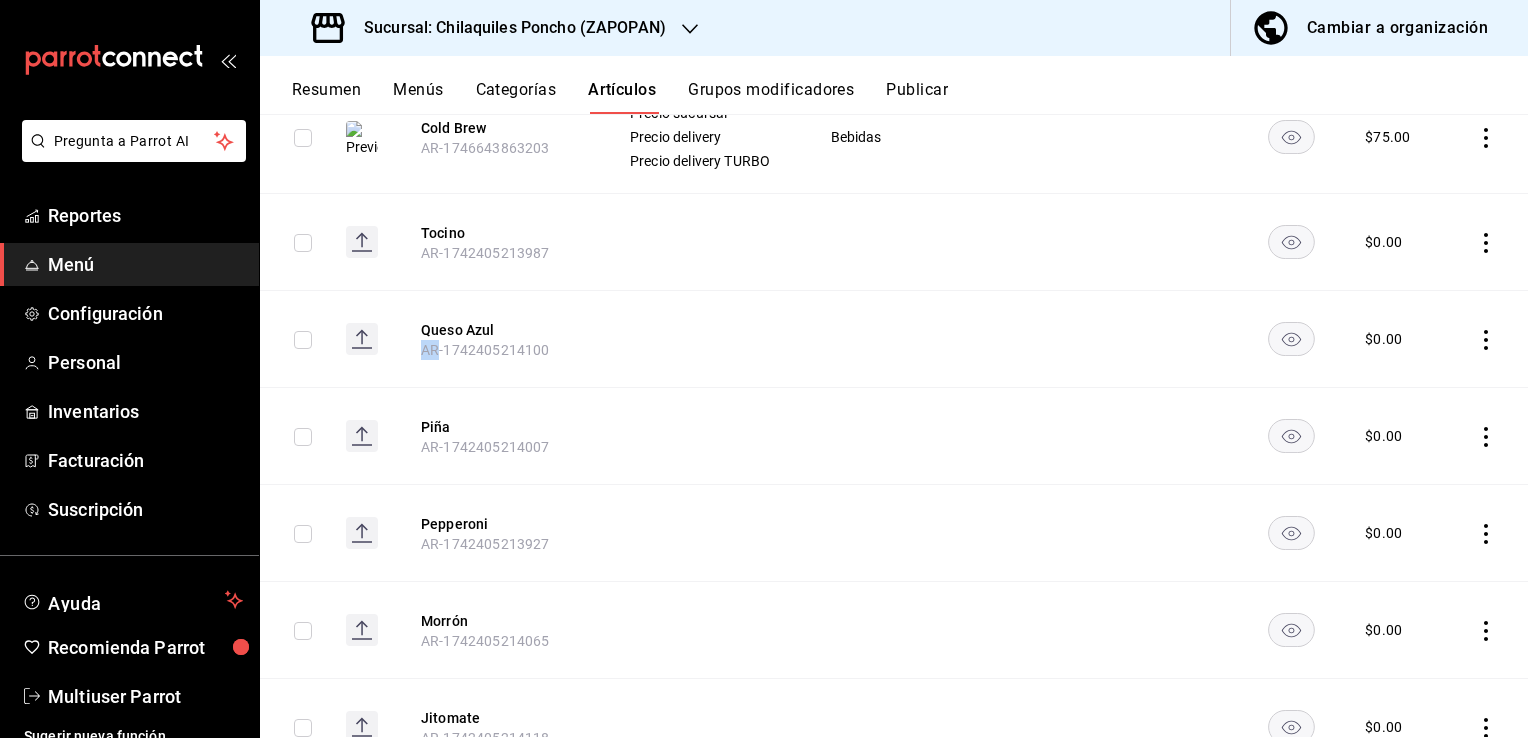 click at bounding box center [1488, 242] 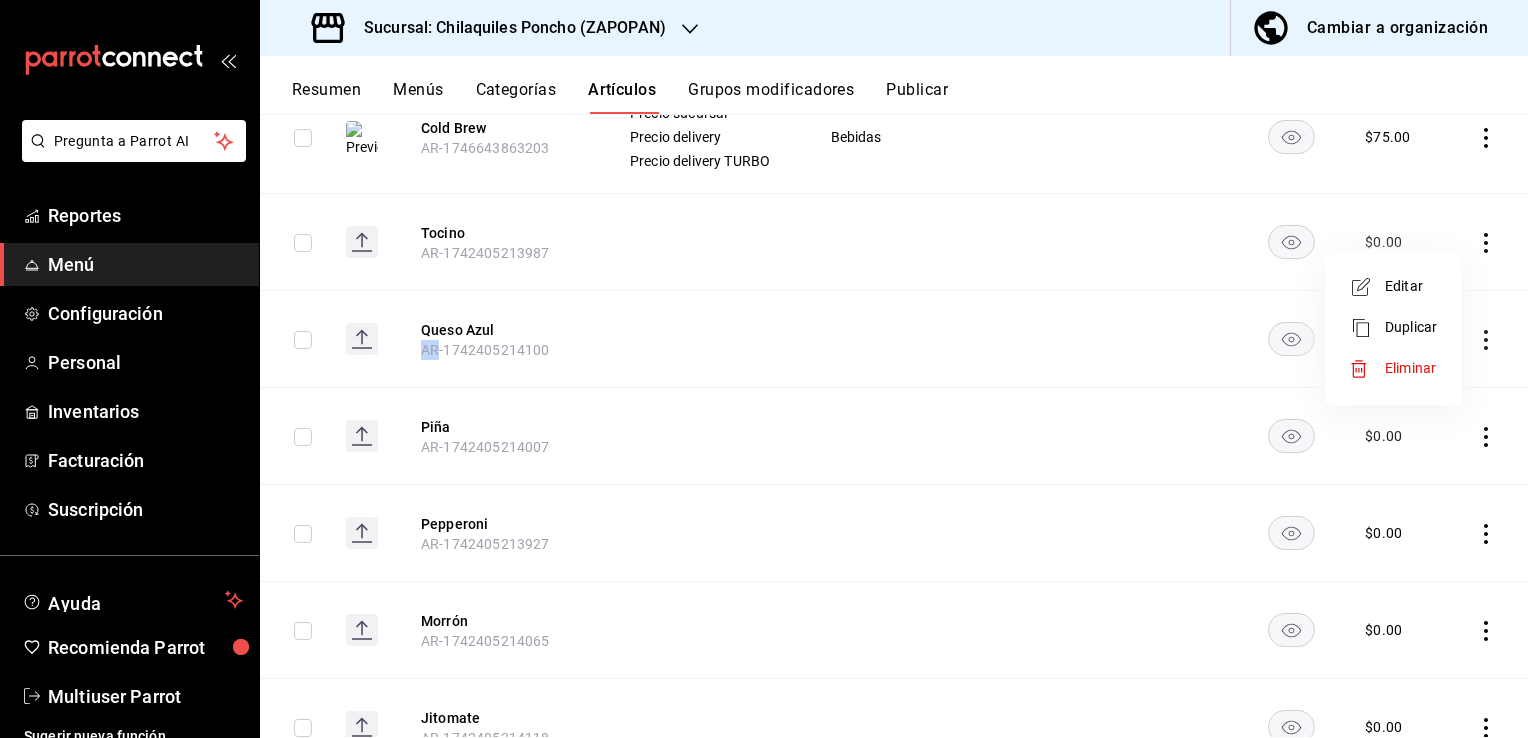 click on "Eliminar" at bounding box center (1410, 368) 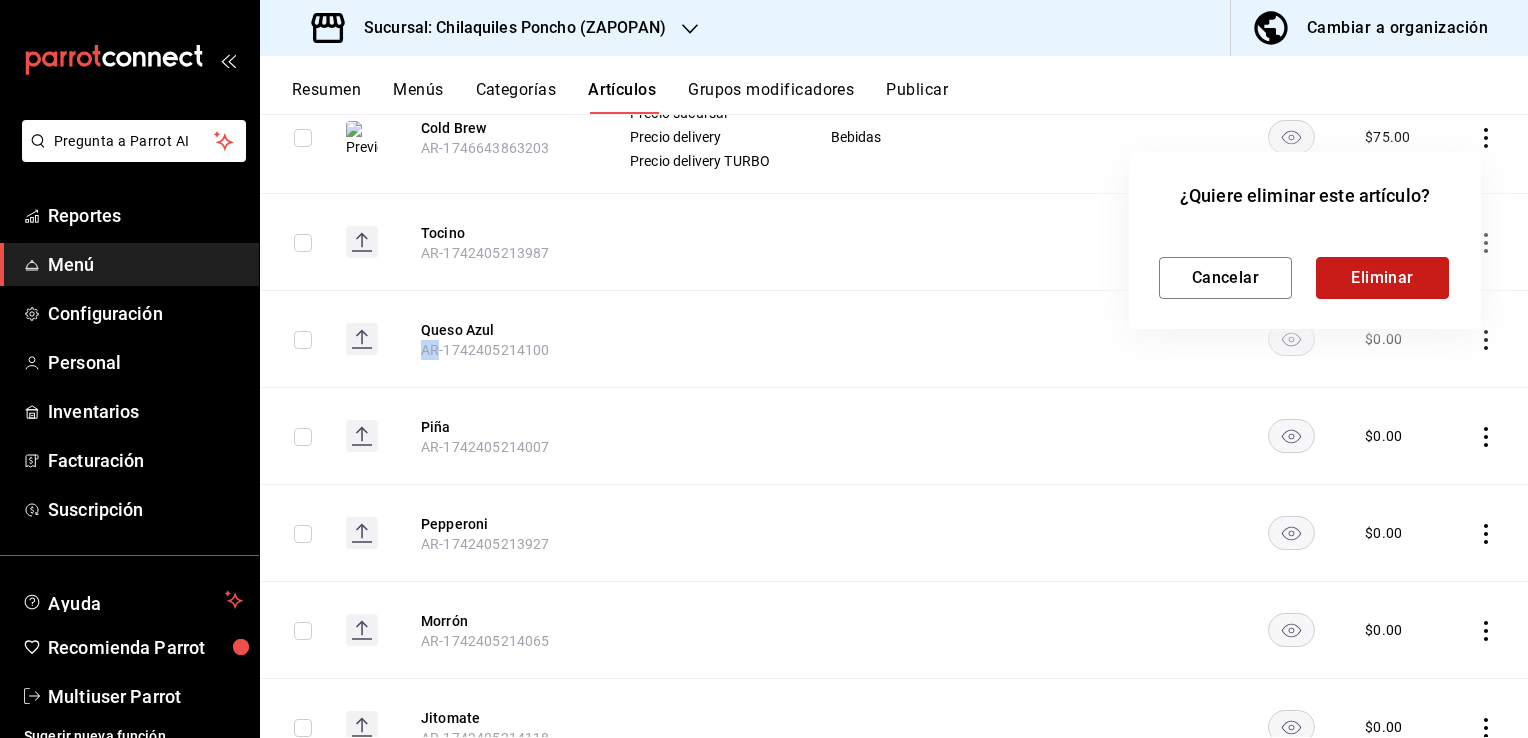 click on "Eliminar" at bounding box center (1382, 278) 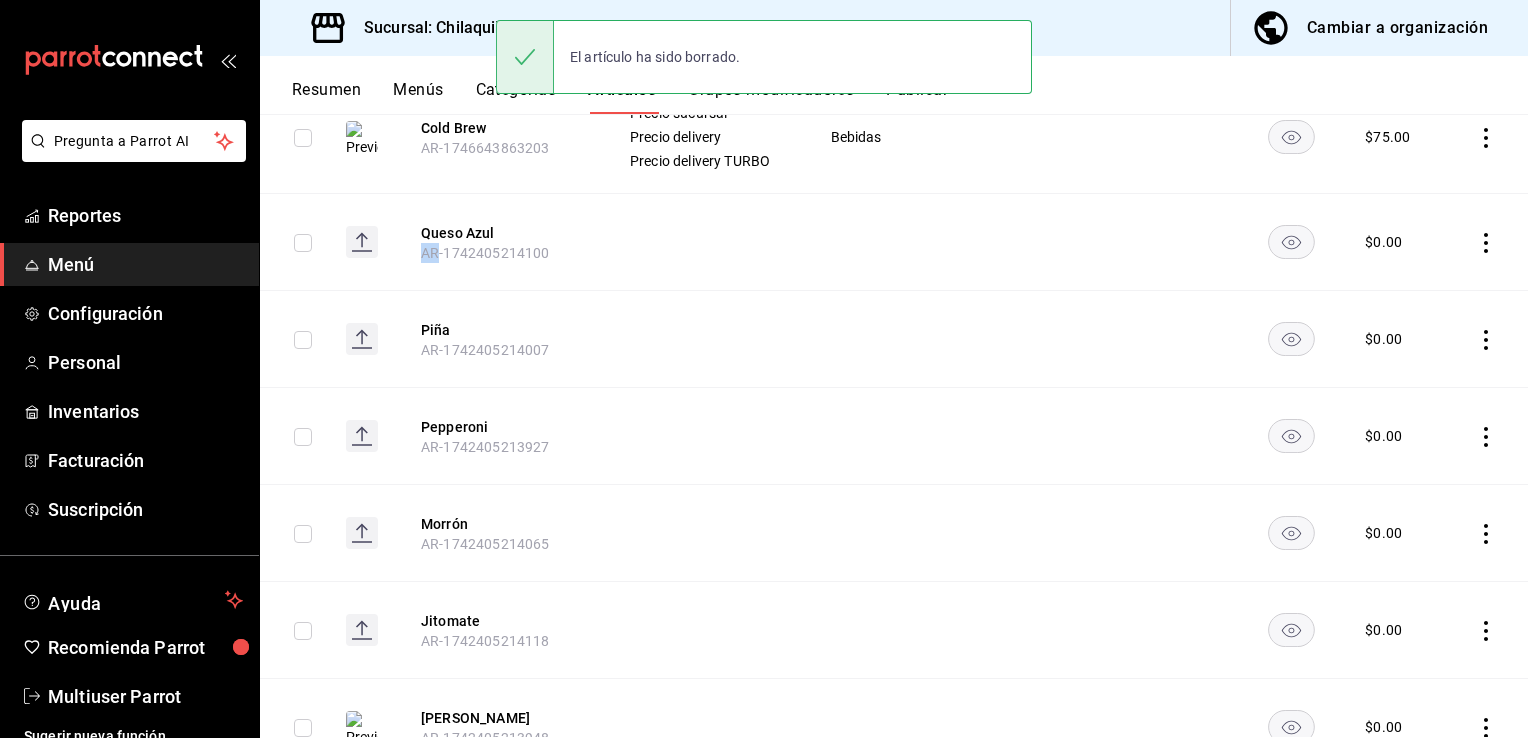 click 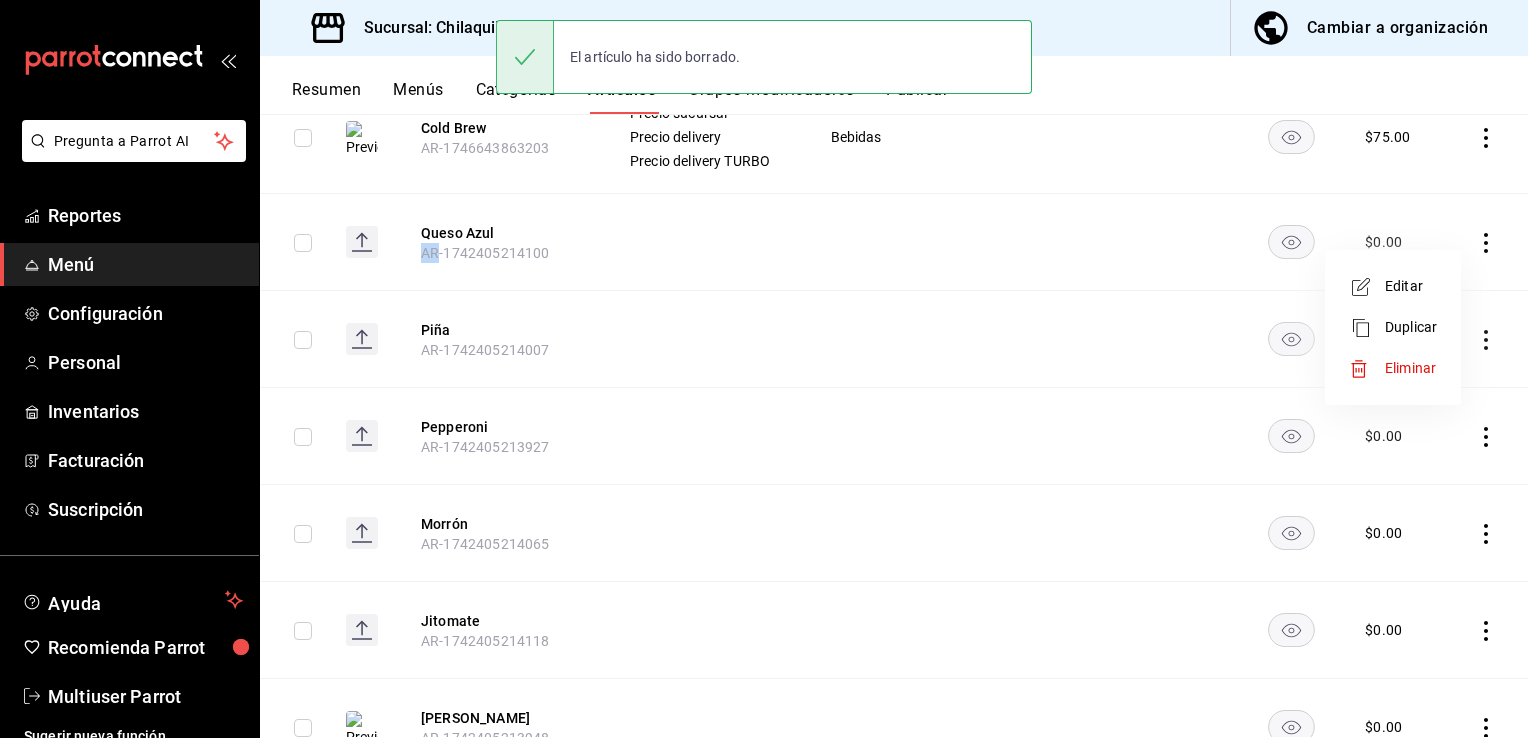 click on "Eliminar" at bounding box center (1411, 368) 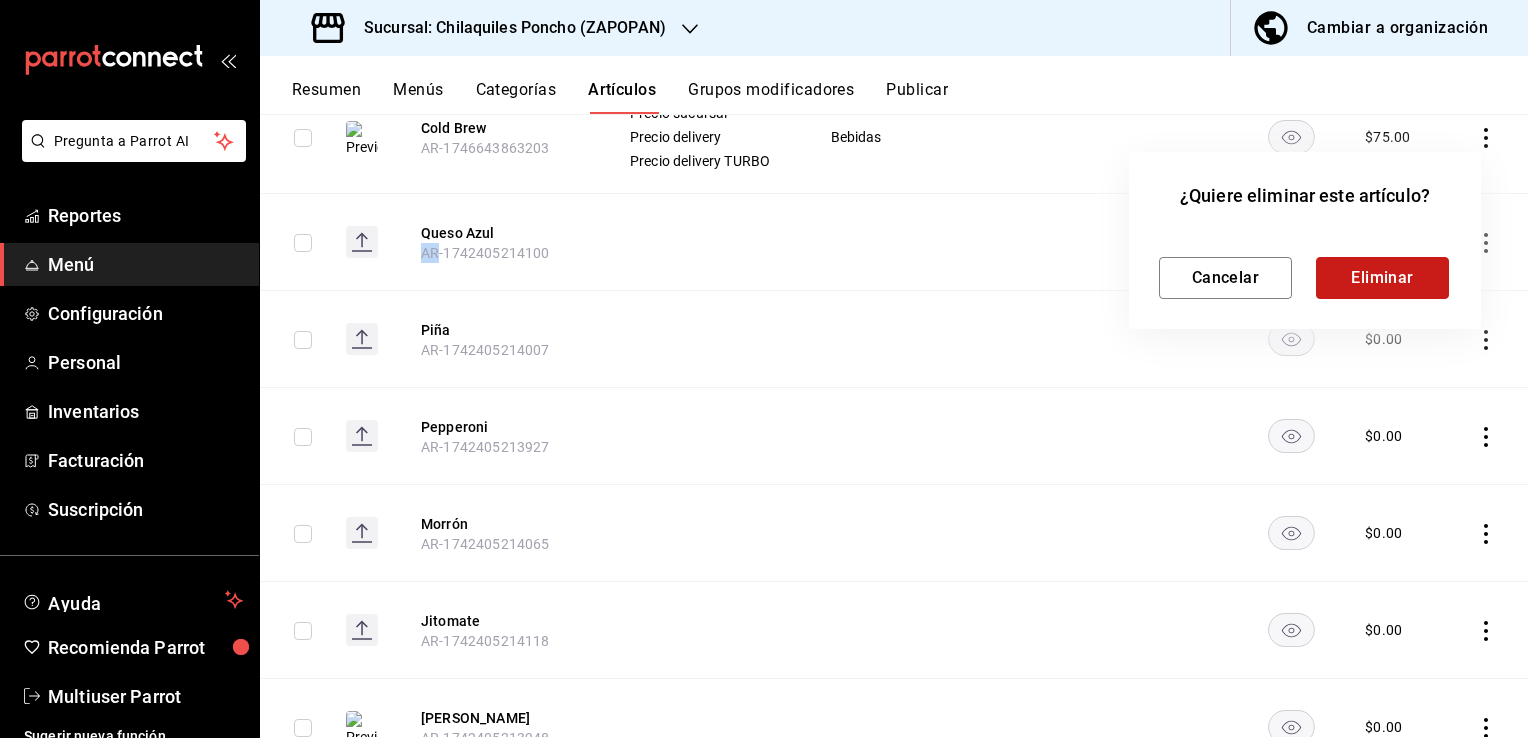 click on "Eliminar" at bounding box center (1382, 278) 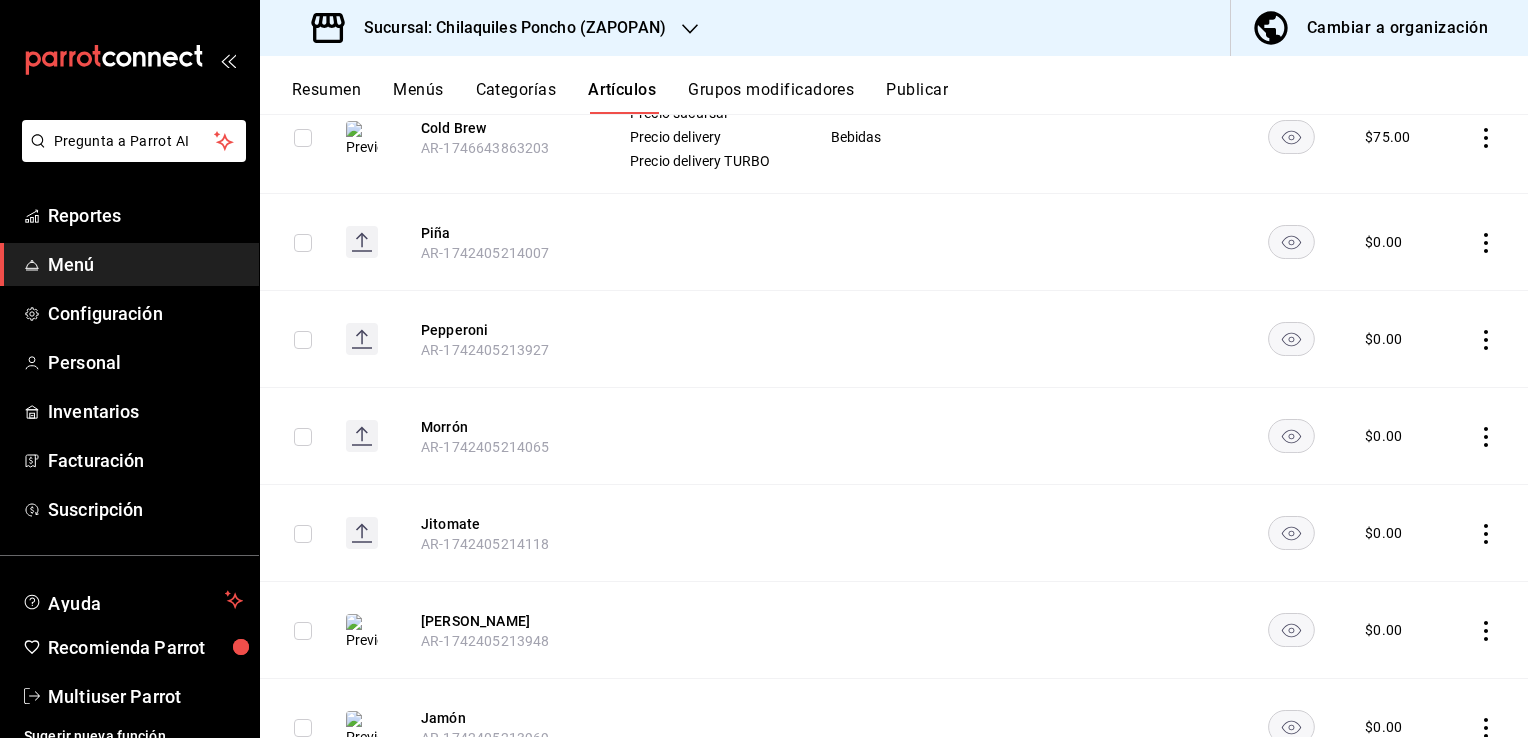 click at bounding box center [1488, 242] 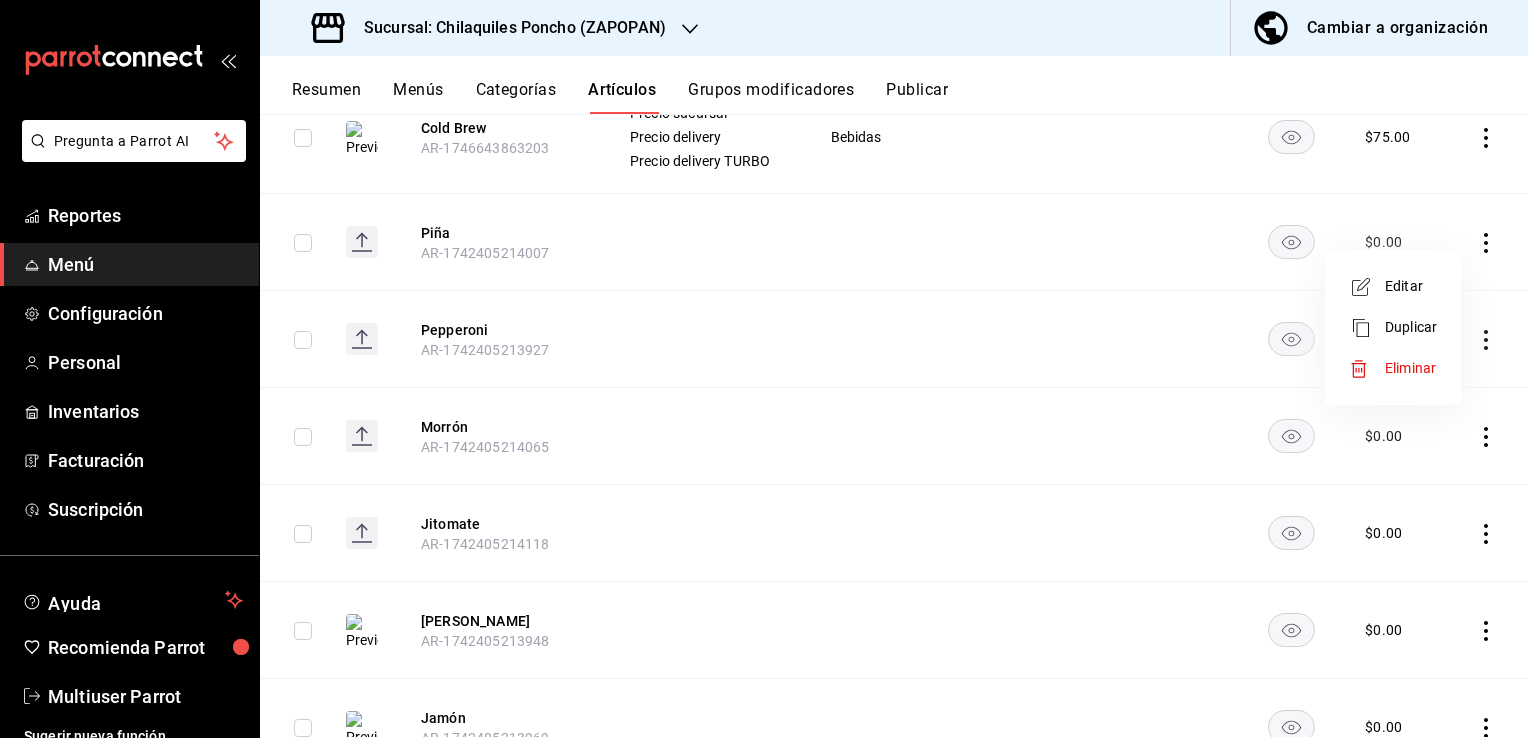 click on "Eliminar" at bounding box center [1393, 368] 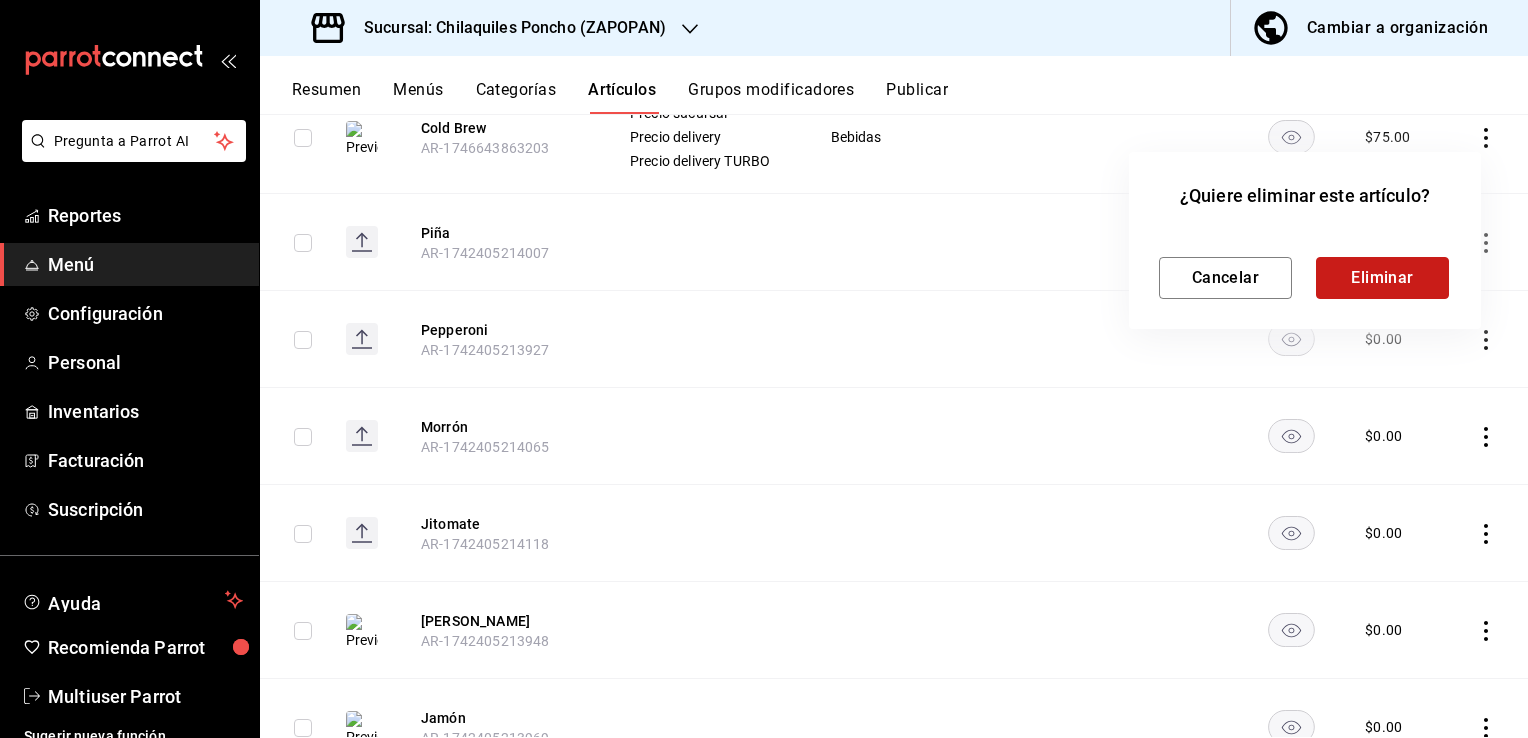 click on "Eliminar" at bounding box center [1382, 278] 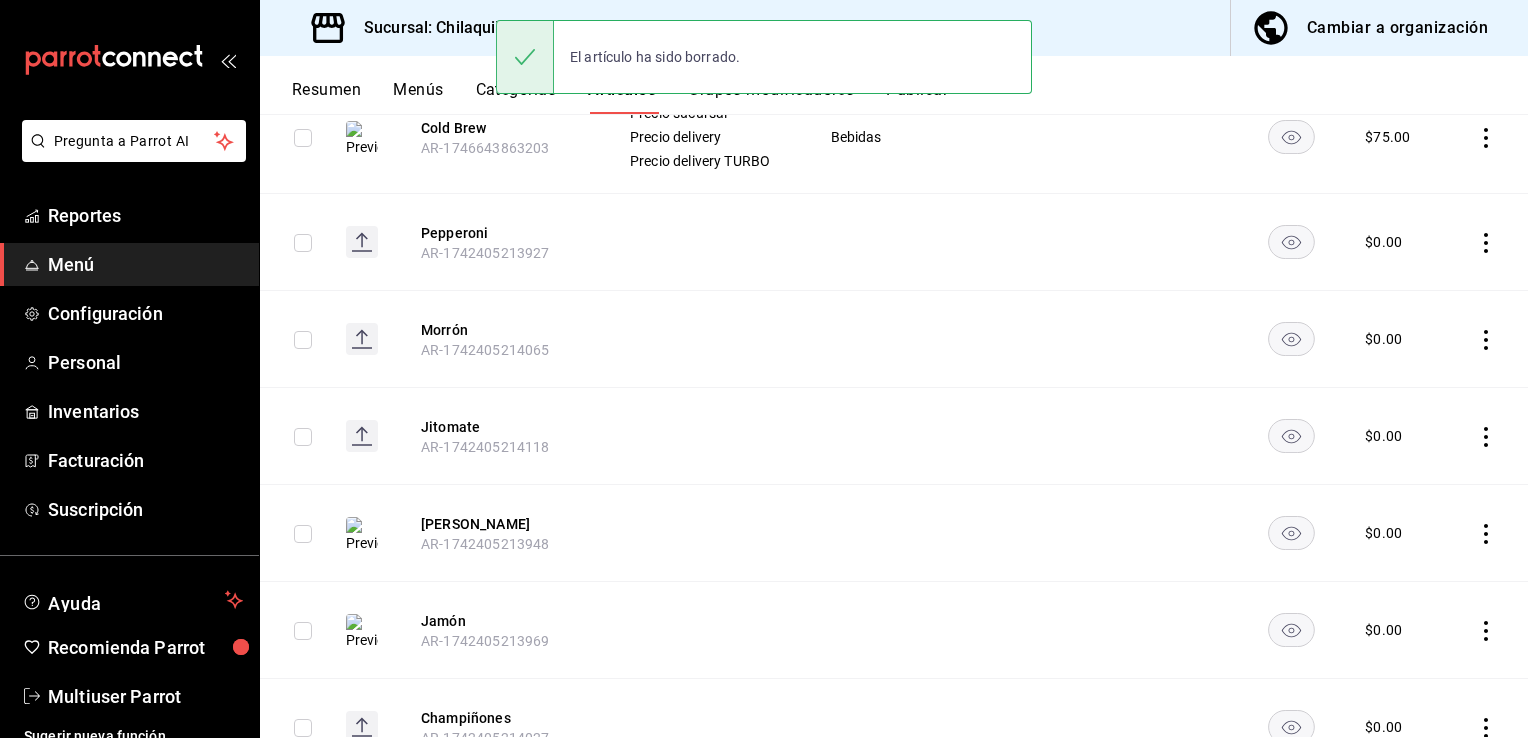 click 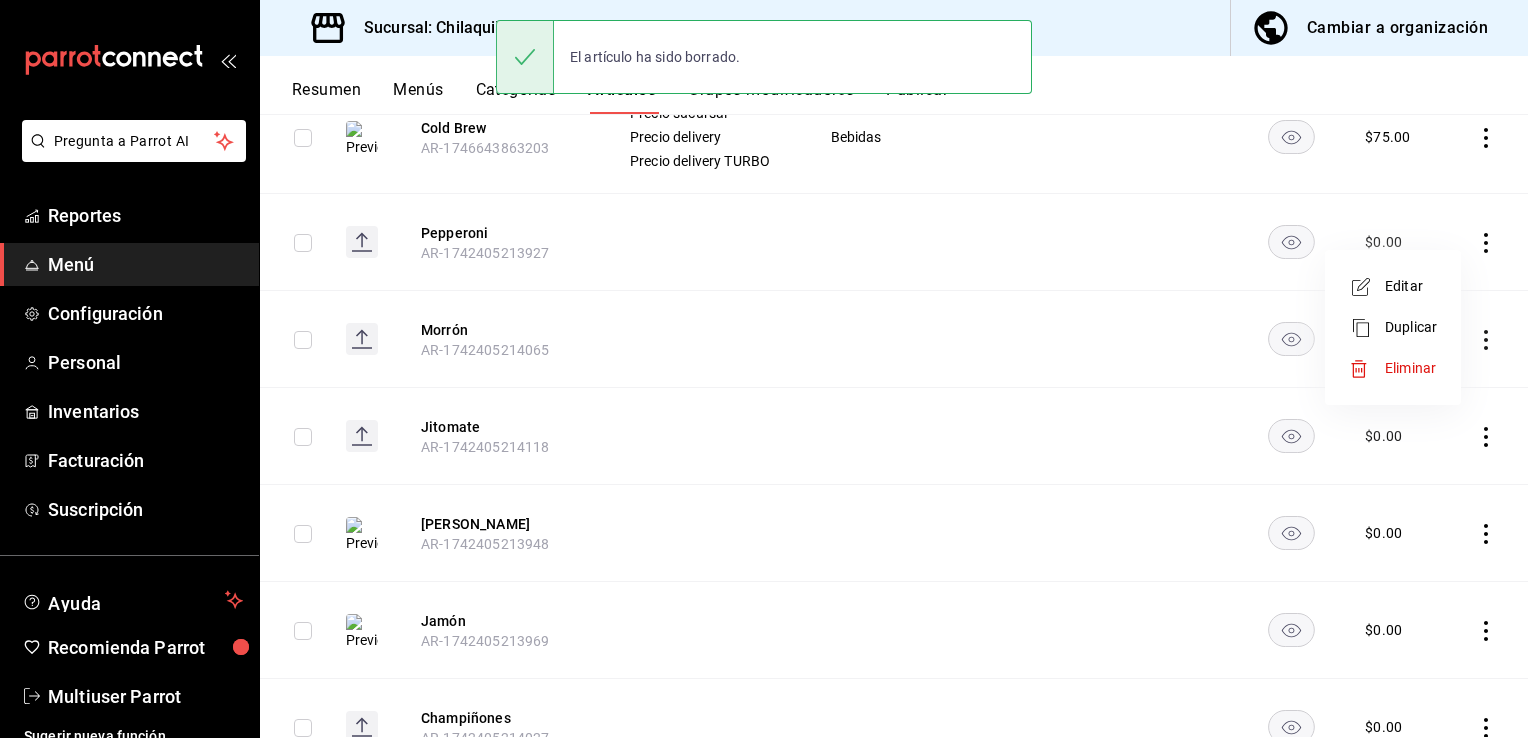 click on "Eliminar" at bounding box center (1410, 368) 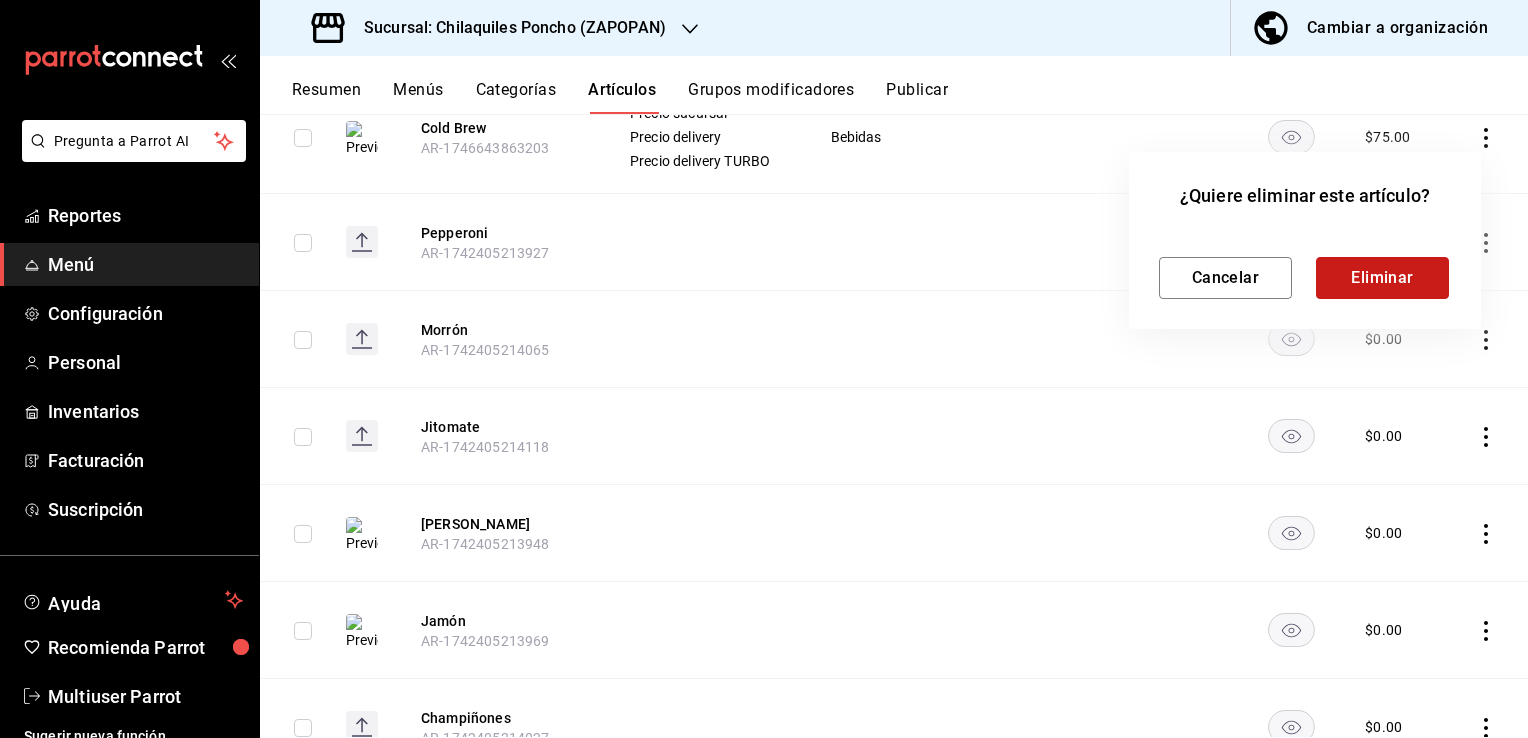 click on "Eliminar" at bounding box center (1382, 278) 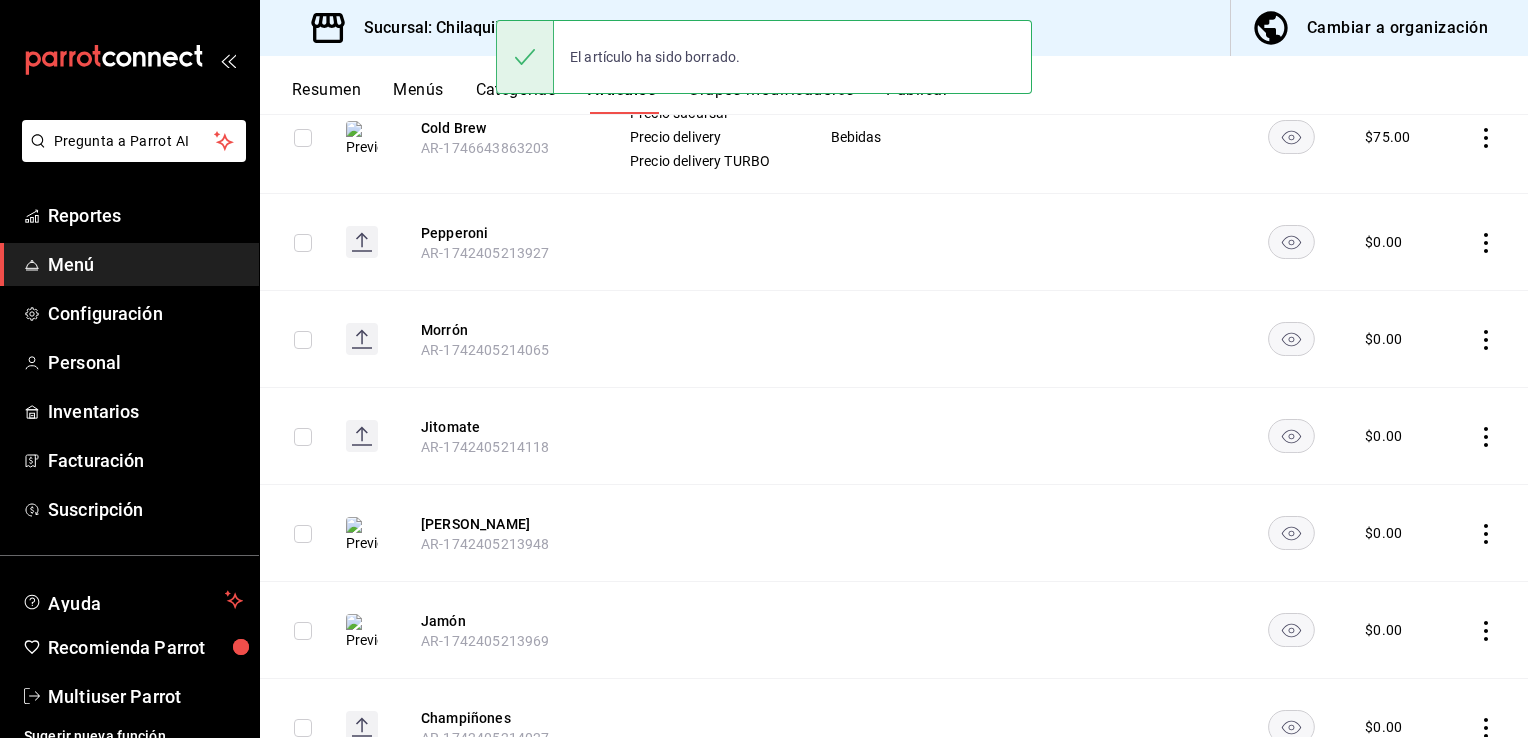 scroll, scrollTop: 1236, scrollLeft: 0, axis: vertical 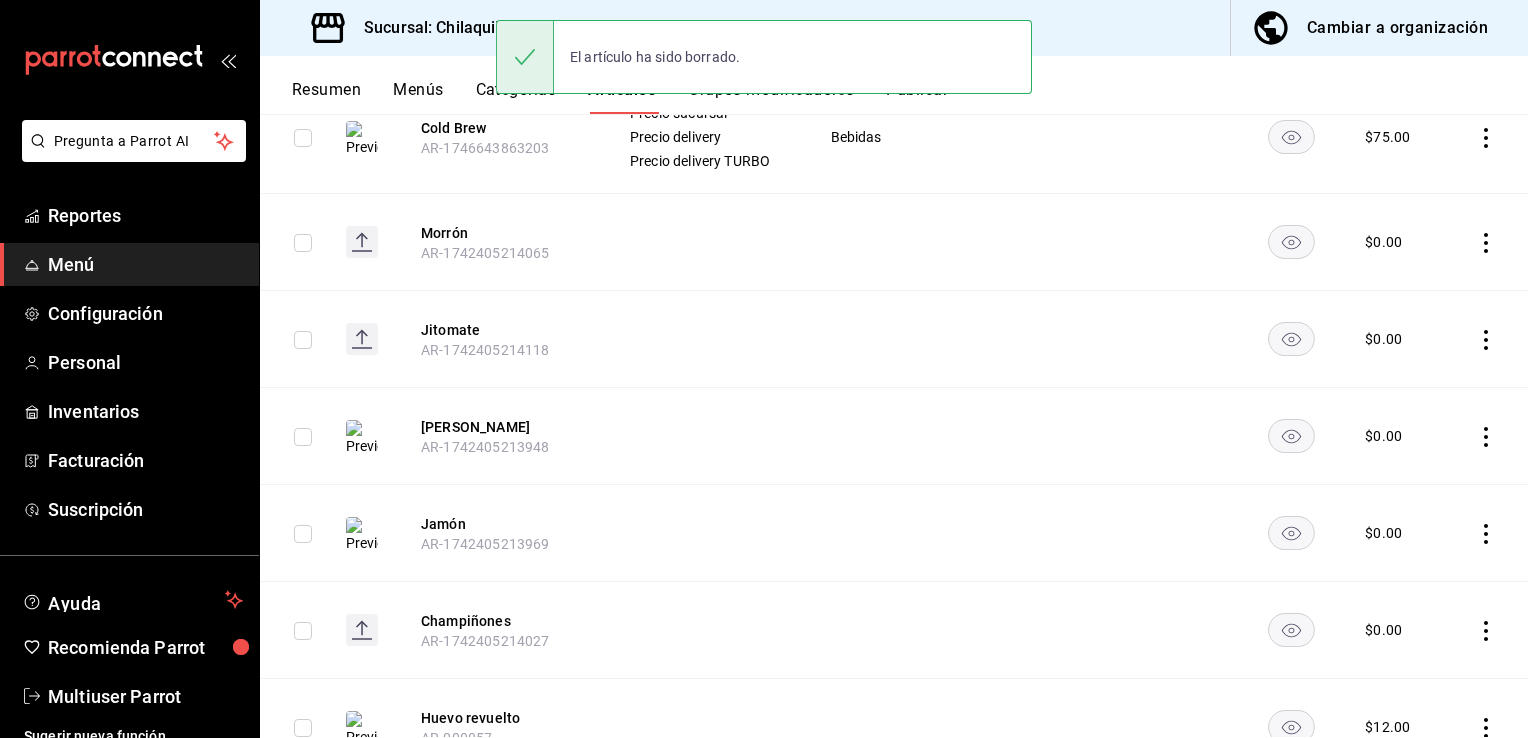 click 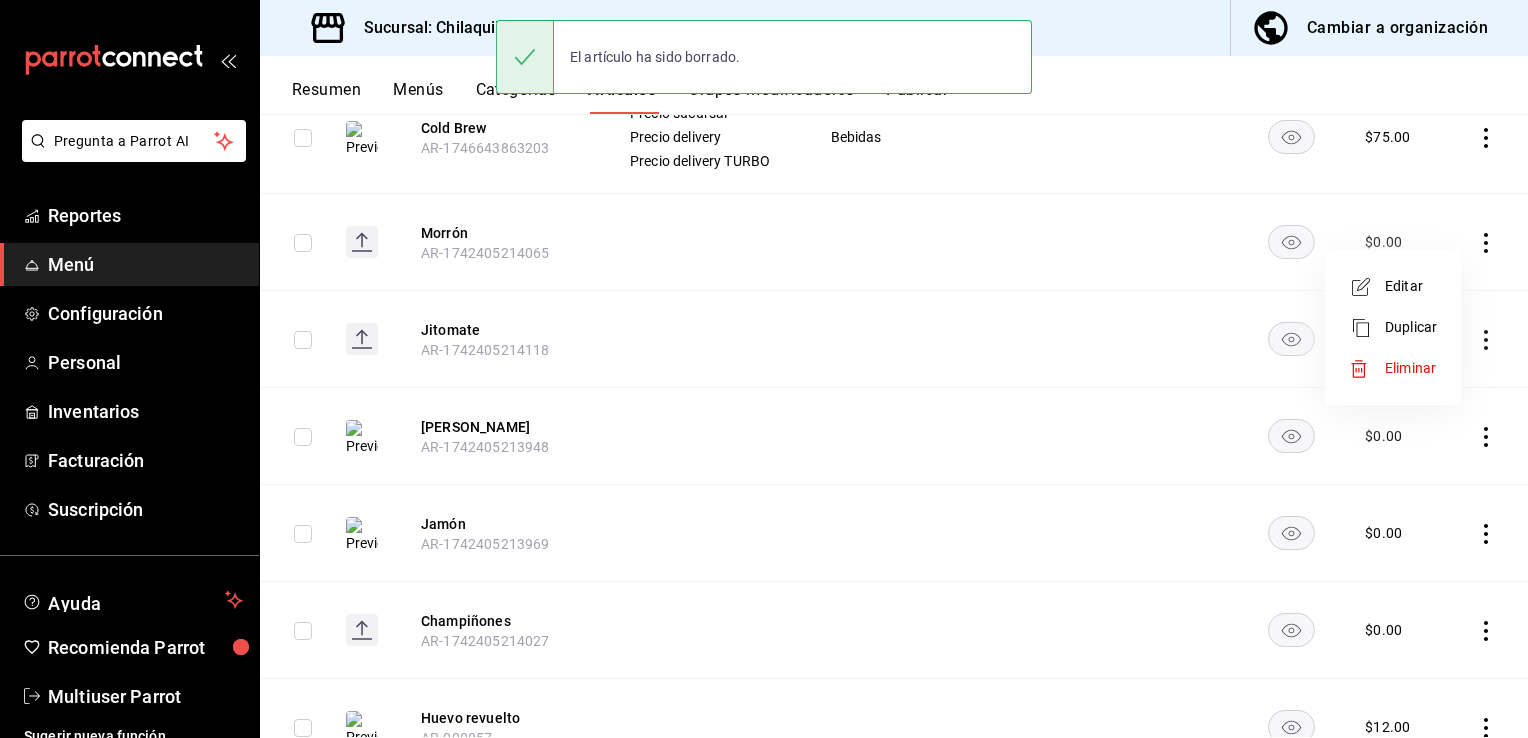 click on "Eliminar" at bounding box center [1393, 368] 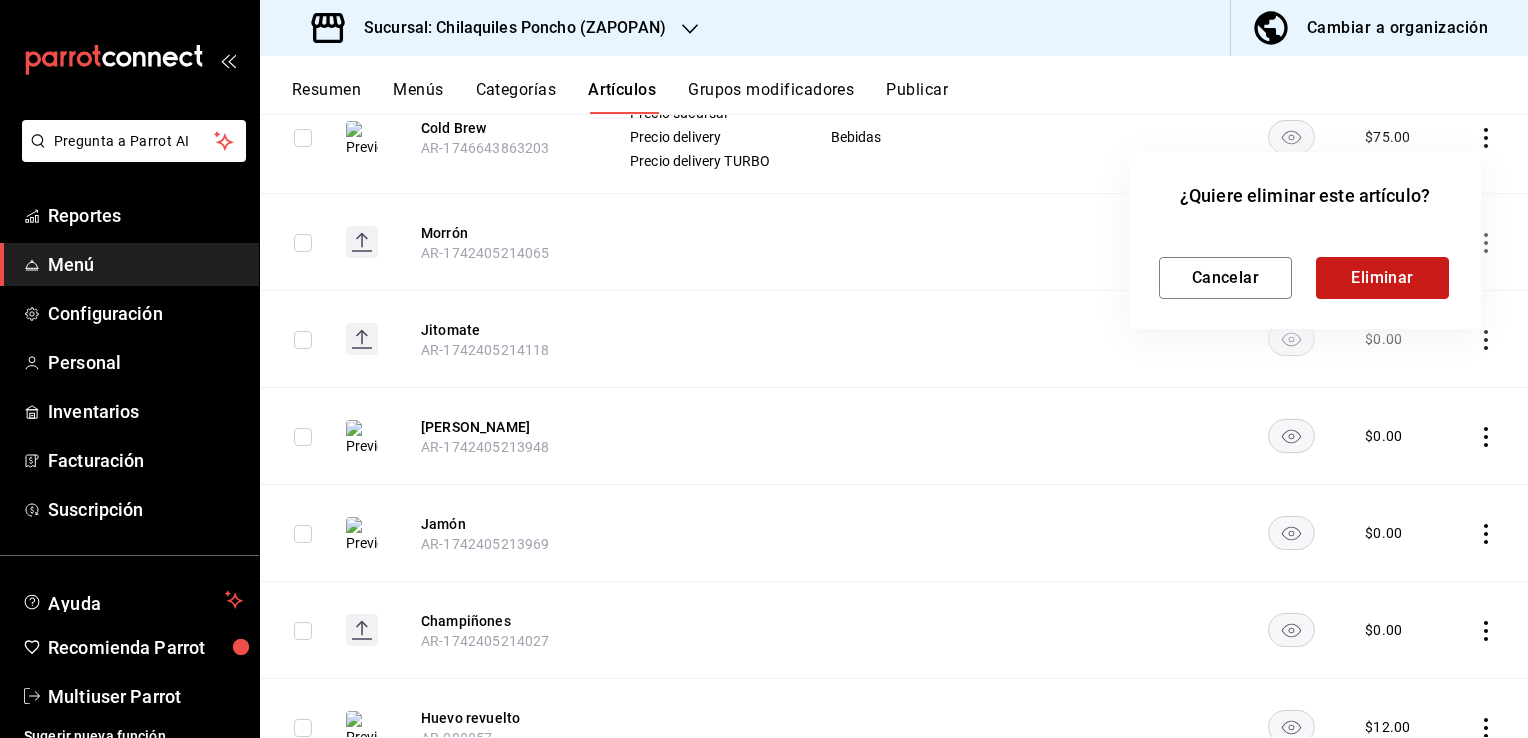 click on "Eliminar" at bounding box center (1382, 278) 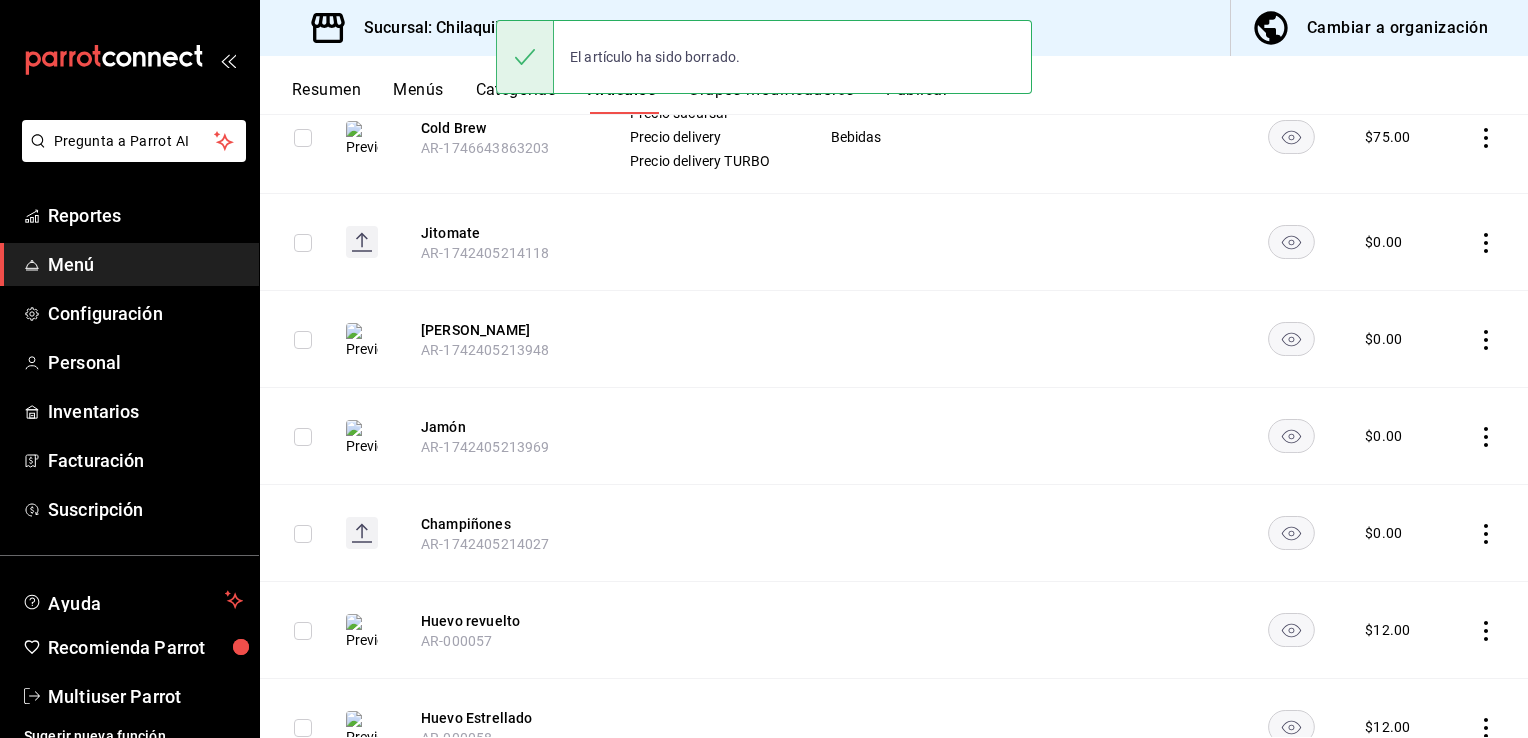 click 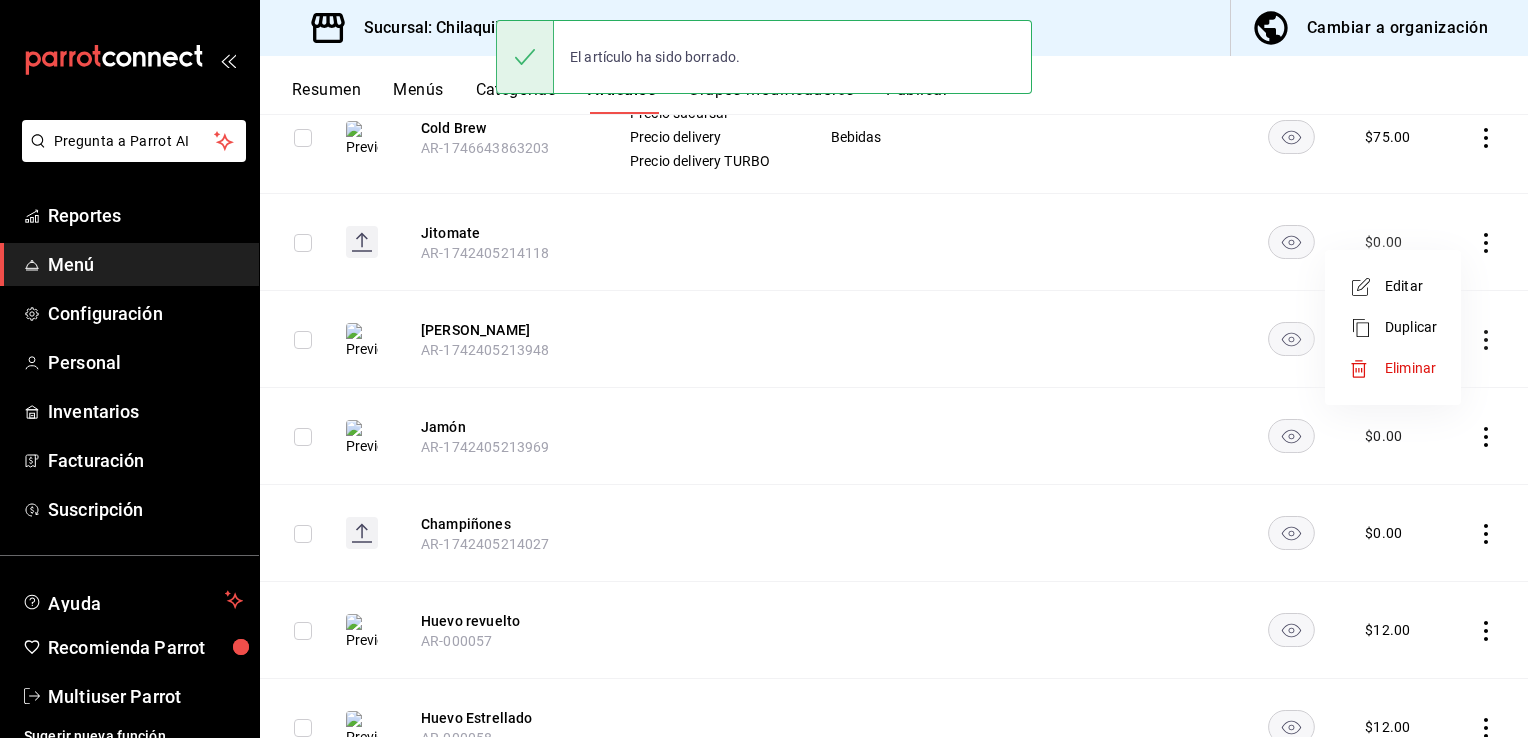 click on "Eliminar" at bounding box center (1410, 368) 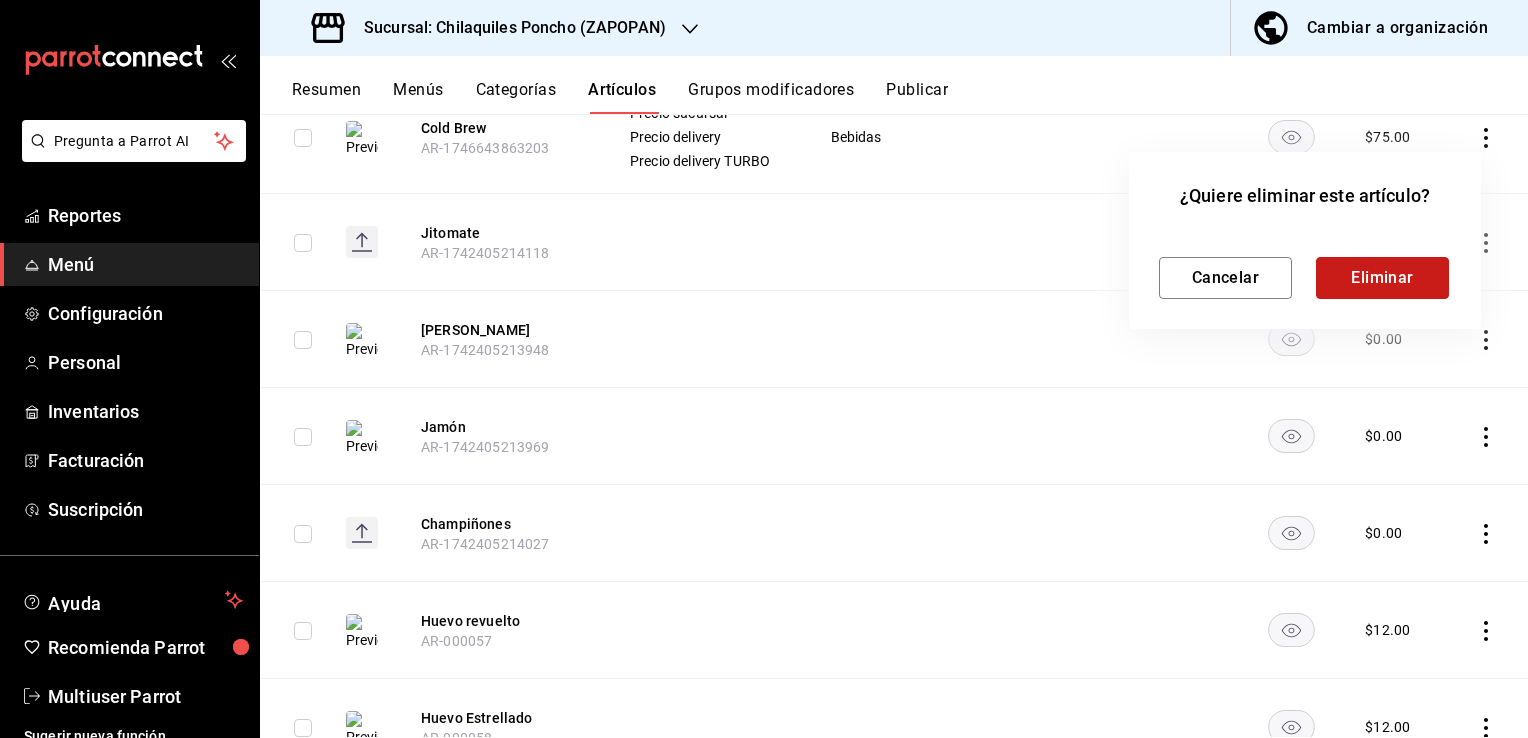 click on "Eliminar" at bounding box center [1382, 278] 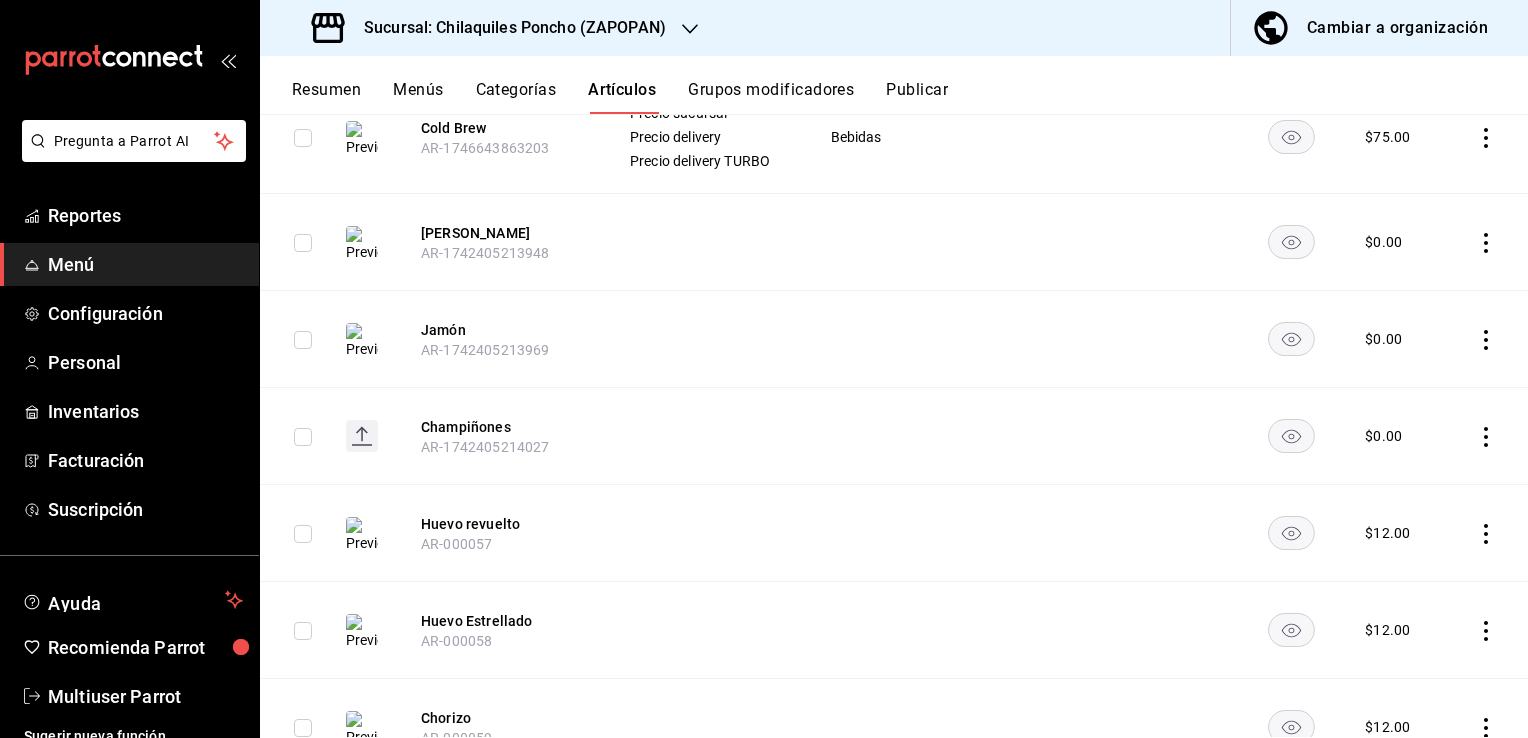 click 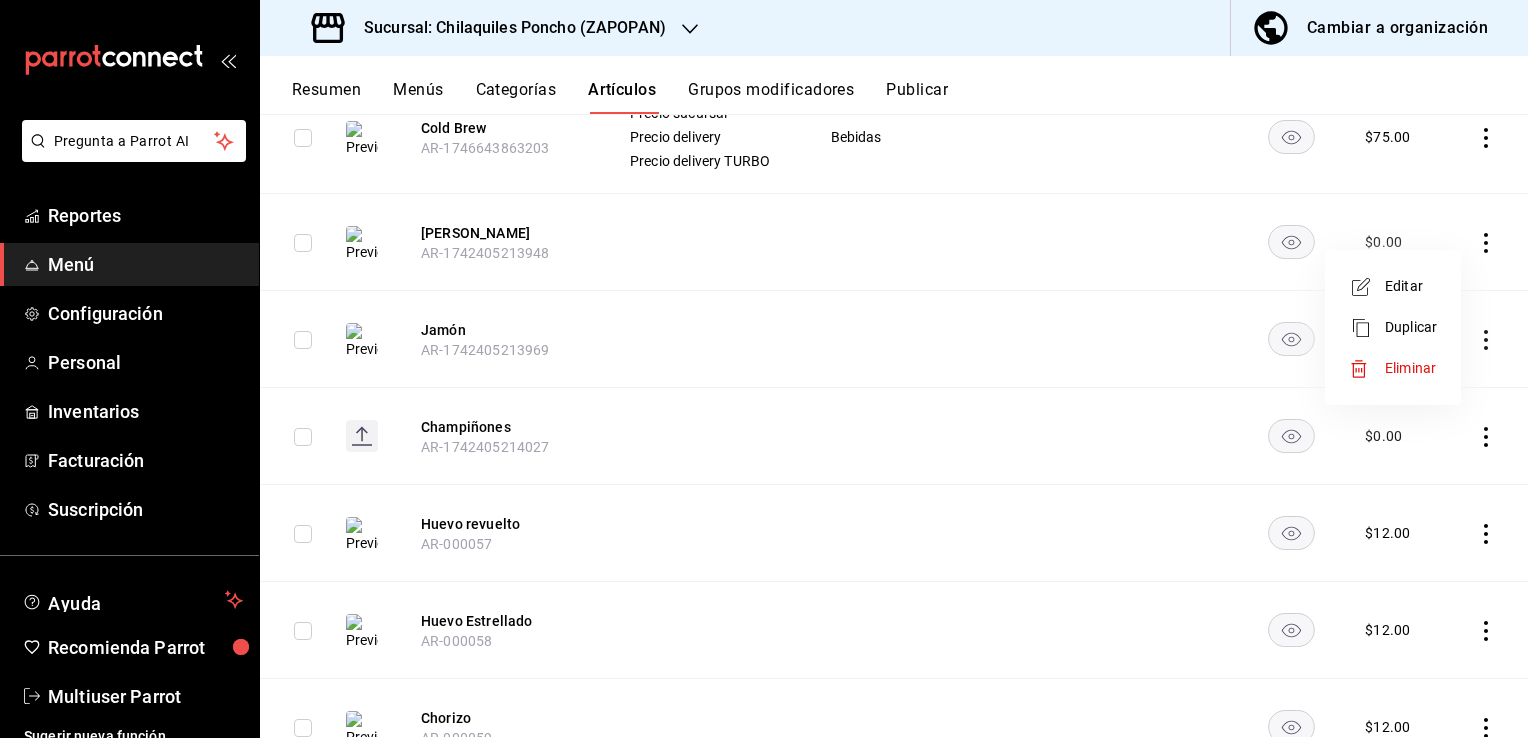 click on "Eliminar" at bounding box center [1410, 368] 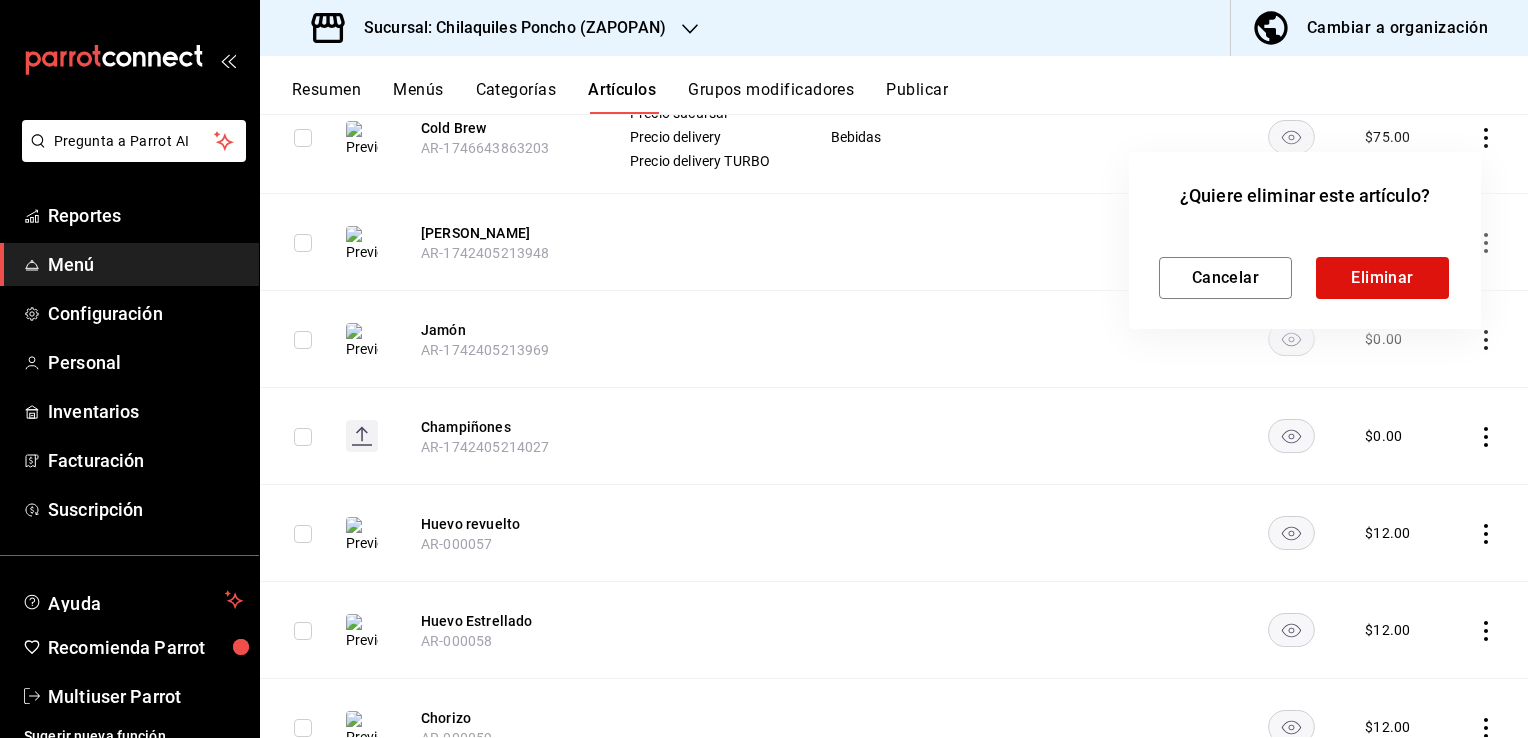 click on "Eliminar" at bounding box center [1382, 278] 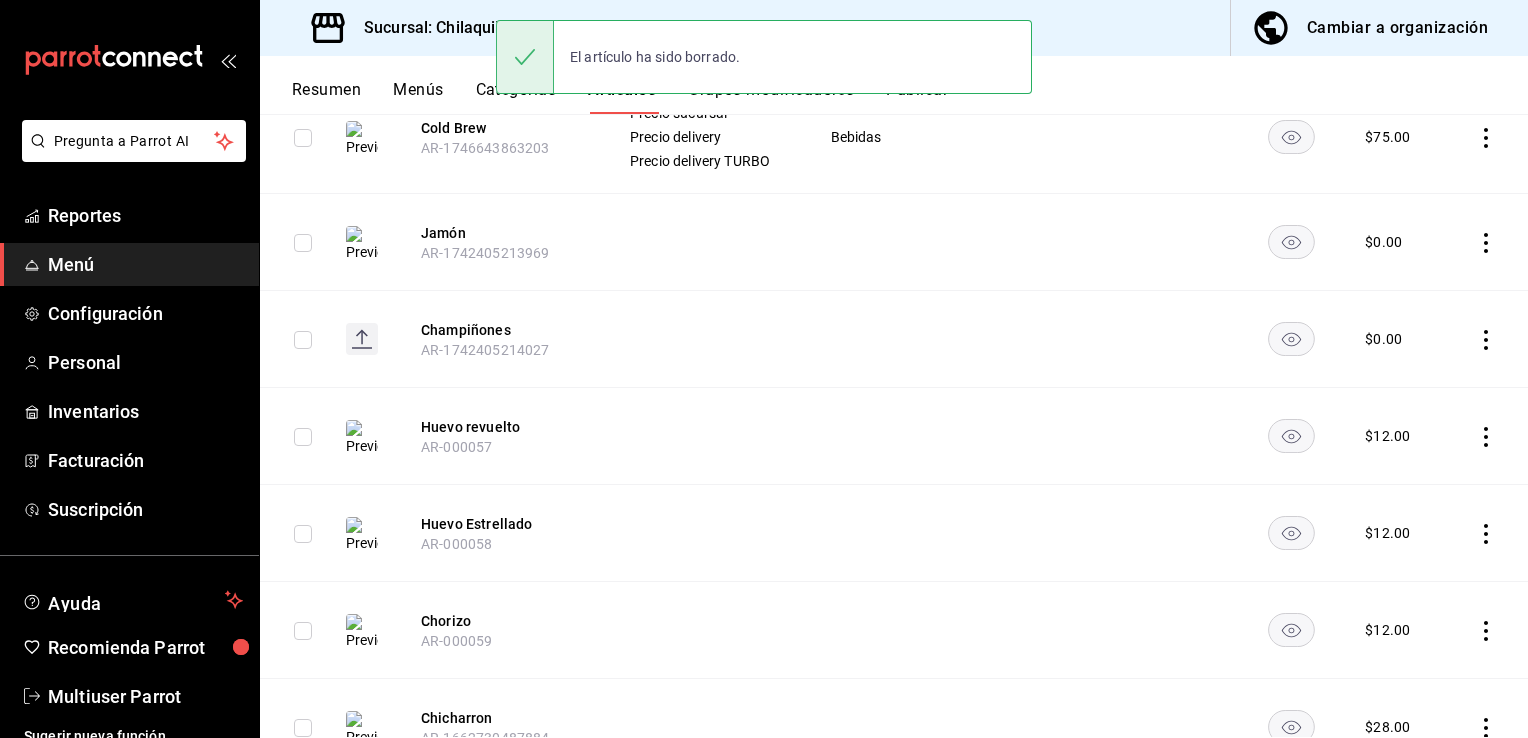 click 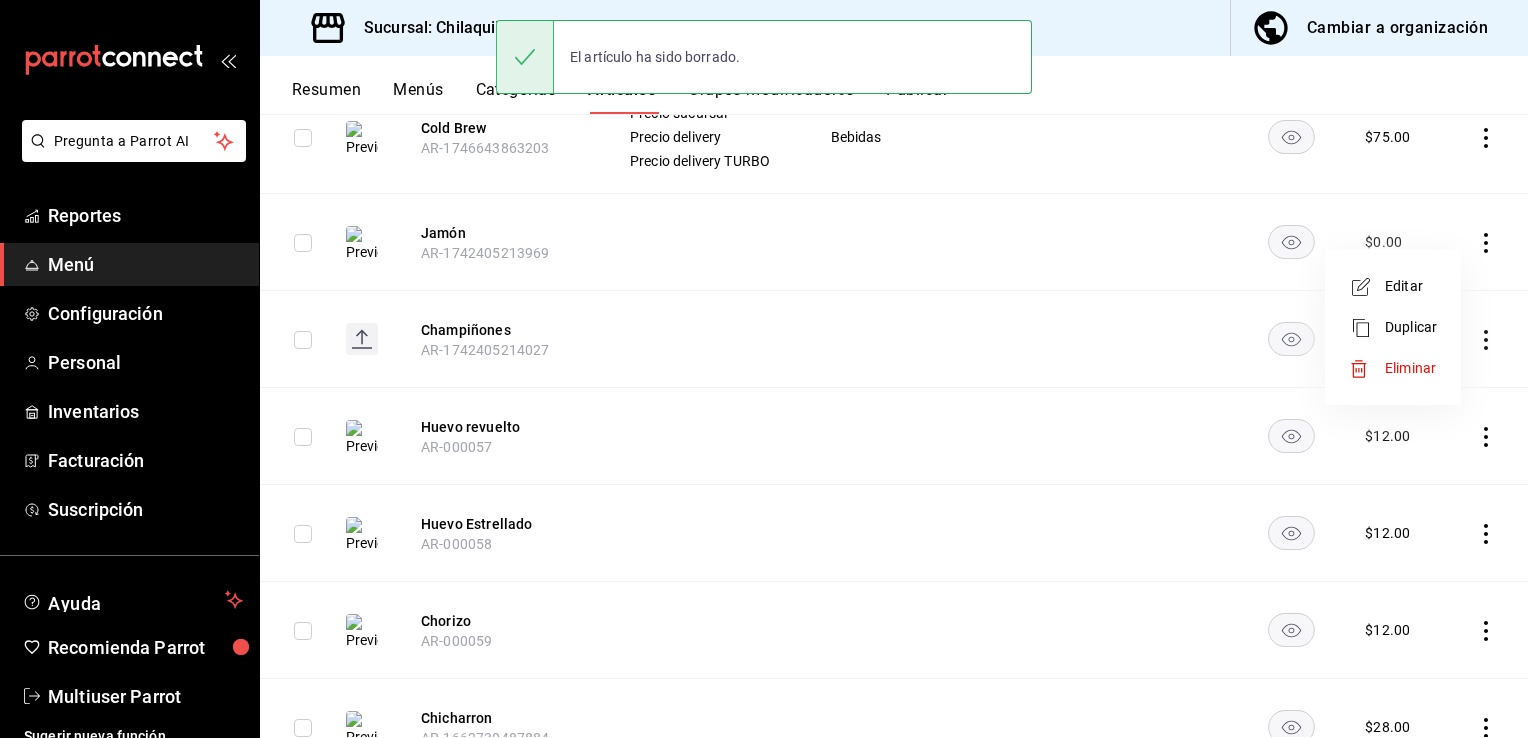 click on "Eliminar" at bounding box center (1410, 368) 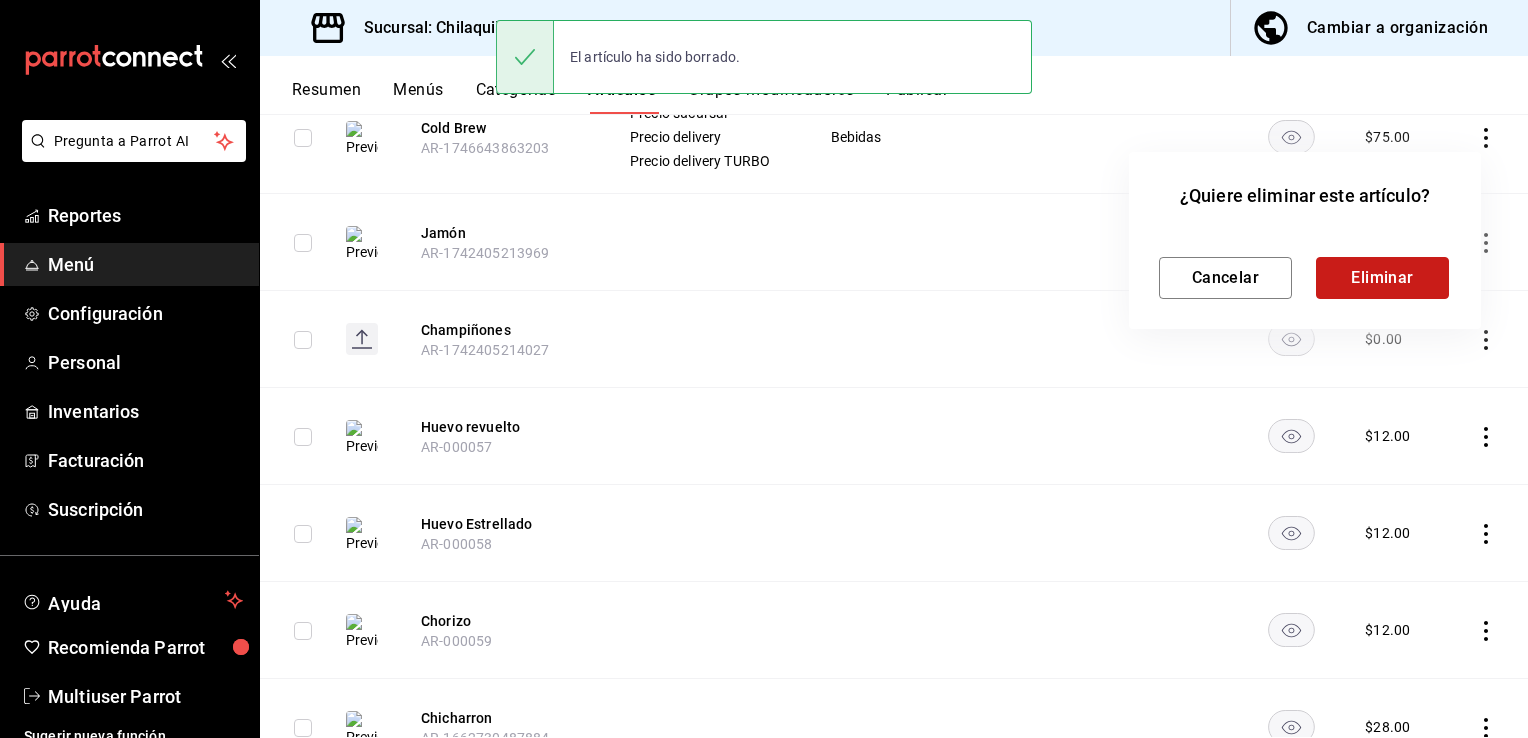 click on "Eliminar" at bounding box center [1382, 278] 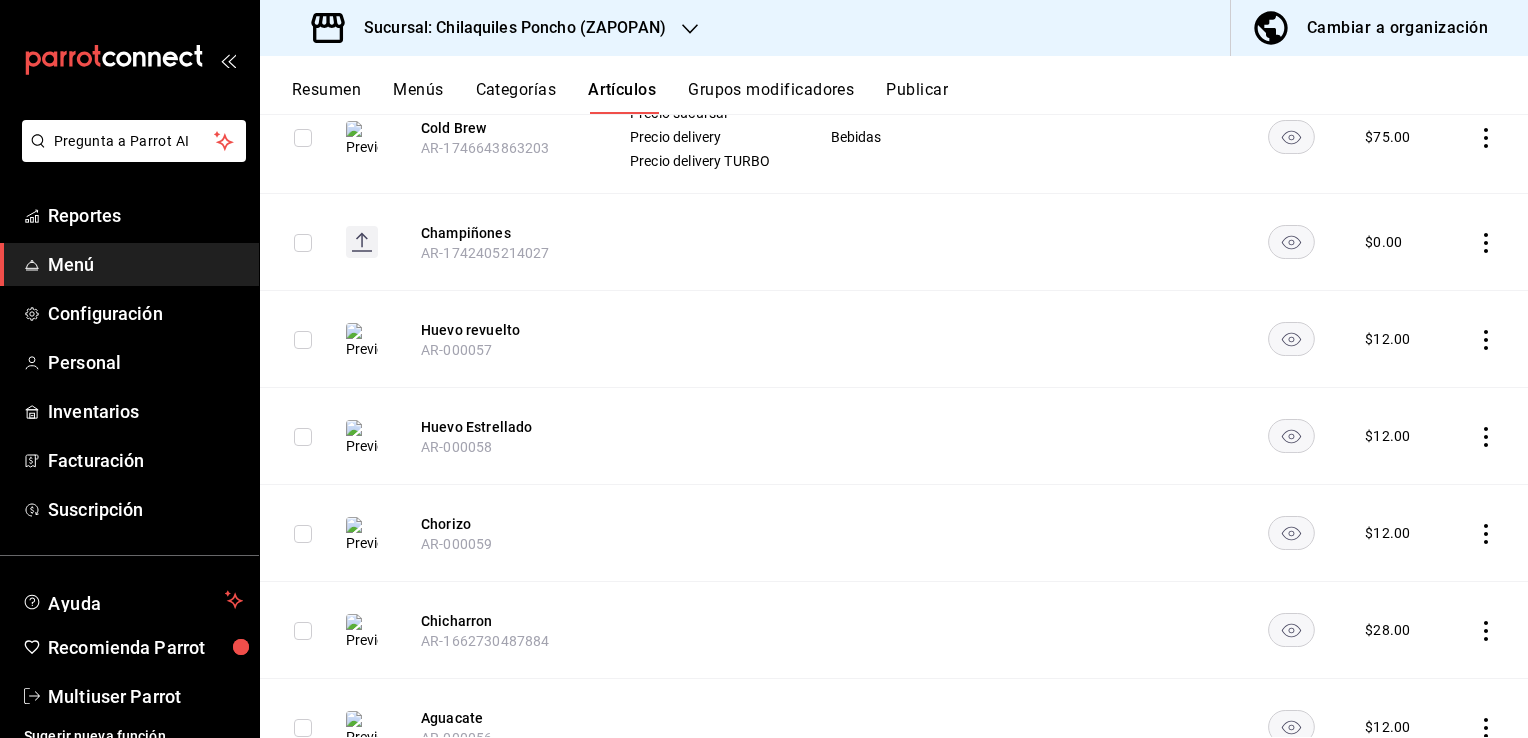 click 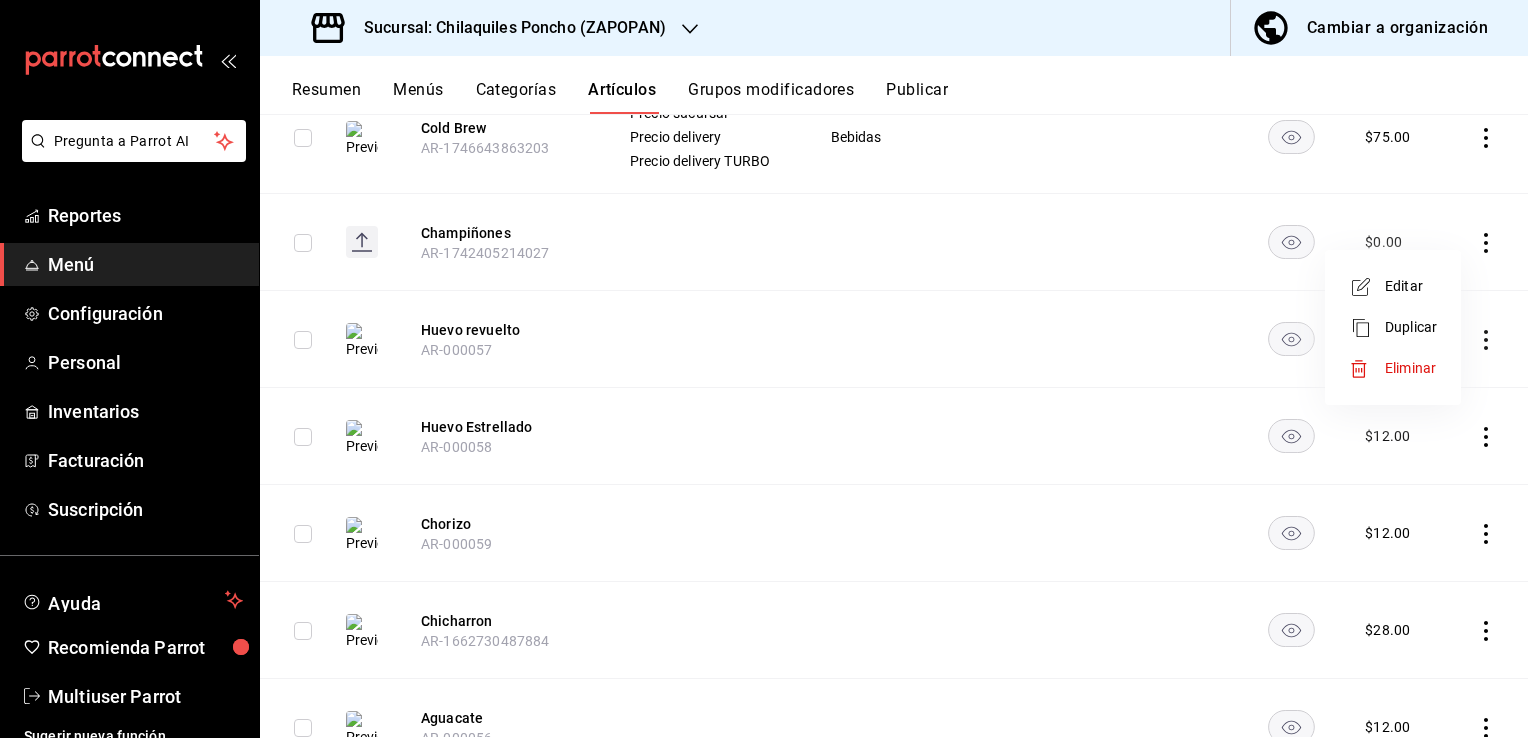 click on "Eliminar" at bounding box center (1410, 368) 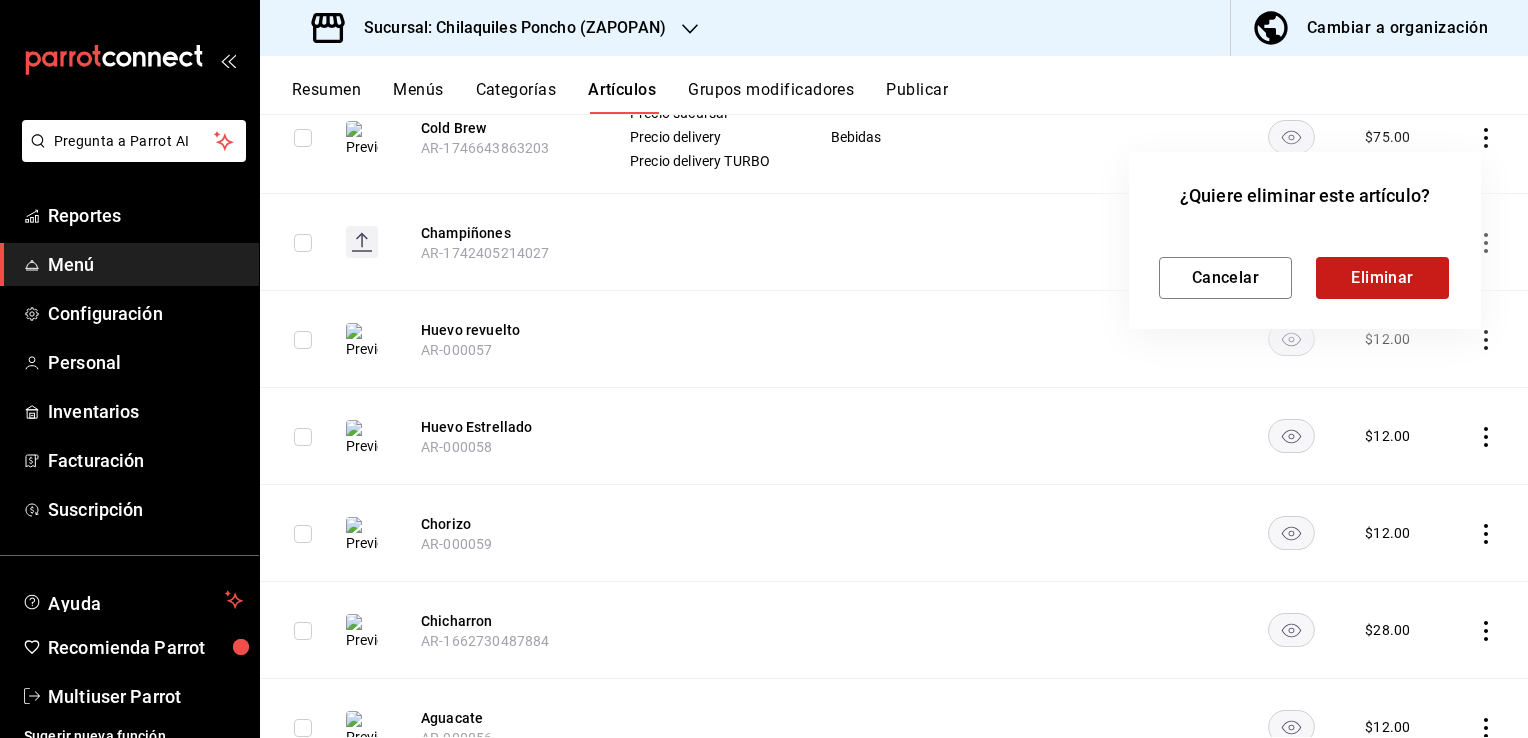 click on "Eliminar" at bounding box center [1382, 278] 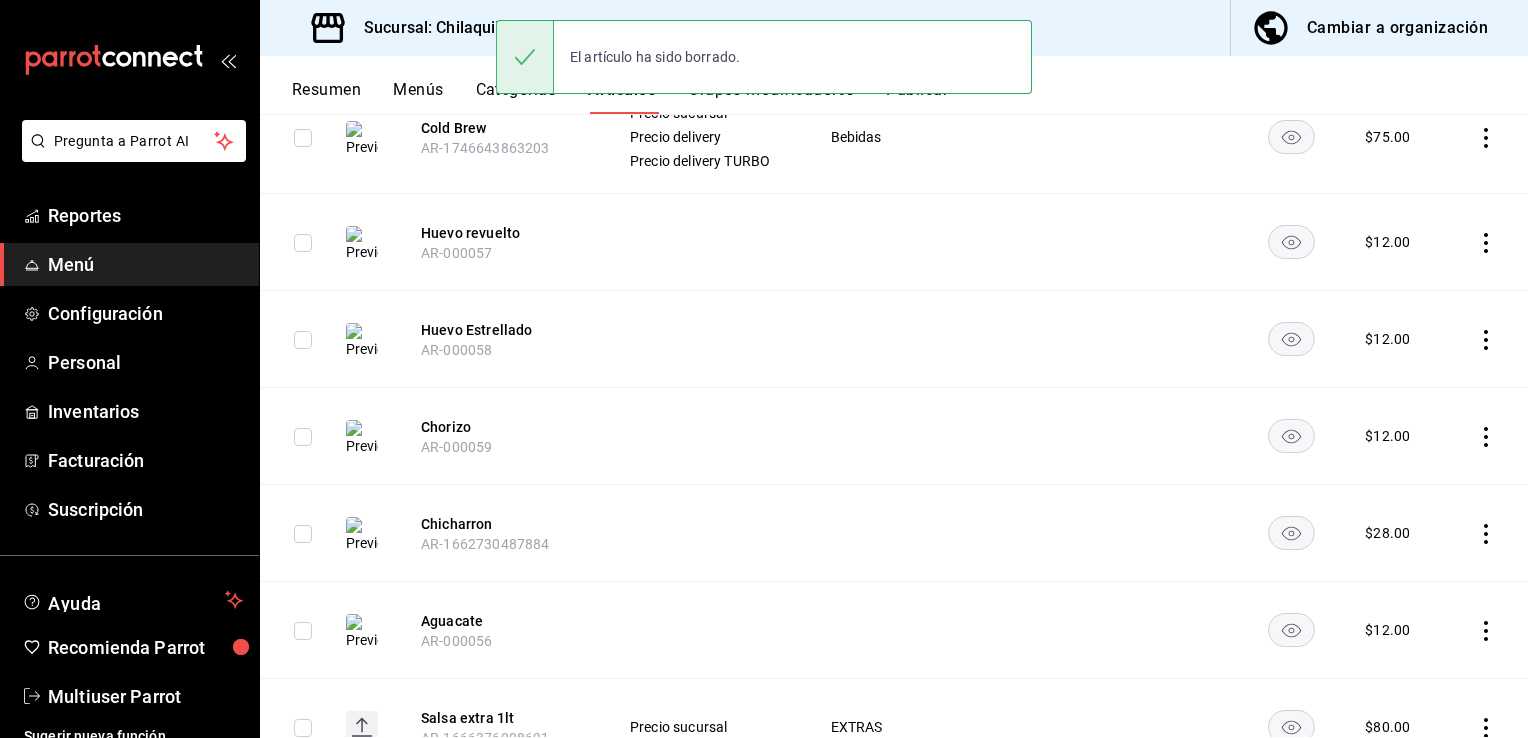 click 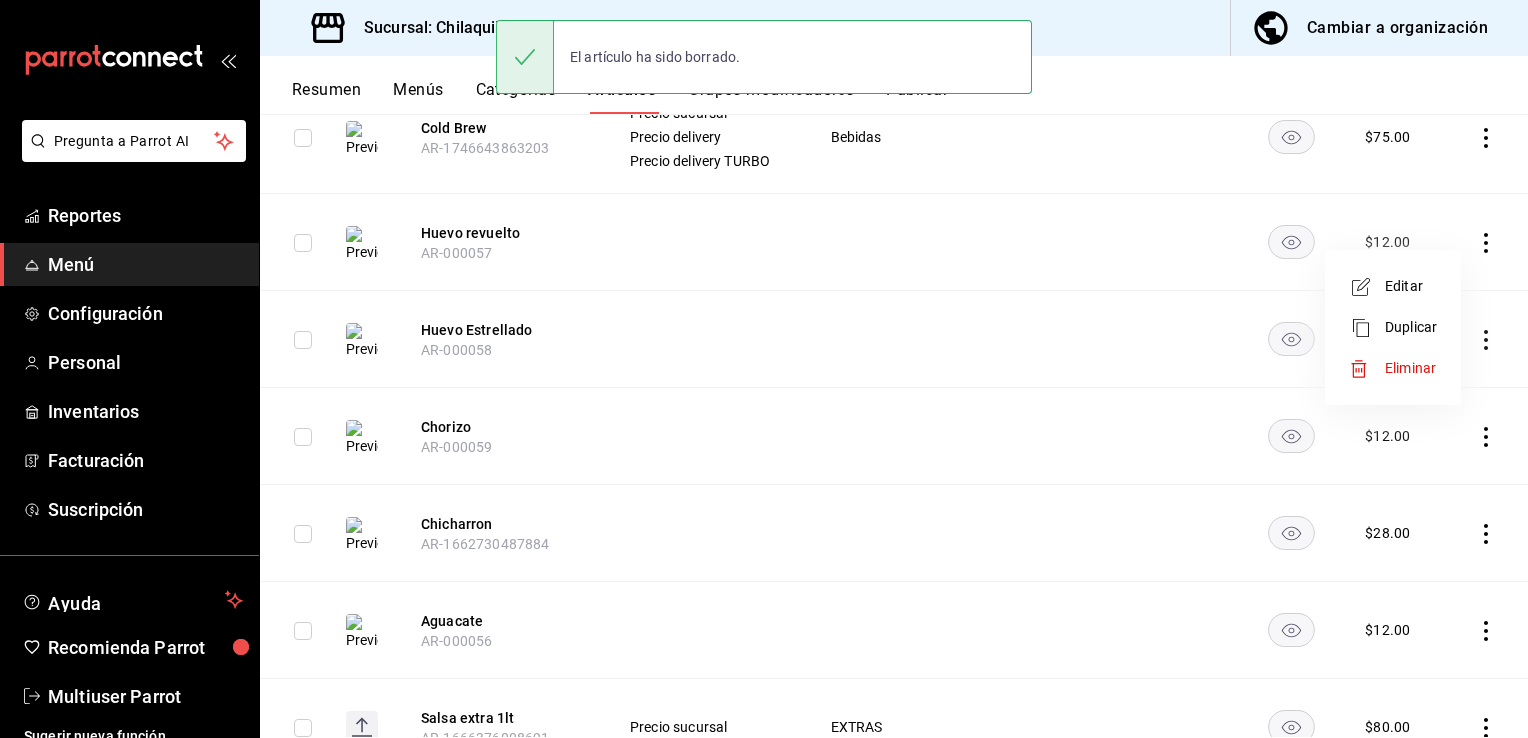 click on "Eliminar" at bounding box center [1410, 368] 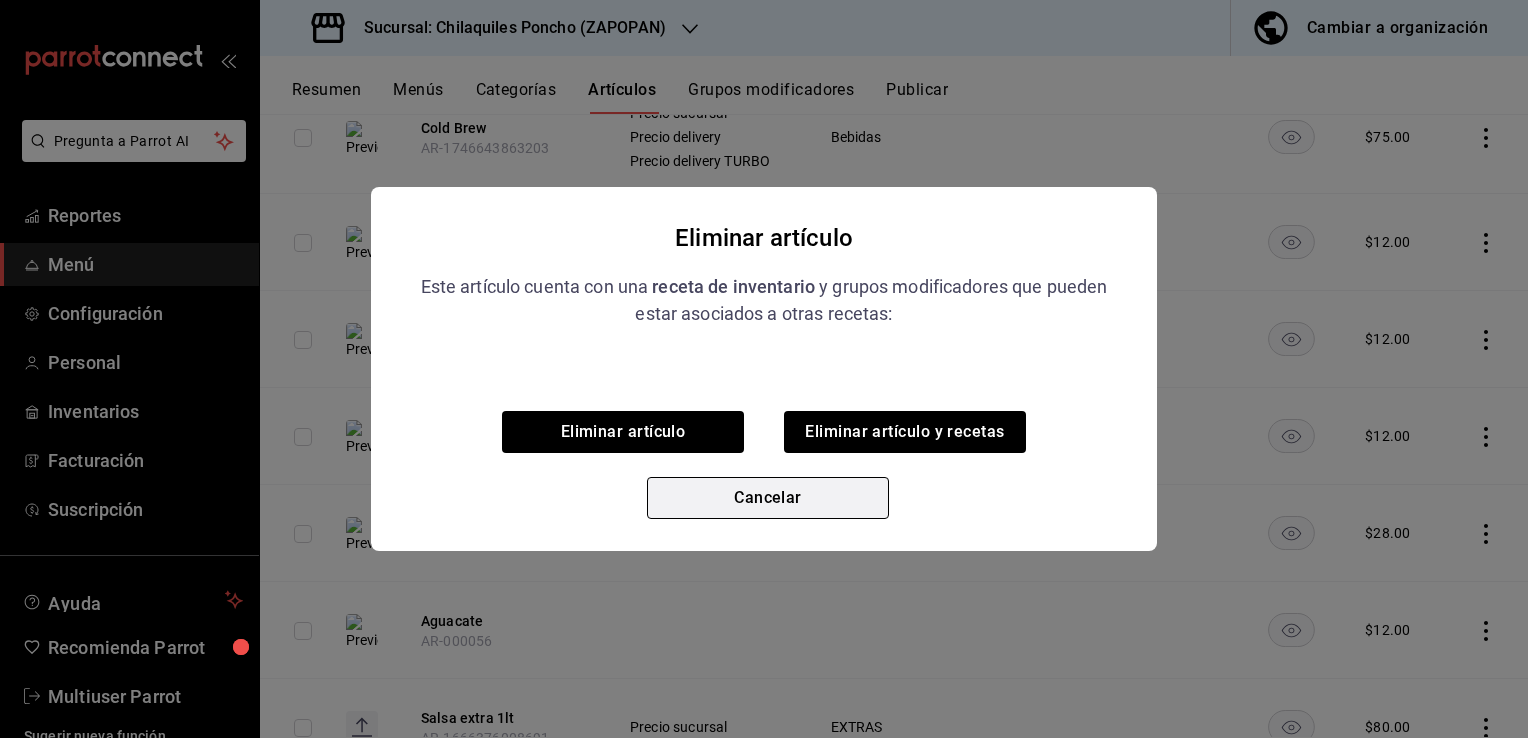 click on "Cancelar" at bounding box center (768, 498) 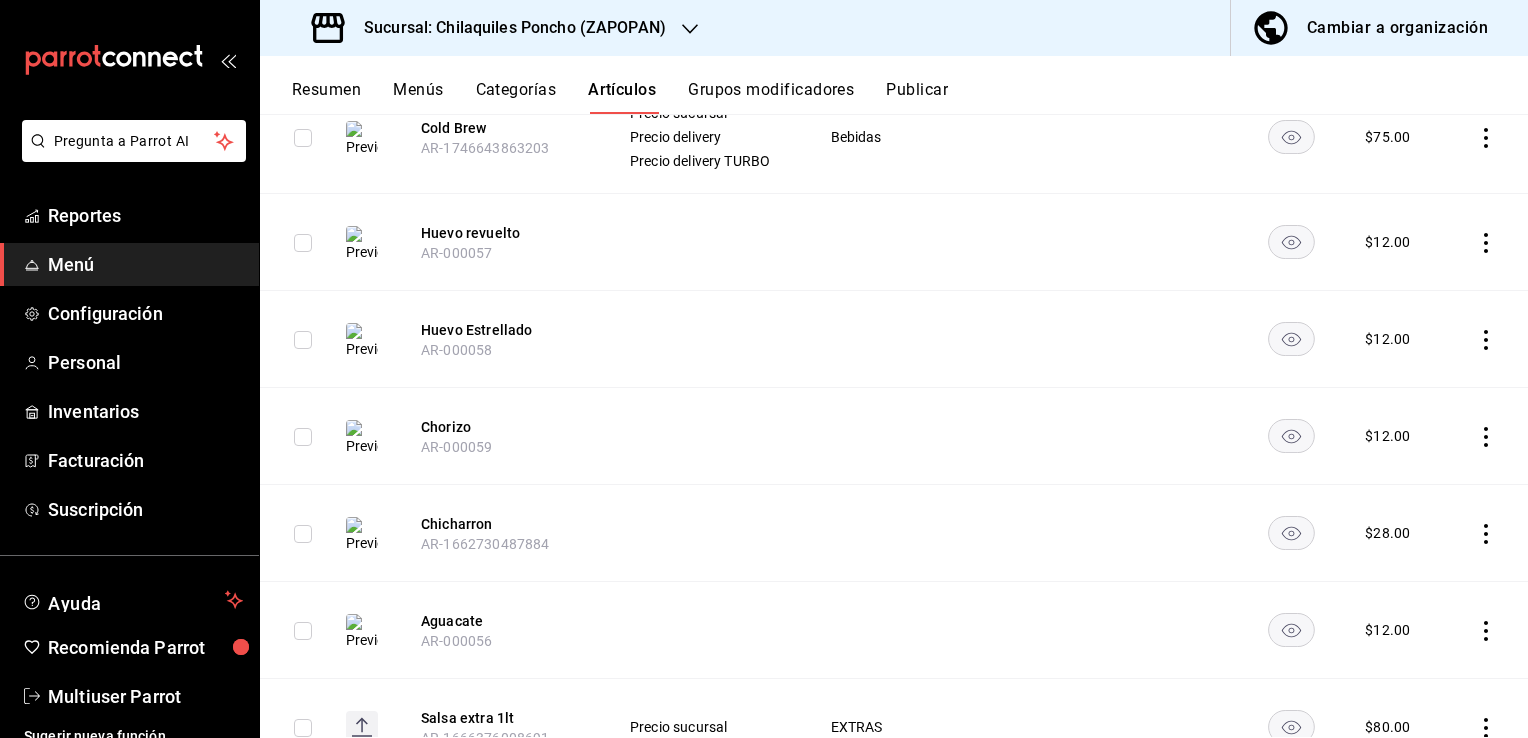 click 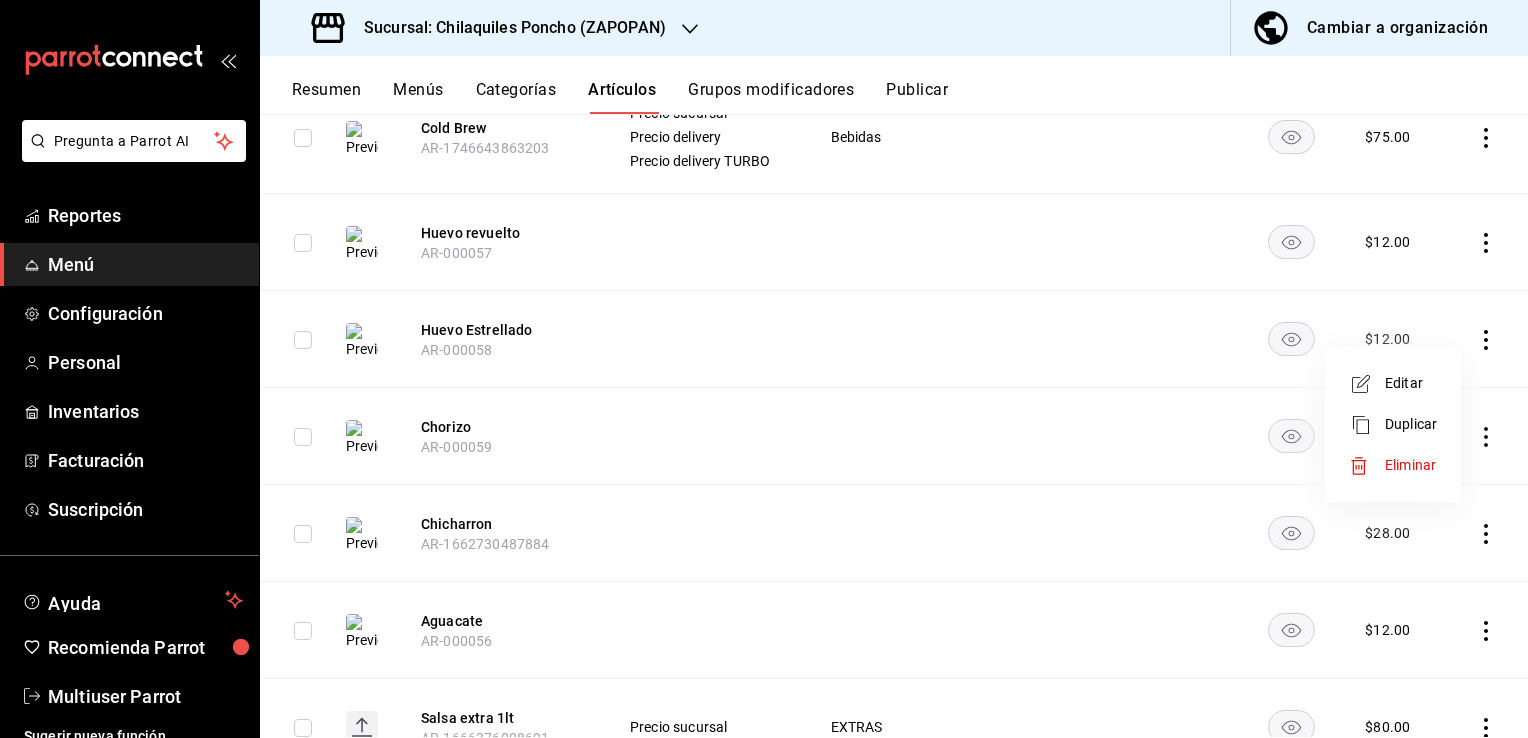 click on "Editar" at bounding box center [1393, 383] 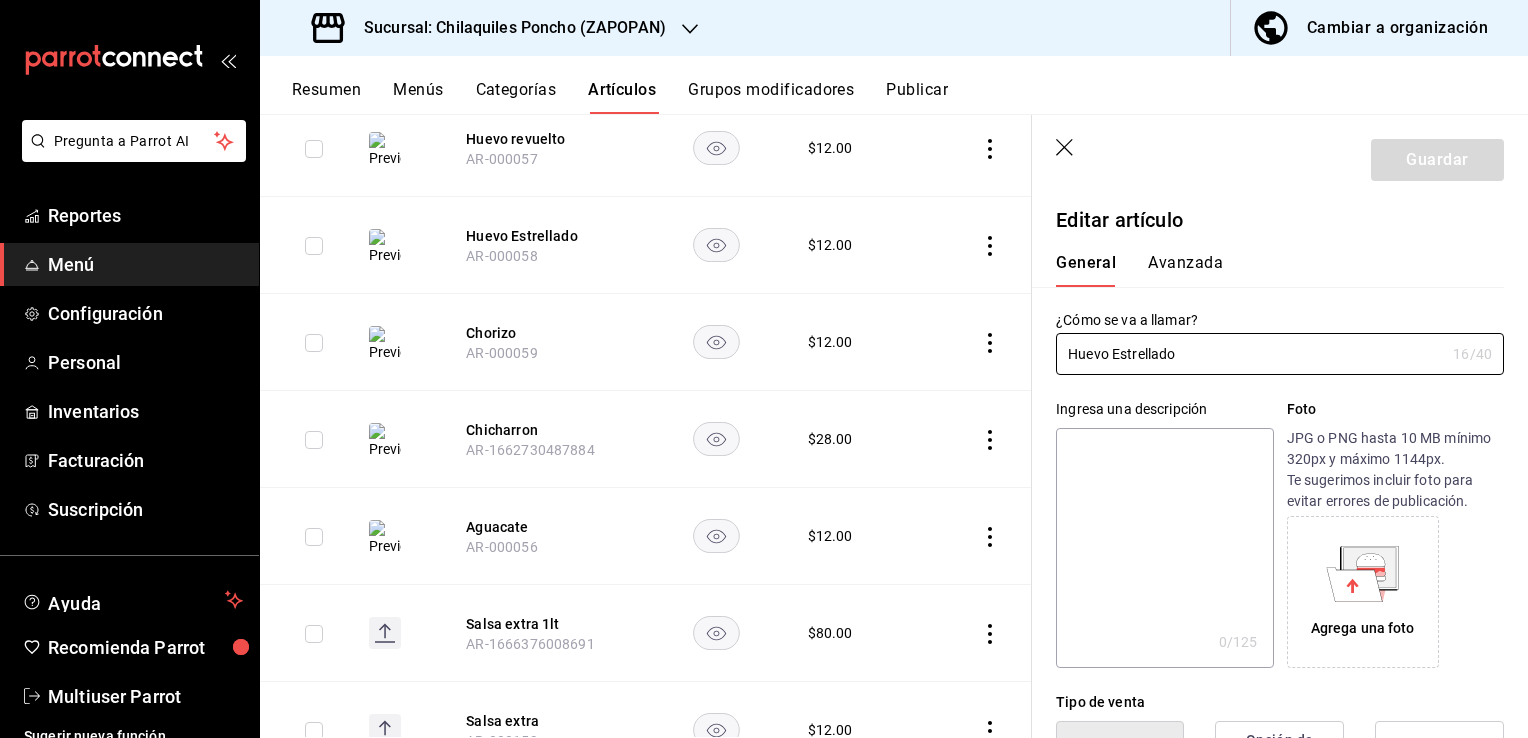 type on "$12.00" 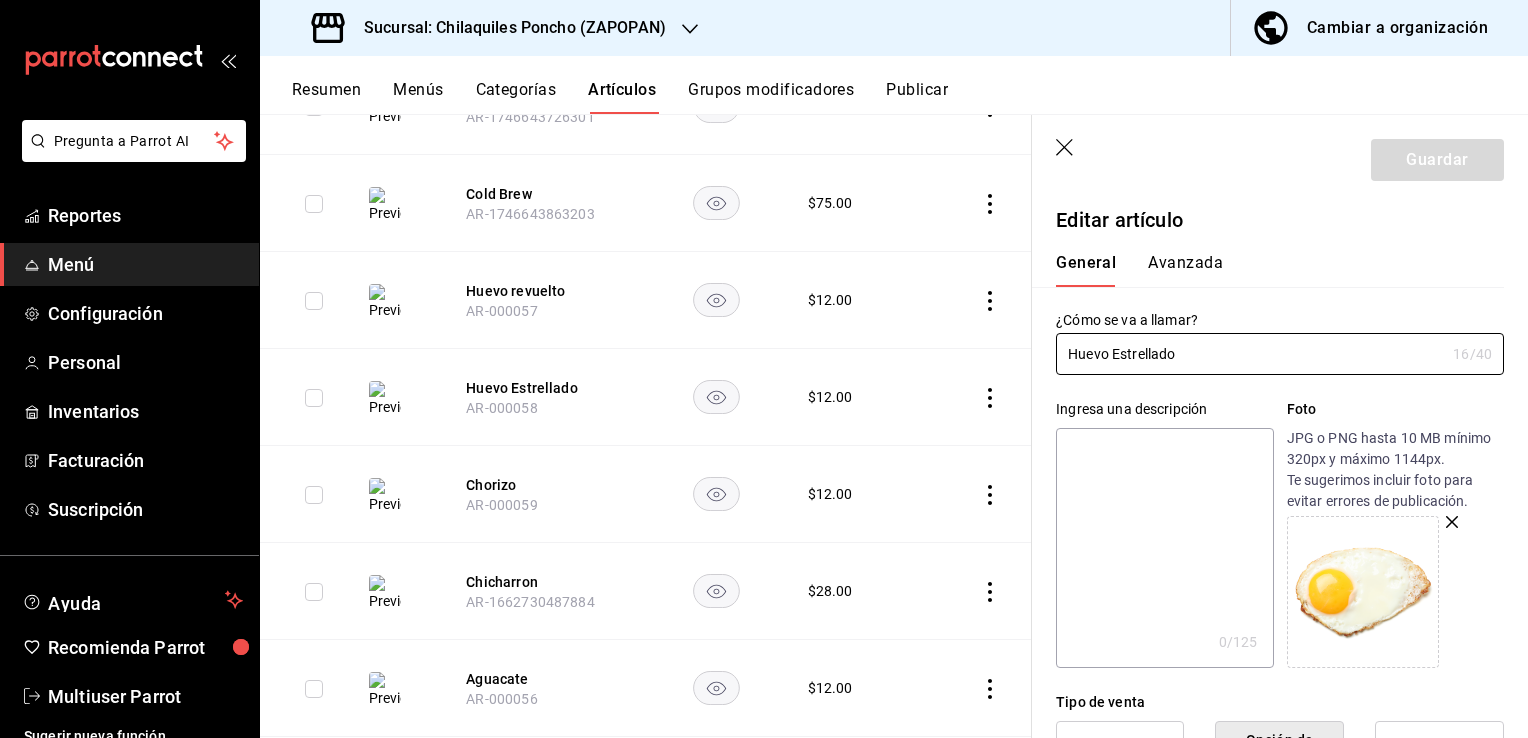 click 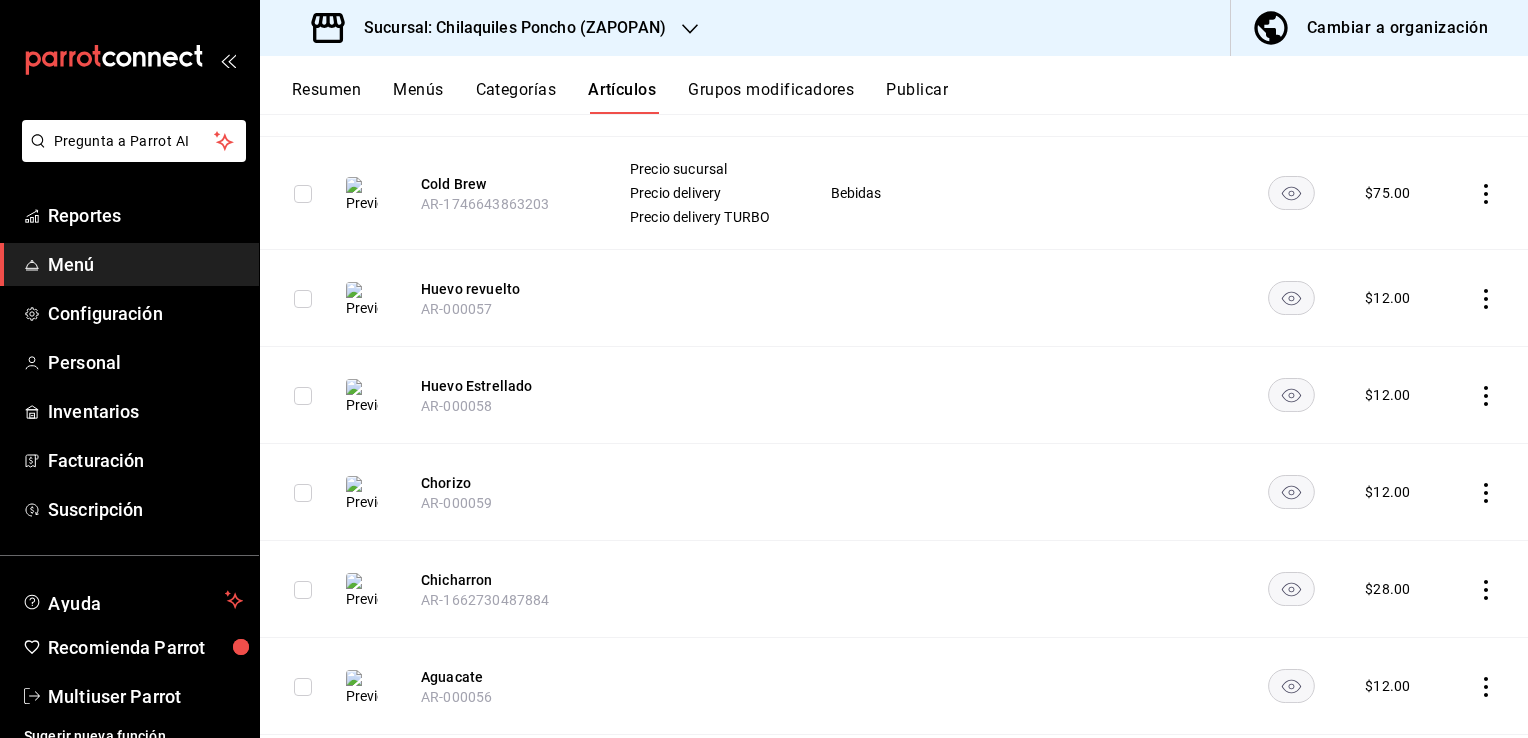 scroll, scrollTop: 1132, scrollLeft: 0, axis: vertical 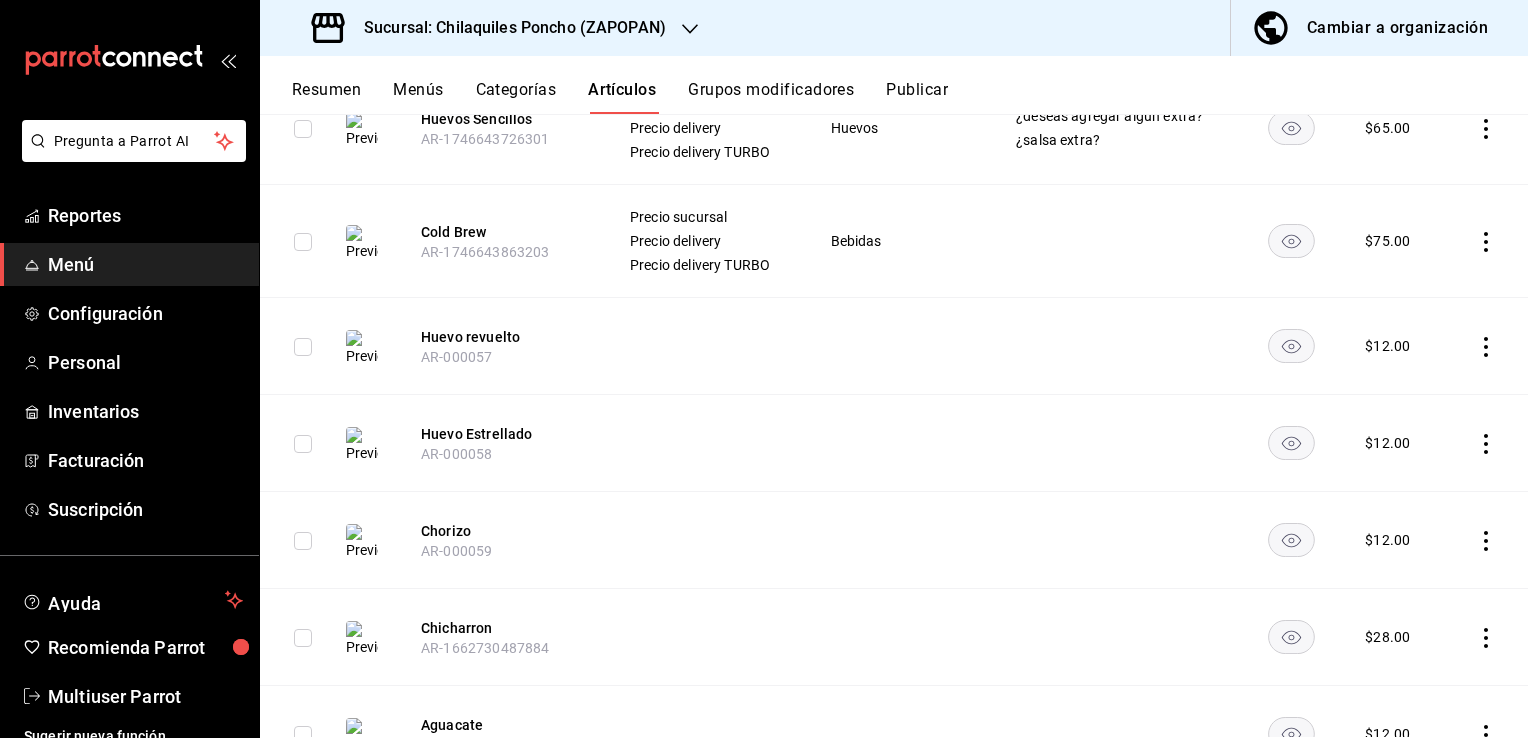 click 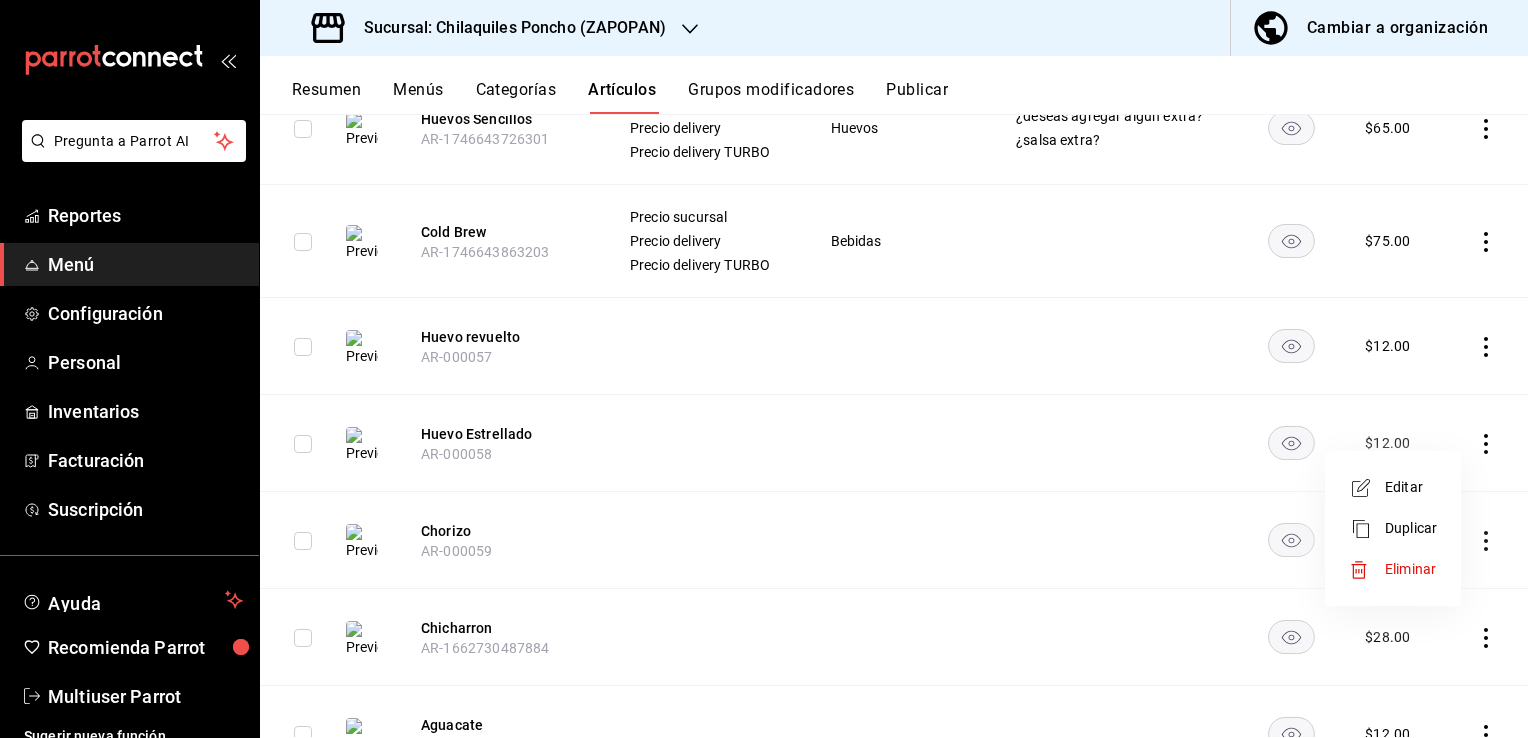 click on "Eliminar" at bounding box center [1393, 569] 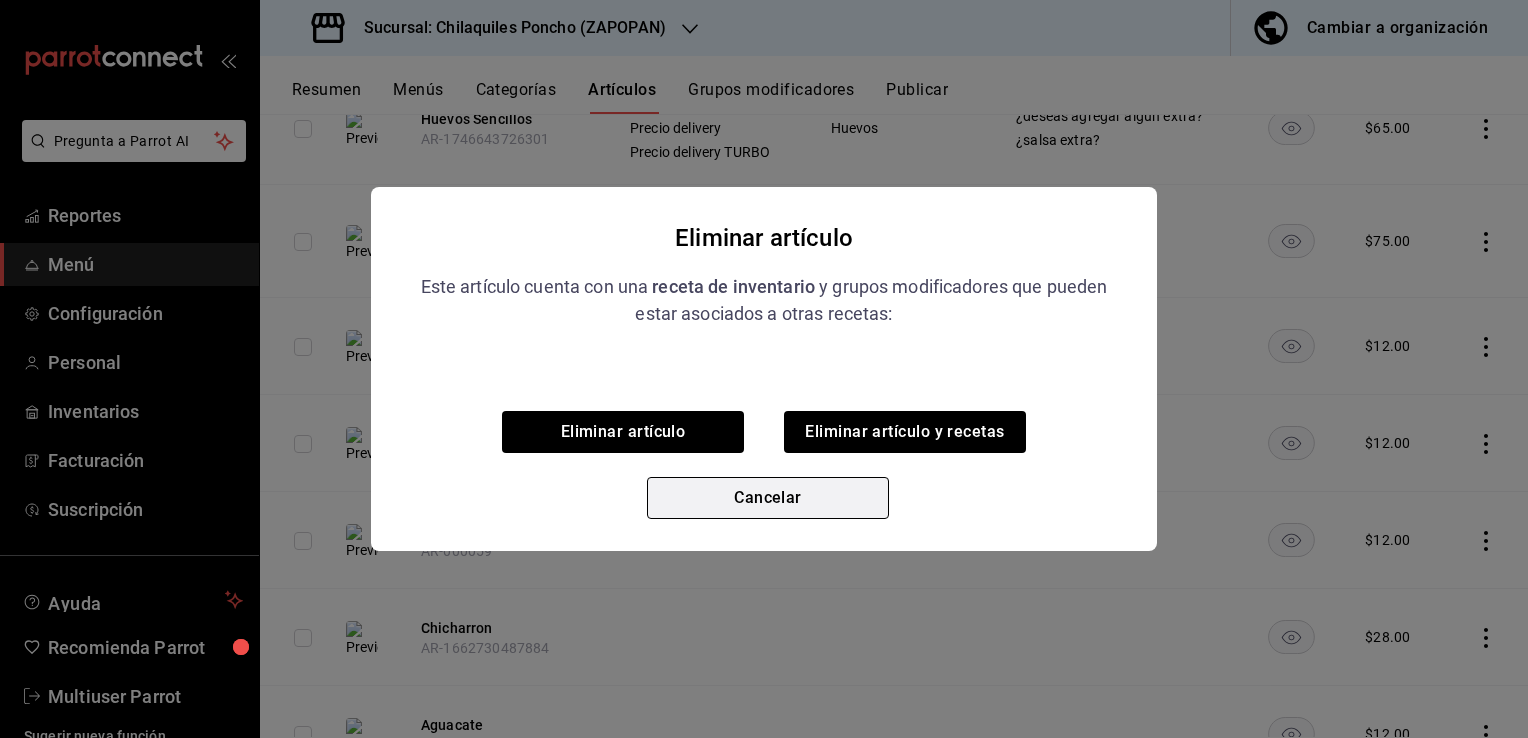 click on "Cancelar" at bounding box center (768, 498) 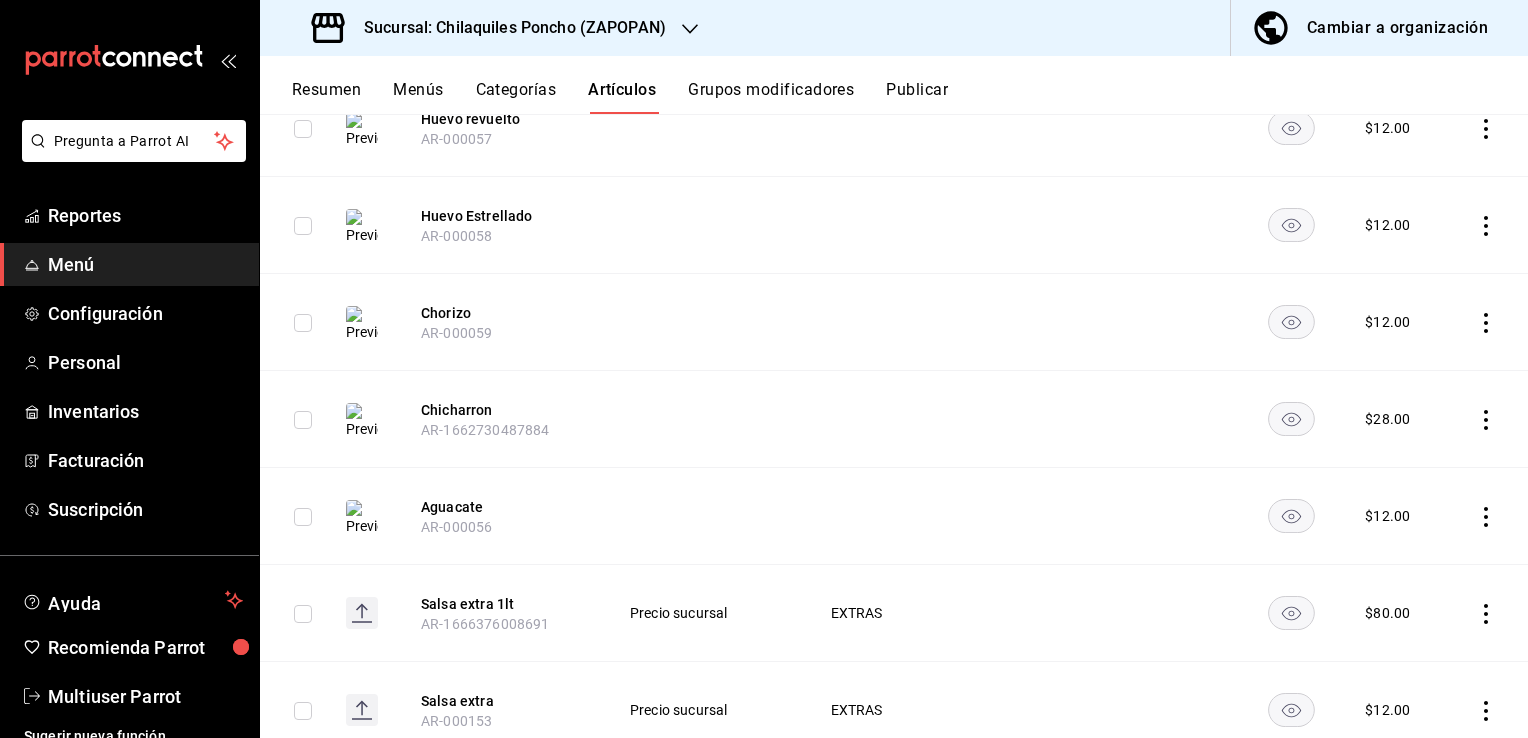 scroll, scrollTop: 1351, scrollLeft: 0, axis: vertical 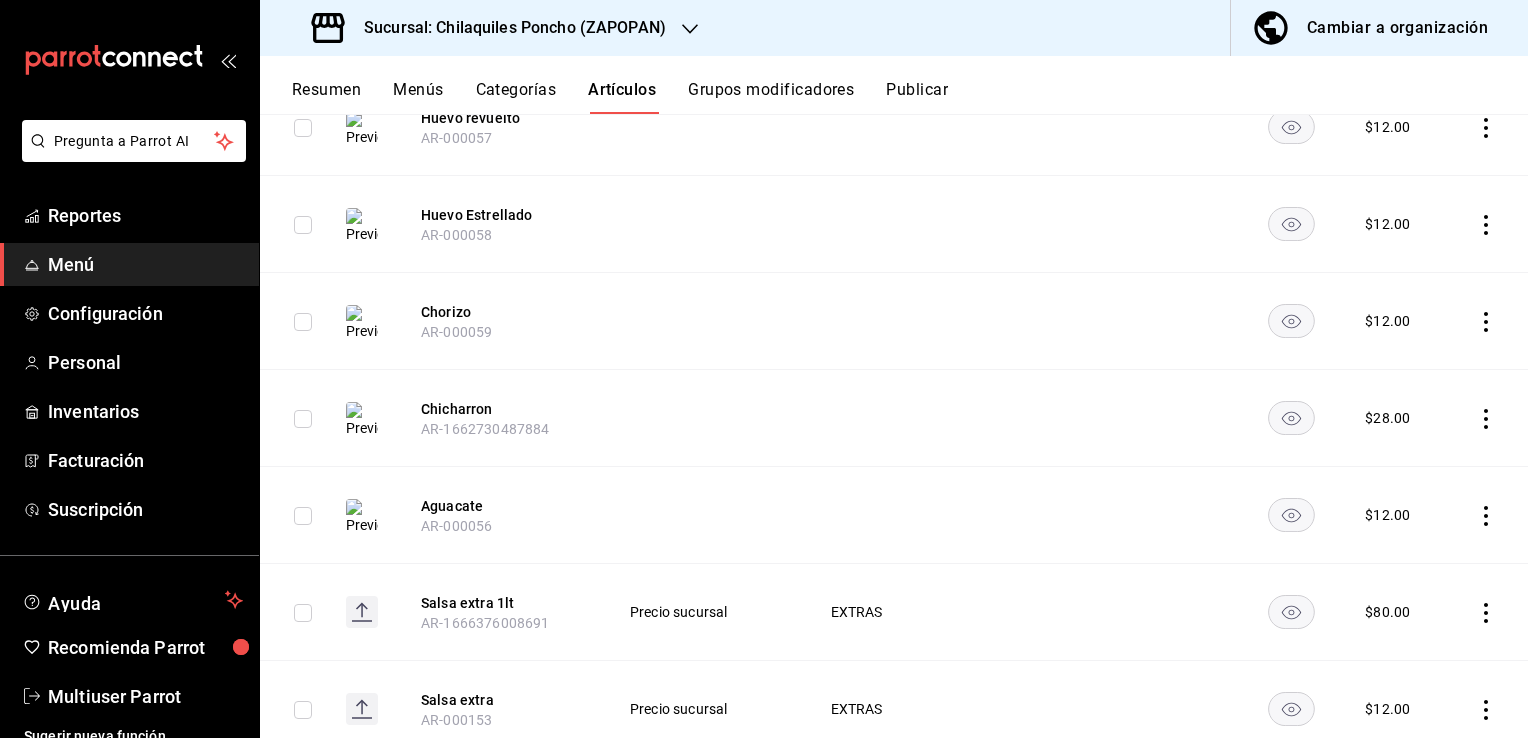 click 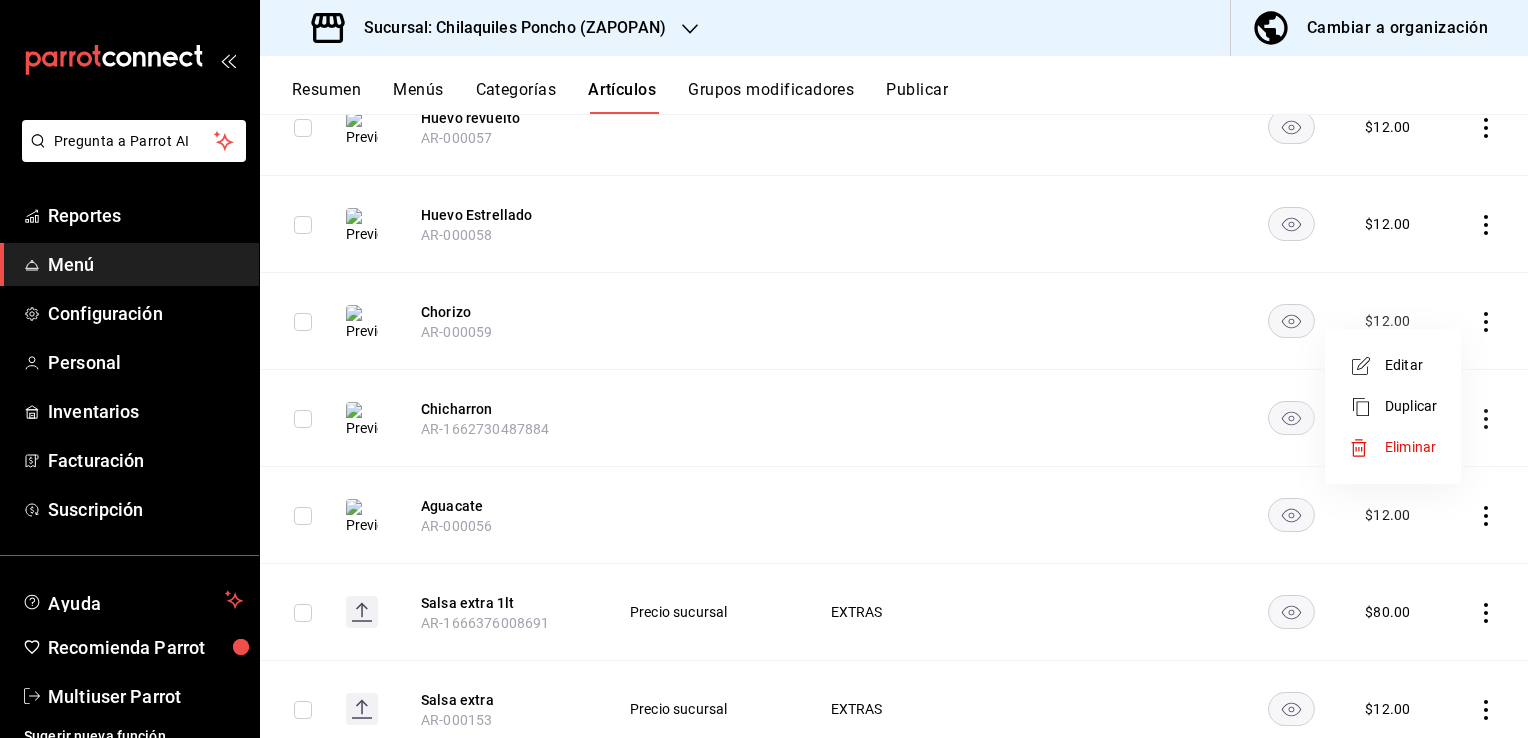 click on "Eliminar" at bounding box center (1410, 447) 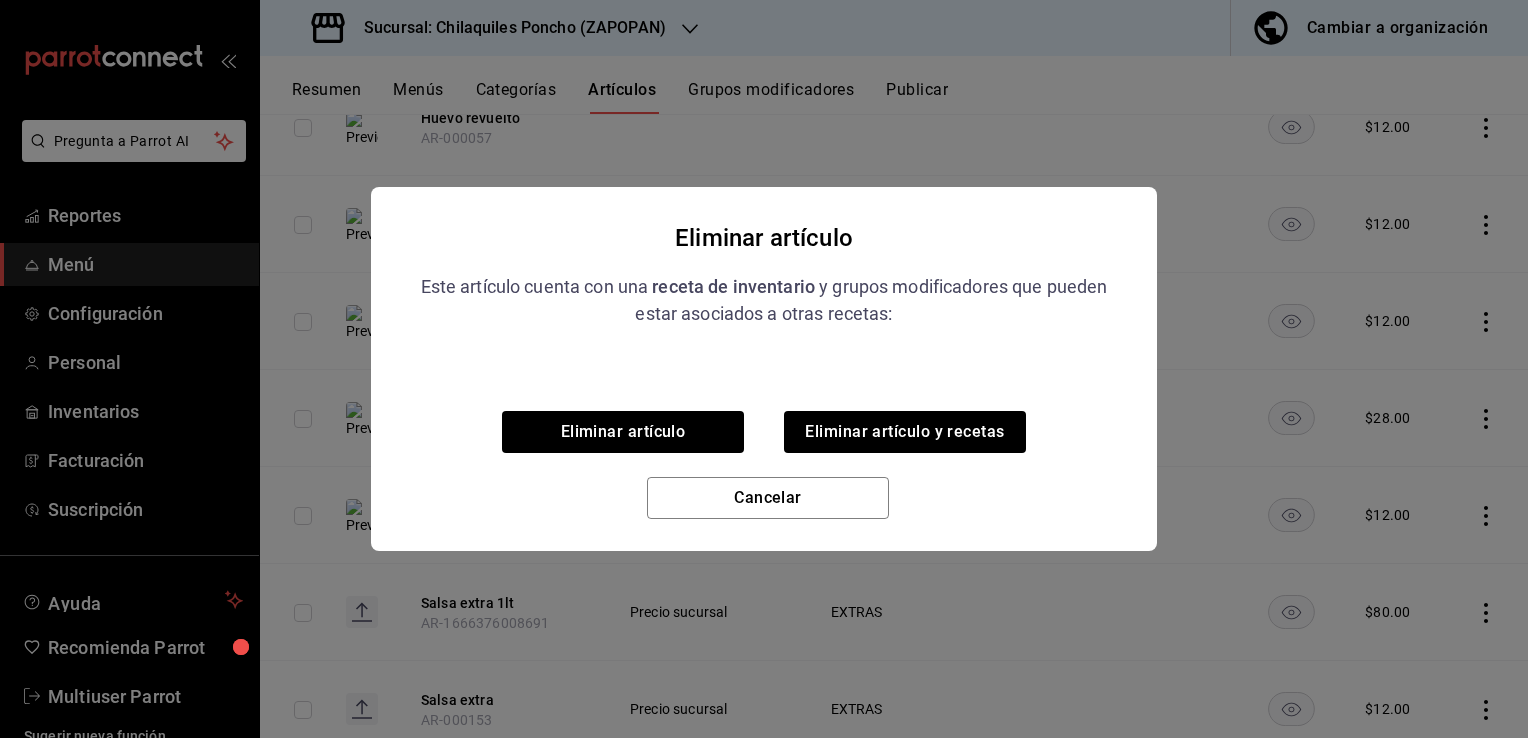 click on "Cancelar" at bounding box center (768, 498) 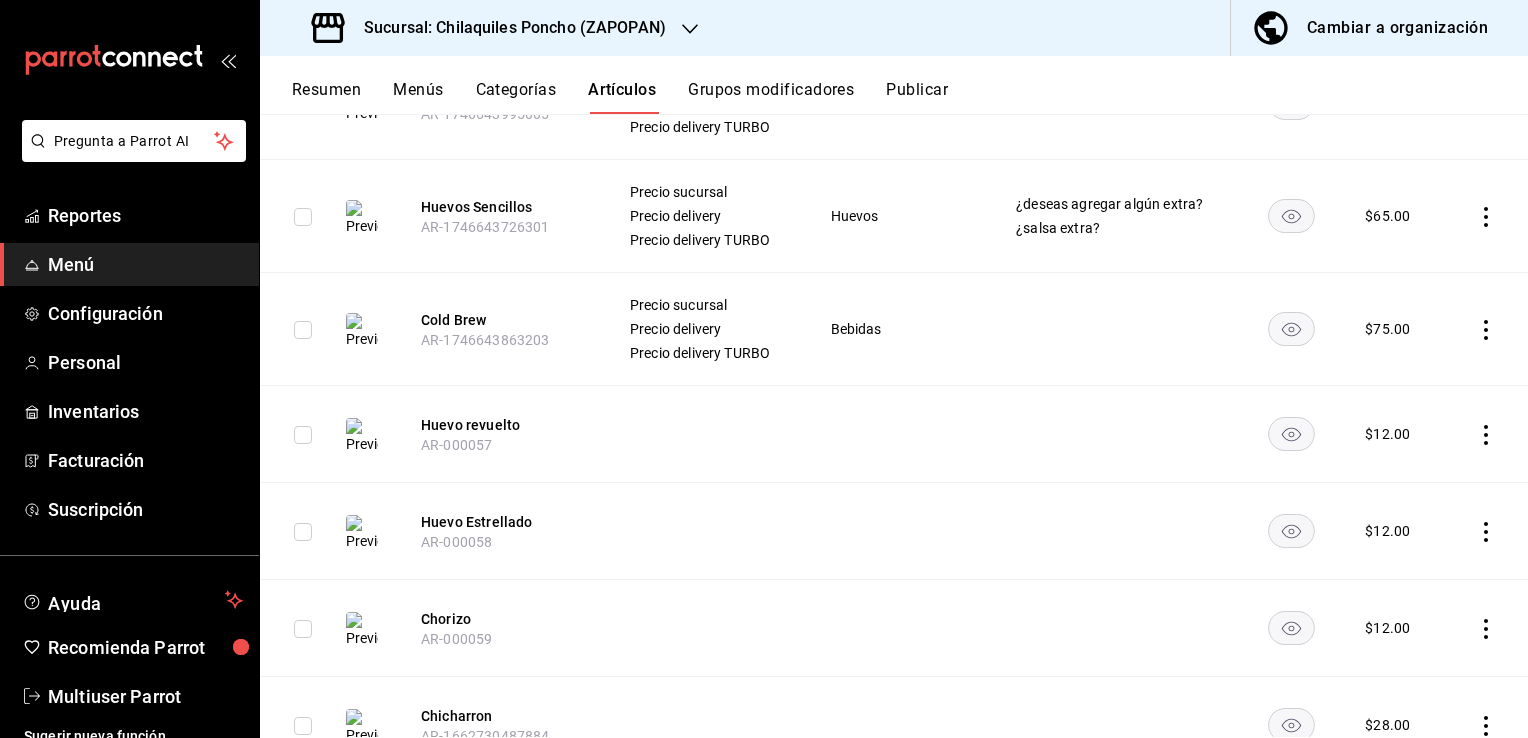 scroll, scrollTop: 1244, scrollLeft: 0, axis: vertical 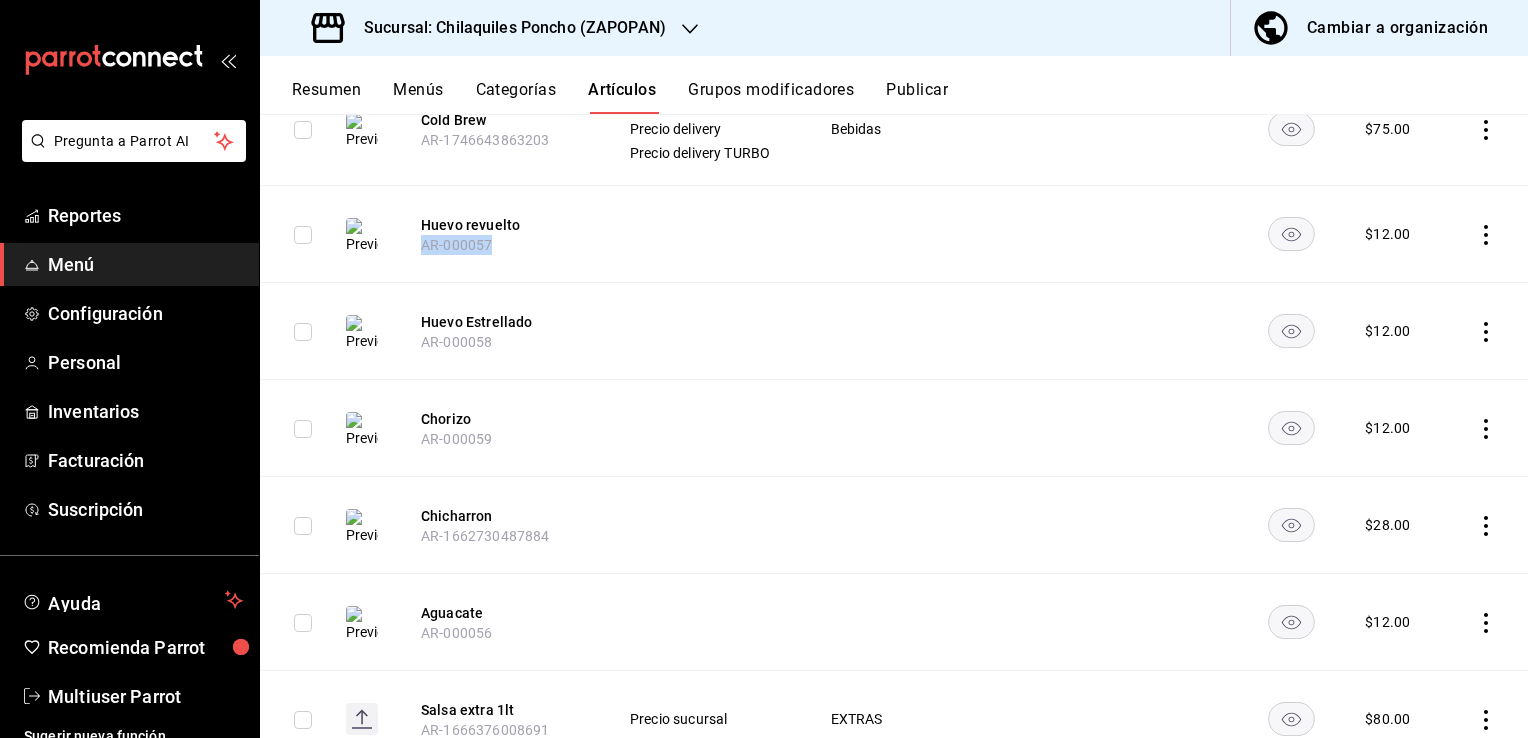 drag, startPoint x: 498, startPoint y: 252, endPoint x: 423, endPoint y: 259, distance: 75.32596 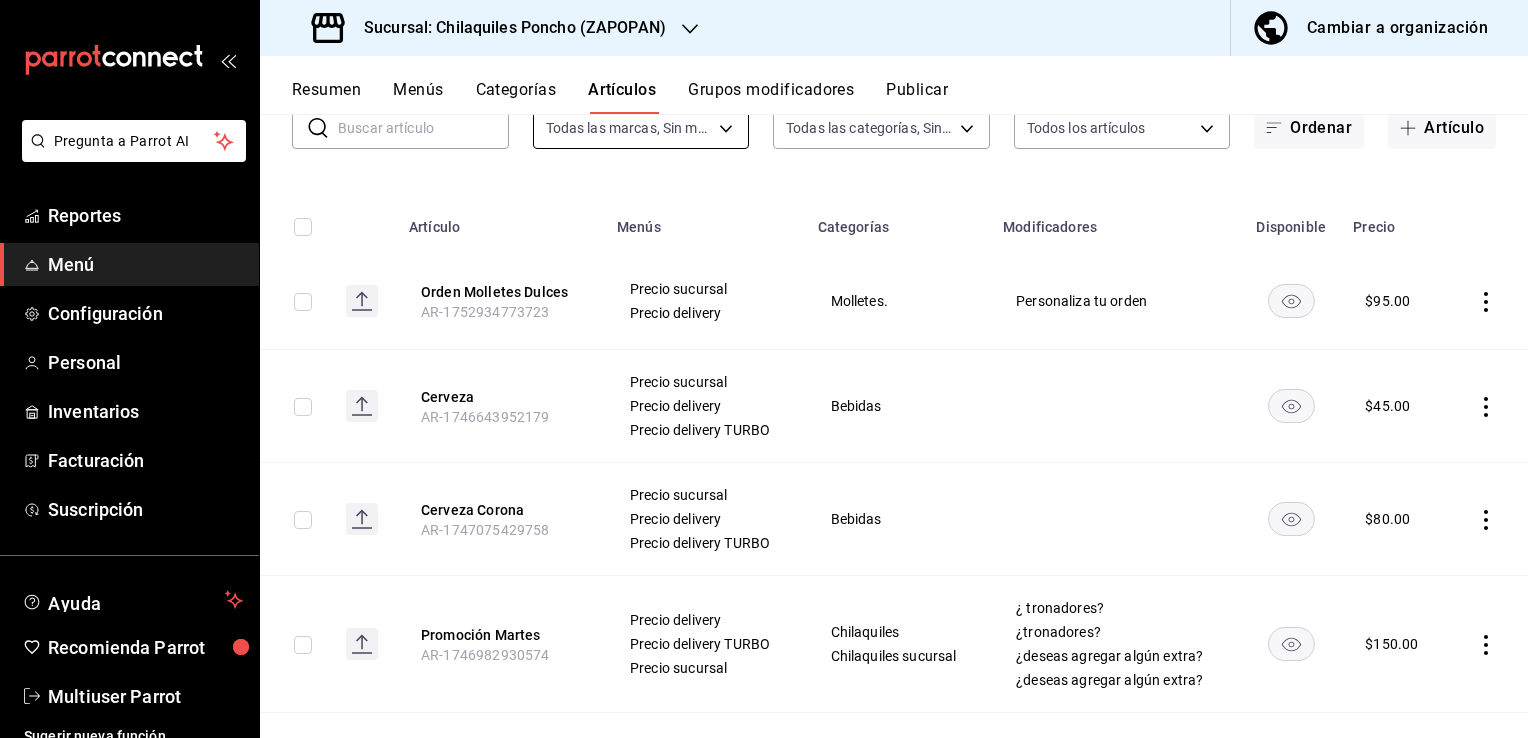 scroll, scrollTop: 0, scrollLeft: 0, axis: both 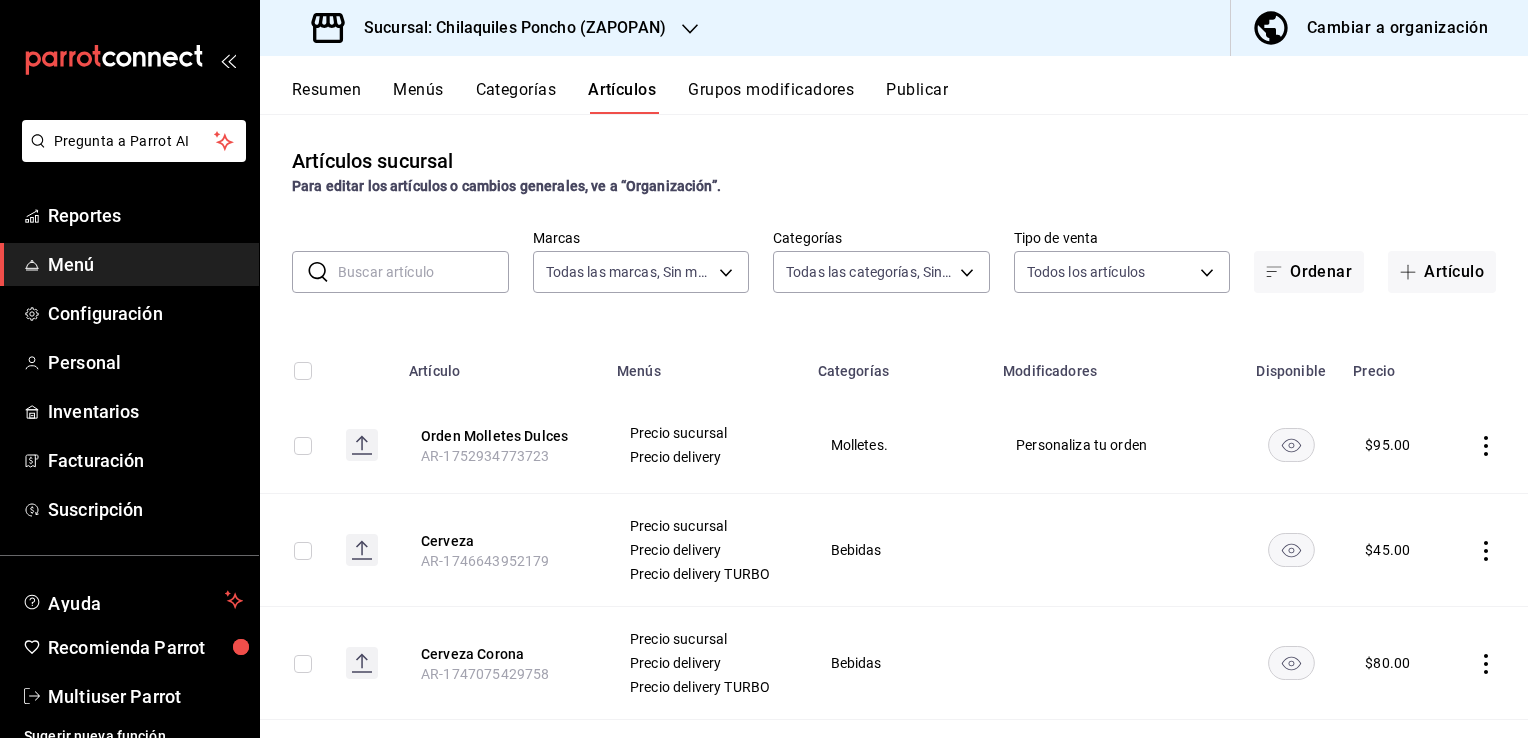click on "Categorías" at bounding box center [516, 97] 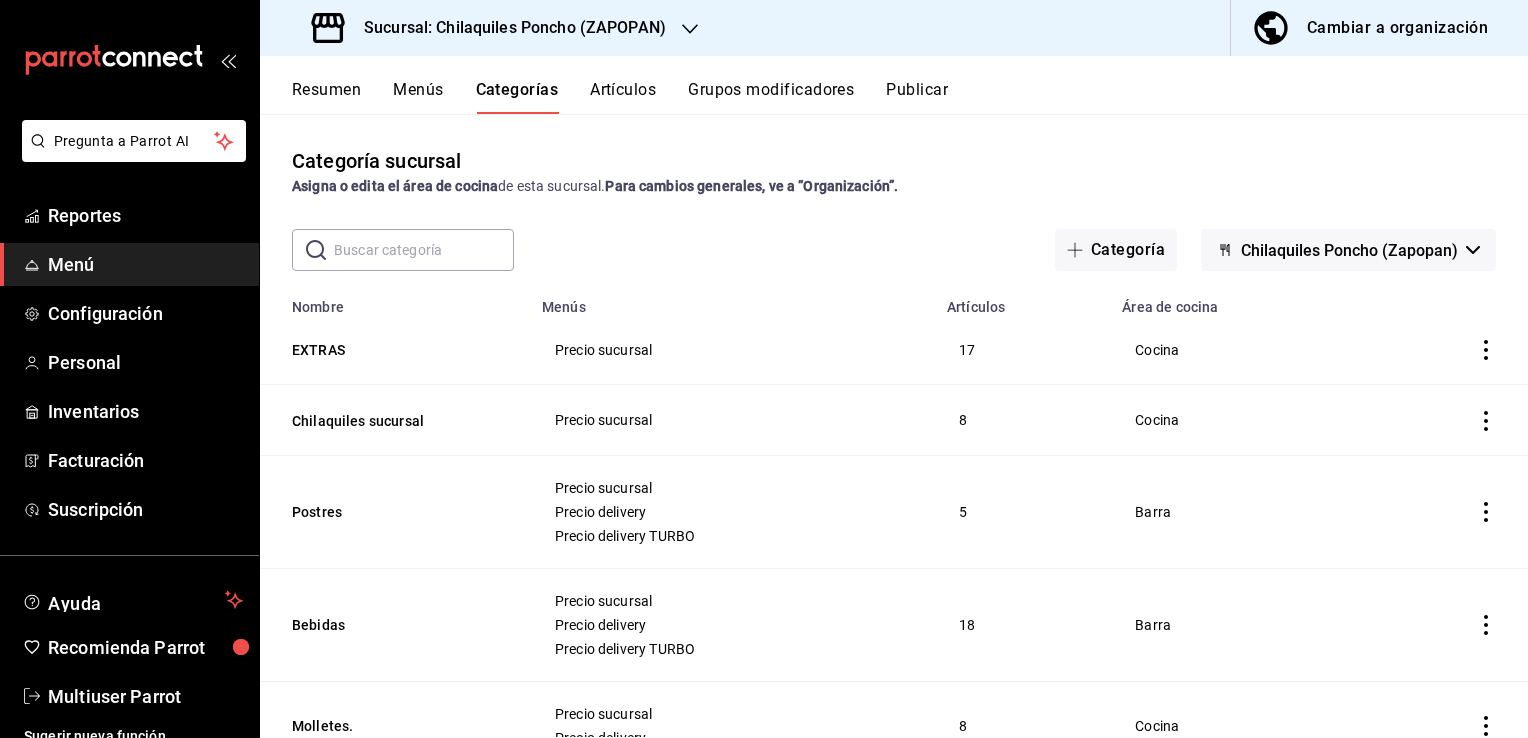 click at bounding box center (424, 250) 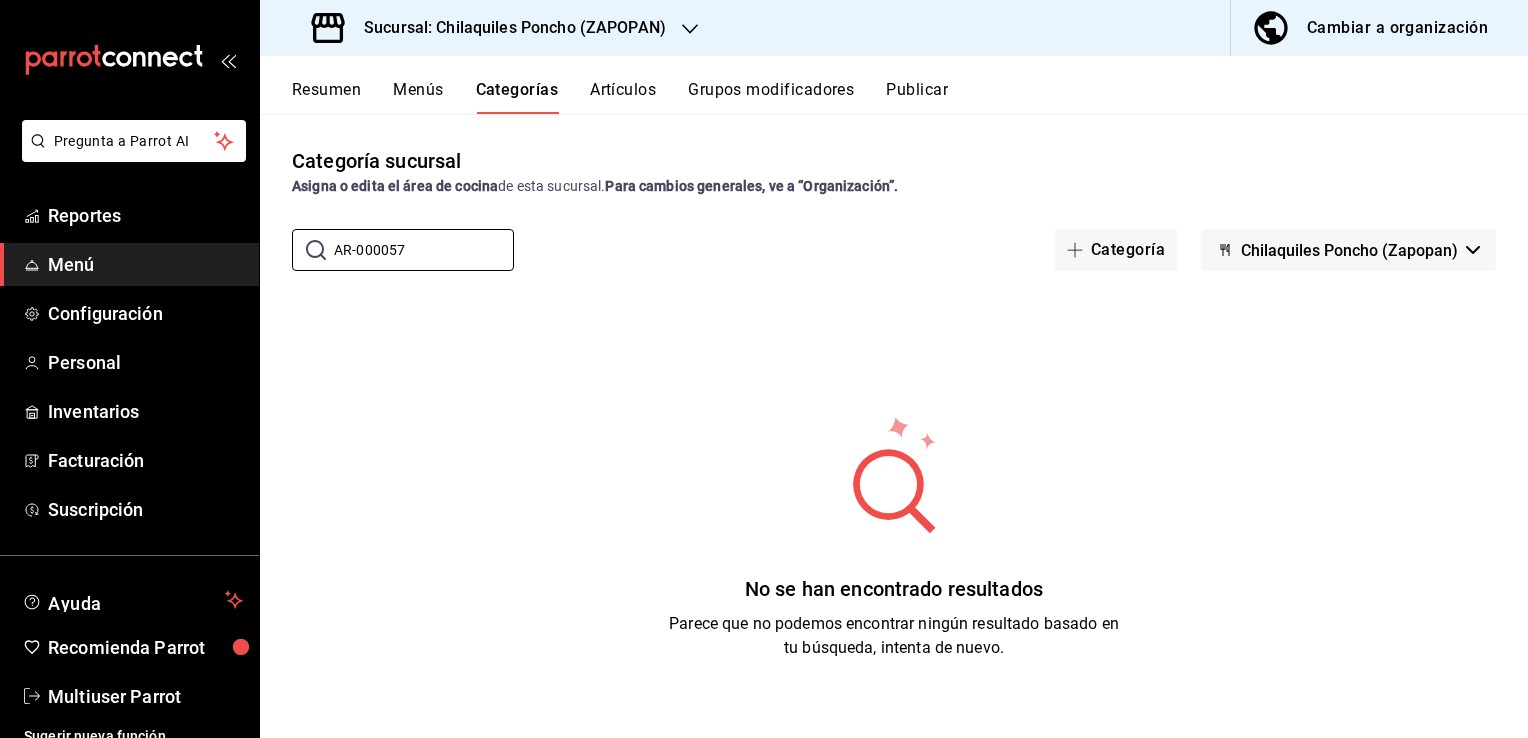 drag, startPoint x: 404, startPoint y: 239, endPoint x: 280, endPoint y: 255, distance: 125.028 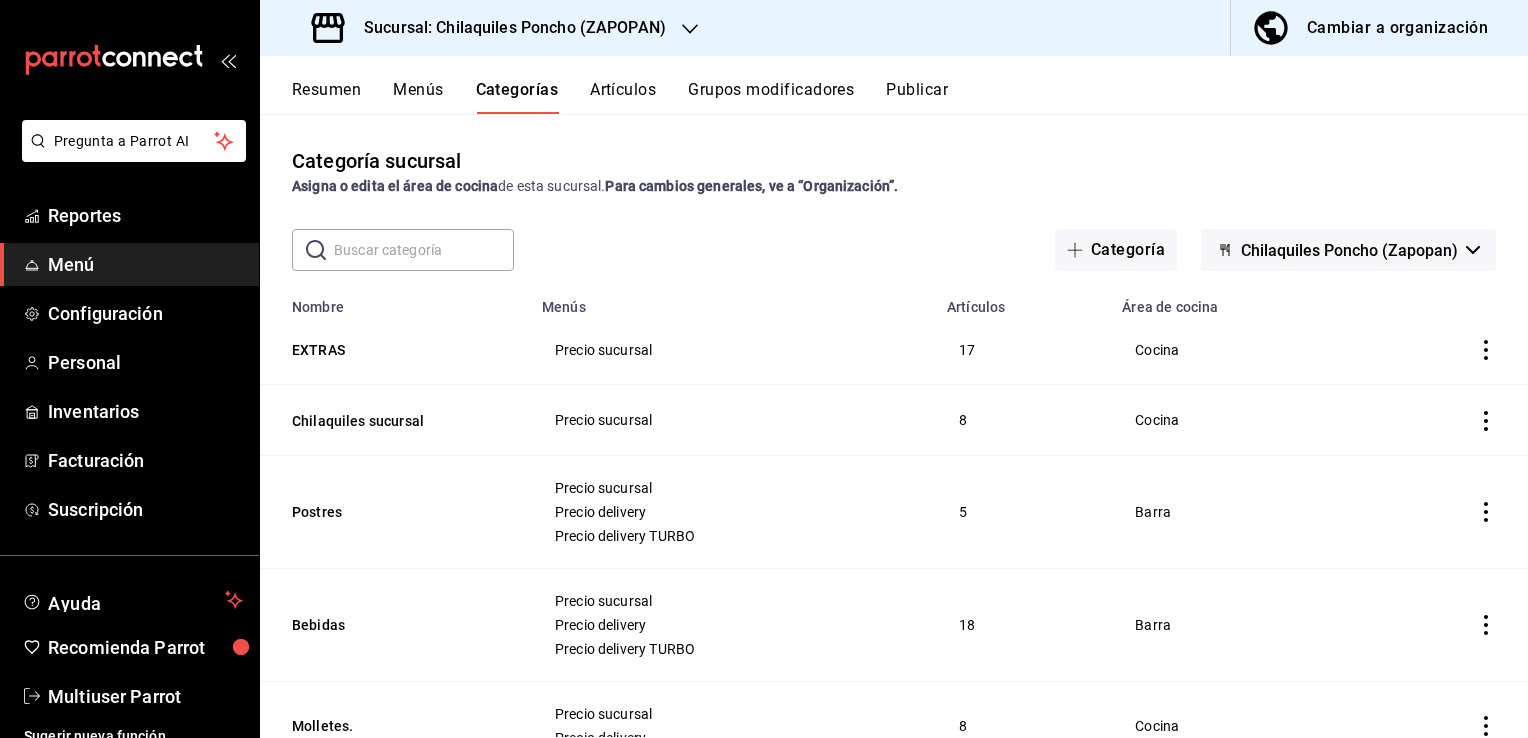 click on "Grupos modificadores" at bounding box center (771, 97) 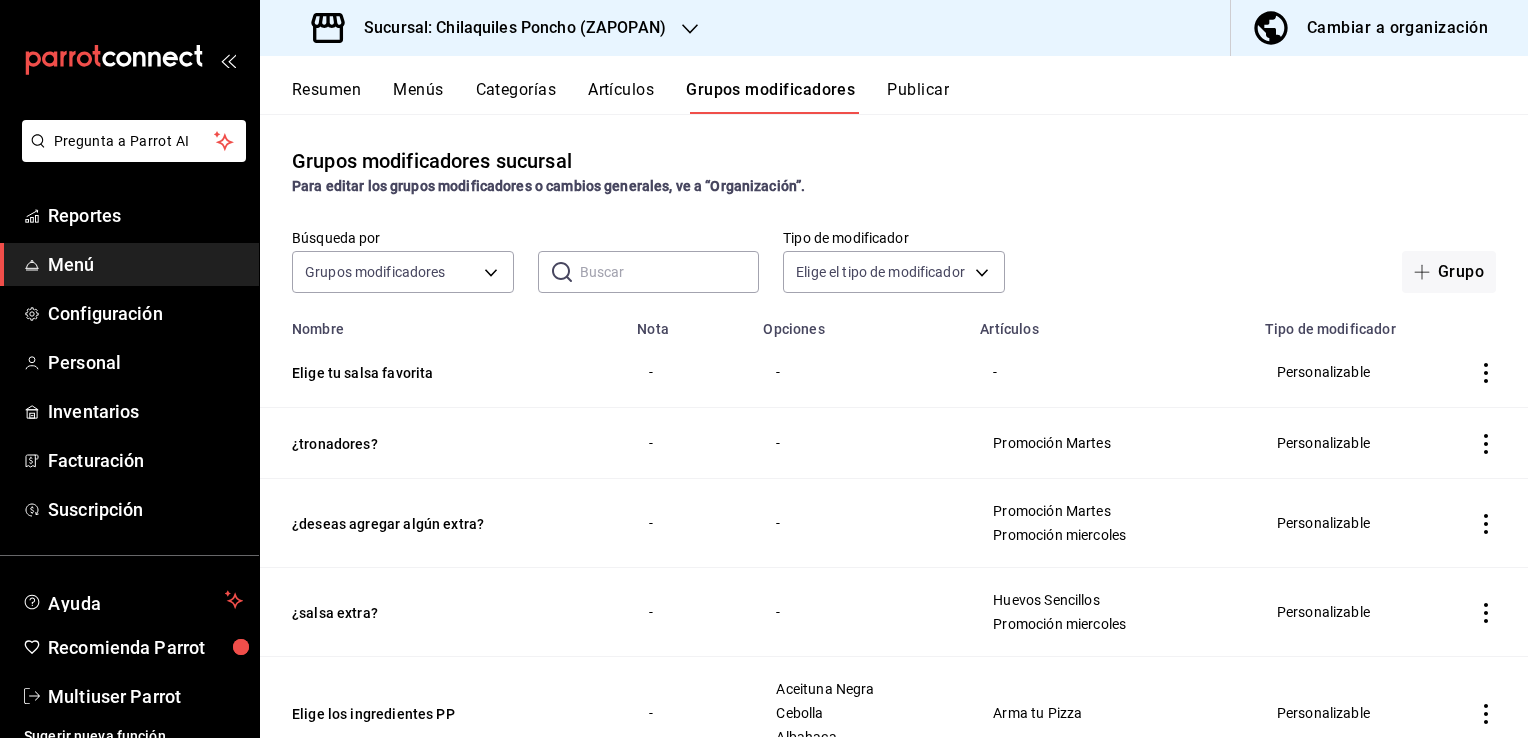 click on "Artículos" at bounding box center [621, 97] 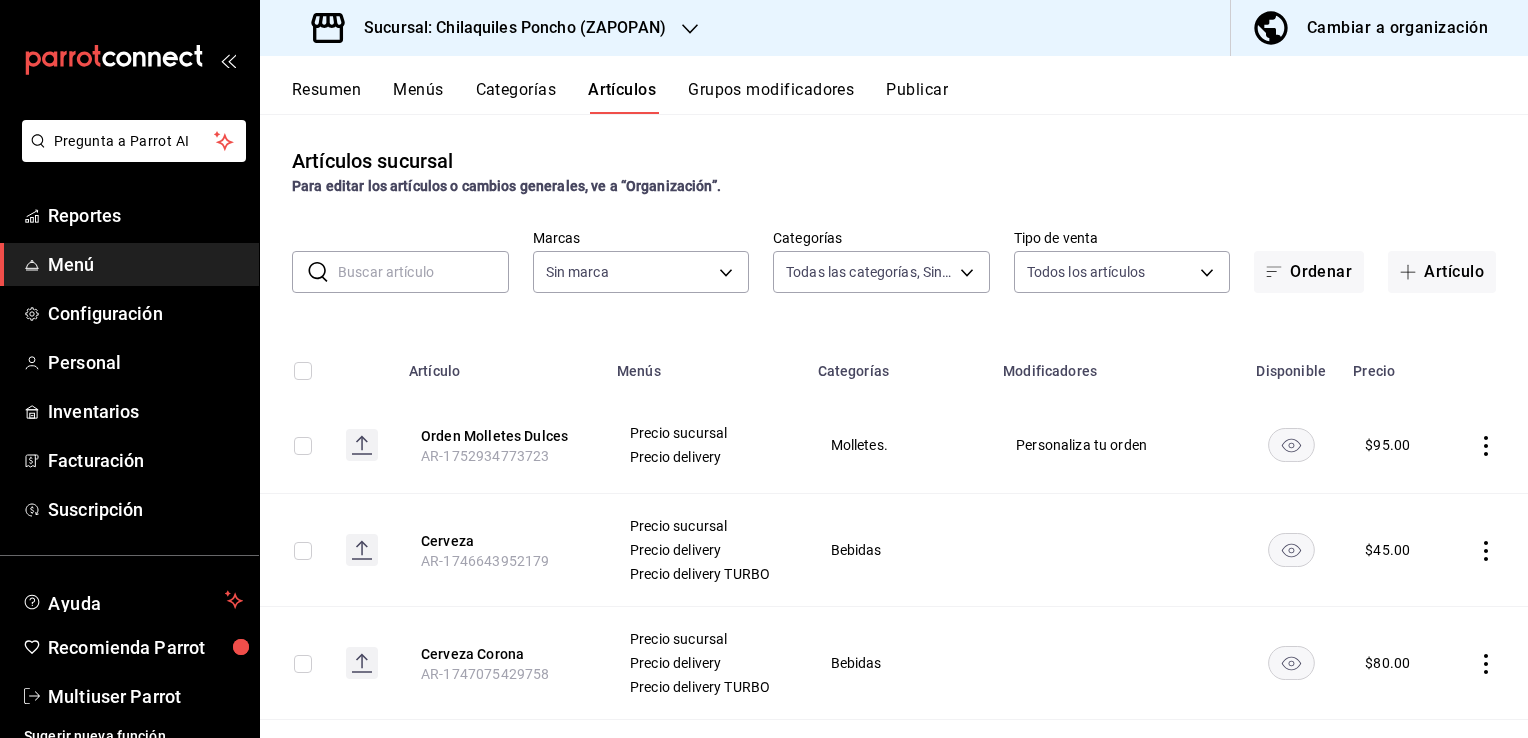 type on "8fc5e8d3-3390-4703-b559-2fbcf81cb379,971778e6-ae3c-4dbc-b8df-3e79793ed588,2cb98687-a48c-455c-ad32-578c5c973aba,ccae6b2d-4cfa-4e92-b909-7453bd745ed2,1c900c12-8b56-4977-8a3c-9706311c3bfb,211ec51b-35bd-4bb2-9940-699c9d4b253c,62ef5382-7d4c-4af5-942f-c5421a7d1b8f,b5b4467f-b7ae-442c-80d7-7f5dd6c67e4b,6c9c1bb3-23fc-432d-9f5a-b9ec059b5171,a9c40b93-538e-4864-9f8c-64b9f3b4d1e5,4fcb77e9-655d-4611-9cf6-69d5ea493576,2566ae26-270a-4c3b-8685-f2f7e476321a,dacee7ee-3387-4730-9b78-3d5305590df4" 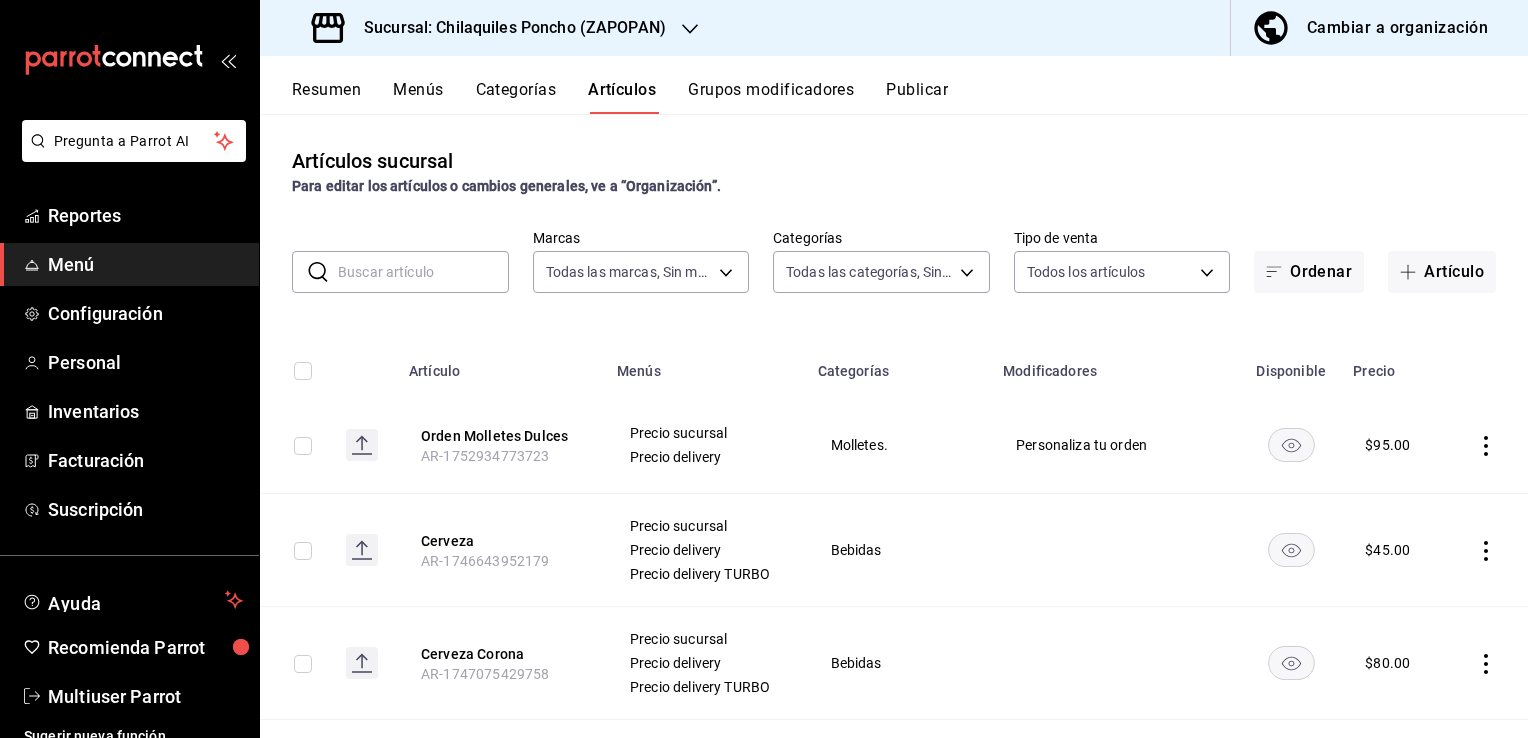 click on "Grupos modificadores" at bounding box center [771, 97] 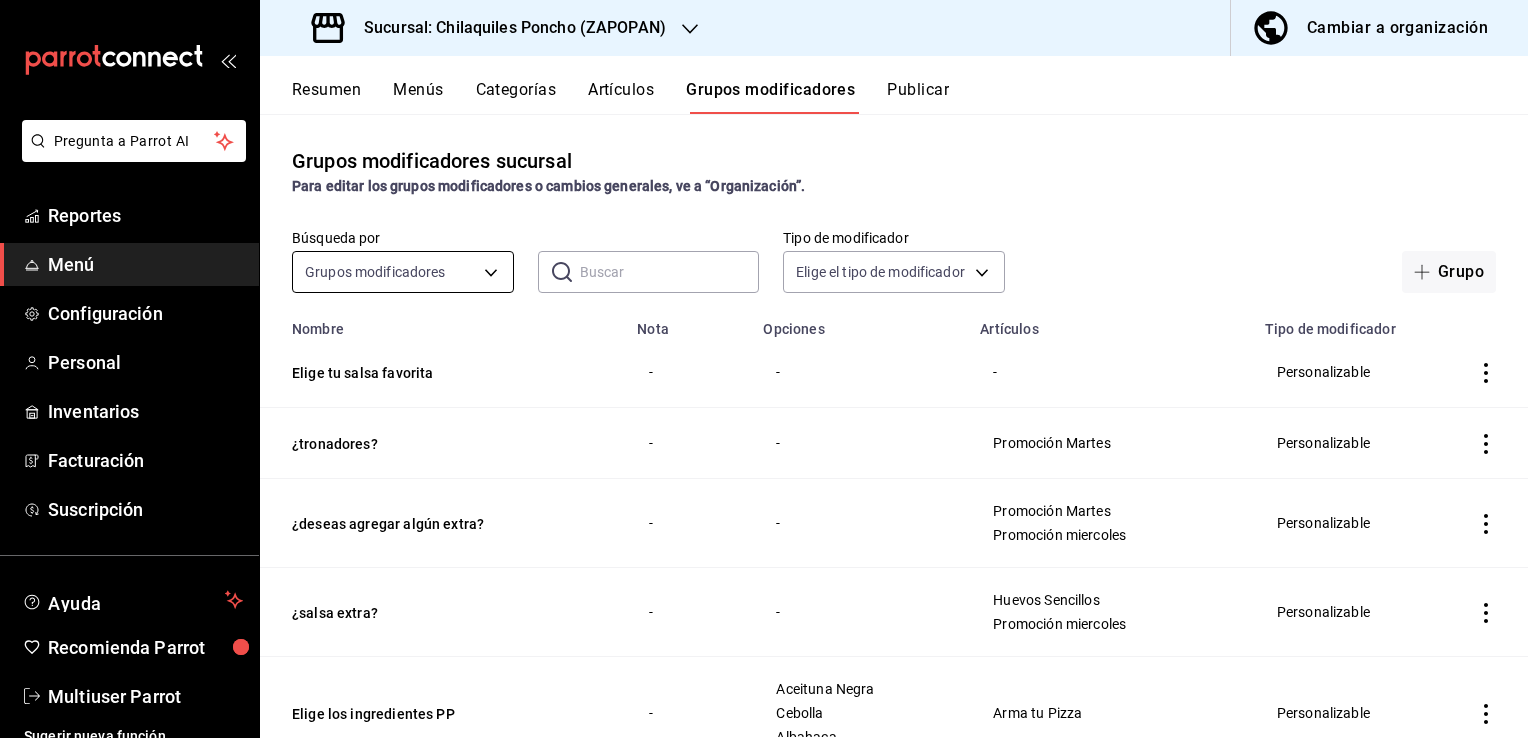 click on "Pregunta a Parrot AI Reportes   Menú   Configuración   Personal   Inventarios   Facturación   Suscripción   Ayuda Recomienda Parrot   Multiuser Parrot   Sugerir nueva función   Sucursal: Chilaquiles Poncho (ZAPOPAN) Cambiar a organización Resumen Menús Categorías Artículos Grupos modificadores Publicar Grupos modificadores sucursal Para editar los grupos modificadores o cambios generales, ve a “Organización”. Búsqueda por Grupos modificadores GROUP ​ ​ Tipo de modificador Elige el tipo de modificador Grupo Nombre Nota Opciones Artículos Tipo de modificador Elige tu salsa favorita - - - Personalizable ¿tronadores? - - Promoción Martes Personalizable ¿deseas agregar algún extra? - - Promoción Martes Promoción miercoles Personalizable ¿salsa extra? - - Huevos Sencillos Promoción miercoles Personalizable Elige los ingredientes PP - Aceituna Negra Cebolla Albahaca Arma tu Pizza Personalizable ¿deseas agregar algún extra? sucursal Queso Gratinado Jamon Chorizo Huevo Estrellado - leche" at bounding box center [764, 369] 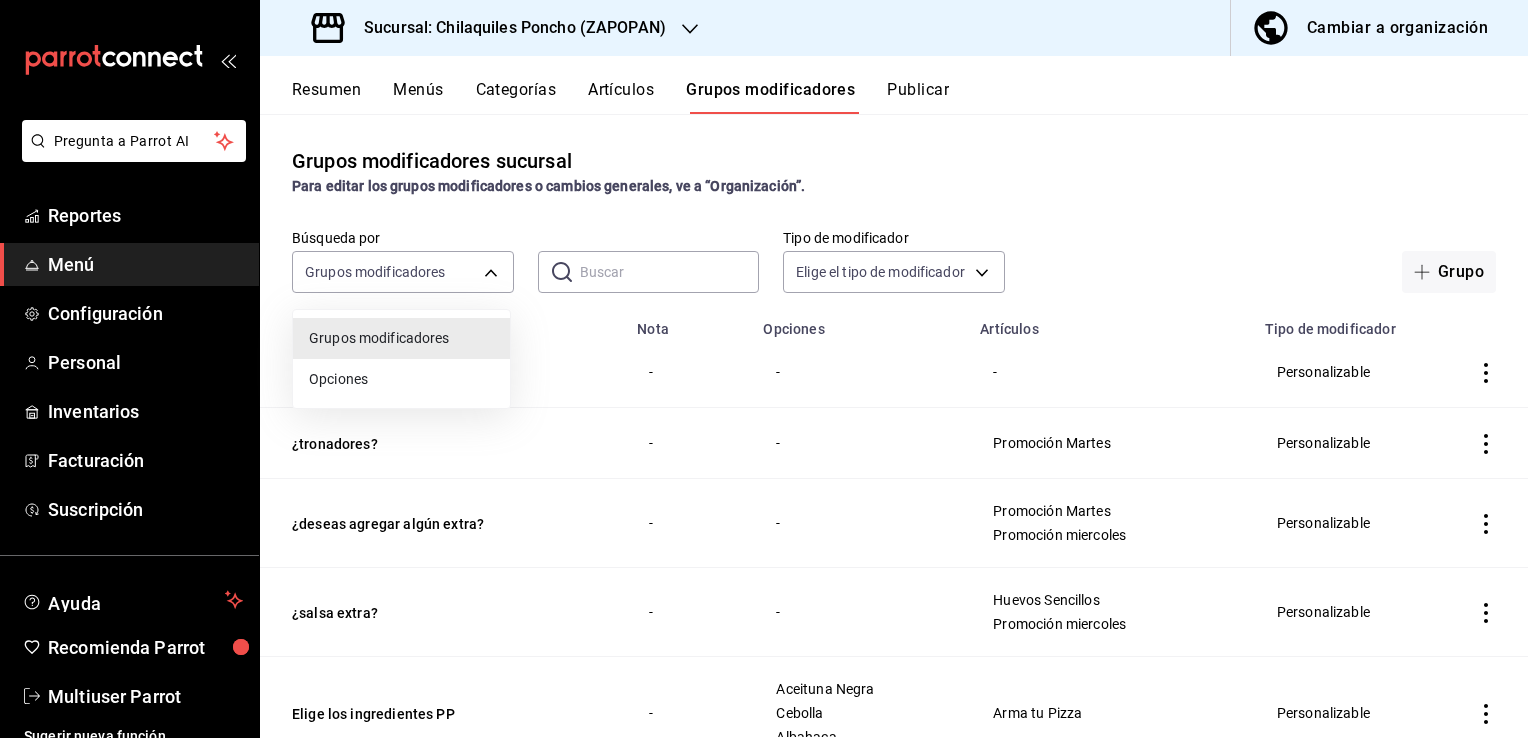 click at bounding box center (764, 369) 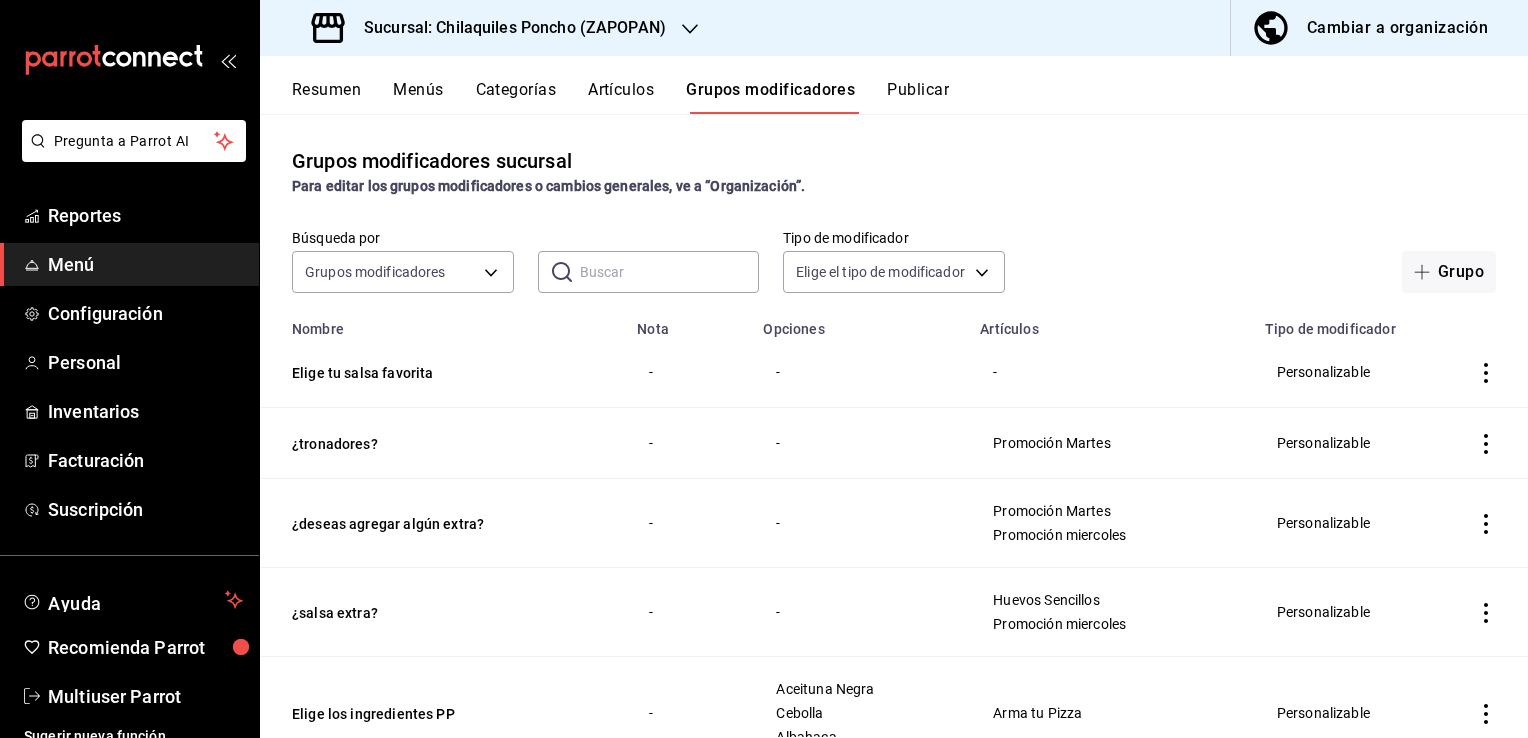 click at bounding box center (670, 272) 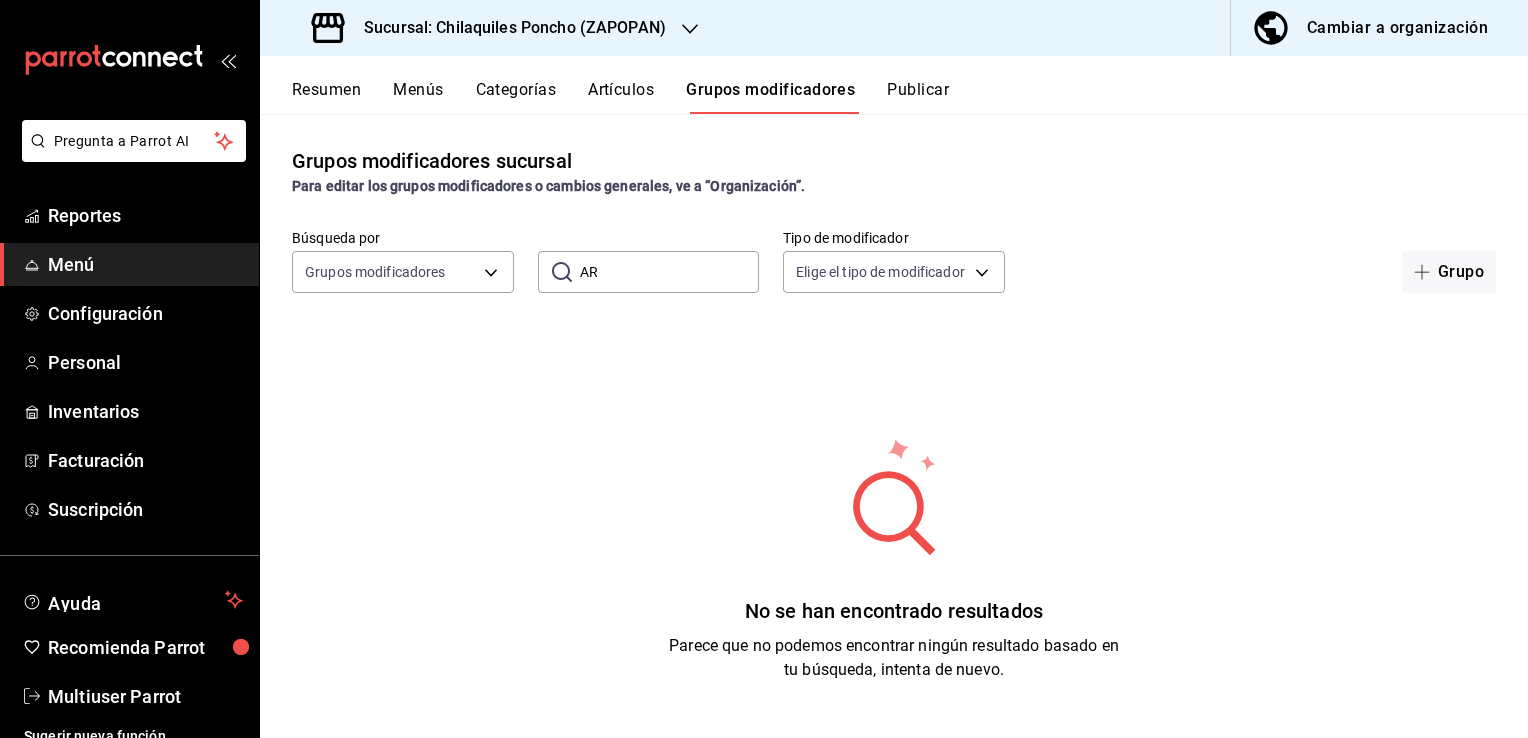 type on "A" 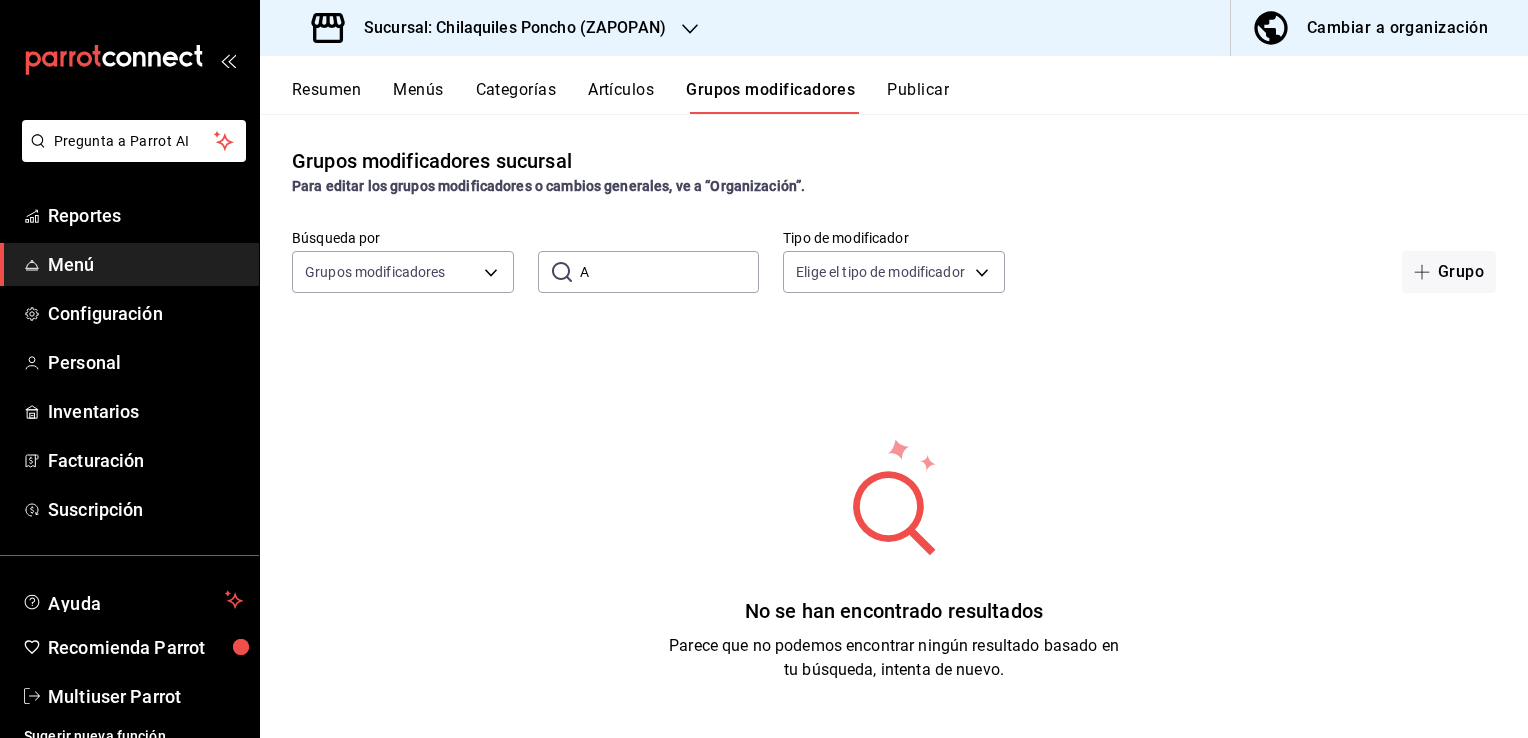 type 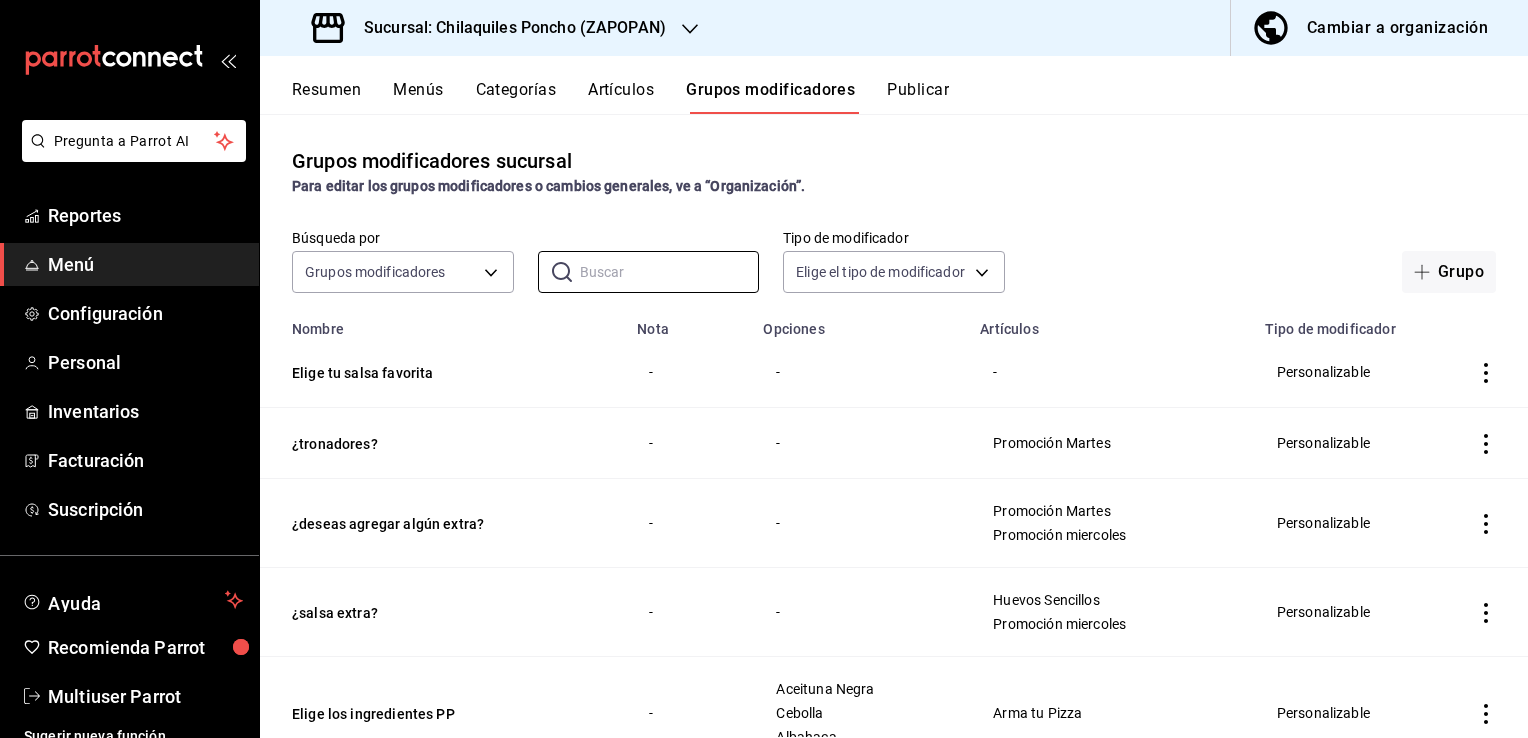 click on "Artículos" at bounding box center [621, 97] 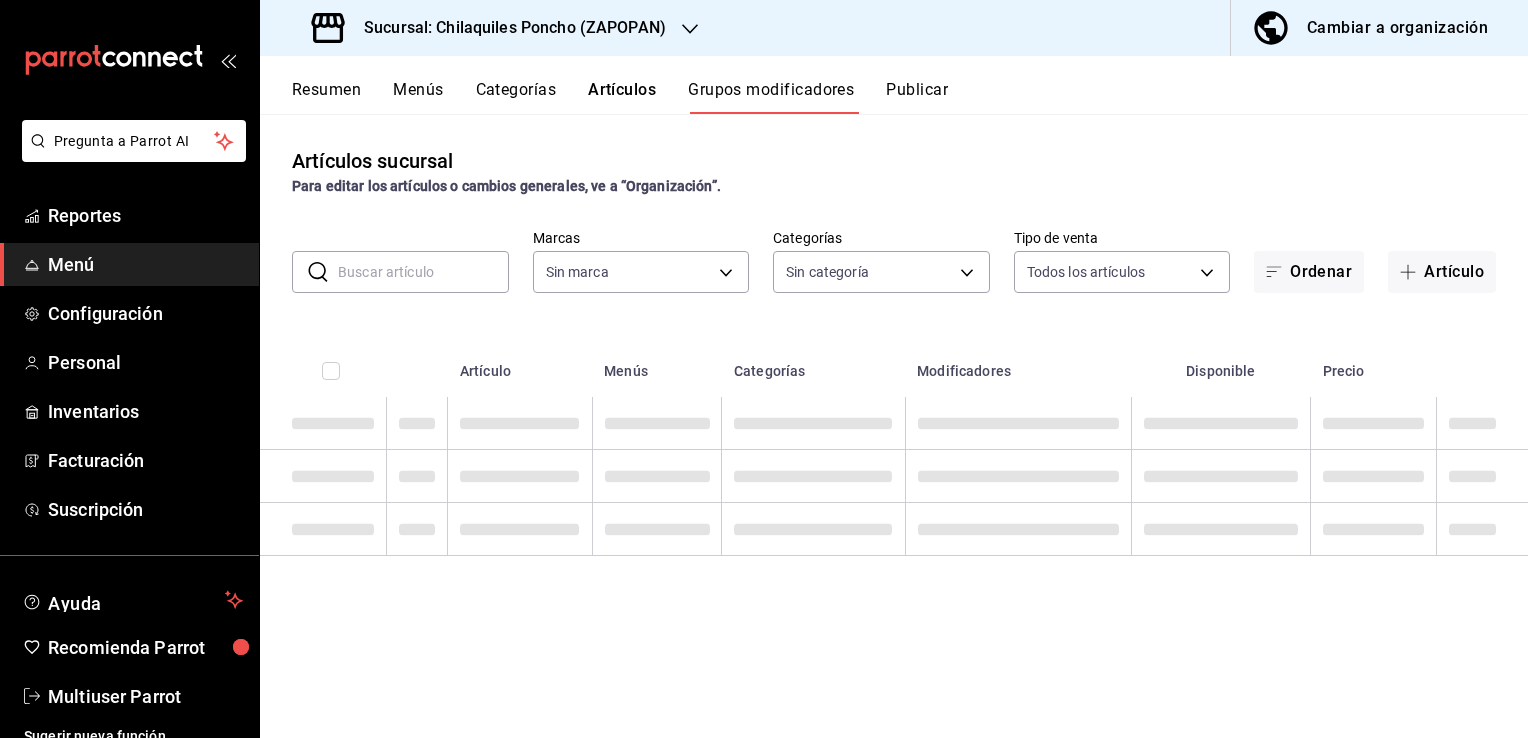 type on "c20b9c20-d7d4-4246-8d09-8eb4ac023ca0,166365aa-3999-453b-be3c-d6066f1407a9,e3e81acf-7691-4856-9d6e-bf076cd151e4,39a6ed6b-9bd0-44df-b2c1-e34834d31872,ae512f06-948d-445c-abac-3f3f2b35c3ba" 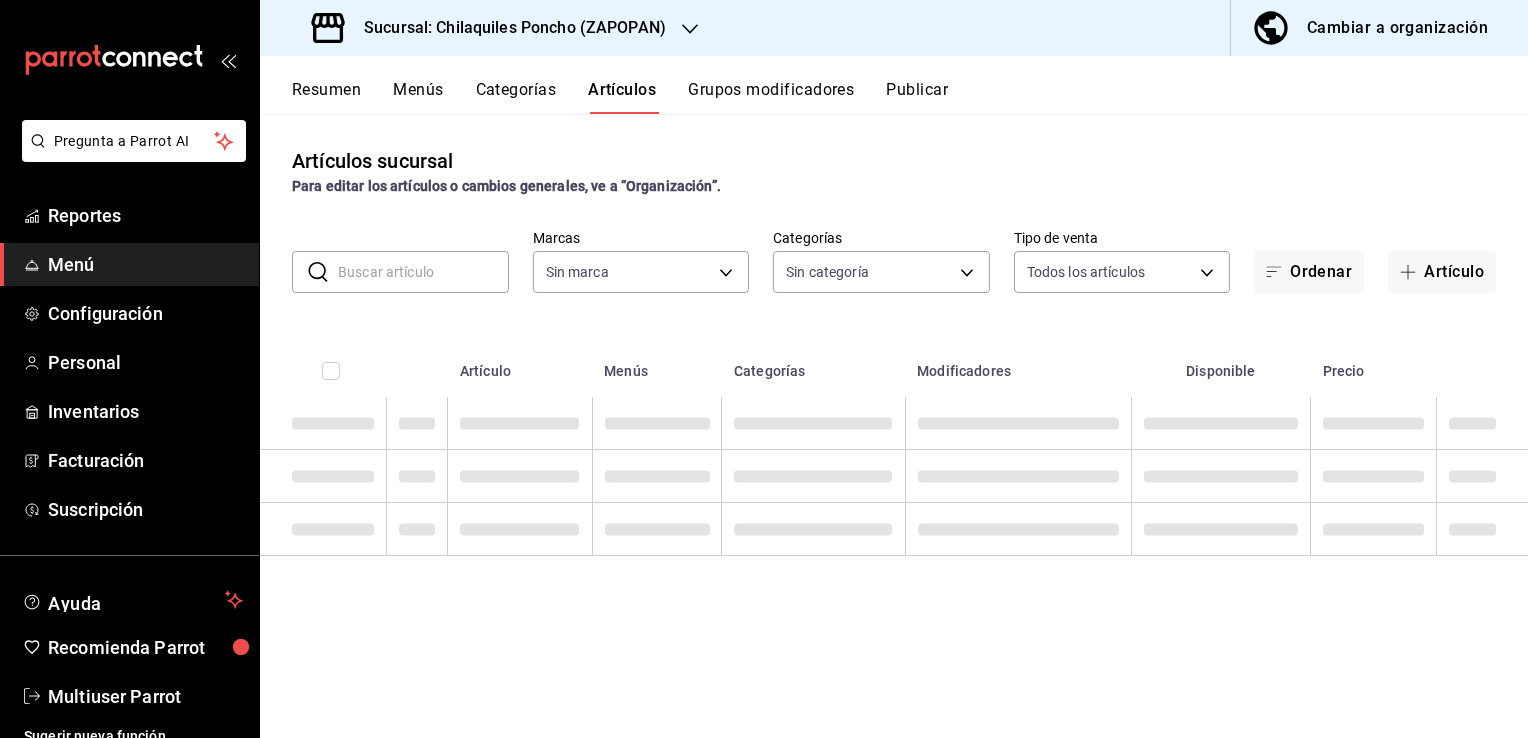 type 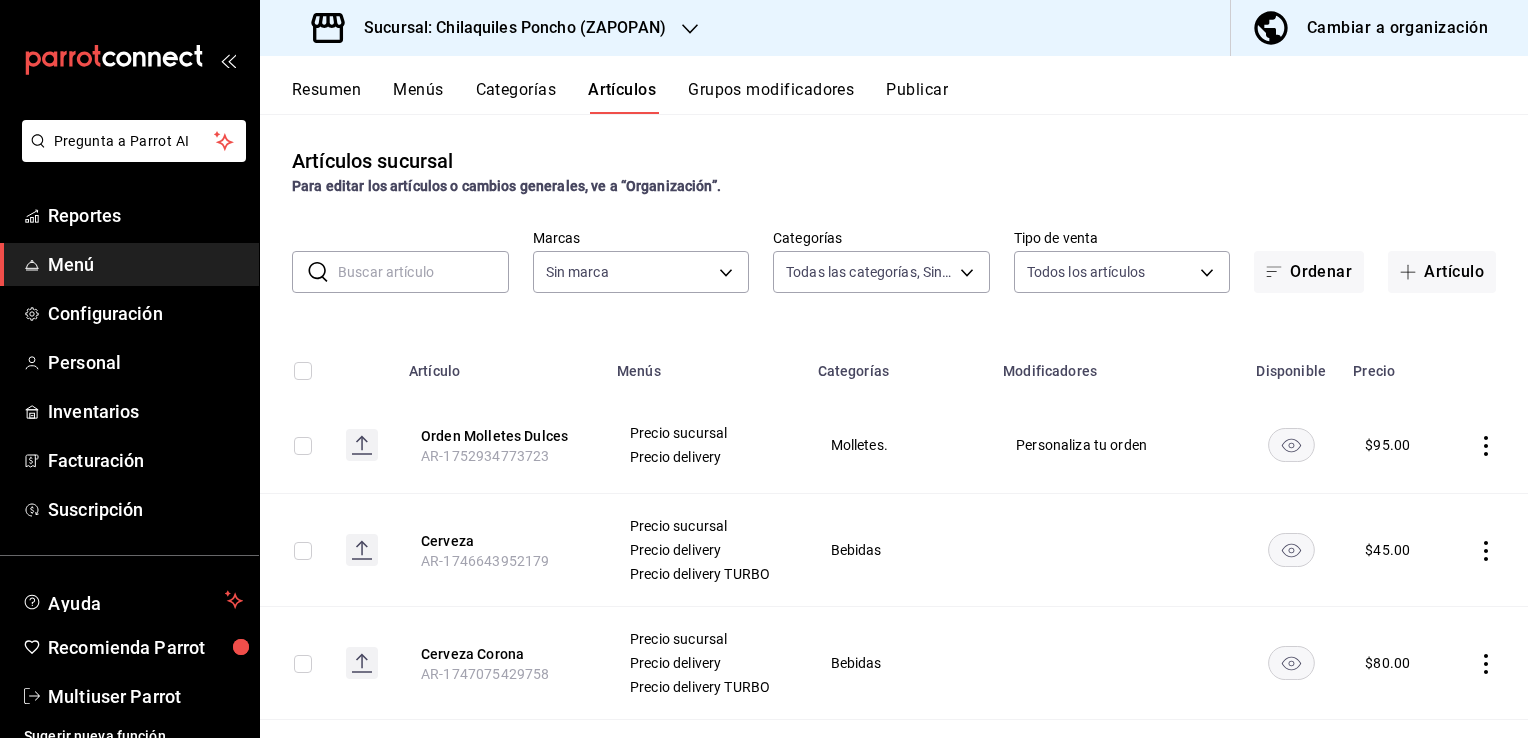 type on "8fc5e8d3-3390-4703-b559-2fbcf81cb379,971778e6-ae3c-4dbc-b8df-3e79793ed588,2cb98687-a48c-455c-ad32-578c5c973aba,ccae6b2d-4cfa-4e92-b909-7453bd745ed2,1c900c12-8b56-4977-8a3c-9706311c3bfb,211ec51b-35bd-4bb2-9940-699c9d4b253c,62ef5382-7d4c-4af5-942f-c5421a7d1b8f,b5b4467f-b7ae-442c-80d7-7f5dd6c67e4b,6c9c1bb3-23fc-432d-9f5a-b9ec059b5171,a9c40b93-538e-4864-9f8c-64b9f3b4d1e5,4fcb77e9-655d-4611-9cf6-69d5ea493576,2566ae26-270a-4c3b-8685-f2f7e476321a,dacee7ee-3387-4730-9b78-3d5305590df4" 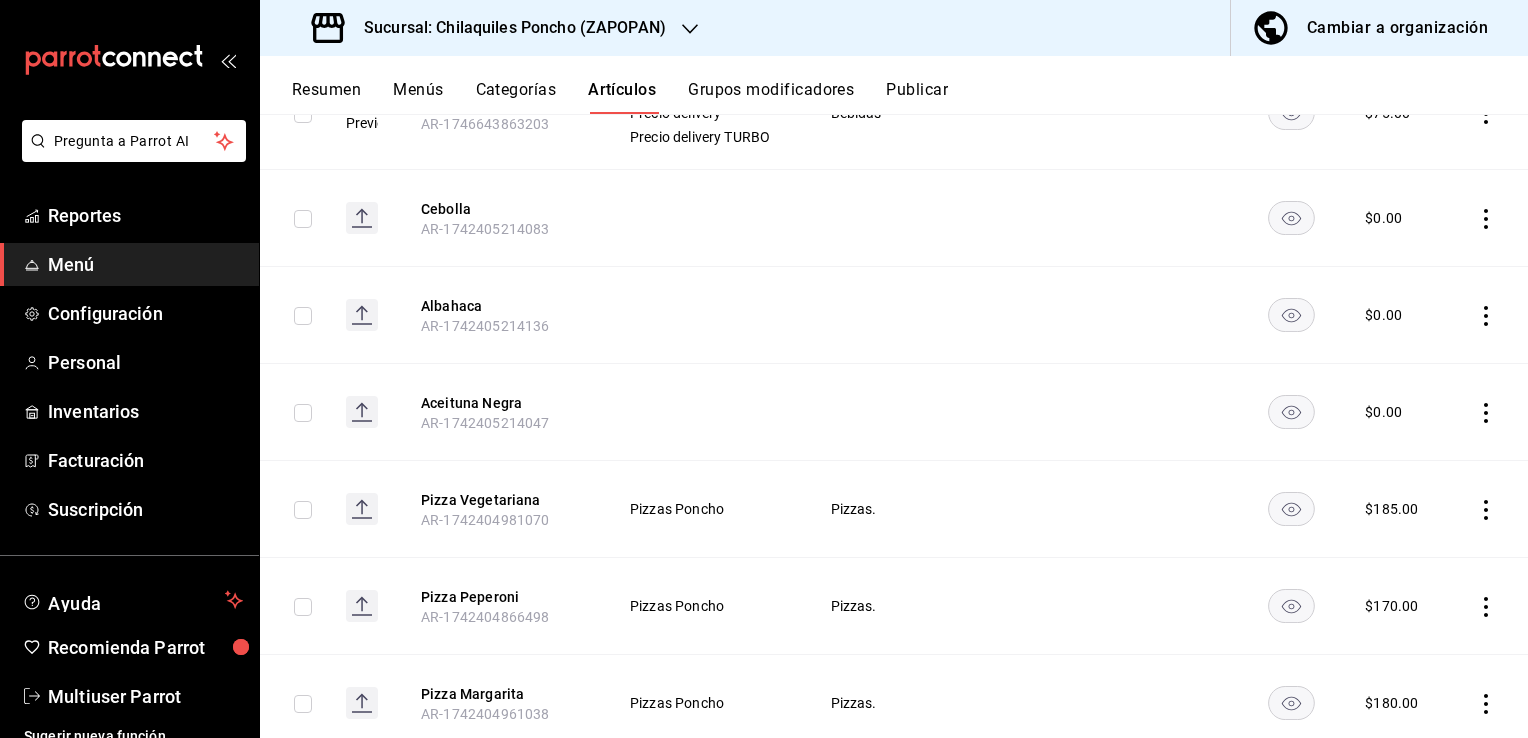 scroll, scrollTop: 1200, scrollLeft: 0, axis: vertical 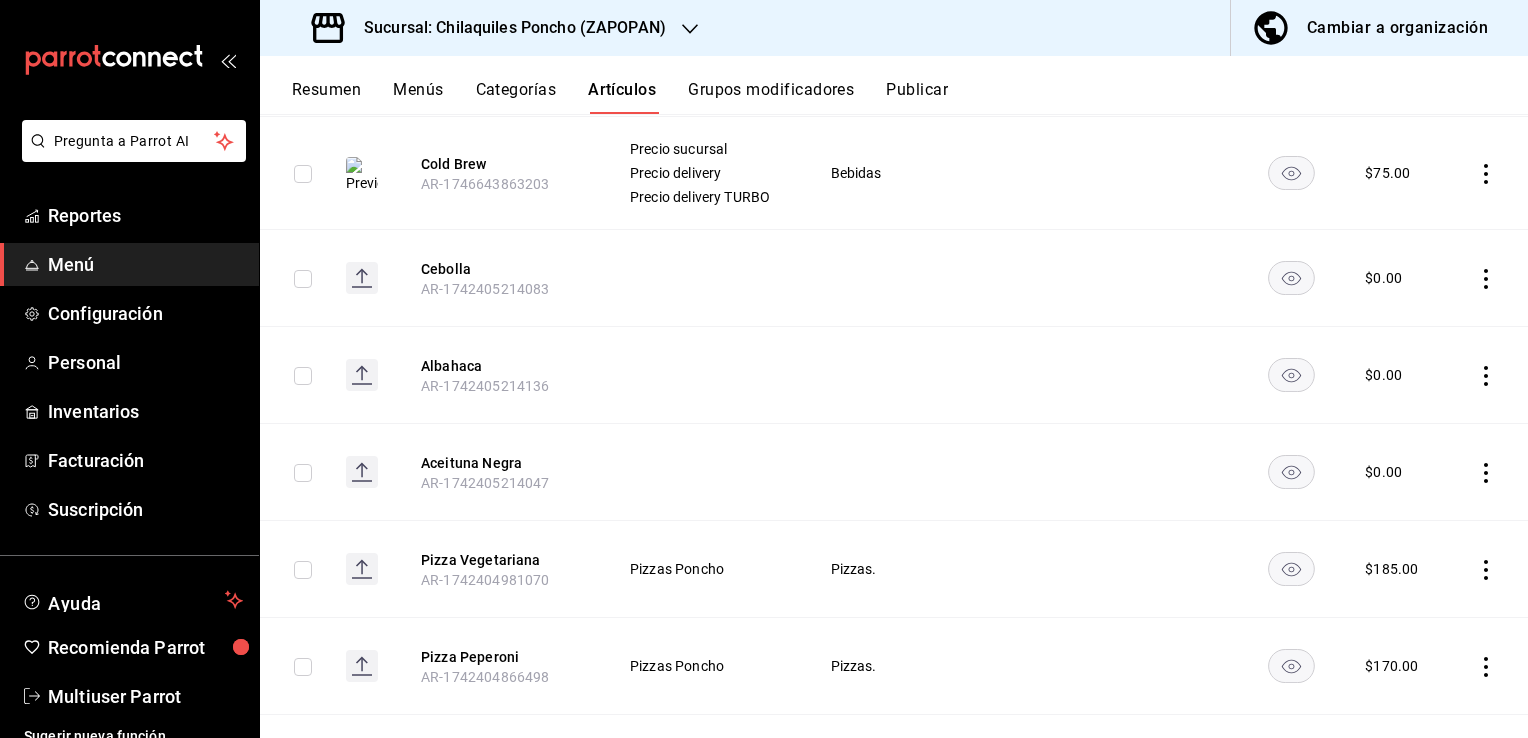 click at bounding box center [1488, 278] 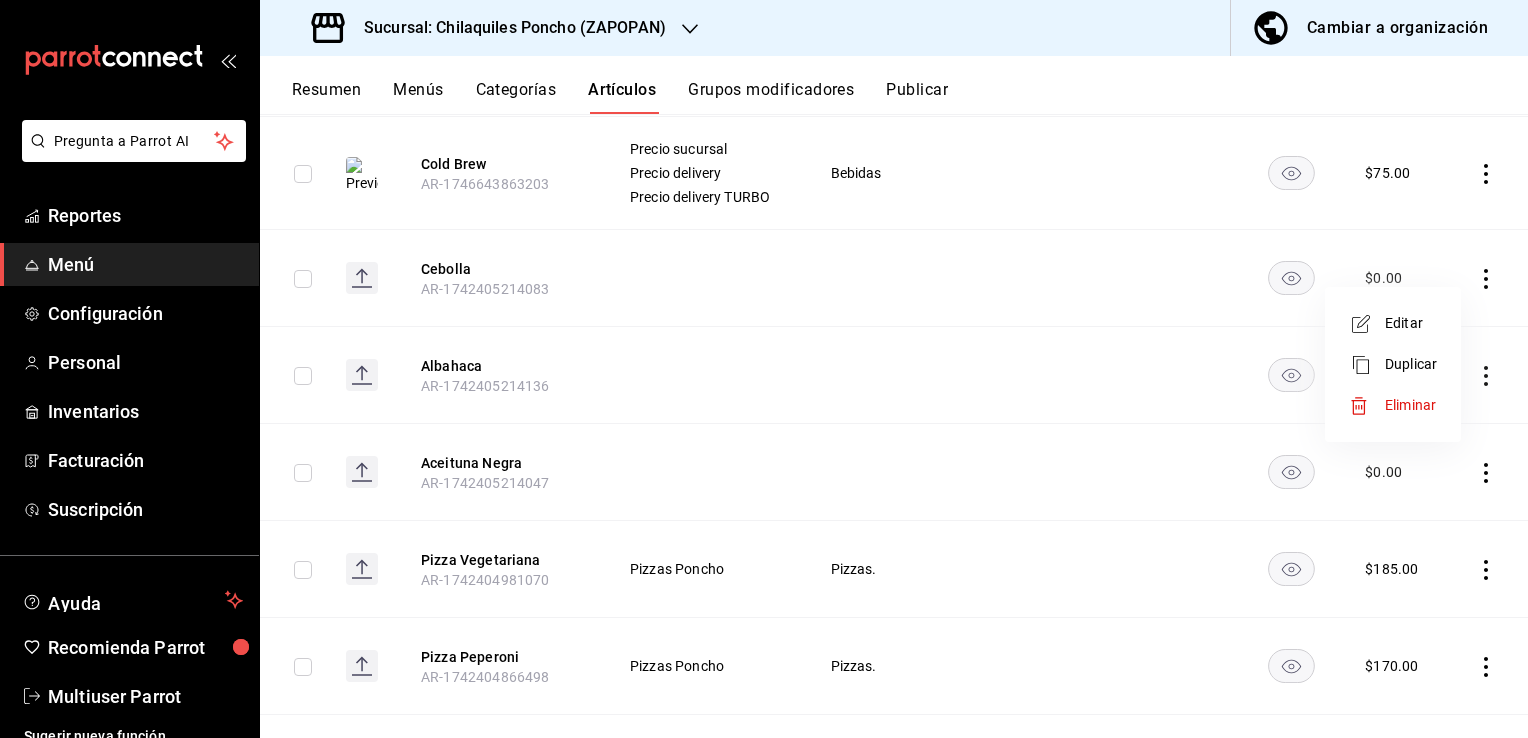 click on "Eliminar" at bounding box center [1410, 405] 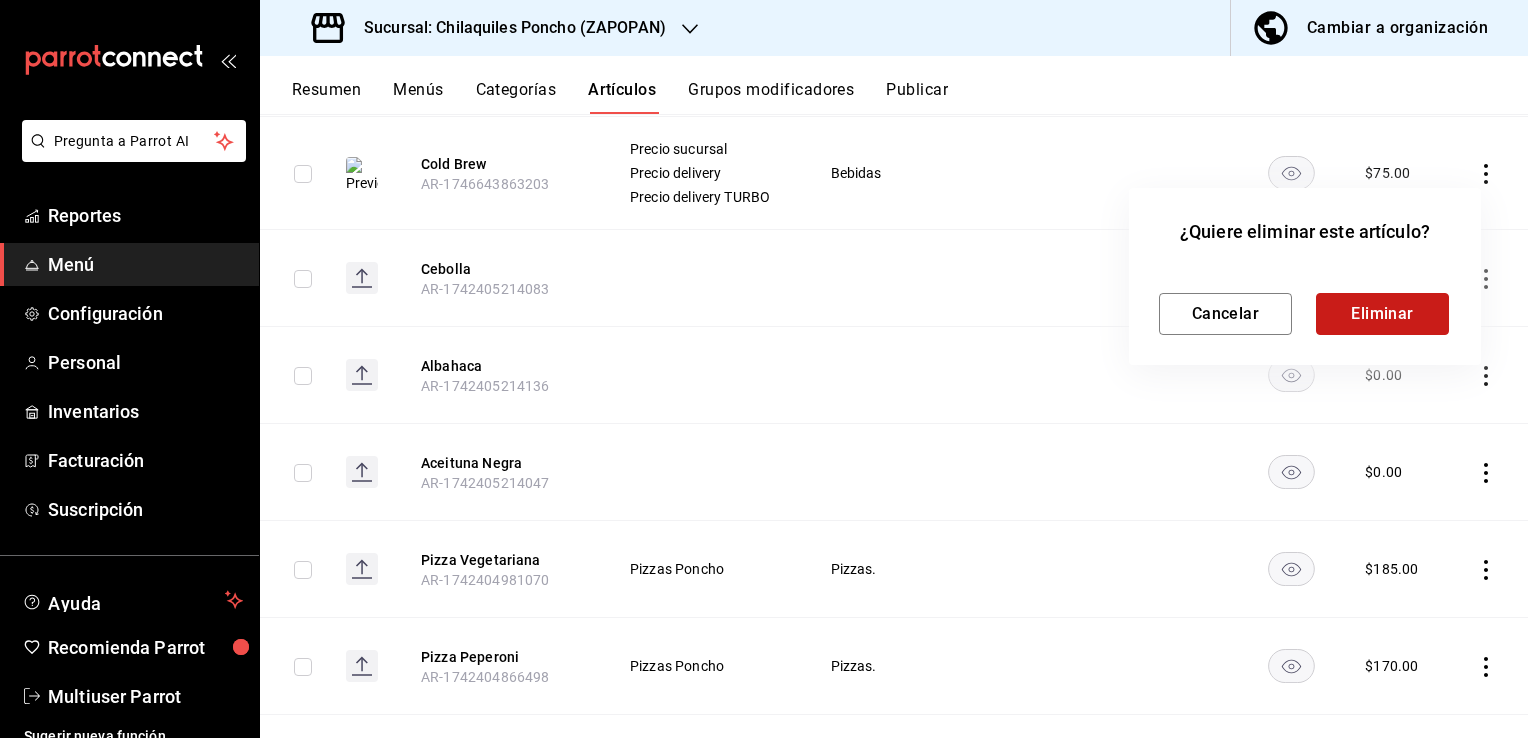 click on "Eliminar" at bounding box center (1382, 314) 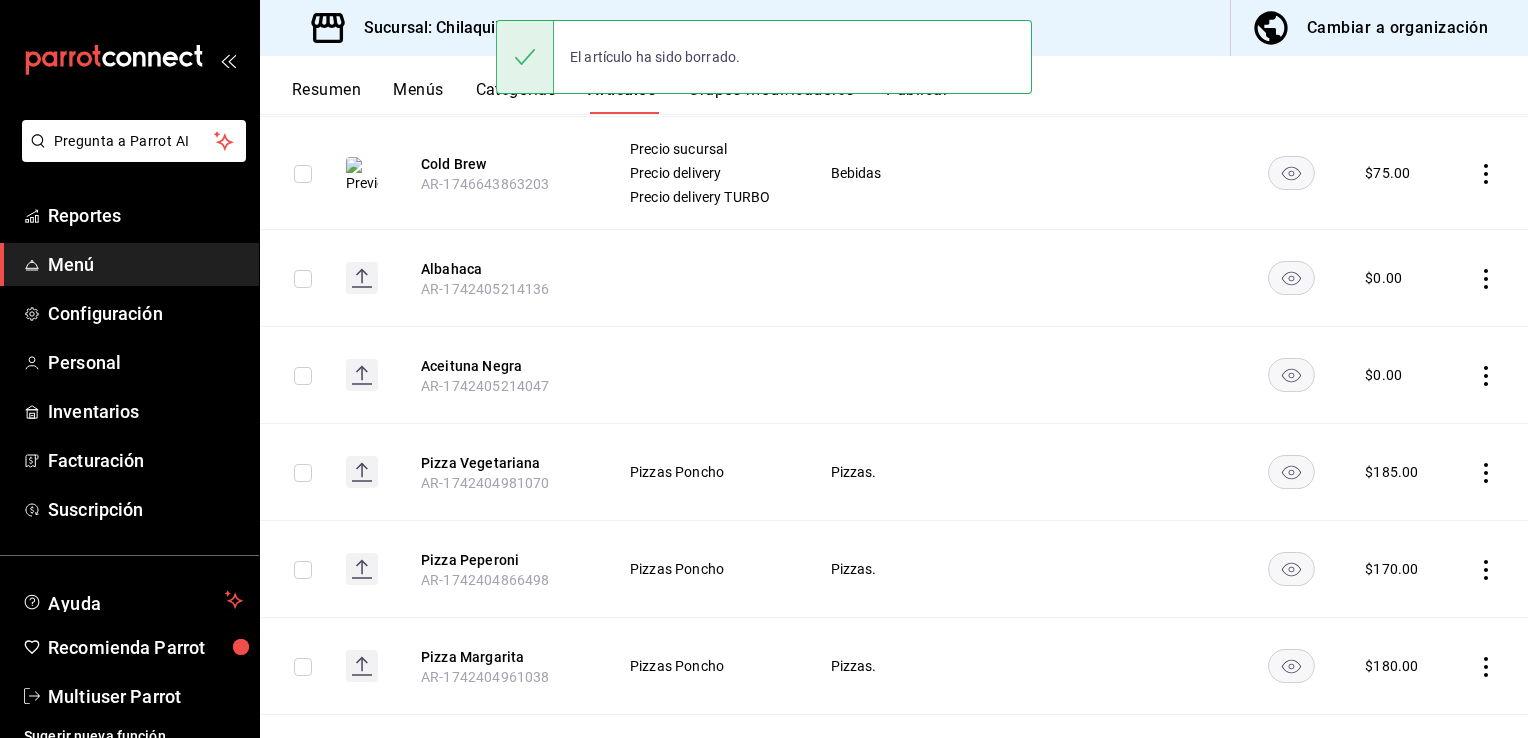 click 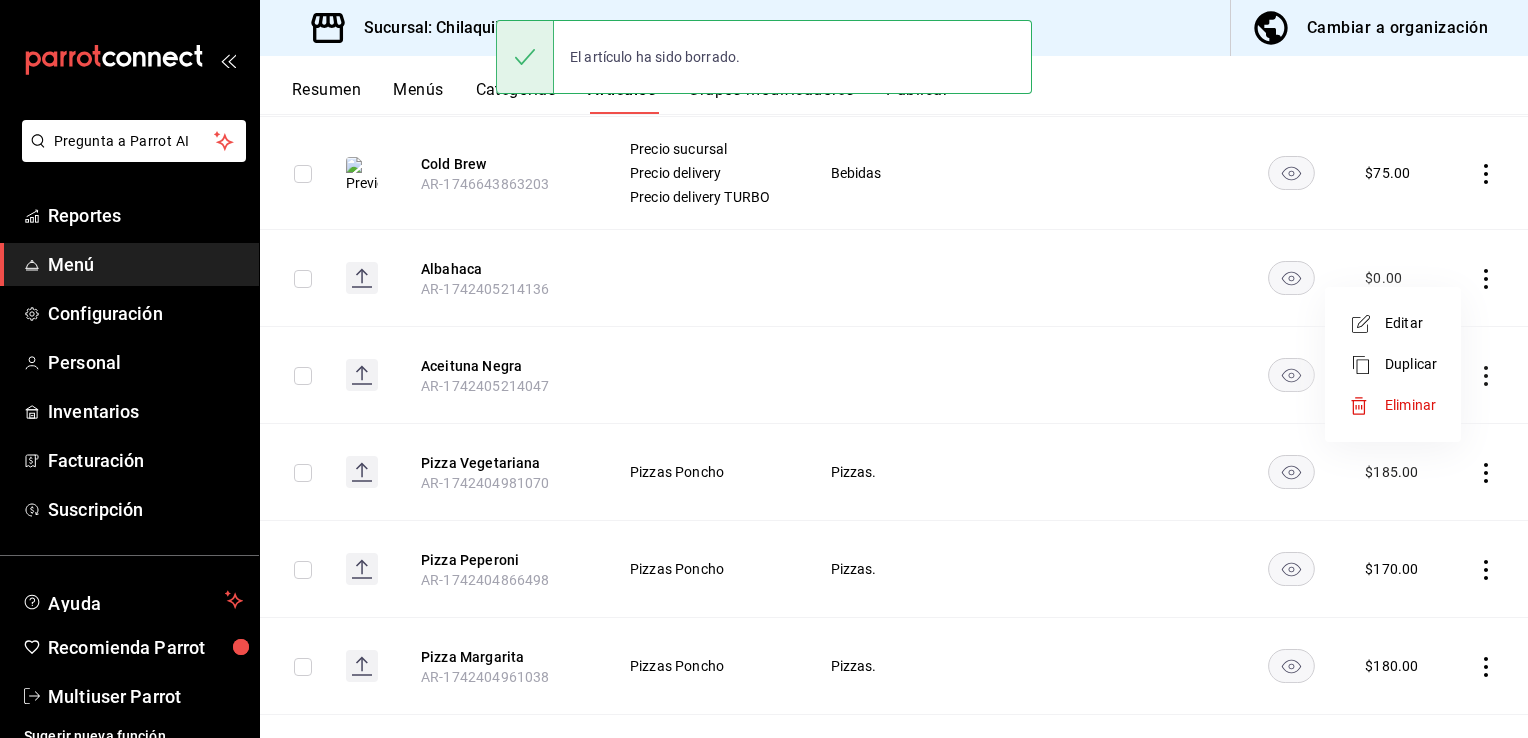 click on "Eliminar" at bounding box center (1410, 405) 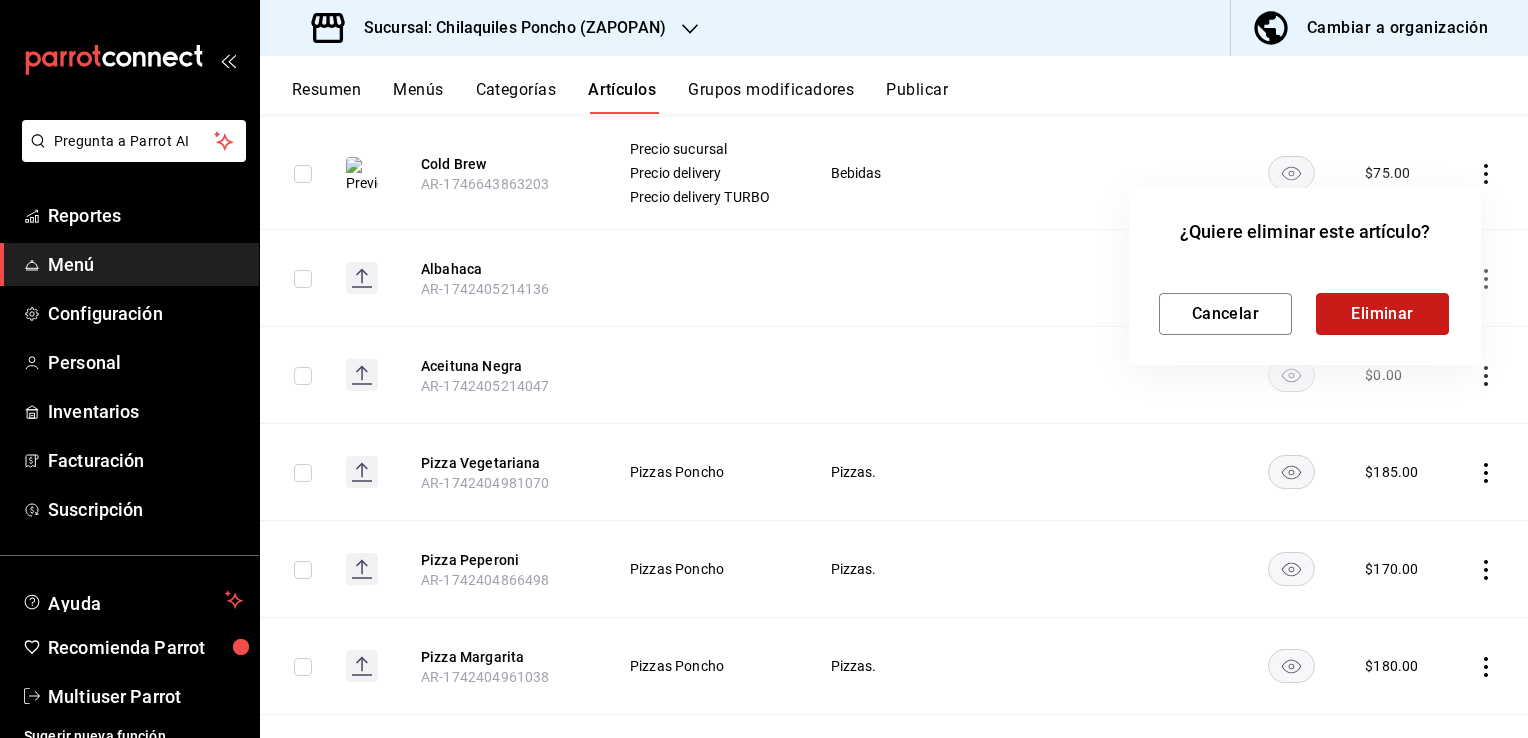 click on "Eliminar" at bounding box center [1382, 314] 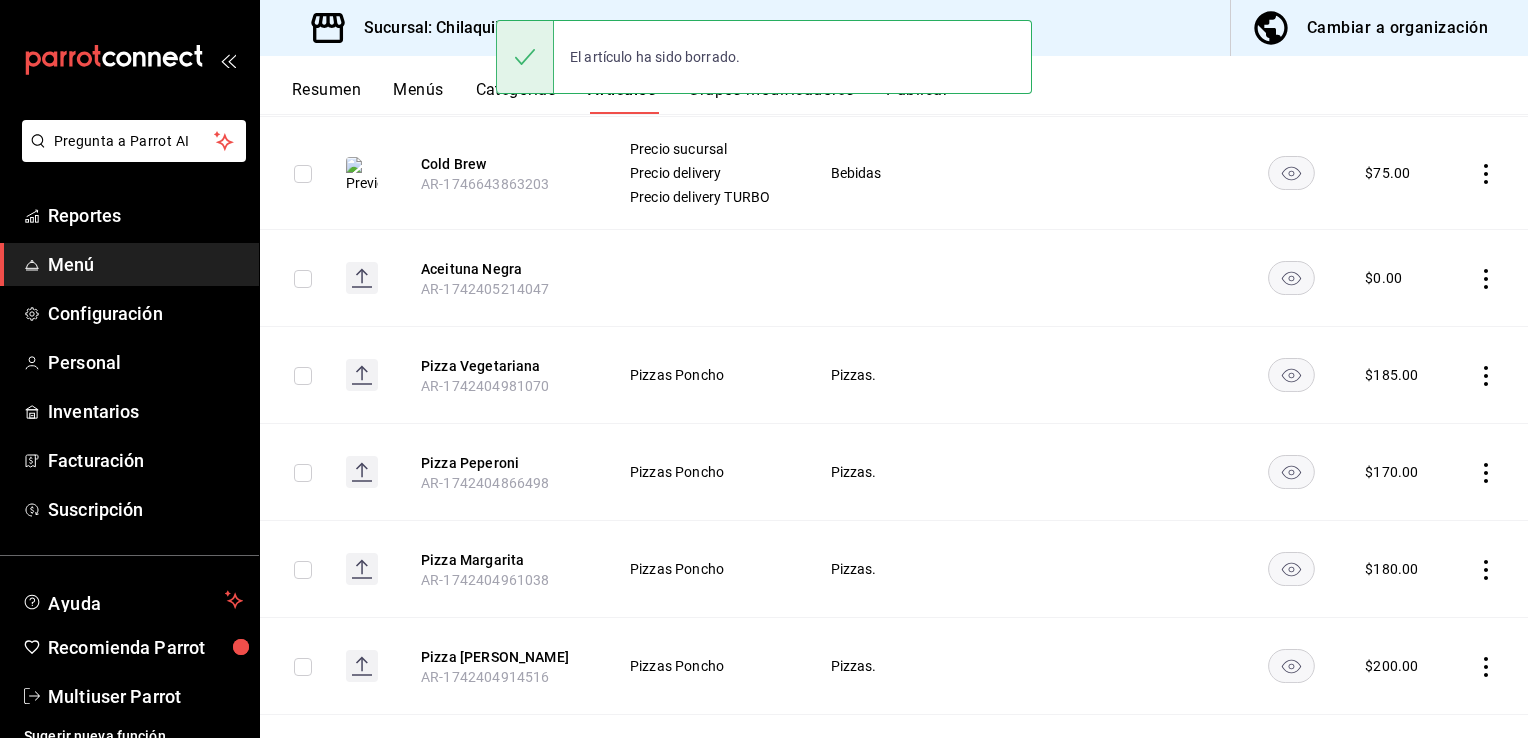 click at bounding box center (1488, 278) 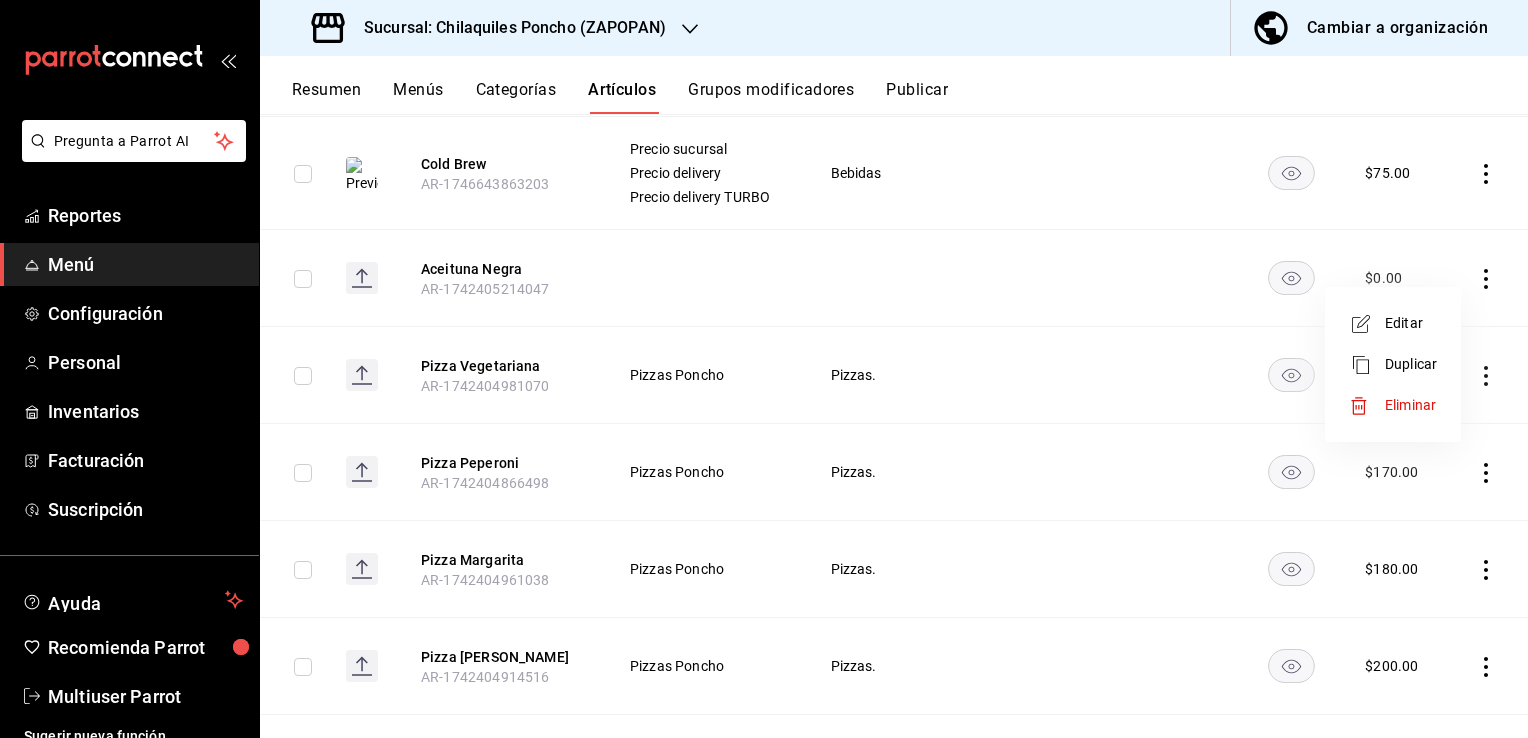 click on "Eliminar" at bounding box center (1410, 405) 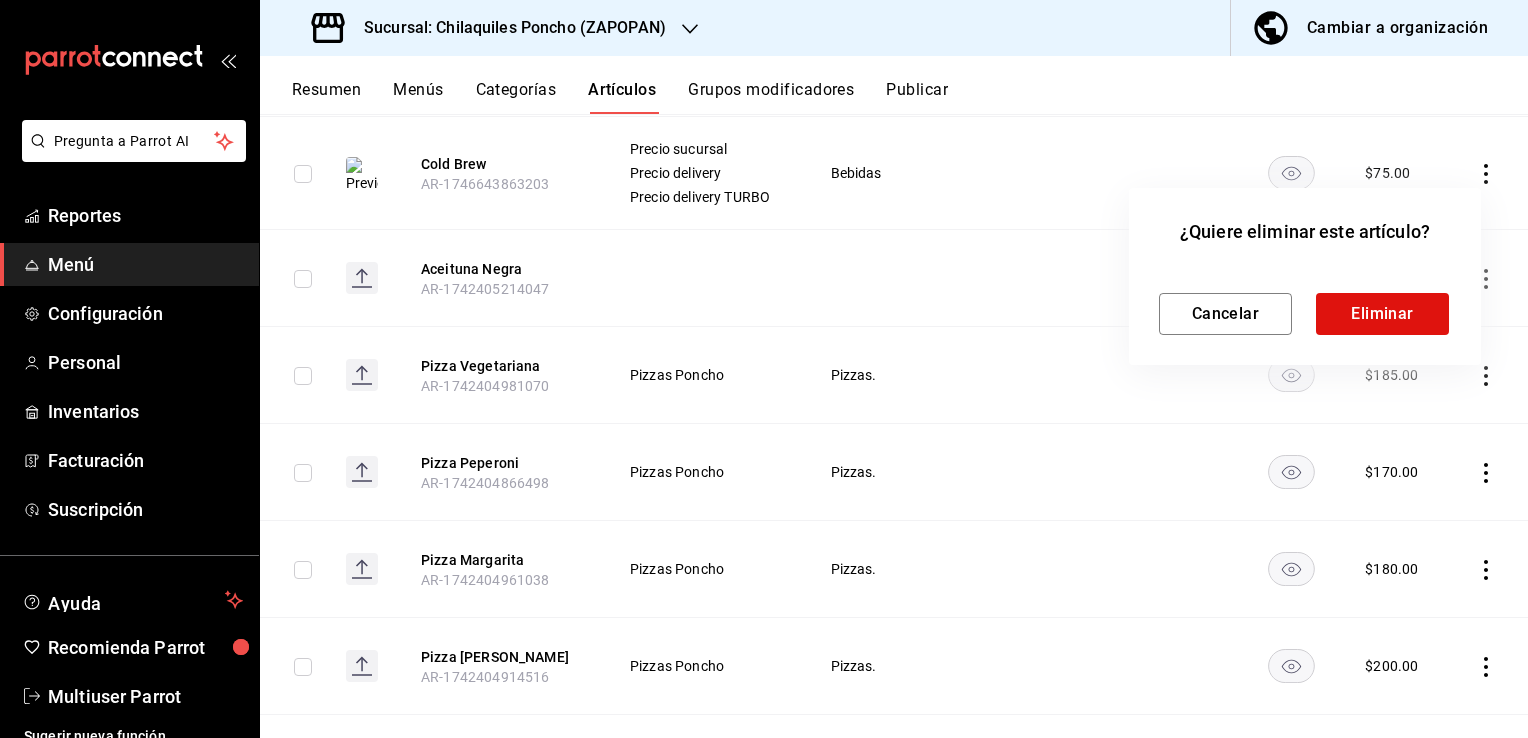click on "Cancelar Eliminar" at bounding box center (1305, 298) 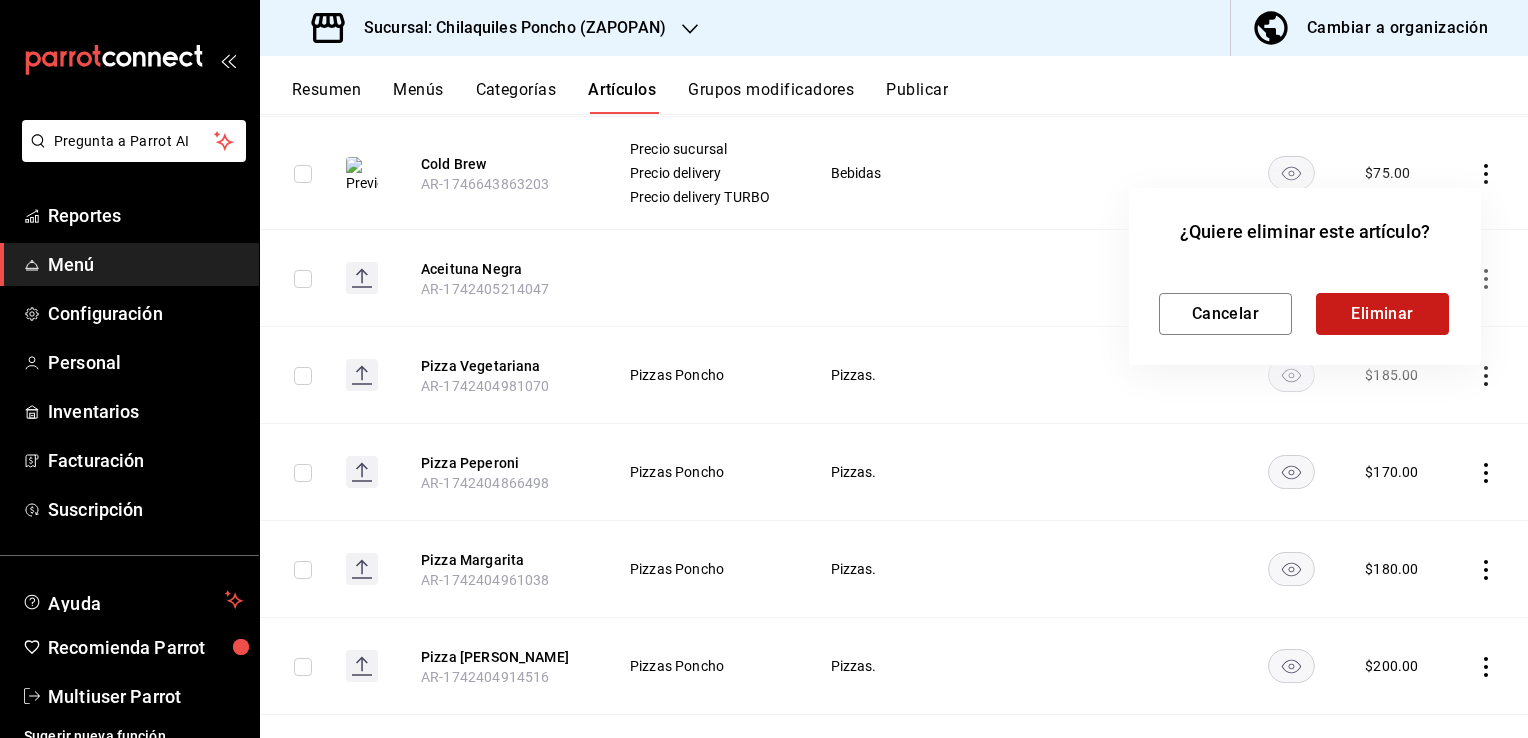 click on "Eliminar" at bounding box center (1382, 314) 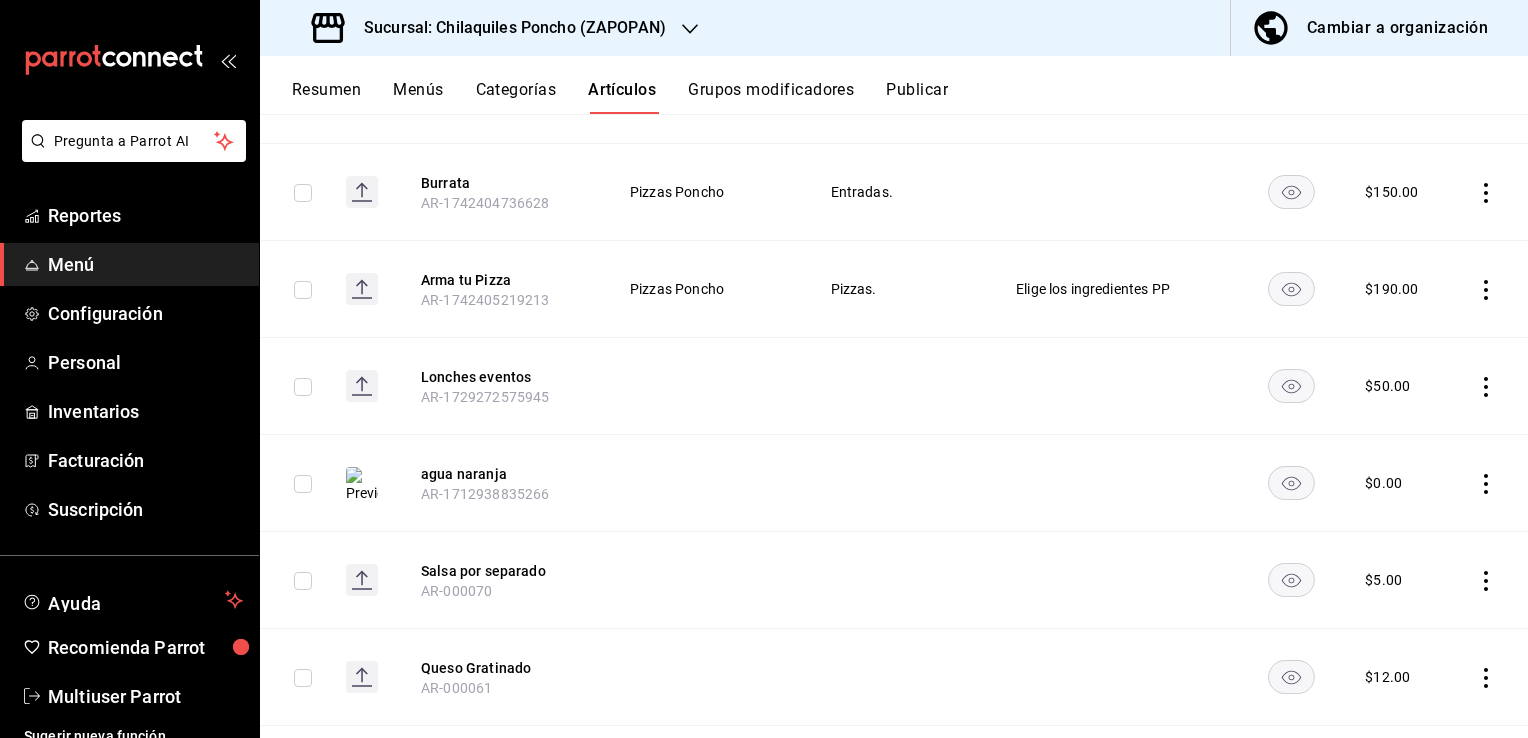 scroll, scrollTop: 2312, scrollLeft: 0, axis: vertical 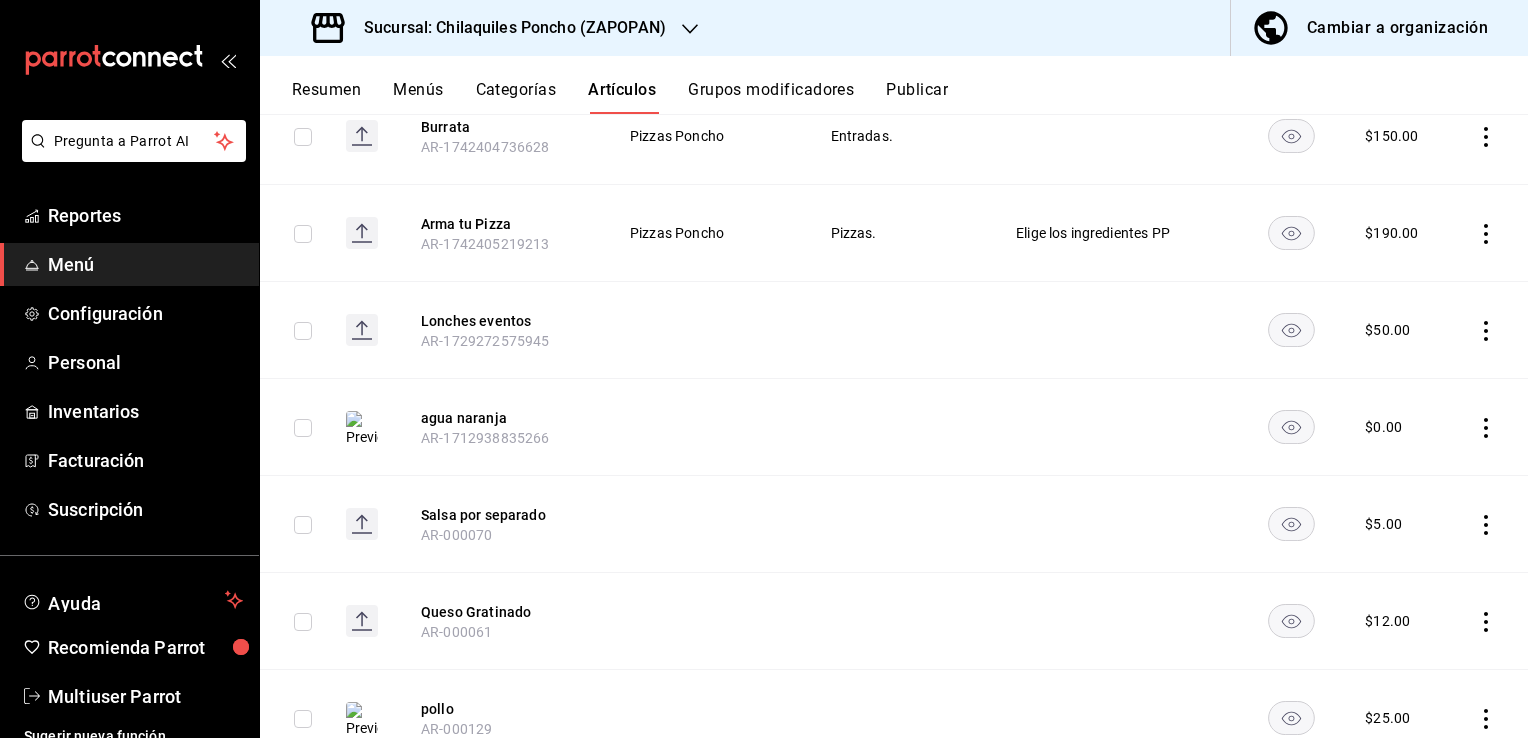 click 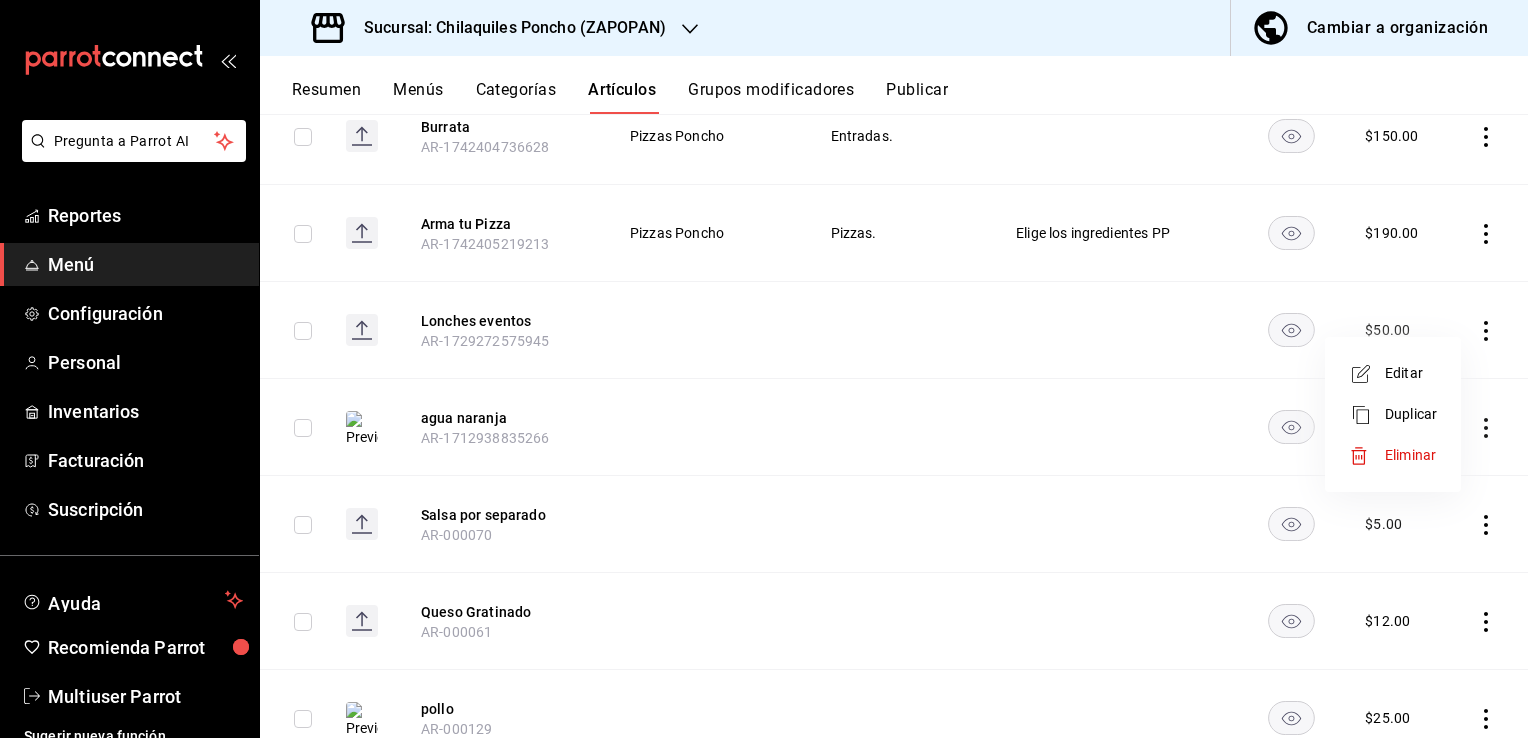 click on "Eliminar" at bounding box center (1393, 455) 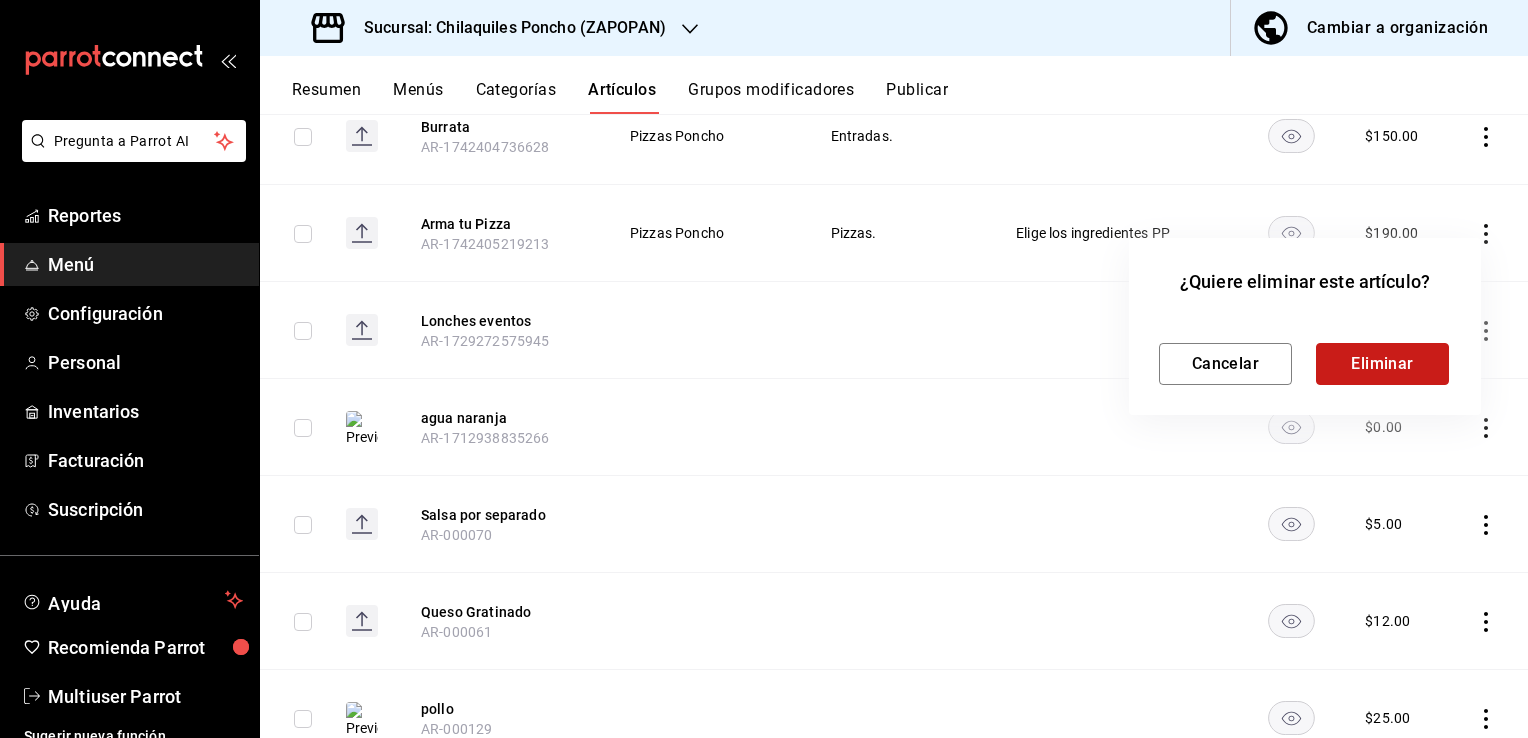 click on "Eliminar" at bounding box center [1382, 364] 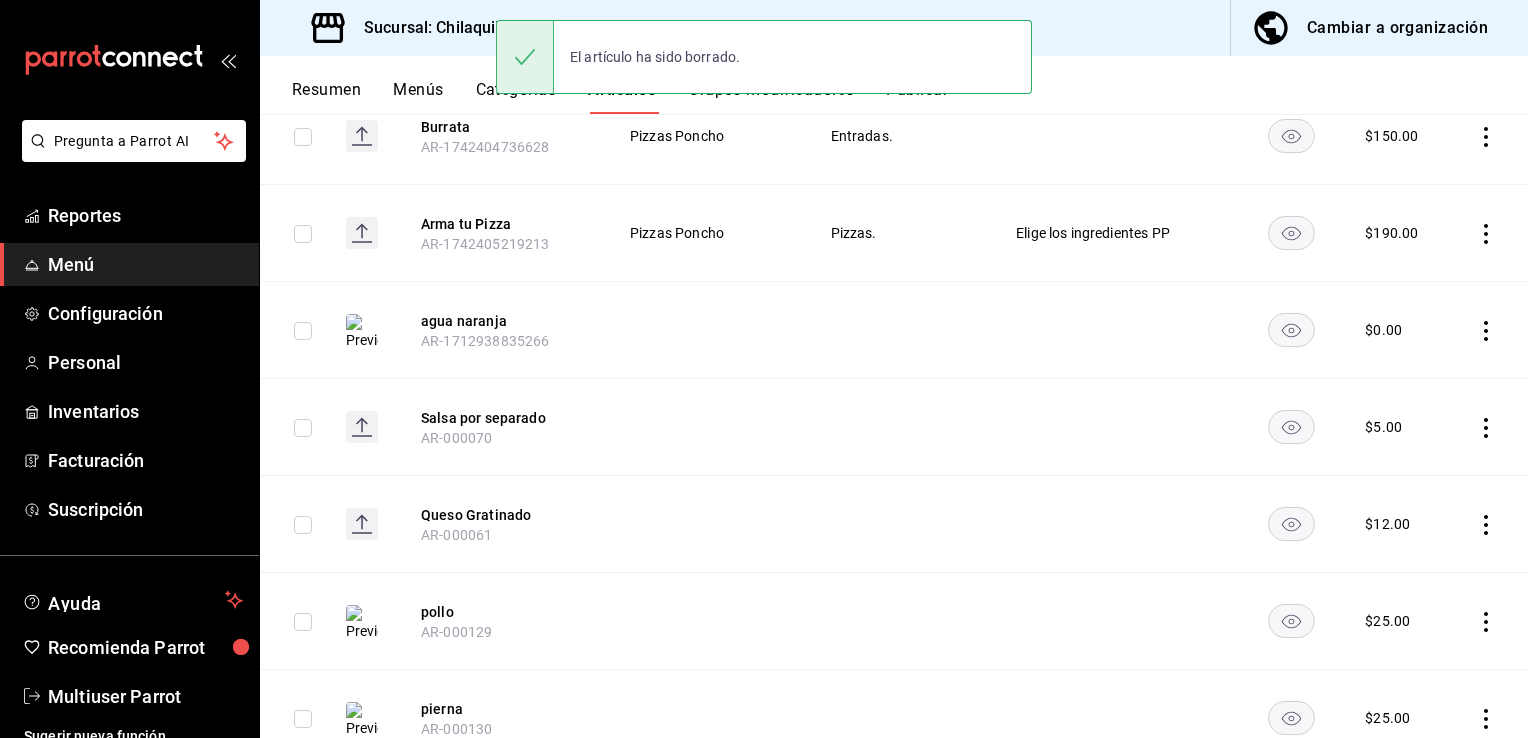 click 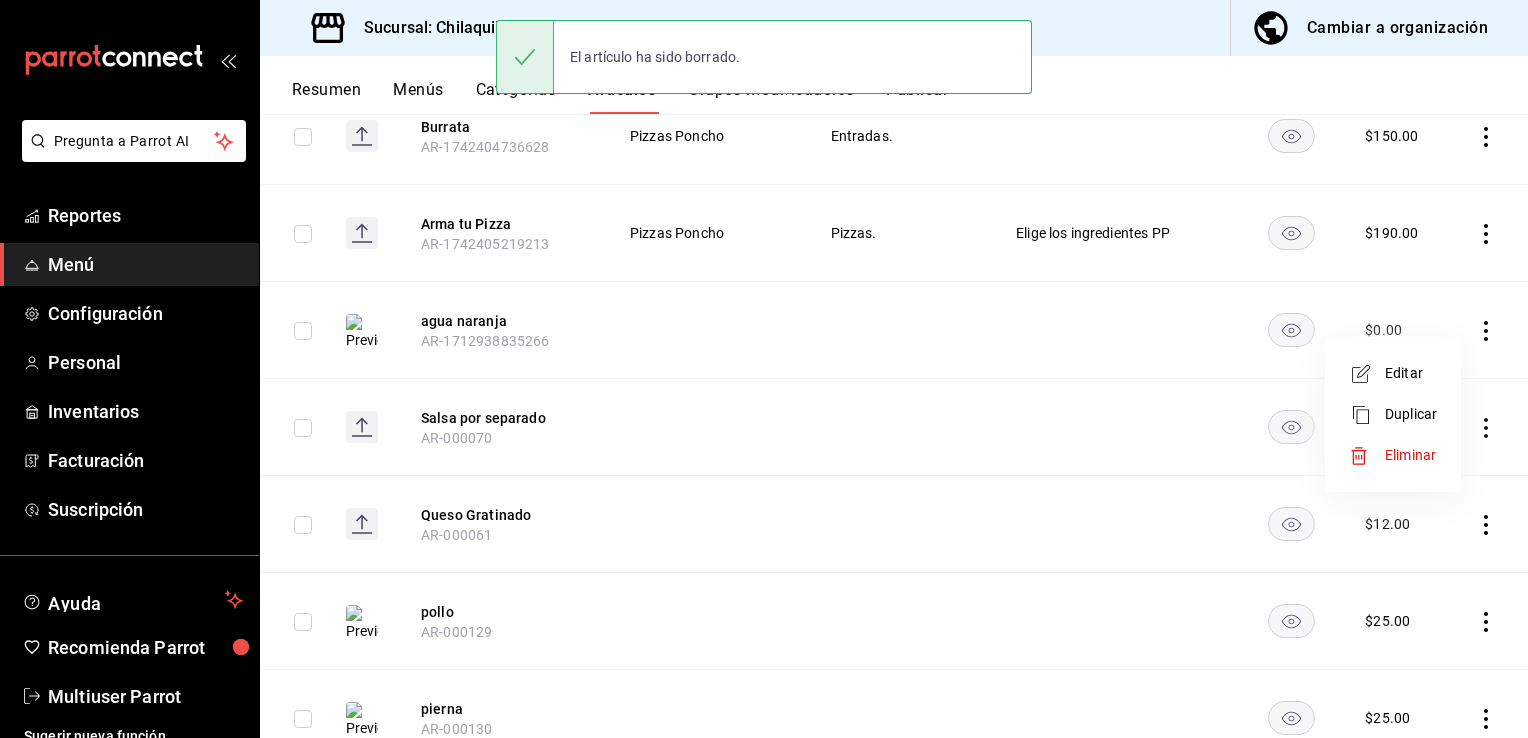 click on "Eliminar" at bounding box center (1410, 455) 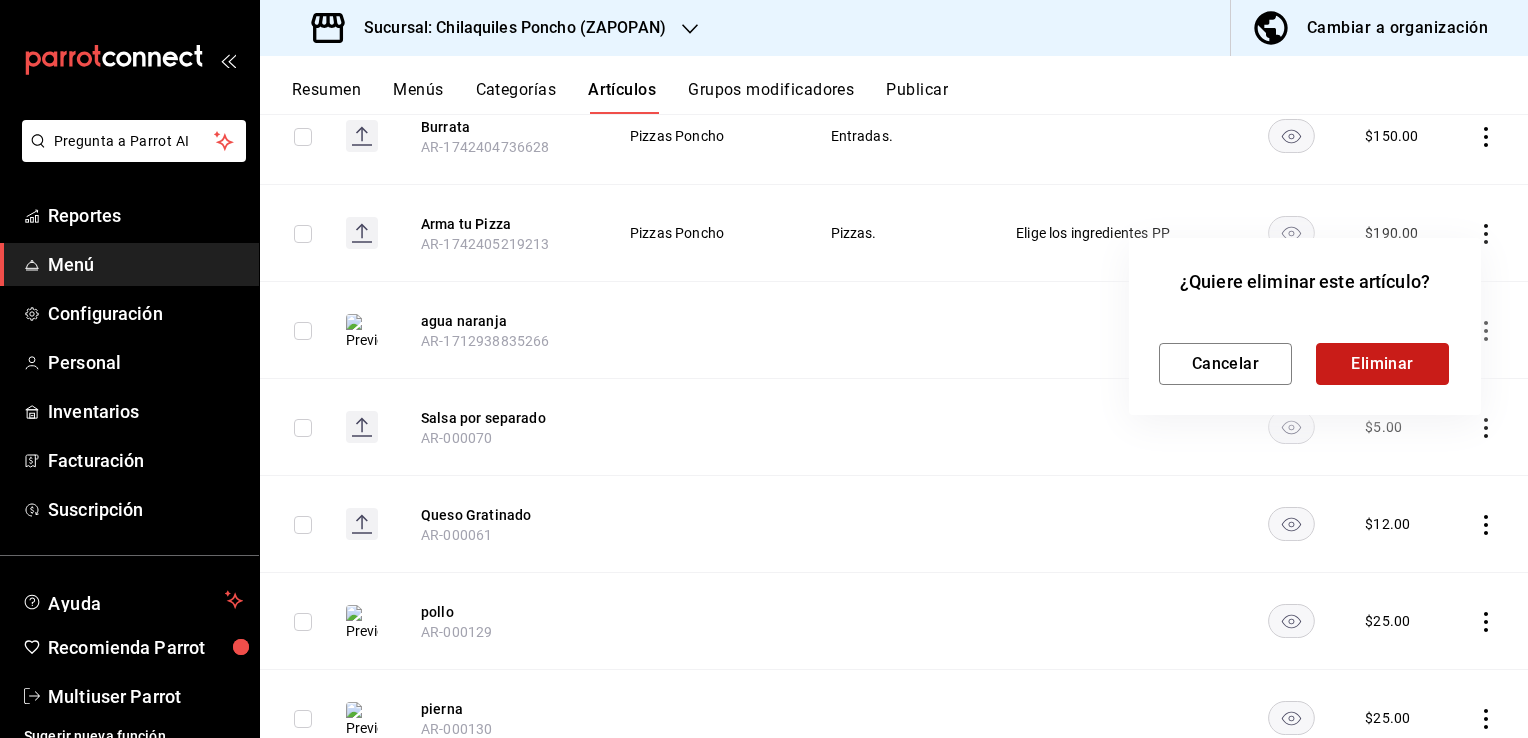 click on "Eliminar" at bounding box center (1382, 364) 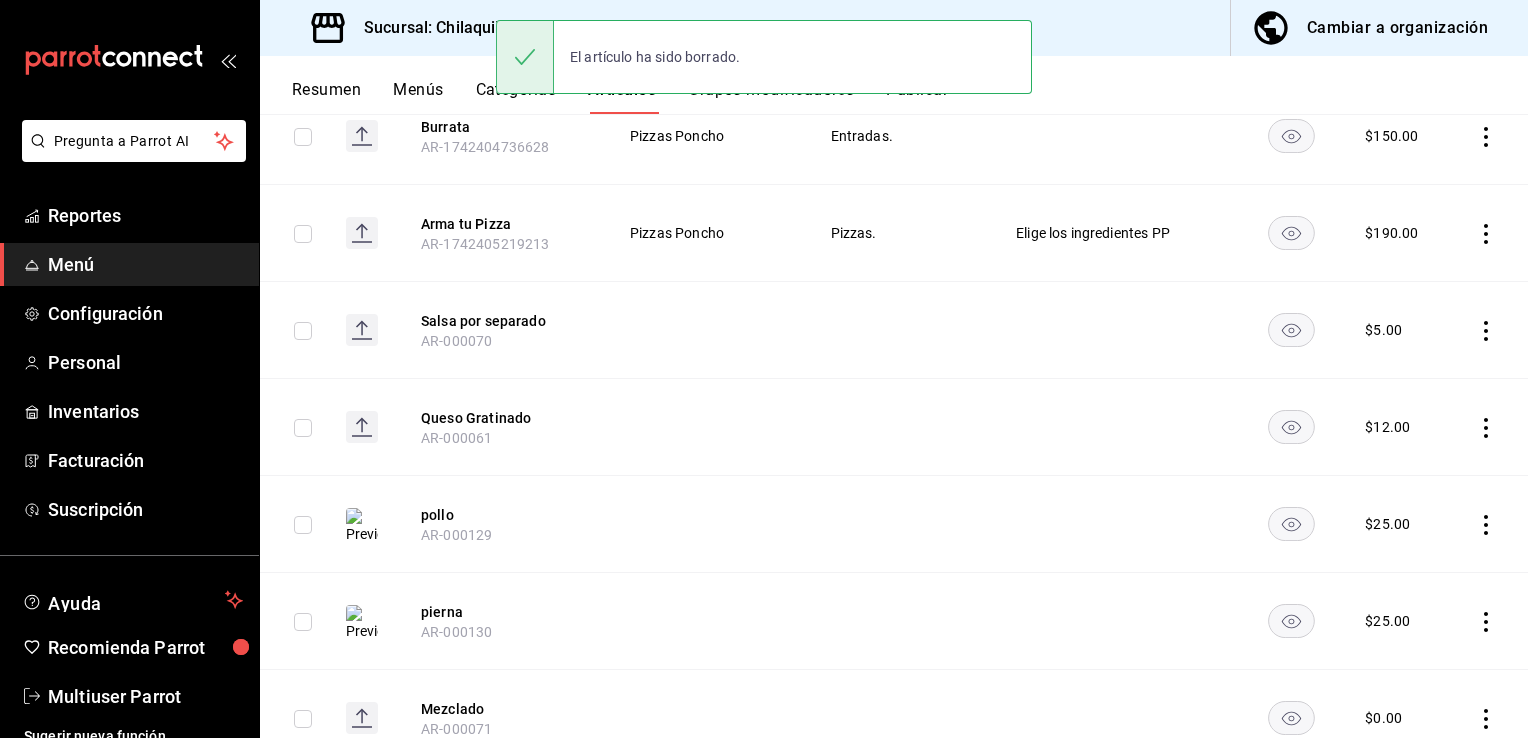 click 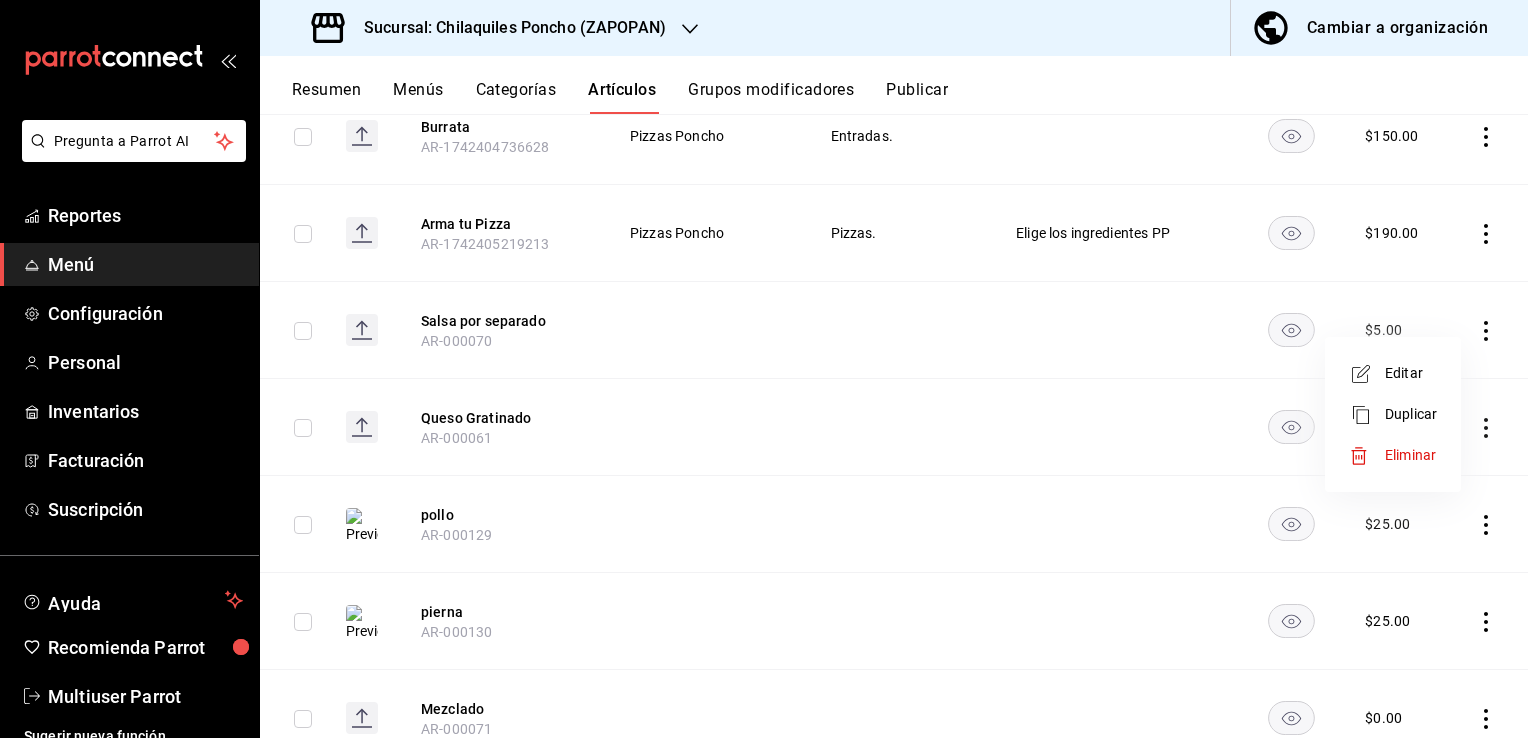 click on "Eliminar" at bounding box center (1410, 455) 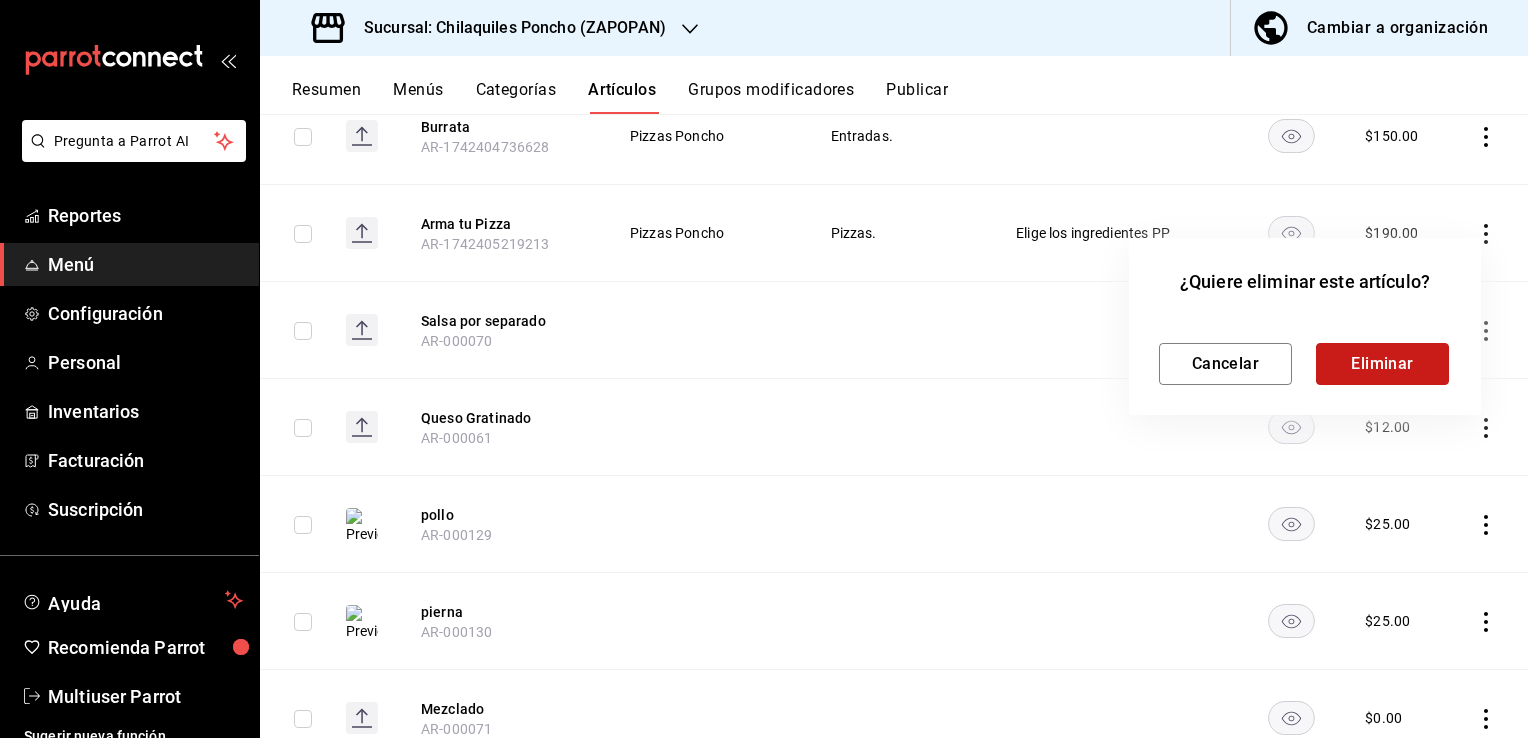 click on "Eliminar" at bounding box center [1382, 364] 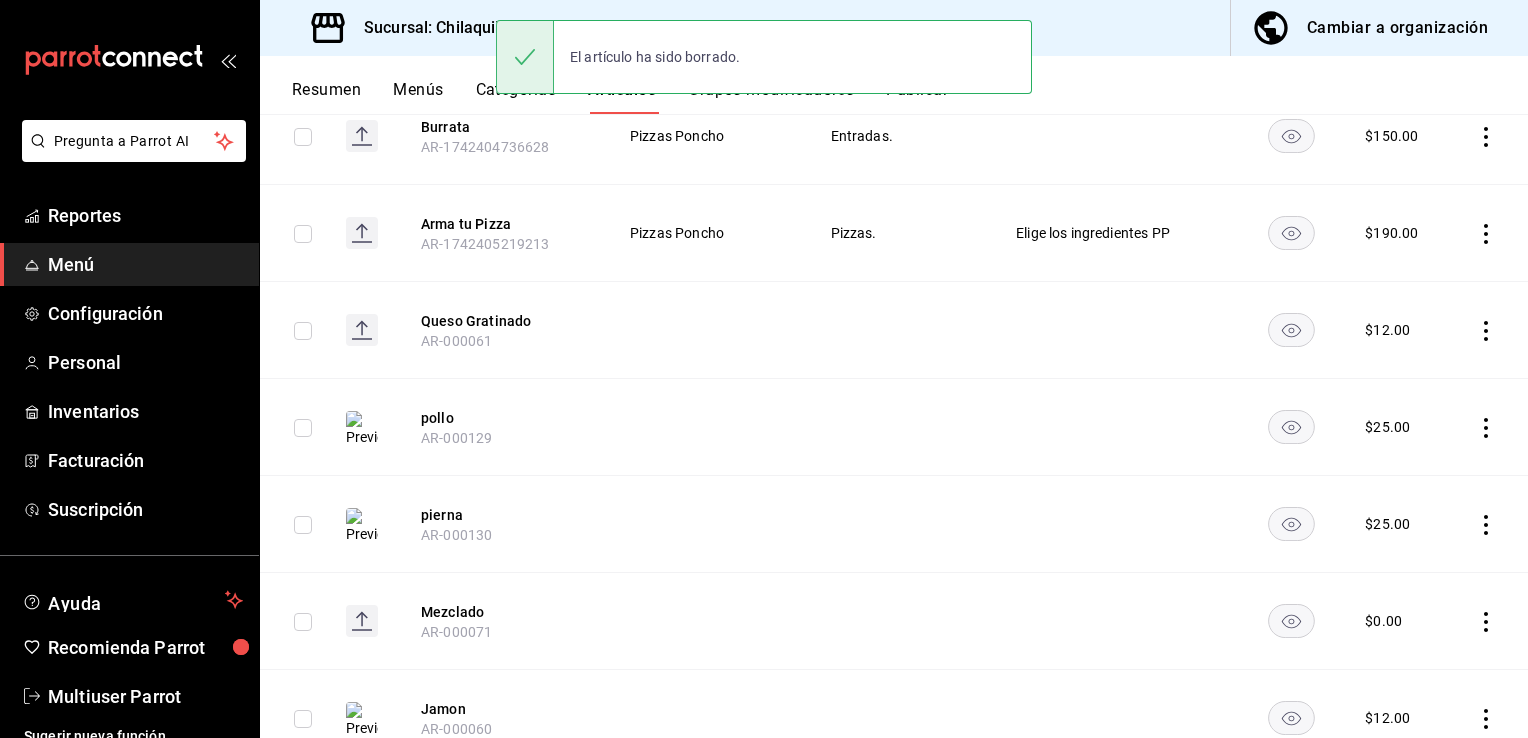 click 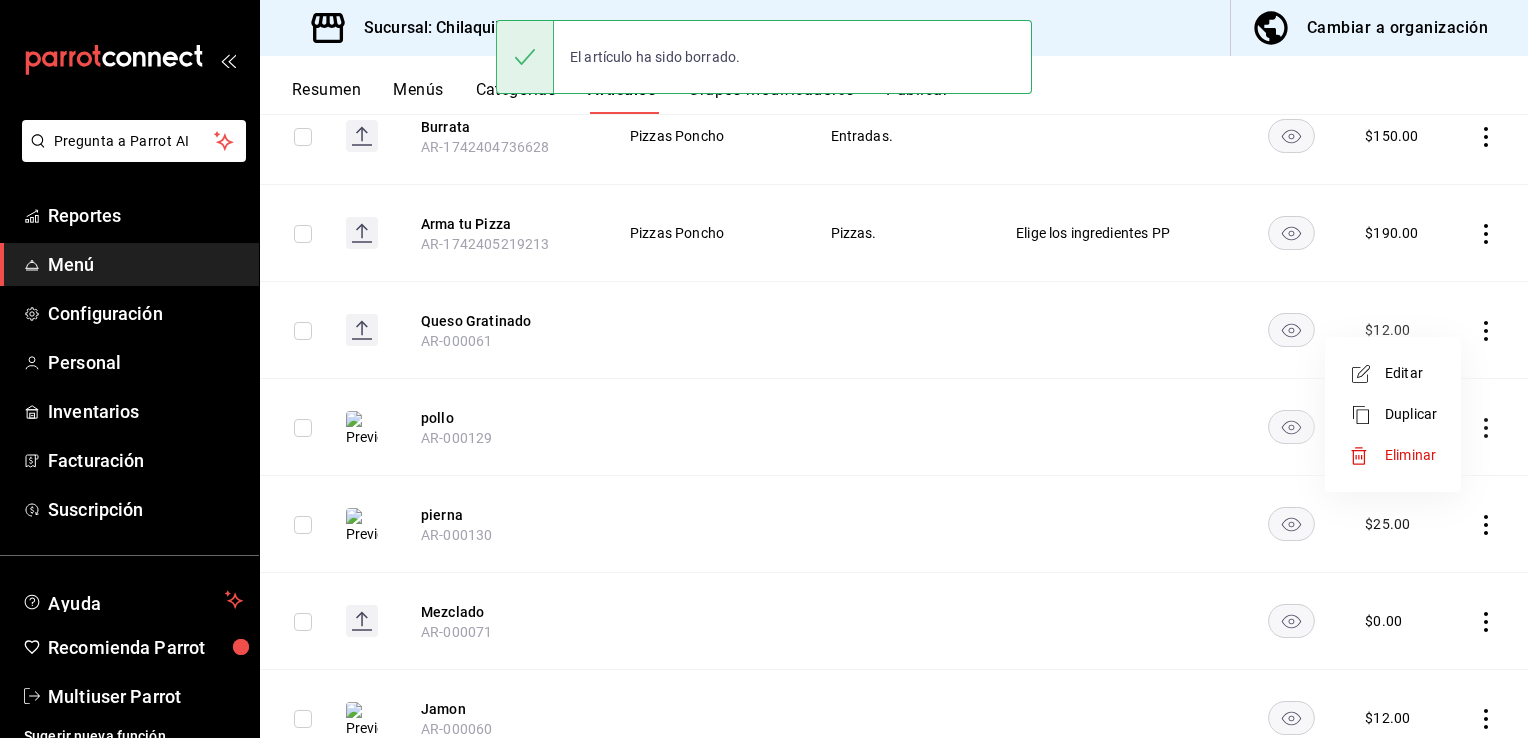 click on "Eliminar" at bounding box center [1410, 455] 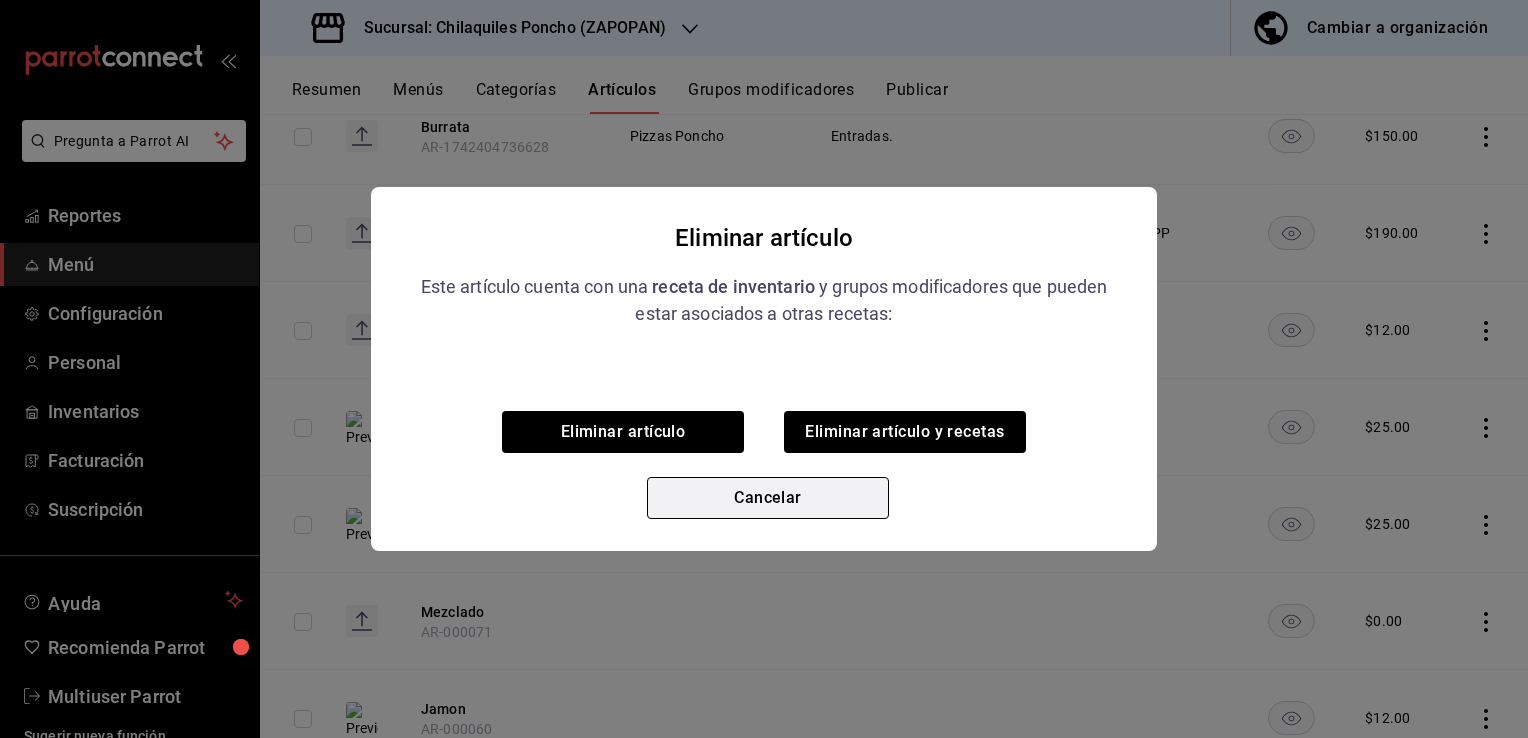 click on "Cancelar" at bounding box center [768, 498] 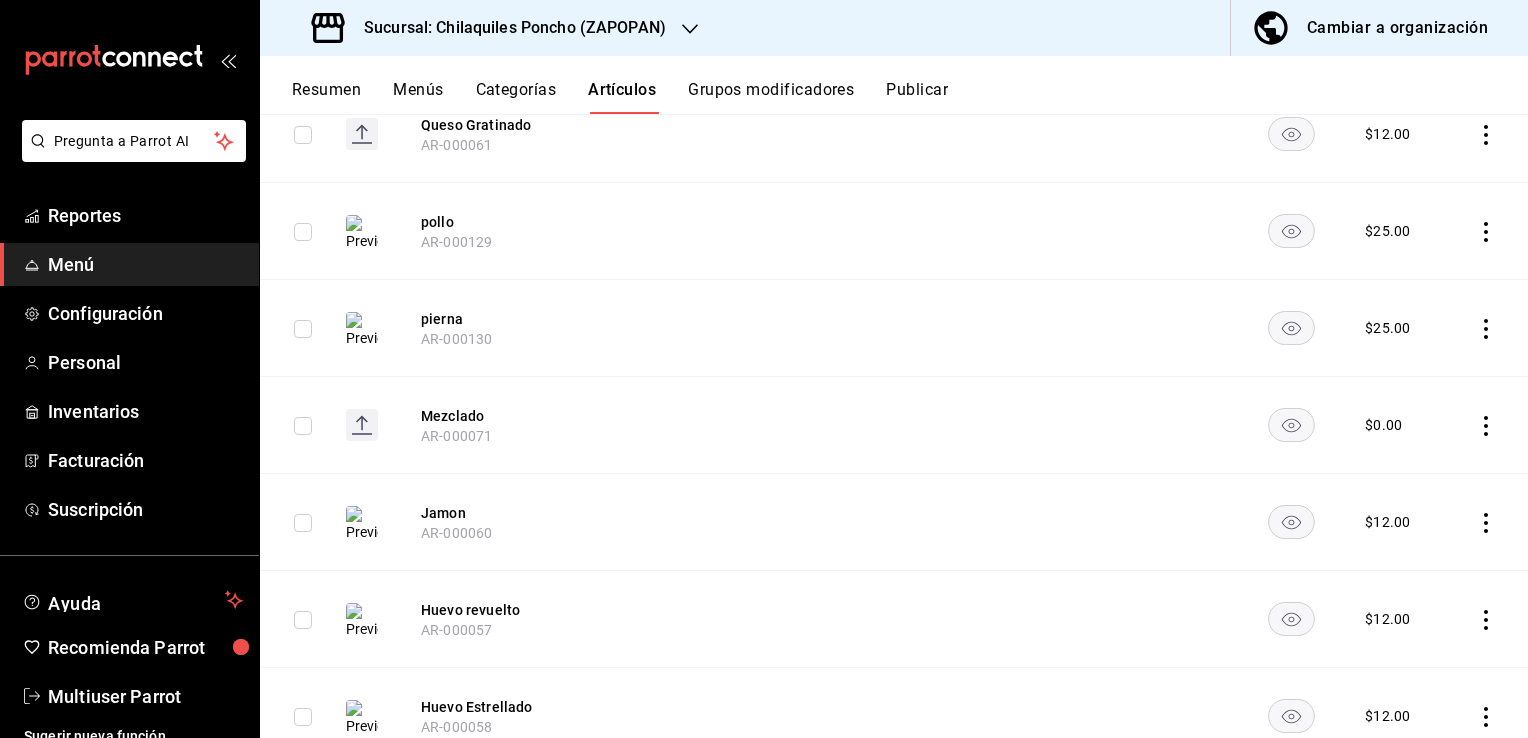 scroll, scrollTop: 2512, scrollLeft: 0, axis: vertical 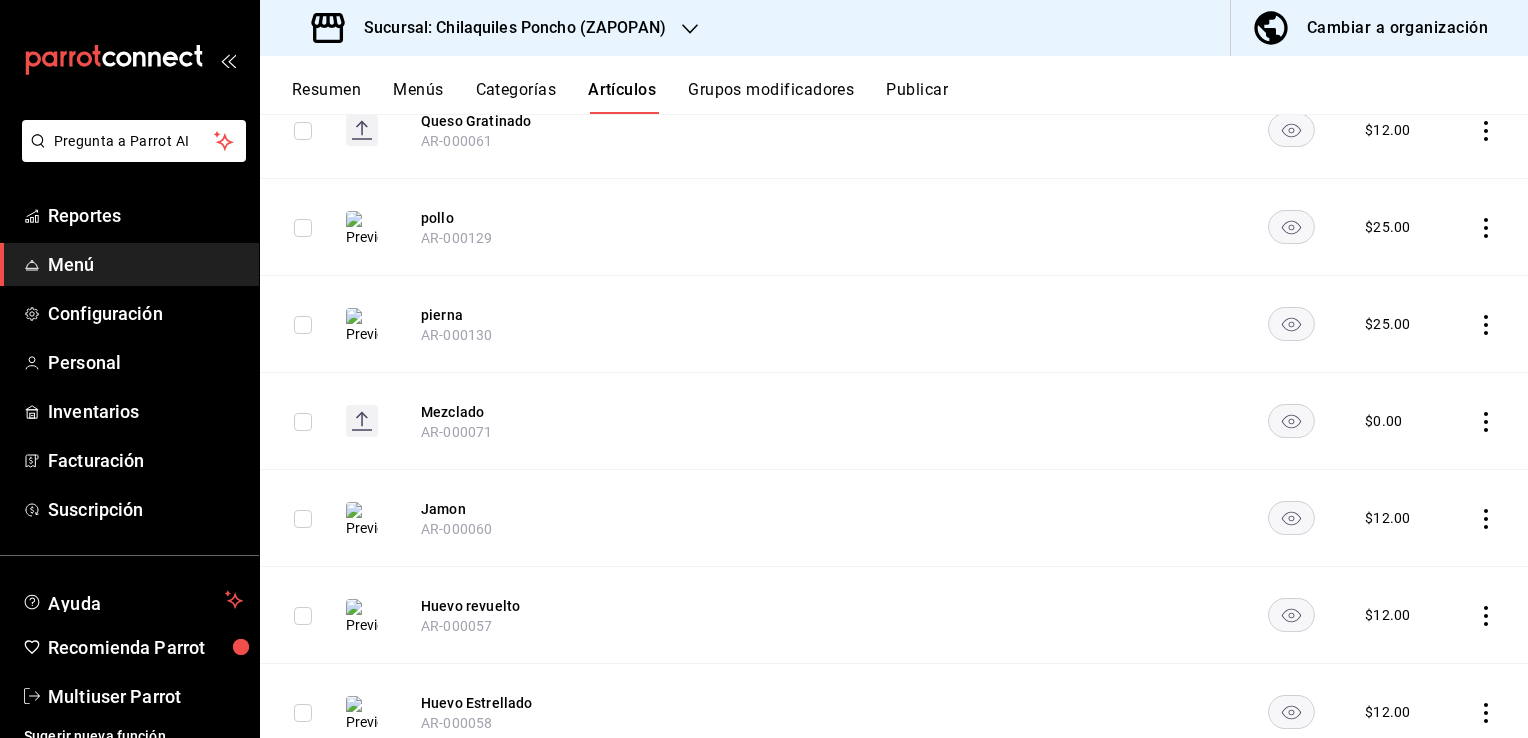 click 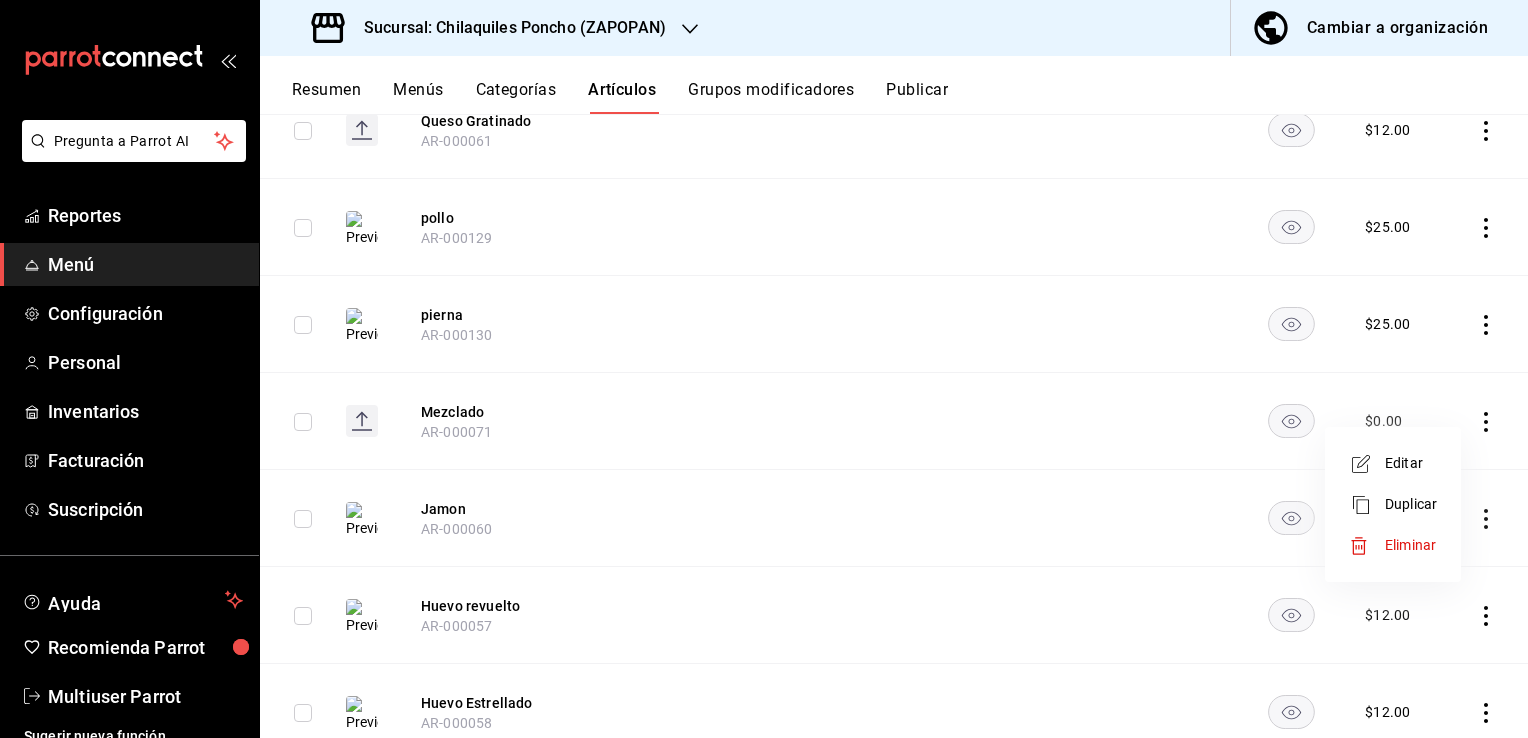 click on "Eliminar" at bounding box center (1411, 545) 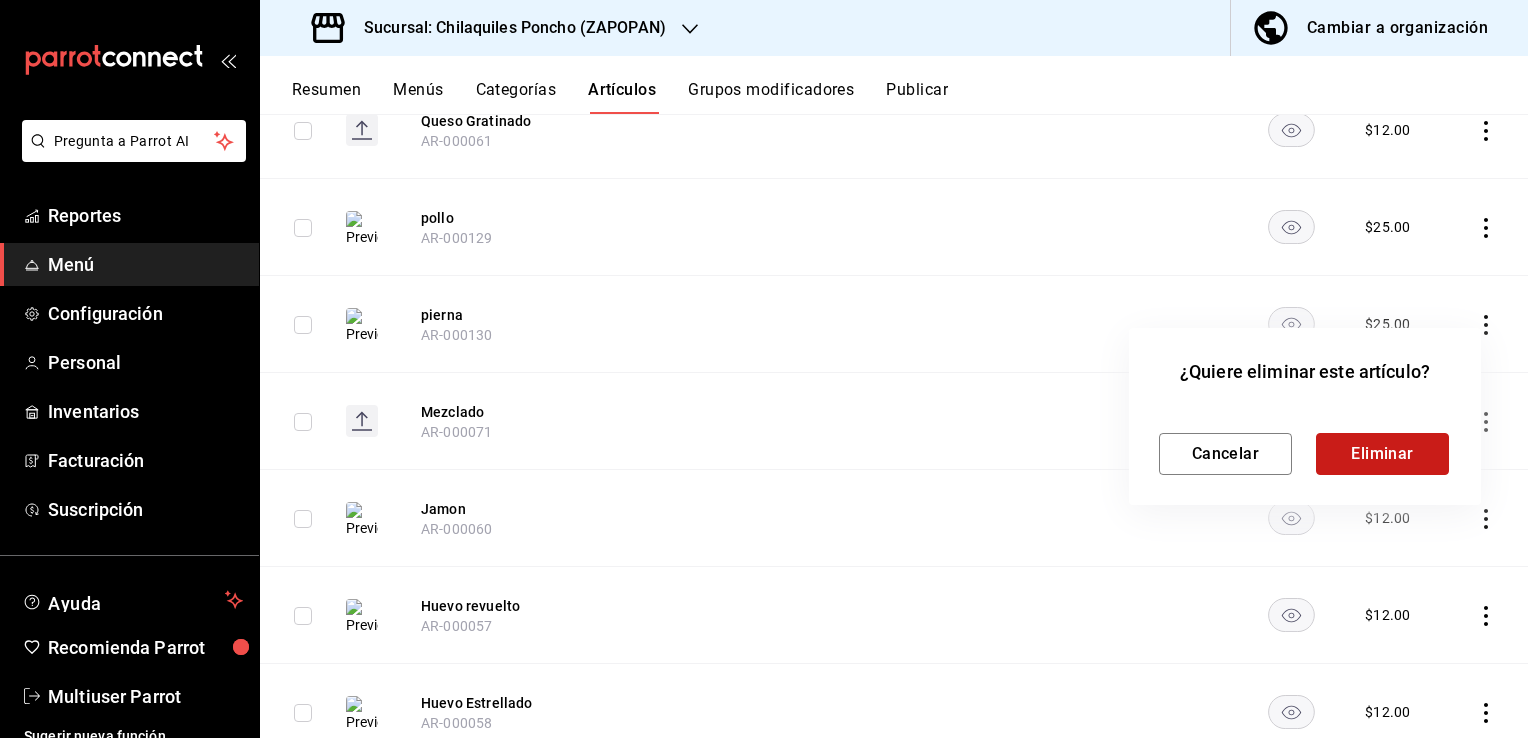 click on "Eliminar" at bounding box center (1382, 454) 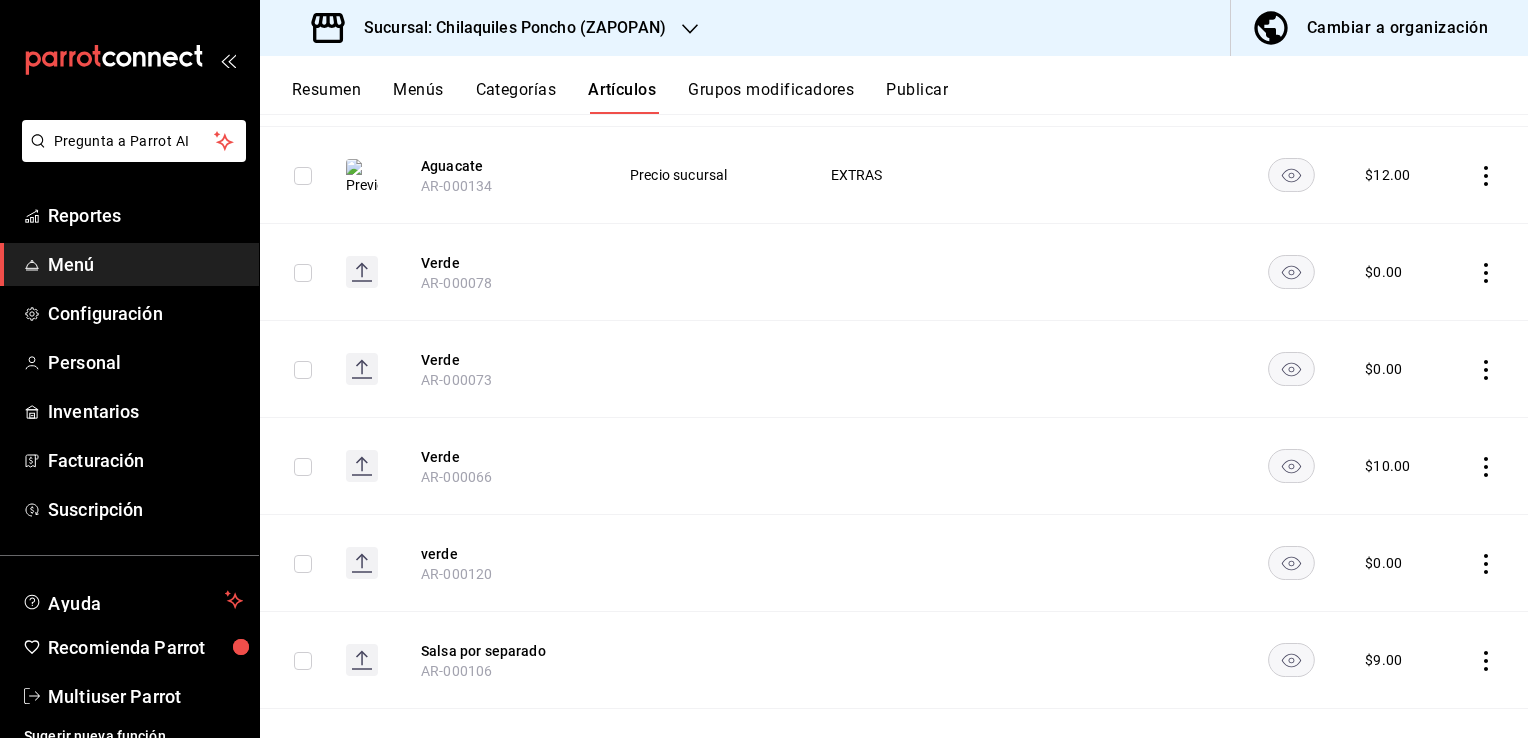 scroll, scrollTop: 5119, scrollLeft: 0, axis: vertical 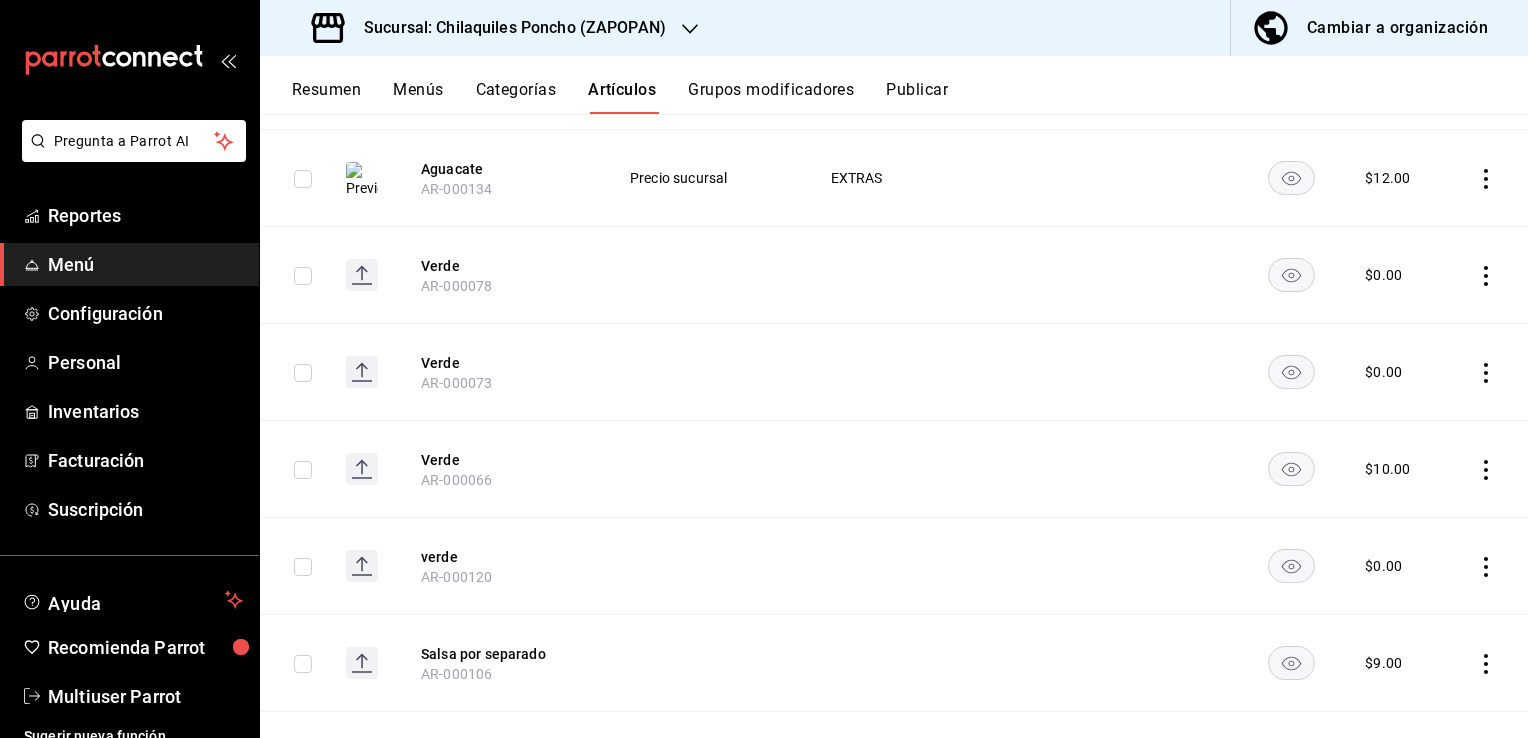 click 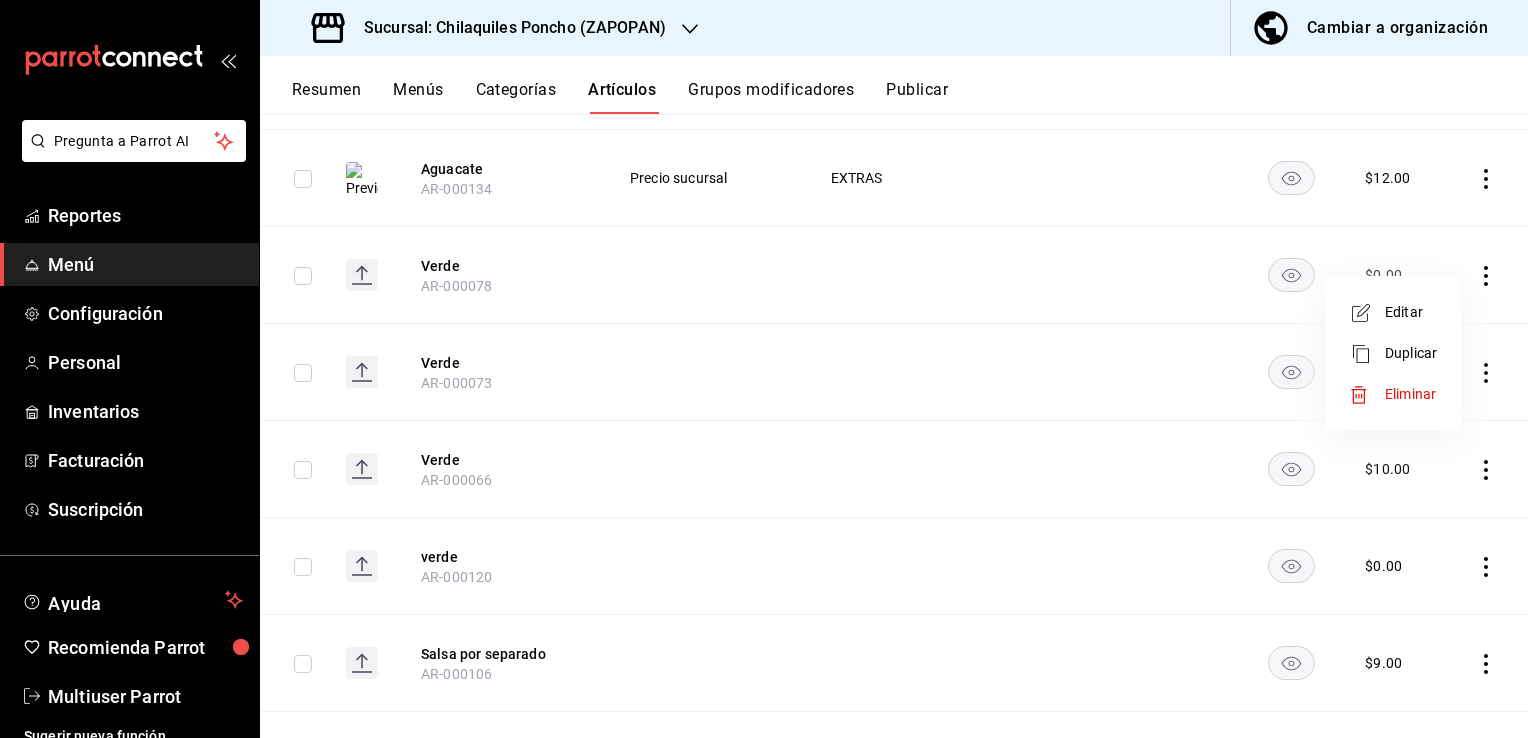 click on "Eliminar" at bounding box center [1410, 394] 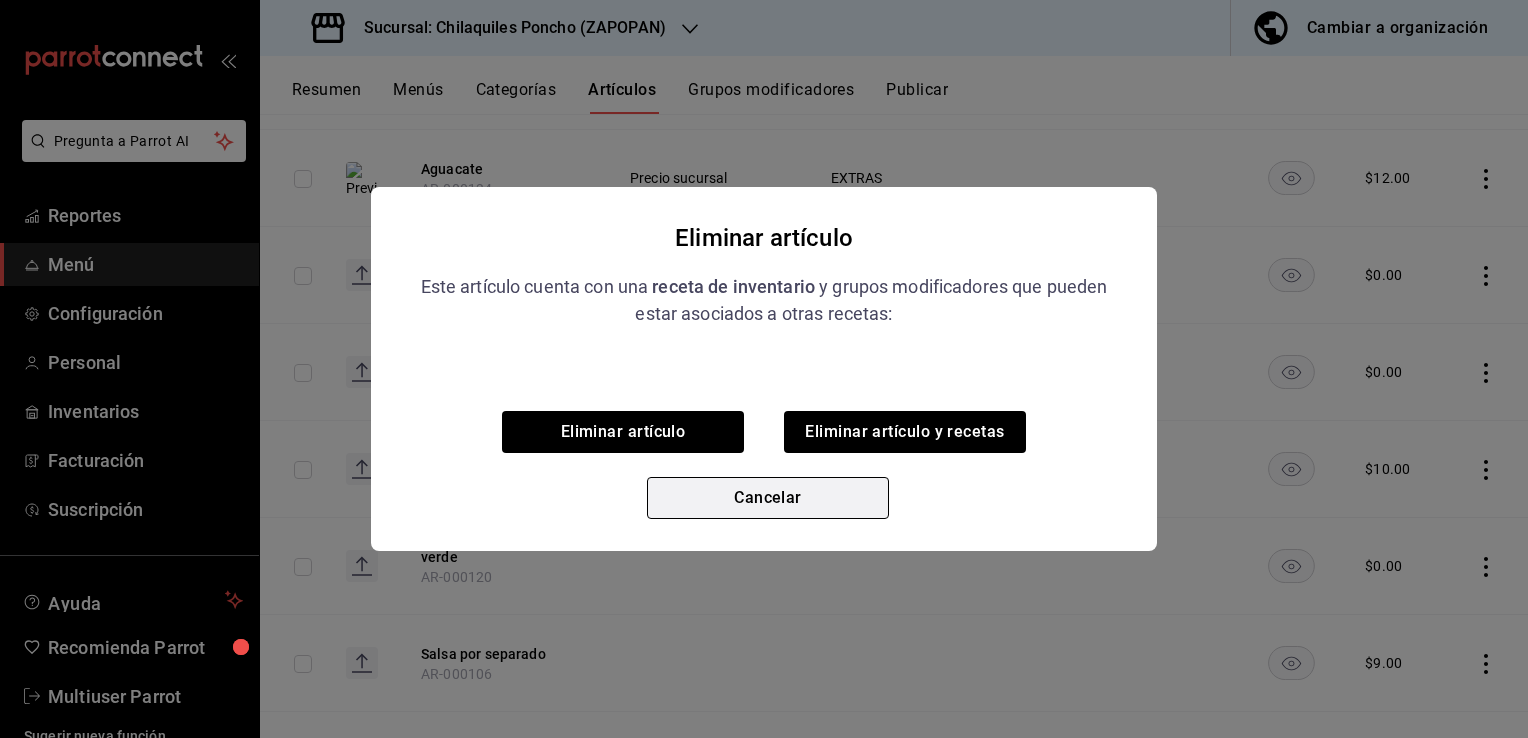 click on "Cancelar" at bounding box center [768, 498] 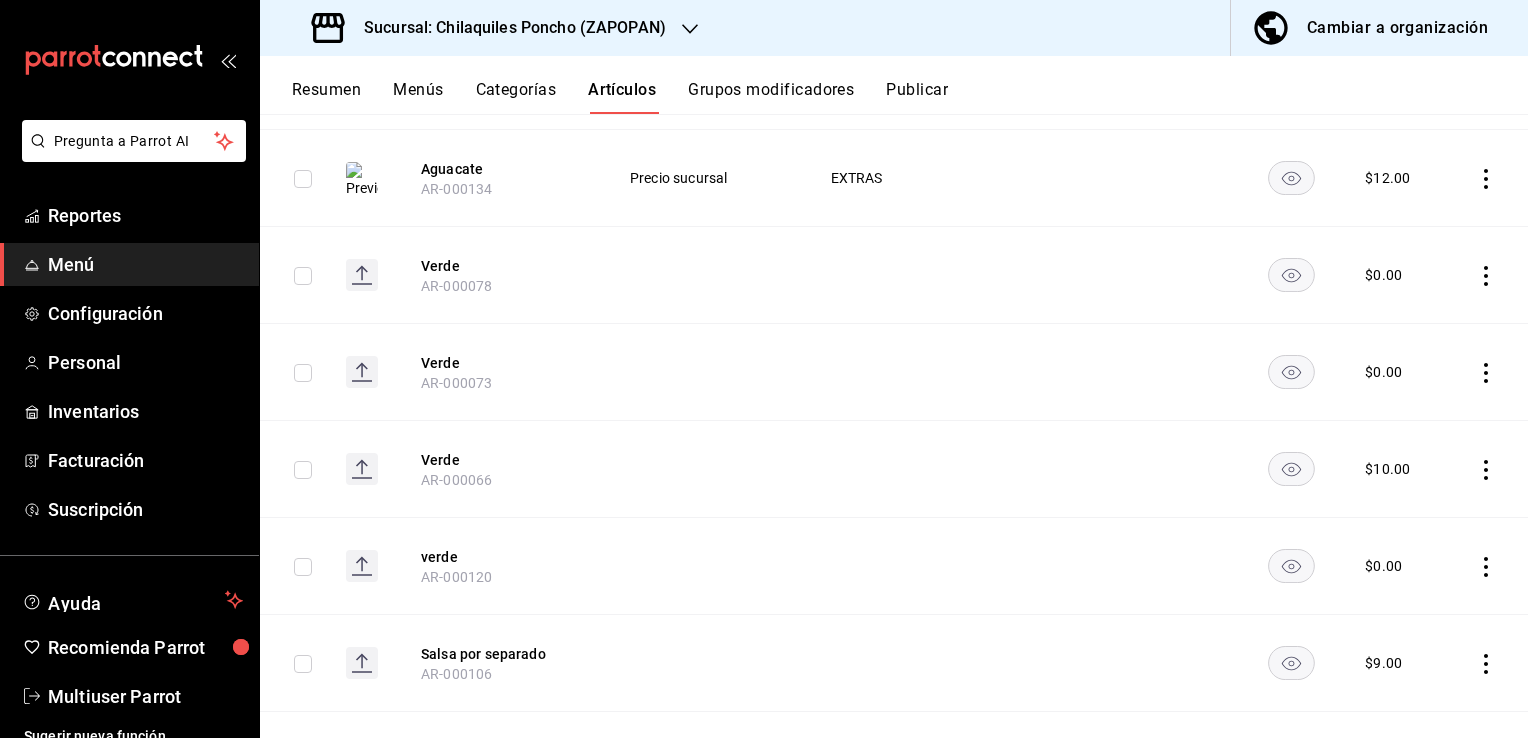 click 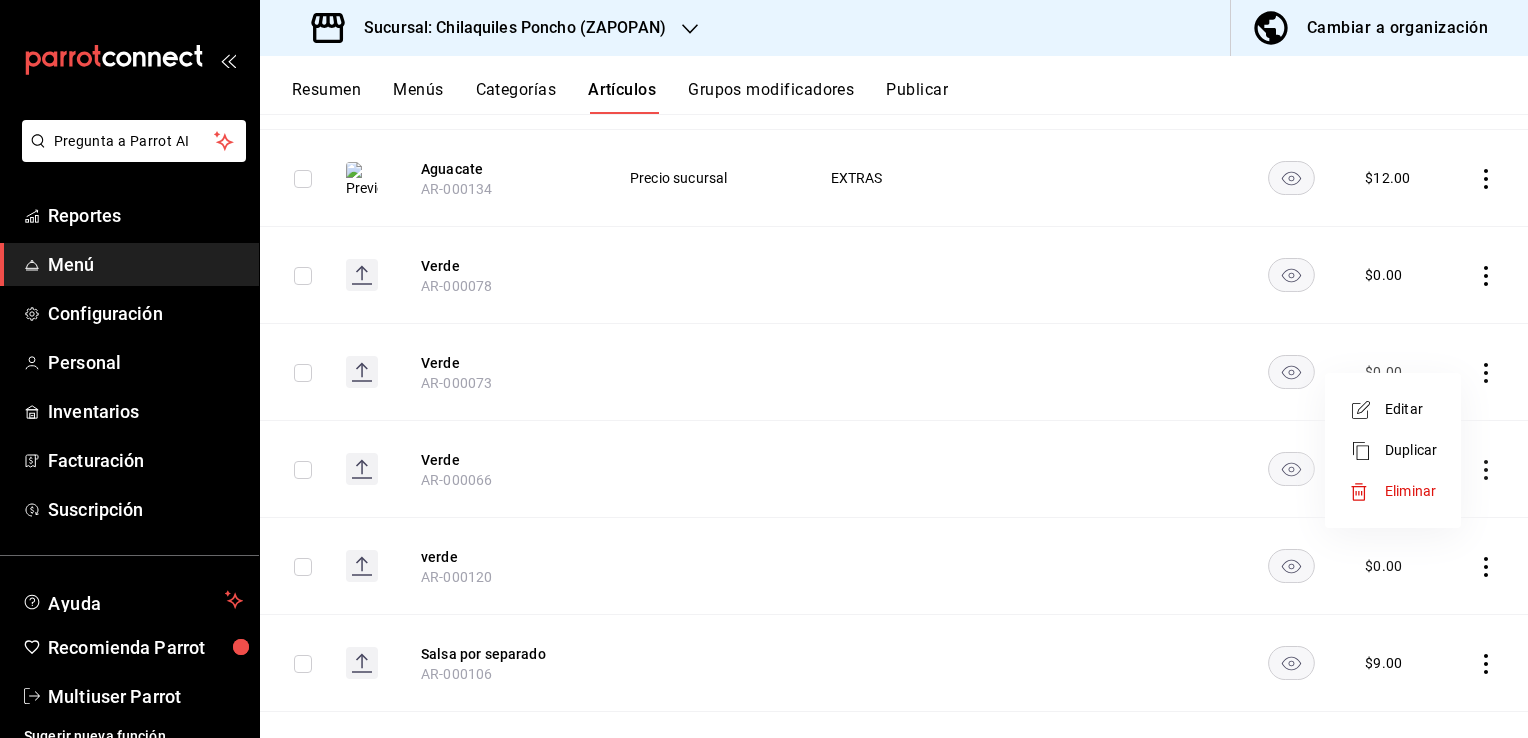 click on "Eliminar" at bounding box center [1410, 491] 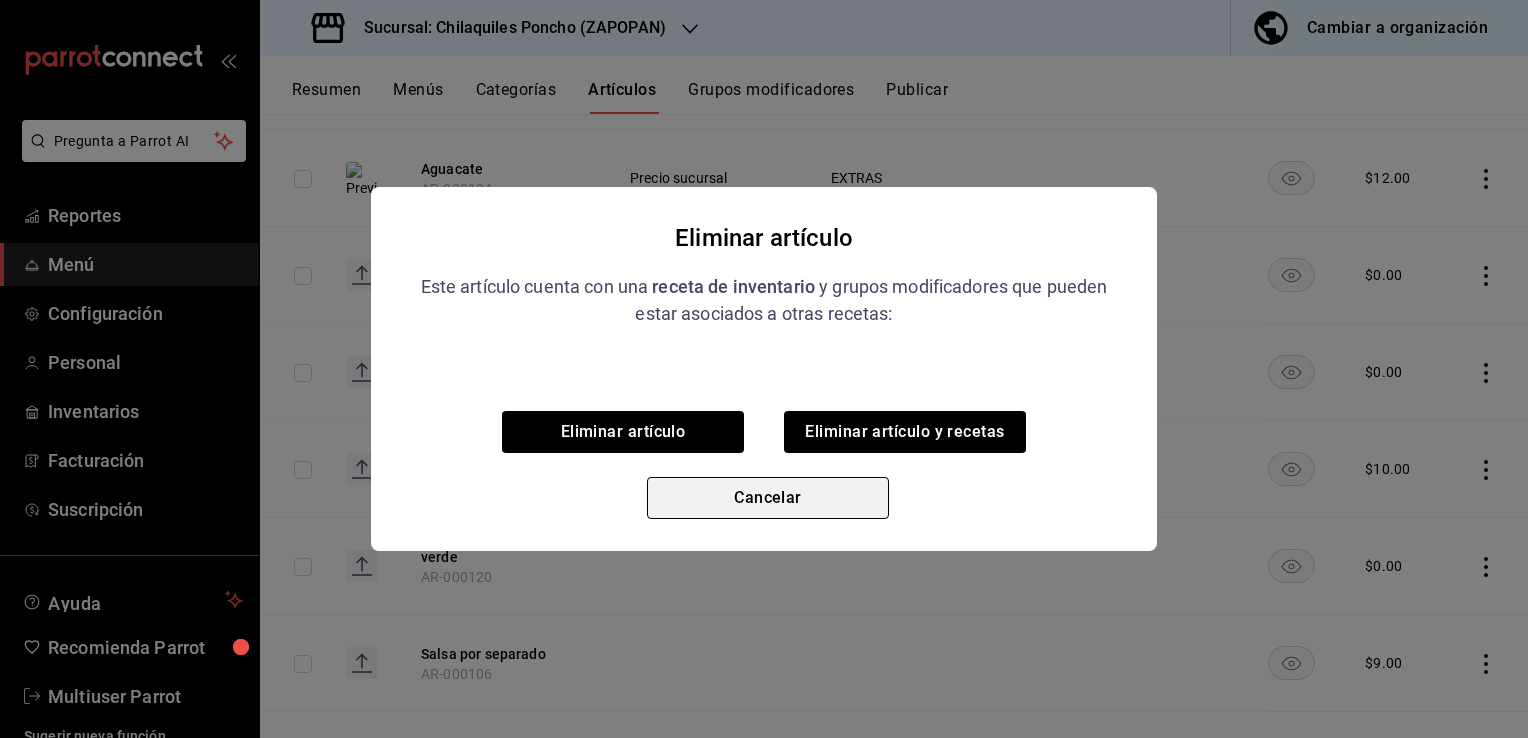 click on "Cancelar" at bounding box center (768, 498) 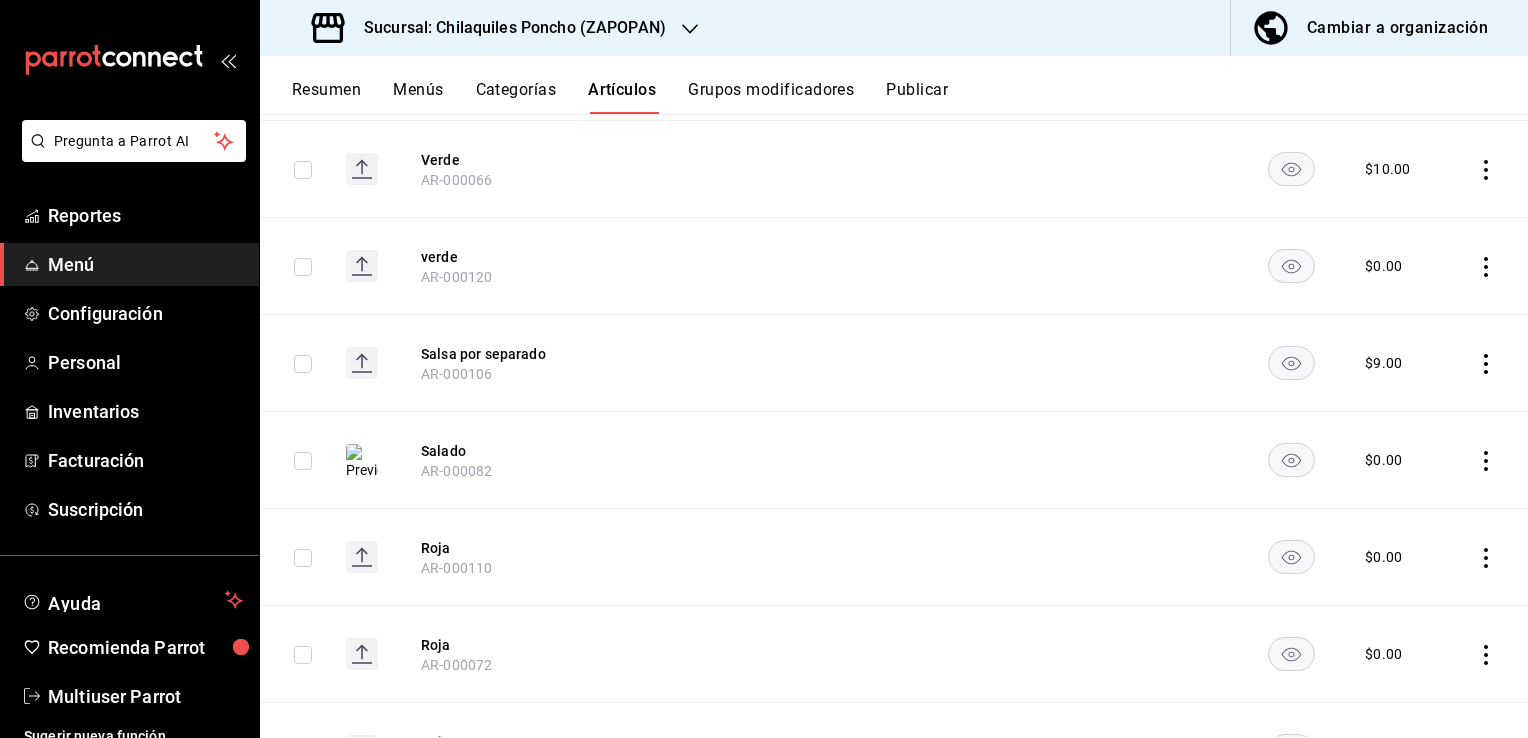scroll, scrollTop: 5219, scrollLeft: 0, axis: vertical 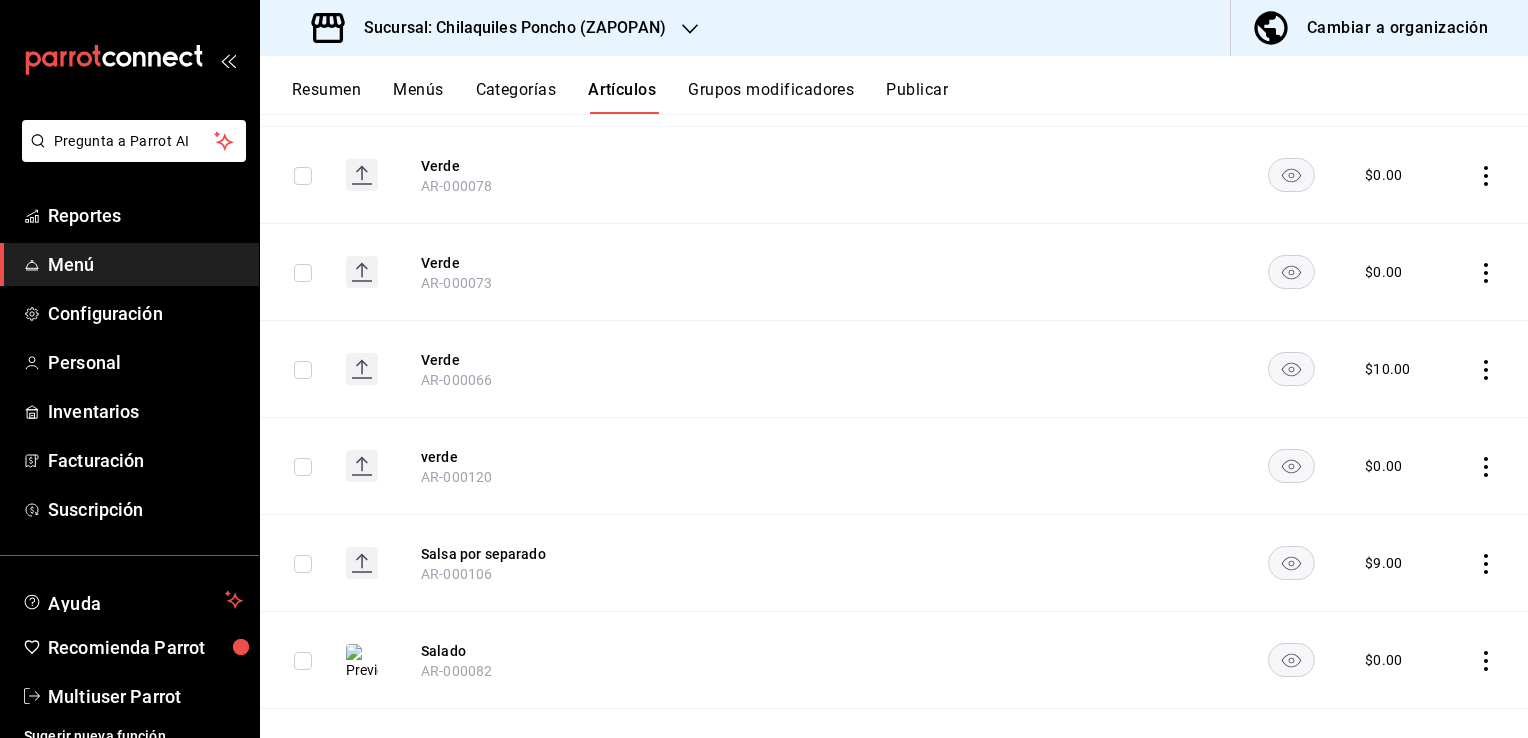 click 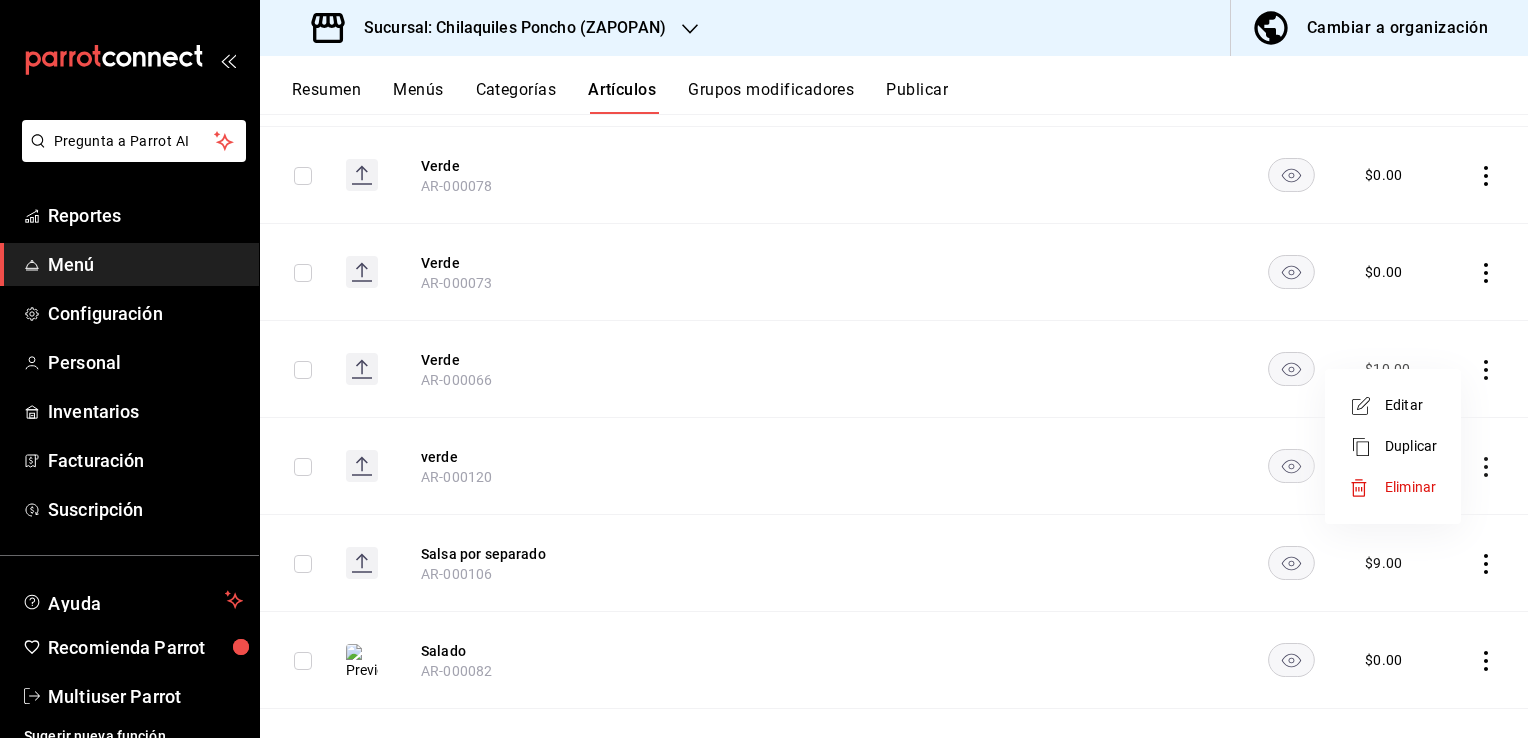 click on "Eliminar" at bounding box center [1393, 487] 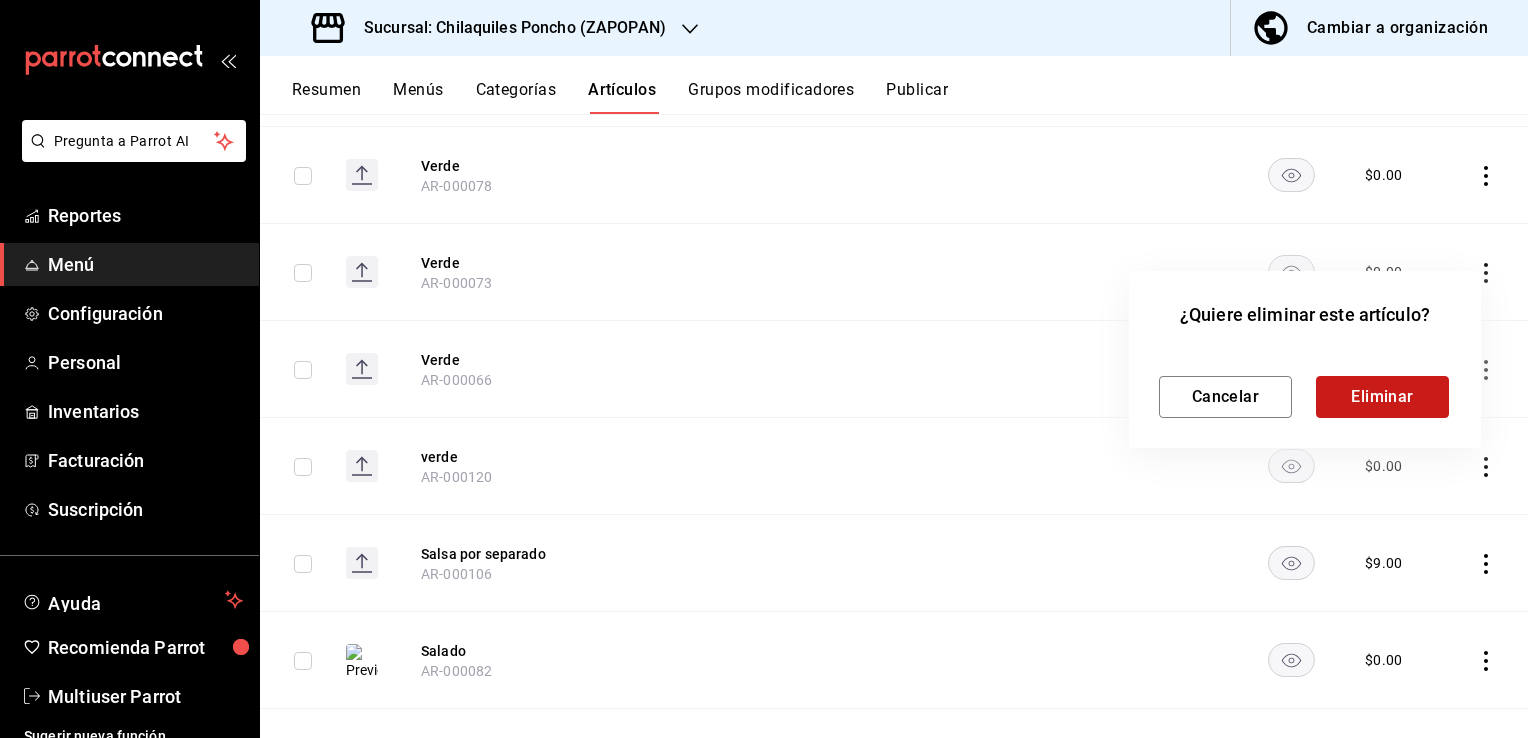 click on "Eliminar" at bounding box center [1382, 397] 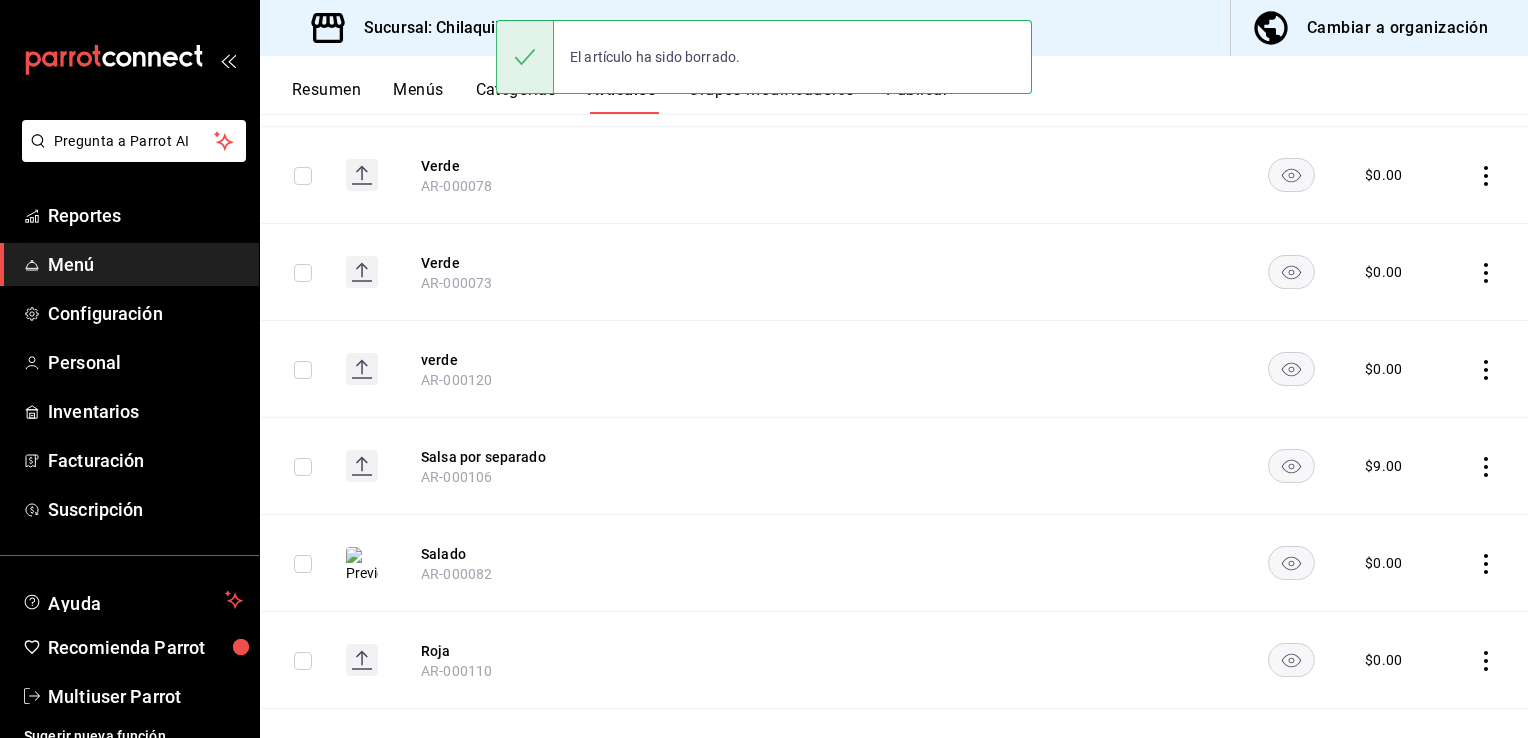 click 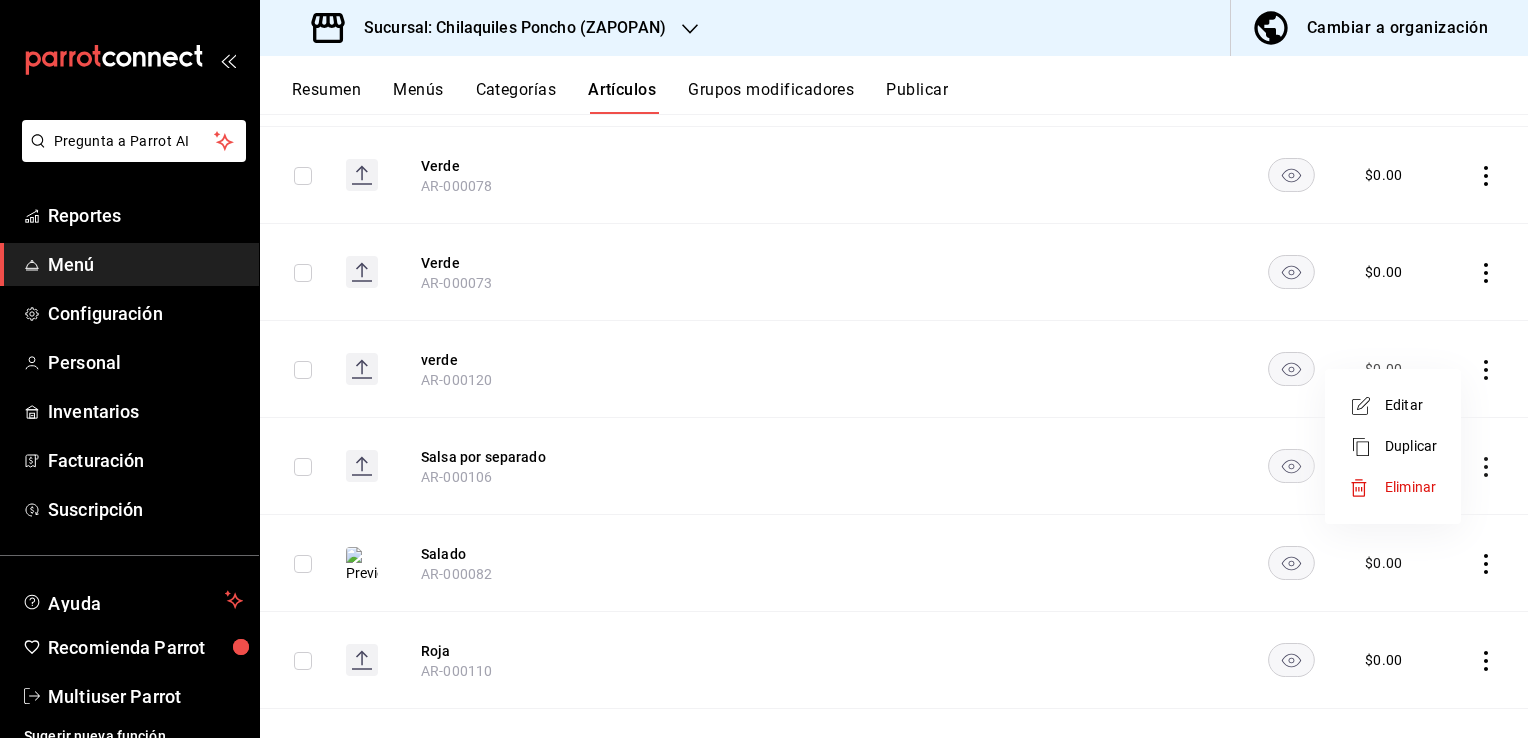click on "Eliminar" at bounding box center [1411, 487] 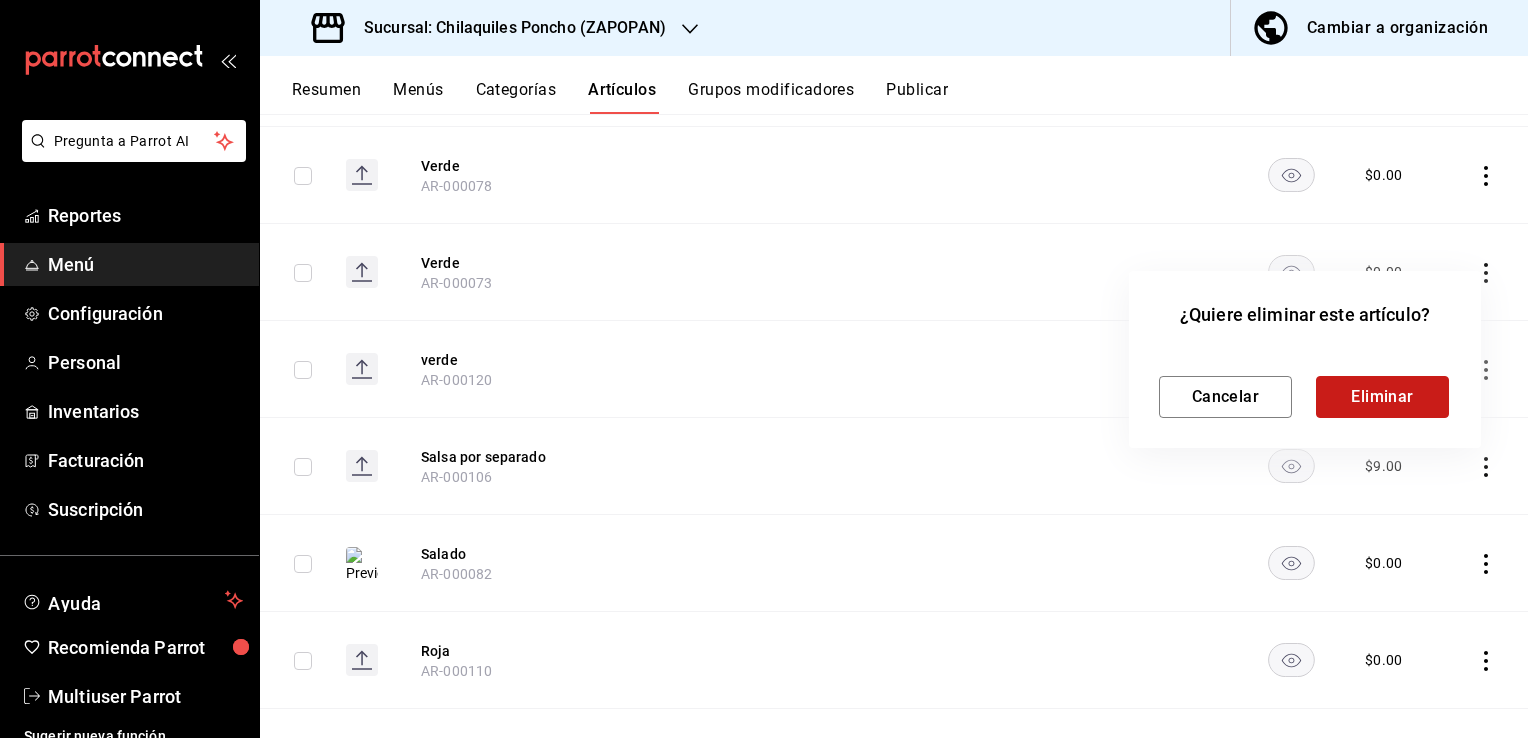 click on "Eliminar" at bounding box center (1382, 397) 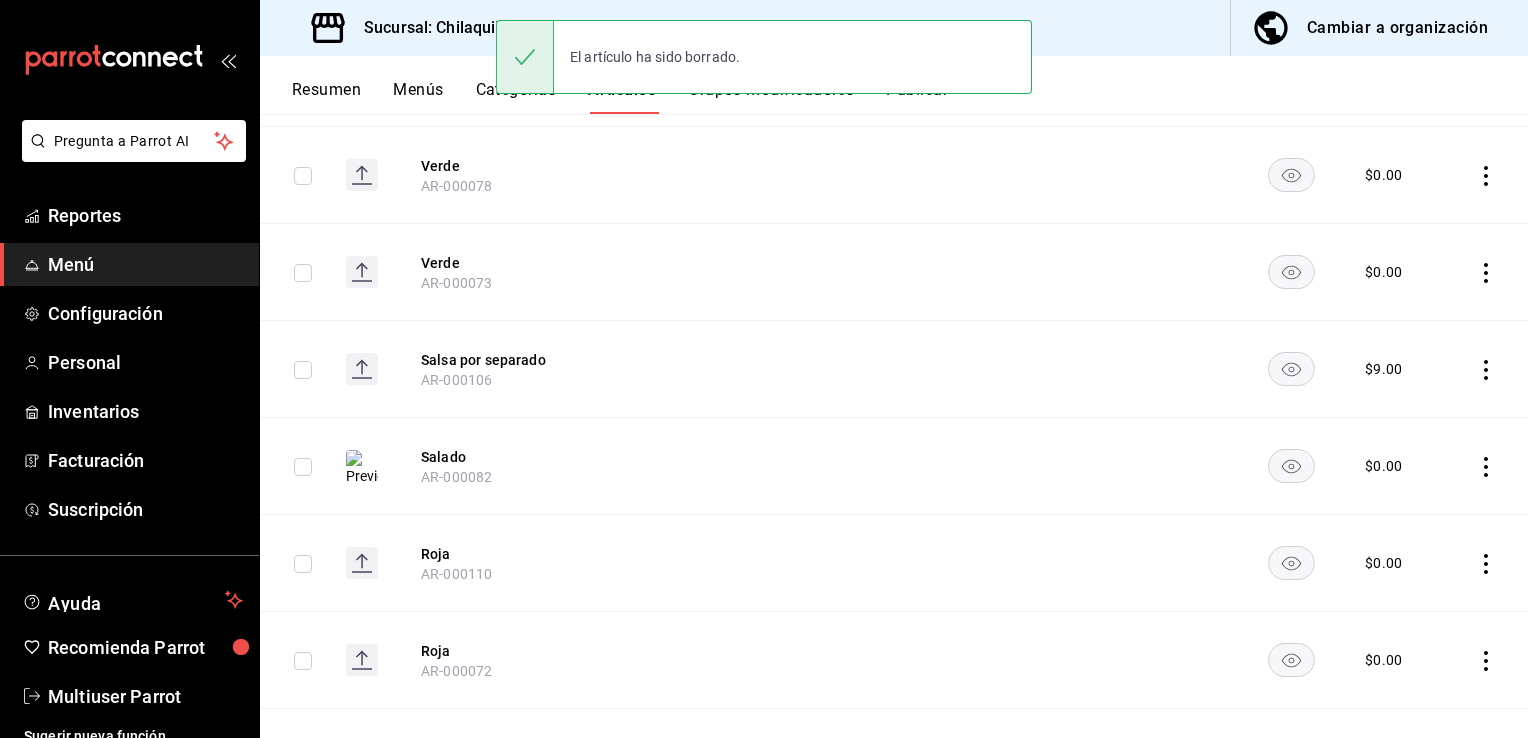 click 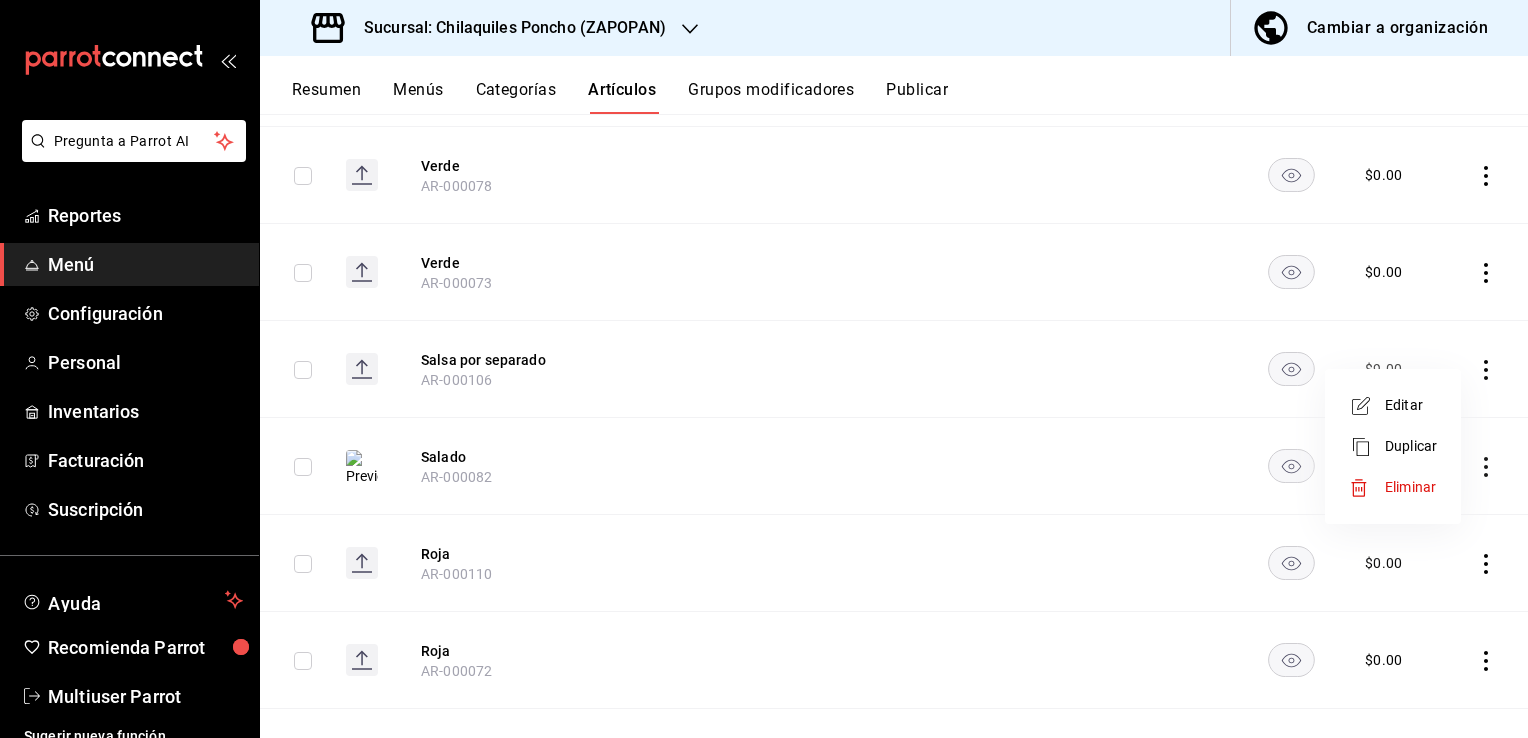 click on "Eliminar" at bounding box center [1410, 487] 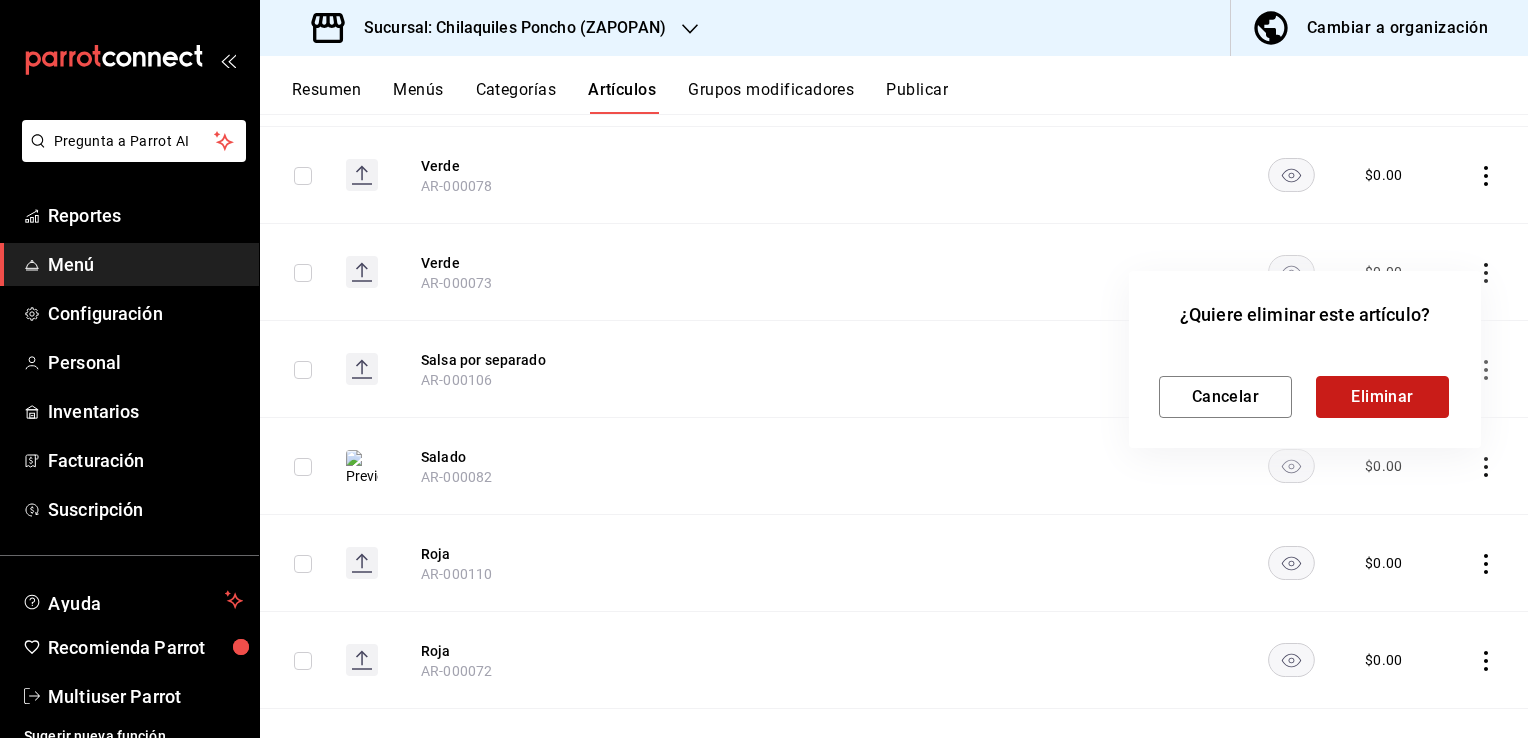 click on "Eliminar" at bounding box center [1382, 397] 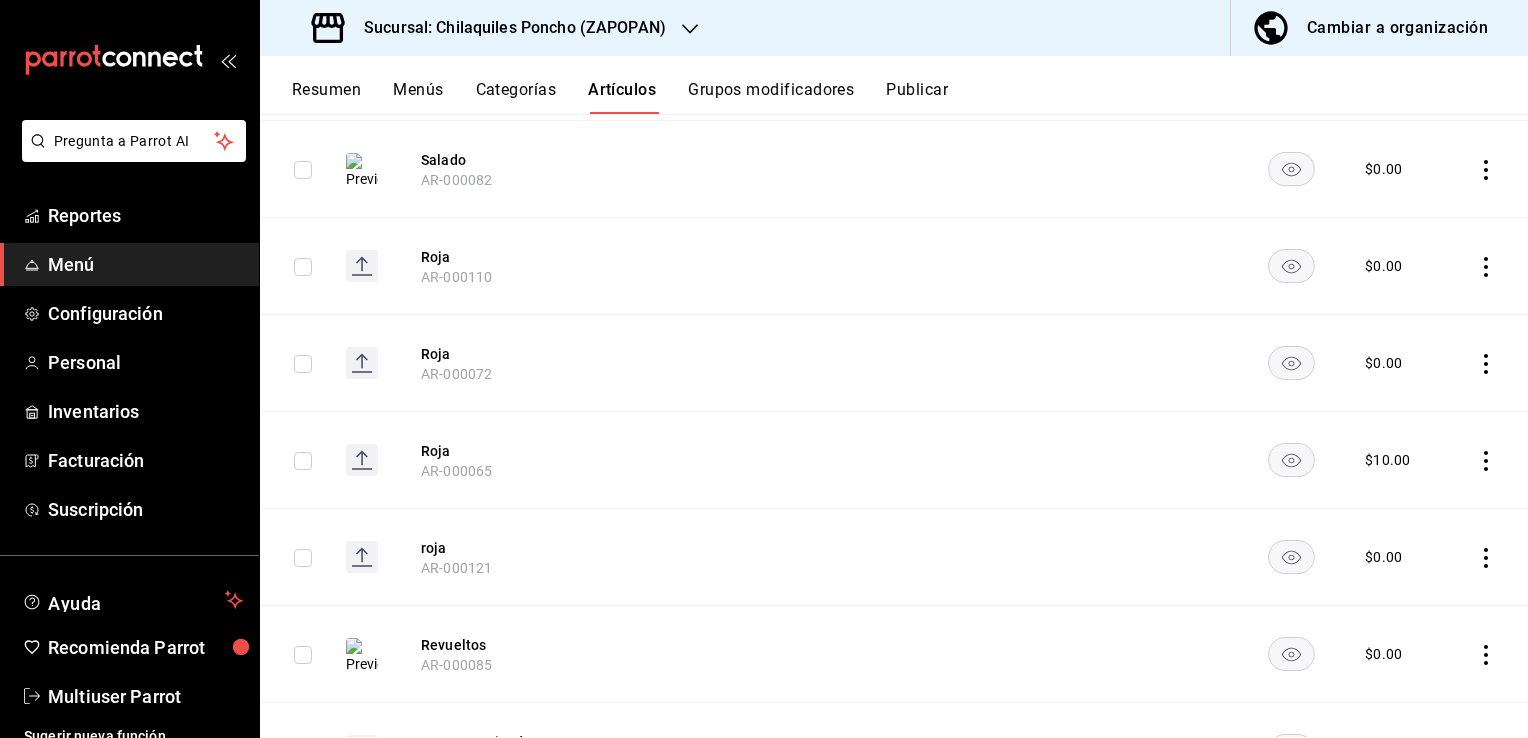 scroll, scrollTop: 5319, scrollLeft: 0, axis: vertical 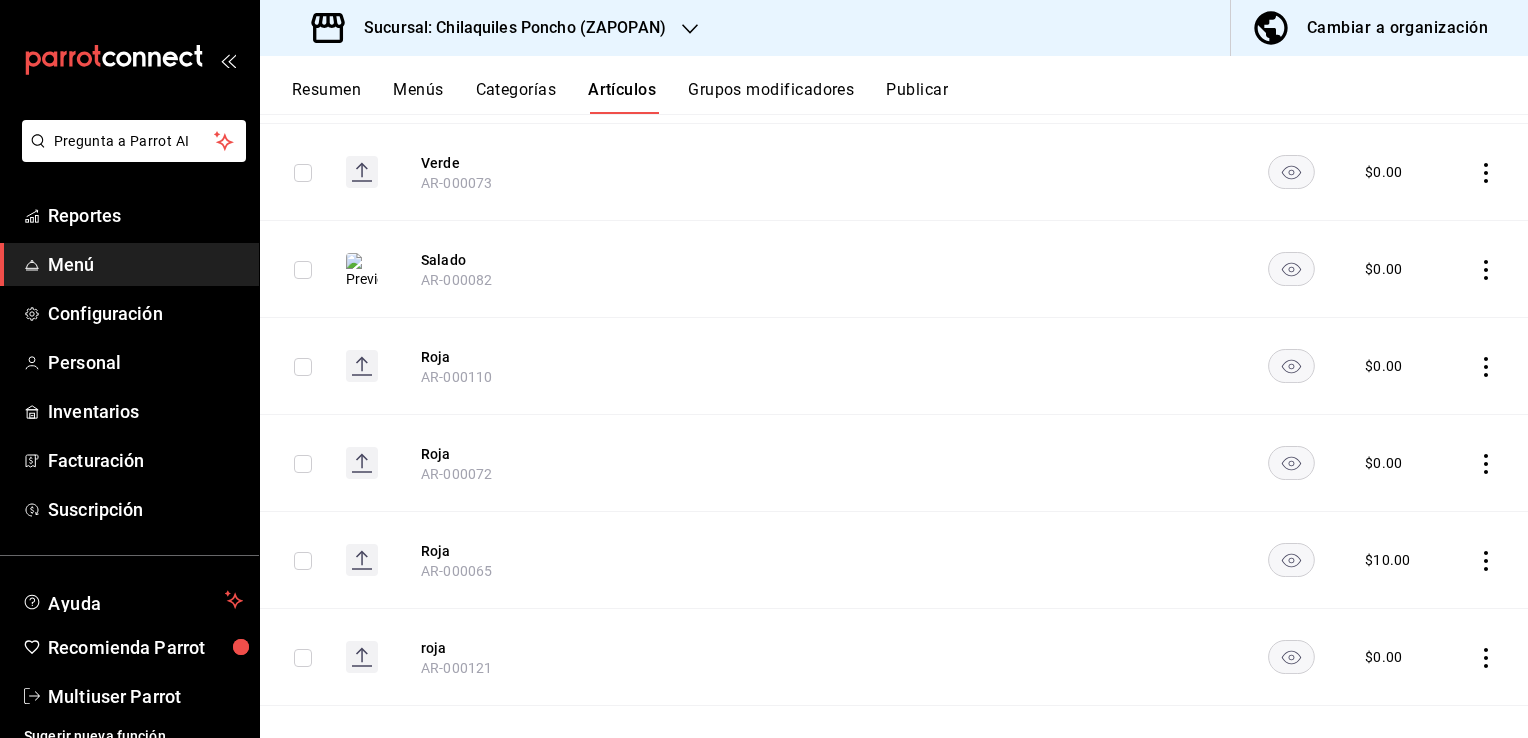 click 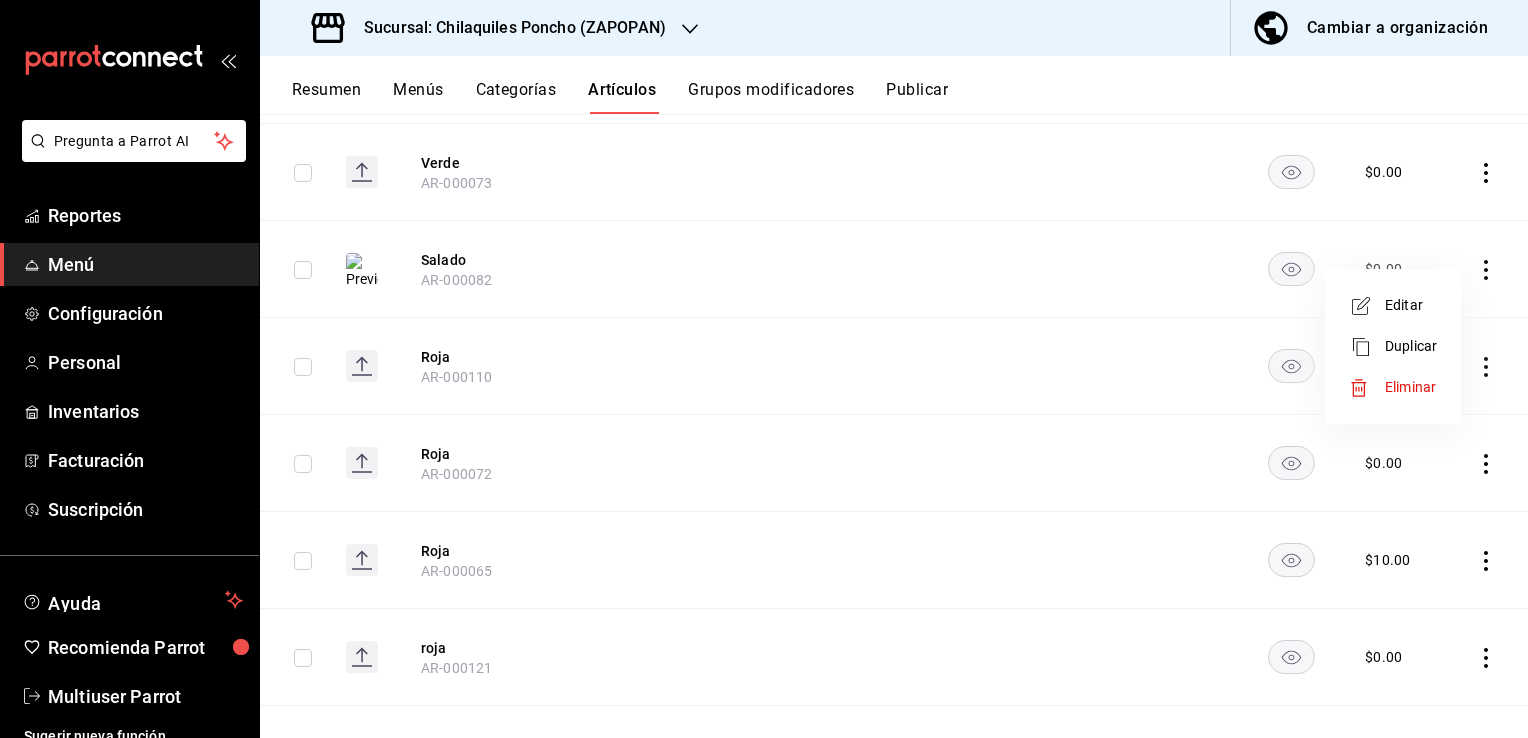 click on "Eliminar" at bounding box center [1410, 387] 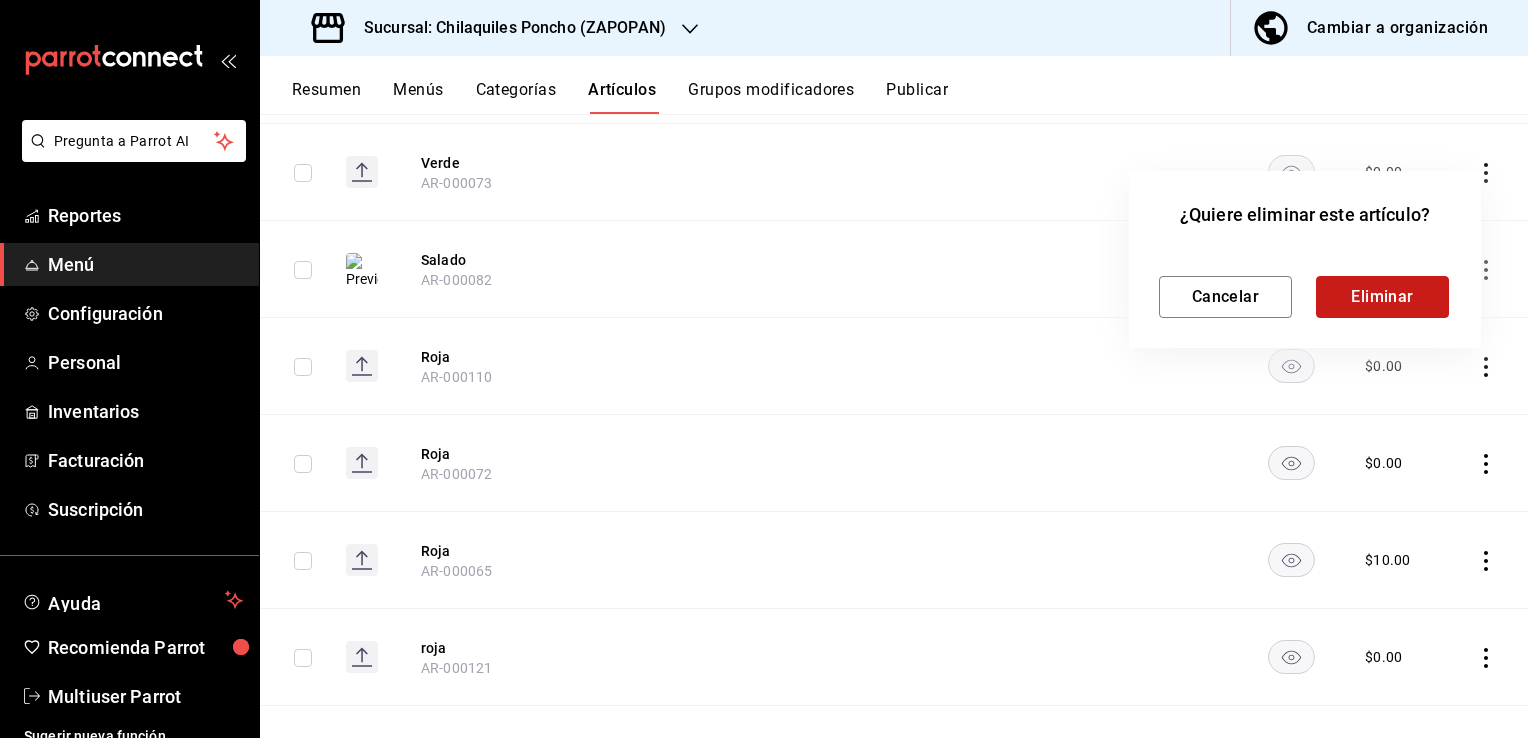 click on "Eliminar" at bounding box center (1382, 297) 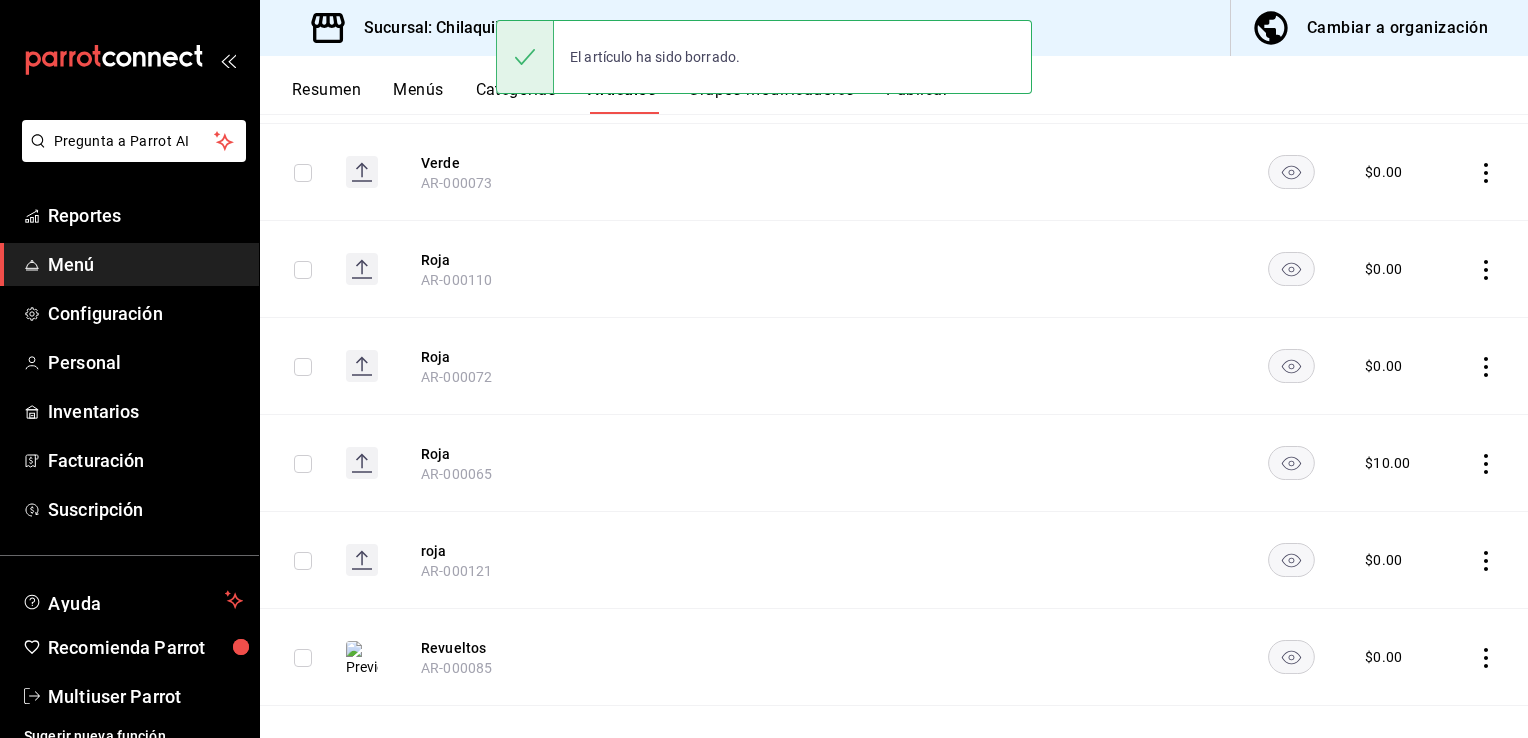 click 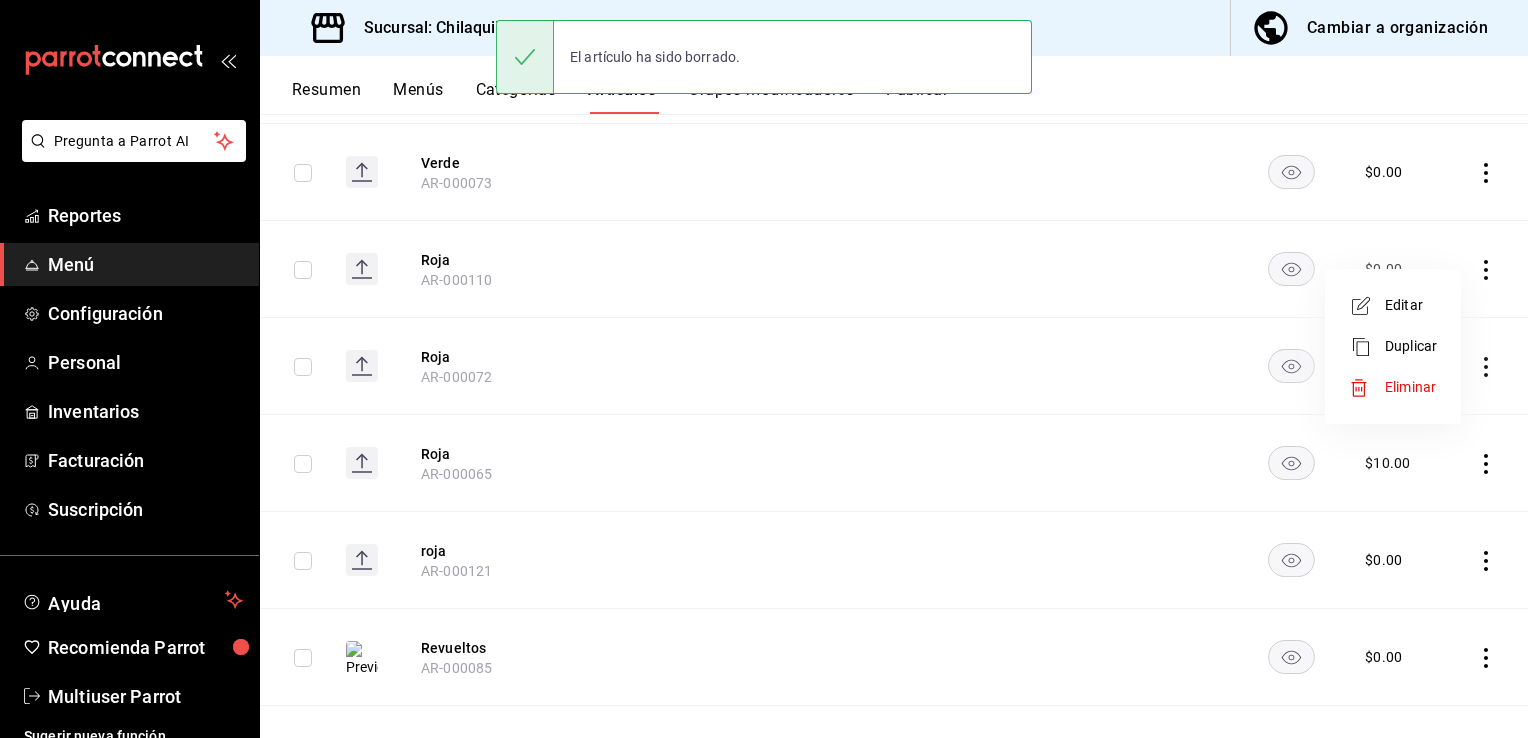 click on "Eliminar" at bounding box center [1410, 387] 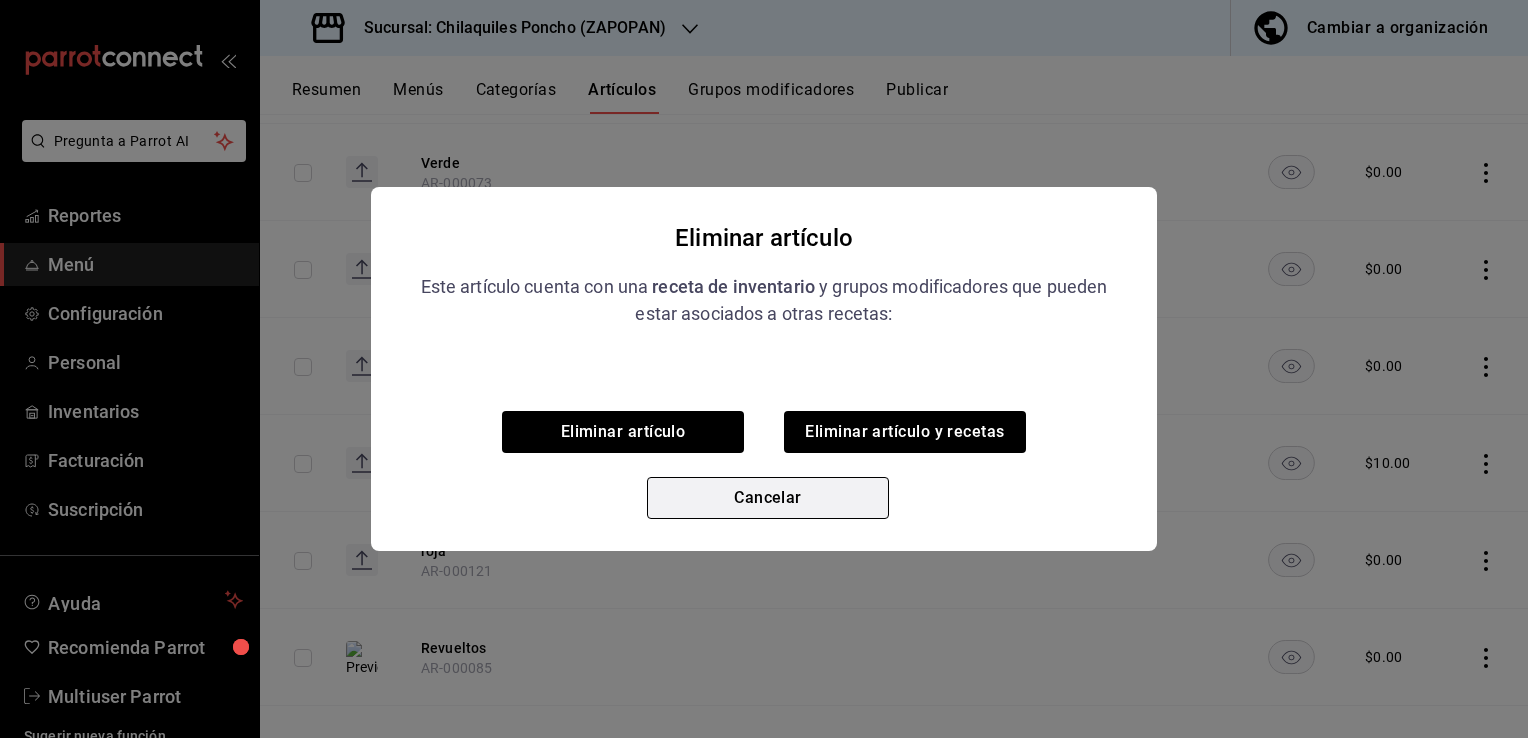 click on "Cancelar" at bounding box center [768, 498] 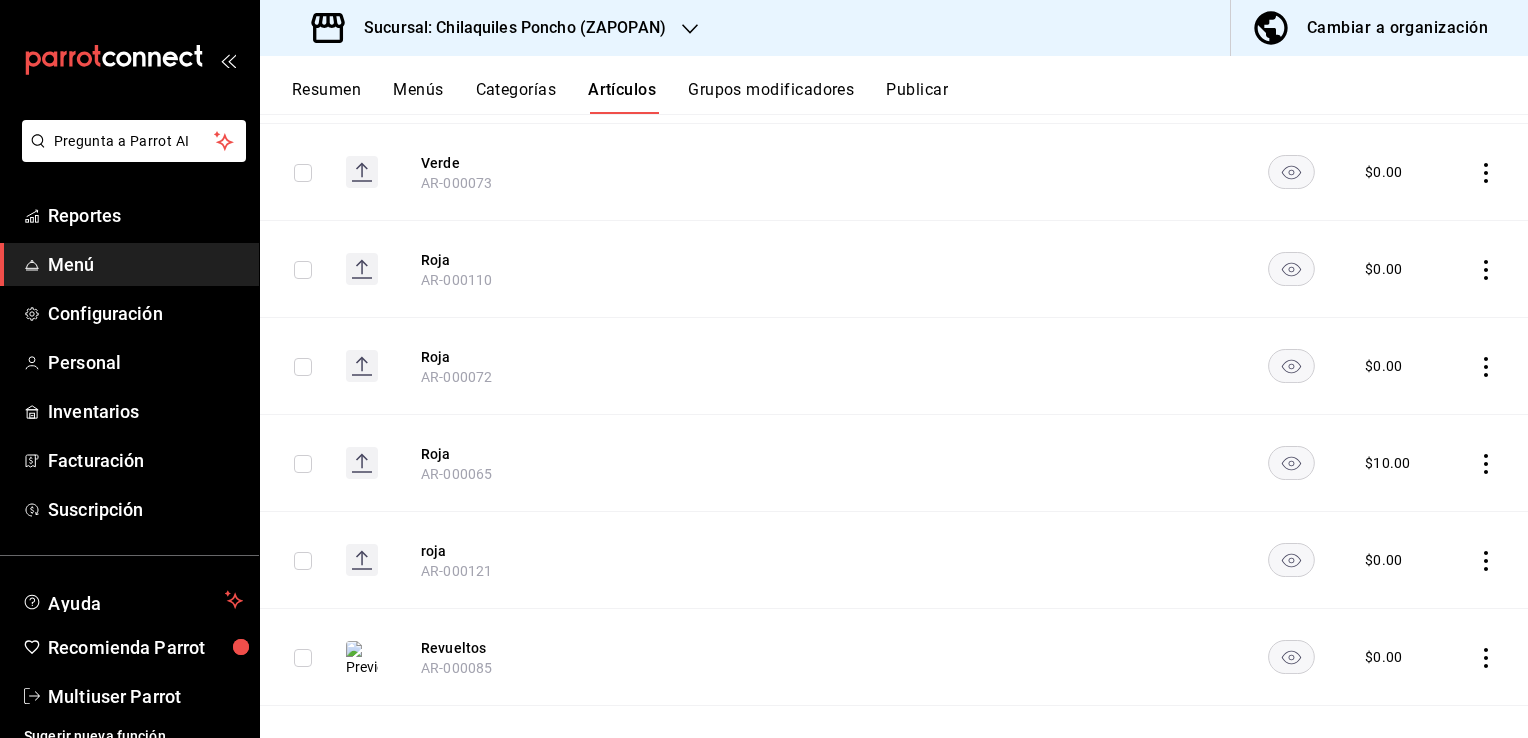 click 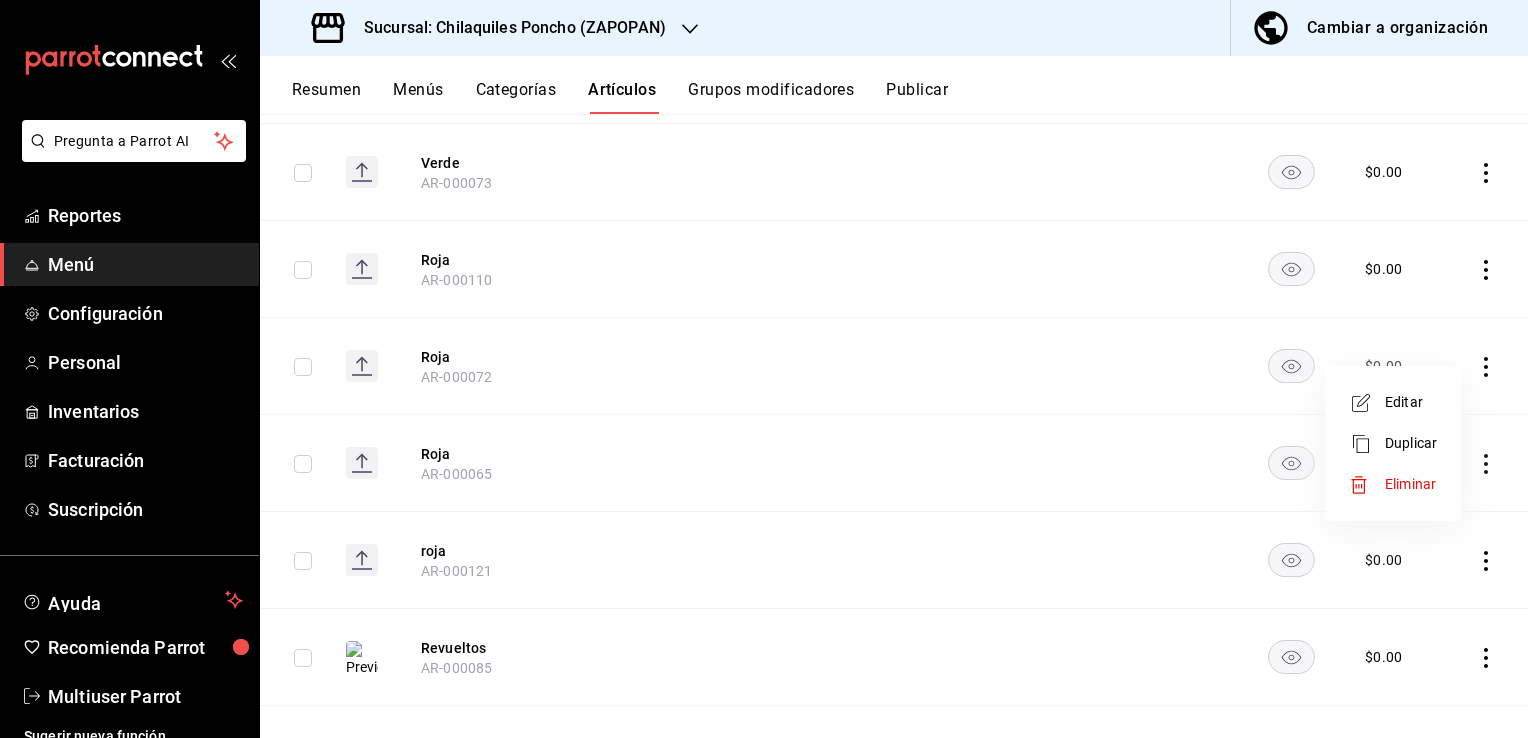 click at bounding box center (1367, 485) 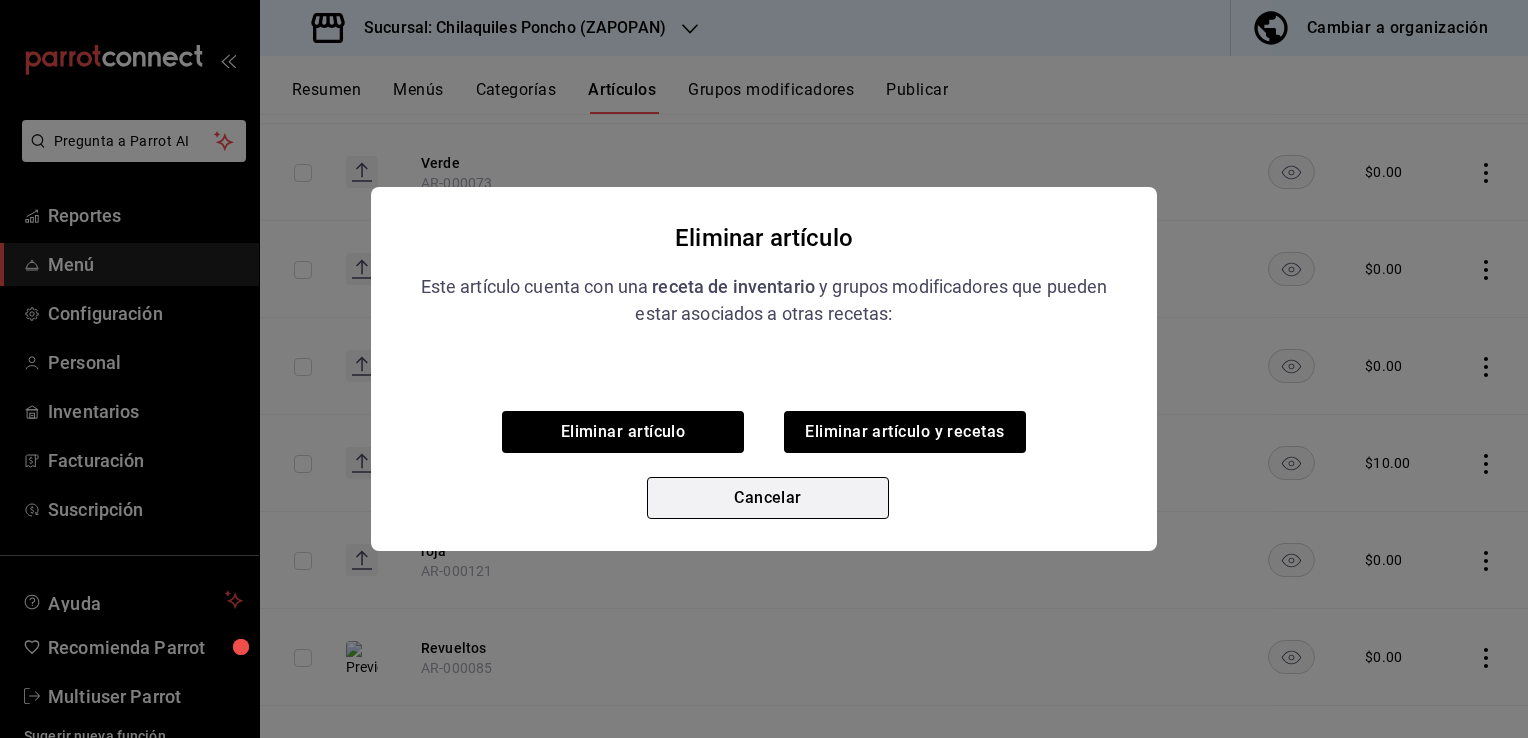 click on "Cancelar" at bounding box center [768, 498] 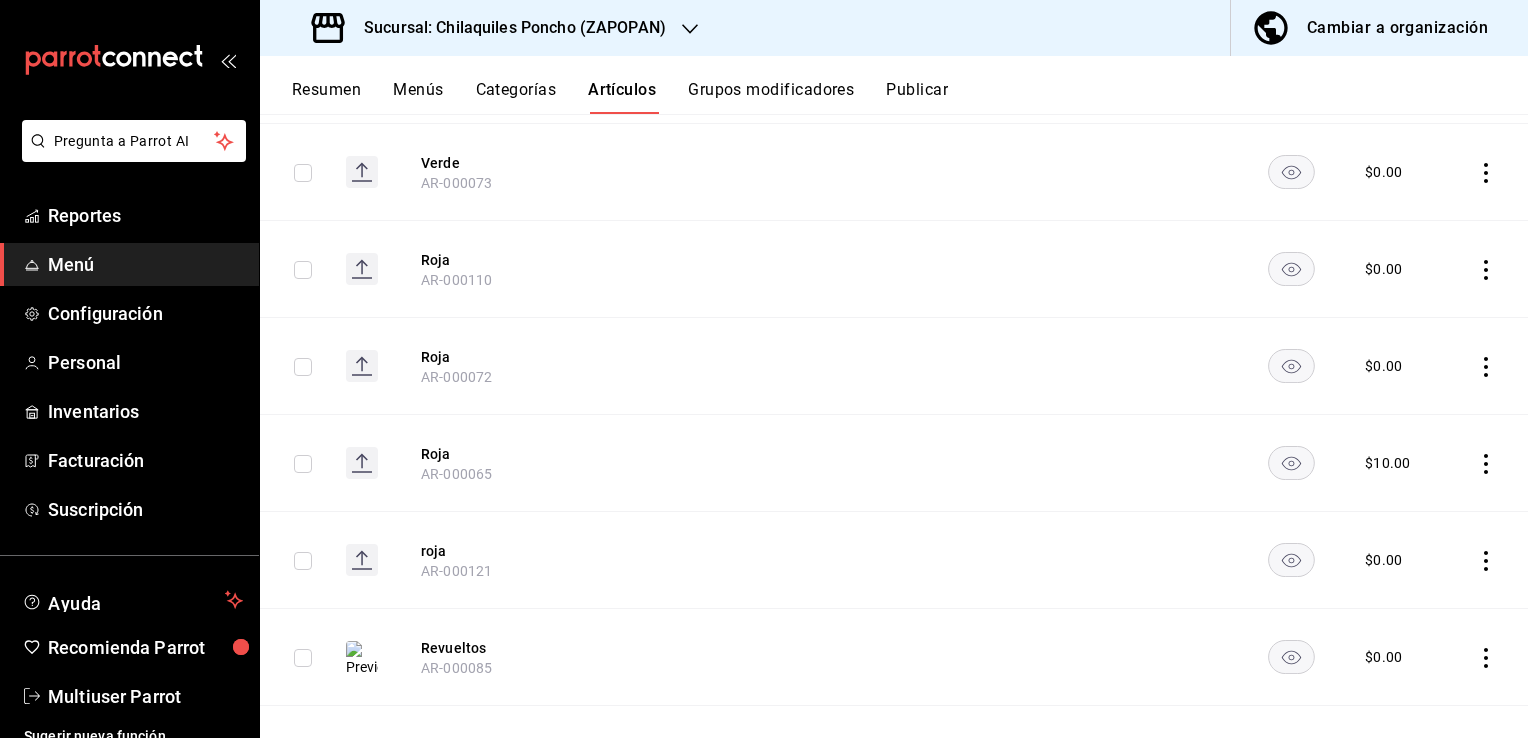 click 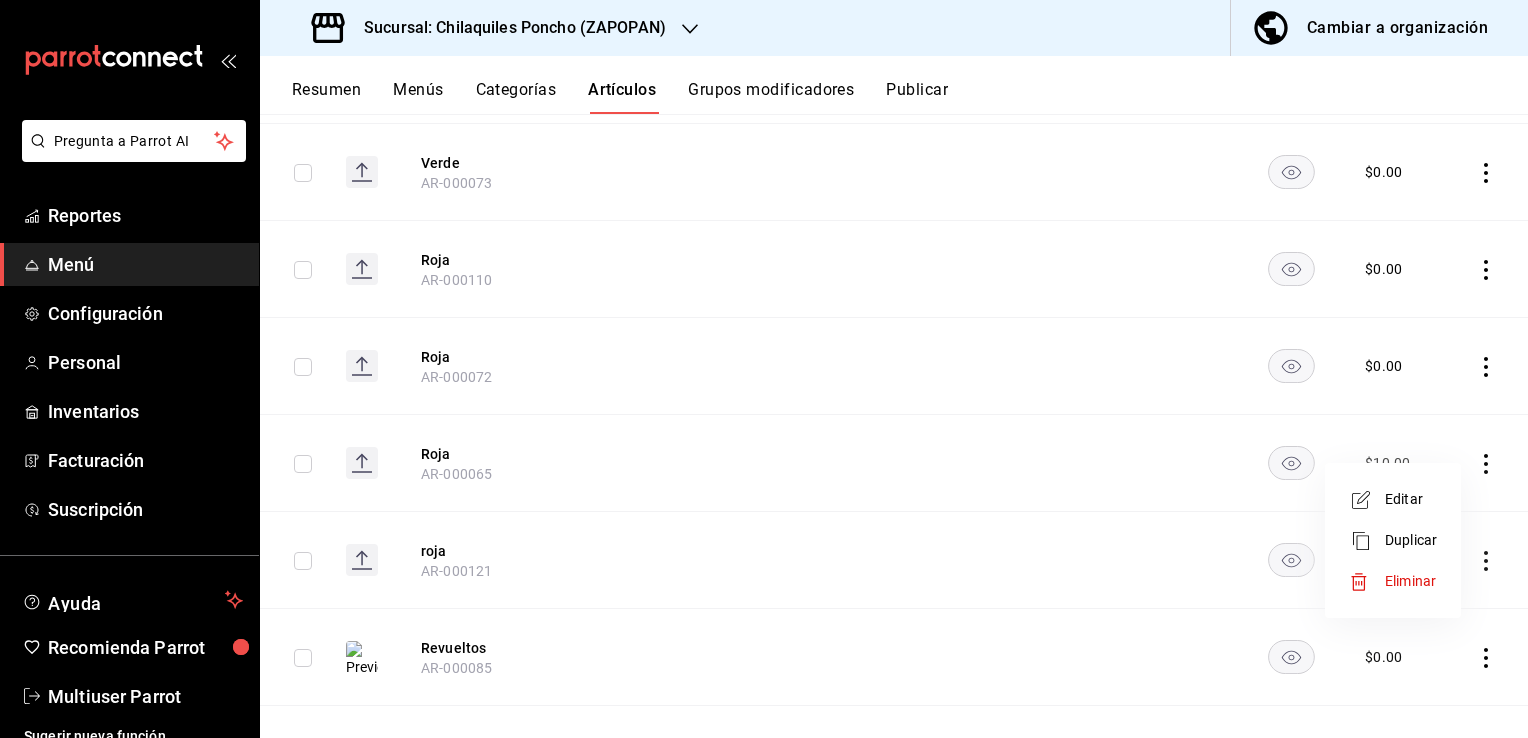 click on "Eliminar" at bounding box center [1411, 581] 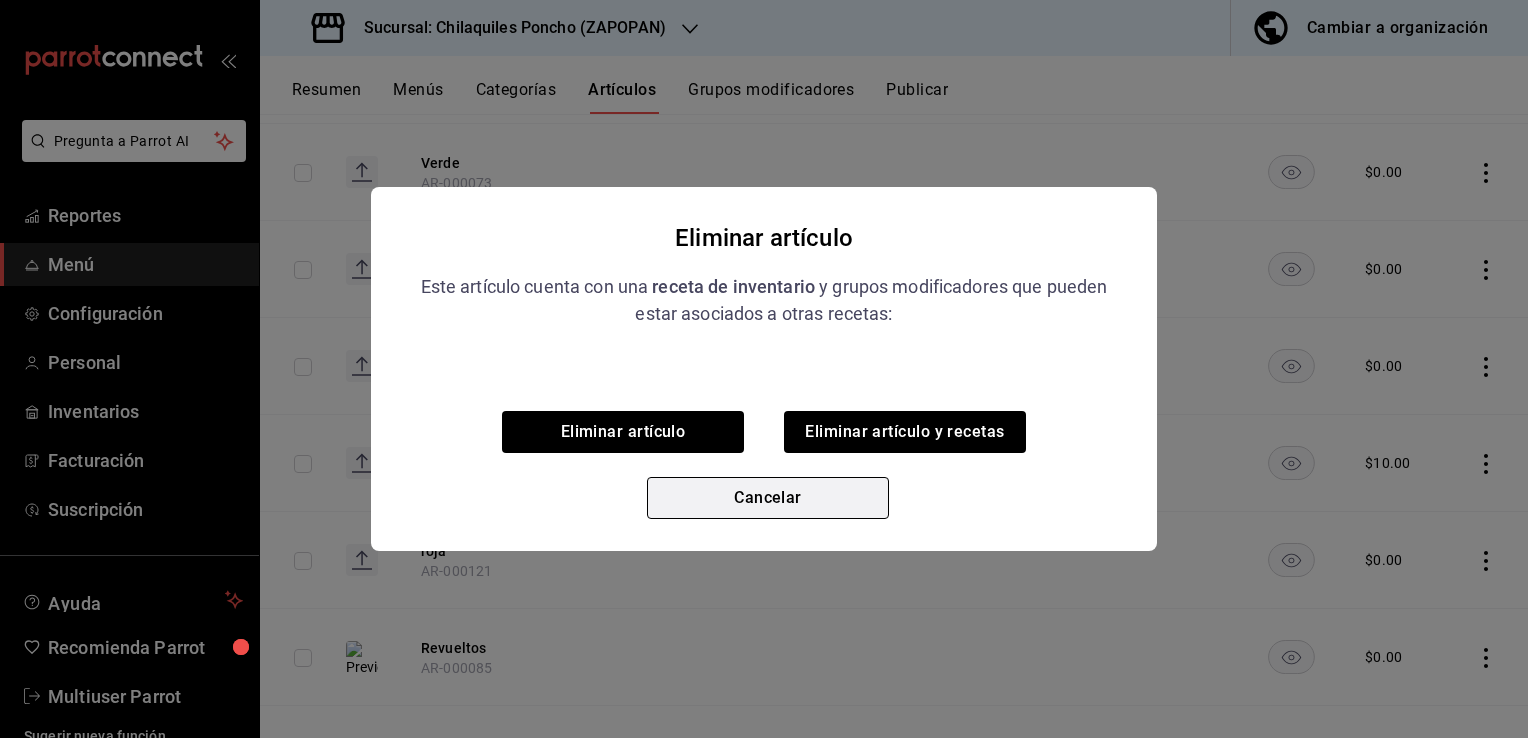 click on "Cancelar" at bounding box center (768, 498) 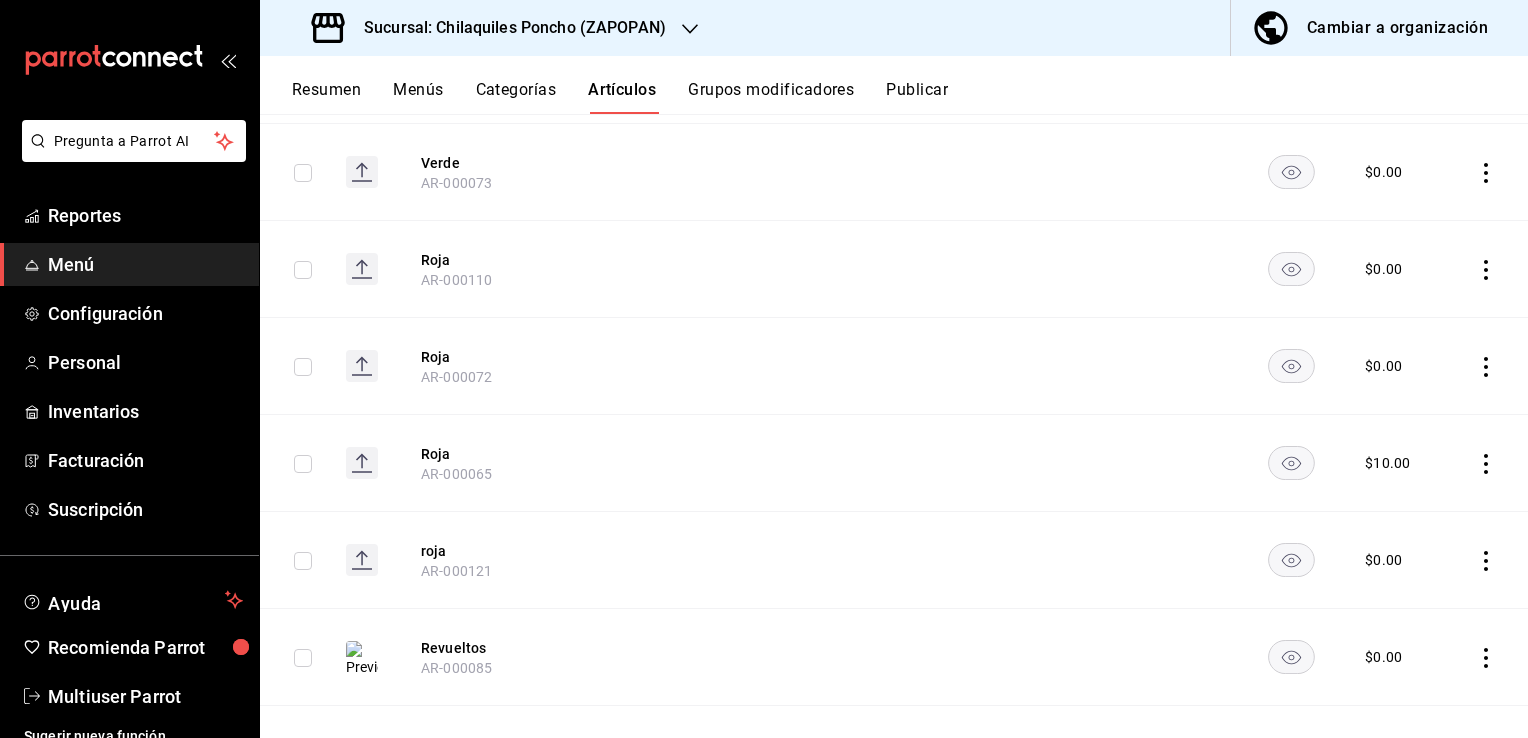 click 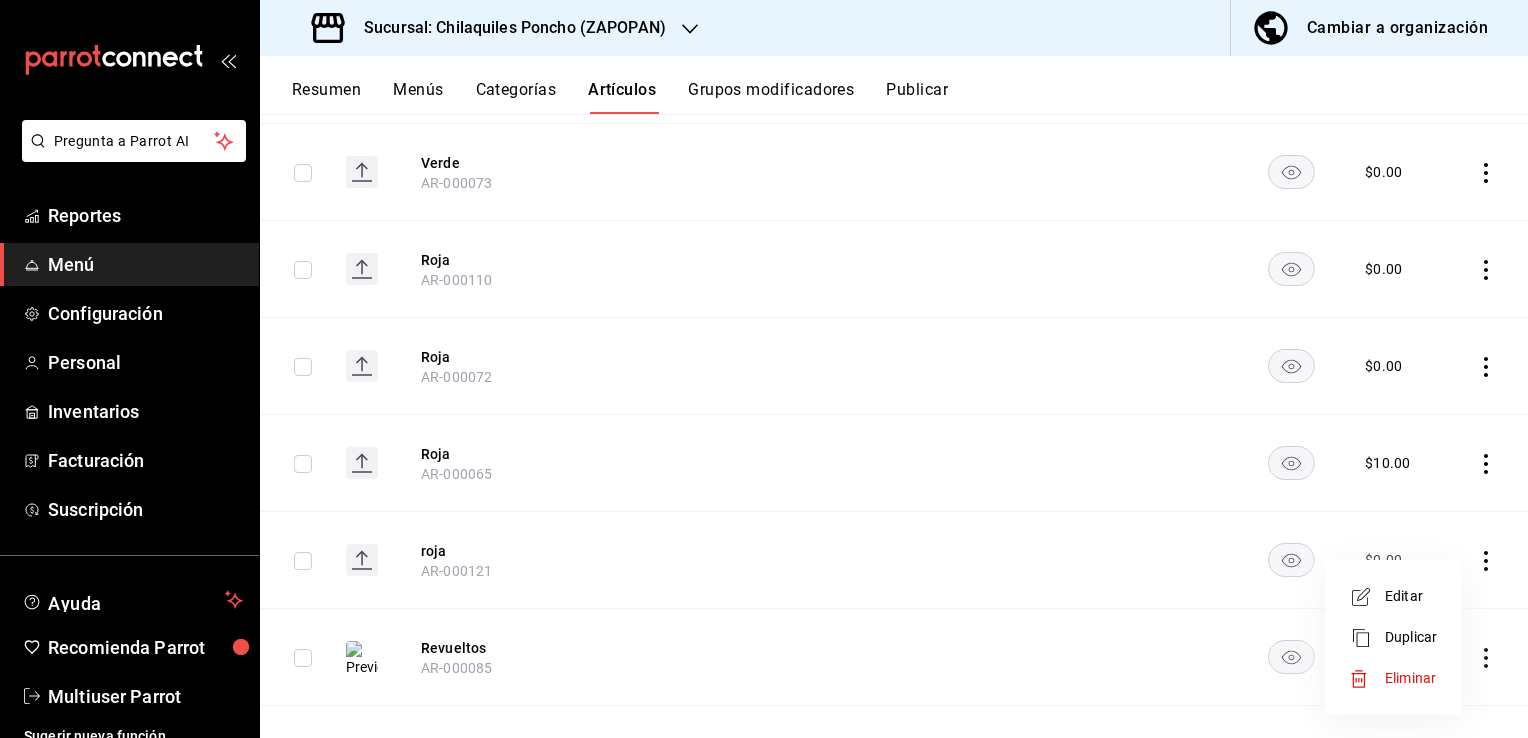 click on "Eliminar" at bounding box center [1410, 678] 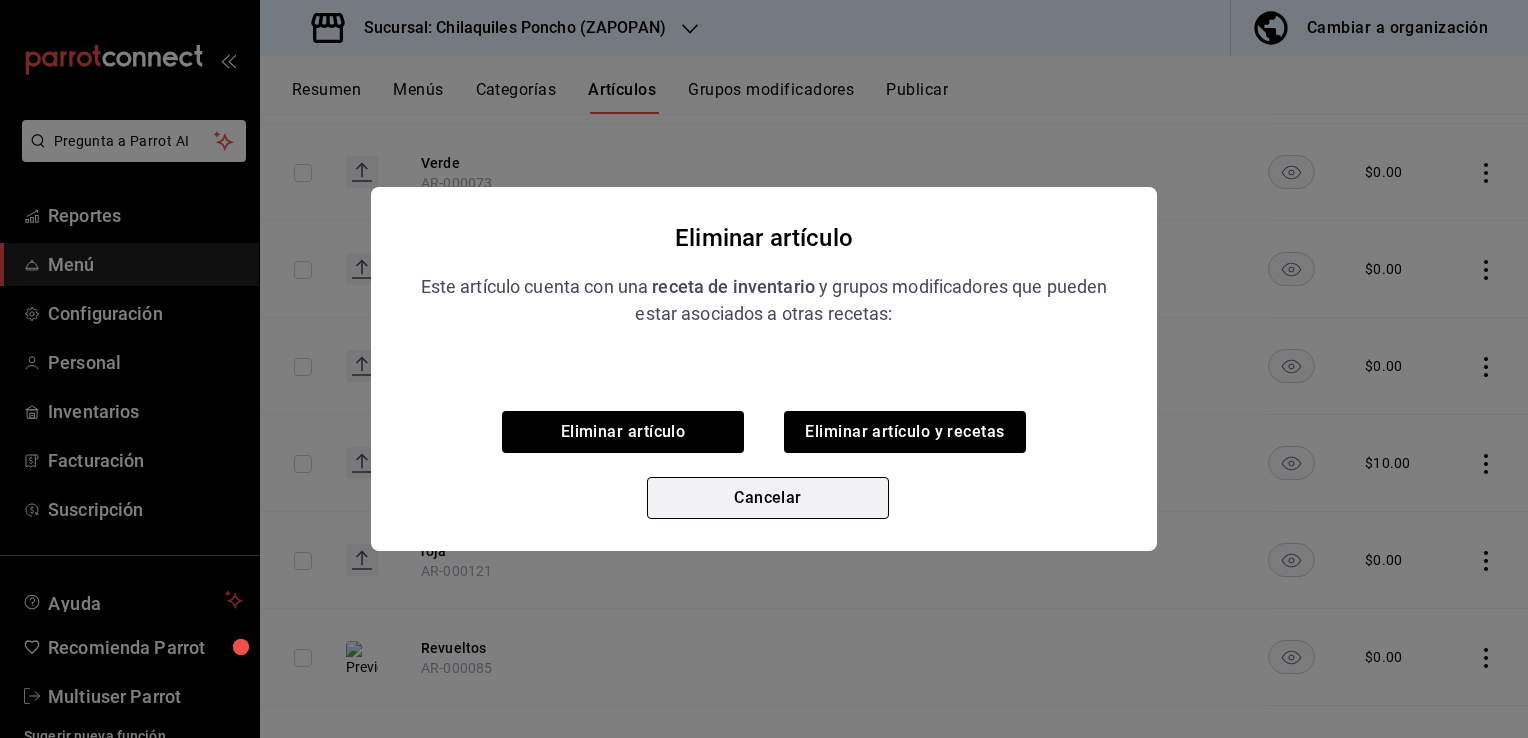 click on "Cancelar" at bounding box center (768, 498) 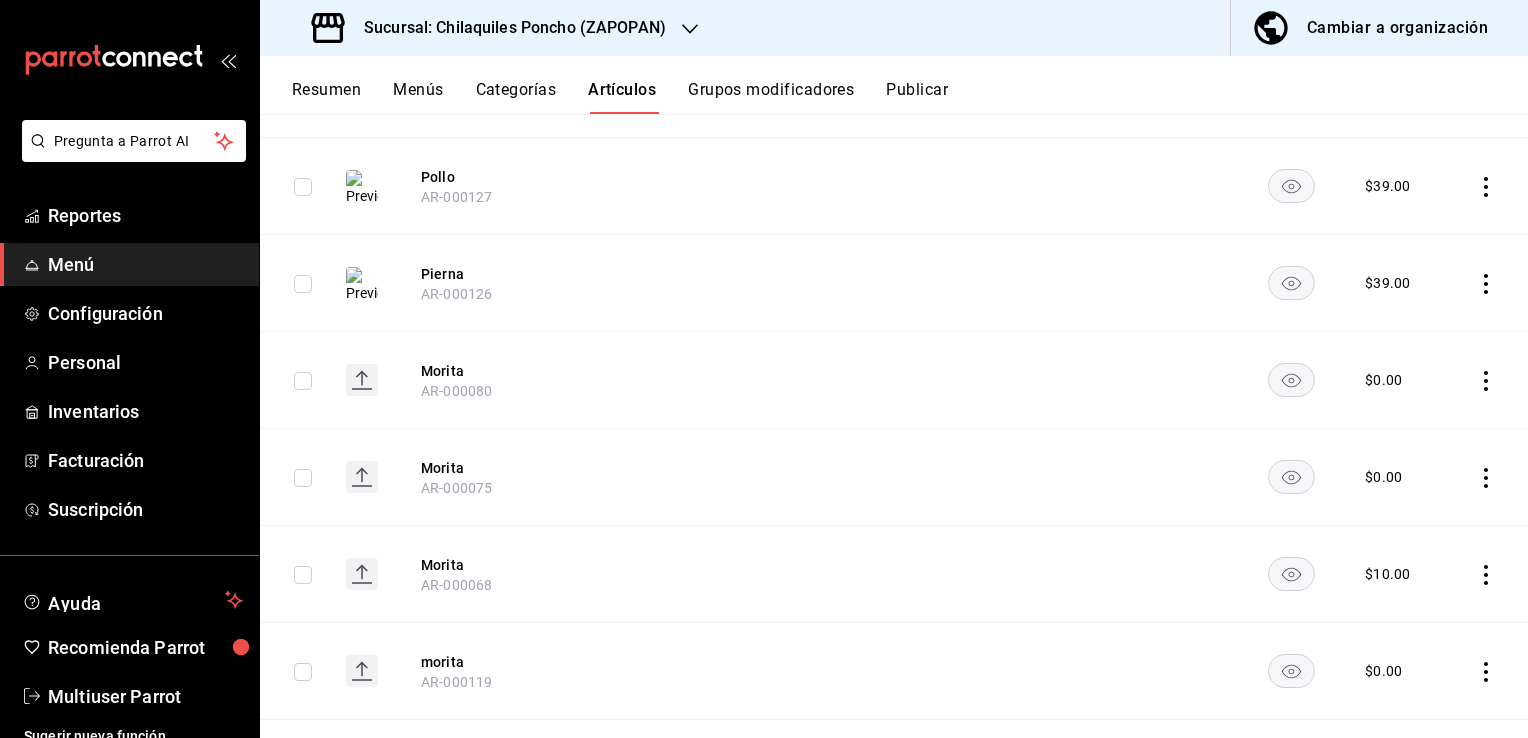 scroll, scrollTop: 6019, scrollLeft: 0, axis: vertical 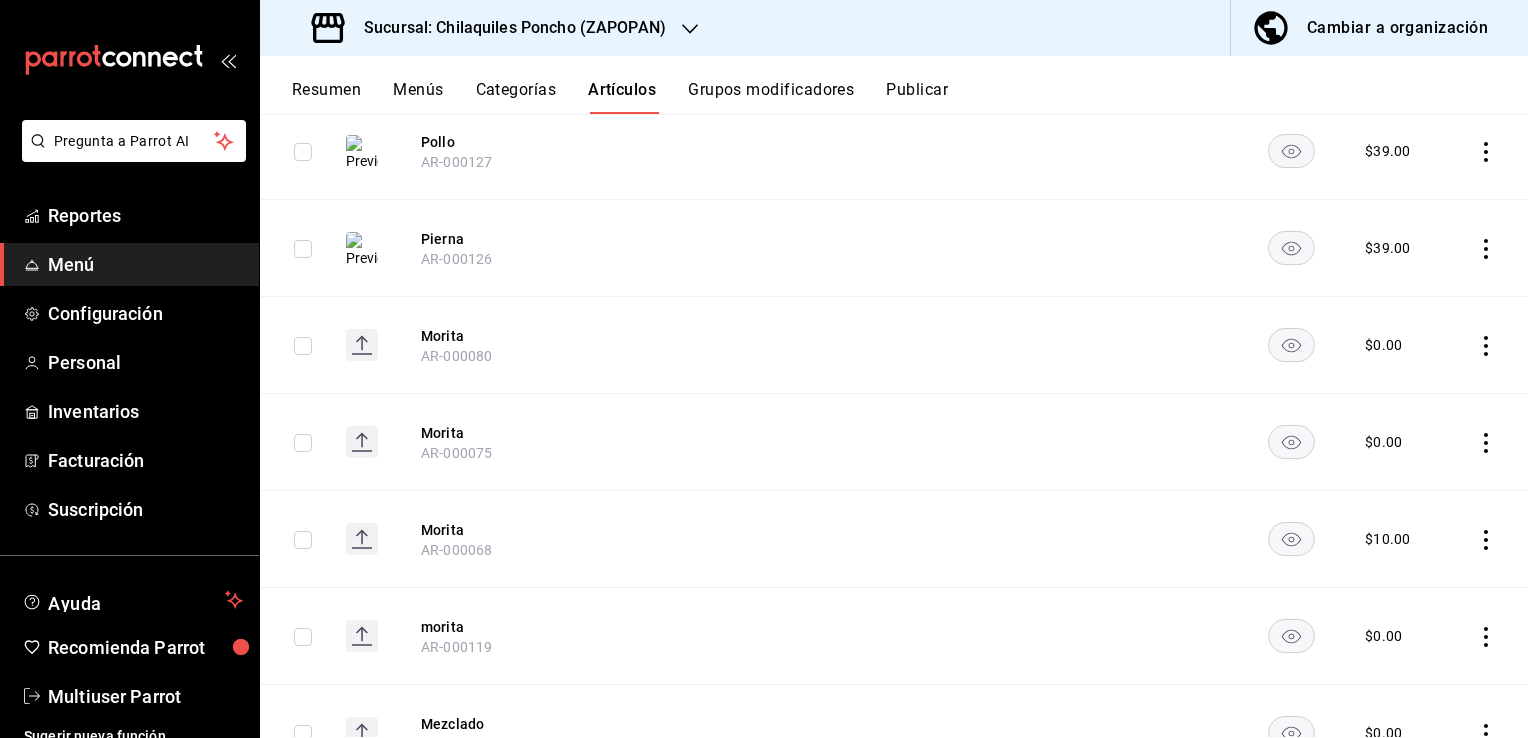 click at bounding box center [1488, 248] 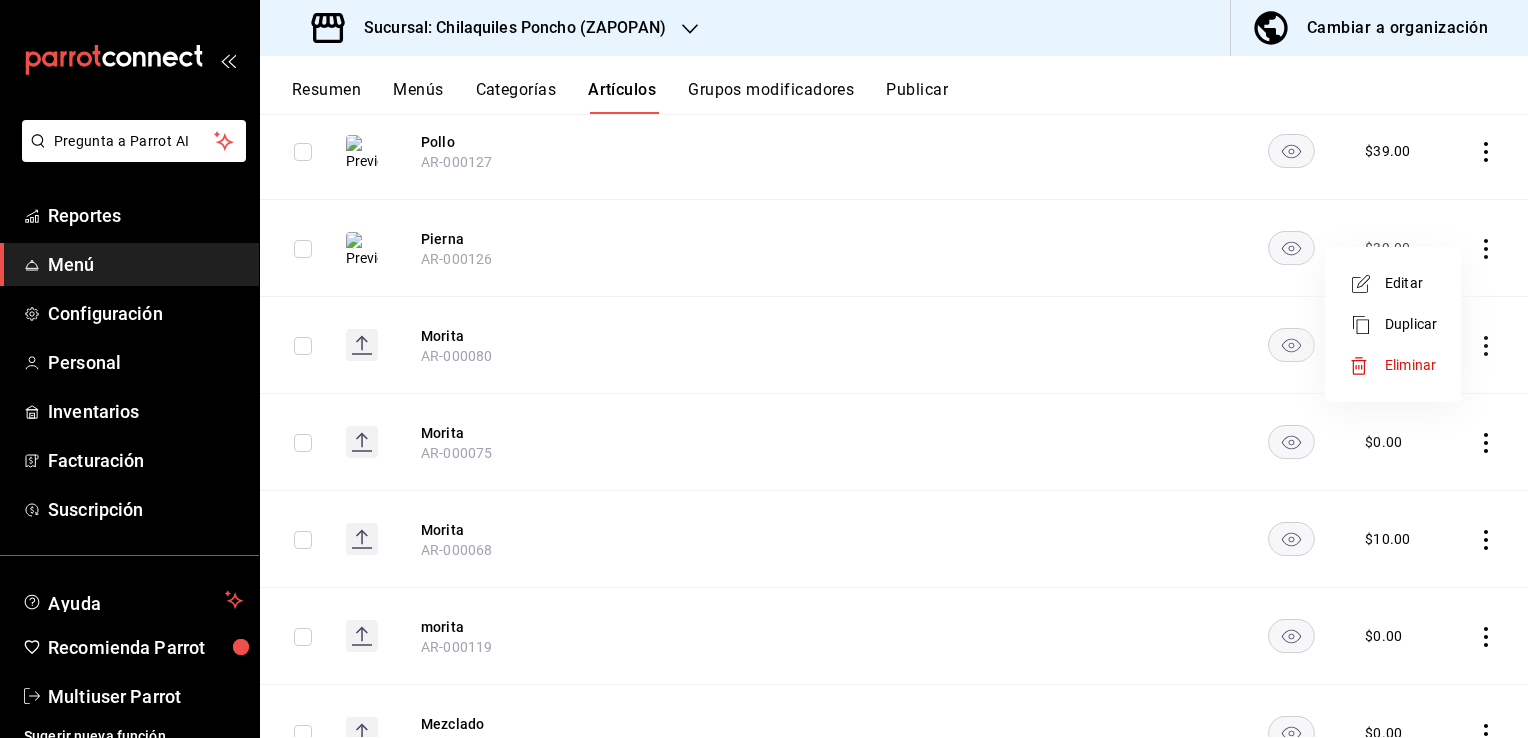 click on "Eliminar" at bounding box center (1410, 365) 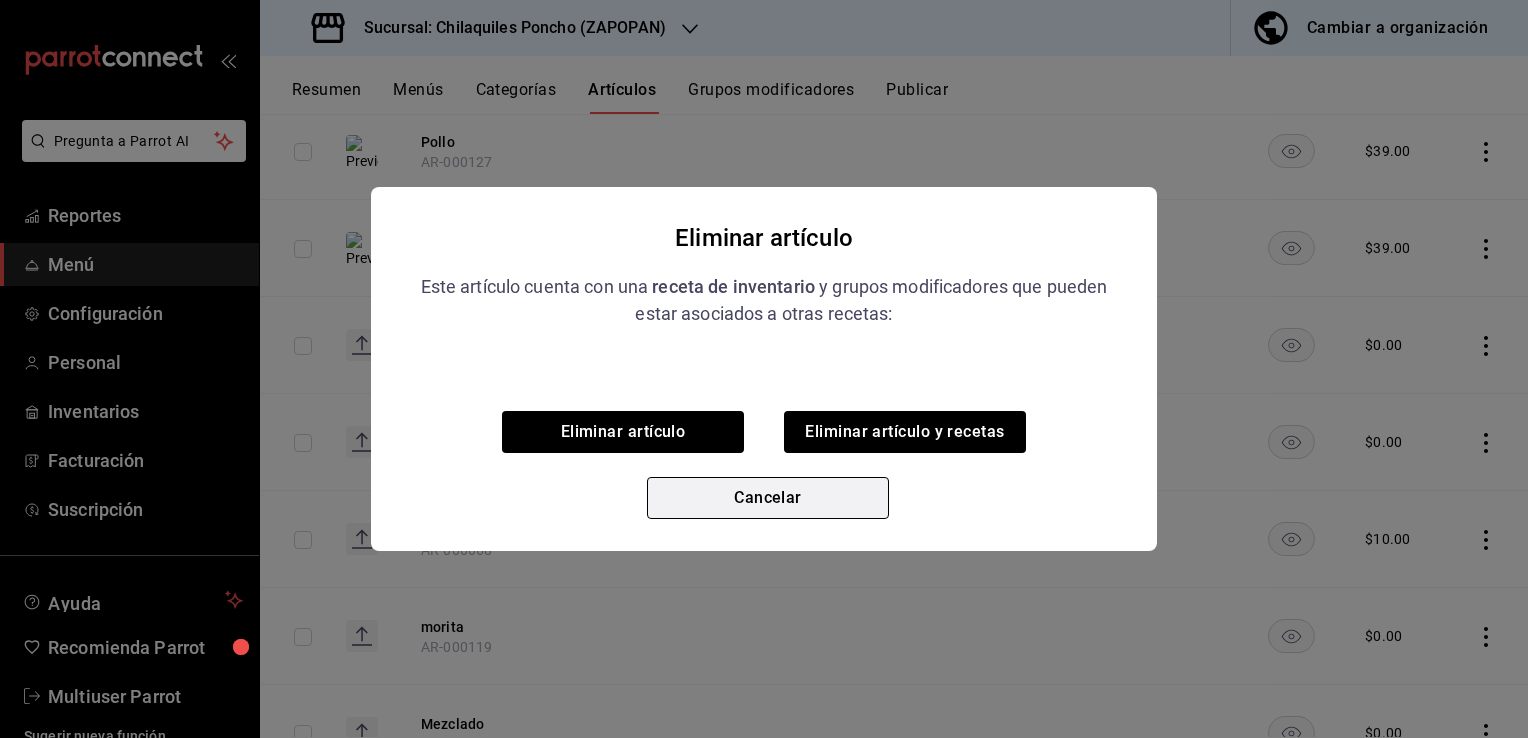 click on "Cancelar" at bounding box center [768, 498] 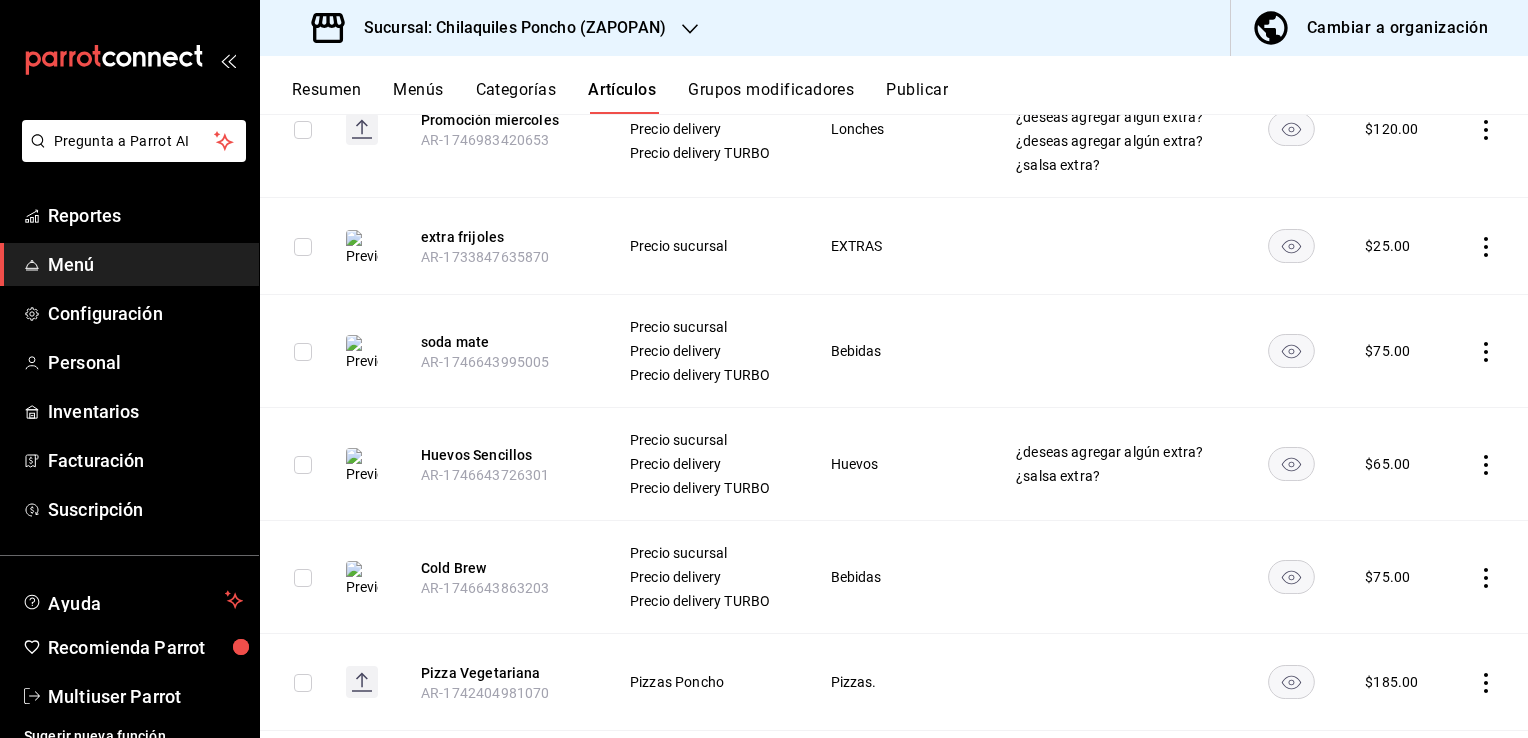 scroll, scrollTop: 800, scrollLeft: 0, axis: vertical 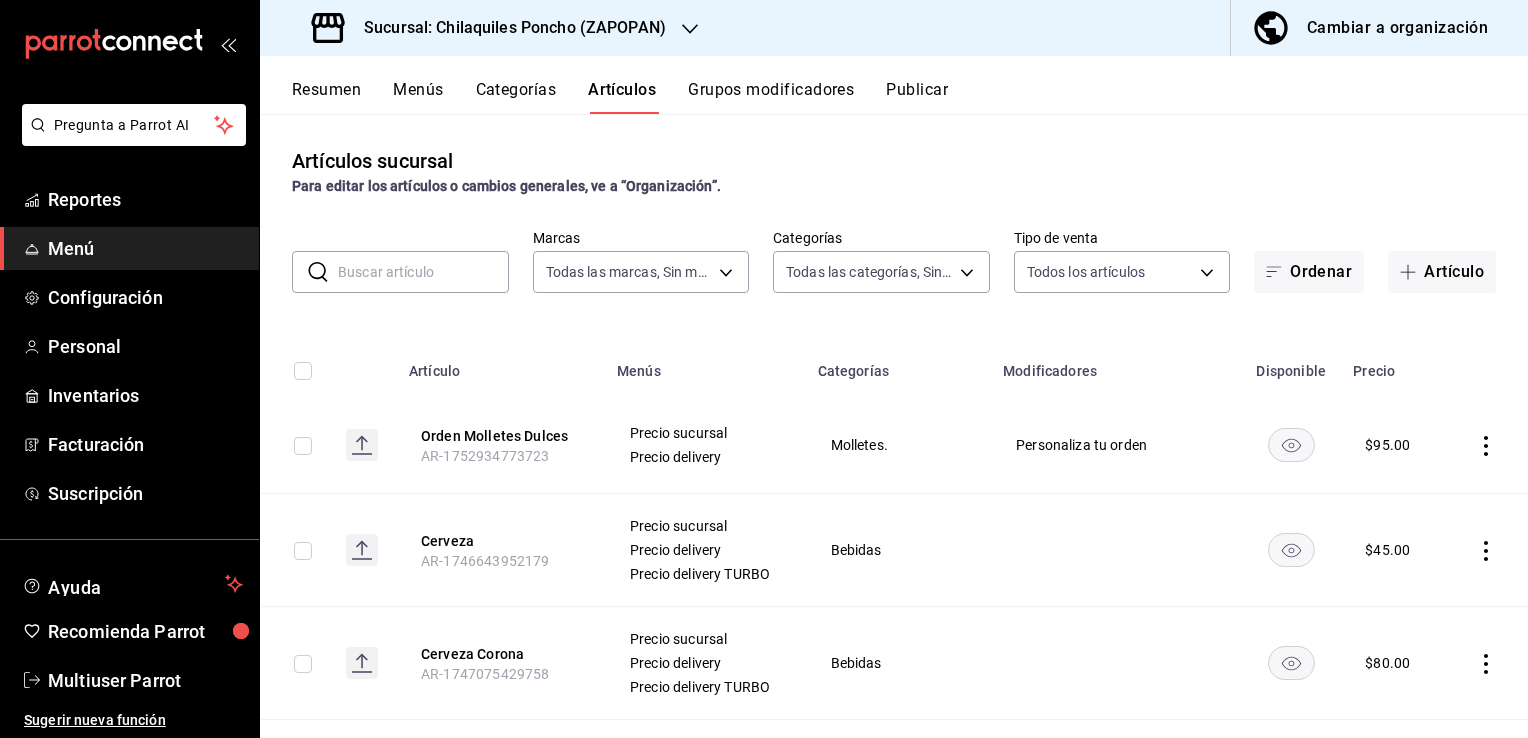click at bounding box center [423, 272] 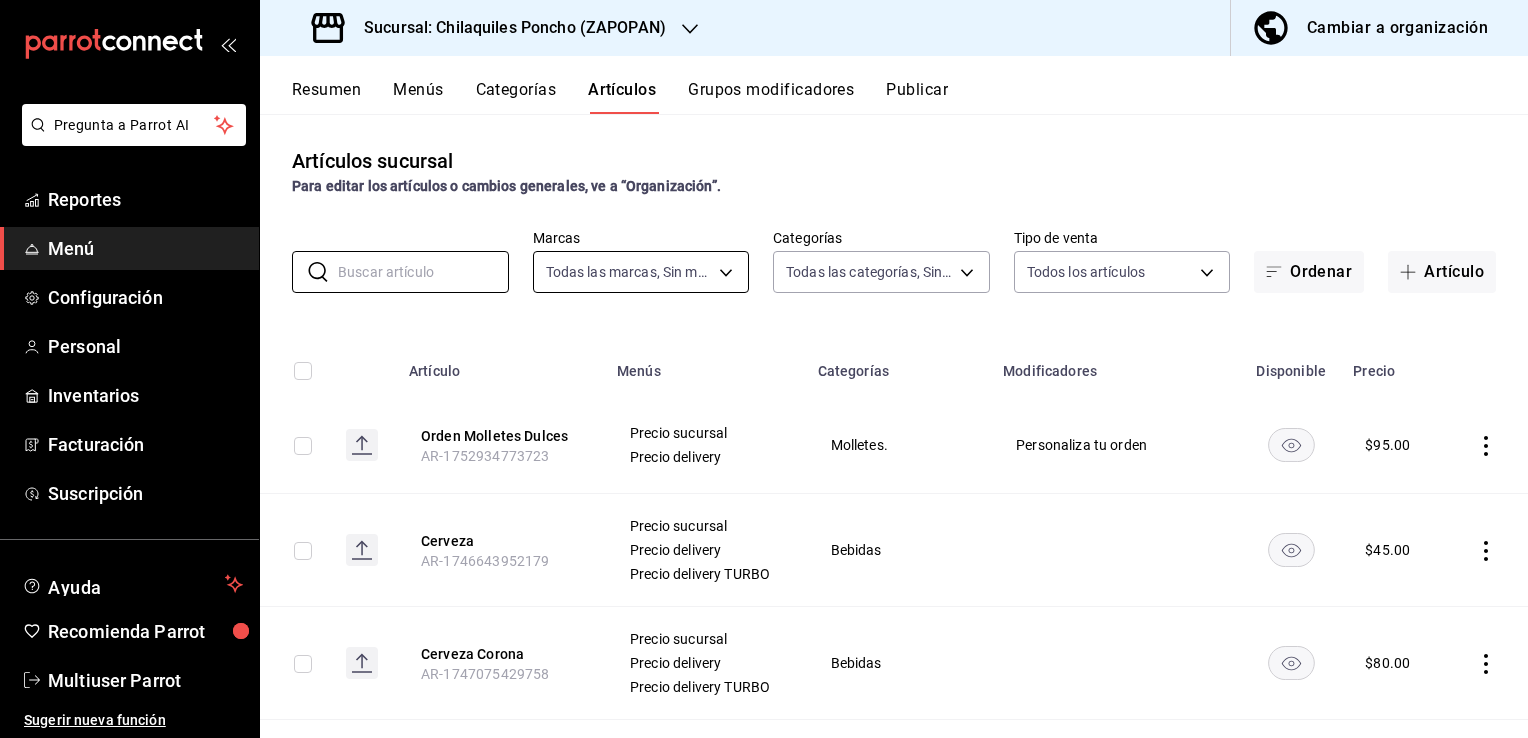 click on "Pregunta a Parrot AI Reportes   Menú   Configuración   Personal   Inventarios   Facturación   Suscripción   Ayuda Recomienda Parrot   Multiuser Parrot   Sugerir nueva función   Sucursal: Chilaquiles Poncho (ZAPOPAN) Cambiar a organización Resumen Menús Categorías Artículos Grupos modificadores Publicar Artículos sucursal Para editar los artículos o cambios generales, ve a “Organización”. ​ ​ Marcas Todas las marcas, Sin marca c20b9c20-d7d4-4246-8d09-8eb4ac023ca0,166365aa-3999-453b-be3c-d6066f1407a9,e3e81acf-7691-4856-9d6e-bf076cd151e4,39a6ed6b-9bd0-44df-b2c1-e34834d31872,ae512f06-948d-445c-abac-3f3f2b35c3ba Categorías Todas las categorías, Sin categoría Tipo de venta Todos los artículos ALL Ordenar Artículo Artículo Menús Categorías Modificadores Disponible Precio Orden Molletes Dulces AR-1752934773723 Precio sucursal Precio delivery Molletes. Personaliza tu orden $ 95.00 Cerveza AR-1746643952179 Precio sucursal Precio delivery Precio delivery  TURBO Bebidas $ 45.00 Cerveza Corona" at bounding box center [764, 369] 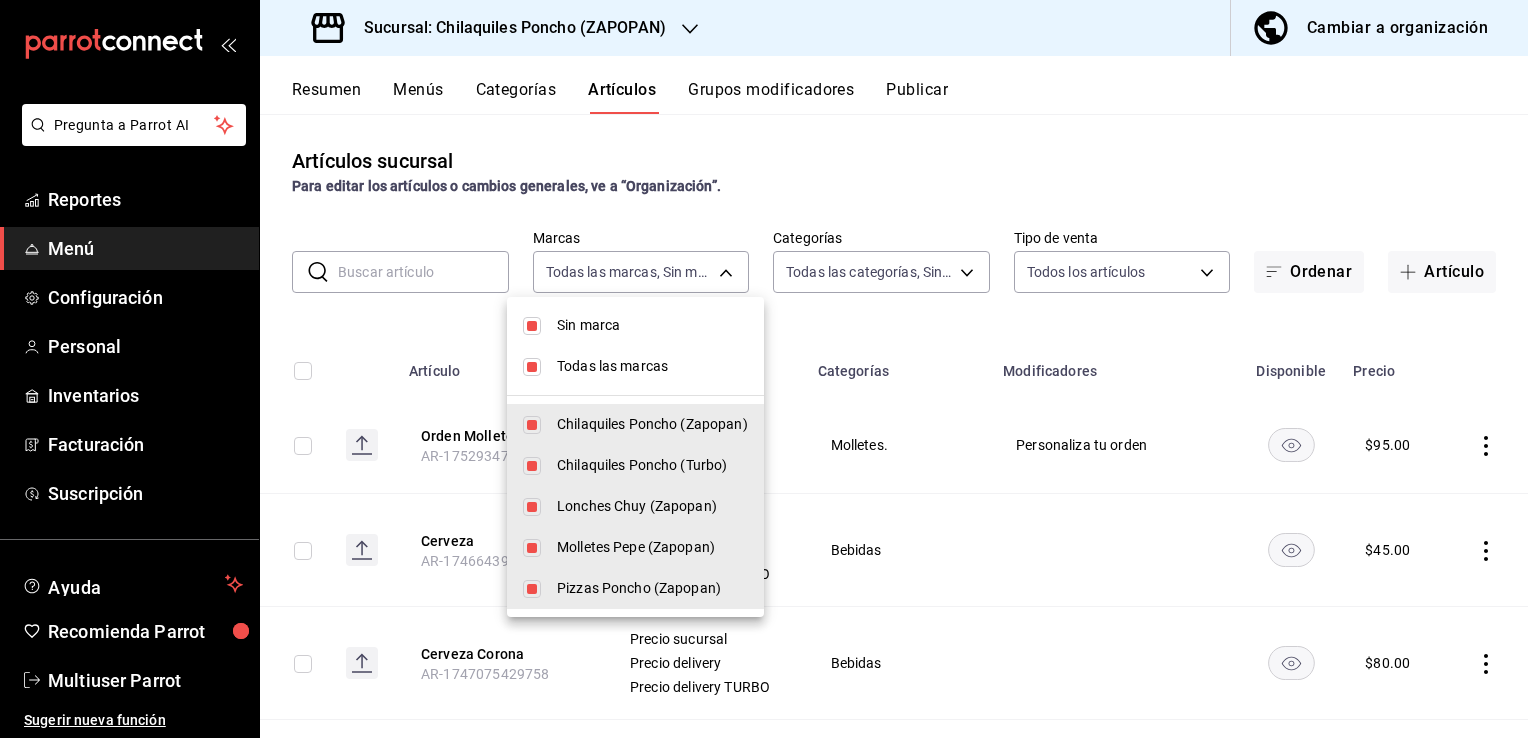 click on "Todas las marcas" at bounding box center [635, 366] 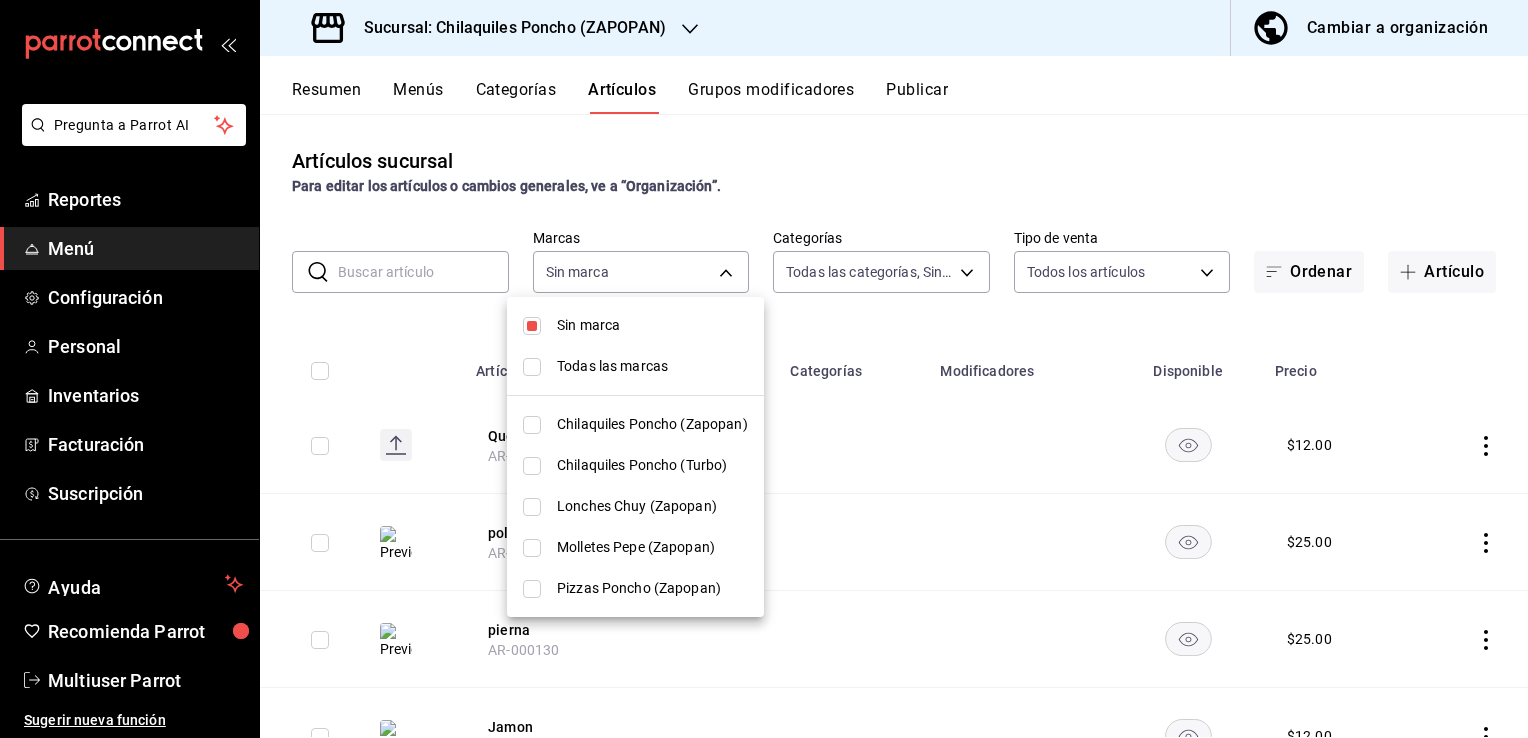 click at bounding box center [532, 425] 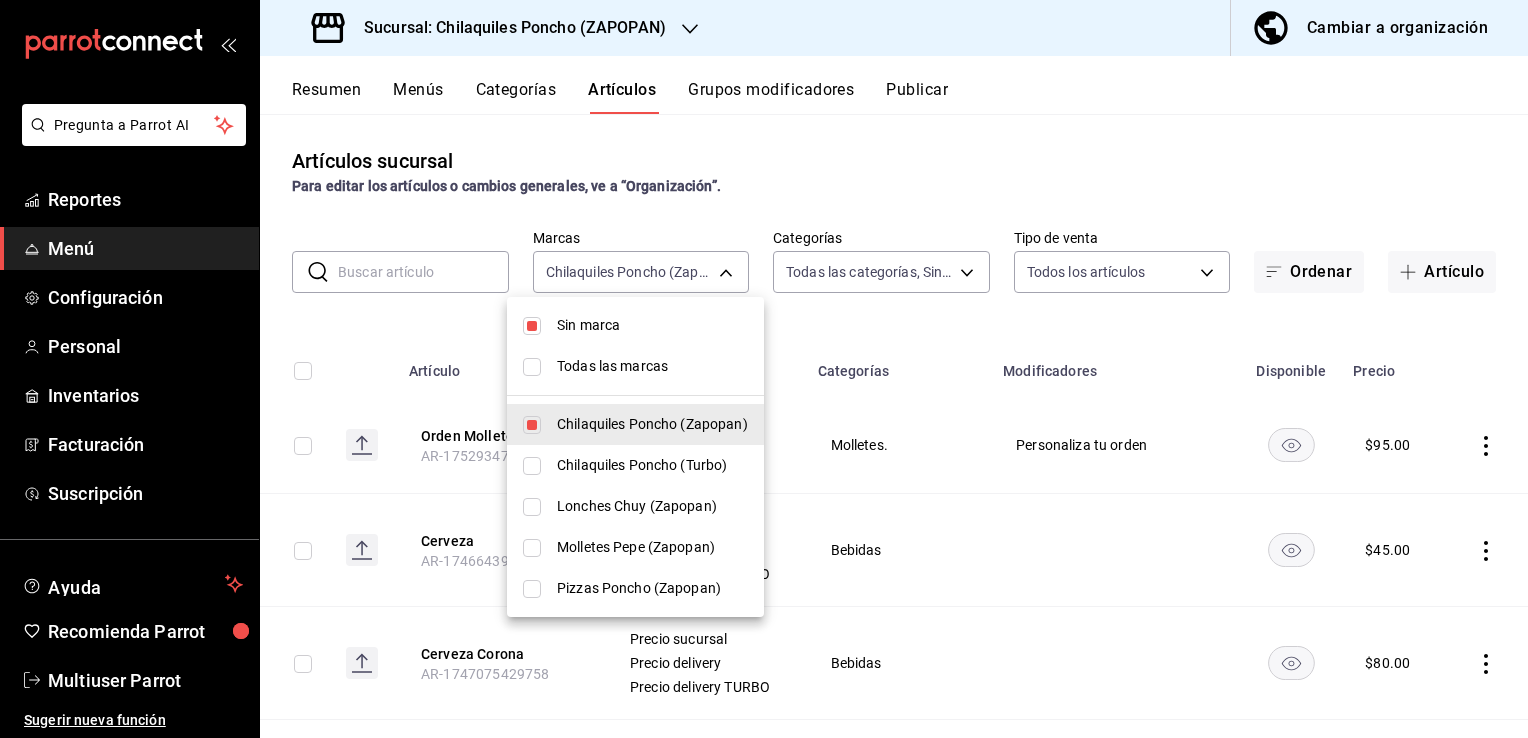 click at bounding box center (532, 367) 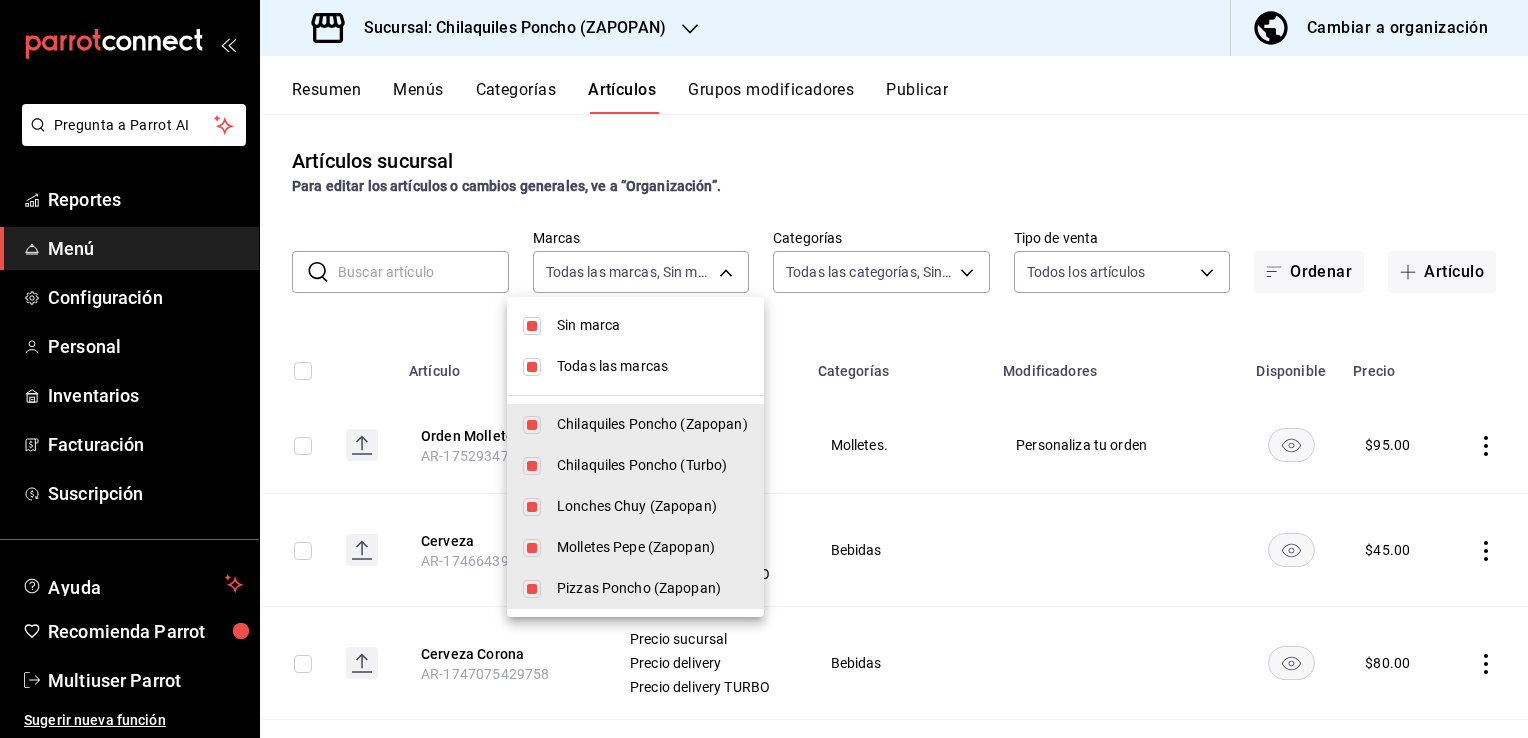 click at bounding box center (532, 326) 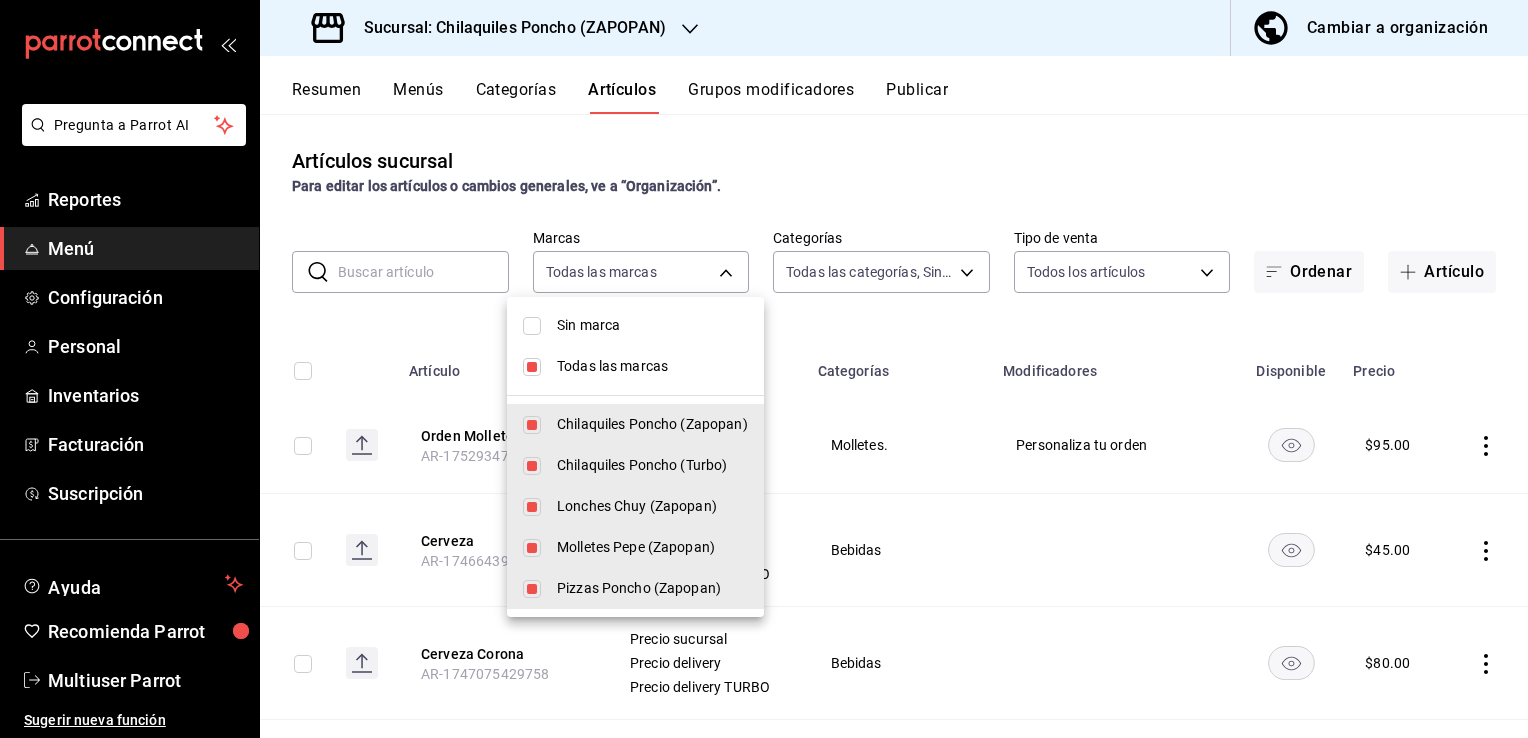 click at bounding box center [532, 367] 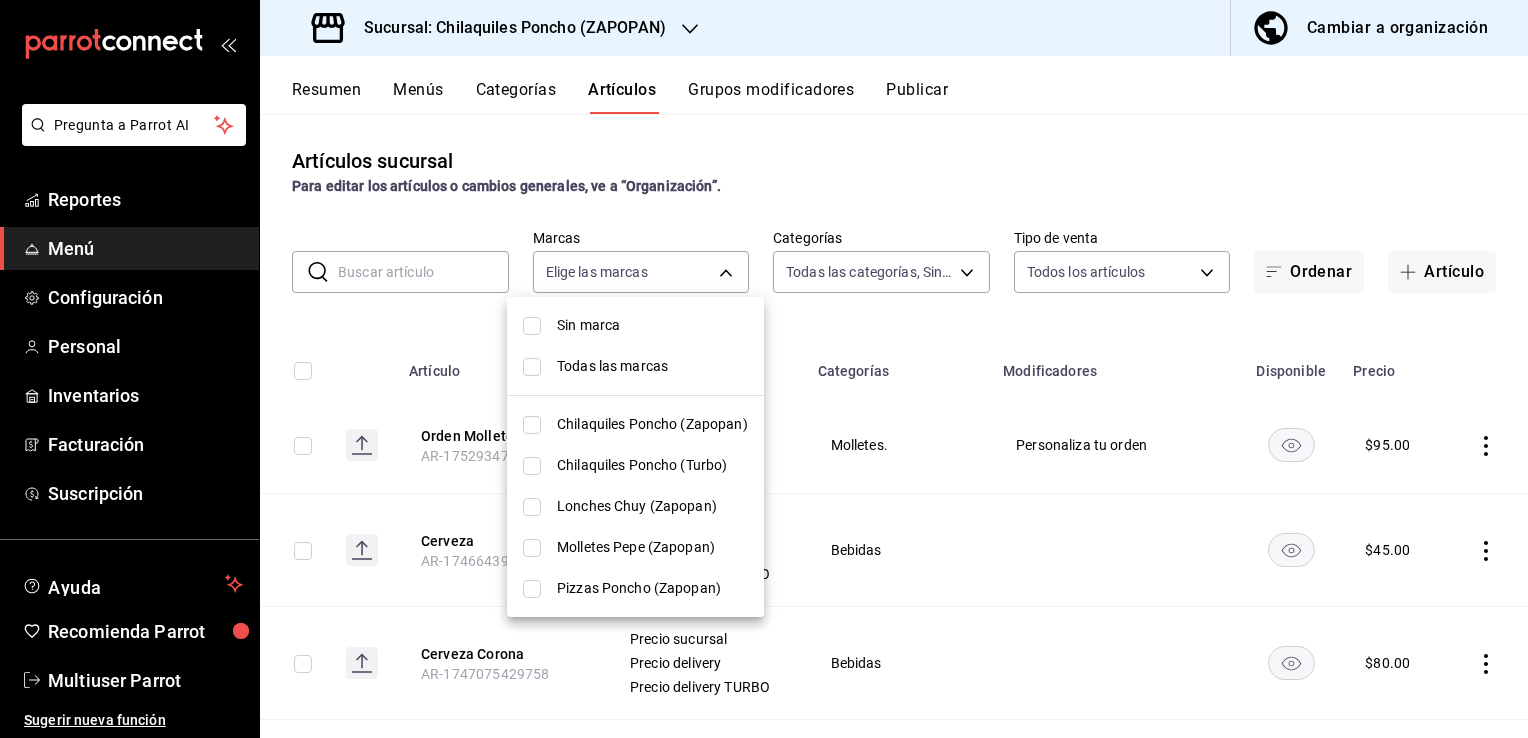 click on "Chilaquiles Poncho (Turbo)" at bounding box center [635, 465] 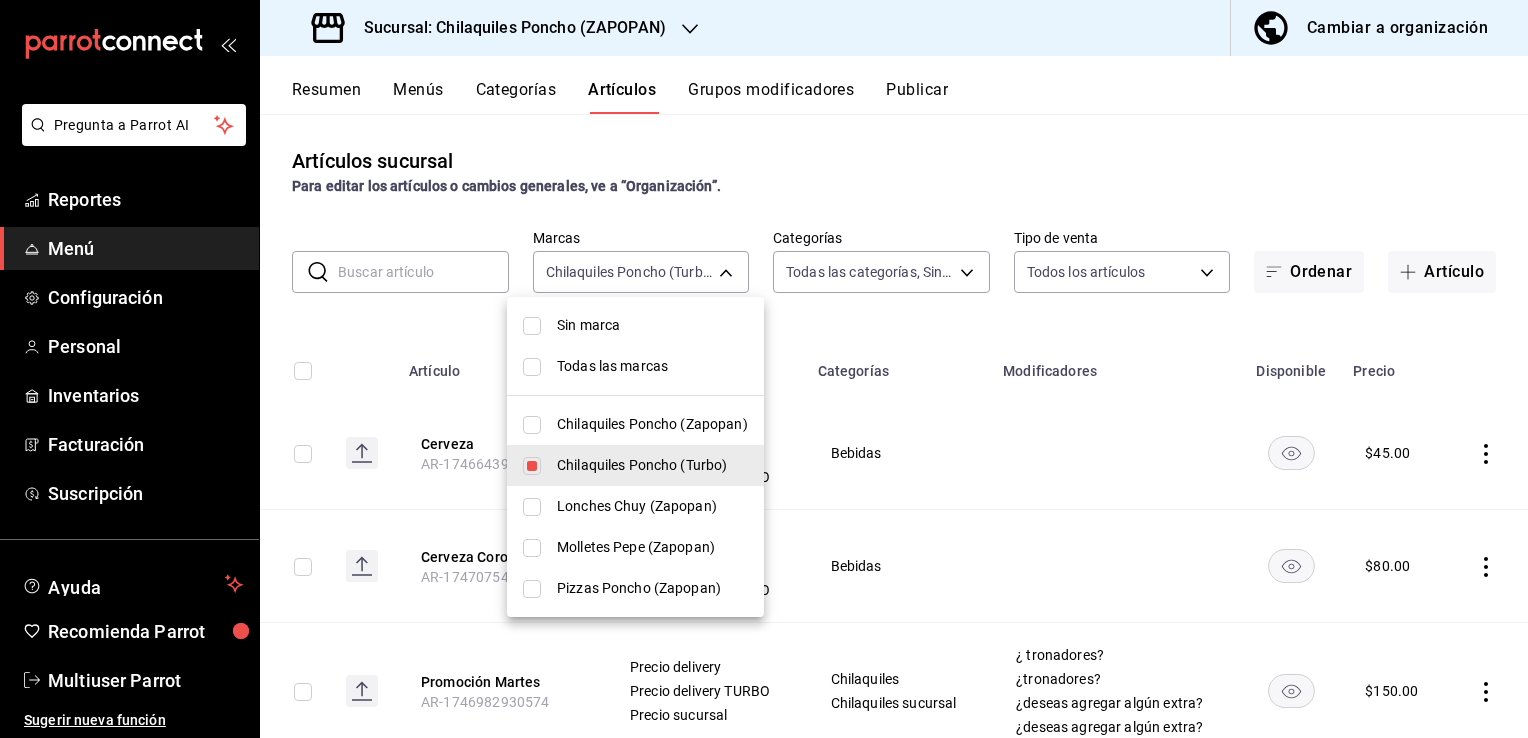 click at bounding box center [532, 425] 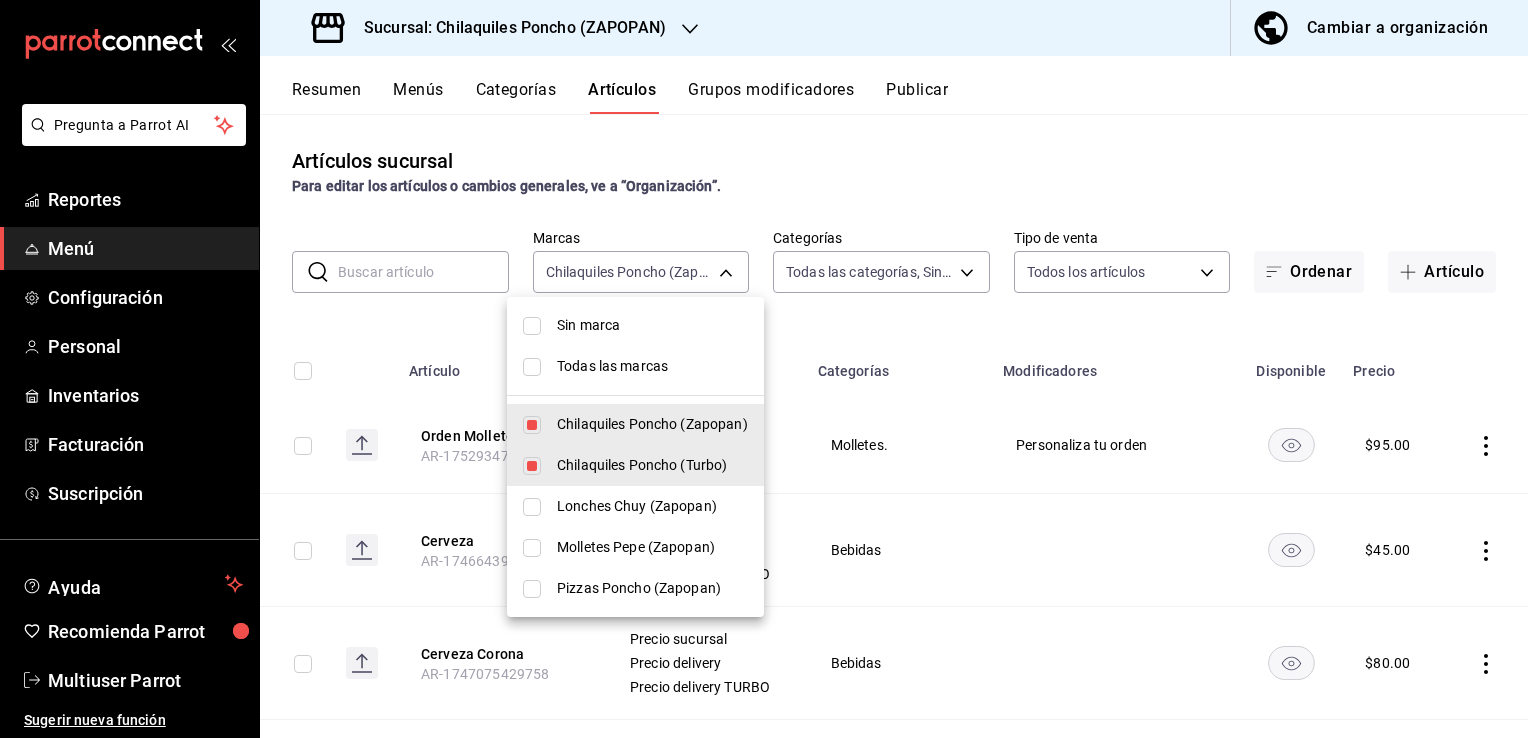 click at bounding box center (532, 466) 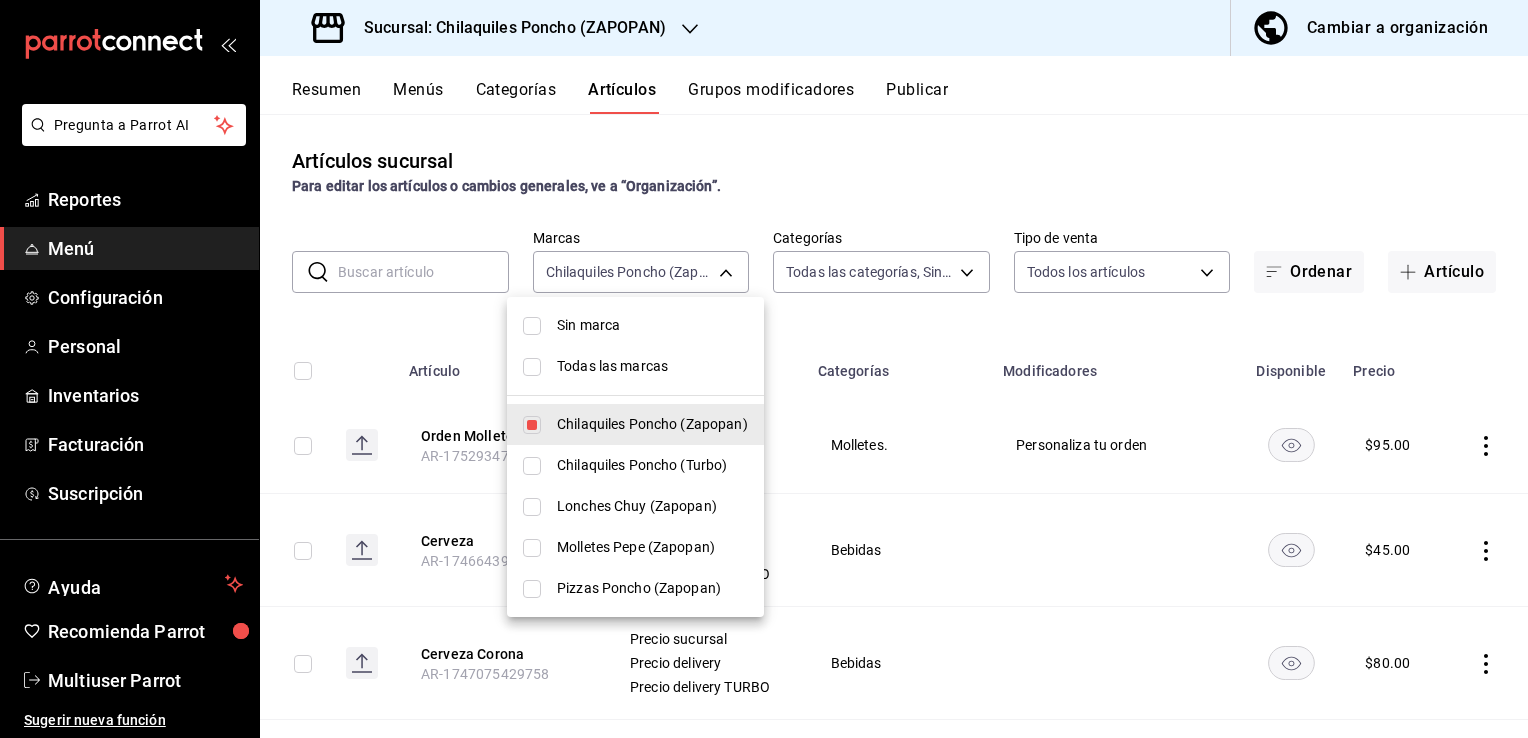 click at bounding box center [764, 369] 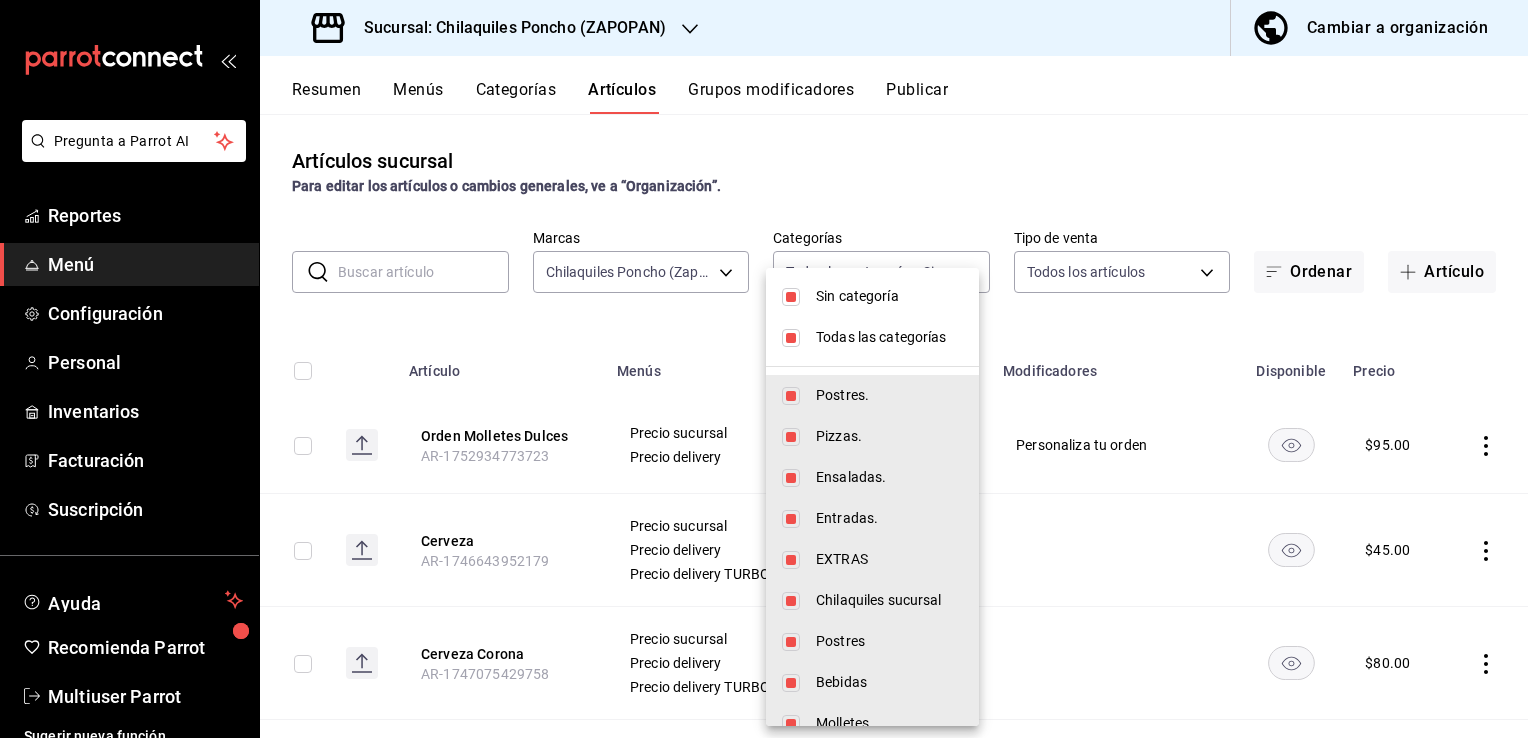 click on "Pregunta a Parrot AI Reportes   Menú   Configuración   Personal   Inventarios   Facturación   Suscripción   Ayuda Recomienda Parrot   Multiuser Parrot   Sugerir nueva función   Sucursal: Chilaquiles Poncho (ZAPOPAN) Cambiar a organización Resumen Menús Categorías Artículos Grupos modificadores Publicar Artículos sucursal Para editar los artículos o cambios generales, ve a “Organización”. ​ ​ Marcas Chilaquiles Poncho (Zapopan) c20b9c20-d7d4-4246-8d09-8eb4ac023ca0 Categorías Todas las categorías, Sin categoría 8fc5e8d3-3390-4703-b559-2fbcf81cb379,971778e6-ae3c-4dbc-b8df-3e79793ed588,2cb98687-a48c-455c-ad32-578c5c973aba,ccae6b2d-4cfa-4e92-b909-7453bd745ed2,1c900c12-8b56-4977-8a3c-9706311c3bfb,211ec51b-35bd-4bb2-9940-699c9d4b253c,62ef5382-7d4c-4af5-942f-c5421a7d1b8f,b5b4467f-b7ae-442c-80d7-7f5dd6c67e4b,6c9c1bb3-23fc-432d-9f5a-b9ec059b5171,a9c40b93-538e-4864-9f8c-64b9f3b4d1e5,4fcb77e9-655d-4611-9cf6-69d5ea493576,2566ae26-270a-4c3b-8685-f2f7e476321a,dacee7ee-3387-4730-9b78-3d5305590df4 ALL $" at bounding box center [764, 369] 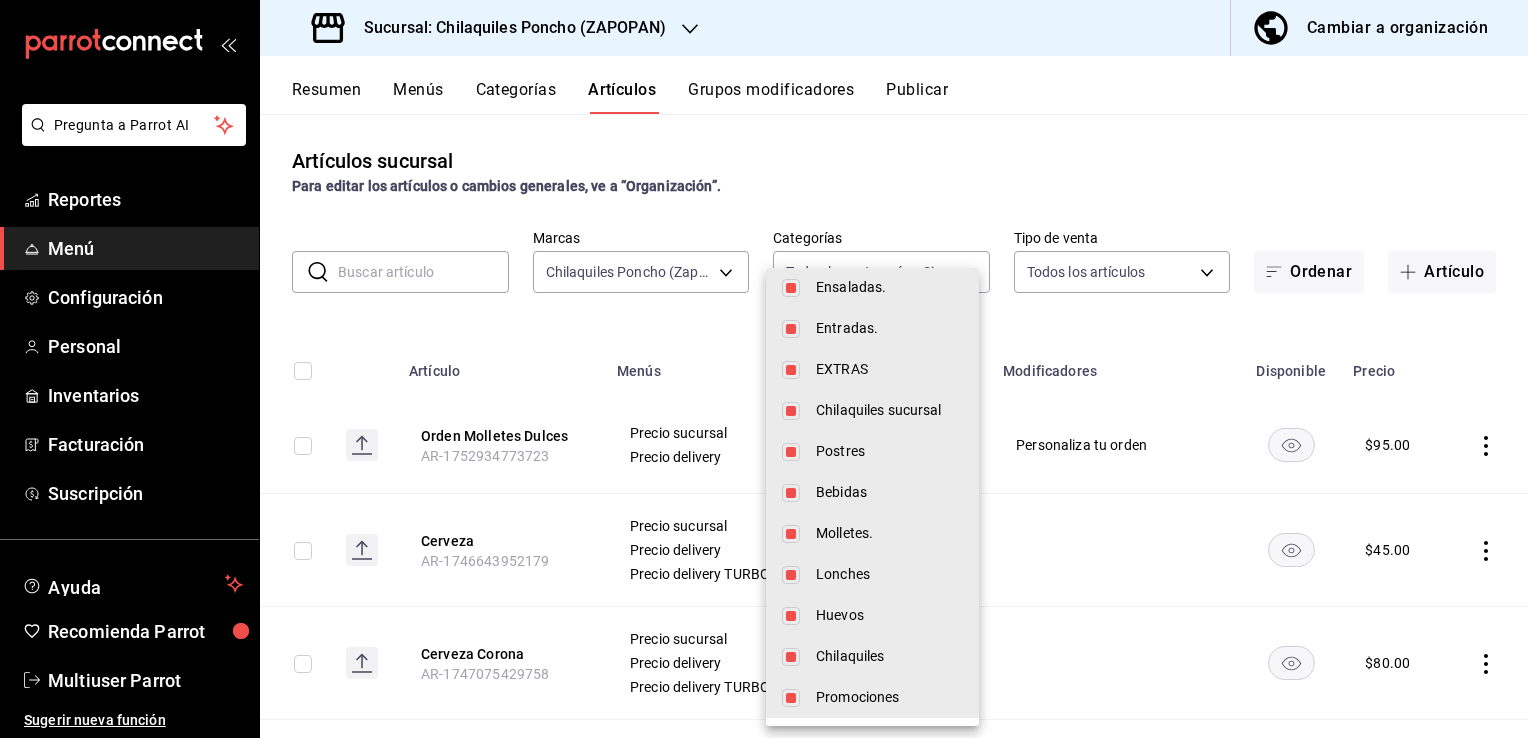 scroll, scrollTop: 0, scrollLeft: 0, axis: both 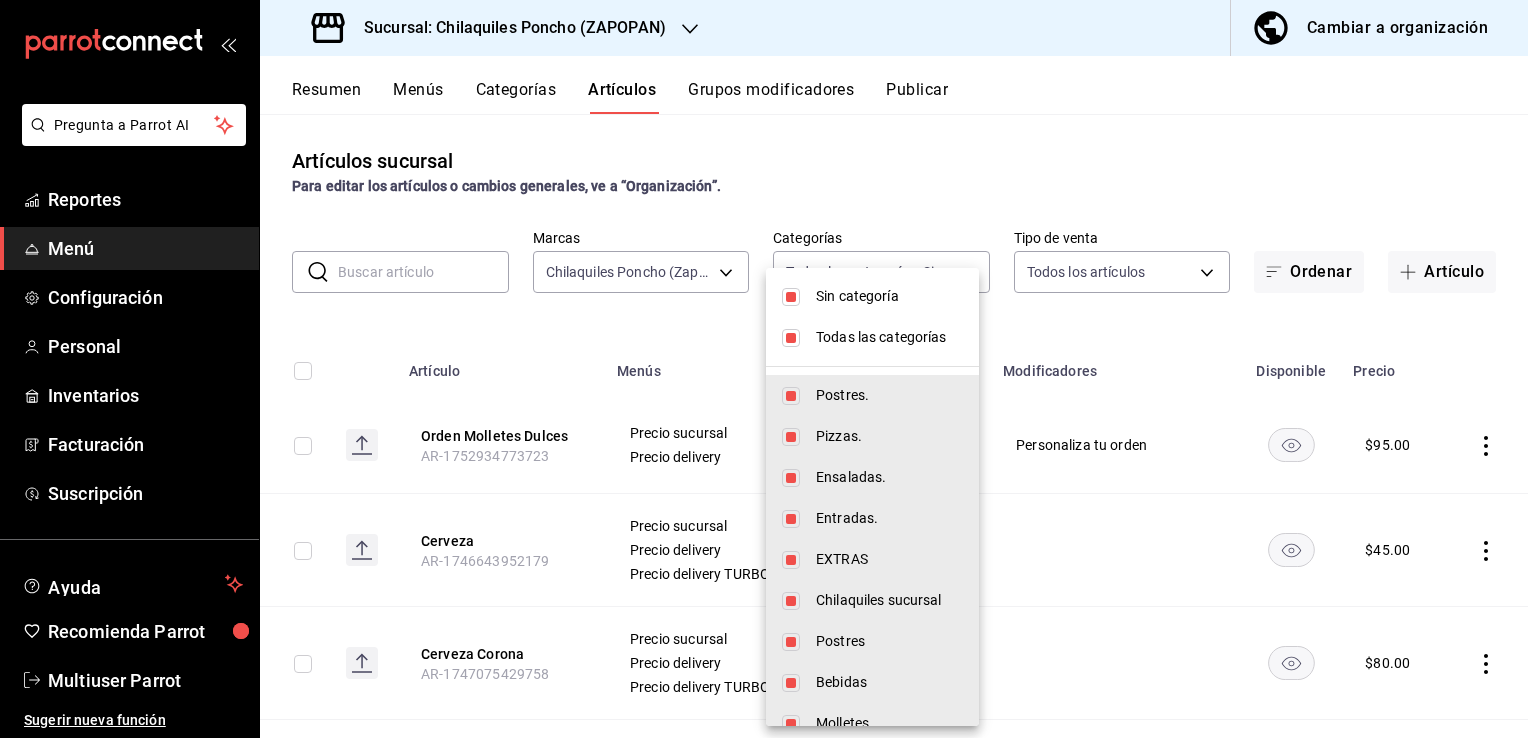 click on "Todas las categorías" at bounding box center (872, 337) 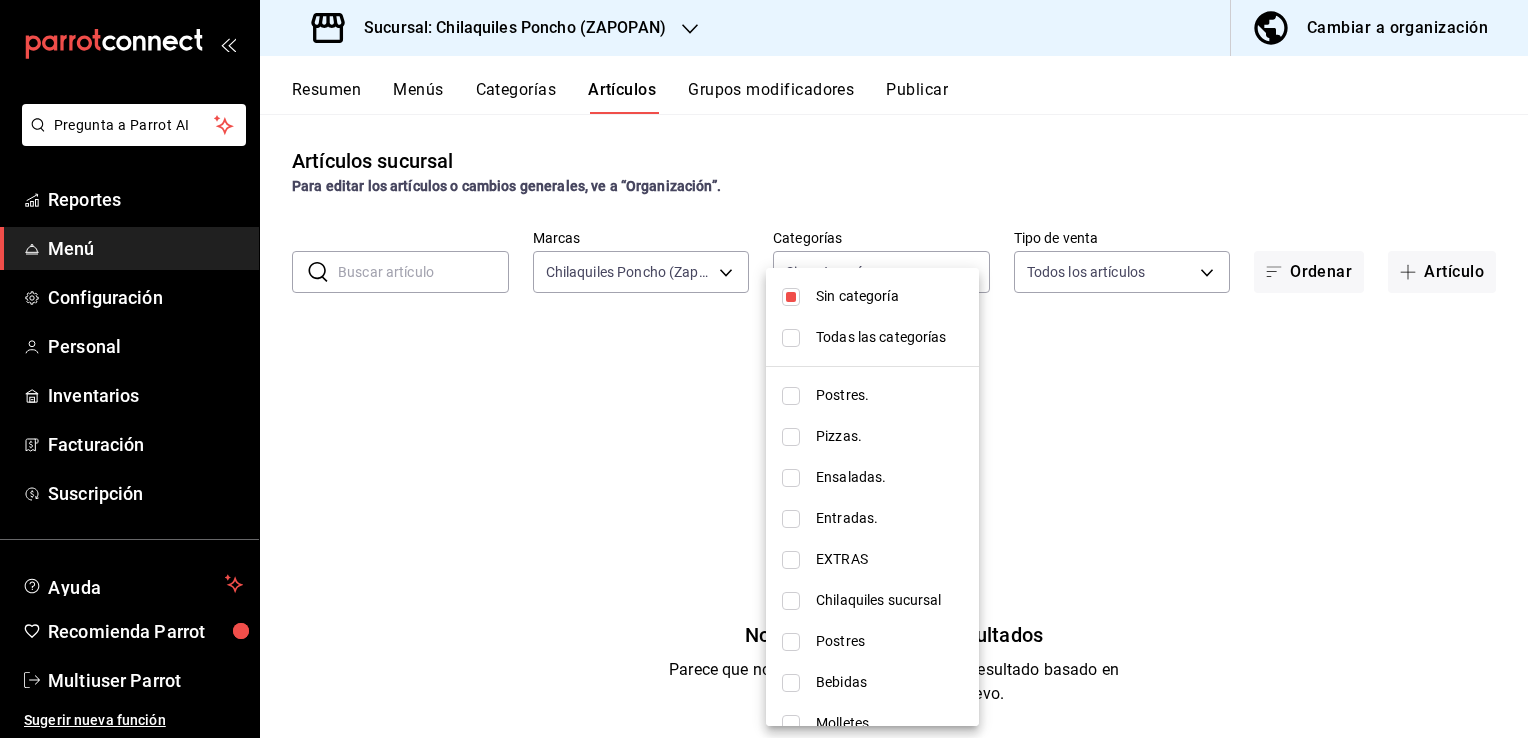 click on "Sin categoría" at bounding box center (872, 296) 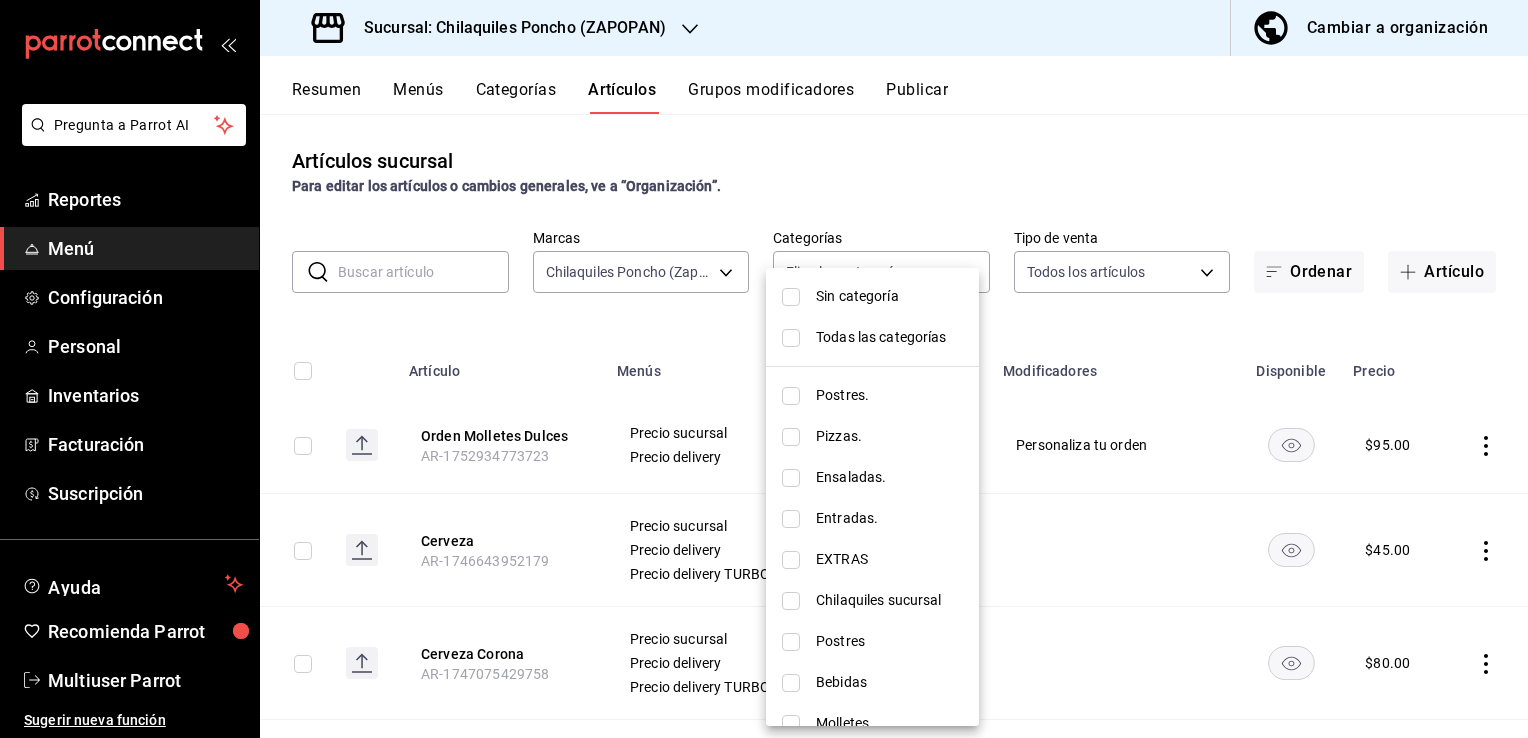 click at bounding box center [791, 297] 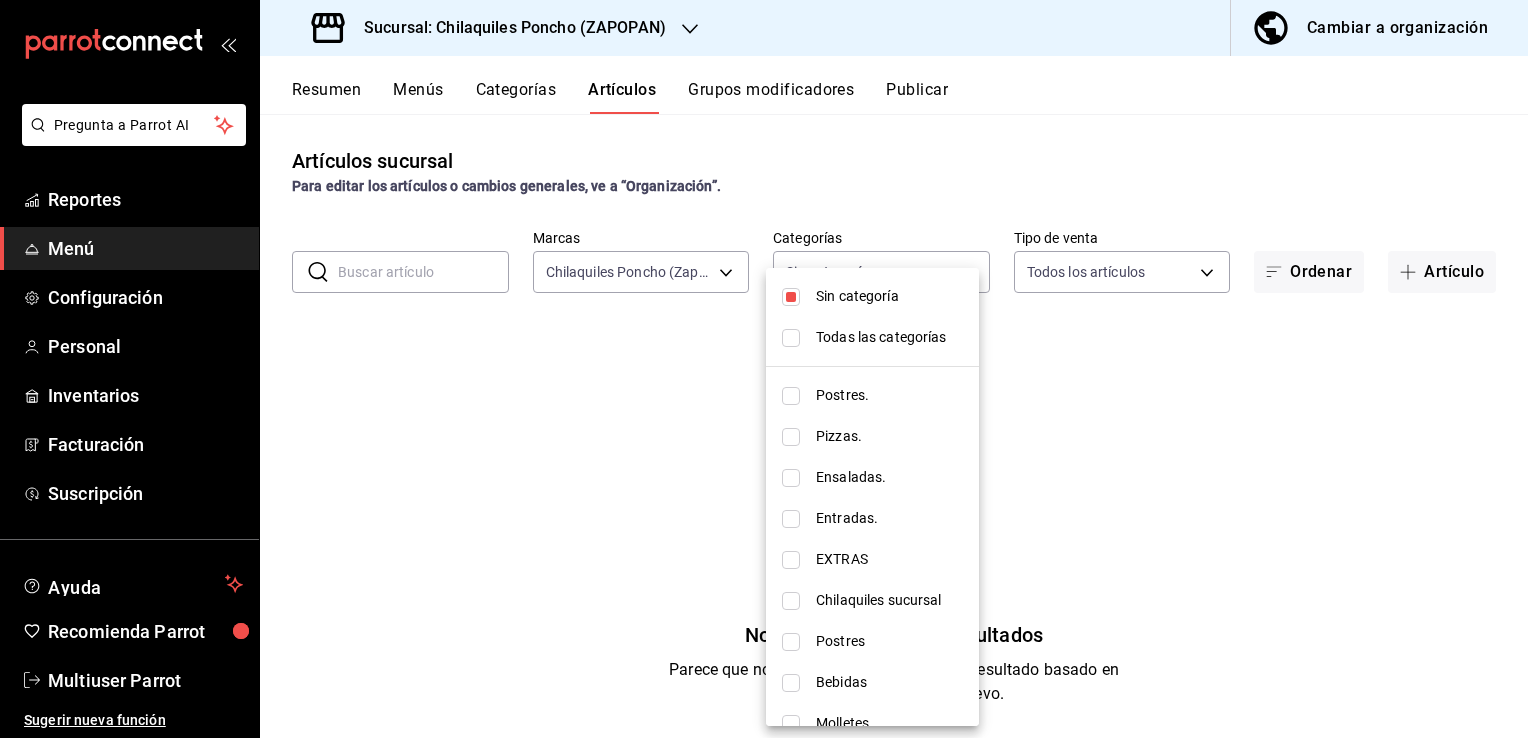 click at bounding box center [791, 297] 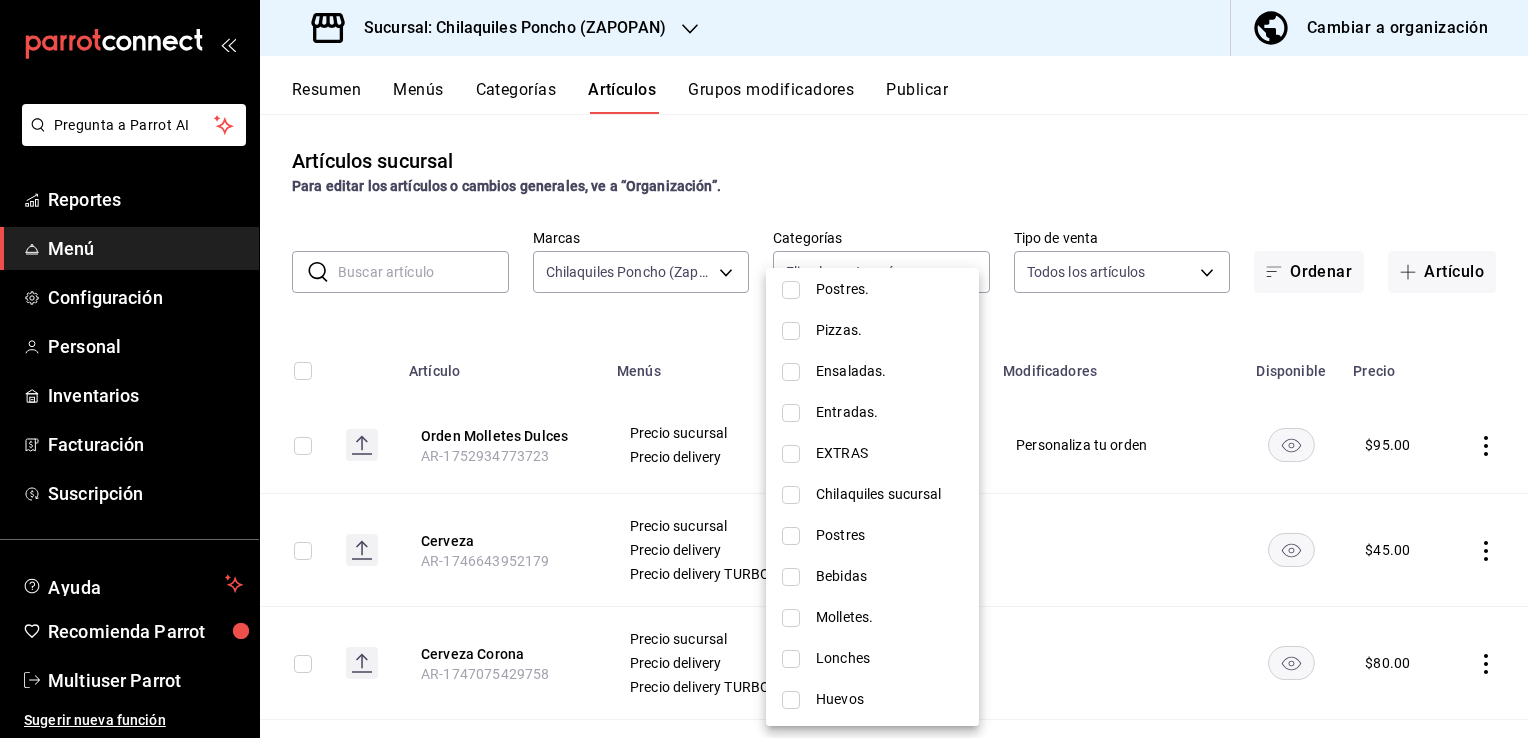 scroll, scrollTop: 190, scrollLeft: 0, axis: vertical 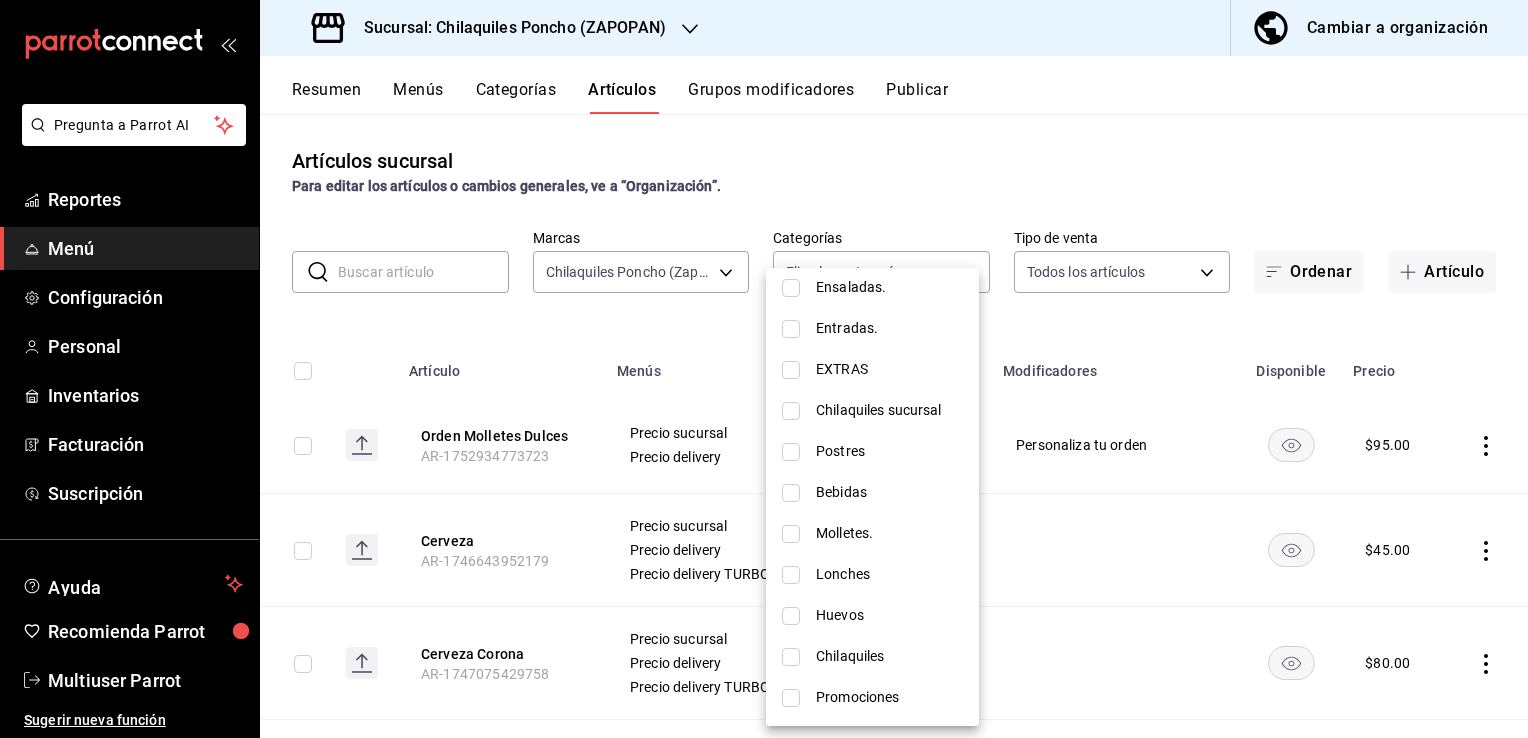 click at bounding box center [764, 369] 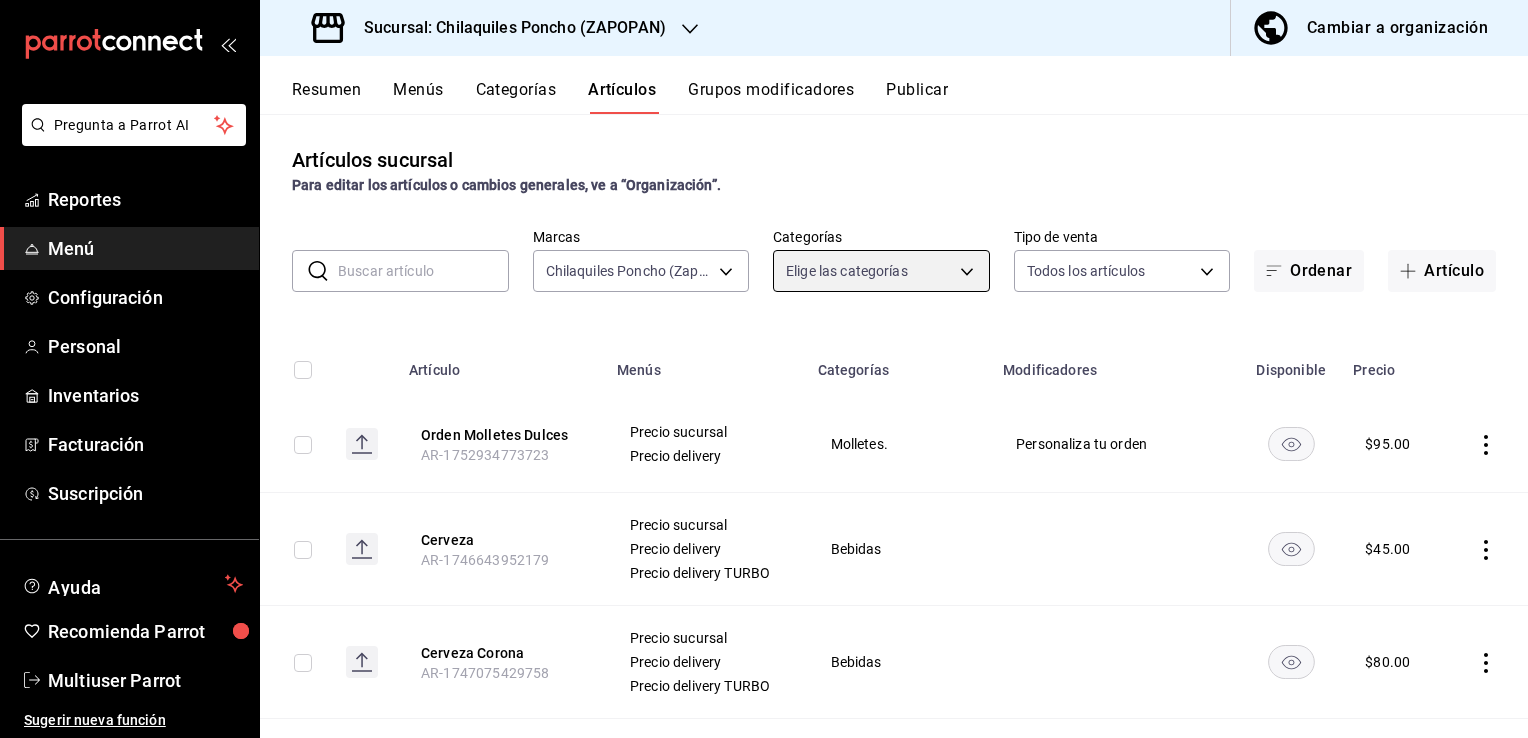 scroll, scrollTop: 0, scrollLeft: 0, axis: both 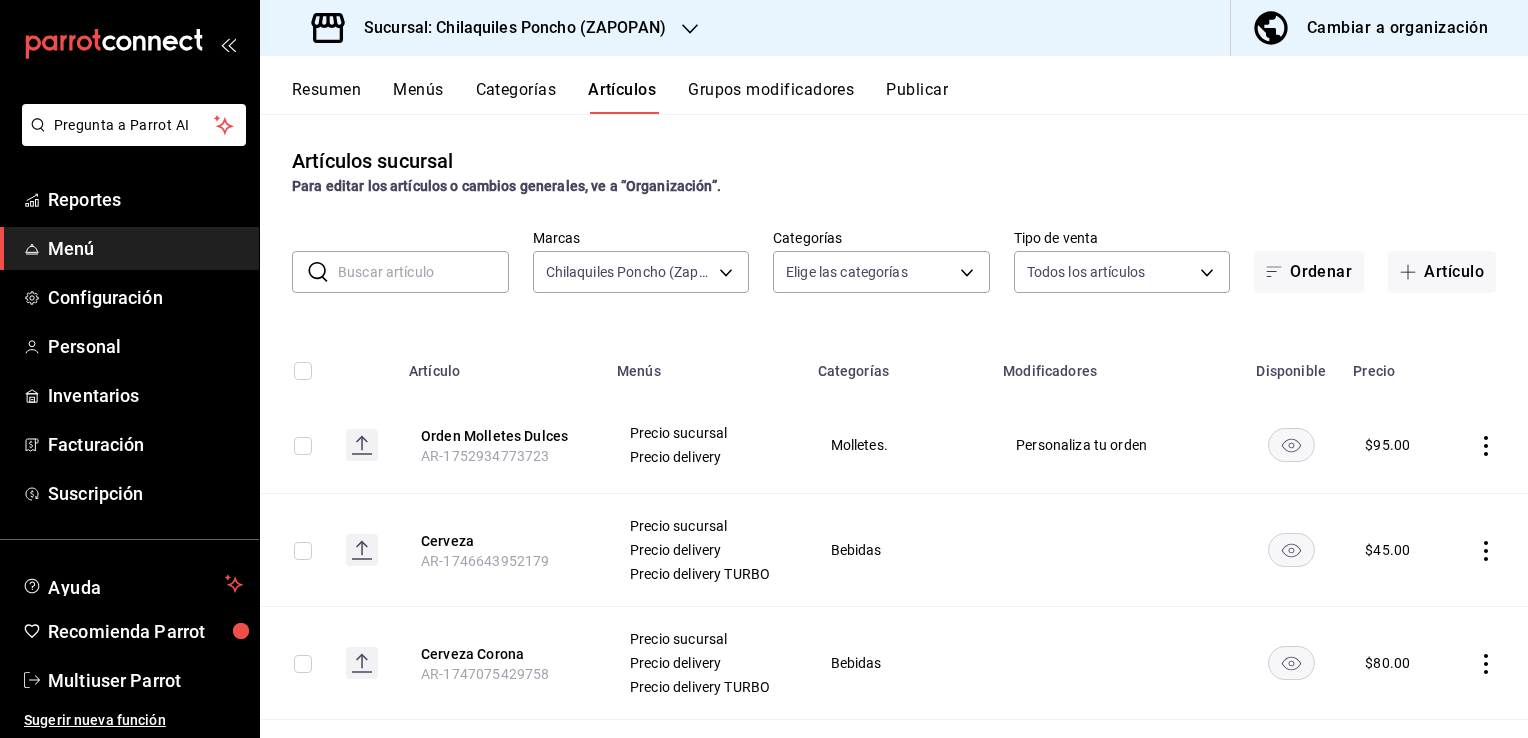 click on "Artículos sucursal Para editar los artículos o cambios generales, ve a “Organización”. ​ ​ Marcas Chilaquiles Poncho (Zapopan) c20b9c20-d7d4-4246-8d09-8eb4ac023ca0 Categorías Elige las categorías Tipo de venta Todos los artículos ALL Ordenar Artículo Artículo Menús Categorías Modificadores Disponible Precio Orden Molletes Dulces AR-1752934773723 Precio sucursal Precio delivery Molletes. Personaliza tu orden $ 95.00 Cerveza AR-1746643952179 Precio sucursal Precio delivery Precio delivery  TURBO Bebidas $ 45.00 Cerveza Corona AR-1747075429758 Precio sucursal Precio delivery Precio delivery  TURBO Bebidas $ 80.00 Promoción Martes AR-1746982930574 Precio delivery Precio delivery  TURBO Precio sucursal Chilaquiles Chilaquiles sucursal ¿ tronadores? ¿tronadores? ¿deseas agregar algún extra? ¿deseas agregar algún extra? $ 150.00 Promoción miercoles AR-1746983420653 Precio sucursal Precio delivery Precio delivery  TURBO Lonches Elige tu salsa favorita(2) ¿deseas agregar algún extra? $ $ $" at bounding box center (894, 425) 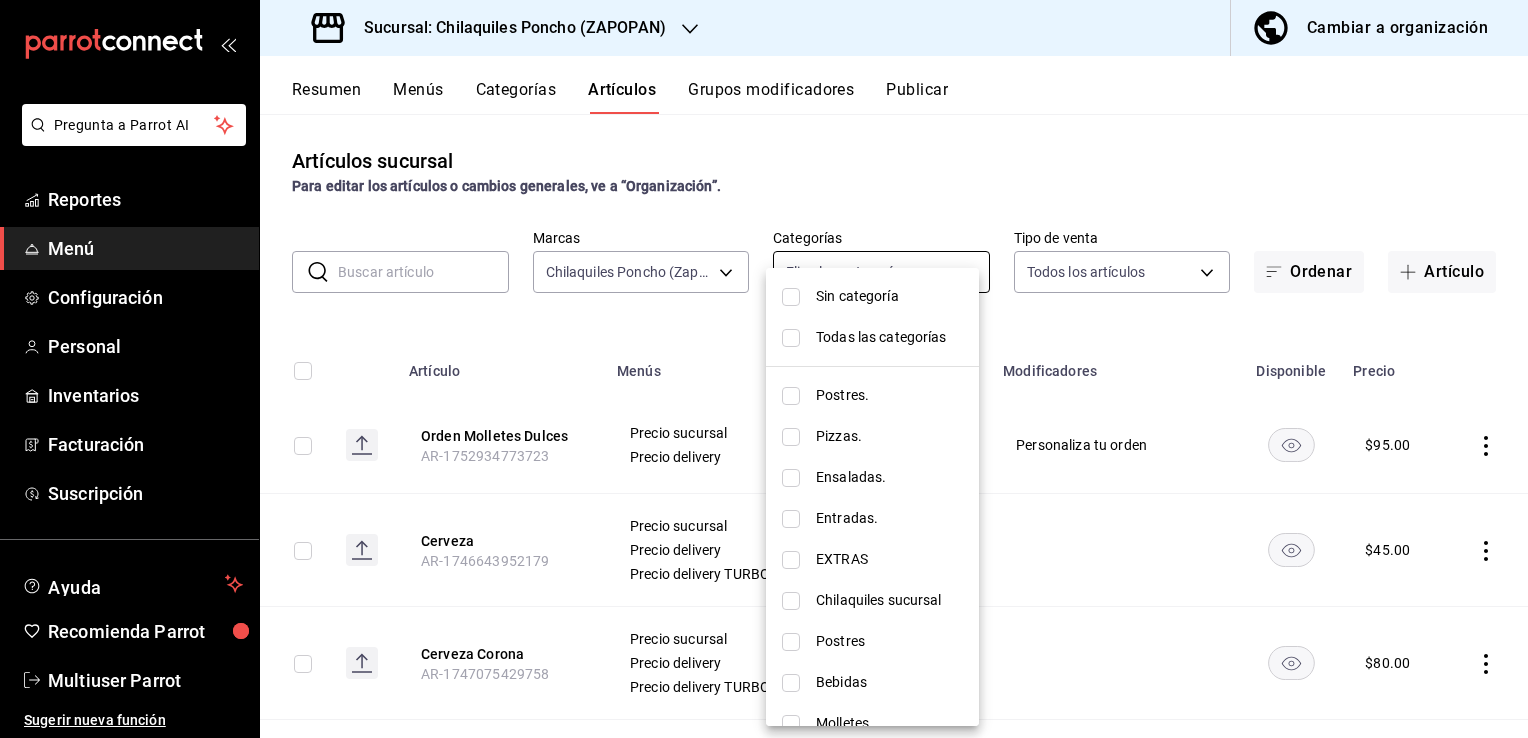 click on "Pregunta a Parrot AI Reportes   Menú   Configuración   Personal   Inventarios   Facturación   Suscripción   Ayuda Recomienda Parrot   Multiuser Parrot   Sugerir nueva función   Sucursal: Chilaquiles Poncho (ZAPOPAN) Cambiar a organización Resumen Menús Categorías Artículos Grupos modificadores Publicar Artículos sucursal Para editar los artículos o cambios generales, ve a “Organización”. ​ ​ Marcas Chilaquiles Poncho (Zapopan) c20b9c20-d7d4-4246-8d09-8eb4ac023ca0 Categorías Elige las categorías Tipo de venta Todos los artículos ALL Ordenar Artículo Artículo Menús Categorías Modificadores Disponible Precio Orden Molletes Dulces AR-1752934773723 Precio sucursal Precio delivery Molletes. Personaliza tu orden $ 95.00 Cerveza AR-1746643952179 Precio sucursal Precio delivery Precio delivery  TURBO Bebidas $ 45.00 Cerveza Corona AR-1747075429758 Precio sucursal Precio delivery Precio delivery  TURBO Bebidas $ 80.00 Promoción Martes AR-1746982930574 Precio delivery Precio delivery  TURBO $" at bounding box center (764, 369) 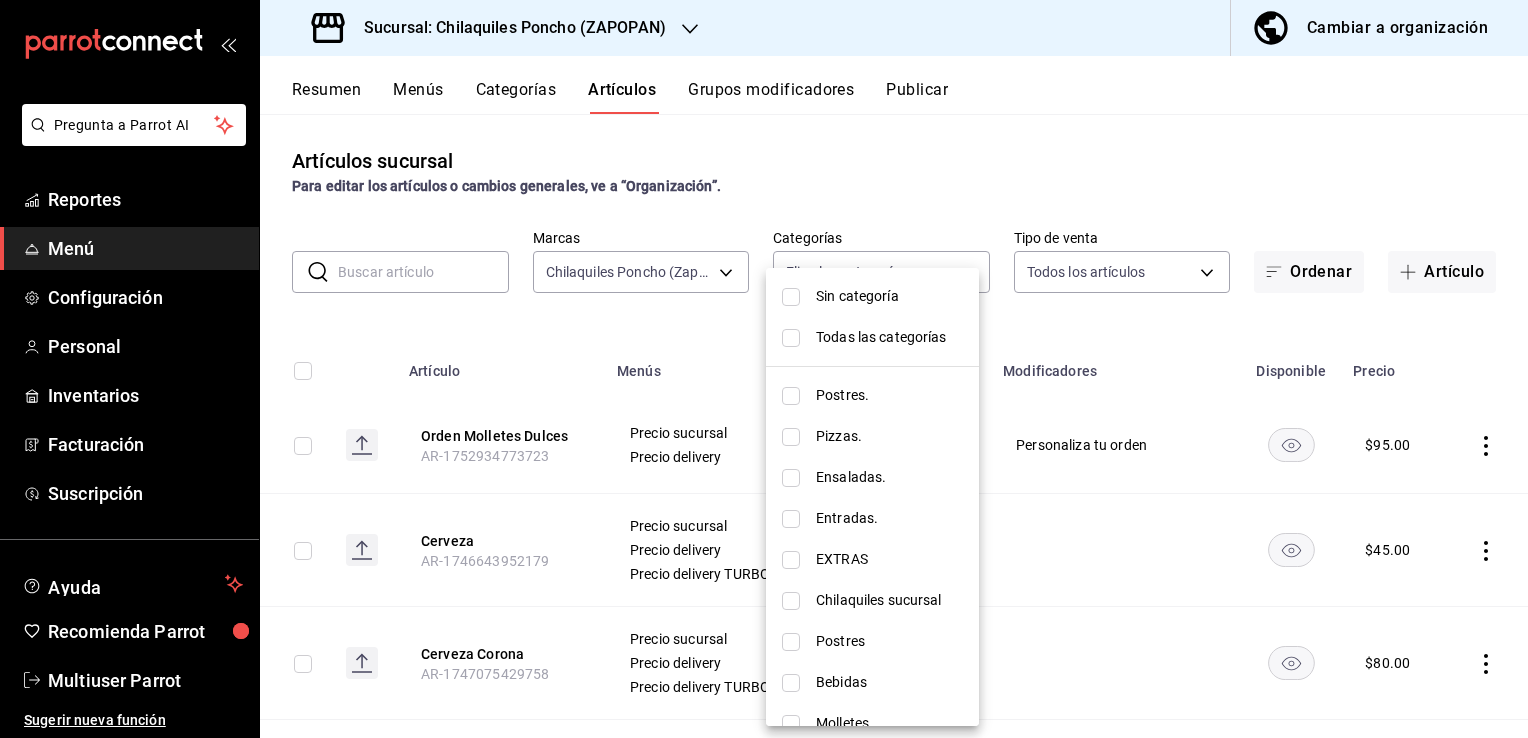 click at bounding box center (791, 560) 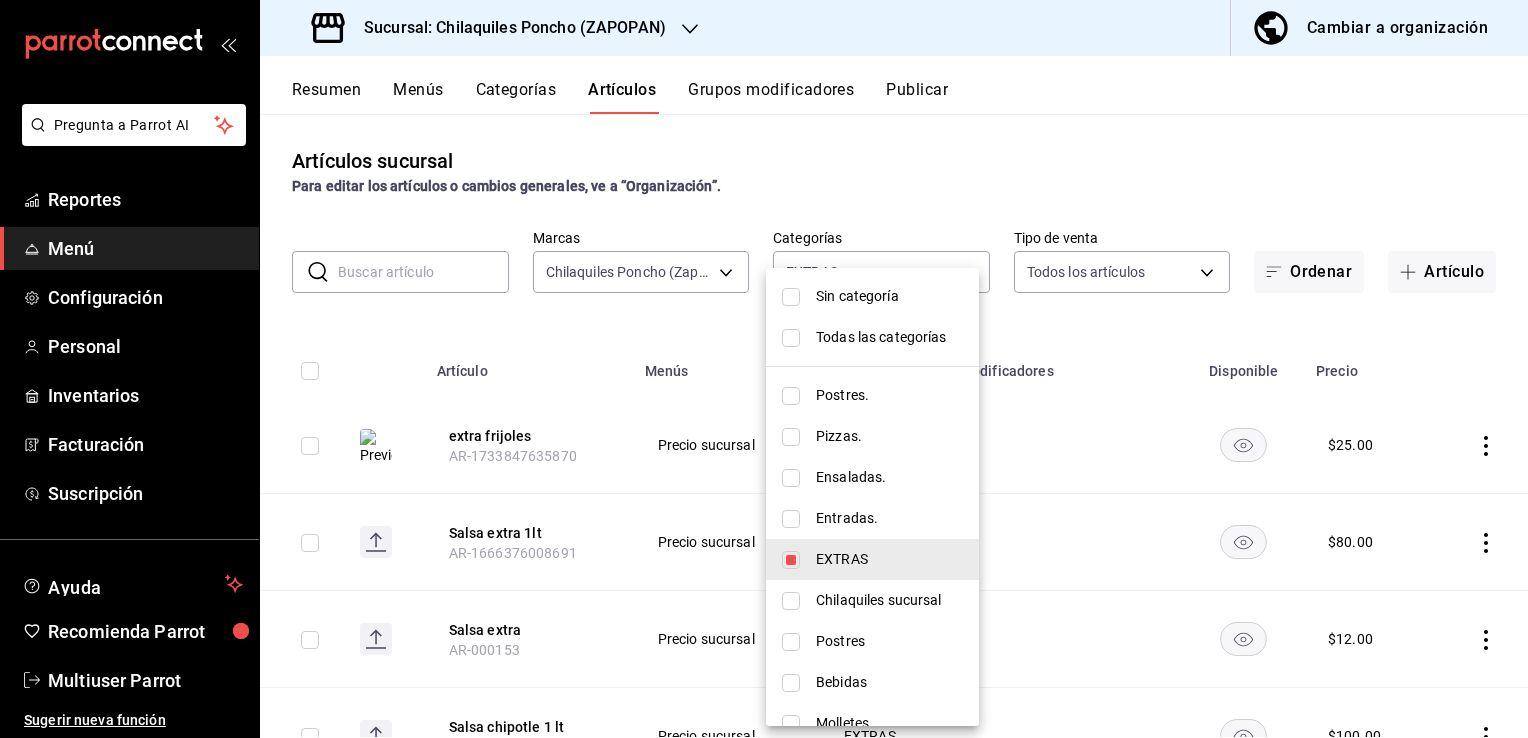 click at bounding box center (764, 369) 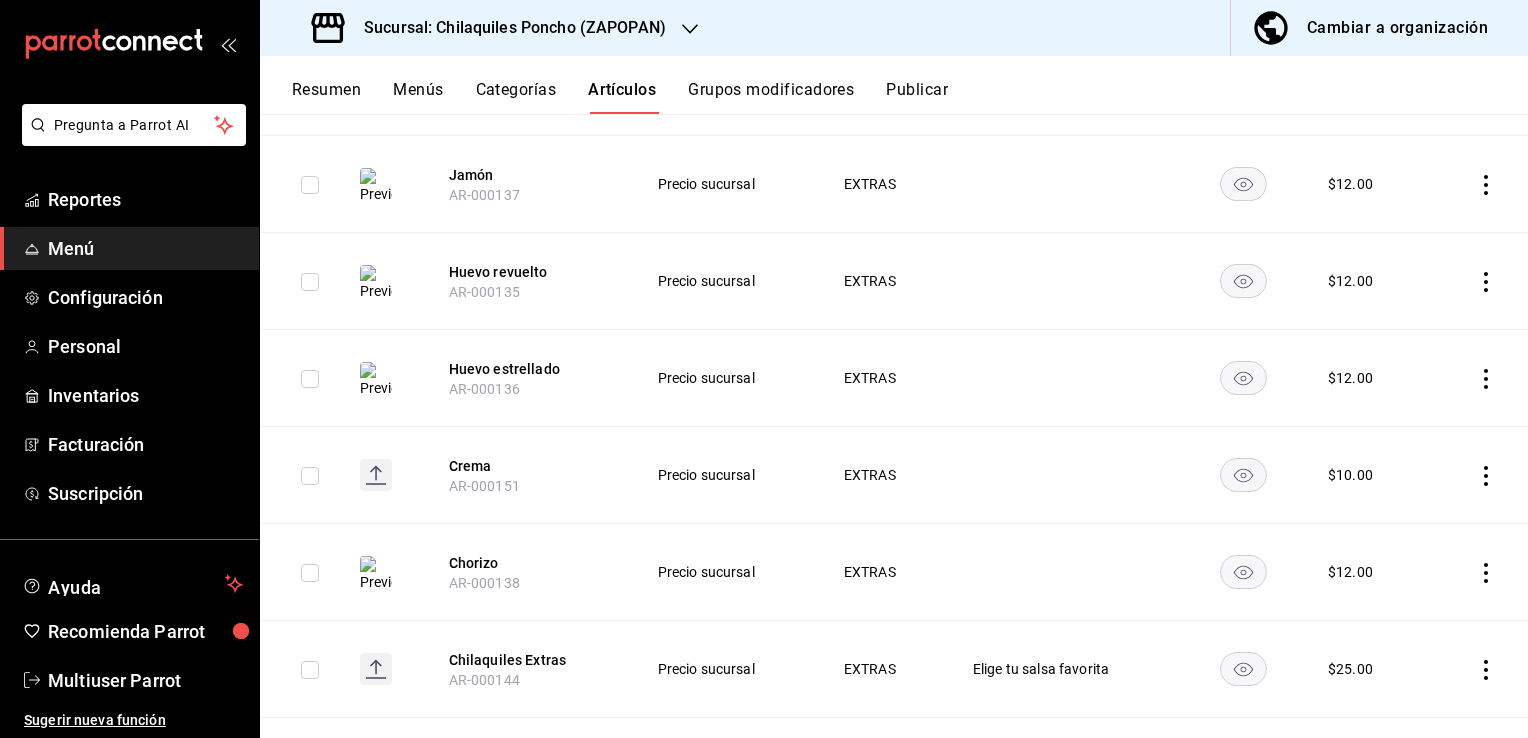 scroll, scrollTop: 1352, scrollLeft: 0, axis: vertical 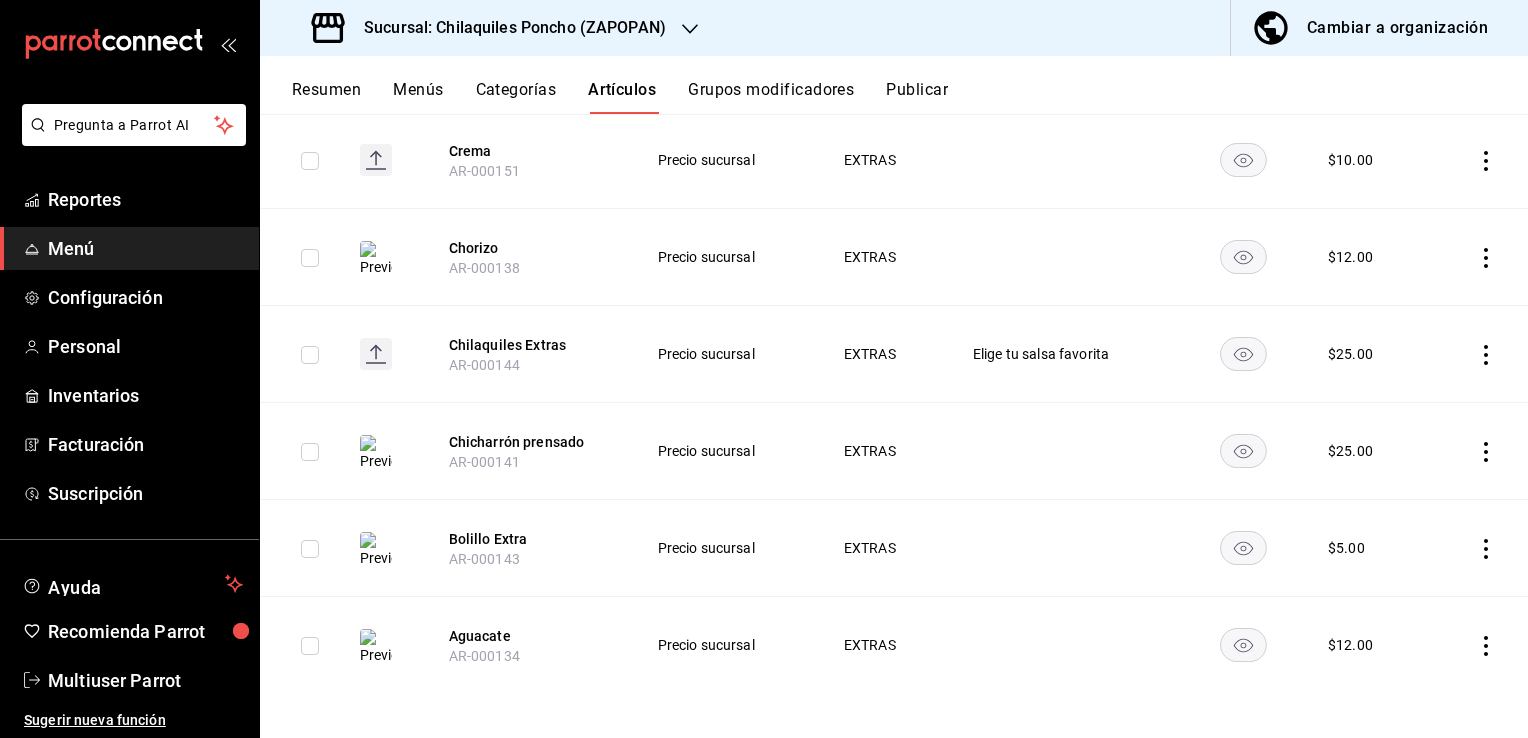 click on "$ 25.00" at bounding box center (1368, 354) 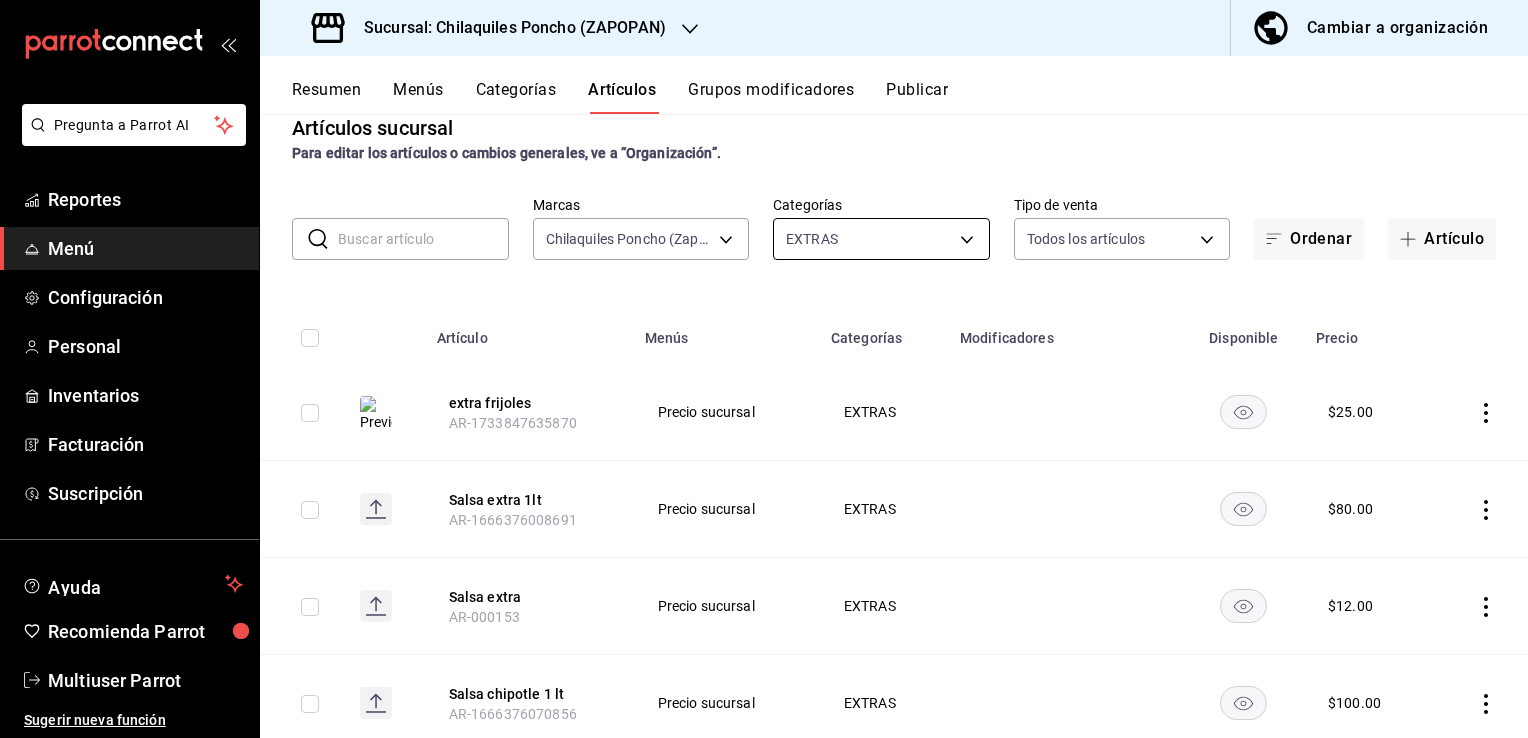 scroll, scrollTop: 0, scrollLeft: 0, axis: both 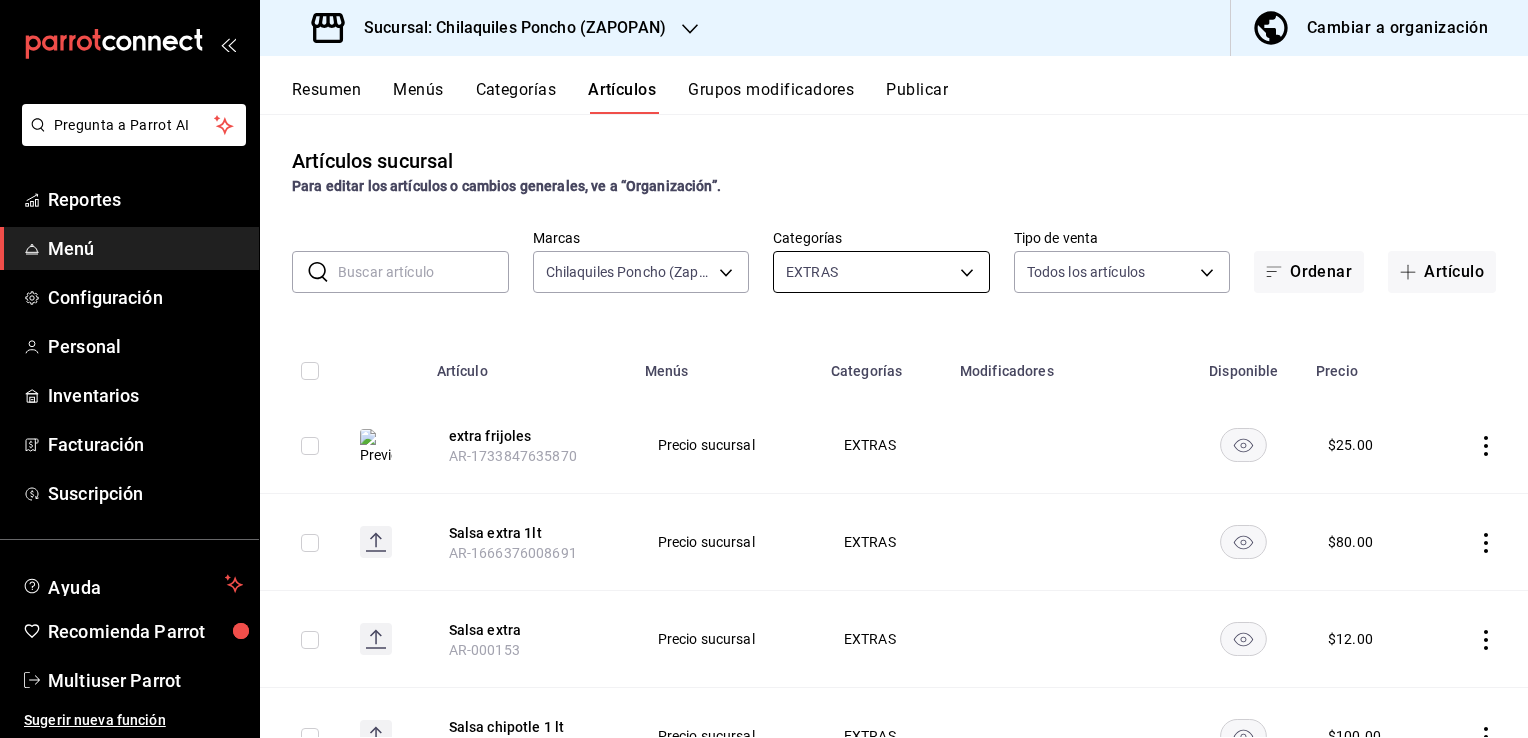 click on "Pregunta a Parrot AI Reportes   Menú   Configuración   Personal   Inventarios   Facturación   Suscripción   Ayuda Recomienda Parrot   Multiuser Parrot   Sugerir nueva función   Sucursal: Chilaquiles Poncho (ZAPOPAN) Cambiar a organización Resumen Menús Categorías Artículos Grupos modificadores Publicar Artículos sucursal Para editar los artículos o cambios generales, ve a “Organización”. ​ ​ Marcas Chilaquiles Poncho (Zapopan) c20b9c20-d7d4-4246-8d09-8eb4ac023ca0 Categorías EXTRAS 1c900c12-8b56-4977-8a3c-9706311c3bfb Tipo de venta Todos los artículos ALL Ordenar Artículo Artículo Menús Categorías Modificadores Disponible Precio extra frijoles AR-1733847635870 Precio sucursal EXTRAS $ 25.00 Salsa extra 1lt AR-1666376008691 Precio sucursal EXTRAS $ 80.00 Salsa extra AR-000153 Precio sucursal EXTRAS $ 12.00 Salsa chipotle 1 lt AR-1666376070856 Precio sucursal EXTRAS $ 100.00 Queso gratinado AR-000142 Precio sucursal EXTRAS $ 12.00 Queso cotija AR-000152 Precio sucursal EXTRAS $ 12.00 $" at bounding box center (764, 369) 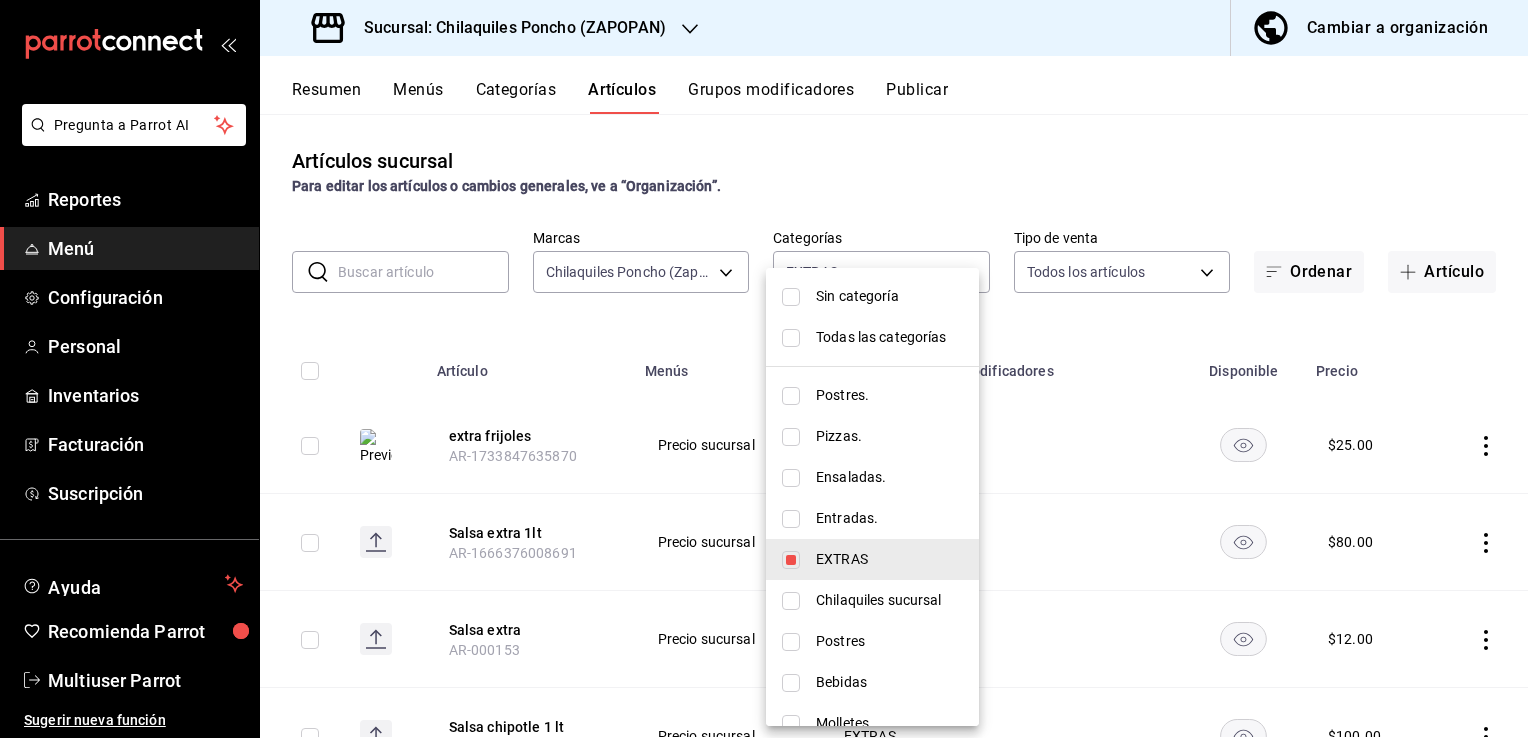 click on "Todas las categorías" at bounding box center (872, 337) 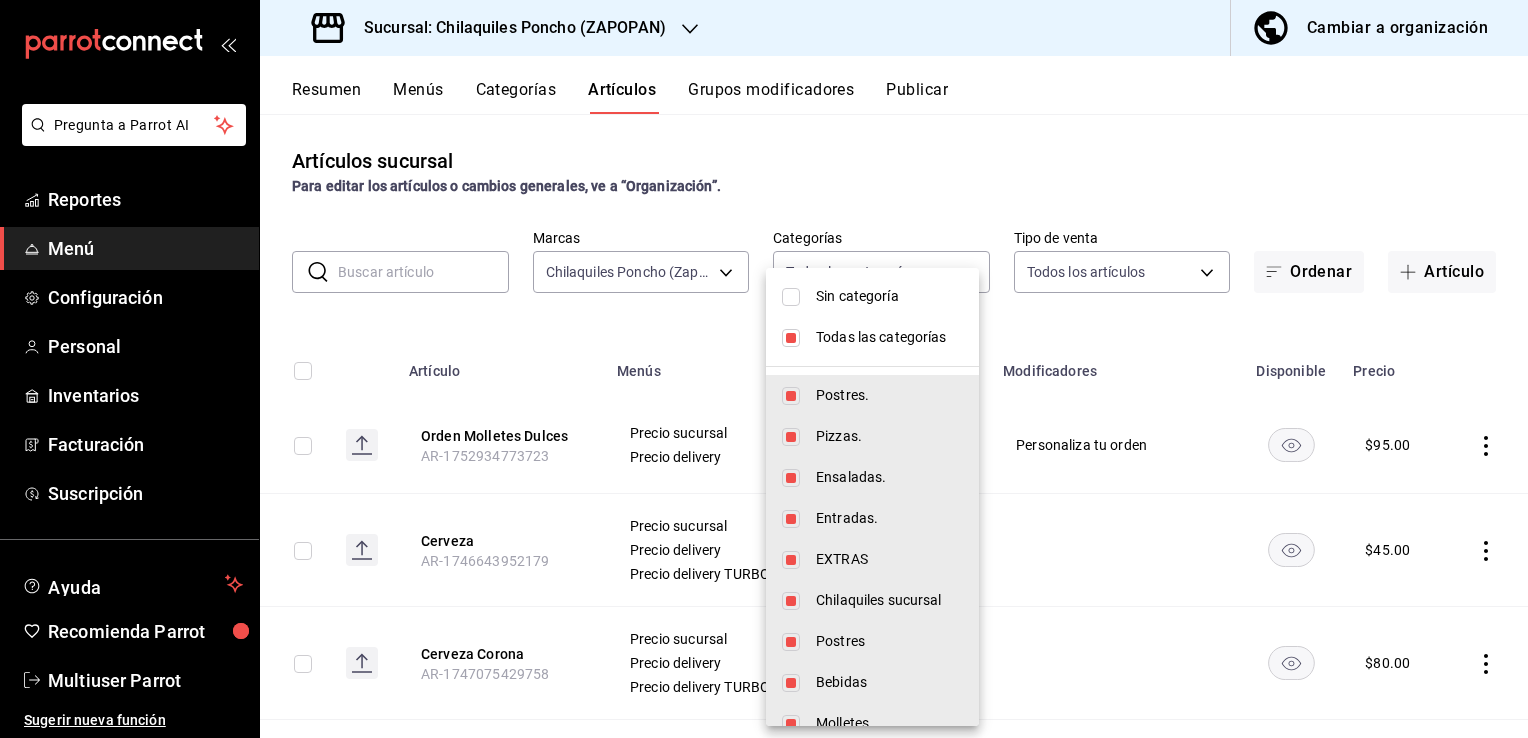 click at bounding box center [764, 369] 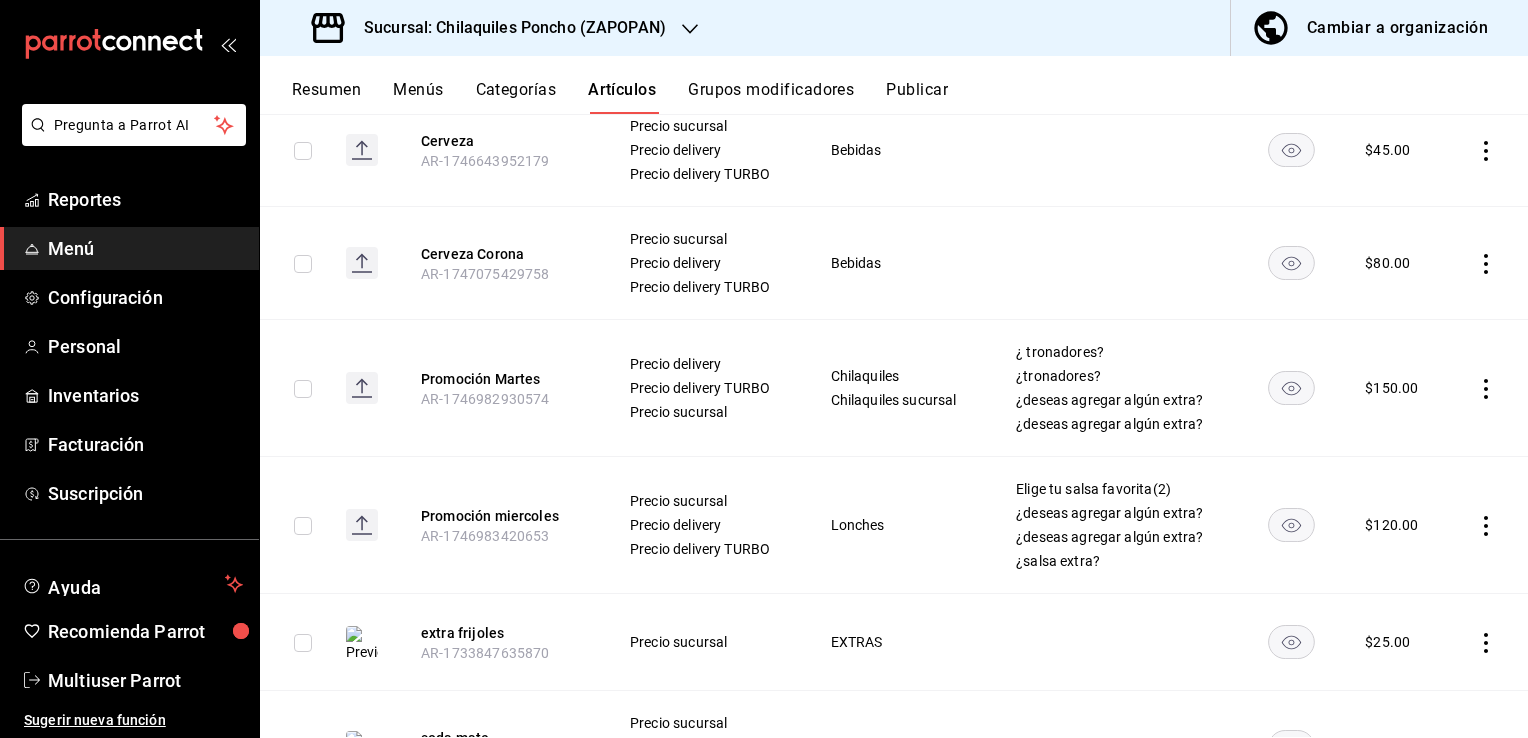 scroll, scrollTop: 0, scrollLeft: 0, axis: both 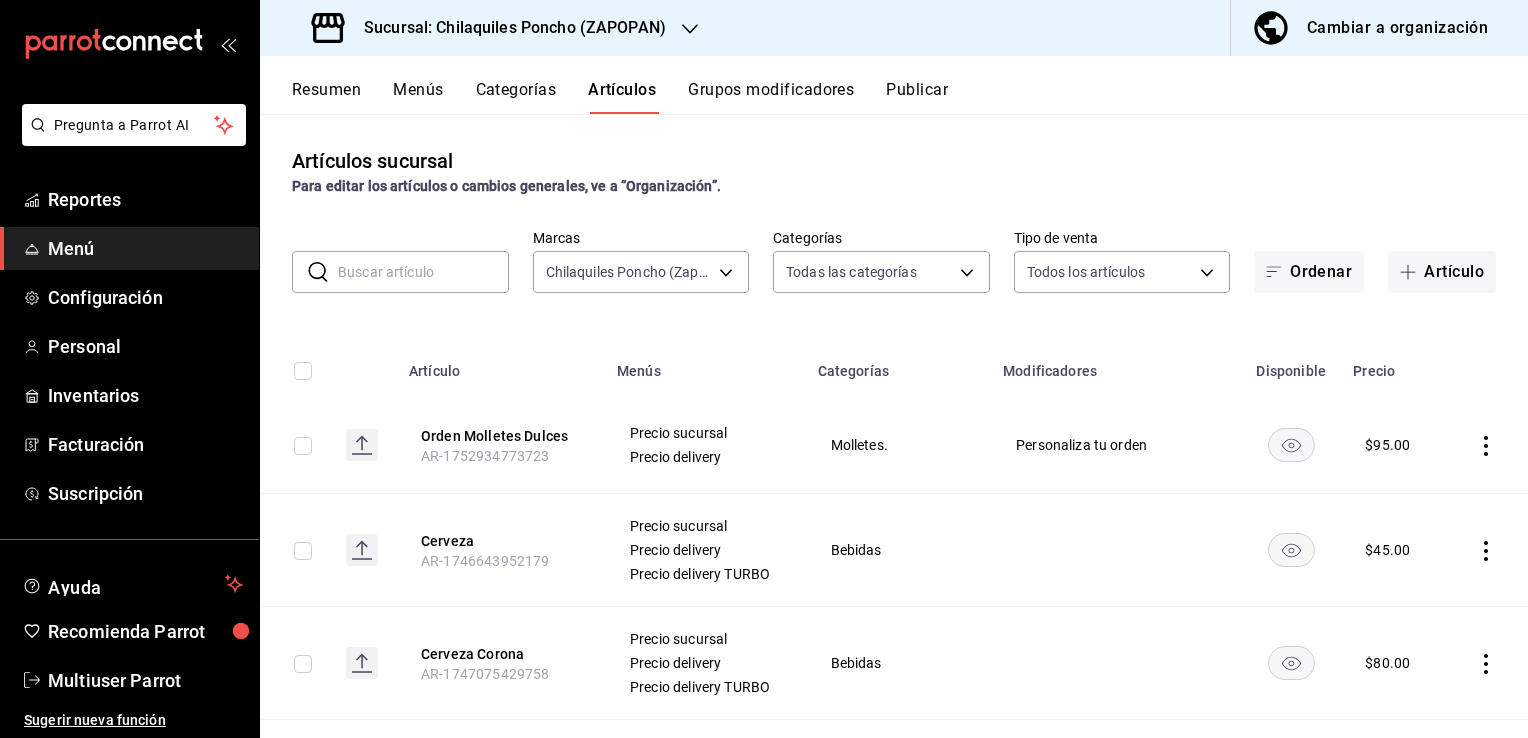 click at bounding box center (423, 272) 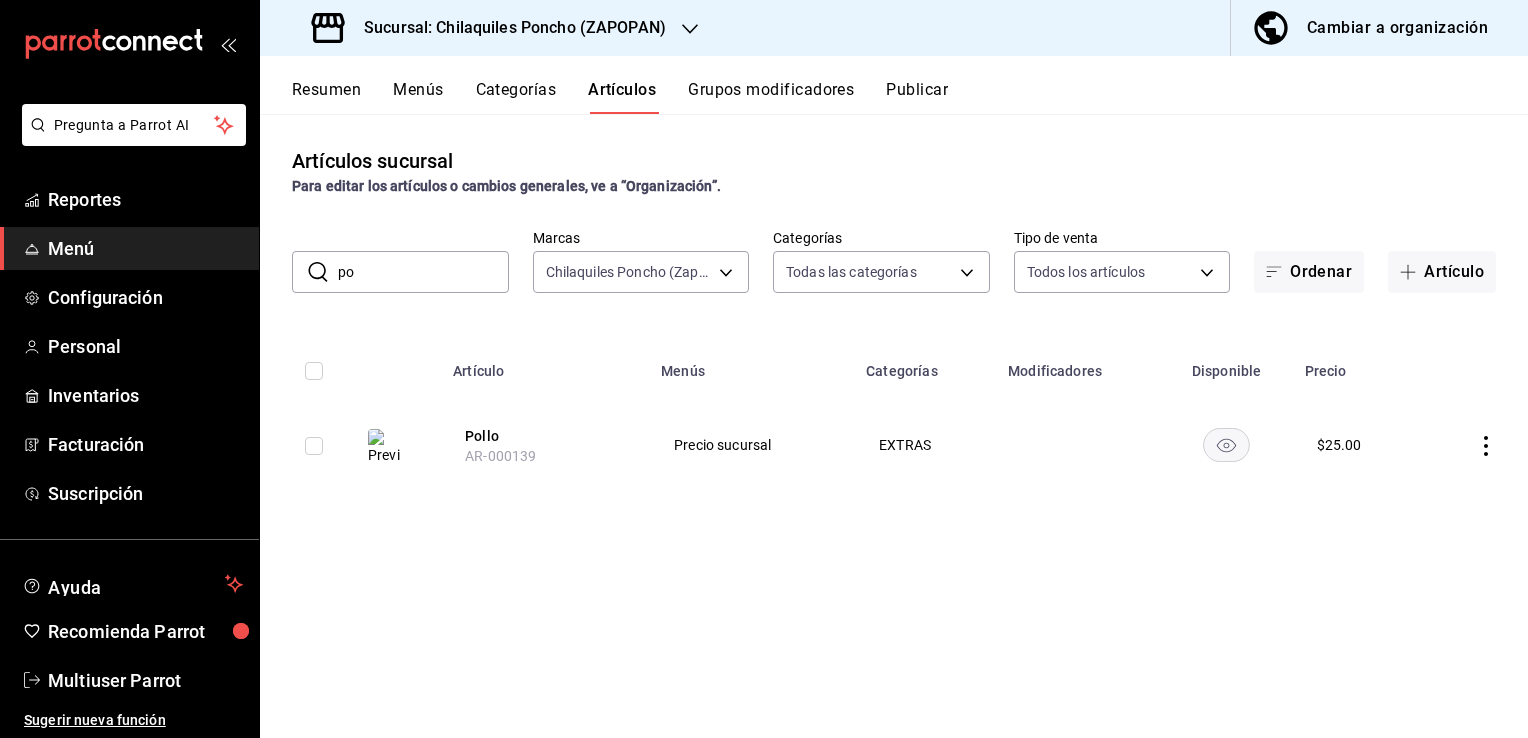 type on "p" 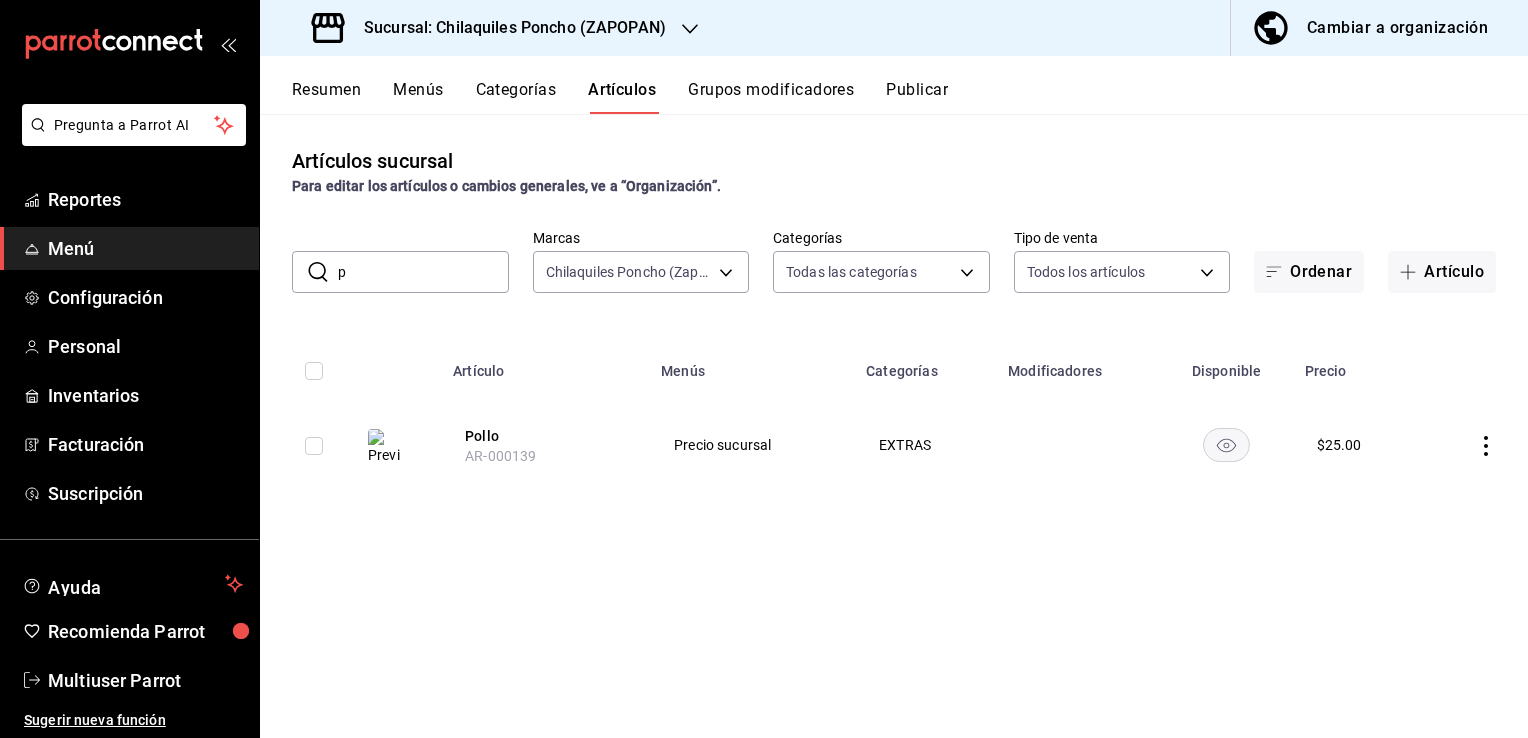 type 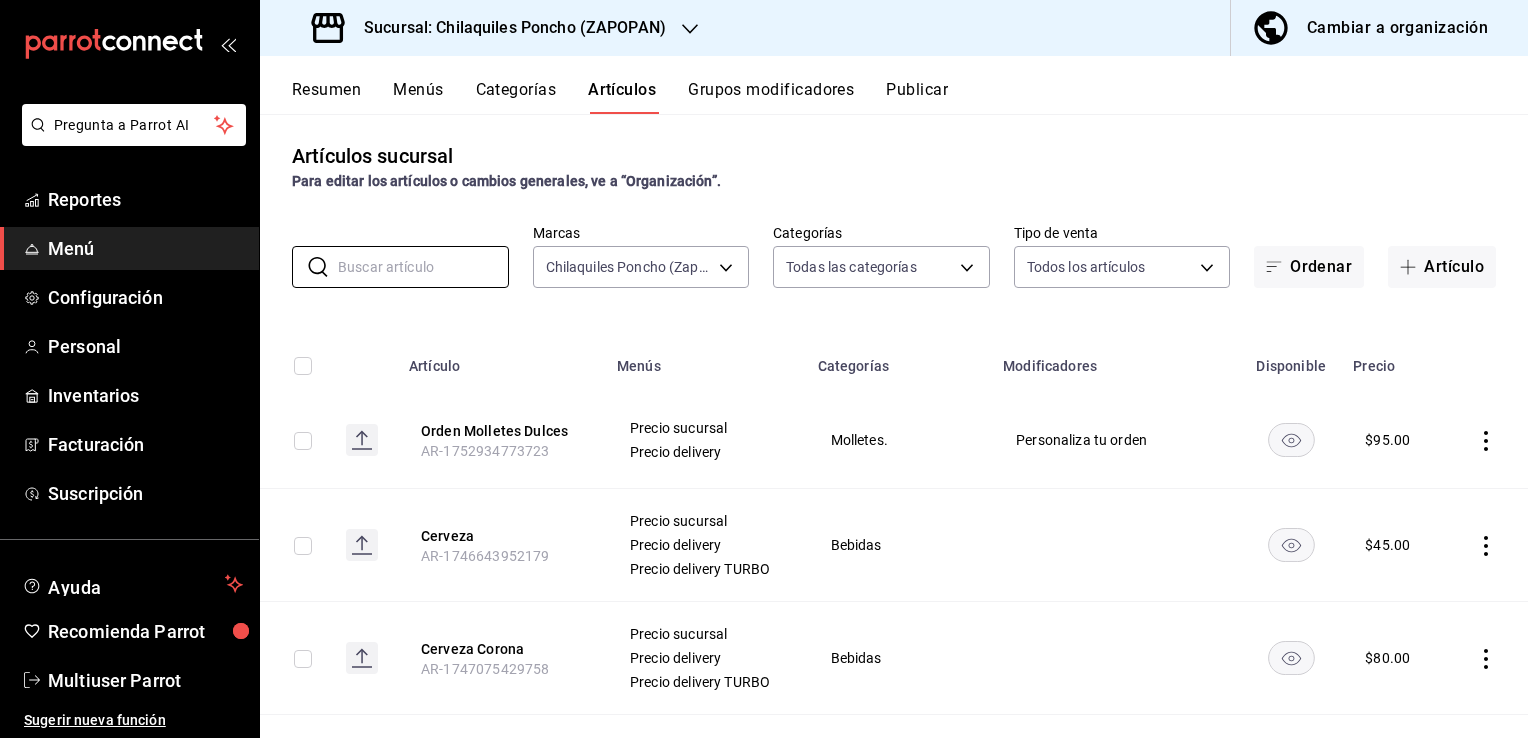 scroll, scrollTop: 0, scrollLeft: 0, axis: both 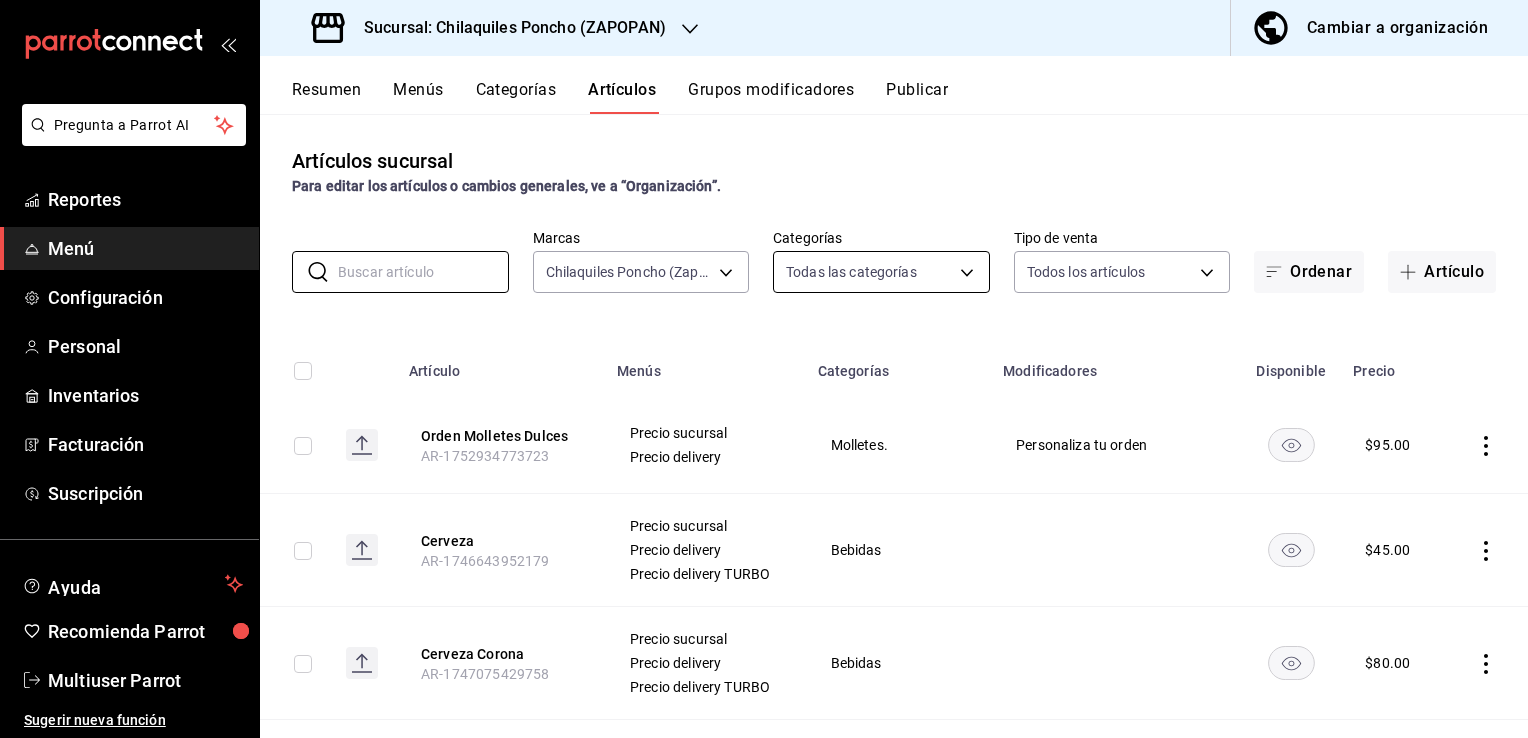 click on "Pregunta a Parrot AI Reportes   Menú   Configuración   Personal   Inventarios   Facturación   Suscripción   Ayuda Recomienda Parrot   Multiuser Parrot   Sugerir nueva función   Sucursal: Chilaquiles Poncho (ZAPOPAN) Cambiar a organización Resumen Menús Categorías Artículos Grupos modificadores Publicar Artículos sucursal Para editar los artículos o cambios generales, ve a “Organización”. ​ ​ Marcas Chilaquiles Poncho (Zapopan) c20b9c20-d7d4-4246-8d09-8eb4ac023ca0 Categorías Todas las categorías 8fc5e8d3-3390-4703-b559-2fbcf81cb379,971778e6-ae3c-4dbc-b8df-3e79793ed588,2cb98687-a48c-455c-ad32-578c5c973aba,ccae6b2d-4cfa-4e92-b909-7453bd745ed2,1c900c12-8b56-4977-8a3c-9706311c3bfb,211ec51b-35bd-4bb2-9940-699c9d4b253c,62ef5382-7d4c-4af5-942f-c5421a7d1b8f,b5b4467f-b7ae-442c-80d7-7f5dd6c67e4b,6c9c1bb3-23fc-432d-9f5a-b9ec059b5171,a9c40b93-538e-4864-9f8c-64b9f3b4d1e5,4fcb77e9-655d-4611-9cf6-69d5ea493576,2566ae26-270a-4c3b-8685-f2f7e476321a,dacee7ee-3387-4730-9b78-3d5305590df4 Tipo de venta ALL $ $" at bounding box center [764, 369] 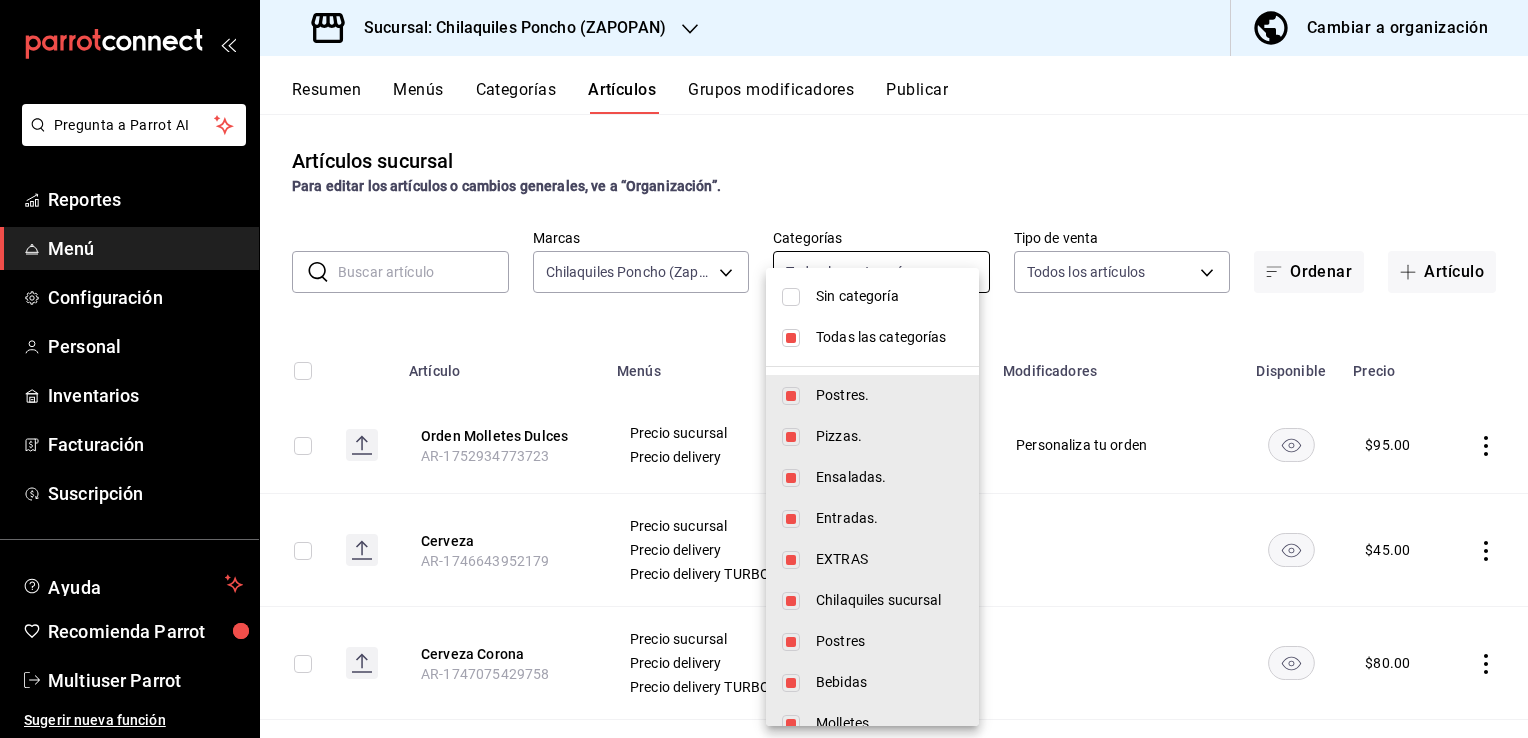 click on "Sin categoría Todas las categorías Postres. Pizzas. Ensaladas. Entradas. EXTRAS Chilaquiles sucursal Postres Bebidas Molletes. Lonches Huevos Chilaquiles Promociones" at bounding box center [872, 592] 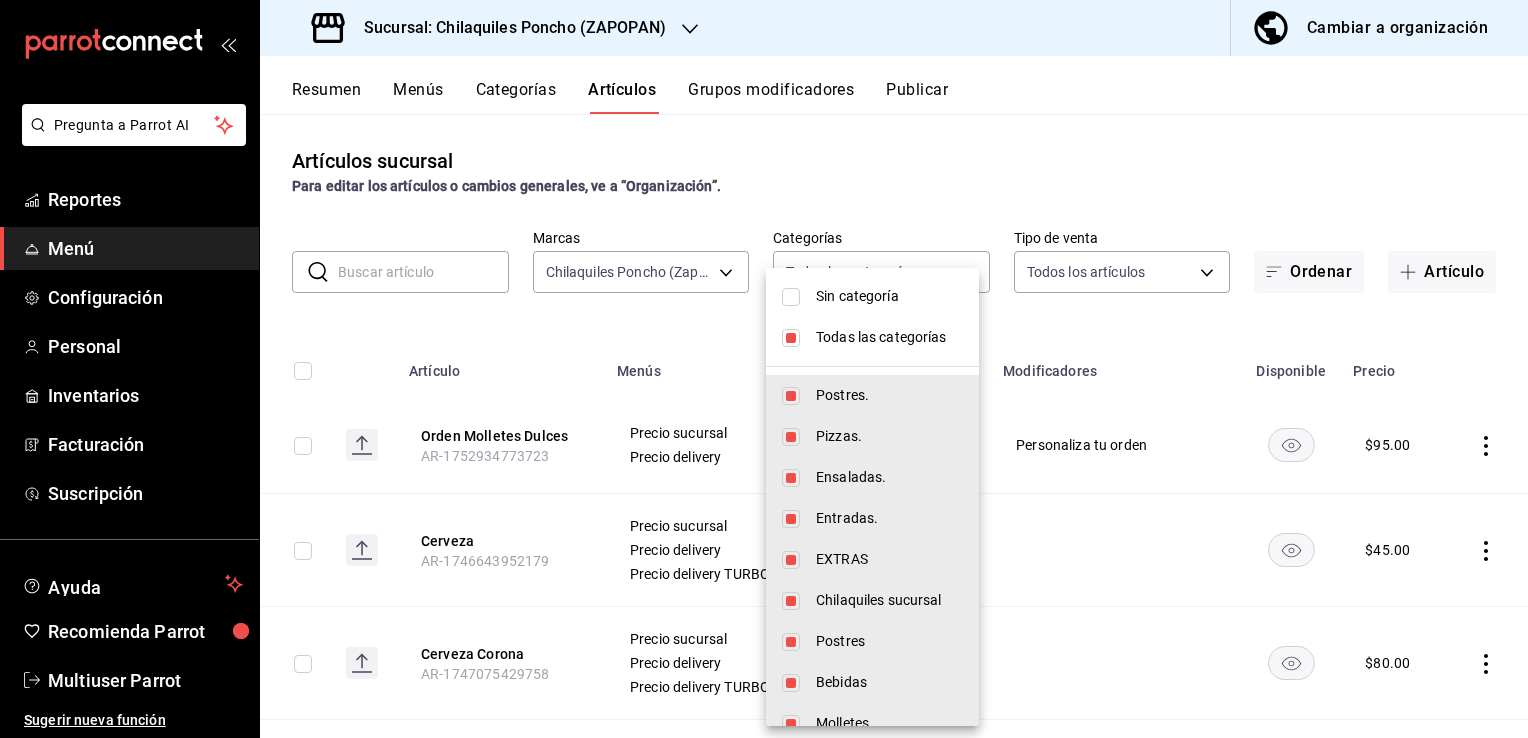 click at bounding box center (764, 369) 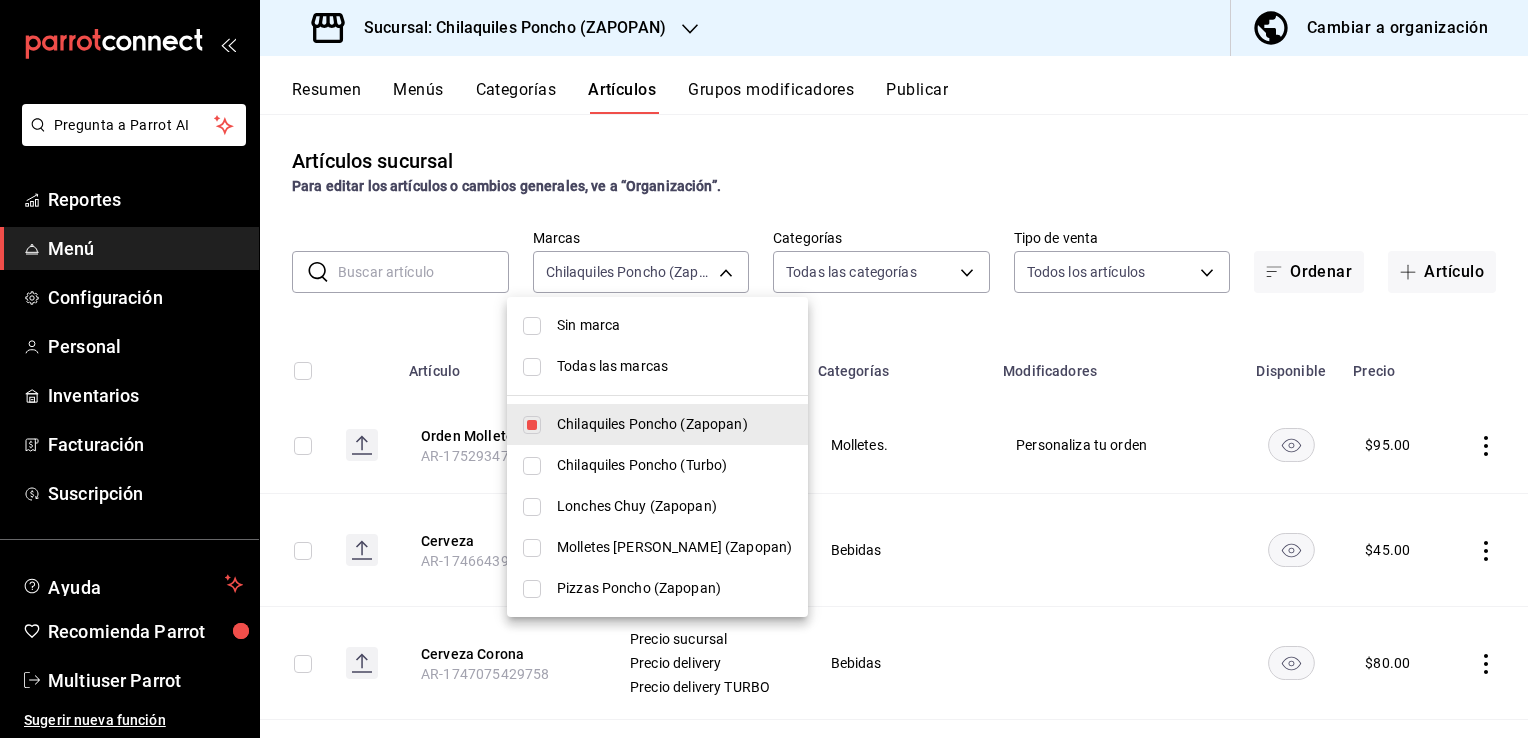 click on "Pregunta a Parrot AI Reportes   Menú   Configuración   Personal   Inventarios   Facturación   Suscripción   Ayuda Recomienda Parrot   Multiuser Parrot   Sugerir nueva función   Sucursal: Chilaquiles Poncho (ZAPOPAN) Cambiar a organización Resumen Menús Categorías Artículos Grupos modificadores Publicar Artículos sucursal Para editar los artículos o cambios generales, ve a “Organización”. ​ ​ Marcas Chilaquiles Poncho (Zapopan) c20b9c20-d7d4-4246-8d09-8eb4ac023ca0 Categorías Todas las categorías 8fc5e8d3-3390-4703-b559-2fbcf81cb379,971778e6-ae3c-4dbc-b8df-3e79793ed588,2cb98687-a48c-455c-ad32-578c5c973aba,ccae6b2d-4cfa-4e92-b909-7453bd745ed2,1c900c12-8b56-4977-8a3c-9706311c3bfb,211ec51b-35bd-4bb2-9940-699c9d4b253c,62ef5382-7d4c-4af5-942f-c5421a7d1b8f,b5b4467f-b7ae-442c-80d7-7f5dd6c67e4b,6c9c1bb3-23fc-432d-9f5a-b9ec059b5171,a9c40b93-538e-4864-9f8c-64b9f3b4d1e5,4fcb77e9-655d-4611-9cf6-69d5ea493576,2566ae26-270a-4c3b-8685-f2f7e476321a,dacee7ee-3387-4730-9b78-3d5305590df4 Tipo de venta ALL $ $" at bounding box center [764, 369] 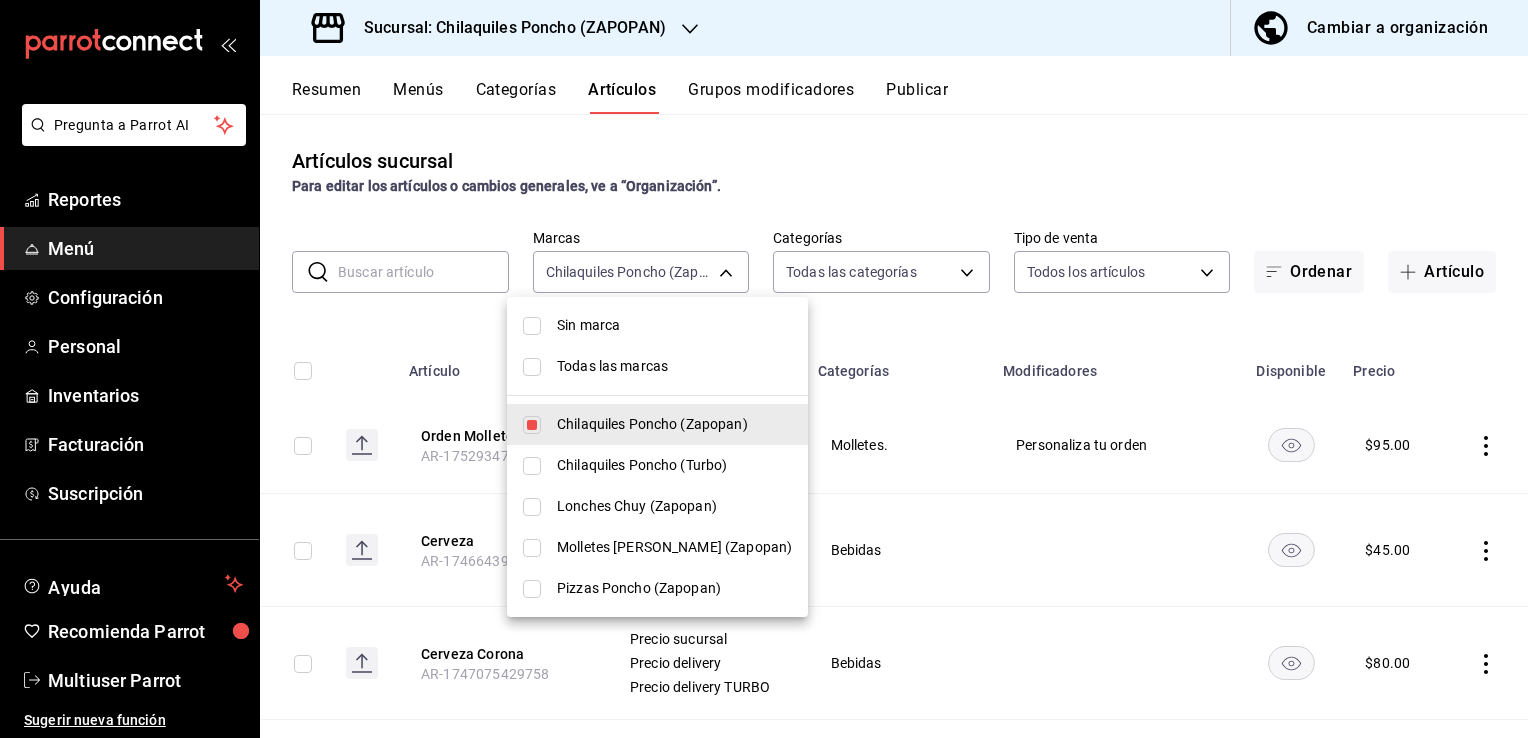 click at bounding box center (532, 466) 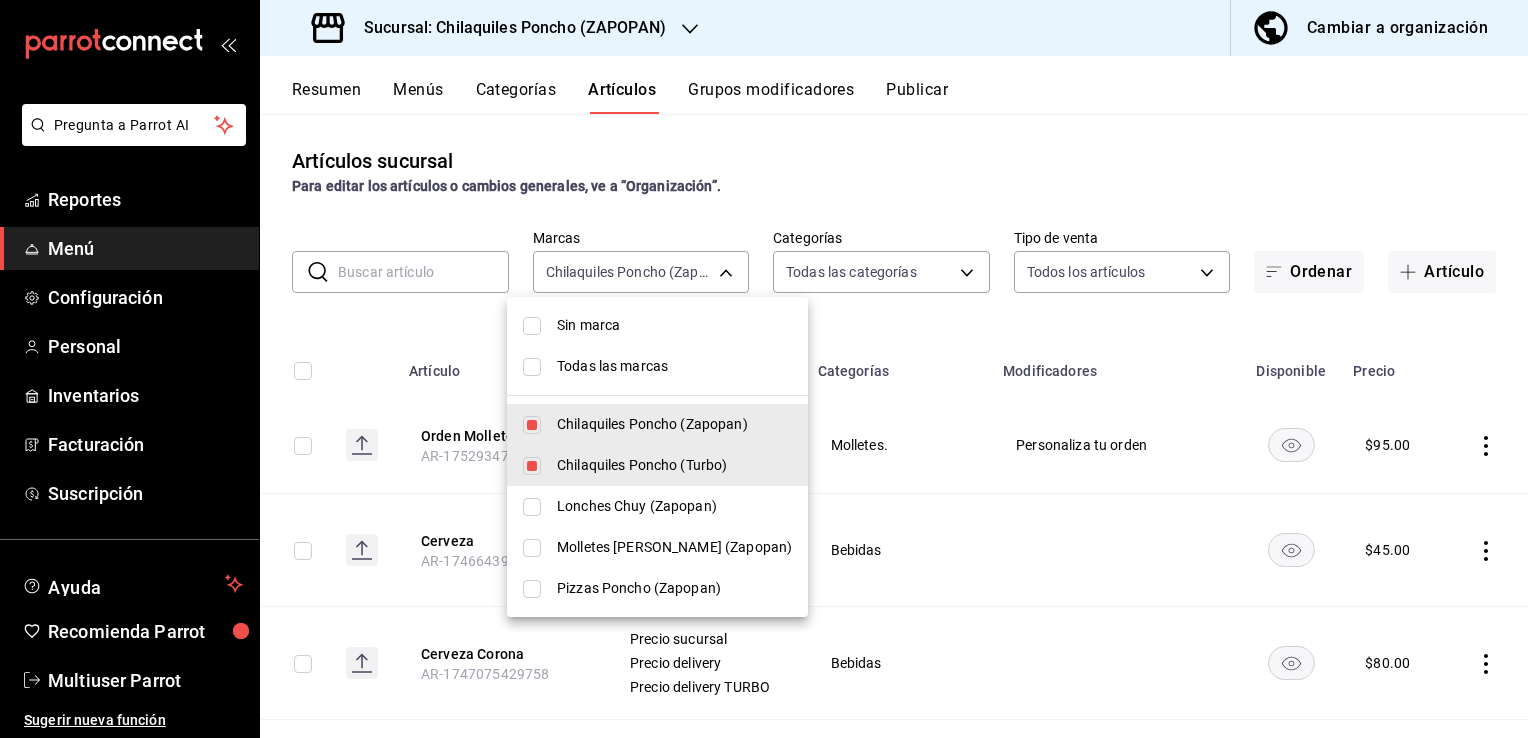 click at bounding box center [764, 369] 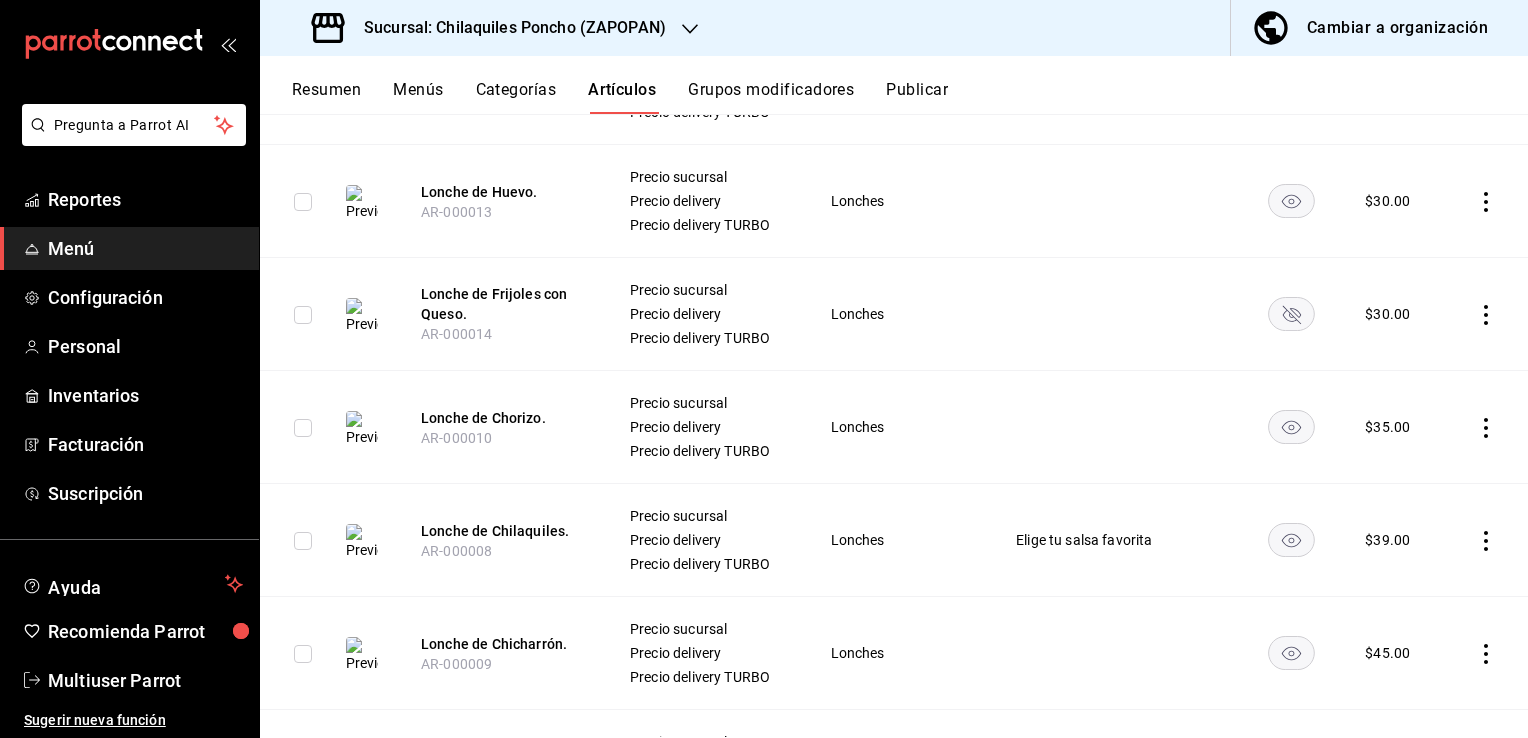 scroll, scrollTop: 4400, scrollLeft: 0, axis: vertical 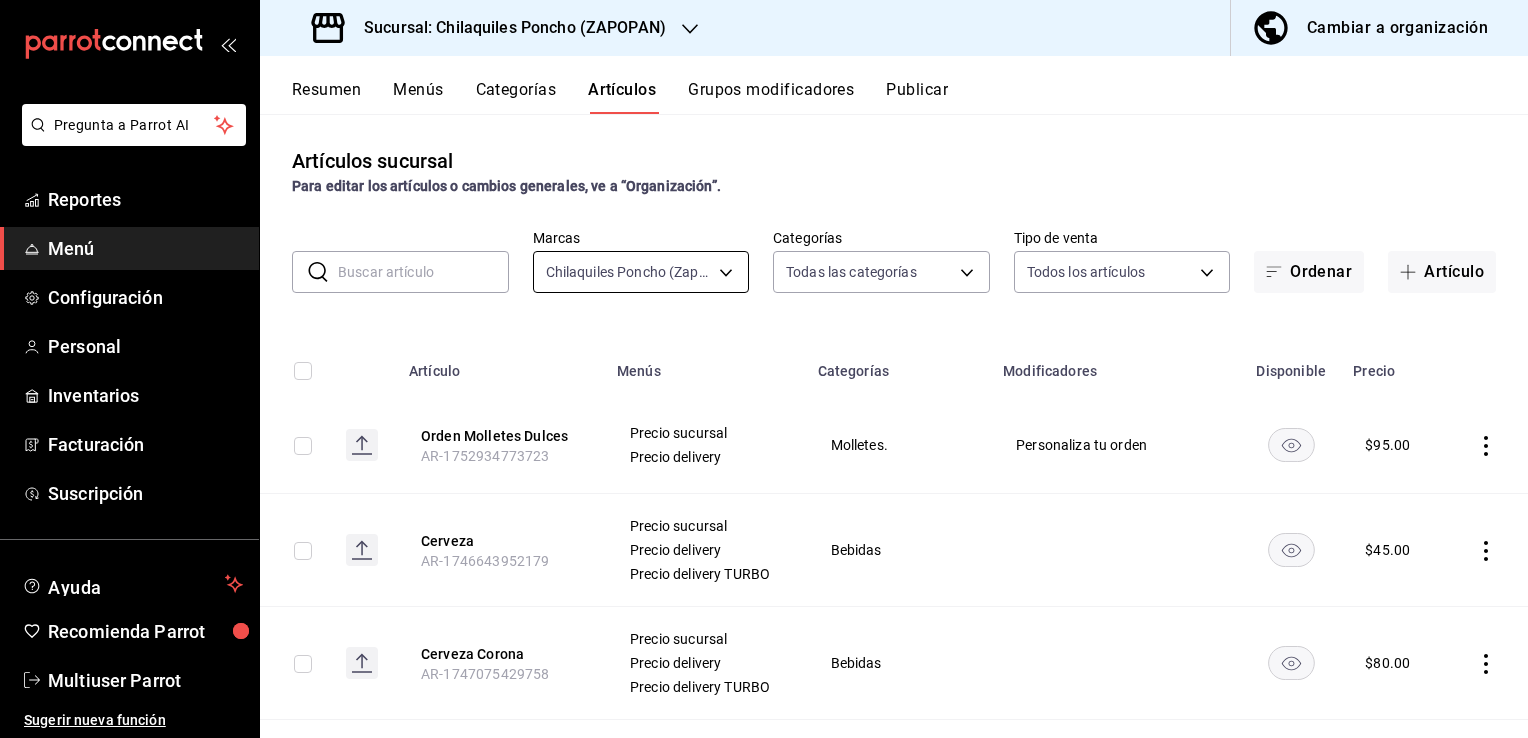 click on "Pregunta a Parrot AI Reportes   Menú   Configuración   Personal   Inventarios   Facturación   Suscripción   Ayuda Recomienda Parrot   Multiuser Parrot   Sugerir nueva función   Sucursal: Chilaquiles Poncho (ZAPOPAN) Cambiar a organización Resumen Menús Categorías Artículos Grupos modificadores Publicar Artículos sucursal Para editar los artículos o cambios generales, ve a “Organización”. ​ ​ Marcas Chilaquiles Poncho (Zapopan), Chilaquiles Poncho (Turbo) c20b9c20-d7d4-4246-8d09-8eb4ac023ca0,166365aa-3999-453b-be3c-d6066f1407a9 Categorías Todas las categorías Tipo de venta Todos los artículos ALL Ordenar Artículo Artículo Menús Categorías Modificadores Disponible Precio Orden Molletes Dulces AR-1752934773723 Precio sucursal Precio delivery Molletes. Personaliza tu orden $ 95.00 Cerveza AR-1746643952179 Precio sucursal Precio delivery Precio delivery  TURBO Bebidas $ 45.00 Cerveza Corona AR-1747075429758 Precio sucursal Precio delivery Precio delivery  TURBO Bebidas $ 80.00 $ 150.00 $" at bounding box center [764, 369] 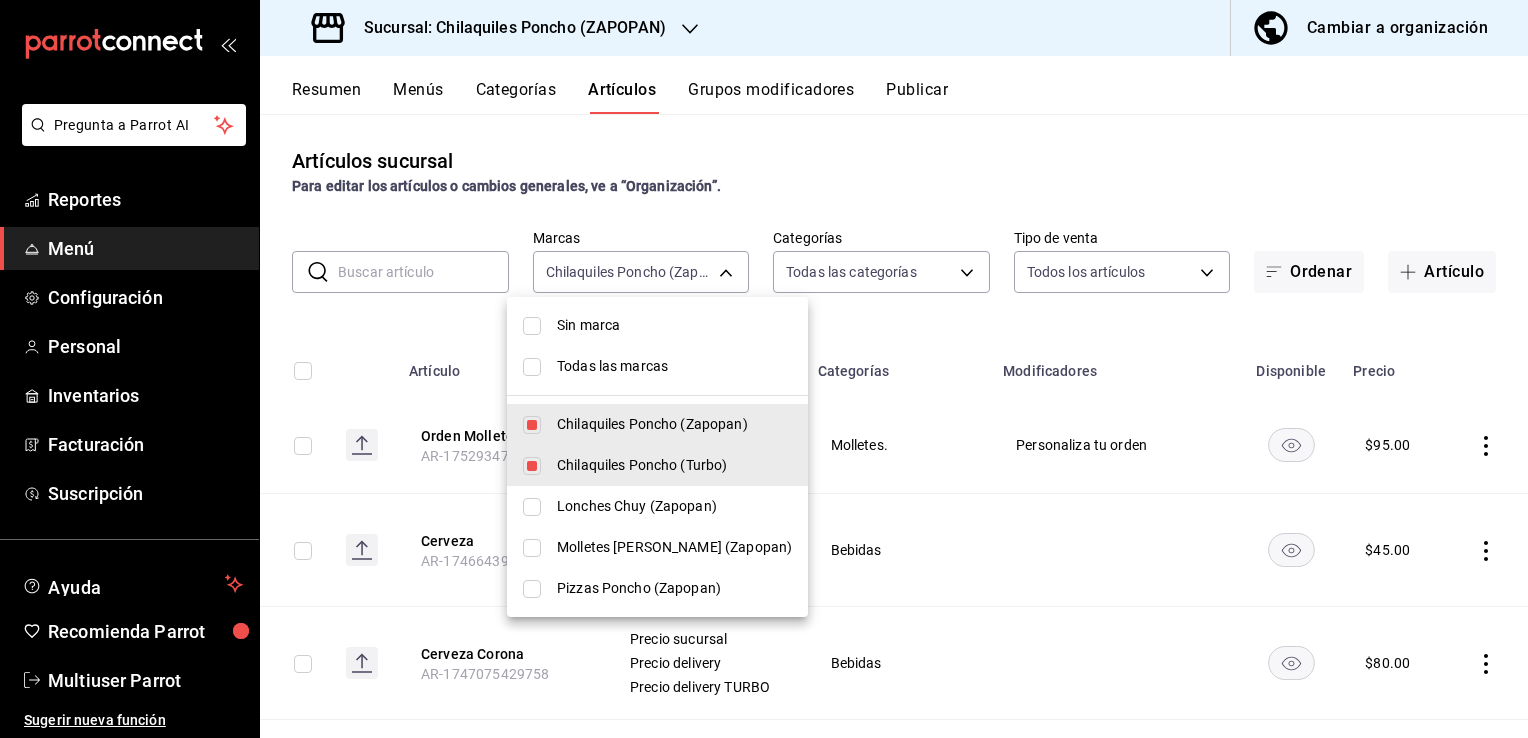 click on "Todas las marcas" at bounding box center [657, 366] 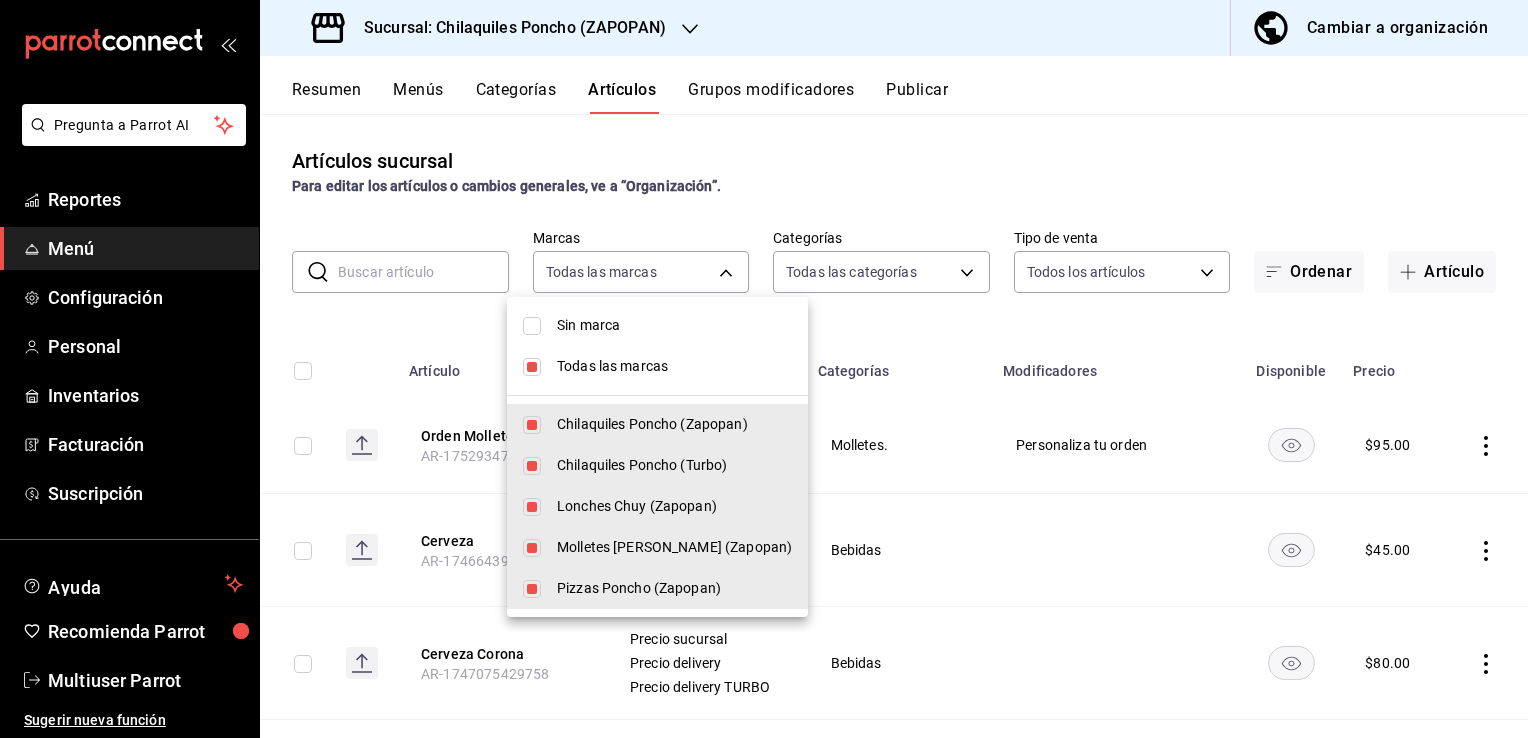 click at bounding box center (764, 369) 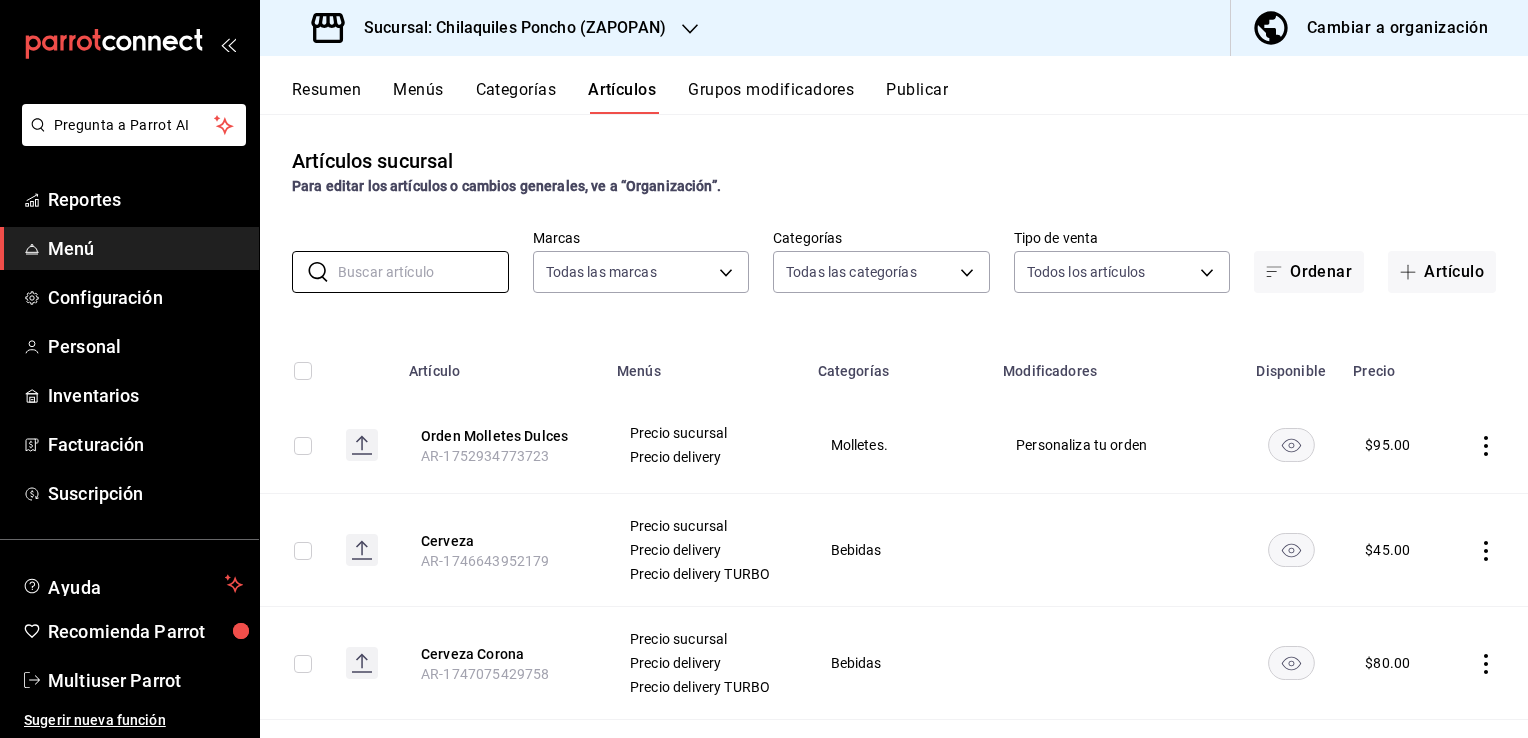 click at bounding box center [423, 272] 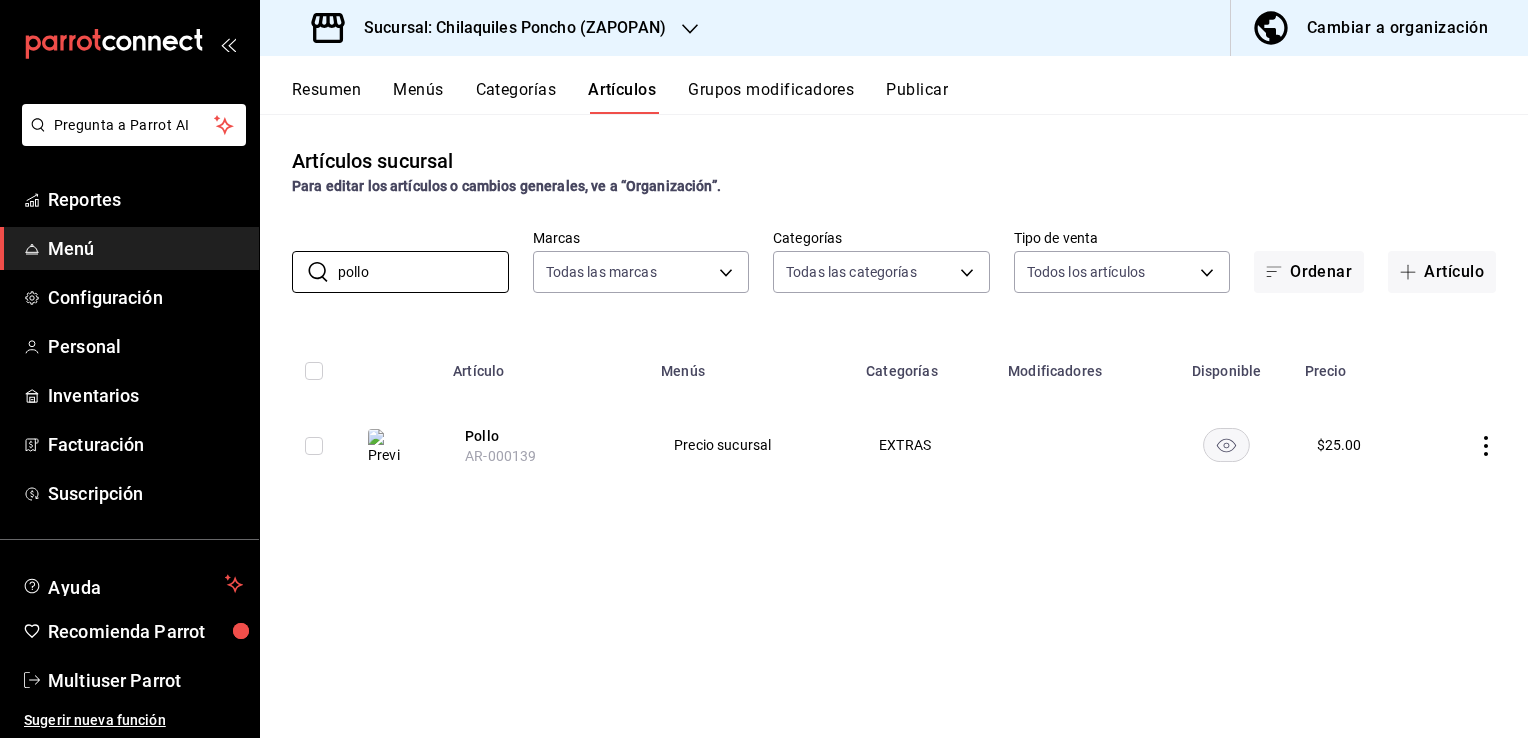 type on "pollo" 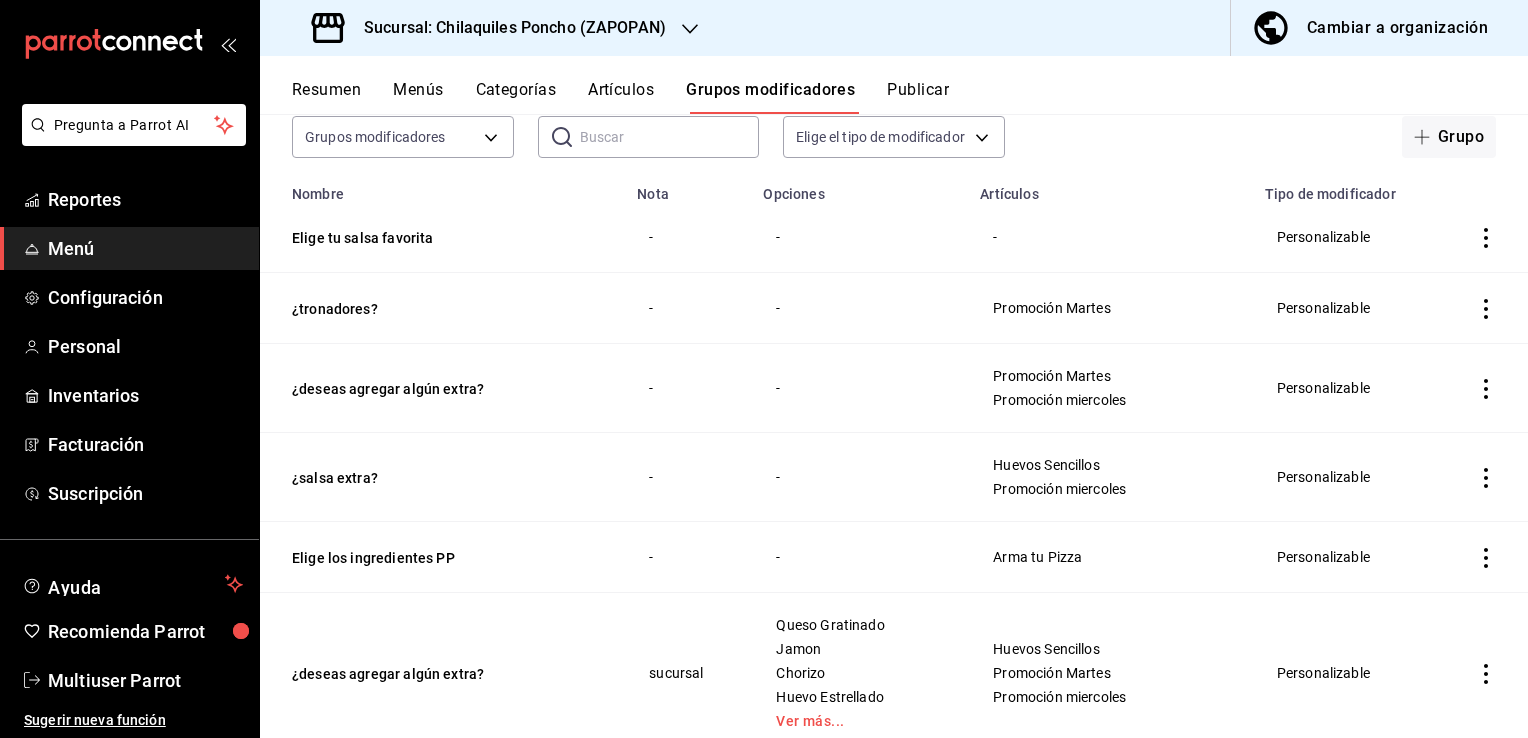 scroll, scrollTop: 100, scrollLeft: 0, axis: vertical 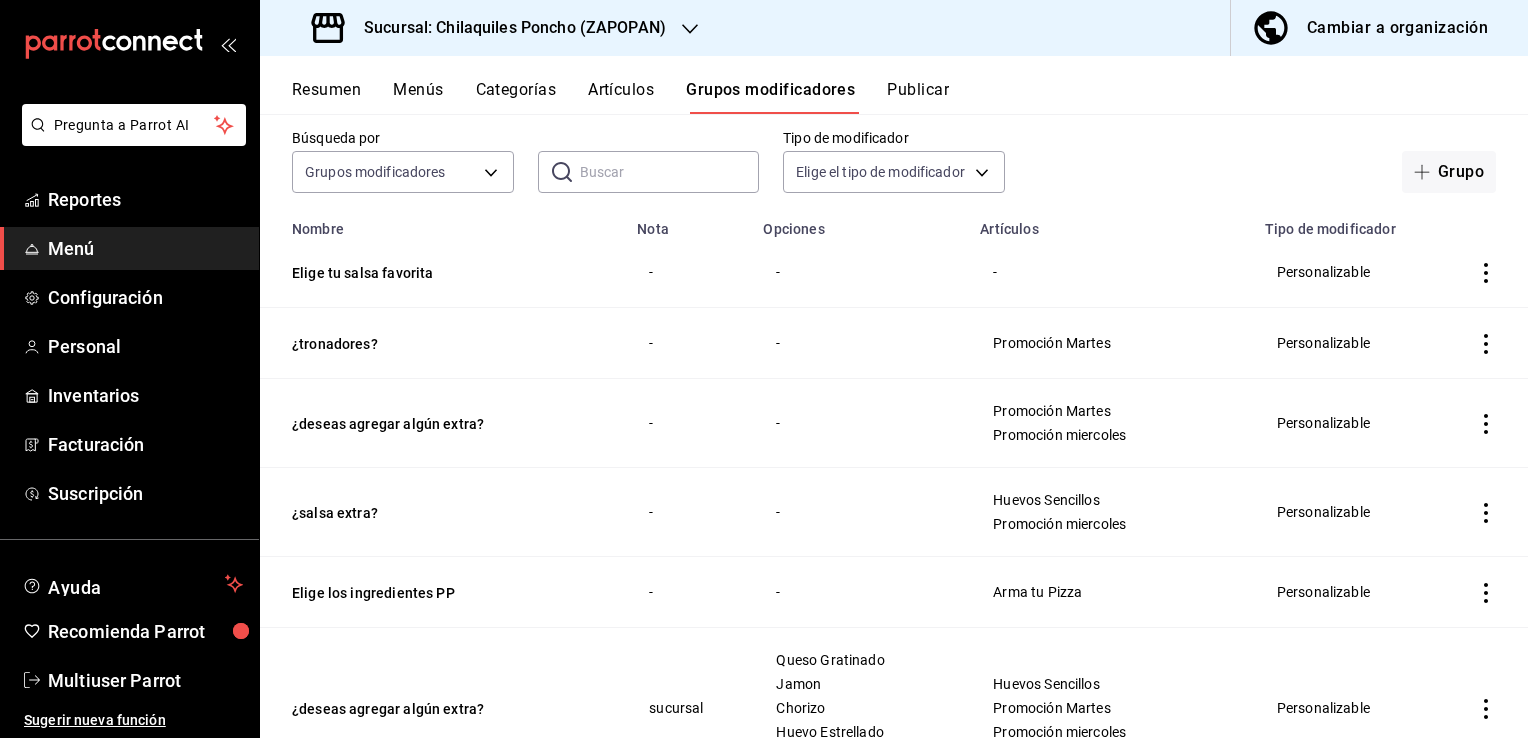 click at bounding box center (1486, 272) 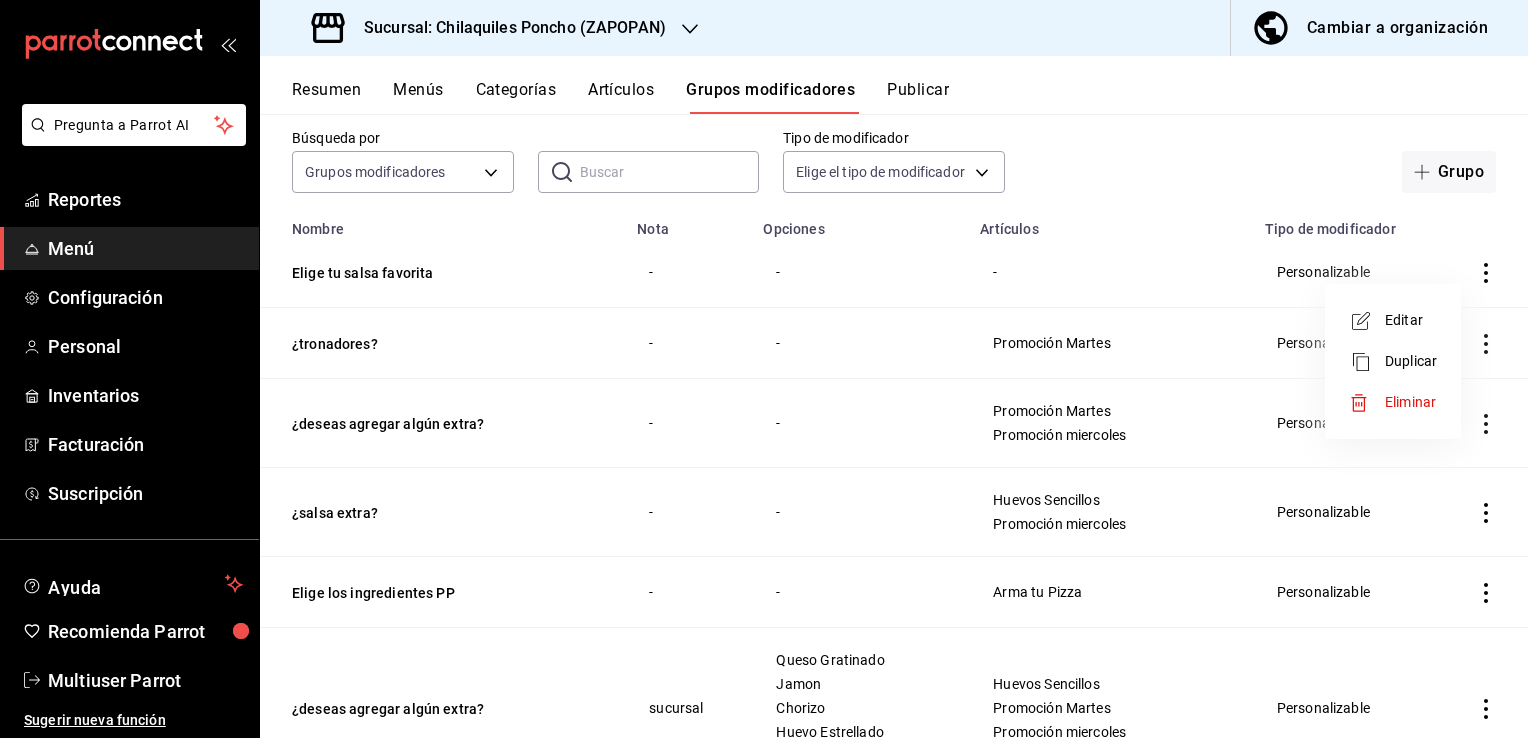 click on "Eliminar" at bounding box center (1393, 402) 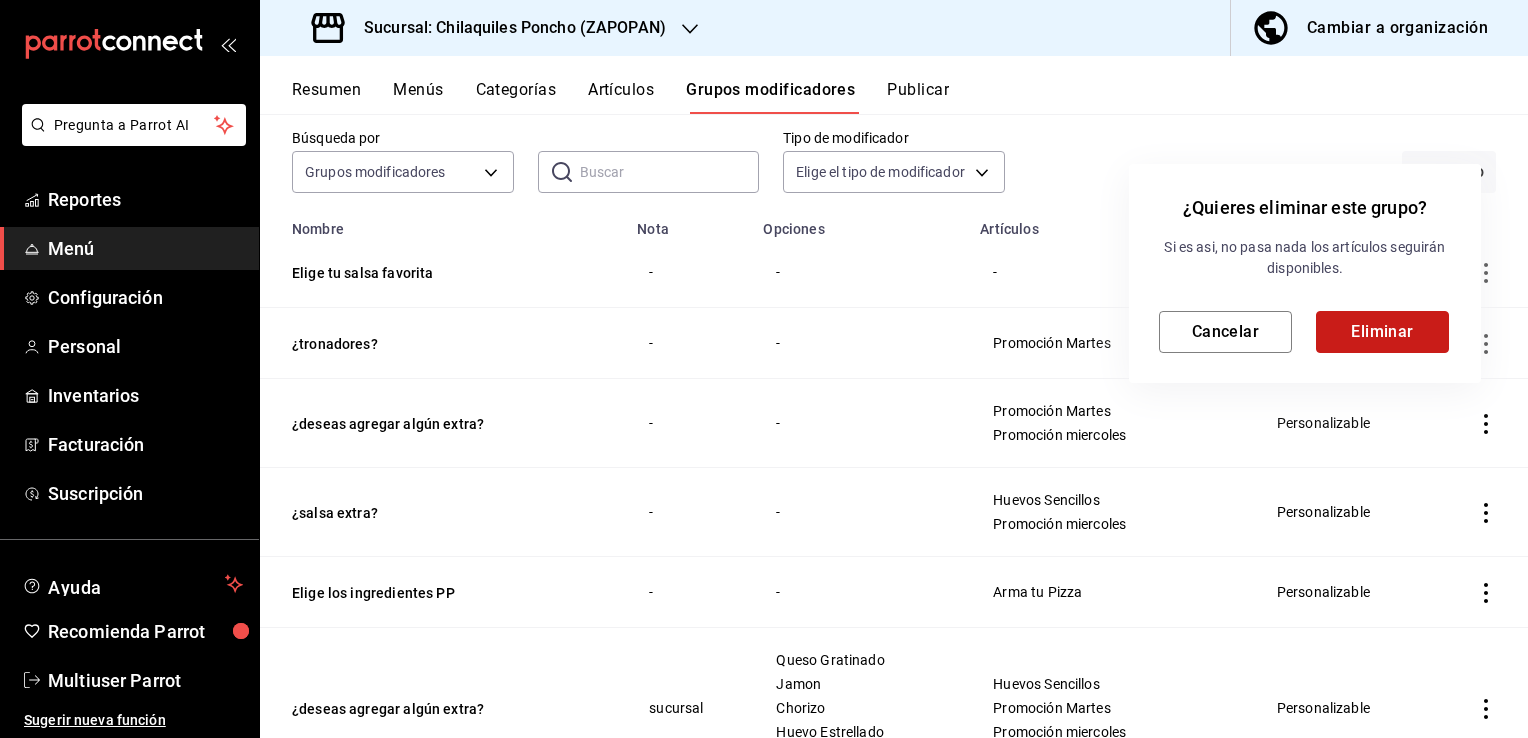 click on "Eliminar" at bounding box center [1382, 332] 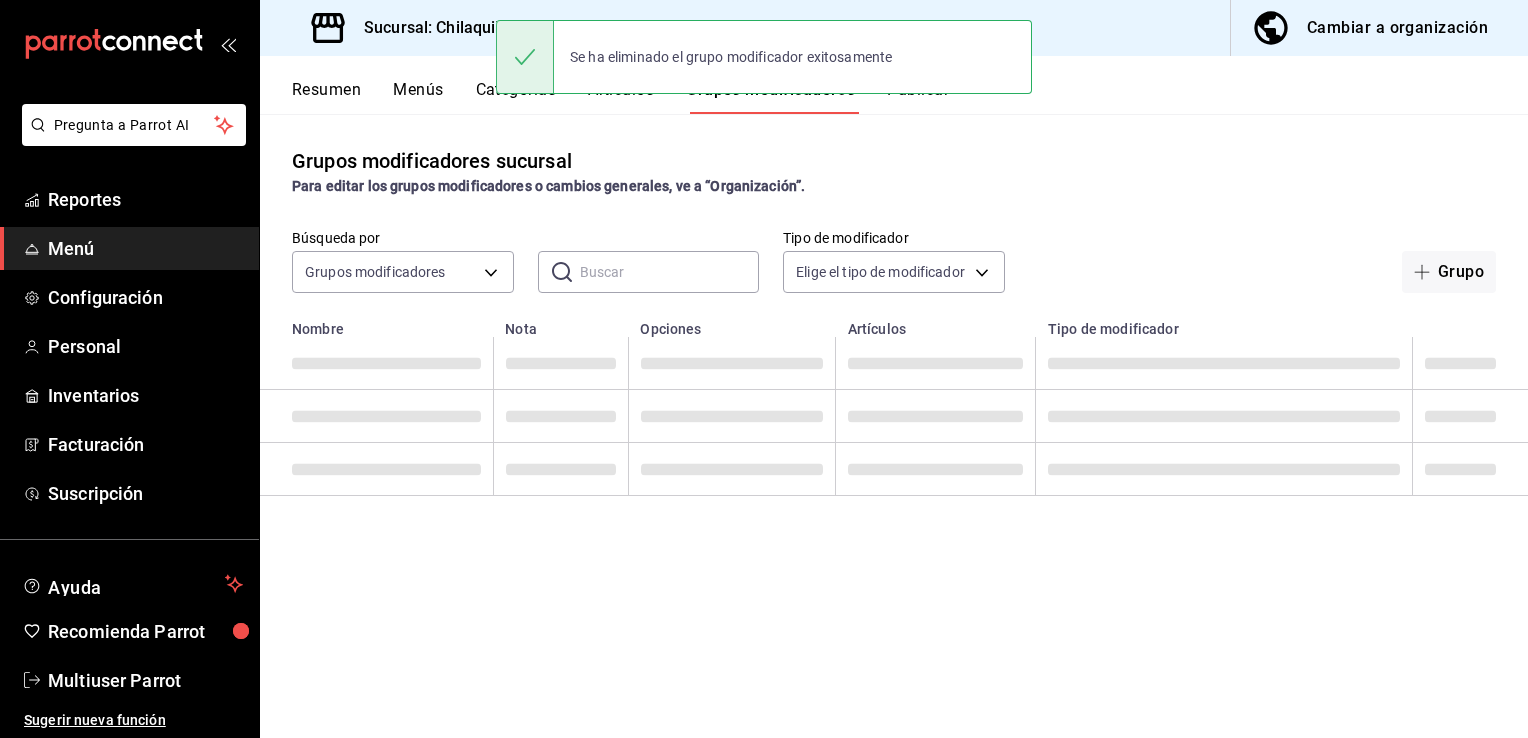 scroll, scrollTop: 0, scrollLeft: 0, axis: both 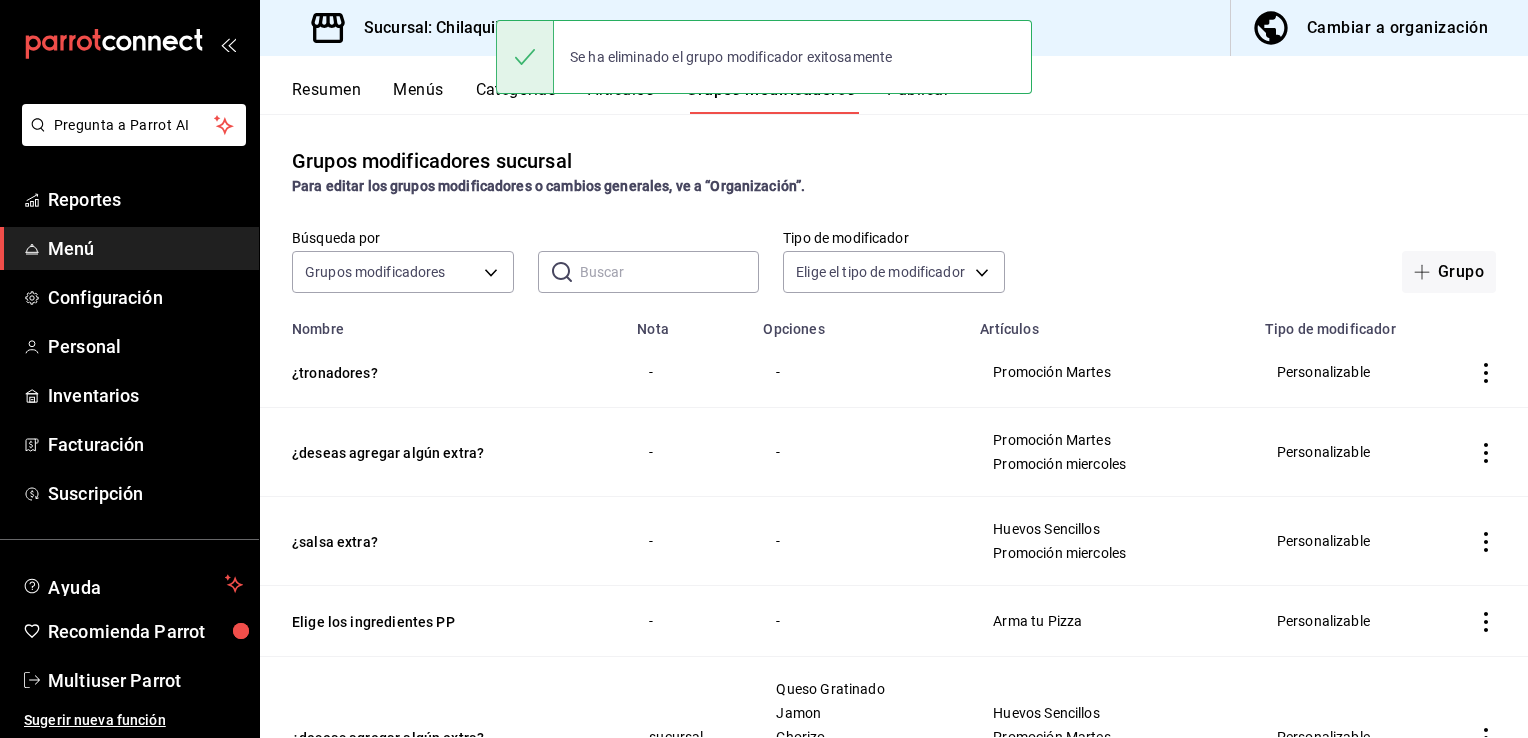 click 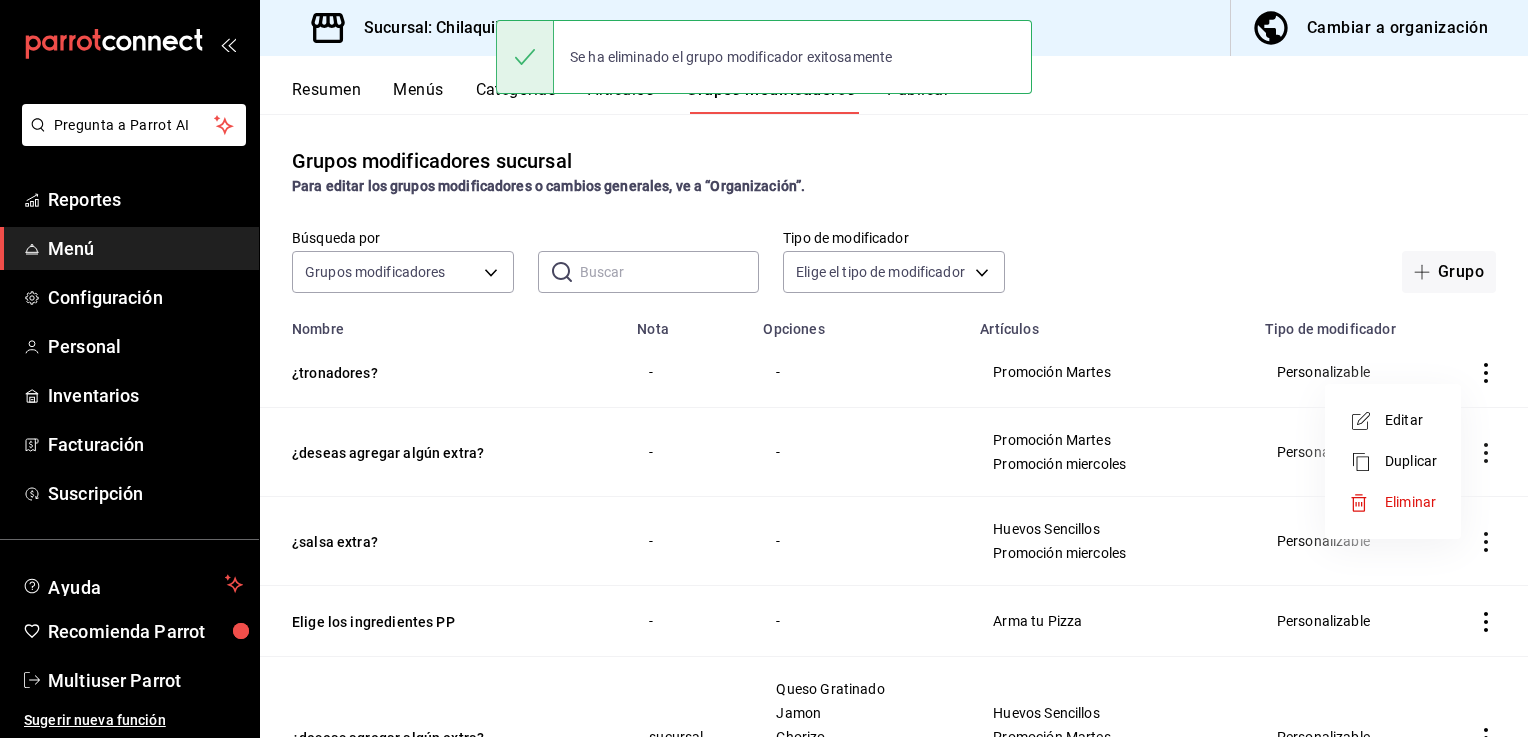click on "Eliminar" at bounding box center (1410, 502) 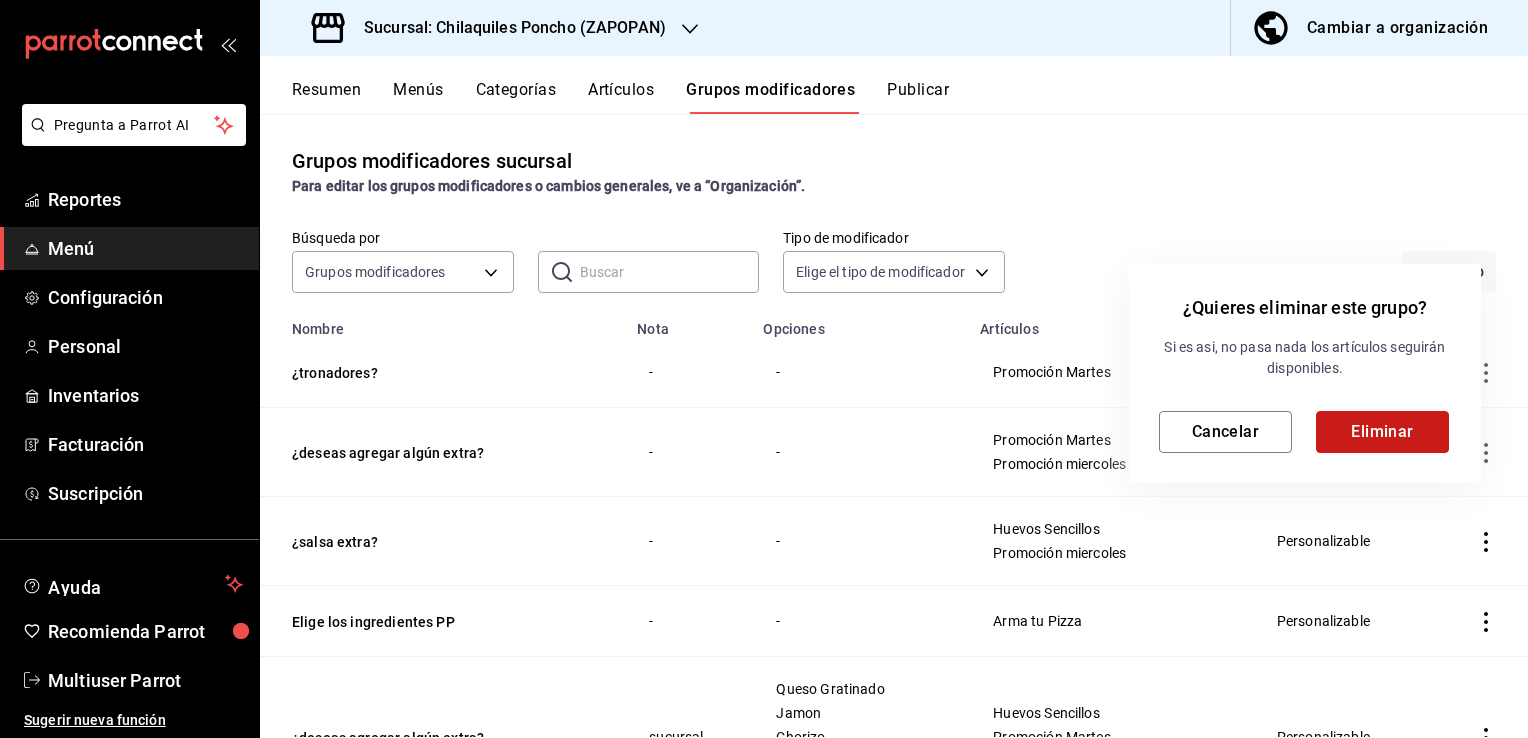 click on "Eliminar" at bounding box center (1382, 432) 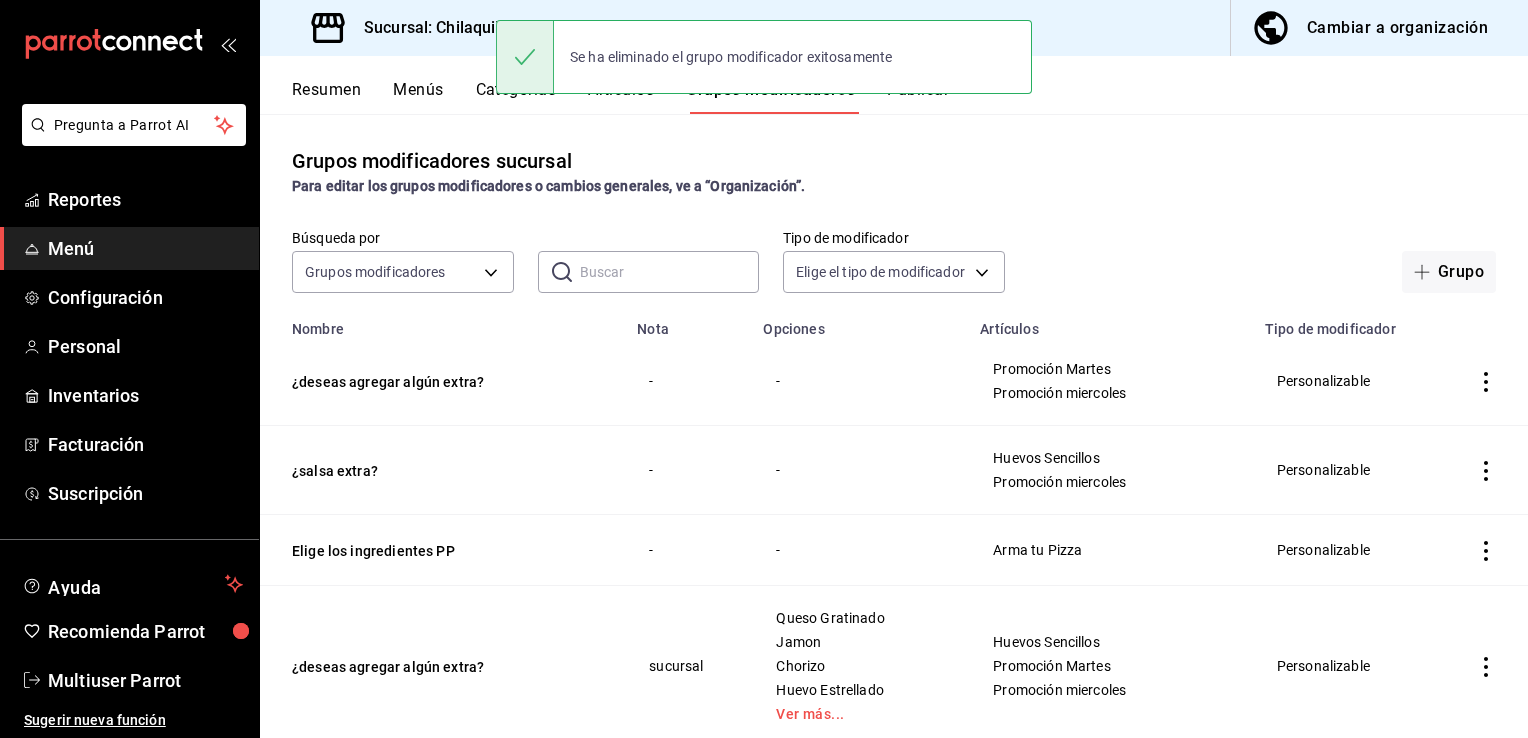 click 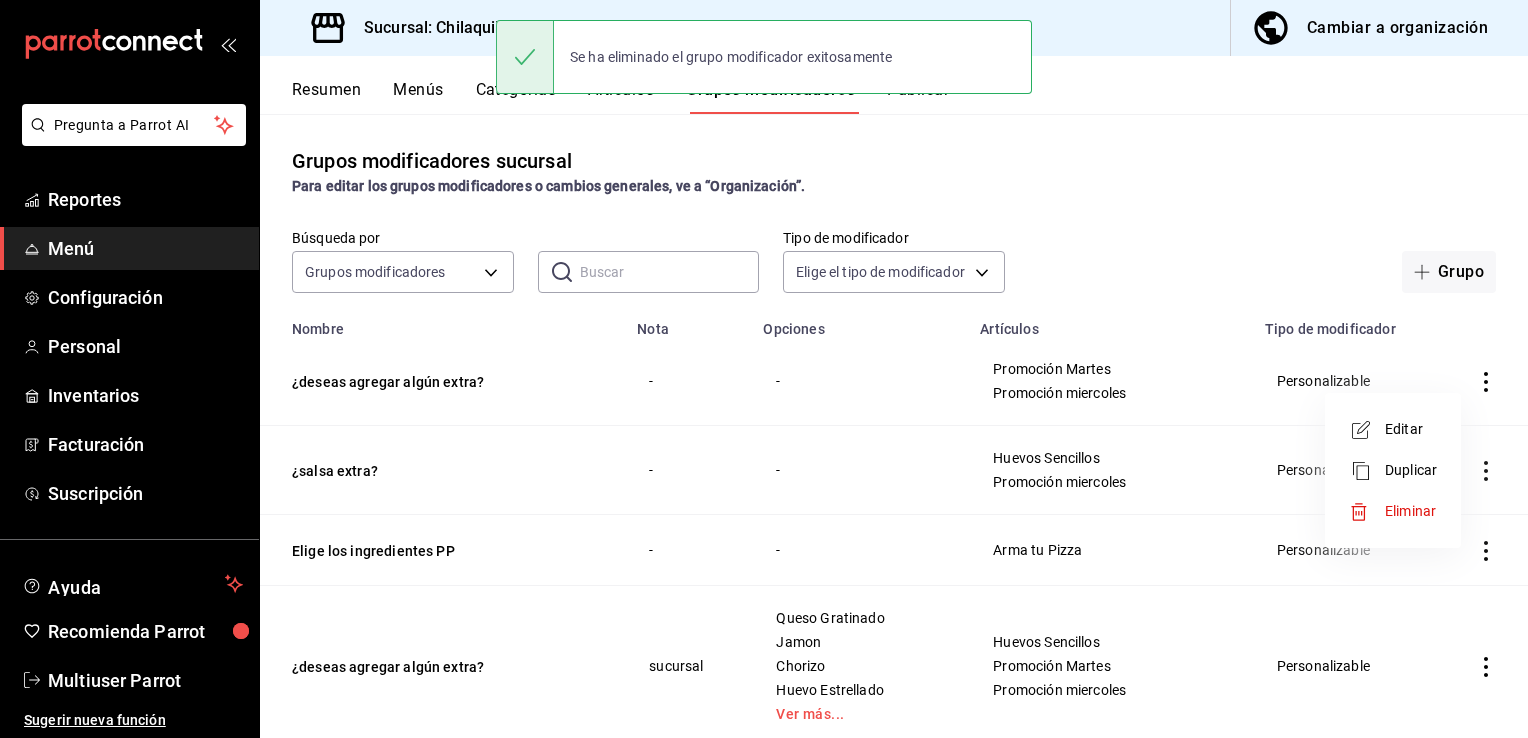 click on "Eliminar" at bounding box center [1411, 511] 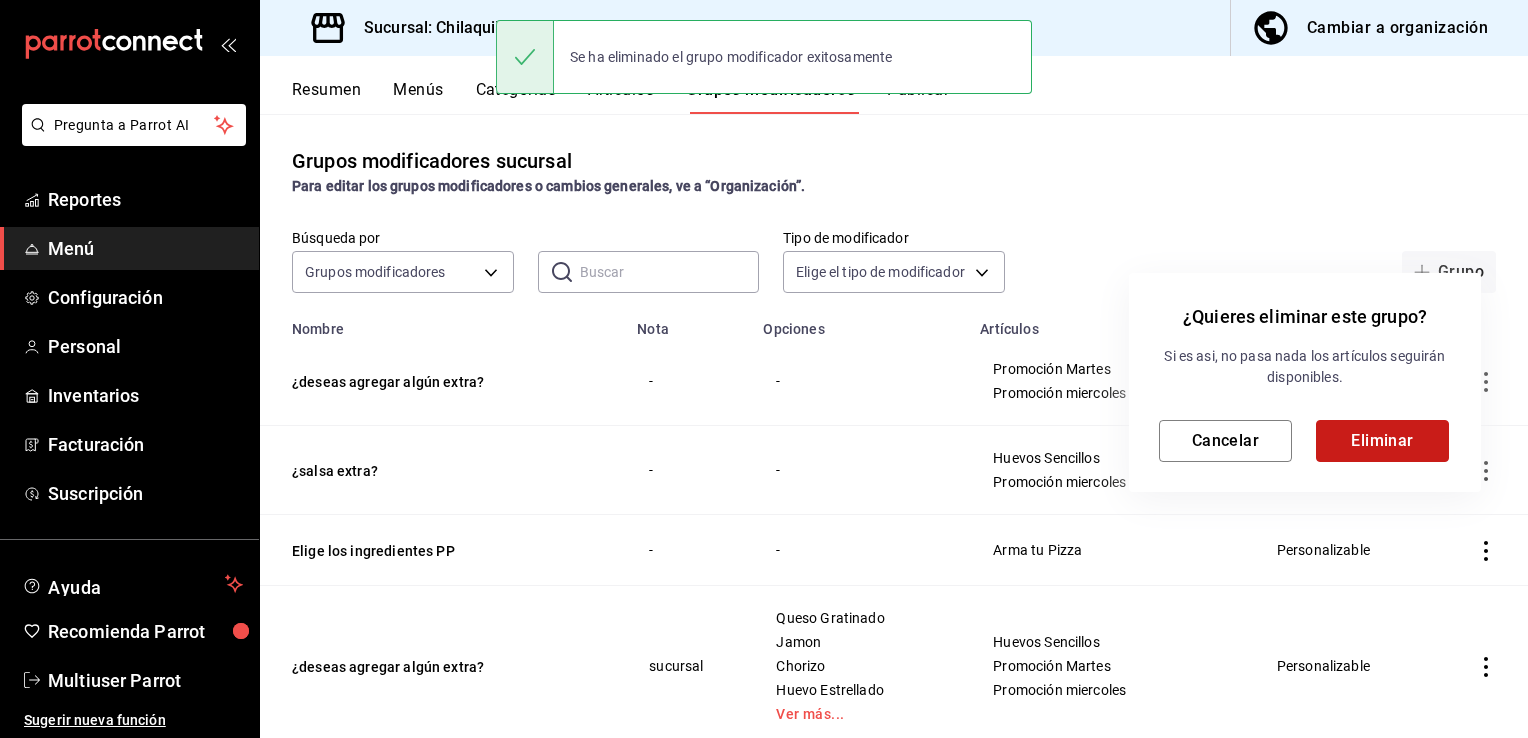 click on "Eliminar" at bounding box center (1382, 441) 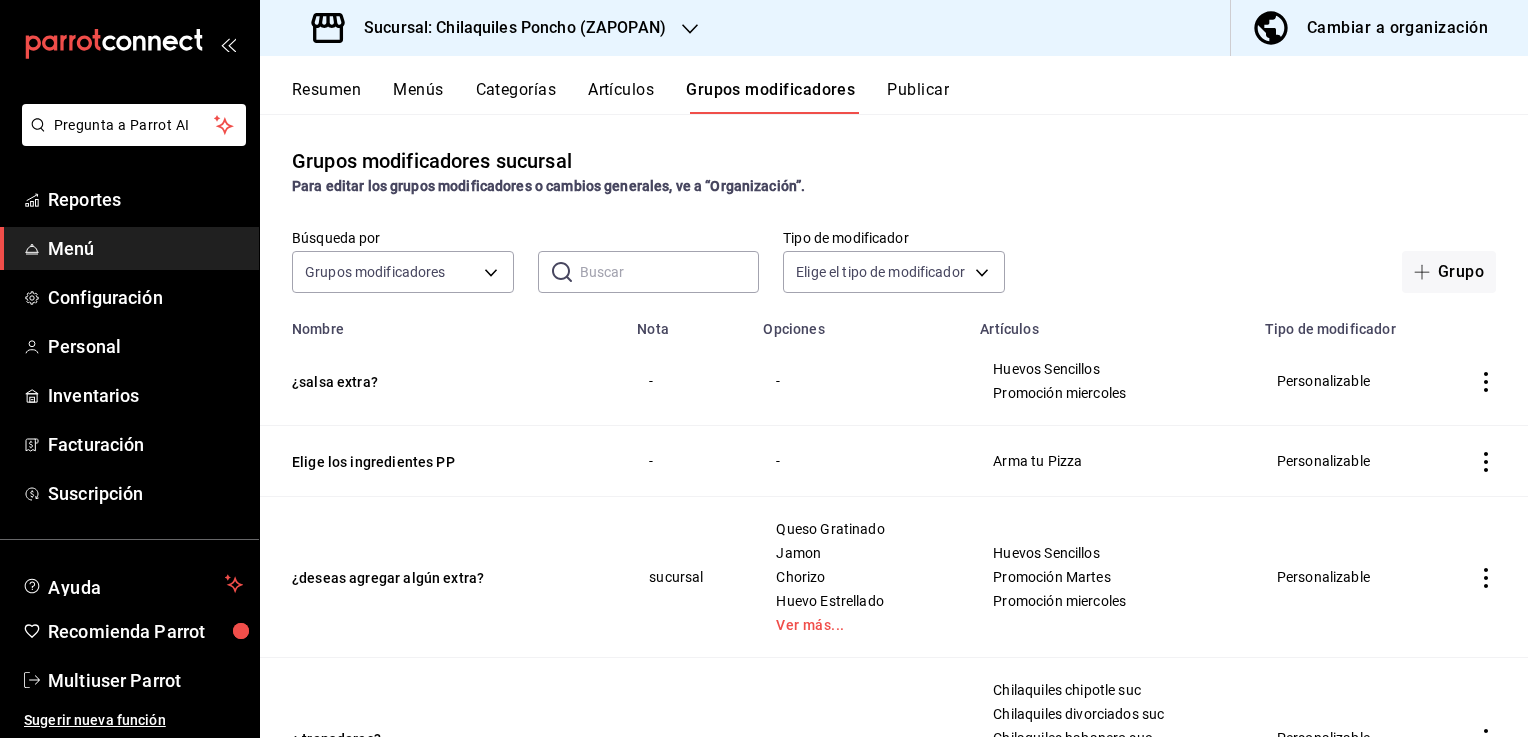 click 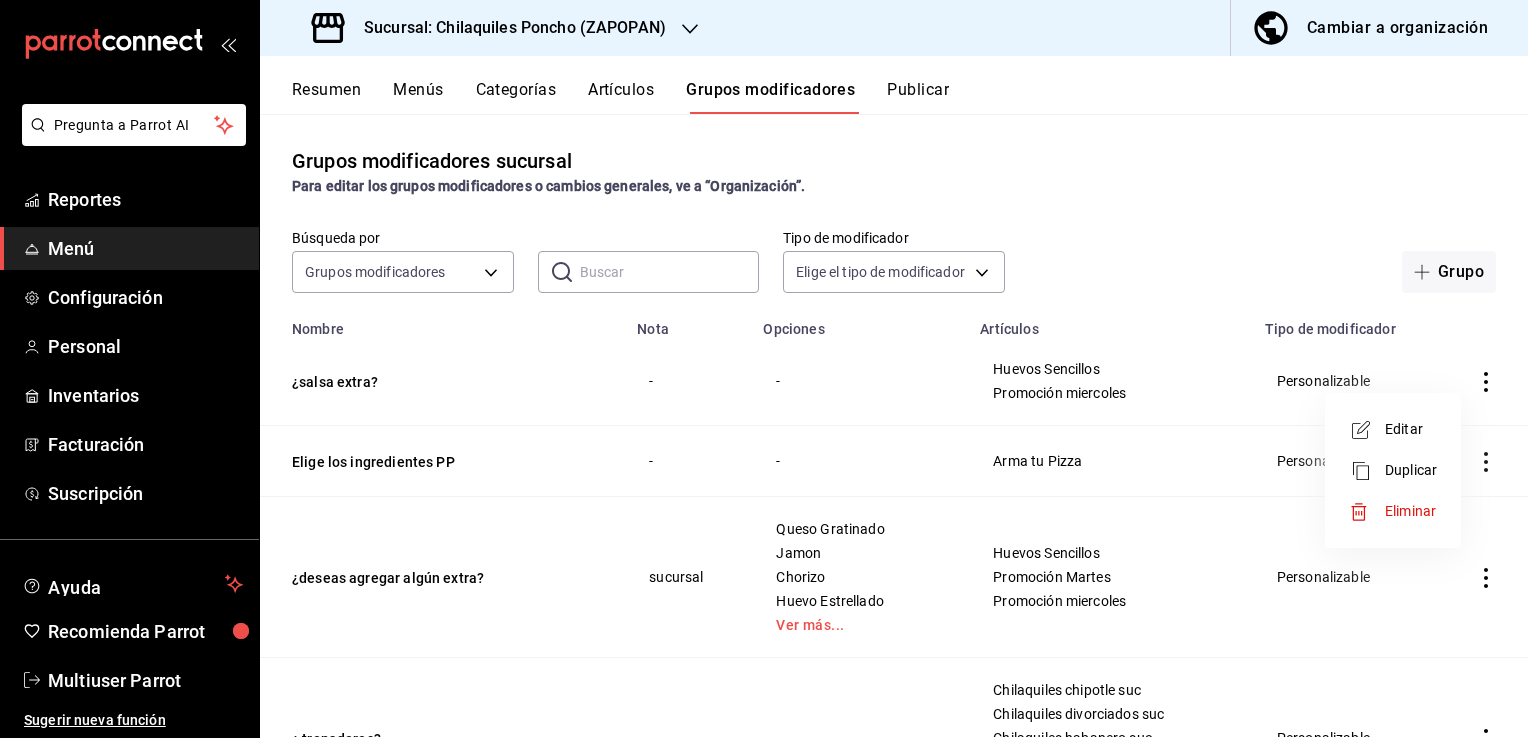 click on "Eliminar" at bounding box center [1411, 511] 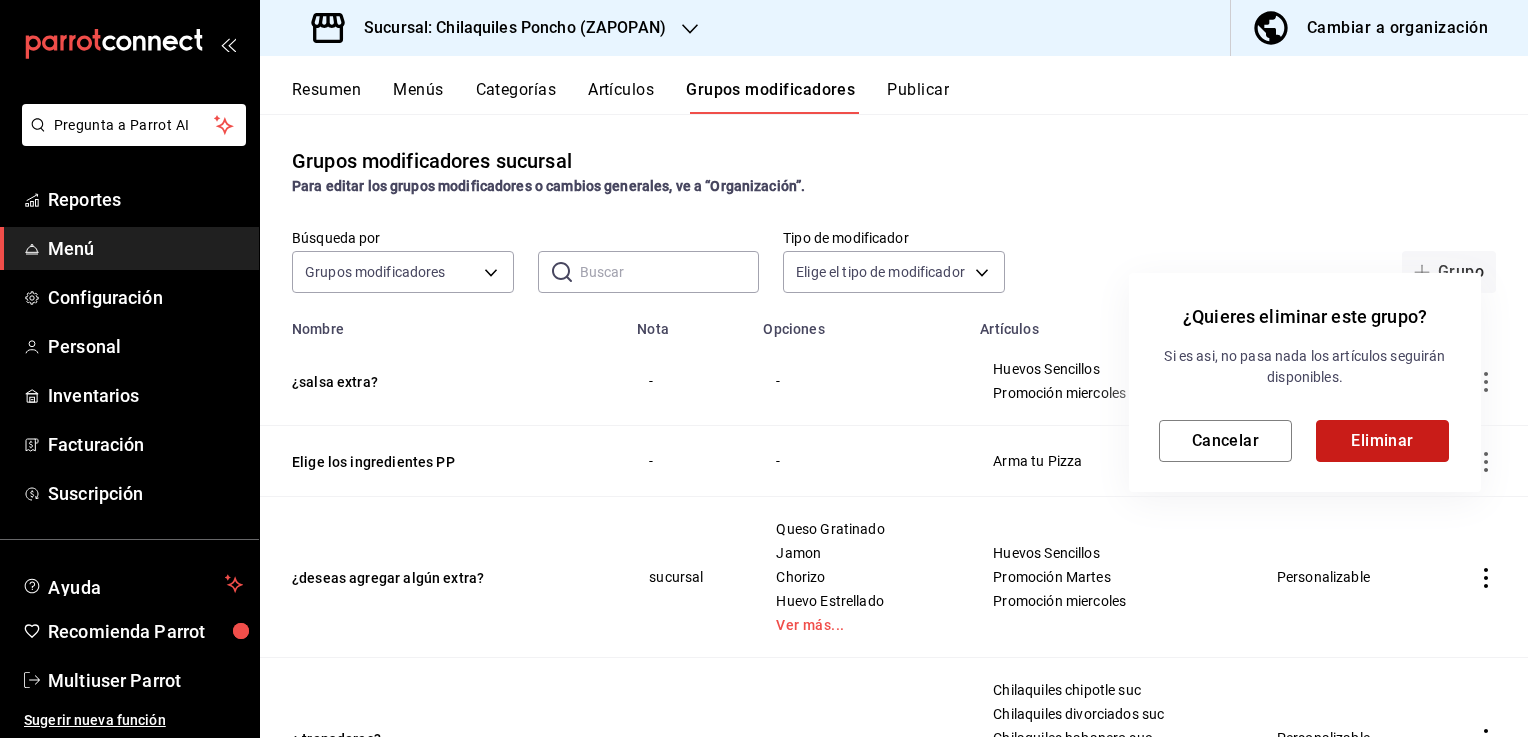 click on "Eliminar" at bounding box center [1382, 441] 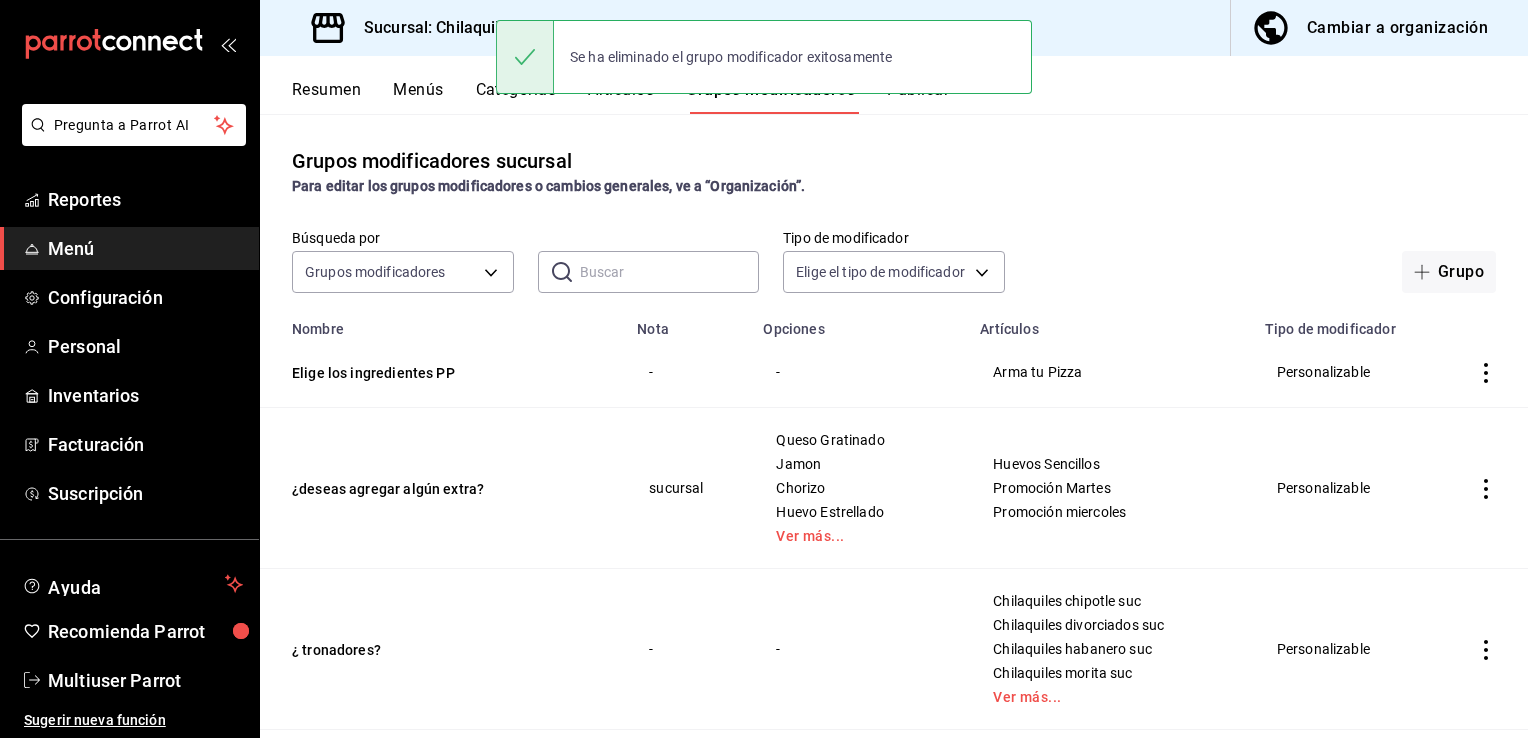 click 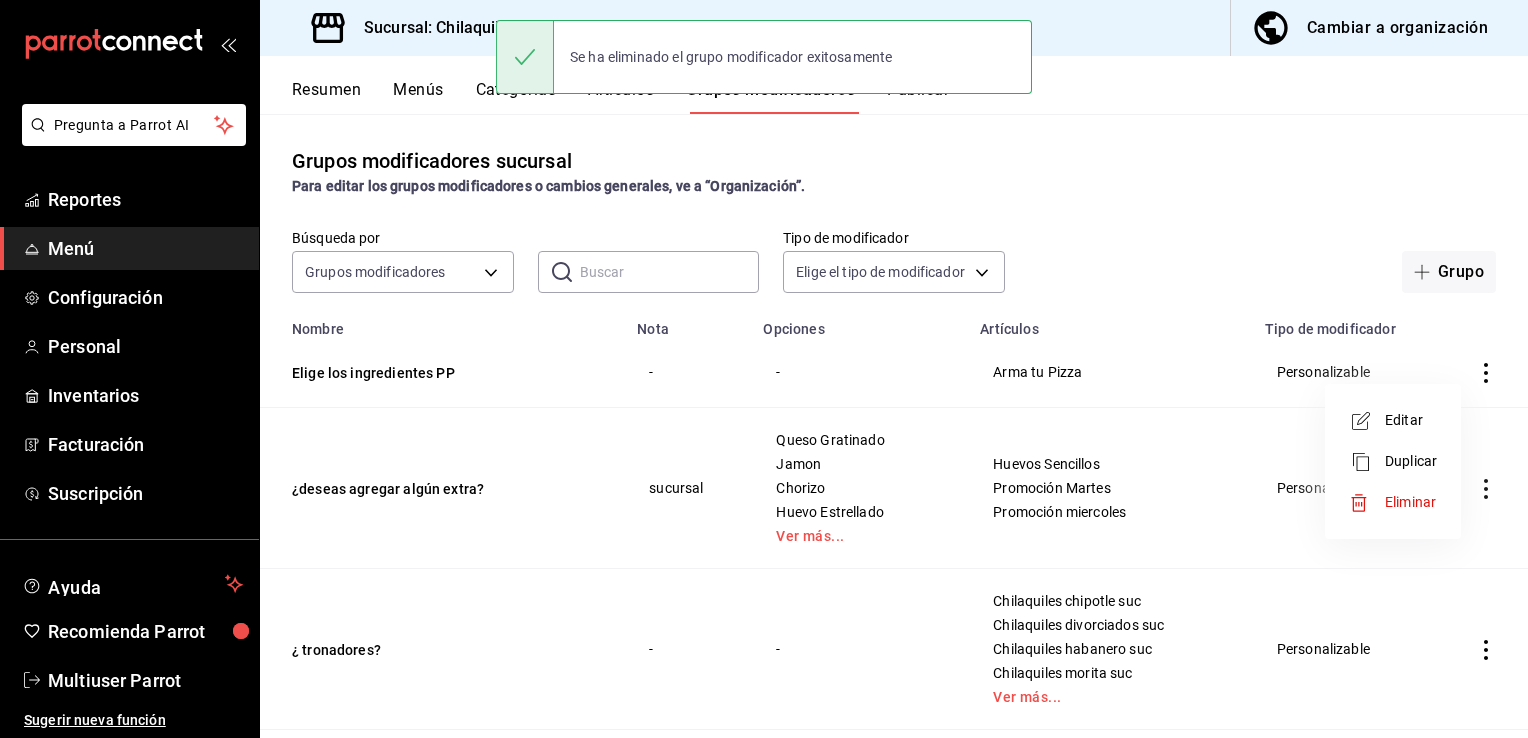 click on "Eliminar" at bounding box center (1393, 502) 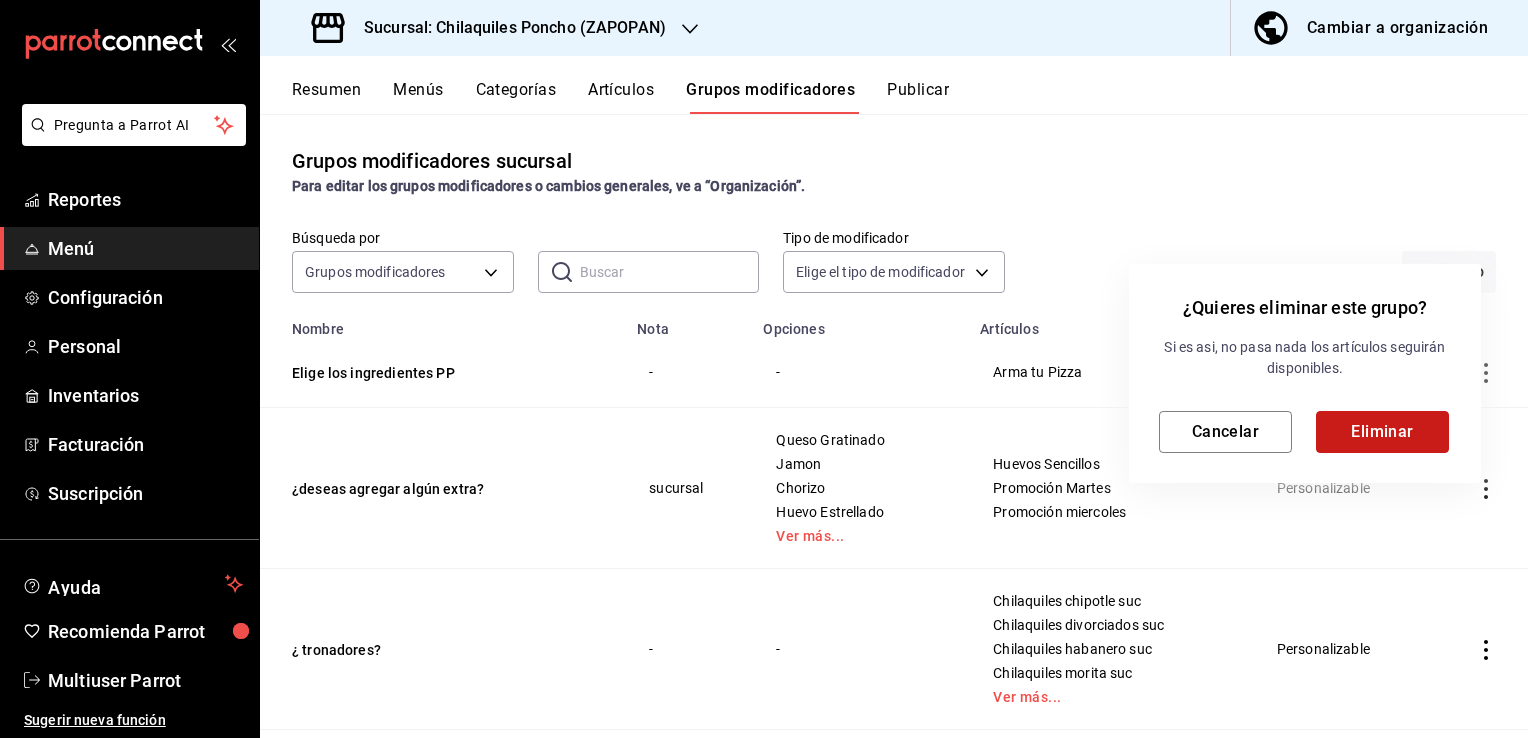 click on "Eliminar" at bounding box center (1382, 432) 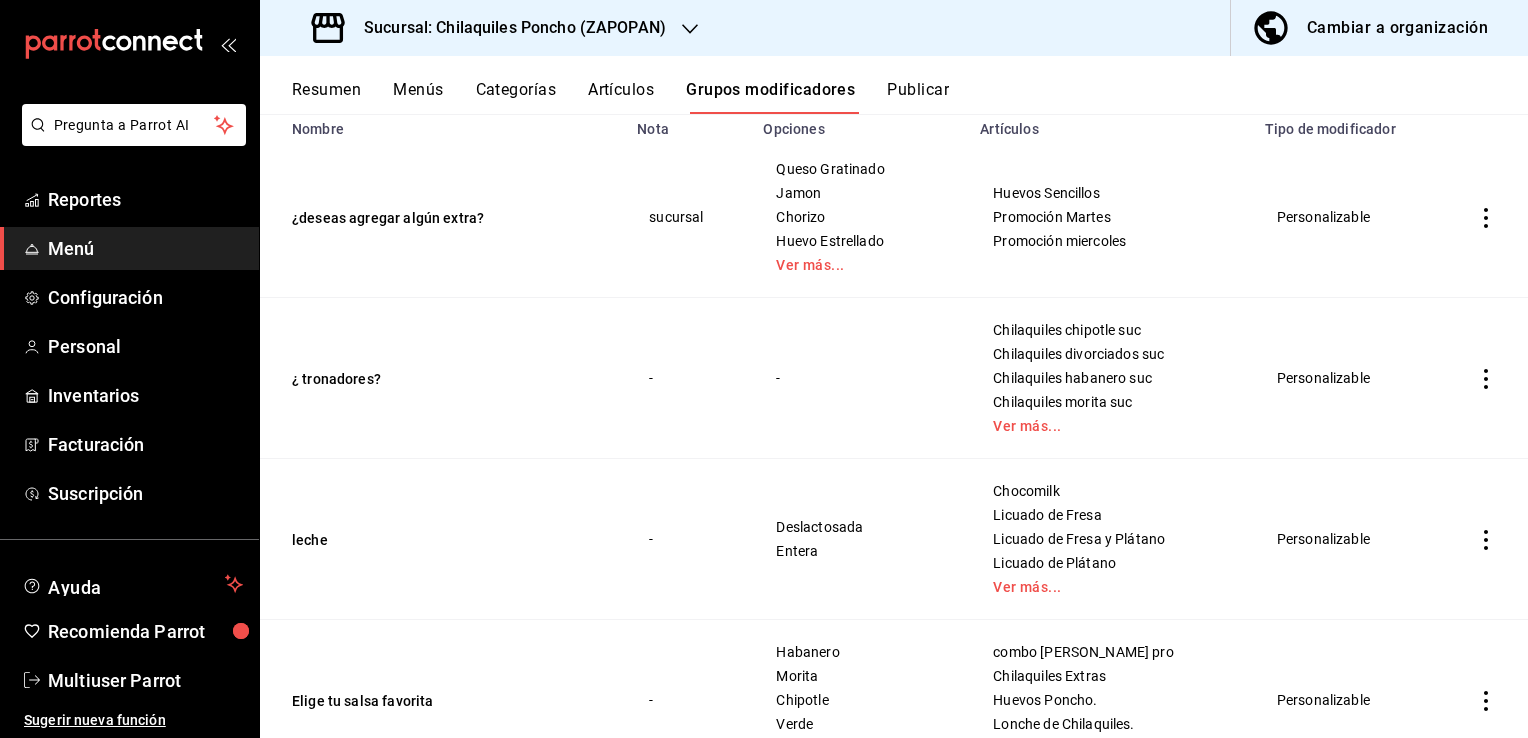 scroll, scrollTop: 0, scrollLeft: 0, axis: both 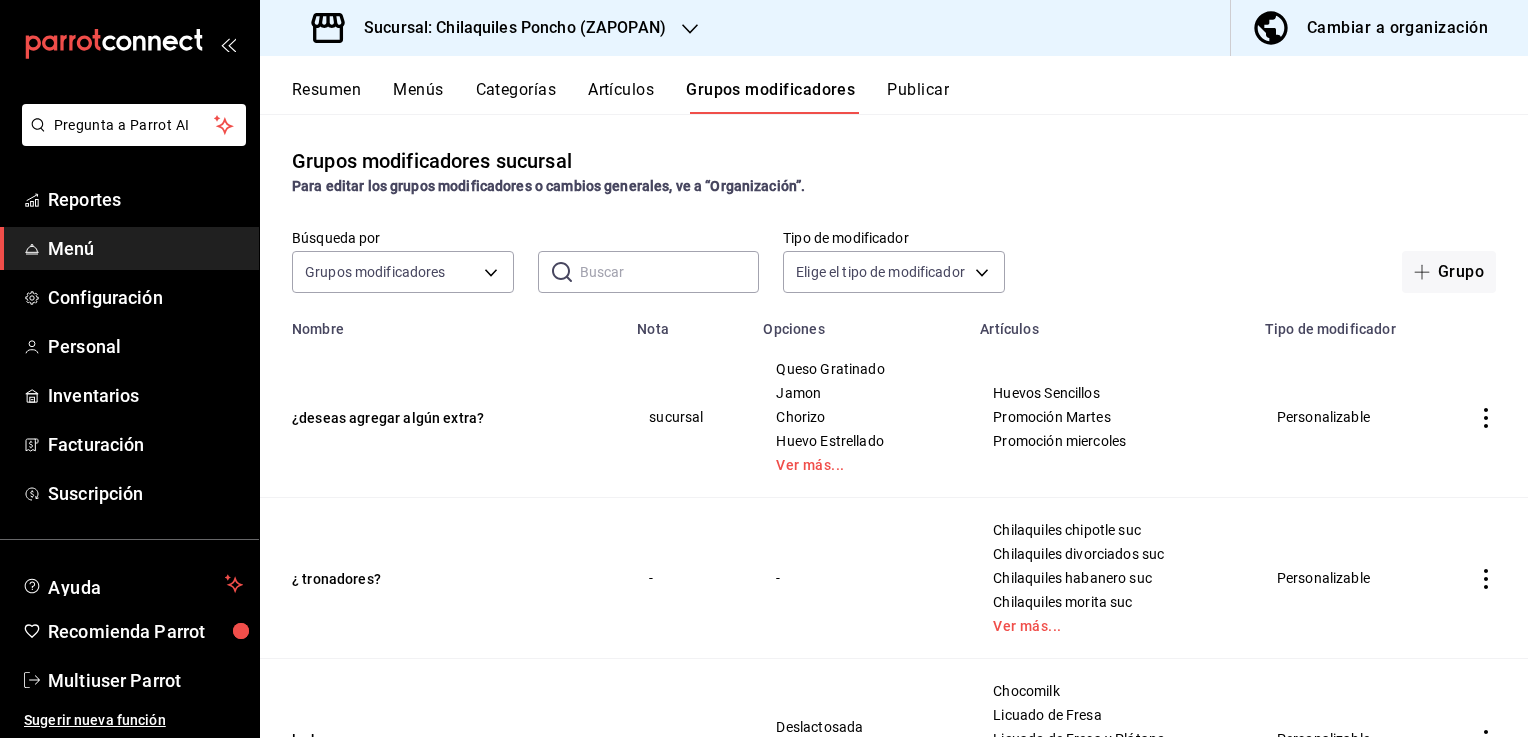 click 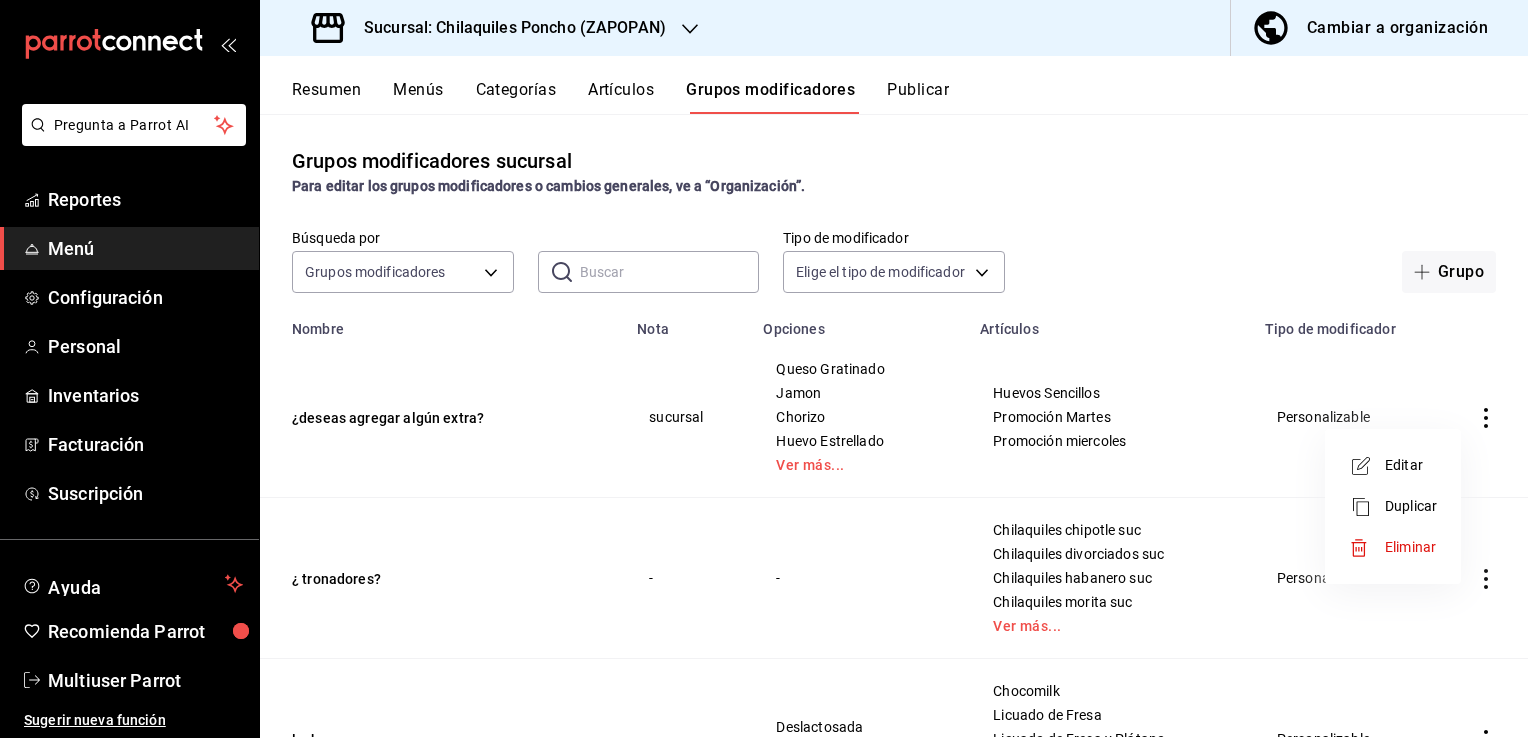 click on "Editar" at bounding box center [1393, 465] 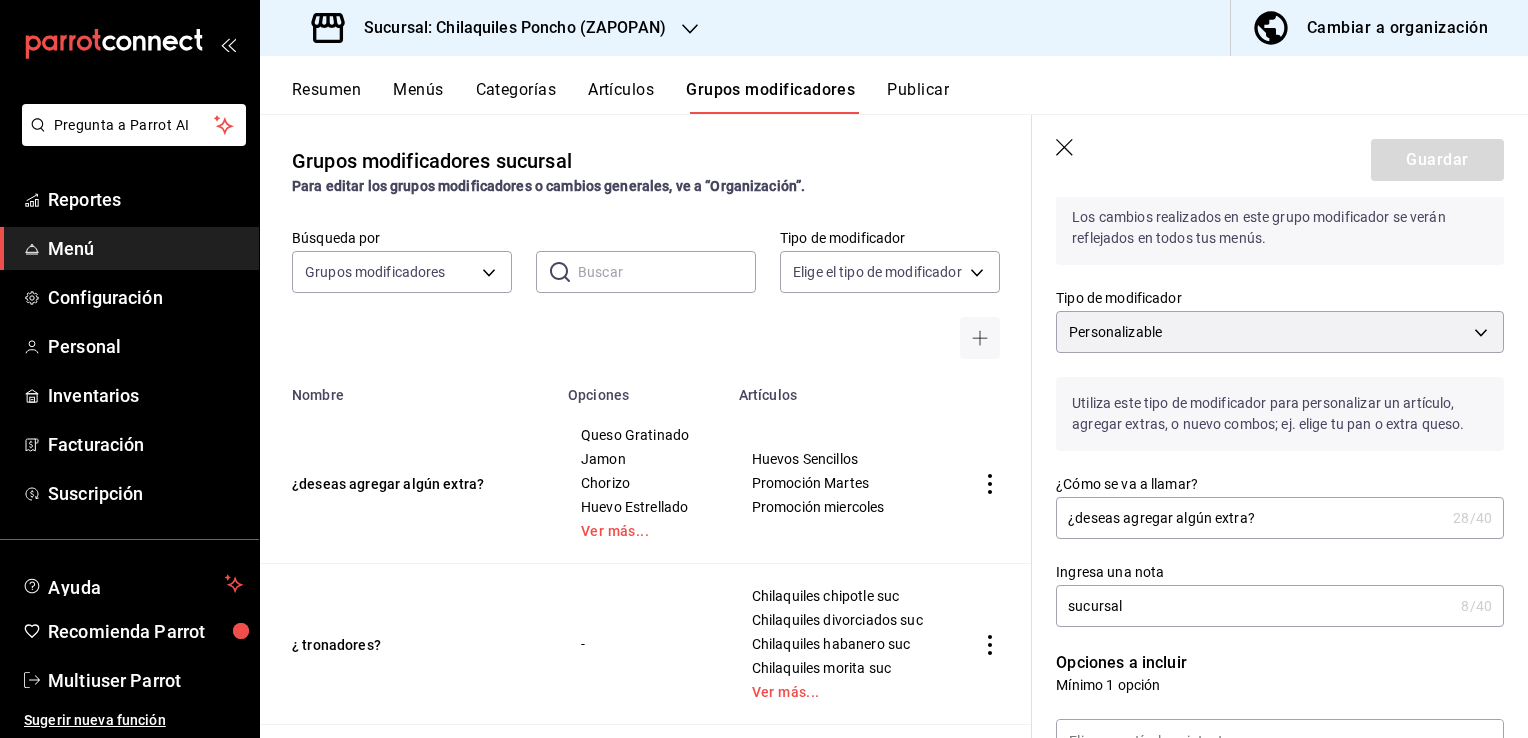 scroll, scrollTop: 200, scrollLeft: 0, axis: vertical 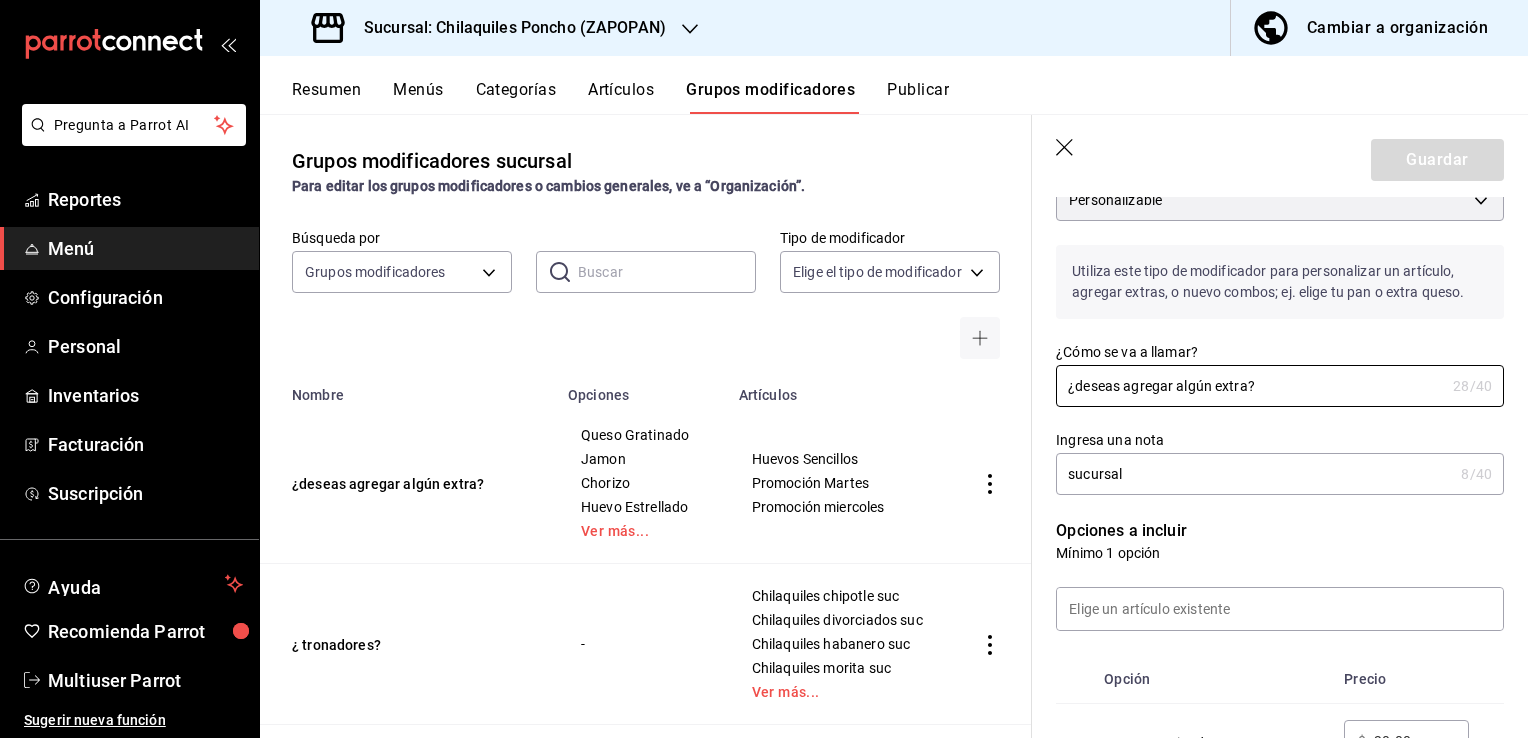 drag, startPoint x: 1187, startPoint y: 387, endPoint x: 1007, endPoint y: 427, distance: 184.39088 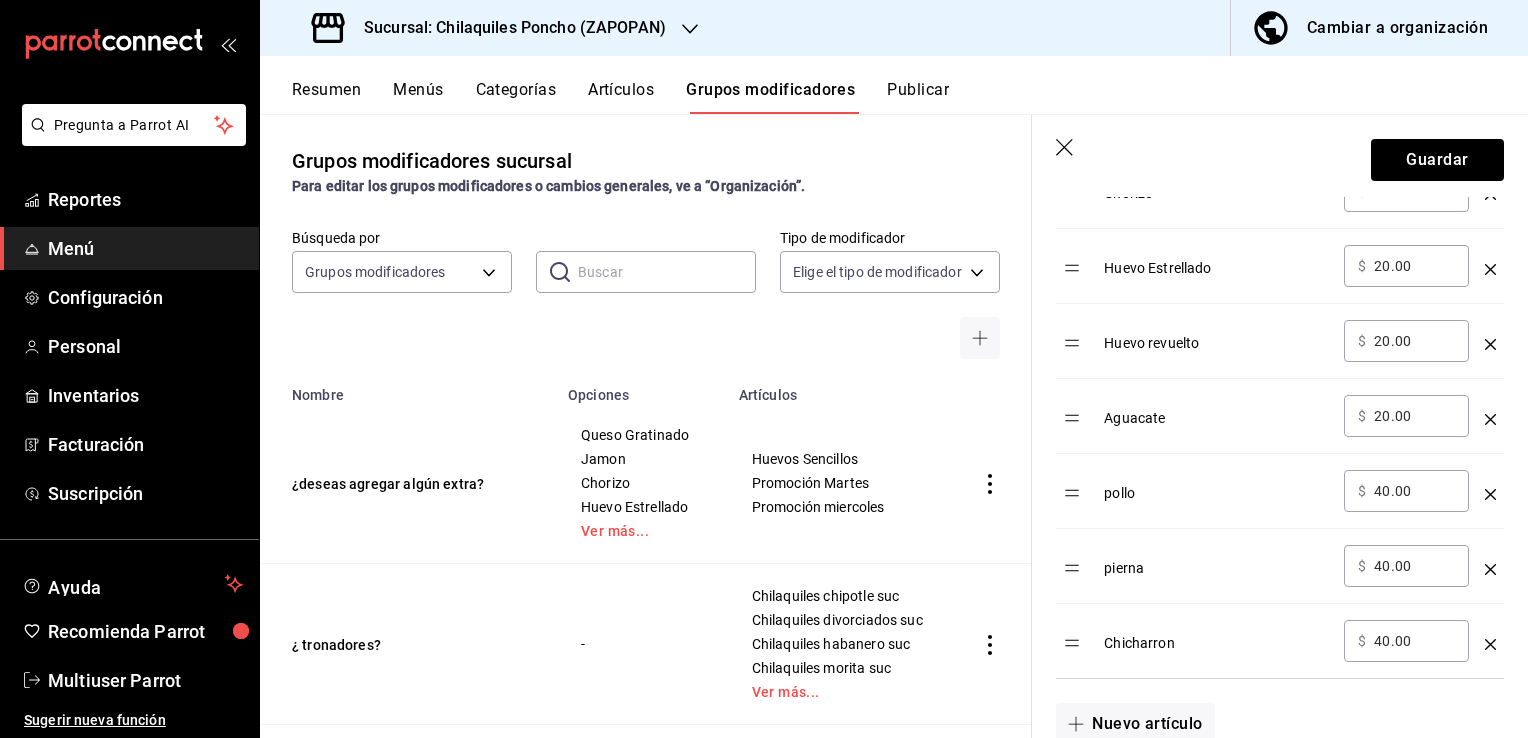 scroll, scrollTop: 1000, scrollLeft: 0, axis: vertical 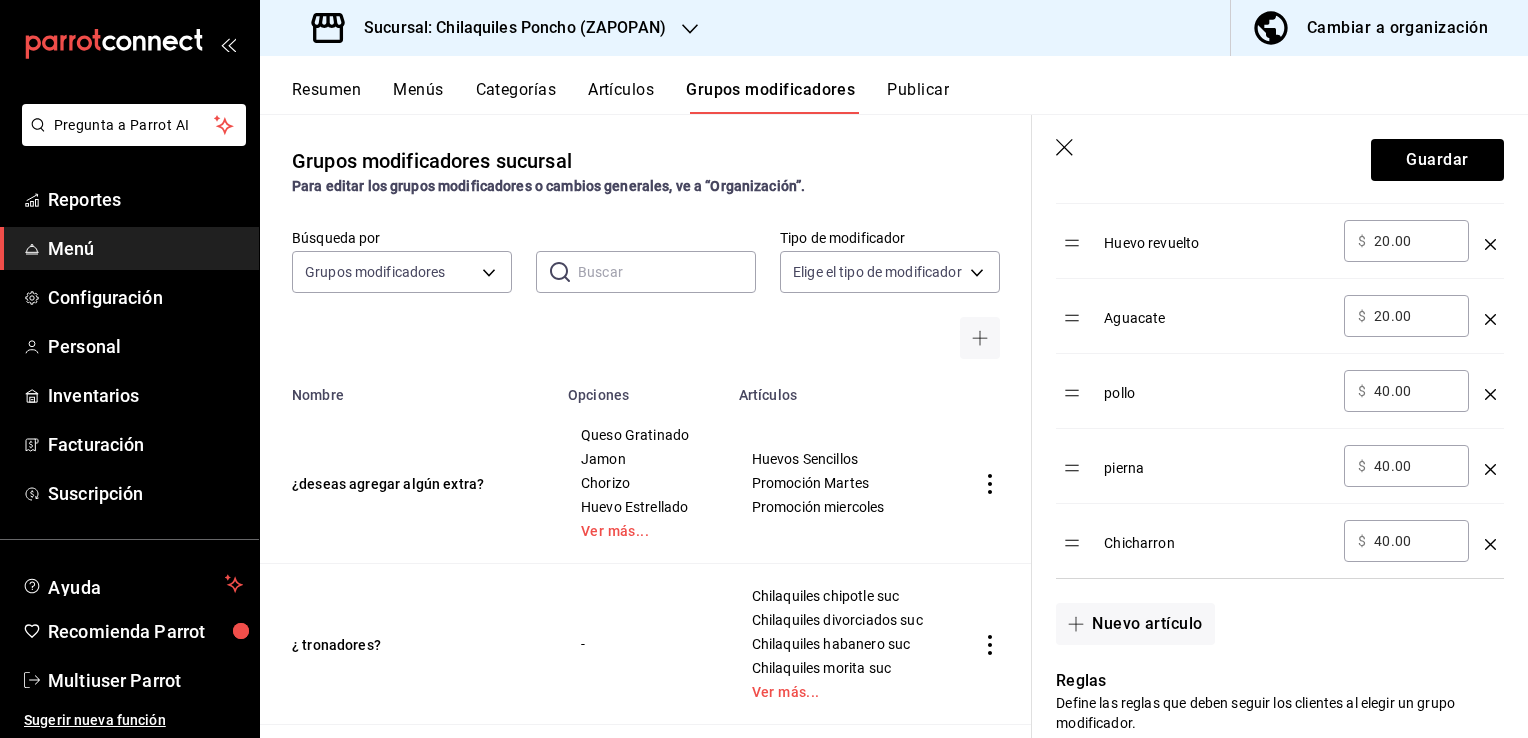 type on "¿Algún extra?" 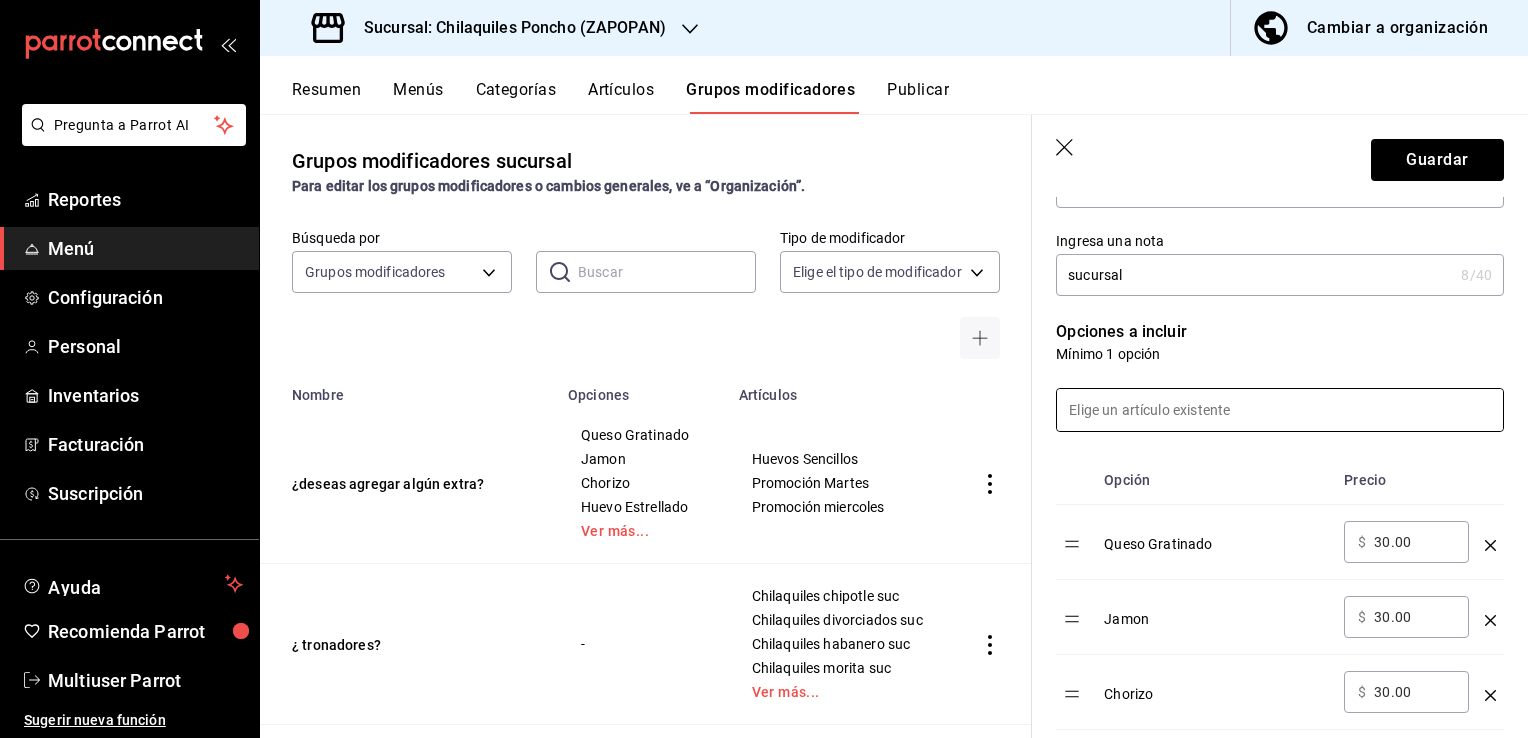 scroll, scrollTop: 400, scrollLeft: 0, axis: vertical 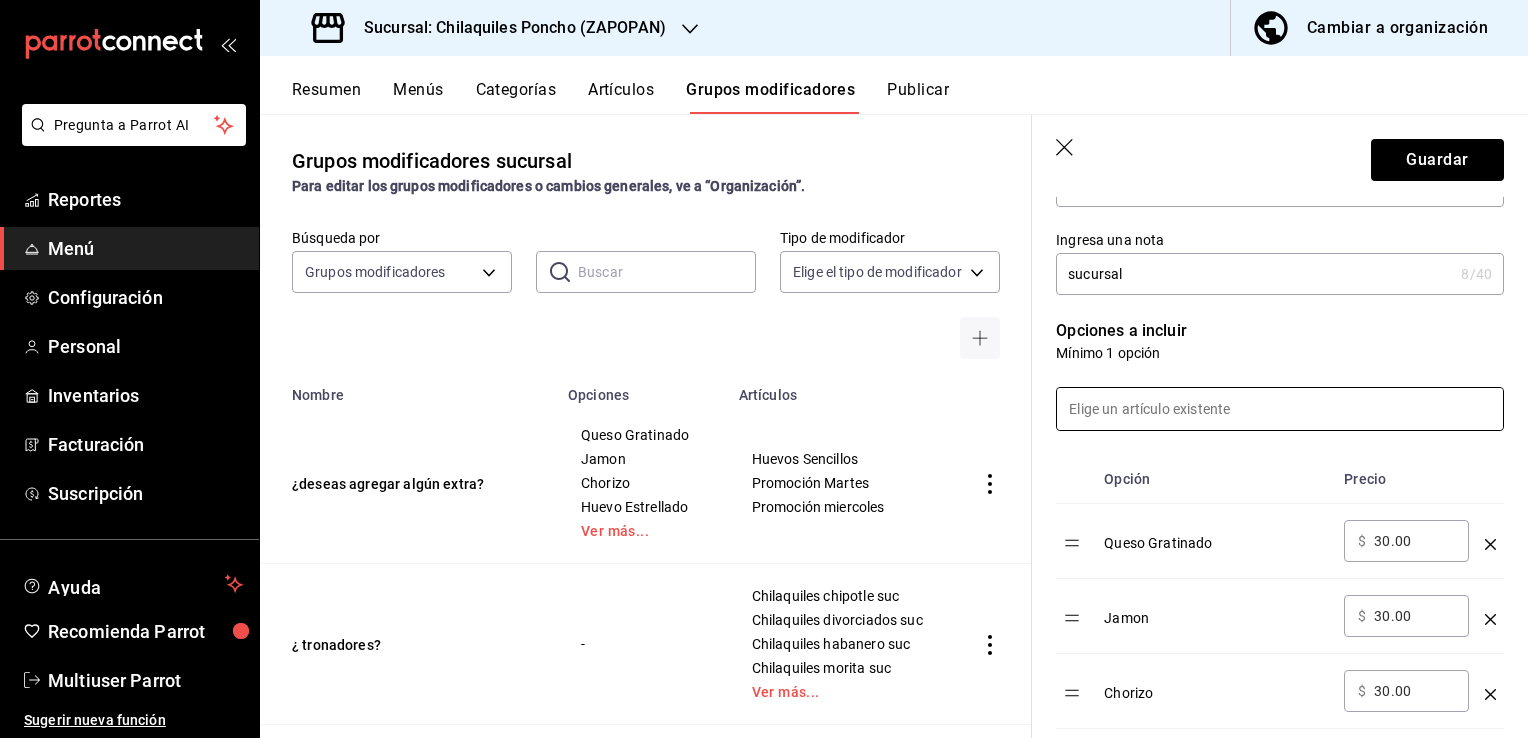 type on "25.00" 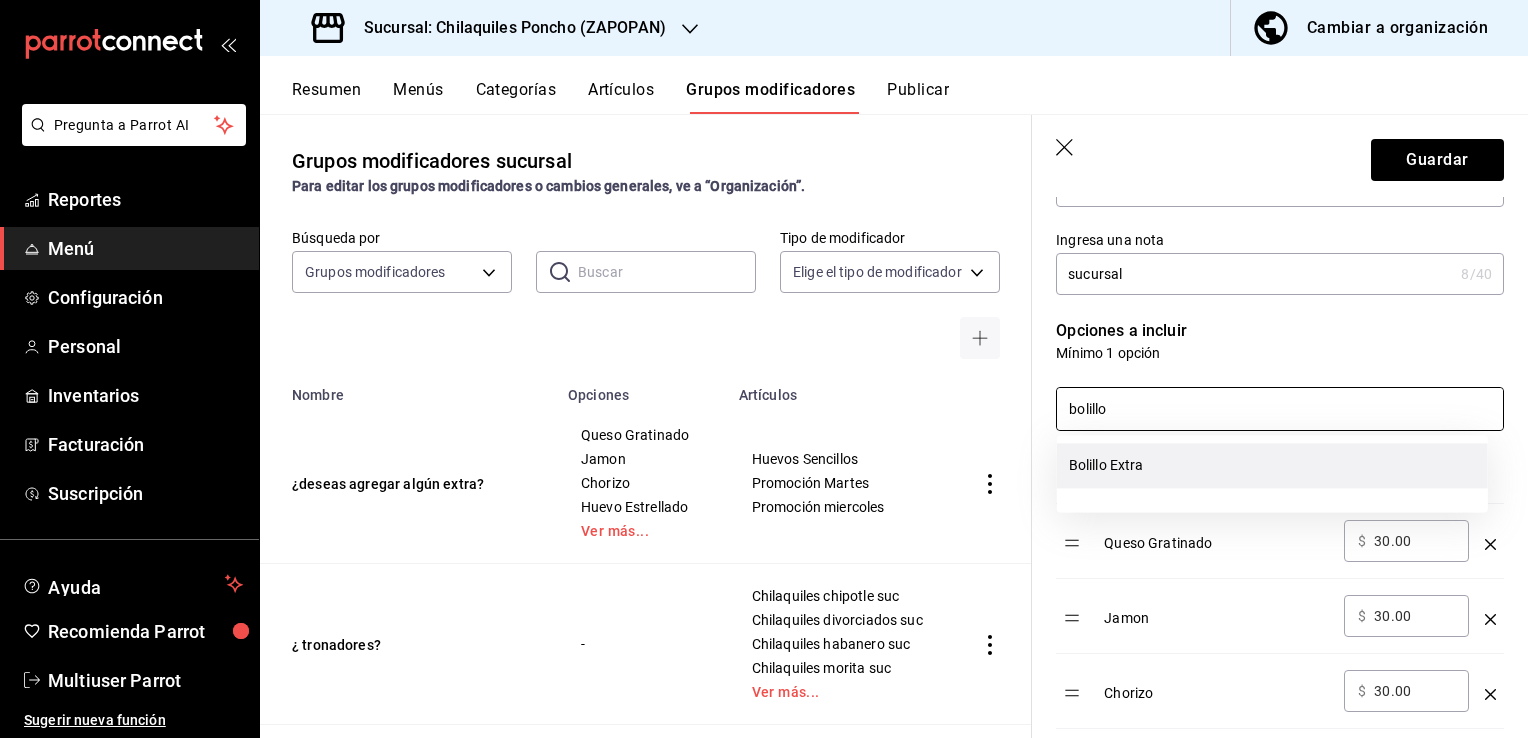 click on "Bolillo Extra" at bounding box center [1272, 465] 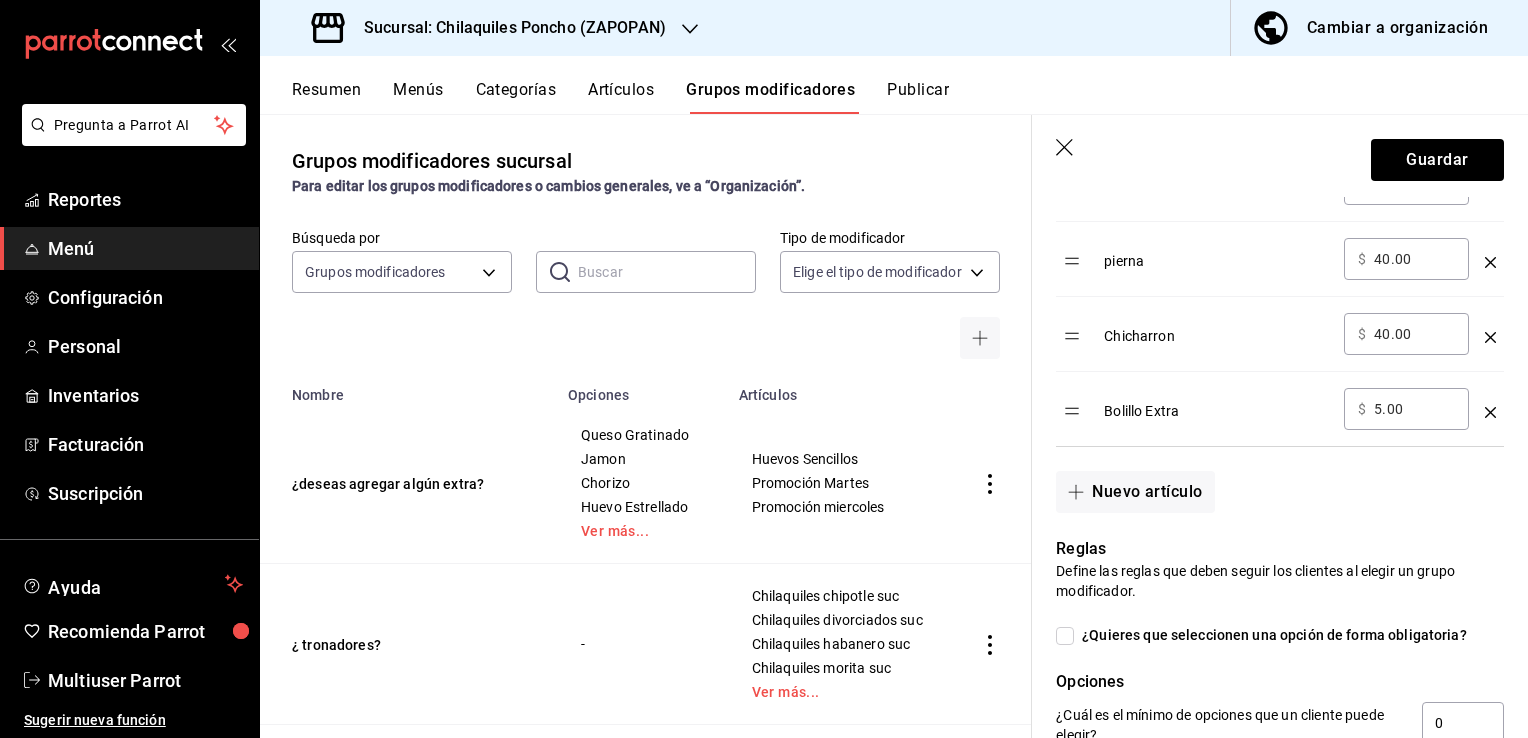 scroll, scrollTop: 1100, scrollLeft: 0, axis: vertical 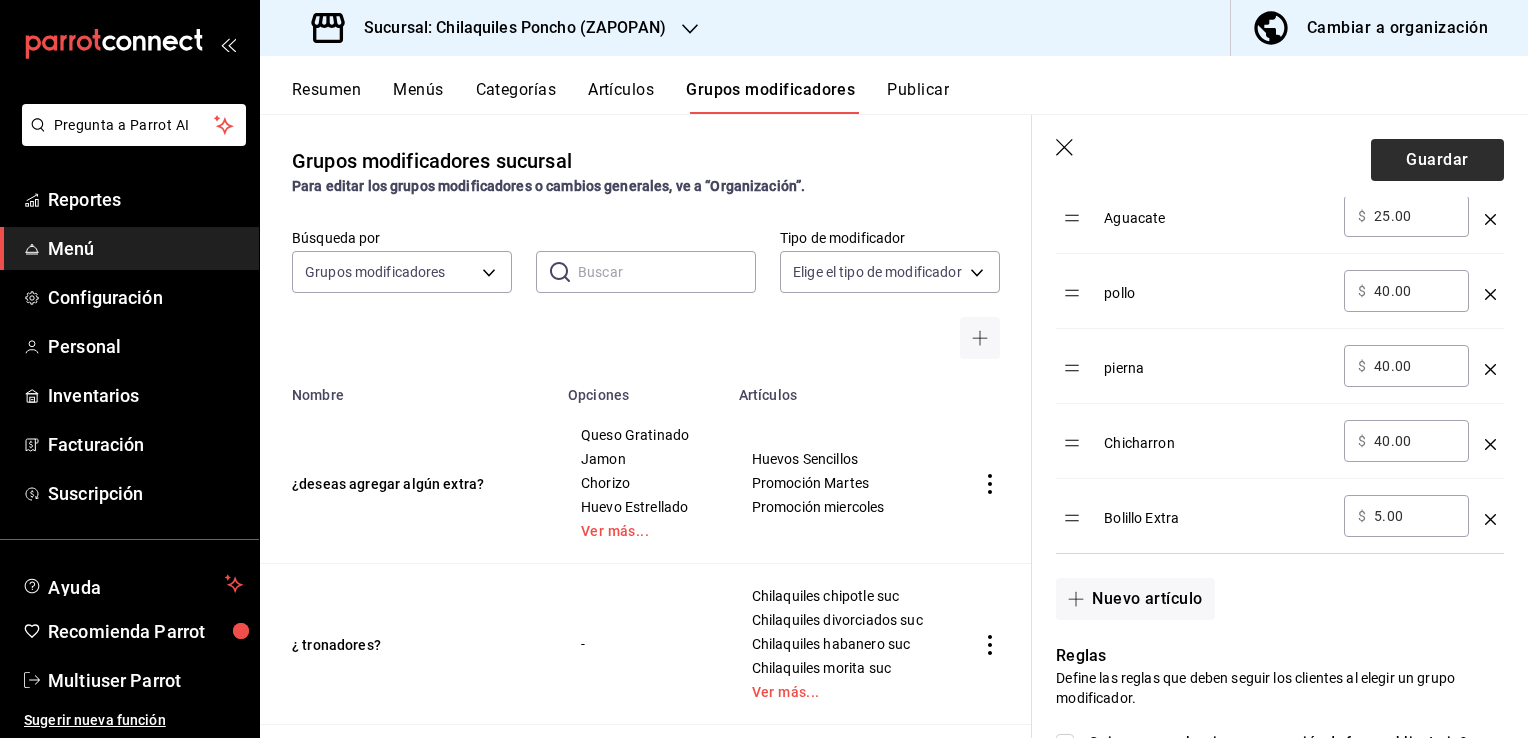 type on "bolillo" 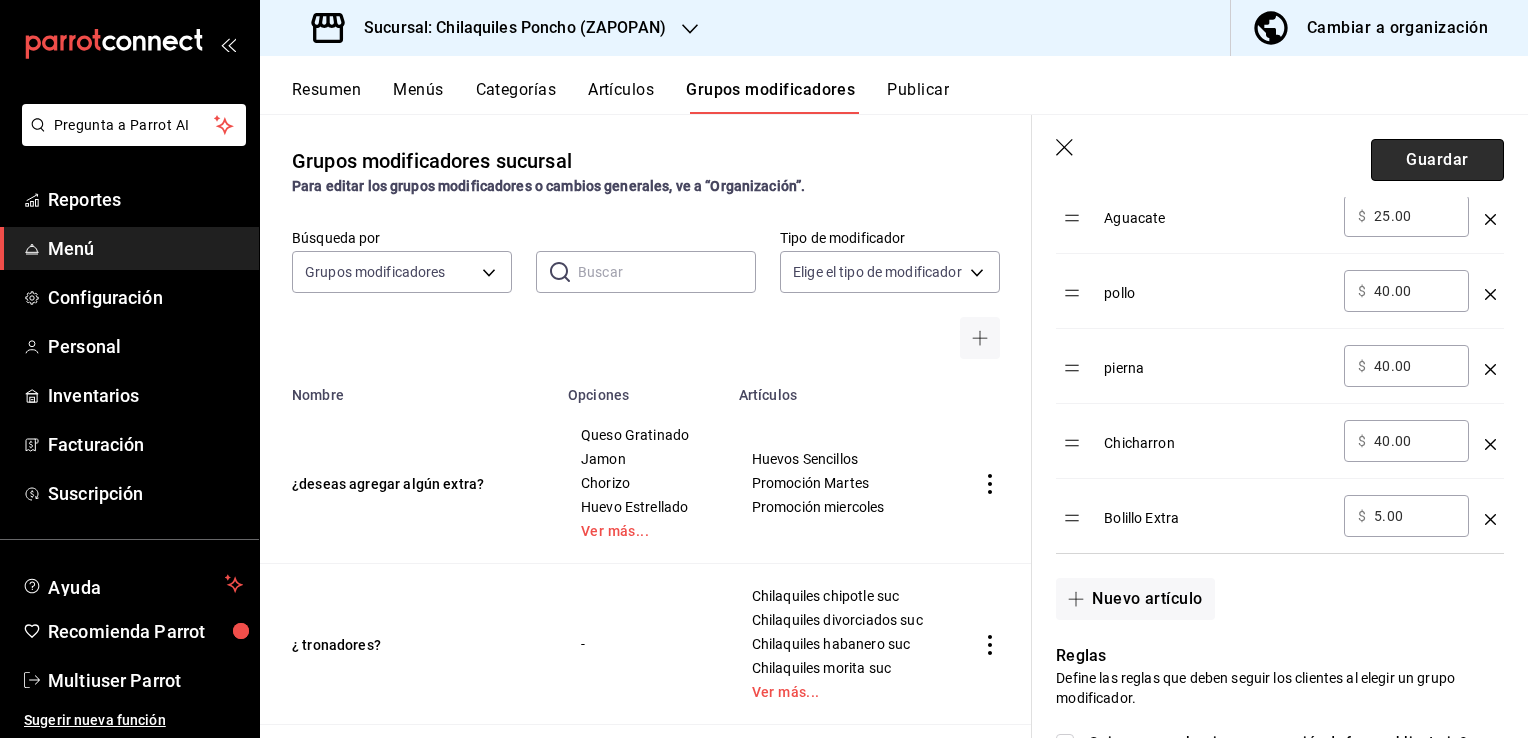 click on "Guardar" at bounding box center [1437, 160] 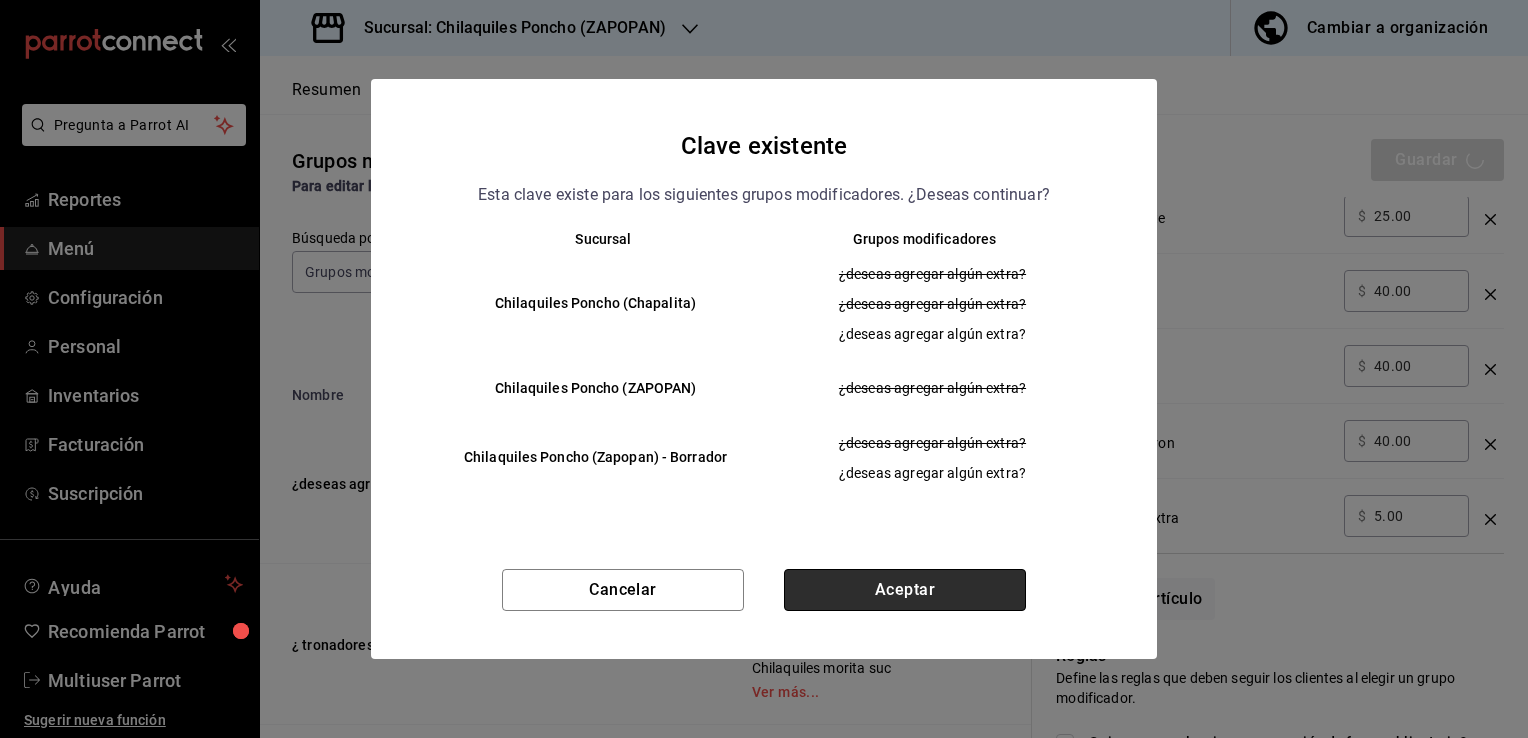 click on "Aceptar" at bounding box center (905, 590) 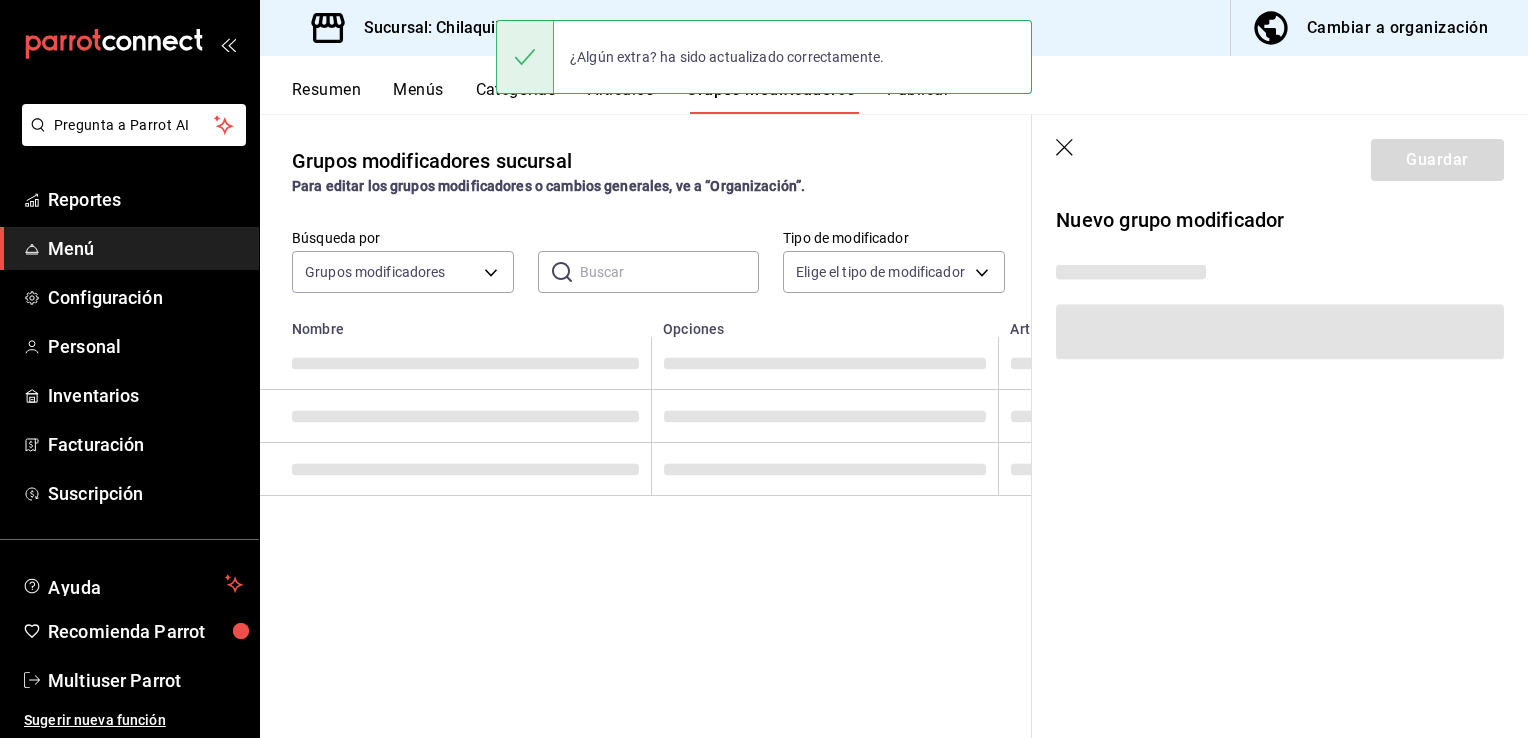 scroll, scrollTop: 0, scrollLeft: 0, axis: both 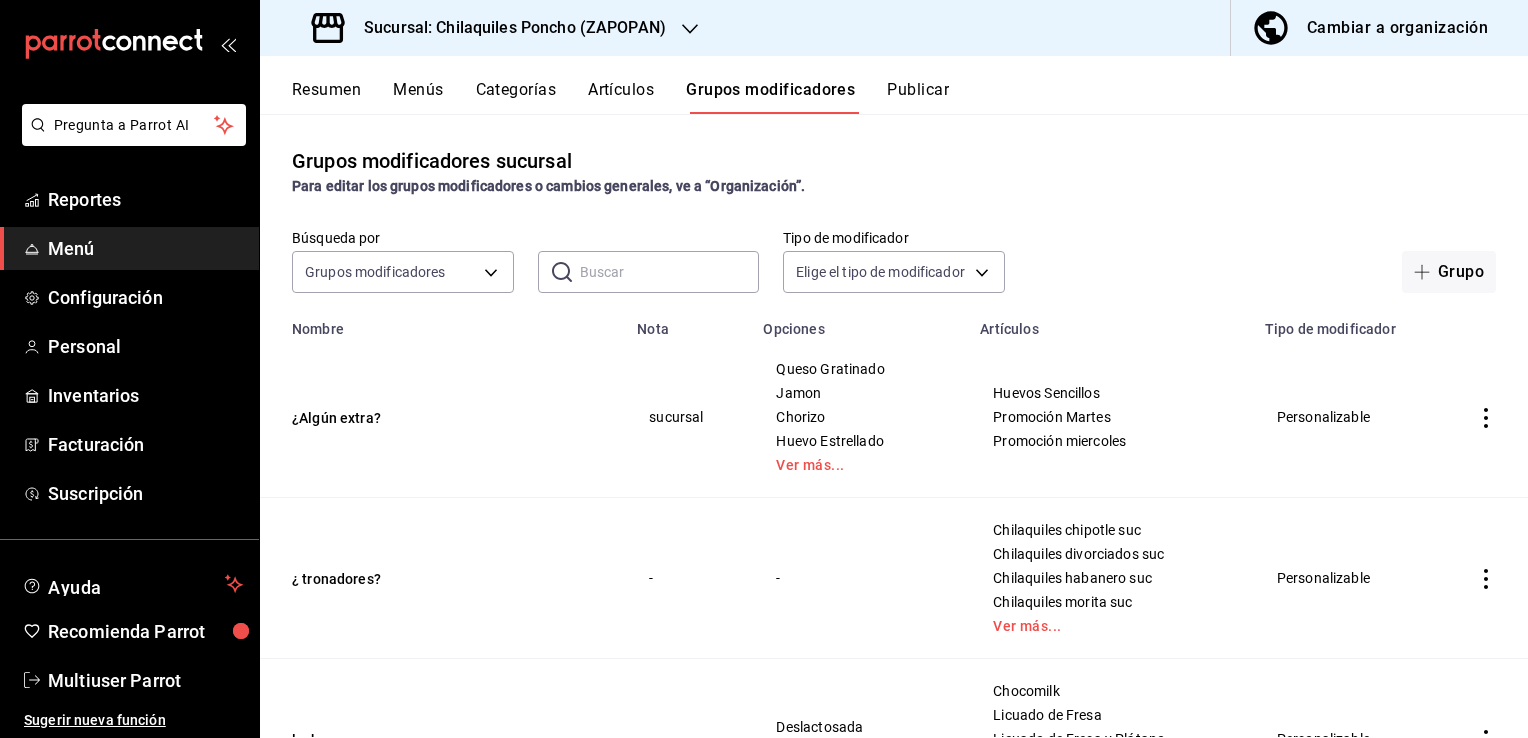 click on "Artículos" at bounding box center (621, 97) 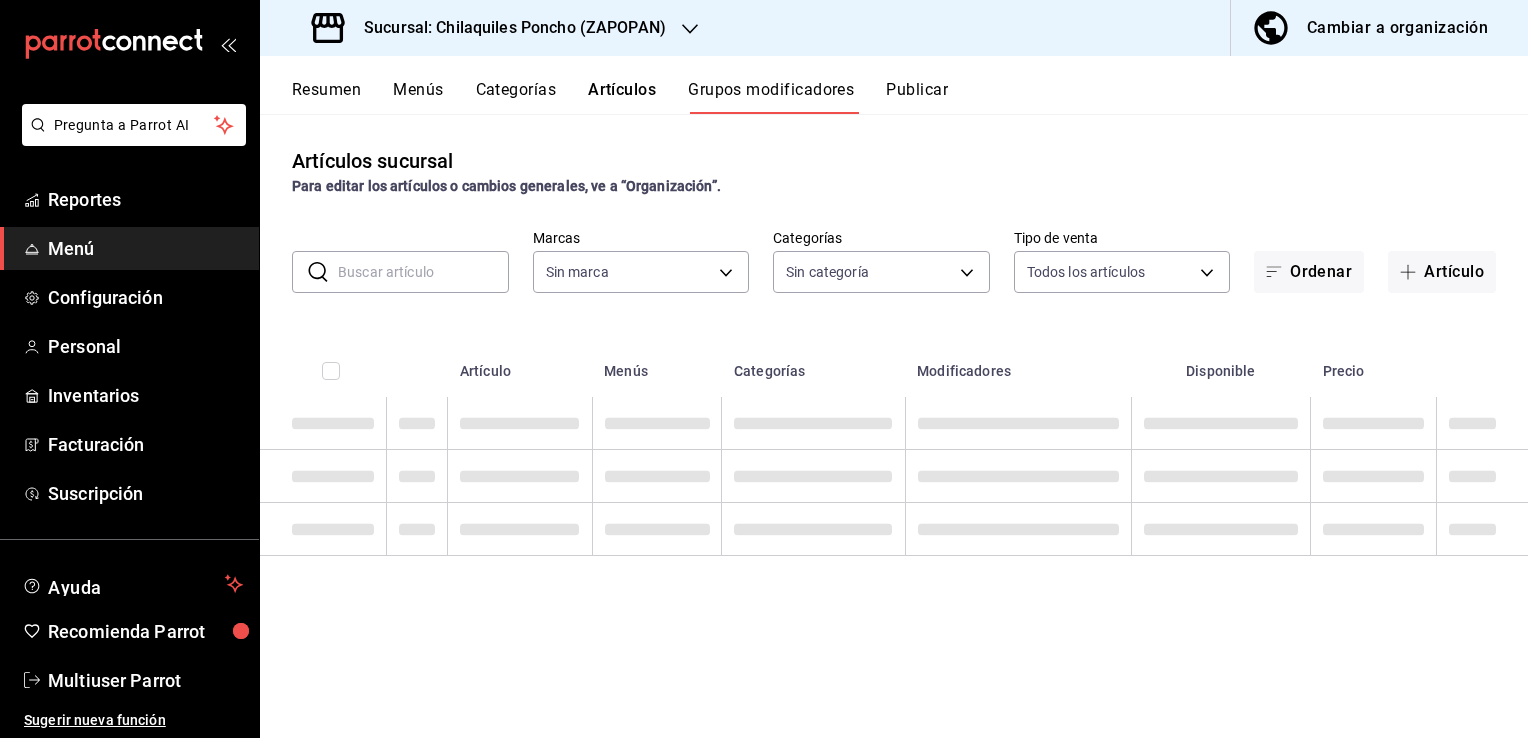 type on "c20b9c20-d7d4-4246-8d09-8eb4ac023ca0,166365aa-3999-453b-be3c-d6066f1407a9,e3e81acf-7691-4856-9d6e-bf076cd151e4,39a6ed6b-9bd0-44df-b2c1-e34834d31872,ae512f06-948d-445c-abac-3f3f2b35c3ba" 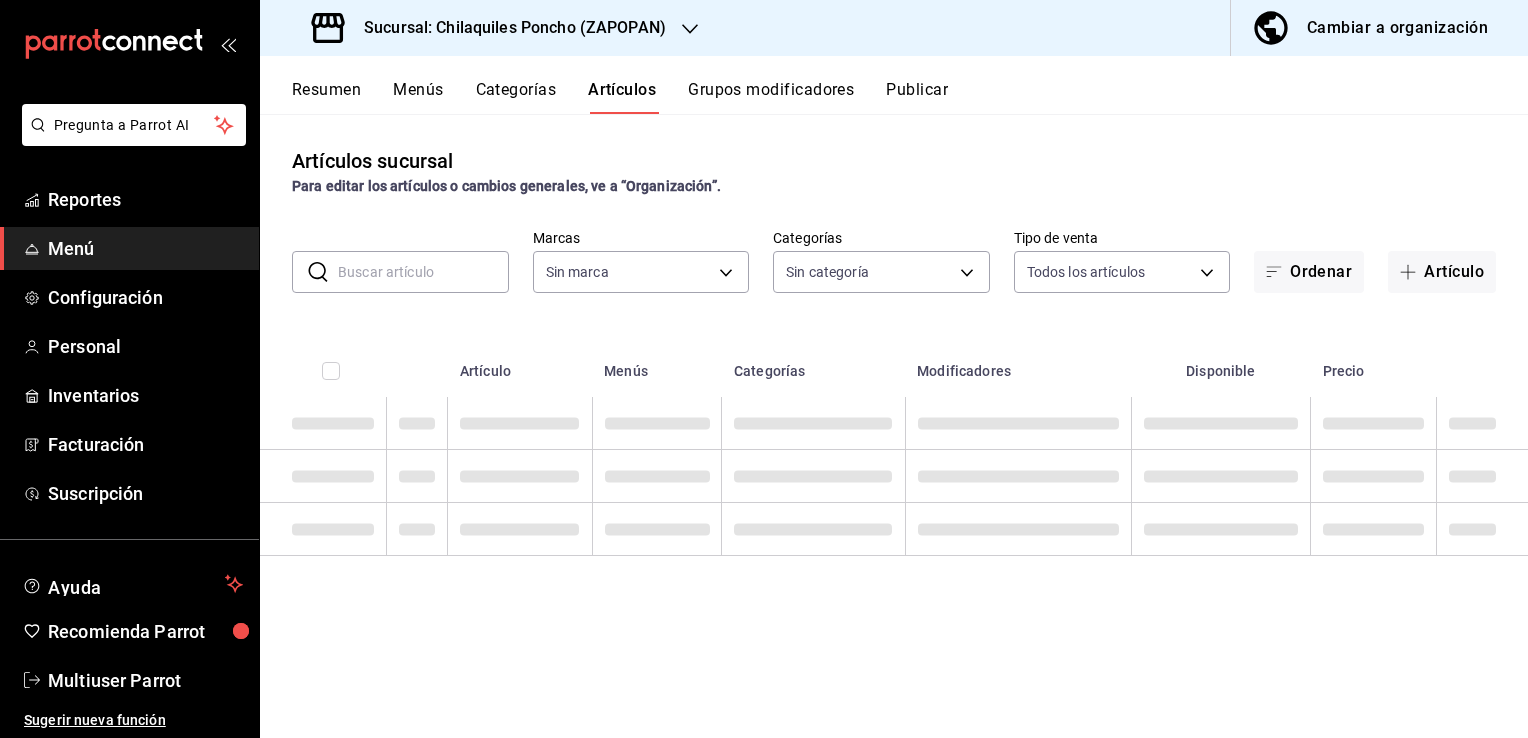 type 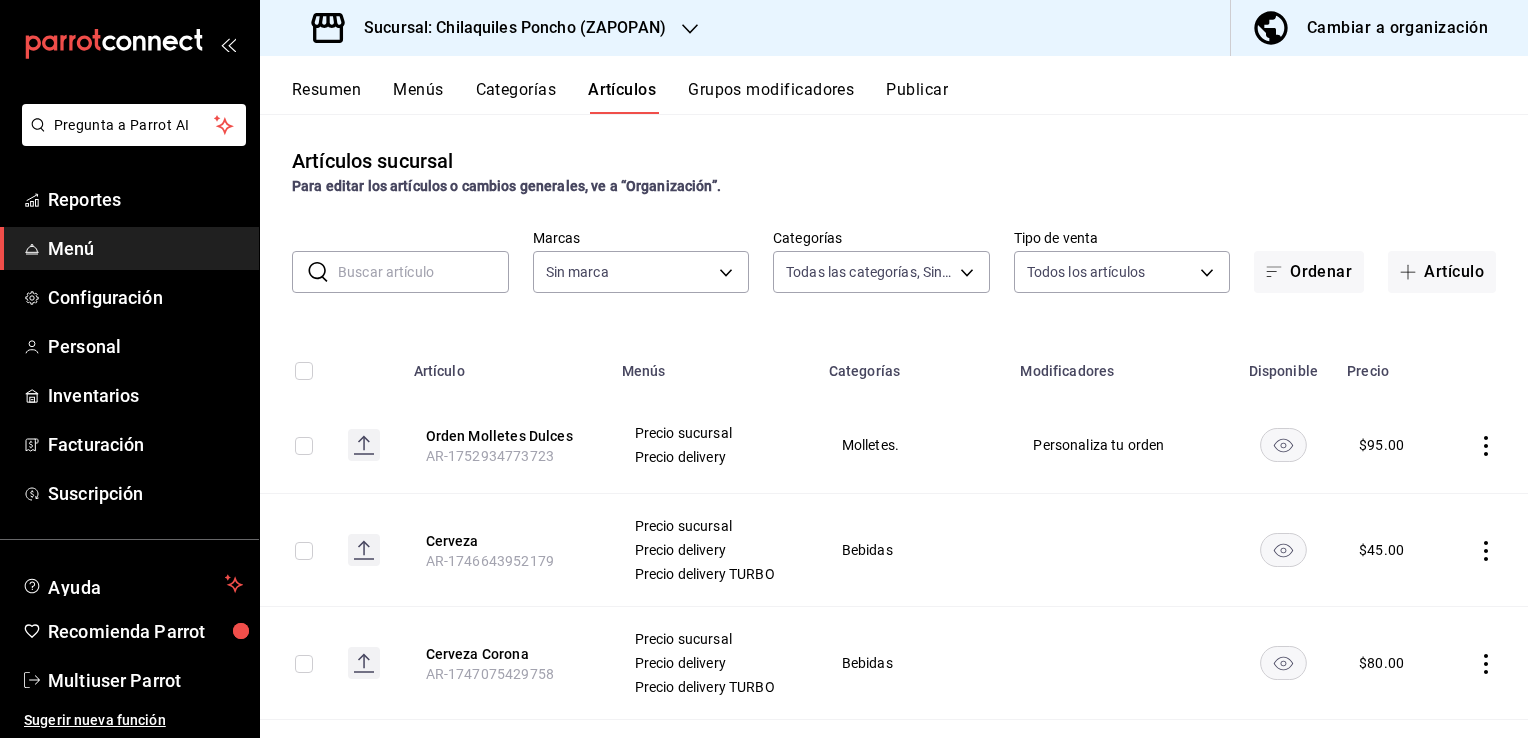 type on "8fc5e8d3-3390-4703-b559-2fbcf81cb379,971778e6-ae3c-4dbc-b8df-3e79793ed588,2cb98687-a48c-455c-ad32-578c5c973aba,ccae6b2d-4cfa-4e92-b909-7453bd745ed2,1c900c12-8b56-4977-8a3c-9706311c3bfb,211ec51b-35bd-4bb2-9940-699c9d4b253c,62ef5382-7d4c-4af5-942f-c5421a7d1b8f,b5b4467f-b7ae-442c-80d7-7f5dd6c67e4b,6c9c1bb3-23fc-432d-9f5a-b9ec059b5171,a9c40b93-538e-4864-9f8c-64b9f3b4d1e5,4fcb77e9-655d-4611-9cf6-69d5ea493576,2566ae26-270a-4c3b-8685-f2f7e476321a,dacee7ee-3387-4730-9b78-3d5305590df4" 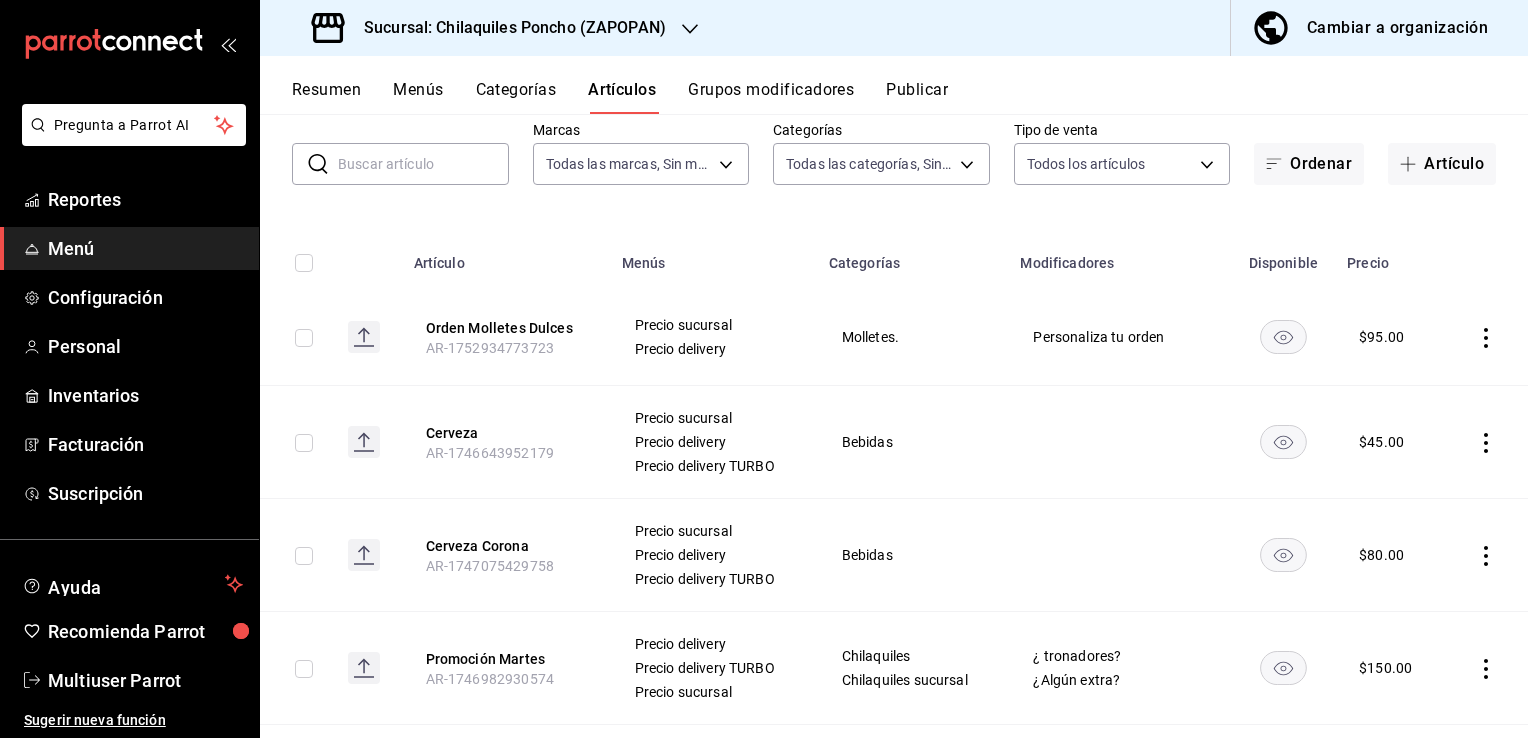 scroll, scrollTop: 0, scrollLeft: 0, axis: both 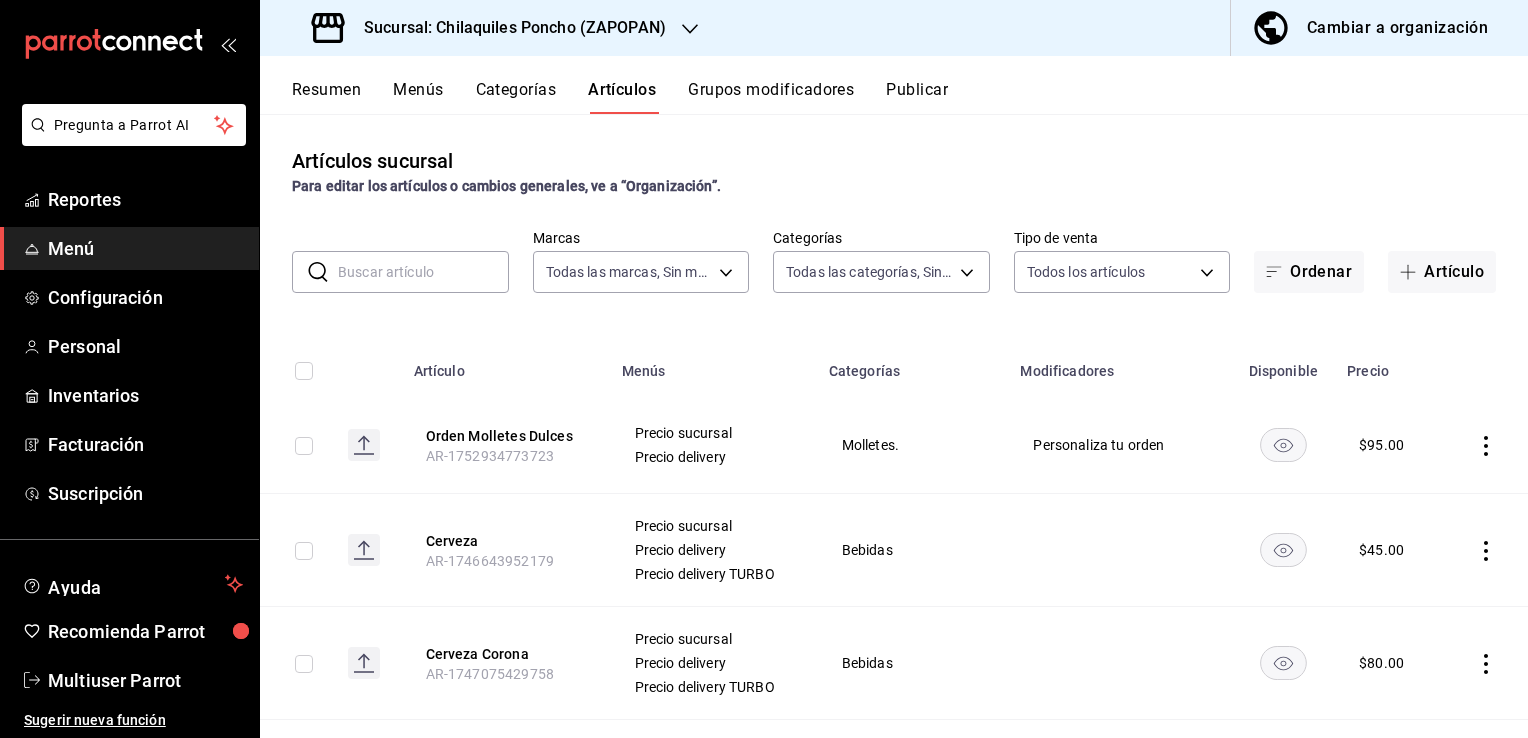 click at bounding box center [423, 272] 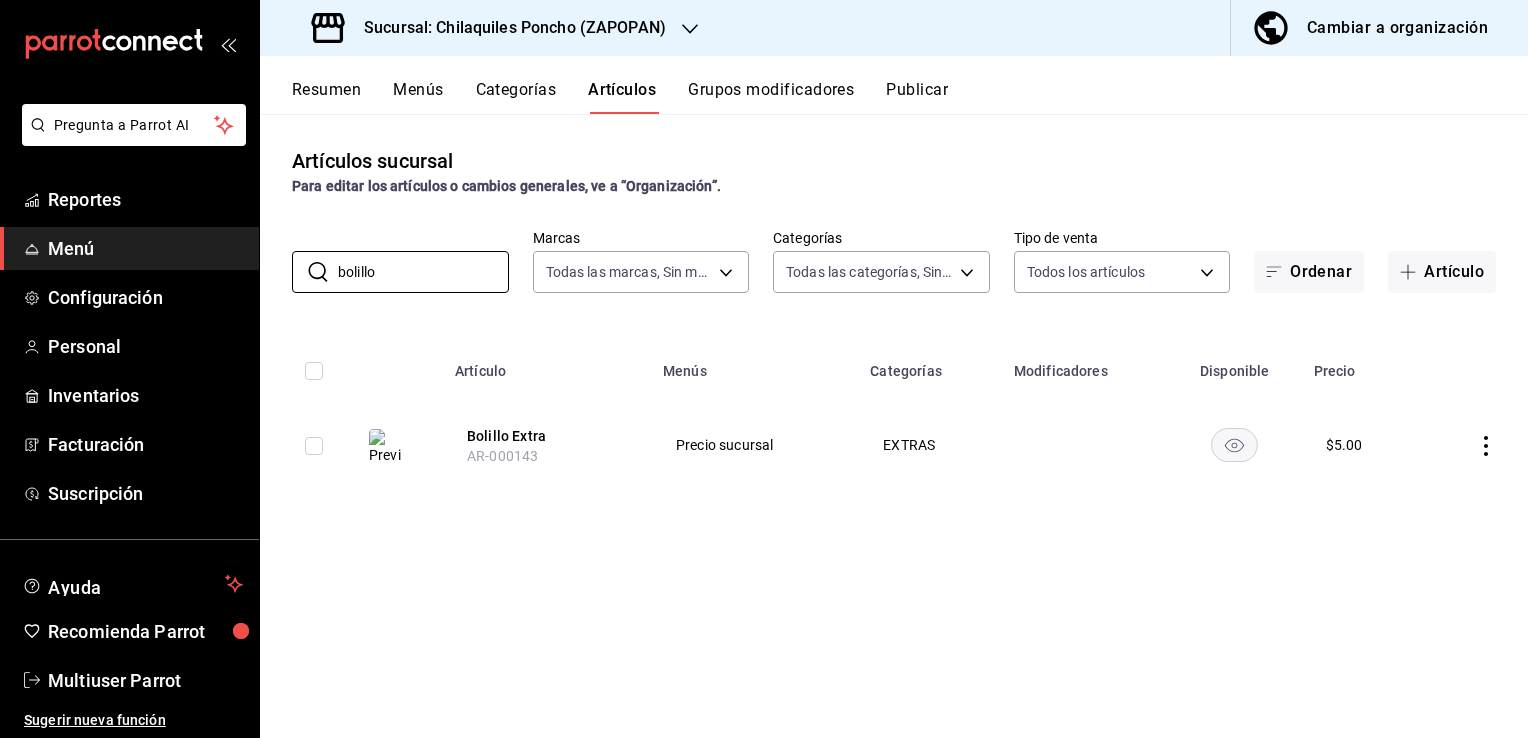 type on "bolillo" 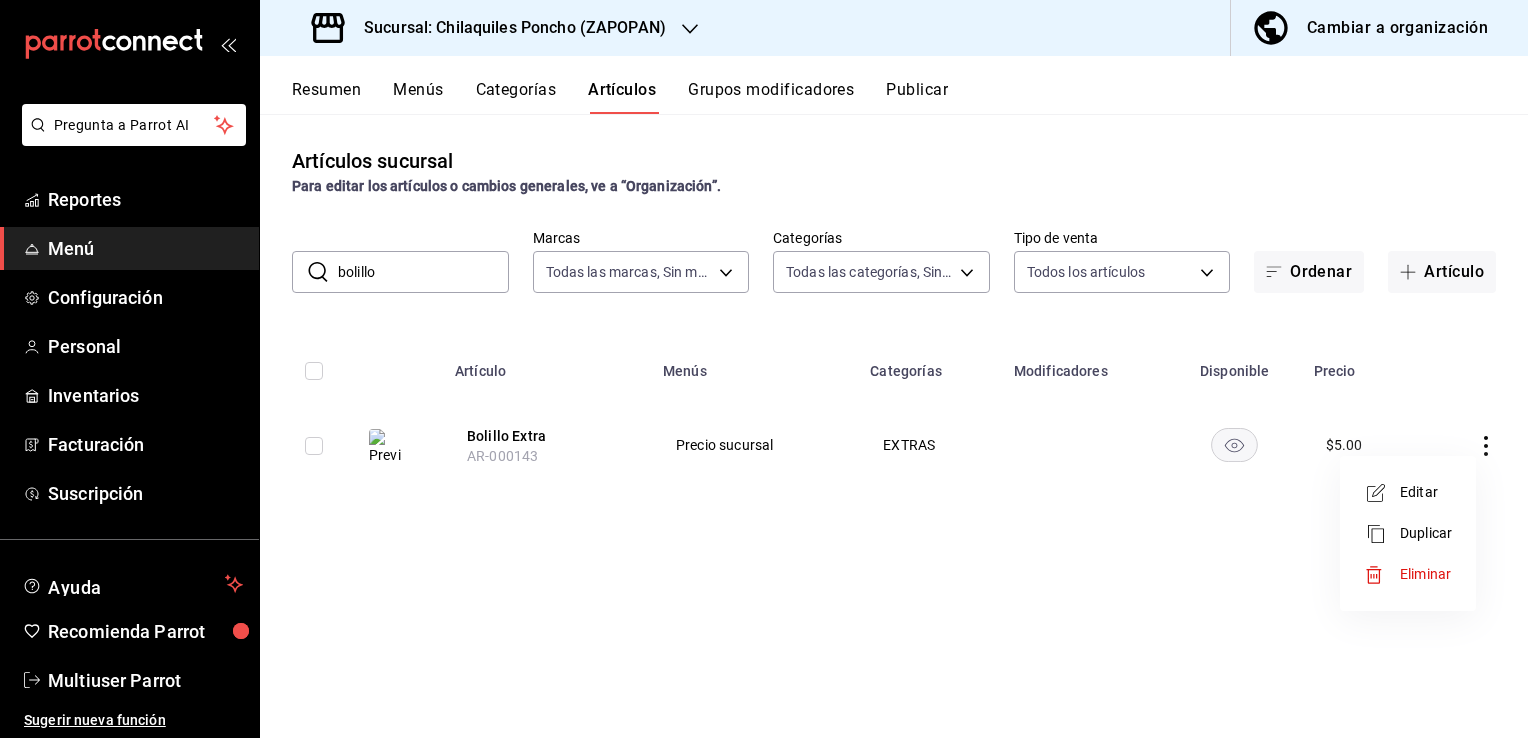 click on "Editar" at bounding box center [1426, 492] 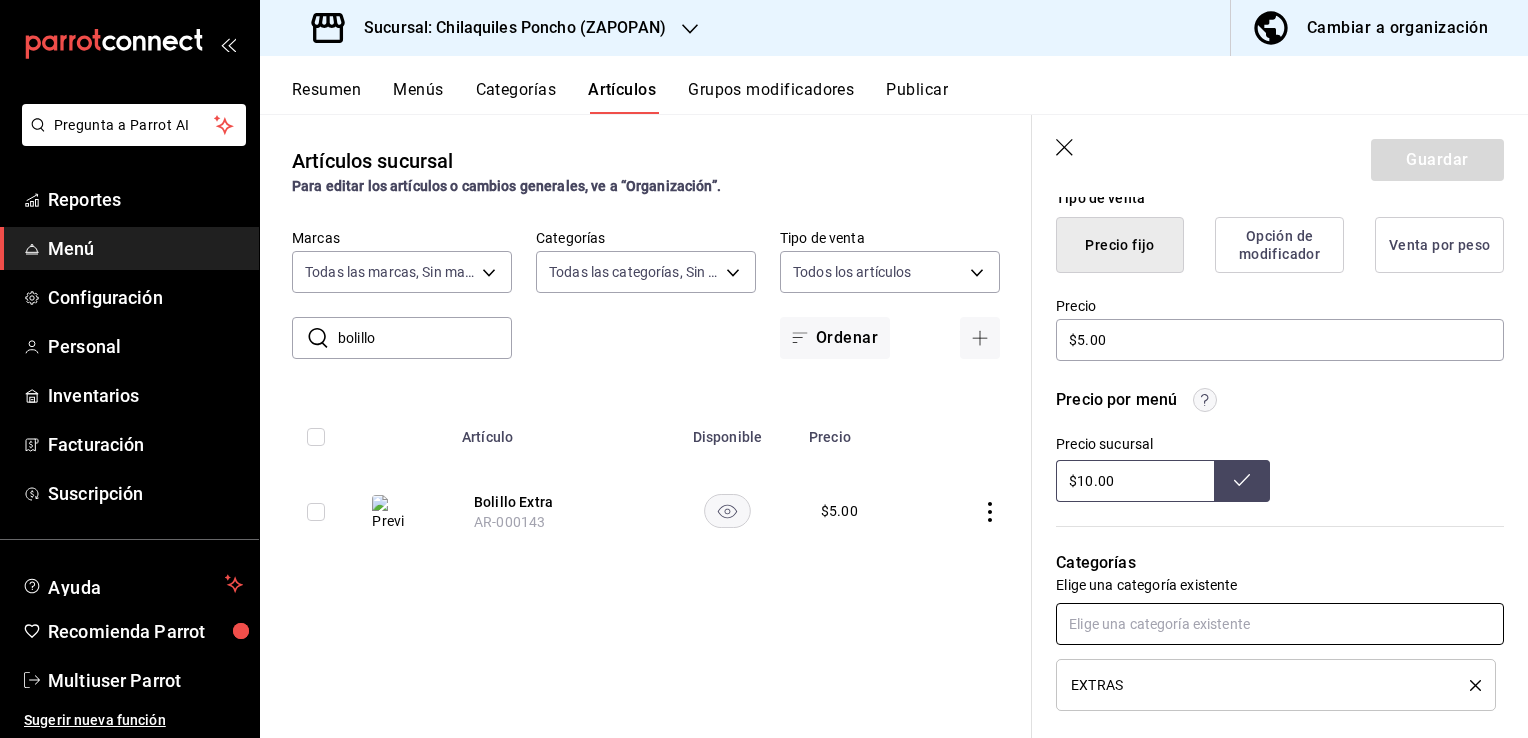 scroll, scrollTop: 500, scrollLeft: 0, axis: vertical 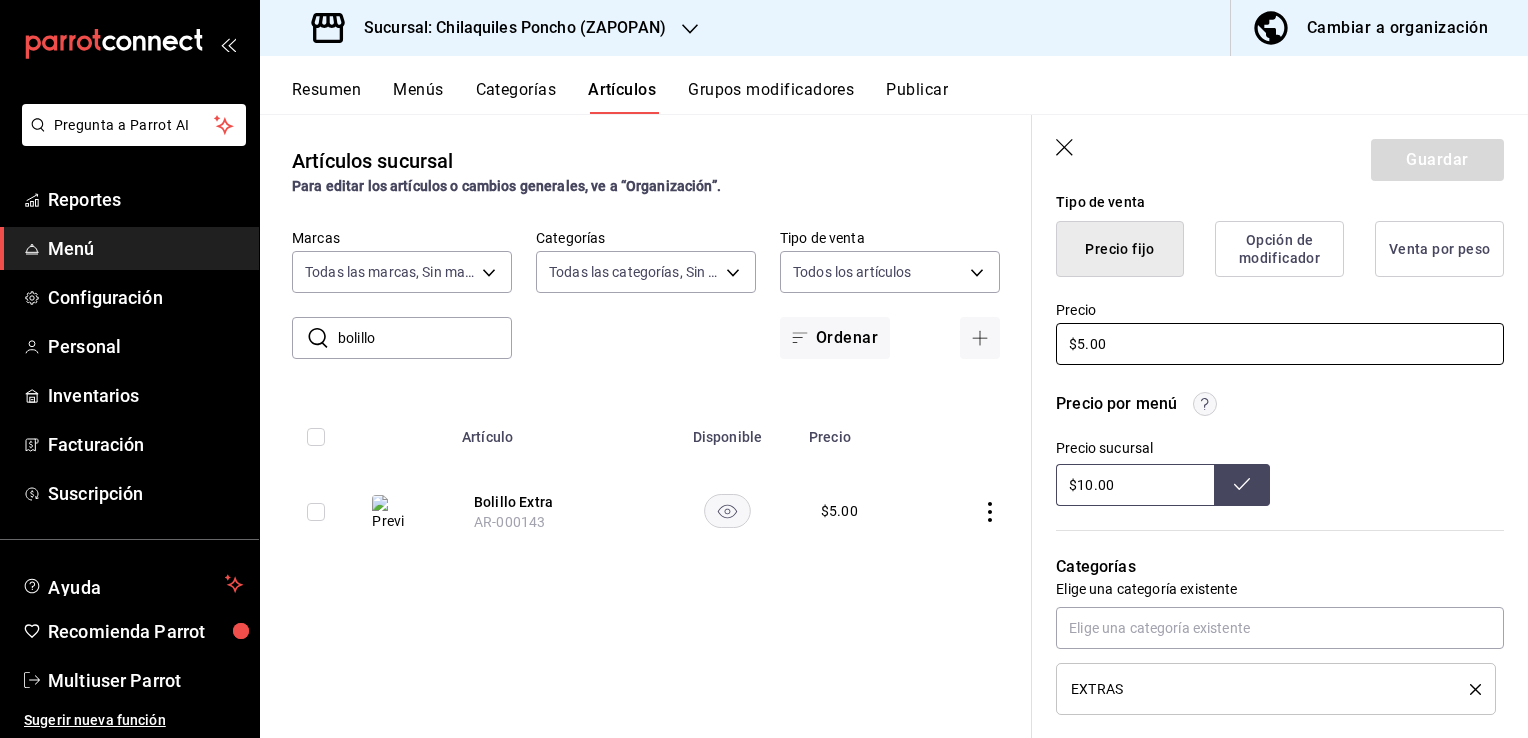 click on "$5.00" at bounding box center [1280, 344] 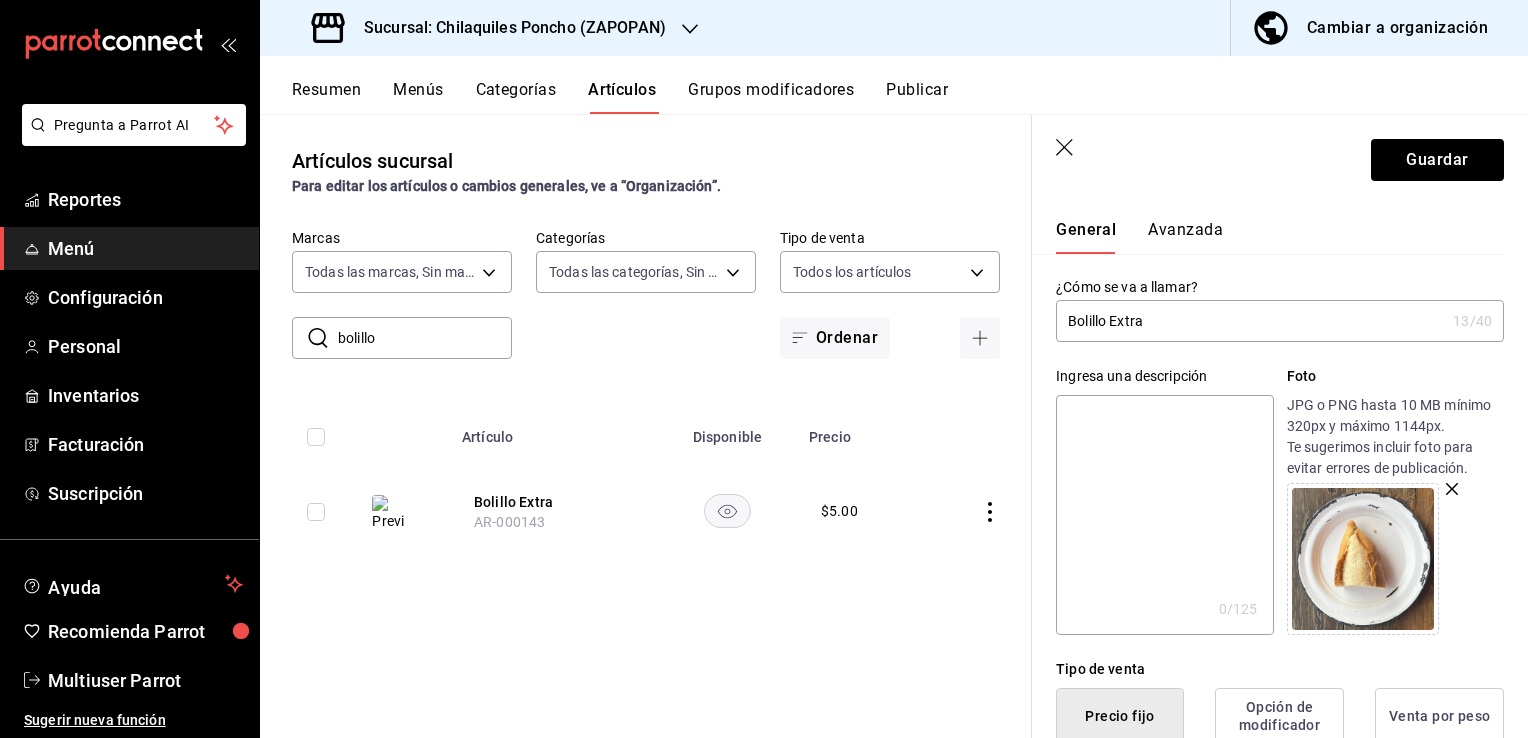 scroll, scrollTop: 0, scrollLeft: 0, axis: both 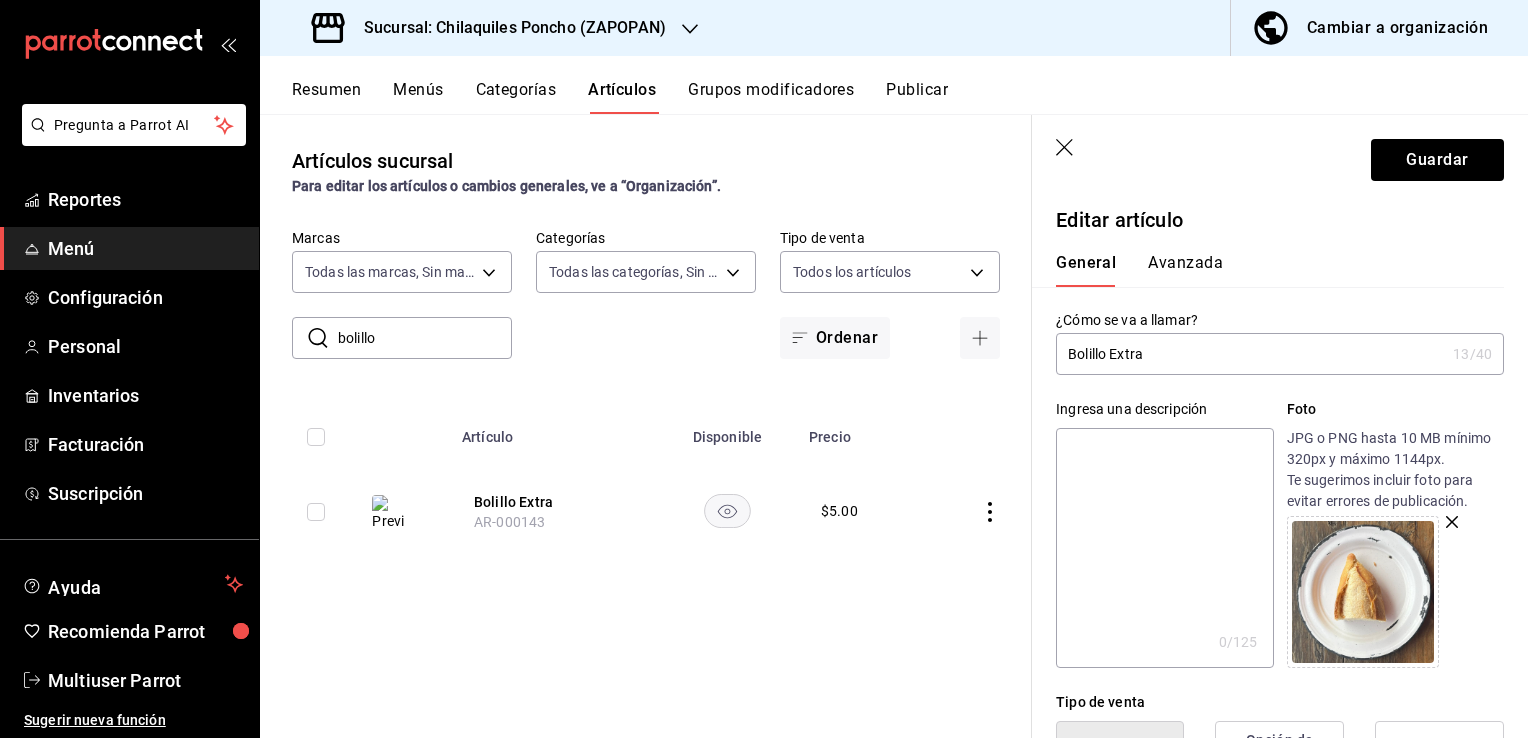 type on "$10.00" 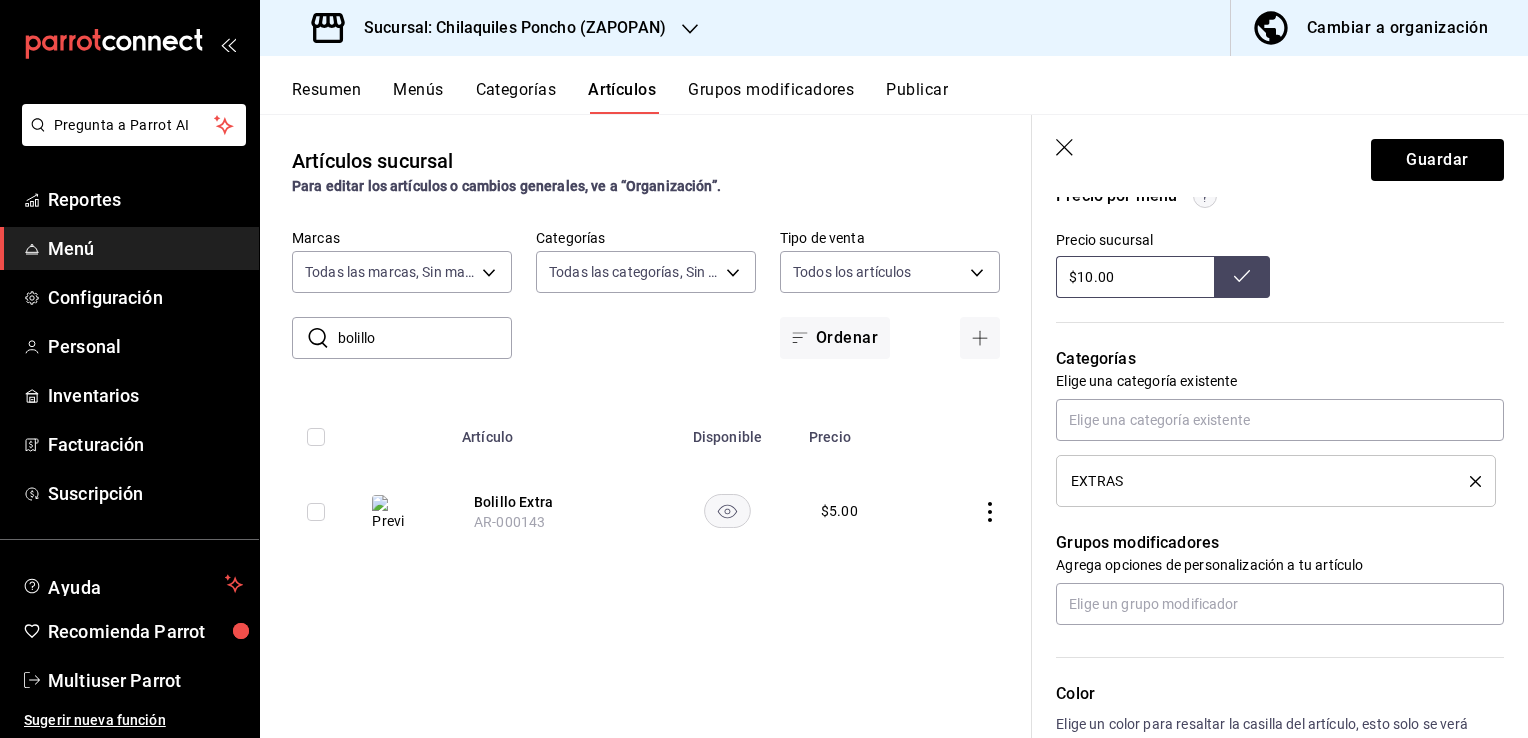 scroll, scrollTop: 664, scrollLeft: 0, axis: vertical 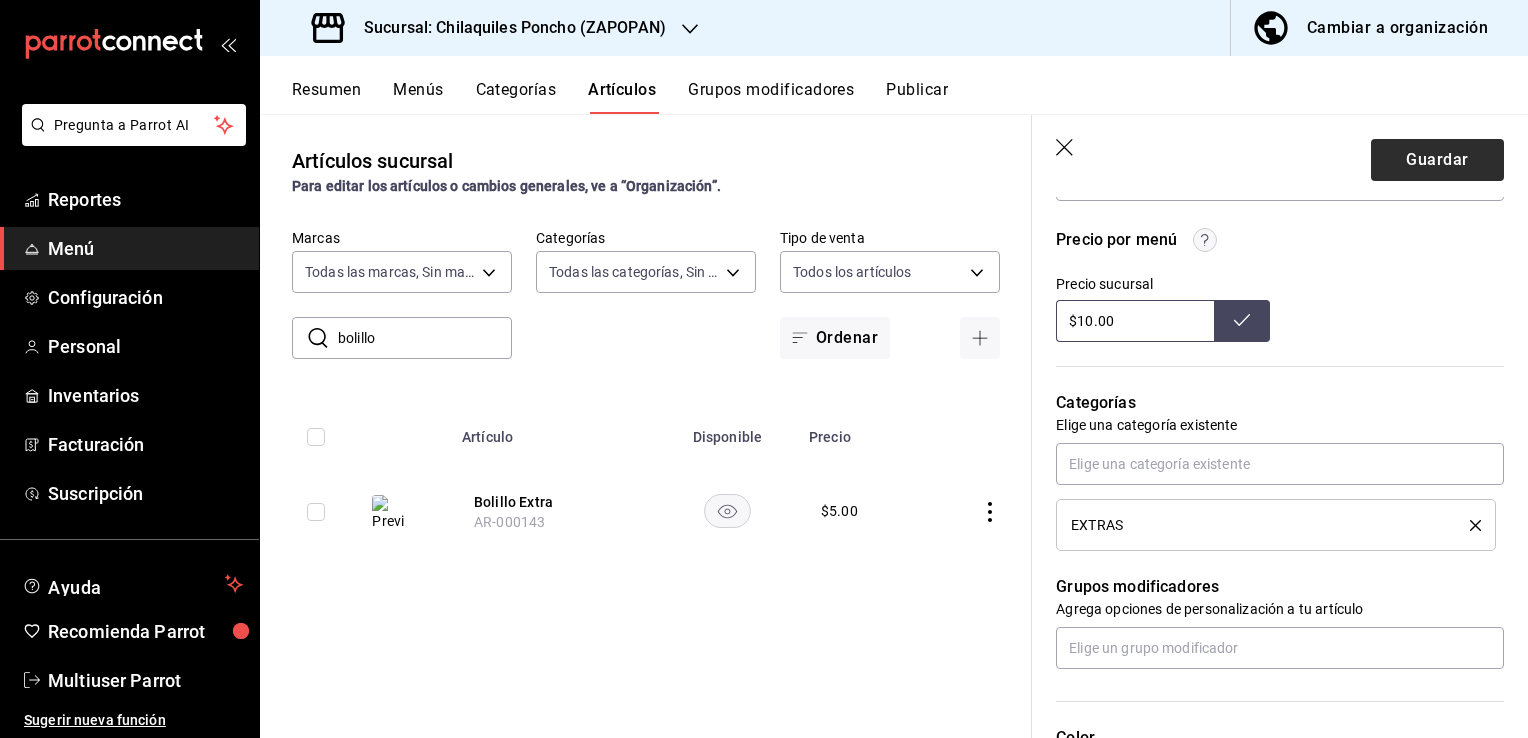 type on "Bolillo" 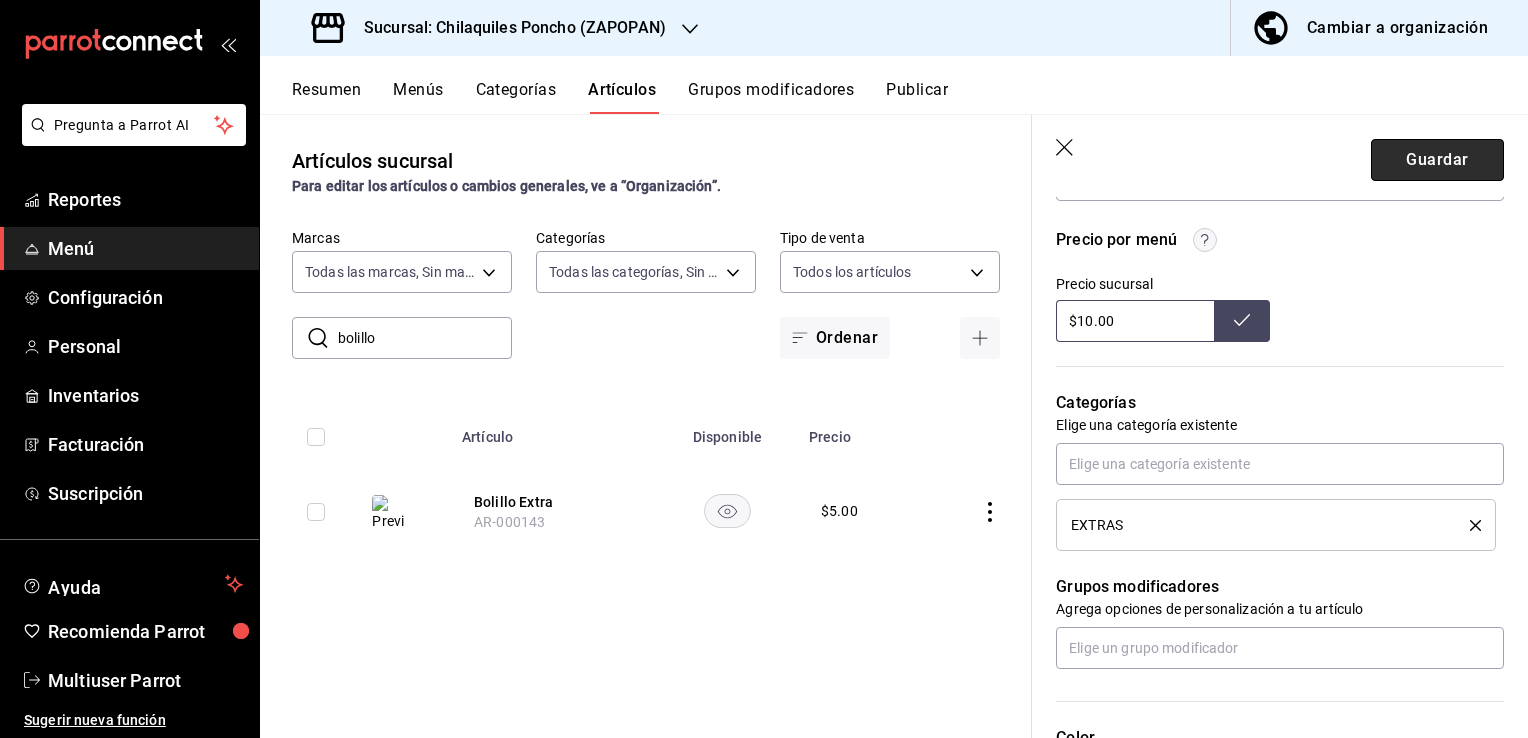 click on "Guardar" at bounding box center (1437, 160) 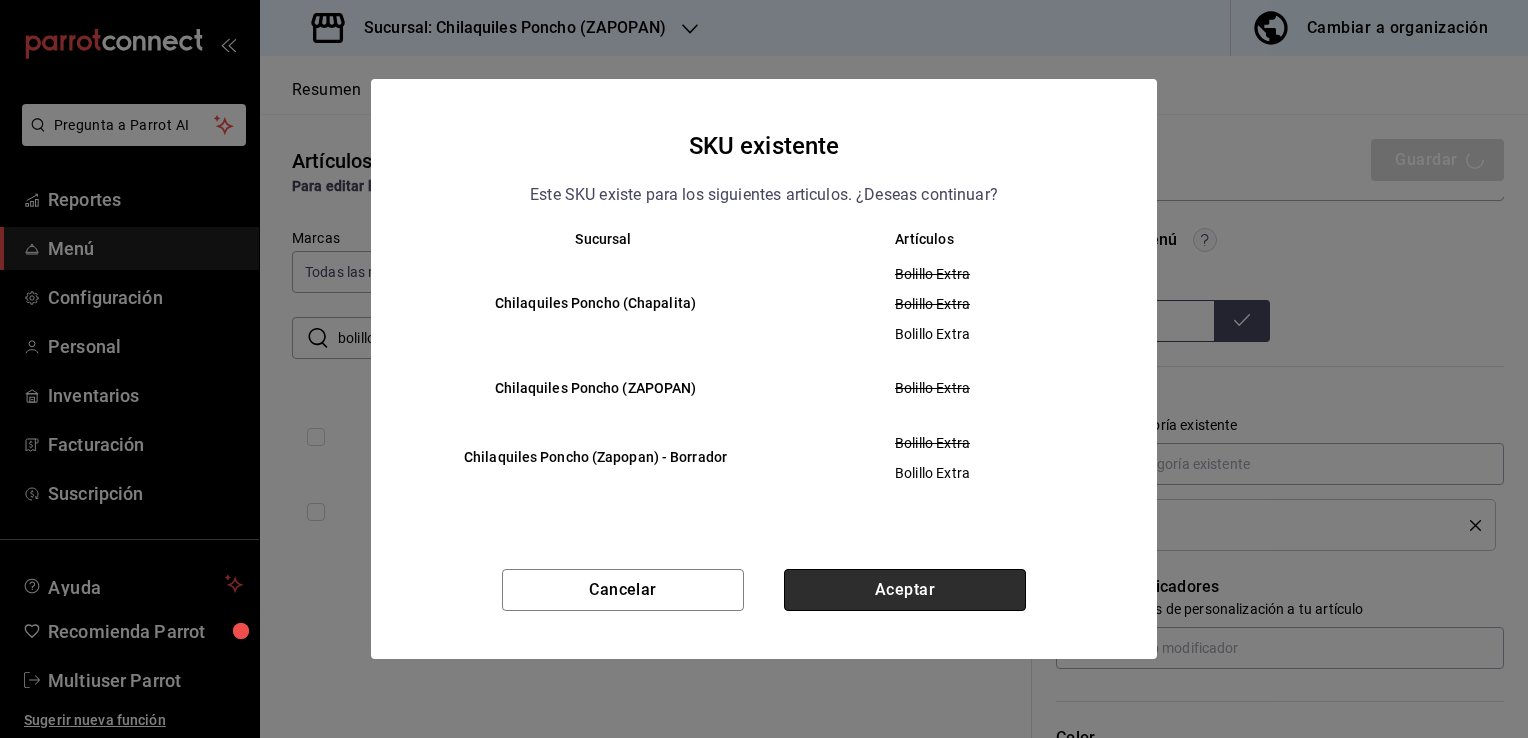 click on "Aceptar" at bounding box center (905, 590) 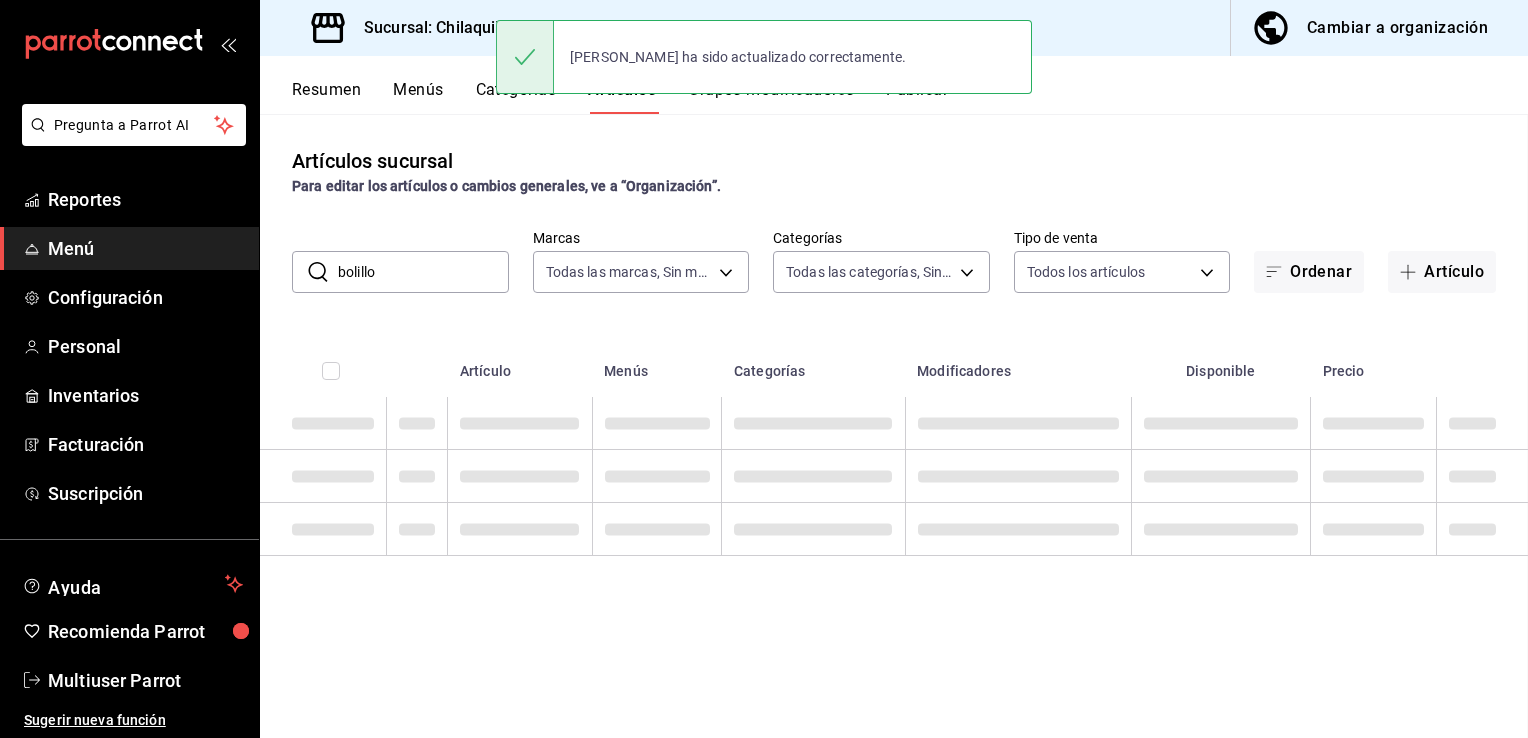 scroll, scrollTop: 0, scrollLeft: 0, axis: both 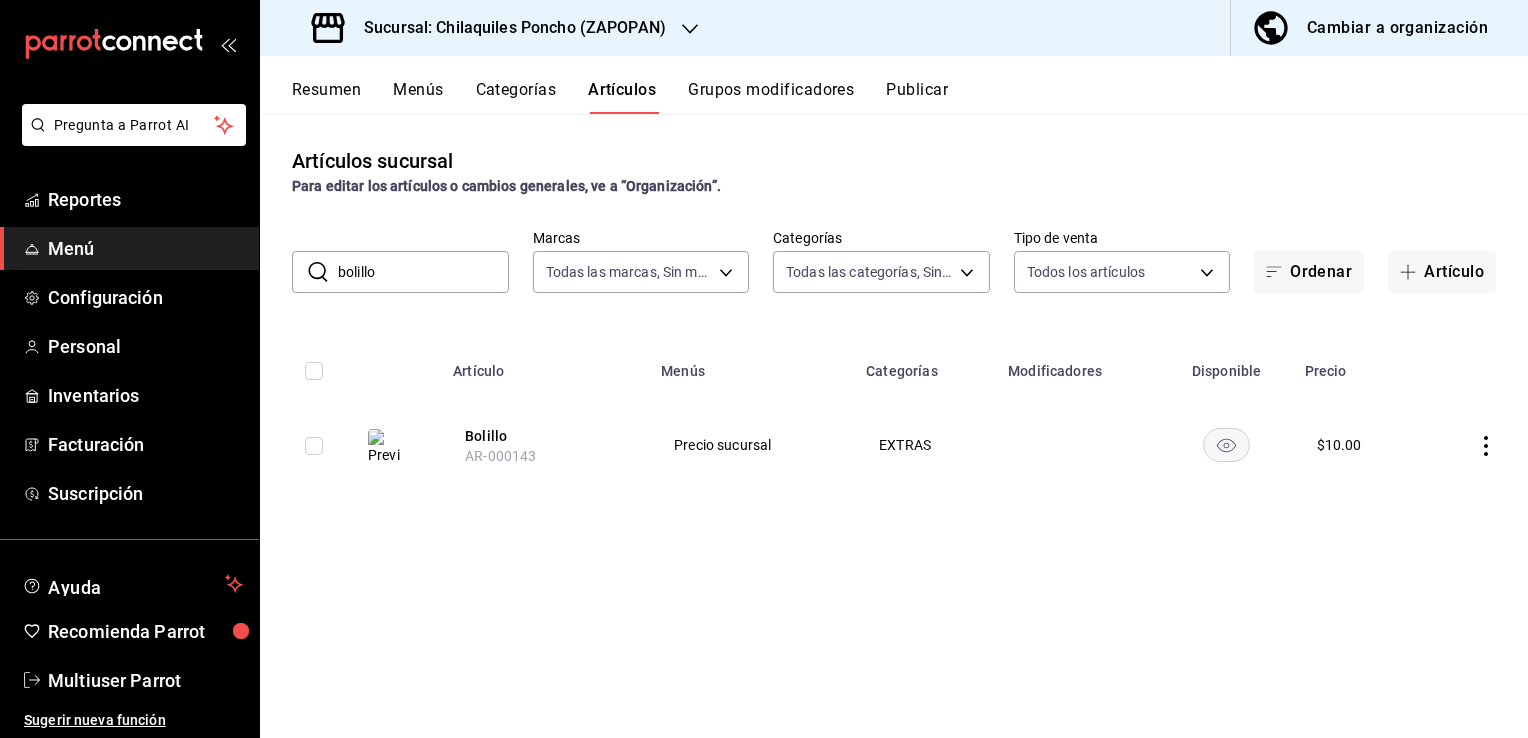 click on "Resumen Menús Categorías Artículos Grupos modificadores Publicar" at bounding box center (894, 85) 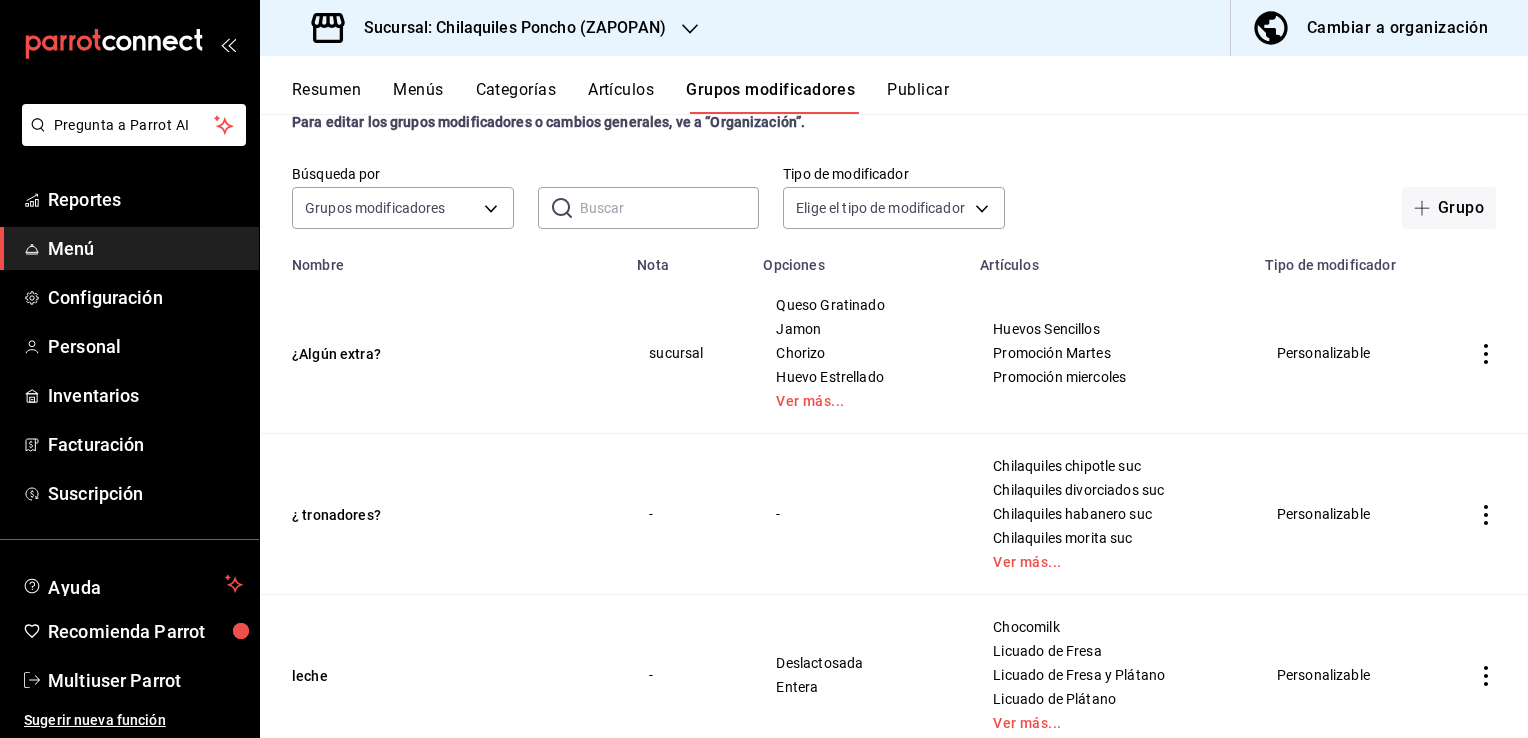 scroll, scrollTop: 100, scrollLeft: 0, axis: vertical 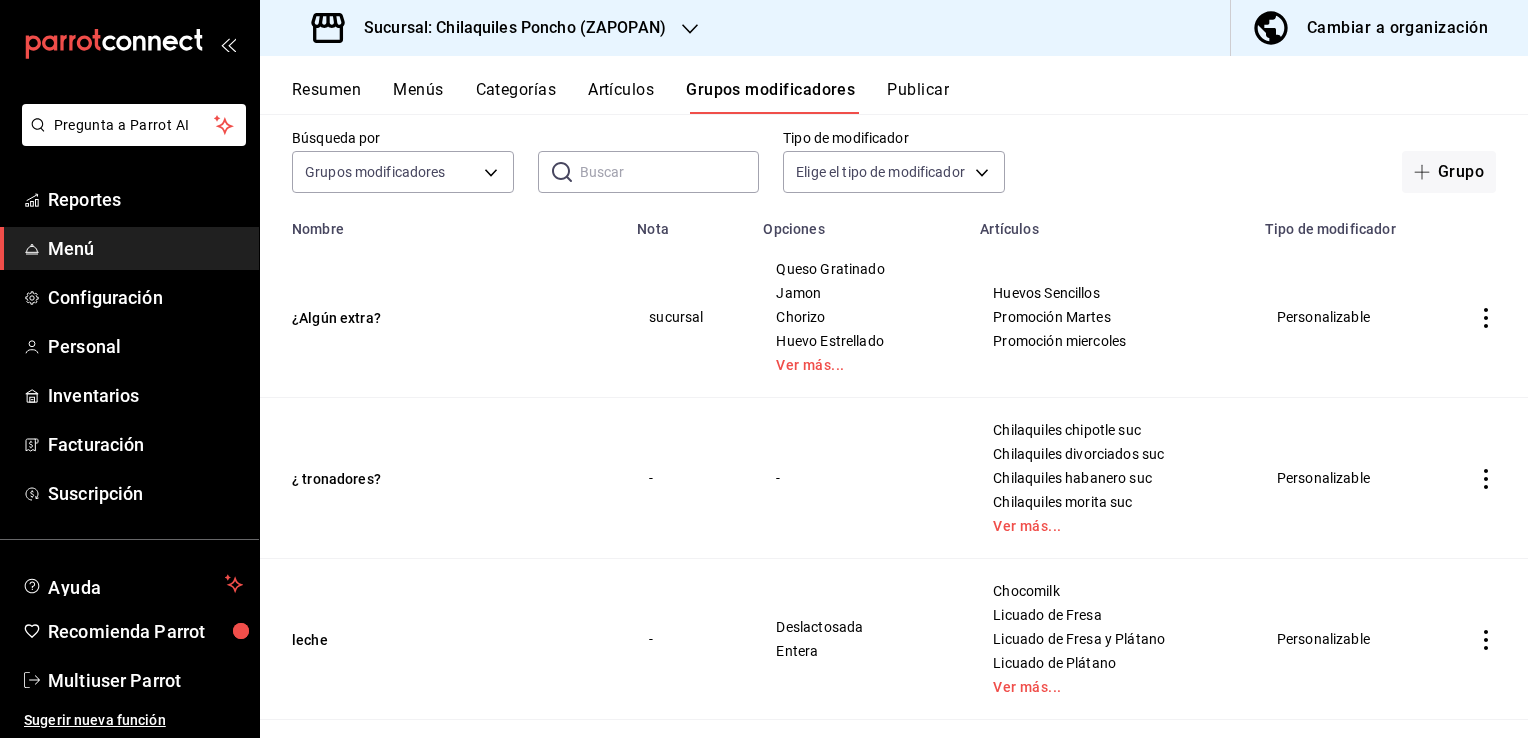 click 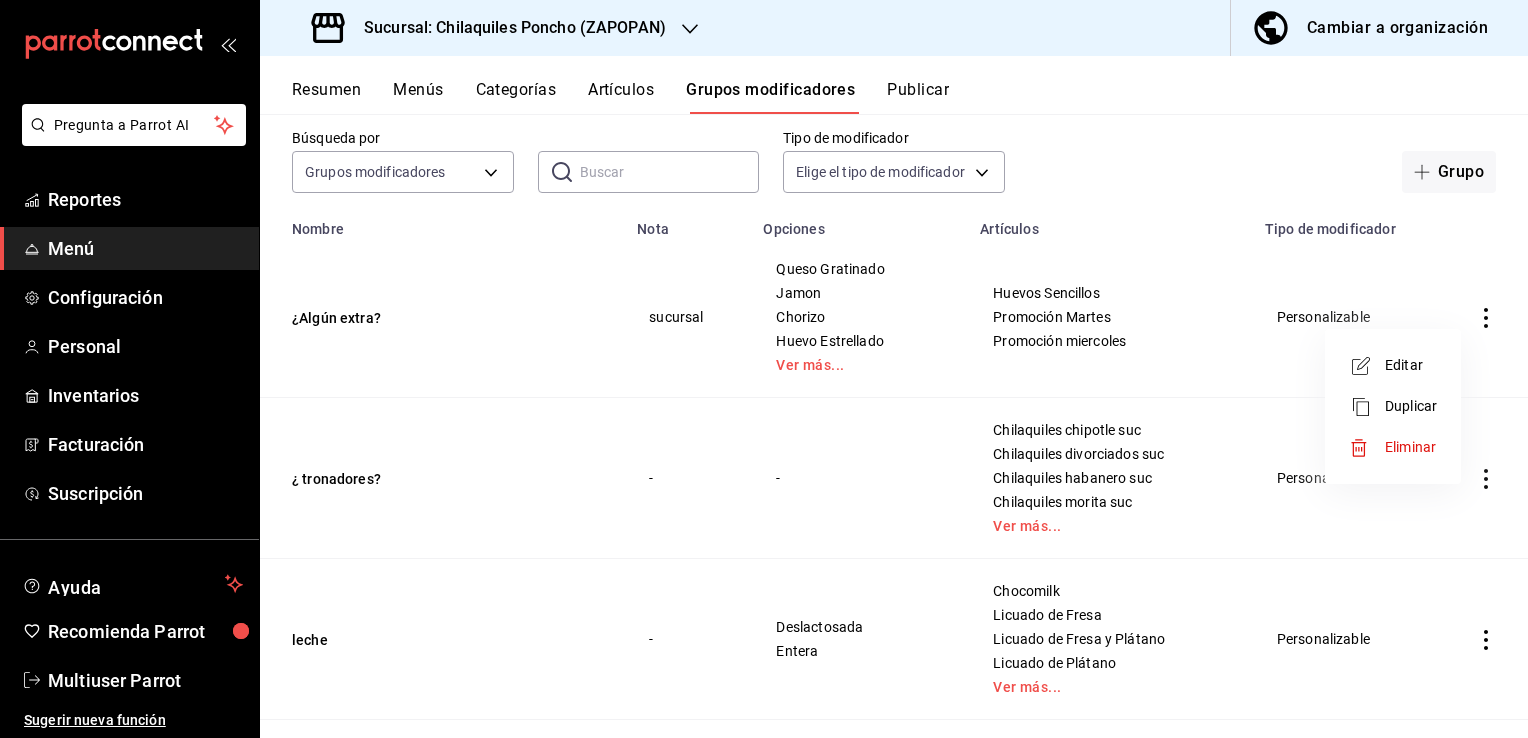 click on "Editar" at bounding box center (1393, 365) 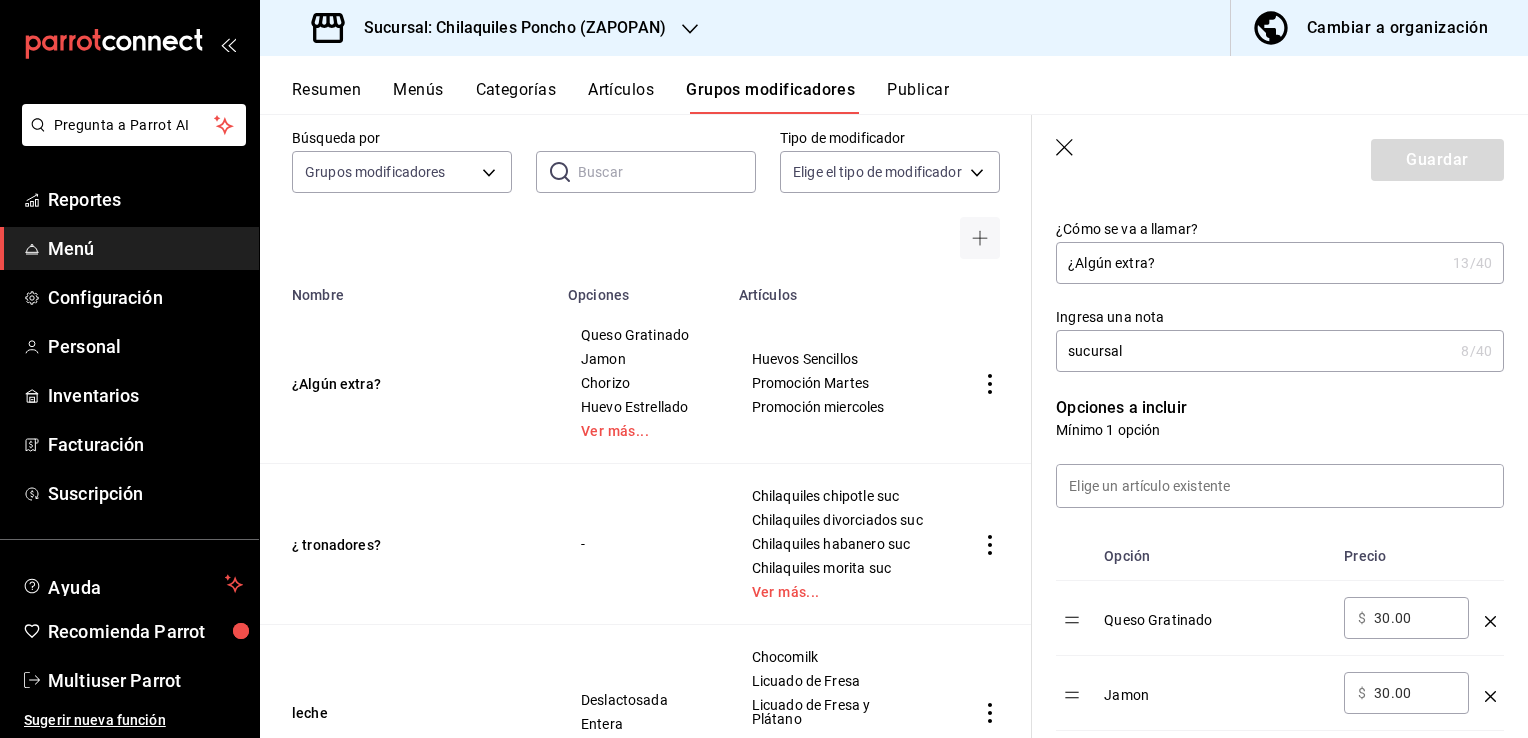 scroll, scrollTop: 300, scrollLeft: 0, axis: vertical 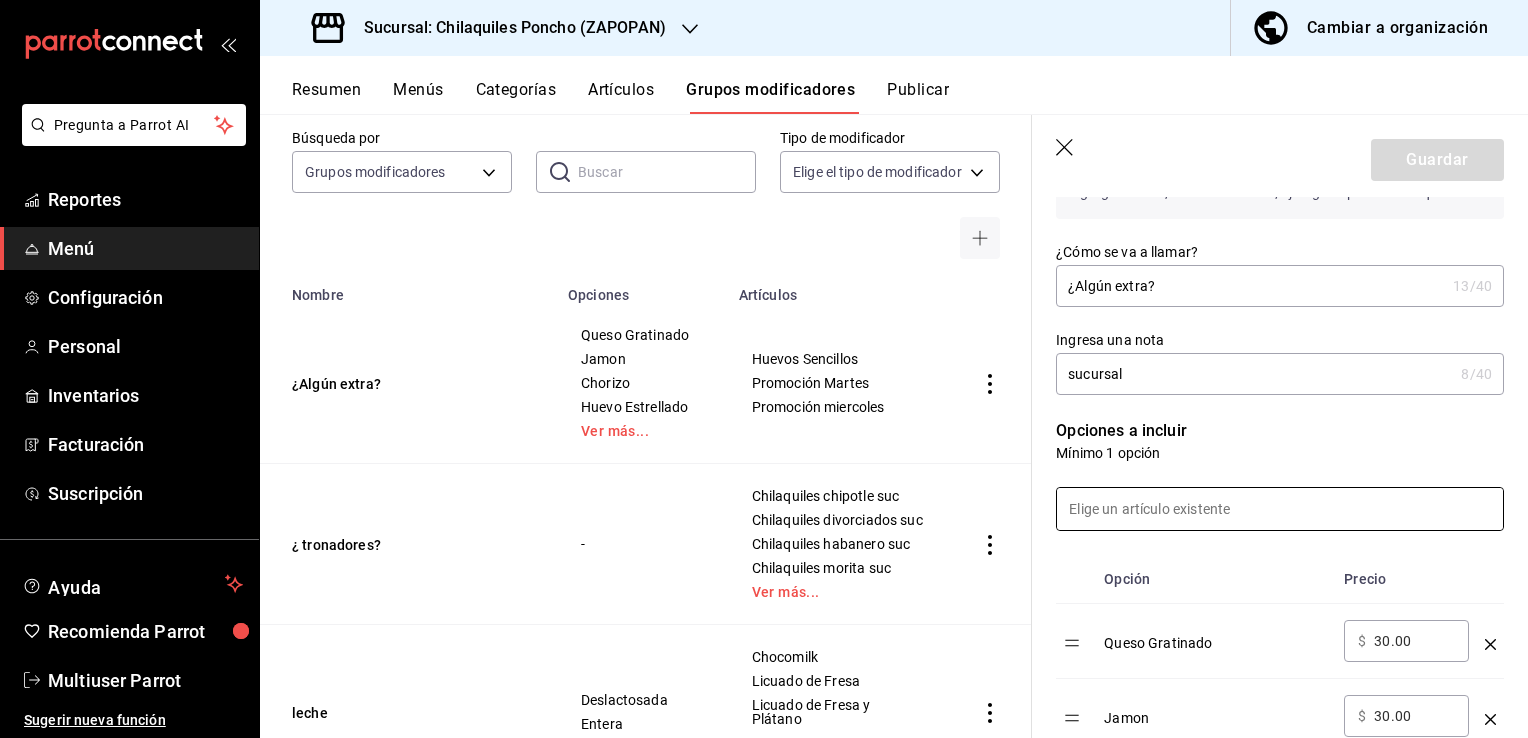 click at bounding box center (1280, 509) 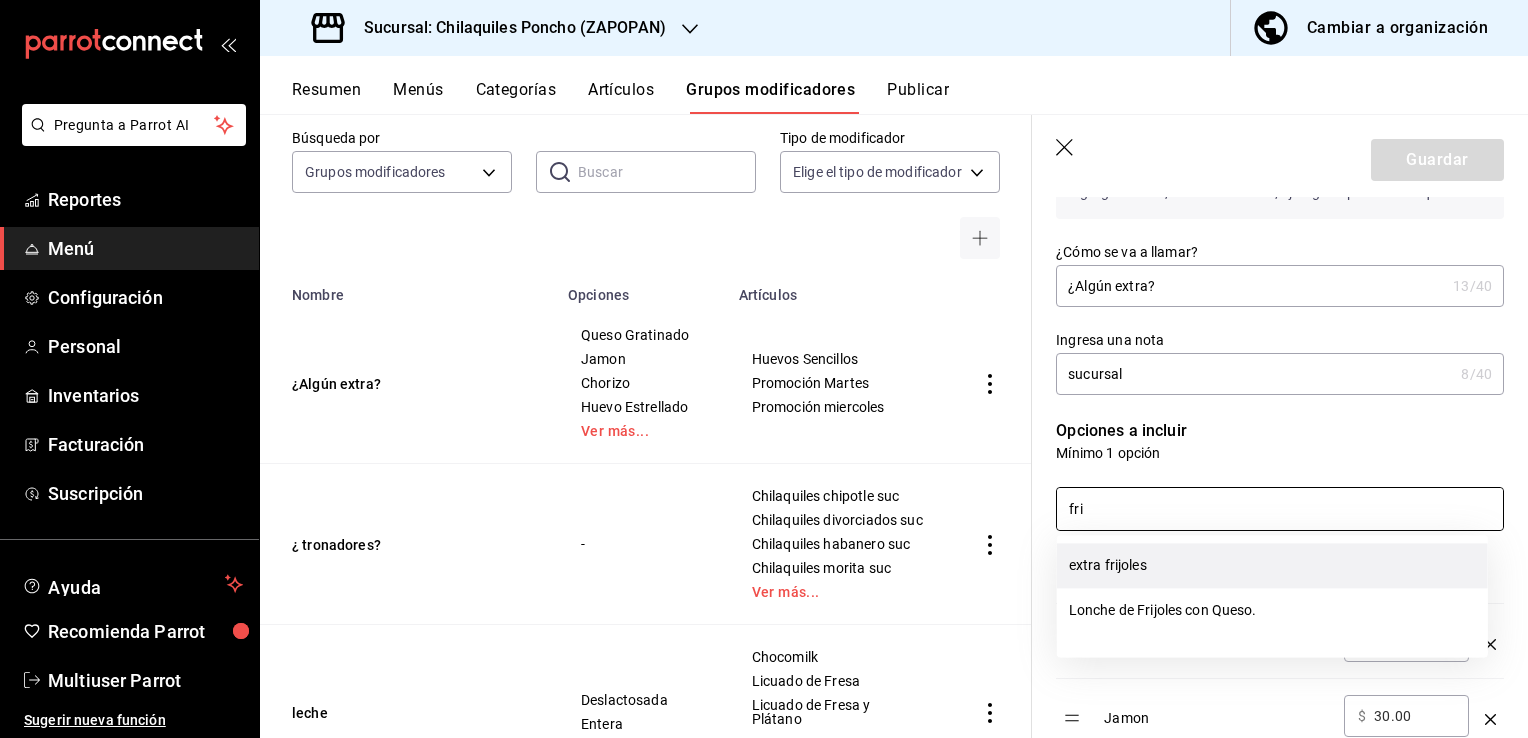 click on "extra frijoles" at bounding box center [1272, 565] 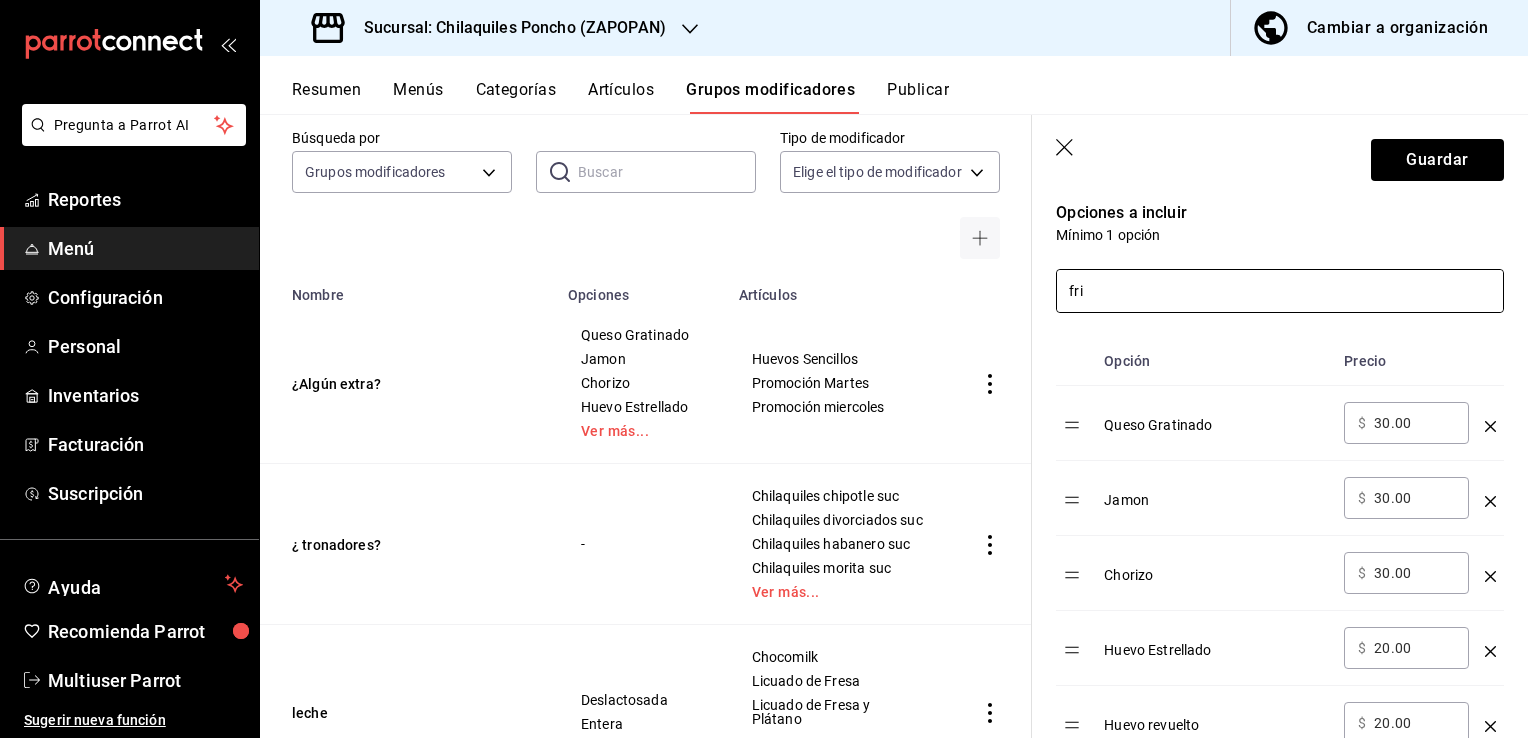 scroll, scrollTop: 500, scrollLeft: 0, axis: vertical 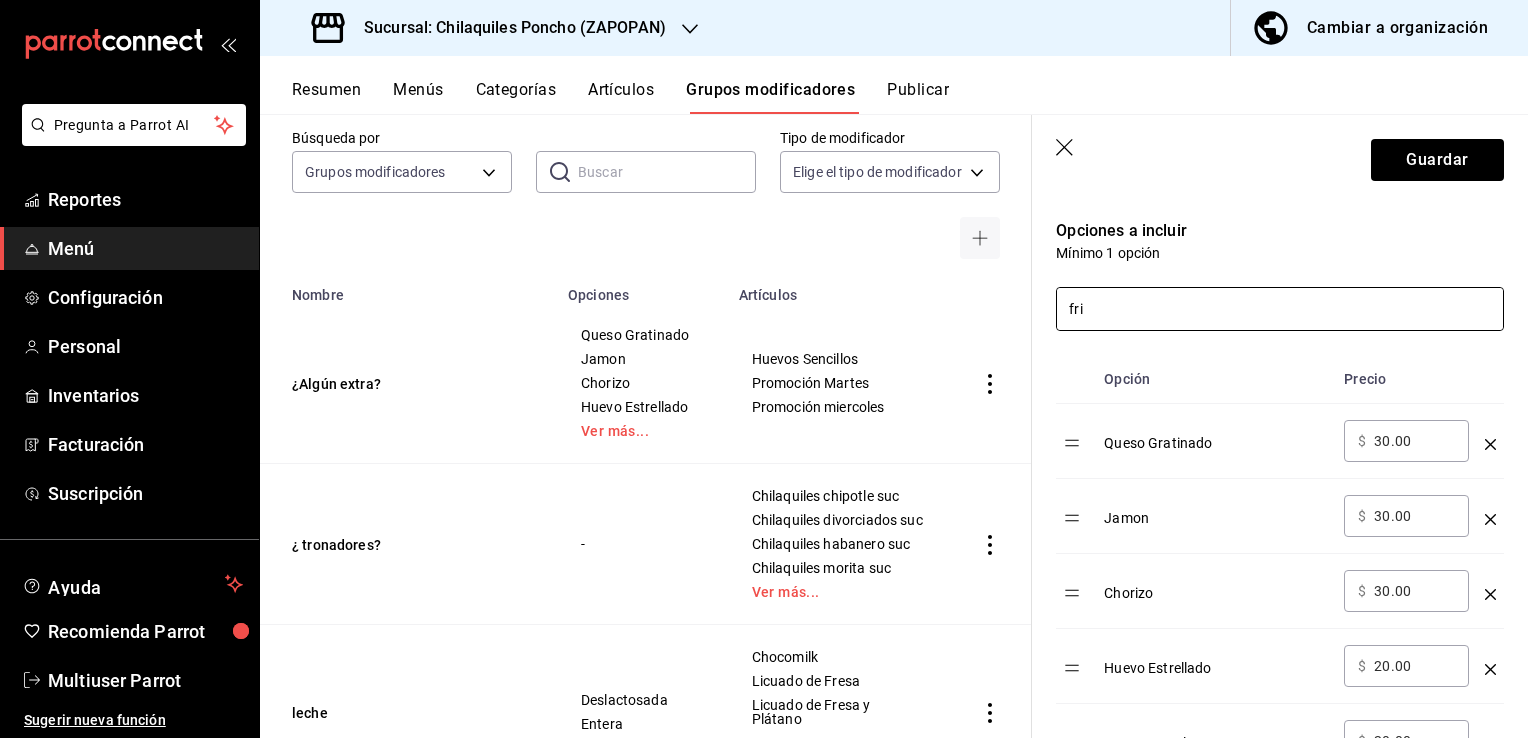click on "fri" at bounding box center [1280, 309] 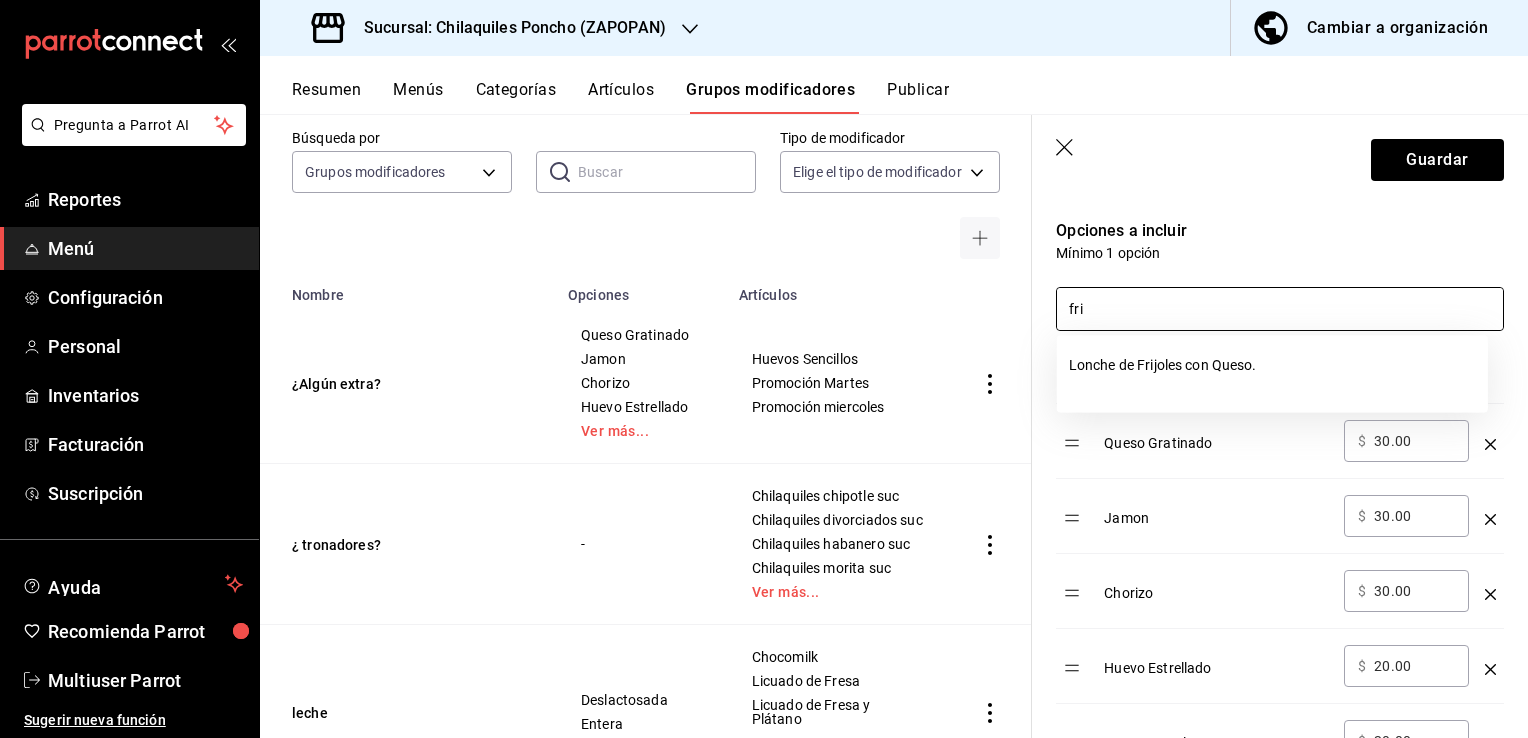 click on "fri" at bounding box center [1280, 309] 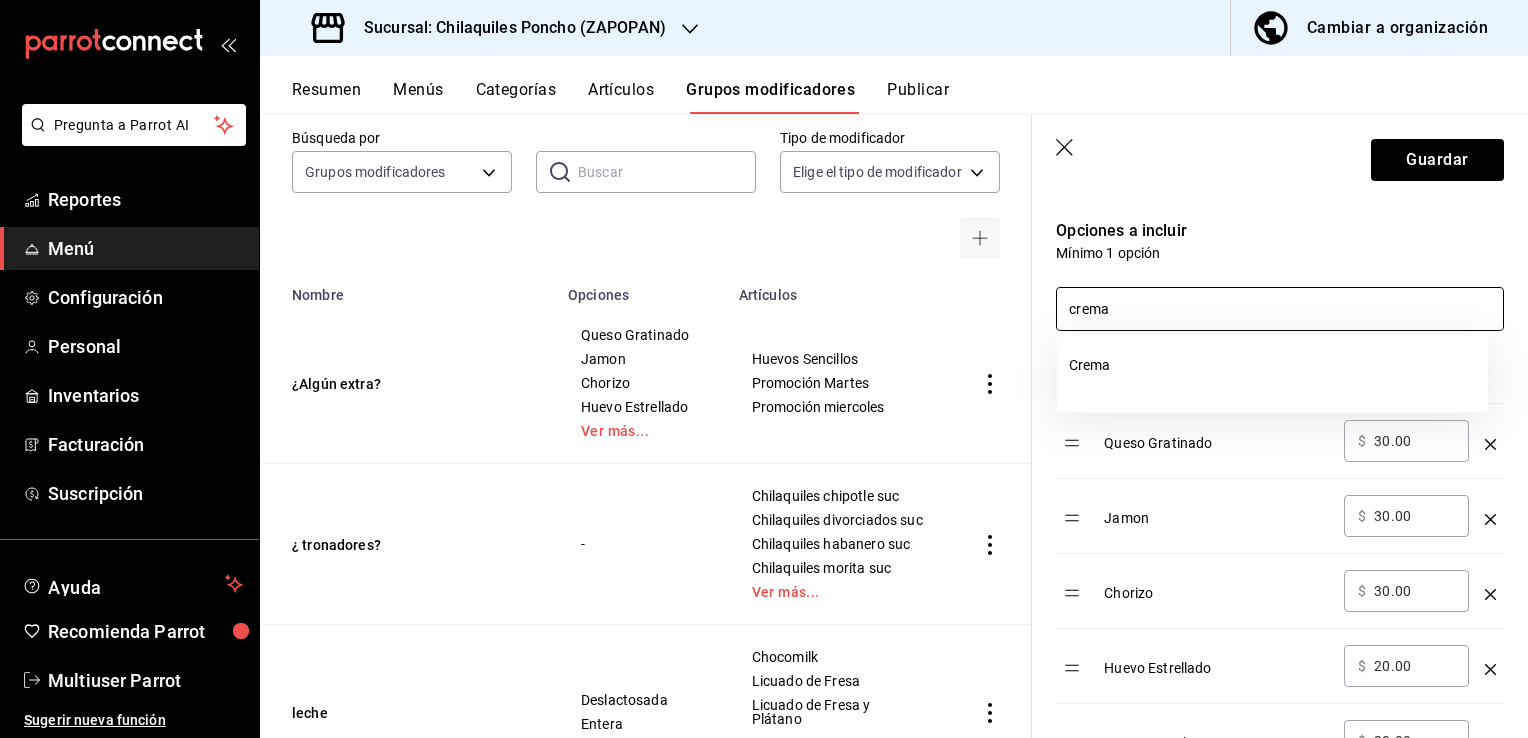 click on "Crema" at bounding box center (1272, 373) 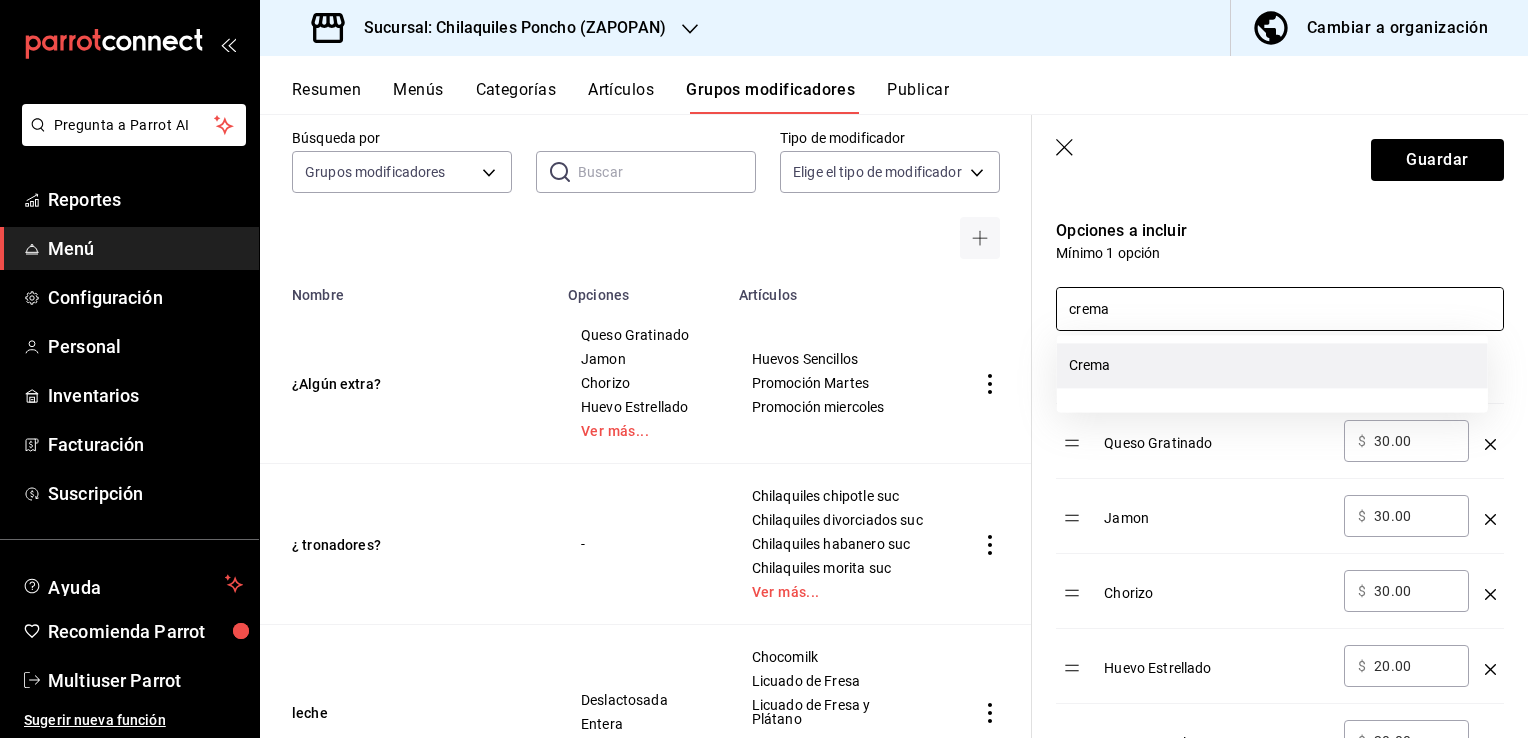 click on "Crema" at bounding box center (1272, 365) 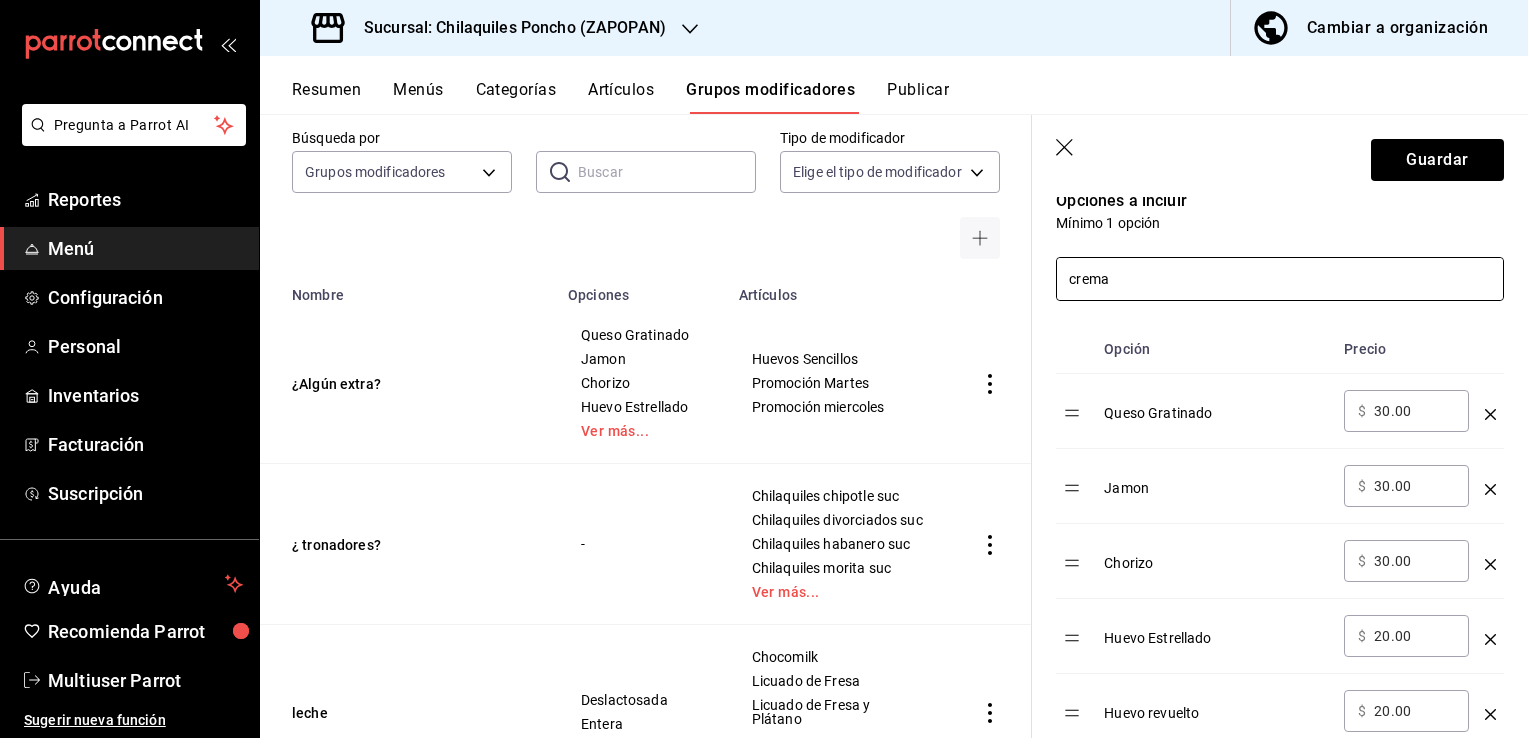 scroll, scrollTop: 500, scrollLeft: 0, axis: vertical 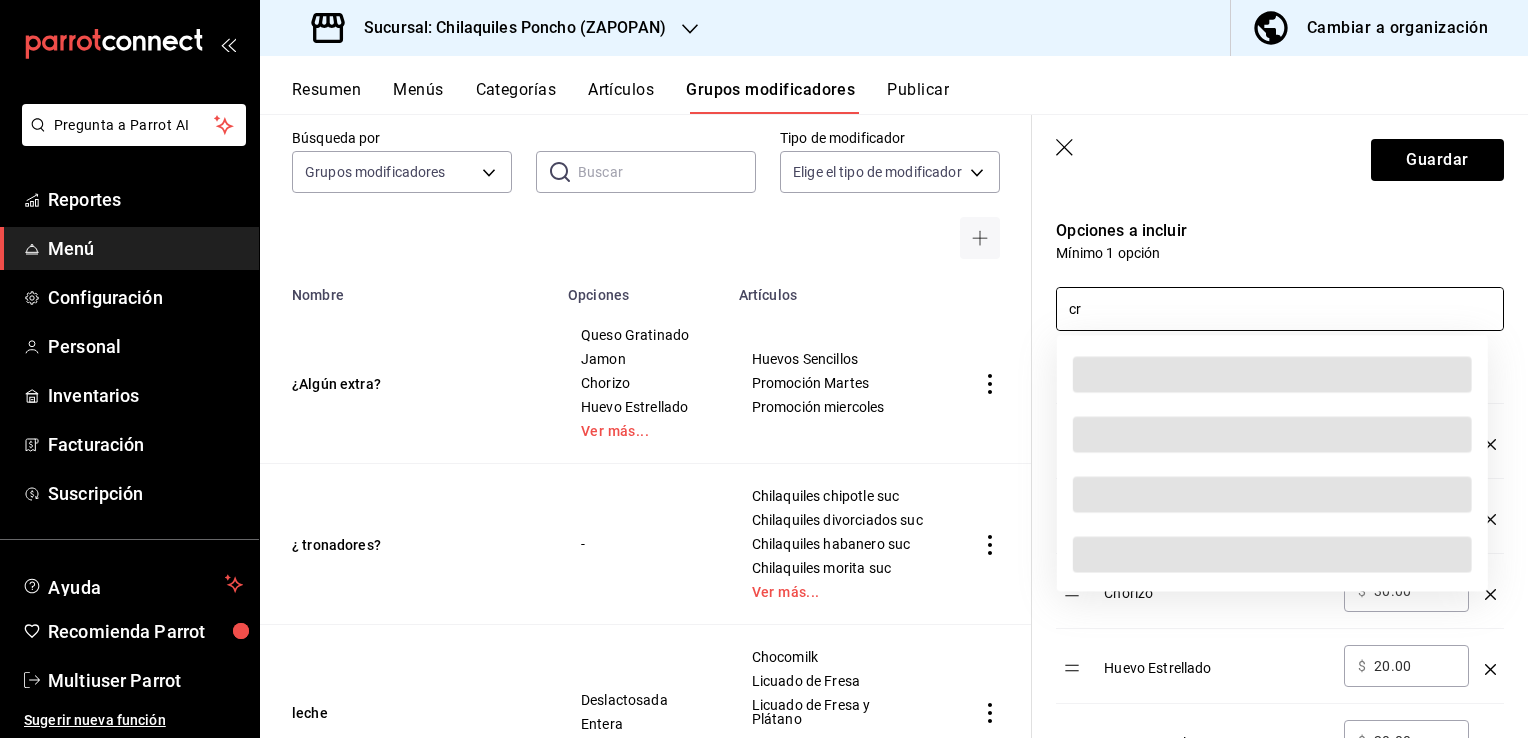 type on "c" 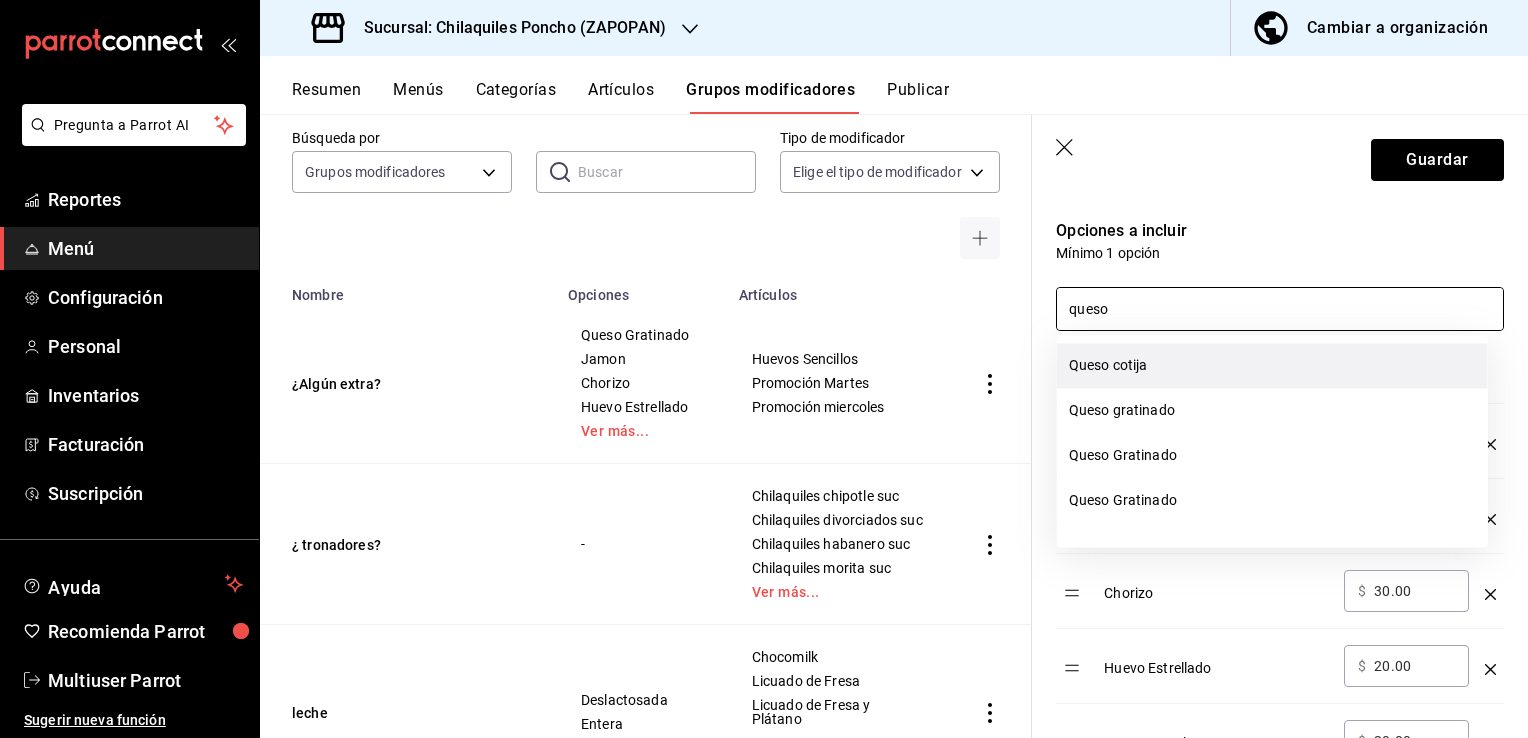 click on "Queso cotija" at bounding box center [1272, 365] 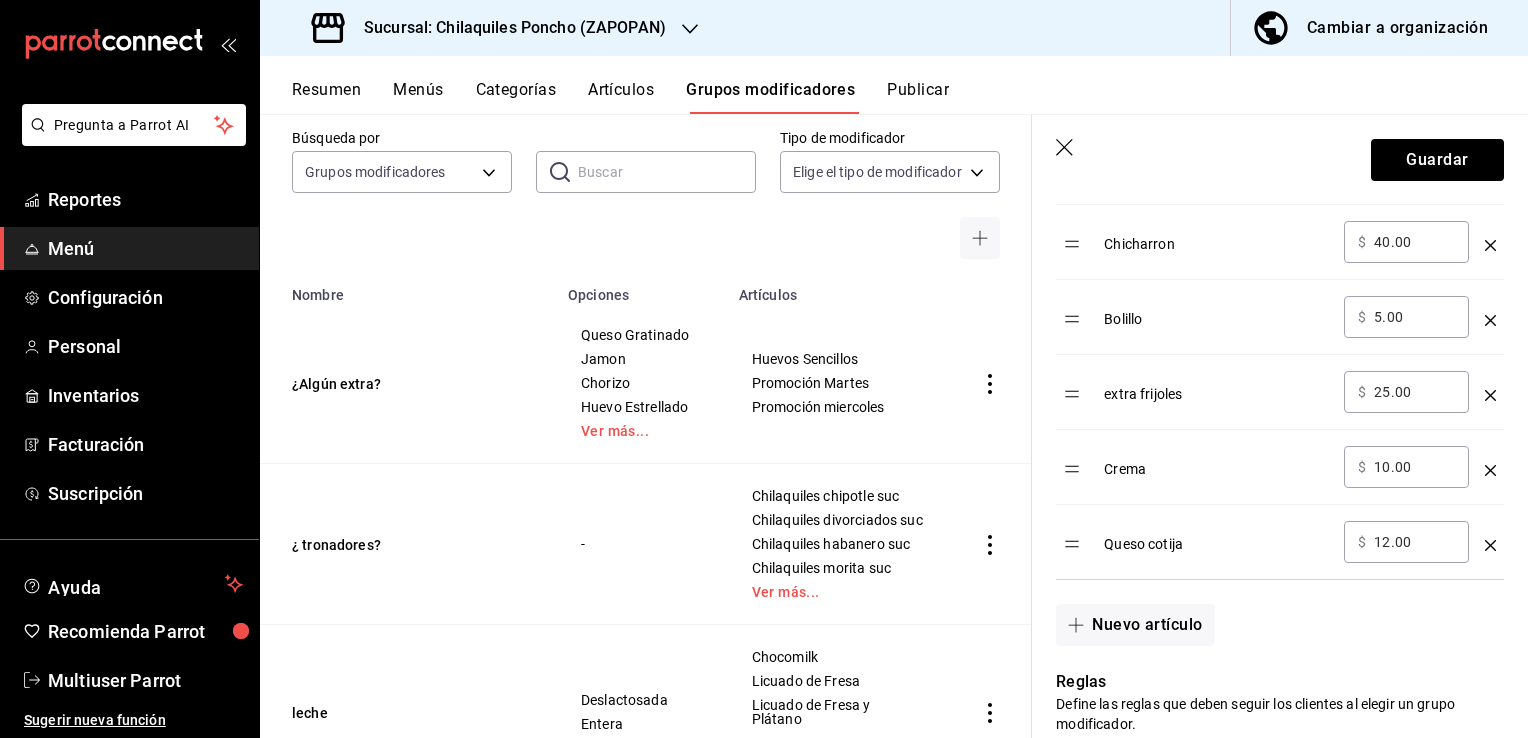 scroll, scrollTop: 1300, scrollLeft: 0, axis: vertical 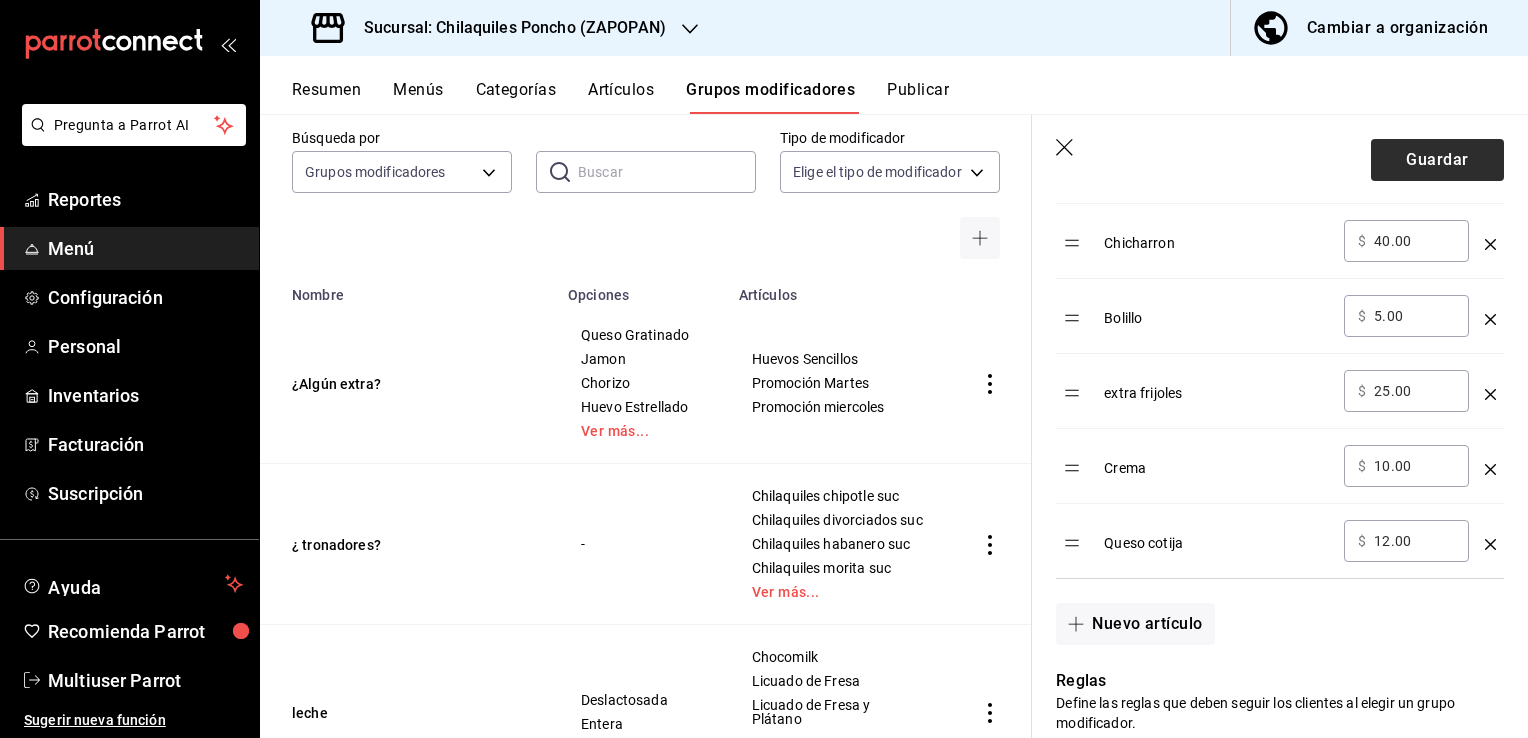 type on "queso" 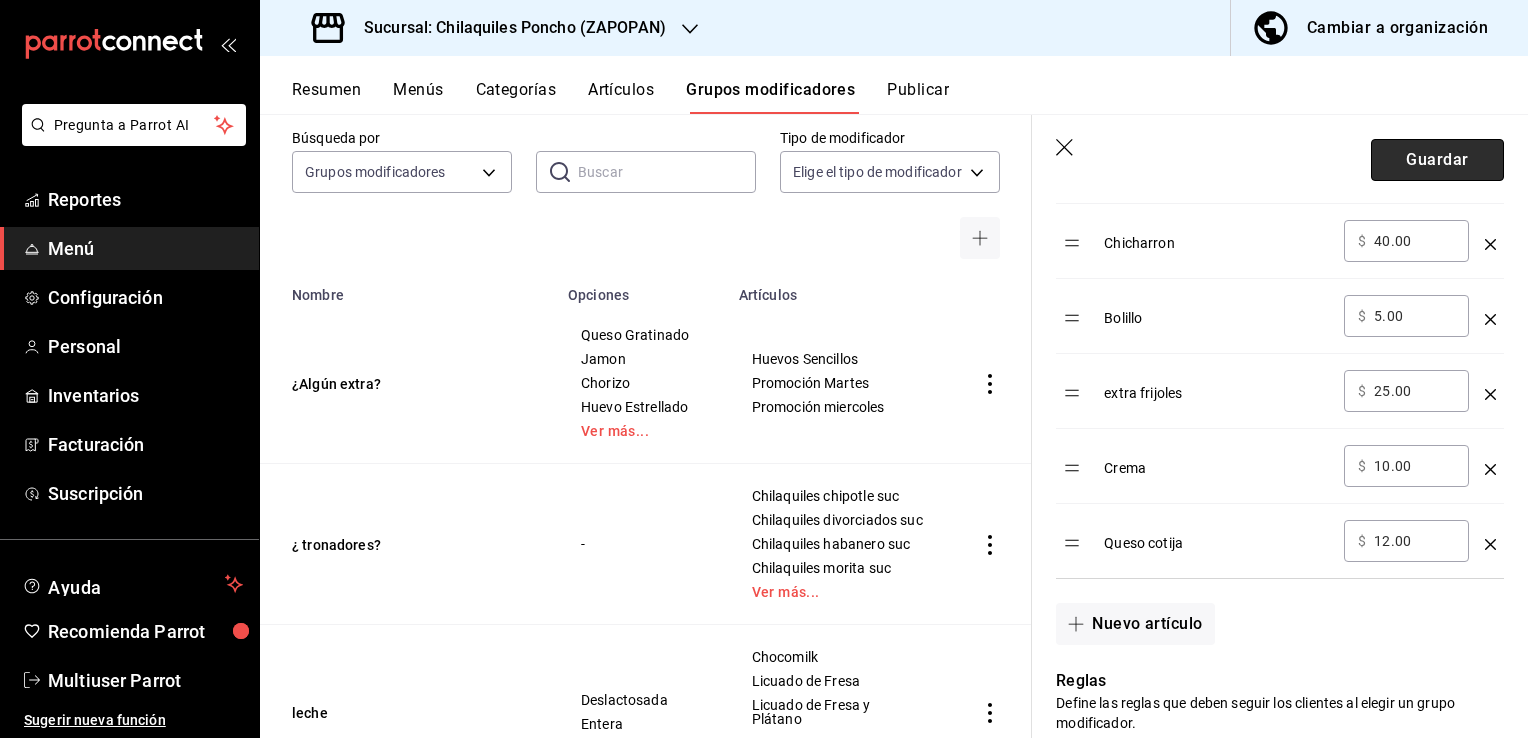click on "Guardar" at bounding box center [1437, 160] 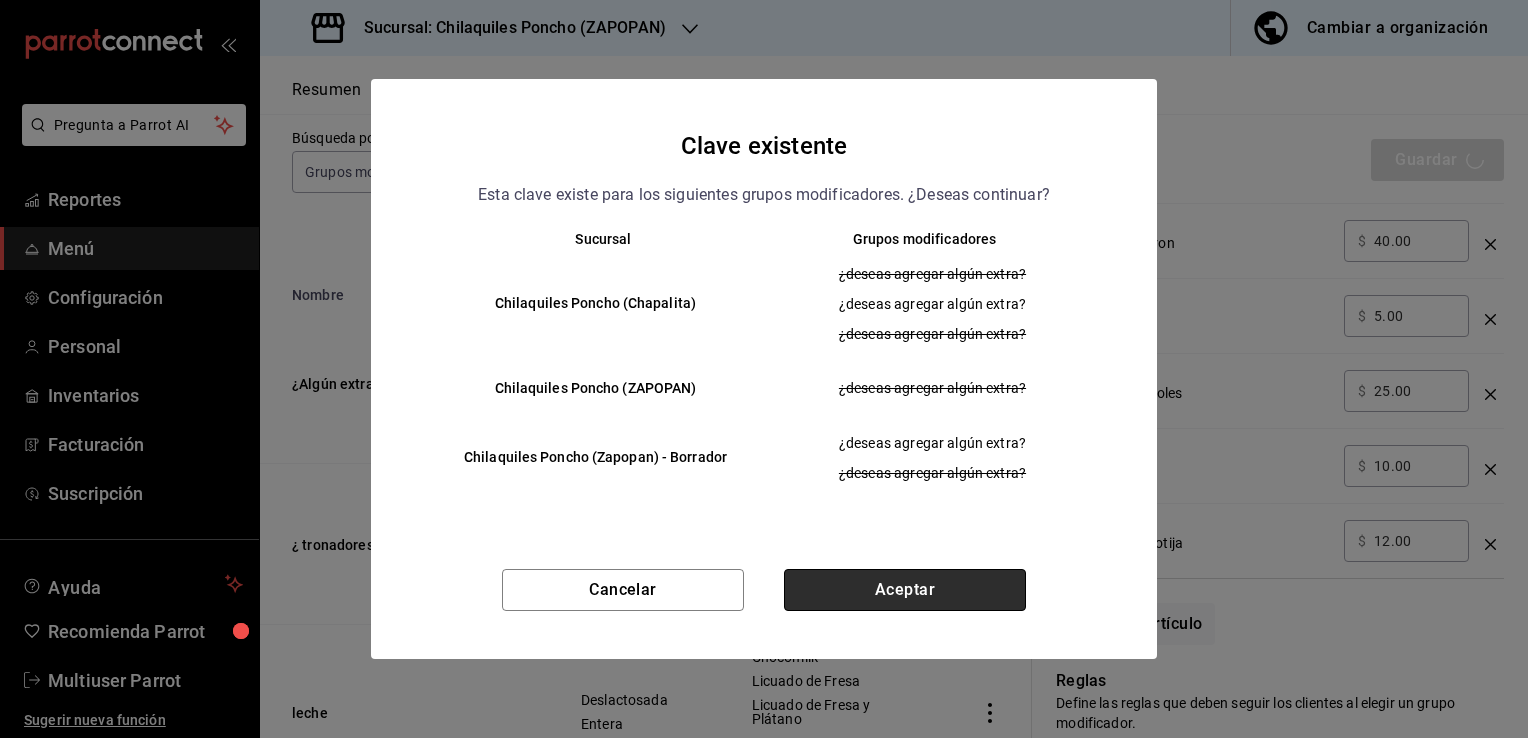 click on "Aceptar" at bounding box center [905, 590] 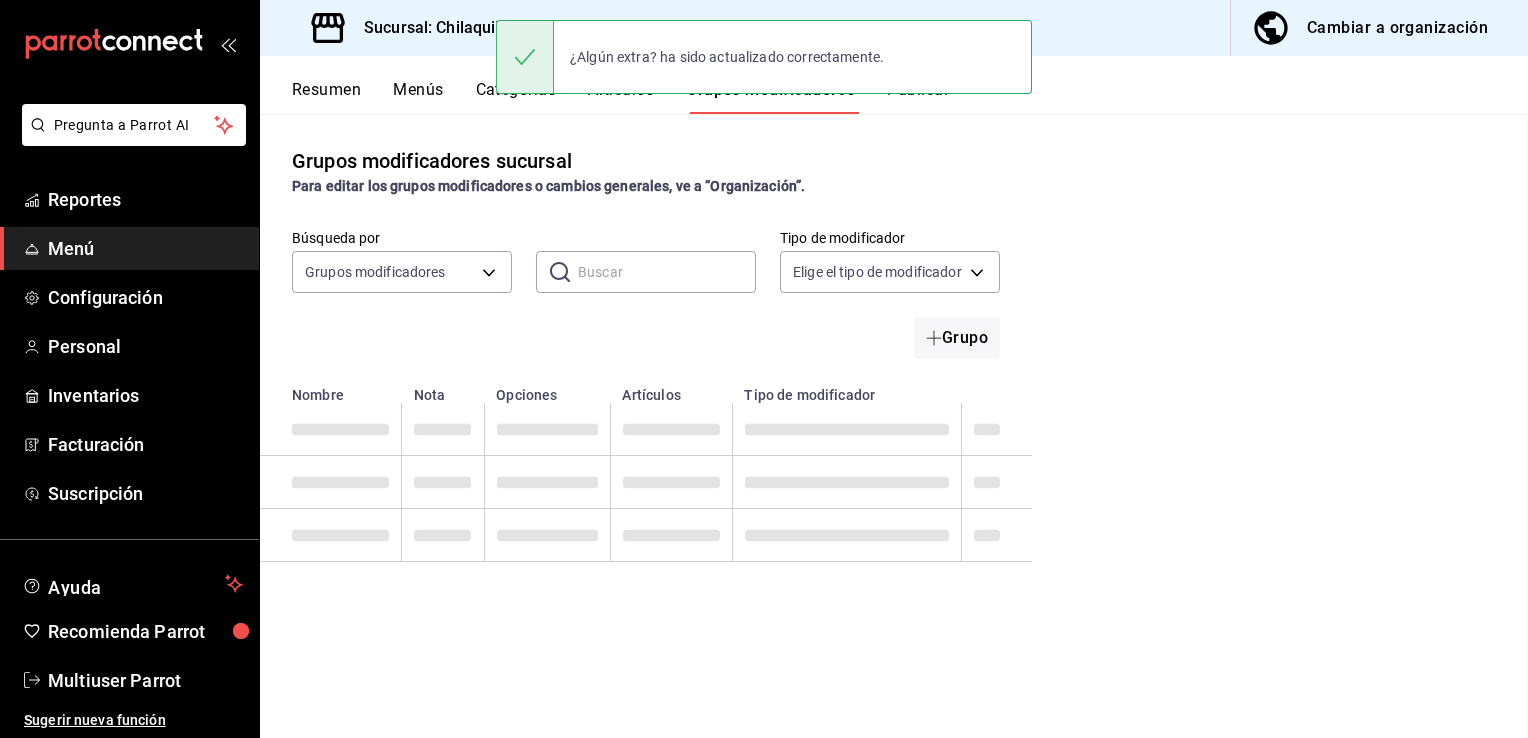 scroll, scrollTop: 0, scrollLeft: 0, axis: both 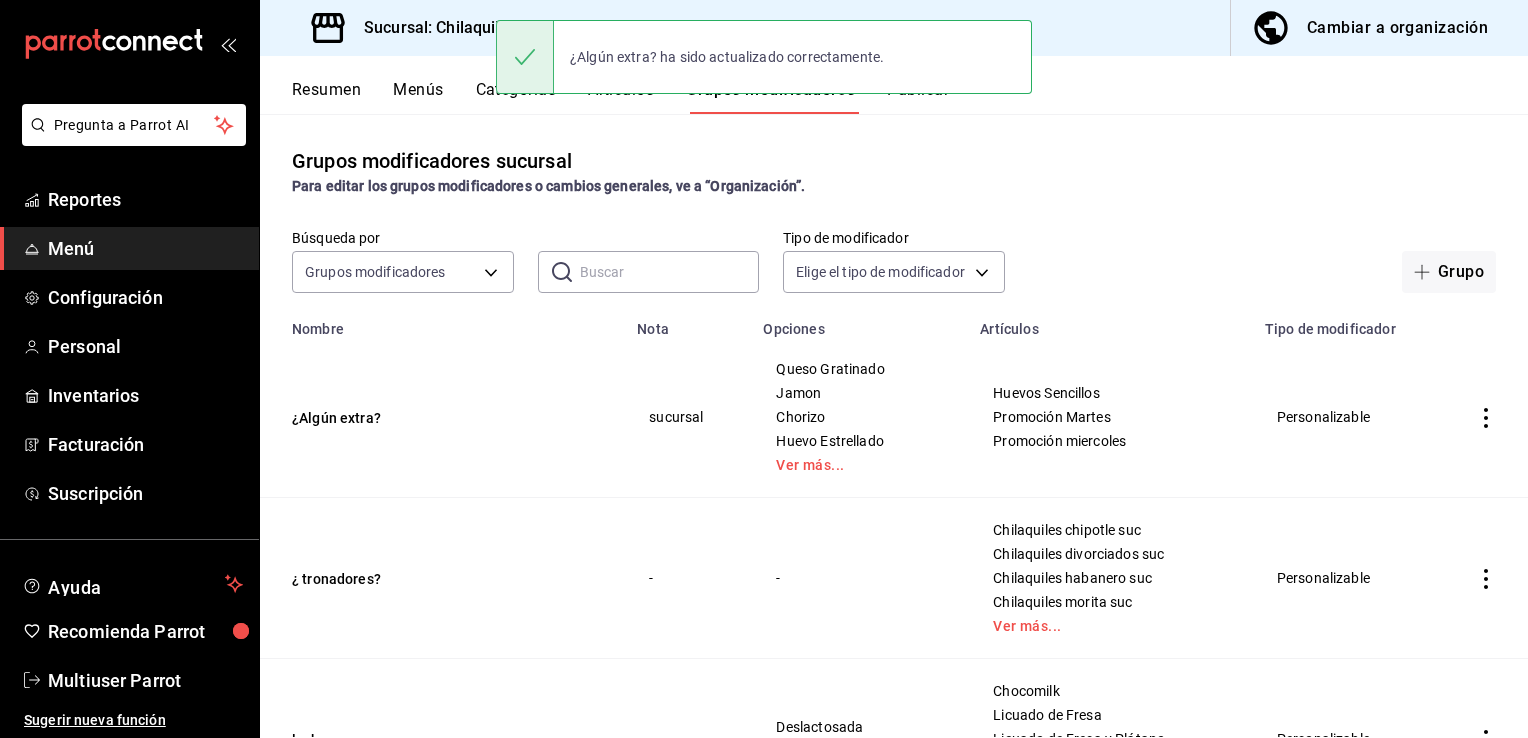 click on "Grupos modificadores sucursal Para editar los grupos modificadores o cambios generales, ve a “Organización”." at bounding box center (894, 171) 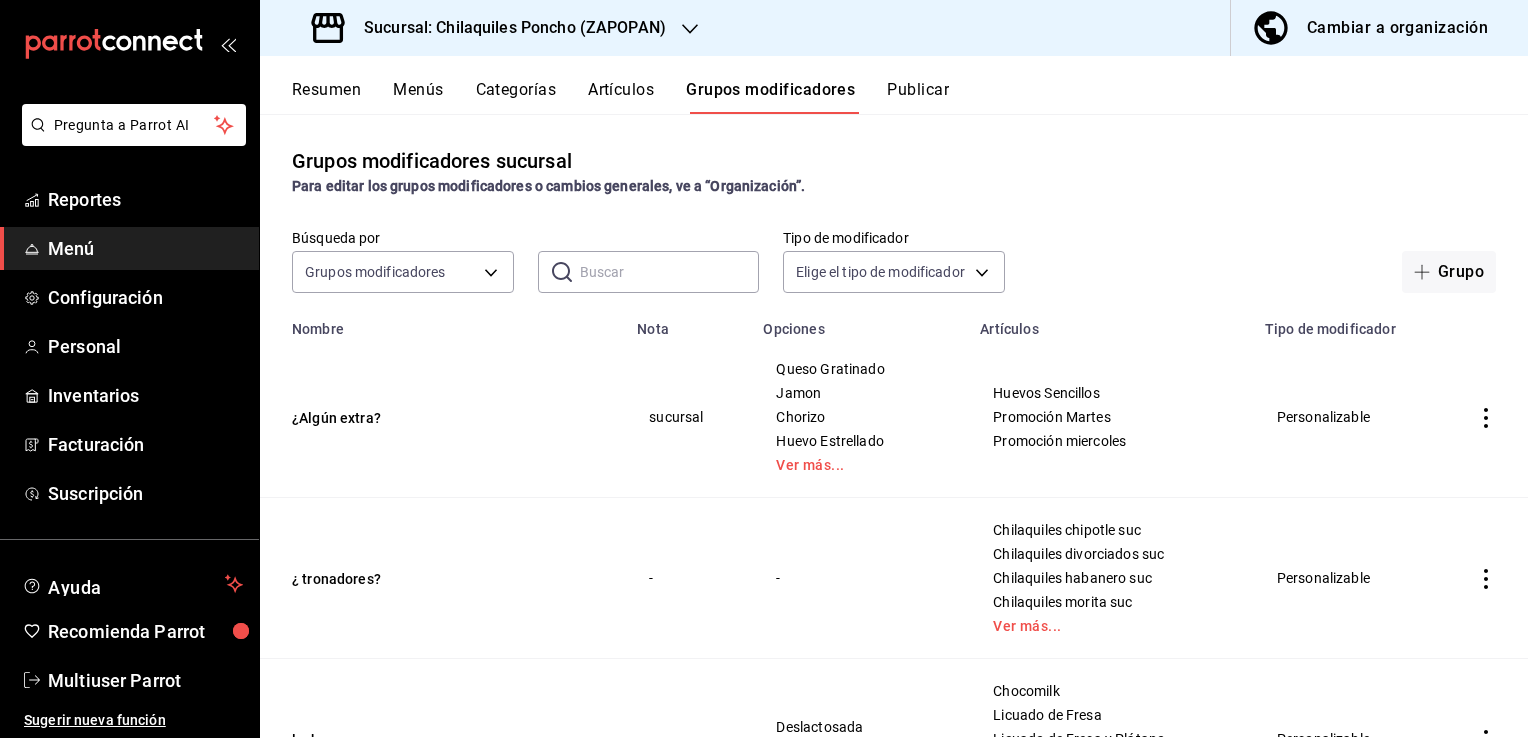 click on "Artículos" at bounding box center [621, 97] 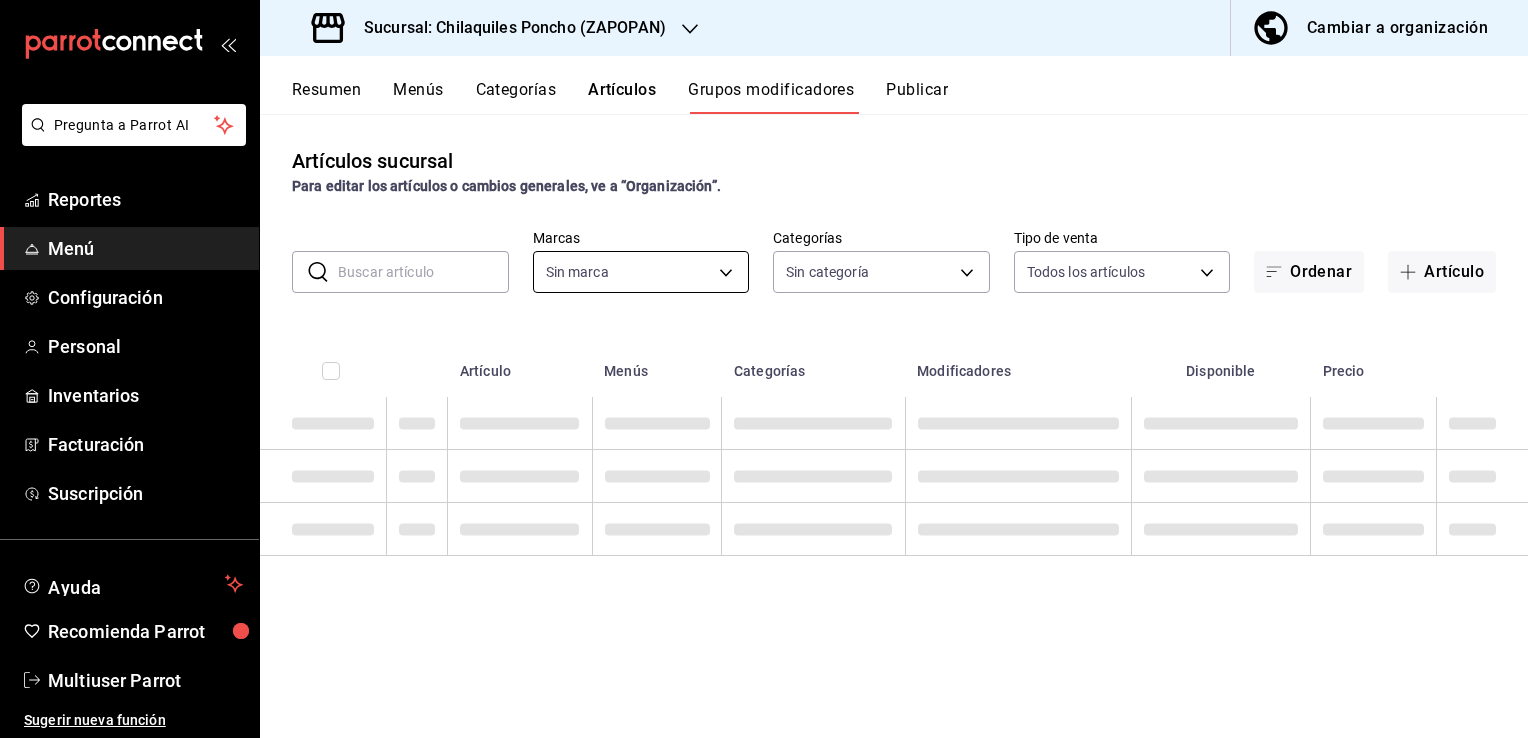 type on "c20b9c20-d7d4-4246-8d09-8eb4ac023ca0,166365aa-3999-453b-be3c-d6066f1407a9,e3e81acf-7691-4856-9d6e-bf076cd151e4,39a6ed6b-9bd0-44df-b2c1-e34834d31872,ae512f06-948d-445c-abac-3f3f2b35c3ba" 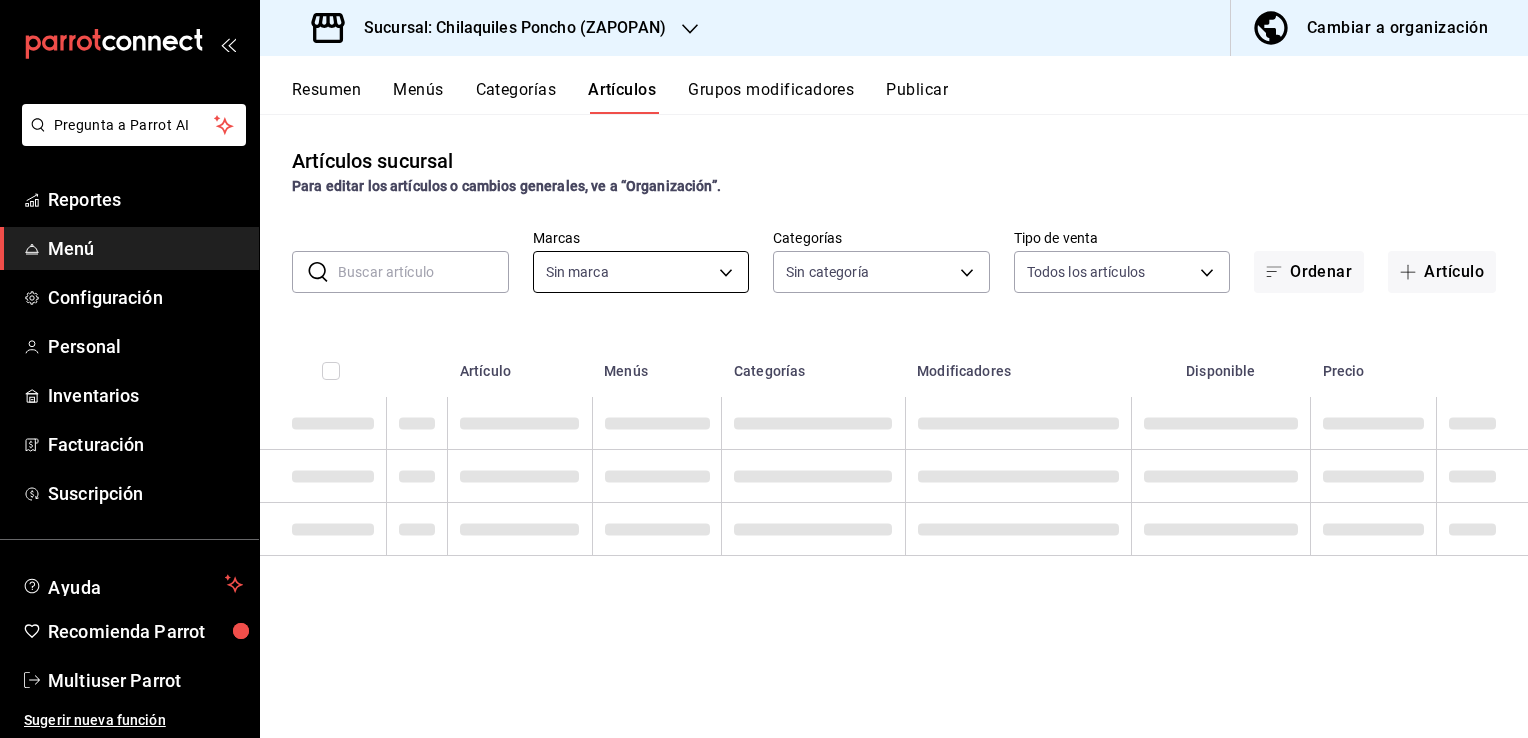 type 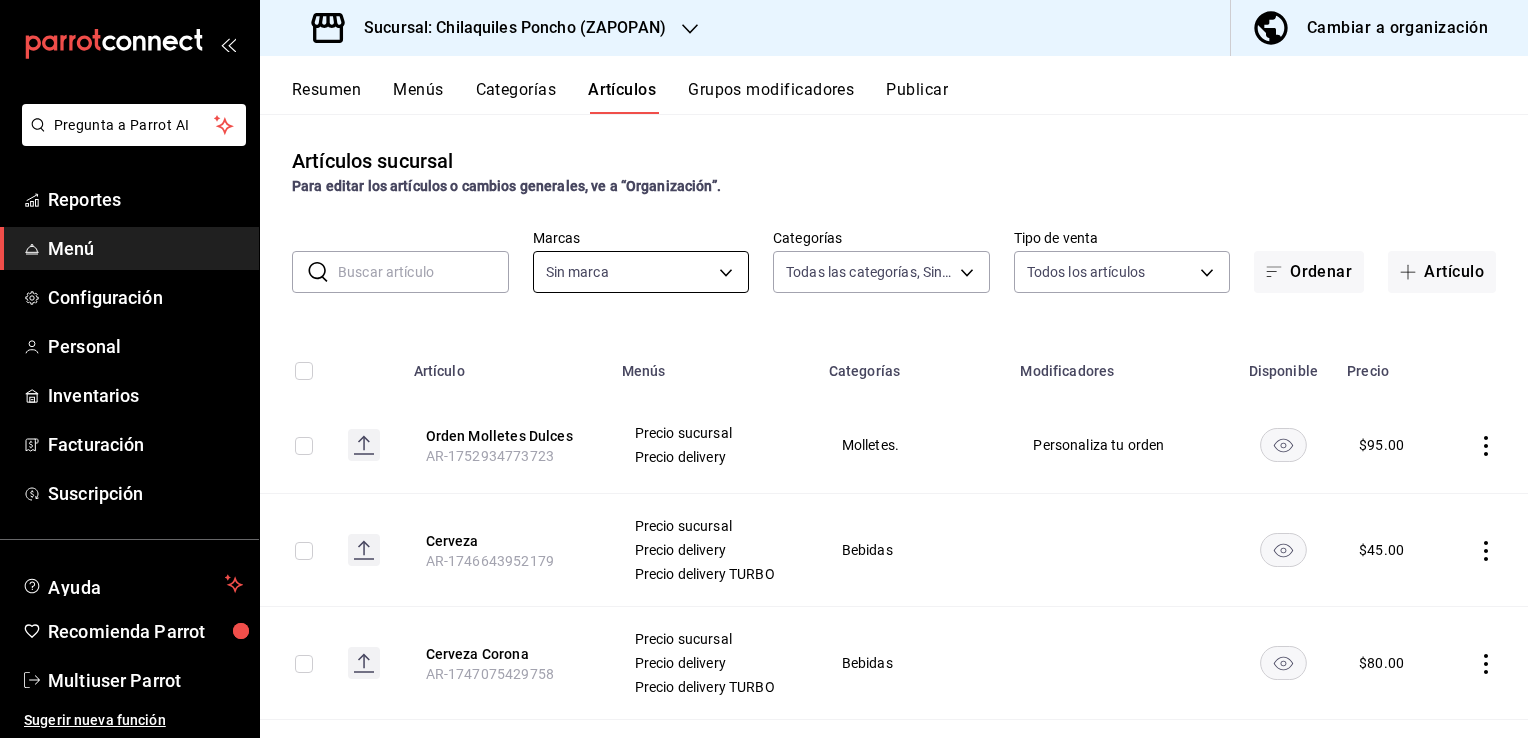 type on "8fc5e8d3-3390-4703-b559-2fbcf81cb379,971778e6-ae3c-4dbc-b8df-3e79793ed588,2cb98687-a48c-455c-ad32-578c5c973aba,ccae6b2d-4cfa-4e92-b909-7453bd745ed2,1c900c12-8b56-4977-8a3c-9706311c3bfb,211ec51b-35bd-4bb2-9940-699c9d4b253c,62ef5382-7d4c-4af5-942f-c5421a7d1b8f,b5b4467f-b7ae-442c-80d7-7f5dd6c67e4b,6c9c1bb3-23fc-432d-9f5a-b9ec059b5171,a9c40b93-538e-4864-9f8c-64b9f3b4d1e5,4fcb77e9-655d-4611-9cf6-69d5ea493576,2566ae26-270a-4c3b-8685-f2f7e476321a,dacee7ee-3387-4730-9b78-3d5305590df4" 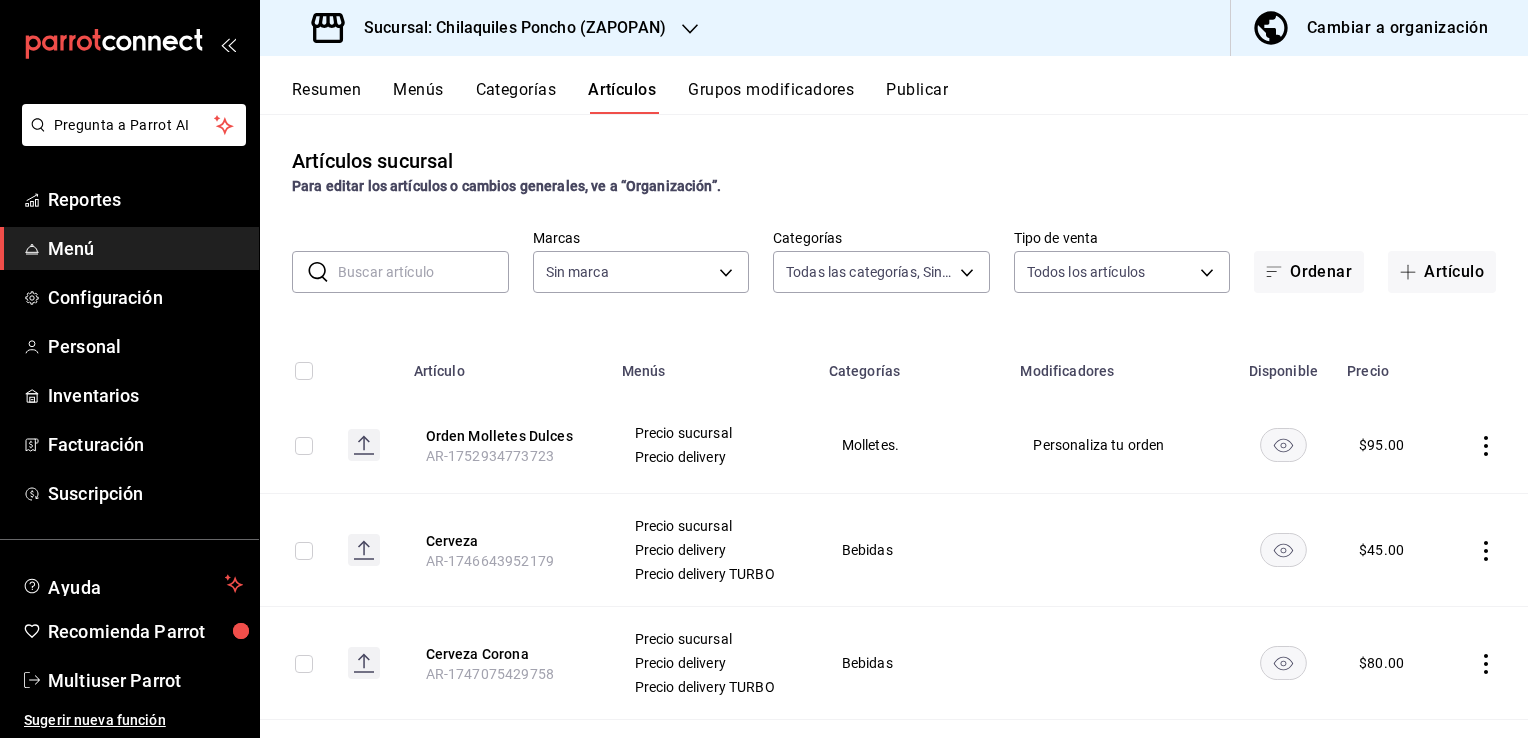 type on "c20b9c20-d7d4-4246-8d09-8eb4ac023ca0,166365aa-3999-453b-be3c-d6066f1407a9,e3e81acf-7691-4856-9d6e-bf076cd151e4,39a6ed6b-9bd0-44df-b2c1-e34834d31872,ae512f06-948d-445c-abac-3f3f2b35c3ba" 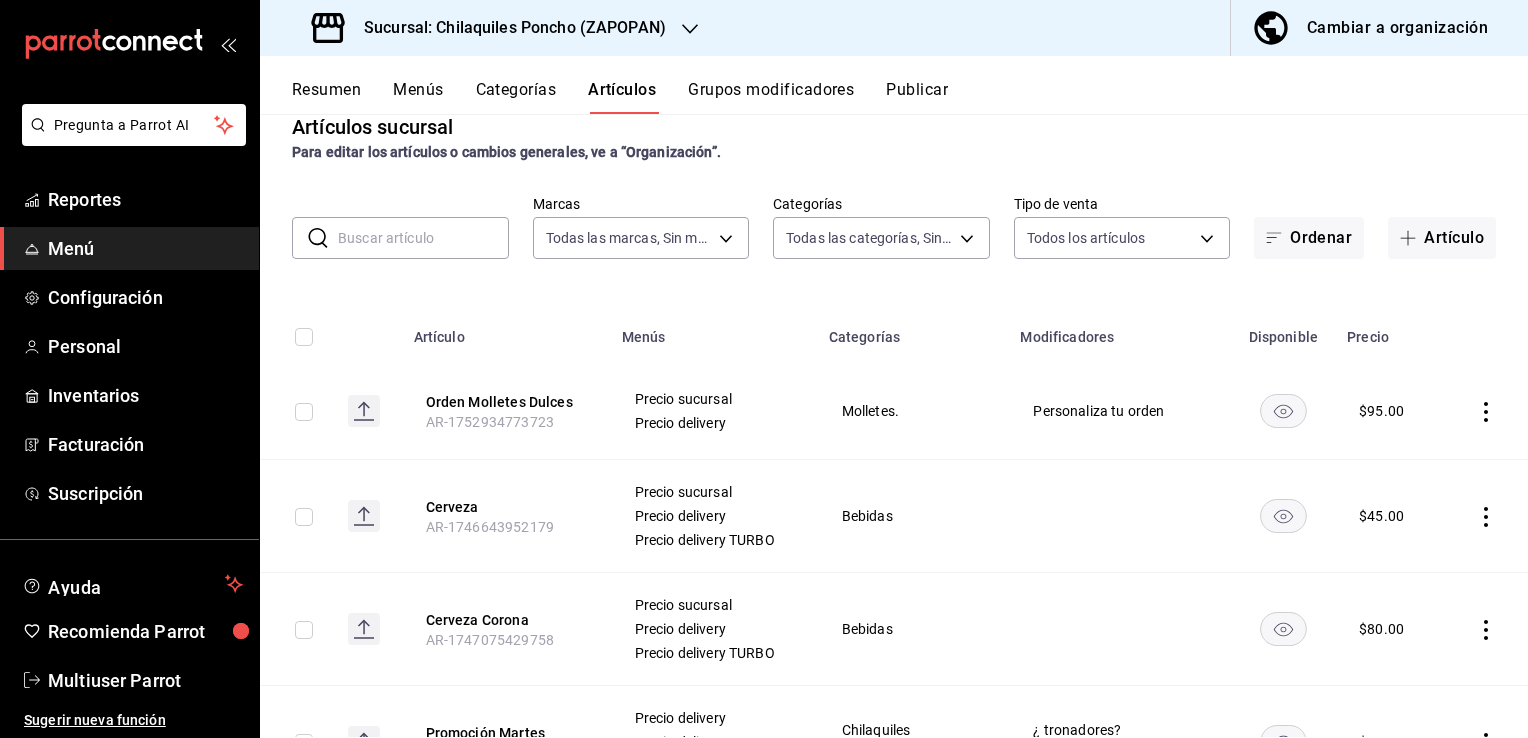 scroll, scrollTop: 0, scrollLeft: 0, axis: both 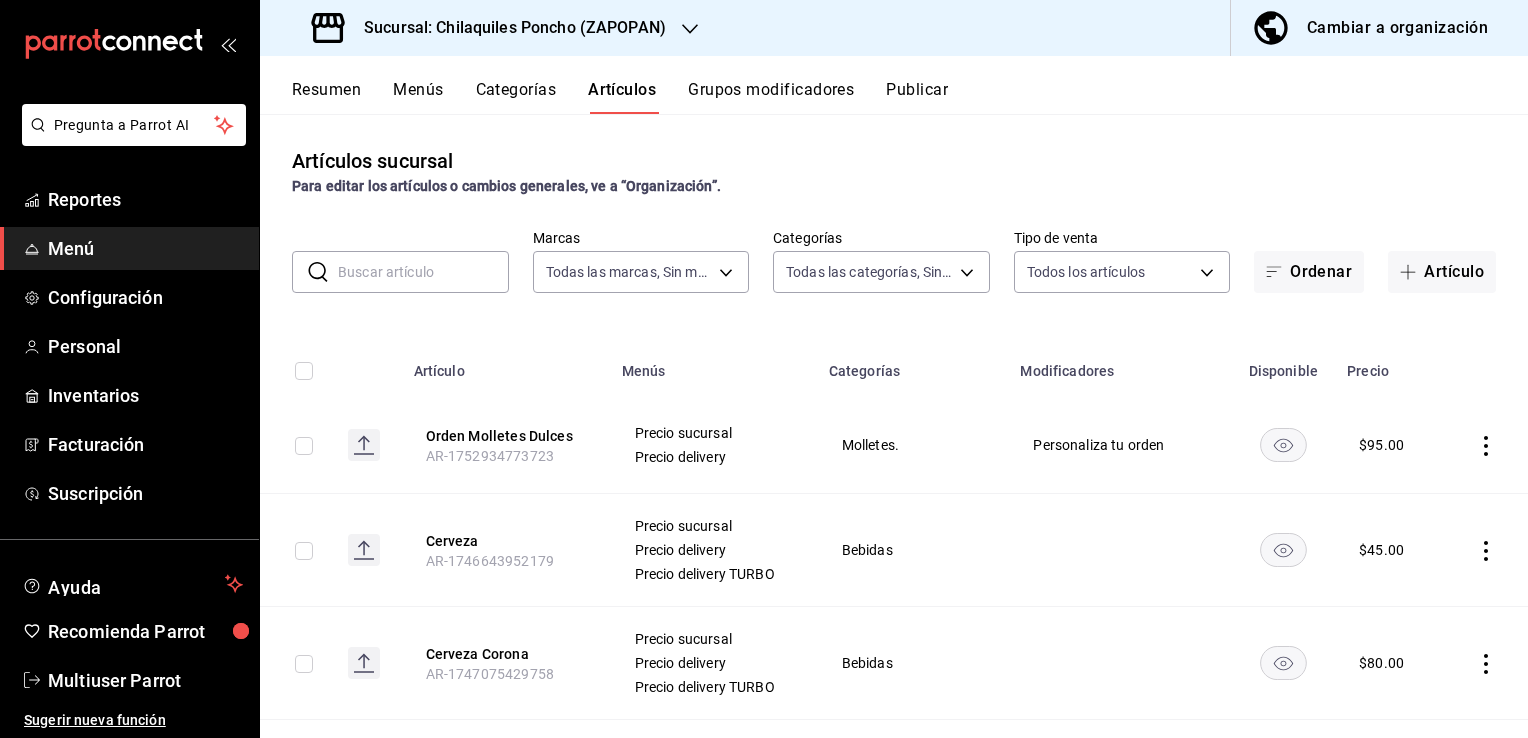 click at bounding box center [423, 272] 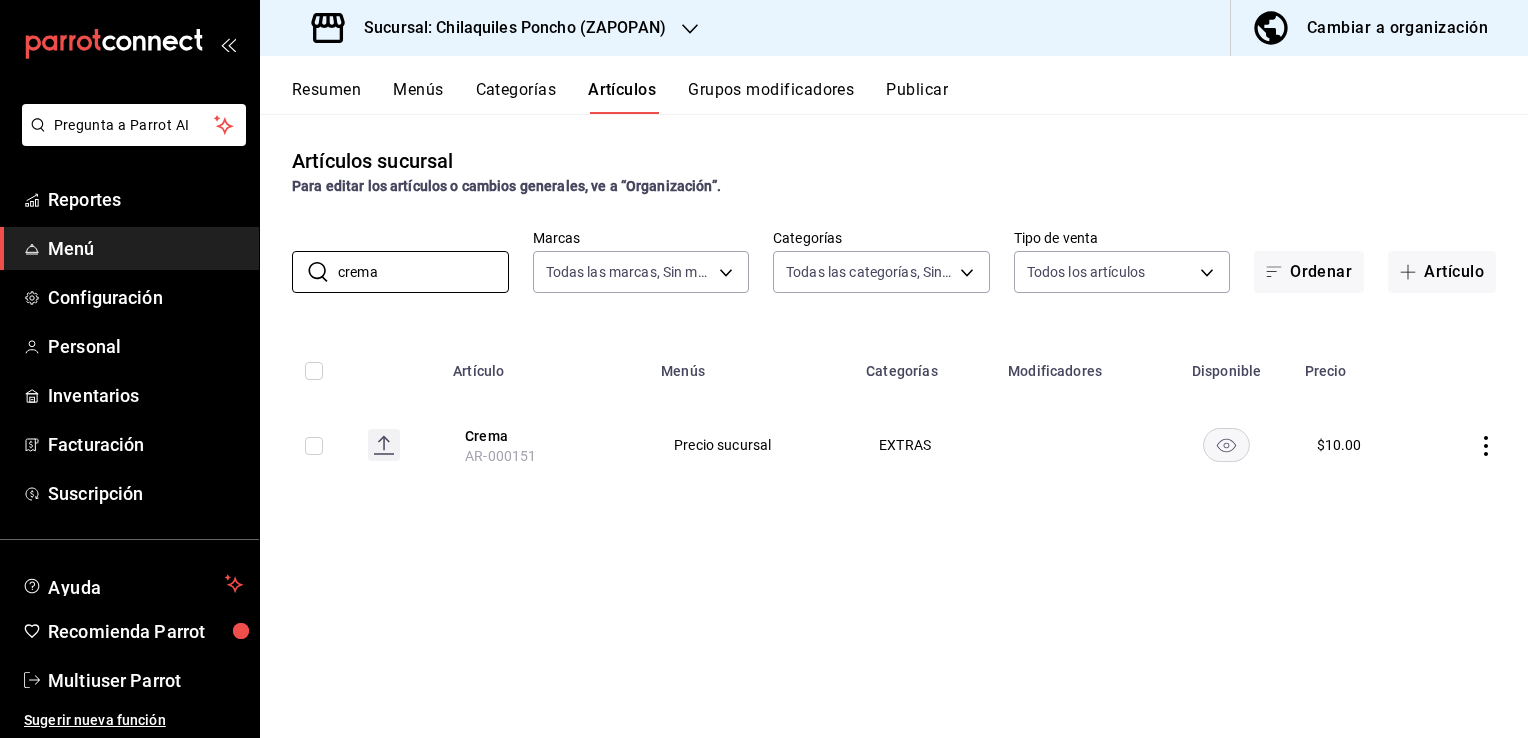 type on "crema" 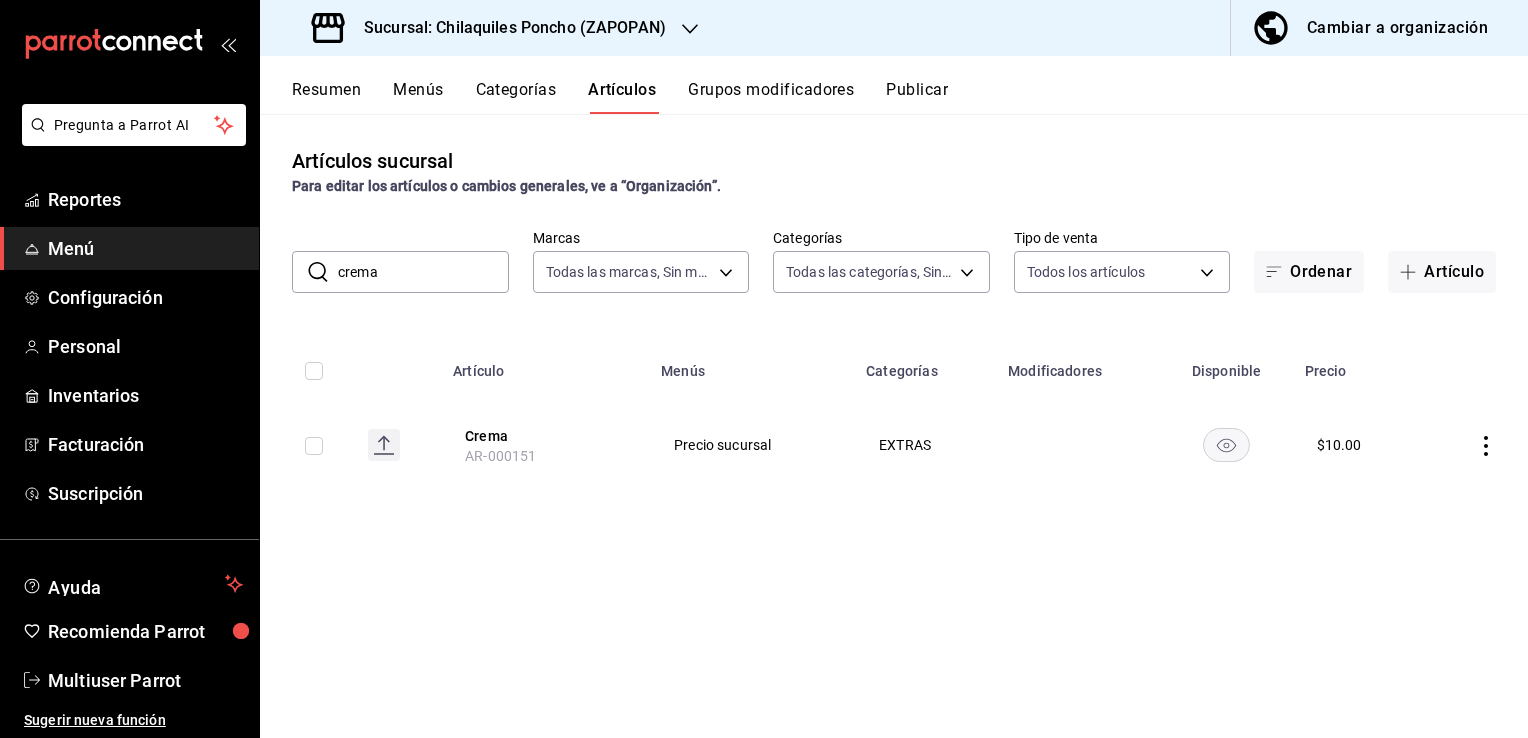 click at bounding box center (1475, 445) 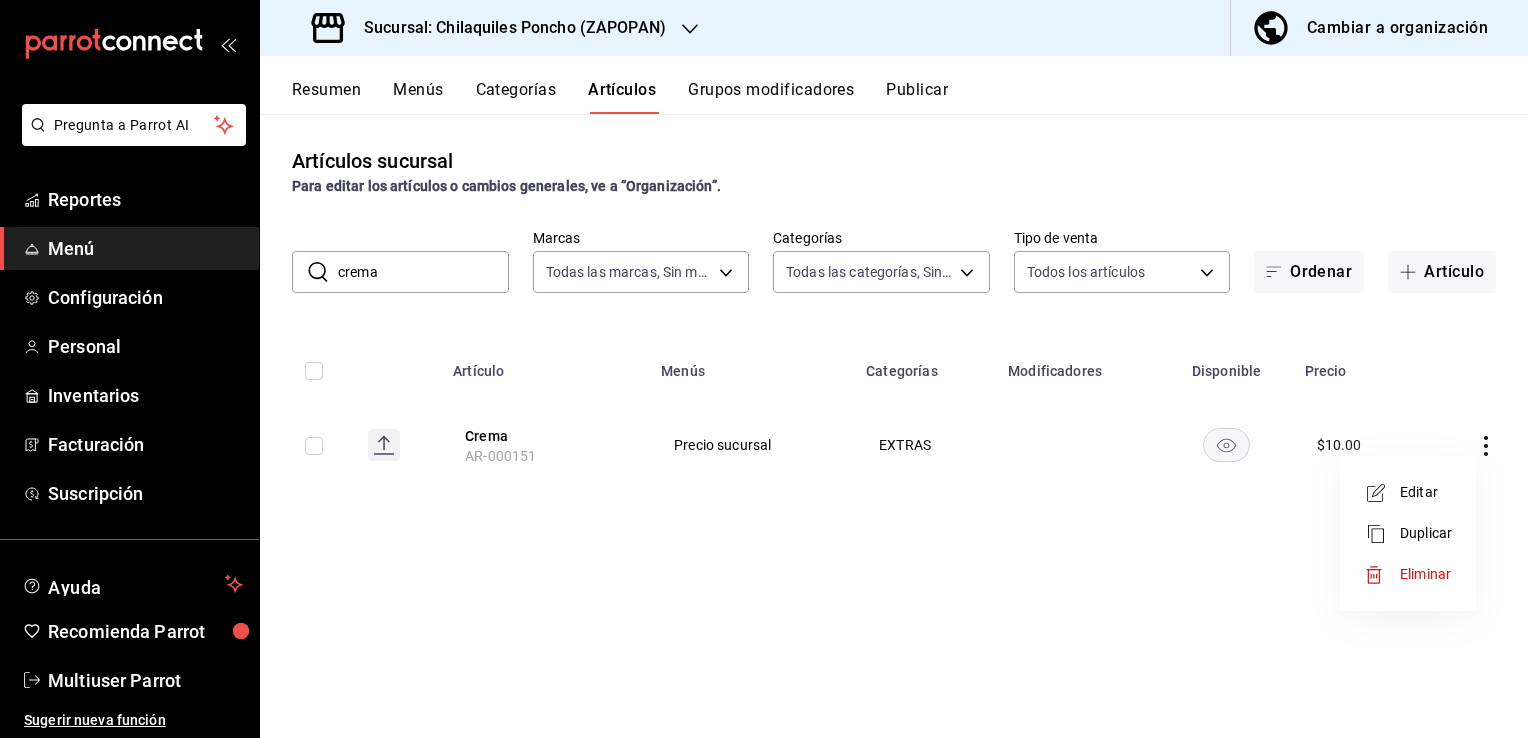 click on "Editar" at bounding box center (1426, 492) 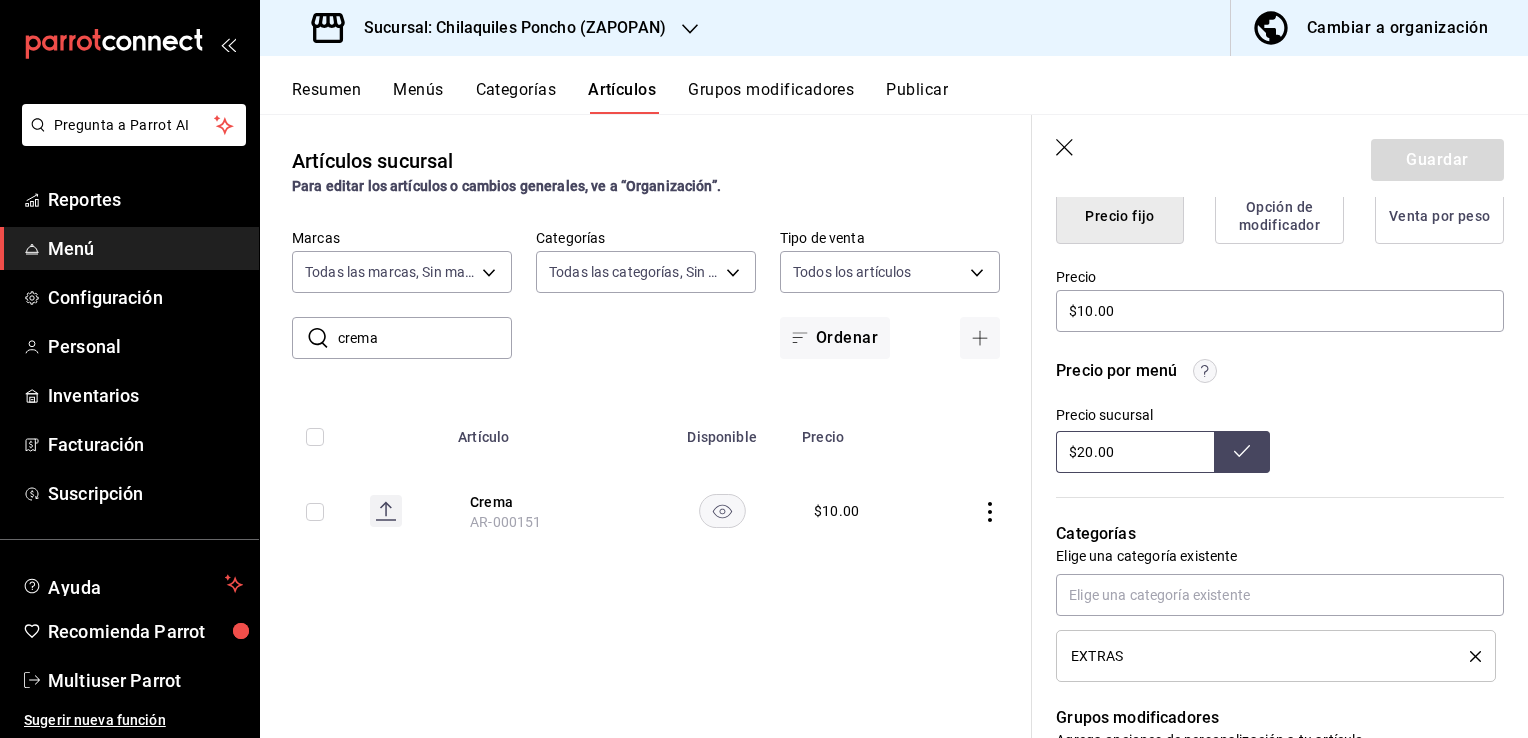 scroll, scrollTop: 500, scrollLeft: 0, axis: vertical 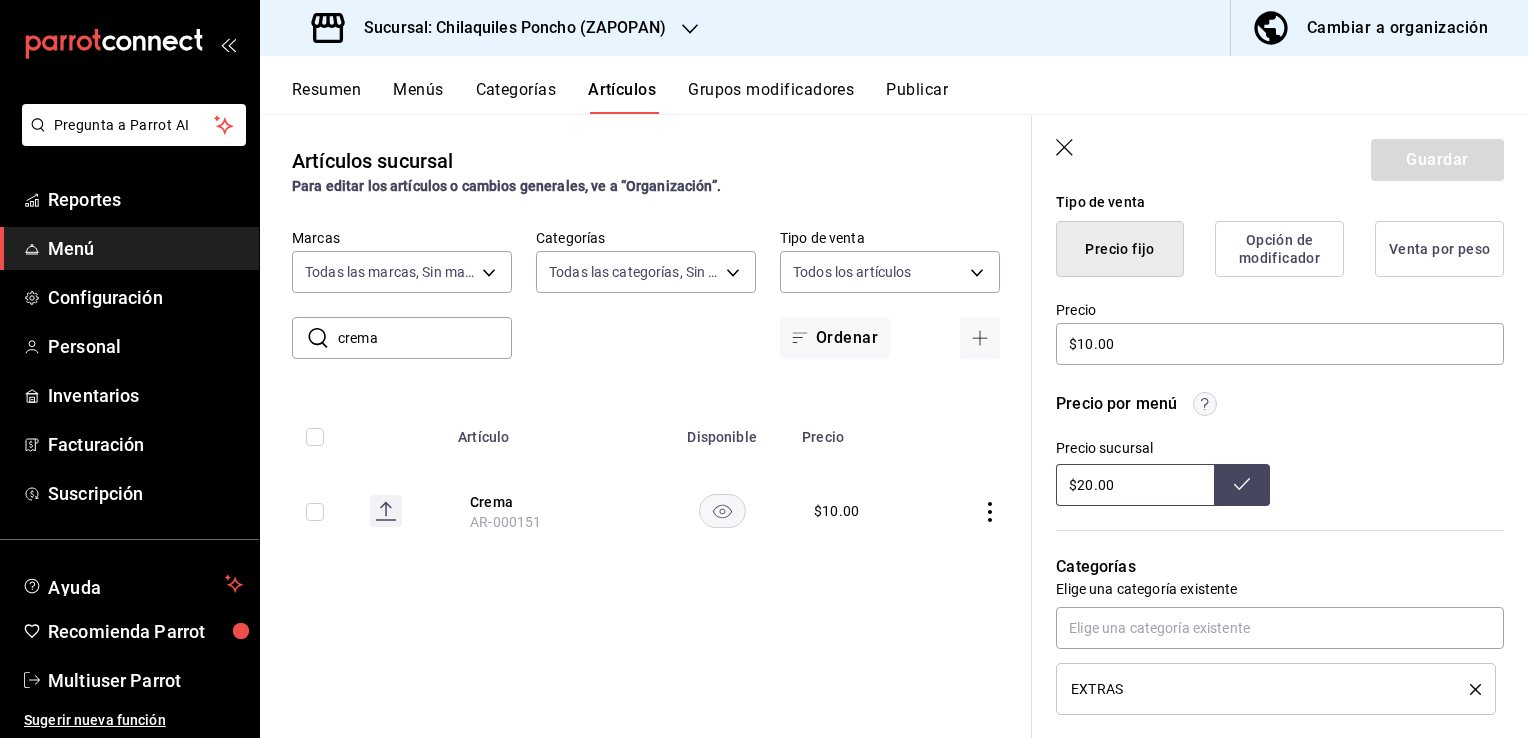 click on "Precio $10.00" at bounding box center (1280, 334) 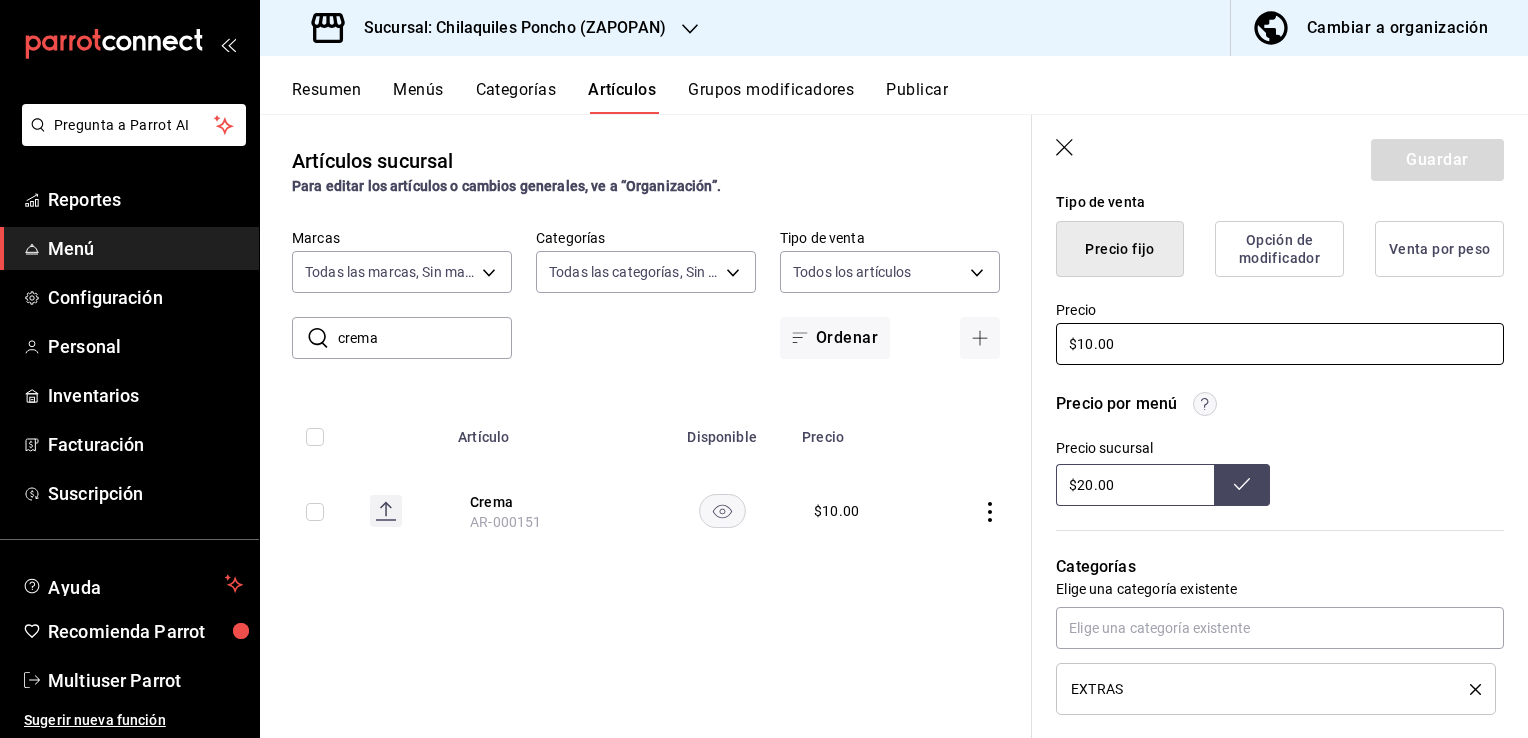 click on "$10.00" at bounding box center (1280, 344) 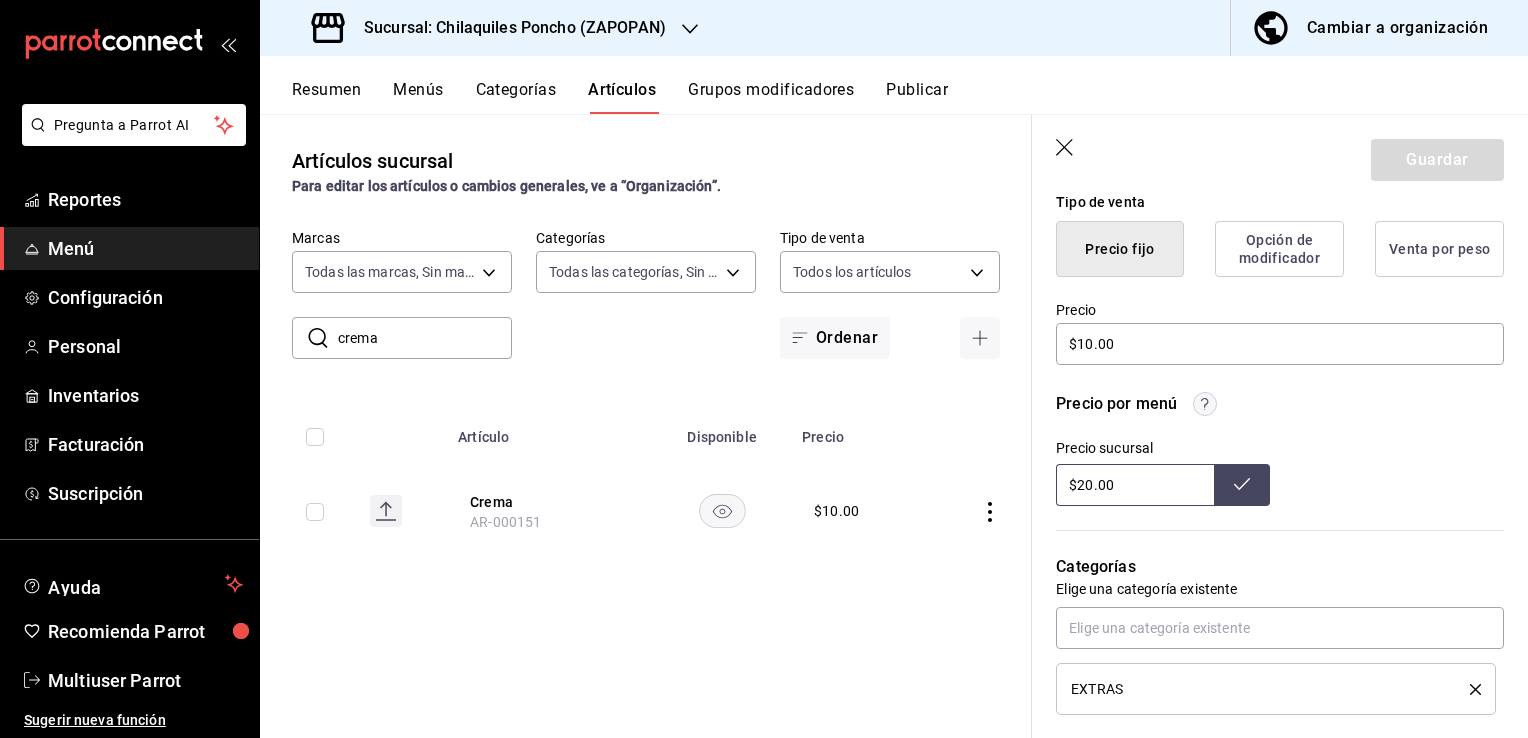 click on "Opción de modificador" at bounding box center (1279, 249) 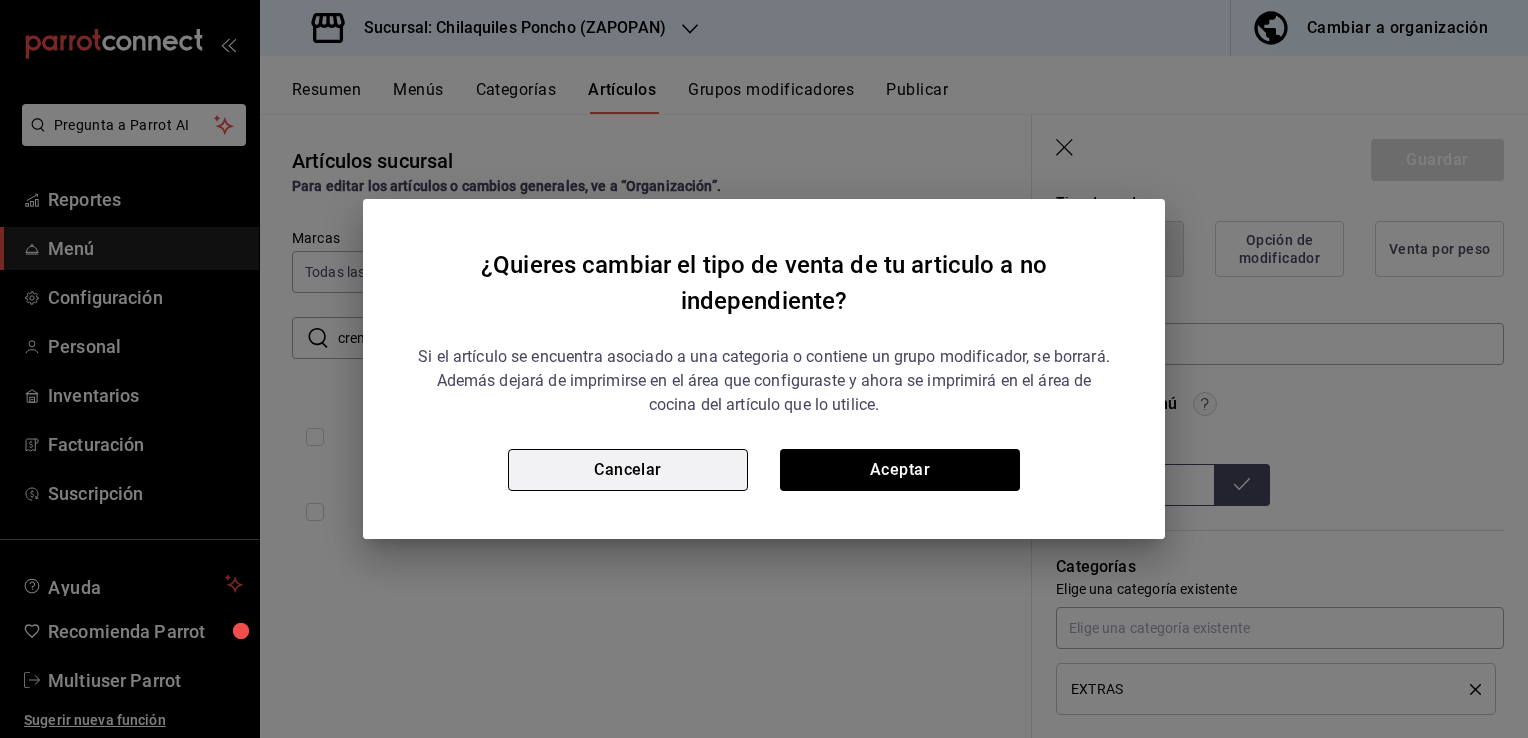 click on "Cancelar" at bounding box center (628, 470) 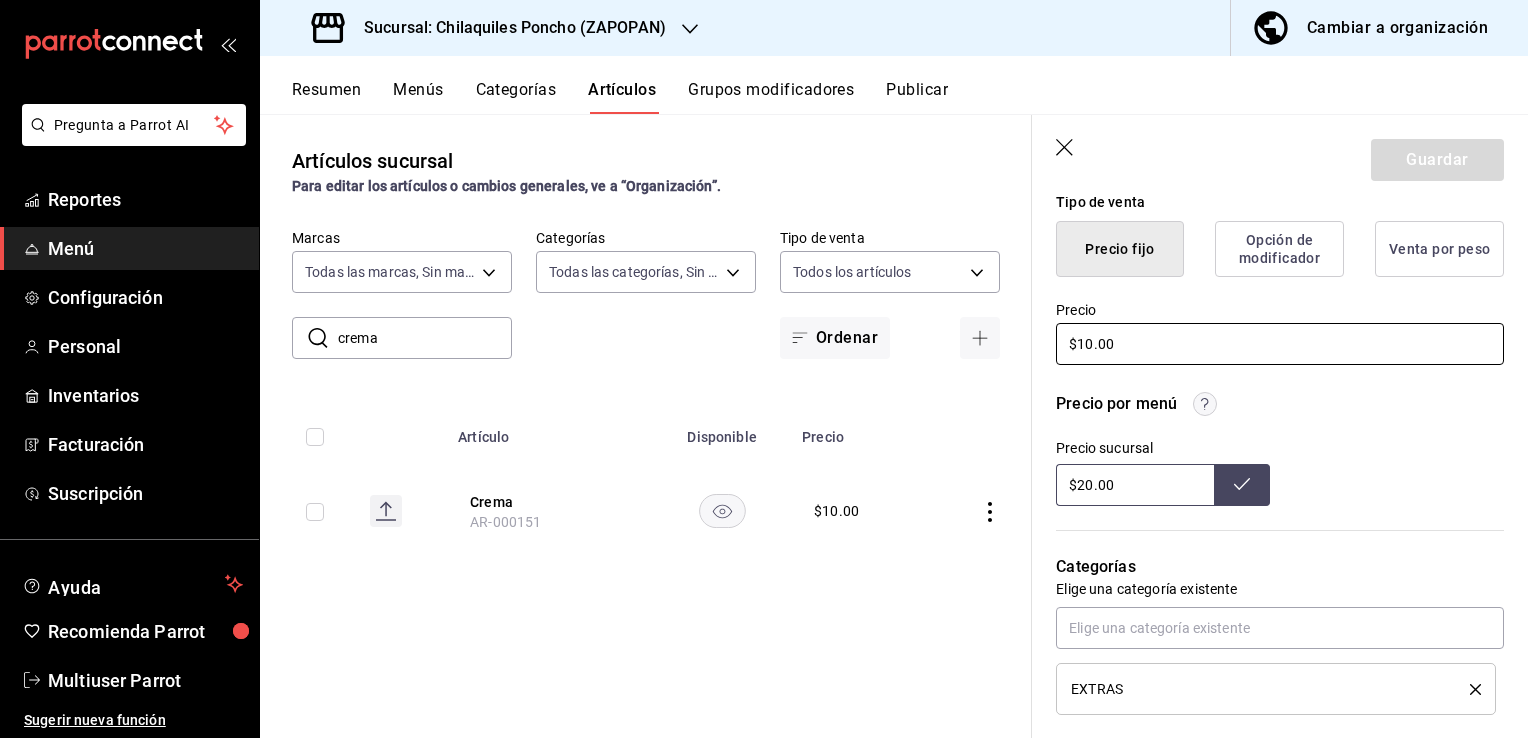 click on "$10.00" at bounding box center [1280, 344] 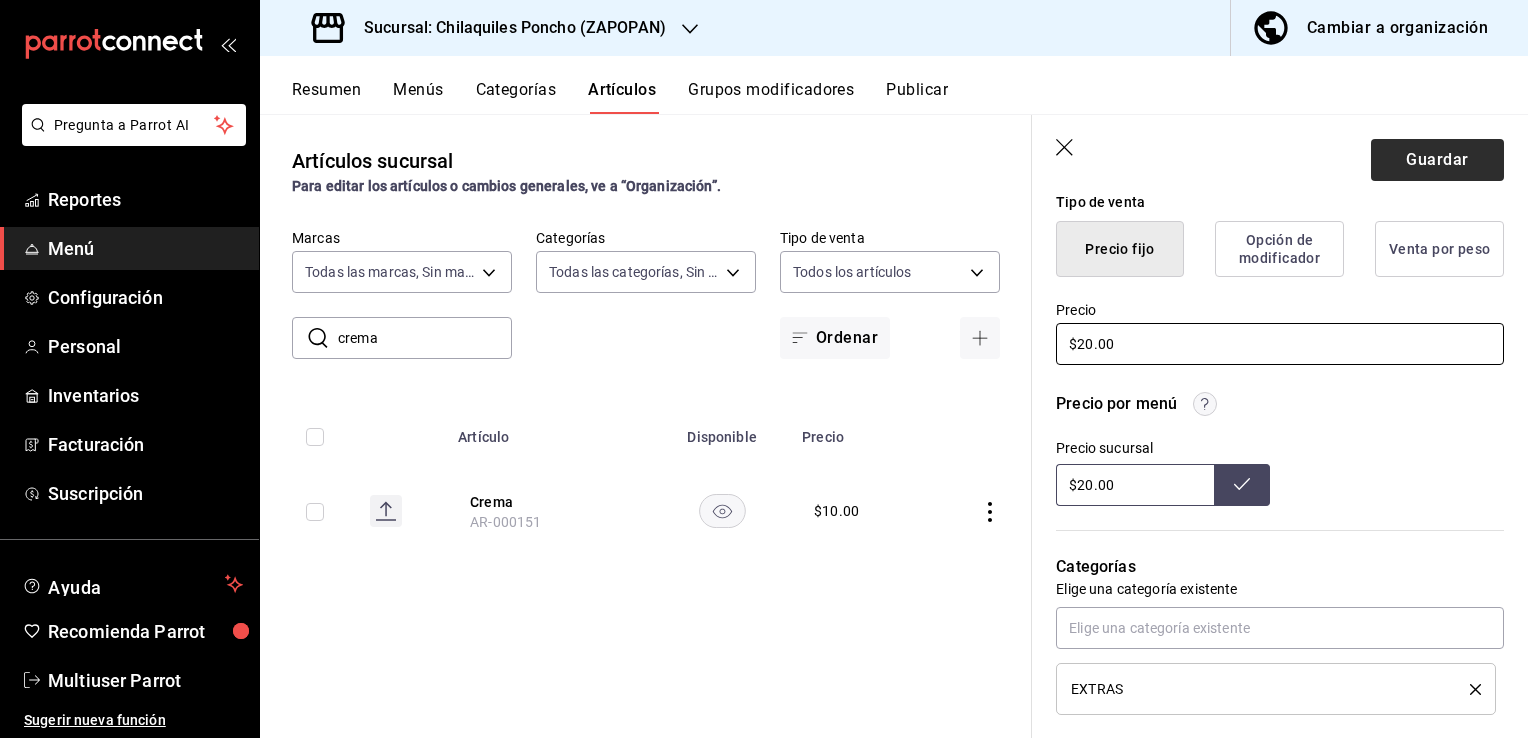 type on "$20.00" 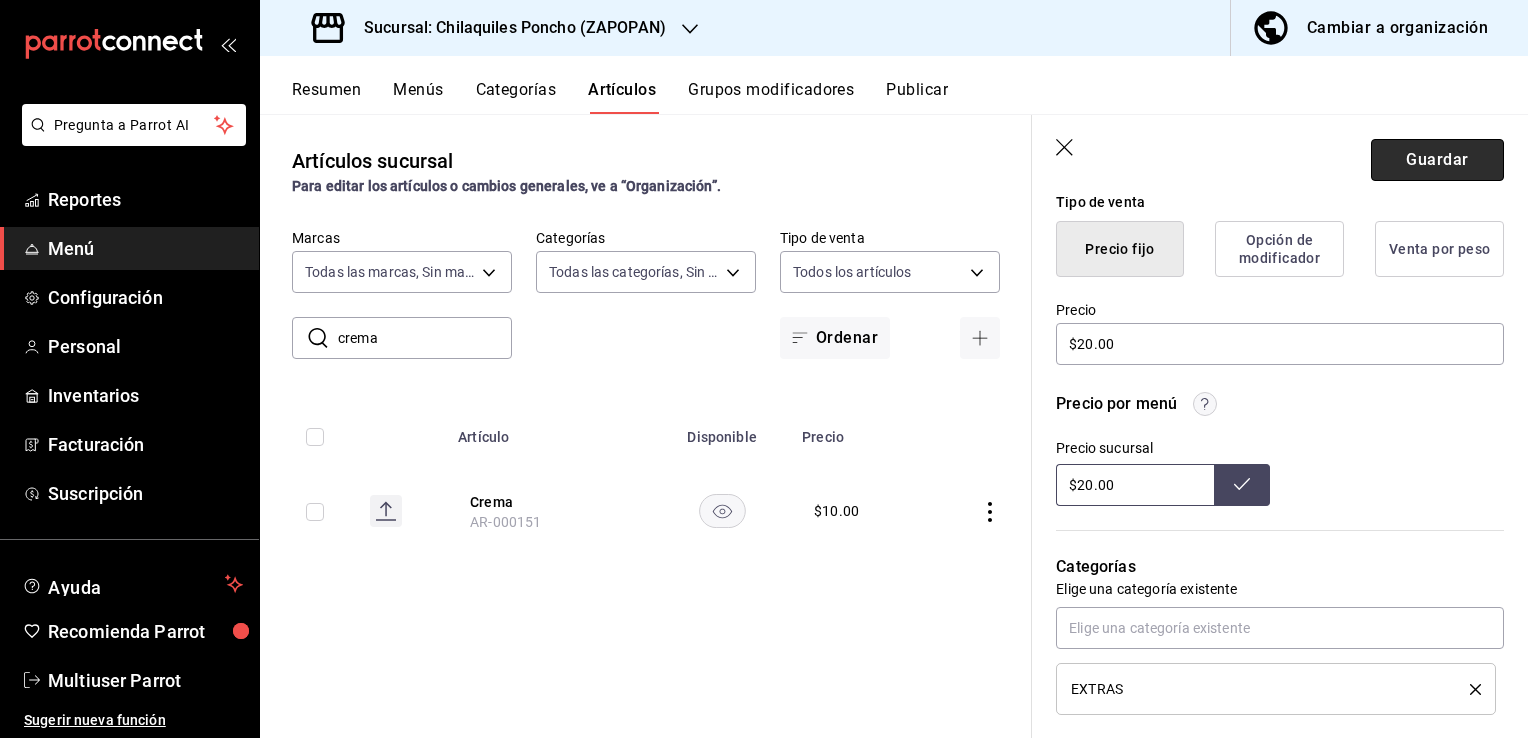 click on "Guardar" at bounding box center (1437, 160) 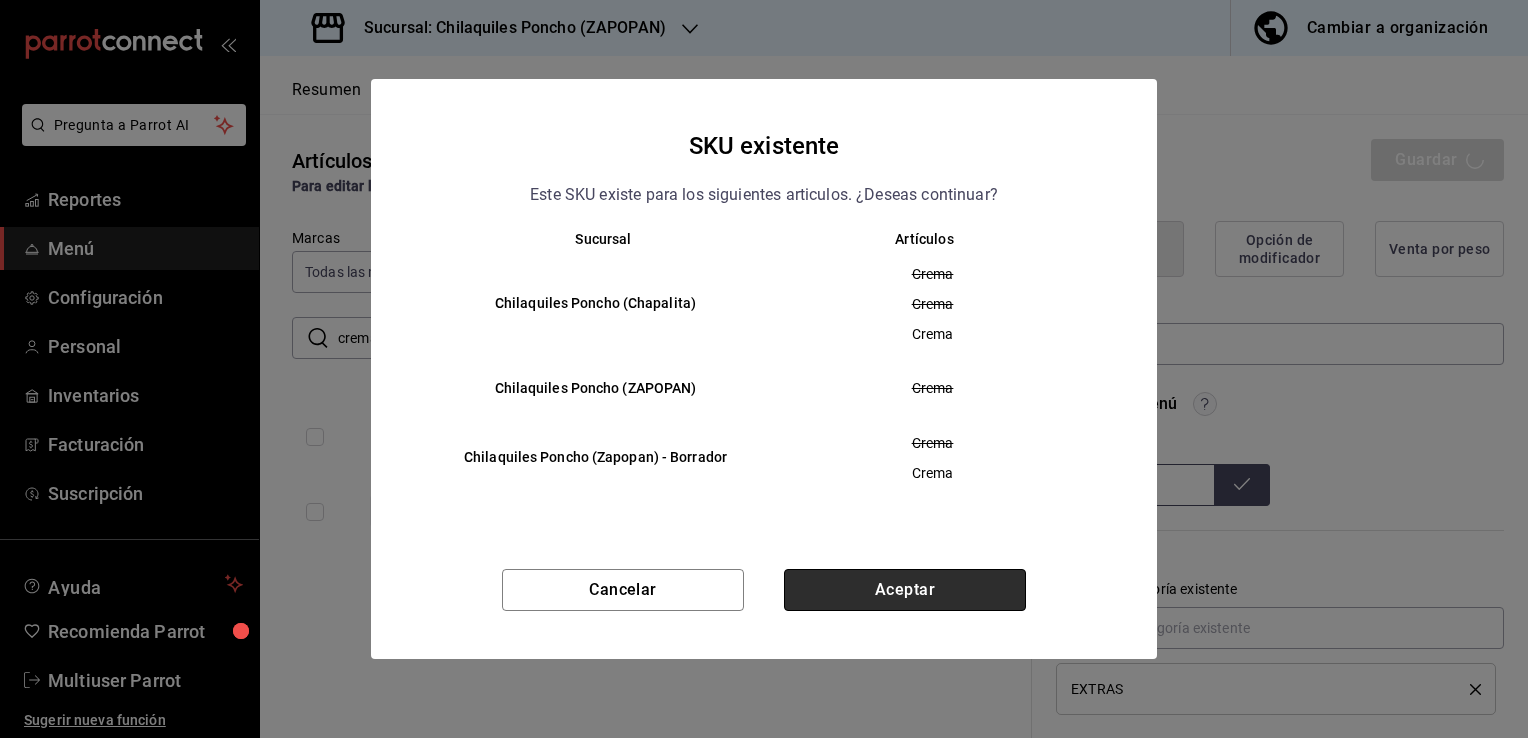 click on "Aceptar" at bounding box center [905, 590] 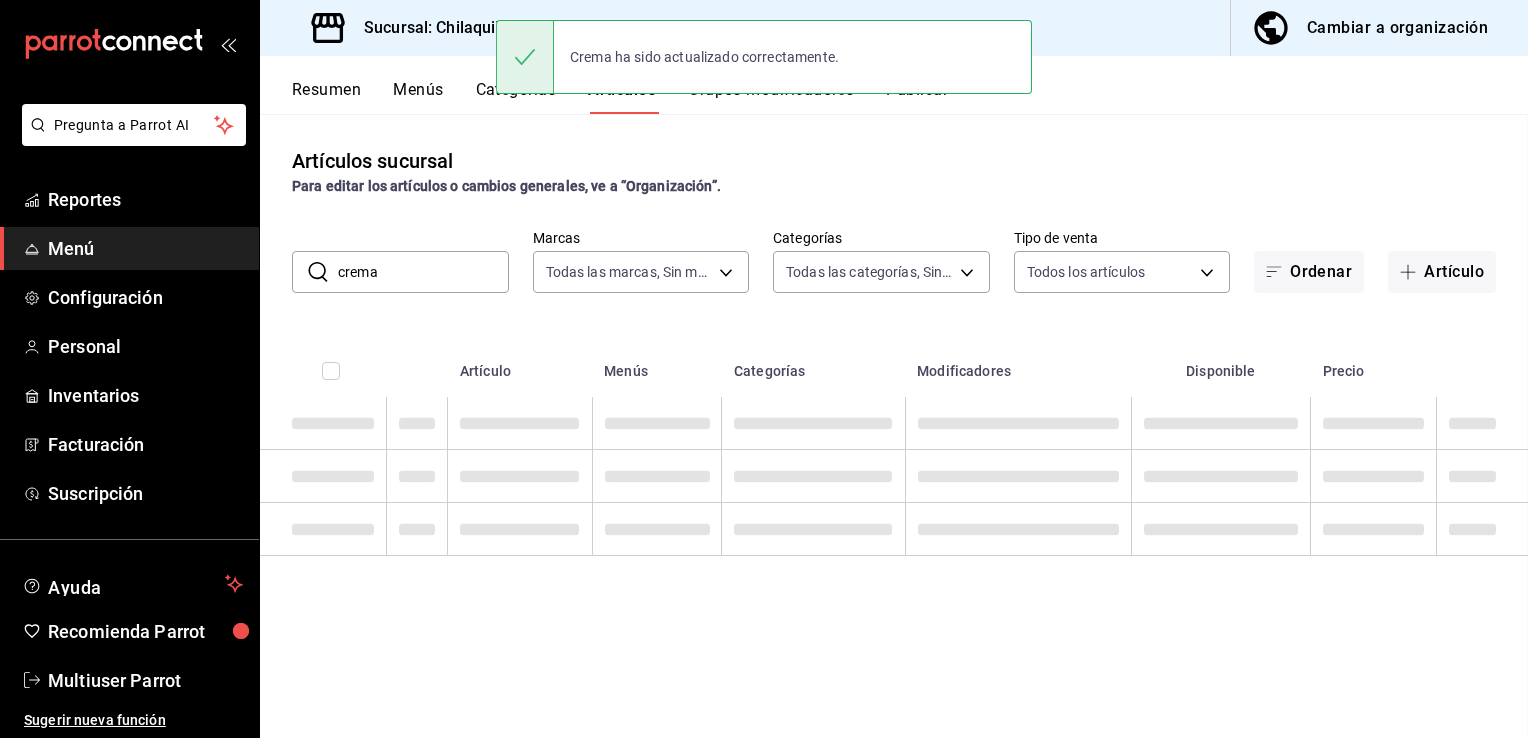 scroll, scrollTop: 0, scrollLeft: 0, axis: both 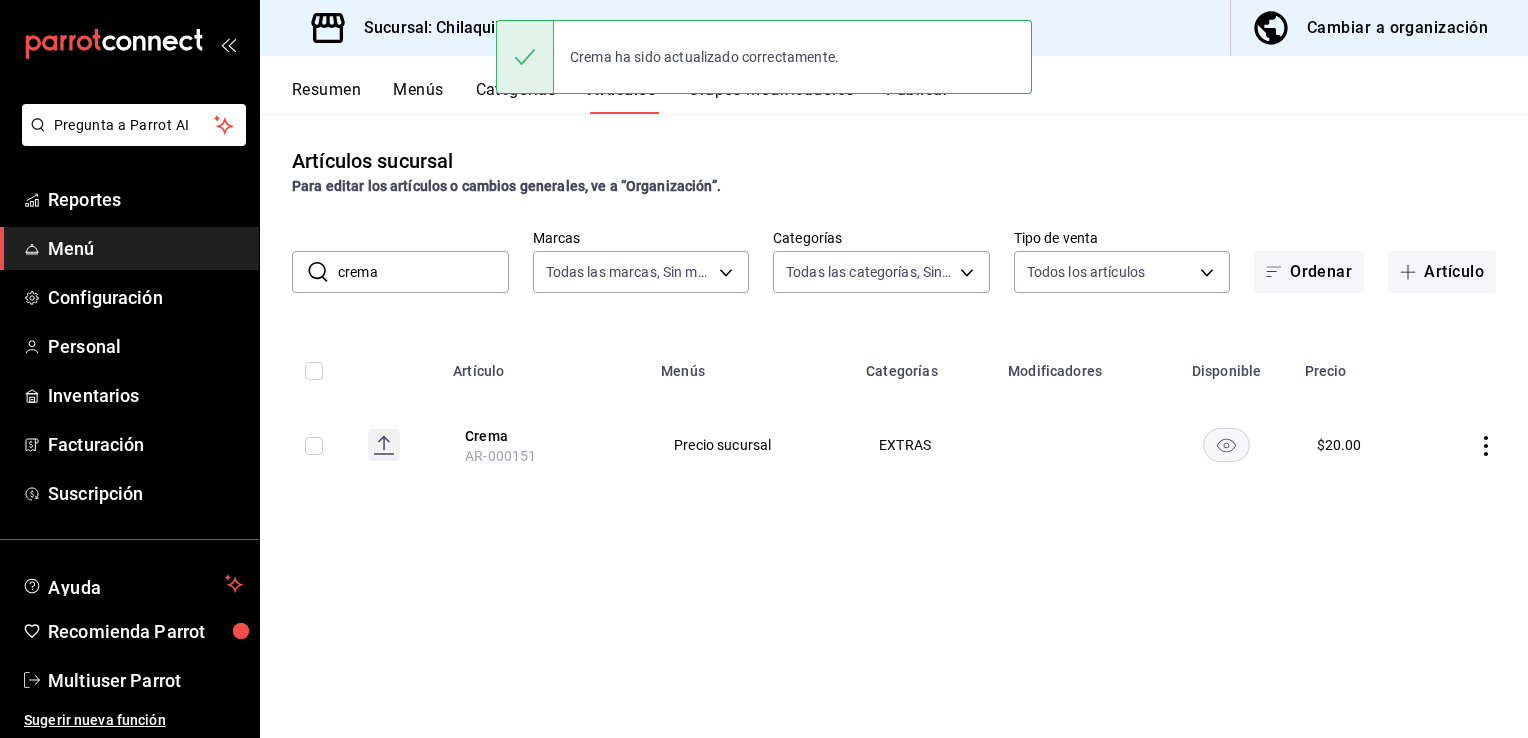 click on "crema" at bounding box center [423, 272] 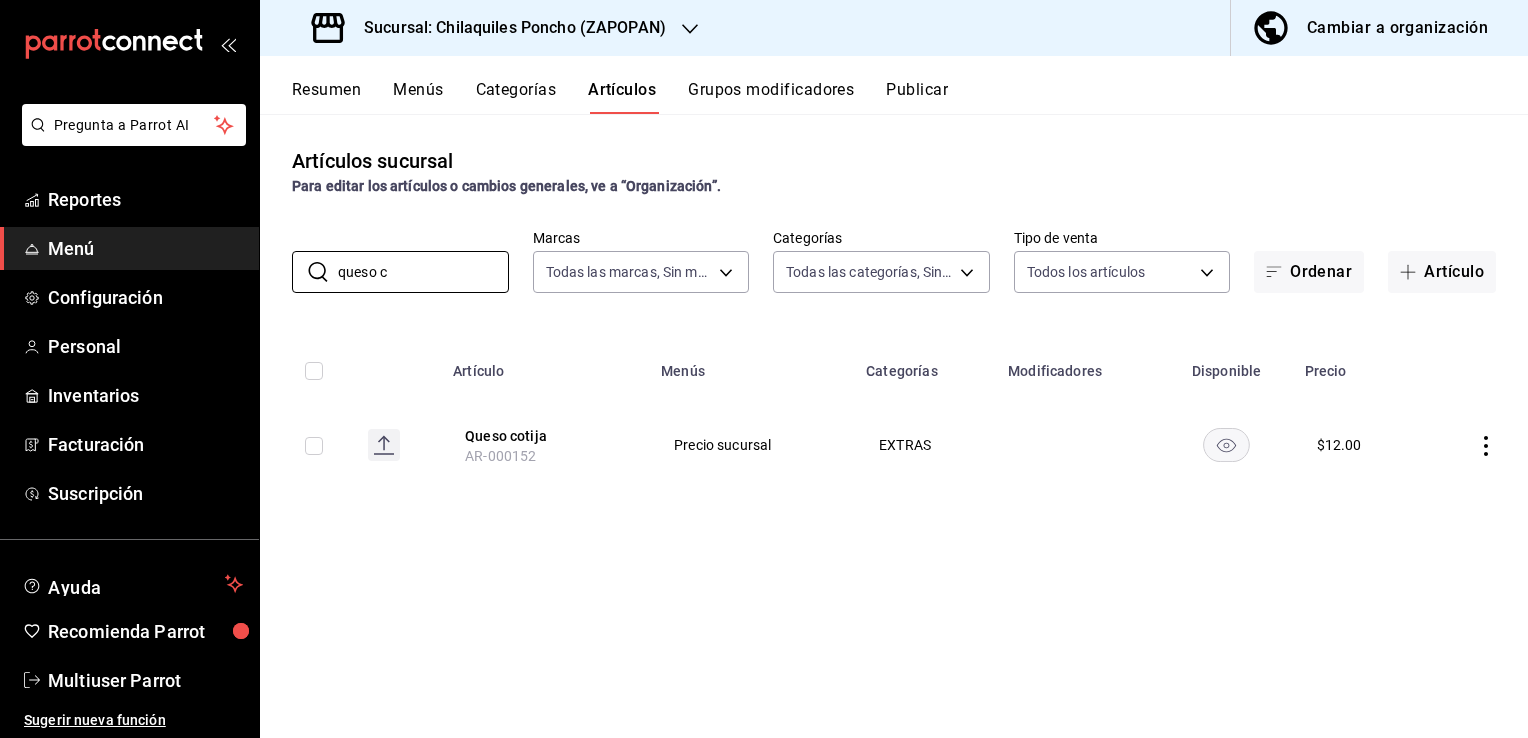 type on "queso c" 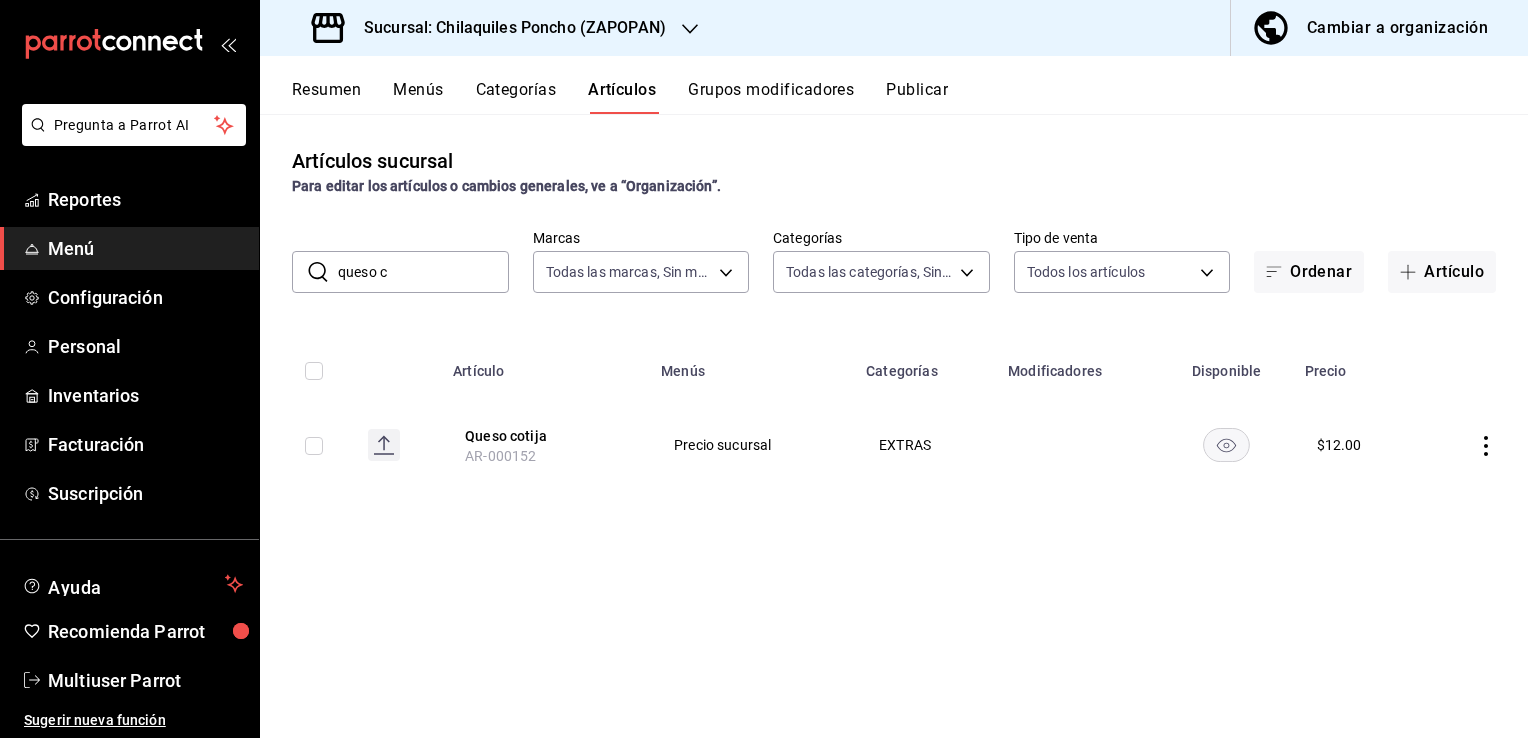 click 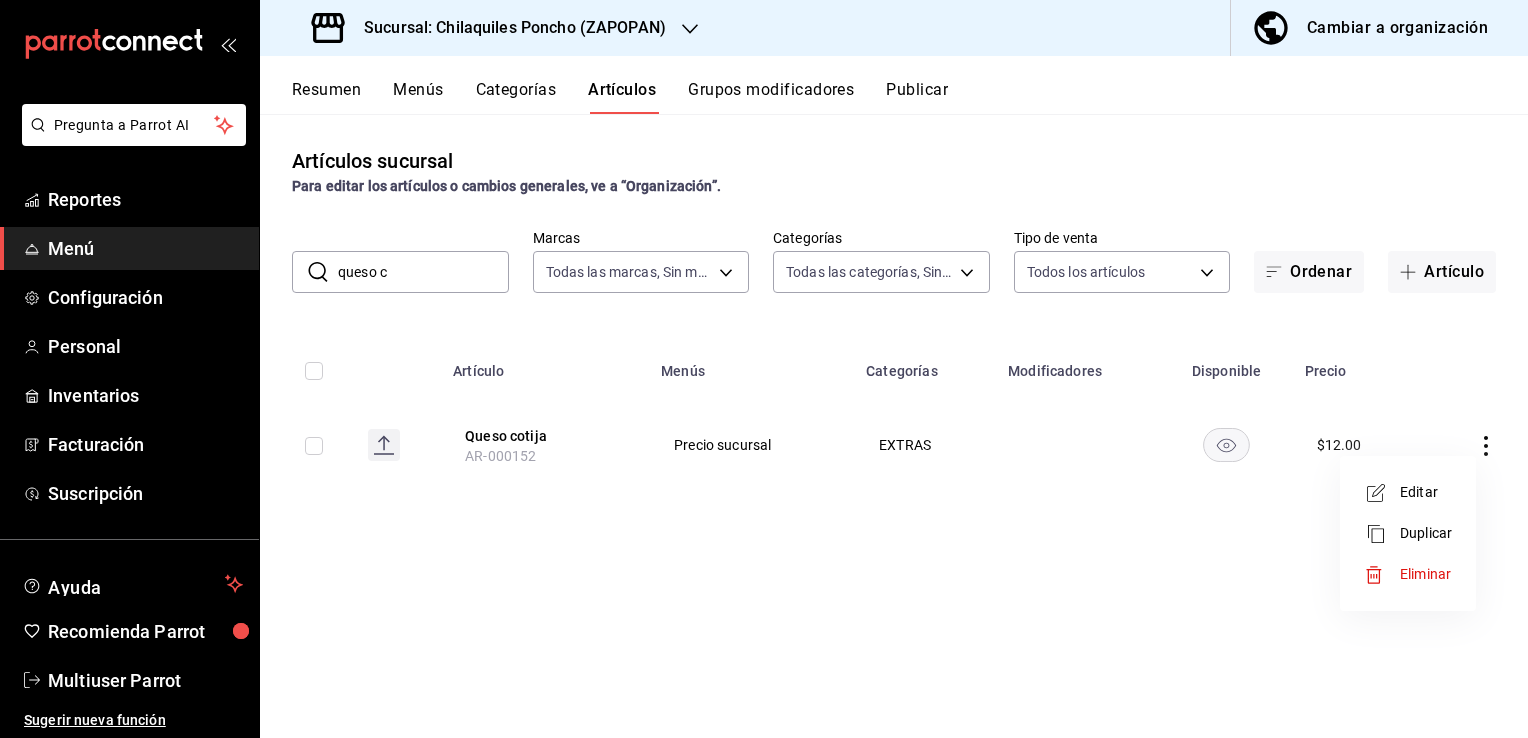 click on "Editar" at bounding box center [1408, 492] 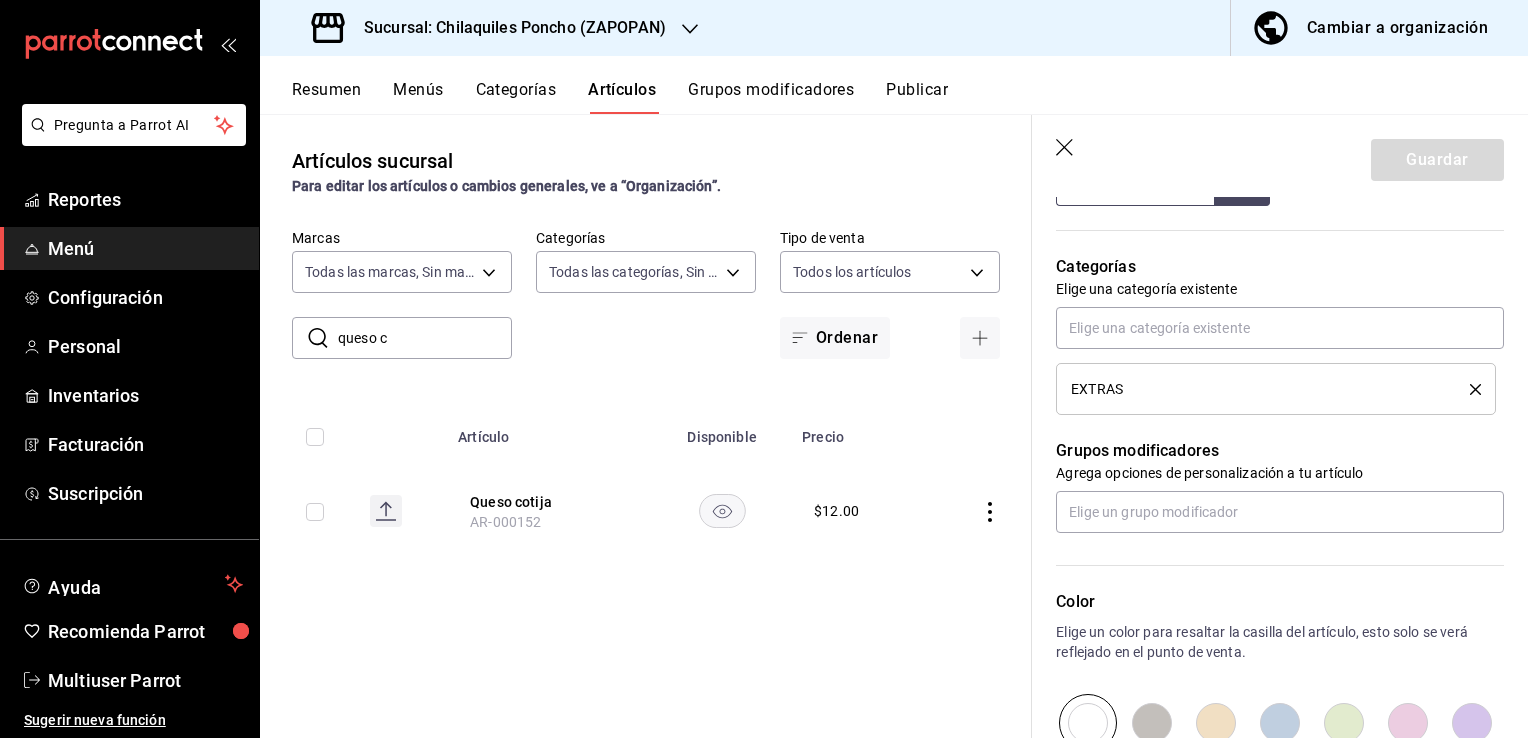 scroll, scrollTop: 500, scrollLeft: 0, axis: vertical 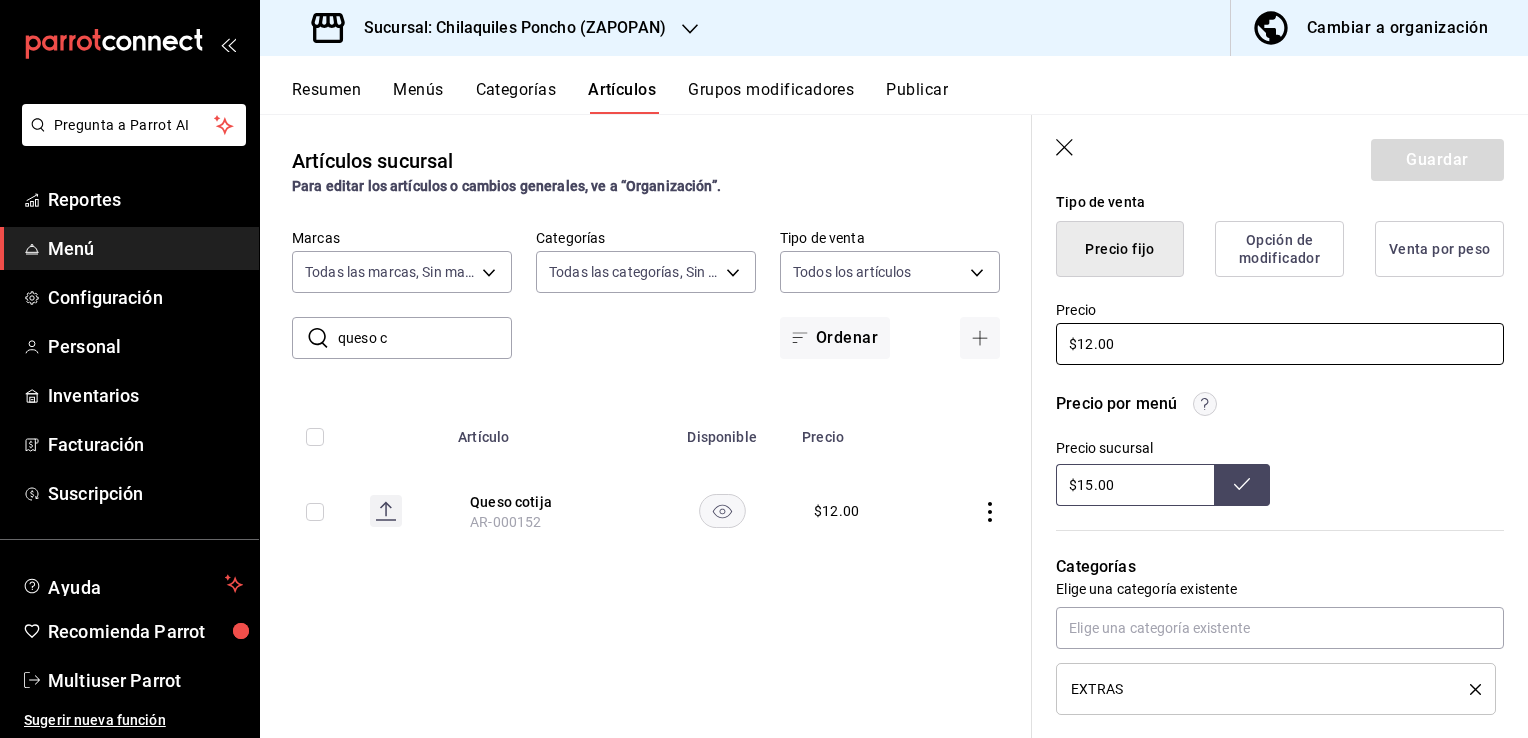 click on "$12.00" at bounding box center [1280, 344] 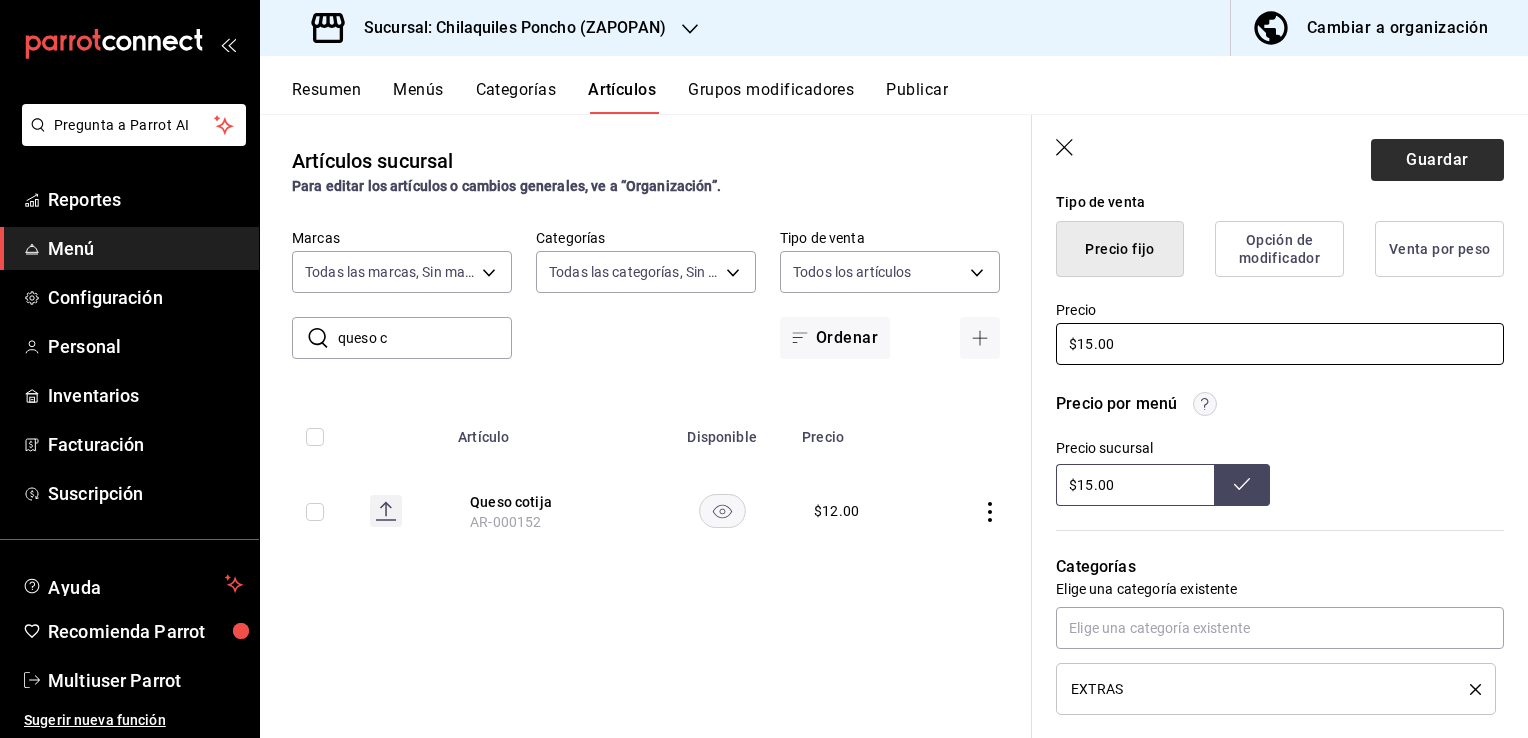 type on "$15.00" 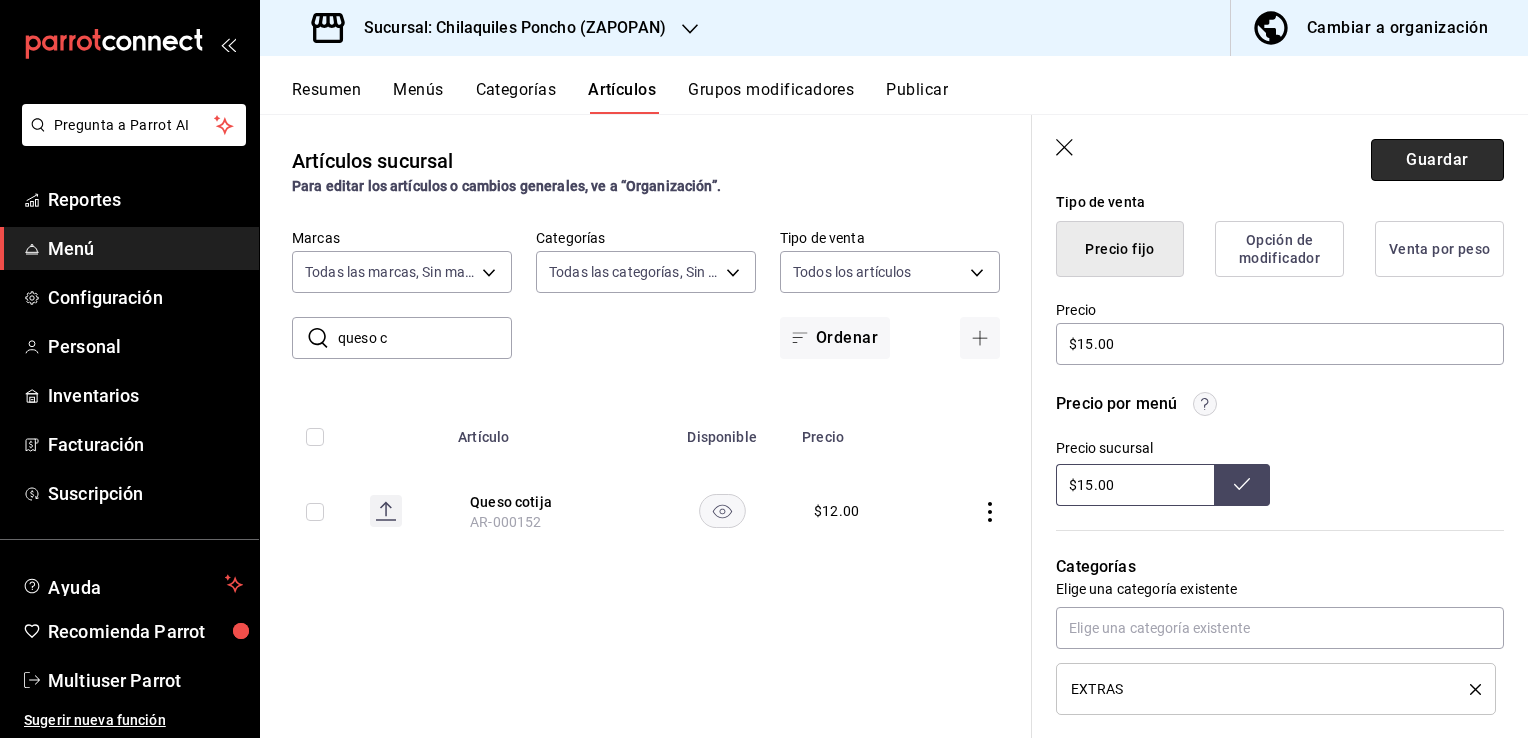 click on "Guardar" at bounding box center (1437, 160) 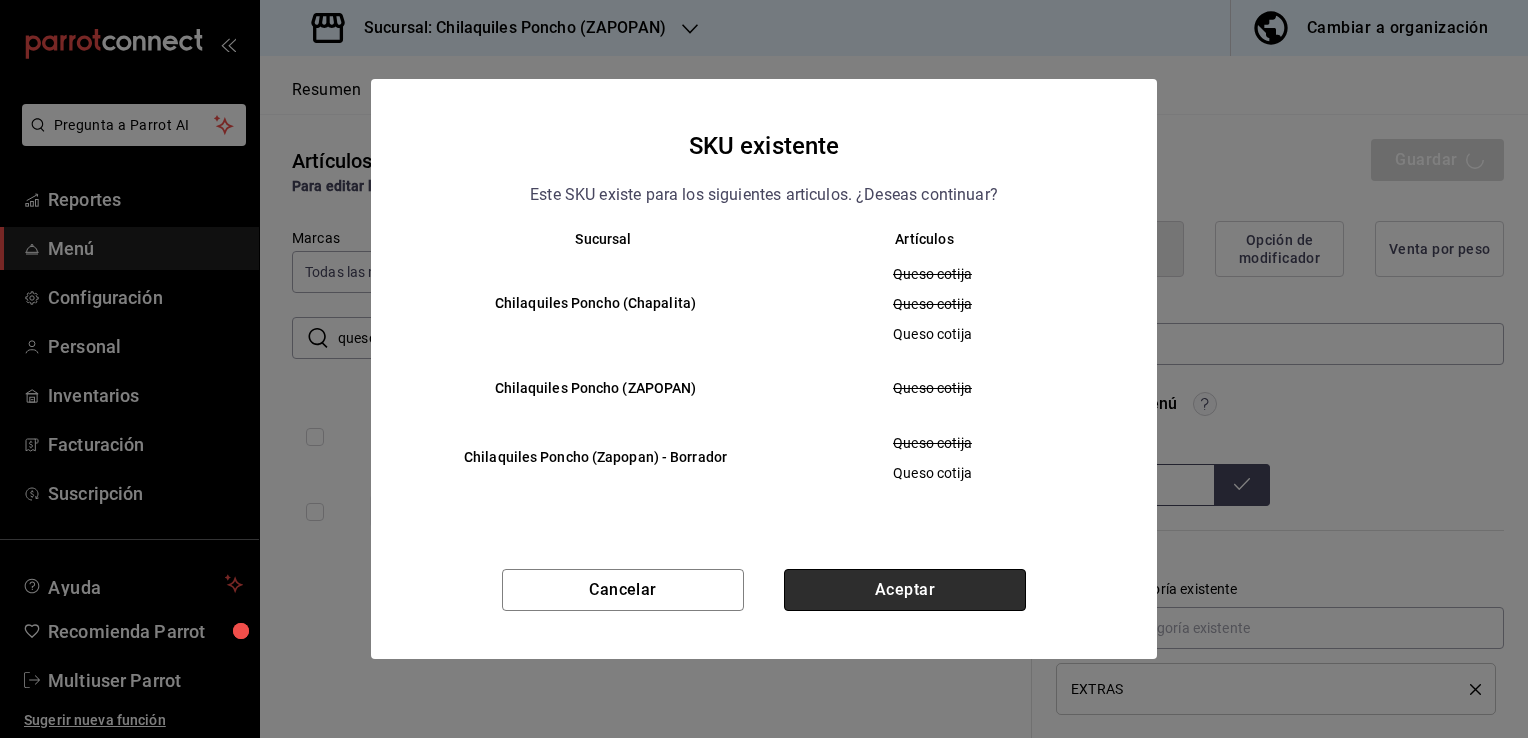click on "Aceptar" at bounding box center [905, 590] 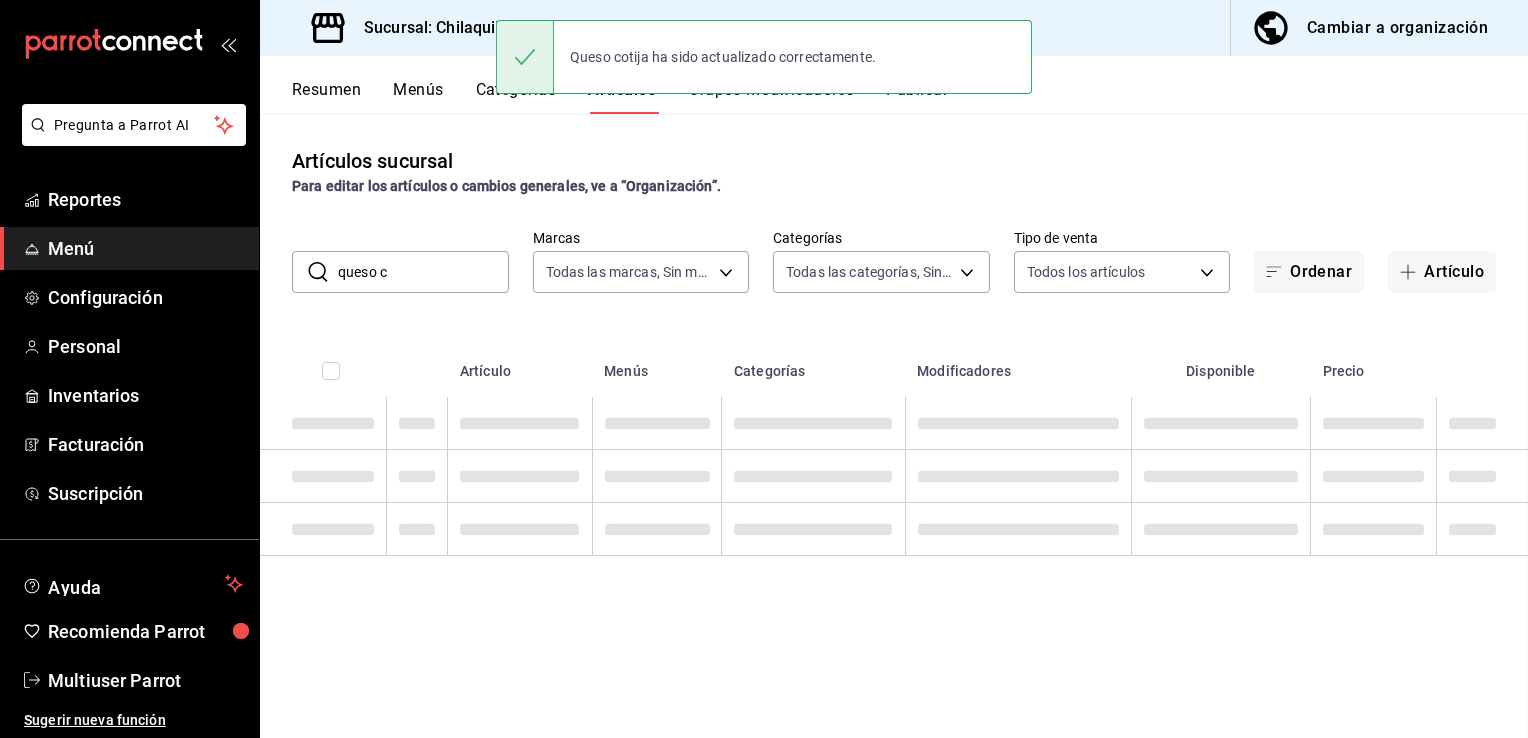 scroll, scrollTop: 0, scrollLeft: 0, axis: both 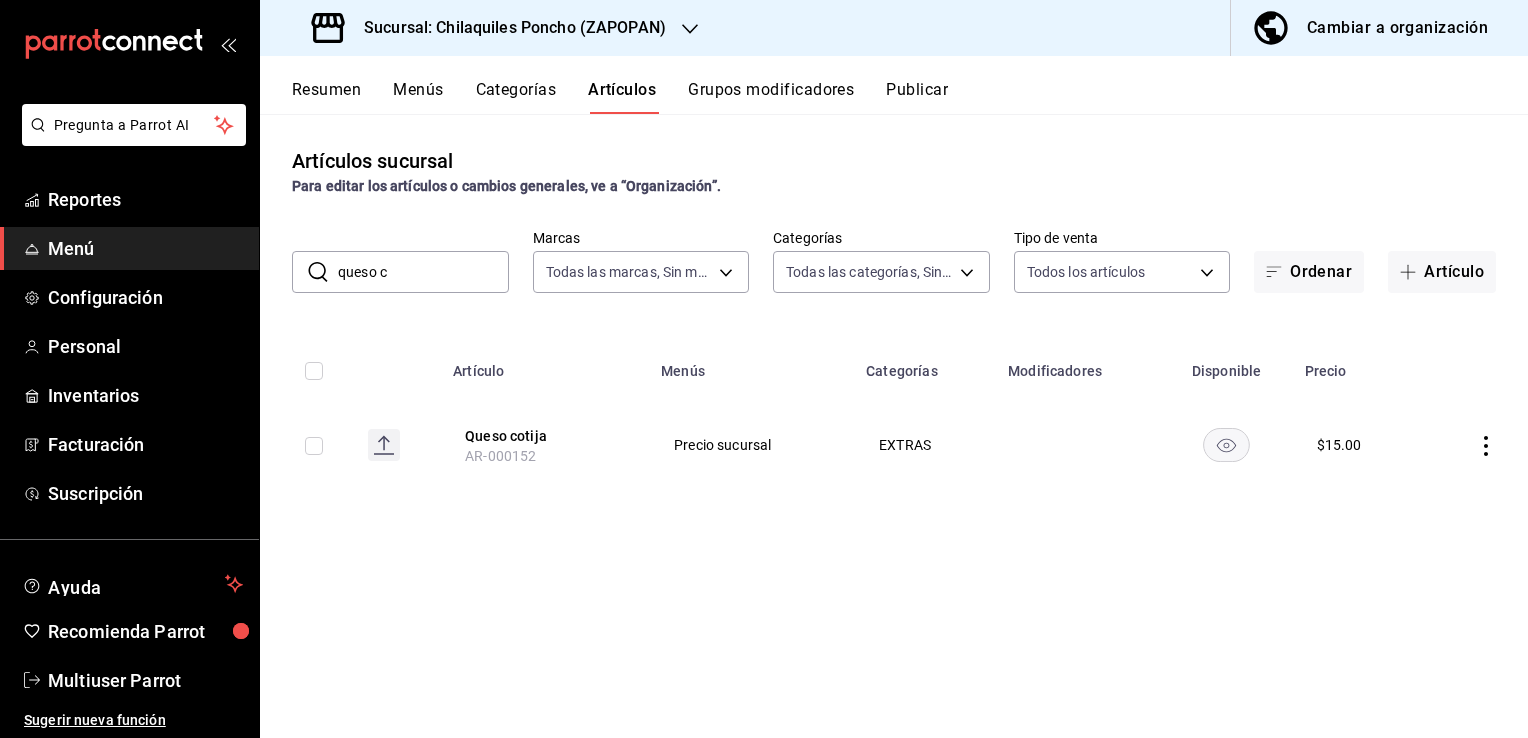 click on "Resumen Menús Categorías Artículos Grupos modificadores Publicar" at bounding box center [894, 85] 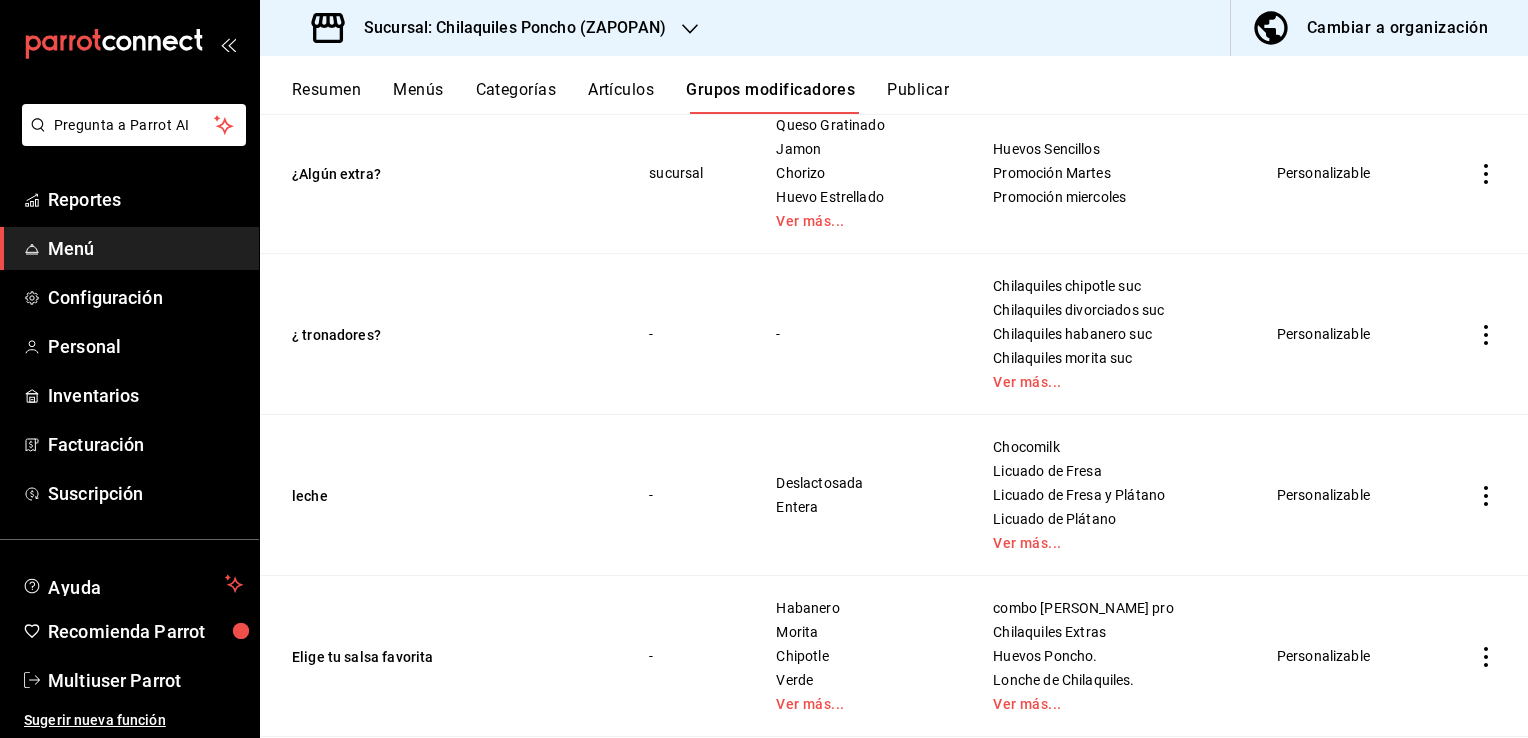 scroll, scrollTop: 200, scrollLeft: 0, axis: vertical 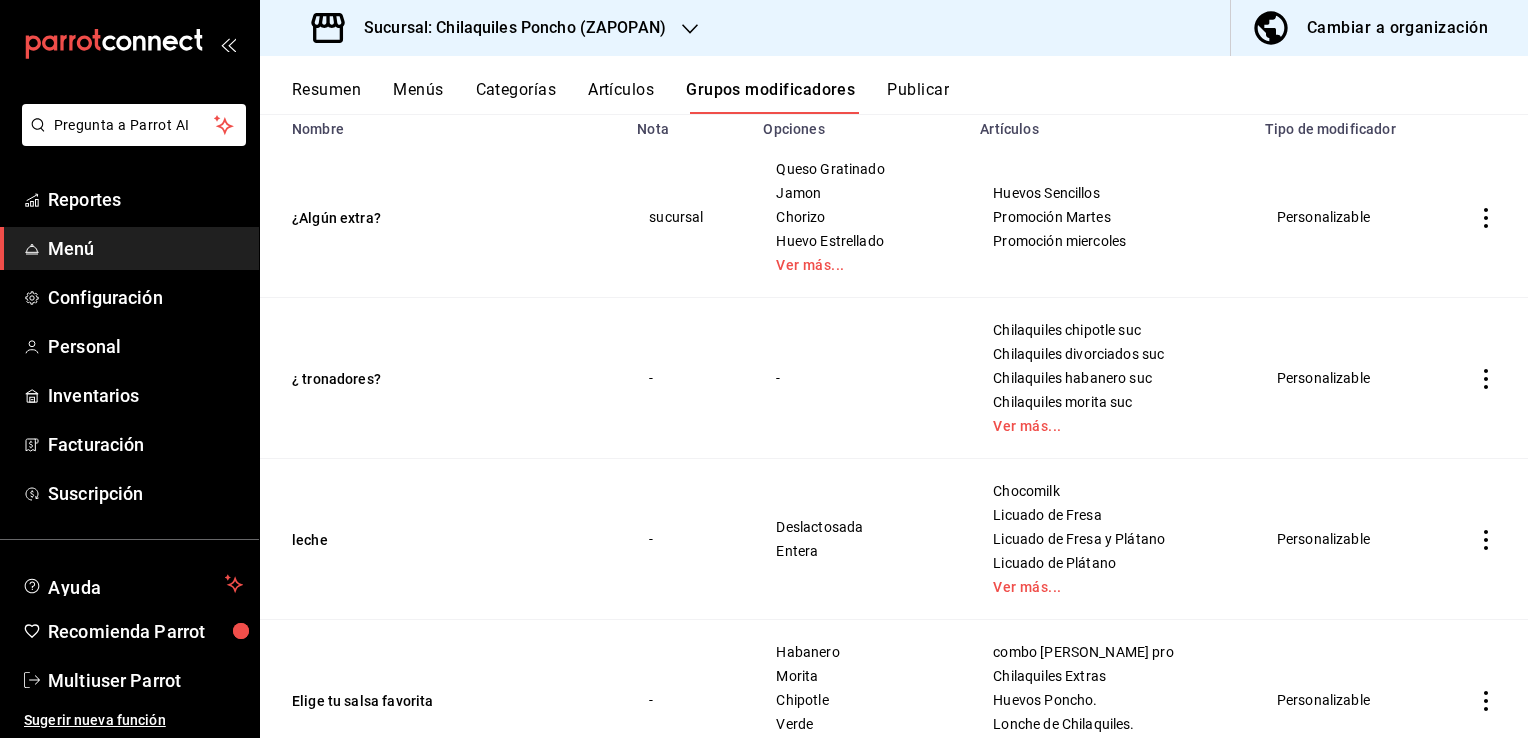 click 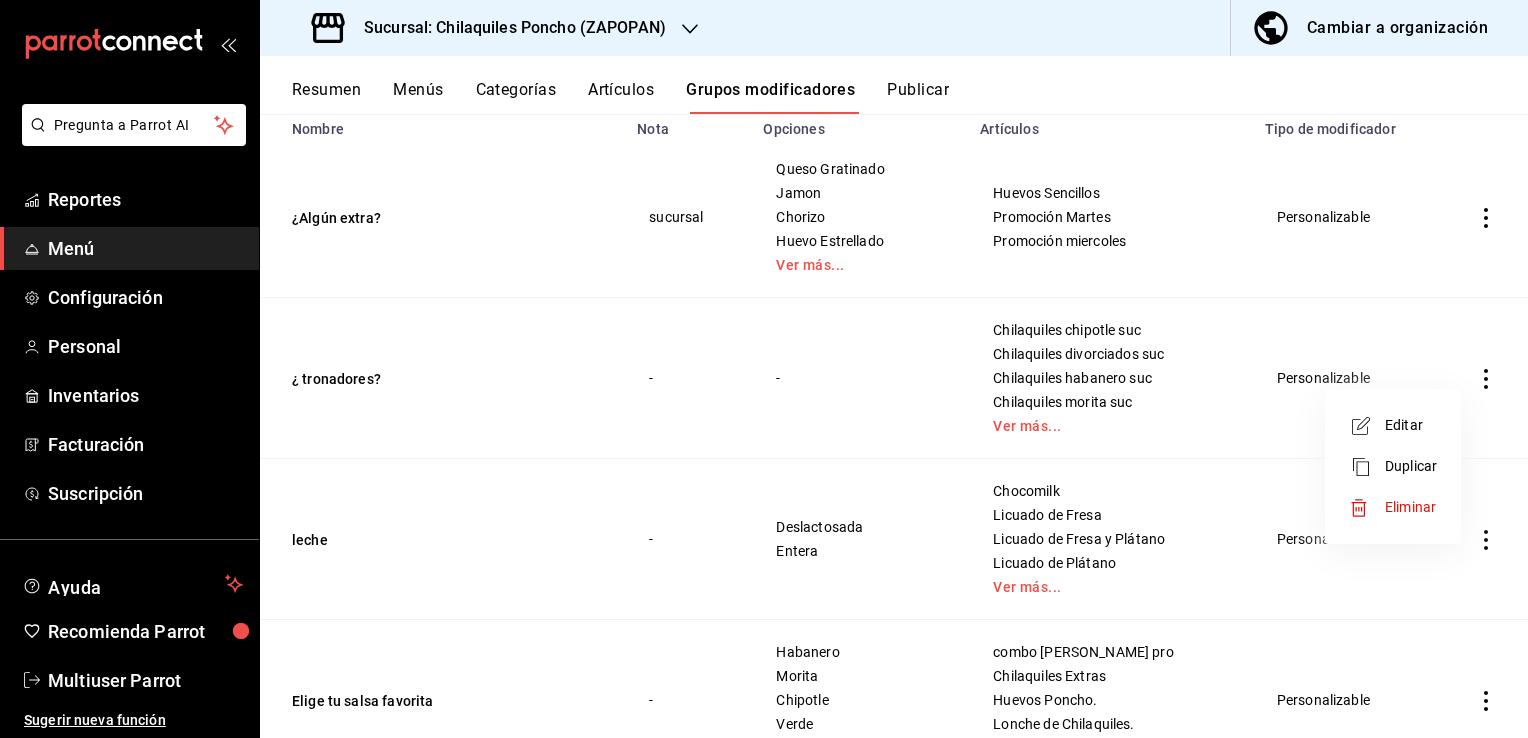 click on "Editar" at bounding box center (1411, 425) 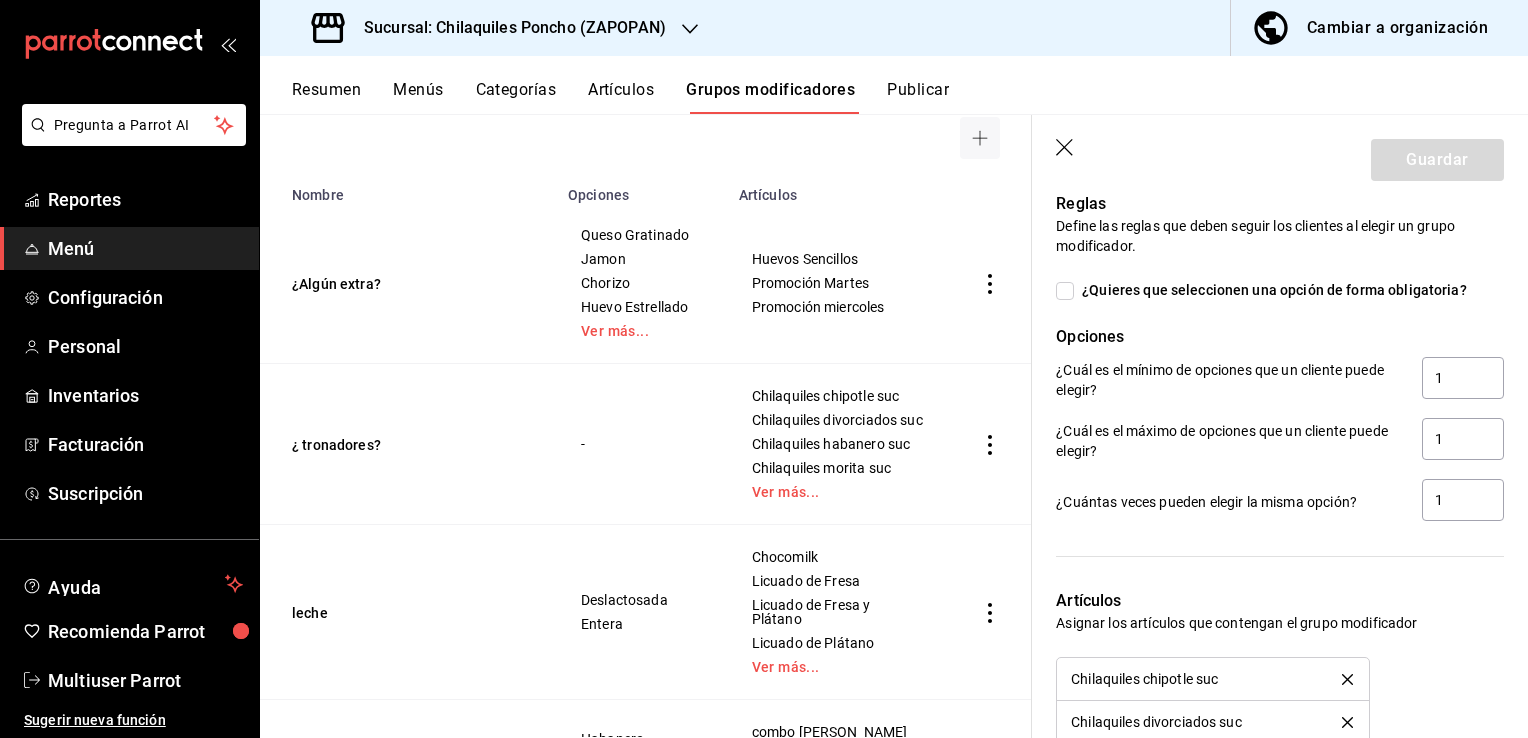 scroll, scrollTop: 900, scrollLeft: 0, axis: vertical 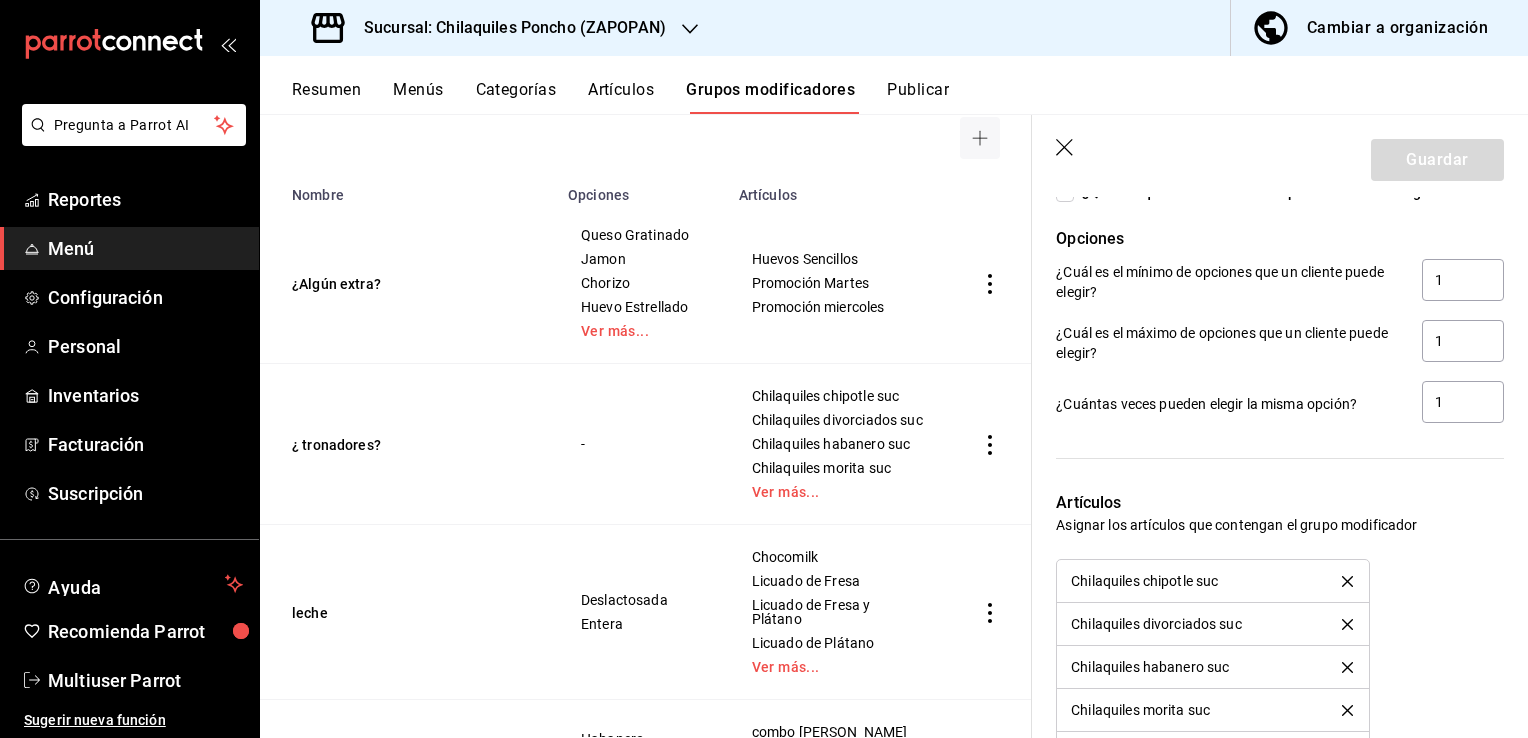 click 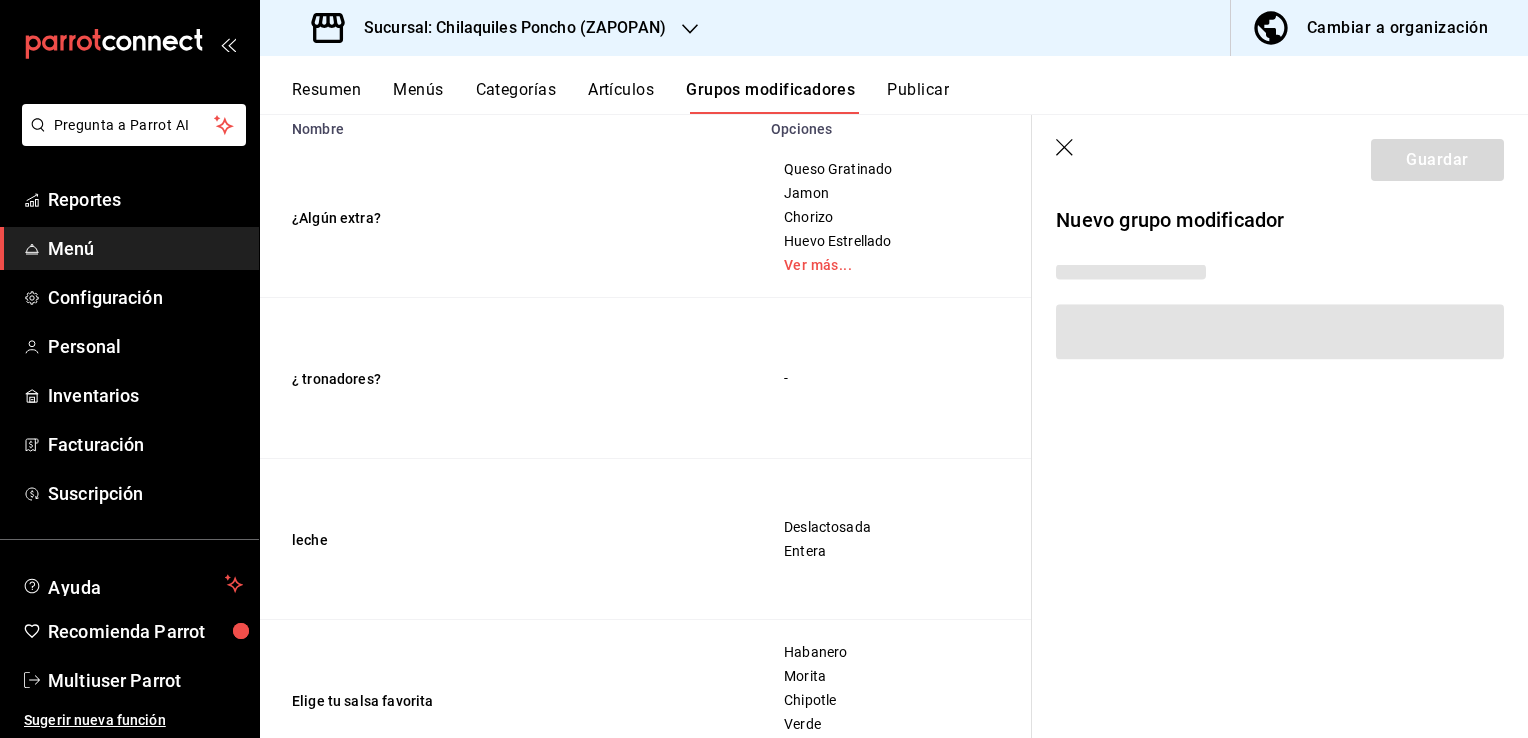 scroll, scrollTop: 0, scrollLeft: 0, axis: both 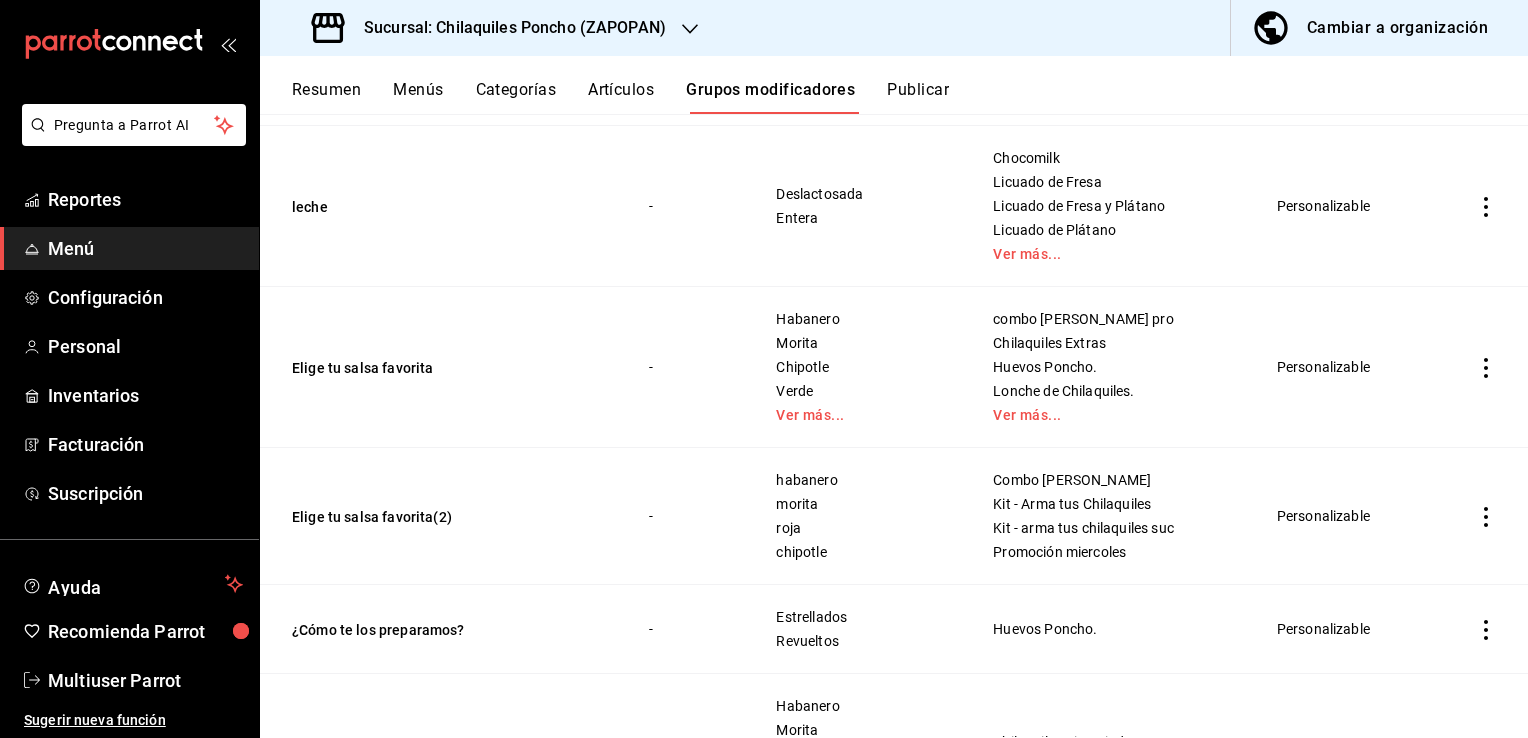 click 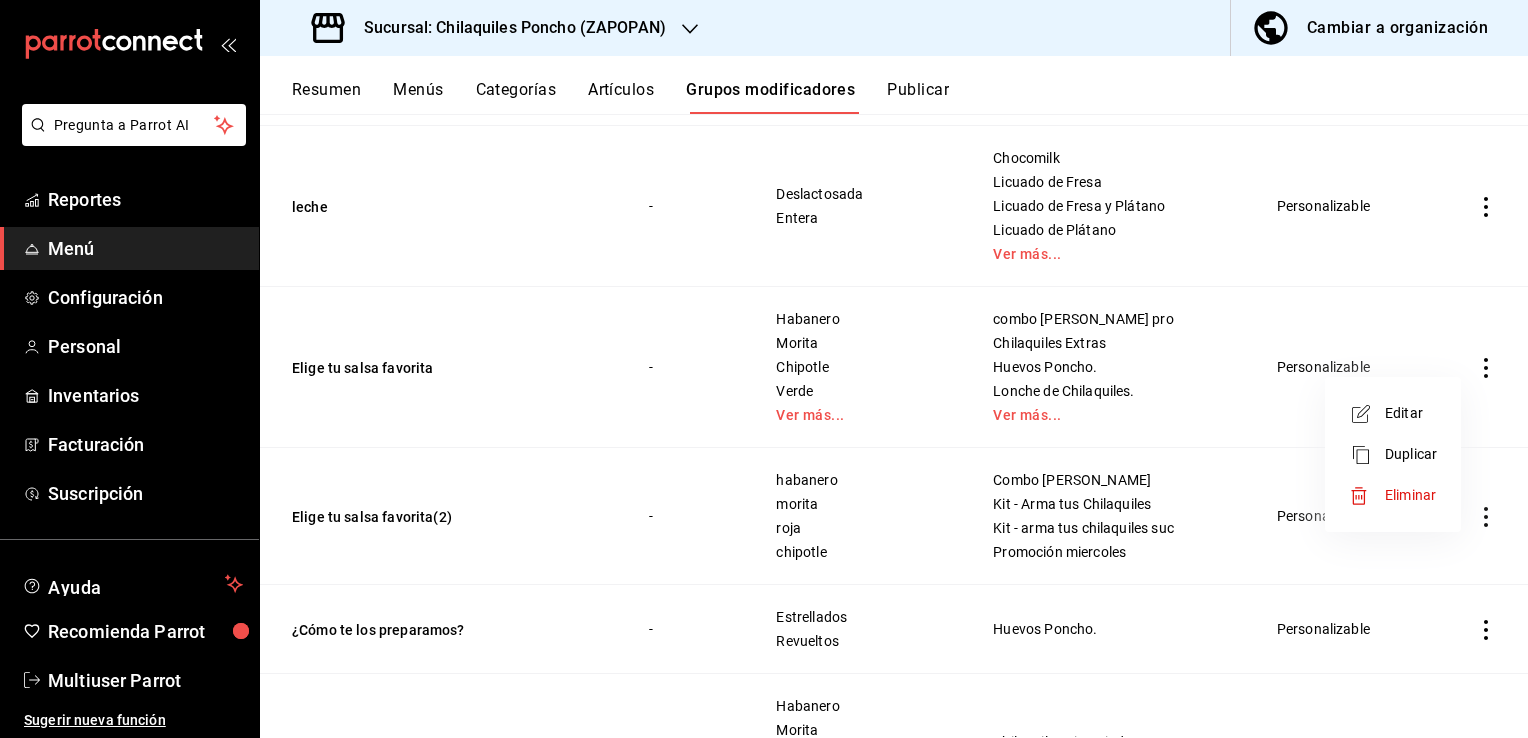 click on "Editar" at bounding box center (1411, 413) 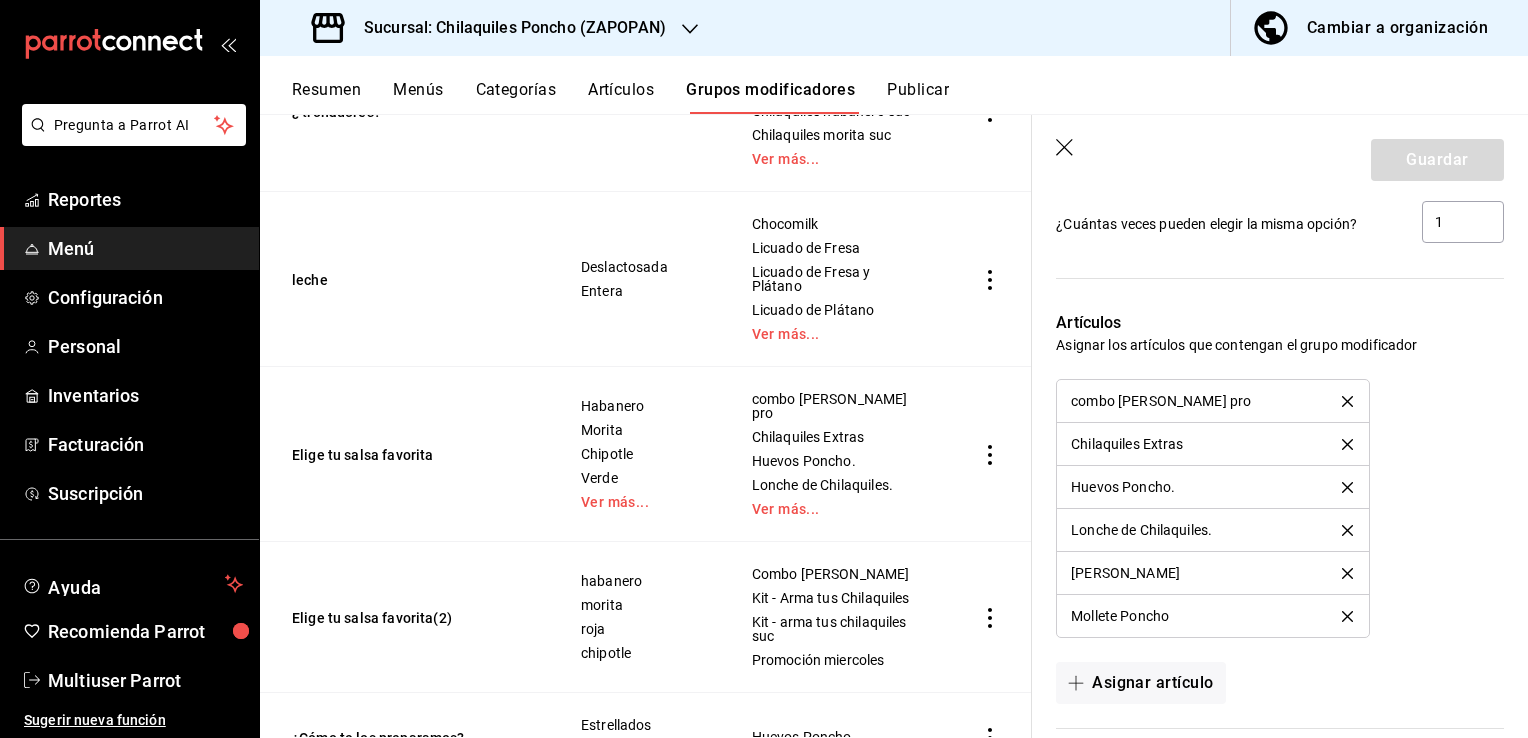 scroll, scrollTop: 1355, scrollLeft: 0, axis: vertical 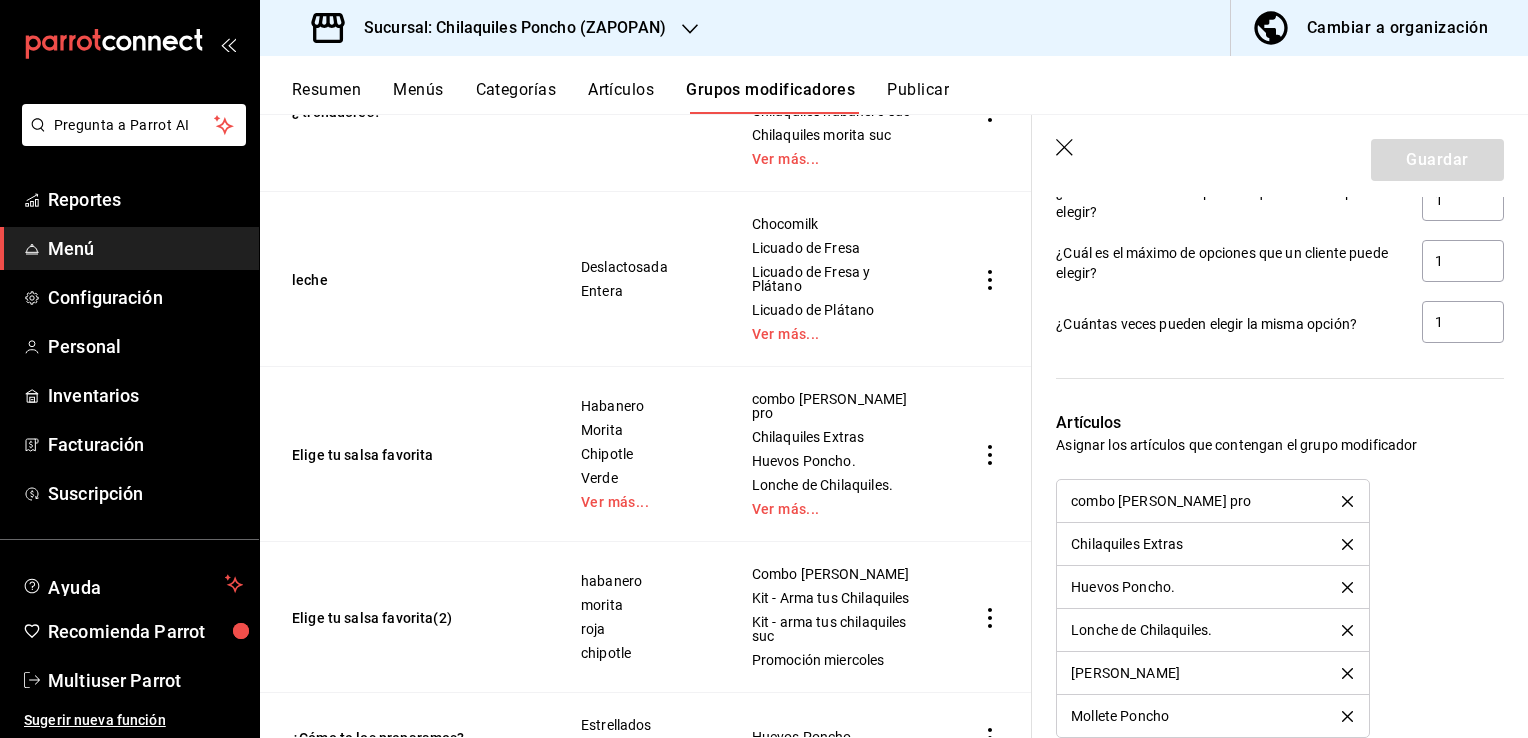 click 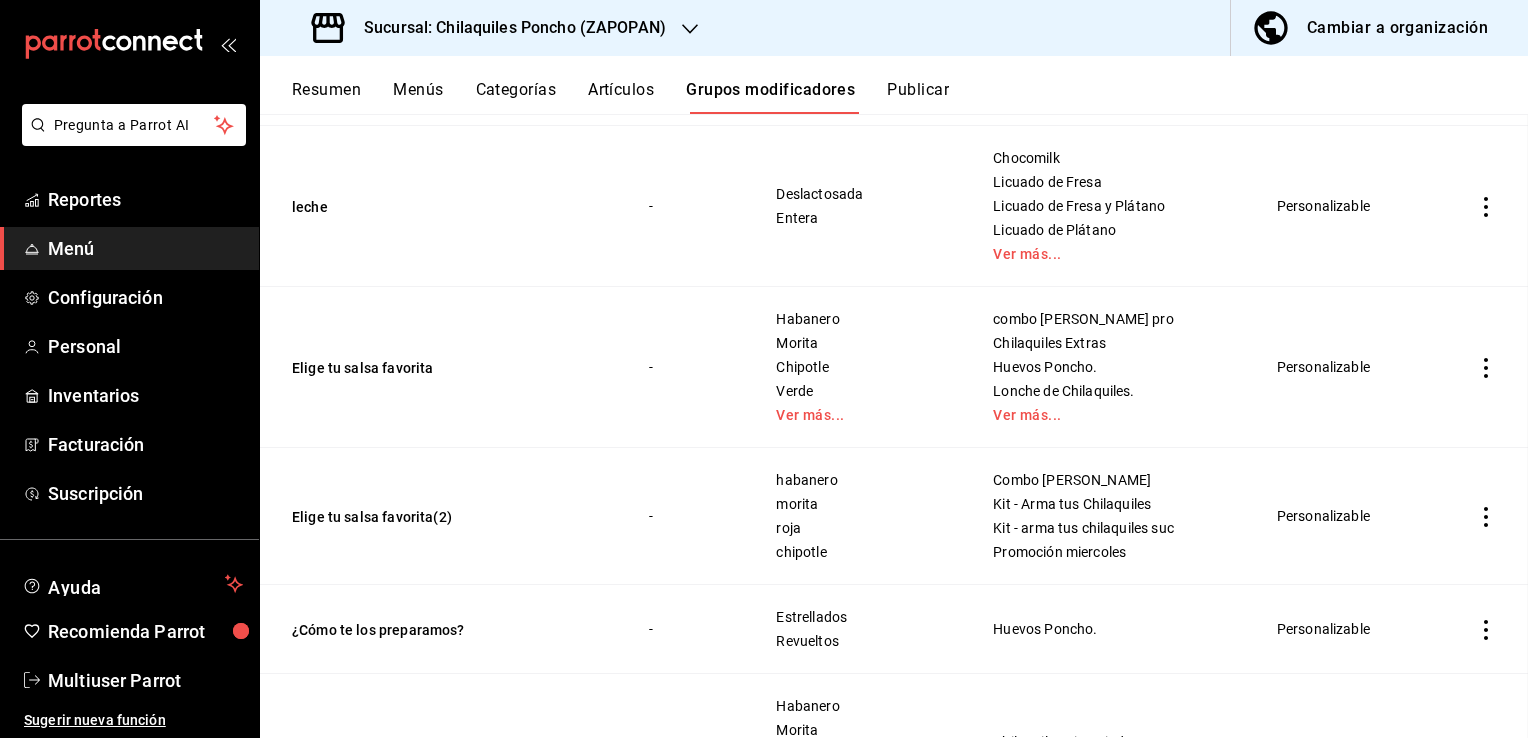 scroll, scrollTop: 0, scrollLeft: 0, axis: both 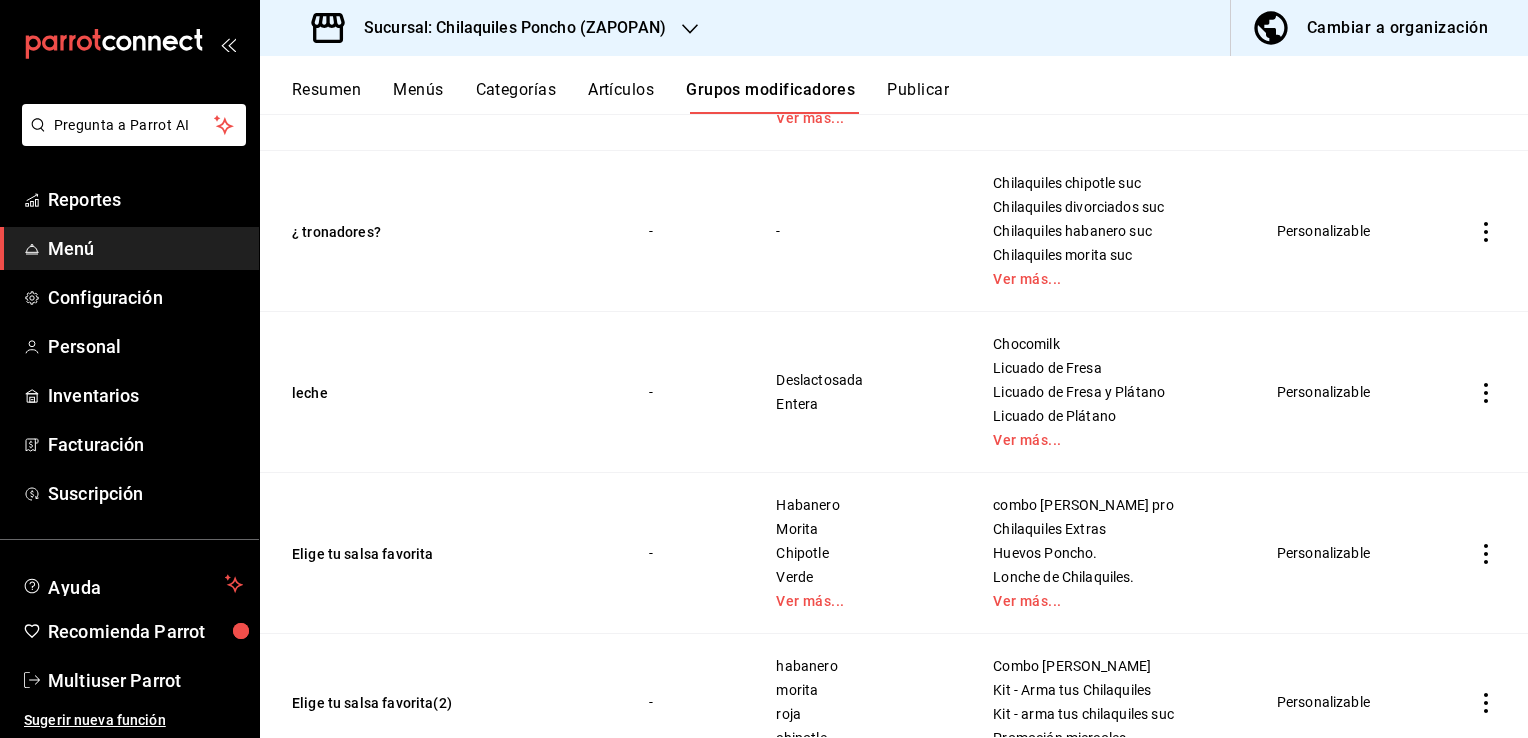 click 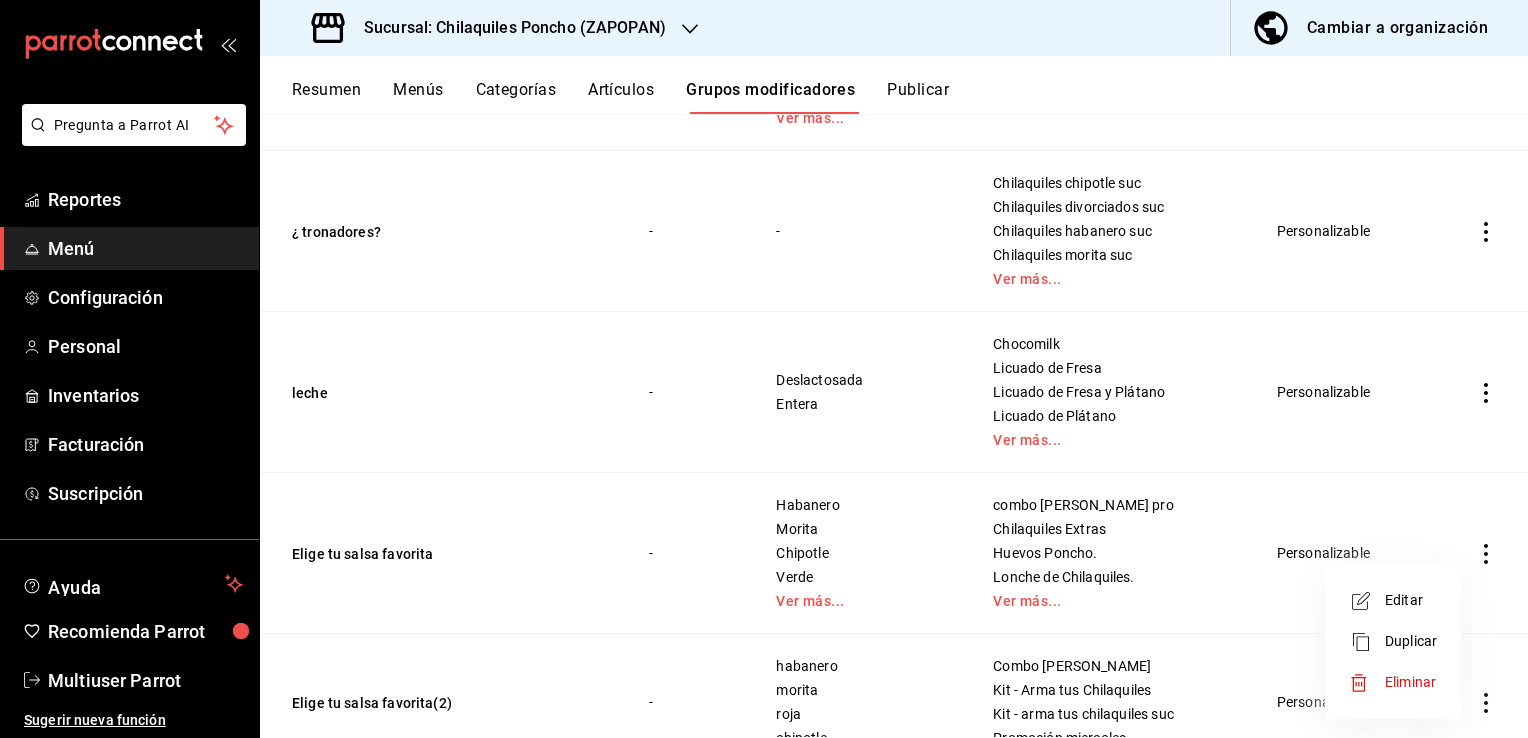 click on "Editar" at bounding box center (1393, 600) 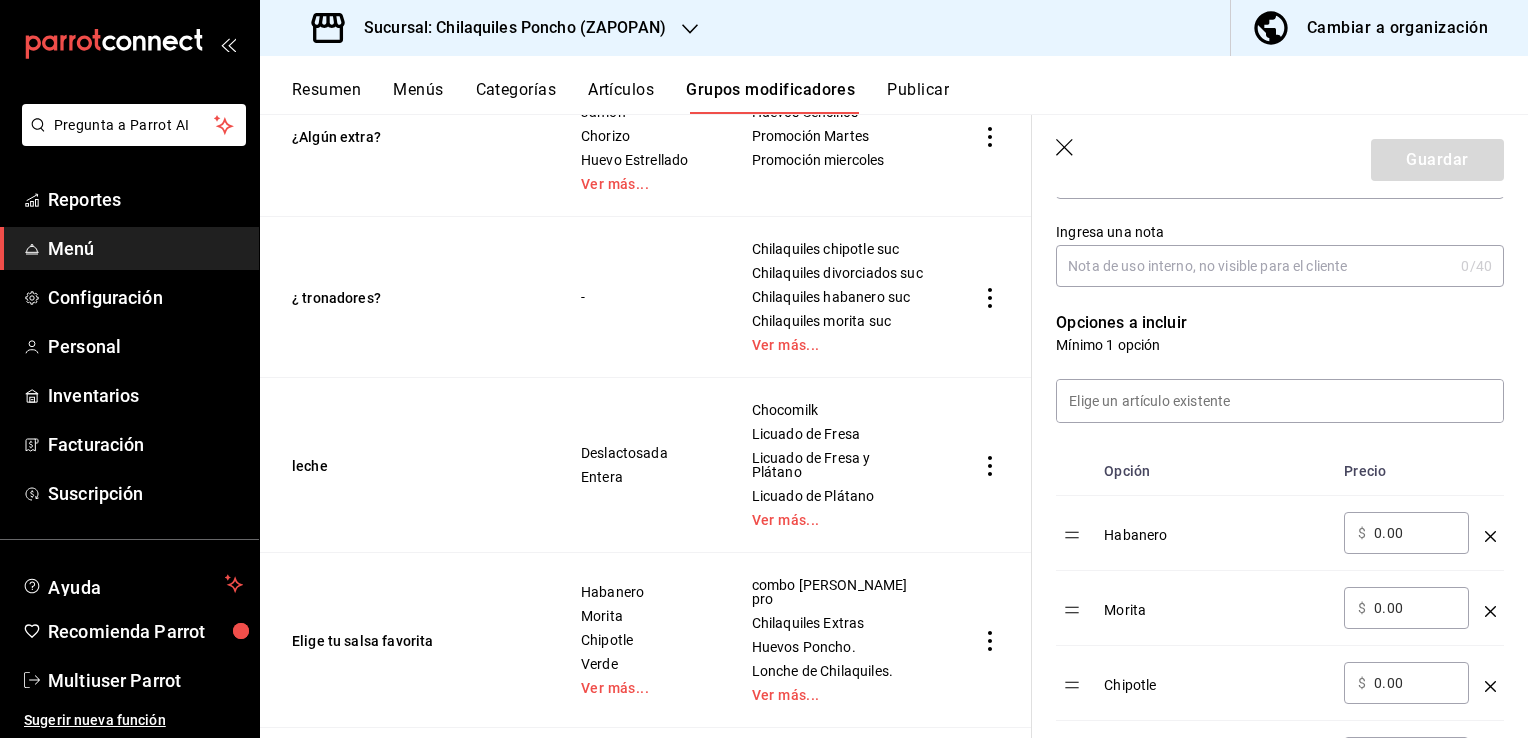 scroll, scrollTop: 355, scrollLeft: 0, axis: vertical 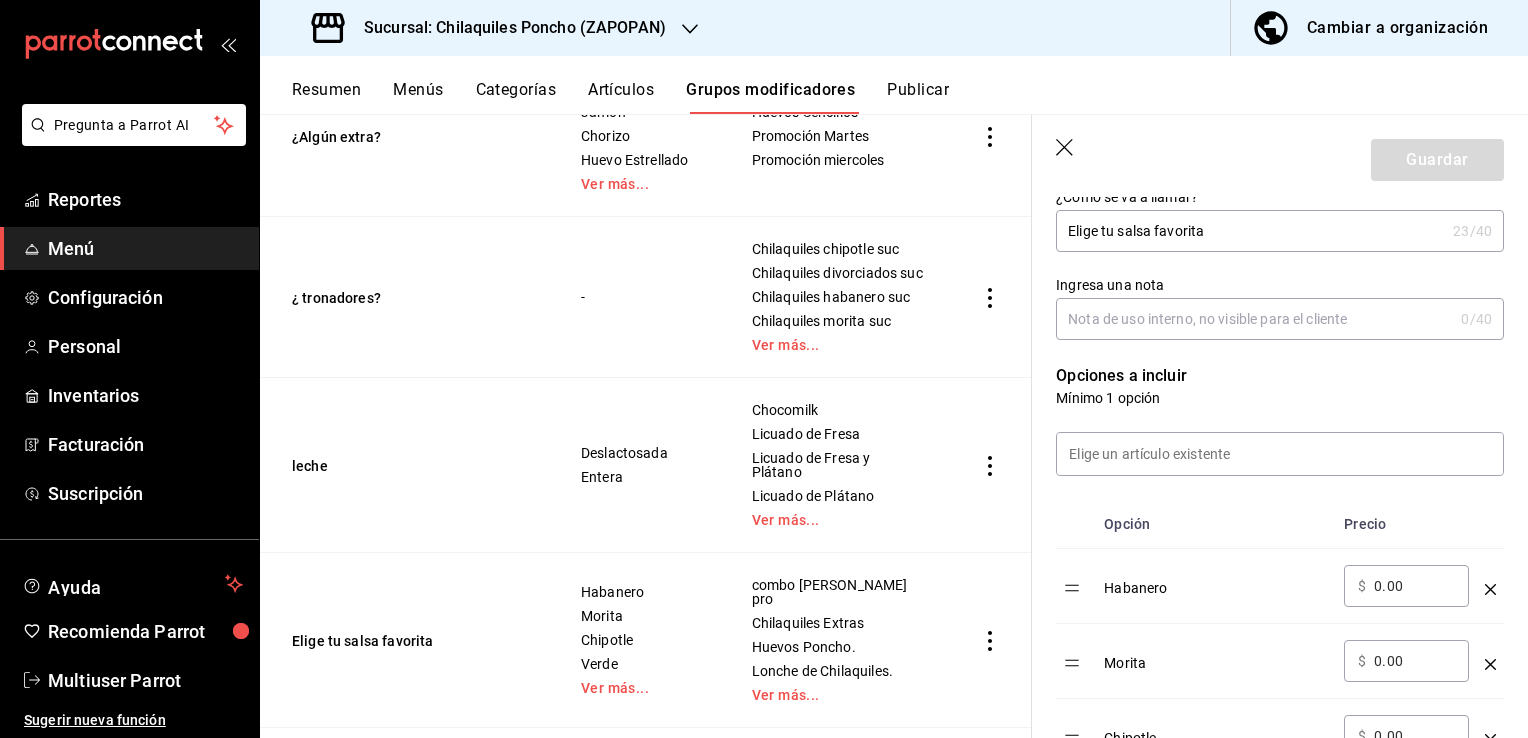 click 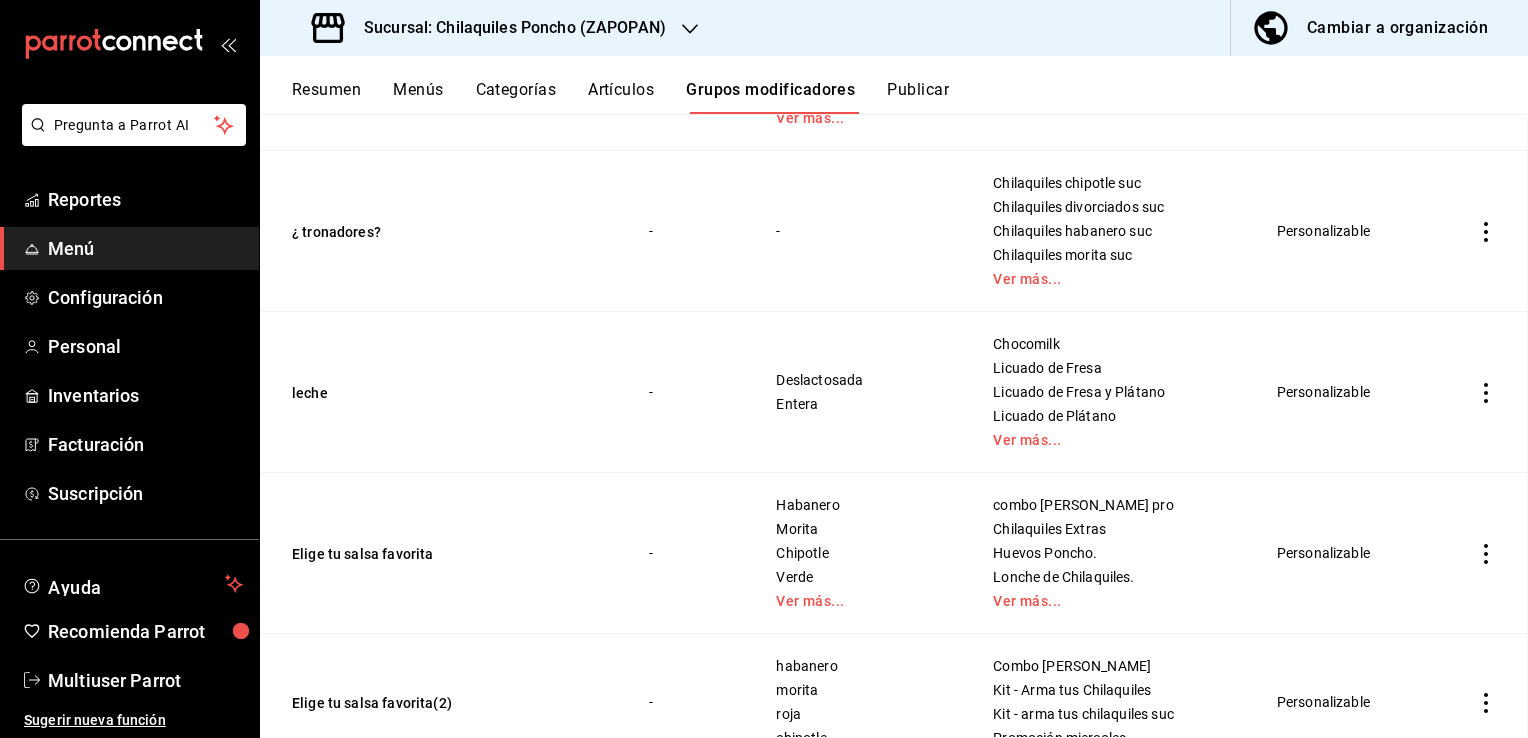 scroll, scrollTop: 0, scrollLeft: 0, axis: both 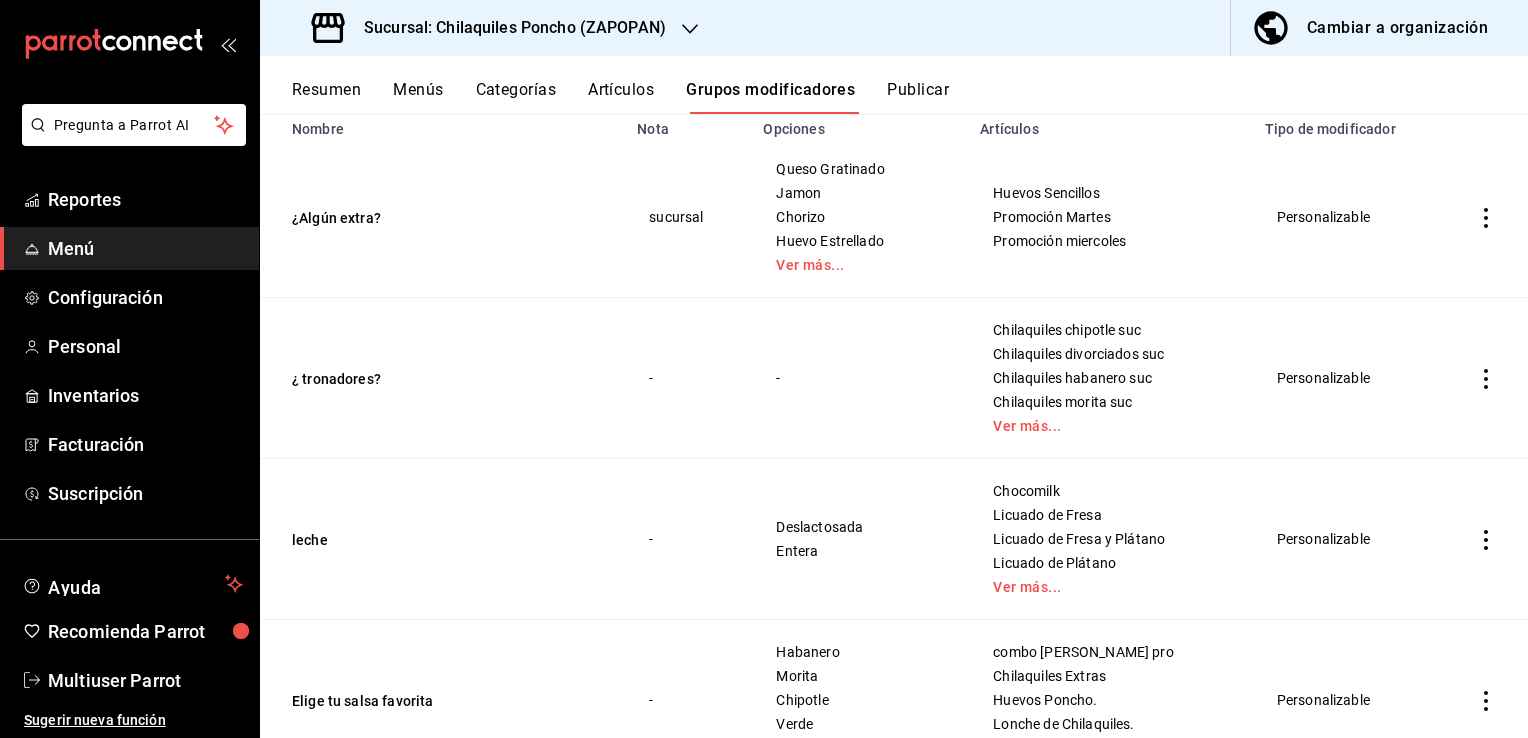 click 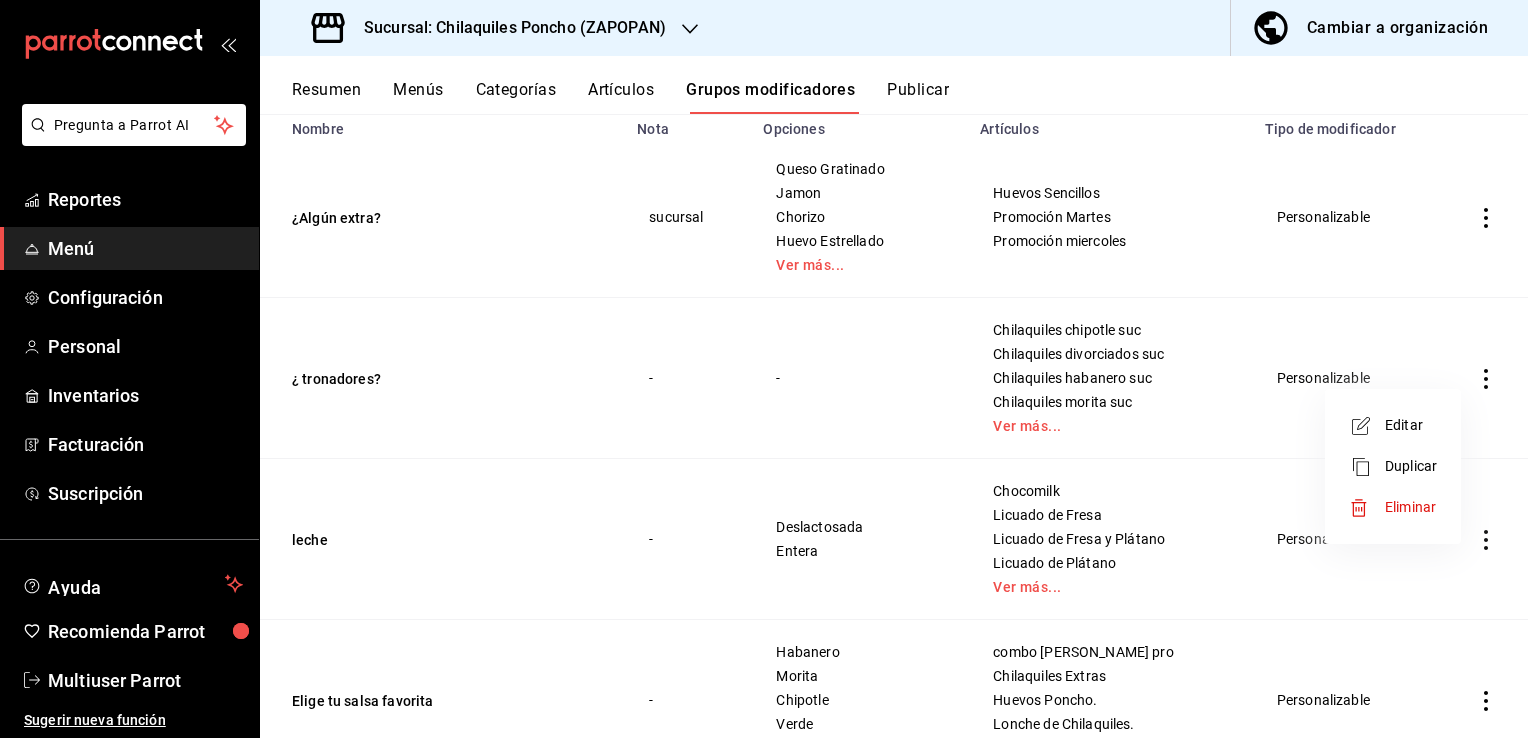 click on "Editar" at bounding box center [1411, 425] 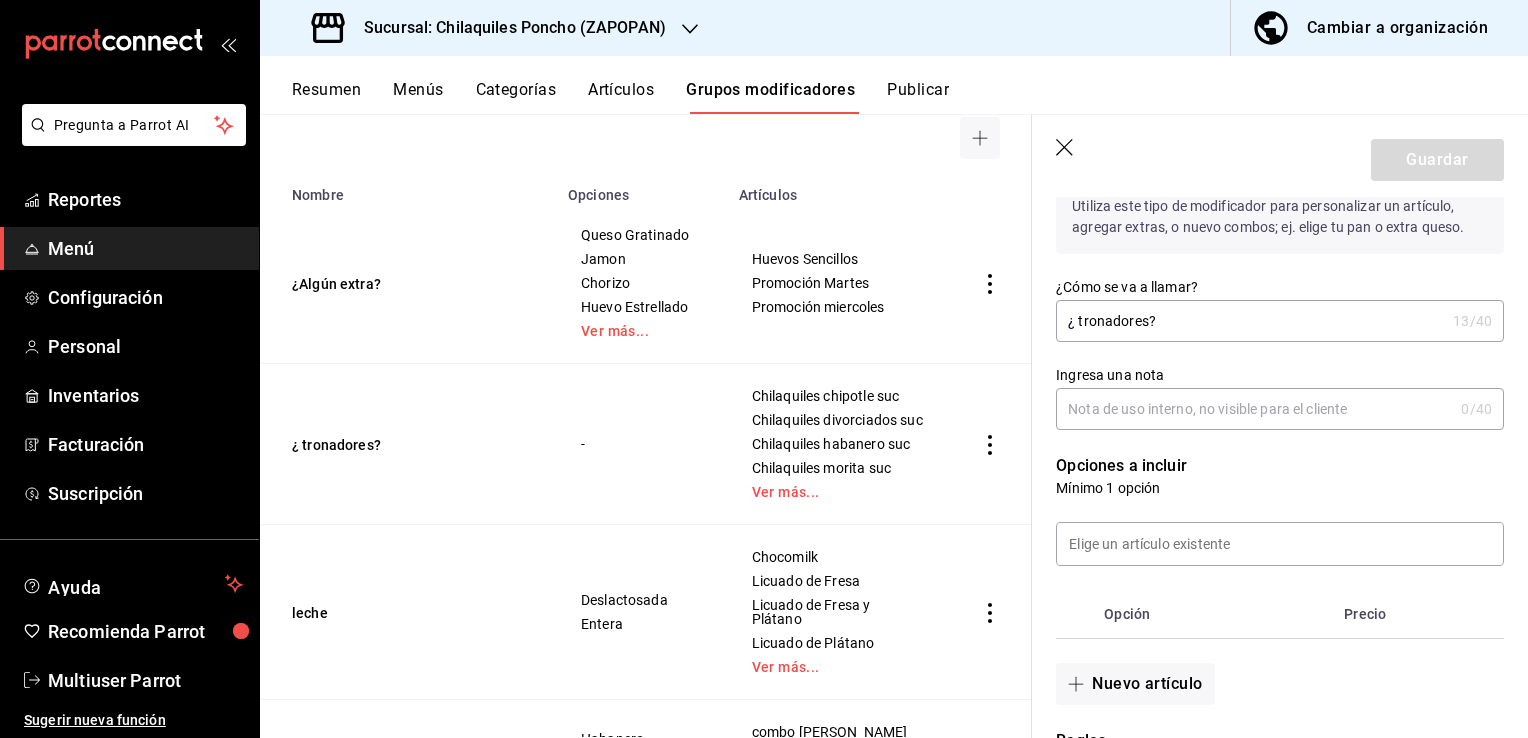 scroll, scrollTop: 300, scrollLeft: 0, axis: vertical 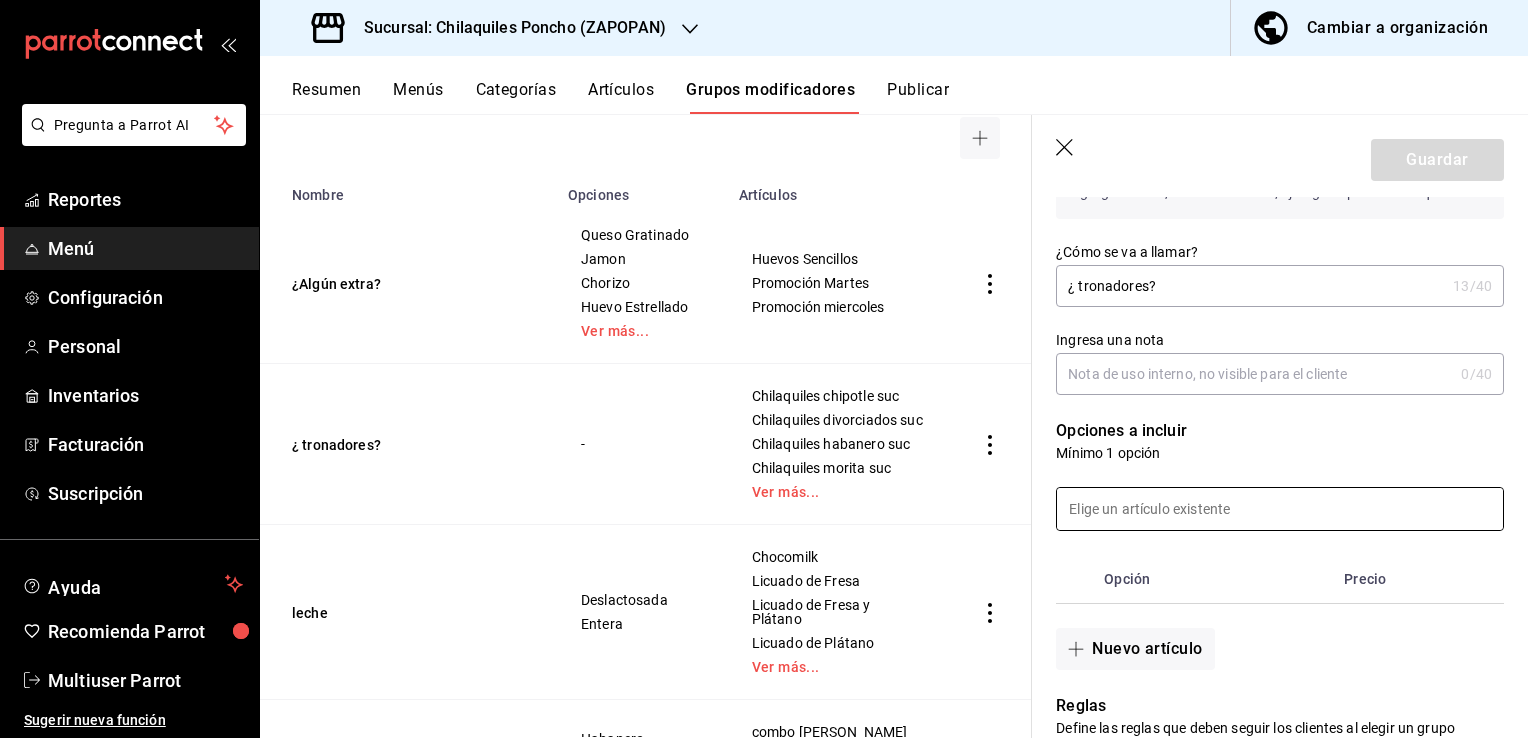 click at bounding box center (1280, 509) 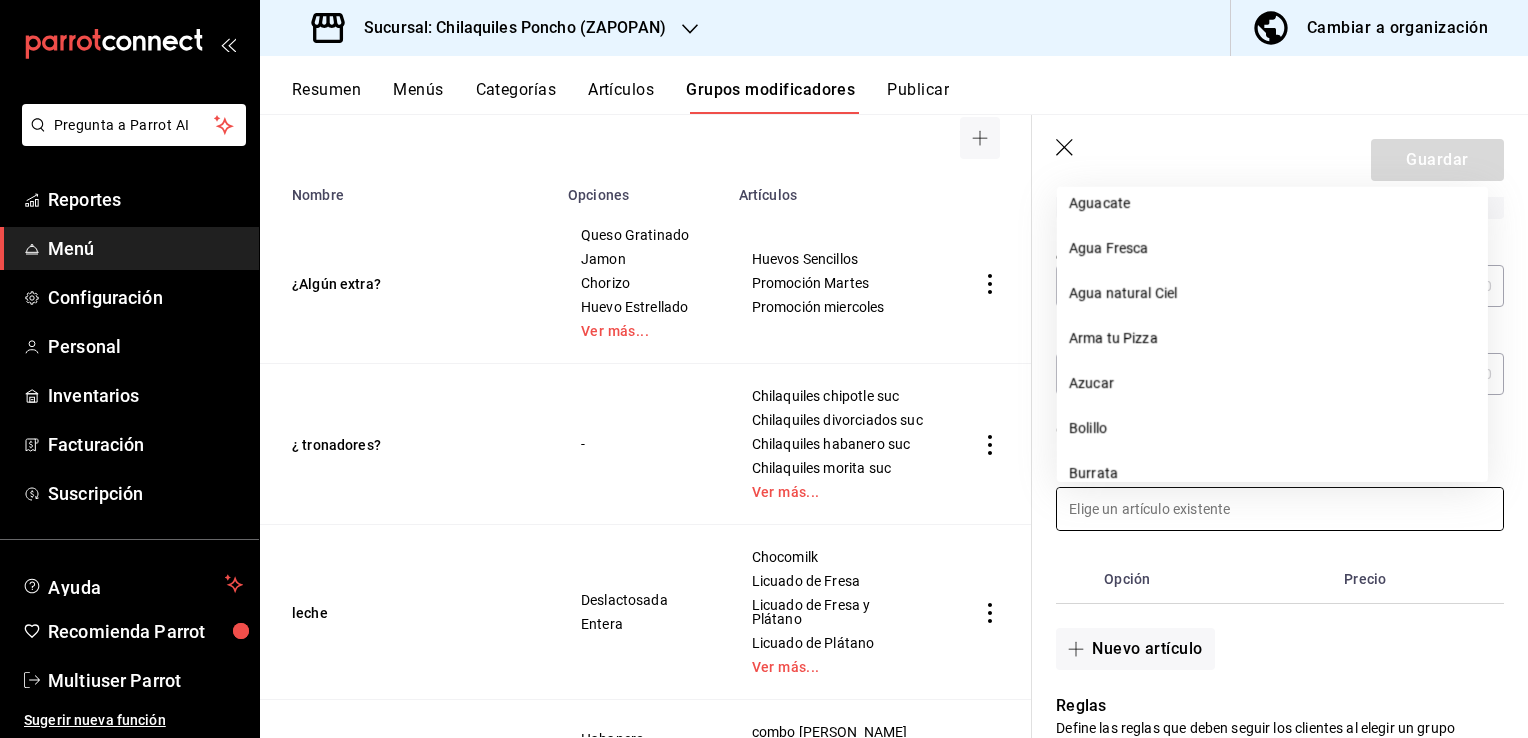 scroll, scrollTop: 300, scrollLeft: 0, axis: vertical 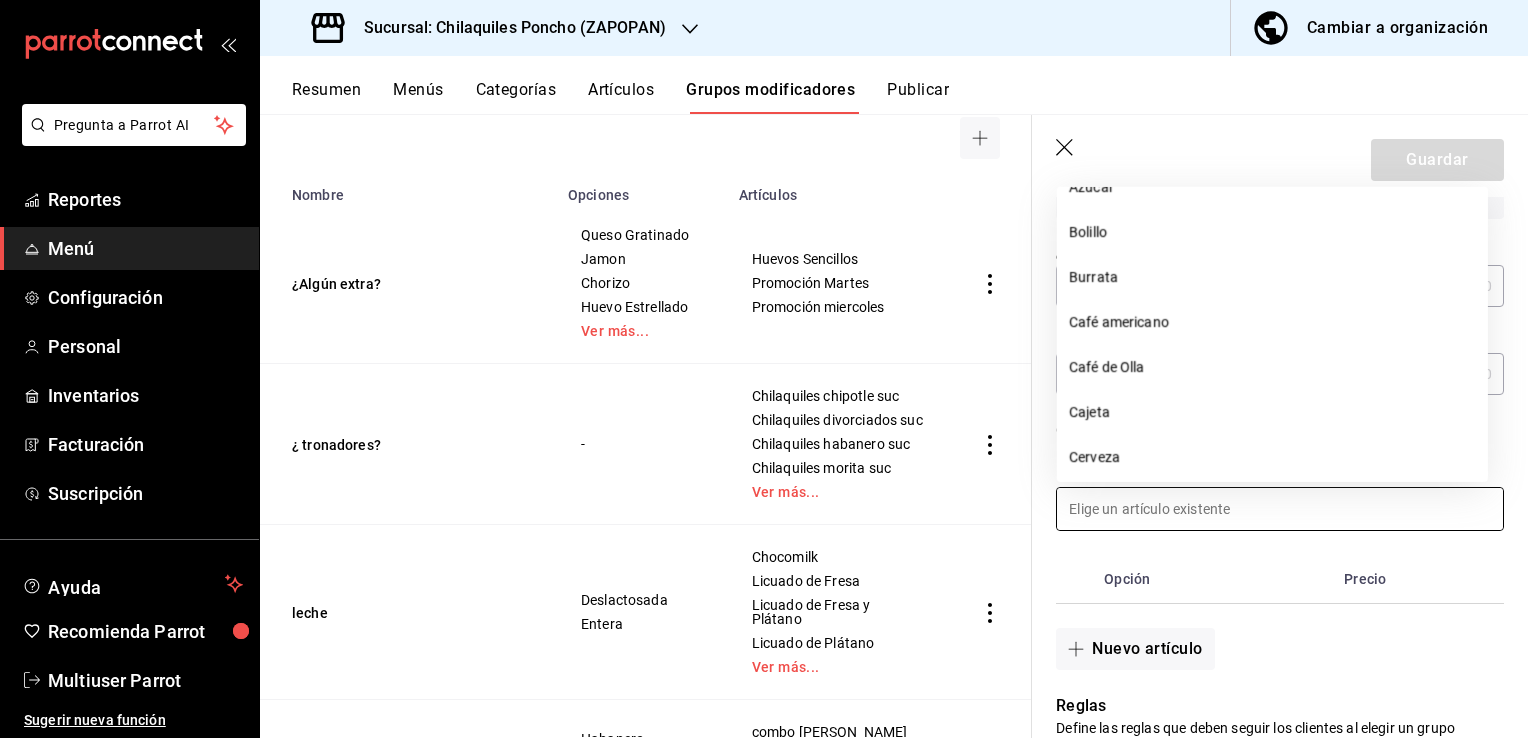 click on "Nuevo artículo" at bounding box center [1268, 637] 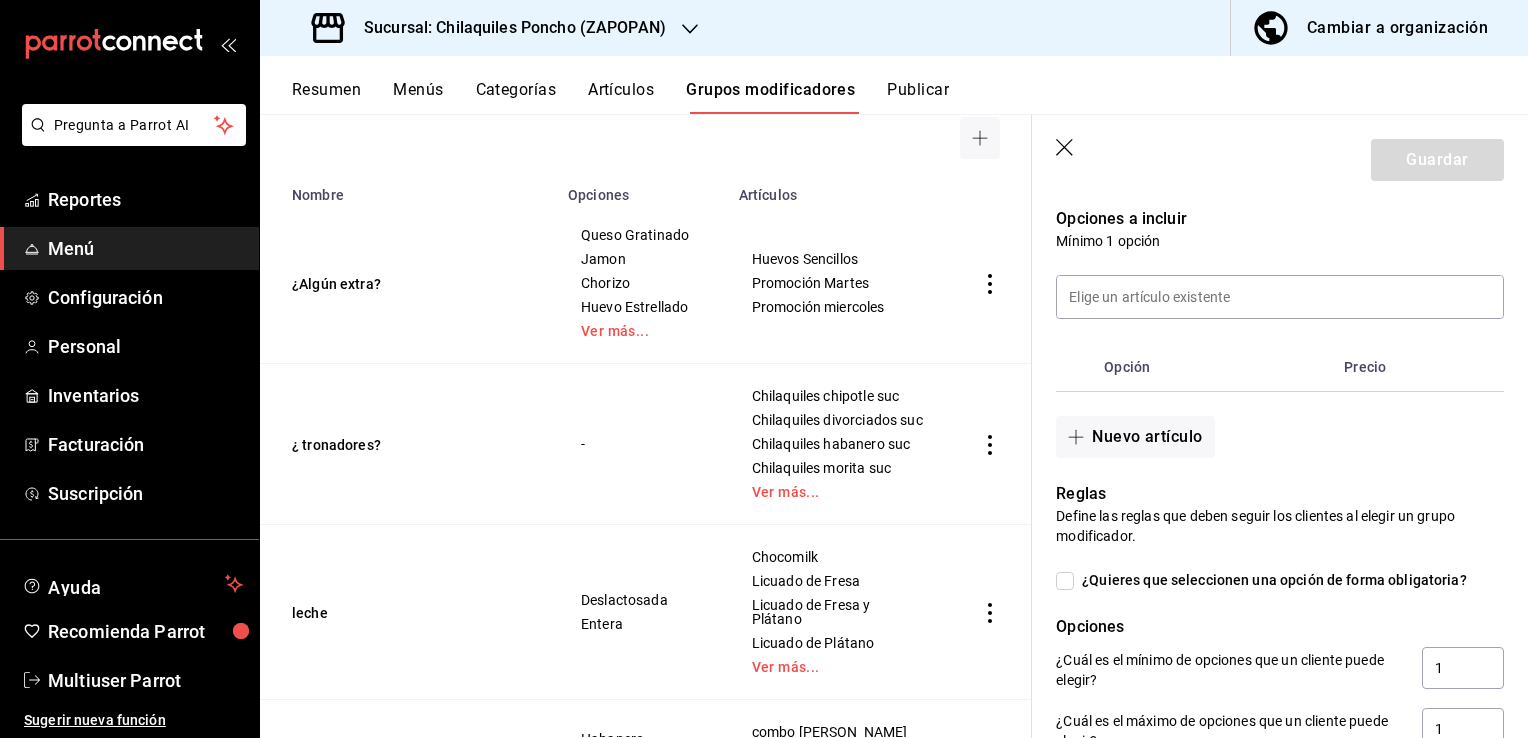 scroll, scrollTop: 500, scrollLeft: 0, axis: vertical 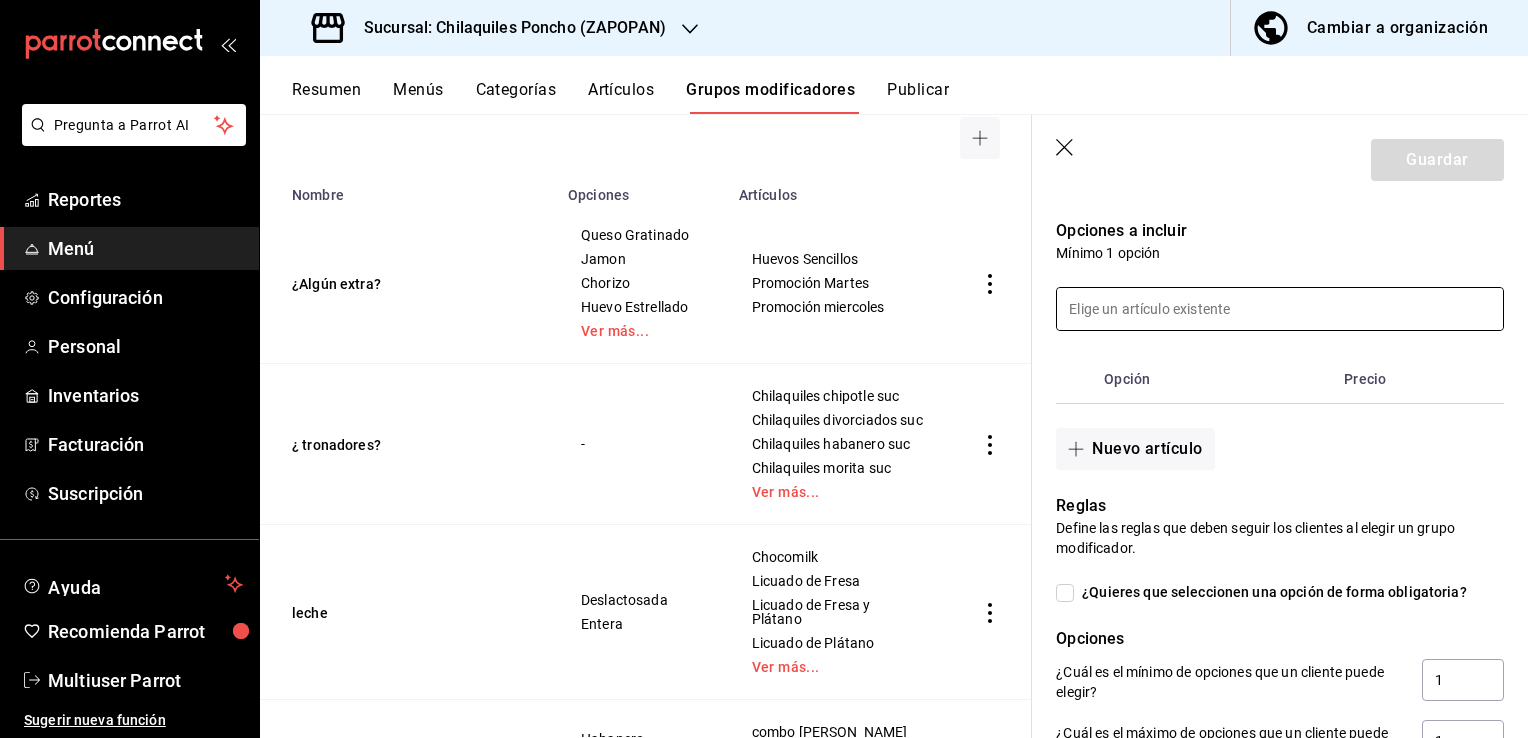 click at bounding box center (1280, 309) 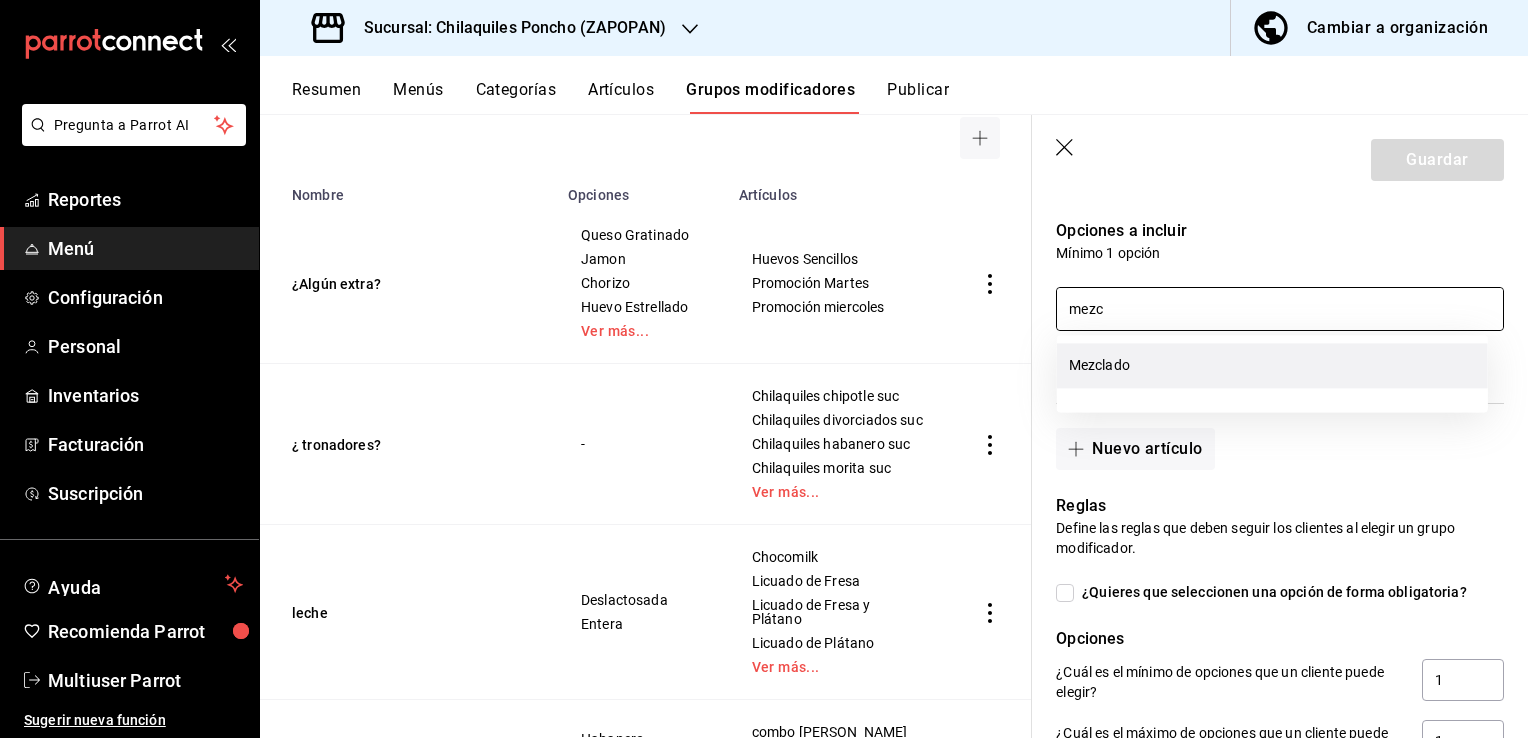 click on "Mezclado" at bounding box center (1272, 365) 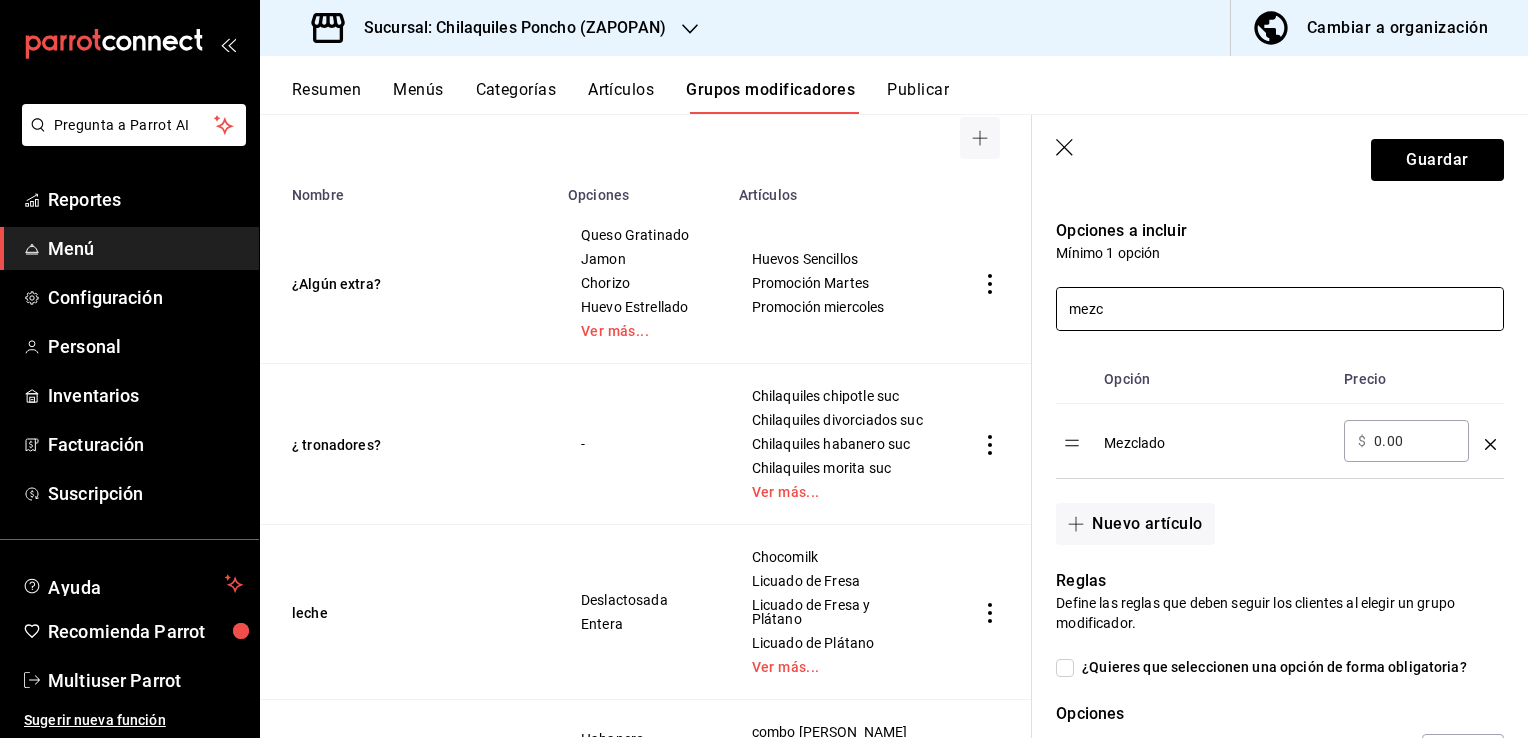 click on "mezc" at bounding box center (1280, 309) 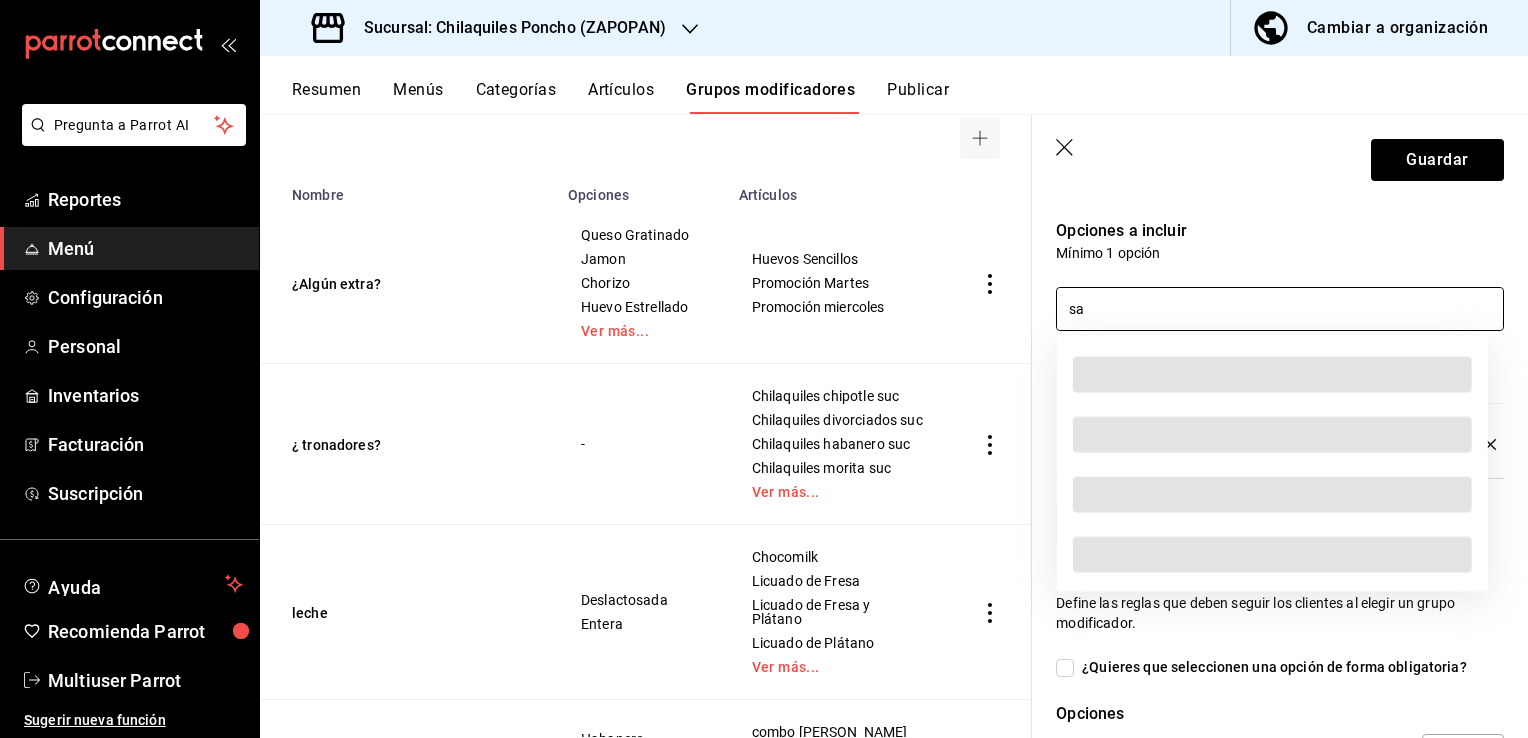 type on "s" 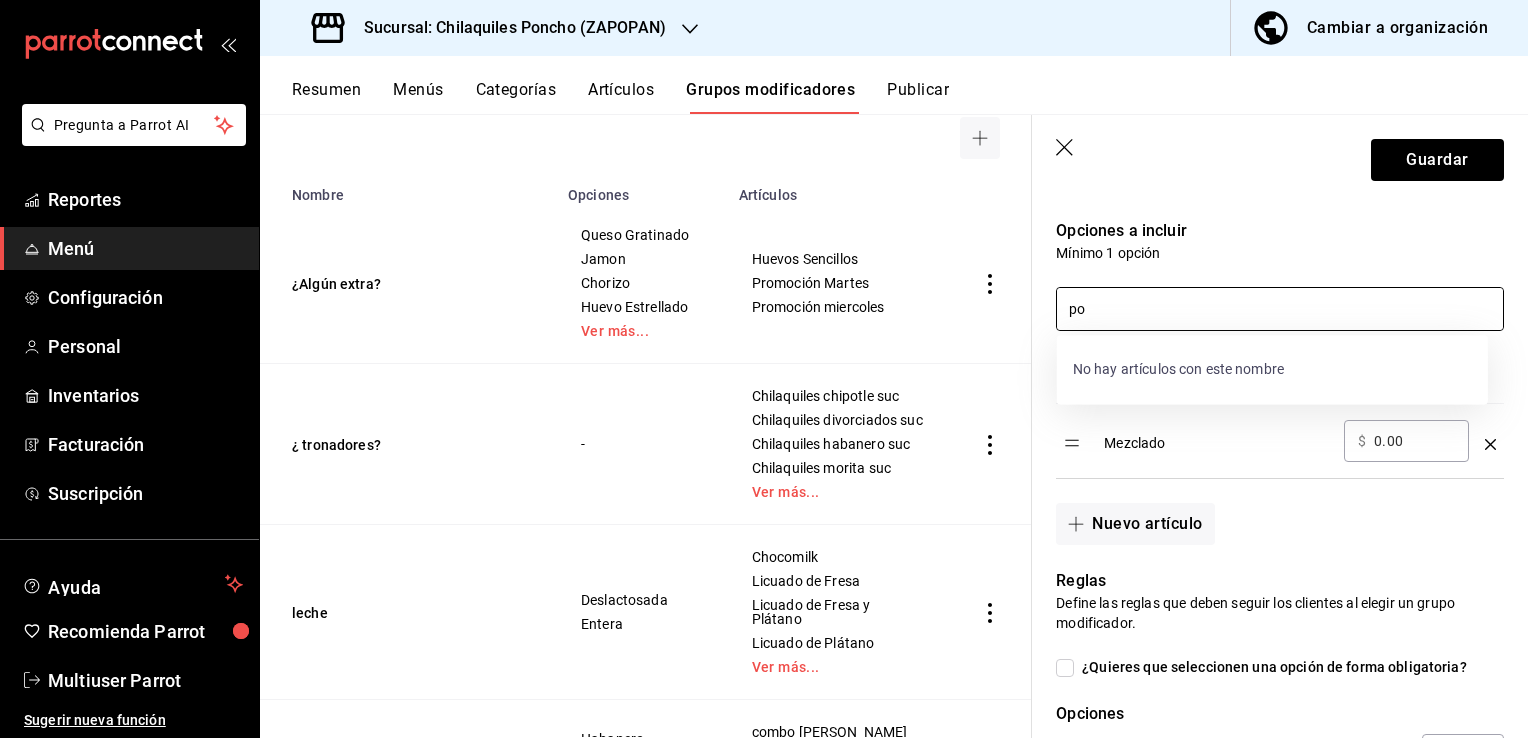 type on "p" 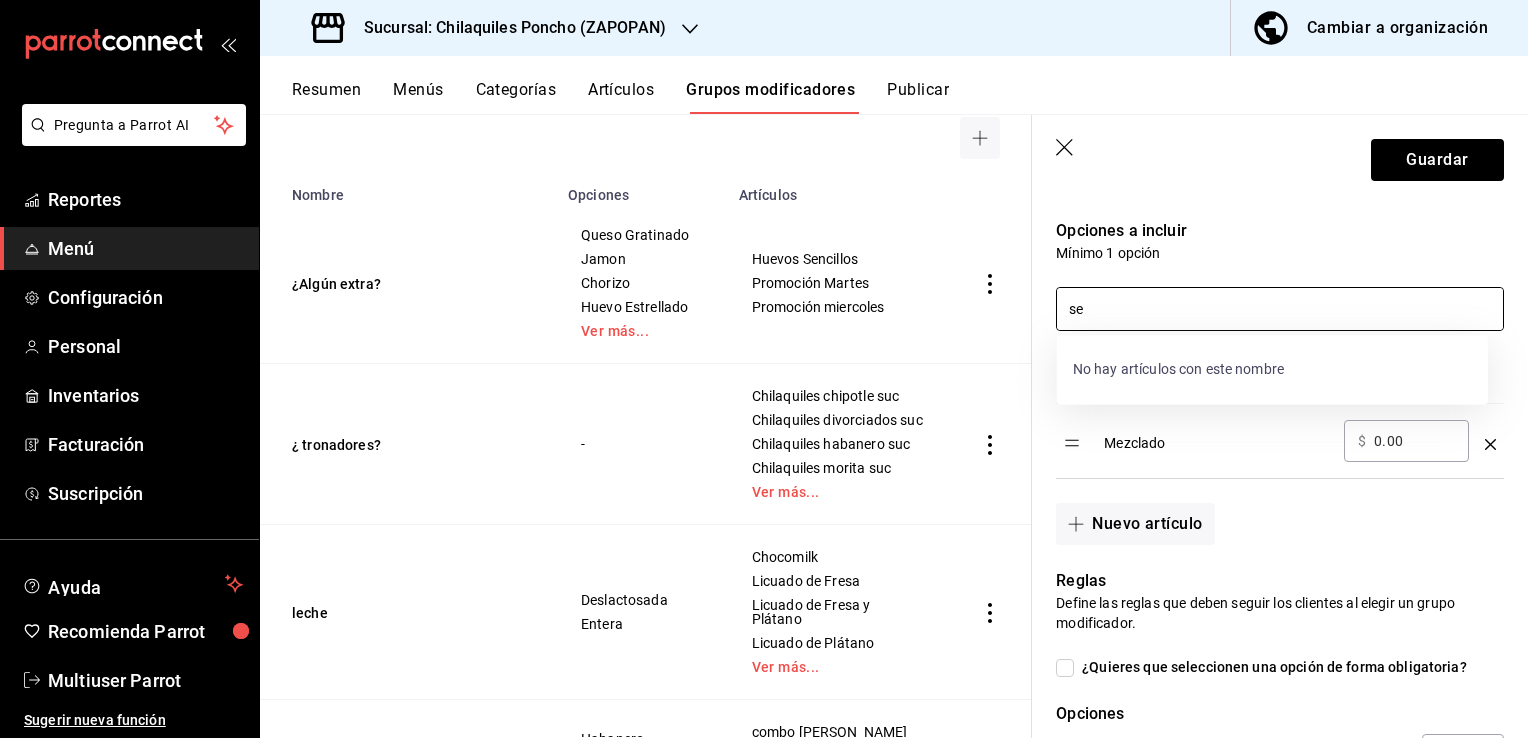 type on "s" 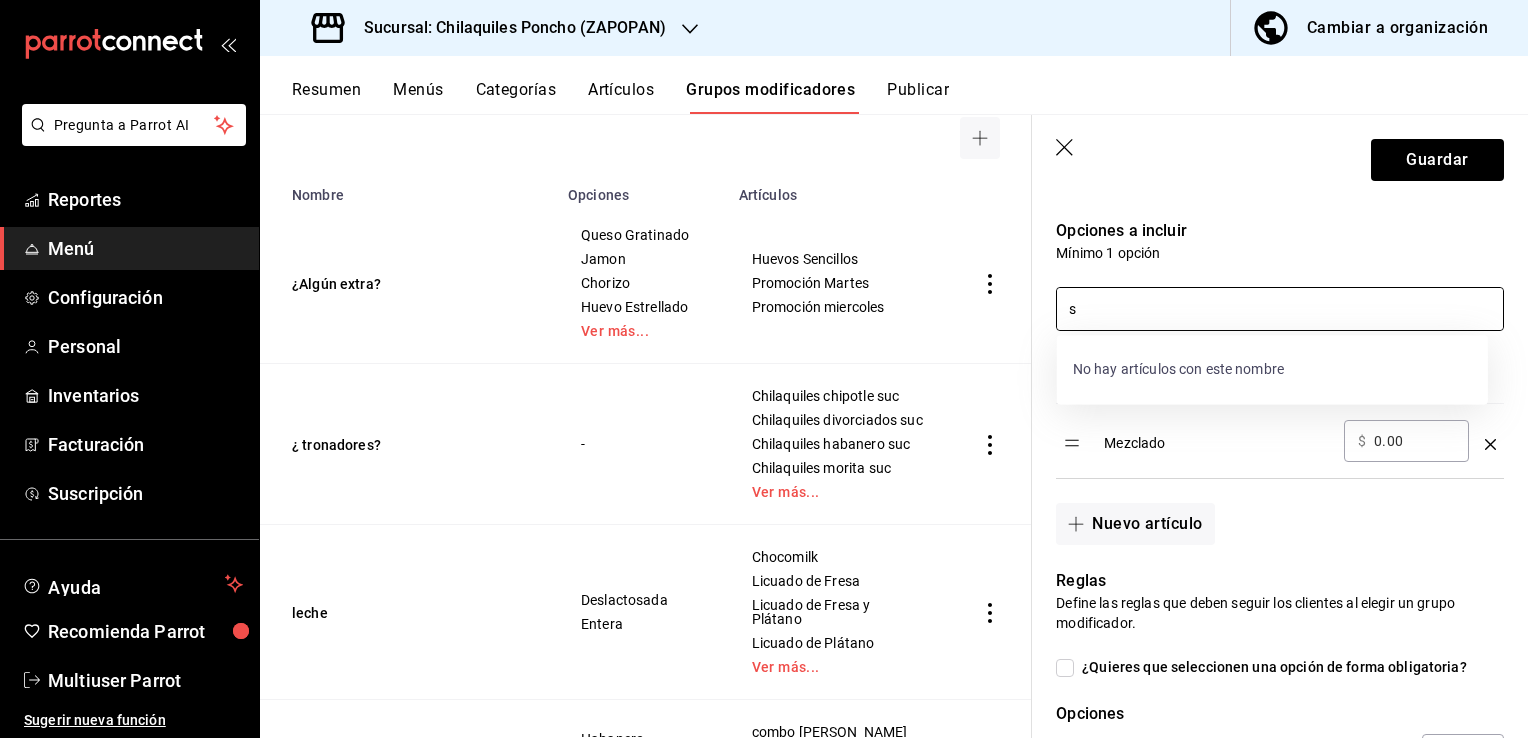 type 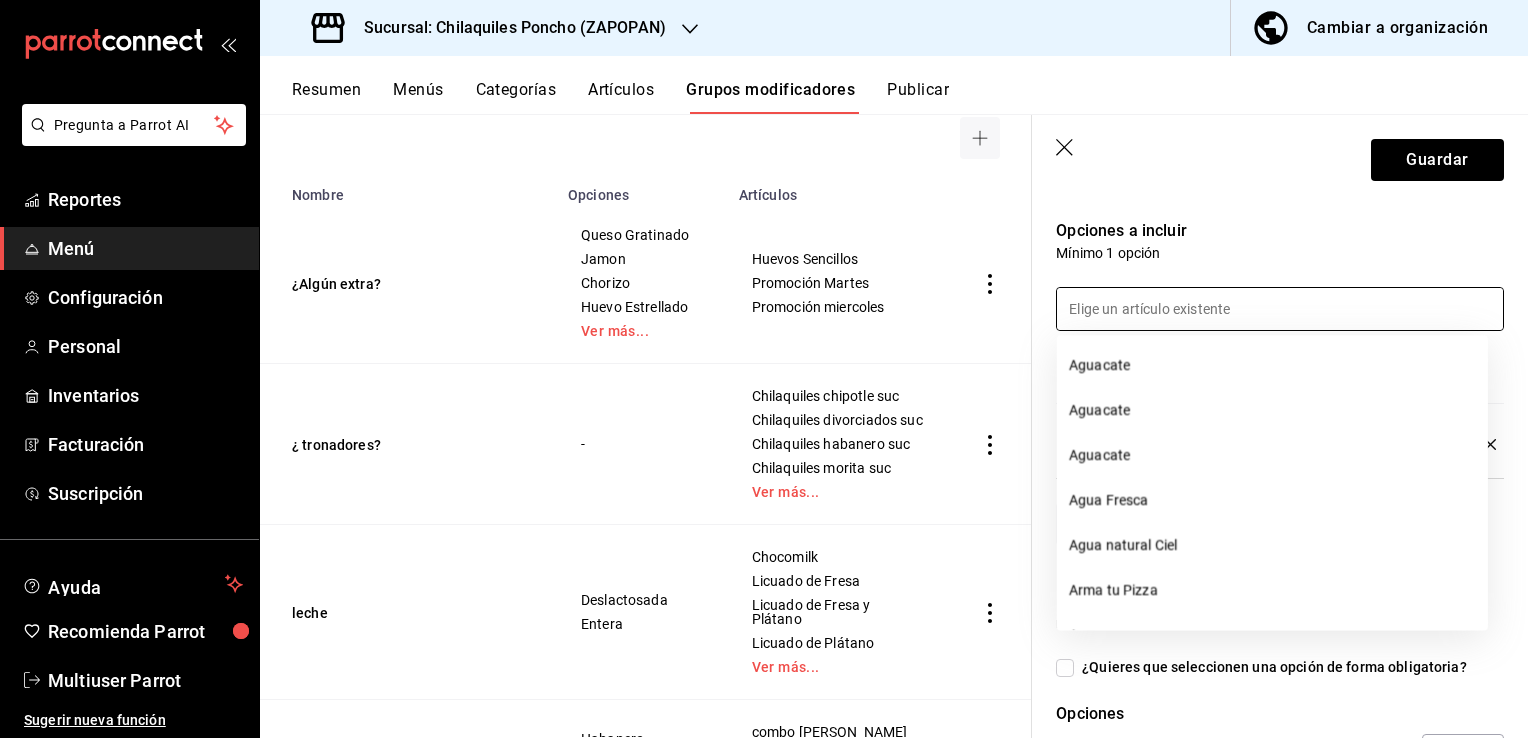 click on "Mínimo 1 opción" at bounding box center (1280, 253) 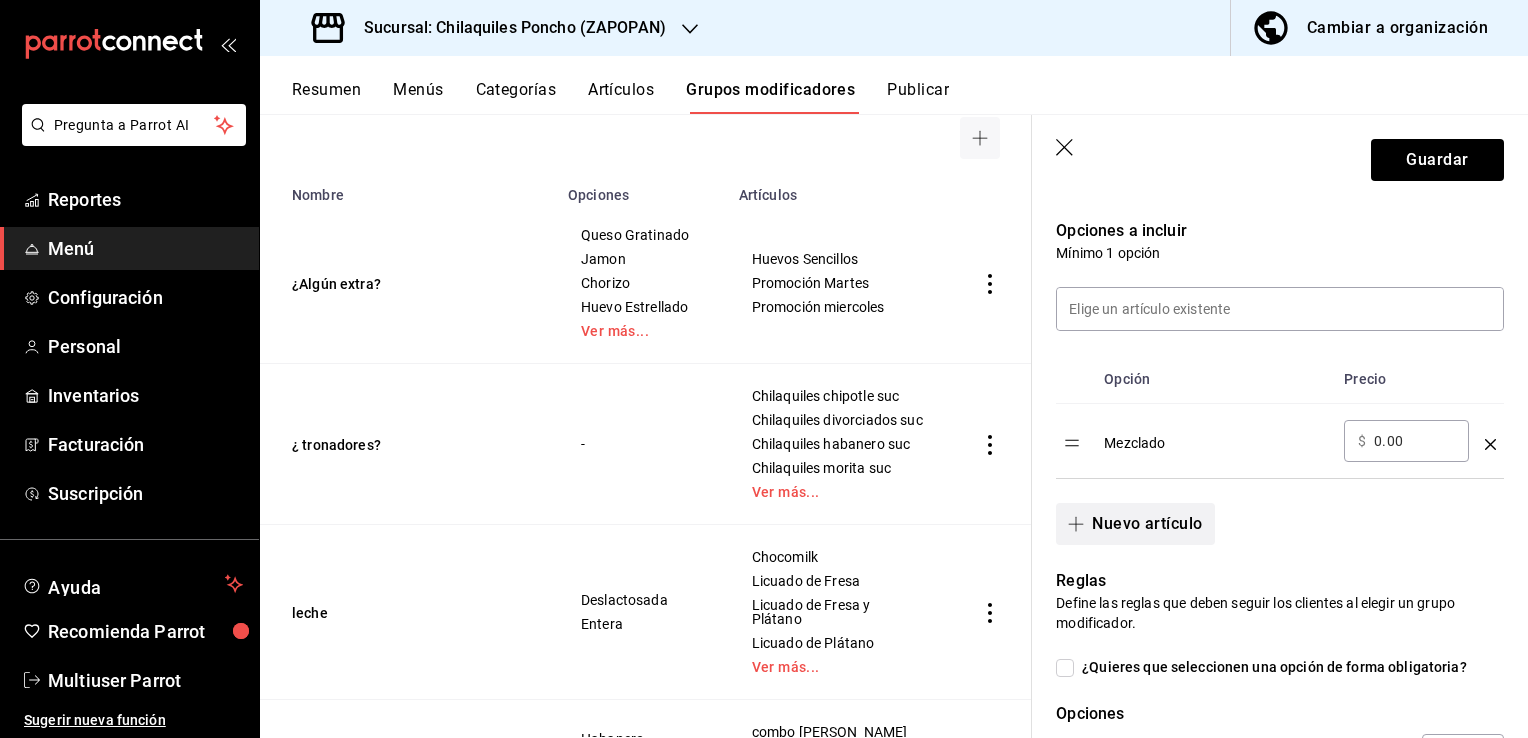 click on "Nuevo artículo" at bounding box center (1135, 524) 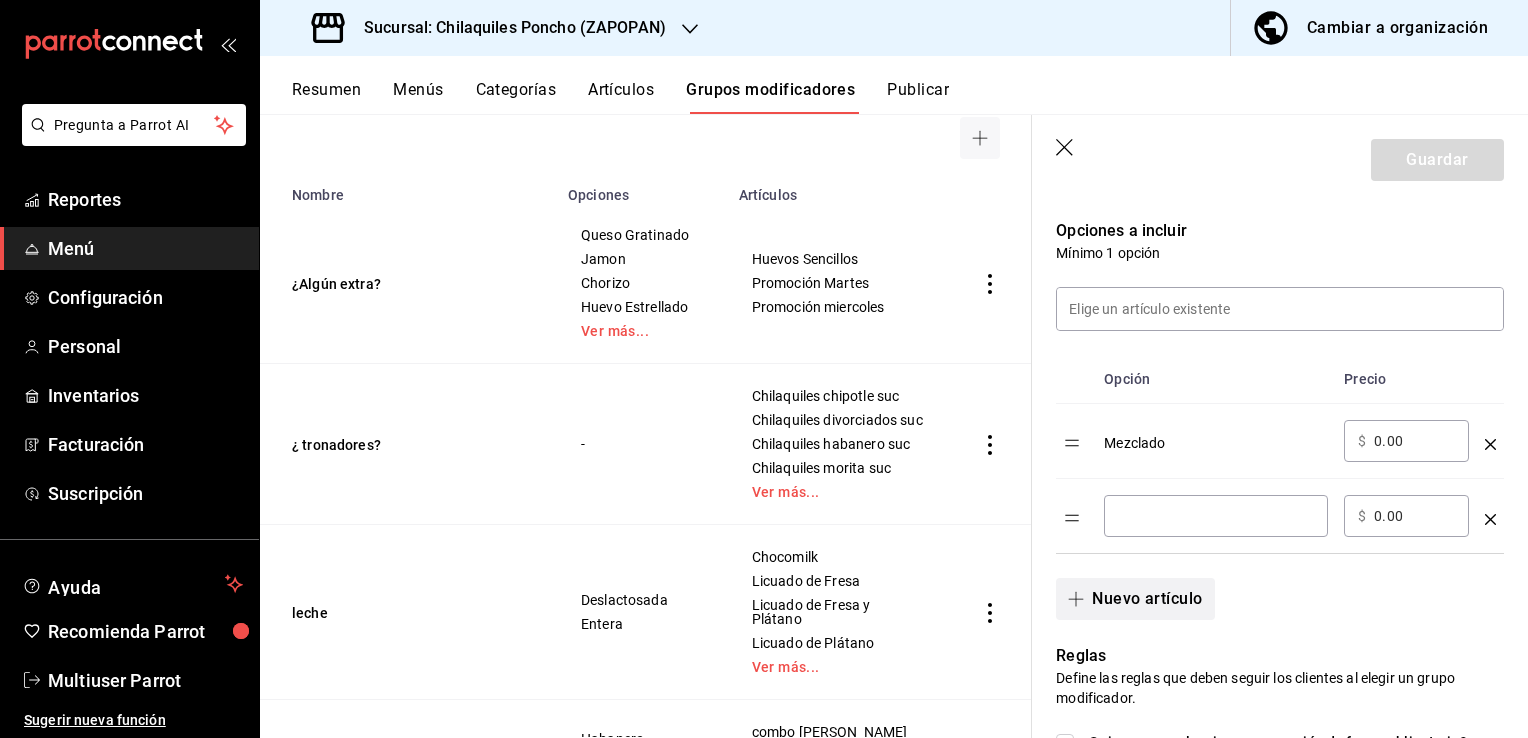 click on "​" at bounding box center (1216, 516) 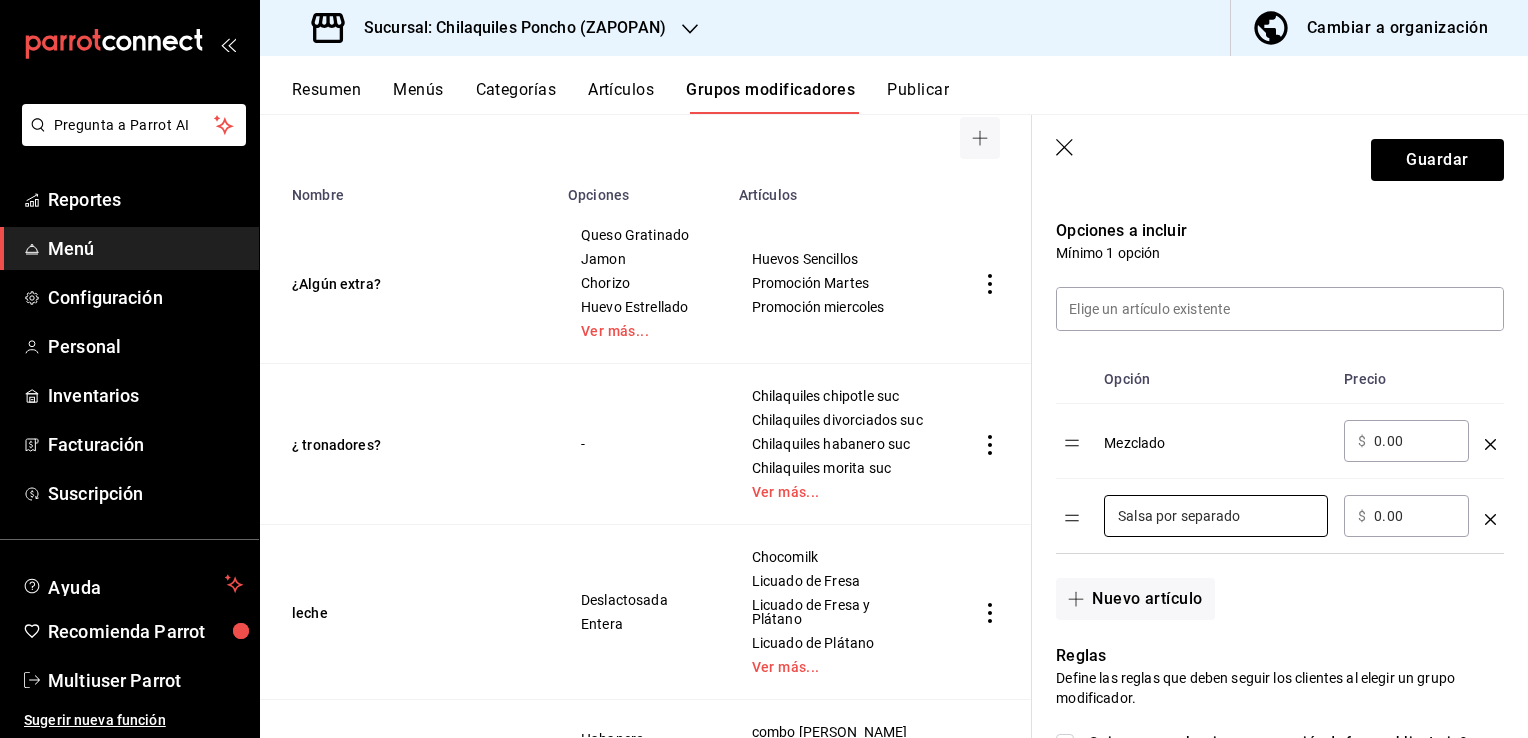 type on "Salsa por separado" 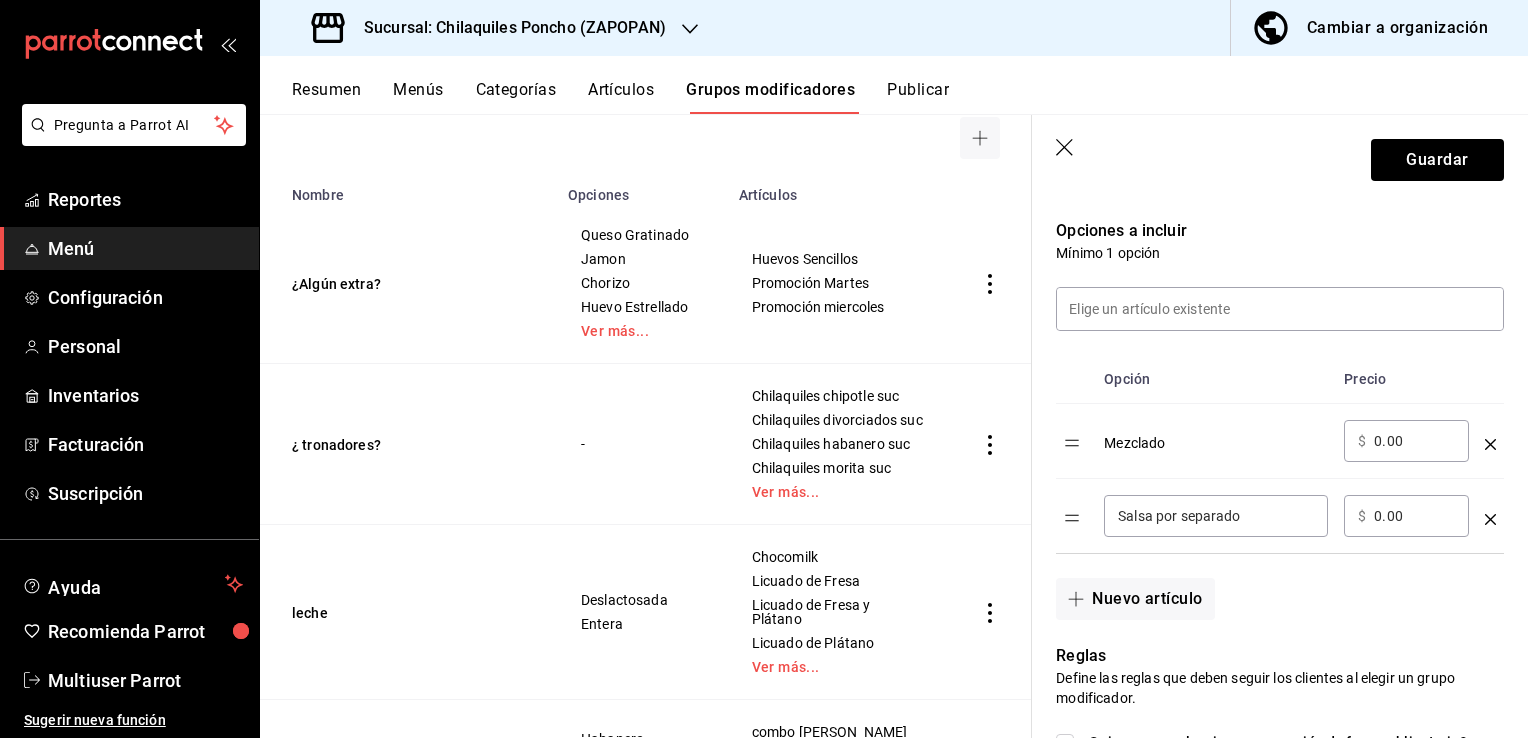 click on "0.00" at bounding box center [1414, 516] 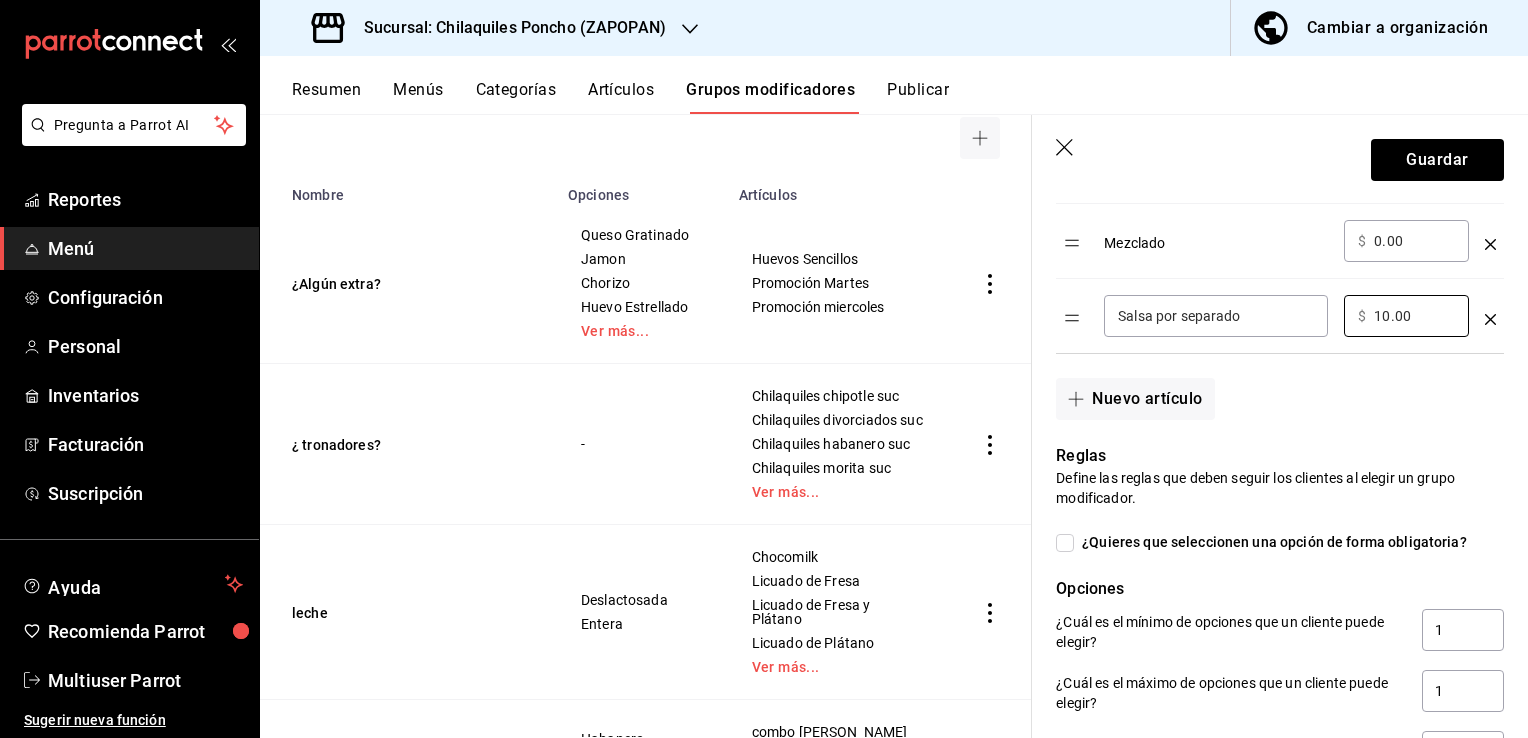 scroll, scrollTop: 500, scrollLeft: 0, axis: vertical 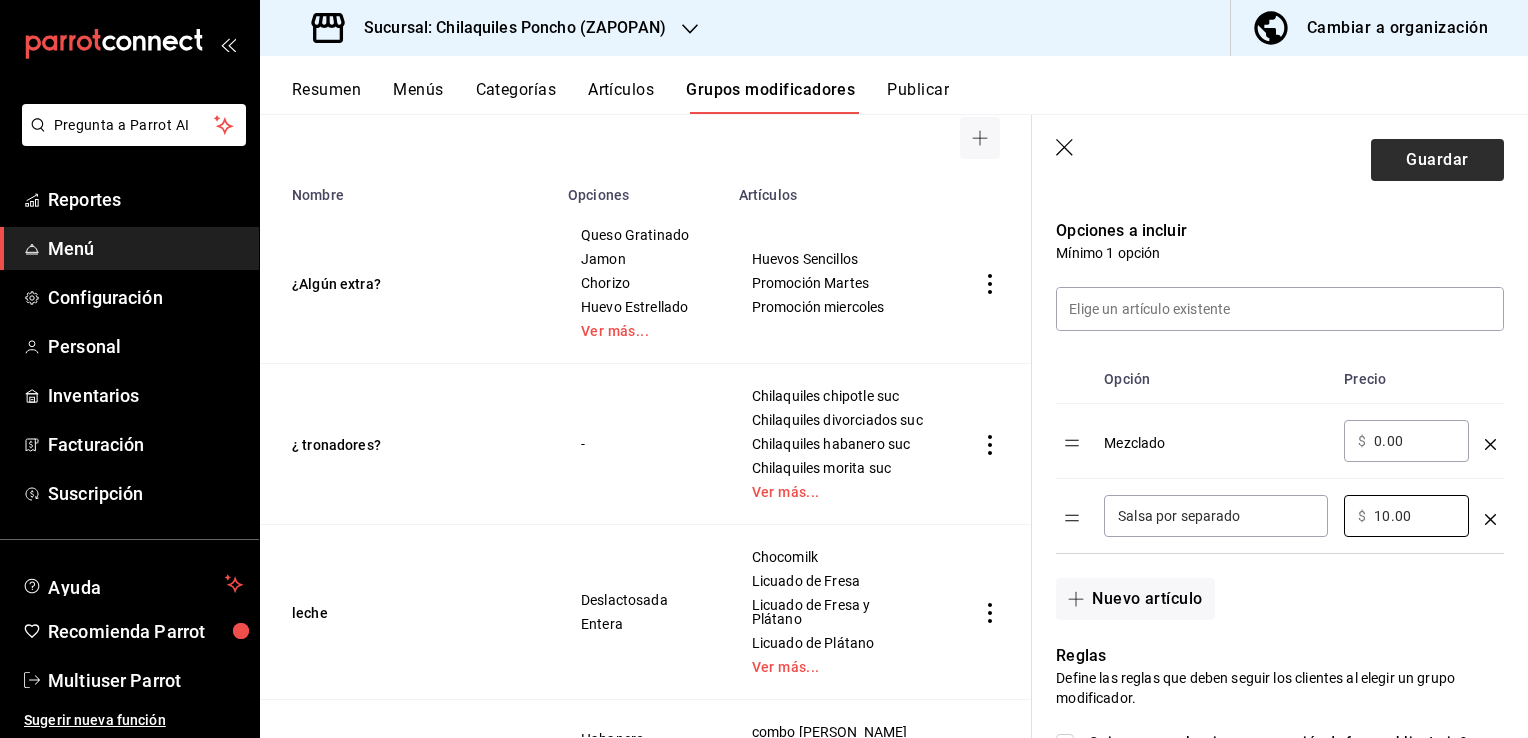 type on "10.00" 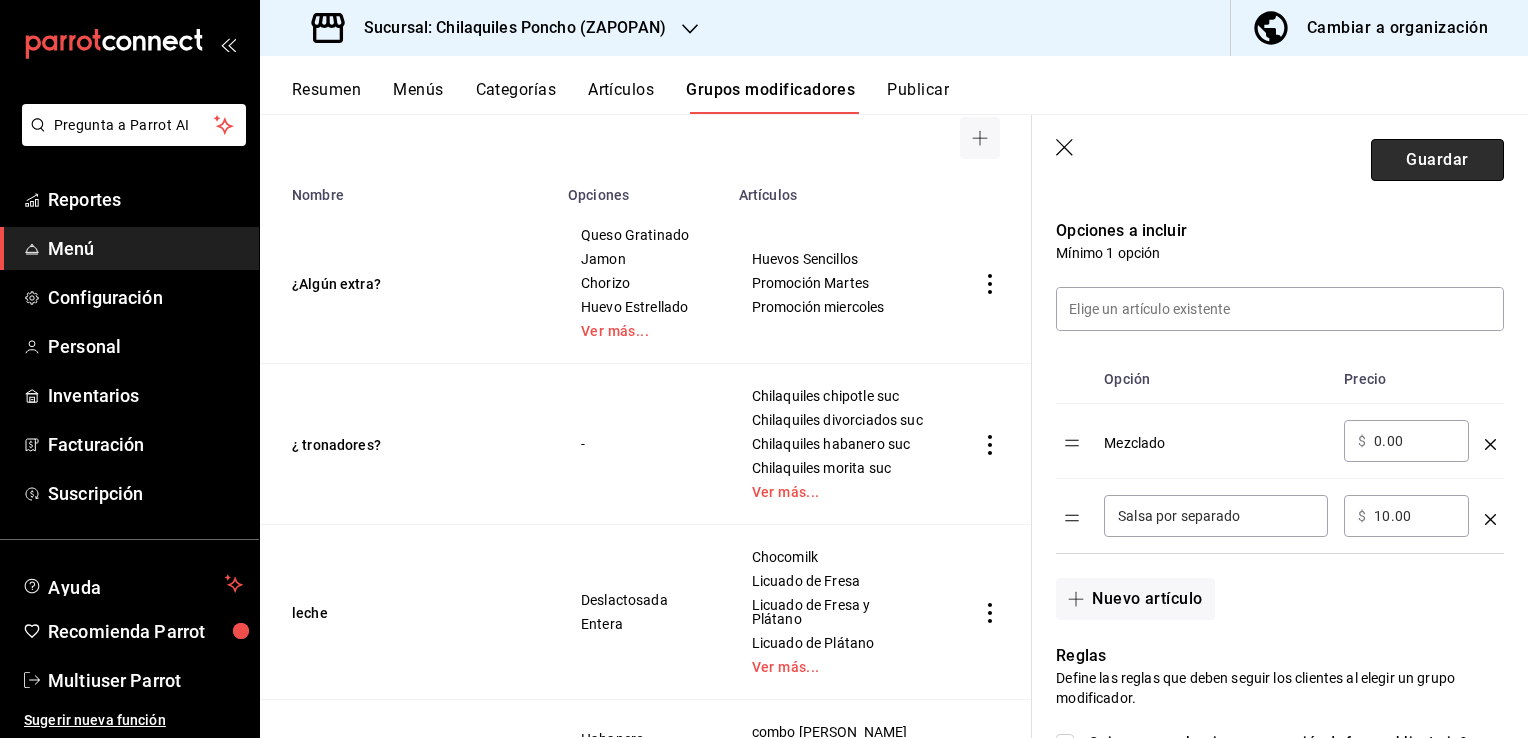 click on "Guardar" at bounding box center [1437, 160] 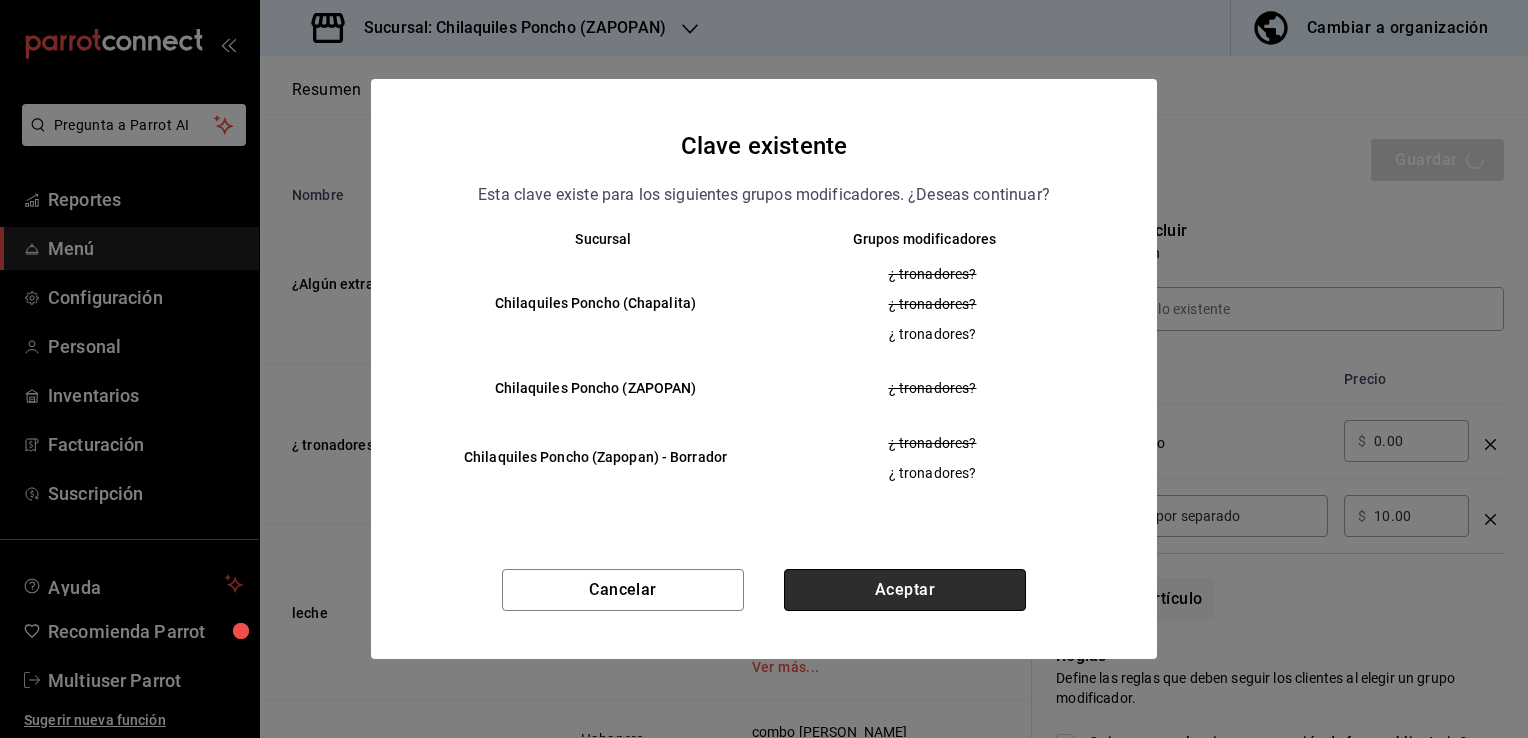 click on "Aceptar" at bounding box center [905, 590] 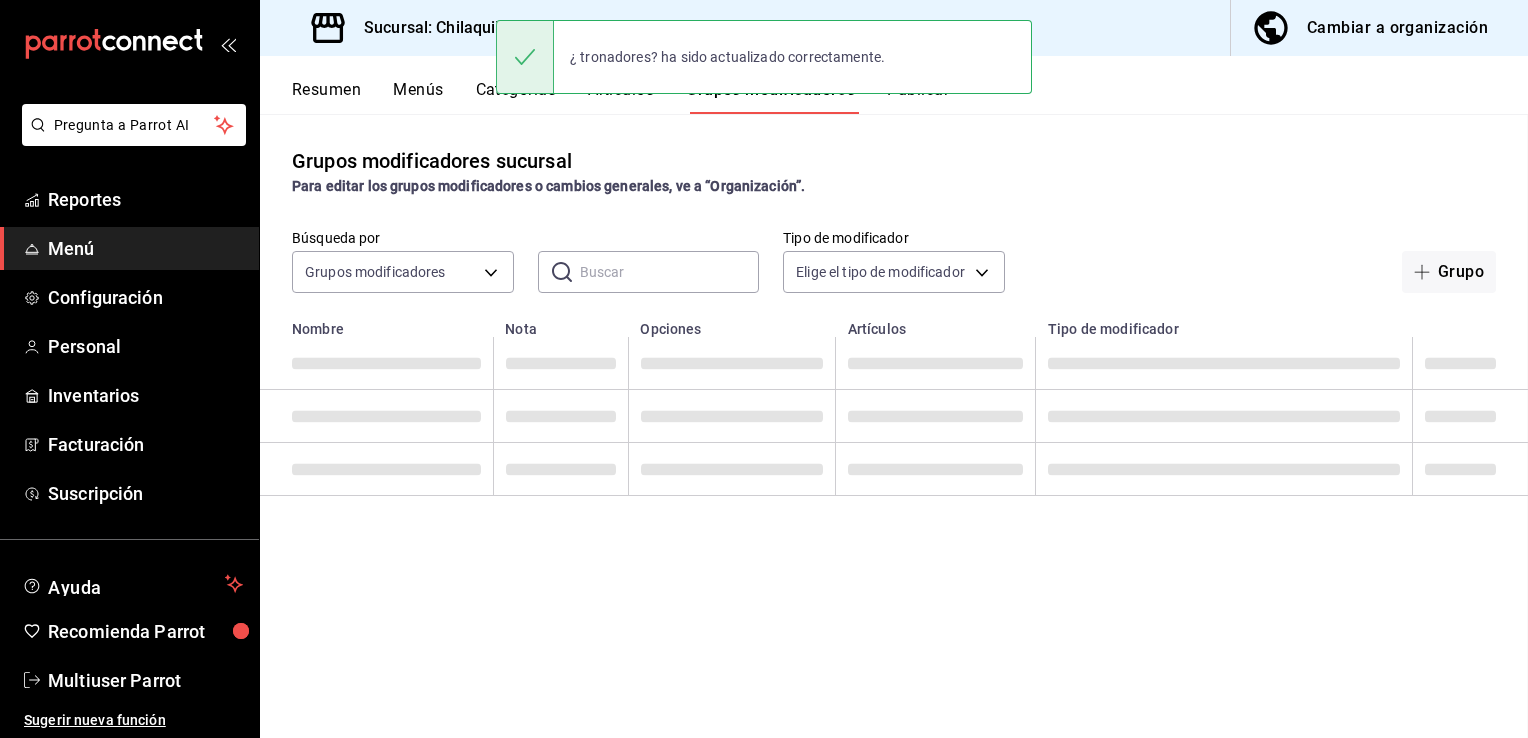 scroll, scrollTop: 0, scrollLeft: 0, axis: both 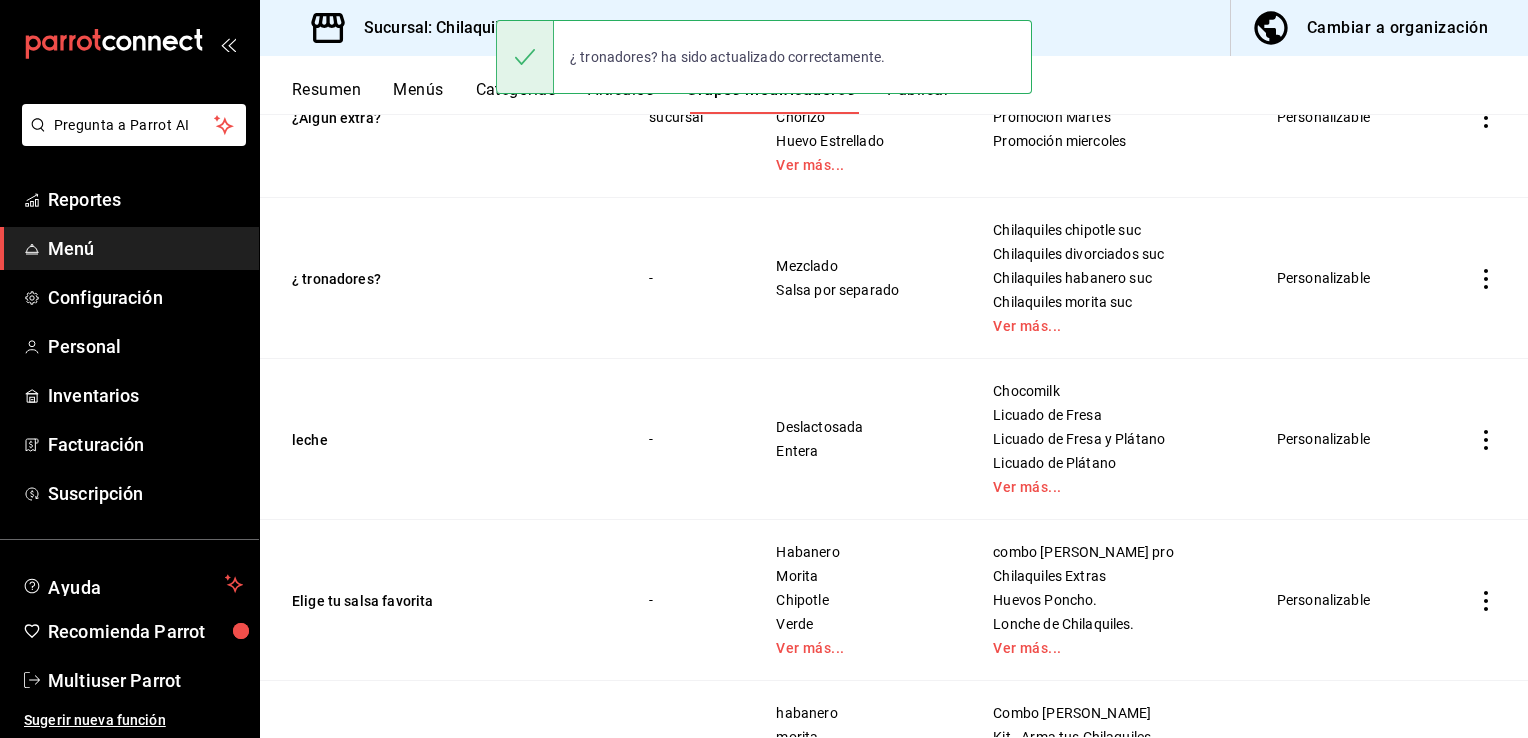 click 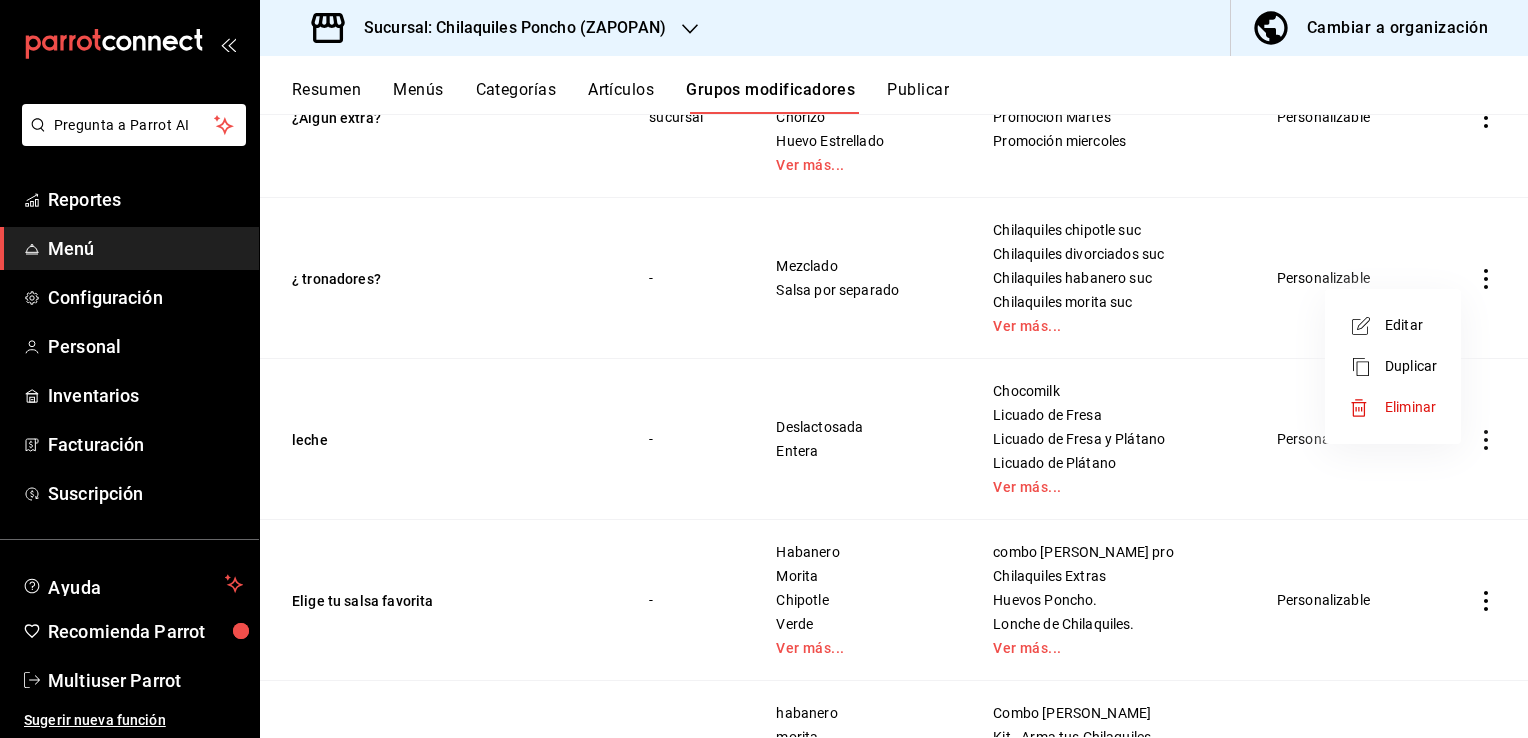 click on "Editar" at bounding box center [1393, 325] 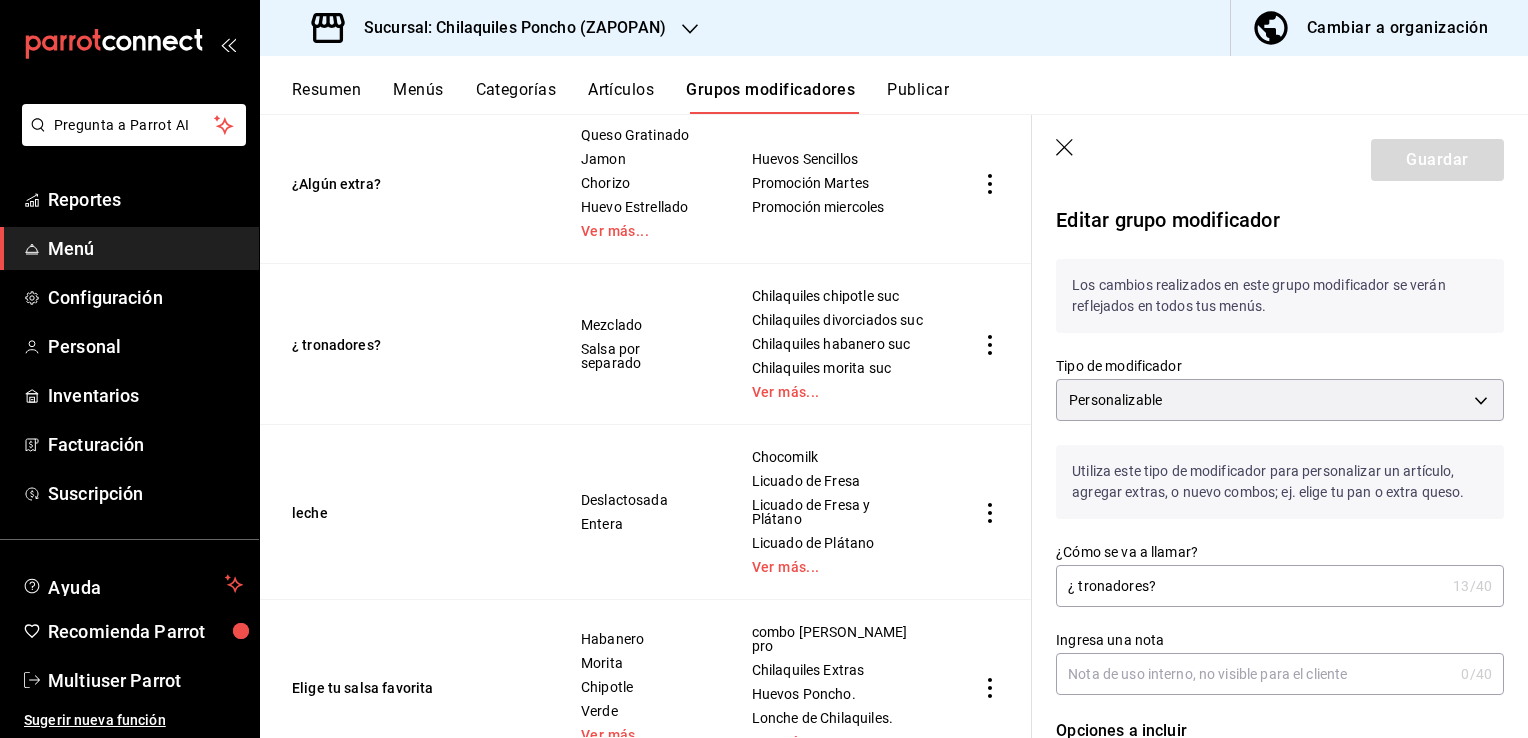 click on "Ingresa una nota" at bounding box center (1254, 674) 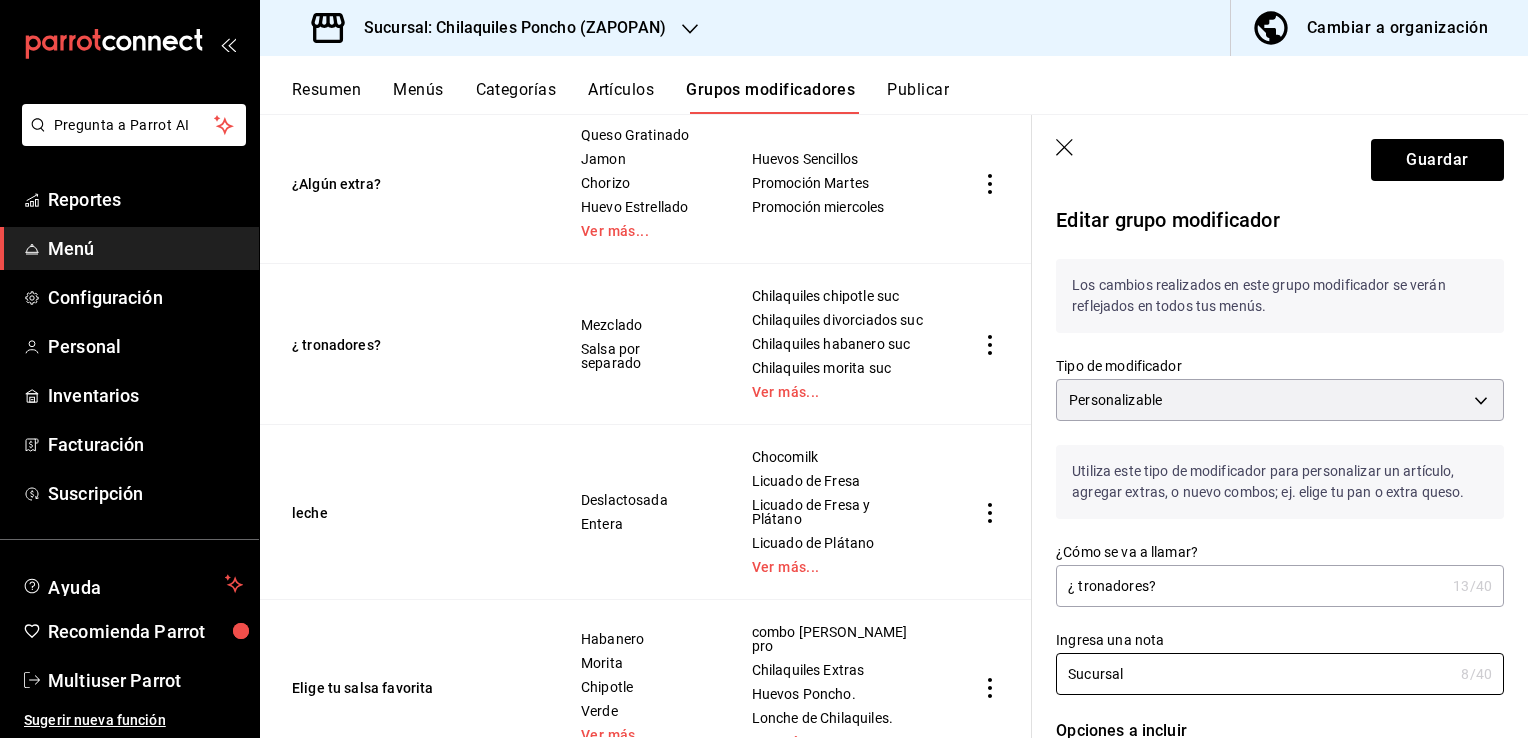 type on "Sucursal" 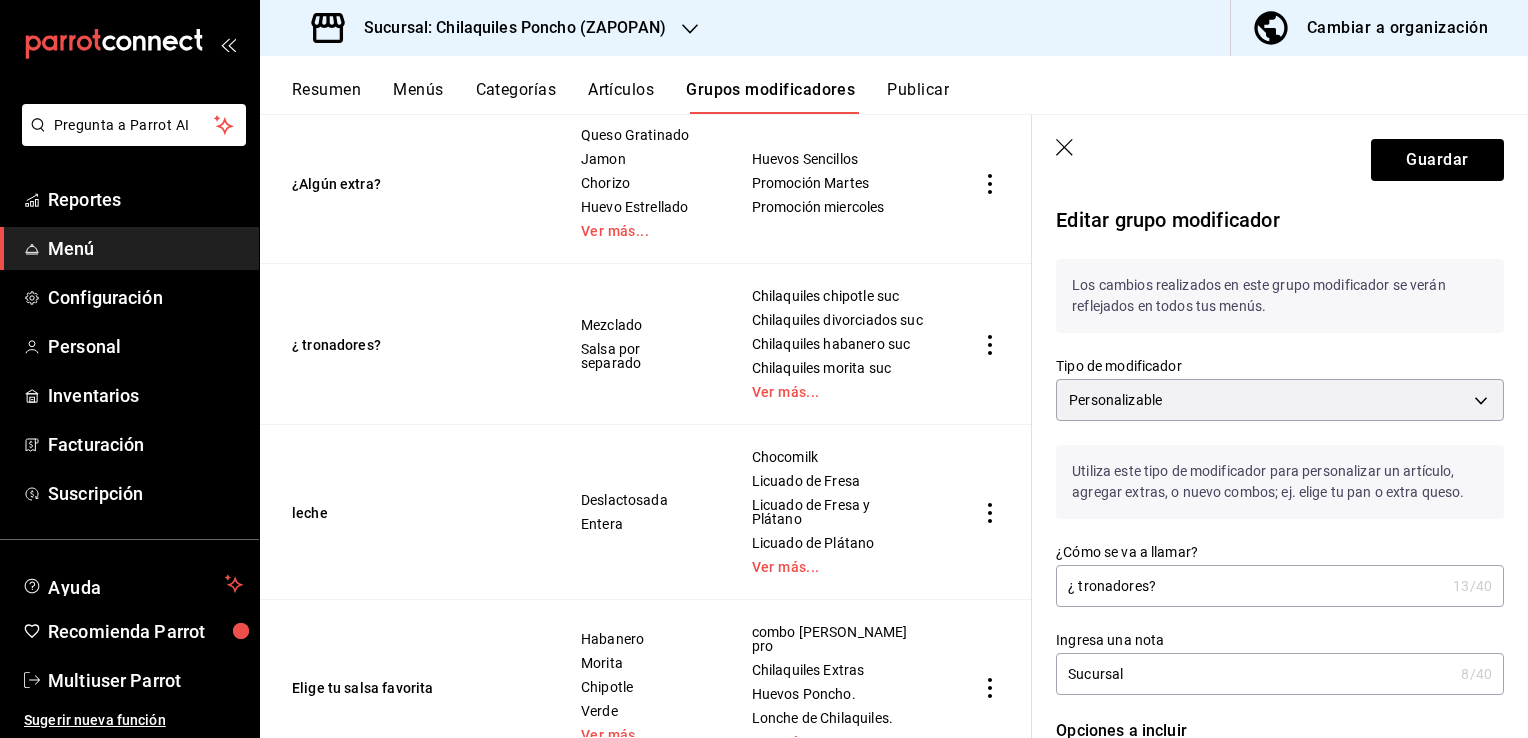 drag, startPoint x: 1075, startPoint y: 587, endPoint x: 1307, endPoint y: 678, distance: 249.20874 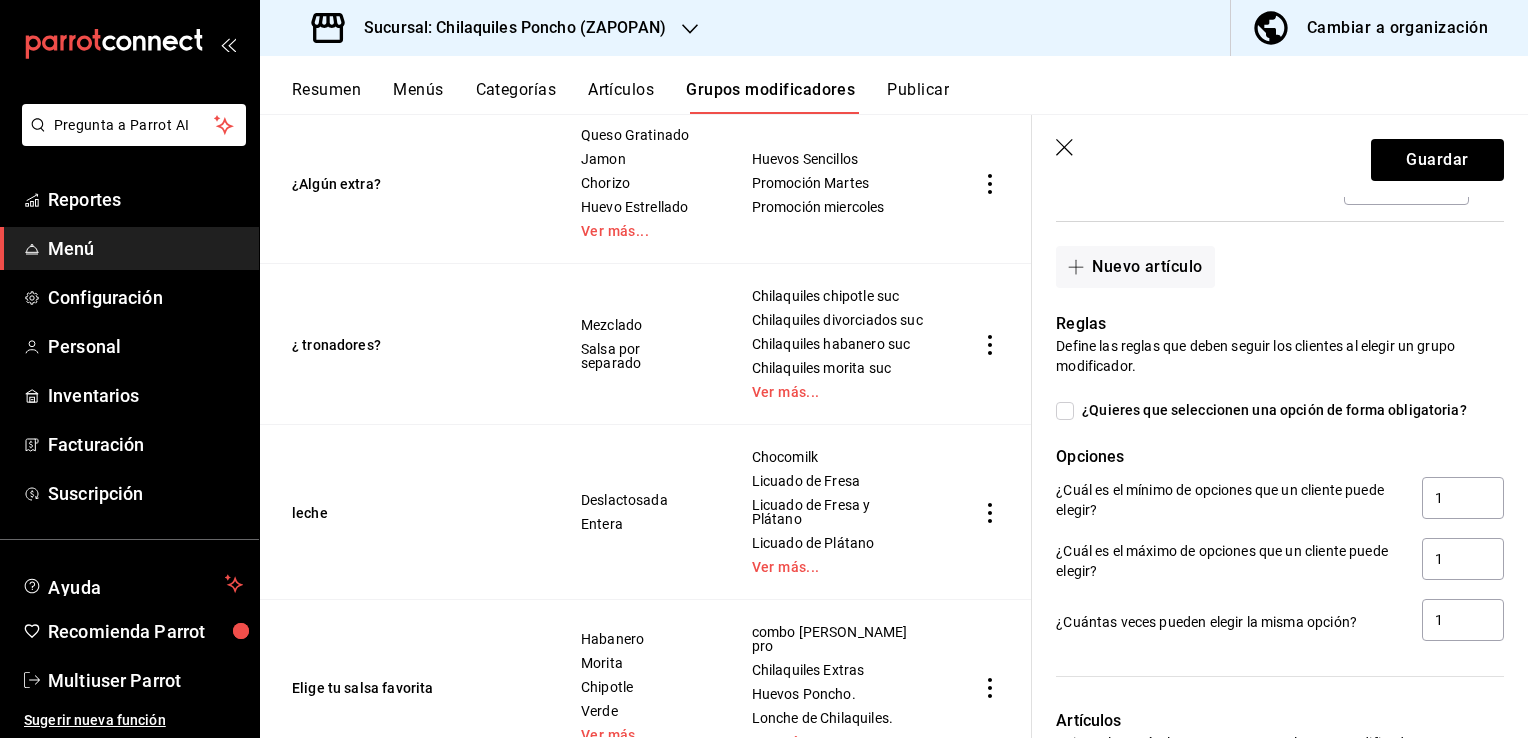 scroll, scrollTop: 800, scrollLeft: 0, axis: vertical 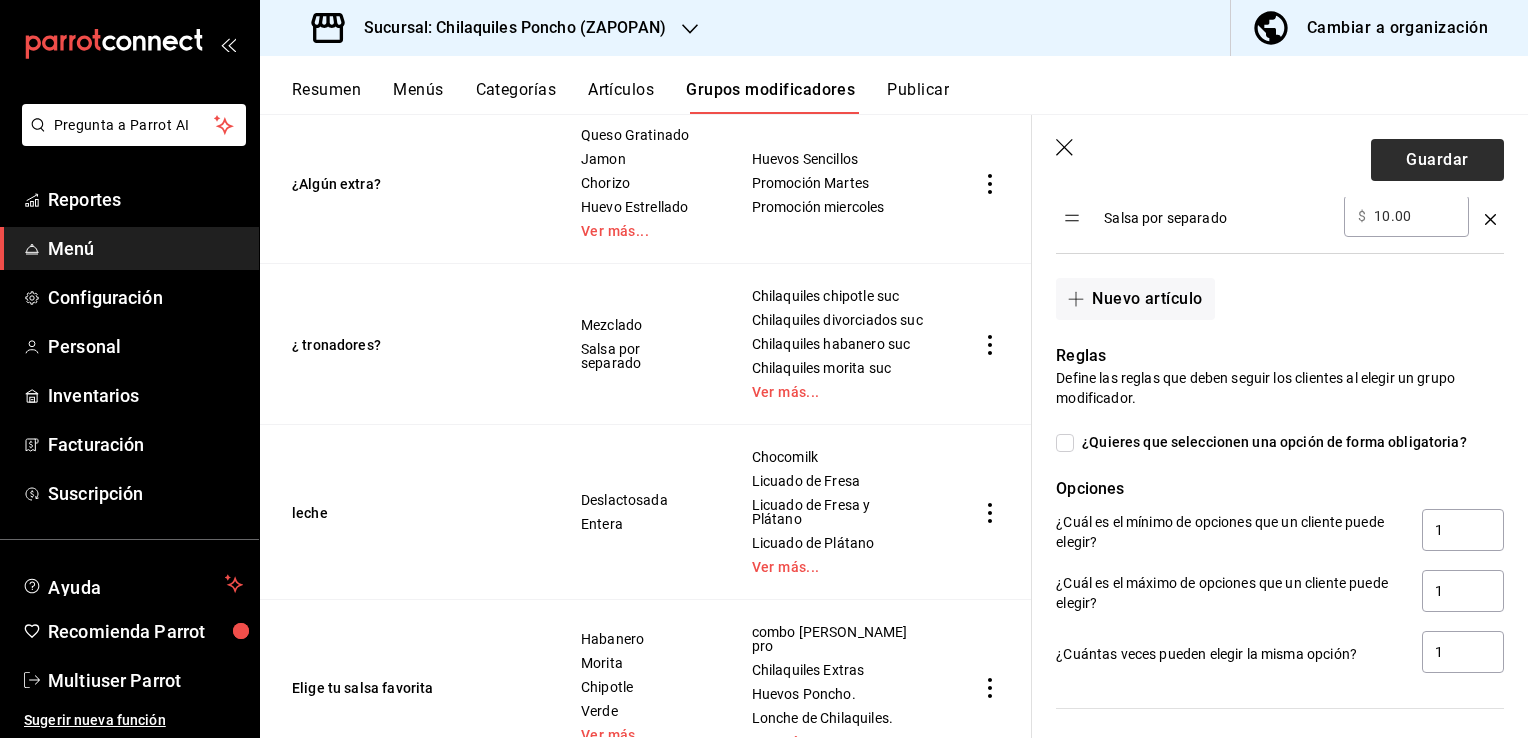 type on "¿Chilaquiles tronadores?" 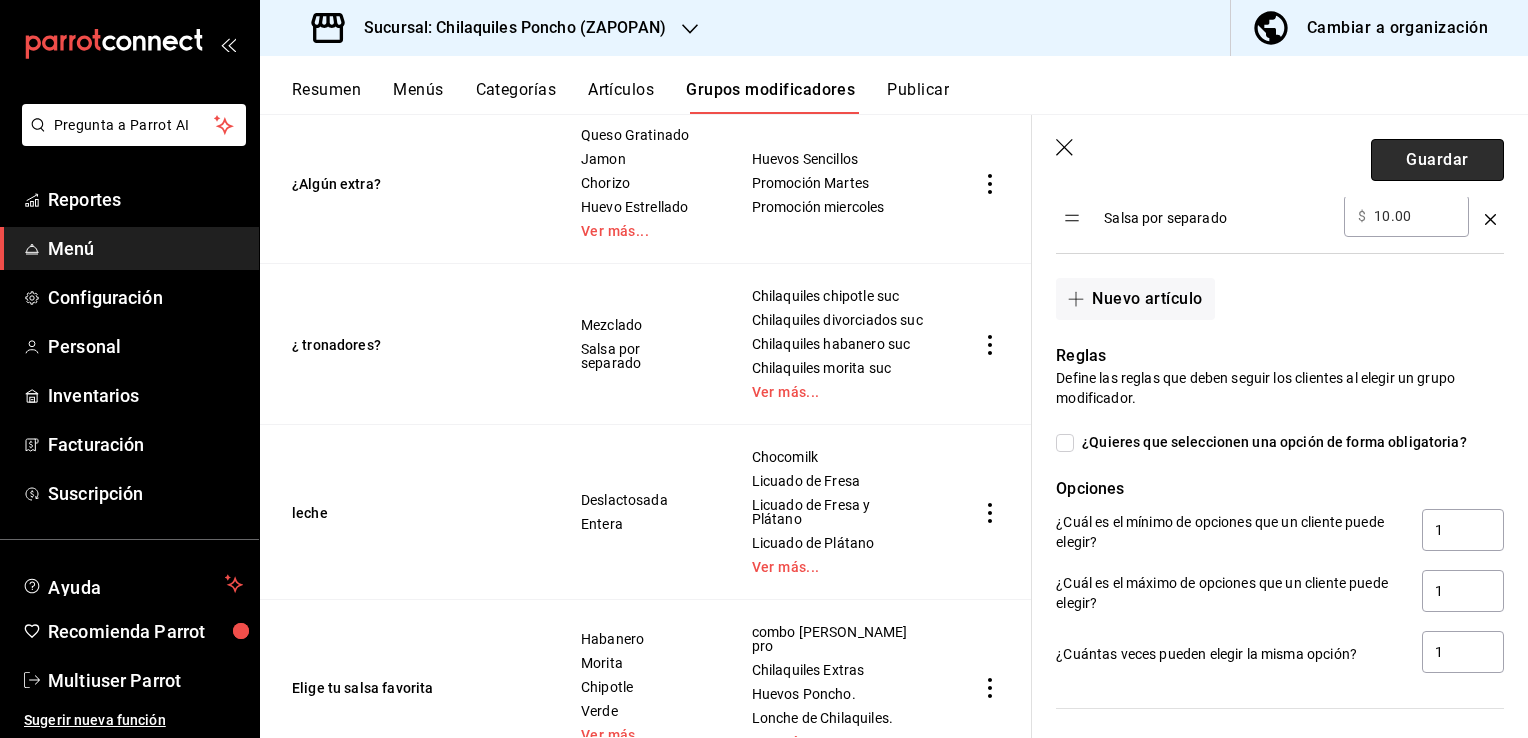 click on "Guardar" at bounding box center [1437, 160] 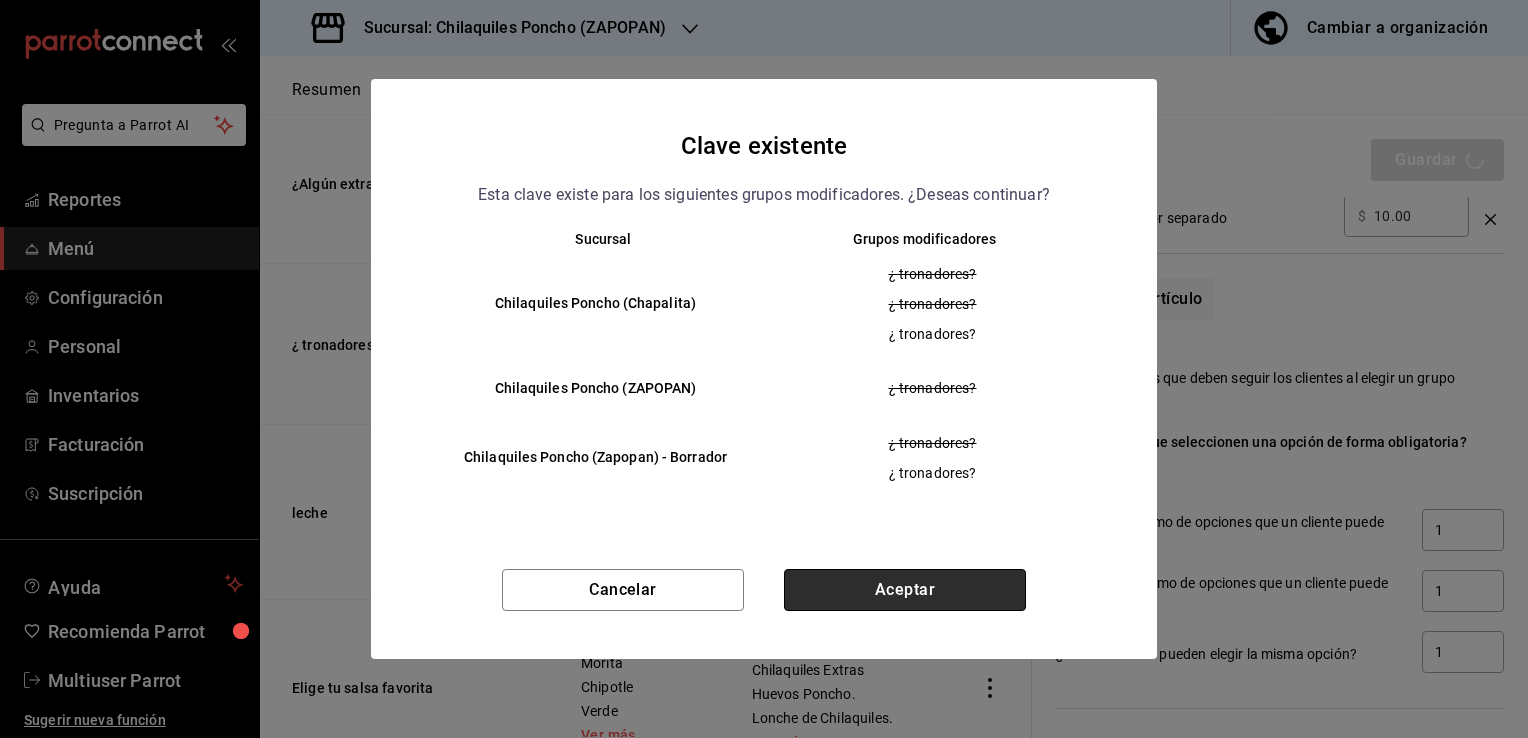 click on "Aceptar" at bounding box center [905, 590] 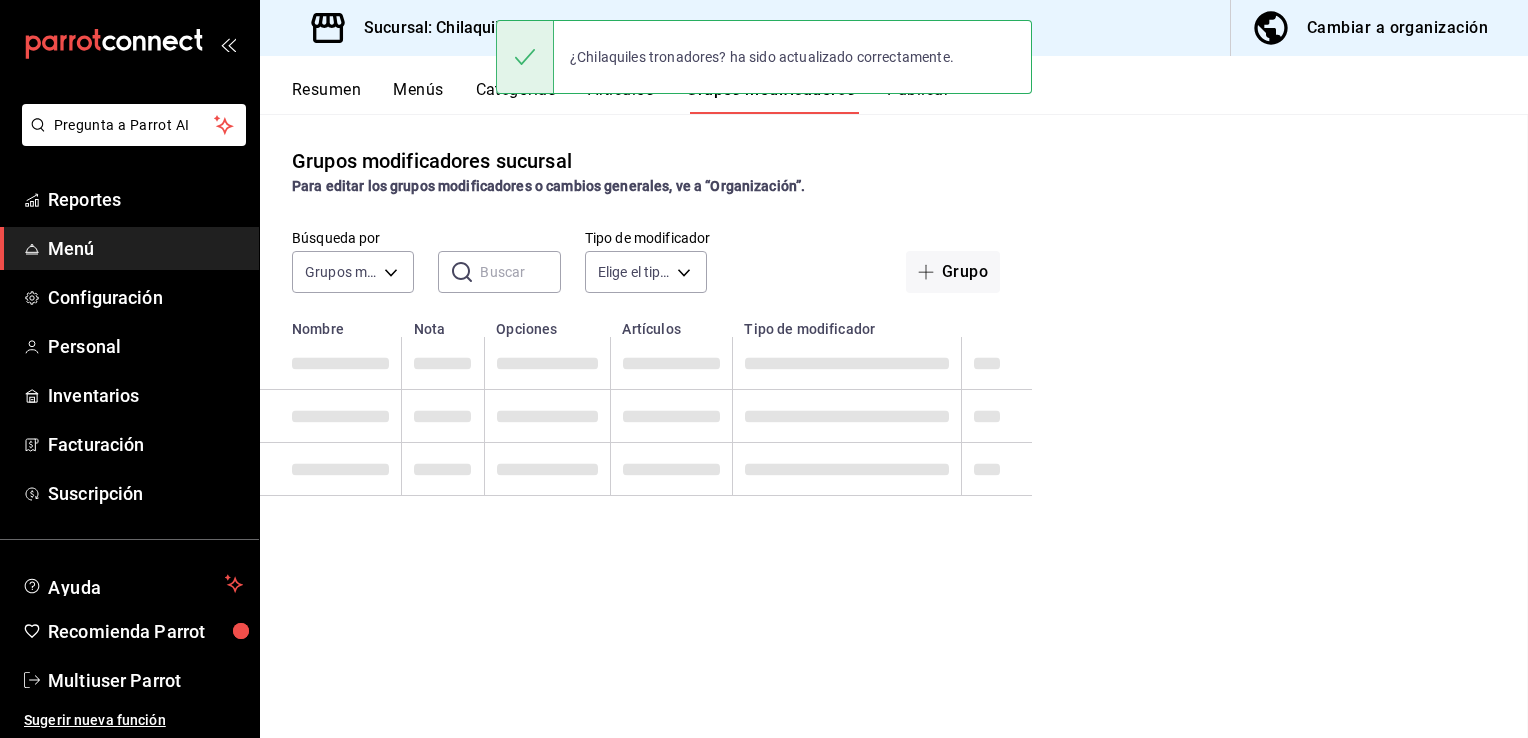 scroll, scrollTop: 0, scrollLeft: 0, axis: both 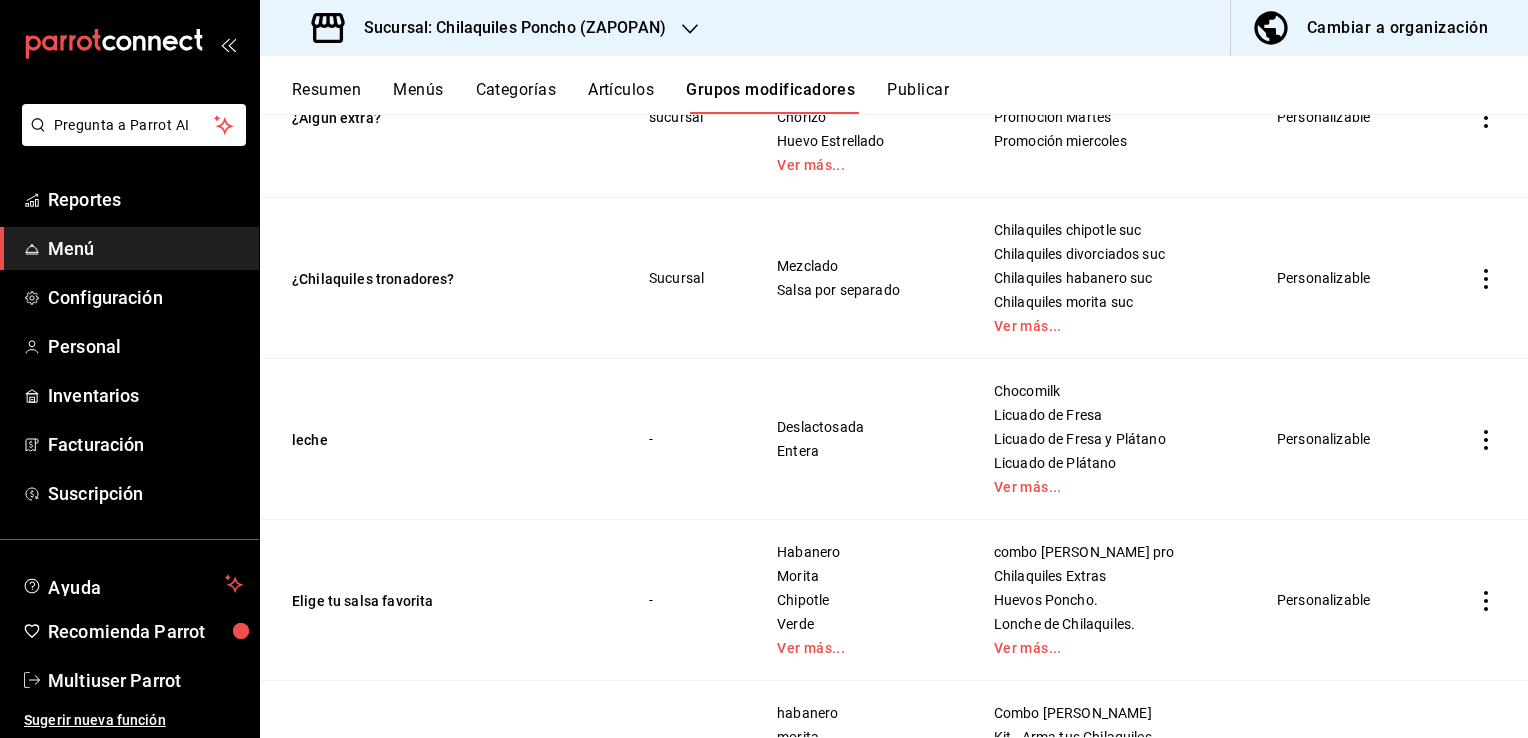 click 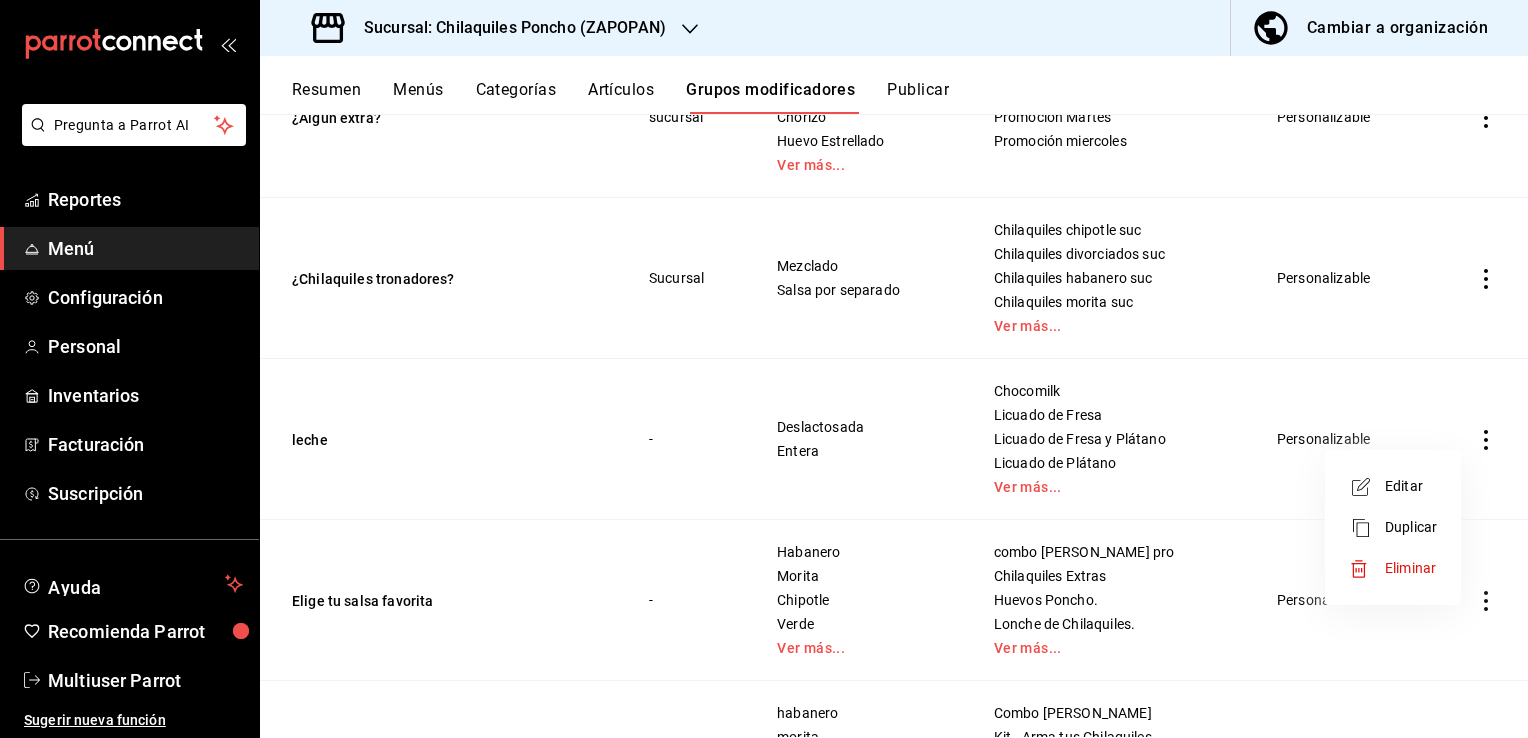click on "Editar" at bounding box center (1411, 486) 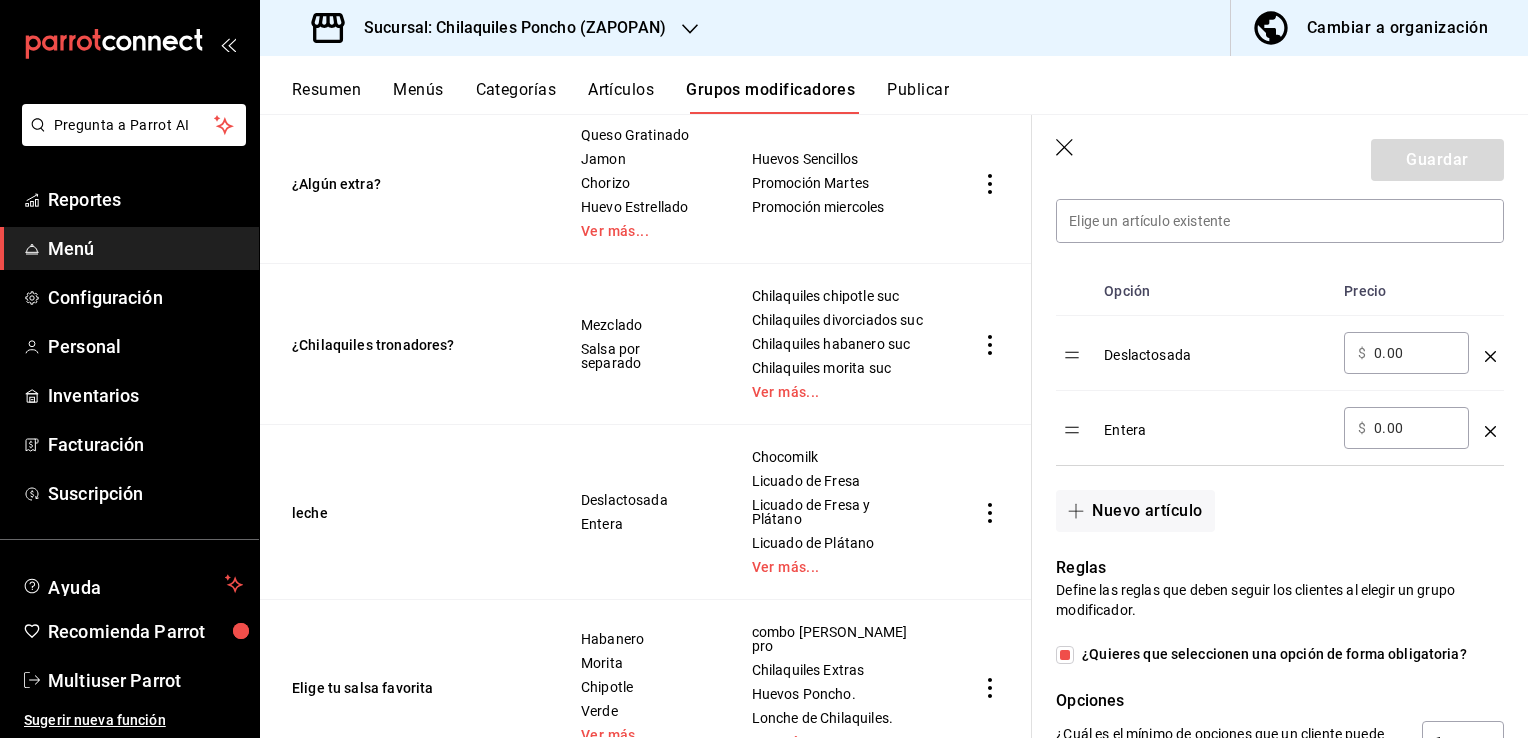 scroll, scrollTop: 288, scrollLeft: 0, axis: vertical 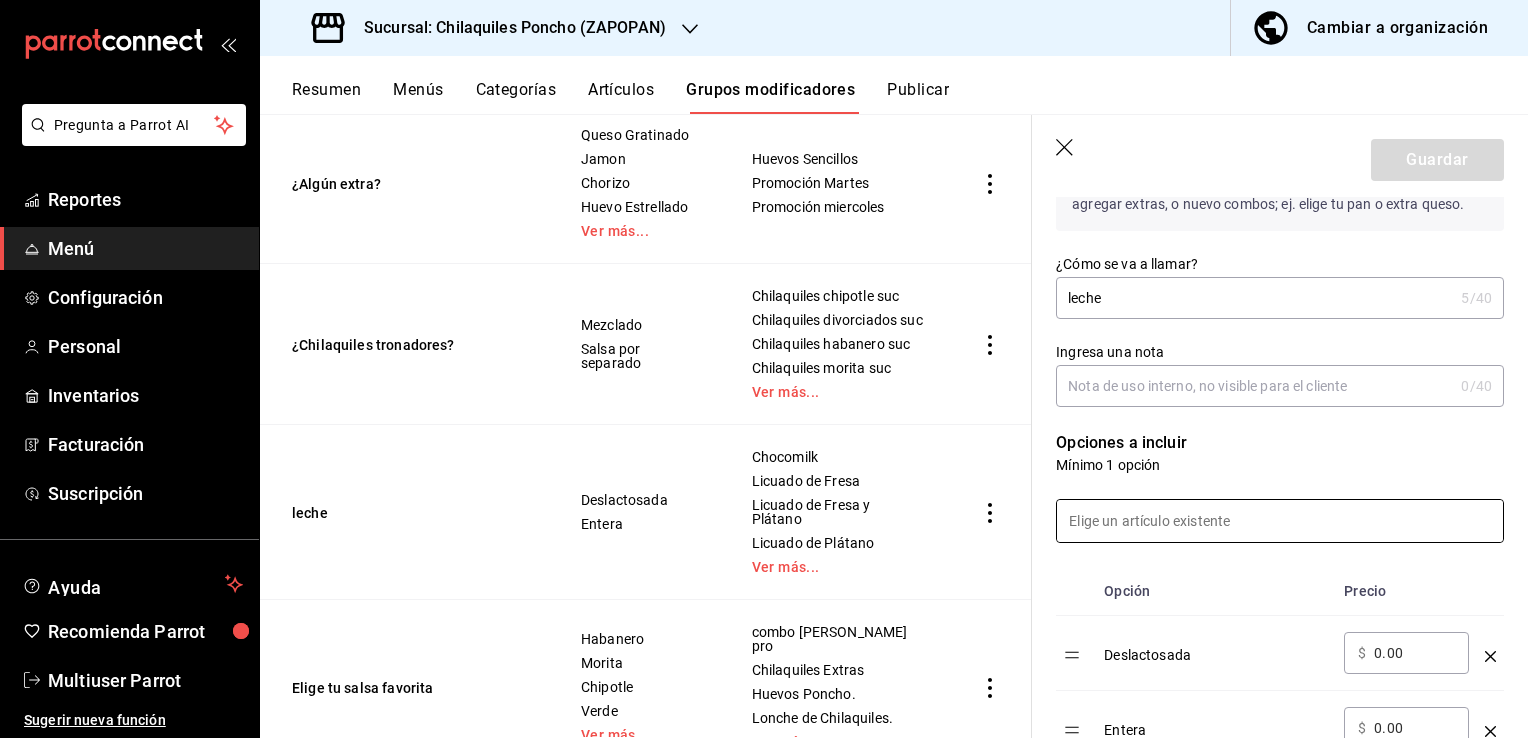 click at bounding box center [1280, 521] 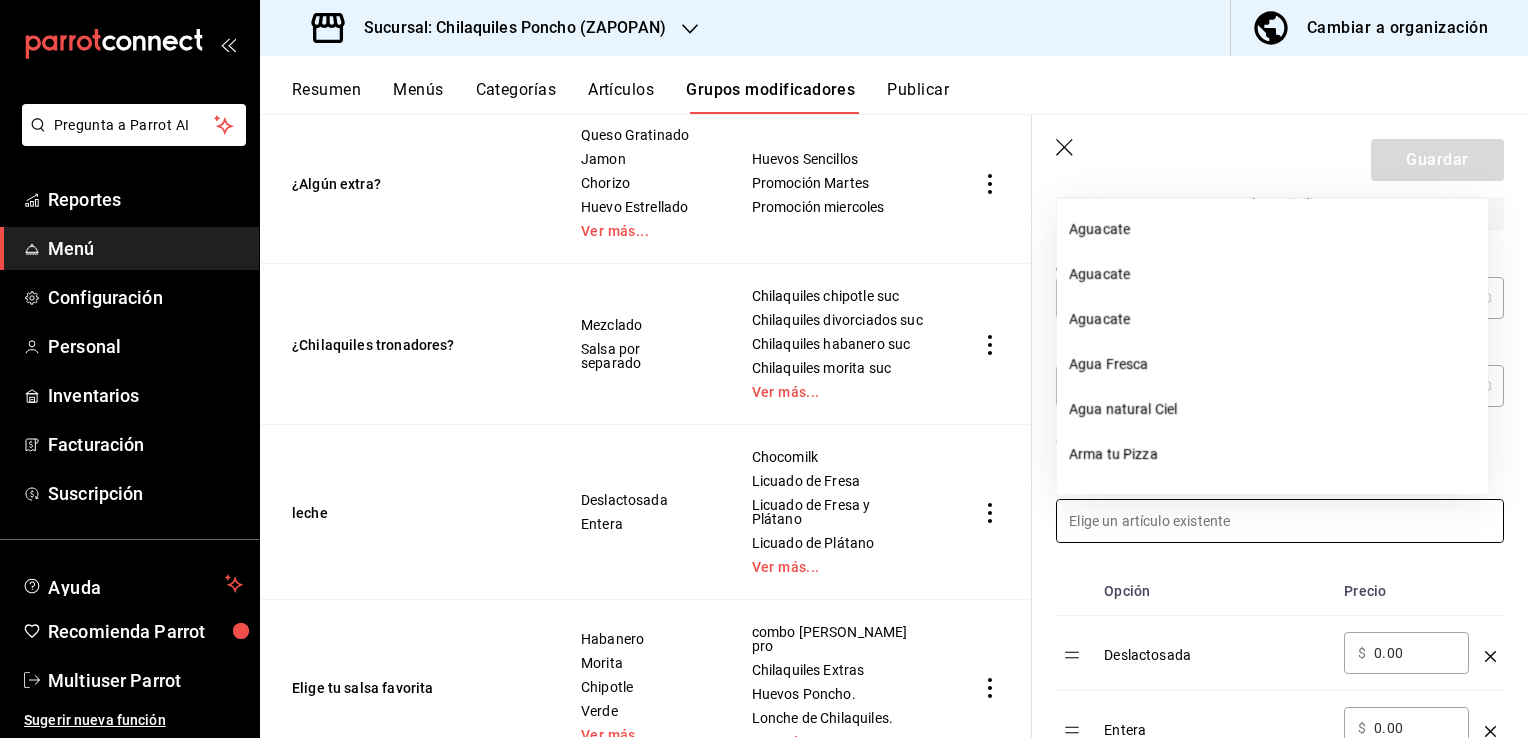 click on "Guardar Editar grupo modificador Los cambios realizados en este grupo modificador se verán reflejados en todos tus menús. Tipo de modificador Personalizable CUSTOMIZABLE Utiliza este tipo de modificador para personalizar un artículo, agregar extras, o nuevo combos; ej. elige tu pan o extra queso. ¿Cómo se va a llamar? leche 5 /40 ¿Cómo se va a llamar? Ingresa una nota 0 /40 Ingresa una nota Opciones a incluir Mínimo 1 opción Opción Precio Deslactosada ​ $ 0.00 ​ Entera ​ $ 0.00 ​ Nuevo artículo Reglas Define las reglas que deben seguir los clientes al elegir un grupo modificador. ¿Quieres que seleccionen una opción de forma obligatoria? Opciones  ¿Cuál es el mínimo de opciones que un cliente puede elegir? 1 ¿Cuál es el máximo de opciones que un cliente puede elegir? 1 ¿Cuántas veces pueden elegir la misma opción? 1 Artículos Asignar los artículos que contengan el grupo modificador Chocomilk Licuado de Fresa Licuado de Fresa y Plátano Licuado de Plátano Asignar artículo Clave" at bounding box center [1279, 484] 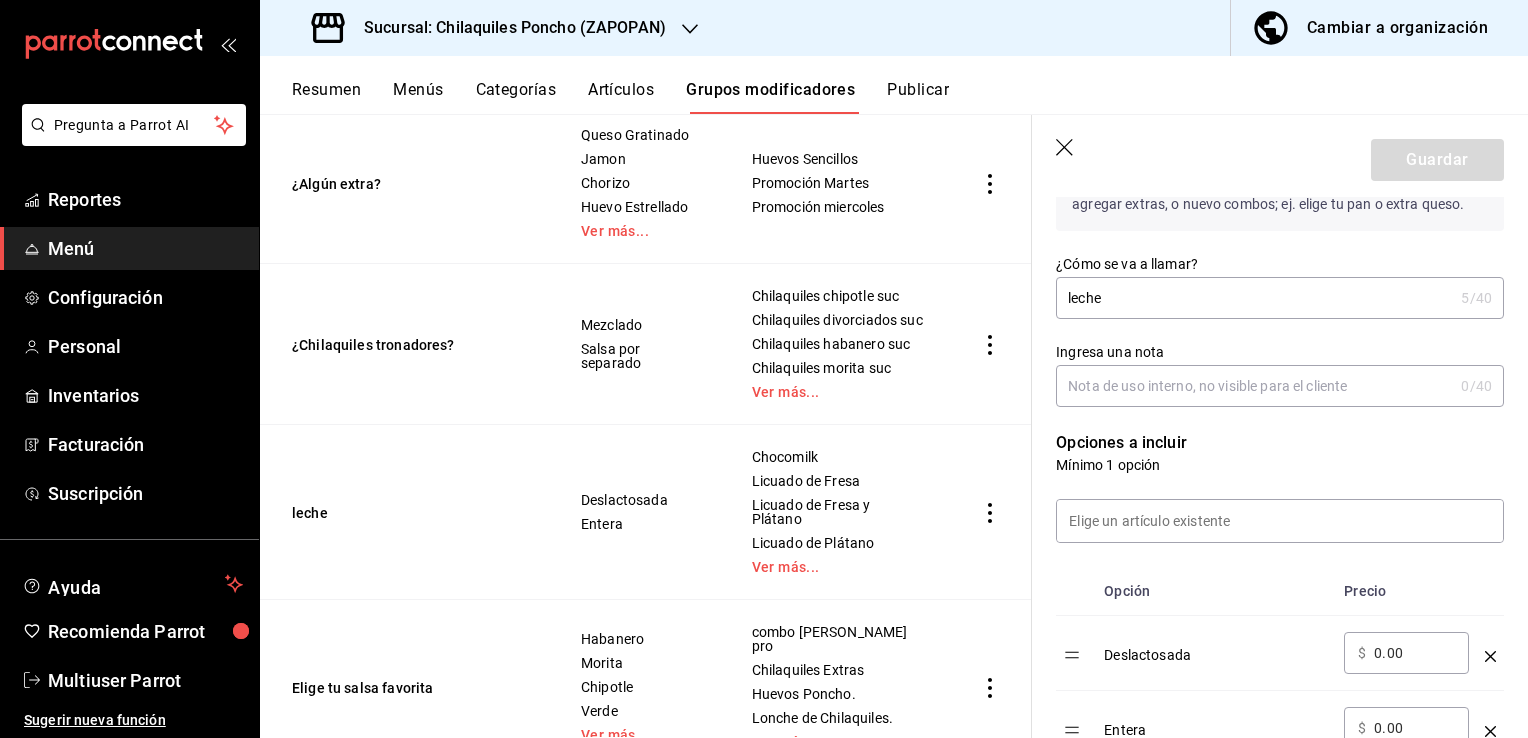 click on "Ingresa una nota" at bounding box center [1254, 386] 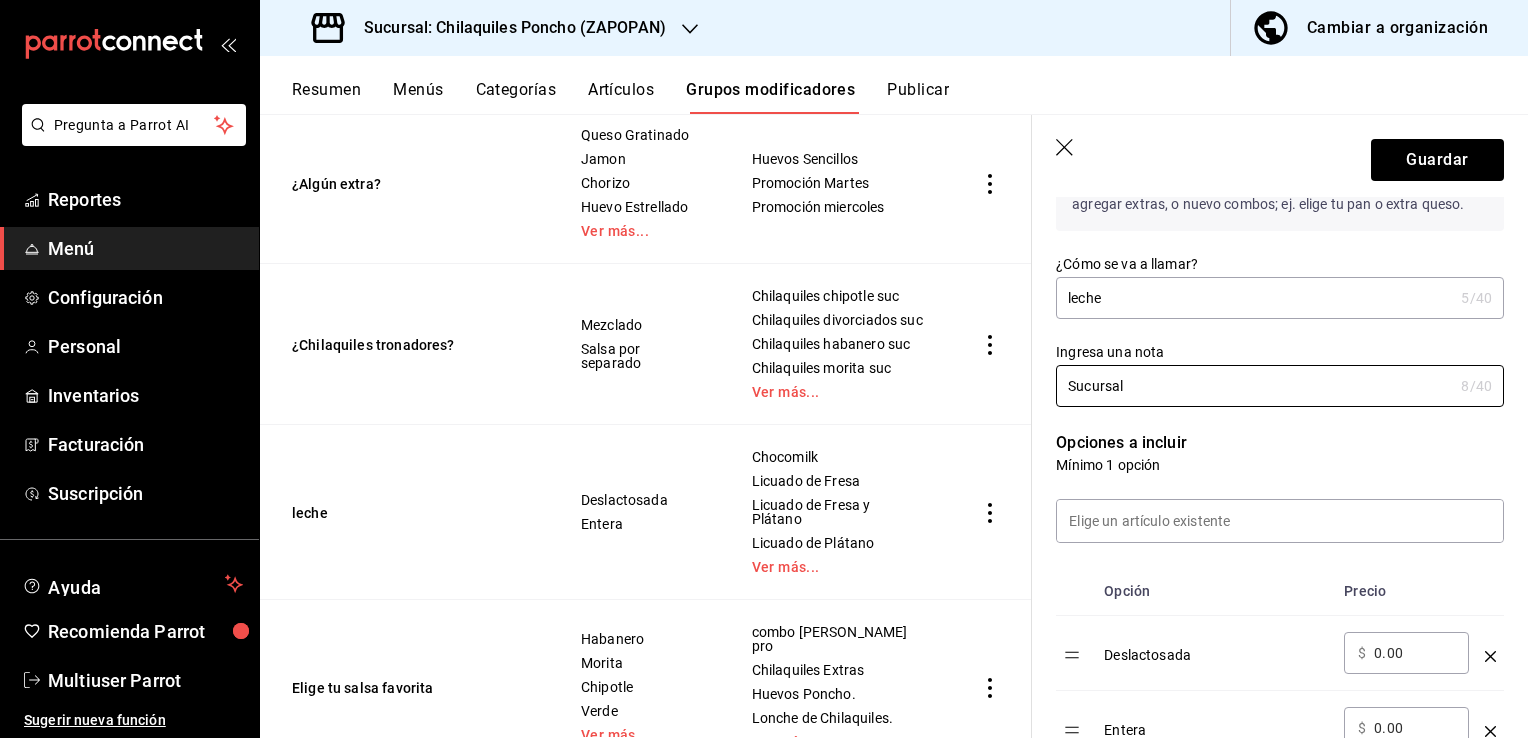type on "Sucursal" 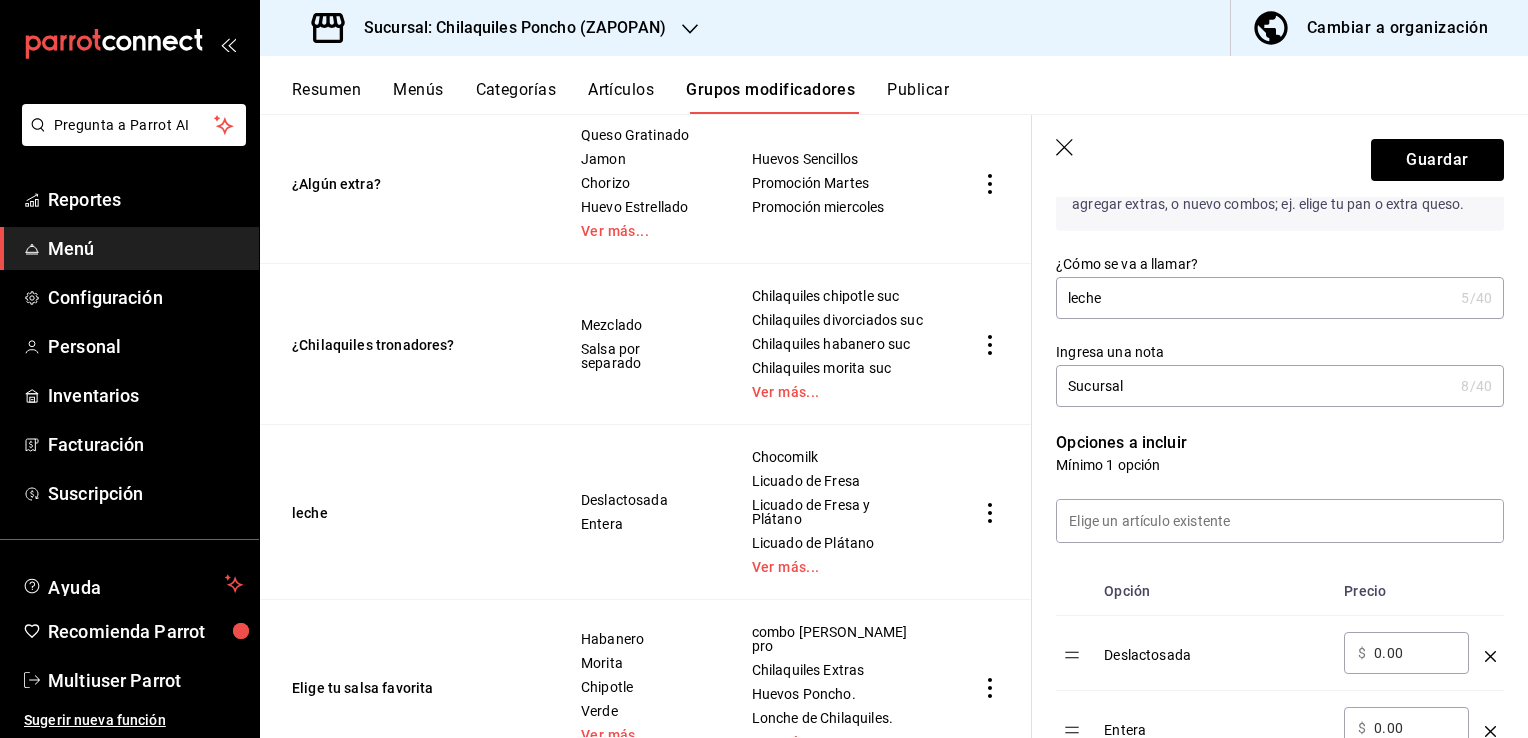 click on "leche" at bounding box center [1254, 298] 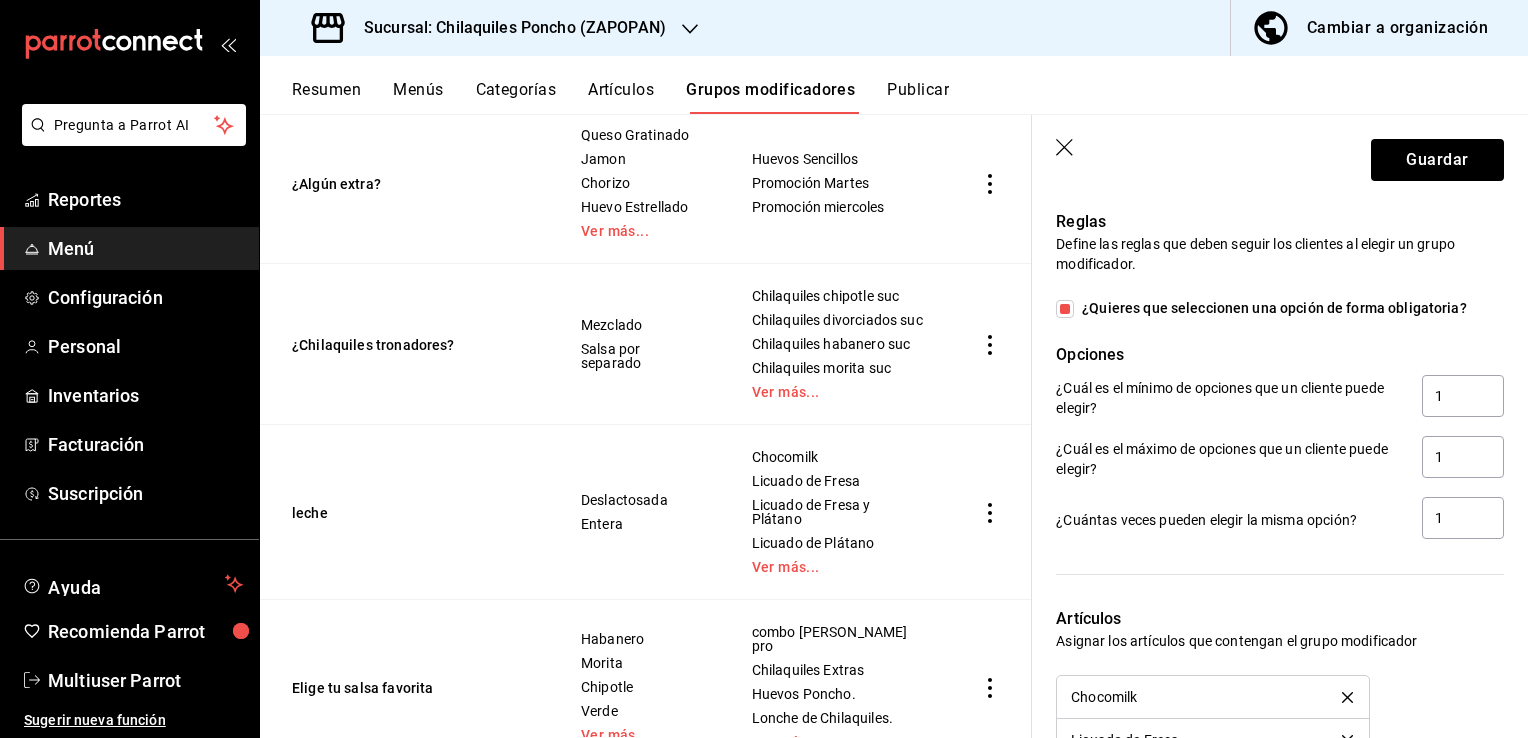 scroll, scrollTop: 1088, scrollLeft: 0, axis: vertical 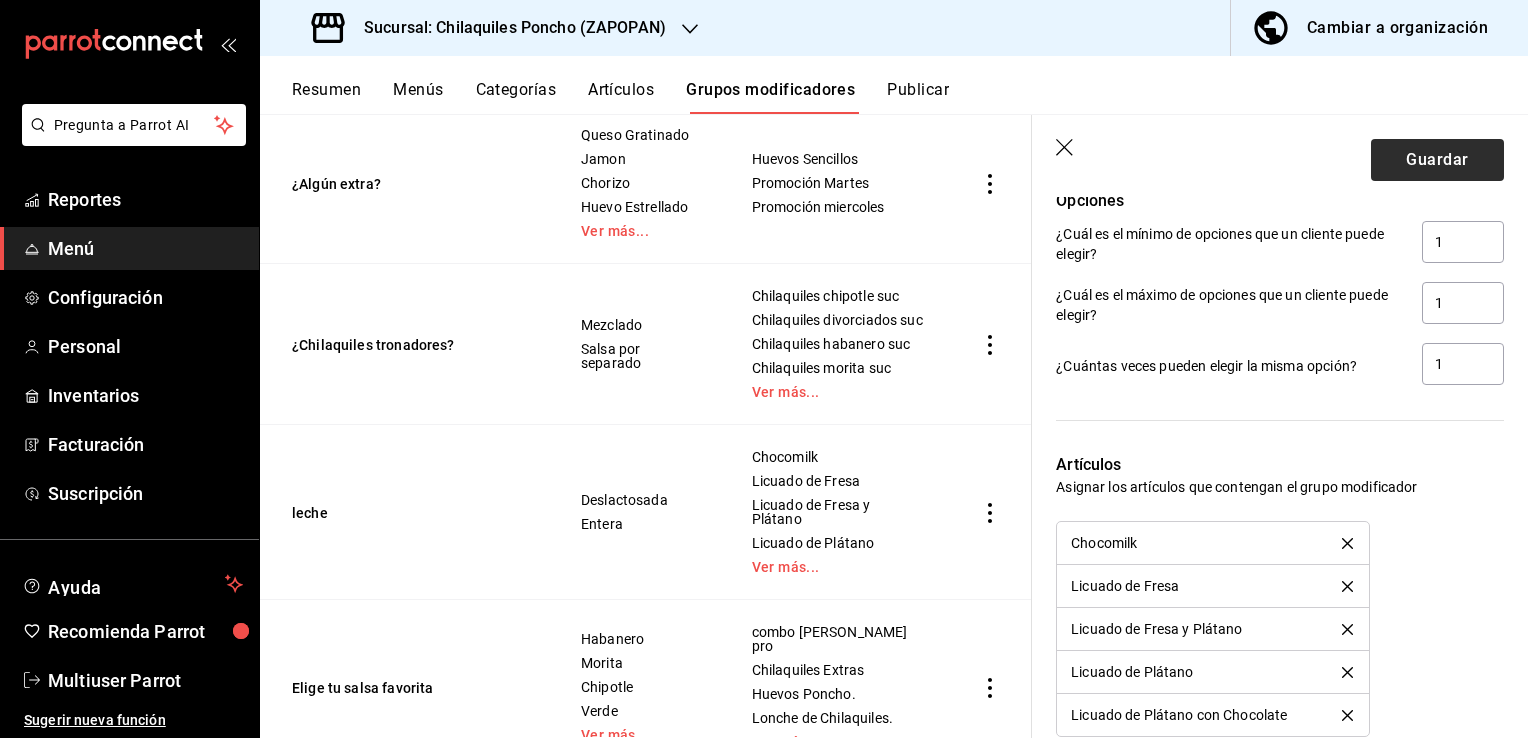 type on "Elige tu tipo de leche preferida" 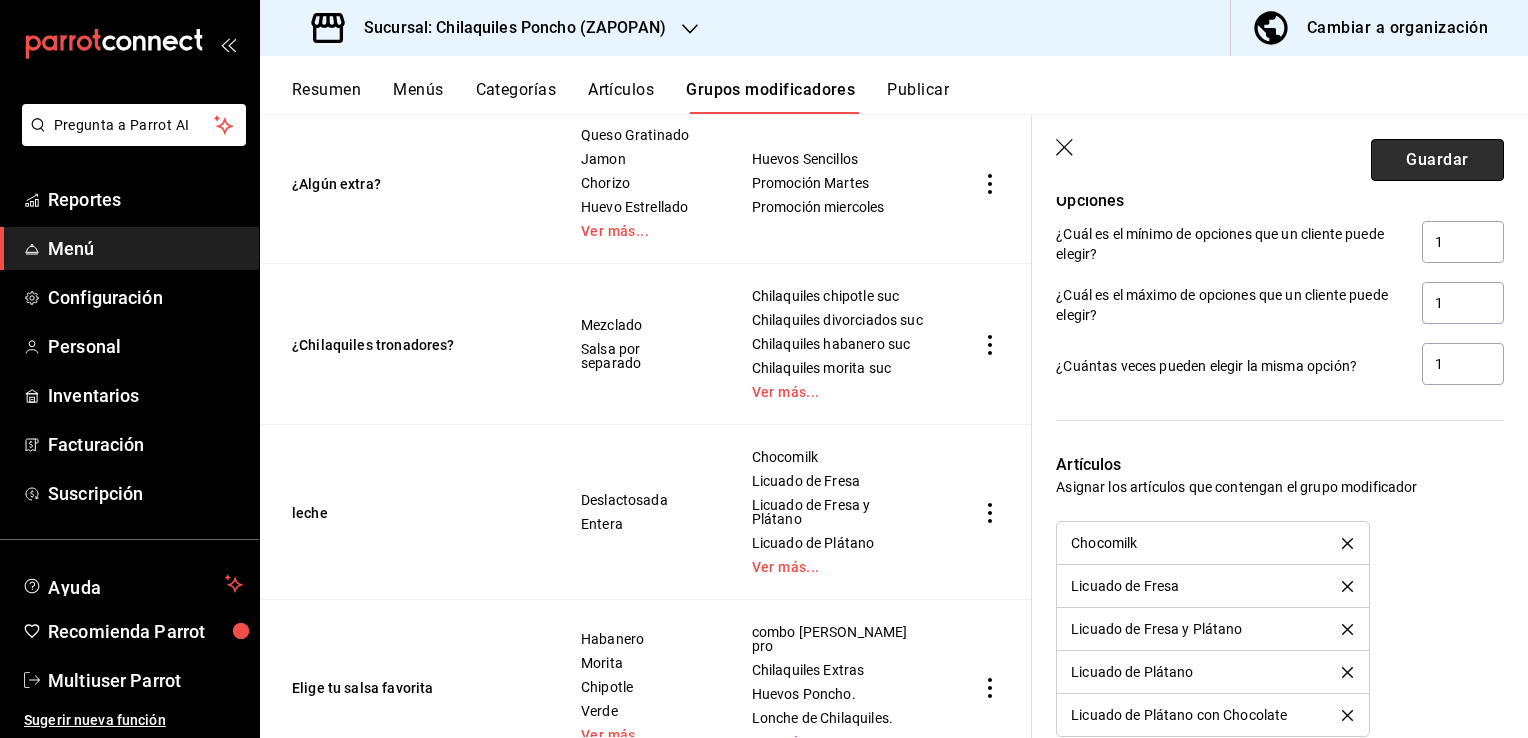 click on "Guardar" at bounding box center [1437, 160] 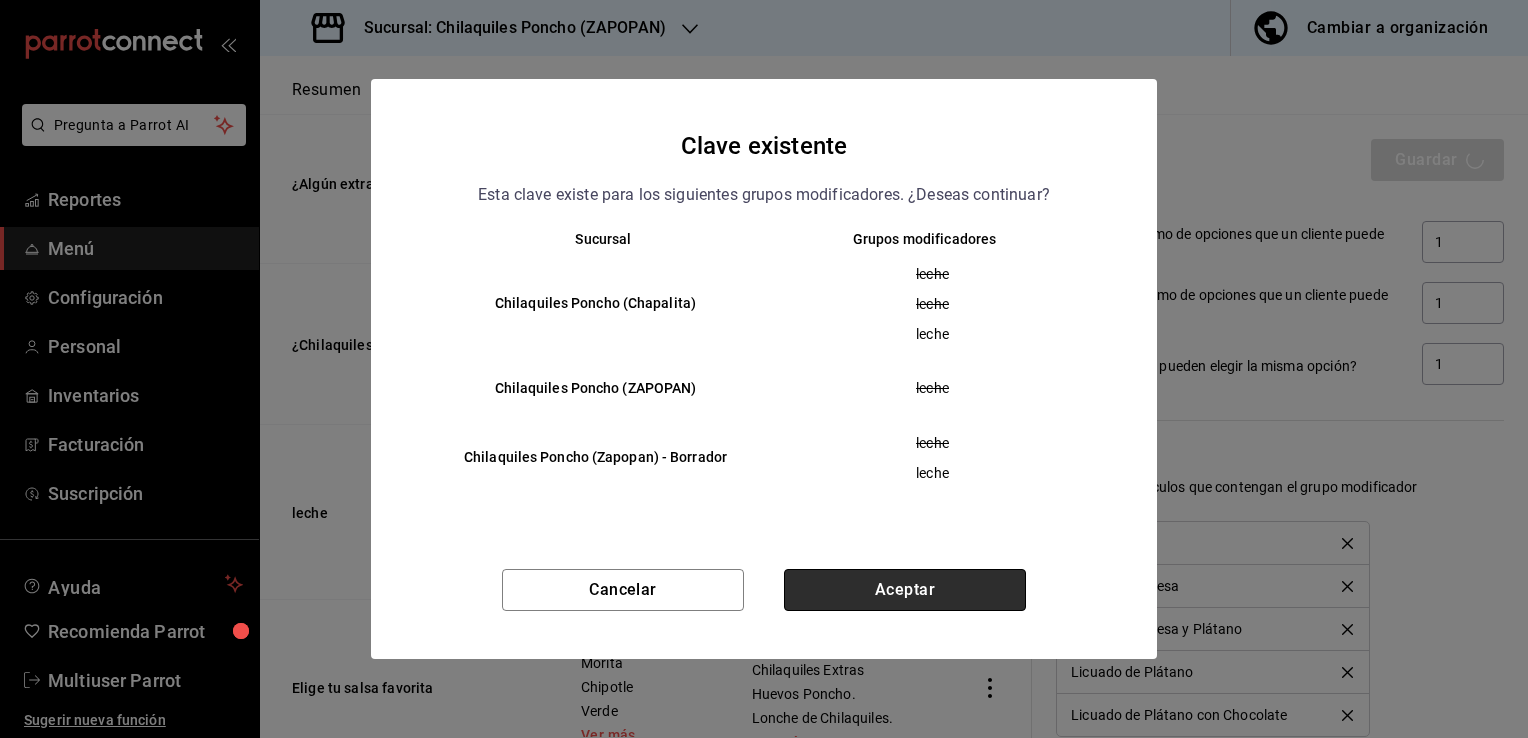 click on "Aceptar" at bounding box center [905, 590] 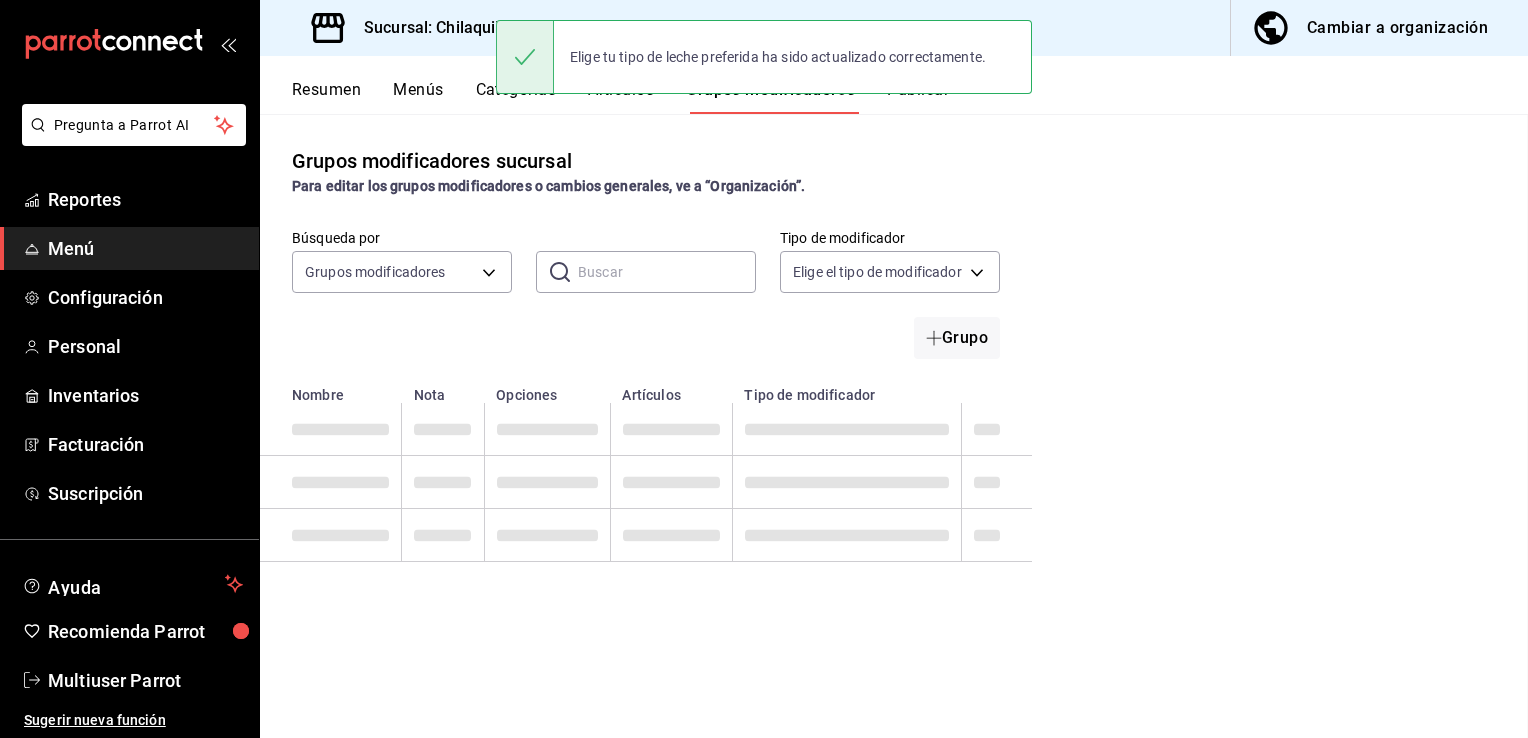 scroll, scrollTop: 0, scrollLeft: 0, axis: both 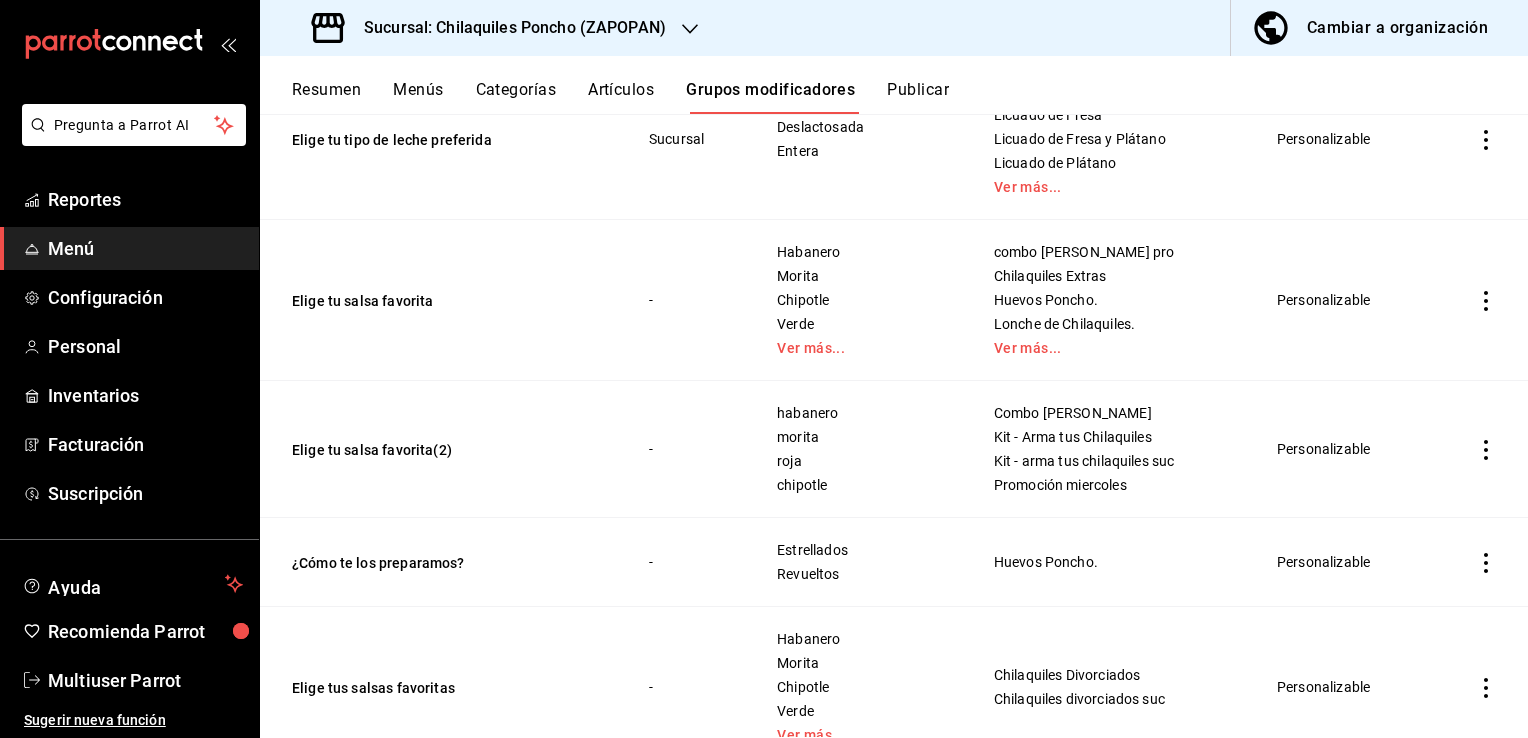 click 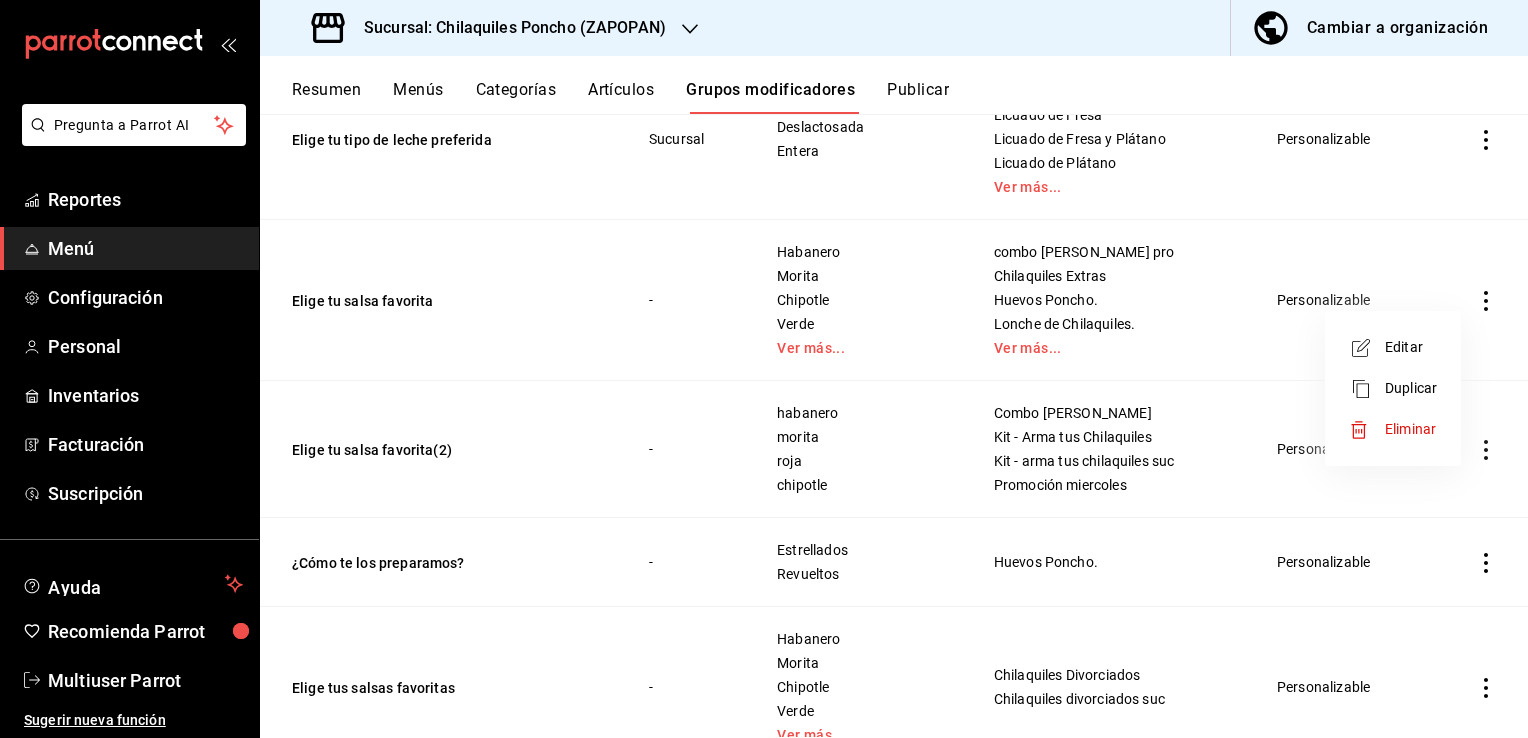 click at bounding box center [1367, 348] 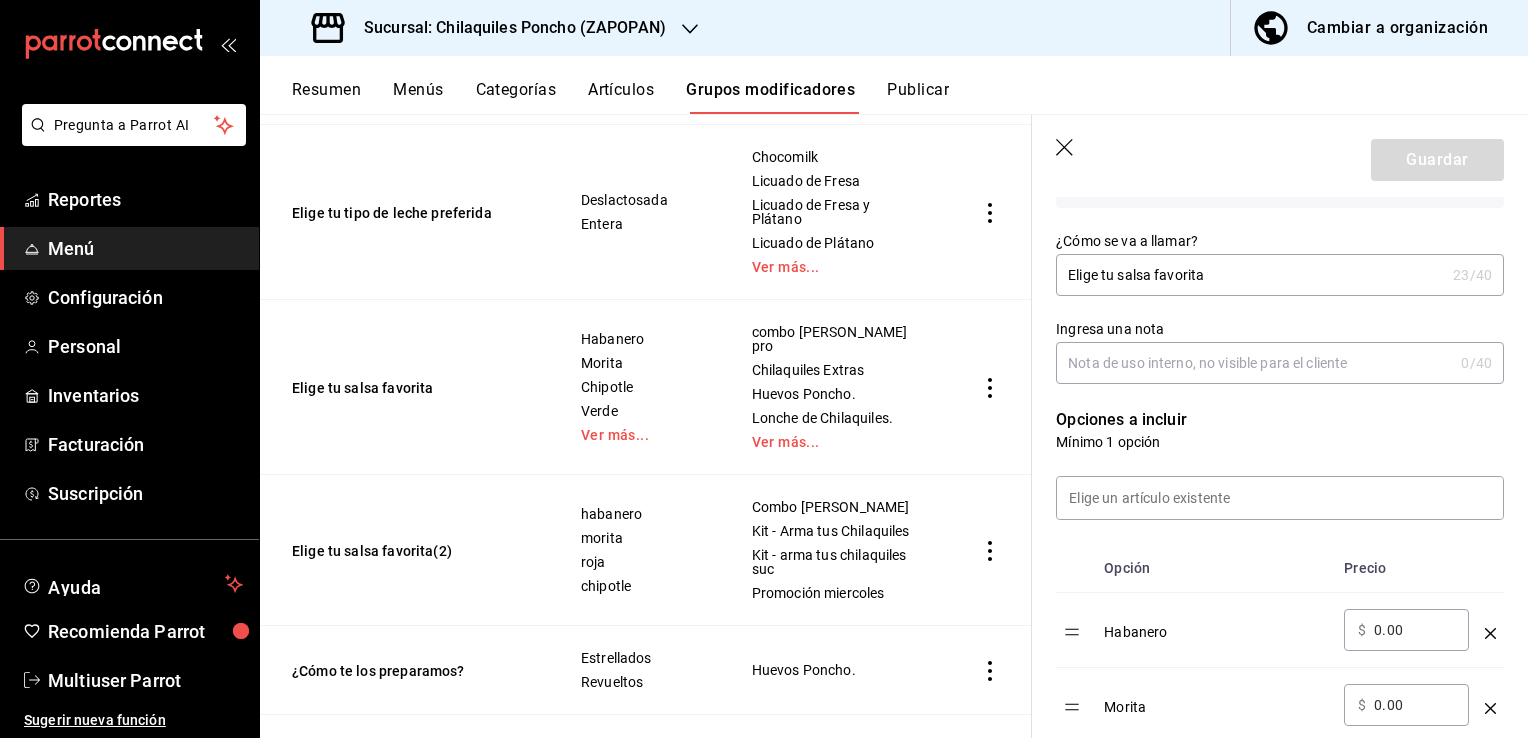 scroll, scrollTop: 300, scrollLeft: 0, axis: vertical 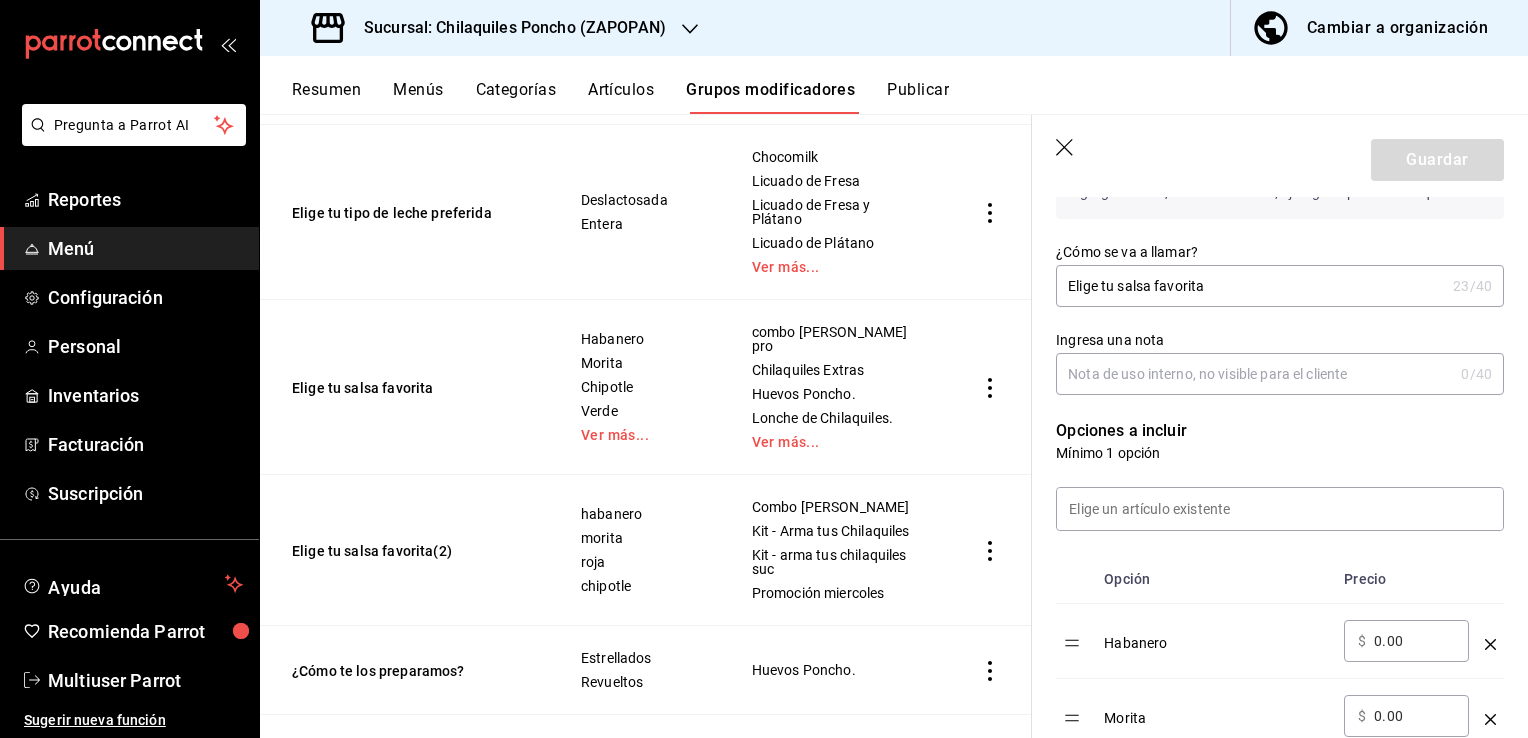 click on "Ingresa una nota" at bounding box center (1254, 374) 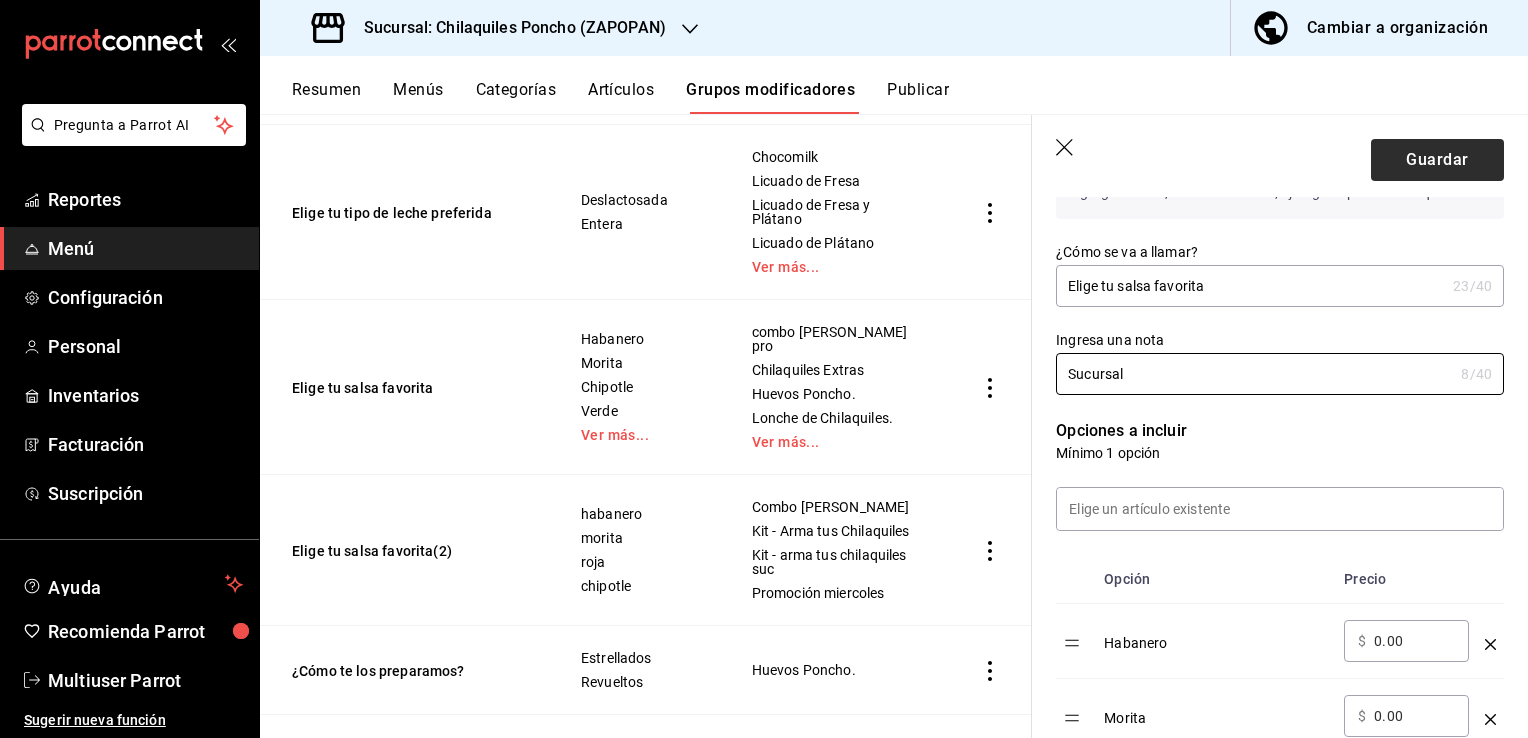 type on "Sucursal" 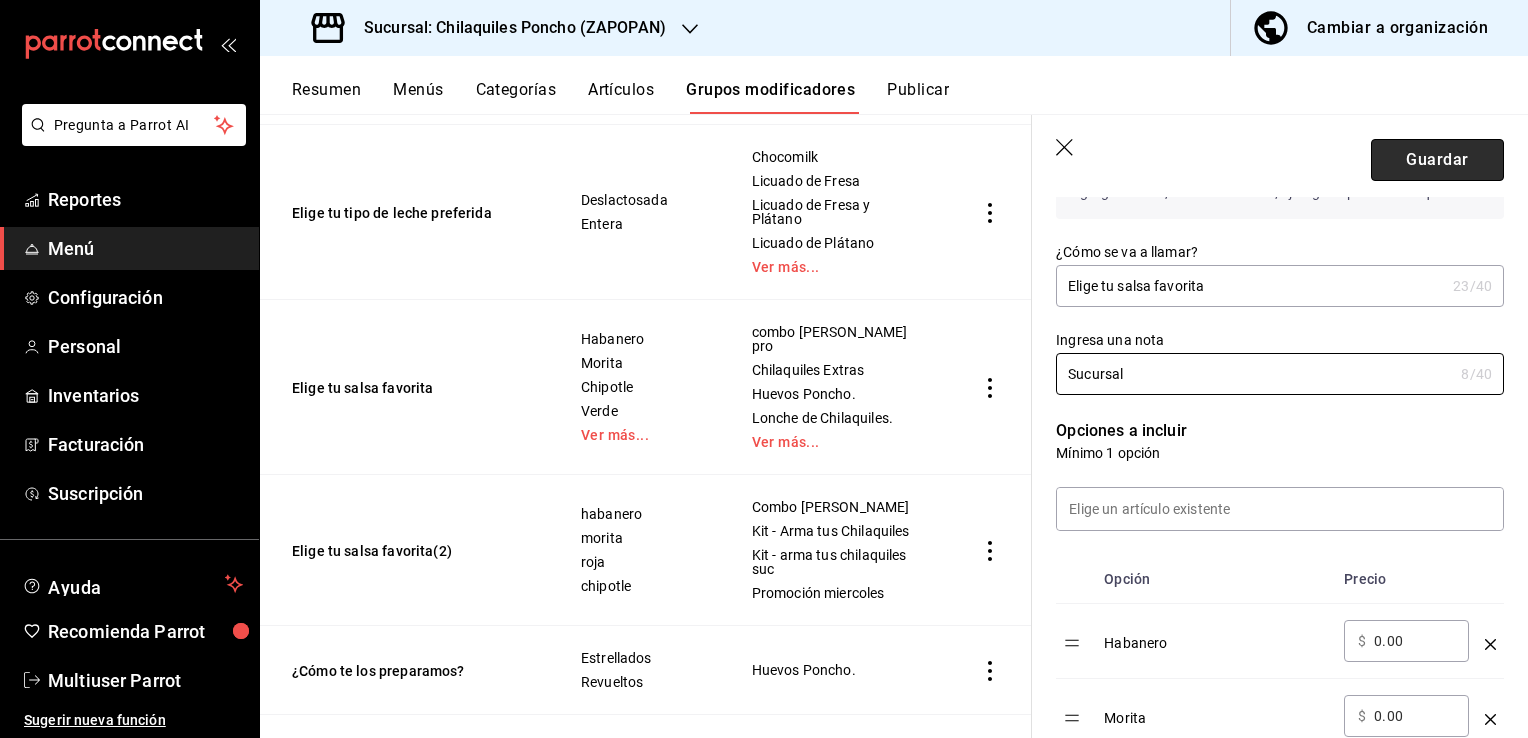 click on "Guardar" at bounding box center (1437, 160) 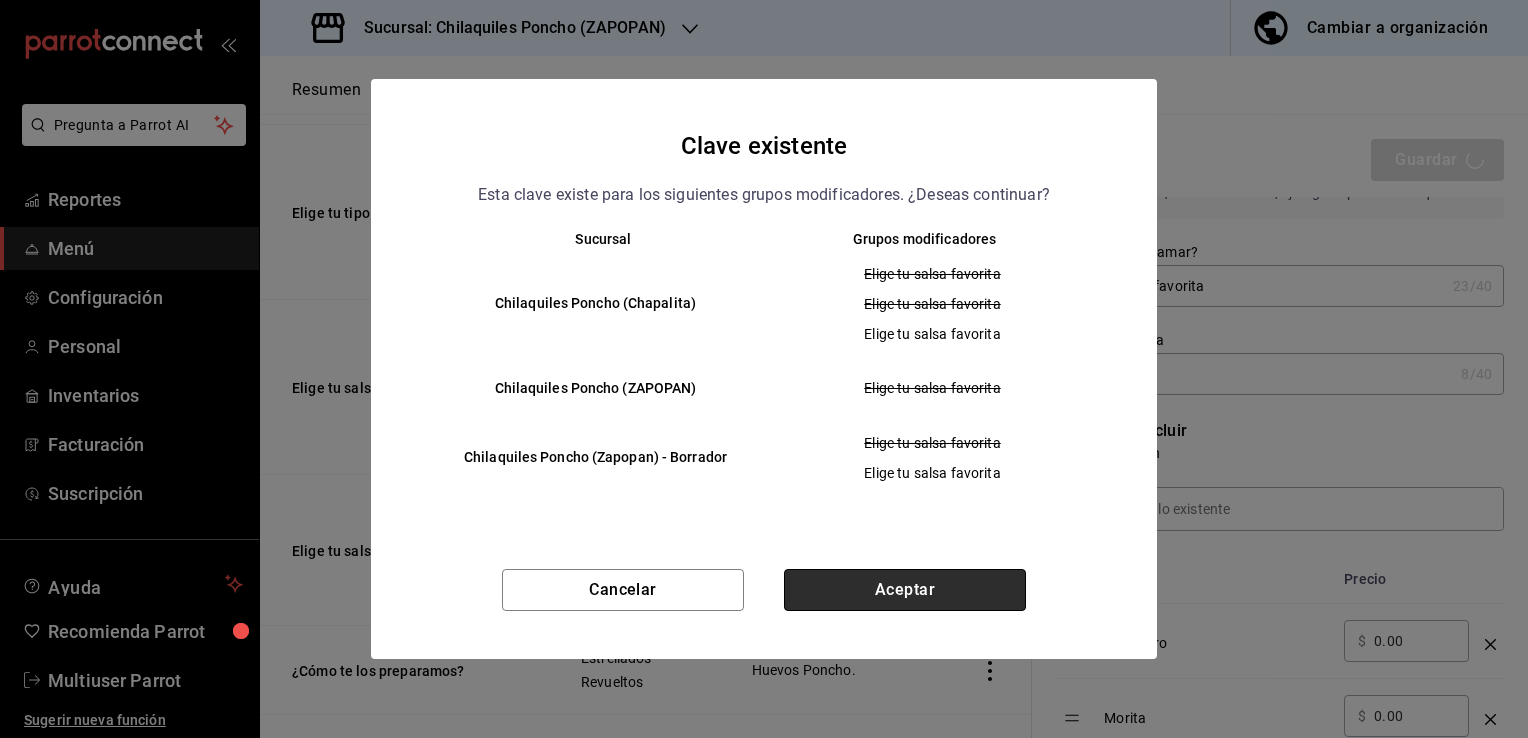 click on "Aceptar" at bounding box center [905, 590] 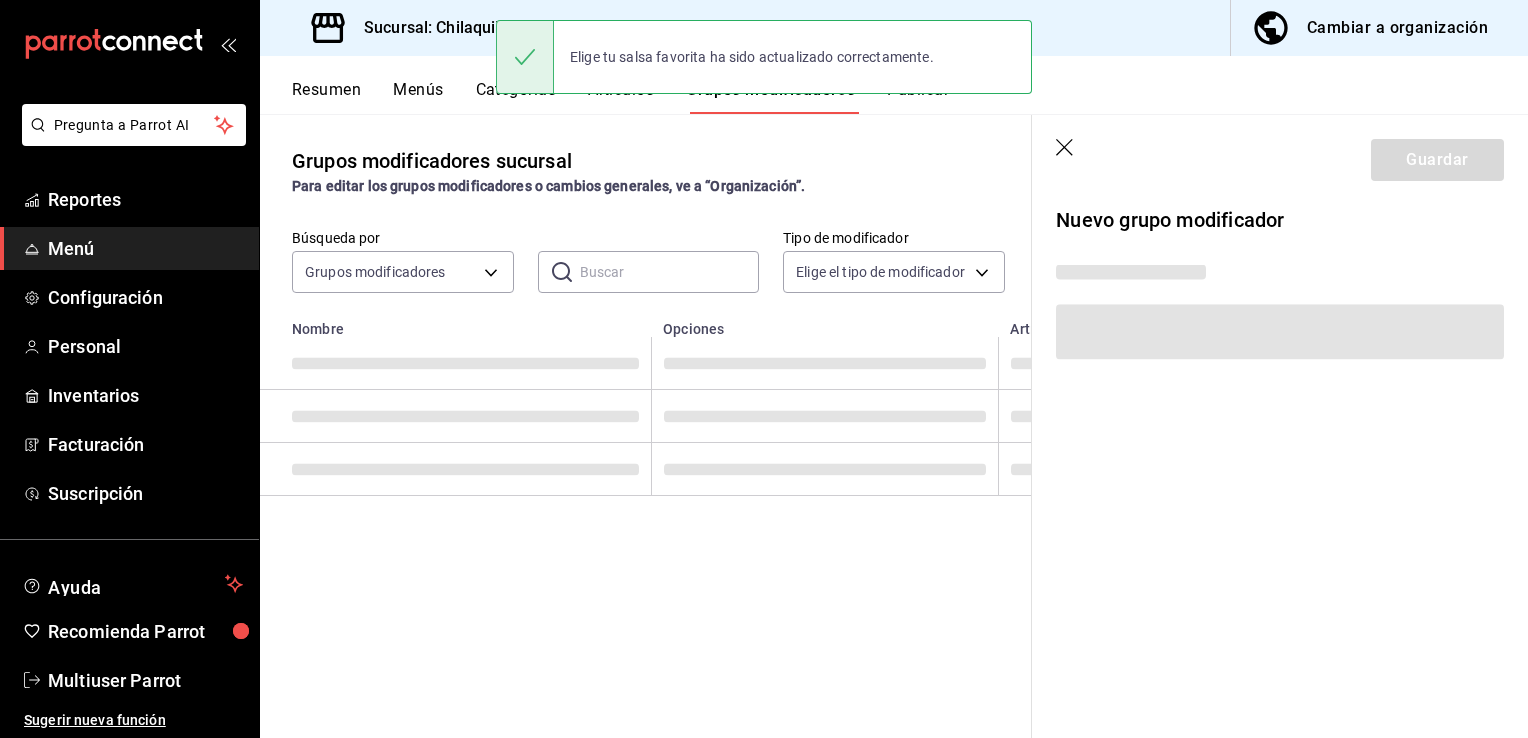 scroll, scrollTop: 0, scrollLeft: 0, axis: both 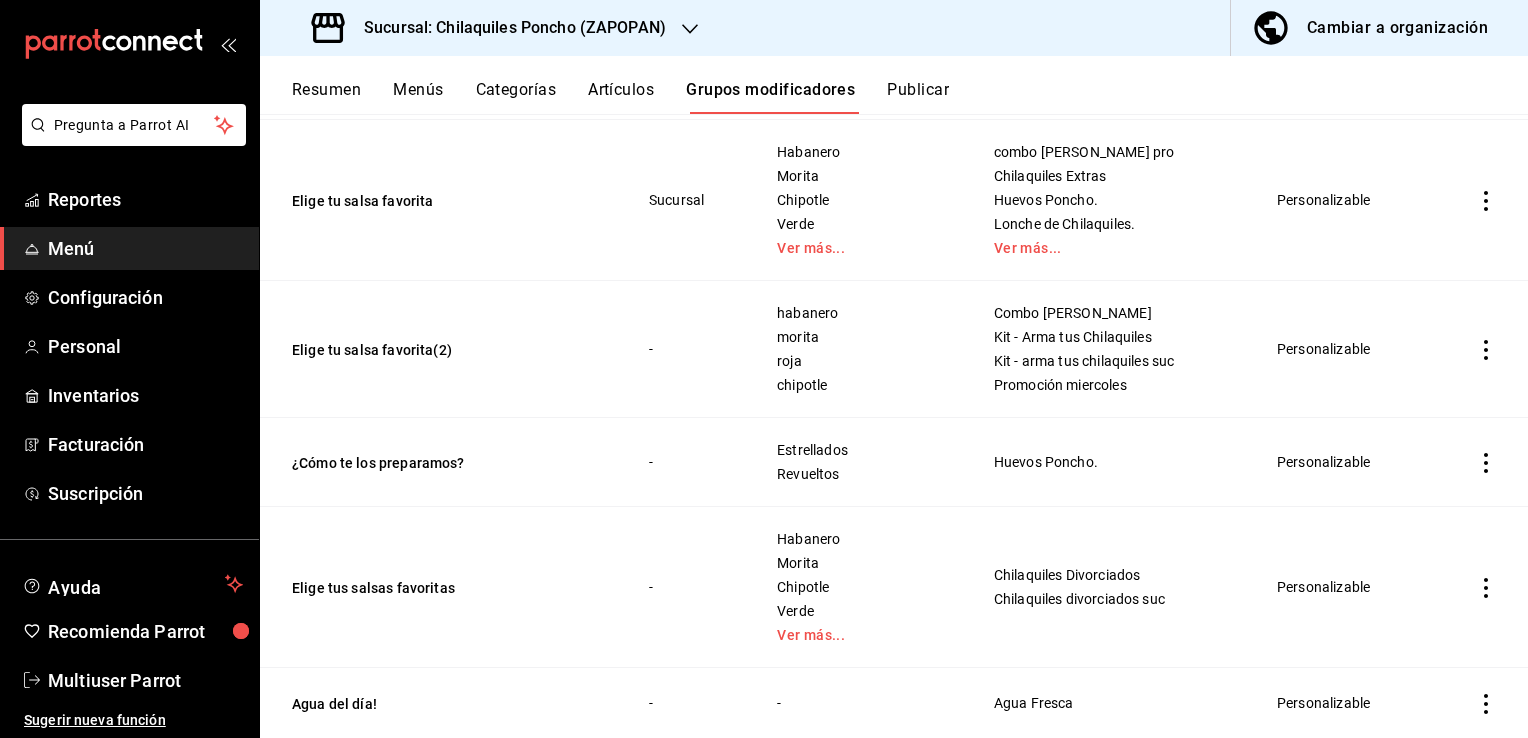 click at bounding box center (1486, 349) 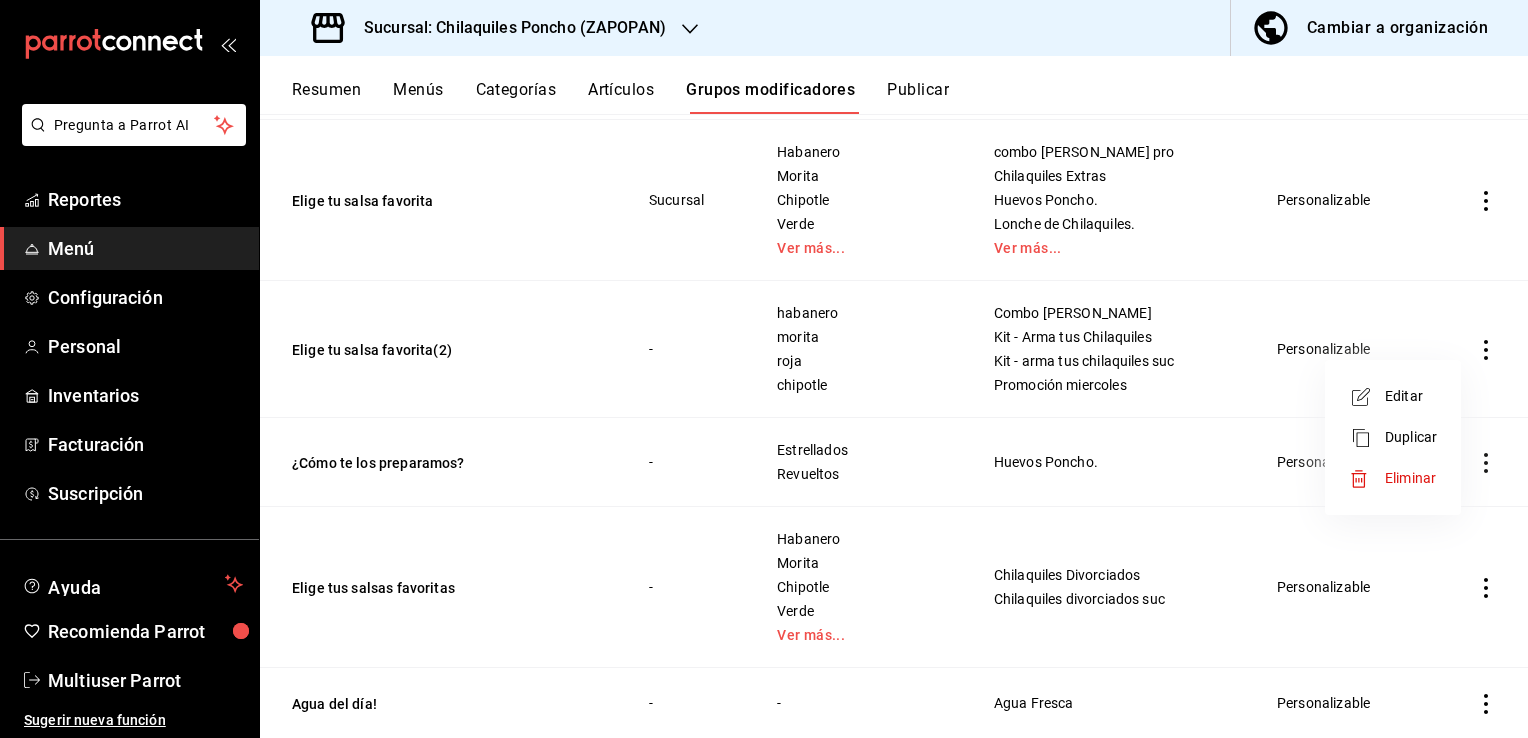 click on "Editar" at bounding box center [1411, 396] 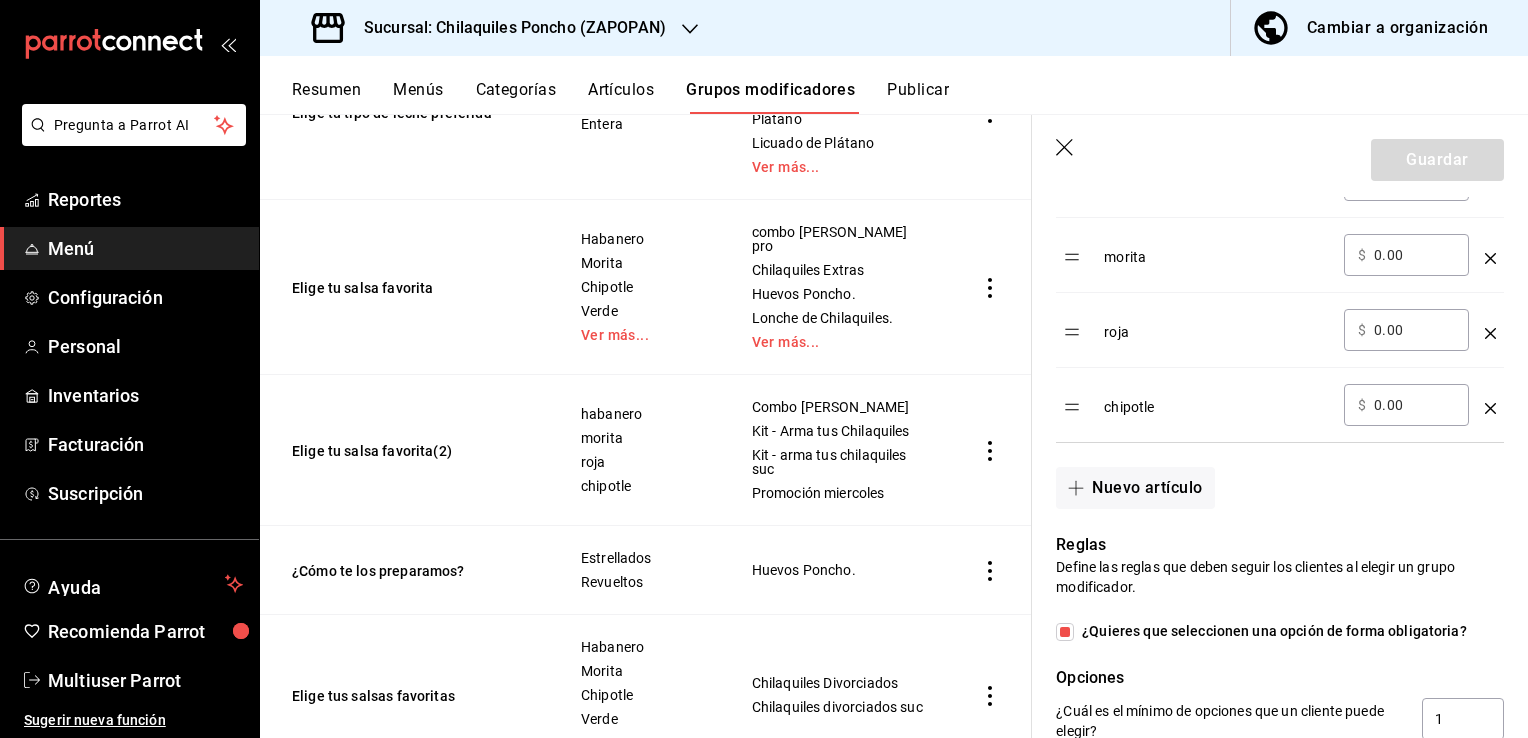 scroll, scrollTop: 900, scrollLeft: 0, axis: vertical 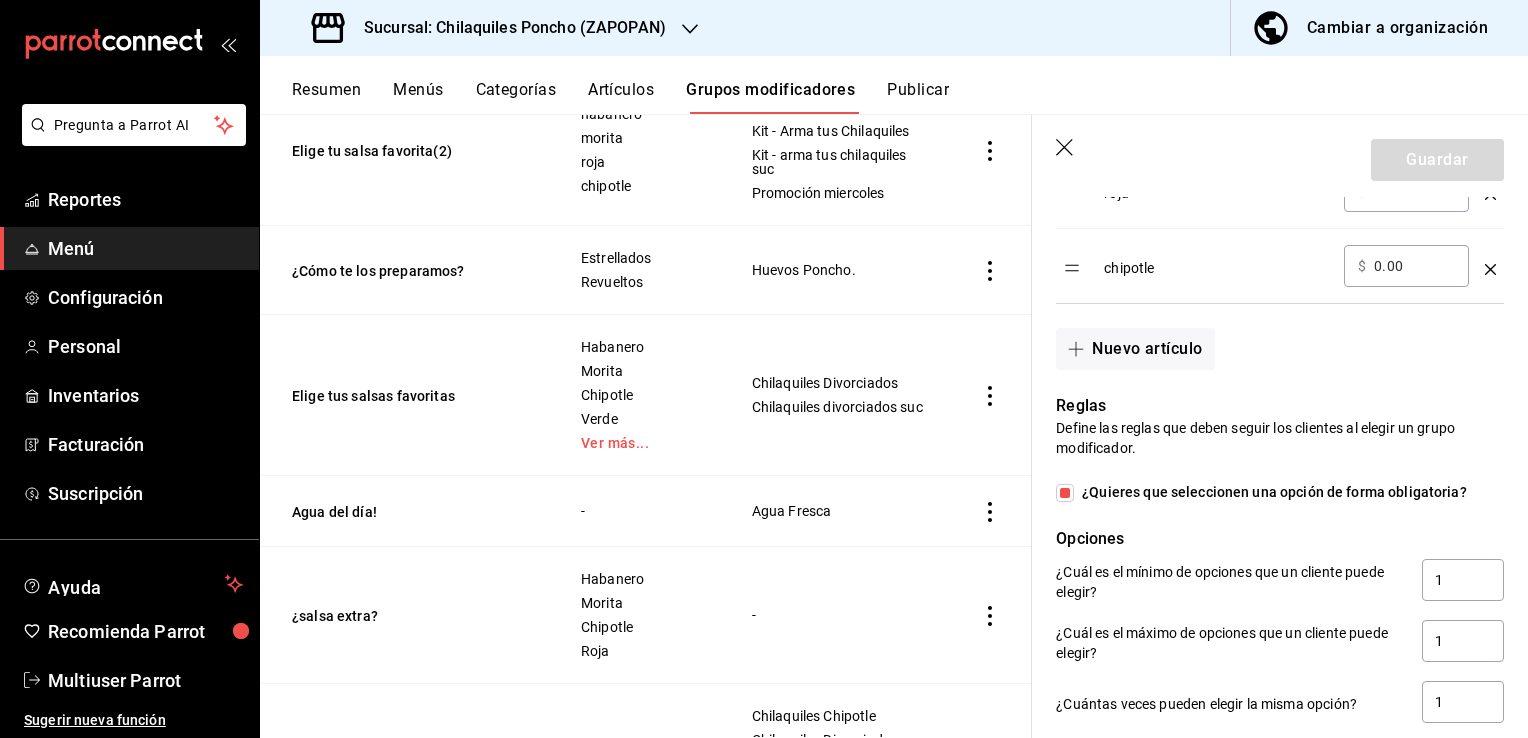 click on "Guardar" at bounding box center (1280, 156) 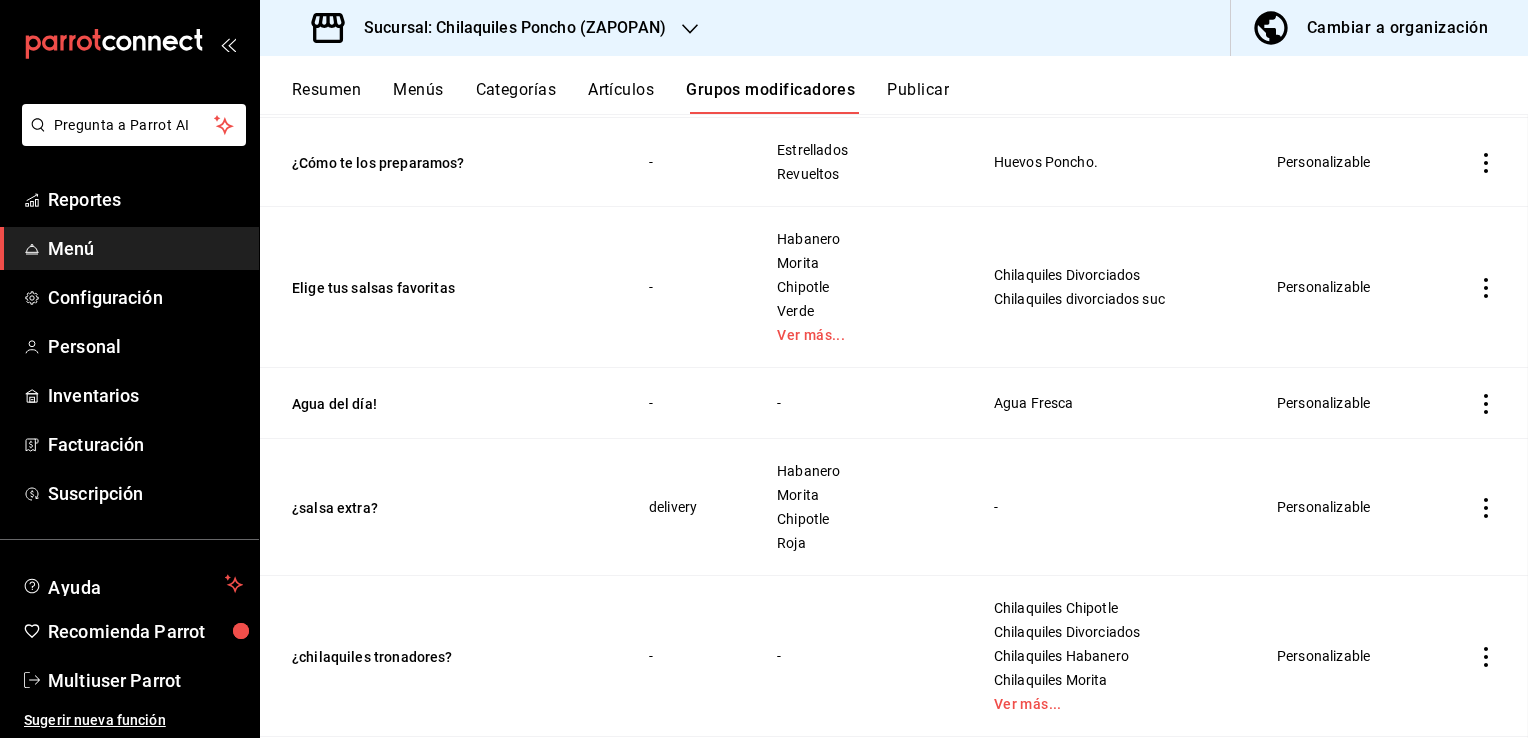 scroll, scrollTop: 0, scrollLeft: 0, axis: both 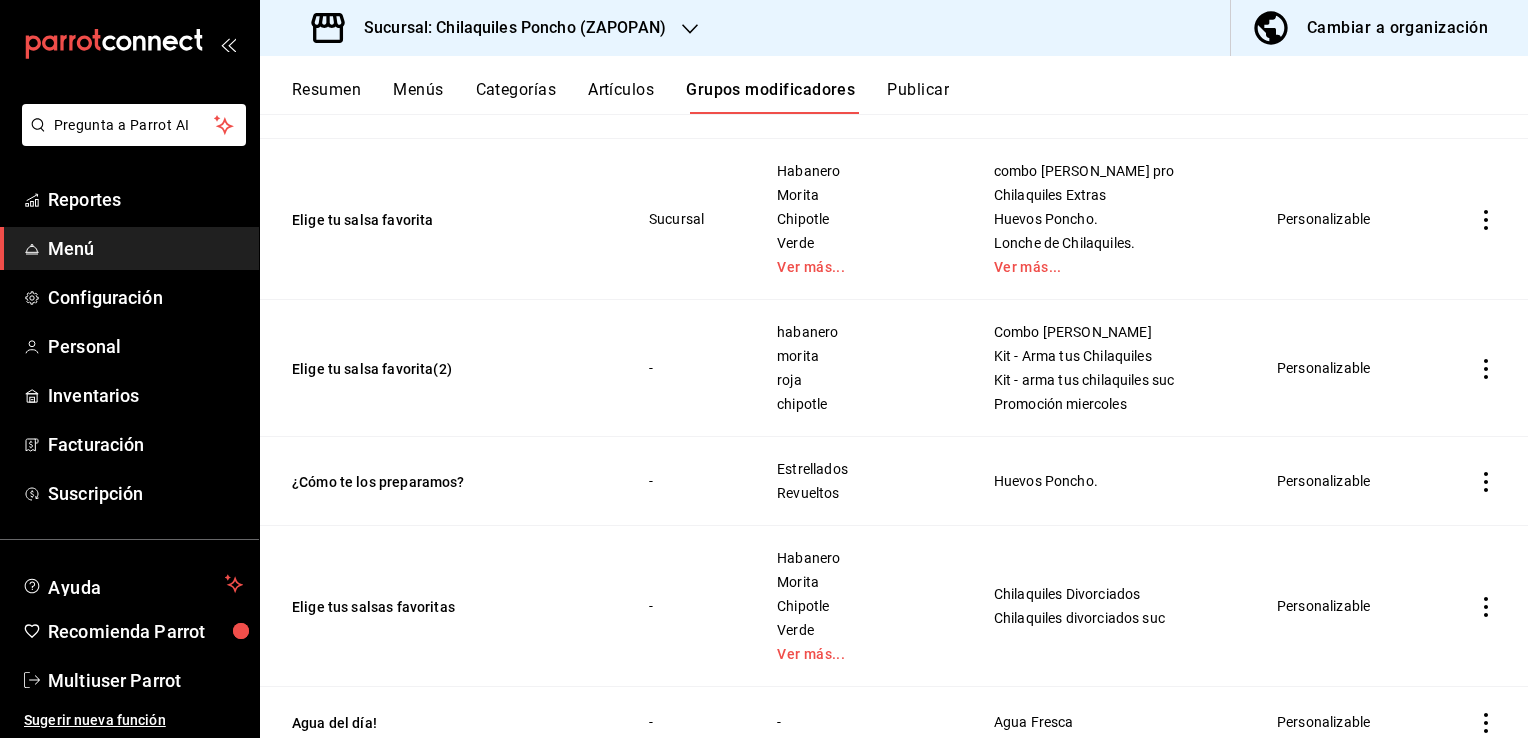 click 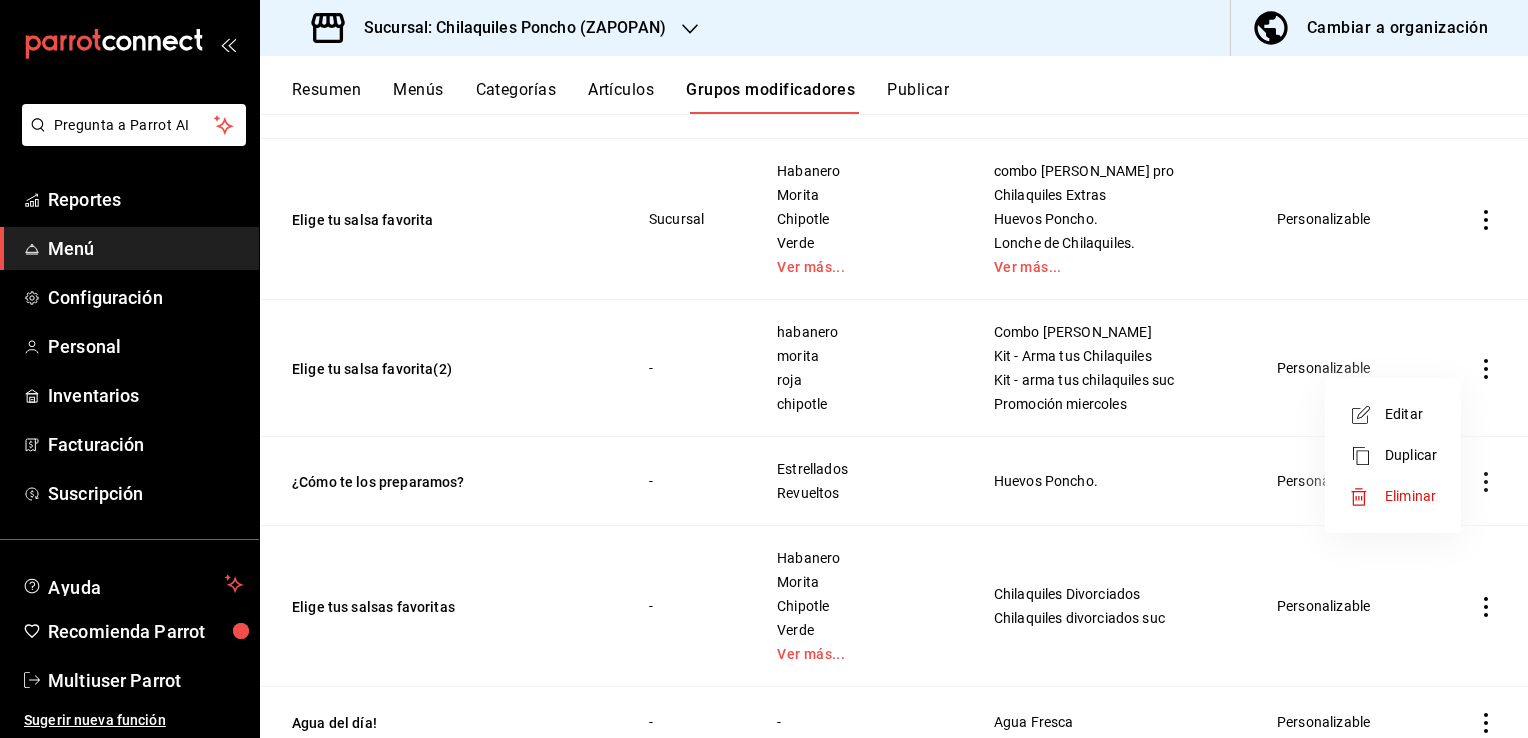 click on "Eliminar" at bounding box center (1393, 496) 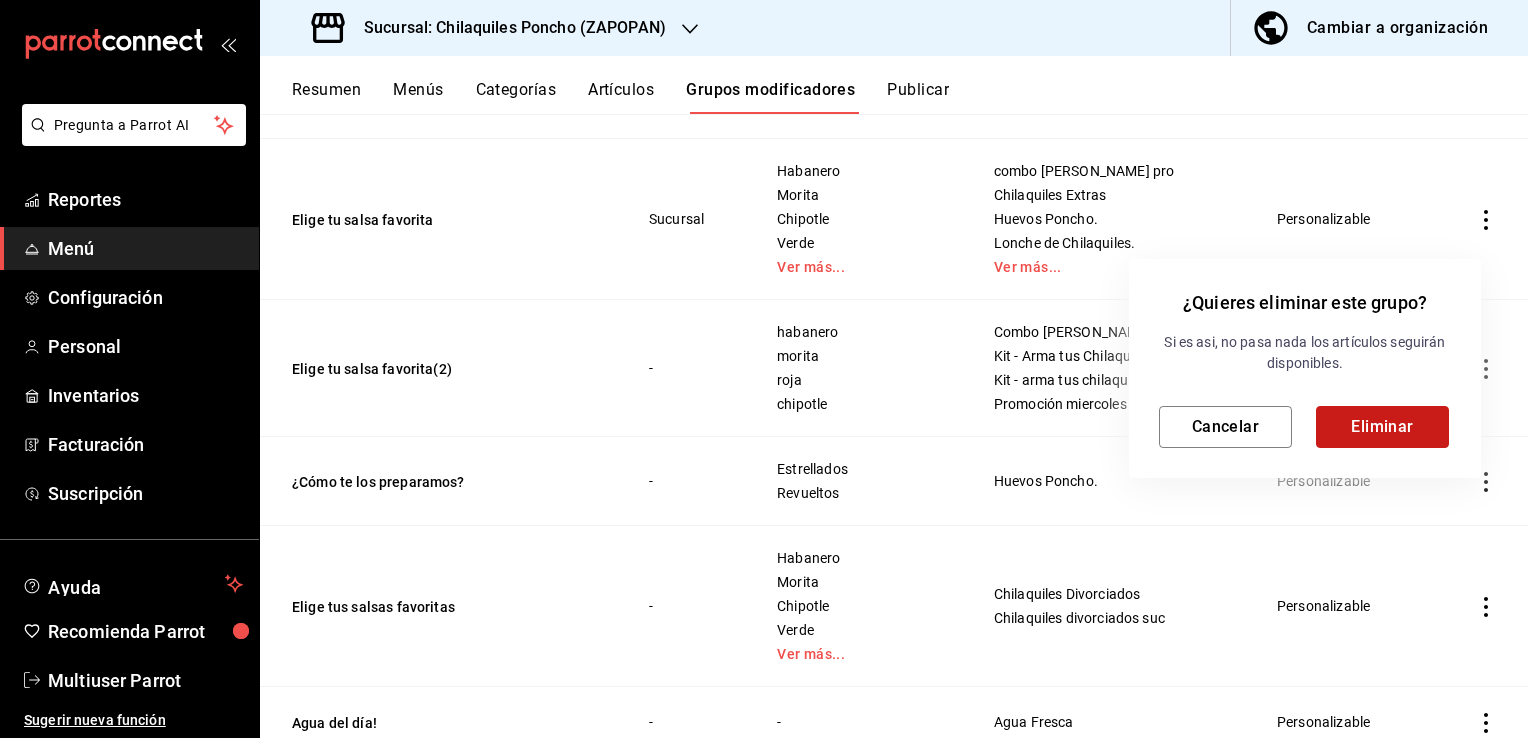 click on "Eliminar" at bounding box center [1382, 427] 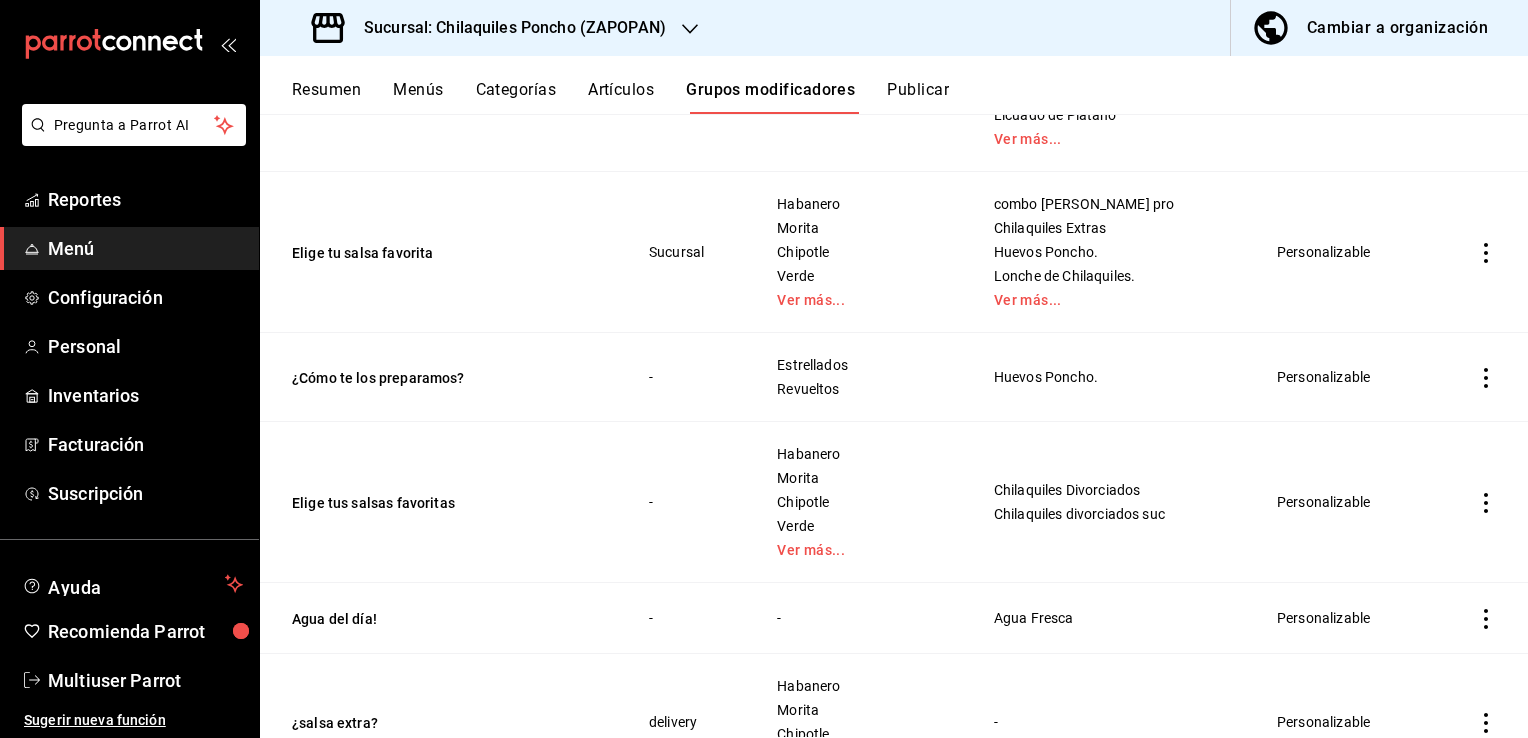scroll, scrollTop: 682, scrollLeft: 0, axis: vertical 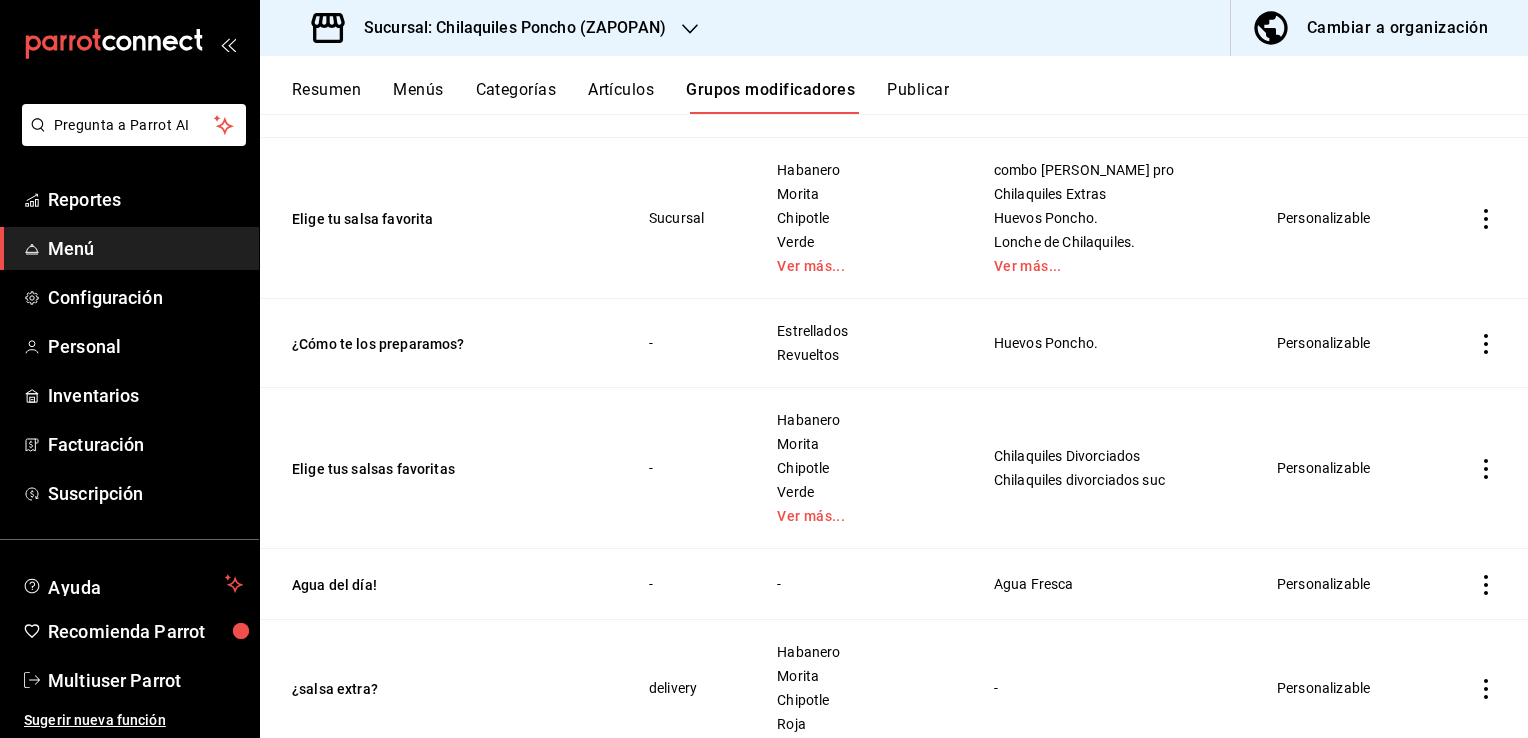 click at bounding box center (1486, 343) 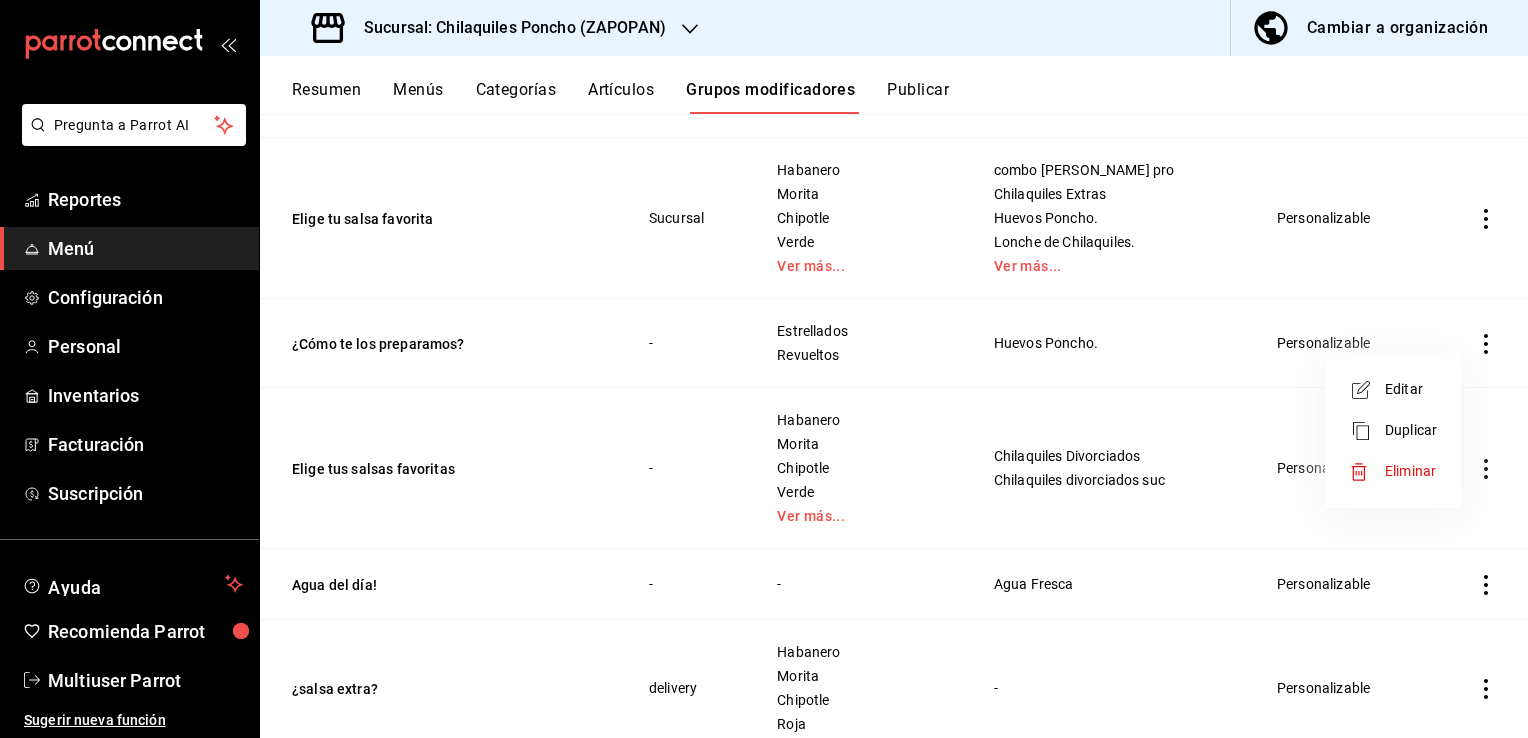 click on "Editar" at bounding box center [1393, 389] 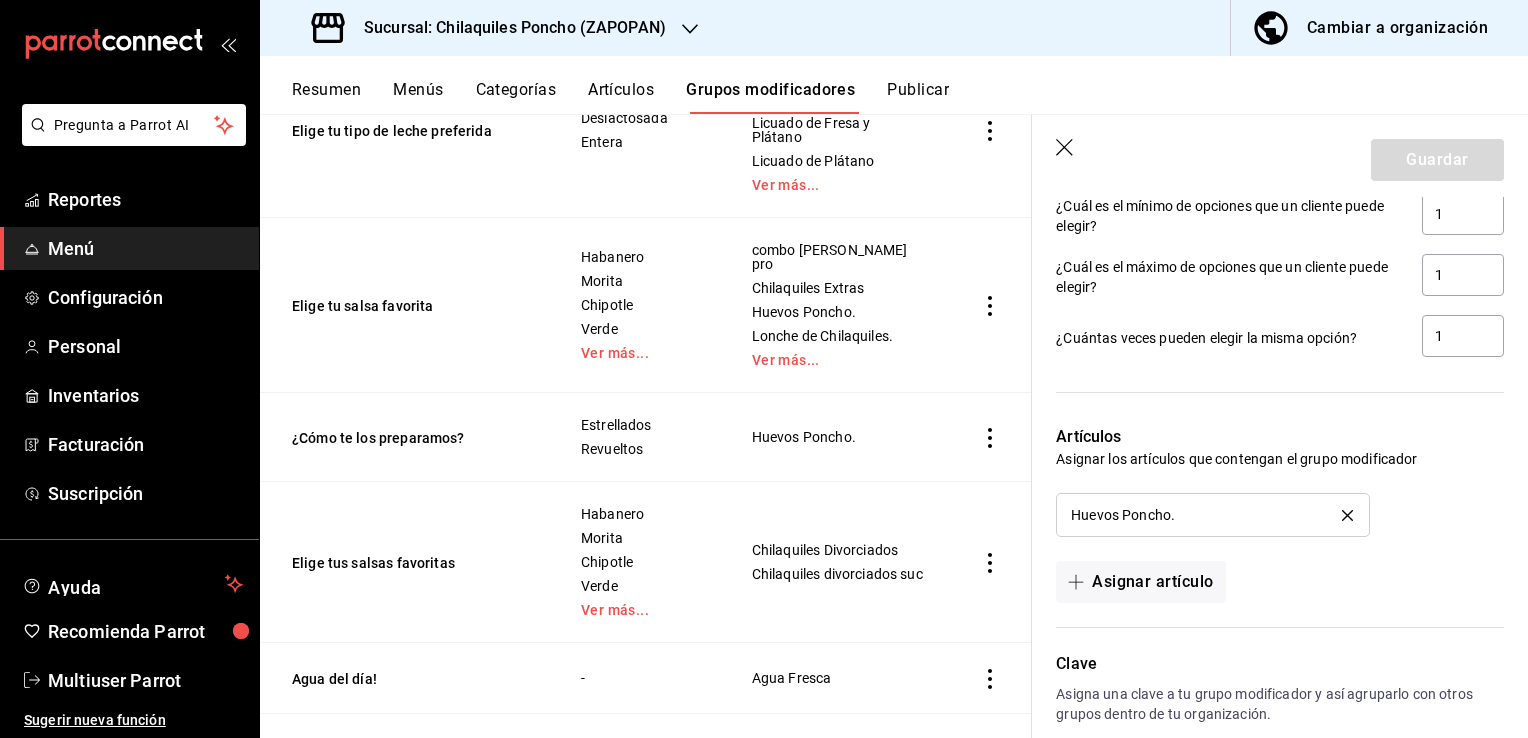 scroll, scrollTop: 1216, scrollLeft: 0, axis: vertical 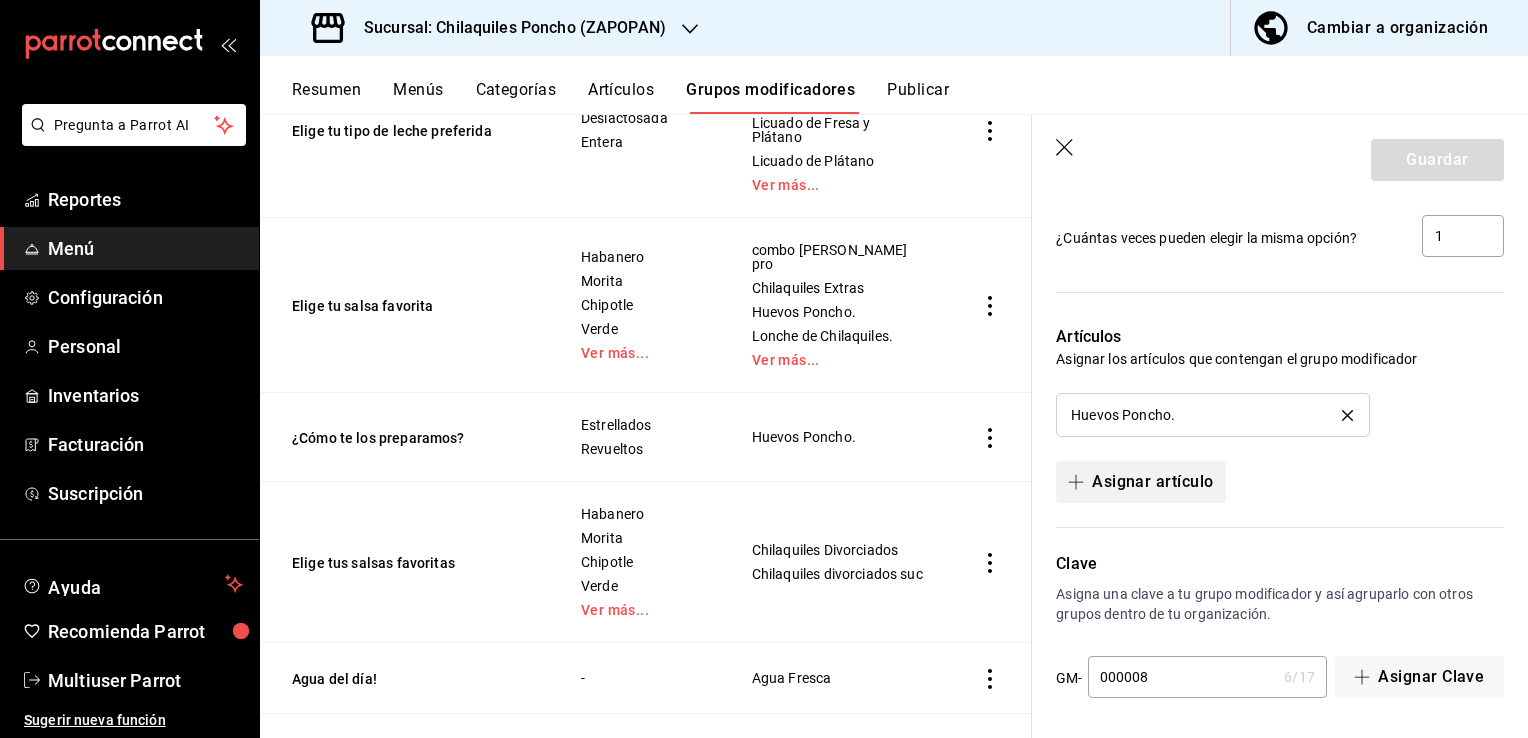 click on "Asignar artículo" at bounding box center [1140, 482] 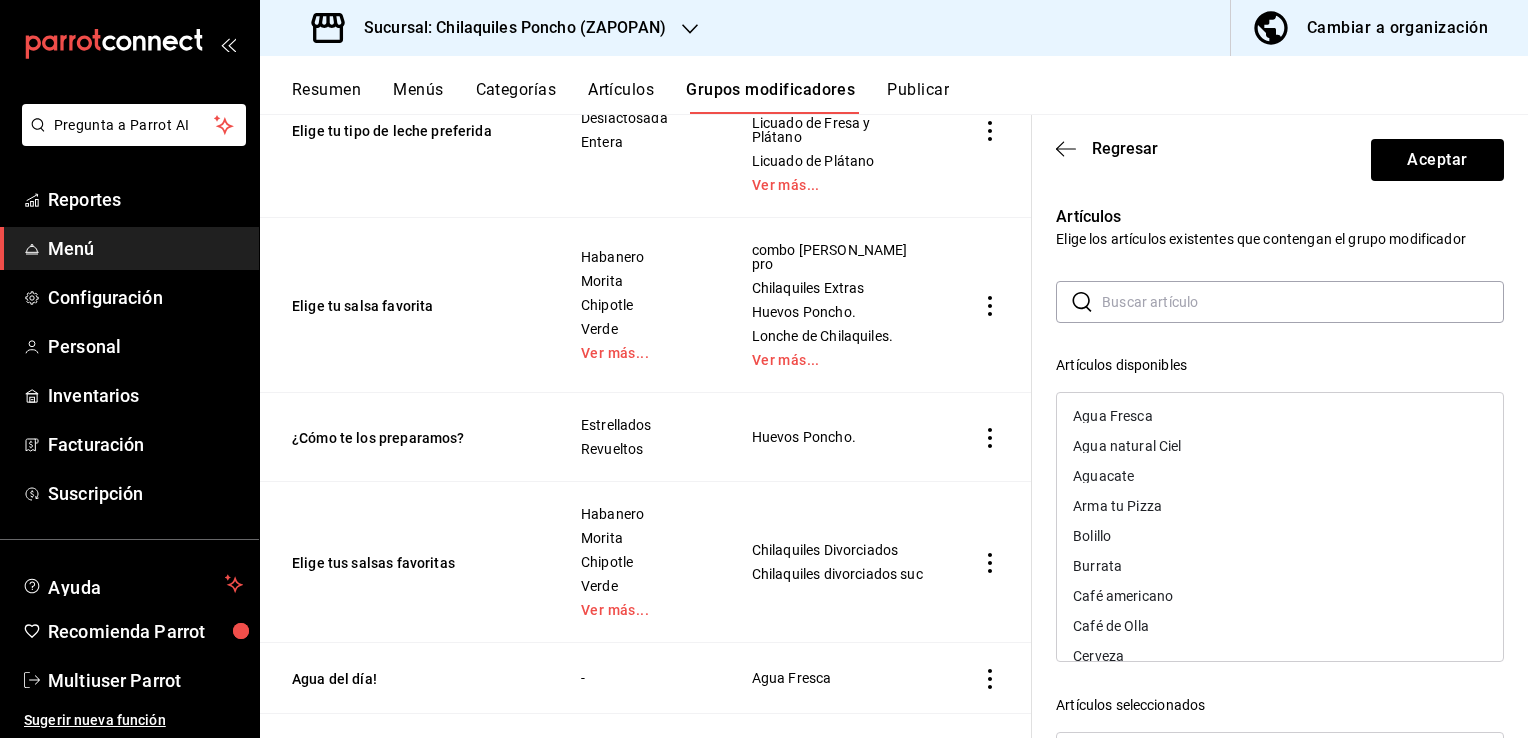 click at bounding box center [1303, 302] 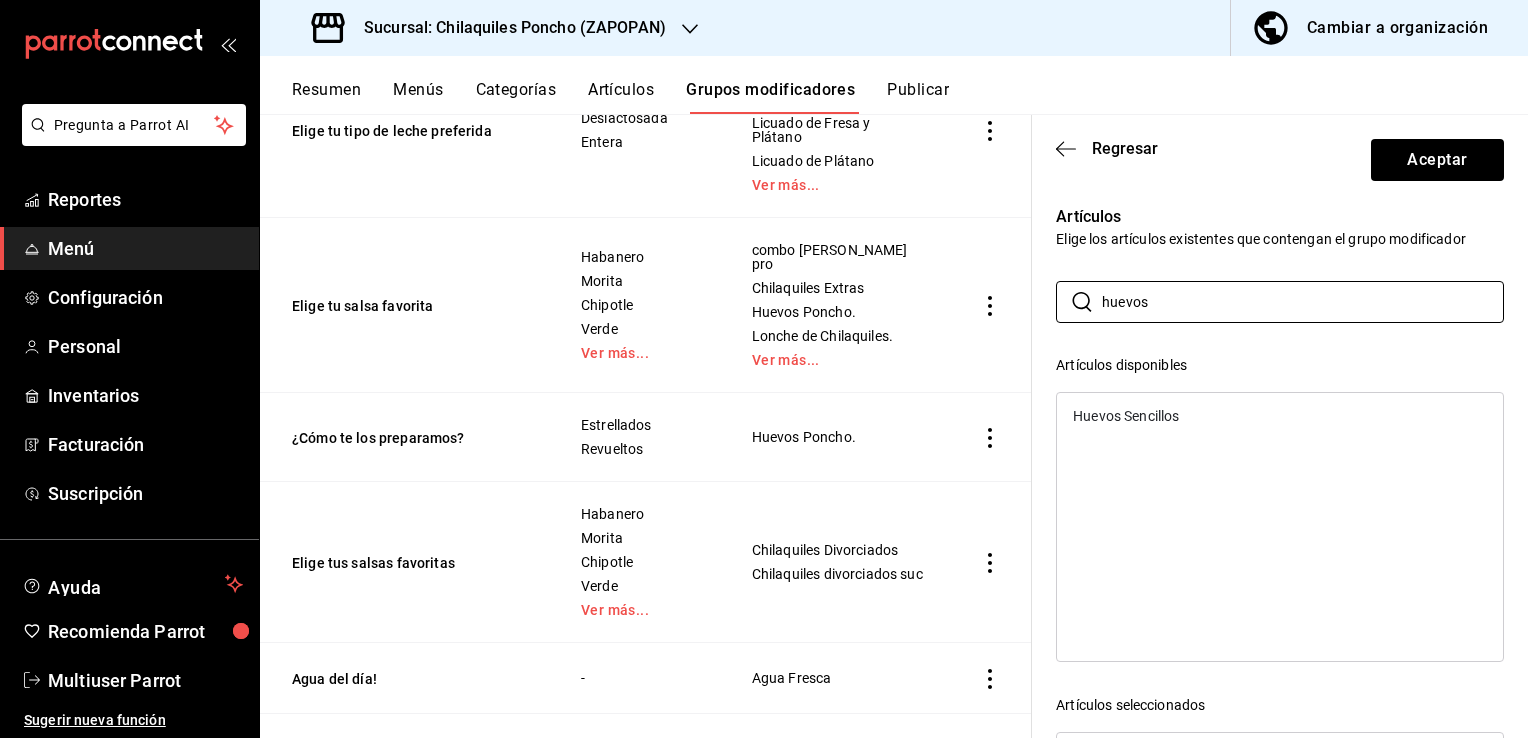 type on "huevos" 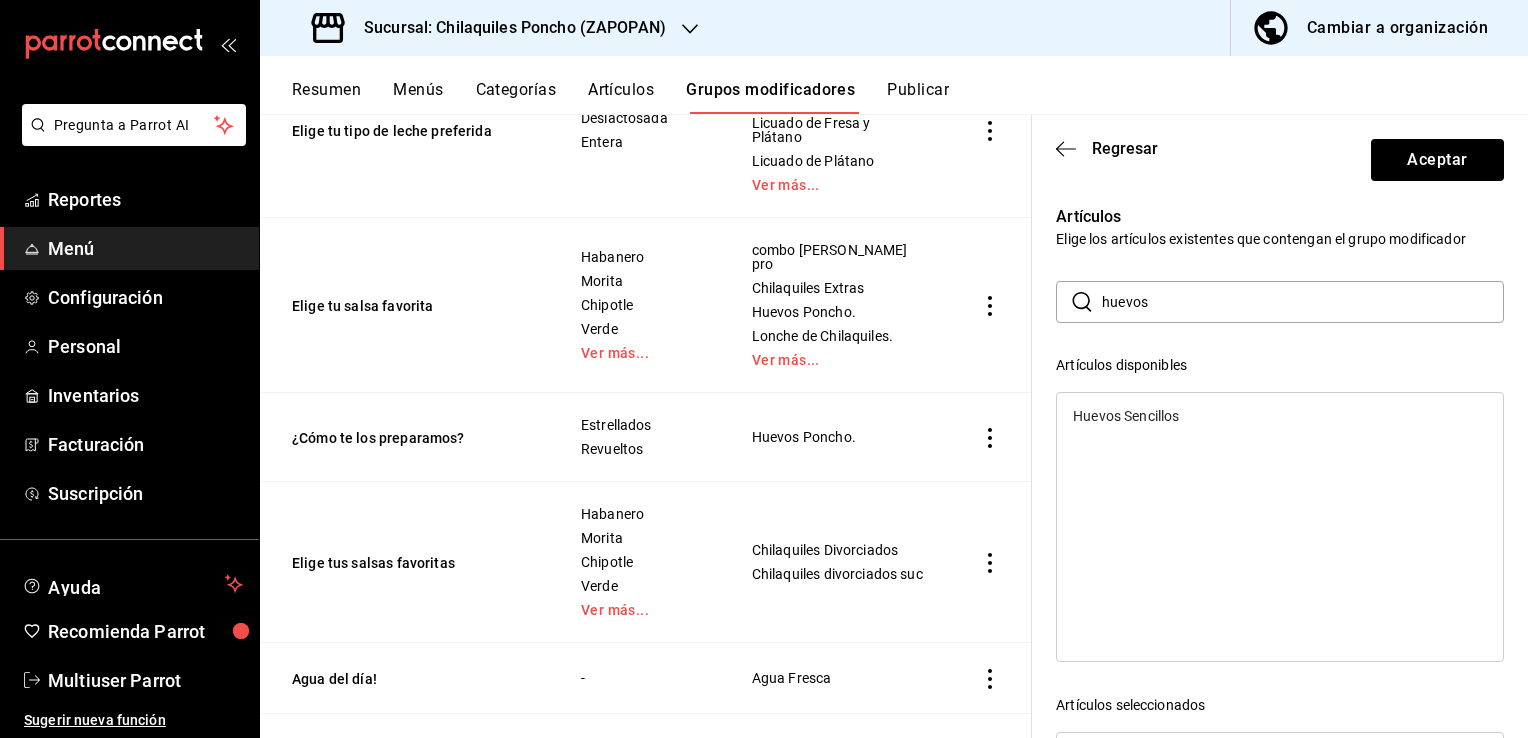 click on "Huevos Sencillos" at bounding box center (1126, 416) 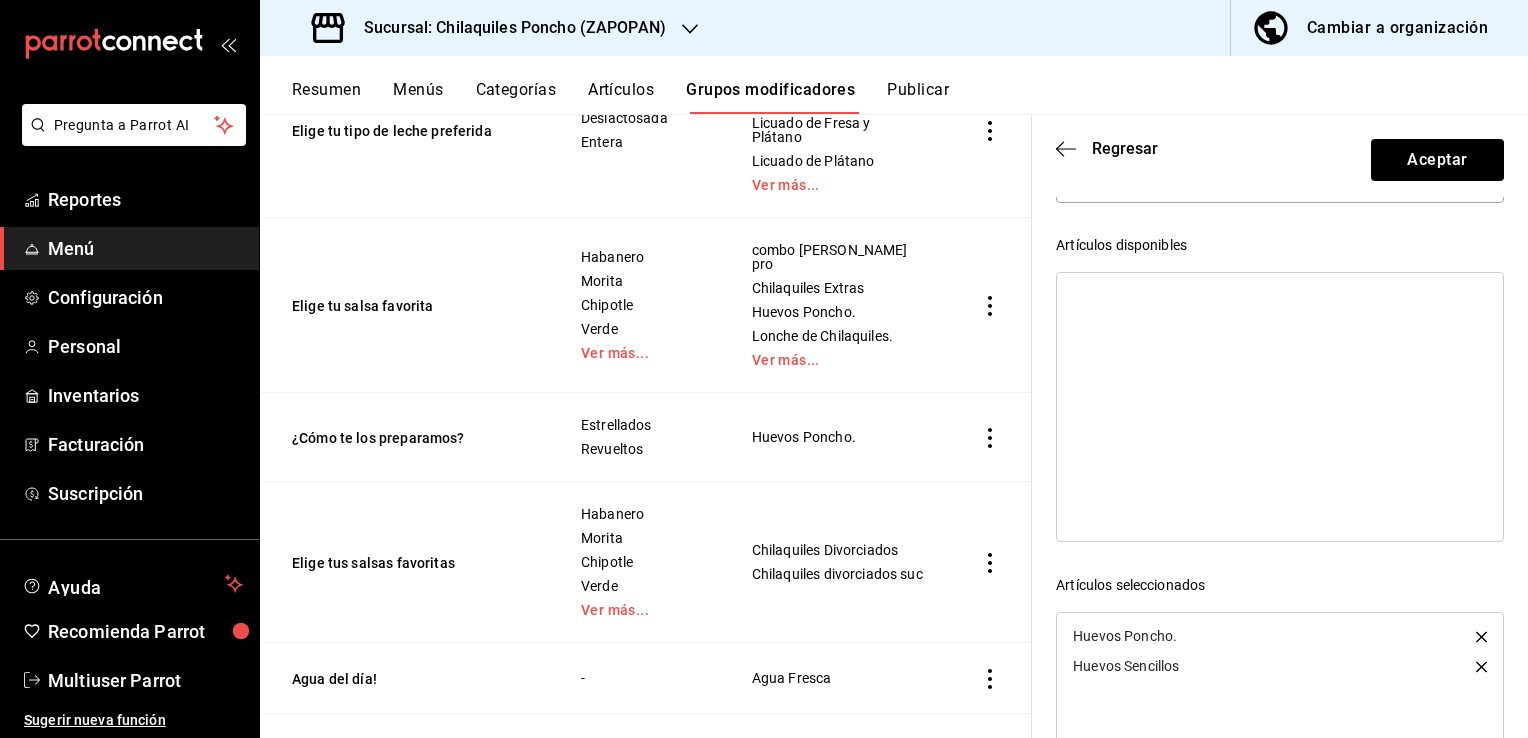 scroll, scrollTop: 296, scrollLeft: 0, axis: vertical 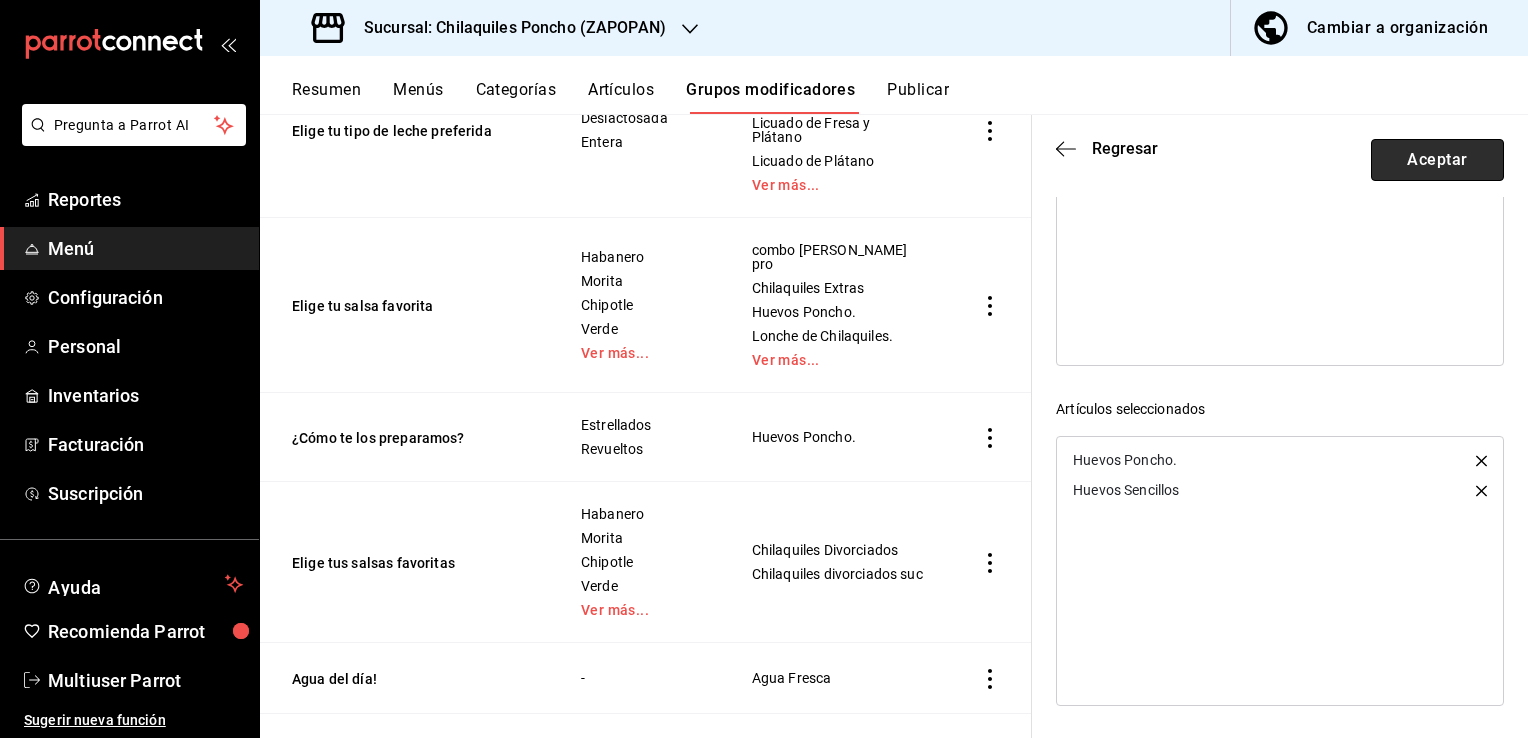click on "Aceptar" at bounding box center (1437, 160) 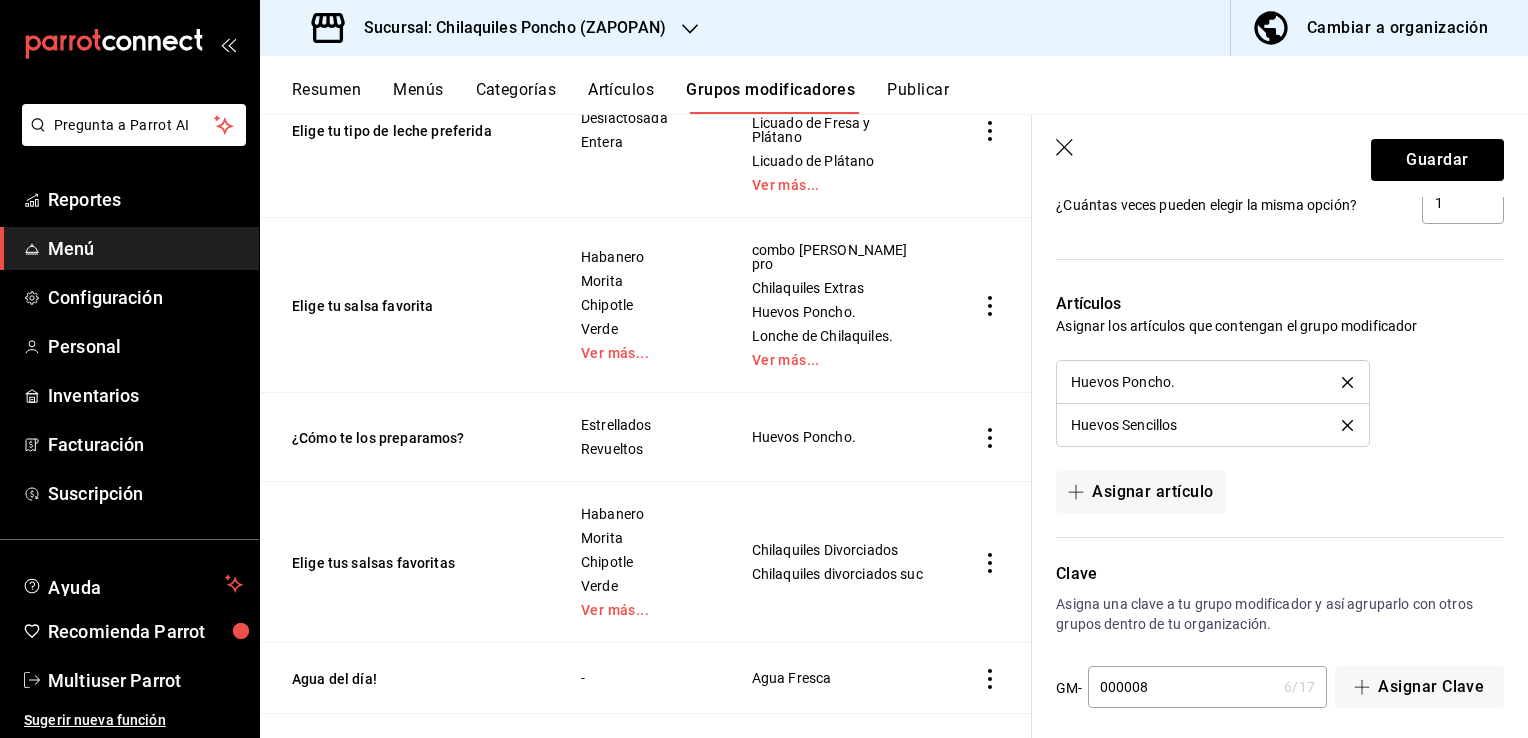 scroll, scrollTop: 1259, scrollLeft: 0, axis: vertical 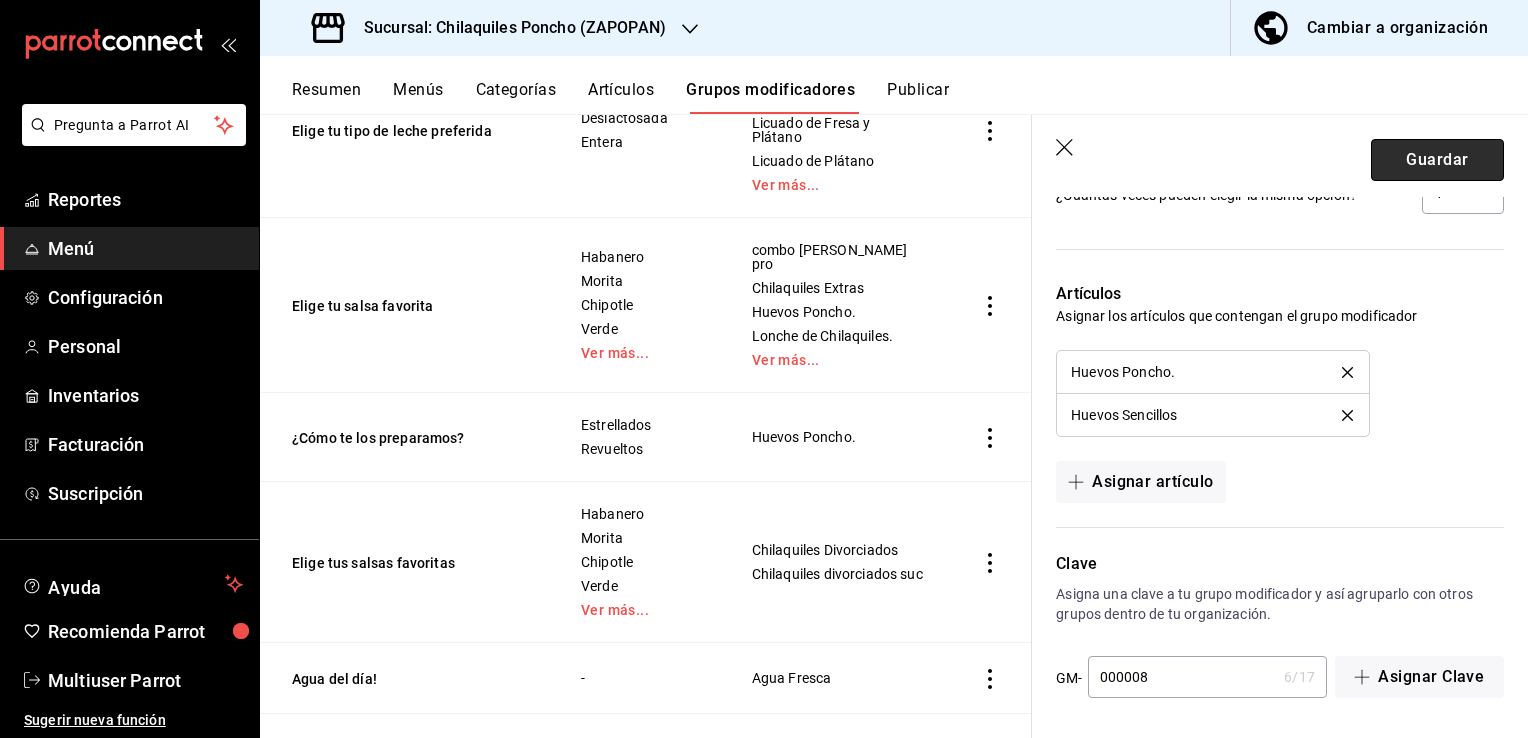 click on "Guardar" at bounding box center [1437, 160] 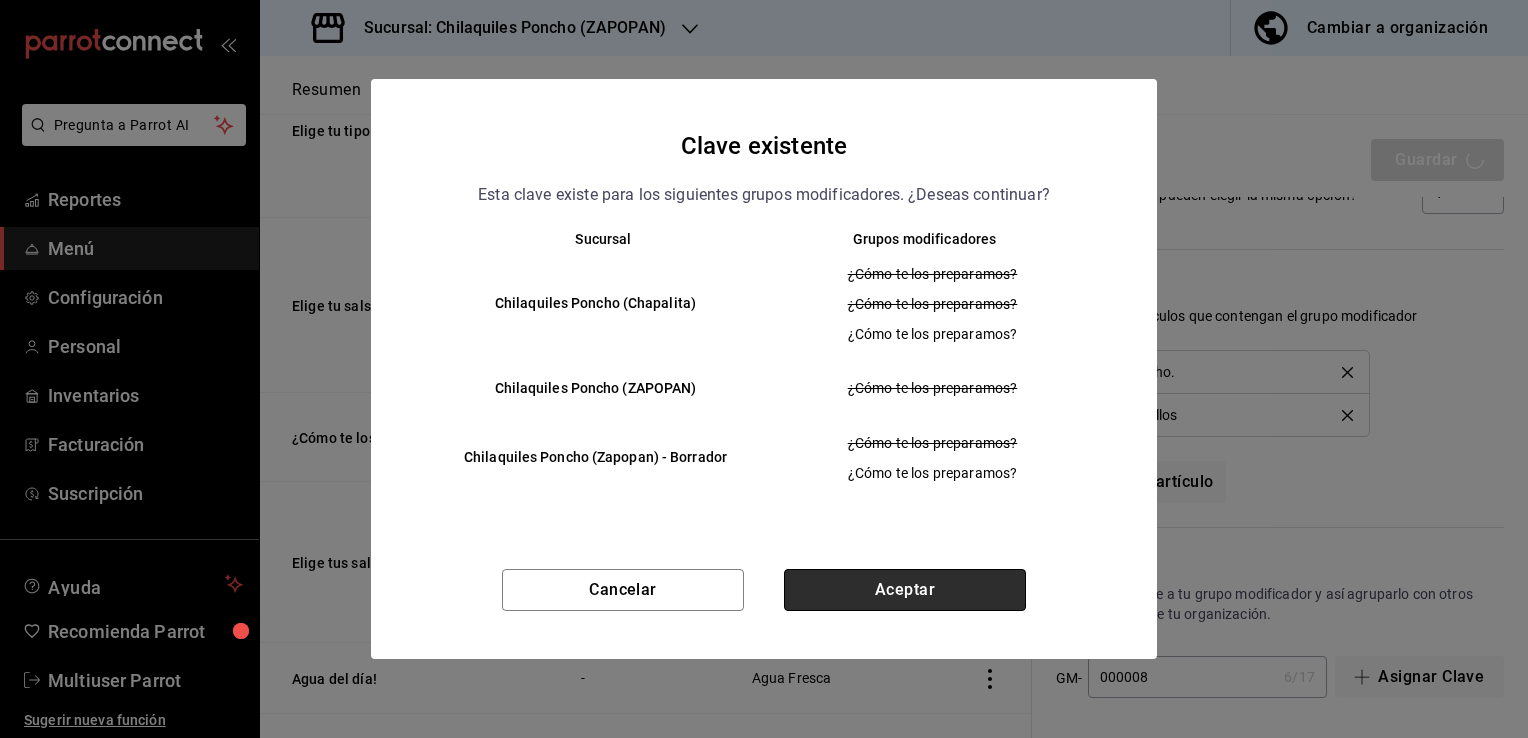 click on "Aceptar" at bounding box center [905, 590] 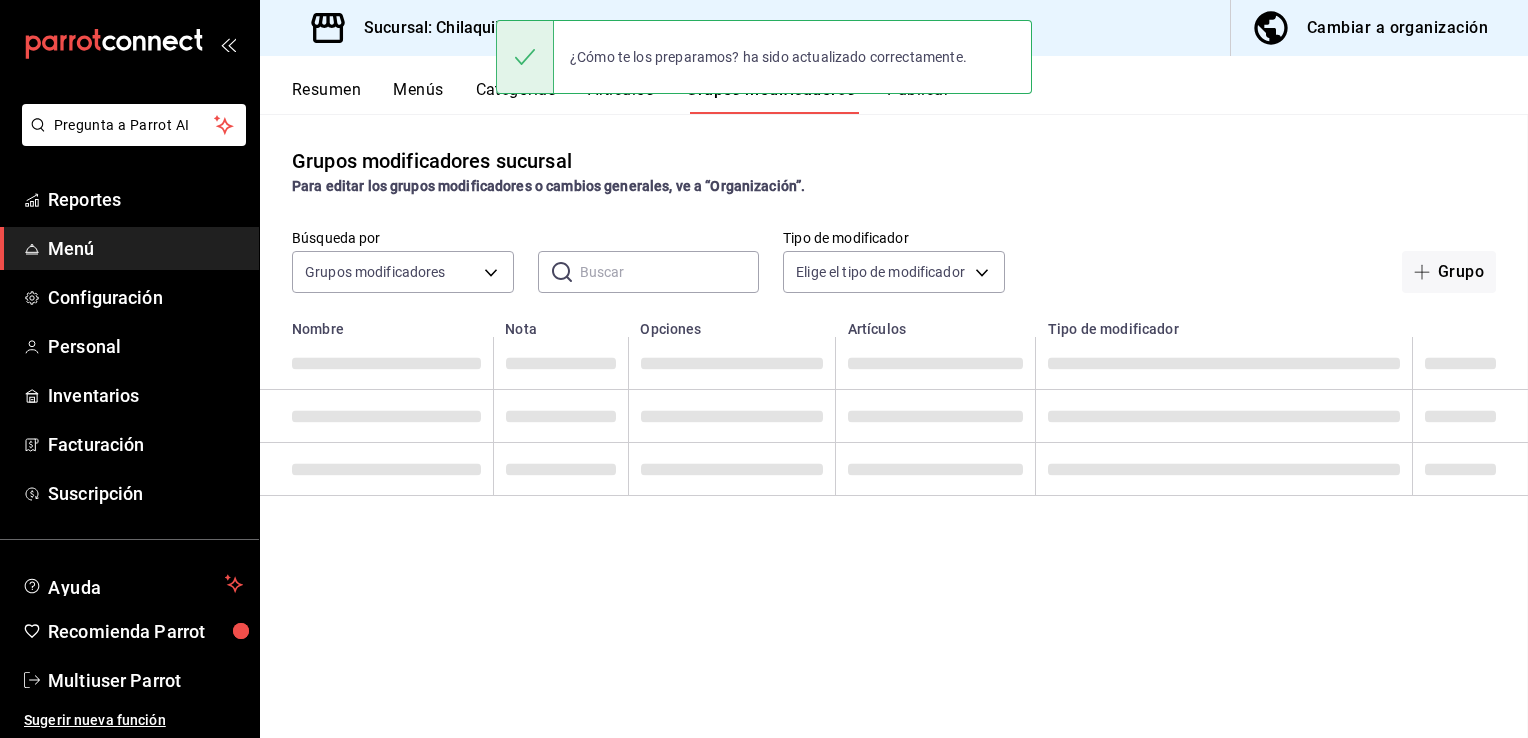 scroll, scrollTop: 0, scrollLeft: 0, axis: both 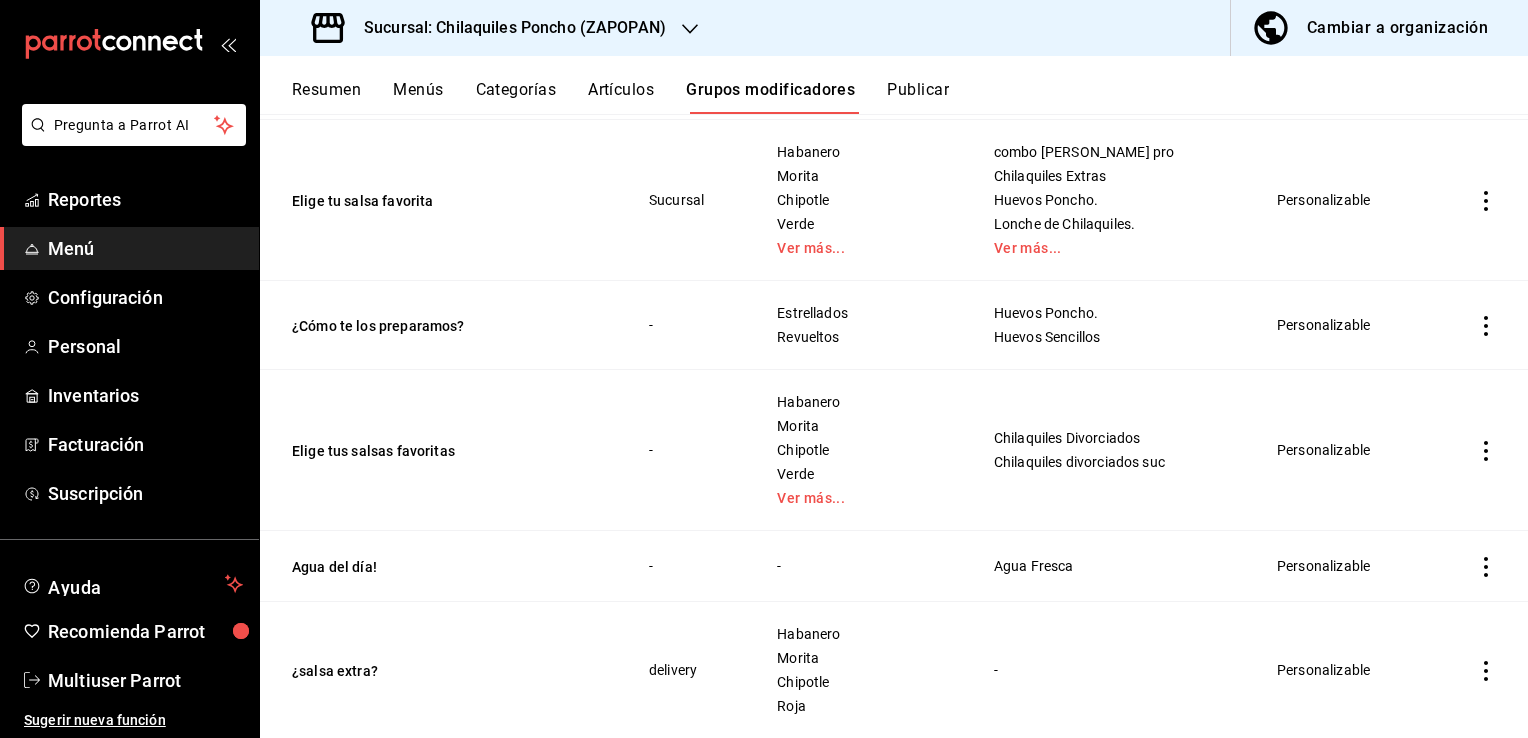 click 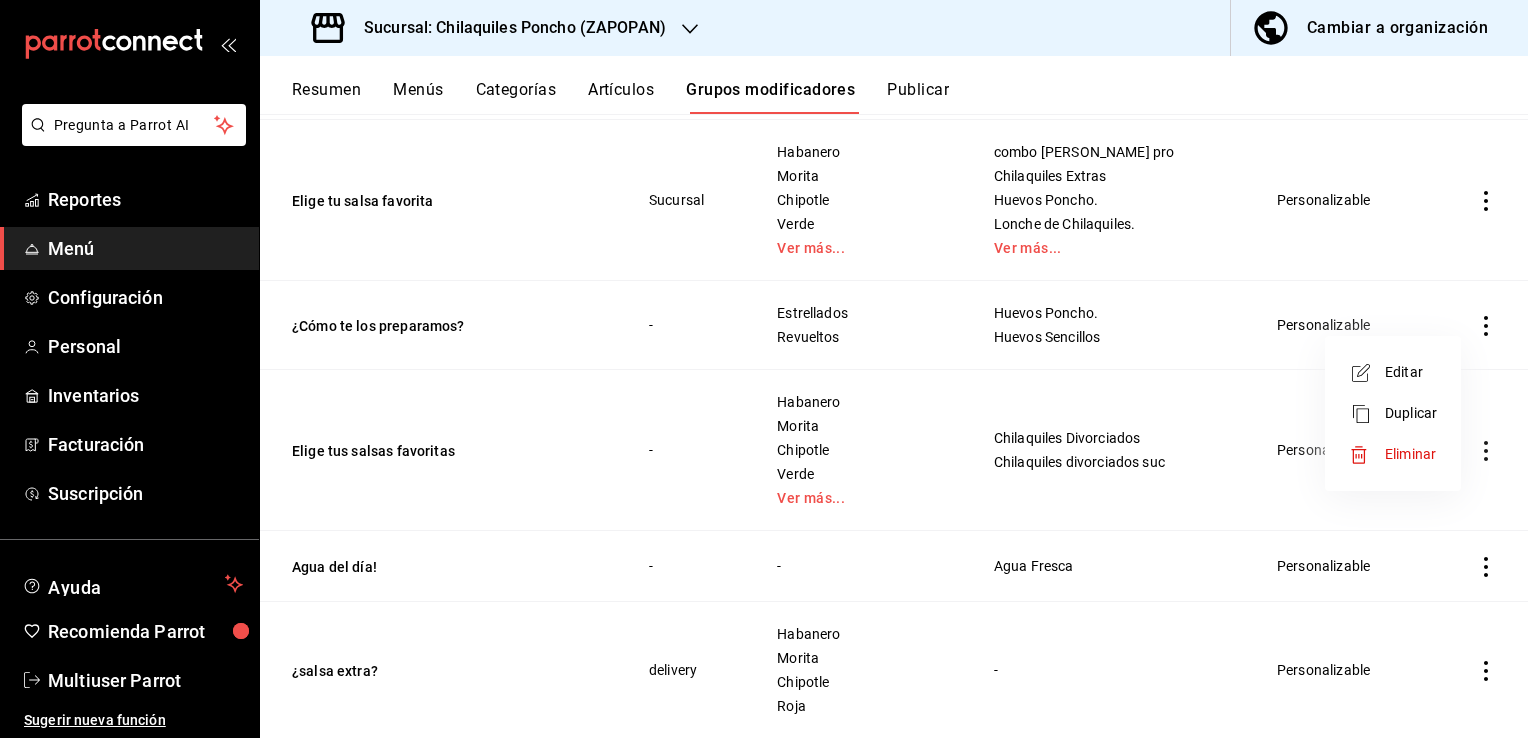 click on "Editar" at bounding box center (1393, 372) 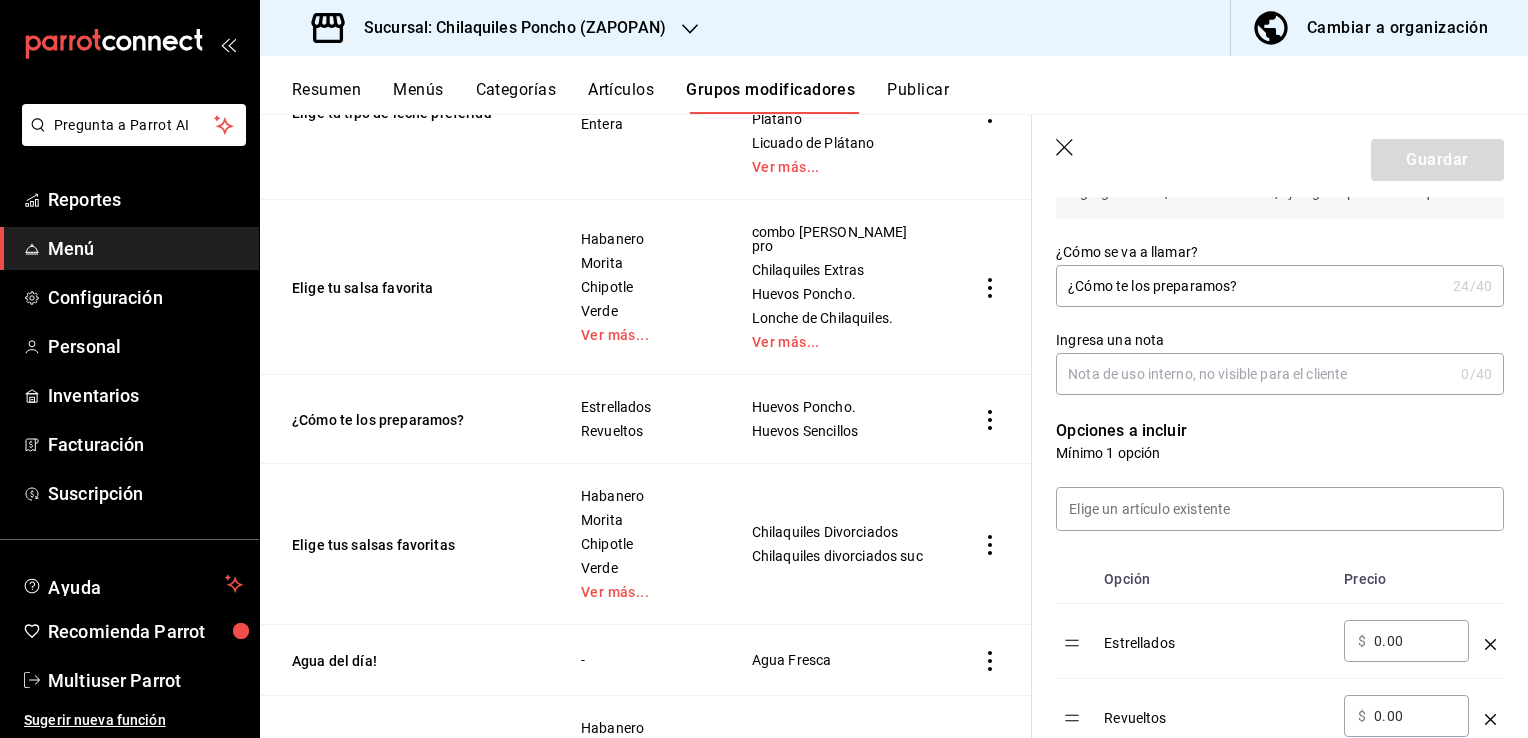 scroll, scrollTop: 200, scrollLeft: 0, axis: vertical 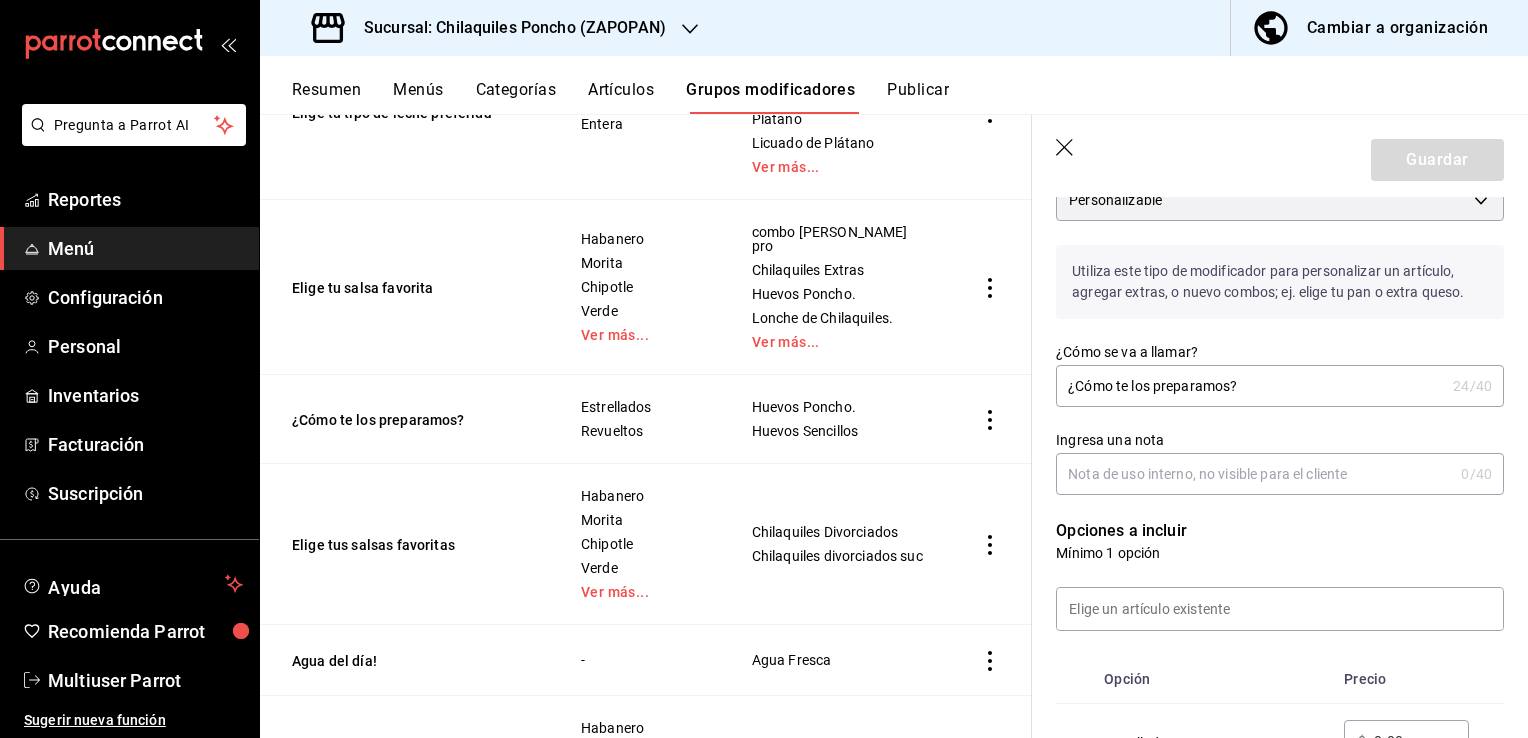 click on "Ingresa una nota" at bounding box center [1254, 474] 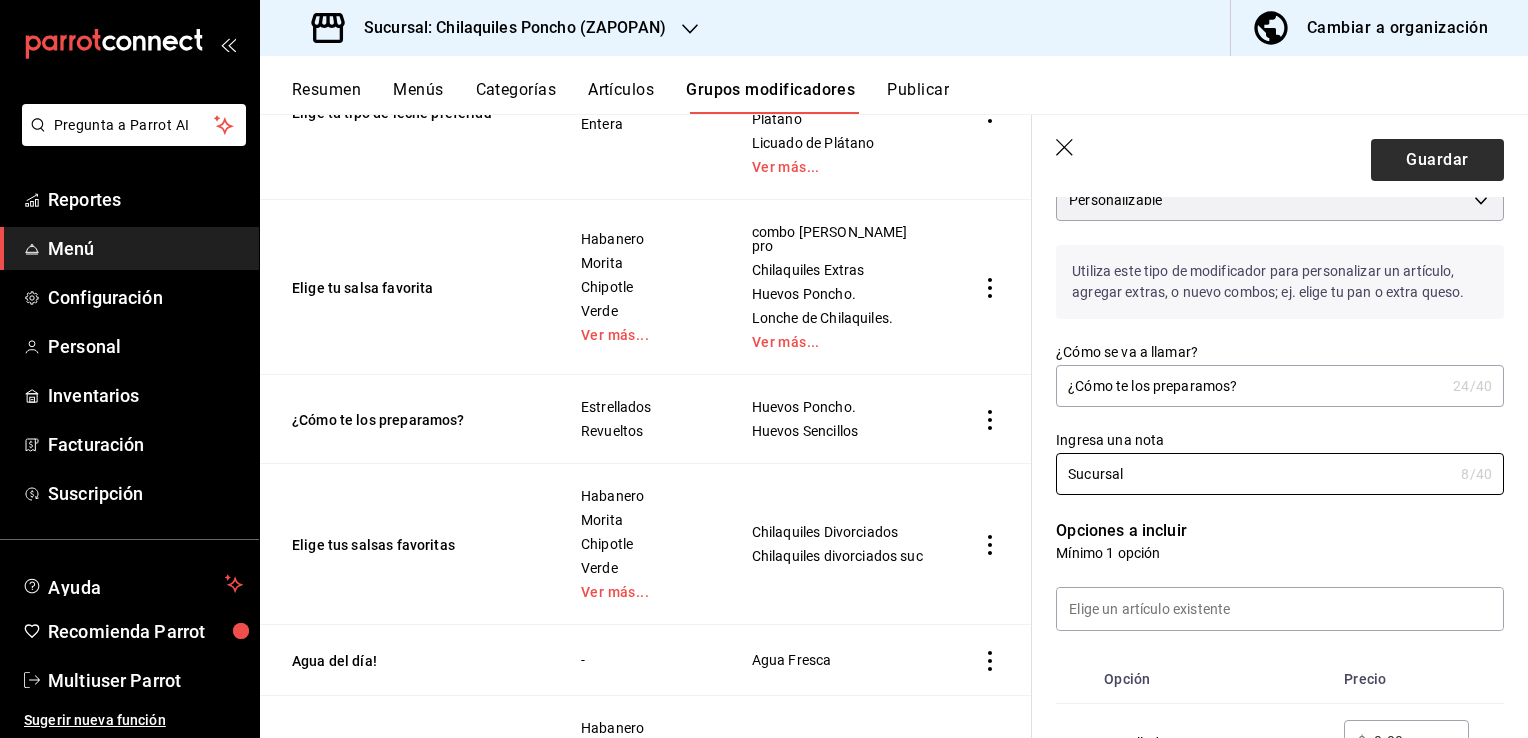 type on "Sucursal" 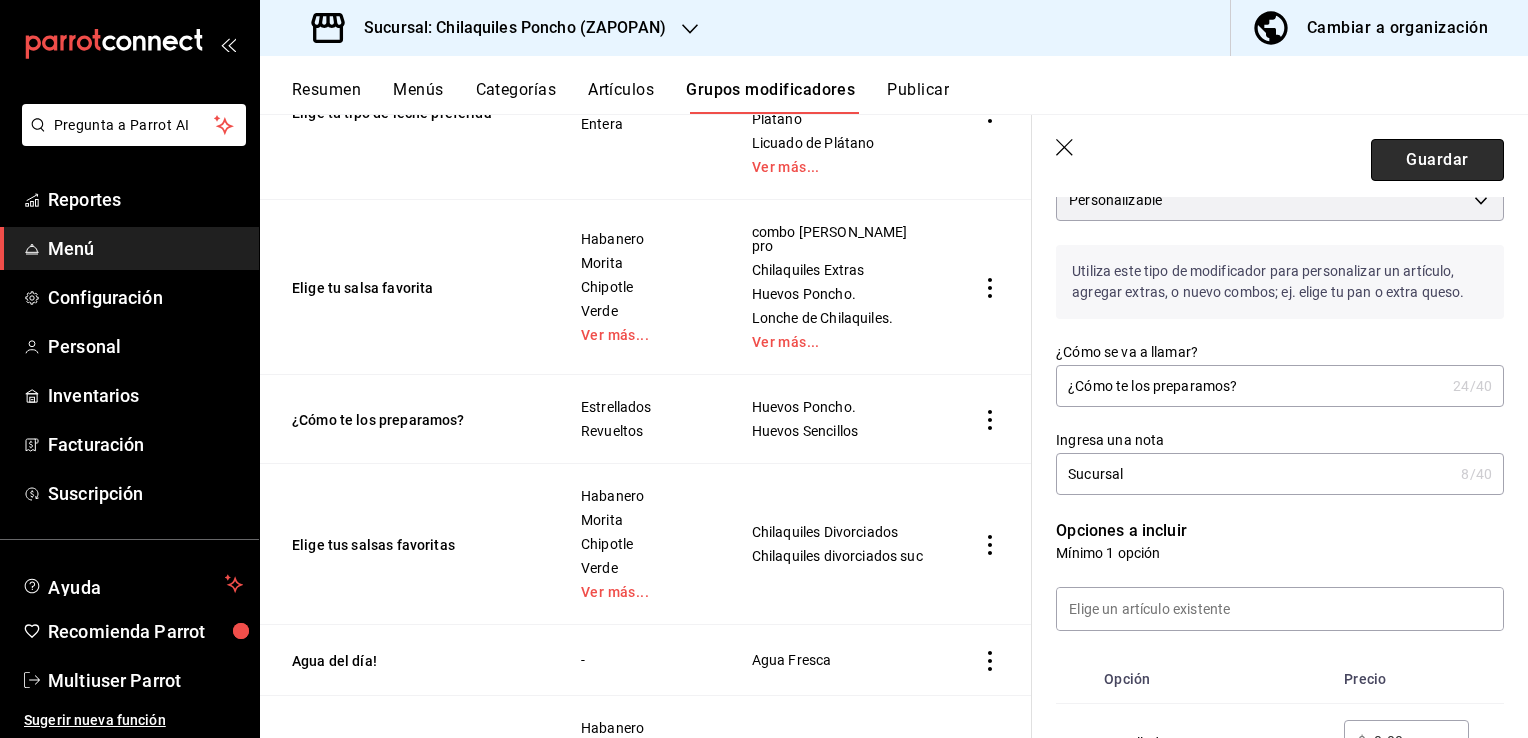 click on "Guardar" at bounding box center (1437, 160) 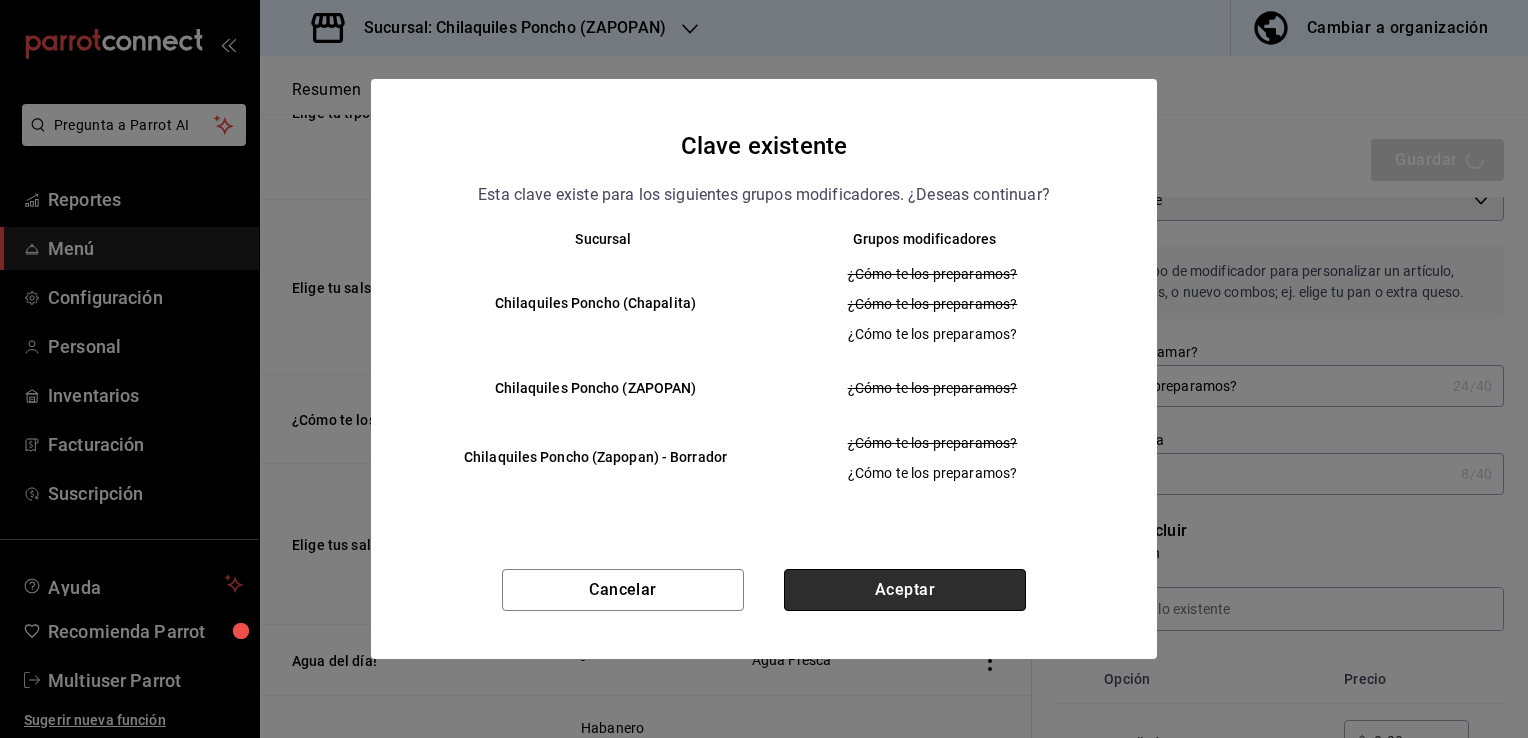 click on "Aceptar" at bounding box center [905, 590] 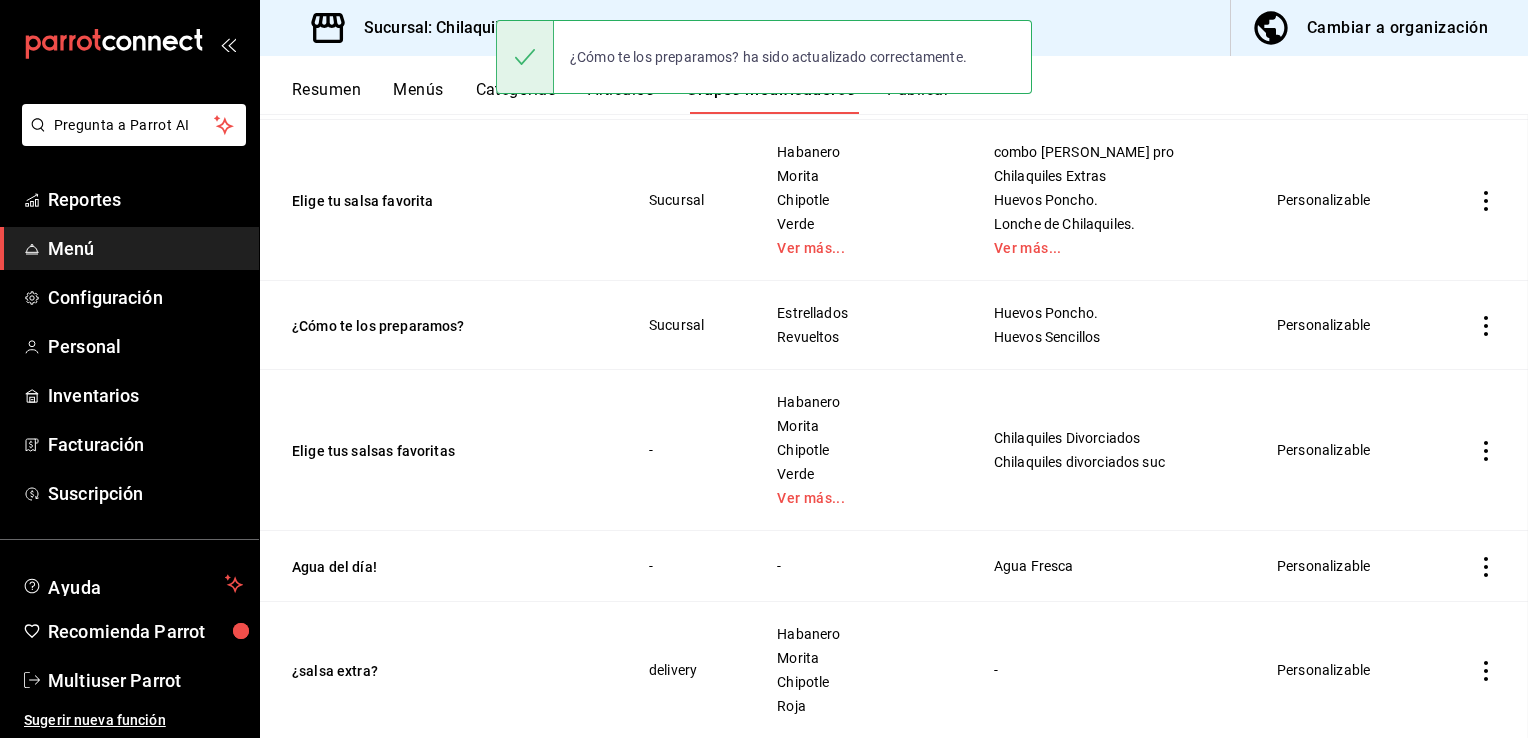scroll, scrollTop: 0, scrollLeft: 0, axis: both 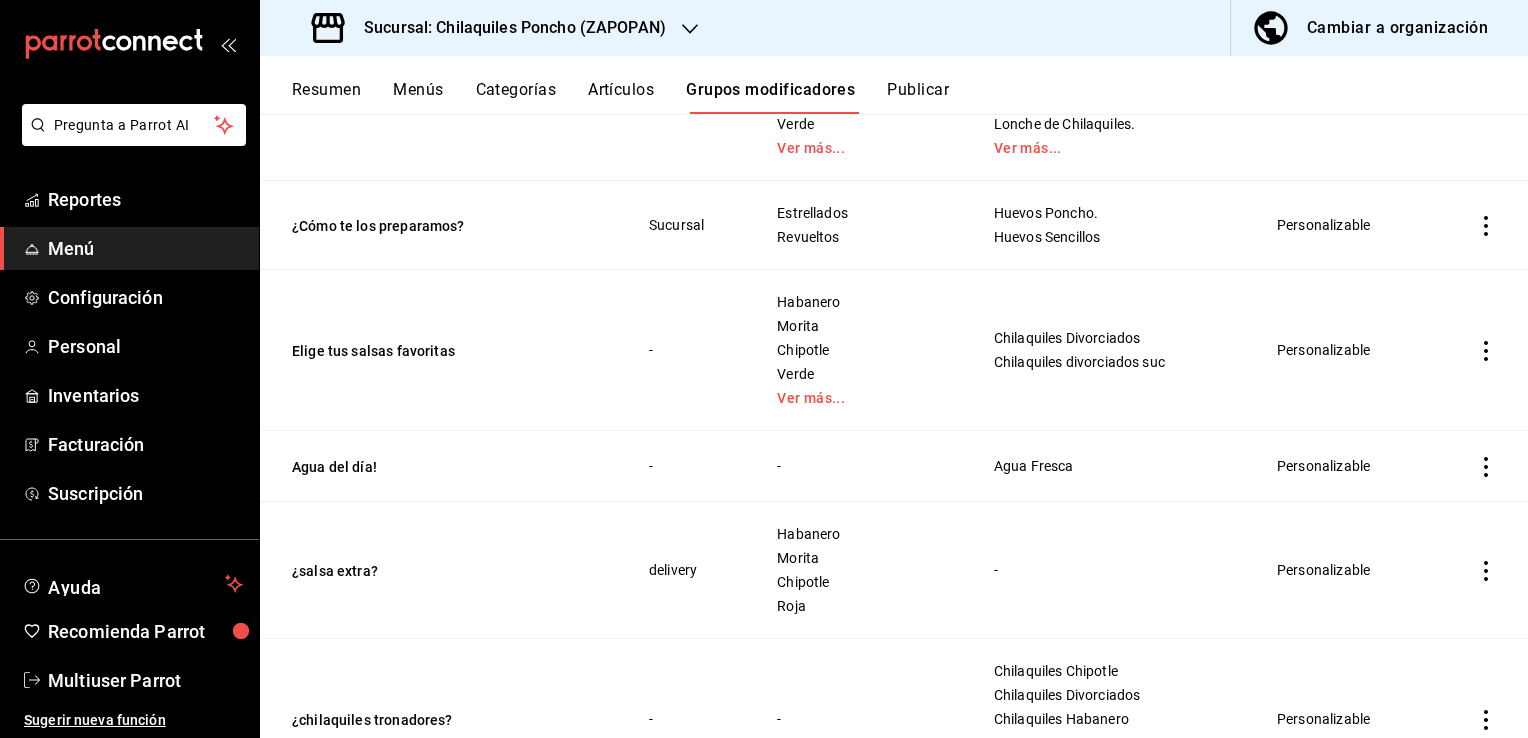 click 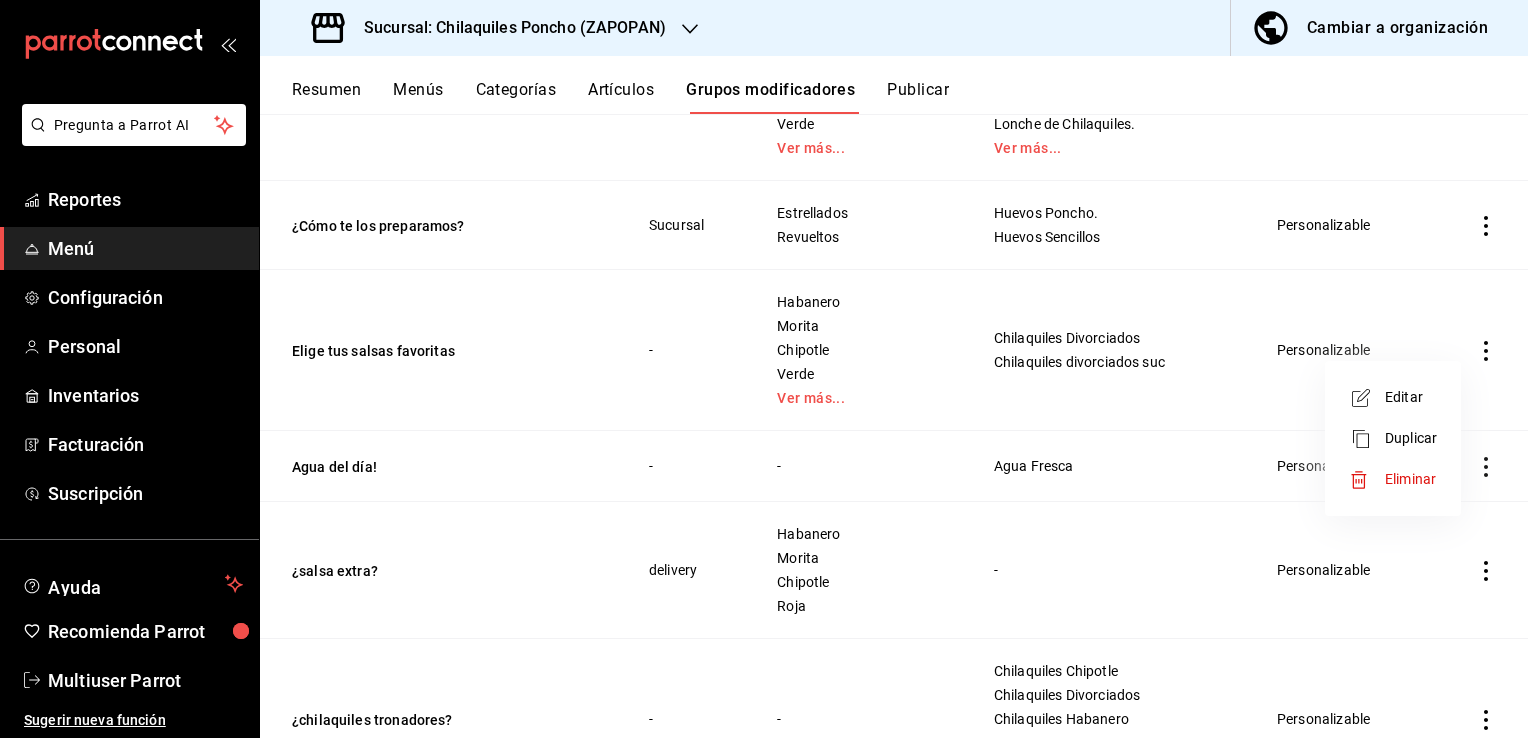 click on "Editar" at bounding box center [1393, 397] 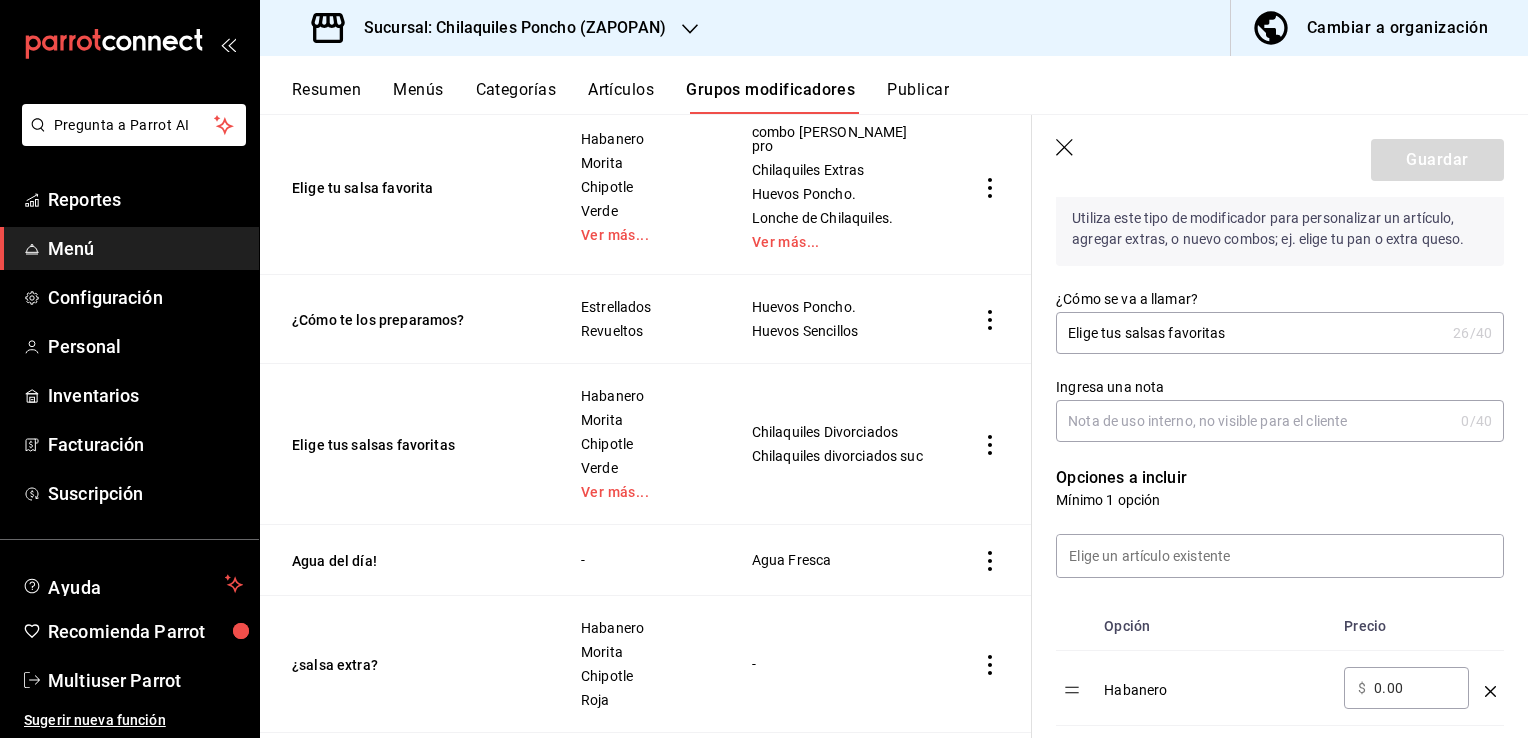 scroll, scrollTop: 300, scrollLeft: 0, axis: vertical 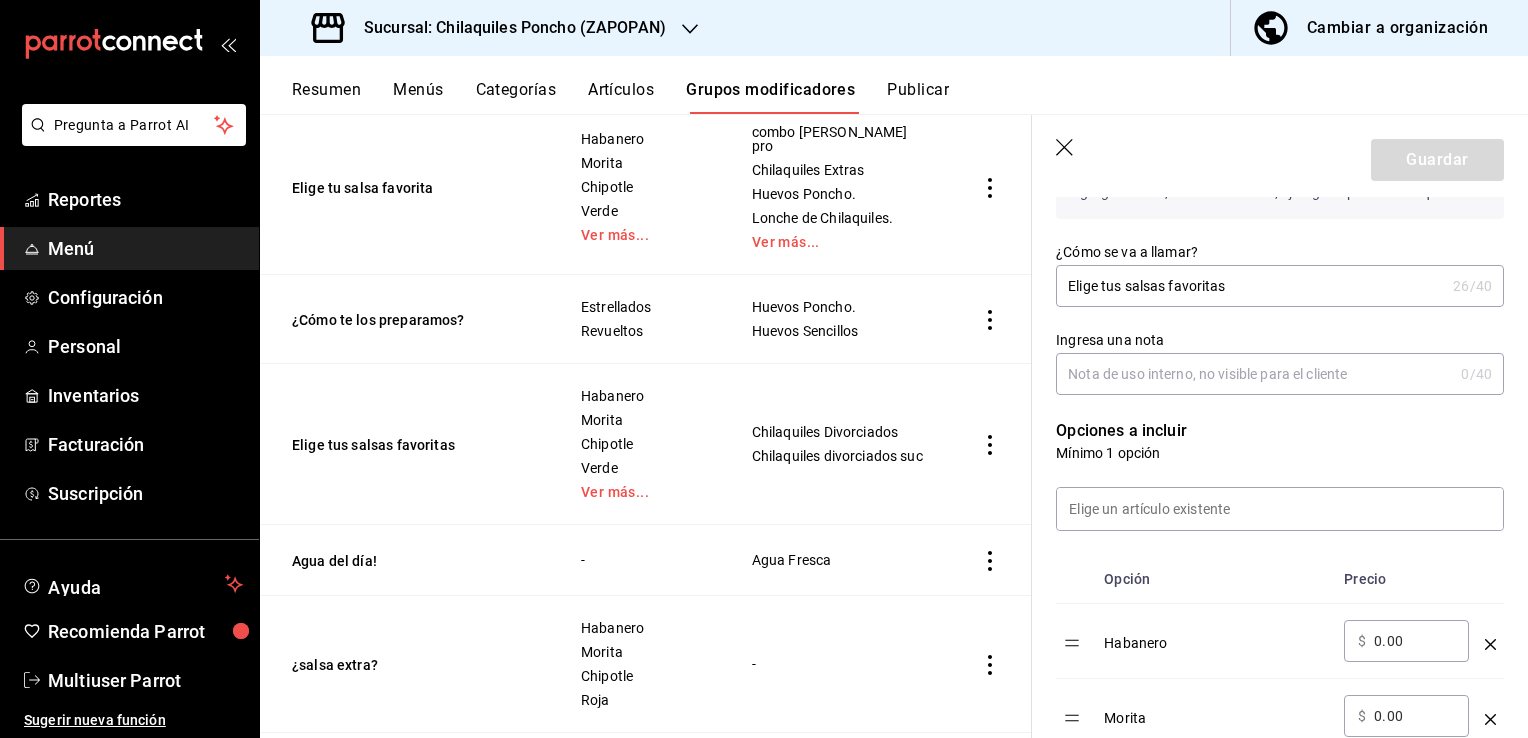 click on "Ingresa una nota" at bounding box center (1254, 374) 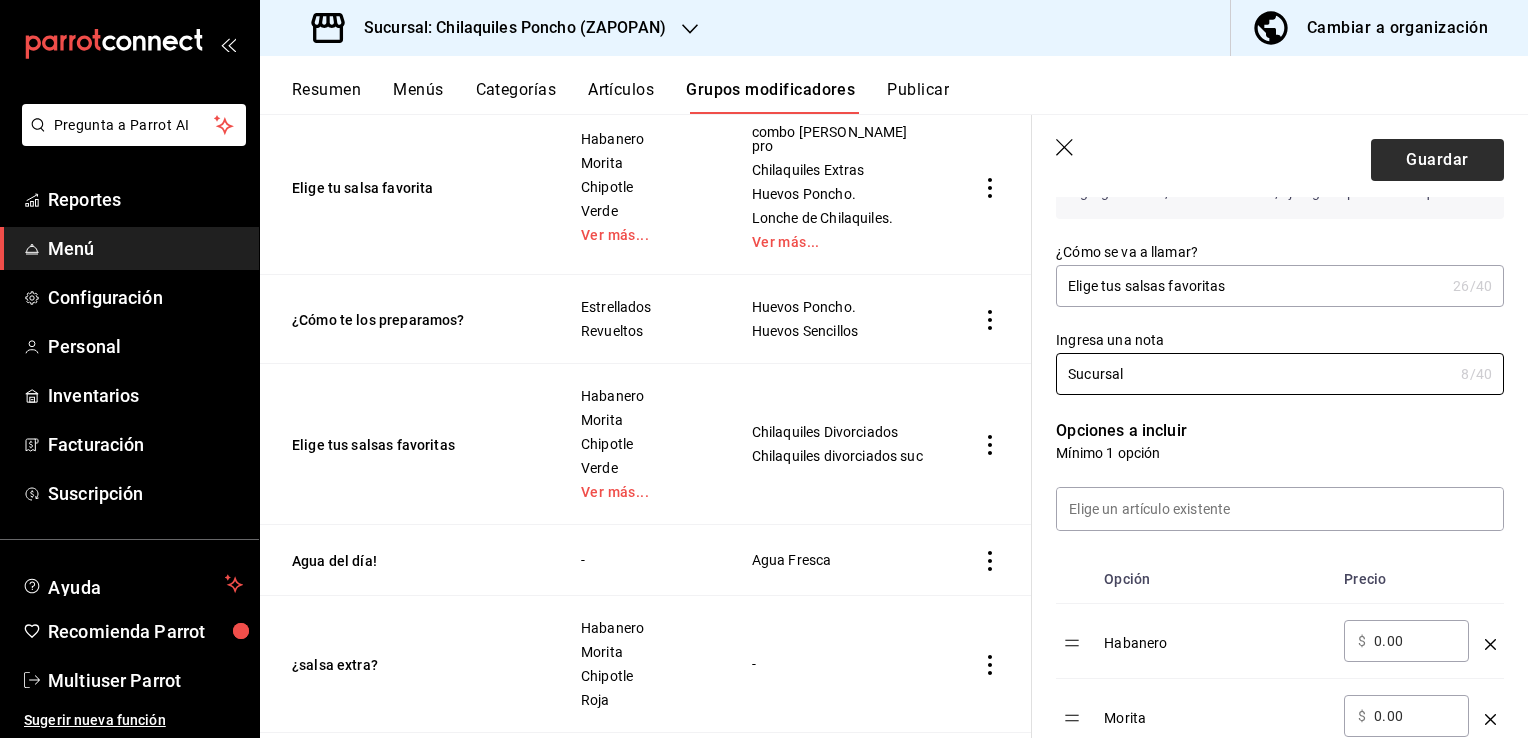 type on "Sucursal" 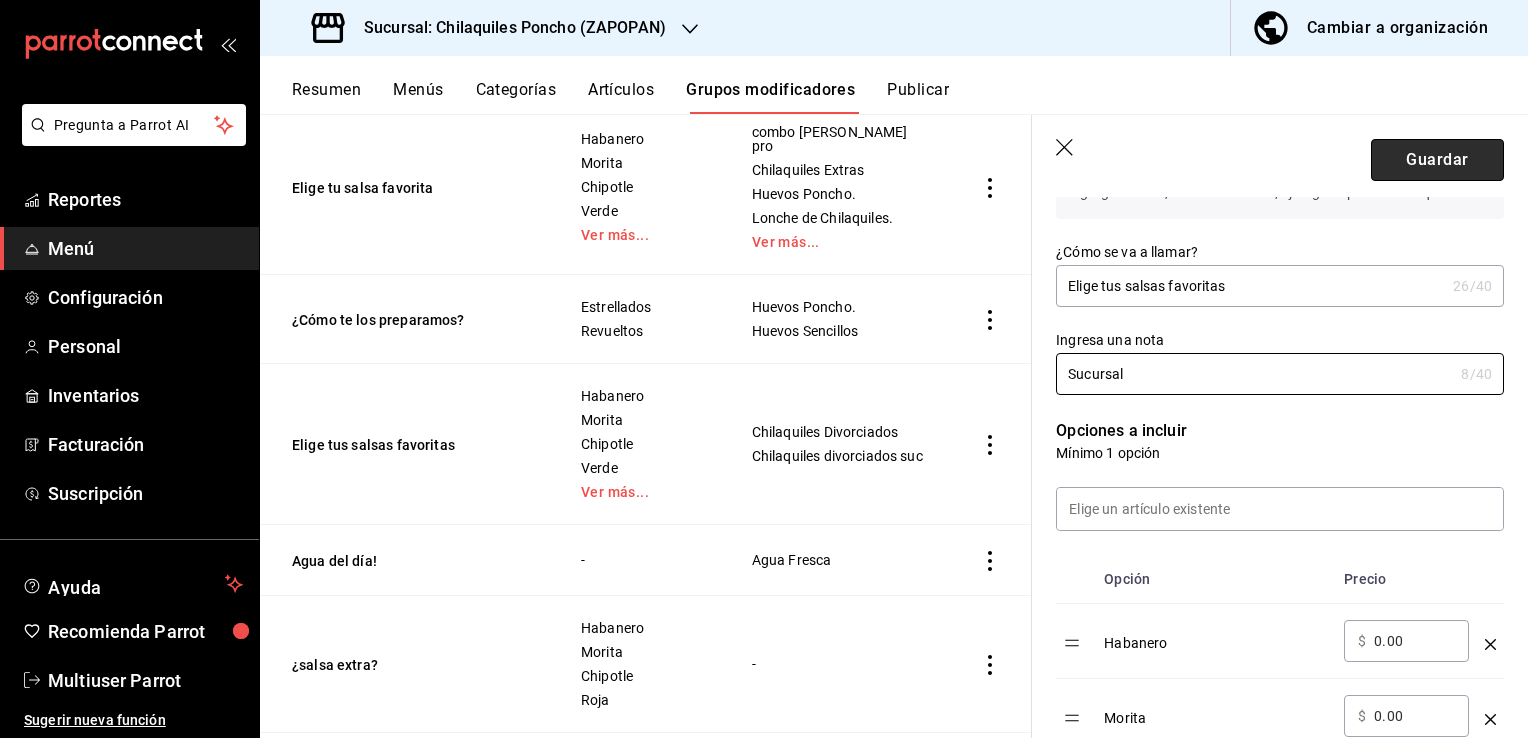 click on "Guardar" at bounding box center (1437, 160) 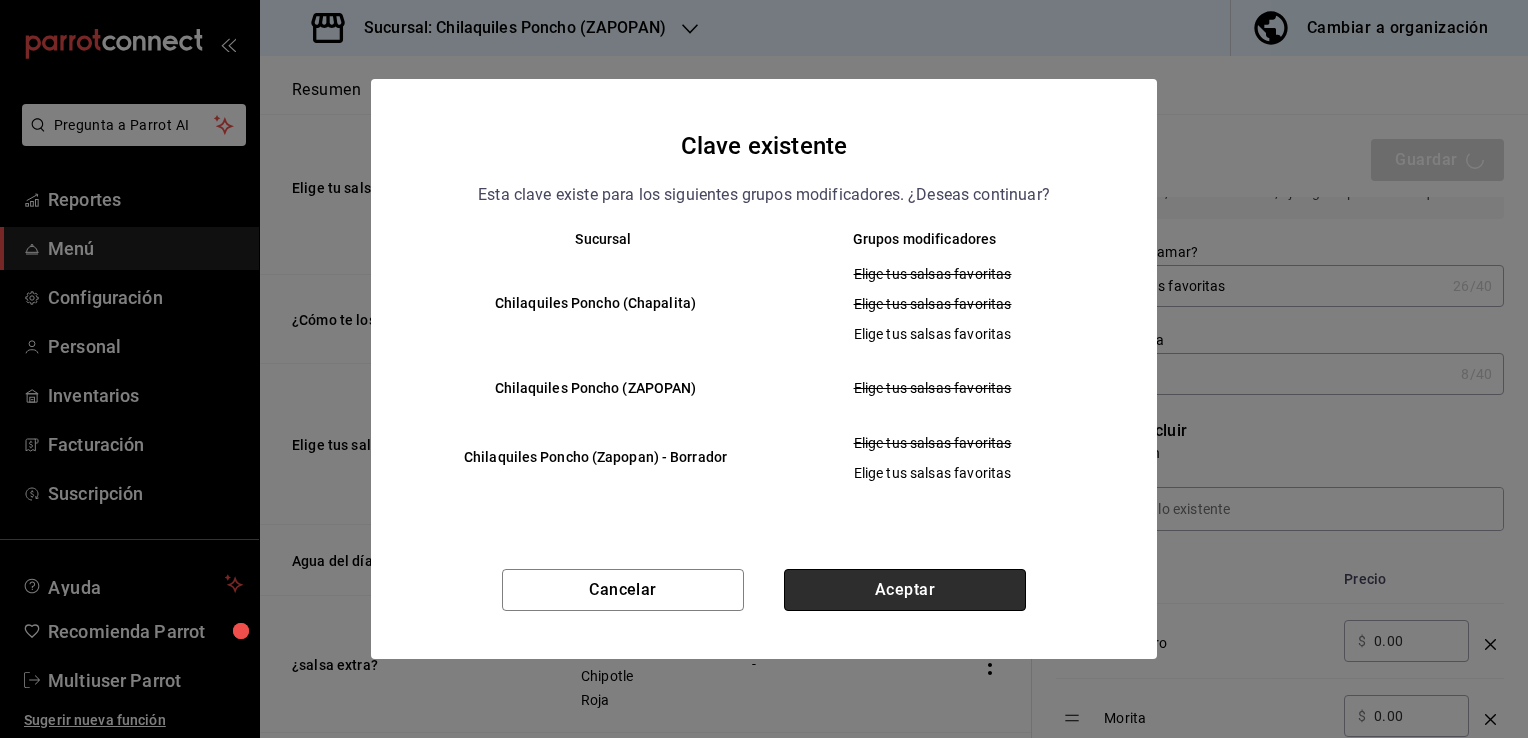 click on "Aceptar" at bounding box center [905, 590] 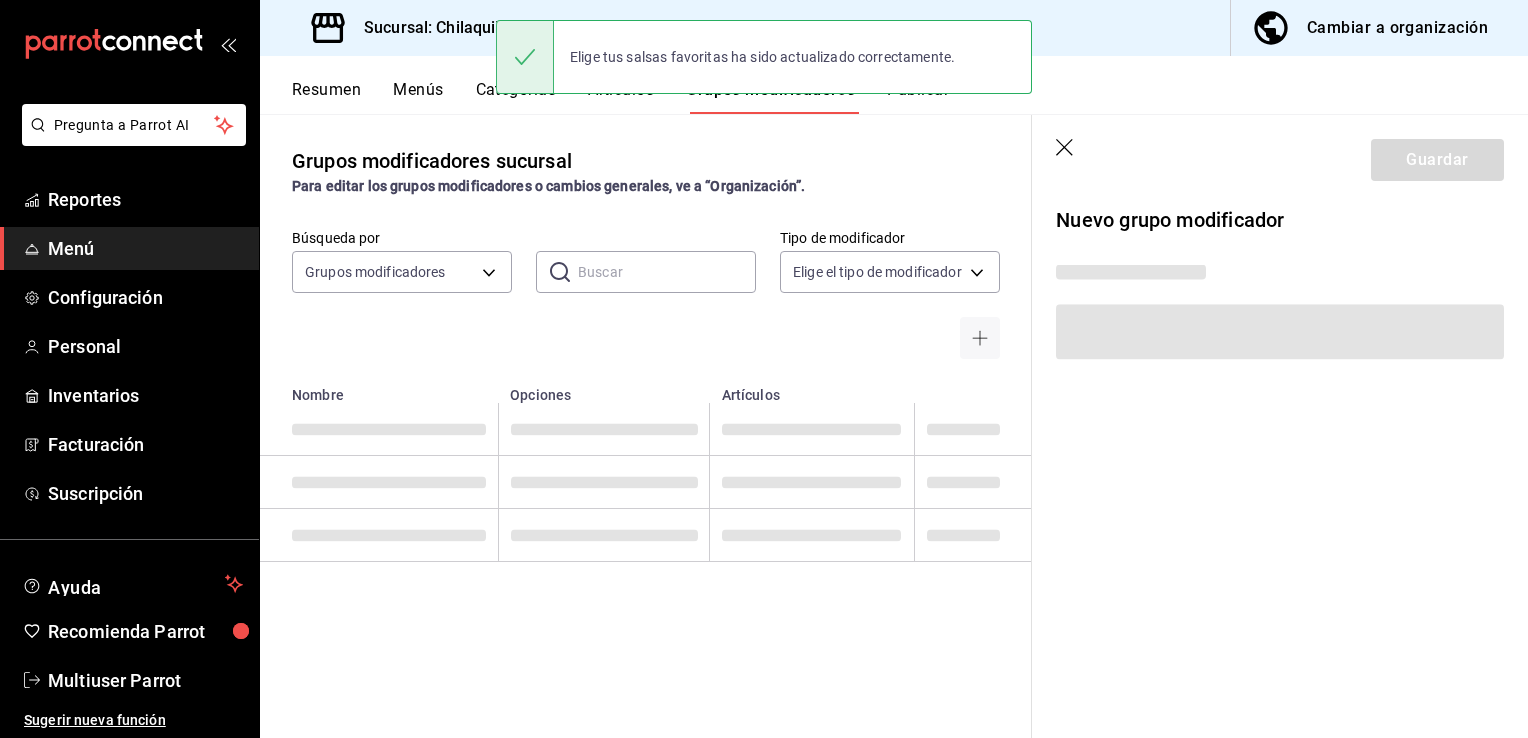 scroll, scrollTop: 0, scrollLeft: 0, axis: both 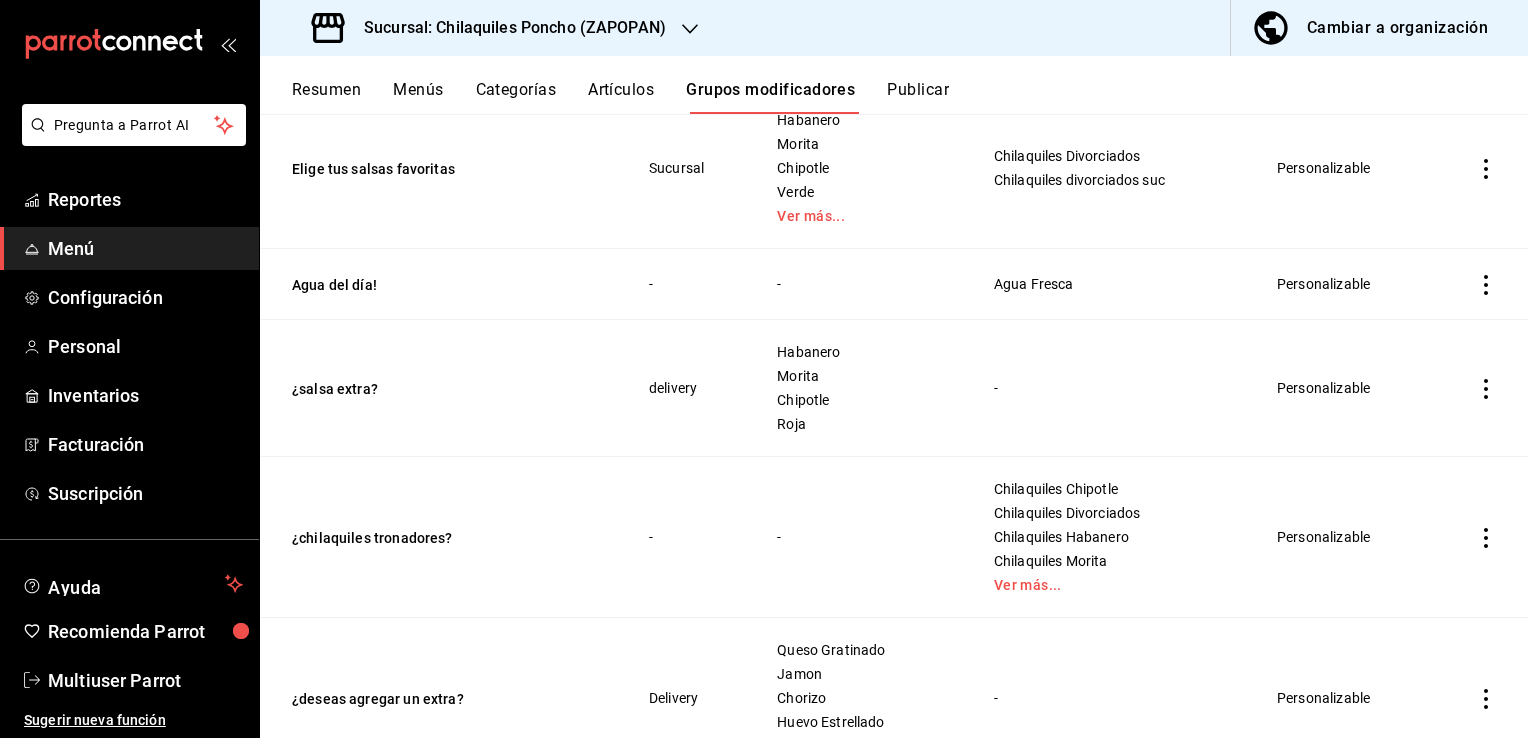 click 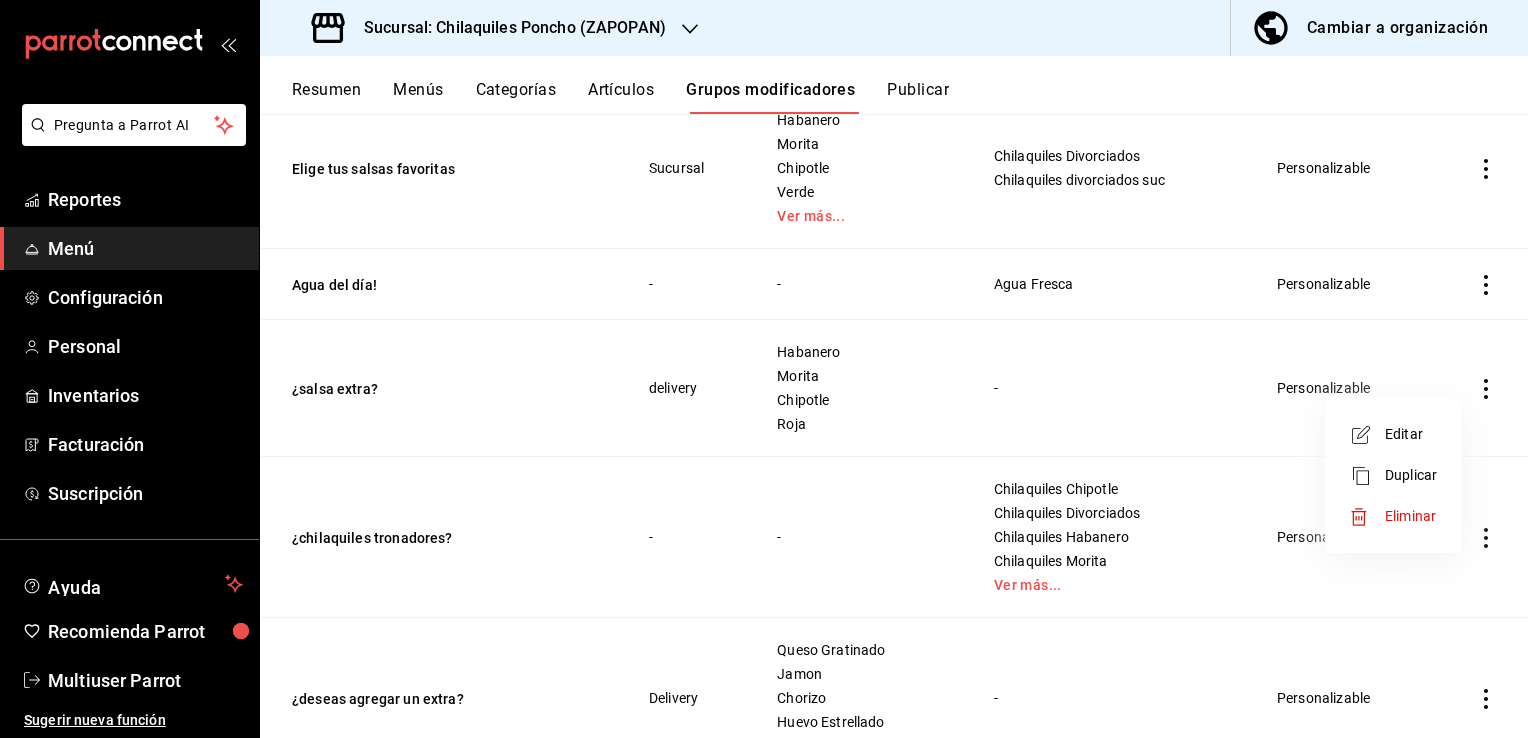 click on "Editar" at bounding box center (1411, 434) 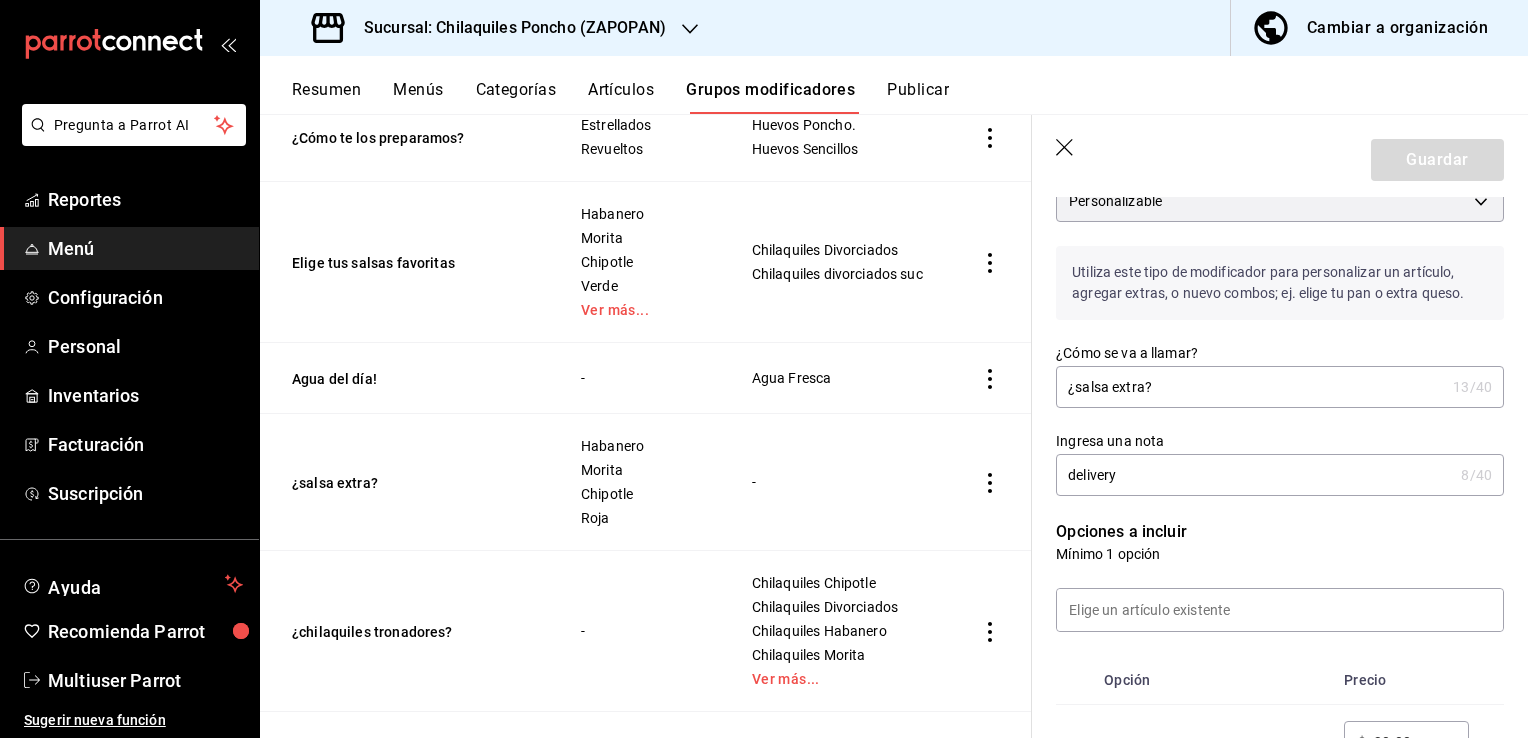 scroll, scrollTop: 200, scrollLeft: 0, axis: vertical 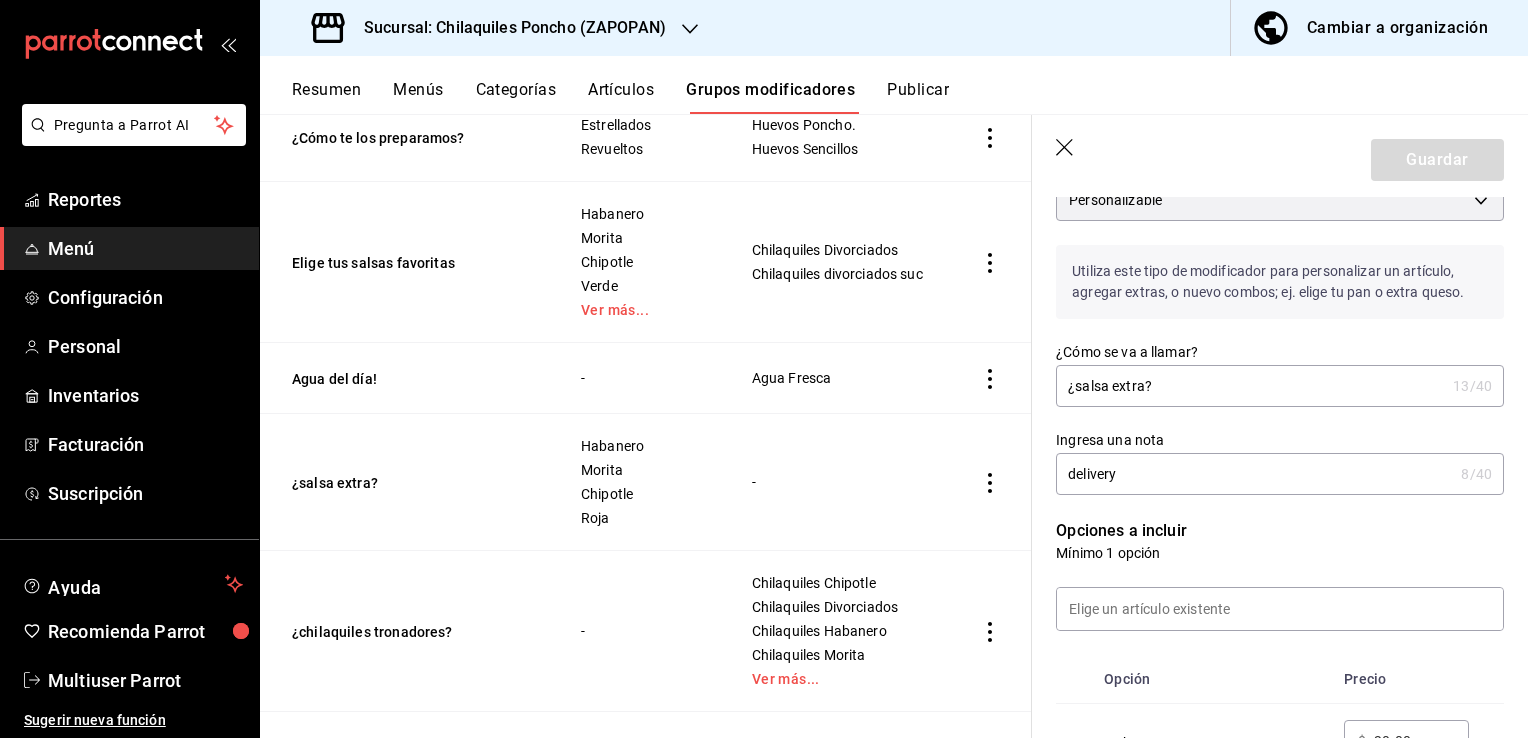 click on "¿salsa extra?" at bounding box center [1250, 386] 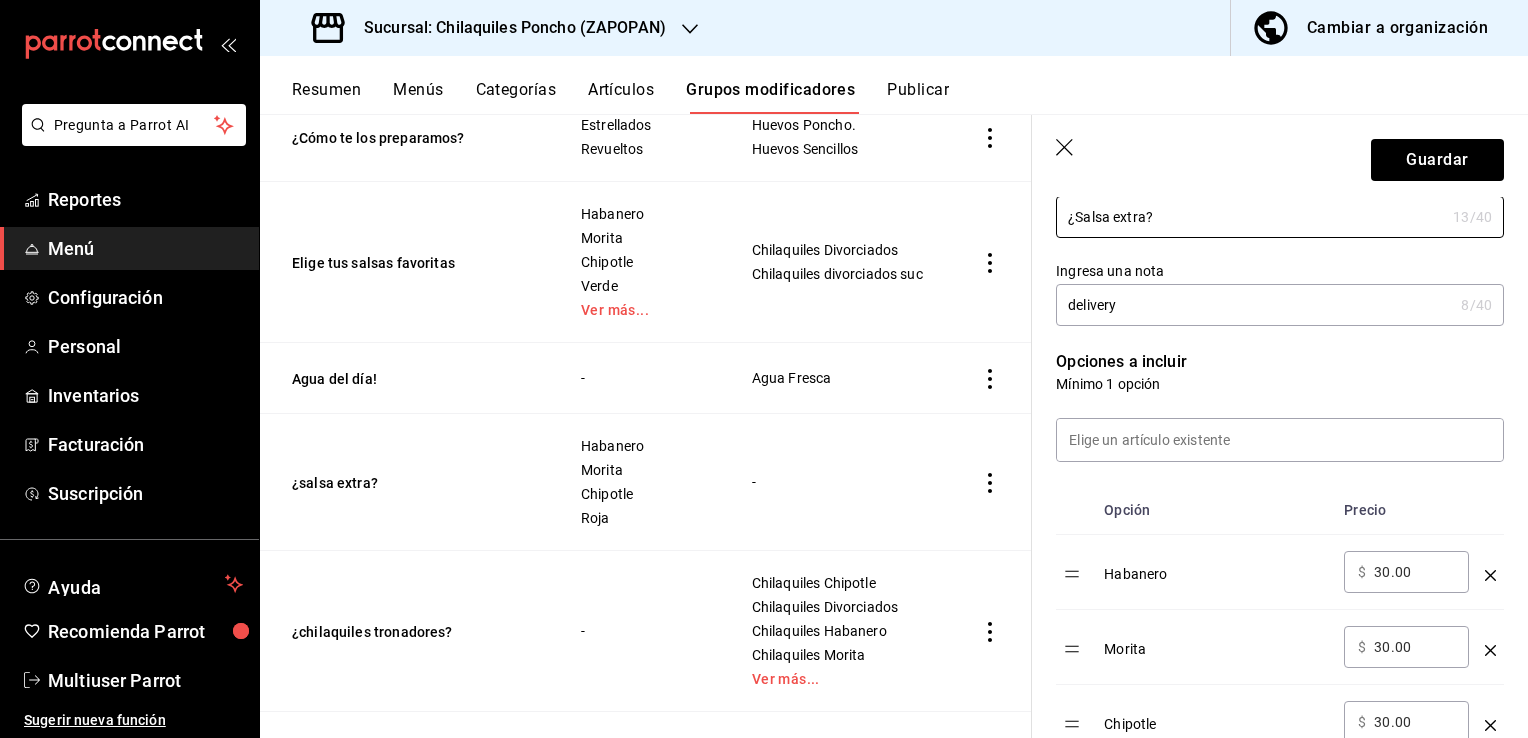 scroll, scrollTop: 400, scrollLeft: 0, axis: vertical 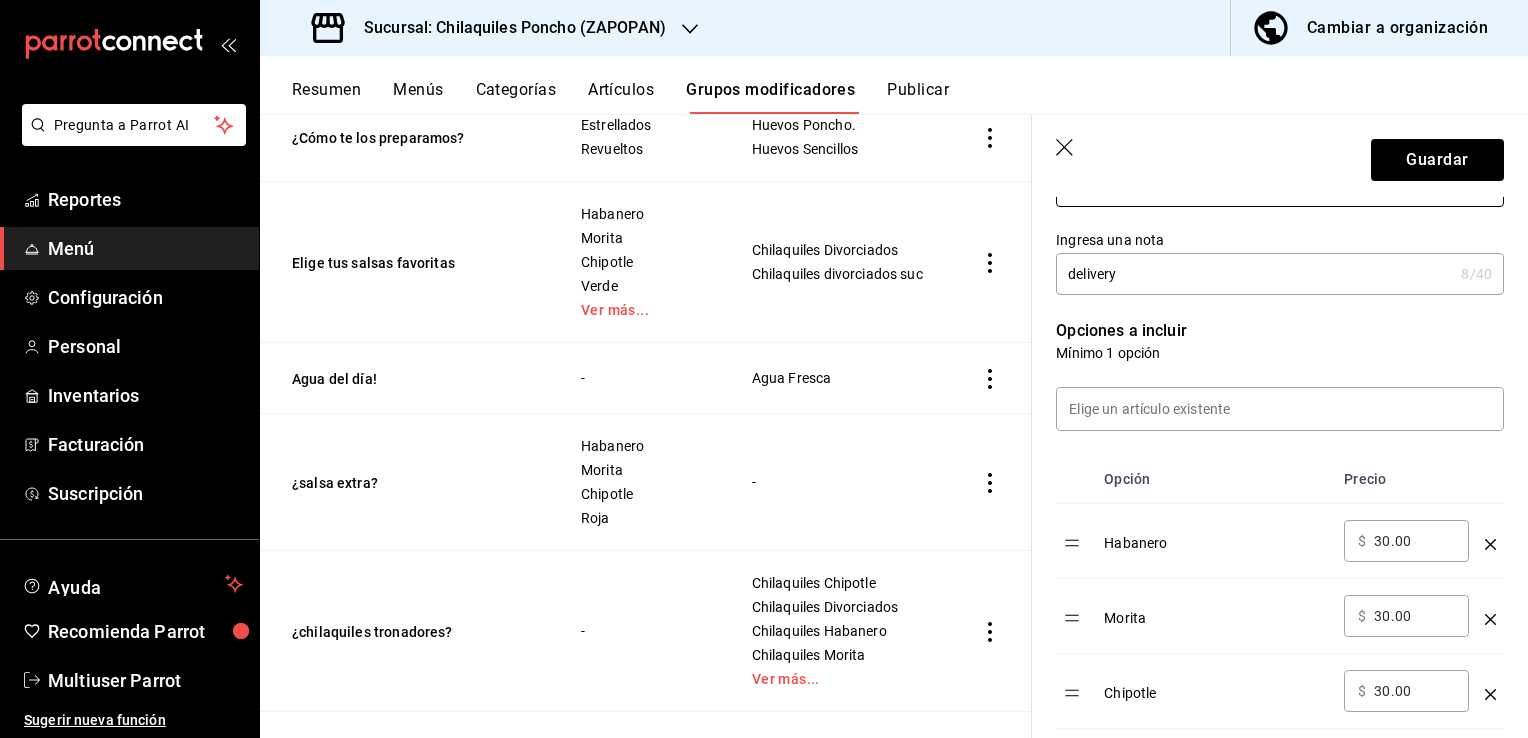type on "¿Salsa extra?" 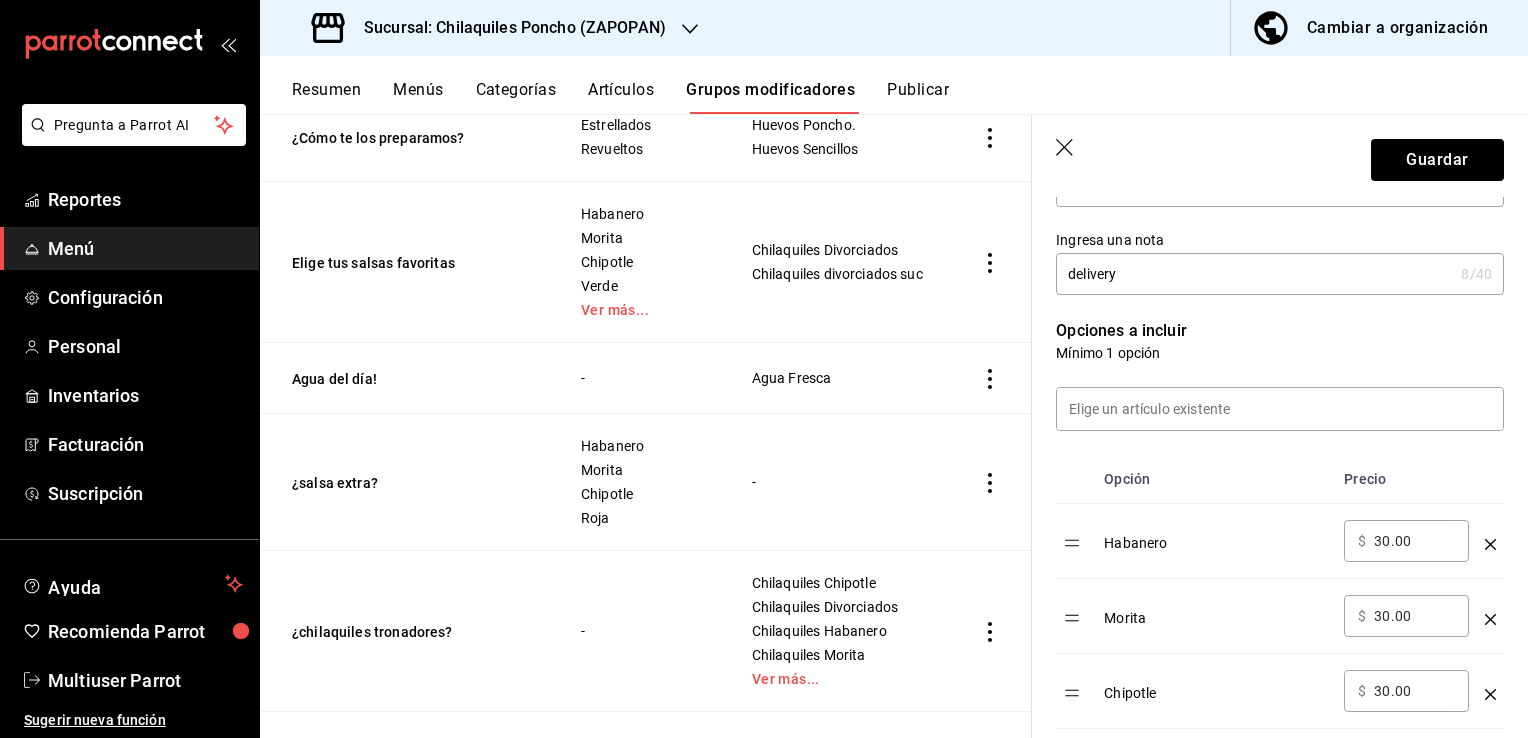 click on "delivery" at bounding box center [1254, 274] 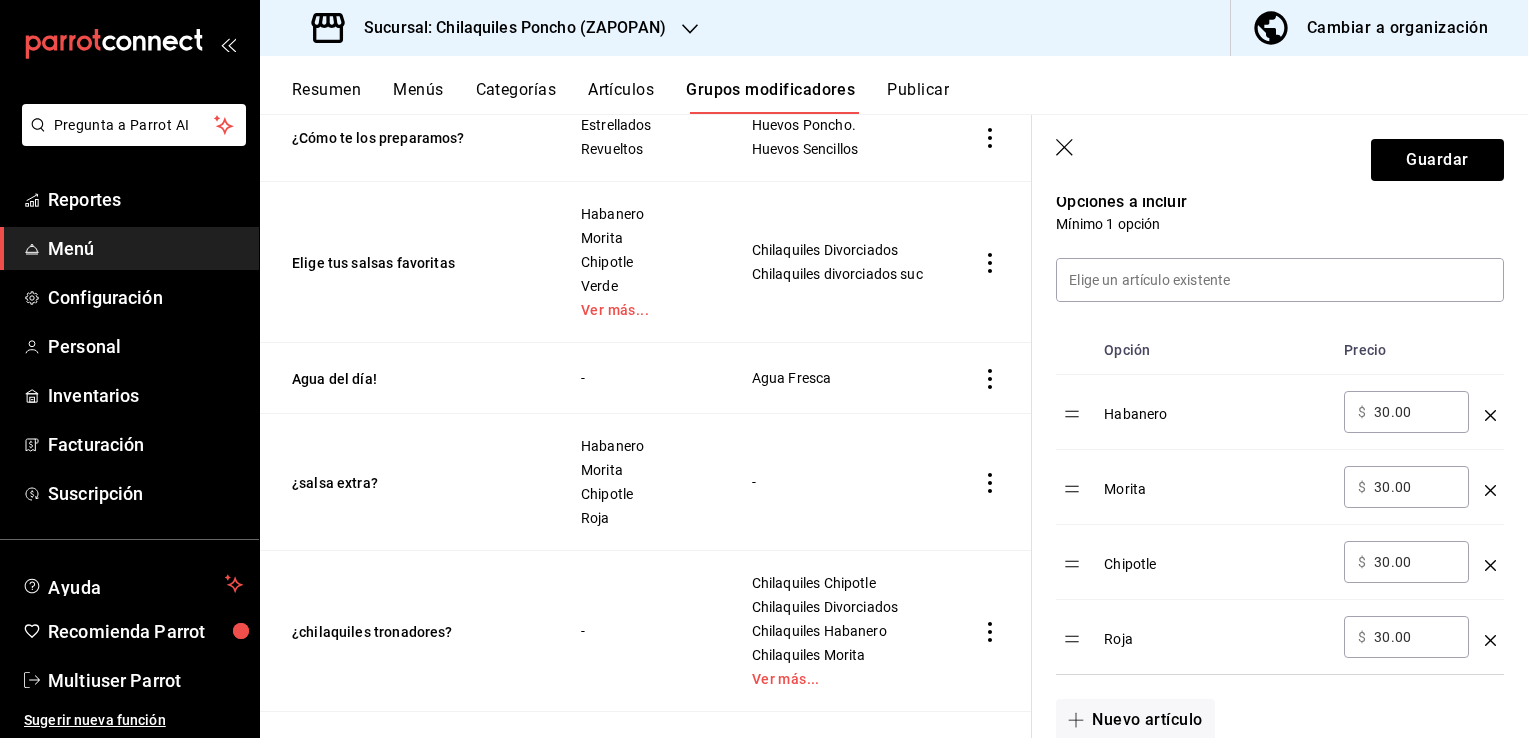 scroll, scrollTop: 500, scrollLeft: 0, axis: vertical 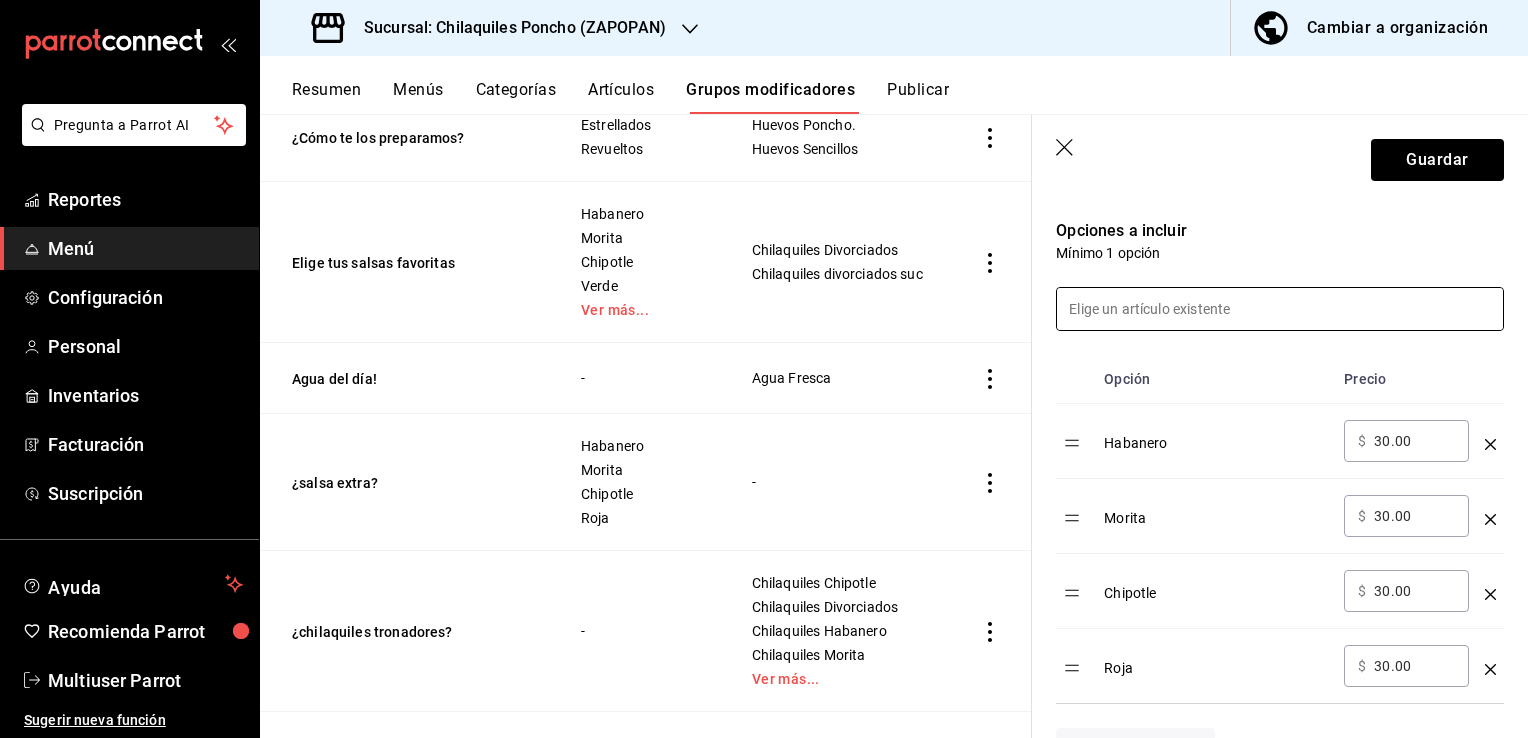 type on "Delivery" 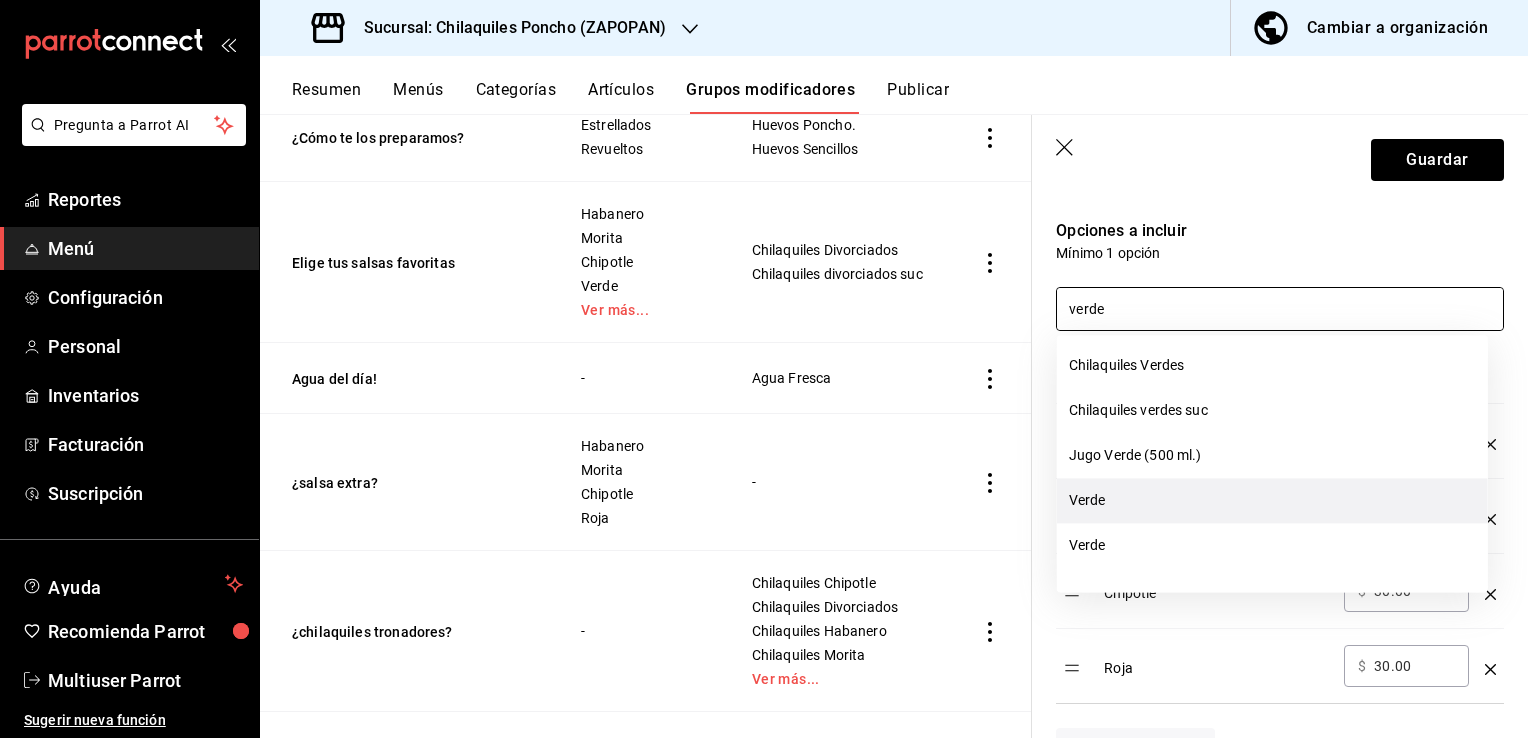 click on "Verde" at bounding box center [1272, 500] 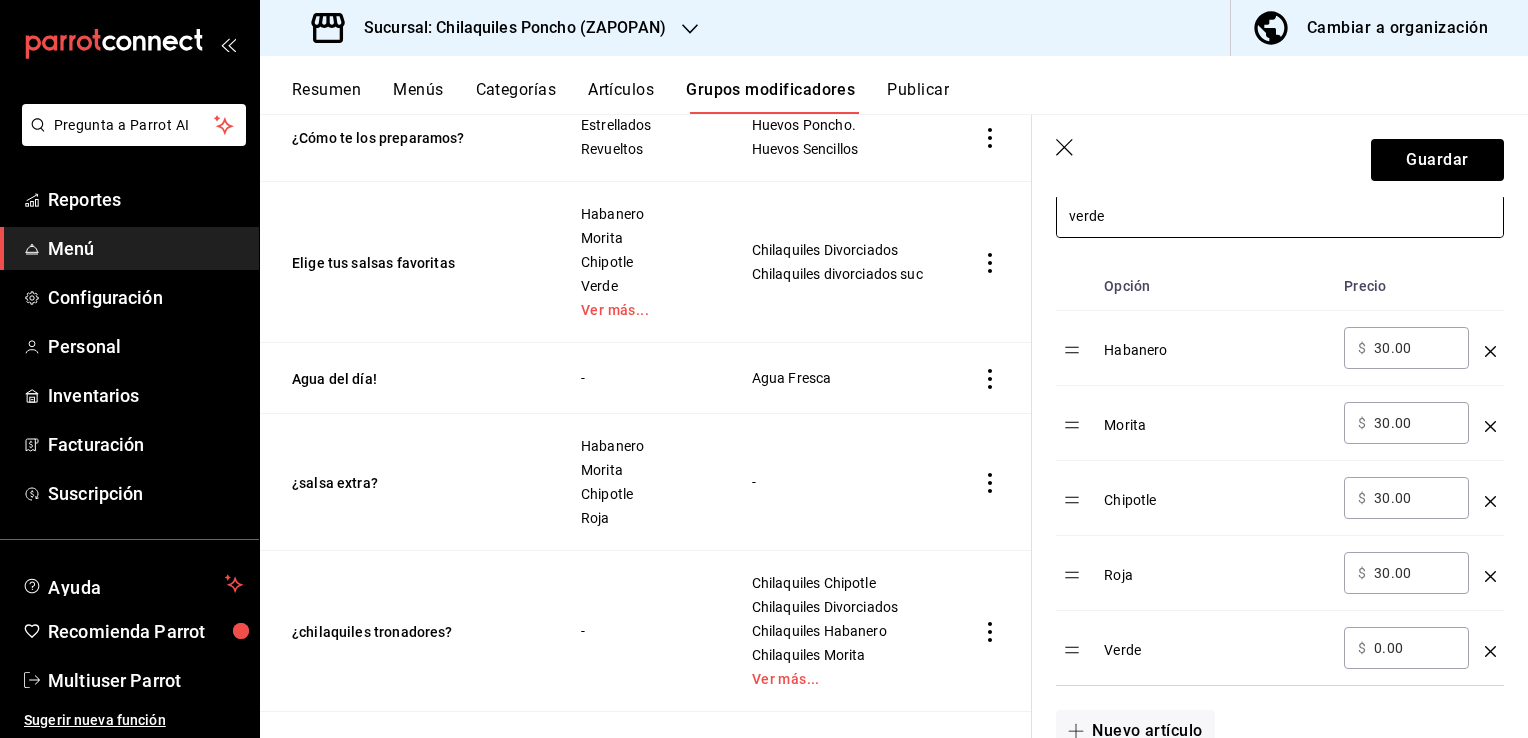 scroll, scrollTop: 700, scrollLeft: 0, axis: vertical 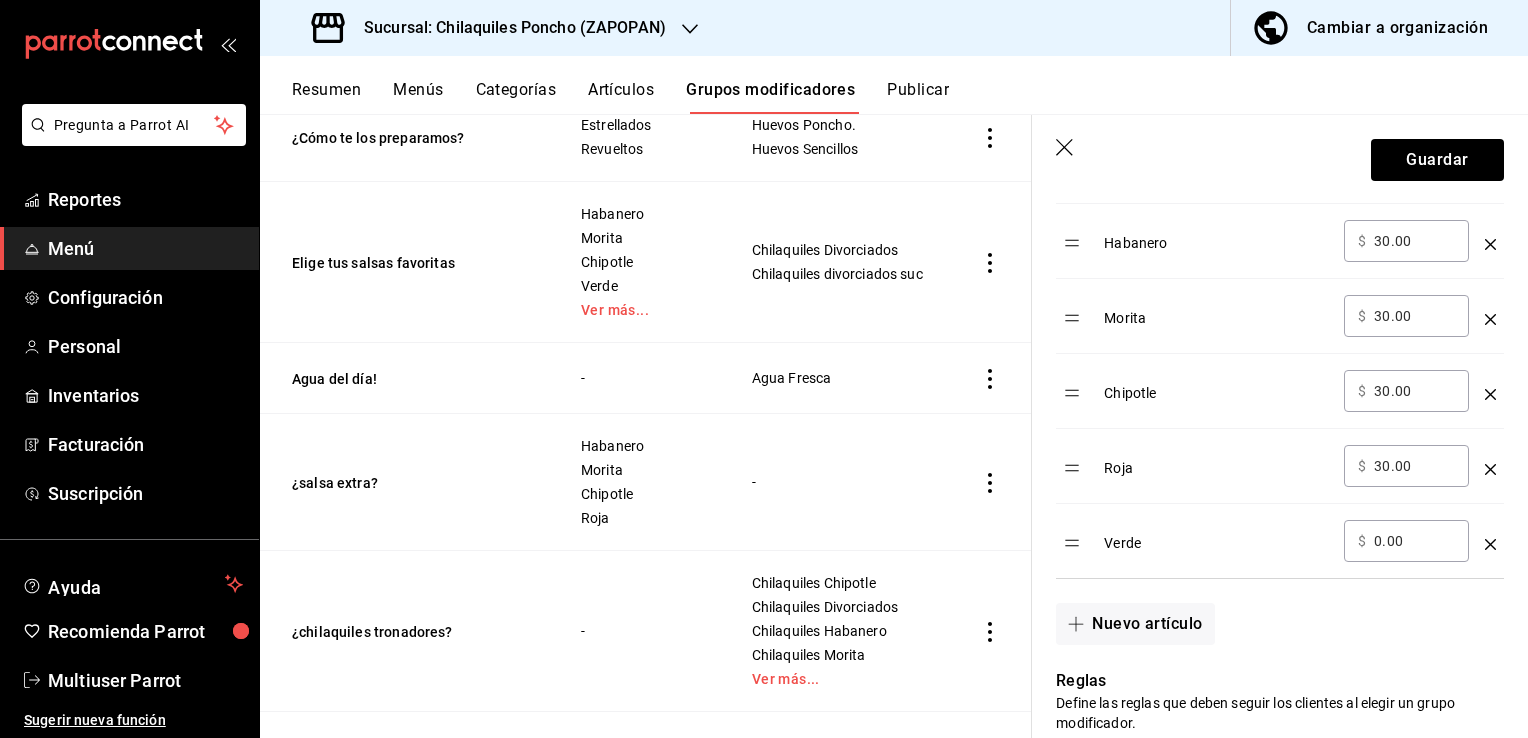 click at bounding box center (1490, 541) 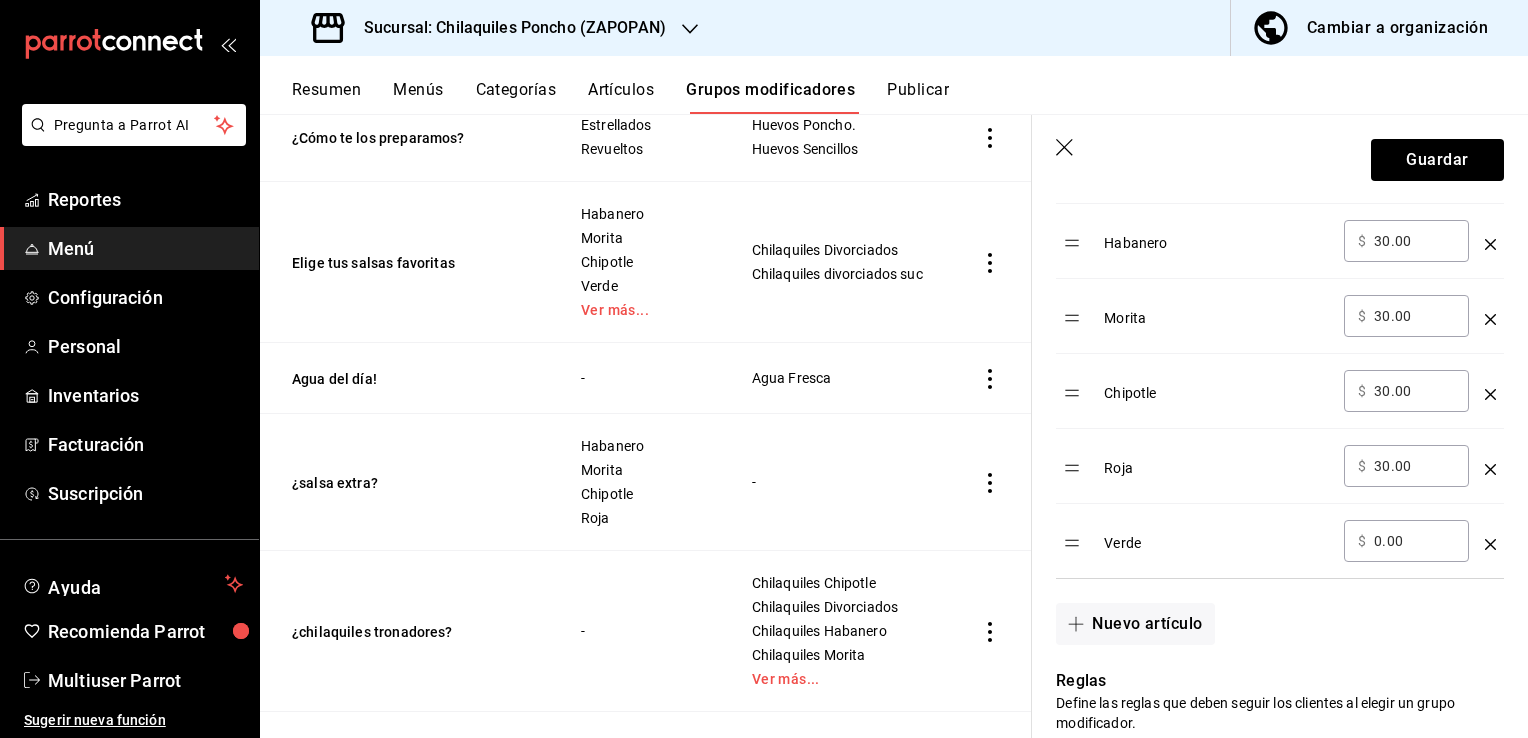 click 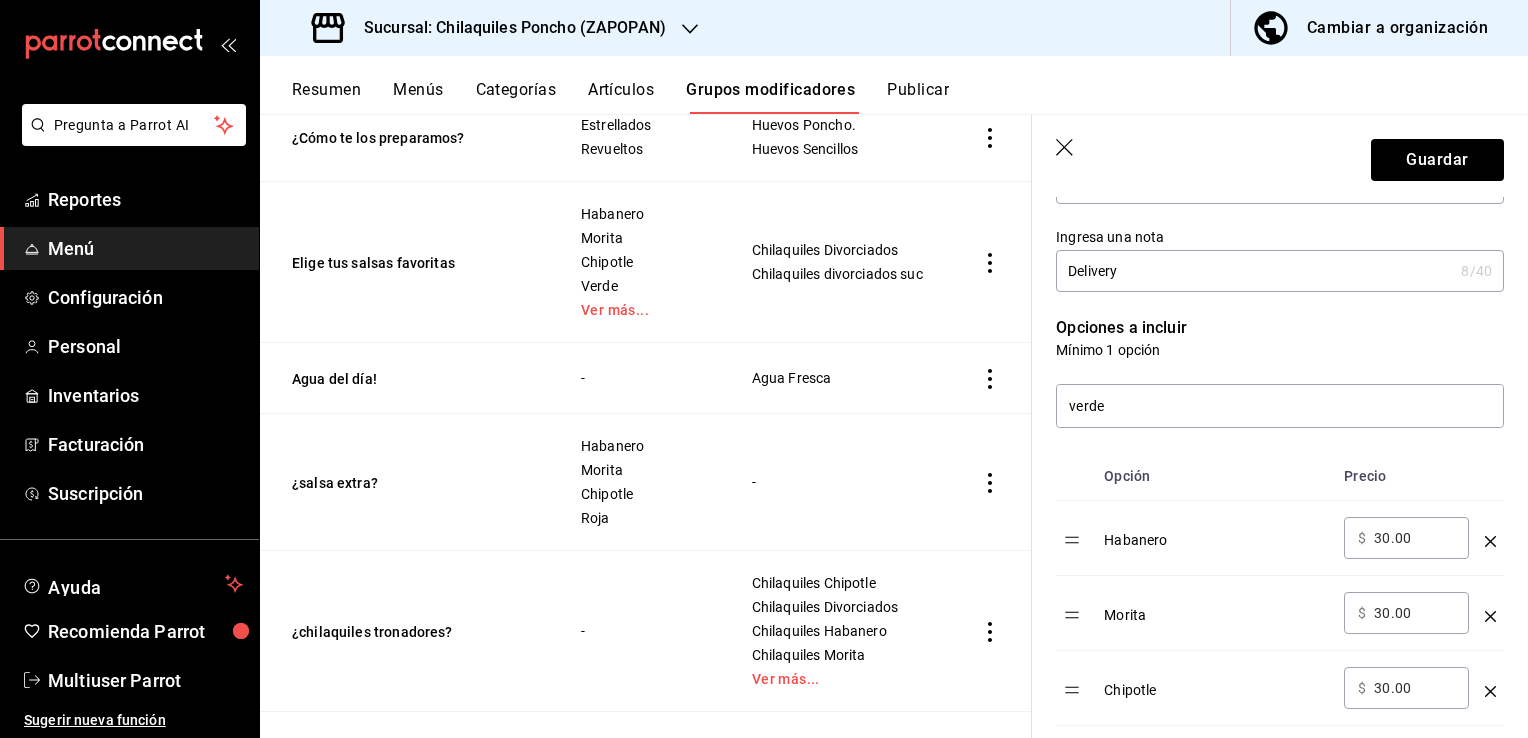 scroll, scrollTop: 400, scrollLeft: 0, axis: vertical 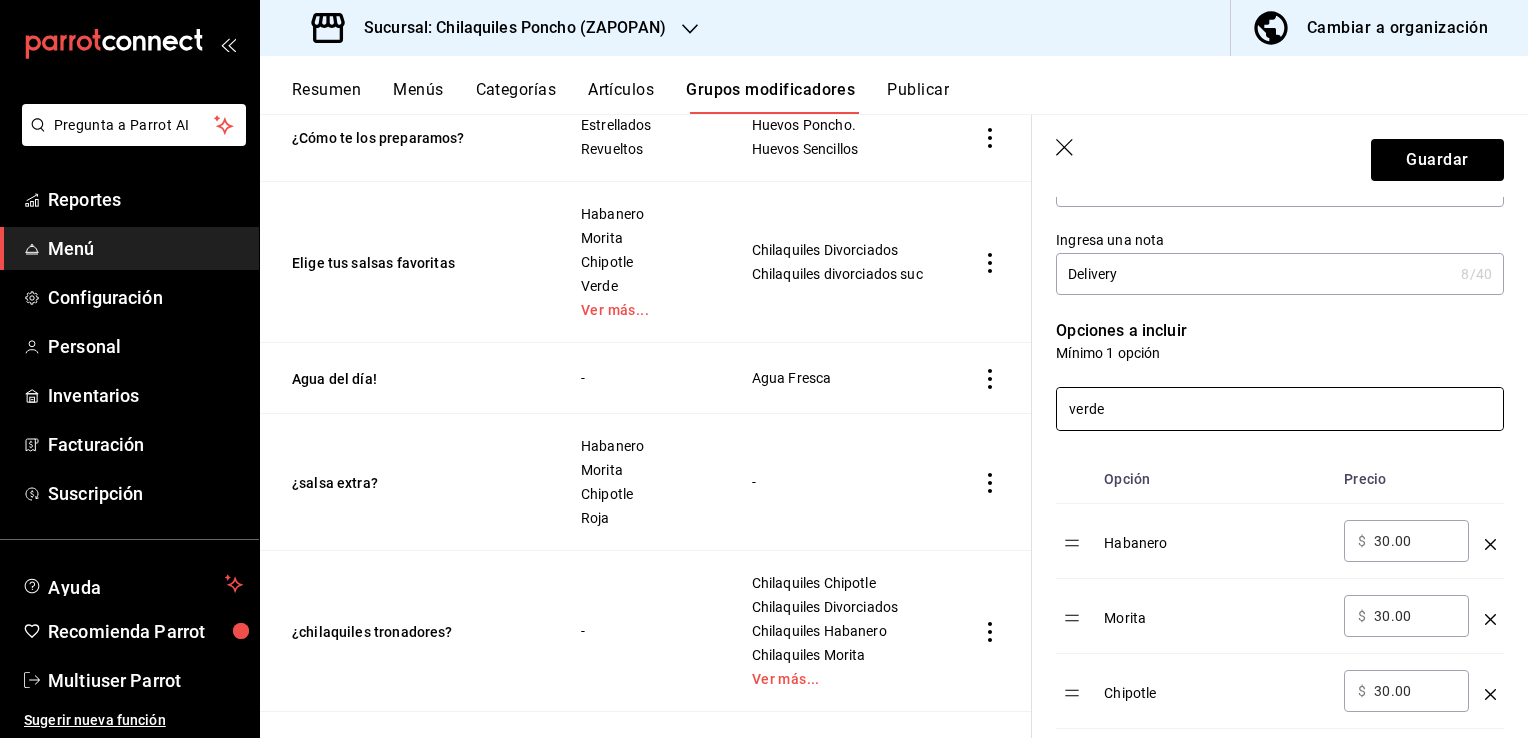 click on "verde" at bounding box center [1280, 409] 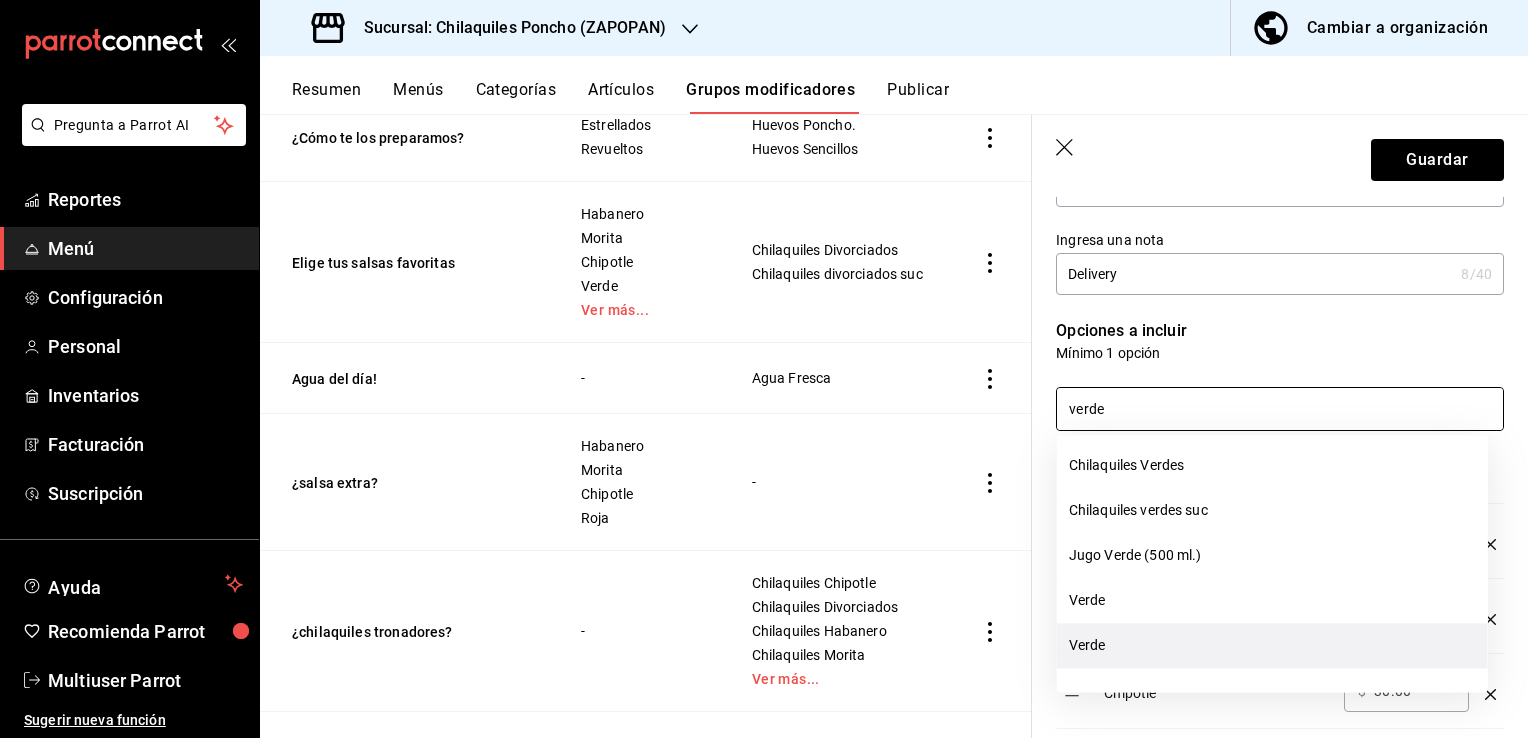 click on "Verde" at bounding box center [1272, 645] 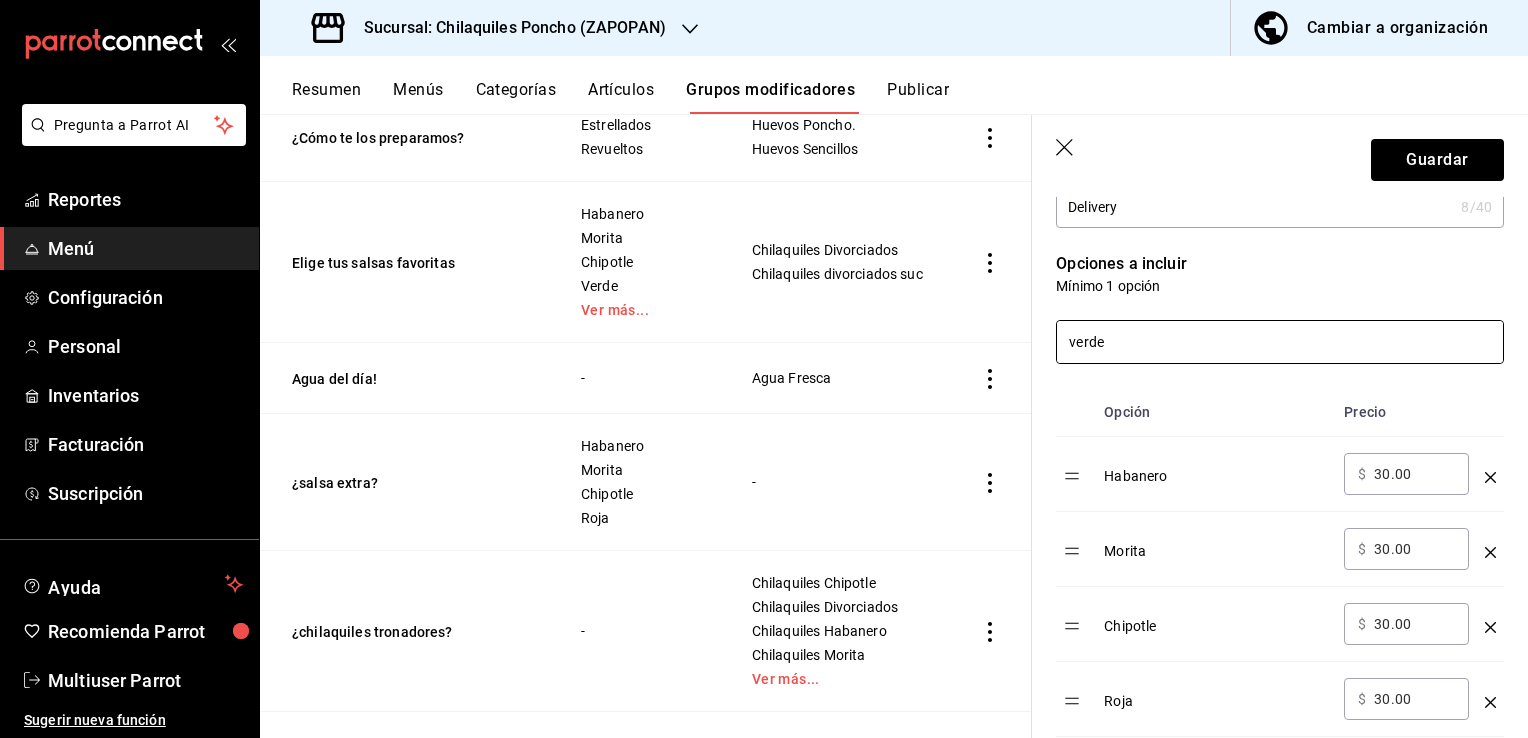 scroll, scrollTop: 400, scrollLeft: 0, axis: vertical 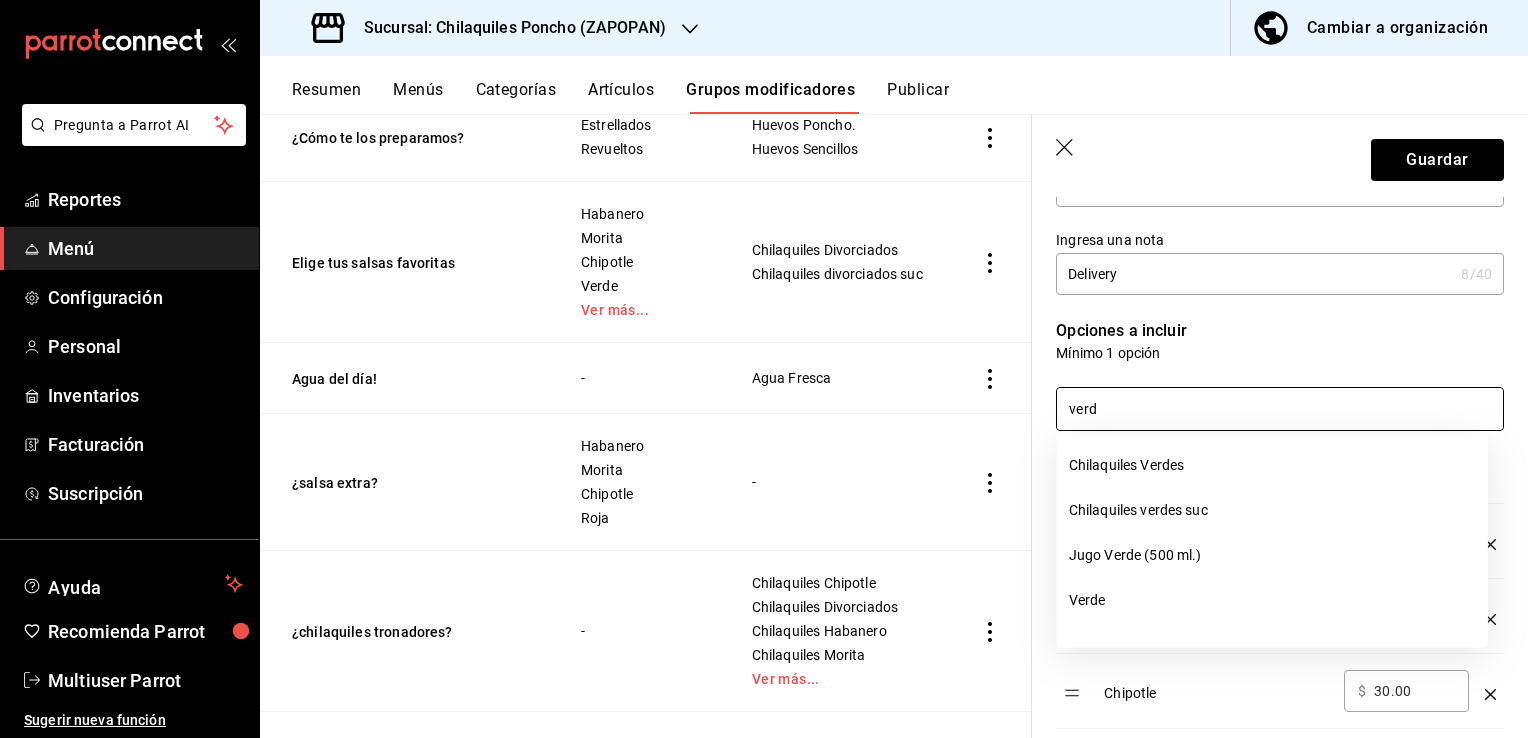 type on "verde" 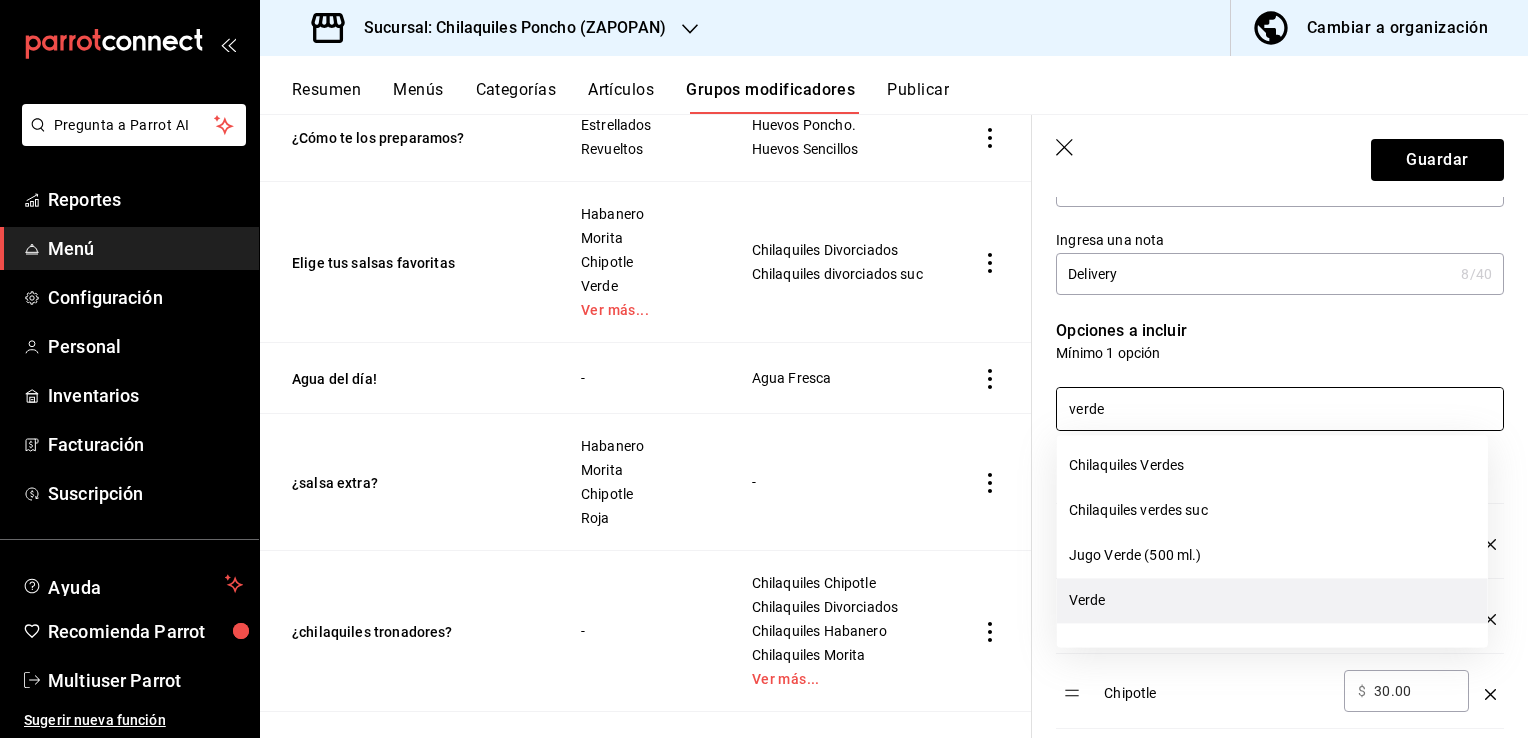 click on "Verde" at bounding box center (1272, 600) 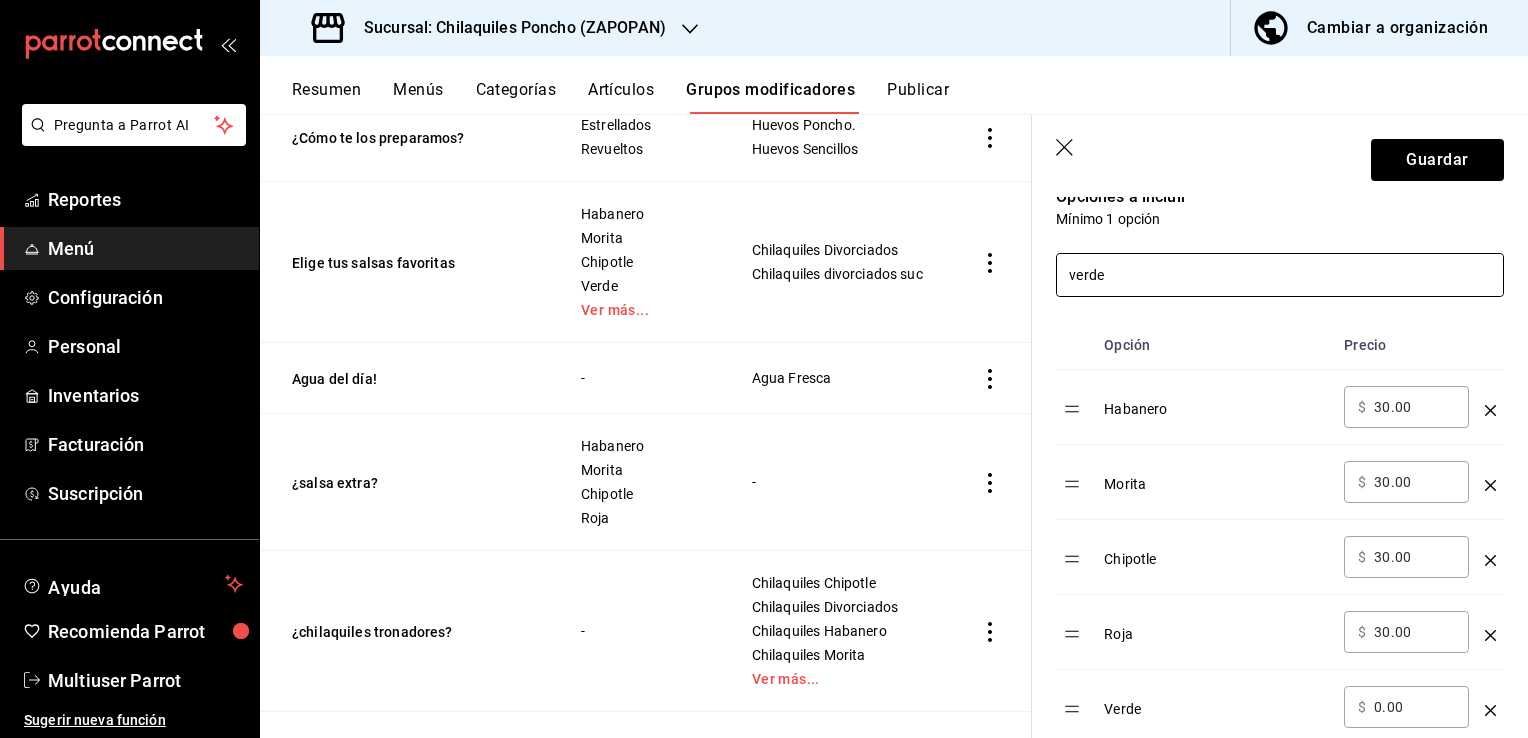 scroll, scrollTop: 700, scrollLeft: 0, axis: vertical 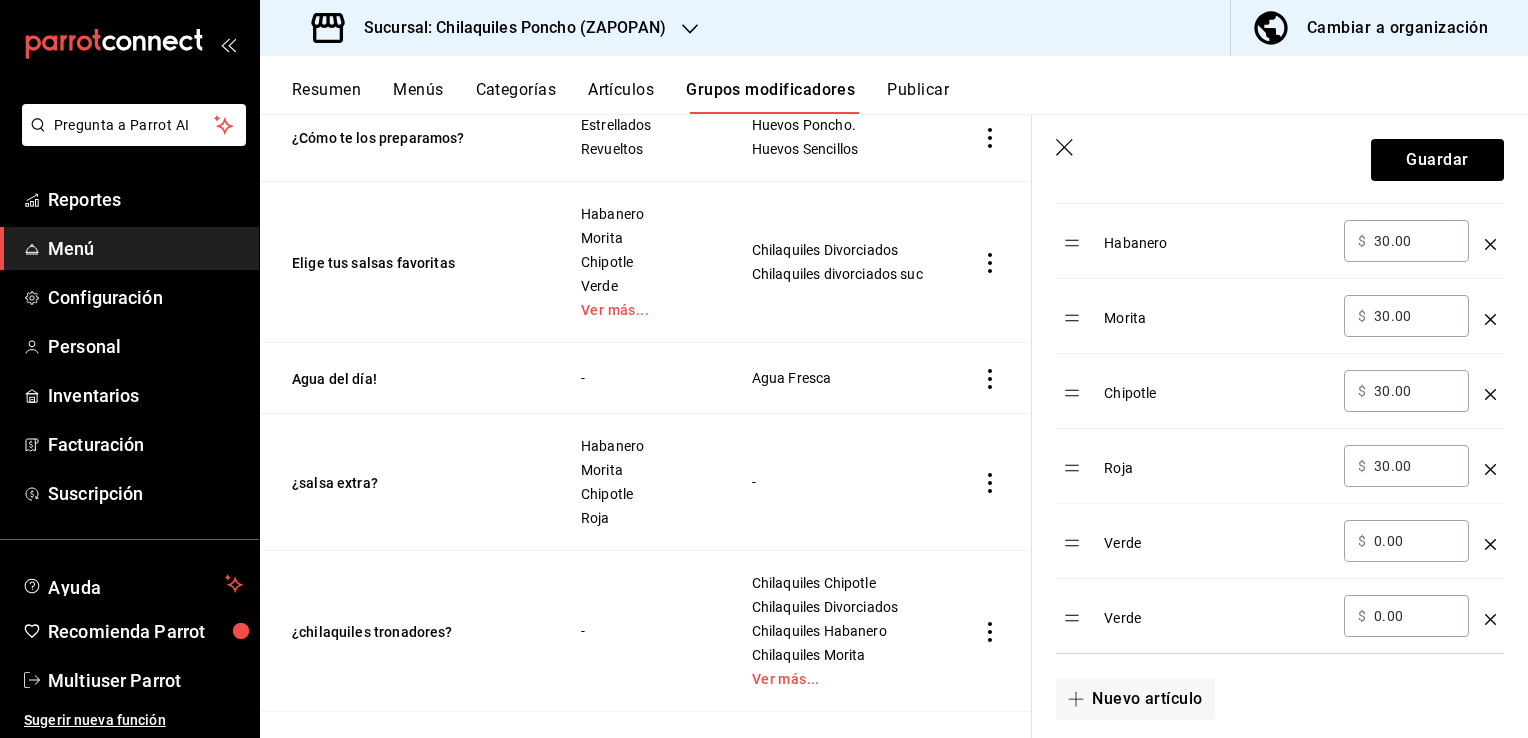 click 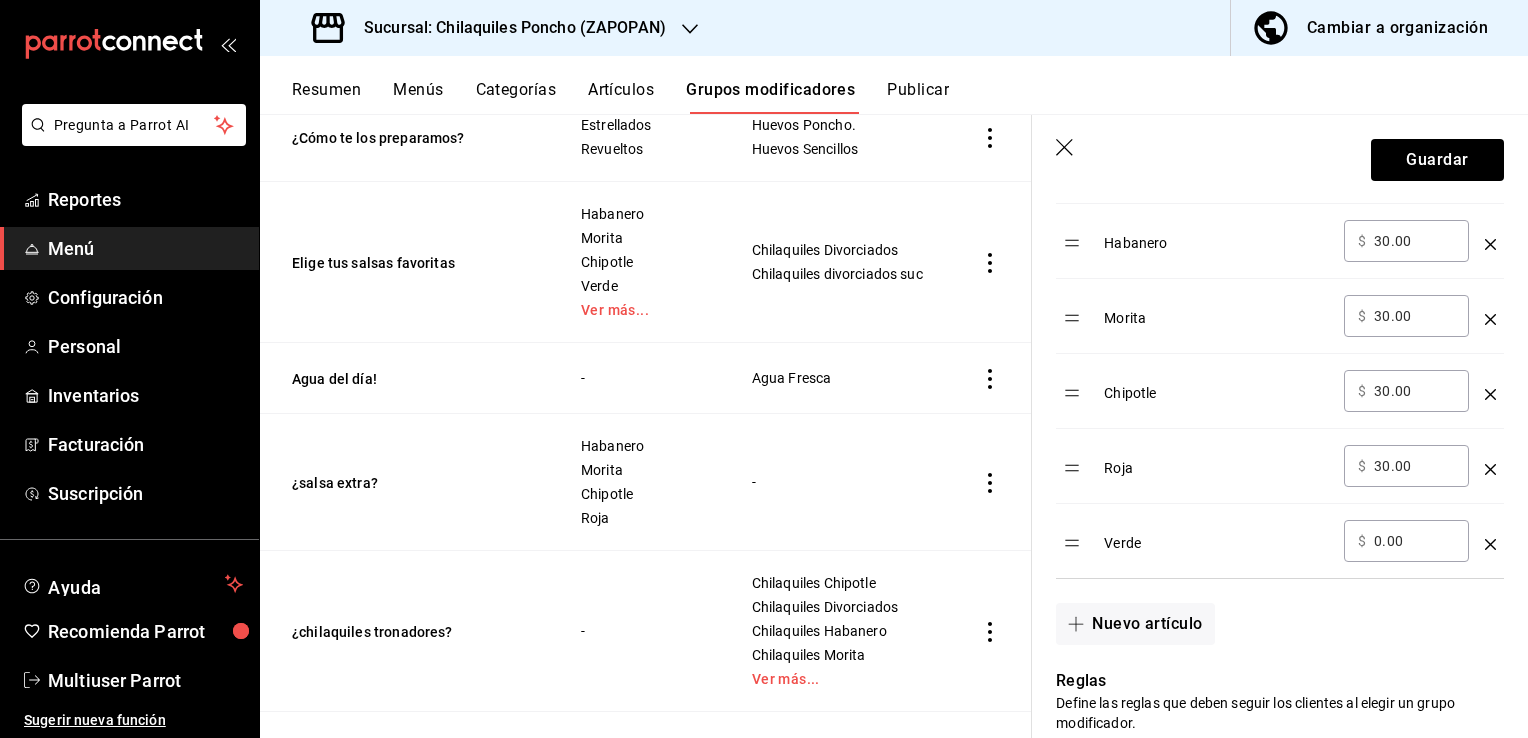 click 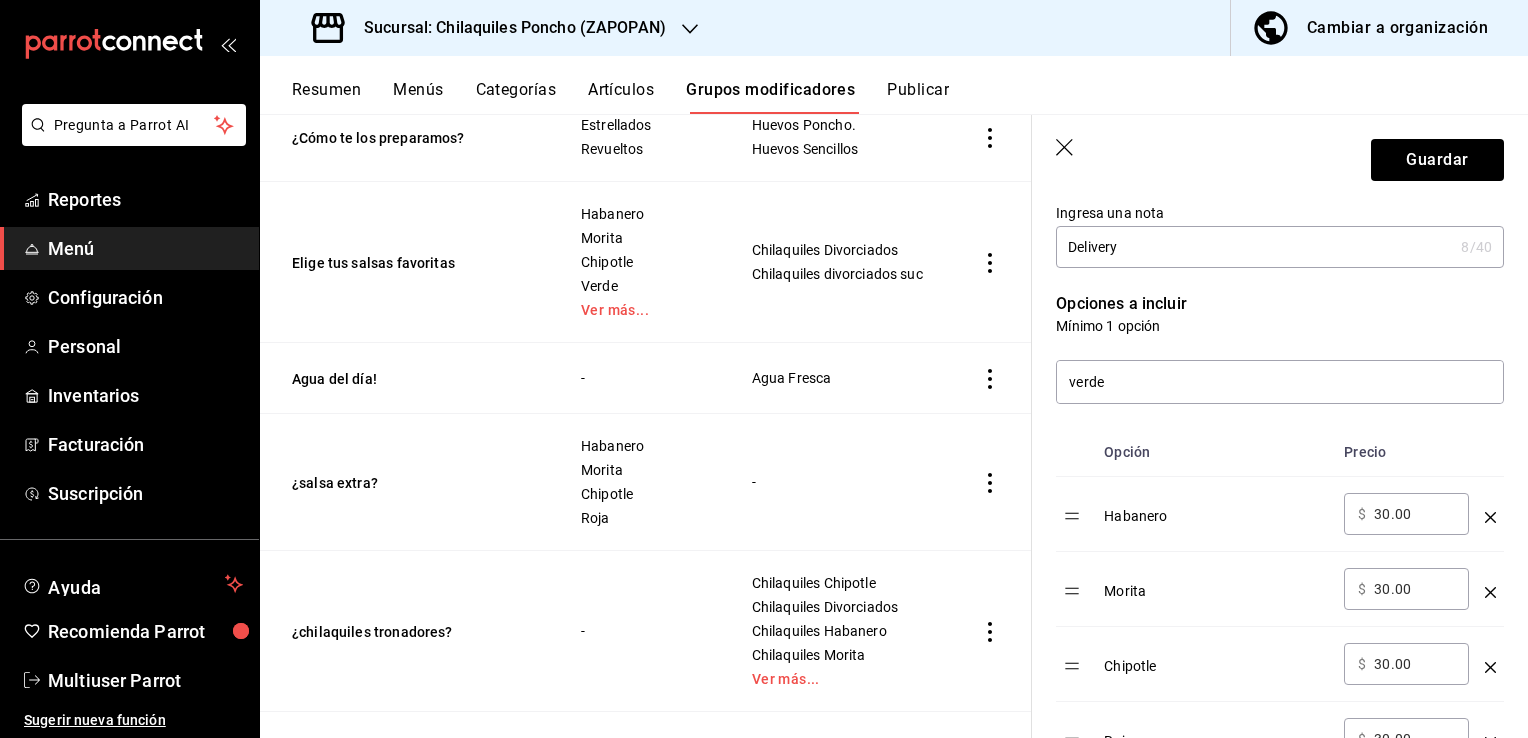 scroll, scrollTop: 400, scrollLeft: 0, axis: vertical 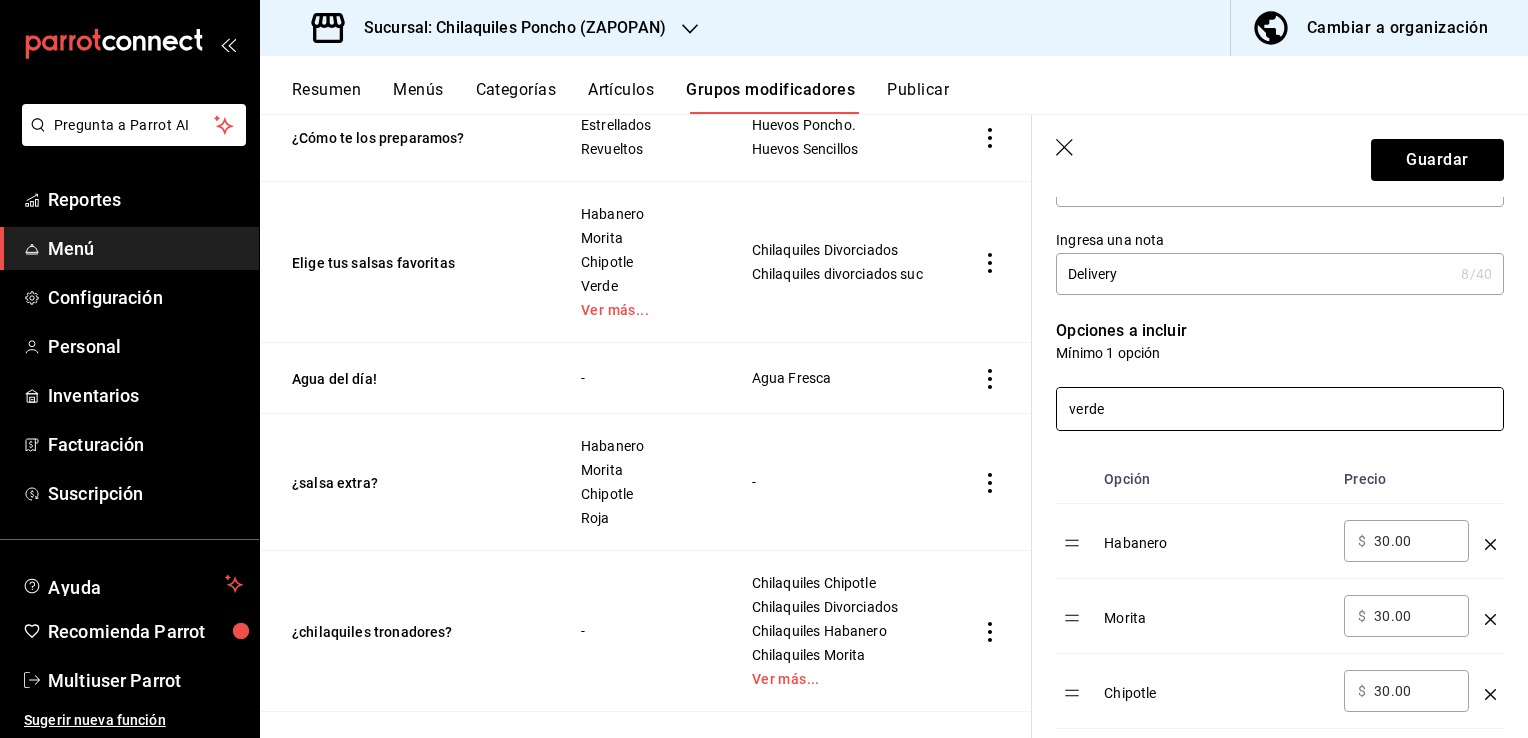 click on "verde" at bounding box center (1280, 409) 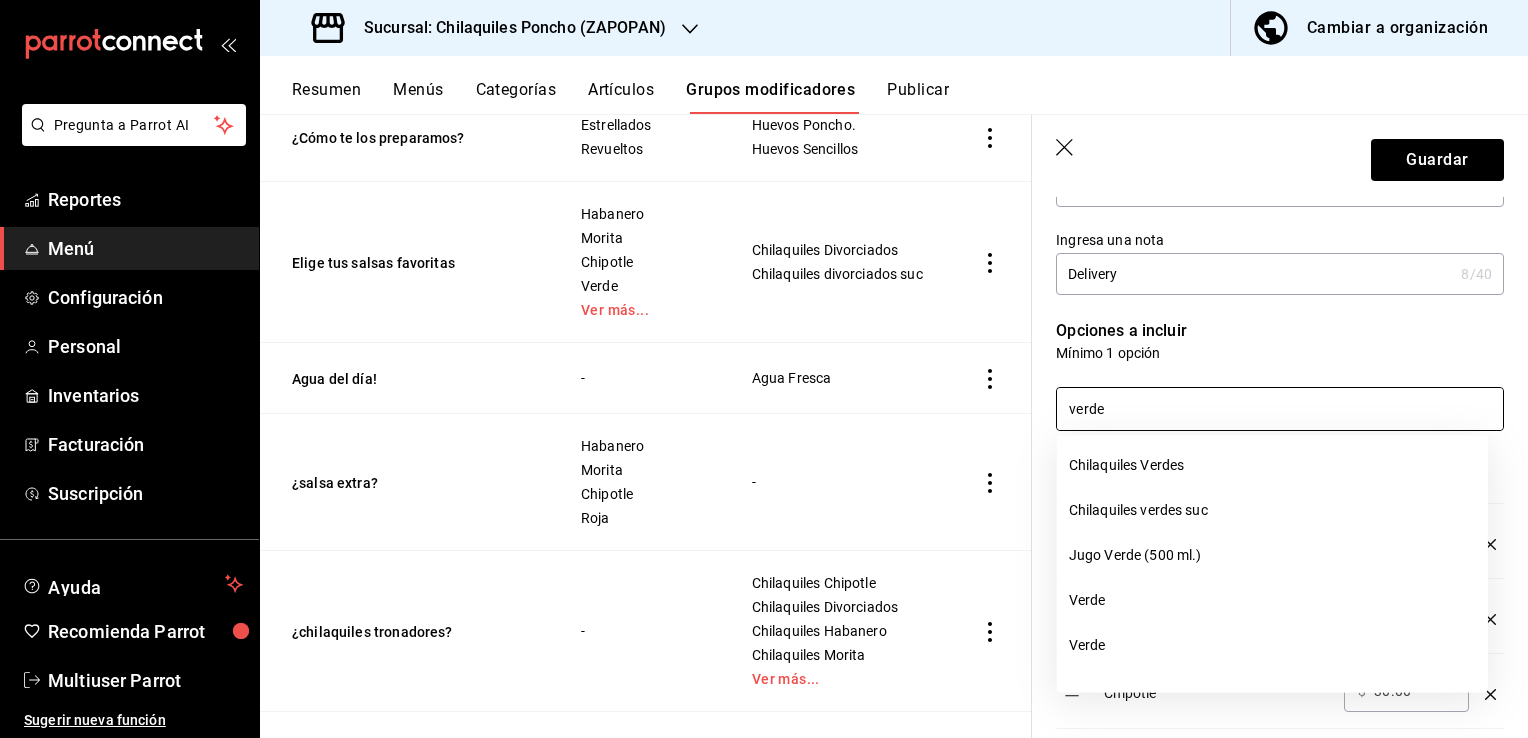 click on "verde" at bounding box center (1280, 409) 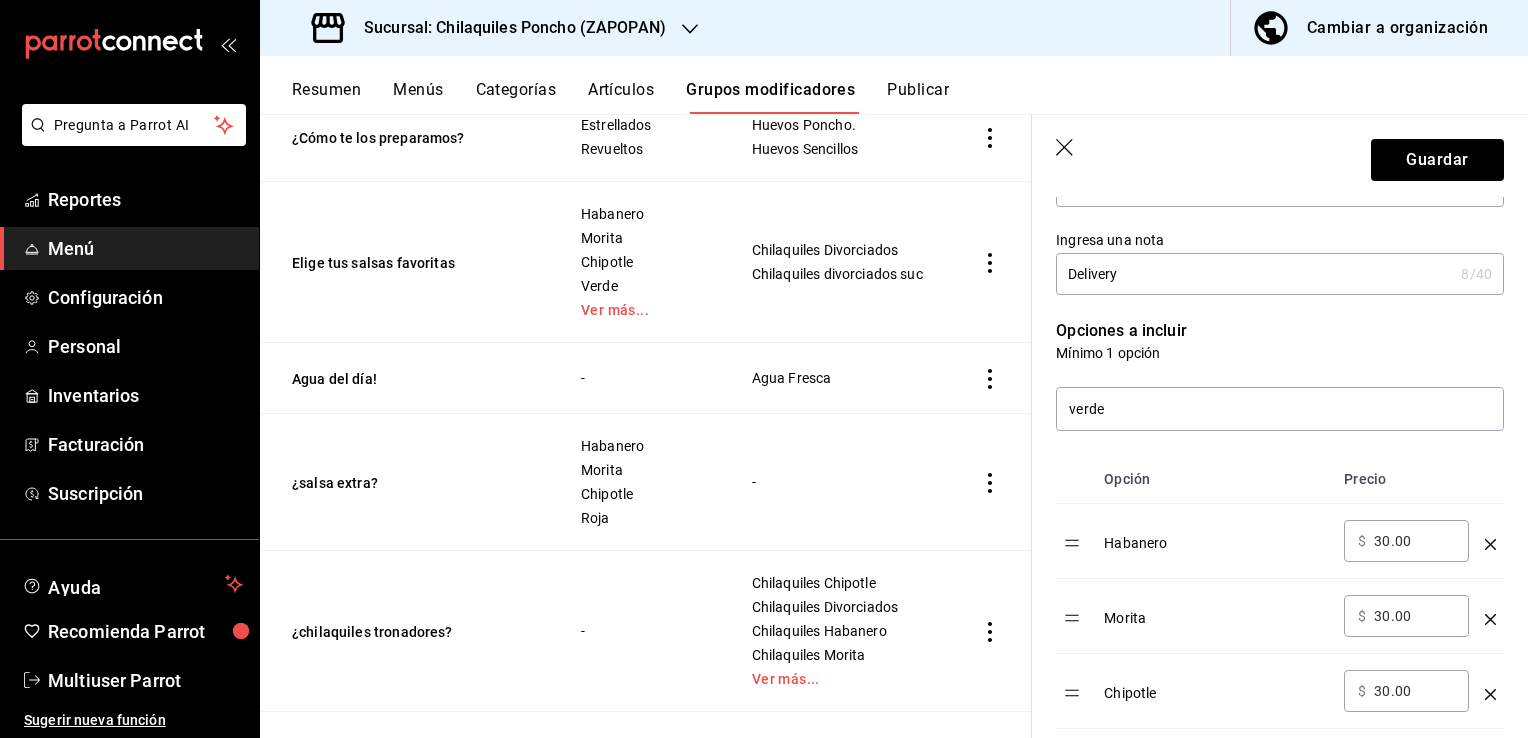 click on "Guardar" at bounding box center (1280, 156) 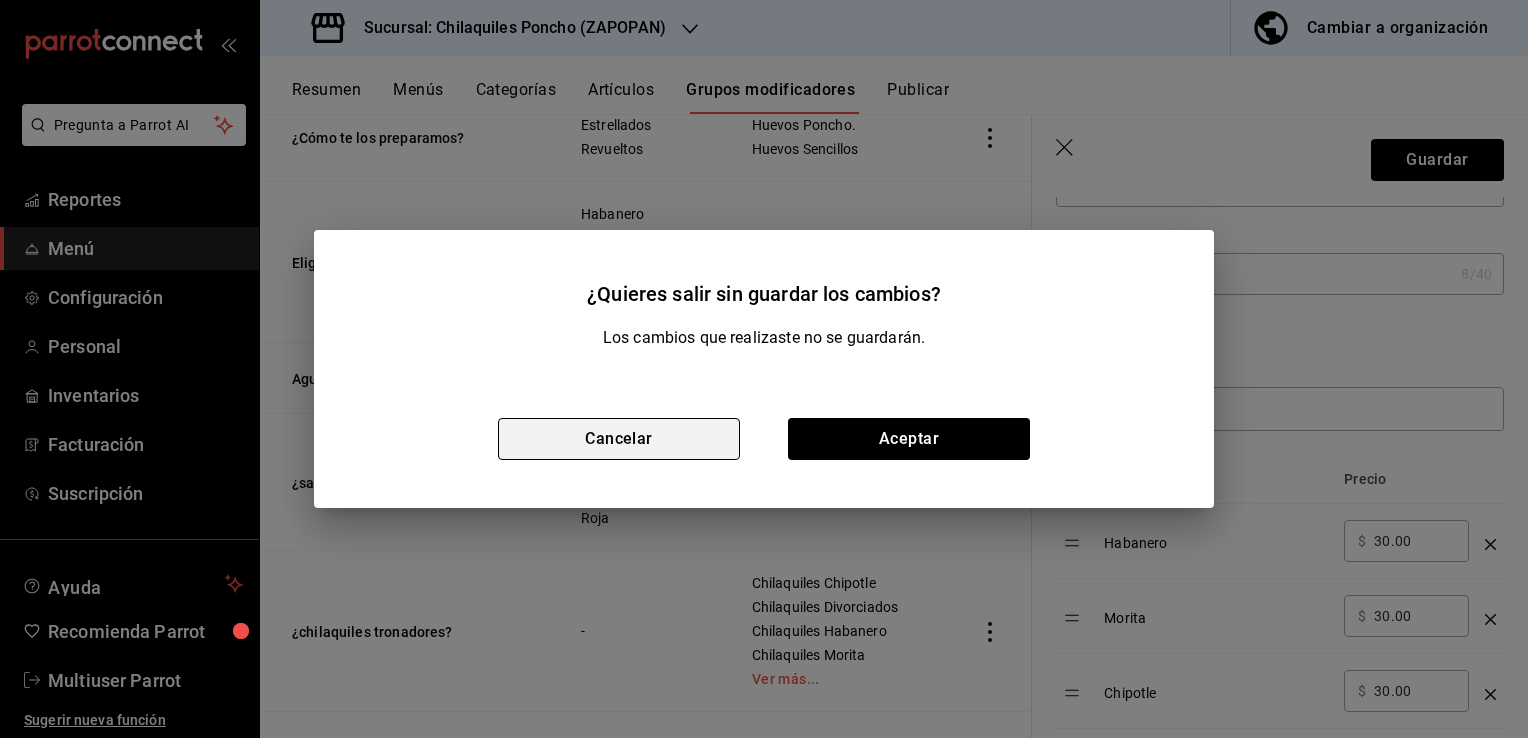 click on "Cancelar" at bounding box center (619, 439) 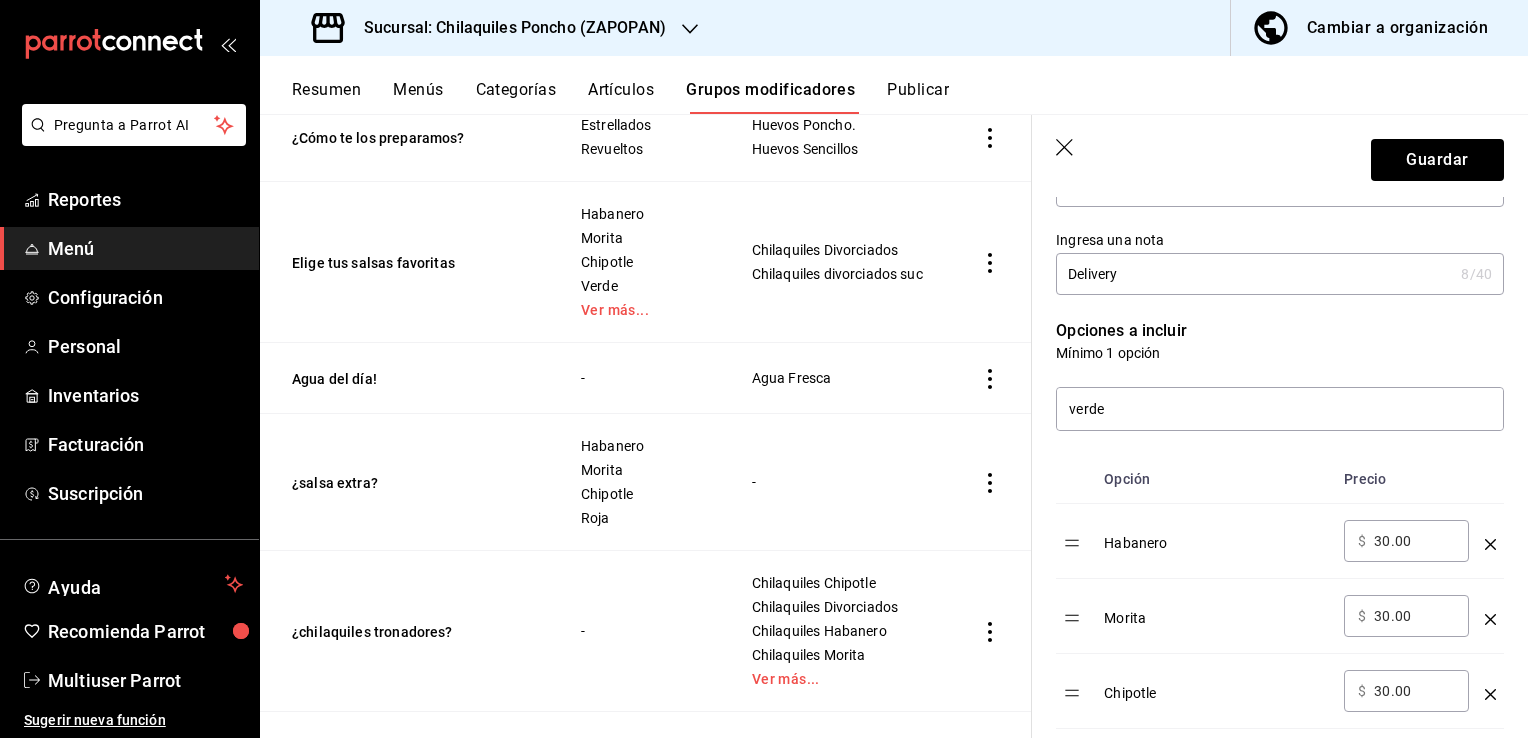 click 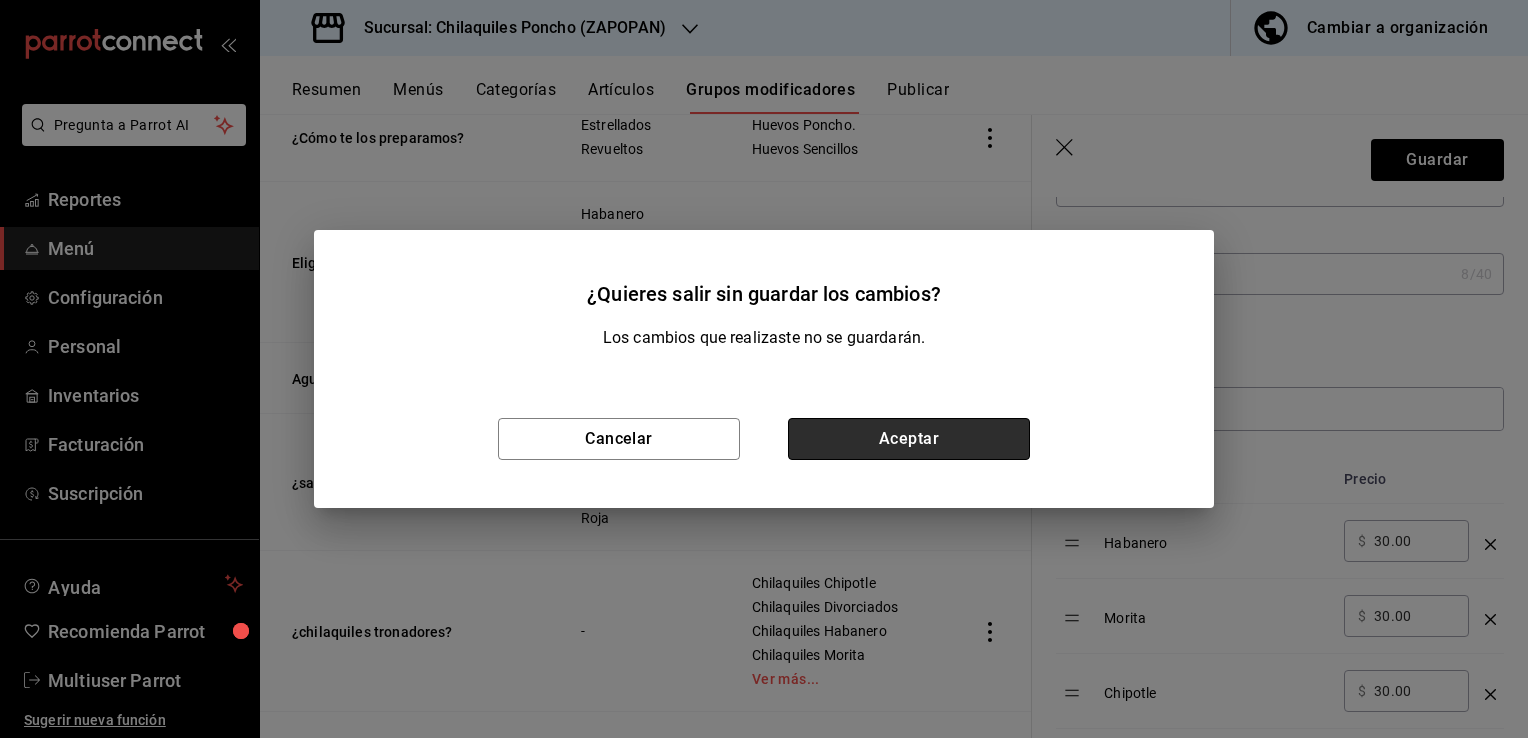 click on "Aceptar" at bounding box center (909, 439) 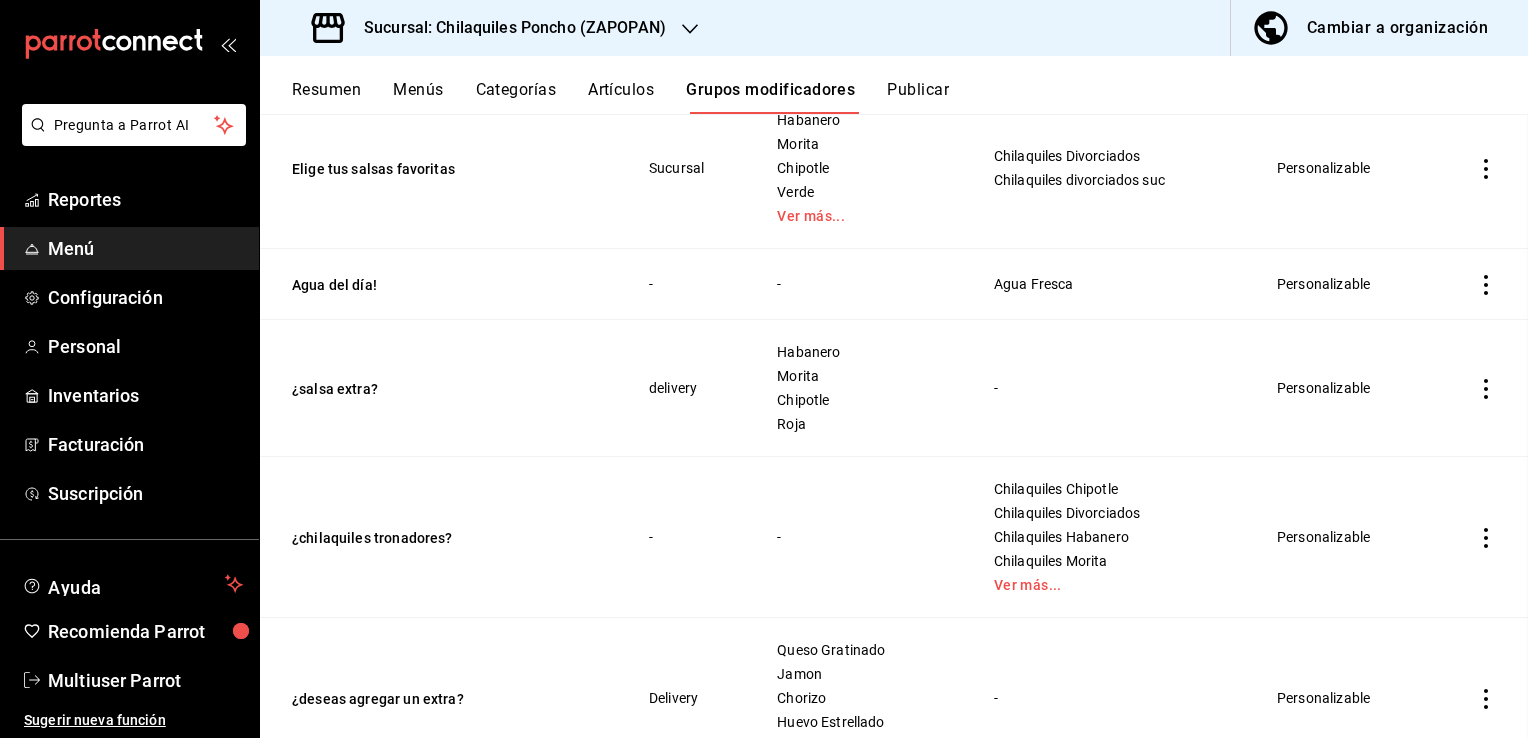 scroll, scrollTop: 0, scrollLeft: 0, axis: both 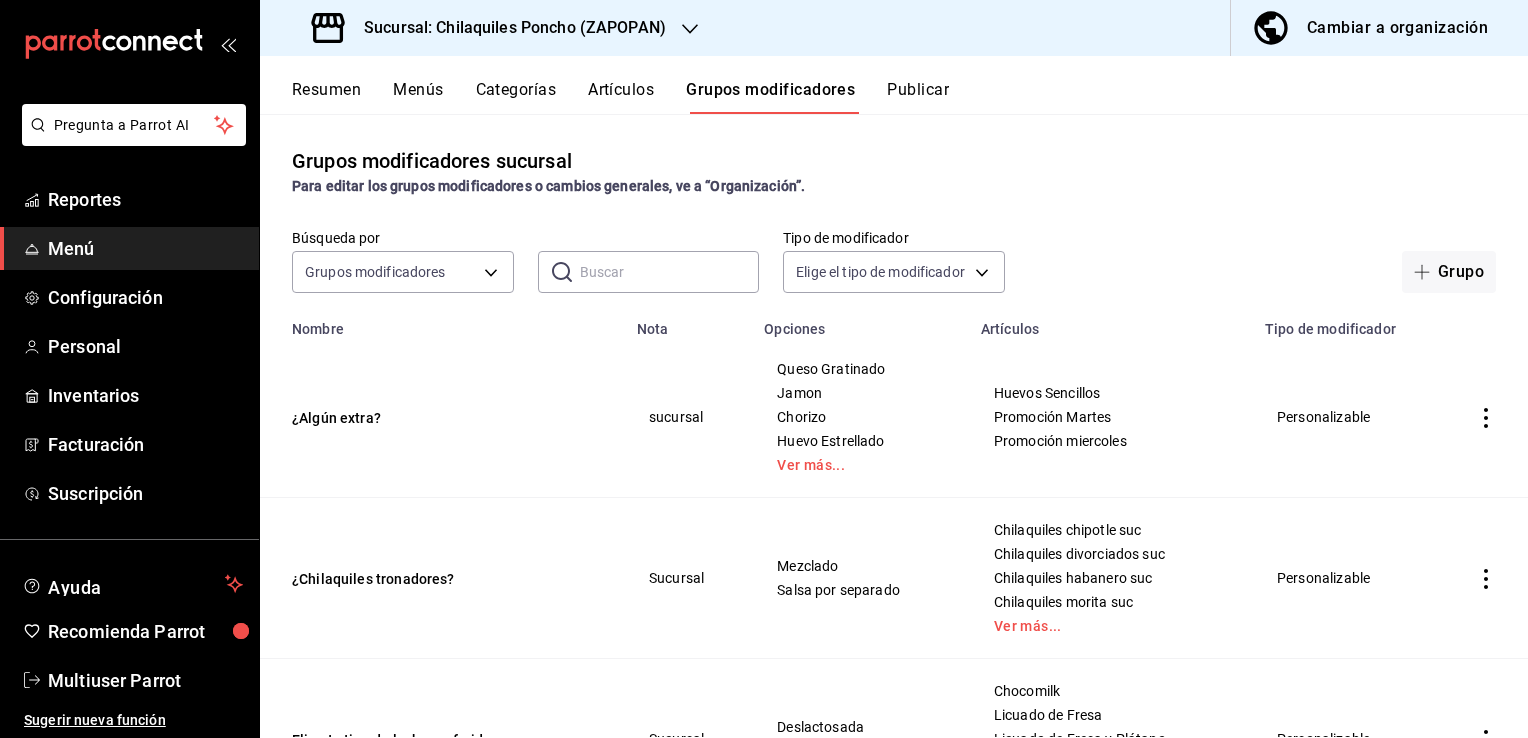 click on "Artículos" at bounding box center (621, 97) 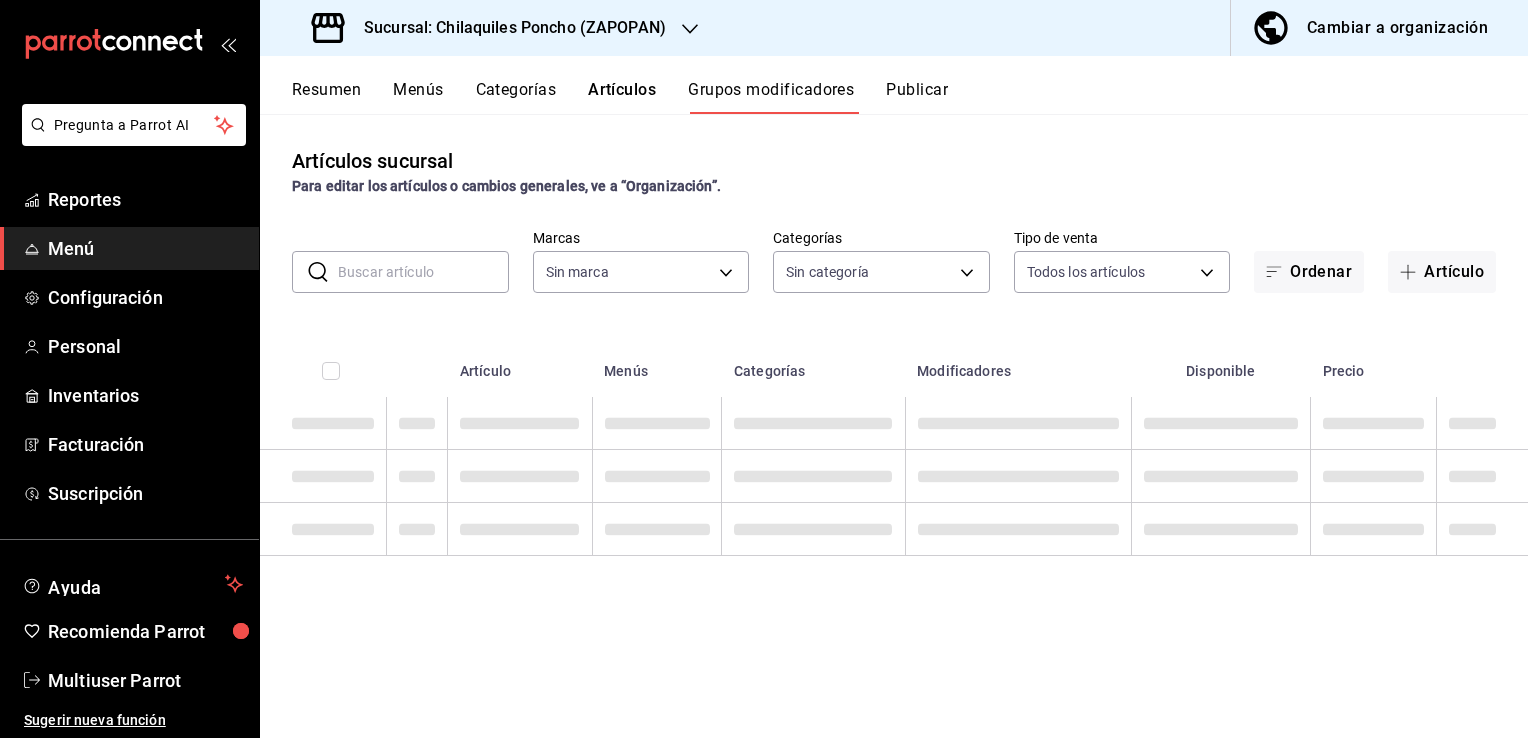 type on "c20b9c20-d7d4-4246-8d09-8eb4ac023ca0,166365aa-3999-453b-be3c-d6066f1407a9,e3e81acf-7691-4856-9d6e-bf076cd151e4,39a6ed6b-9bd0-44df-b2c1-e34834d31872,ae512f06-948d-445c-abac-3f3f2b35c3ba" 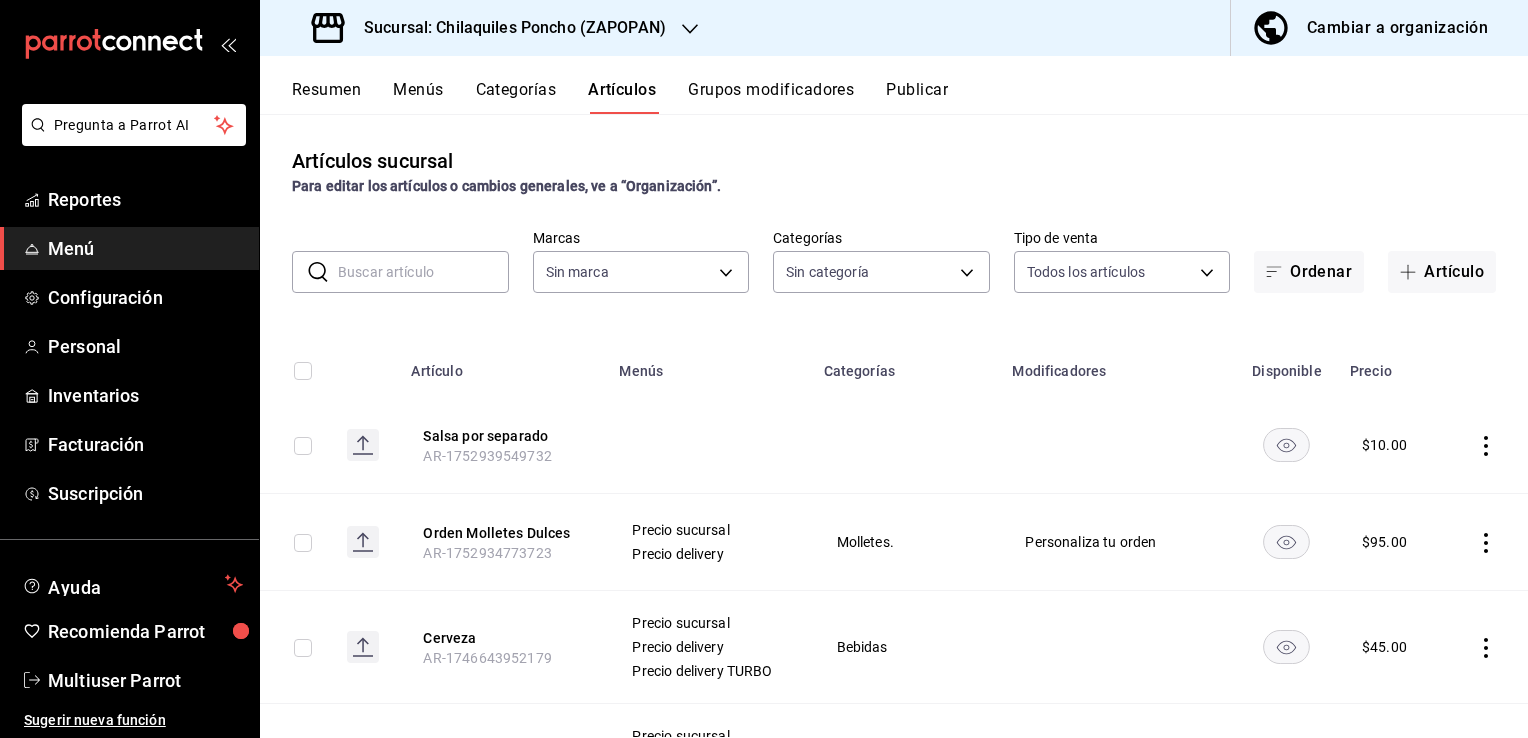 type on "c20b9c20-d7d4-4246-8d09-8eb4ac023ca0,166365aa-3999-453b-be3c-d6066f1407a9,e3e81acf-7691-4856-9d6e-bf076cd151e4,39a6ed6b-9bd0-44df-b2c1-e34834d31872,ae512f06-948d-445c-abac-3f3f2b35c3ba" 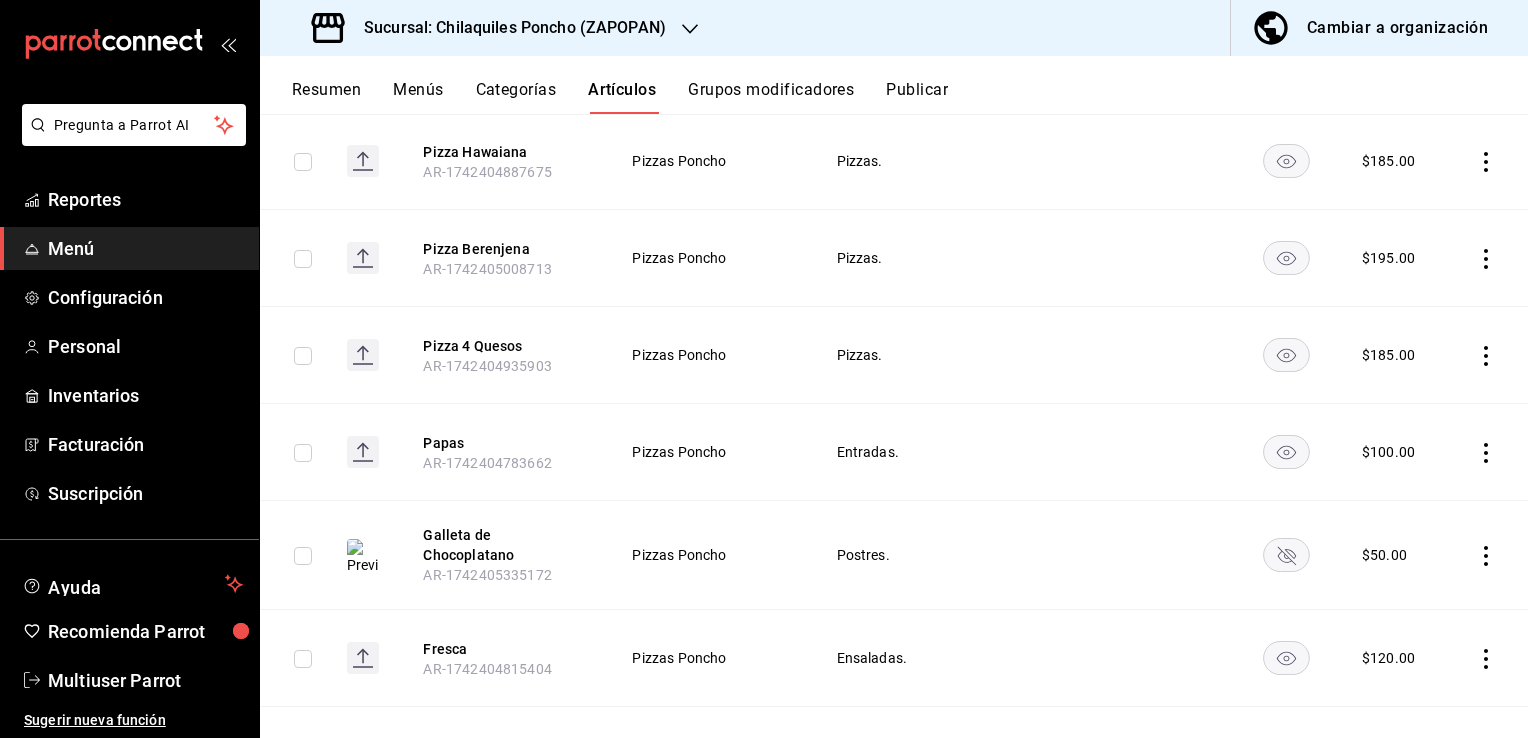 scroll, scrollTop: 1912, scrollLeft: 0, axis: vertical 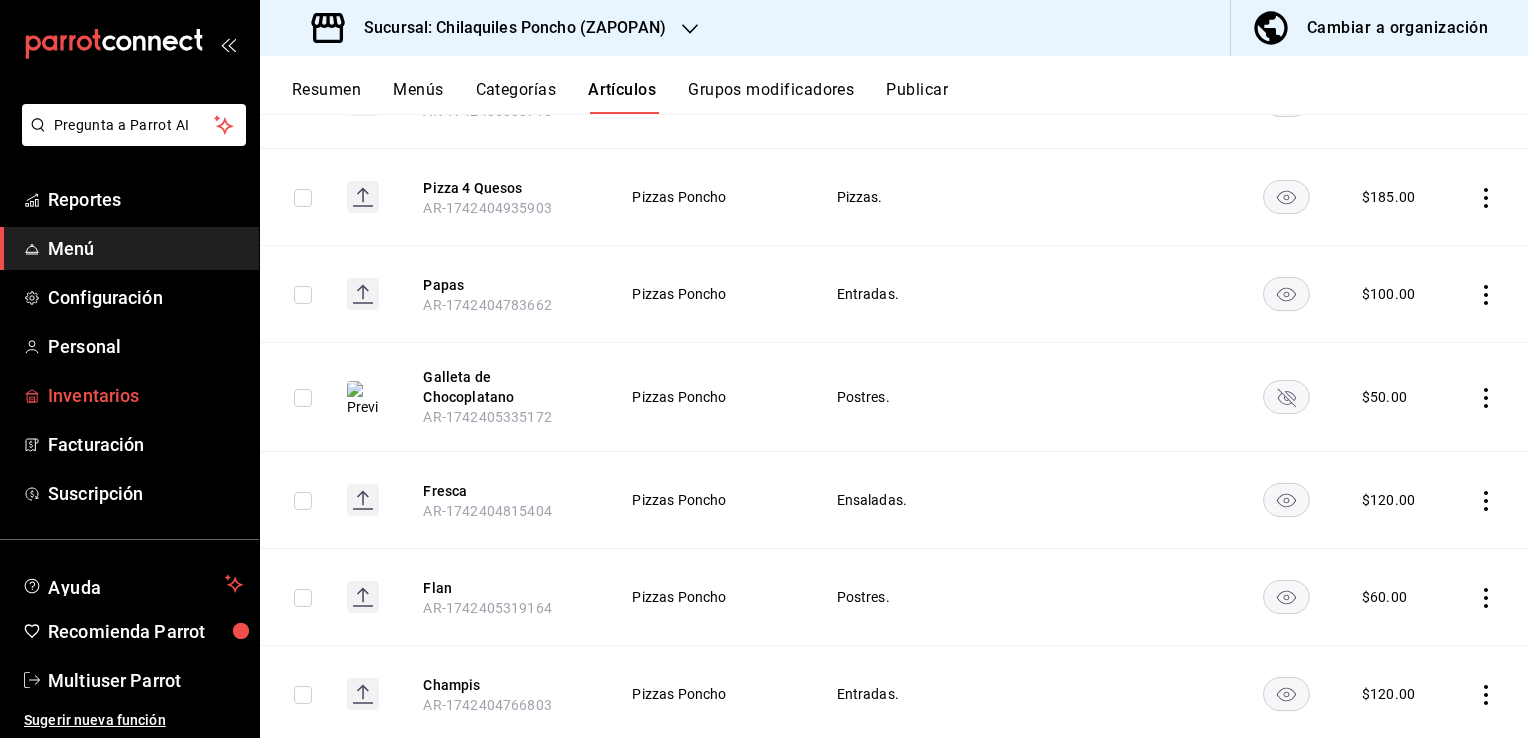 click on "Inventarios" at bounding box center (129, 395) 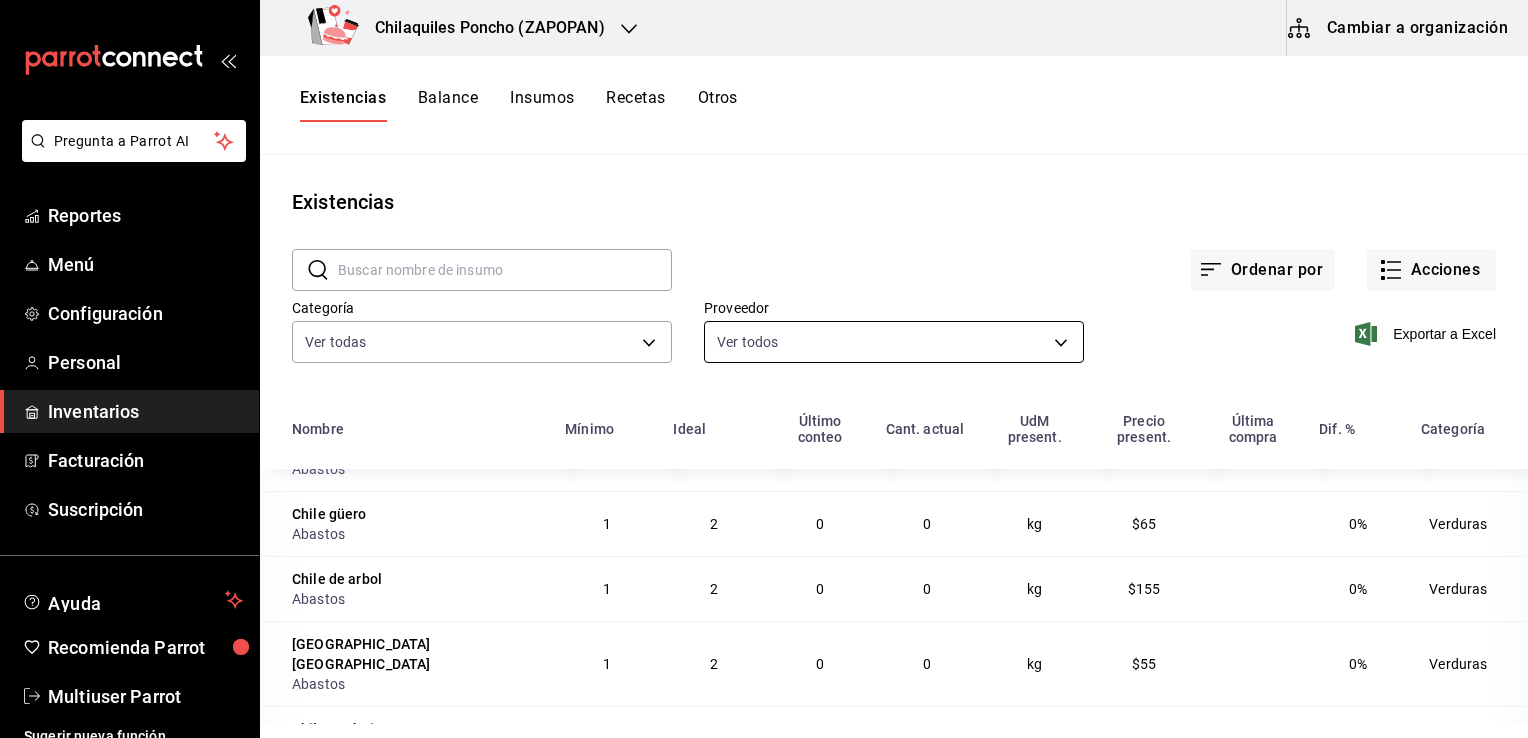 scroll, scrollTop: 2900, scrollLeft: 0, axis: vertical 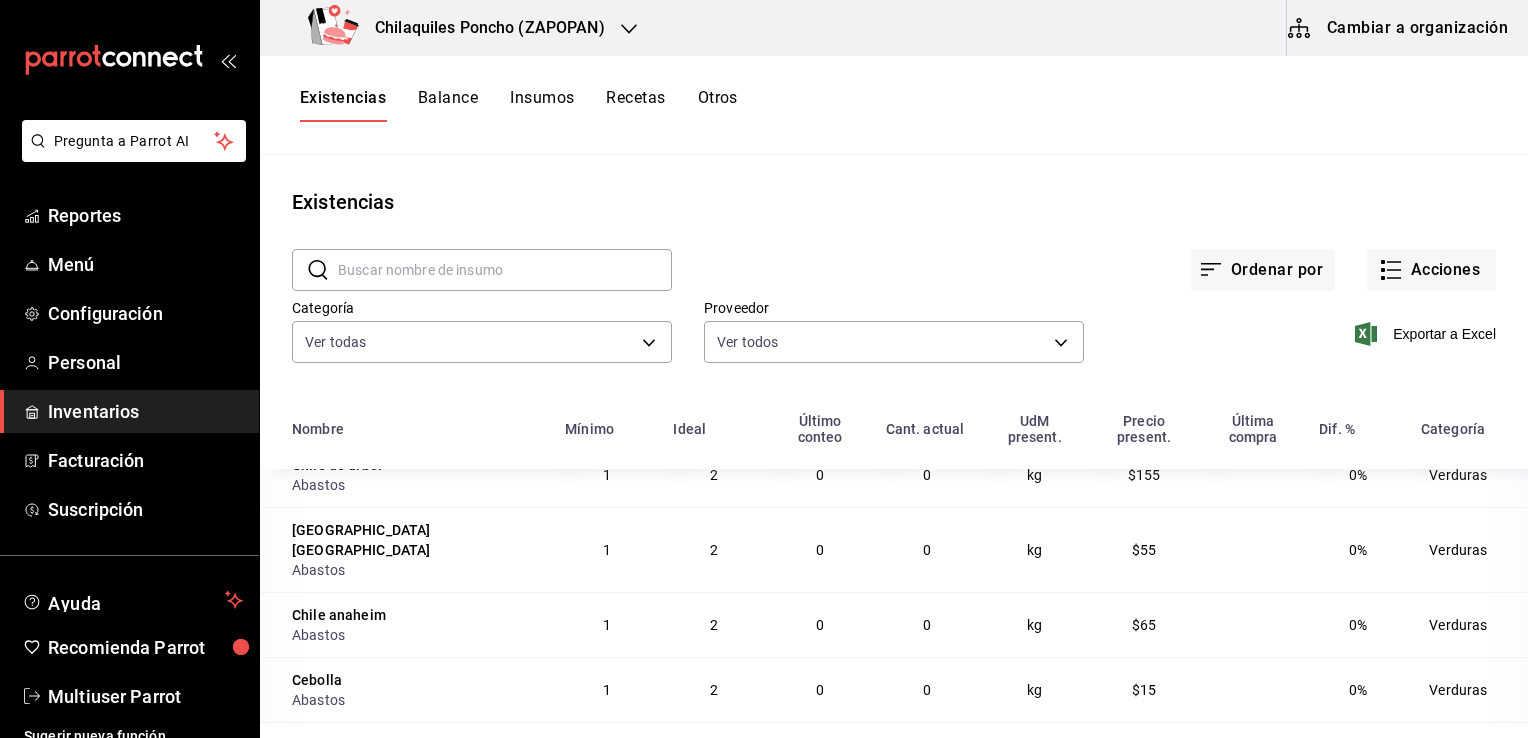 click on "Cambiar a organización" at bounding box center [1399, 28] 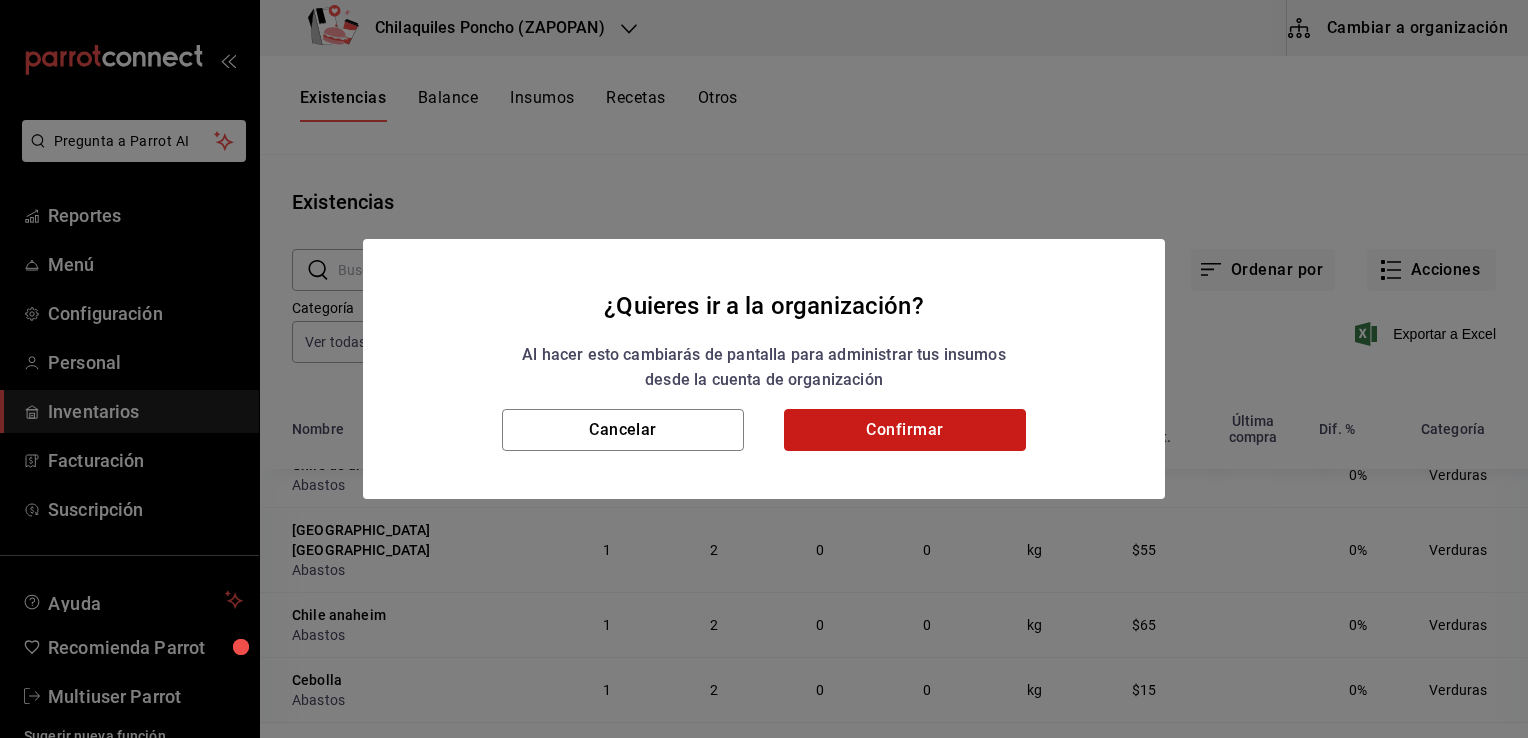 click on "Confirmar" at bounding box center [905, 430] 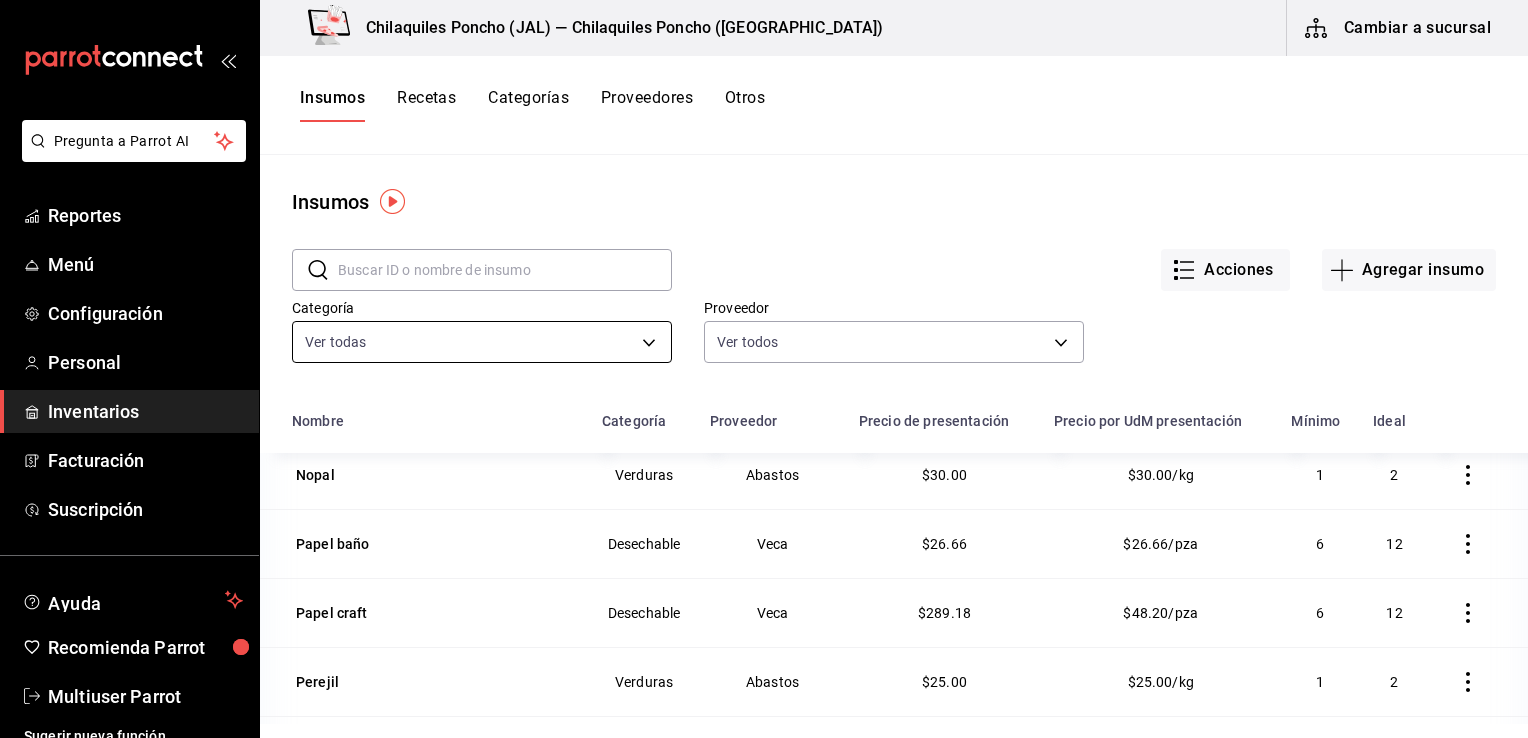 scroll, scrollTop: 3900, scrollLeft: 0, axis: vertical 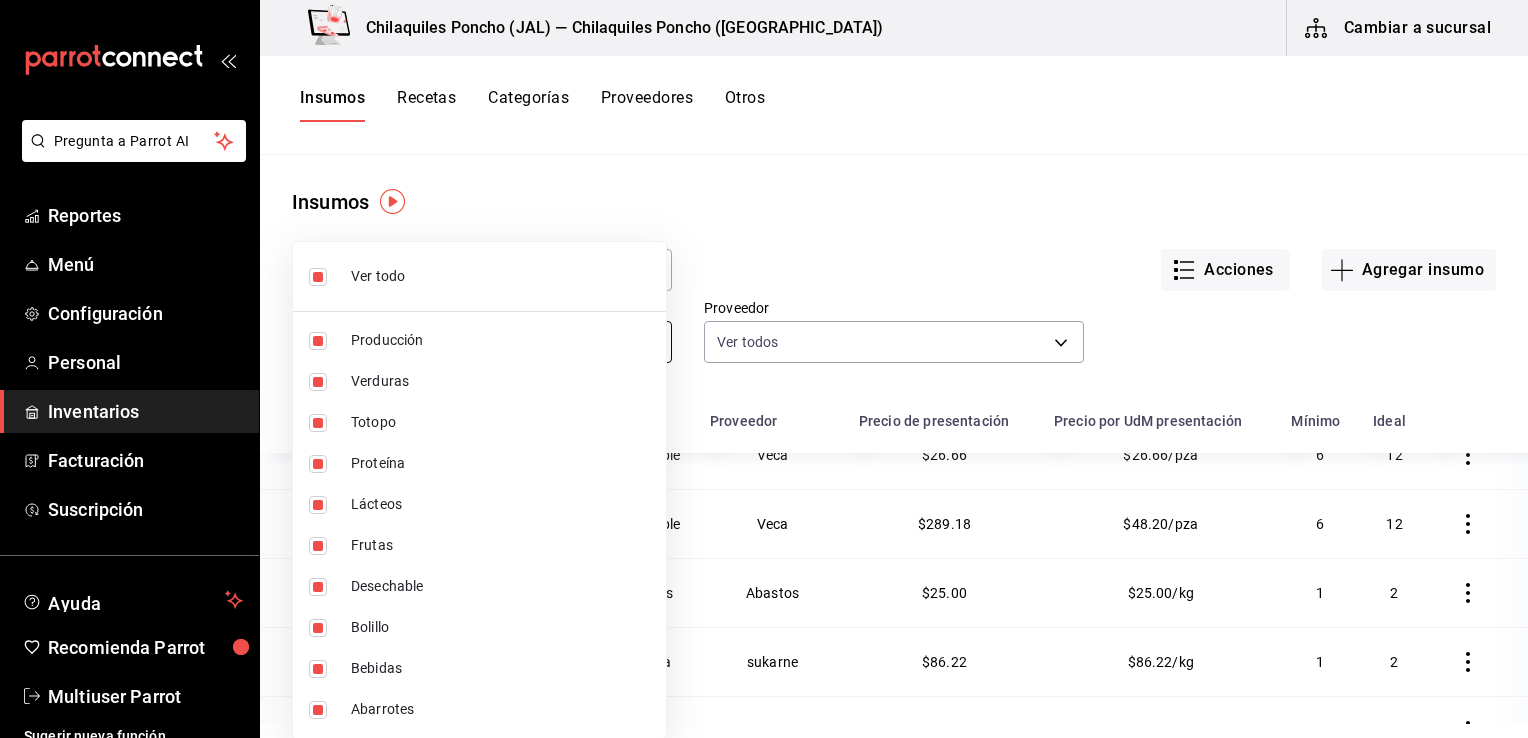 click on "Pregunta a Parrot AI Reportes   Menú   Configuración   Personal   Inventarios   Facturación   Suscripción   Ayuda Recomienda Parrot   Multiuser Parrot   Sugerir nueva función   Chilaquiles Poncho (JAL) — Chilaquiles Poncho (ZAPOPAN) Cambiar a sucursal Insumos Recetas Categorías Proveedores Otros Insumos ​ ​ Acciones Agregar insumo Categoría Ver todas 2d47e9a4-0696-406c-a730-76a8ed55868c,16be65c0-8f7c-4c57-9c23-832464d2d0c4,e4270a2c-a571-47aa-bff5-6505282fe7de,207e441b-52fe-4bbf-95cc-9902cf1ec47d,5495ee62-2975-41ae-b7af-9b2eb837d990,c92f069e-1c47-44d2-9689-002ba5b319c1,d4c34556-6ee4-4d57-8e8d-2f2ce9b72a6d,390eb28b-684d-4f51-a060-948020aa10be,71674643-eacd-4e6e-91ac-07af23f3c01e,a353b87e-9a25-444d-8a50-bc134a17f53e Proveedor Ver todos Nombre Categoría Proveedor Precio de presentación Precio por UdM presentación Mínimo Ideal Aceite Abarrotes Tiendita $45.50 $45.50/lt 1 2 Agua Bebidas Interno $2.25 $2.25/lt 20 40 Aguacate Verduras Abastos $130.00 $130.00/kg 1 2 Ajo Verduras Abastos $155.00 1 2 4" at bounding box center [764, 362] 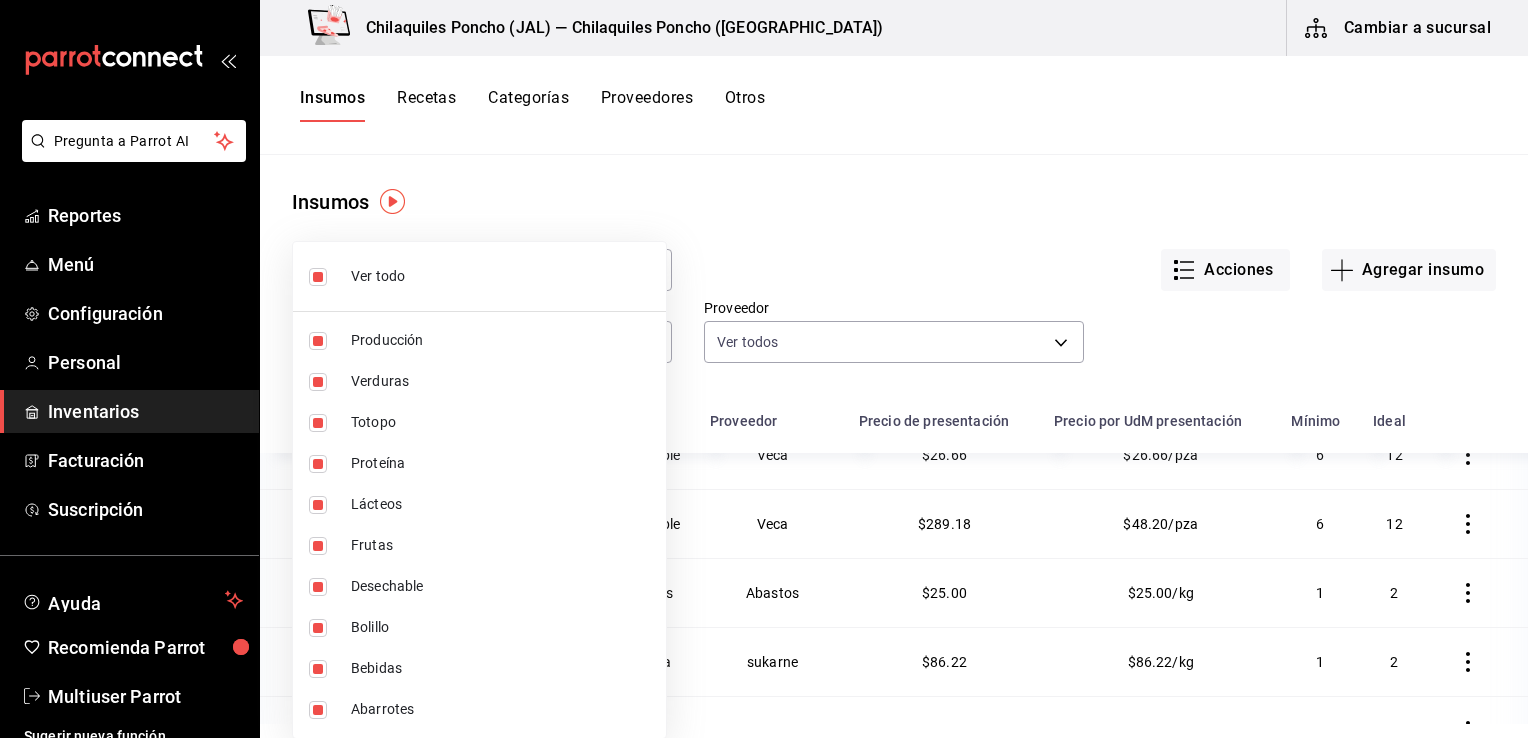 click on "Ver todo" at bounding box center (479, 276) 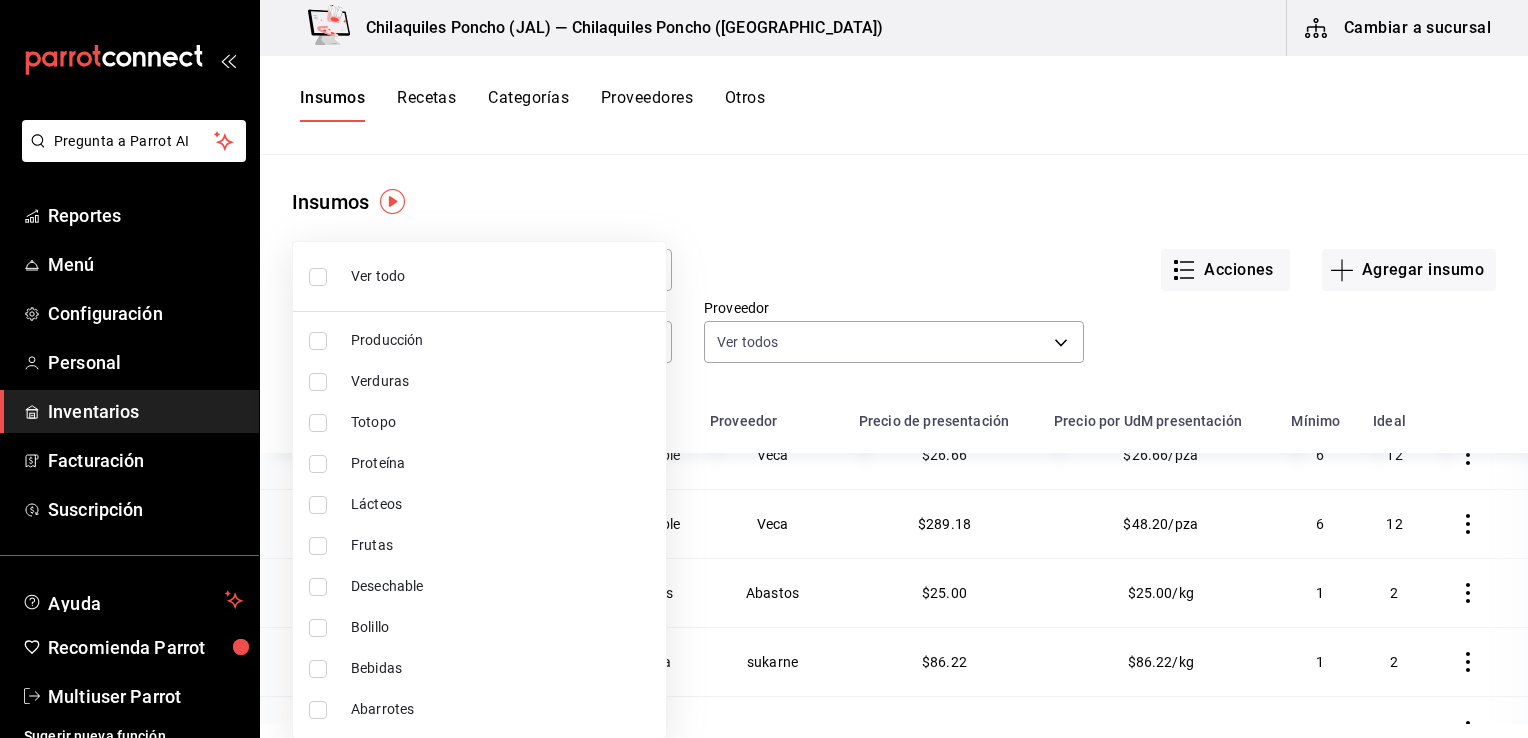 click on "Producción" at bounding box center [479, 340] 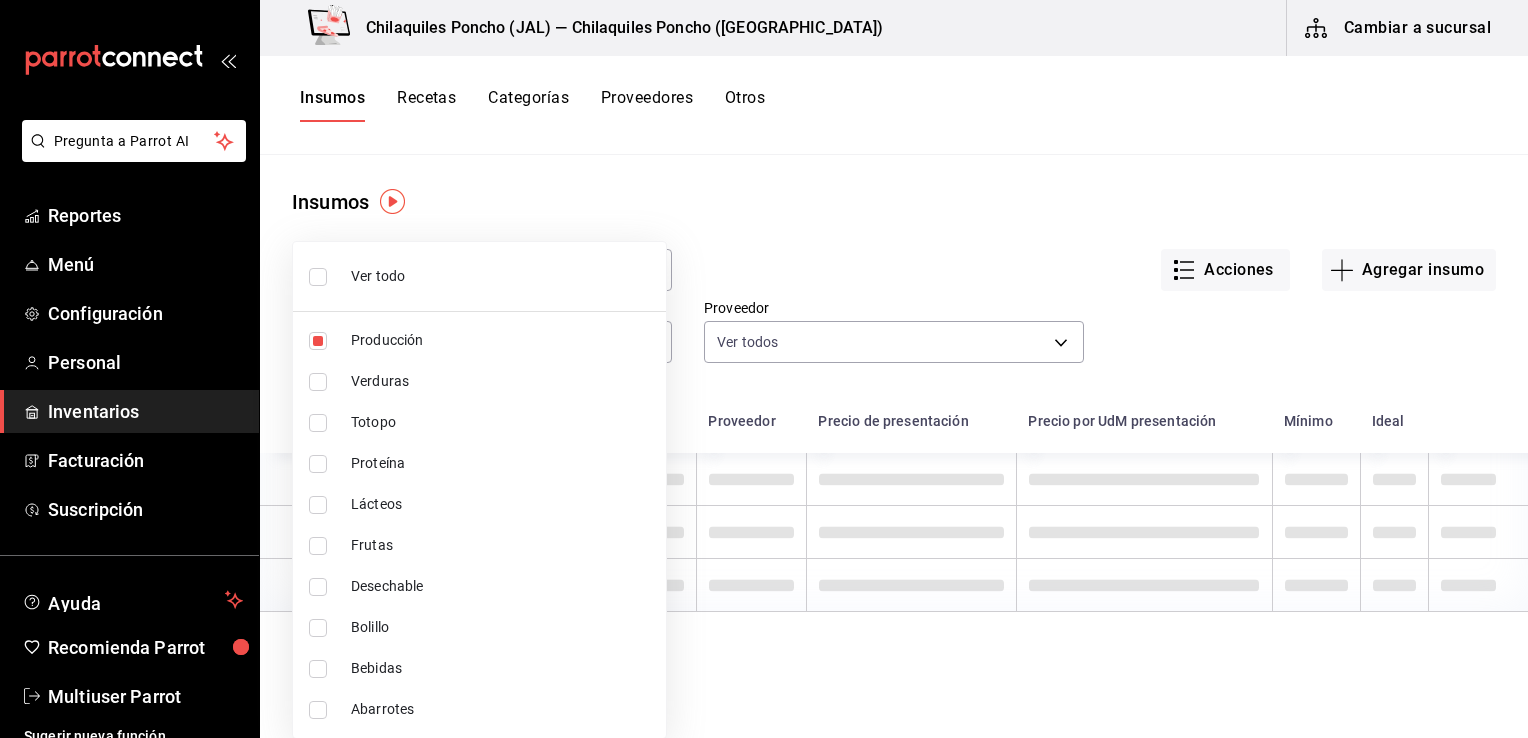 scroll, scrollTop: 0, scrollLeft: 0, axis: both 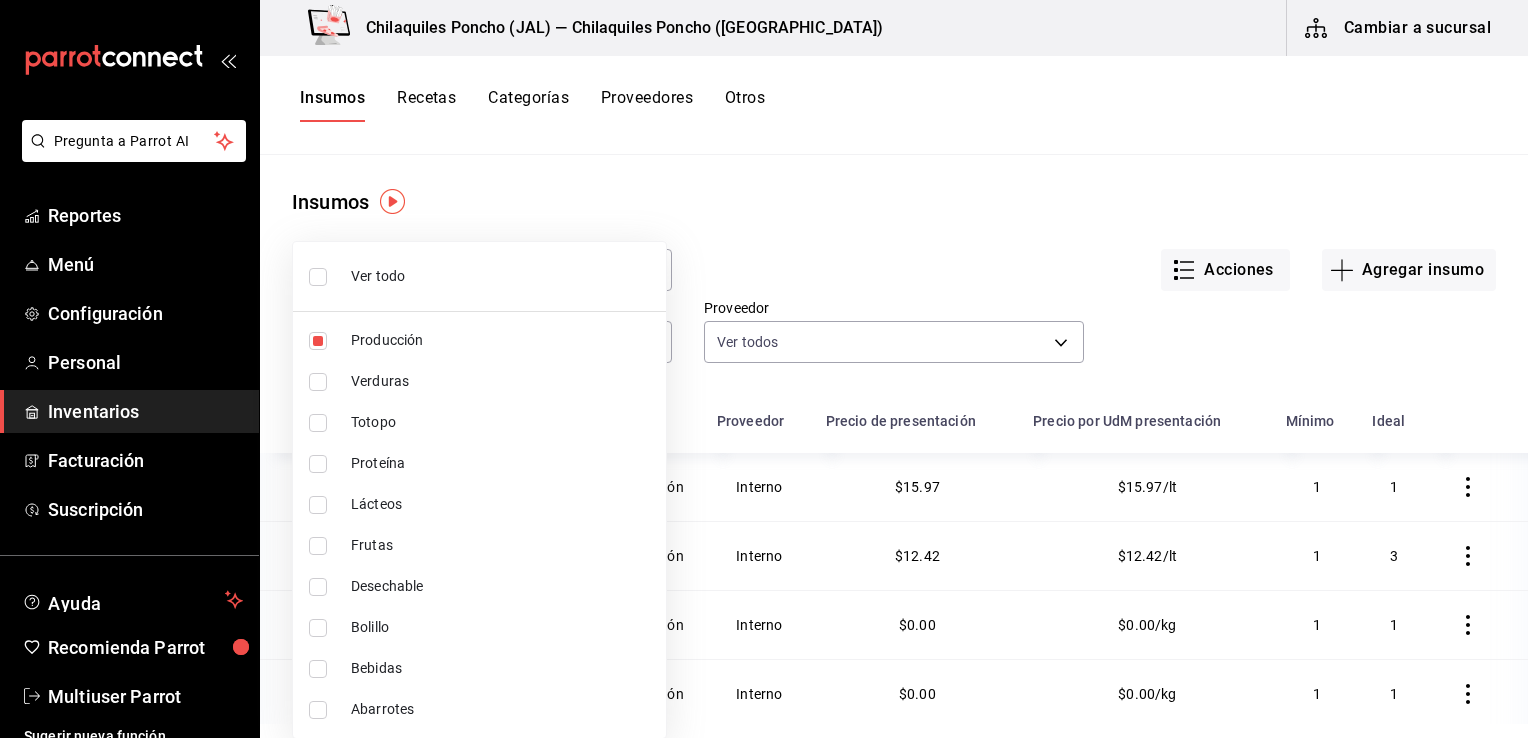 click at bounding box center (764, 369) 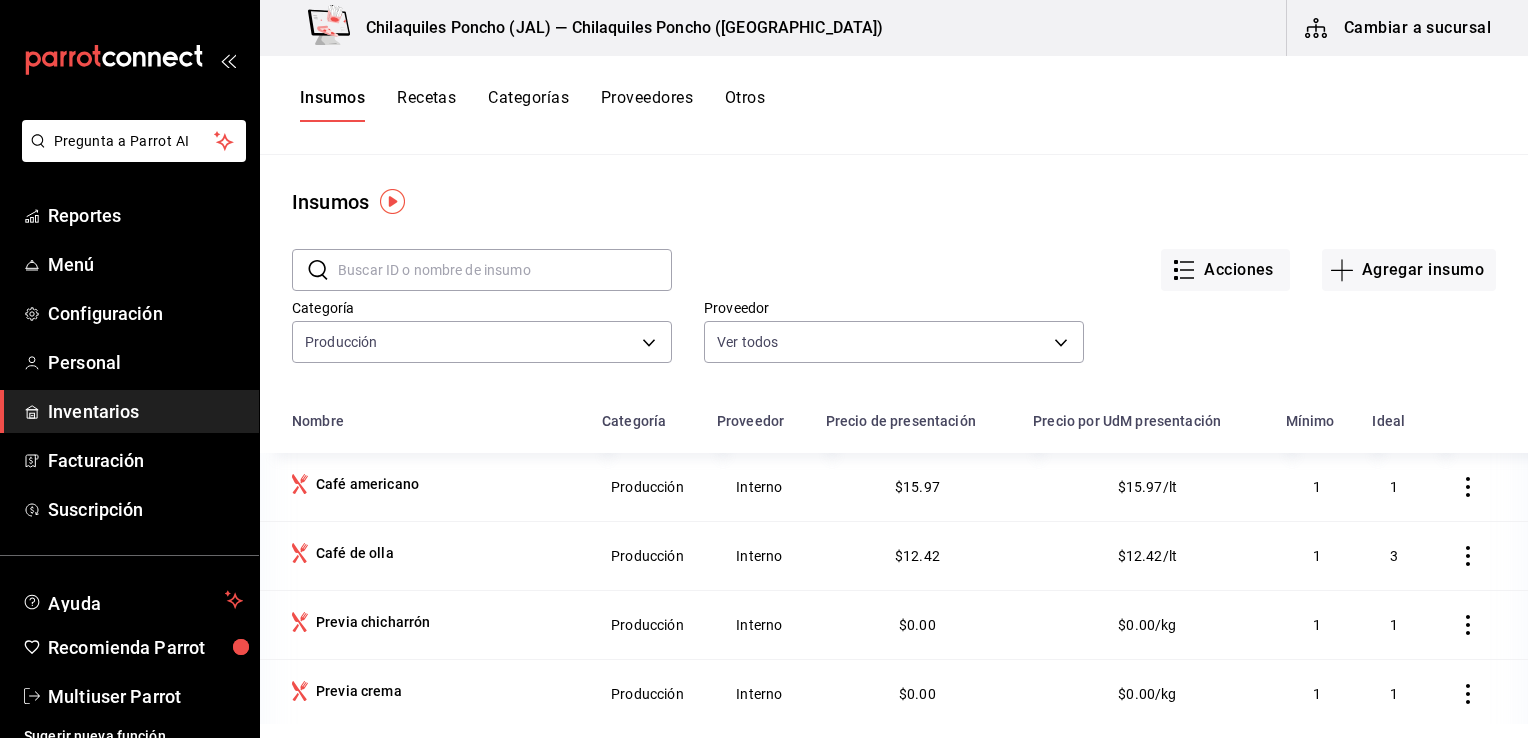 click at bounding box center (1468, 487) 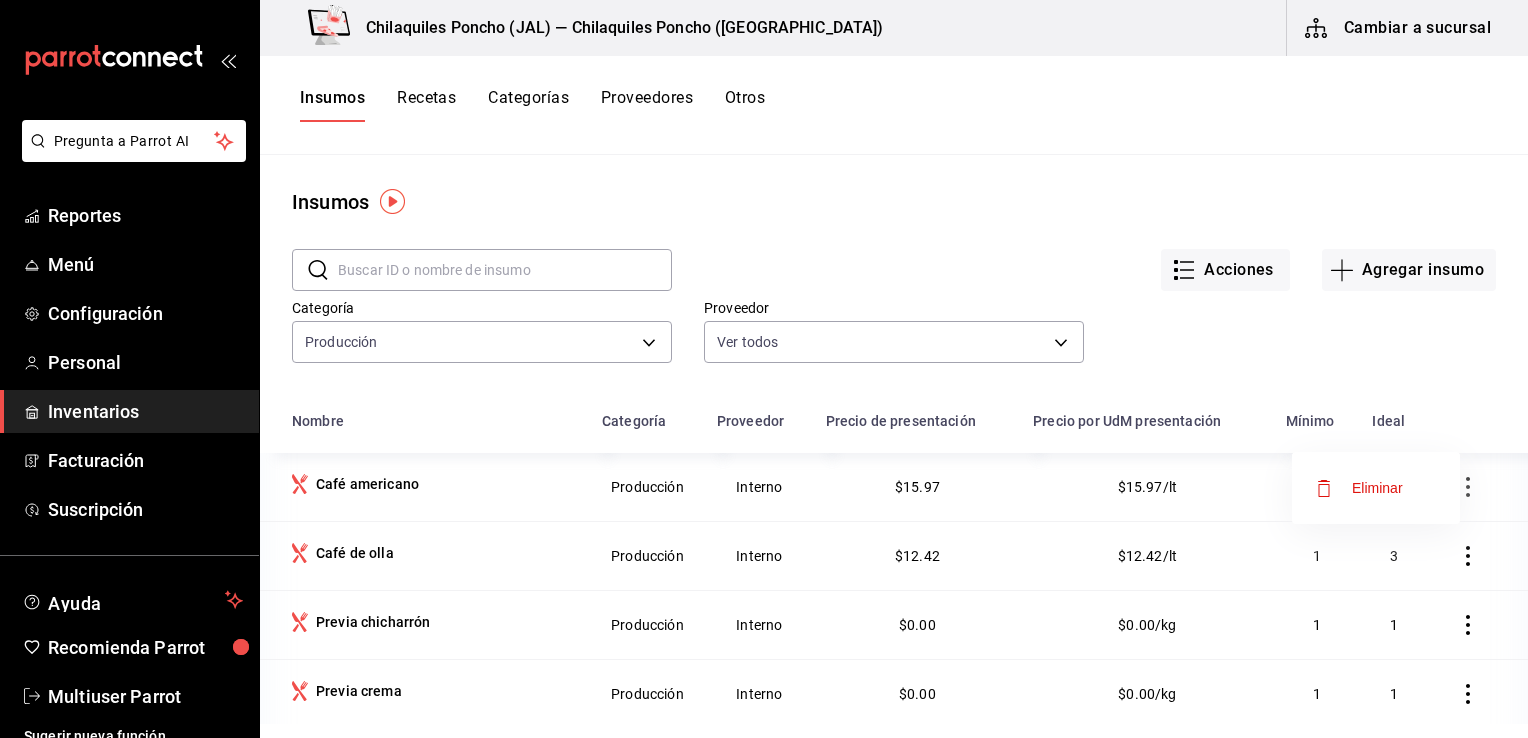 click at bounding box center (764, 369) 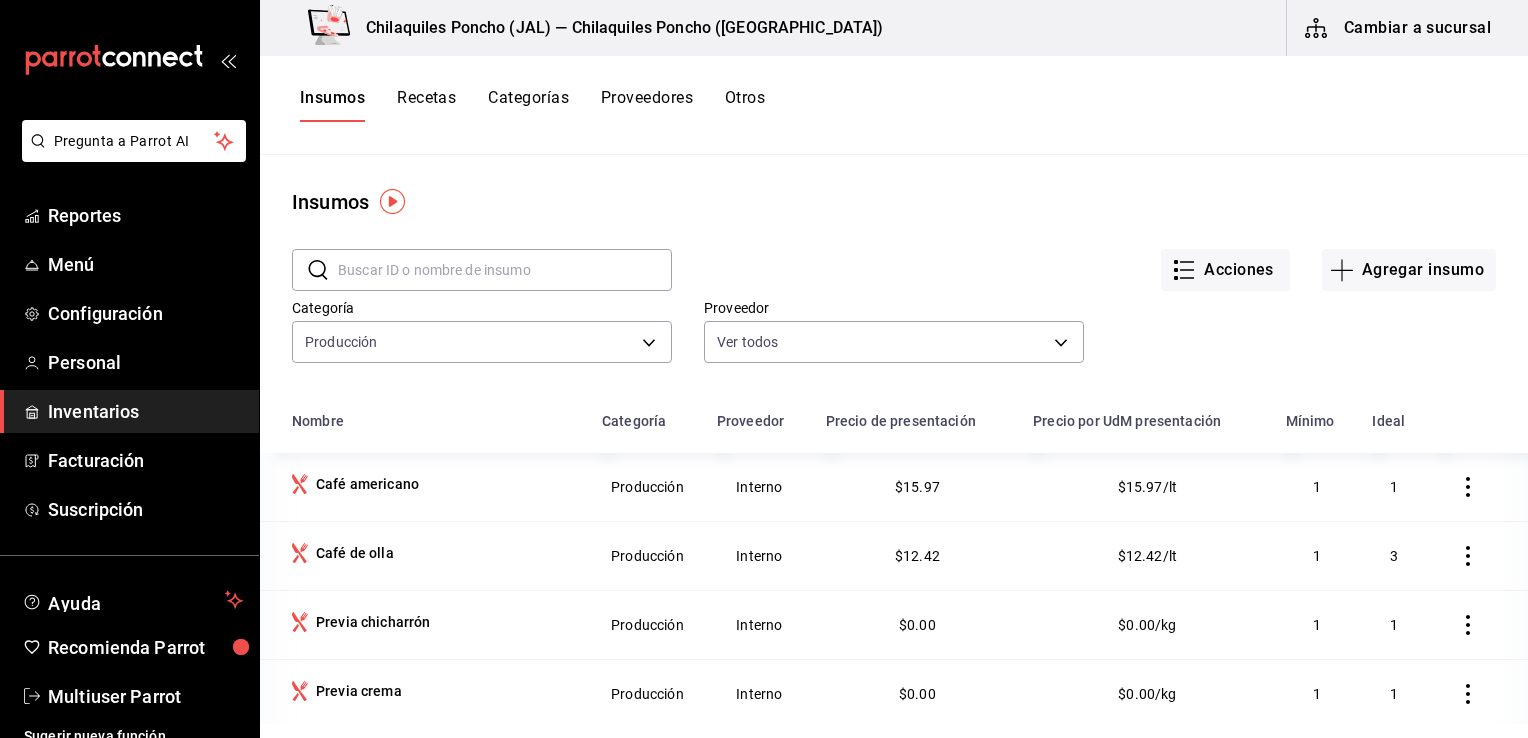 click on "Producción" at bounding box center (647, 487) 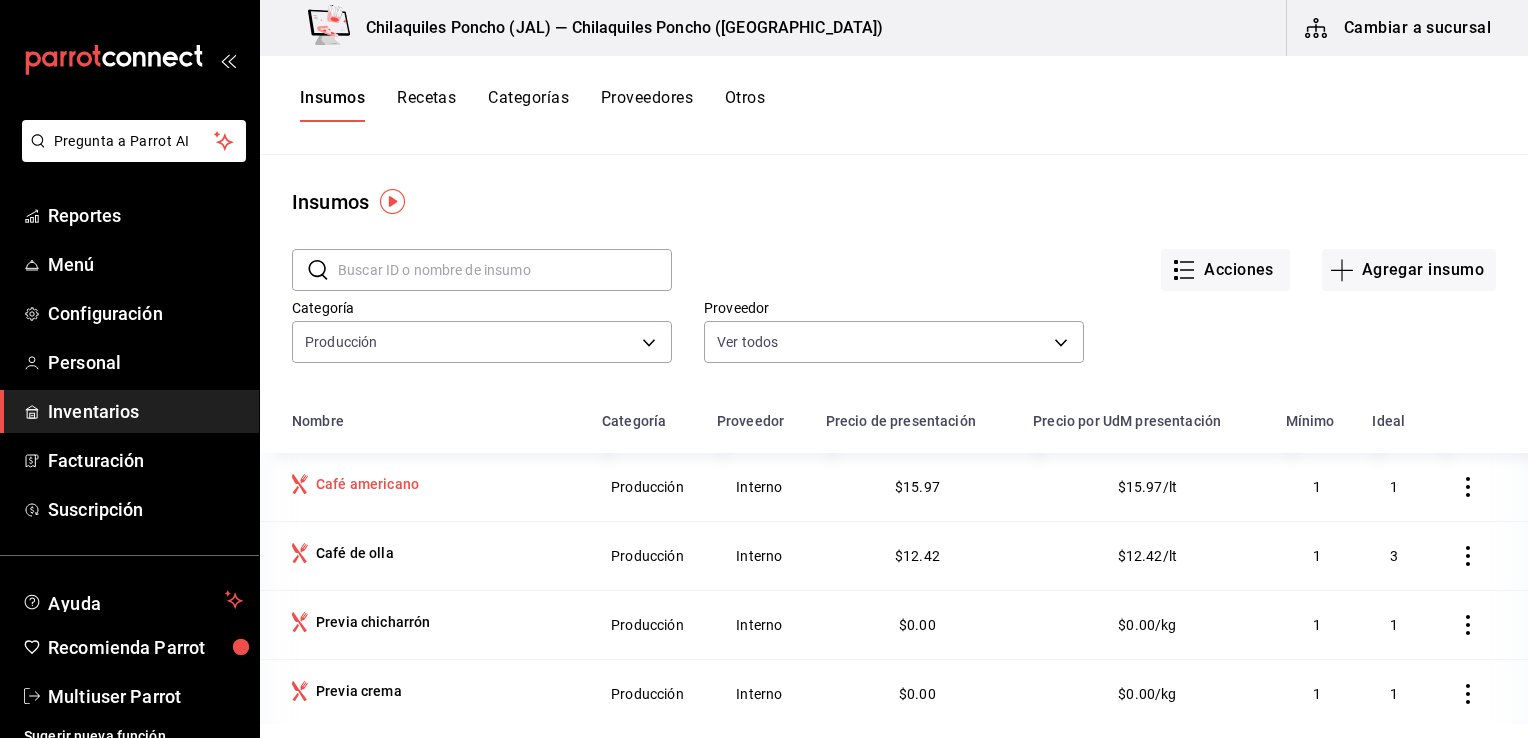 click on "Café americano" at bounding box center (367, 484) 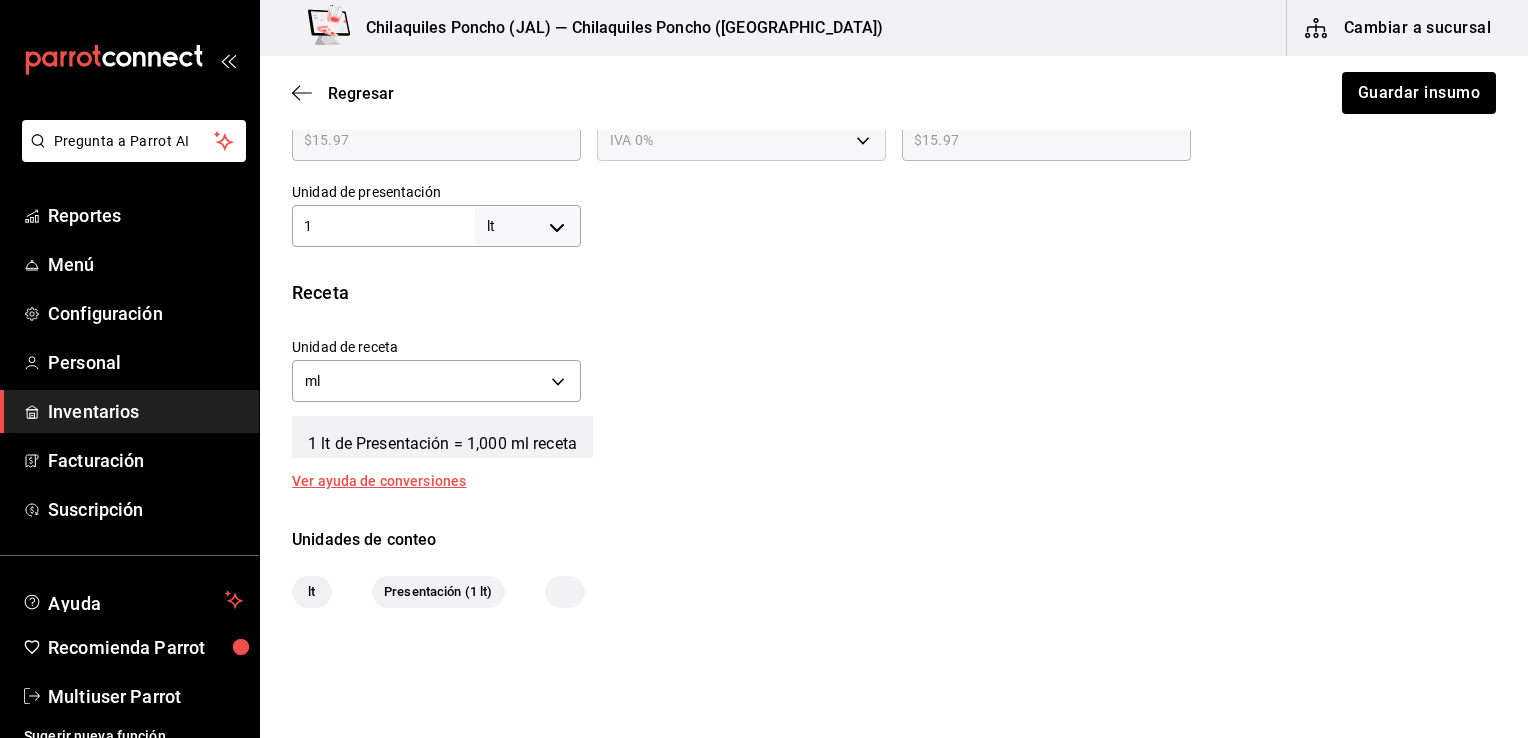 scroll, scrollTop: 683, scrollLeft: 0, axis: vertical 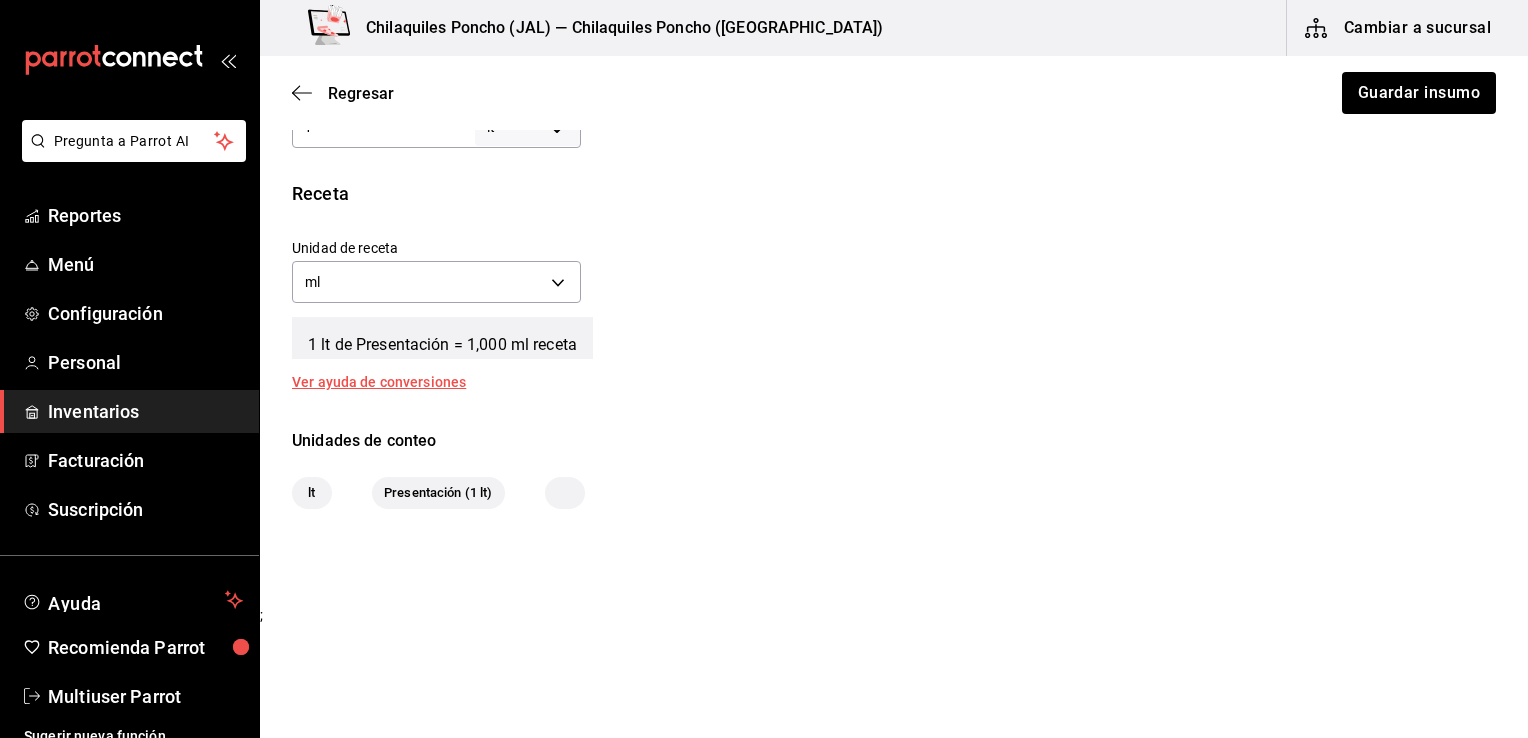 click on "Regresar Guardar insumo" at bounding box center [894, 93] 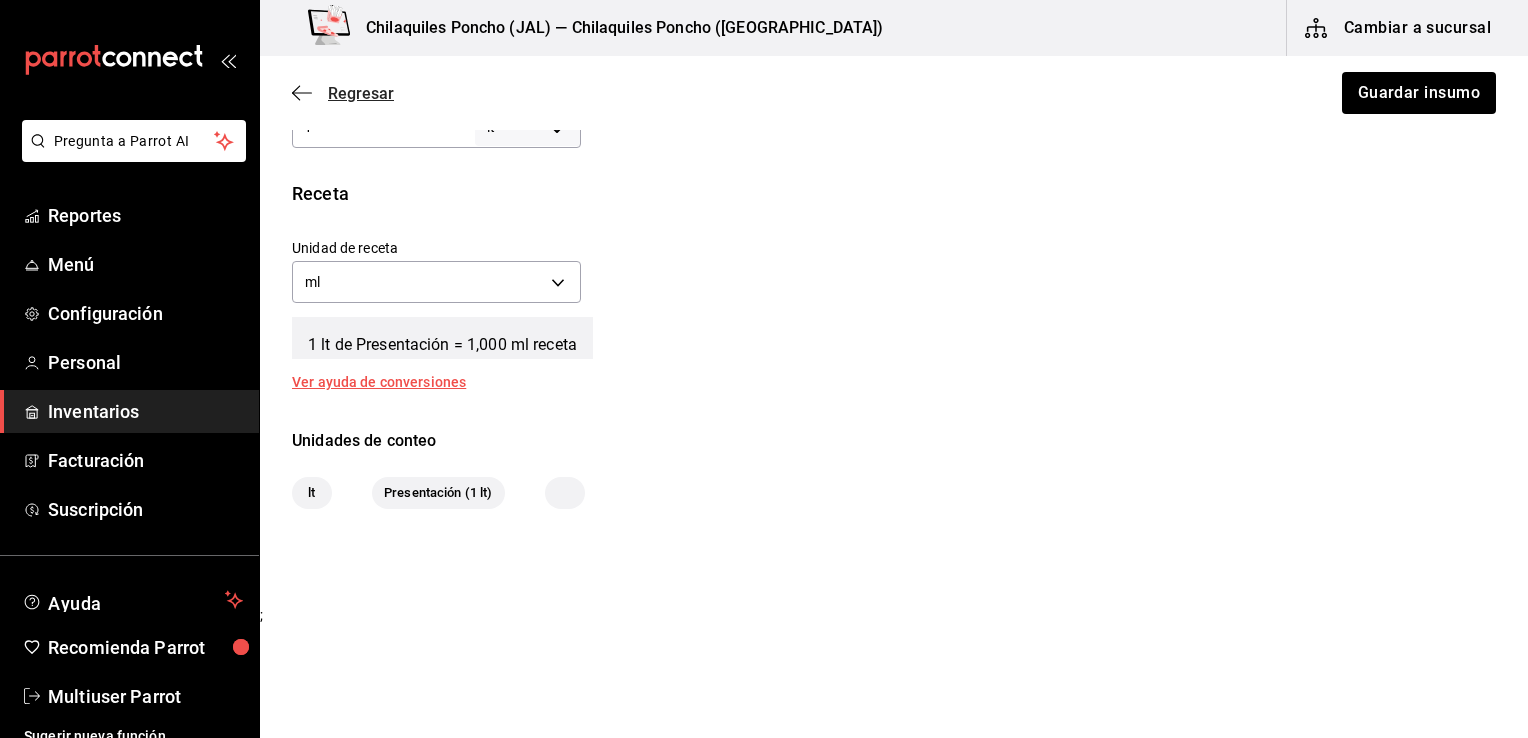 click 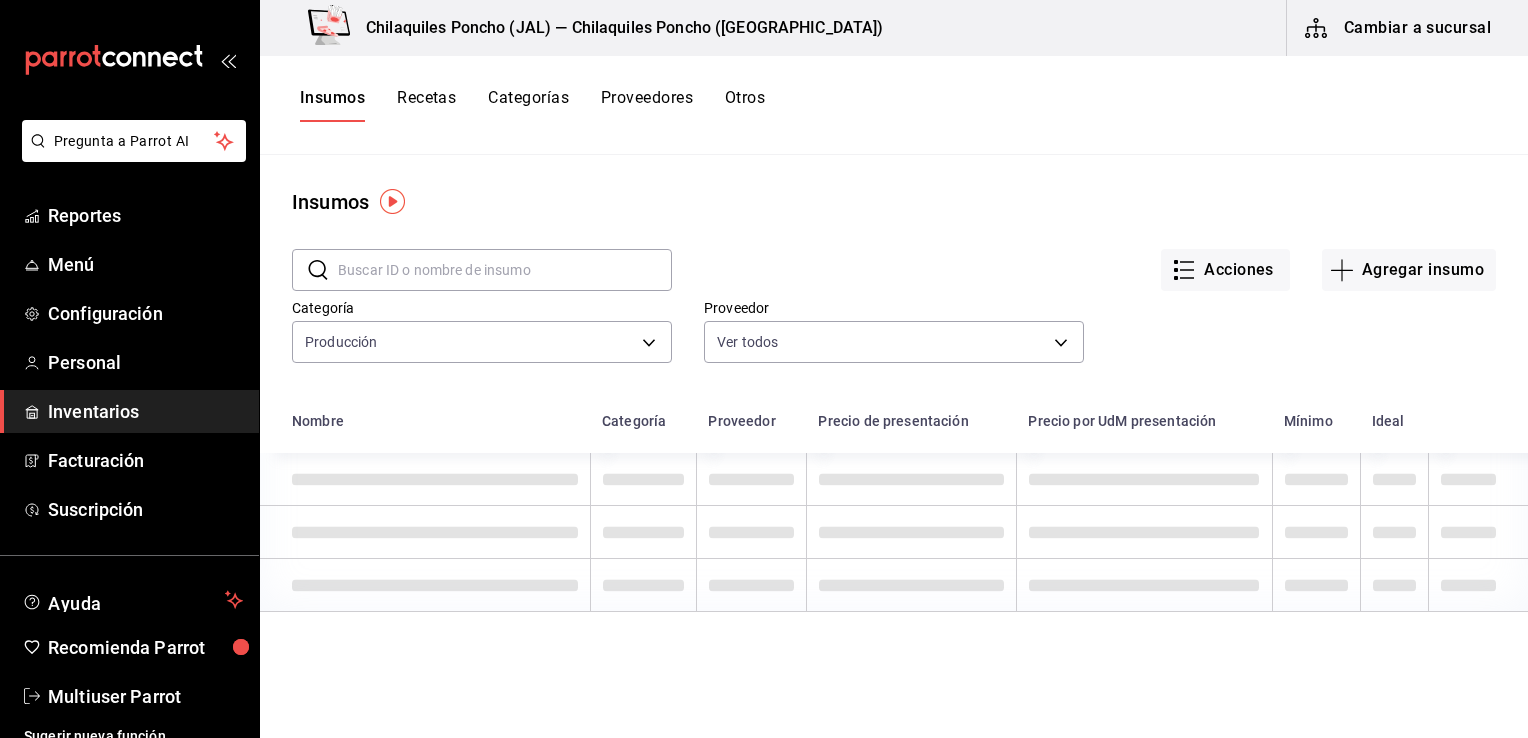 click on "Recetas" at bounding box center (426, 105) 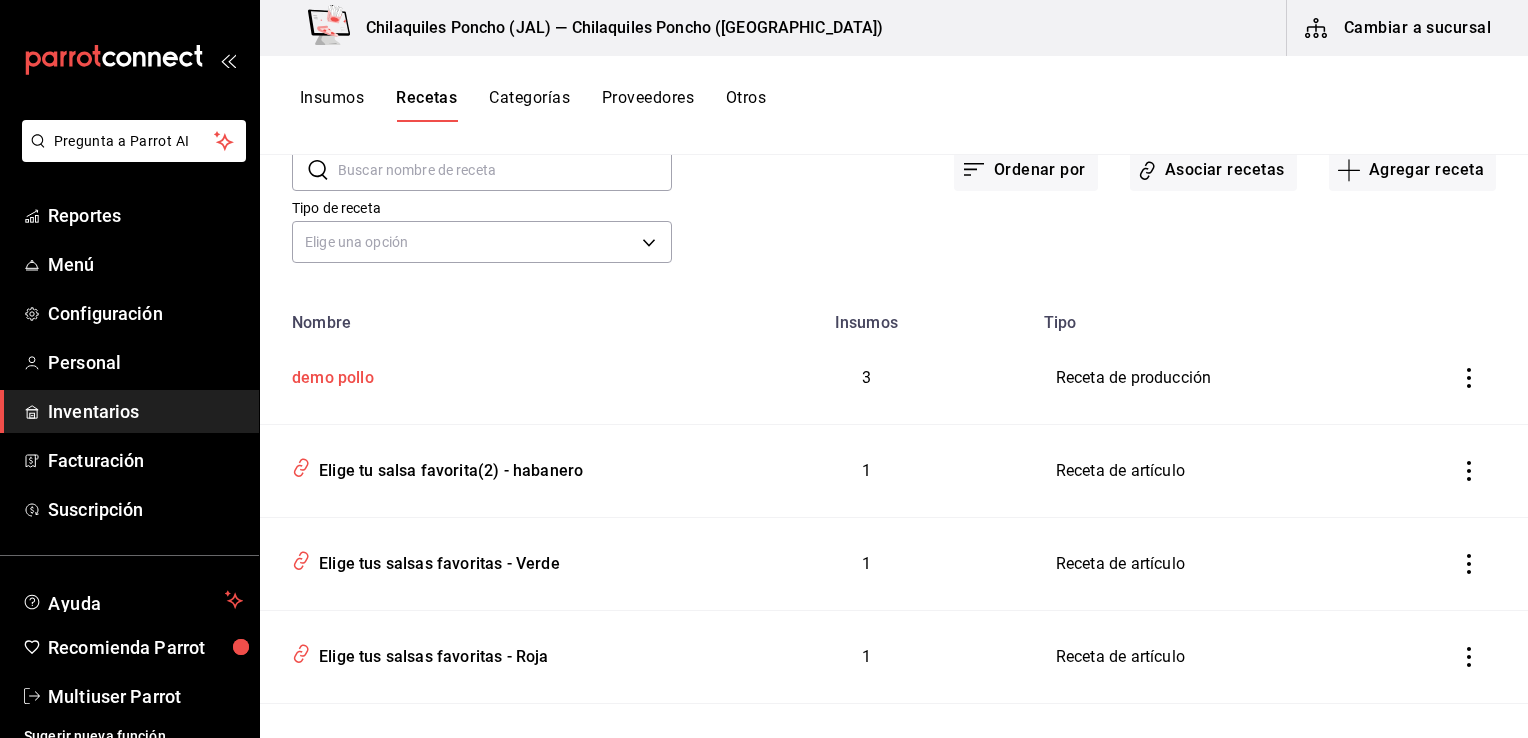 scroll, scrollTop: 200, scrollLeft: 0, axis: vertical 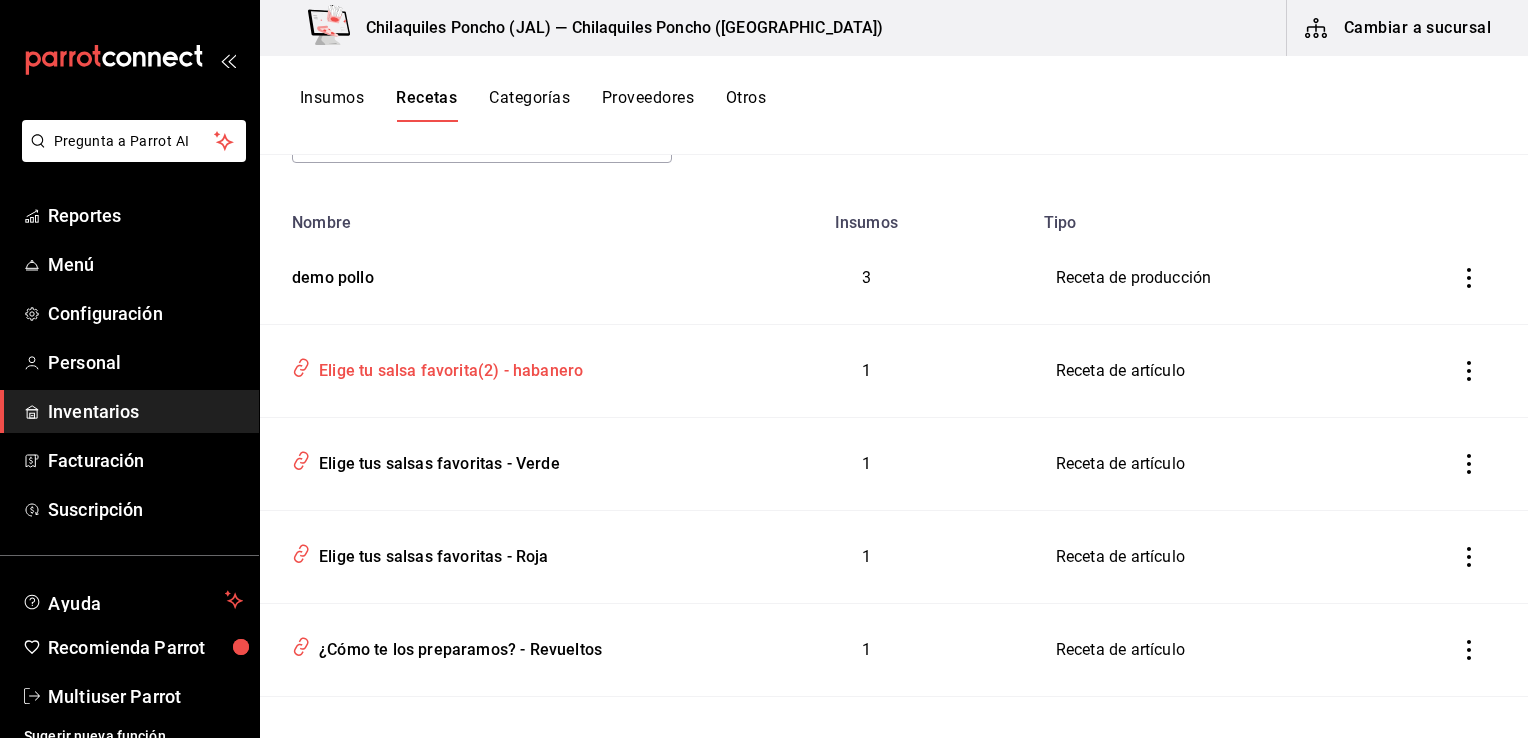 click on "Elige tu salsa favorita(2) - habanero" at bounding box center (447, 367) 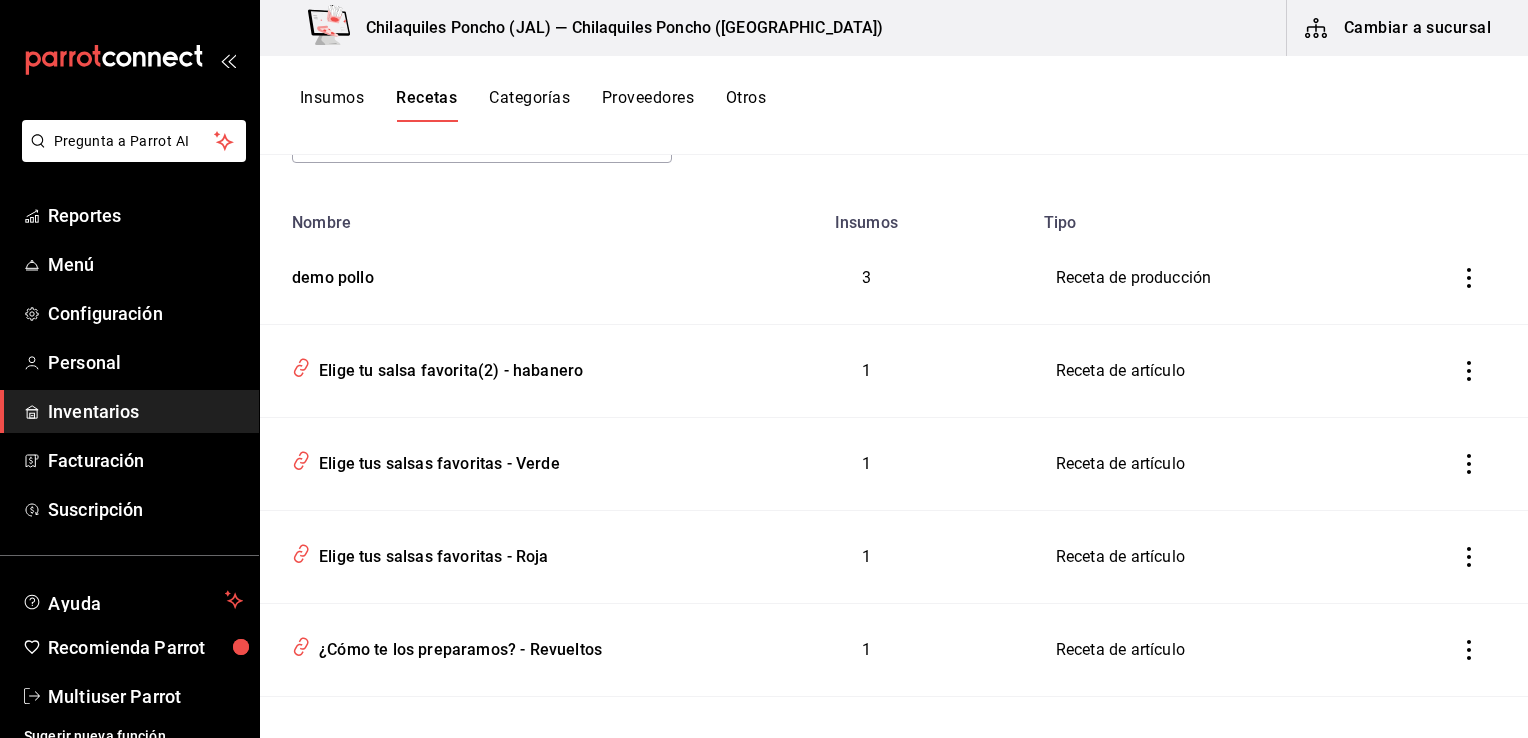 type on "Elige tu salsa favorita(2) - habanero" 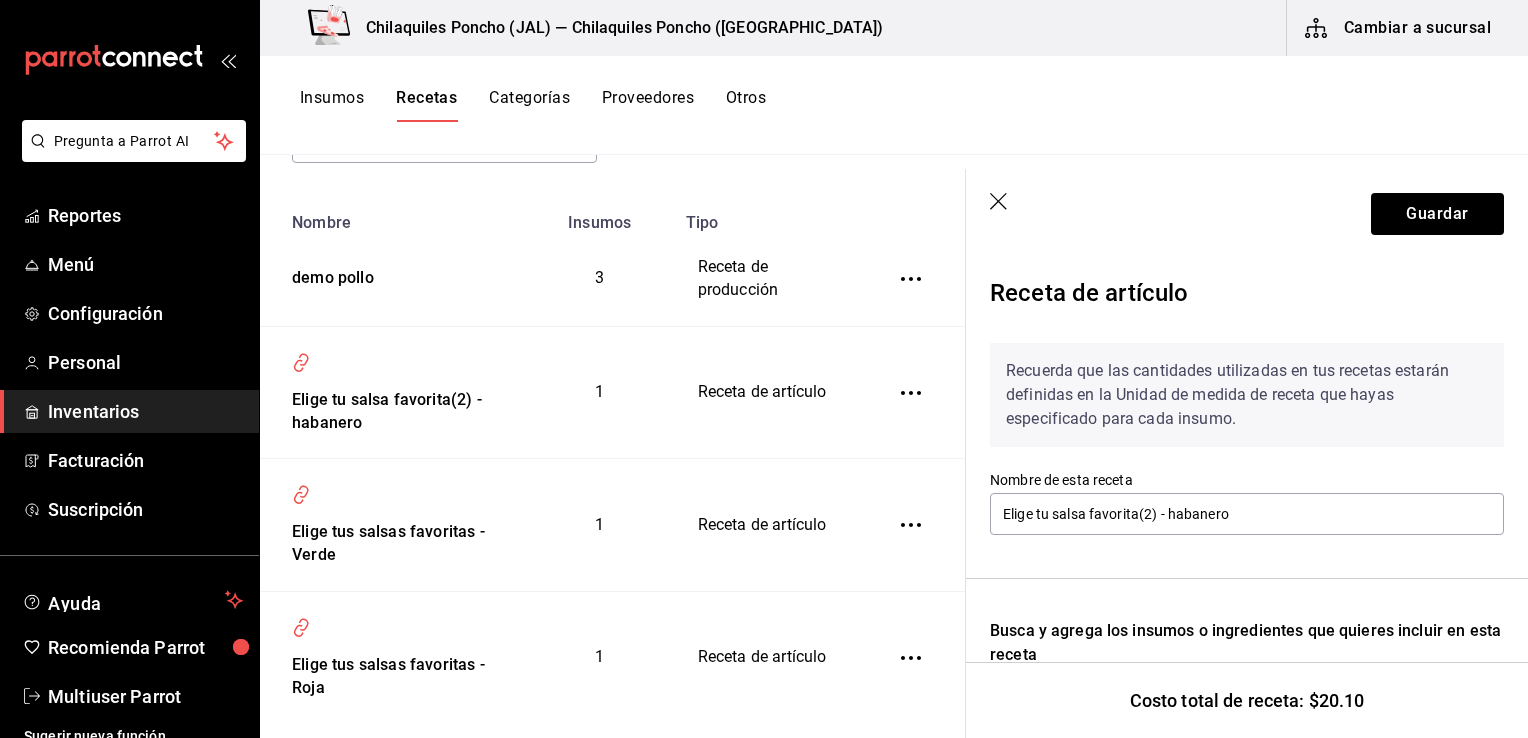 scroll, scrollTop: 0, scrollLeft: 0, axis: both 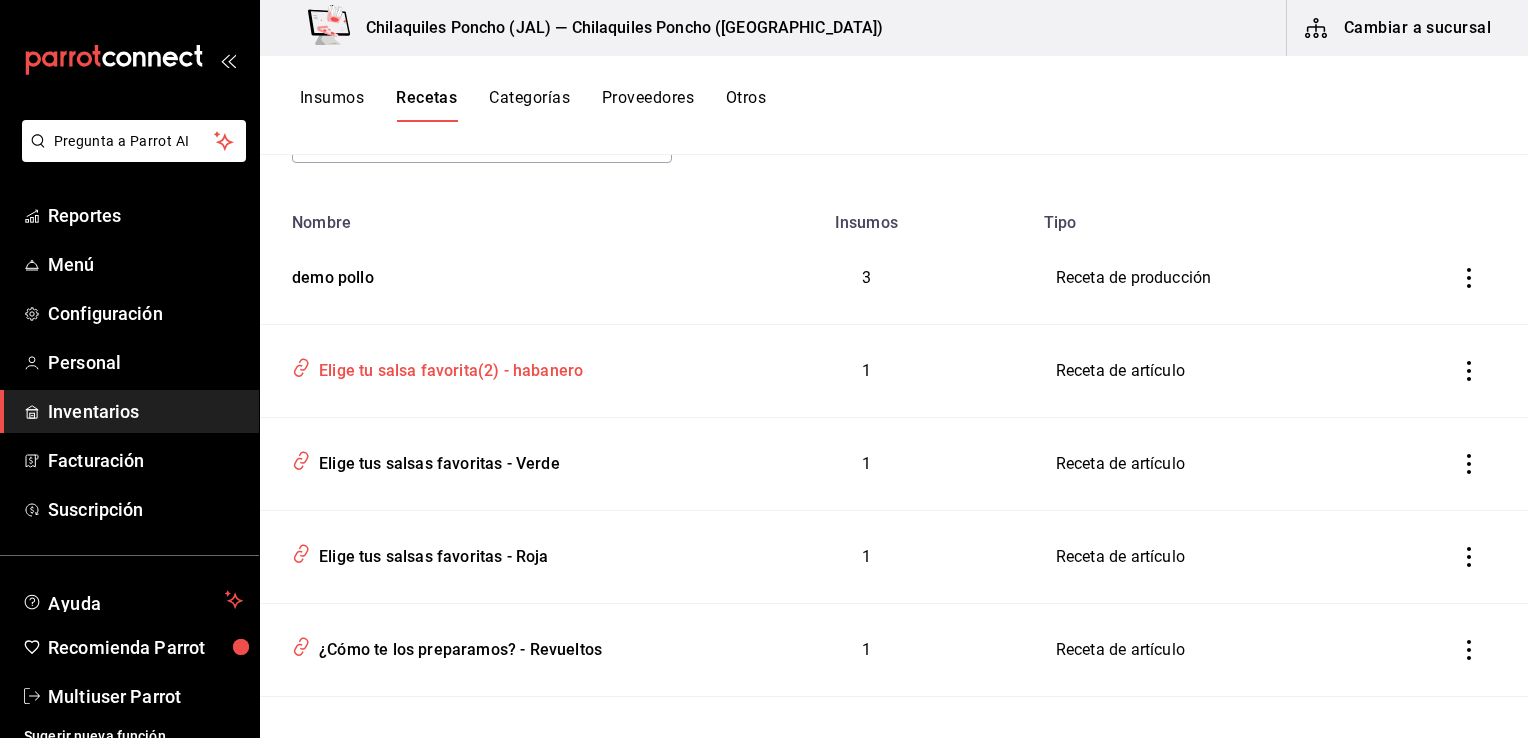 click on "Elige tu salsa favorita(2) - habanero" at bounding box center (447, 367) 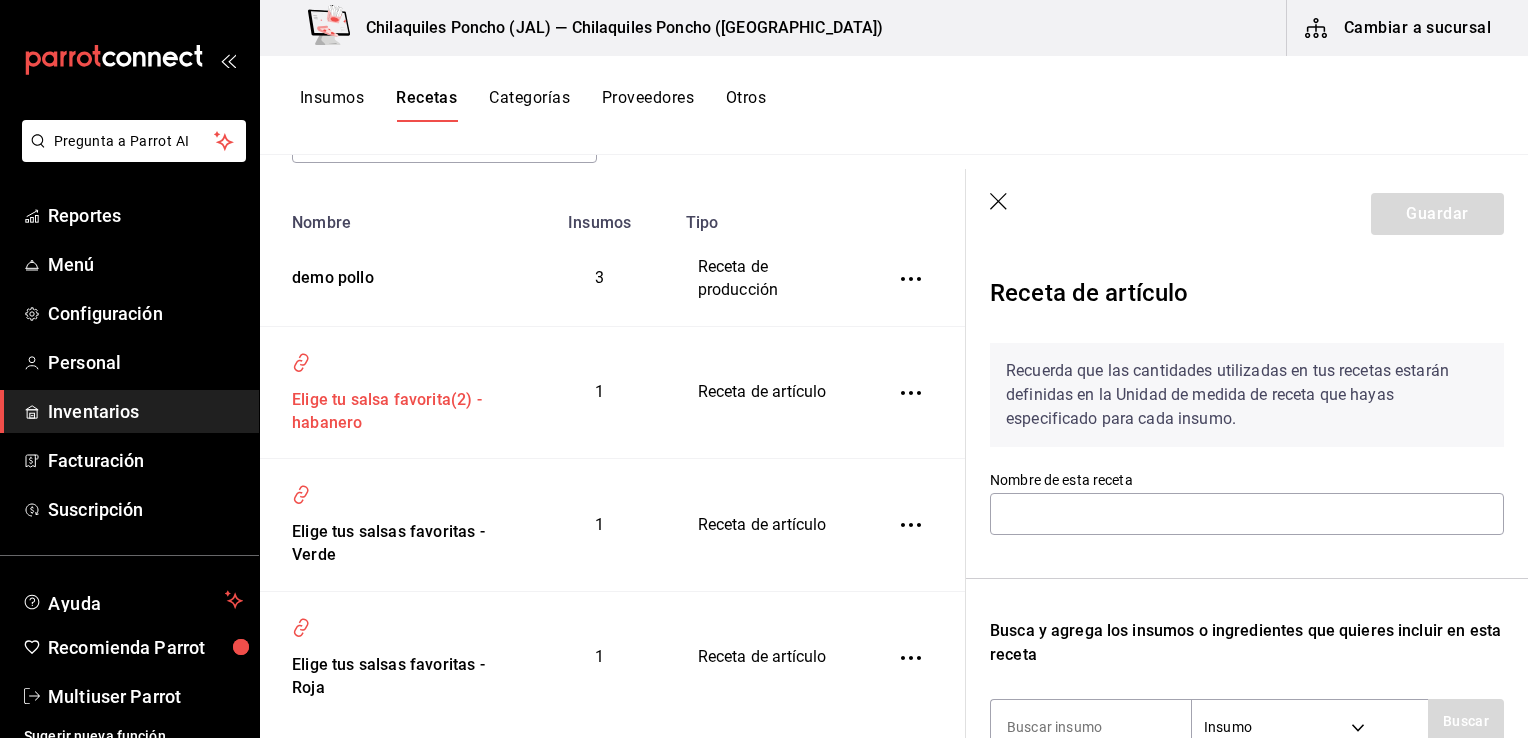 type on "Elige tu salsa favorita(2) - habanero" 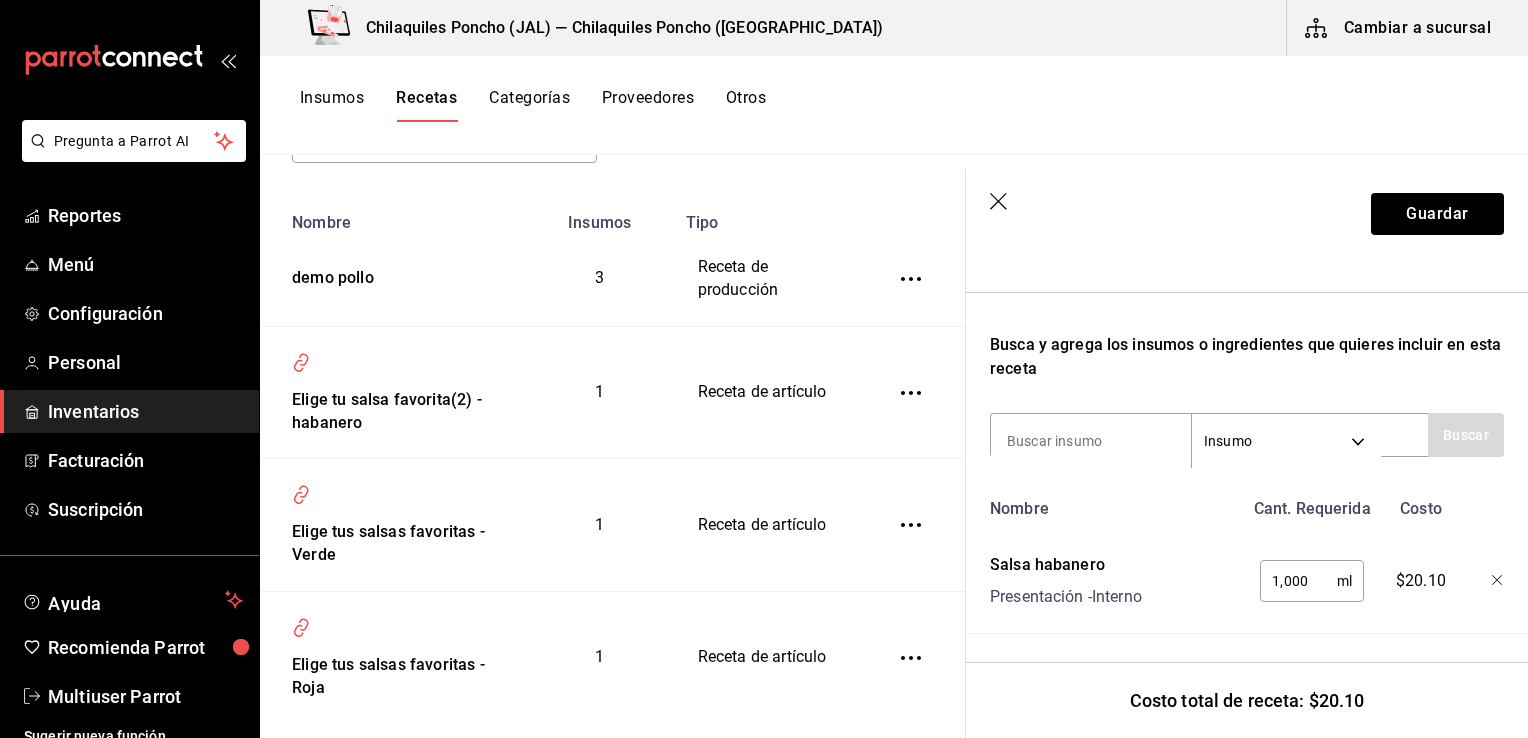 scroll, scrollTop: 0, scrollLeft: 0, axis: both 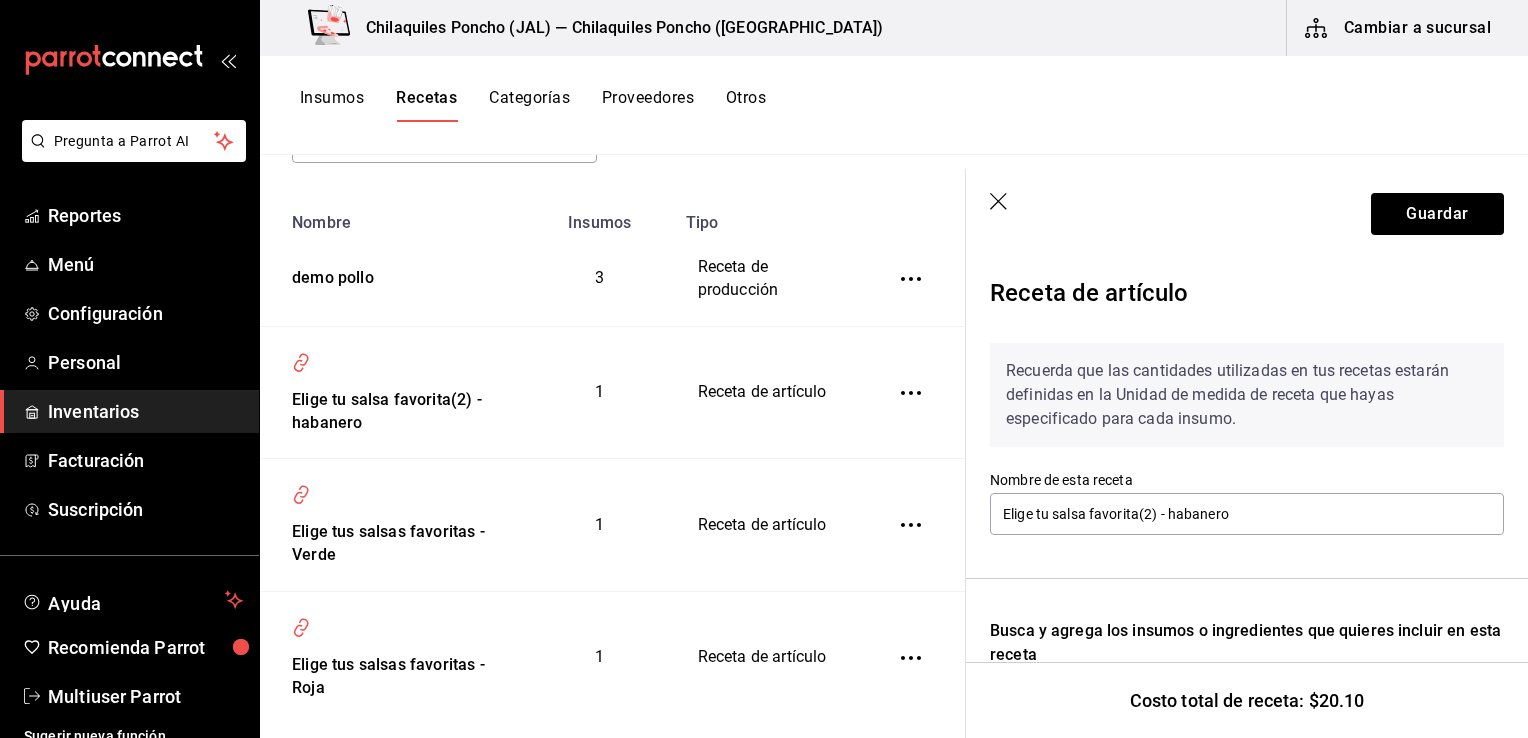 click on "Guardar" at bounding box center [1247, 214] 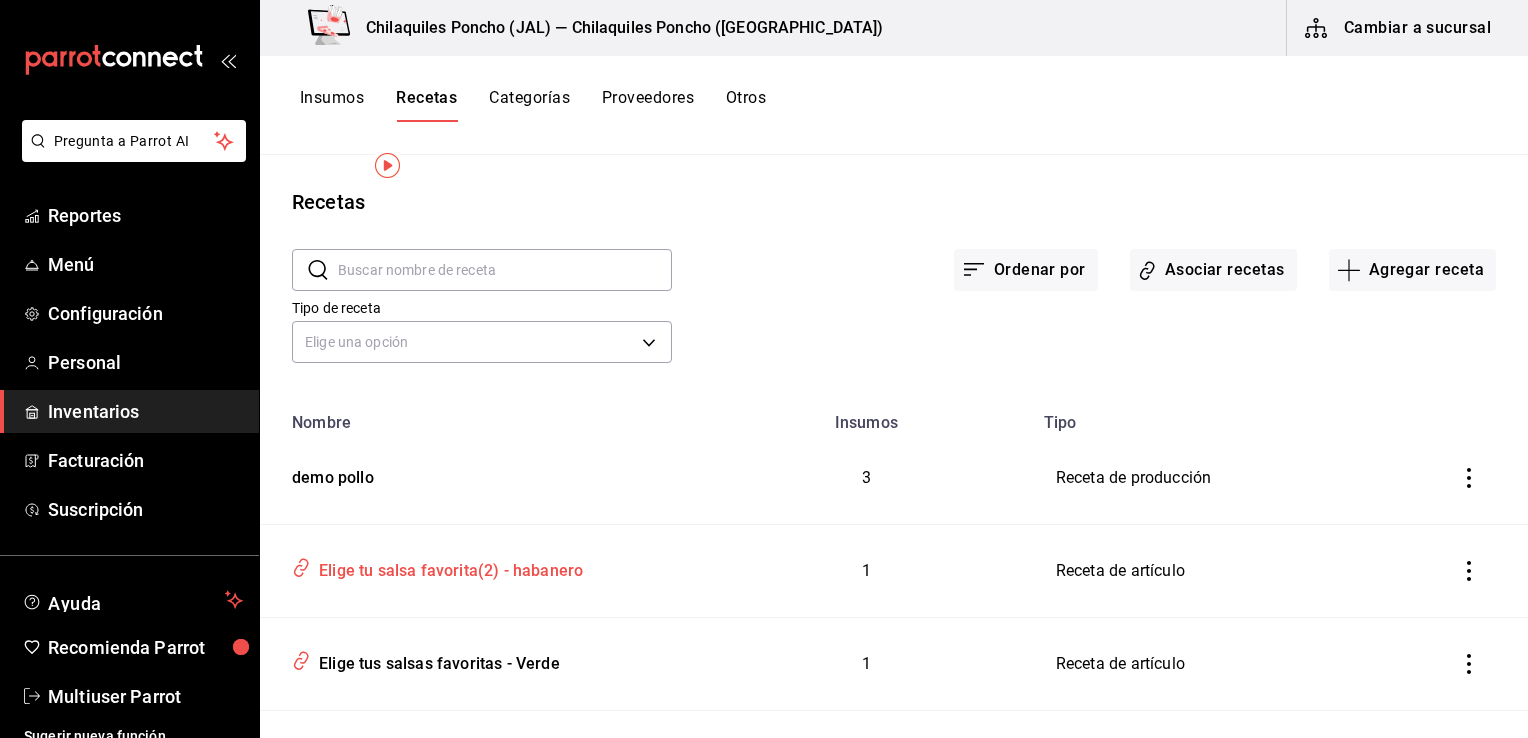 scroll, scrollTop: 100, scrollLeft: 0, axis: vertical 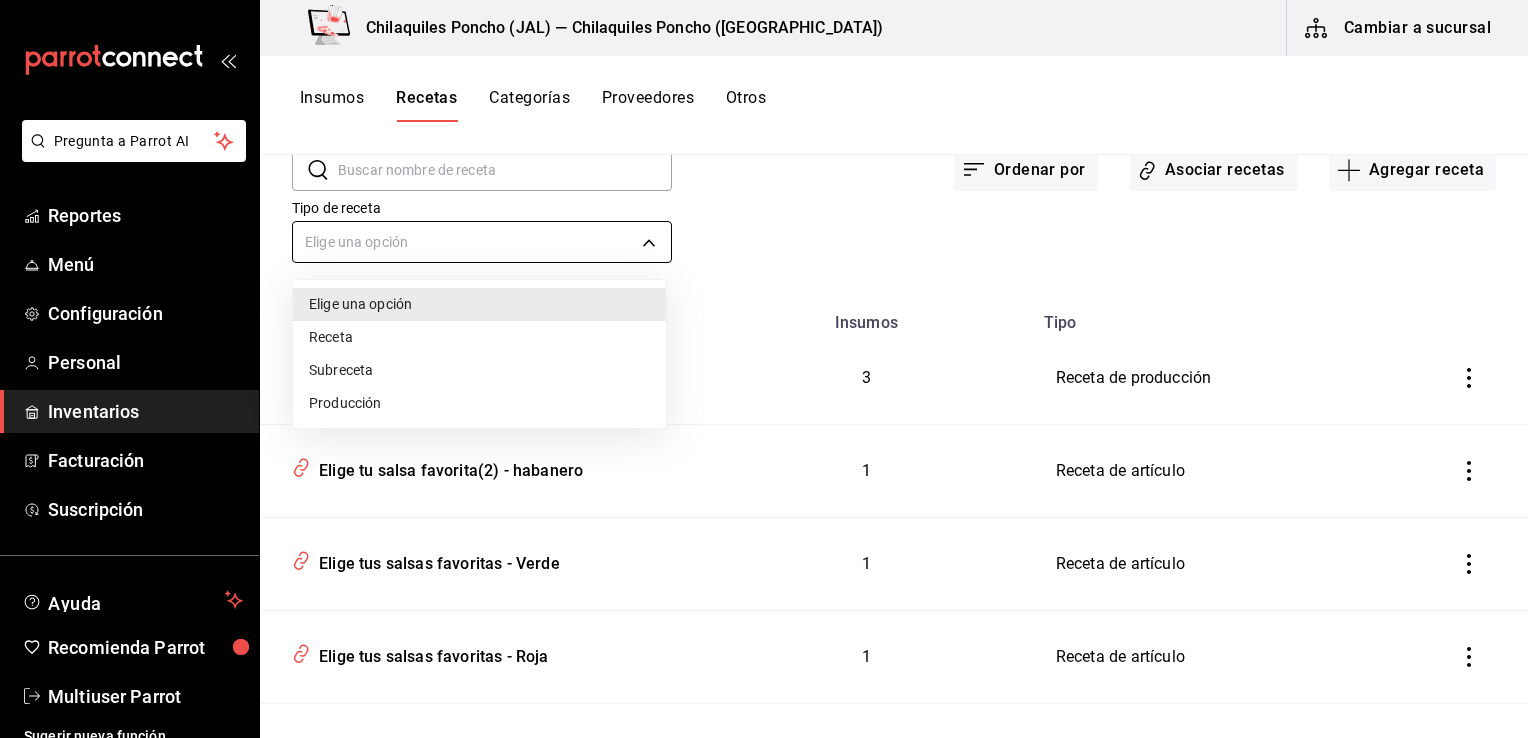 click on "Pregunta a Parrot AI Reportes   Menú   Configuración   Personal   Inventarios   Facturación   Suscripción   Ayuda Recomienda Parrot   Multiuser Parrot   Sugerir nueva función   Chilaquiles Poncho (JAL) — Chilaquiles Poncho (ZAPOPAN) Cambiar a sucursal Insumos Recetas Categorías Proveedores Otros Recetas ​ ​ Ordenar por Asociar recetas Agregar receta Tipo de receta Elige una opción default Nombre Insumos Tipo demo pollo 3 Receta de producción Elige tu salsa favorita(2) - habanero 1 Receta de artículo Elige tus salsas favoritas - Verde 1 Receta de artículo Elige tus salsas favoritas - Roja 1 Receta de artículo ¿Cómo te los preparamos? - Revueltos 1 Receta de artículo Elige tu salsa favorita - Habanero 1 Receta de artículo ¿Cómo te los preparamos? - Estrellados 1 Receta de artículo leche - Entera 1 Receta de artículo leche - Deslactosada 1 Receta de artículo Elige tu salsa favorita - Chipotle 1 Receta de artículo Elige tus salsas favoritas - Chipotle 1 Receta de artículo 1 1 1 1 1 1 1" at bounding box center [764, 362] 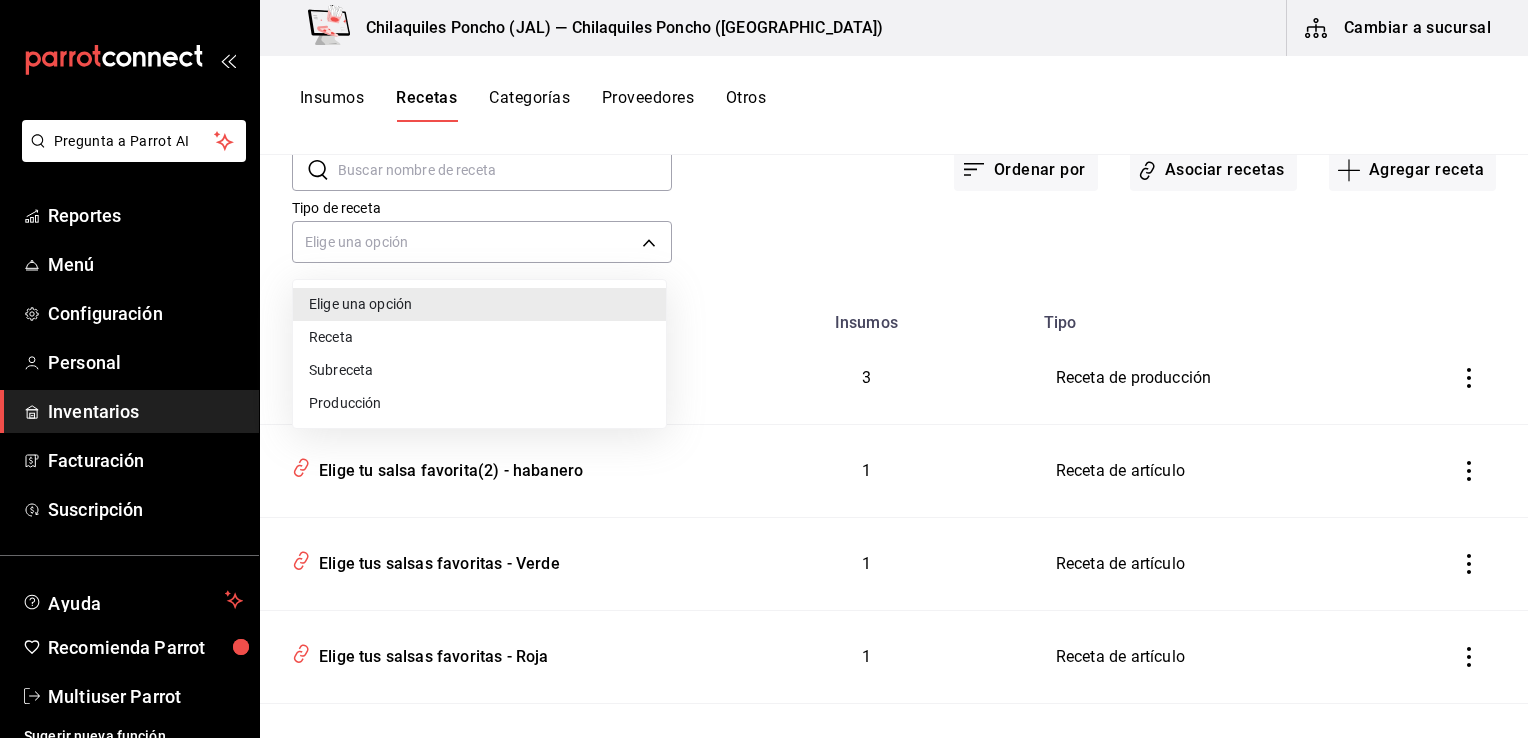 click on "Receta" at bounding box center (479, 337) 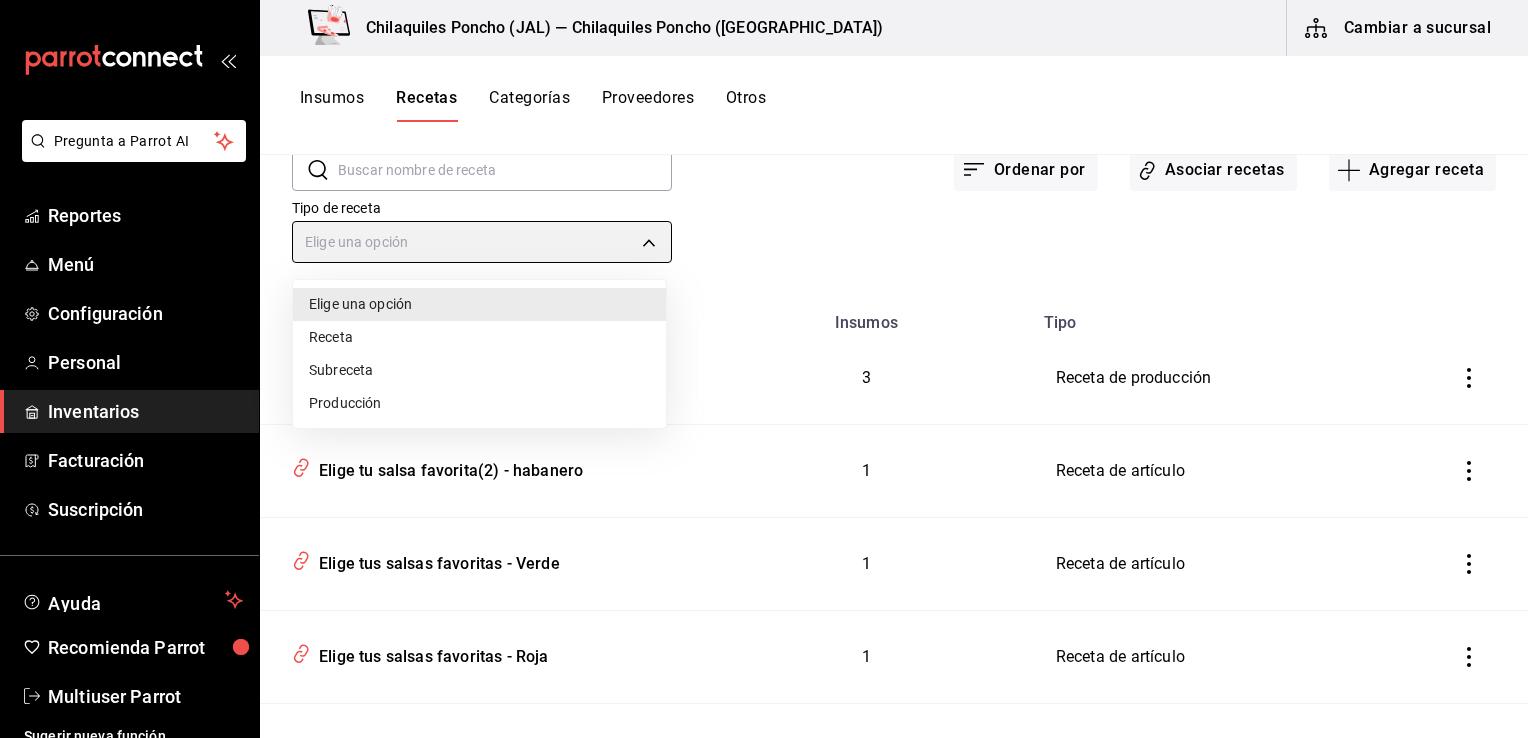 type on "PRODUCT" 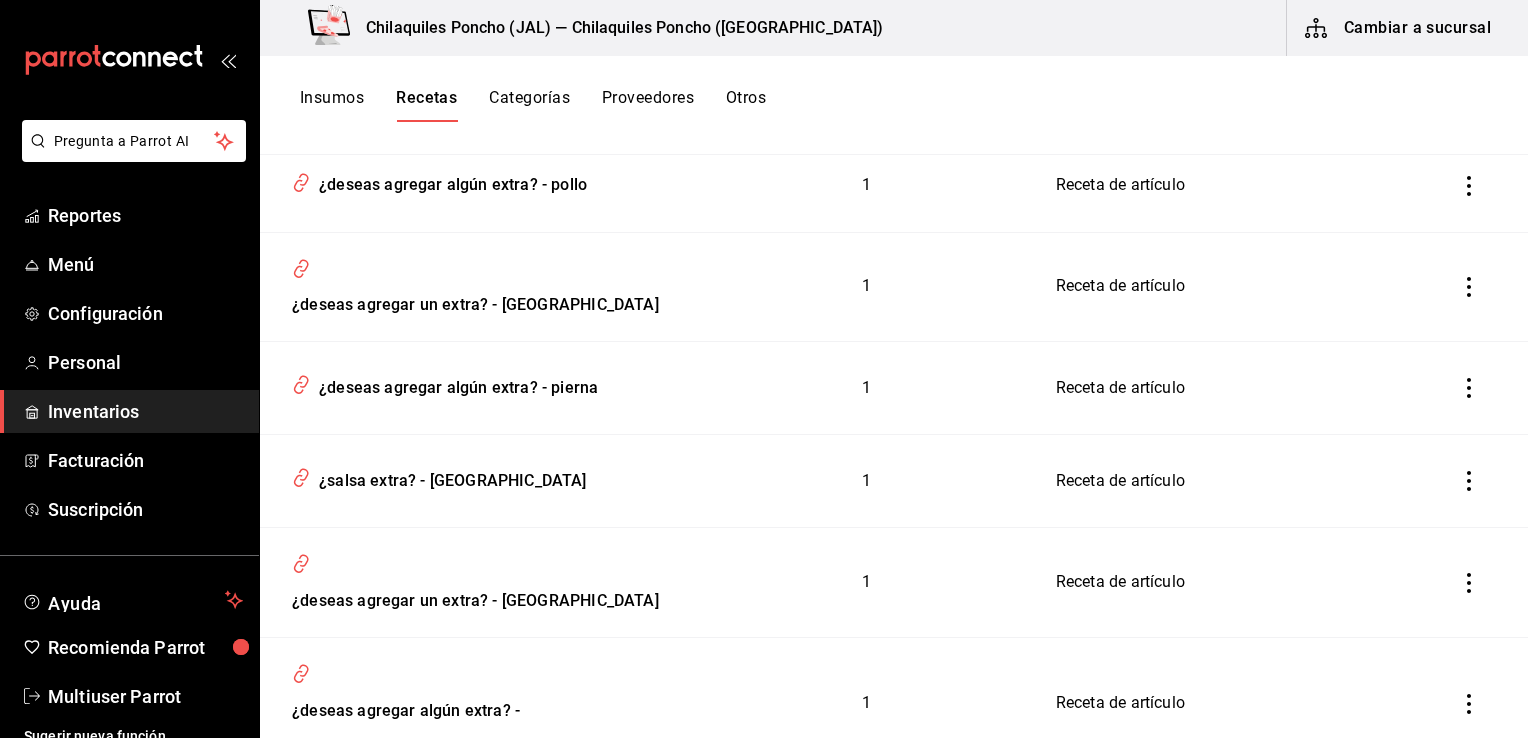 scroll, scrollTop: 2200, scrollLeft: 0, axis: vertical 